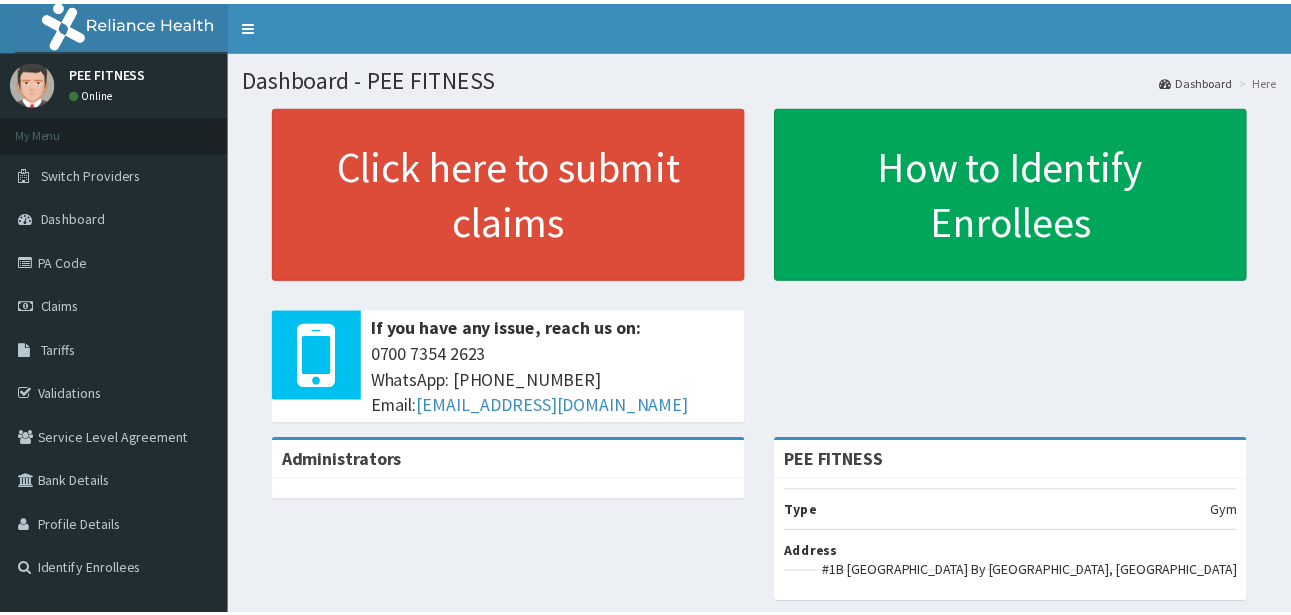 scroll, scrollTop: 0, scrollLeft: 0, axis: both 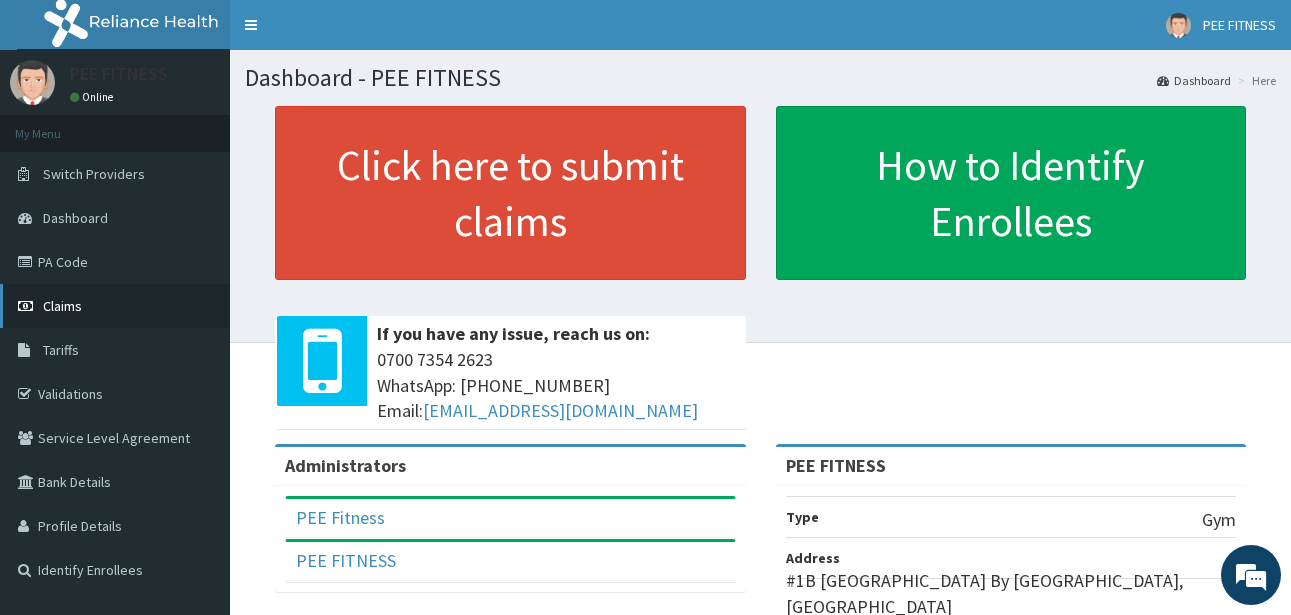 click on "Claims" at bounding box center [115, 306] 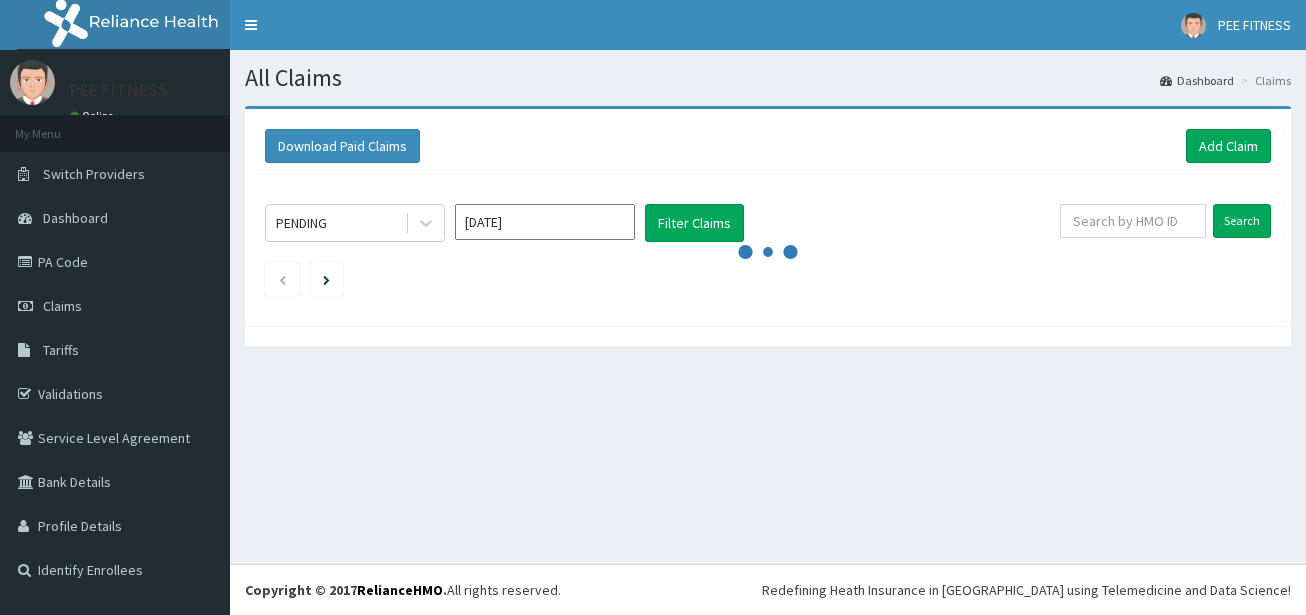 scroll, scrollTop: 0, scrollLeft: 0, axis: both 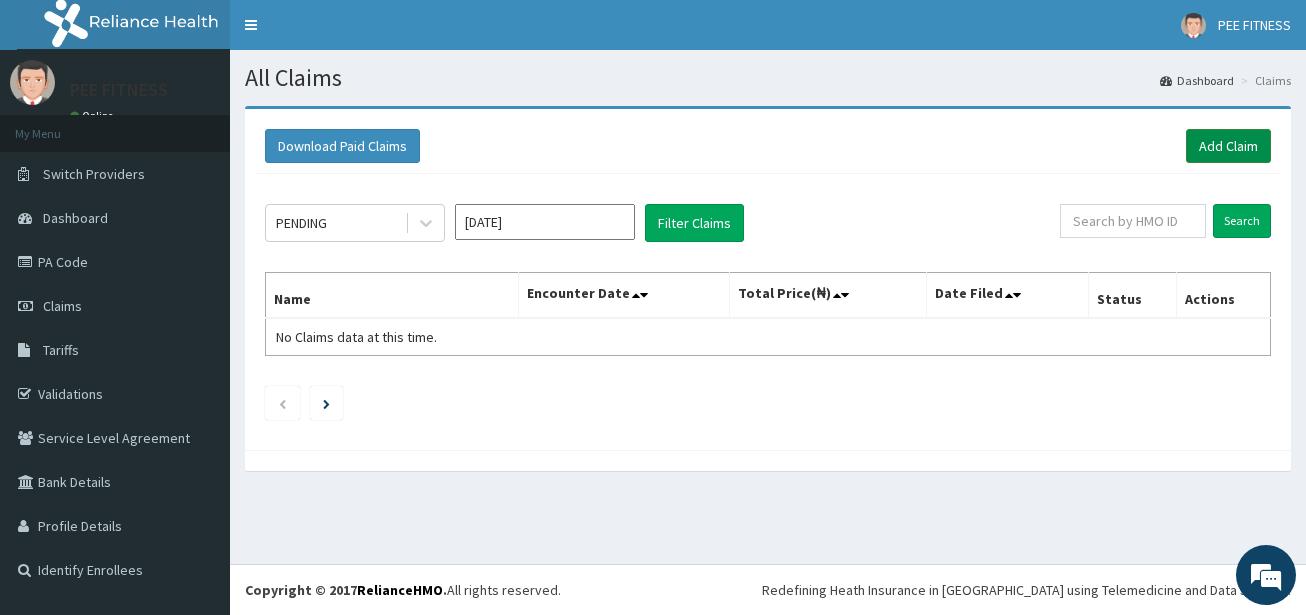 click on "Add Claim" at bounding box center (1228, 146) 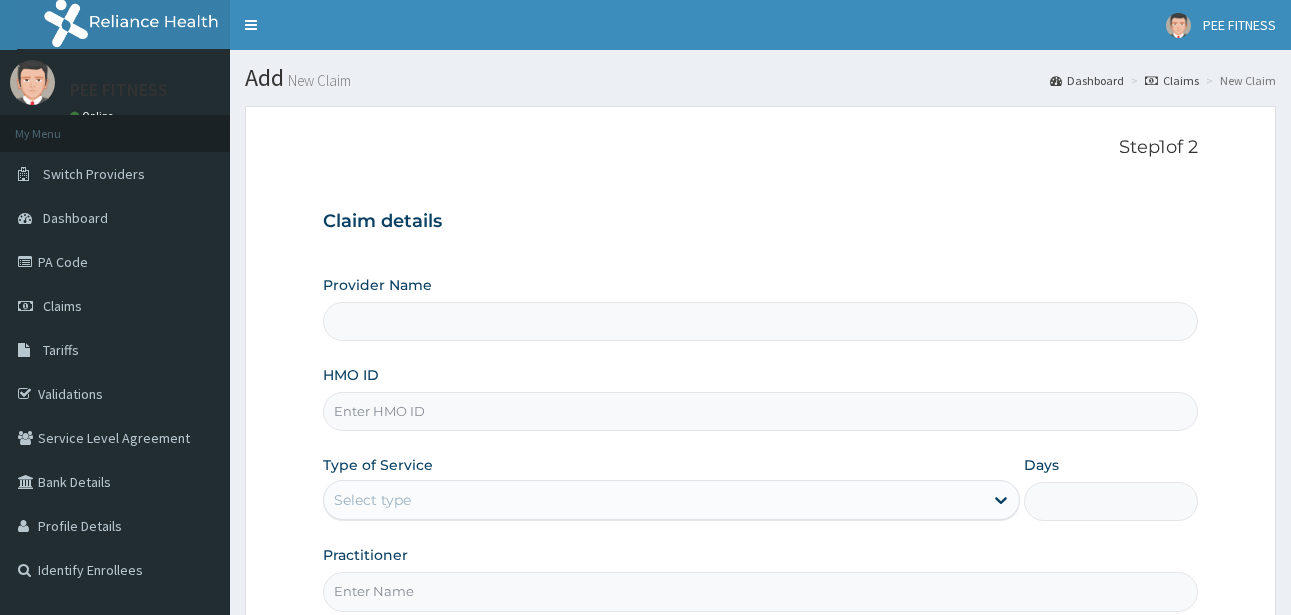 scroll, scrollTop: 0, scrollLeft: 0, axis: both 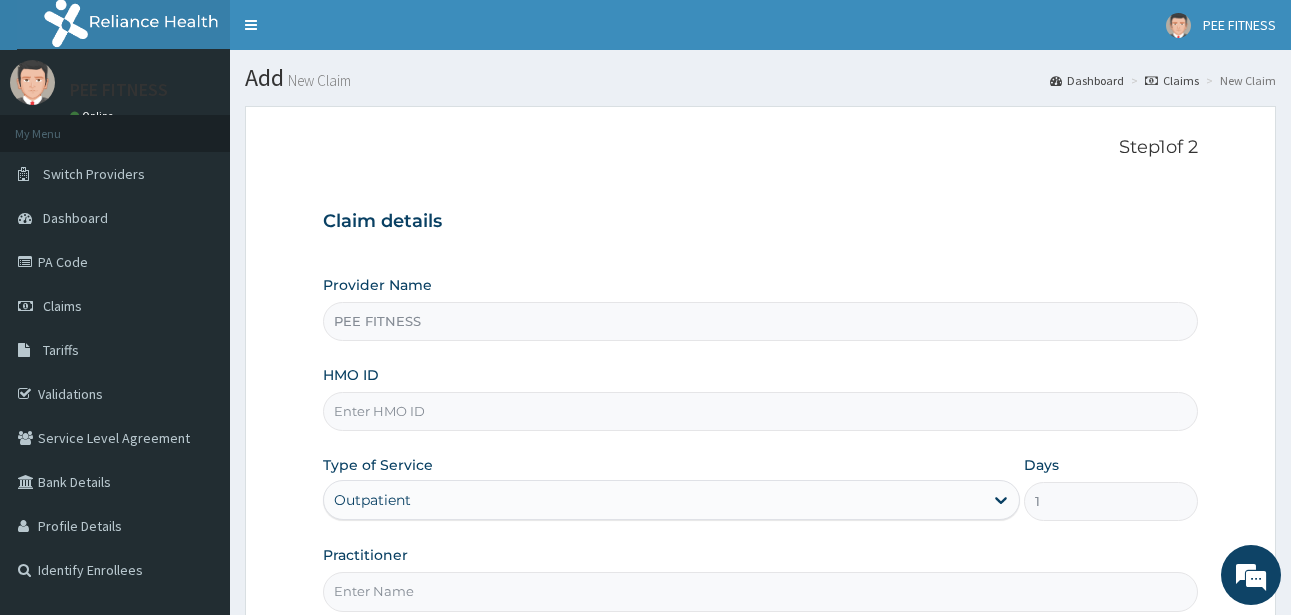 click on "HMO ID" at bounding box center (760, 411) 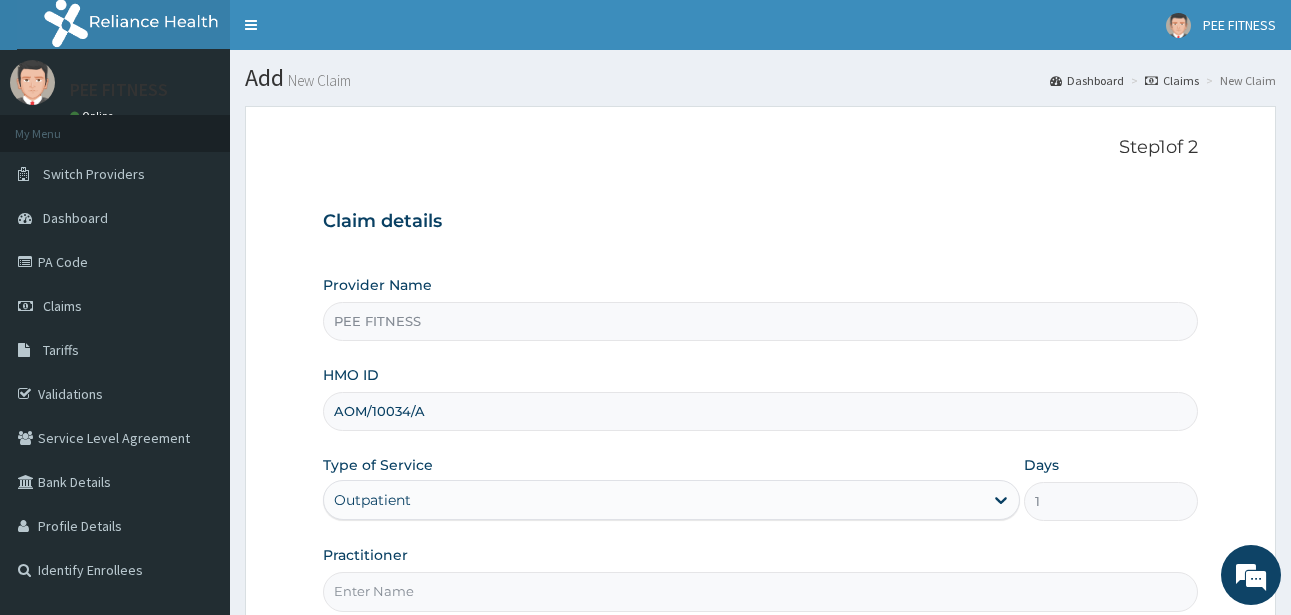 type on "AOM/10034/A" 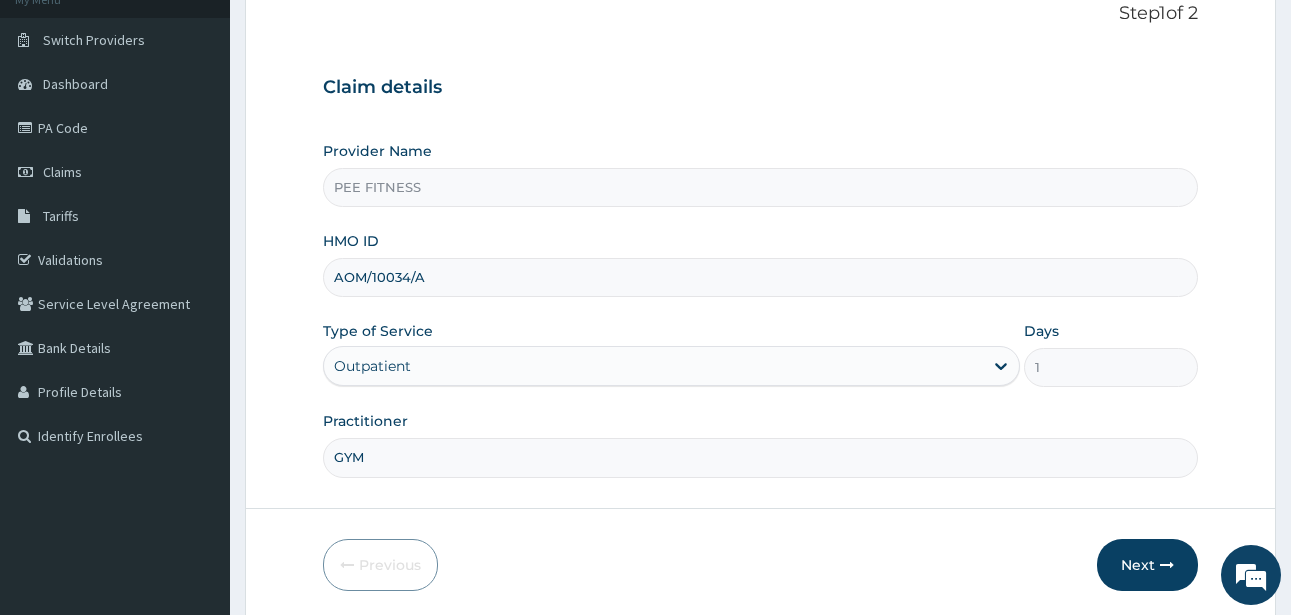 scroll, scrollTop: 207, scrollLeft: 0, axis: vertical 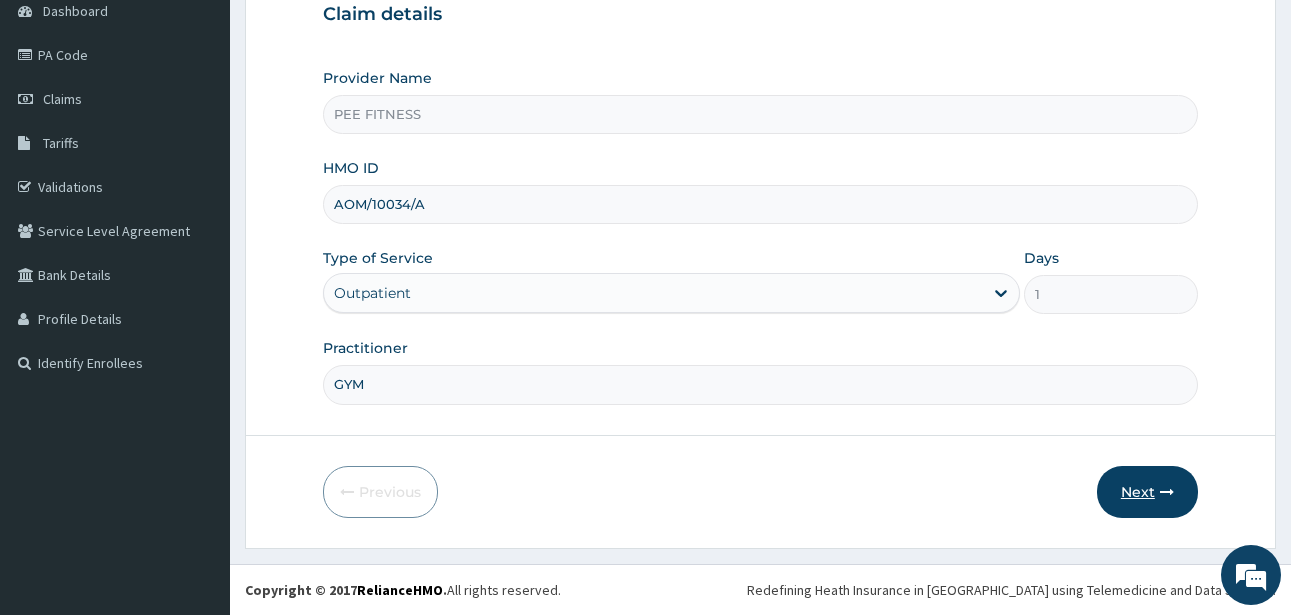 type on "GYM" 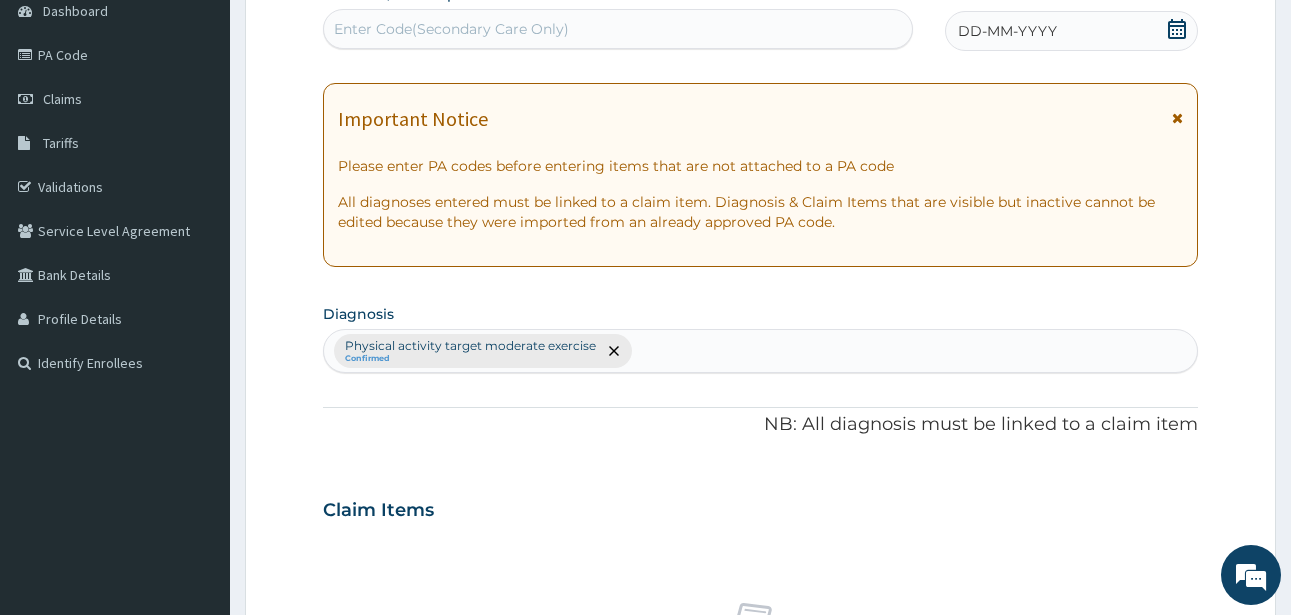 click 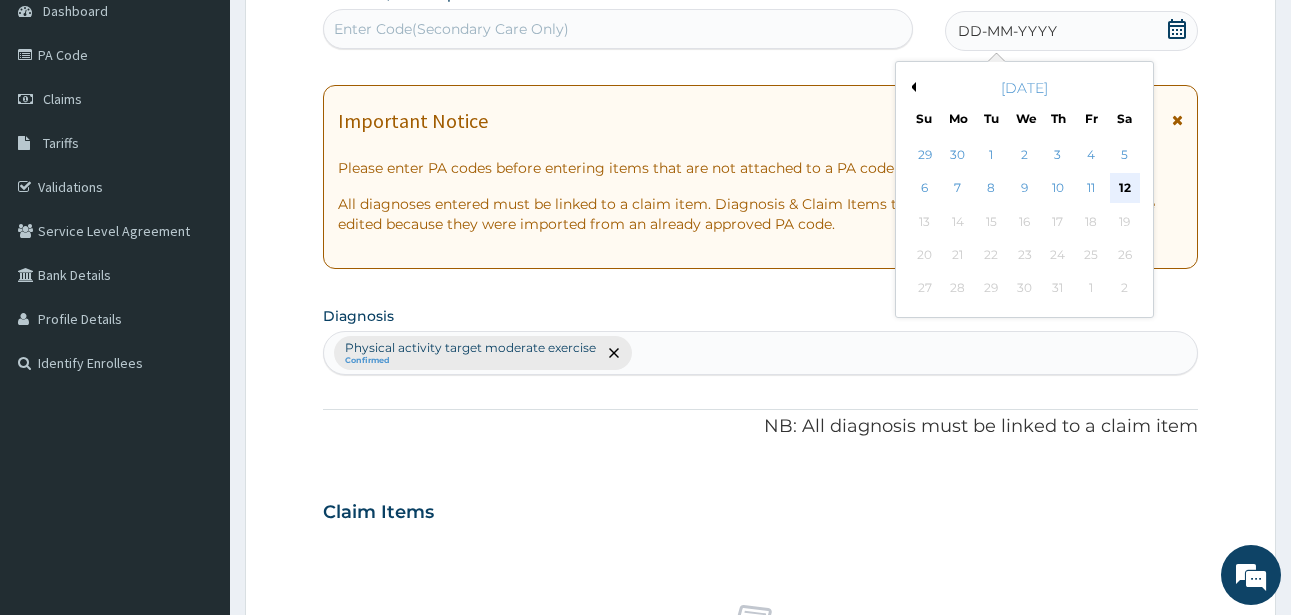 click on "12" at bounding box center (1125, 189) 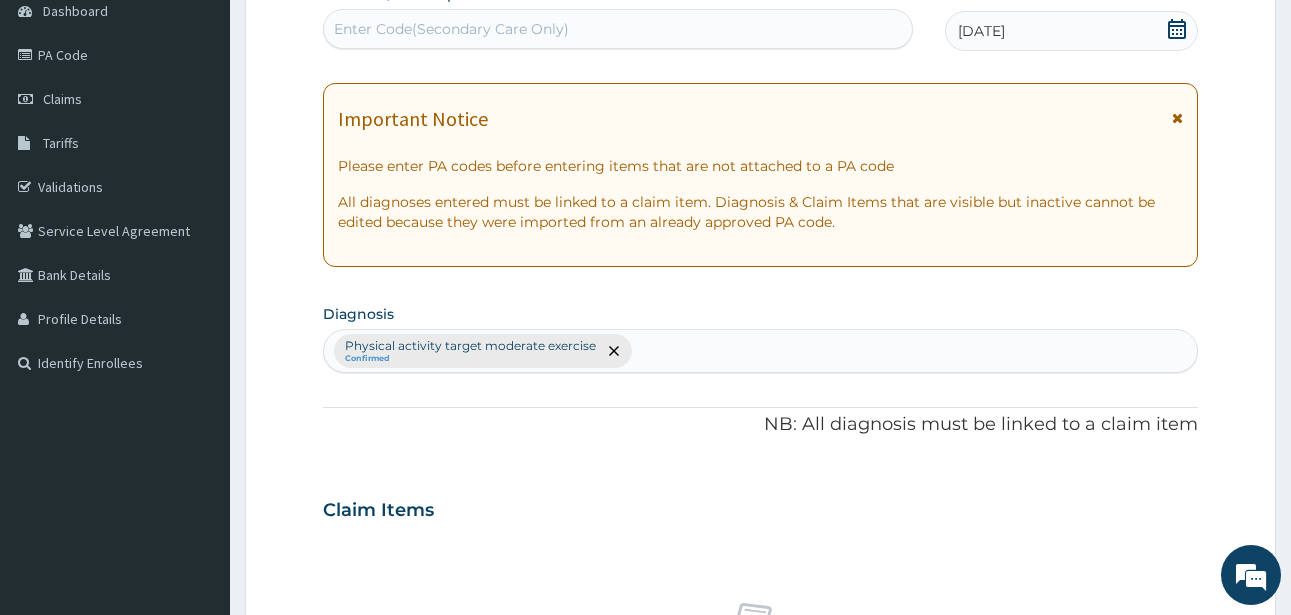 click on "Enter Code(Secondary Care Only)" at bounding box center (451, 29) 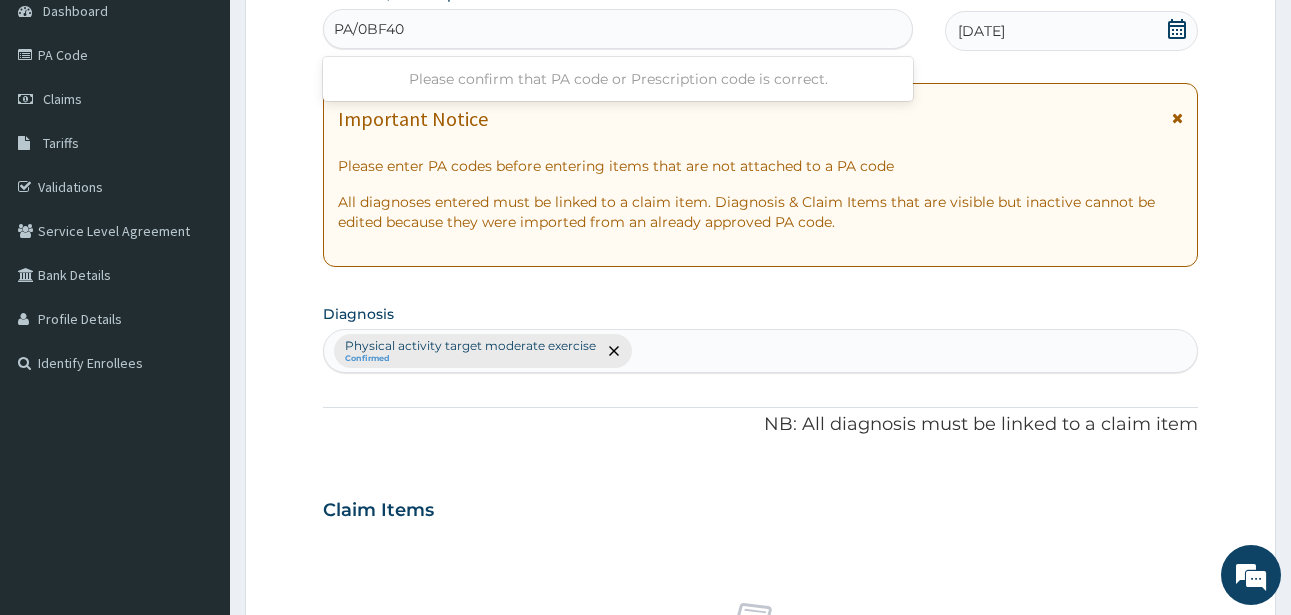 type on "PA/0BF40D" 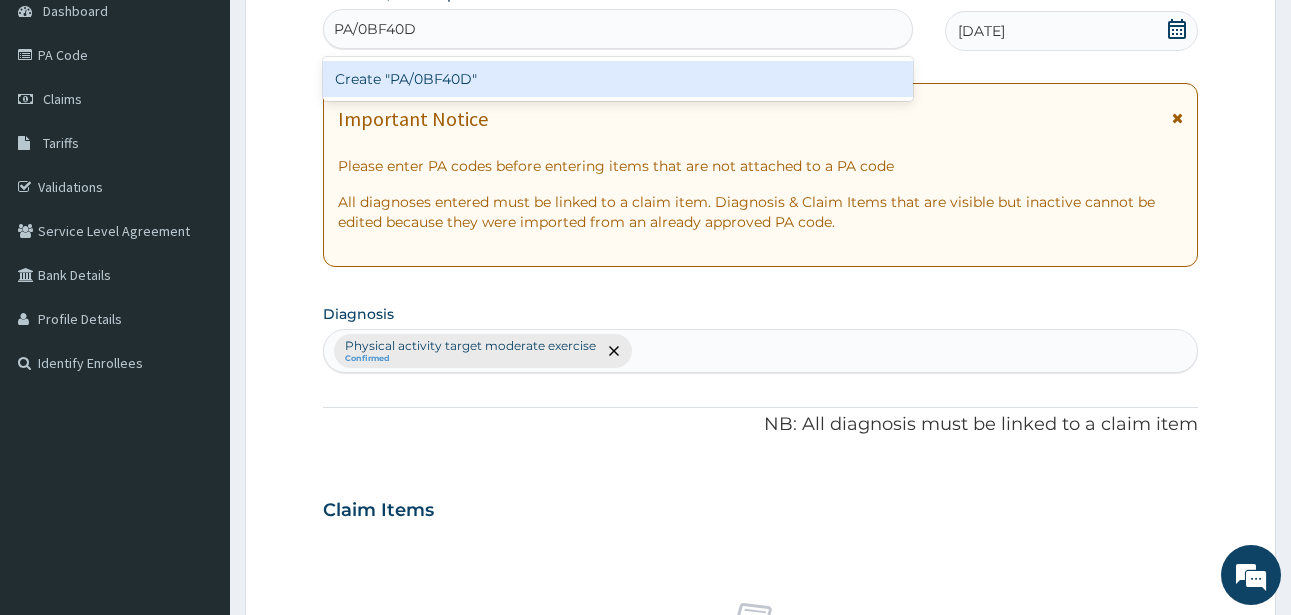 type 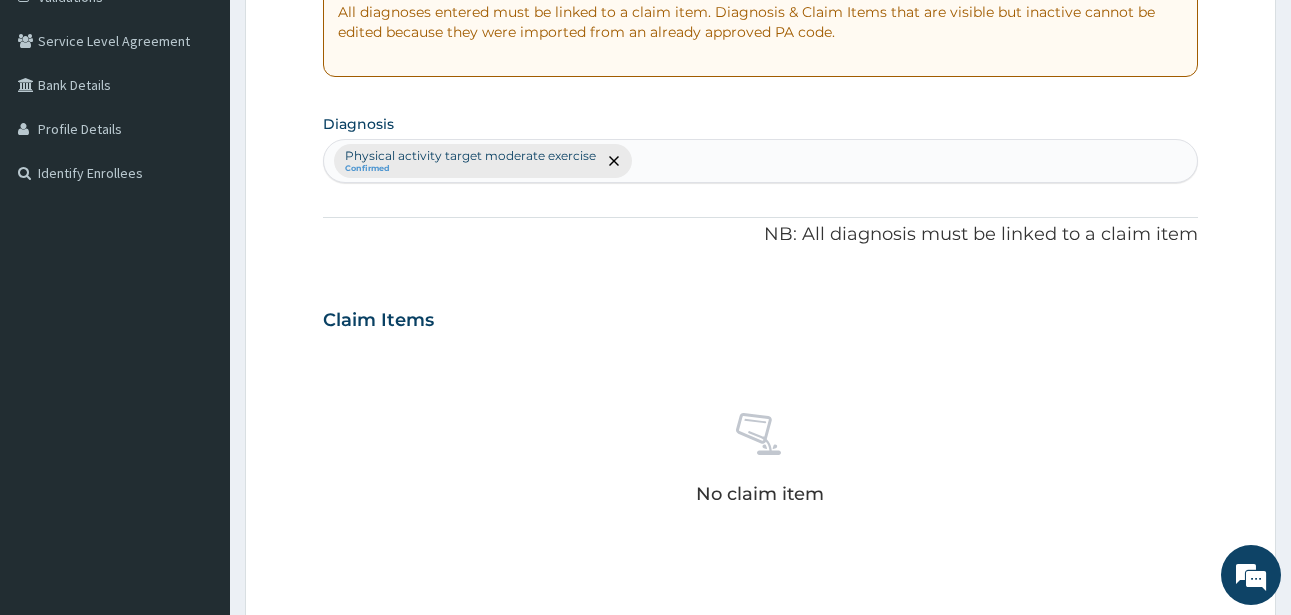scroll, scrollTop: 827, scrollLeft: 0, axis: vertical 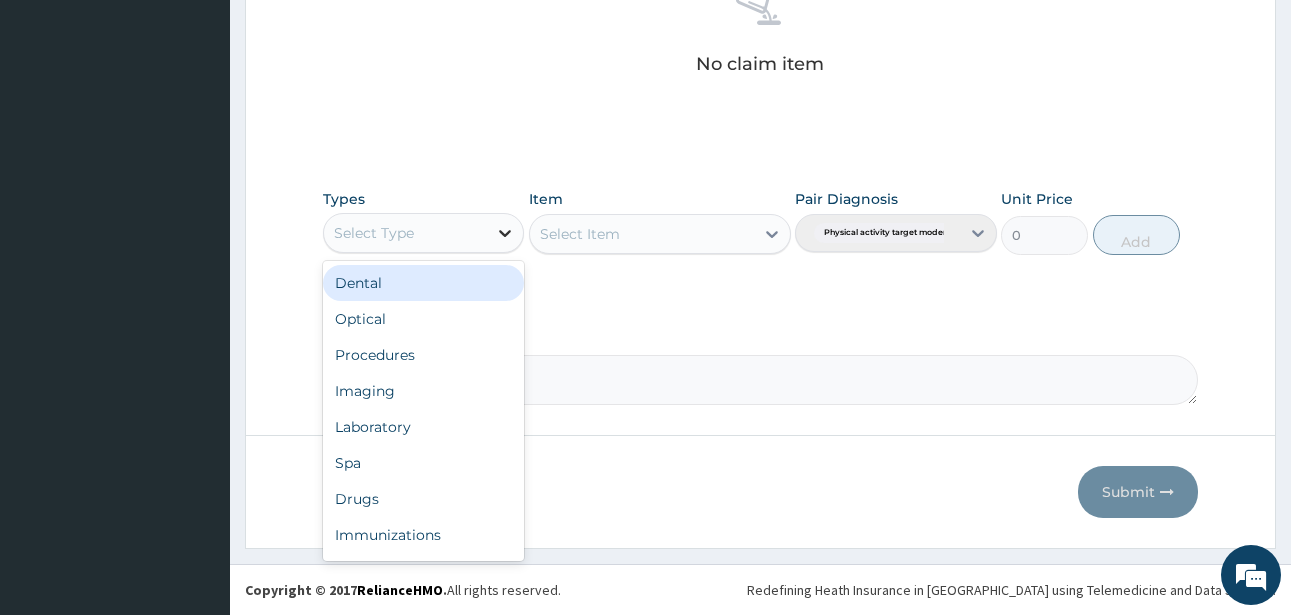 click 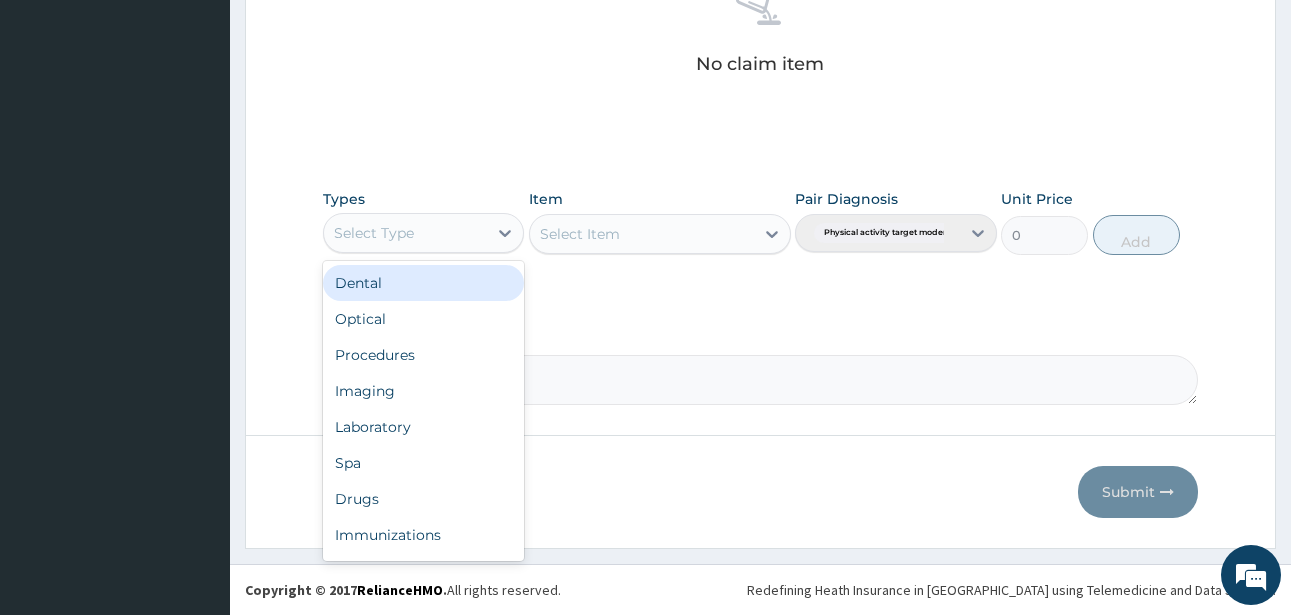 scroll, scrollTop: 68, scrollLeft: 0, axis: vertical 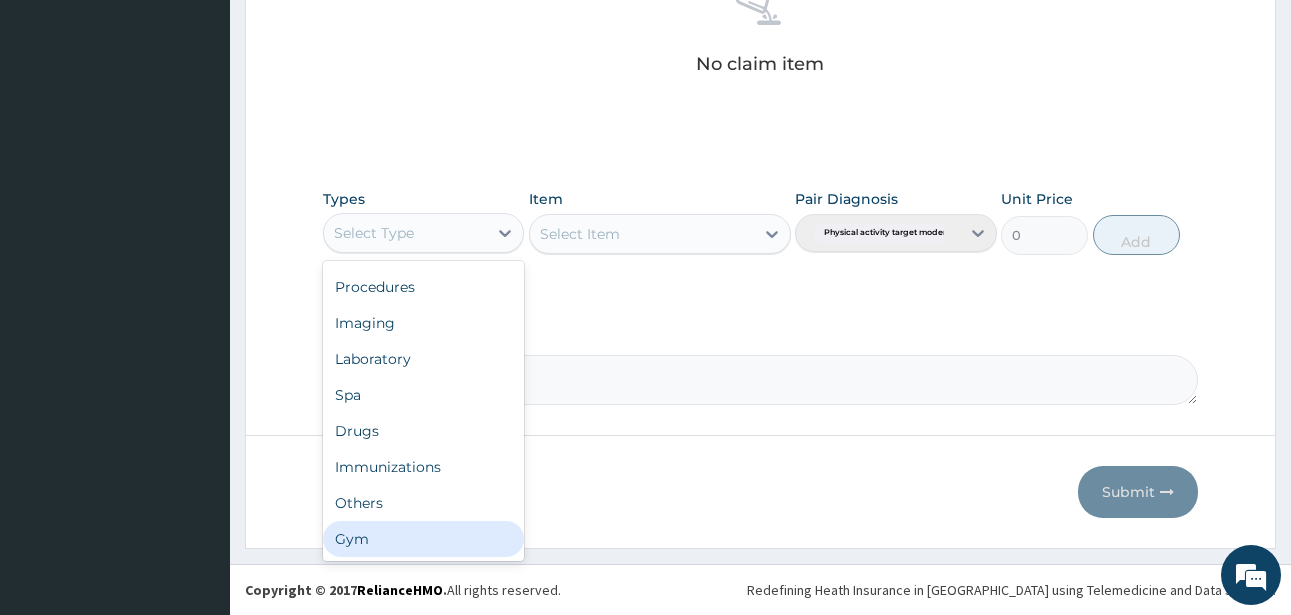 click on "Gym" at bounding box center (423, 539) 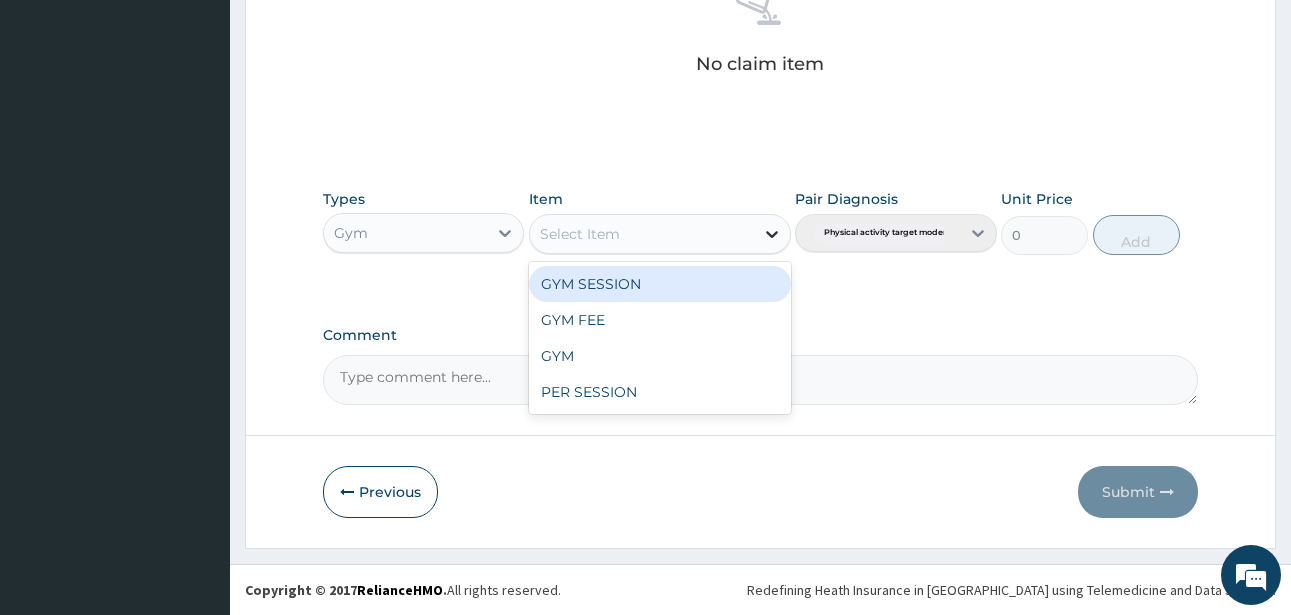 click 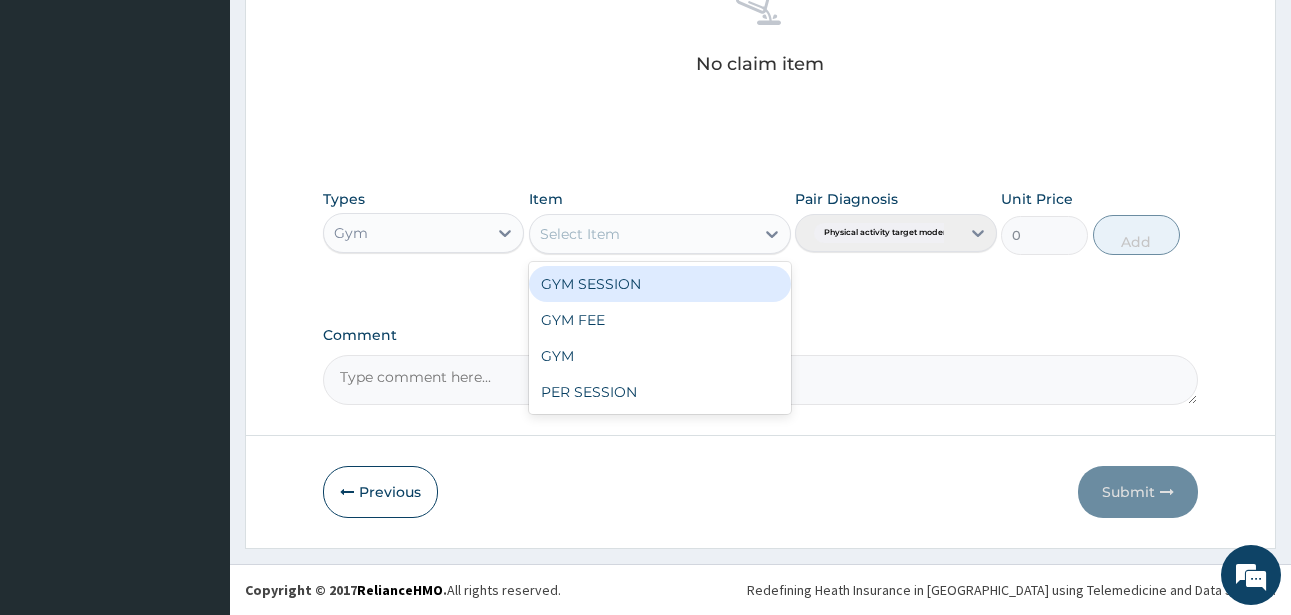 click on "GYM SESSION" at bounding box center (660, 284) 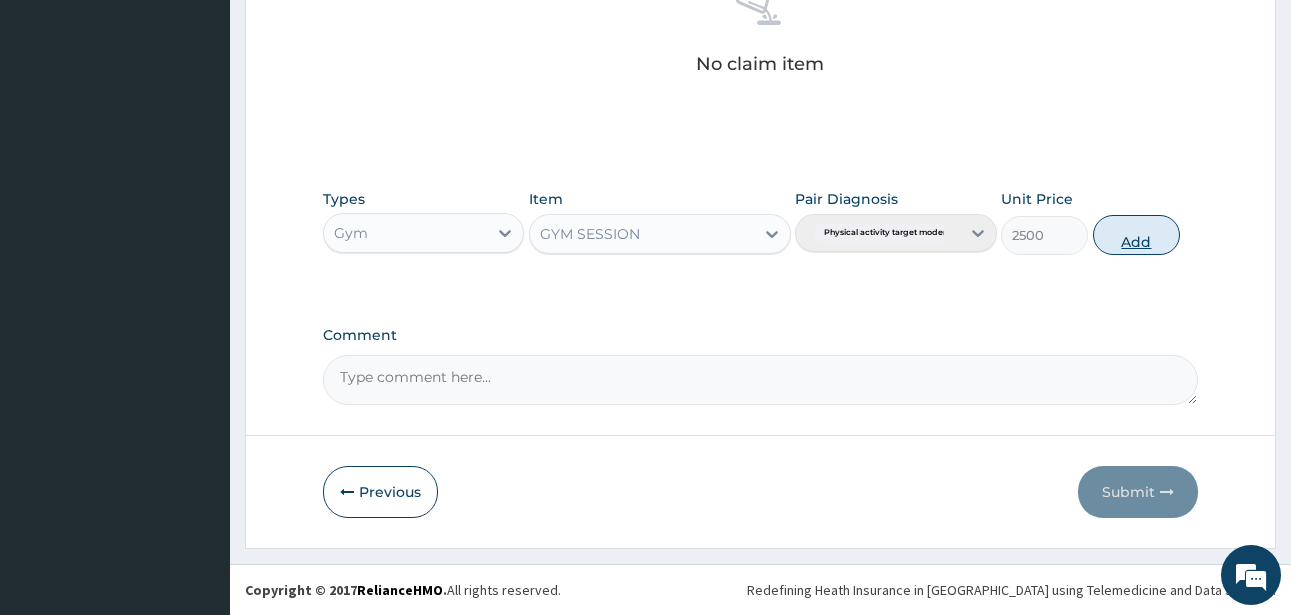 click on "Add" at bounding box center [1136, 235] 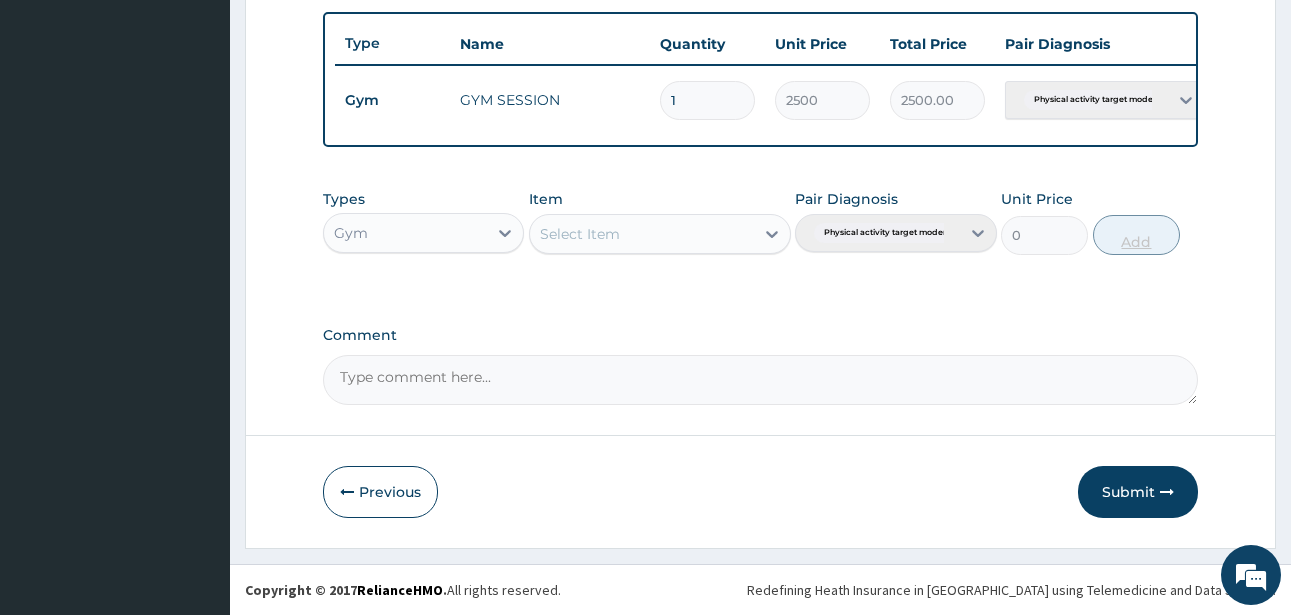 scroll, scrollTop: 747, scrollLeft: 0, axis: vertical 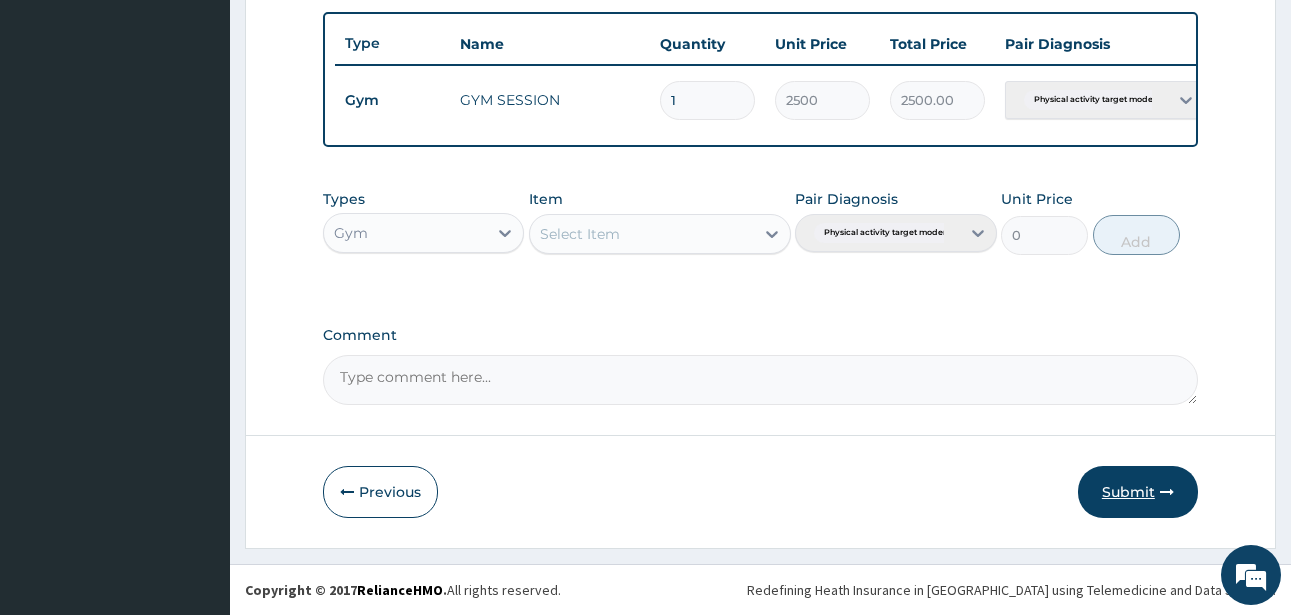 click on "Submit" at bounding box center [1138, 492] 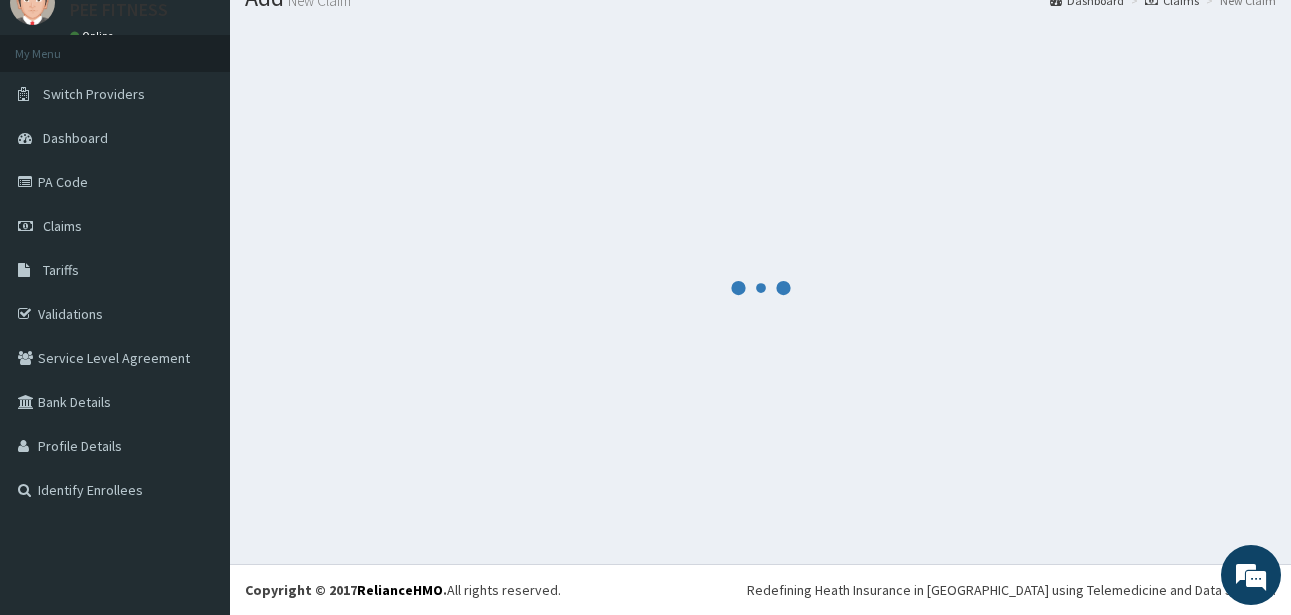 scroll, scrollTop: 747, scrollLeft: 0, axis: vertical 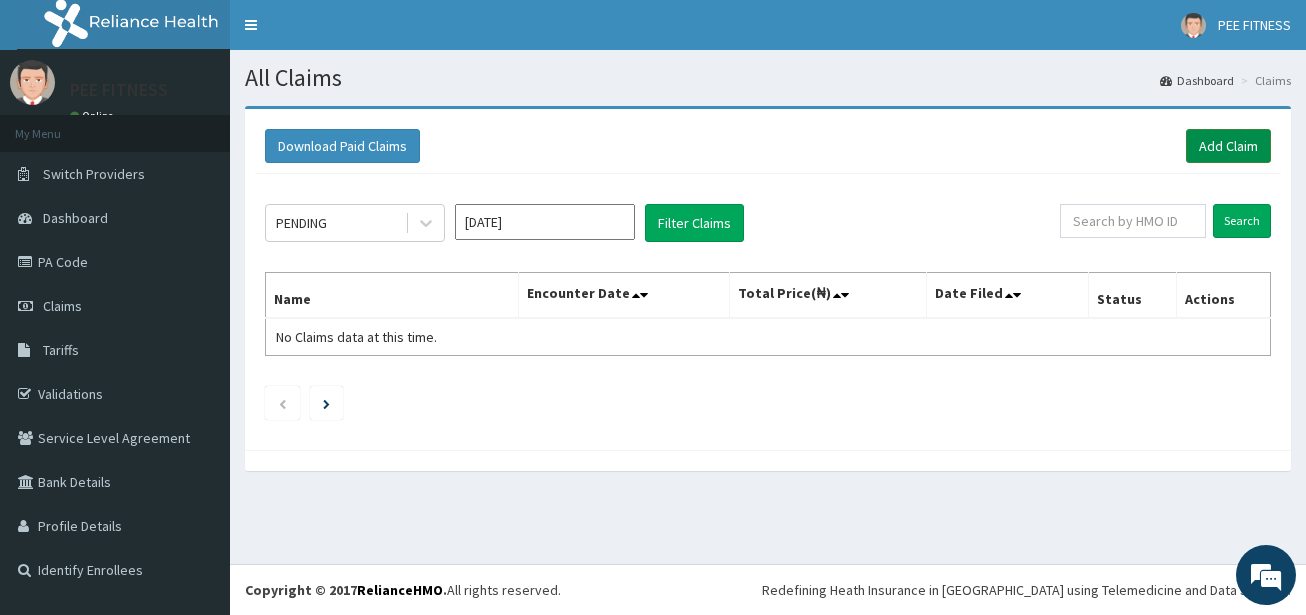 click on "Add Claim" at bounding box center [1228, 146] 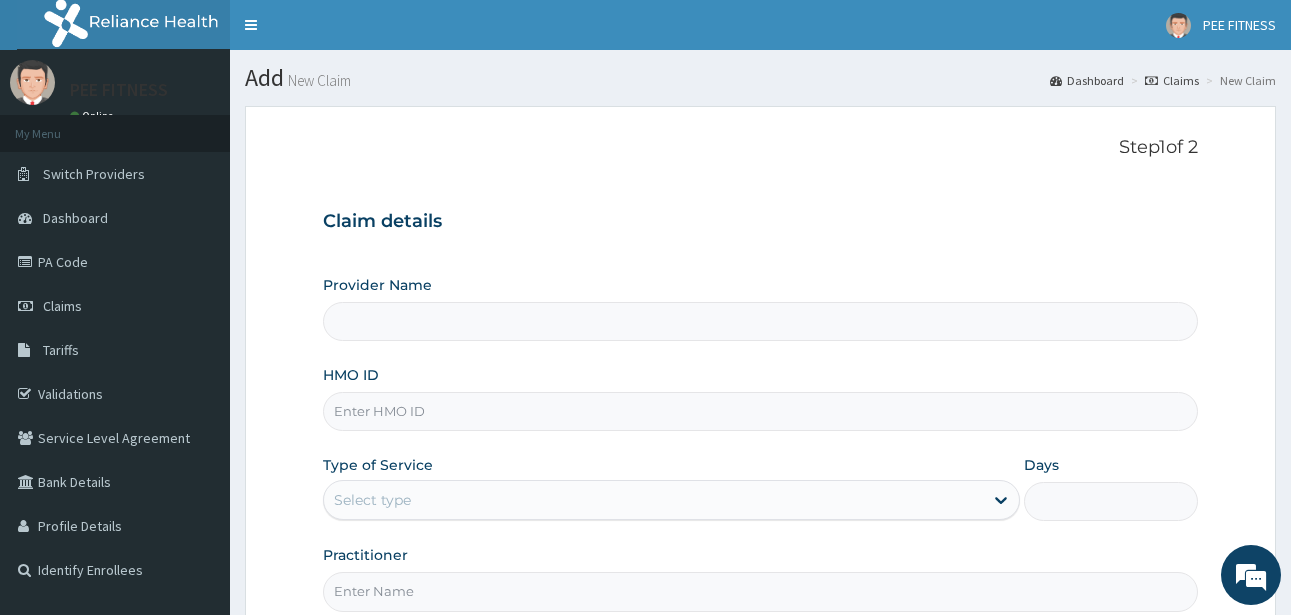scroll, scrollTop: 0, scrollLeft: 0, axis: both 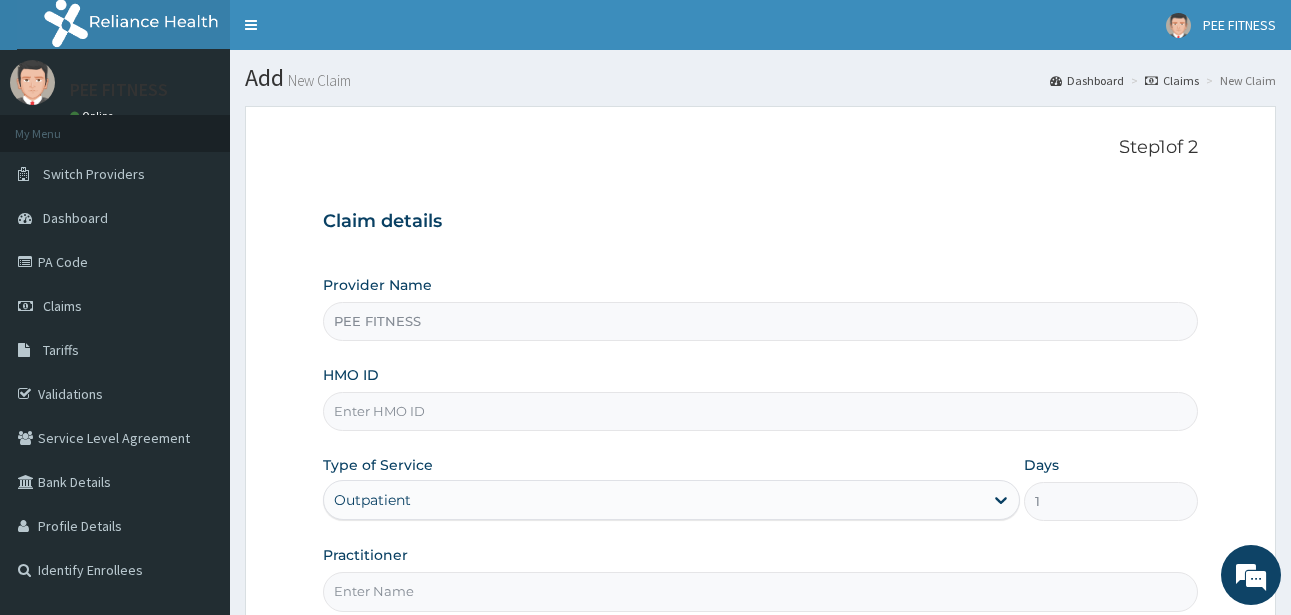 click on "HMO ID" at bounding box center (760, 411) 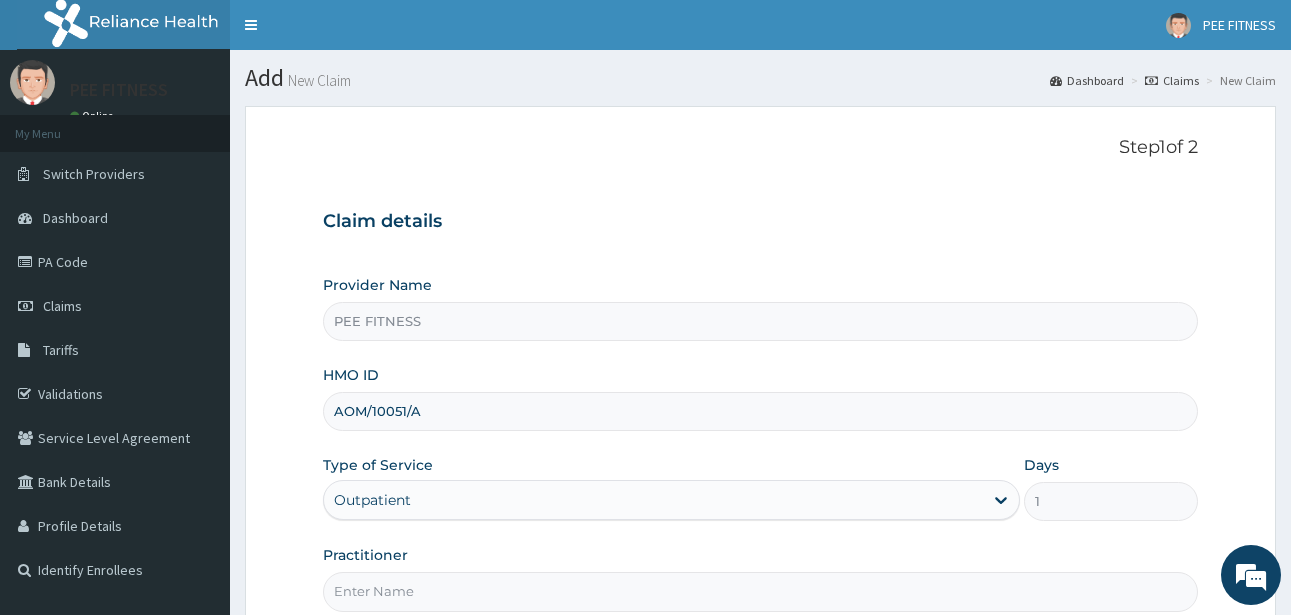 type on "AOM/10051/A" 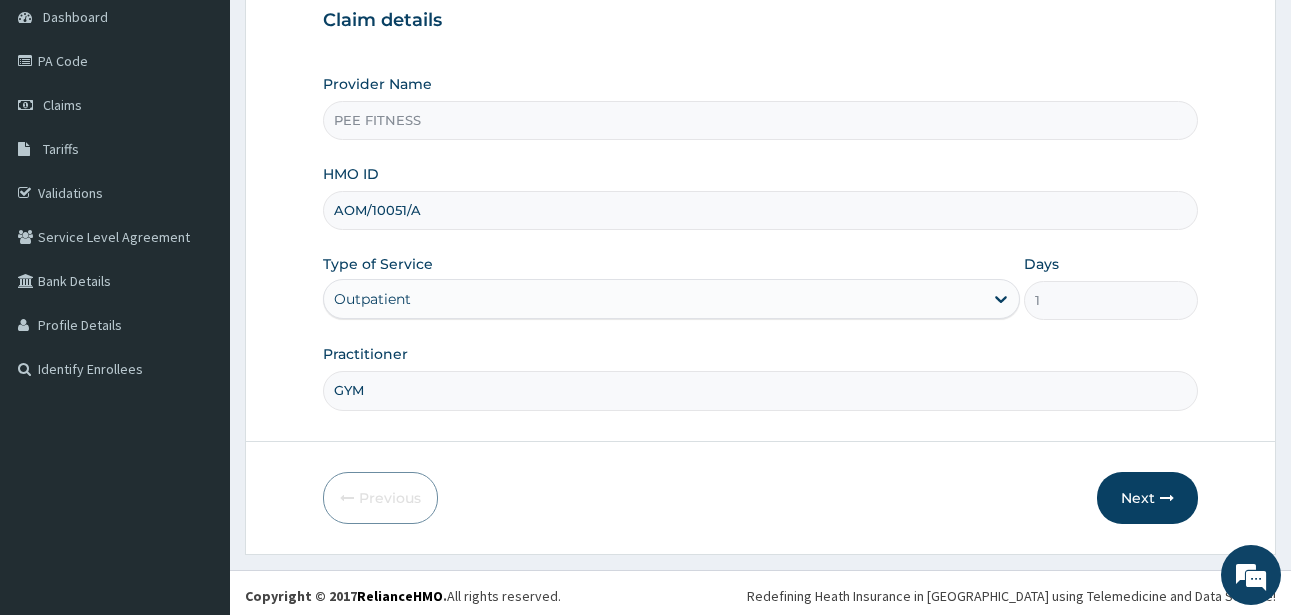 scroll, scrollTop: 207, scrollLeft: 0, axis: vertical 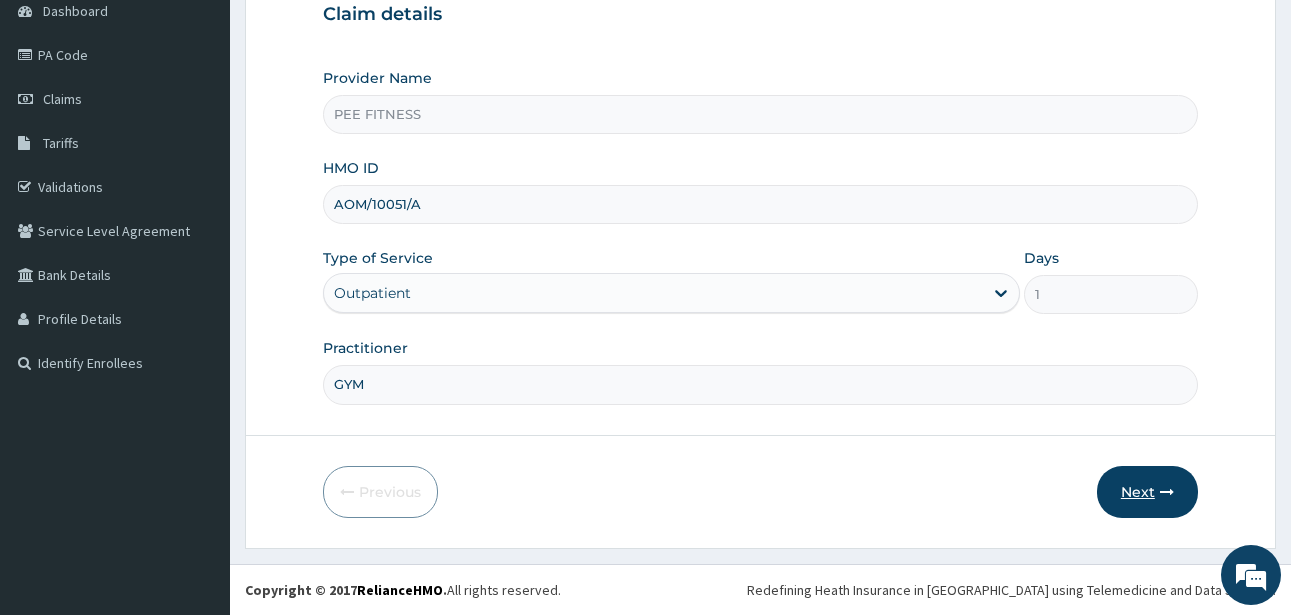 type on "GYM" 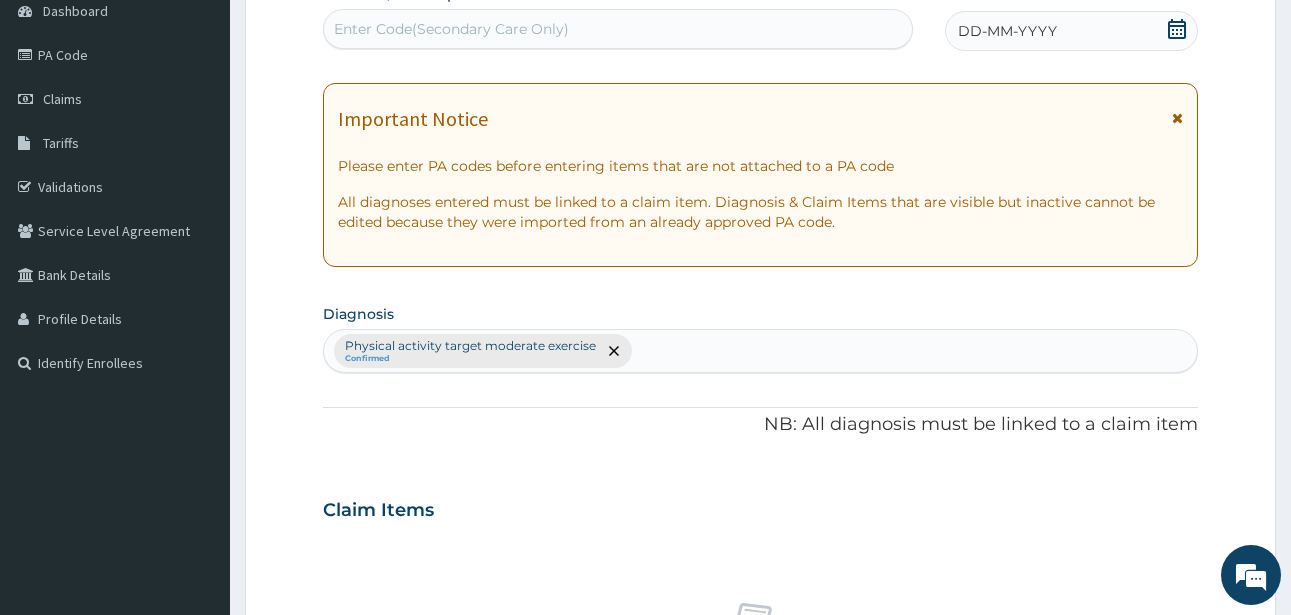 click on "DD-MM-YYYY" at bounding box center [1007, 31] 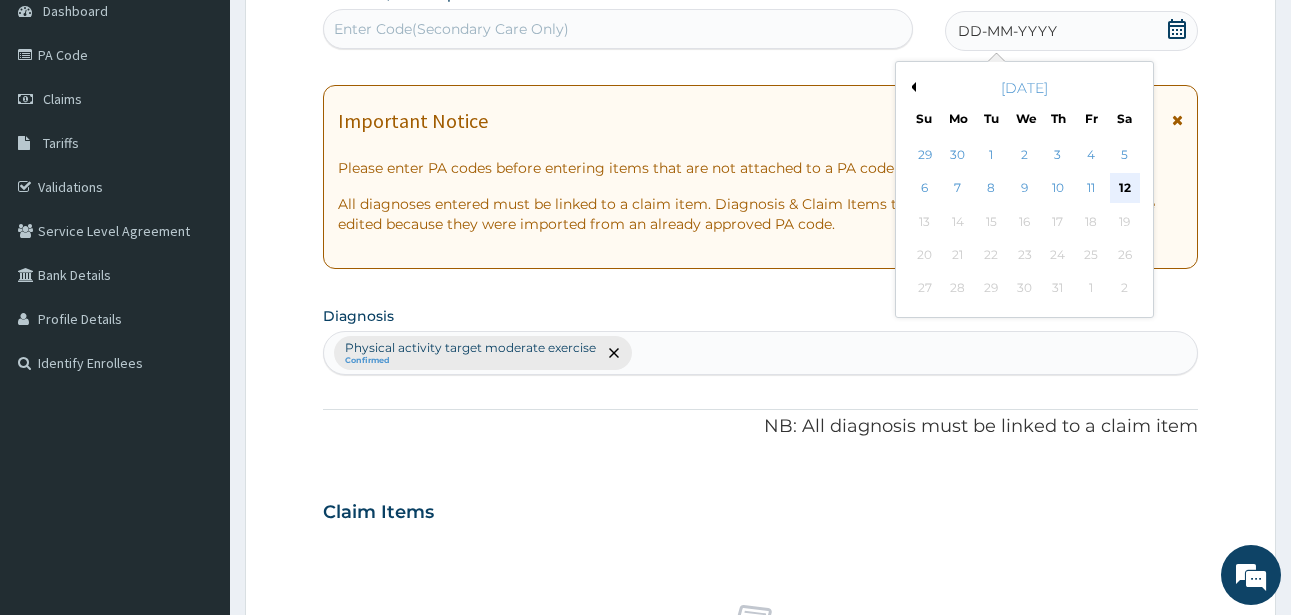 click on "12" at bounding box center (1125, 189) 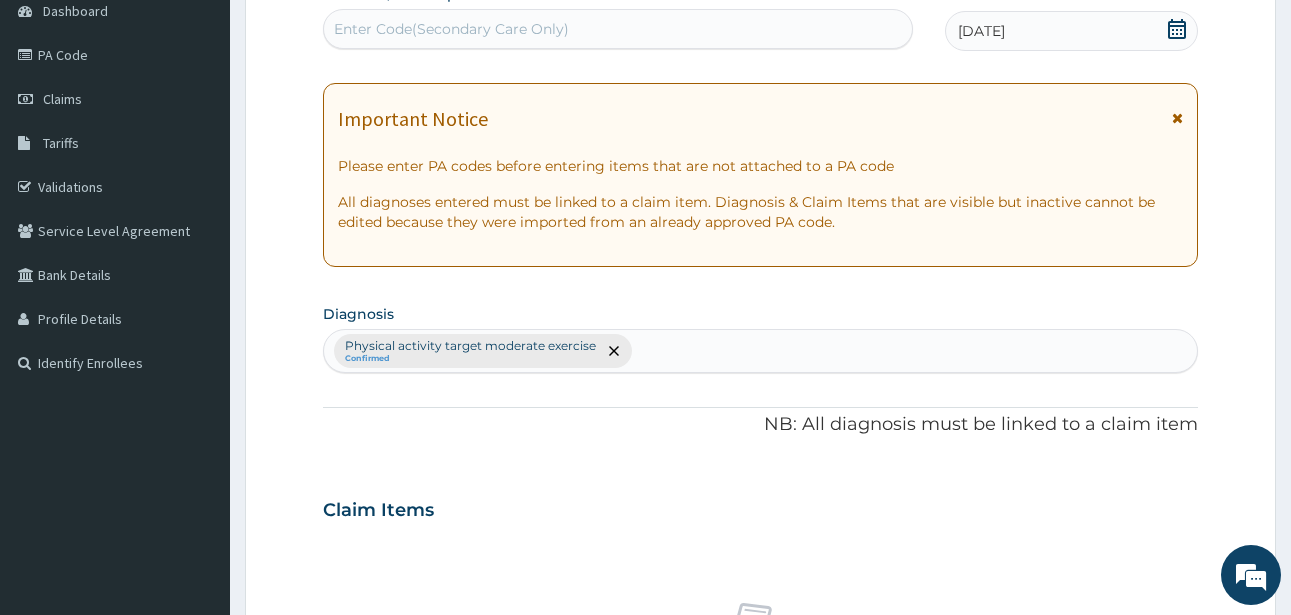 click on "Enter Code(Secondary Care Only)" at bounding box center (451, 29) 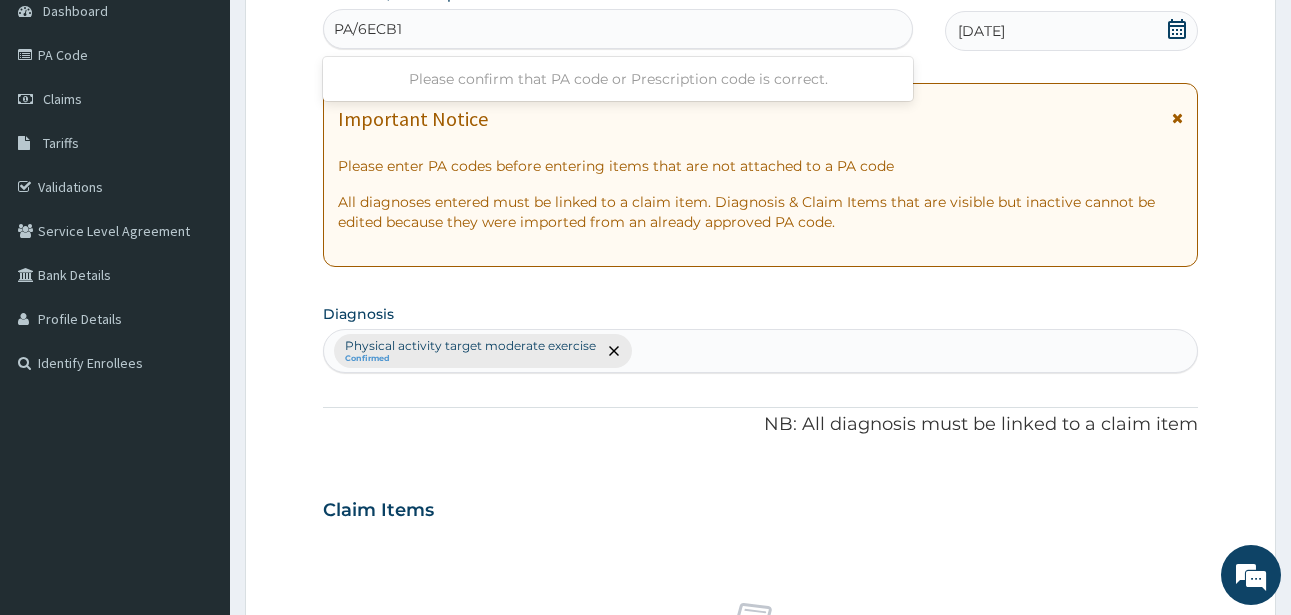 type on "PA/6ECB16" 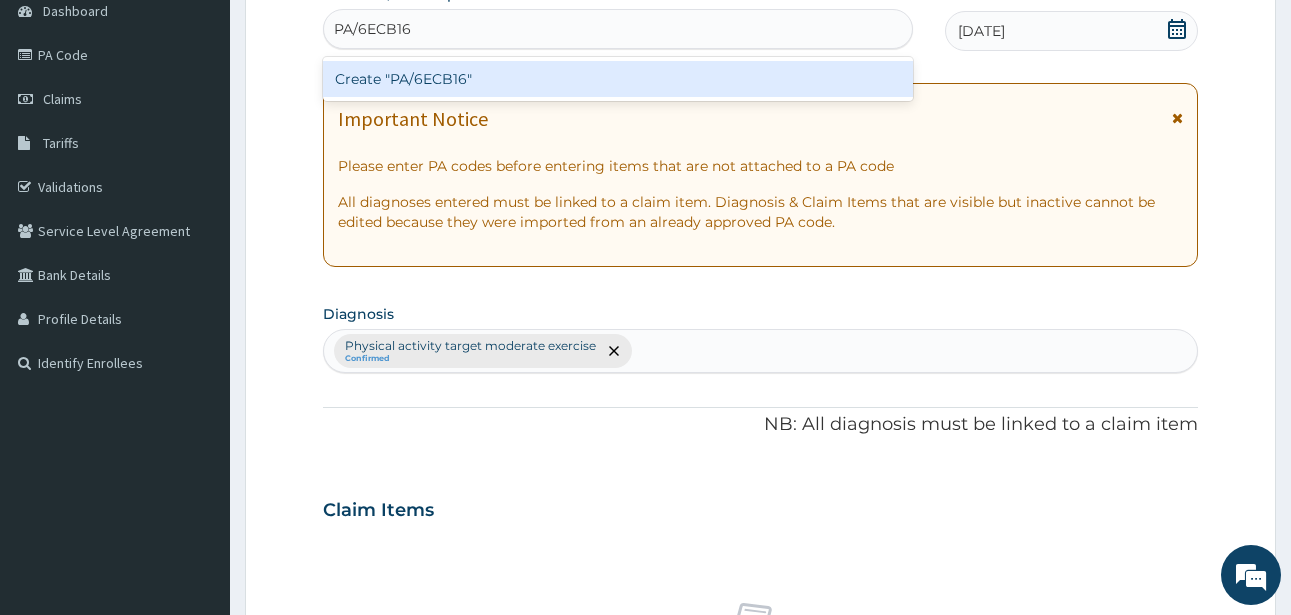 type 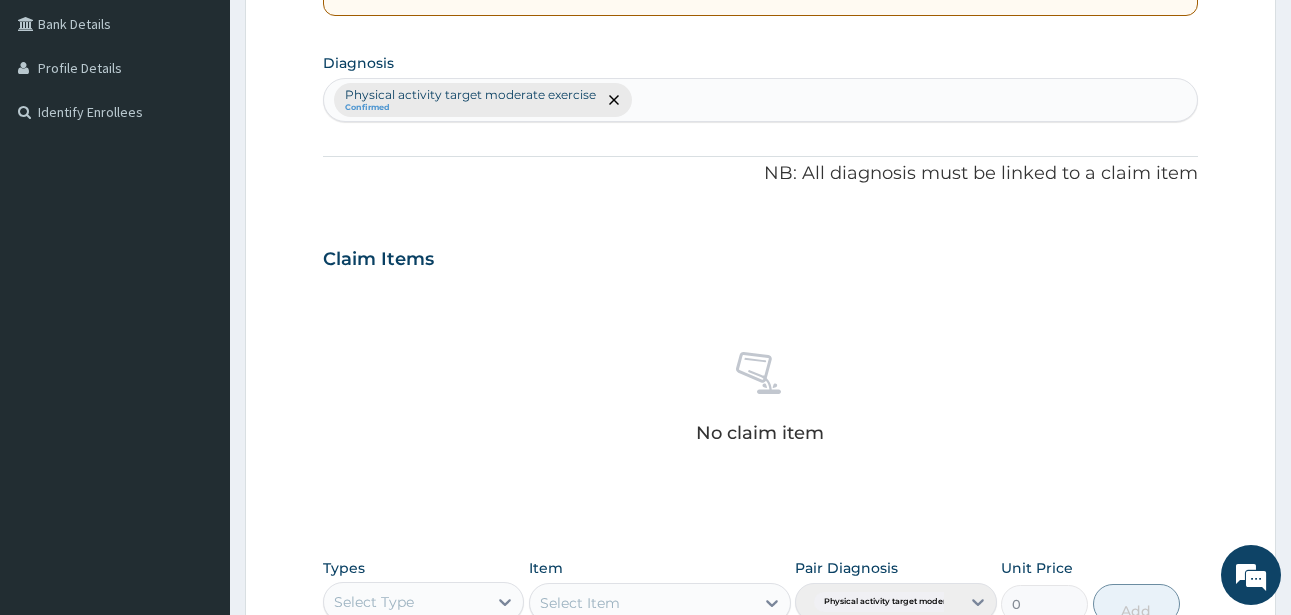 scroll, scrollTop: 827, scrollLeft: 0, axis: vertical 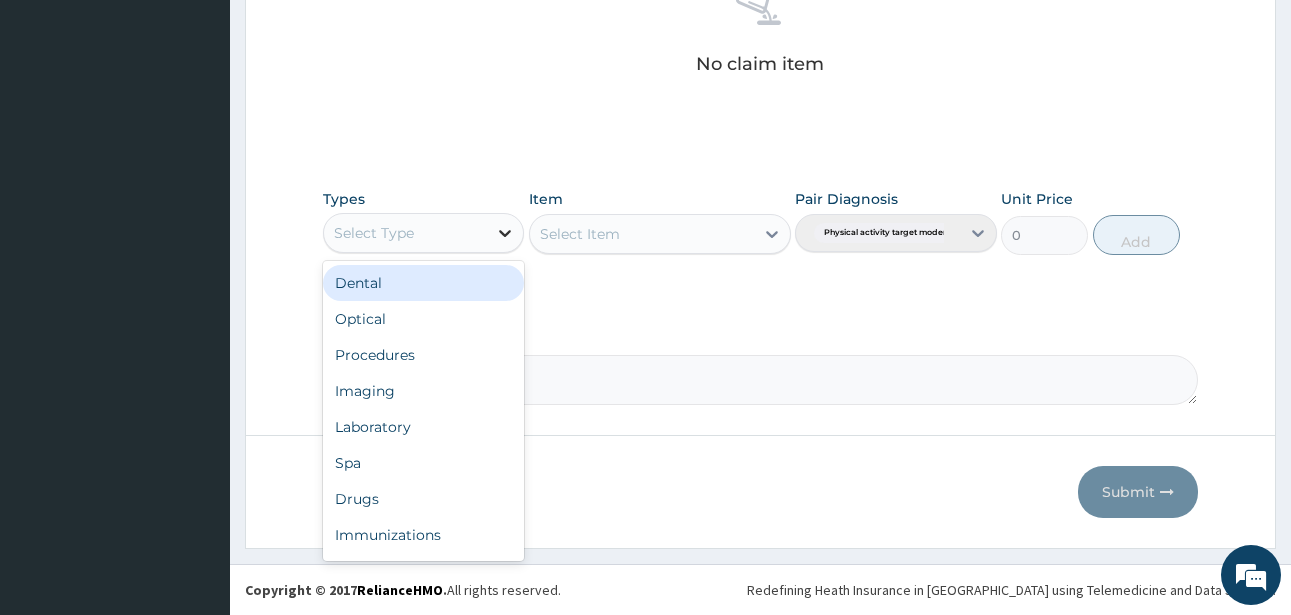 click 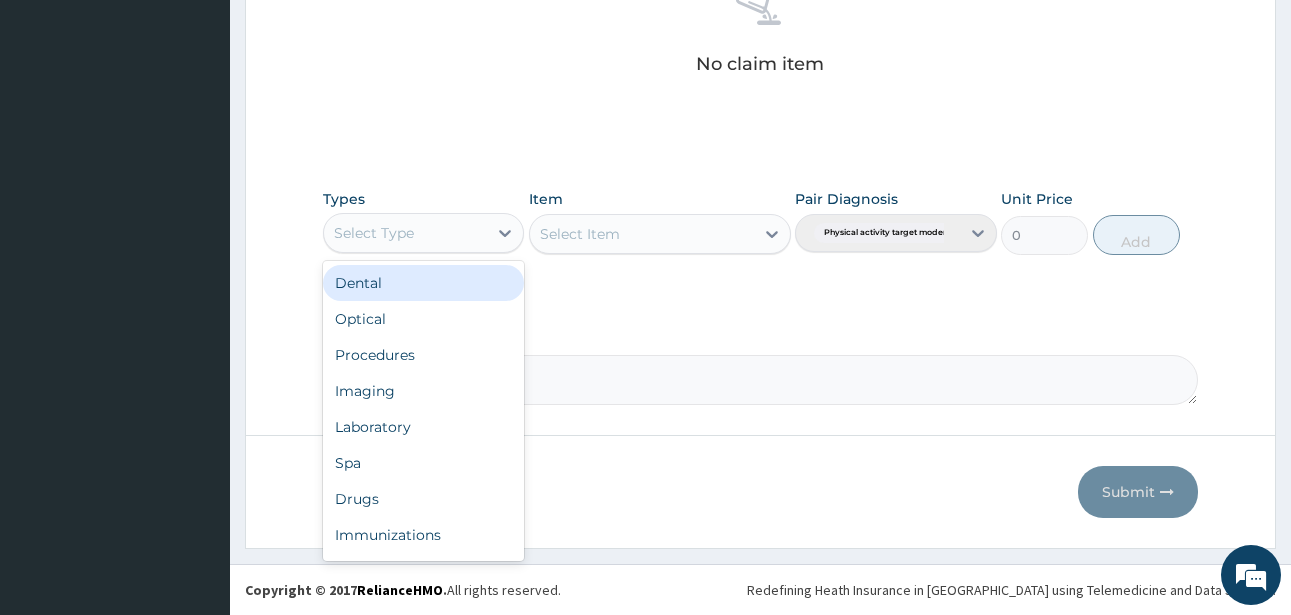 scroll, scrollTop: 68, scrollLeft: 0, axis: vertical 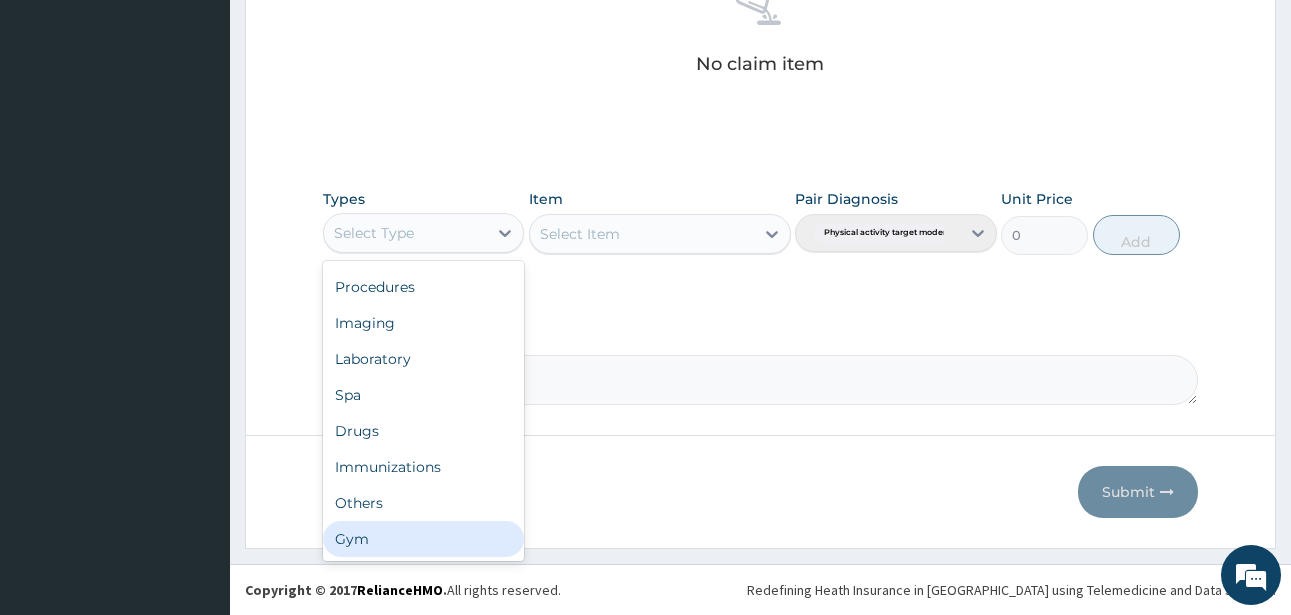 click on "Gym" at bounding box center (423, 539) 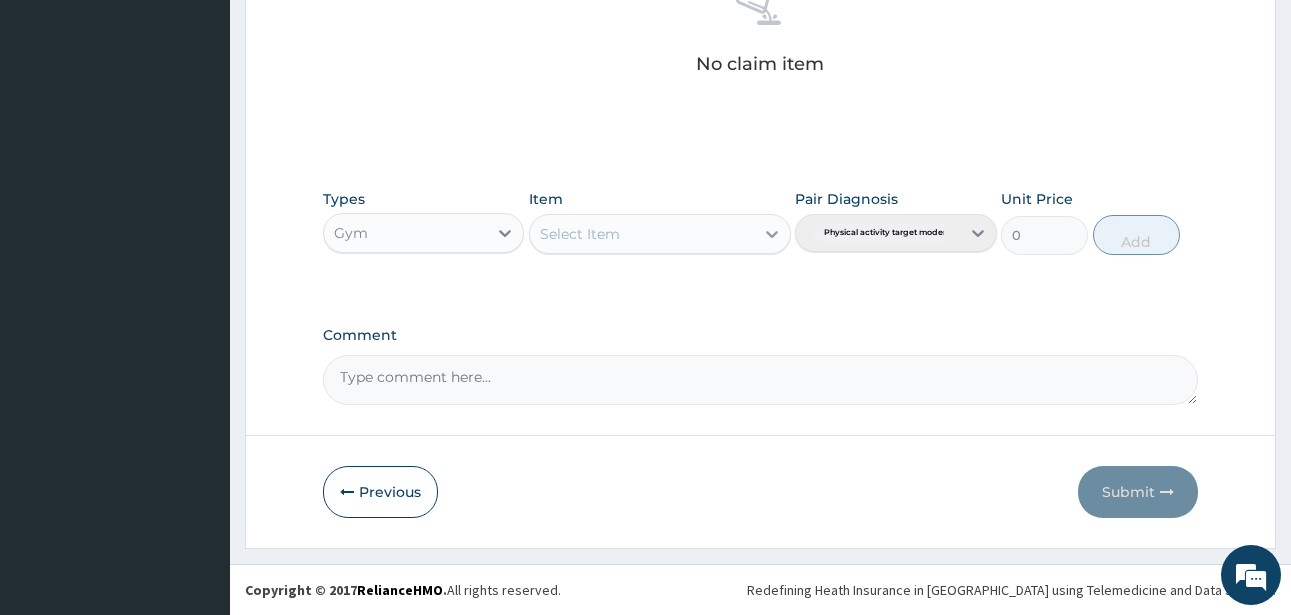 click 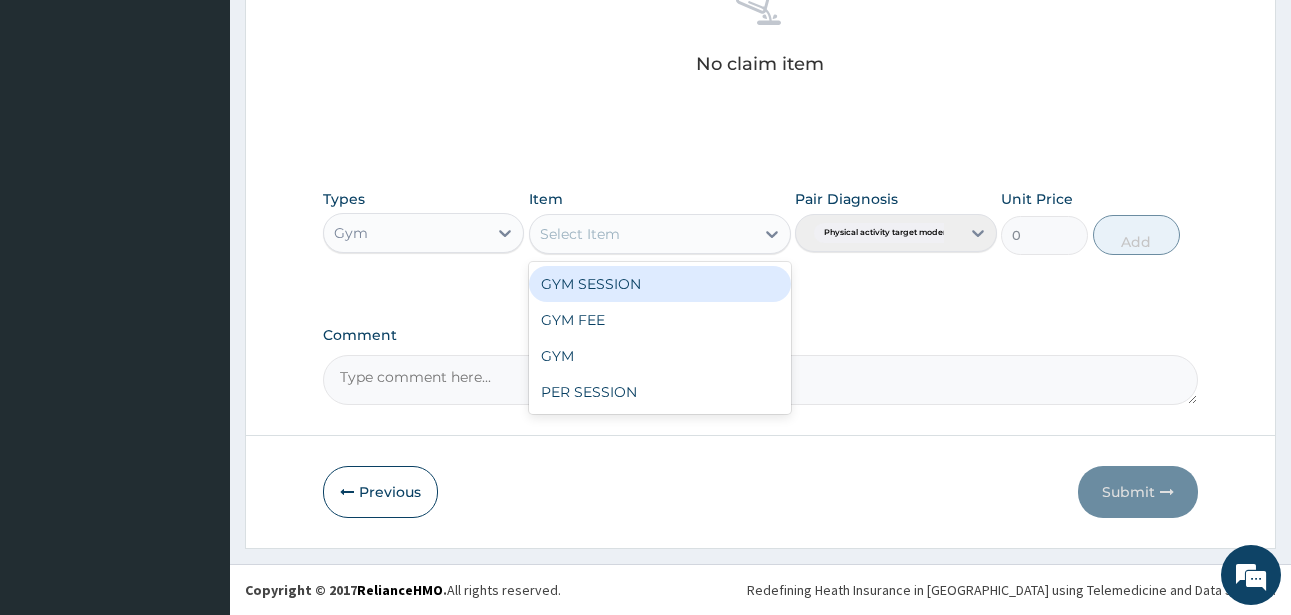 click on "GYM SESSION" at bounding box center [660, 284] 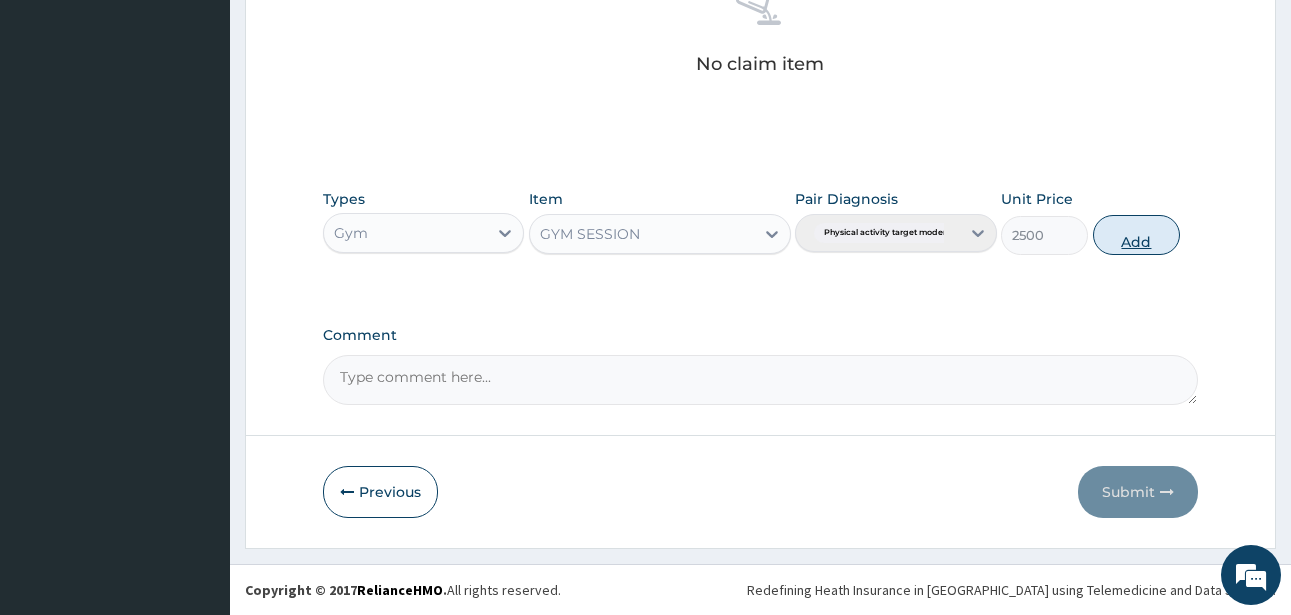 click on "Add" at bounding box center [1136, 235] 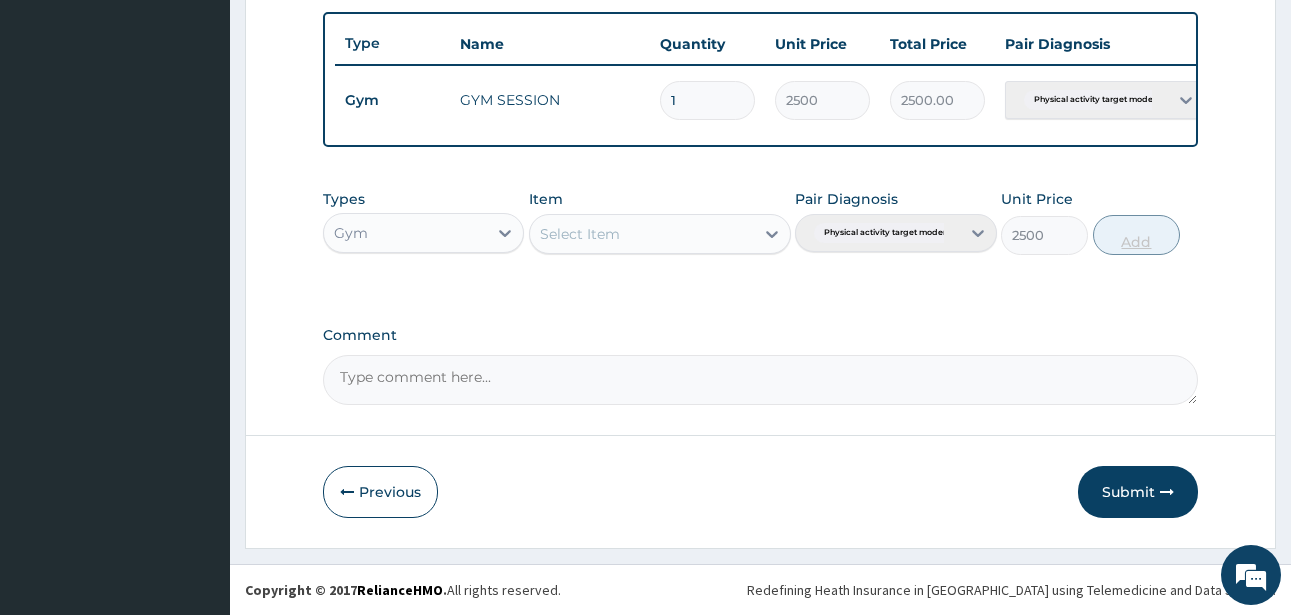 type on "0" 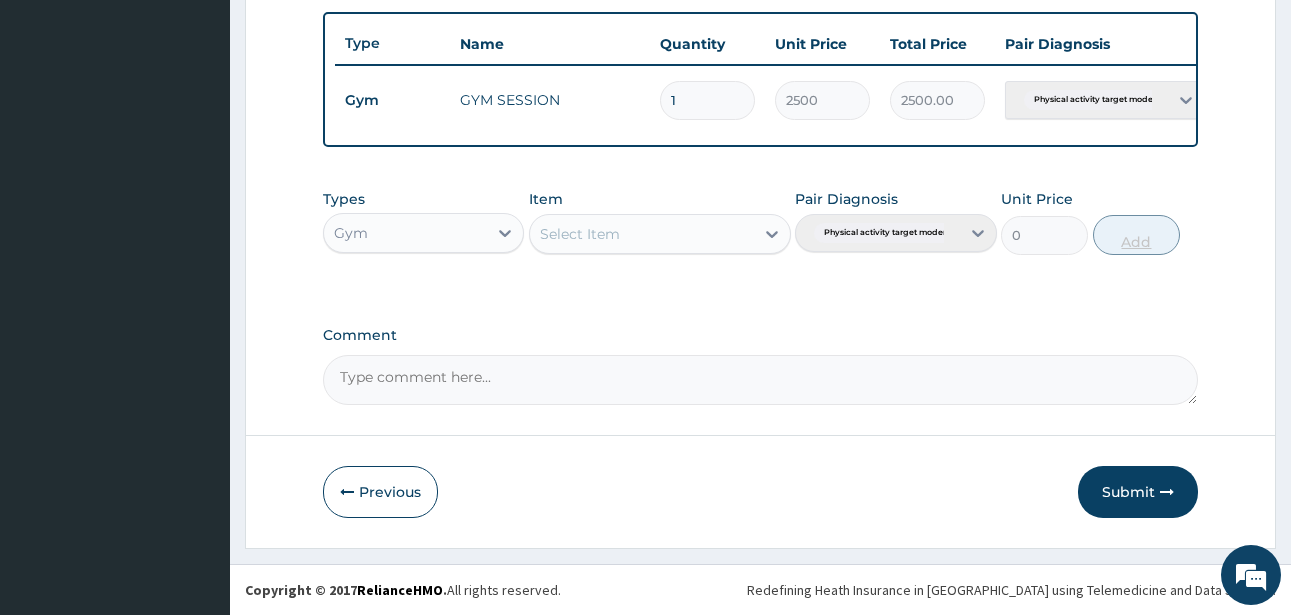 scroll, scrollTop: 747, scrollLeft: 0, axis: vertical 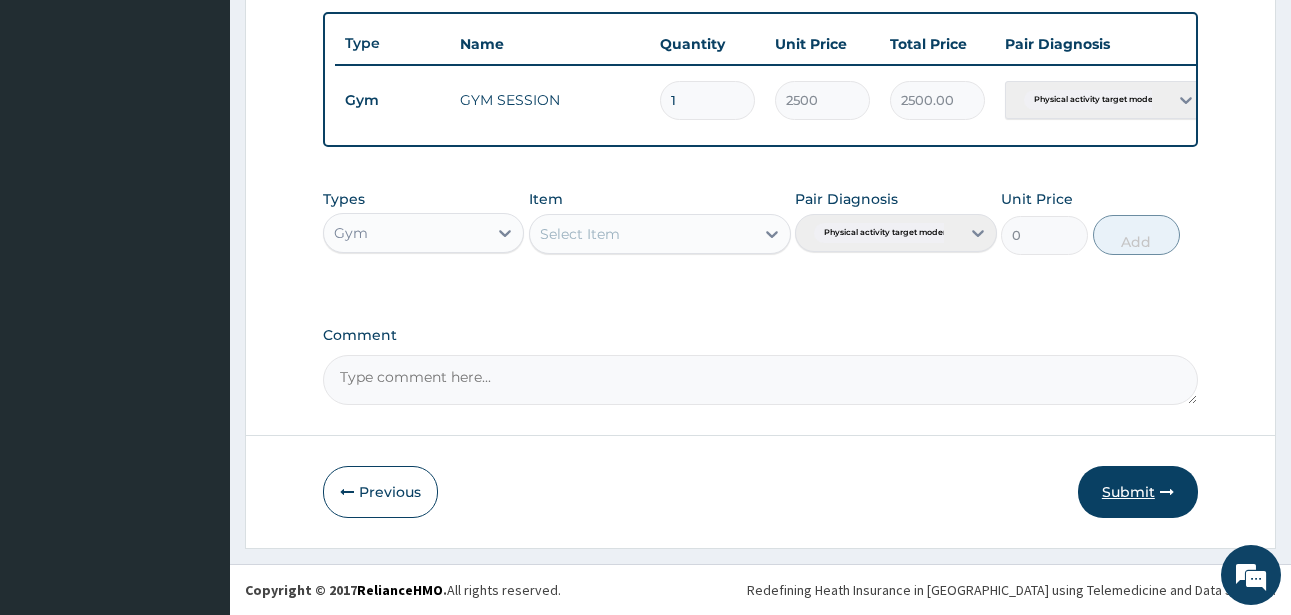 click on "Submit" at bounding box center (1138, 492) 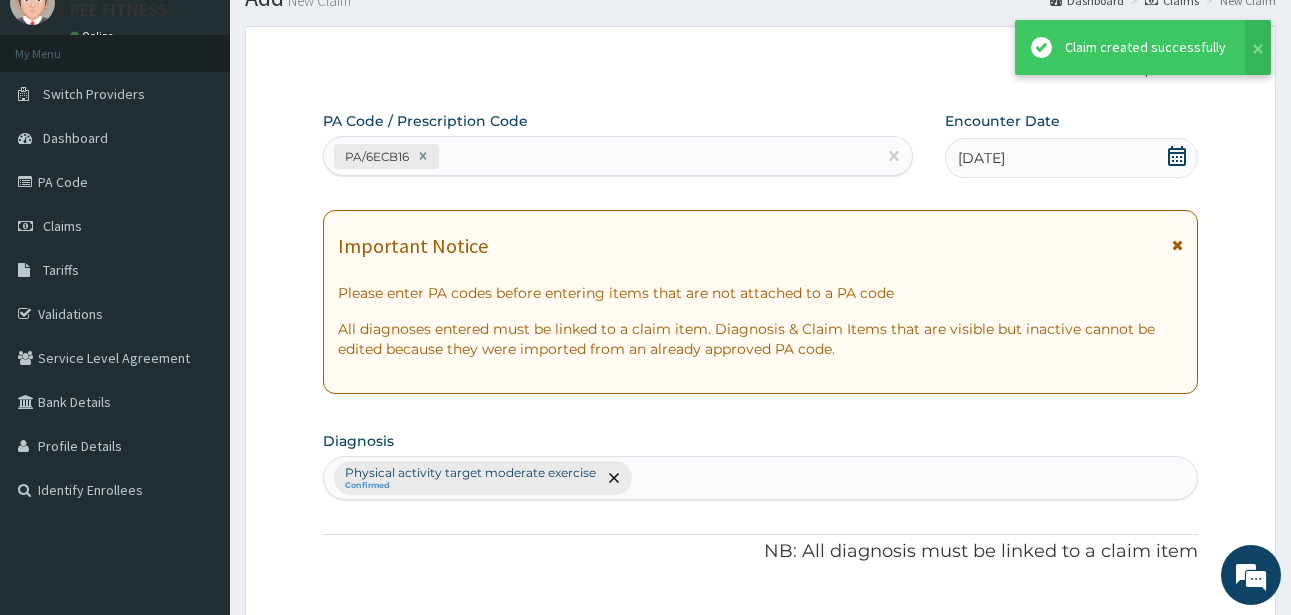 scroll, scrollTop: 747, scrollLeft: 0, axis: vertical 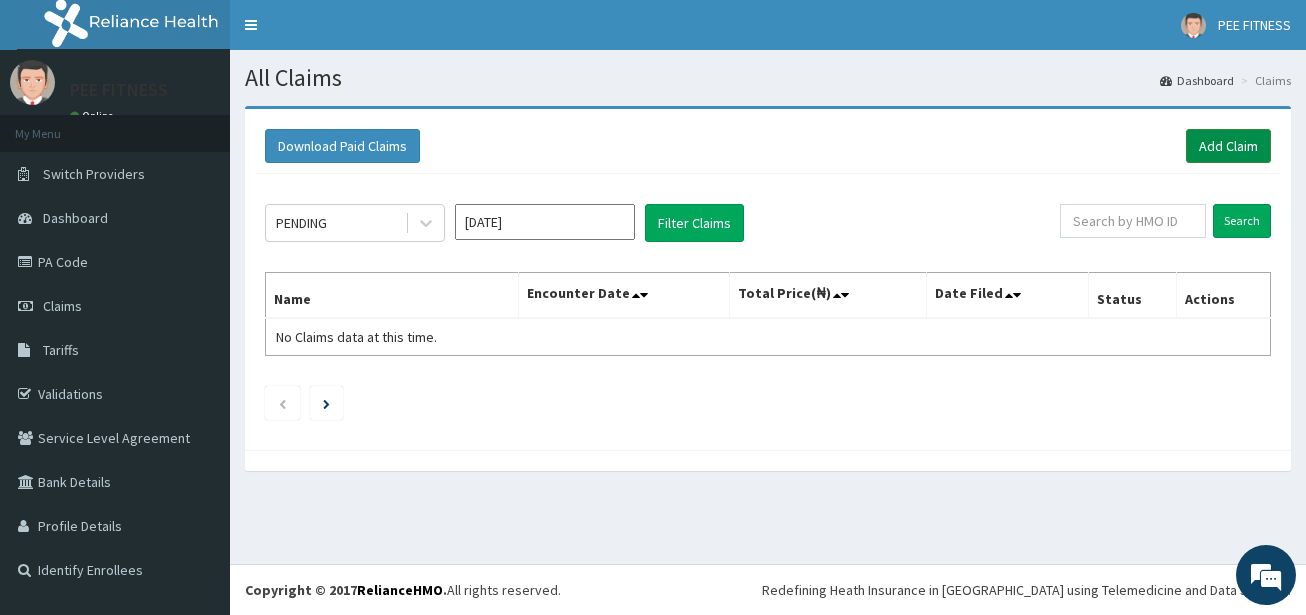 click on "Add Claim" at bounding box center [1228, 146] 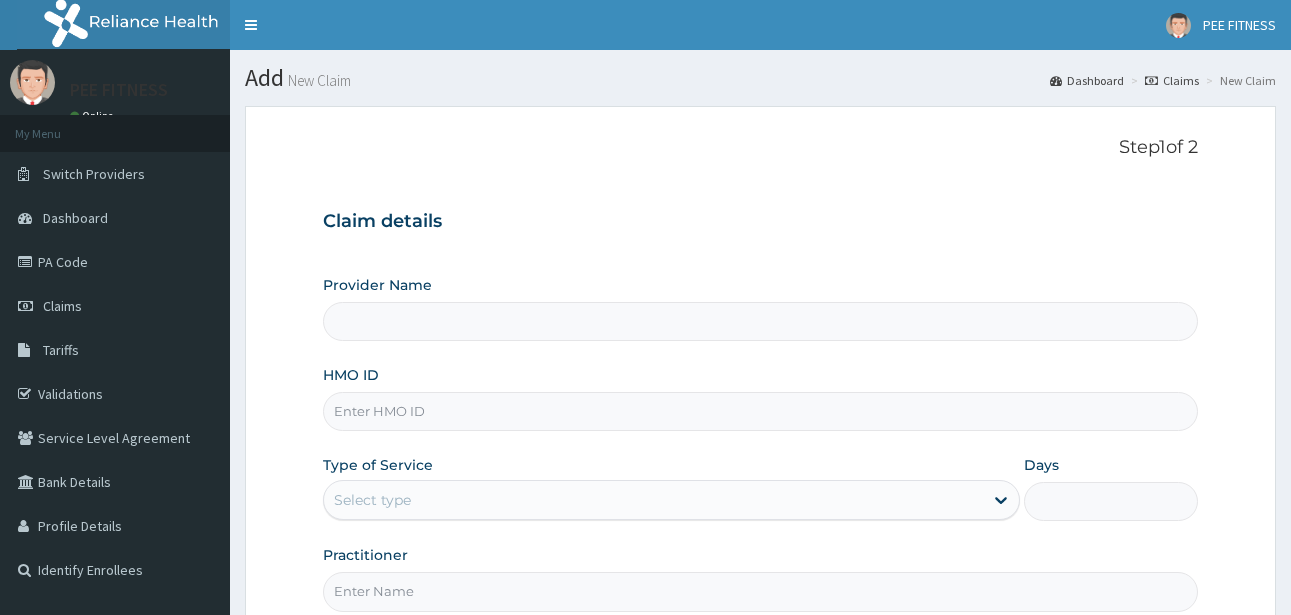 scroll, scrollTop: 0, scrollLeft: 0, axis: both 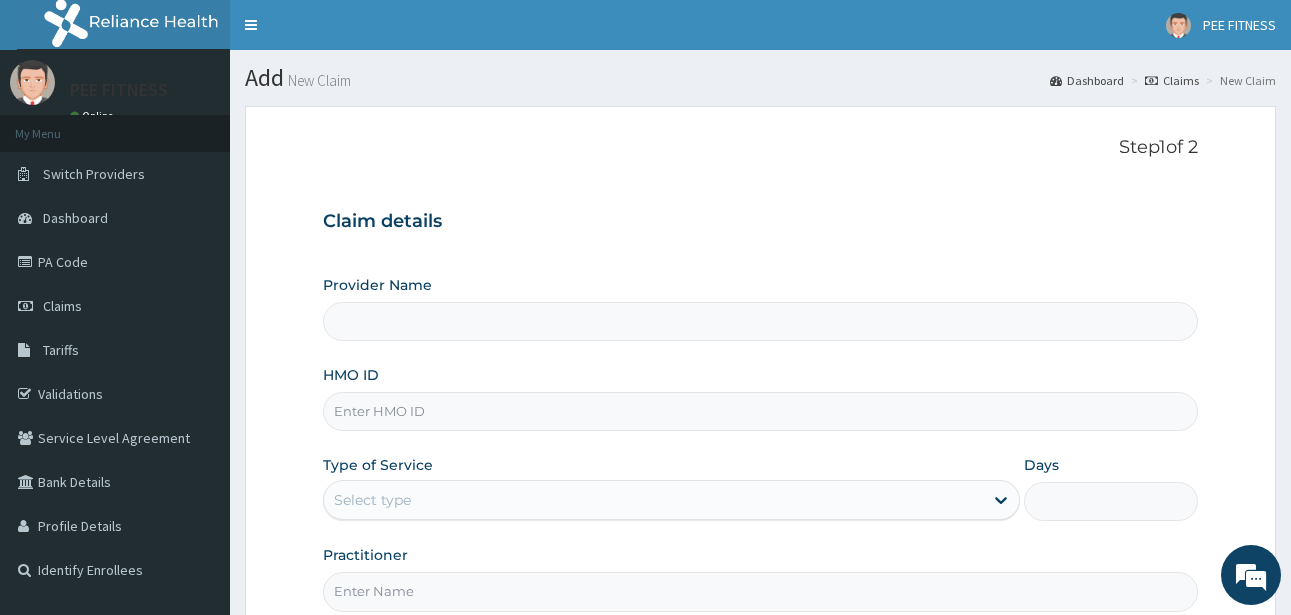 type on "PEE FITNESS" 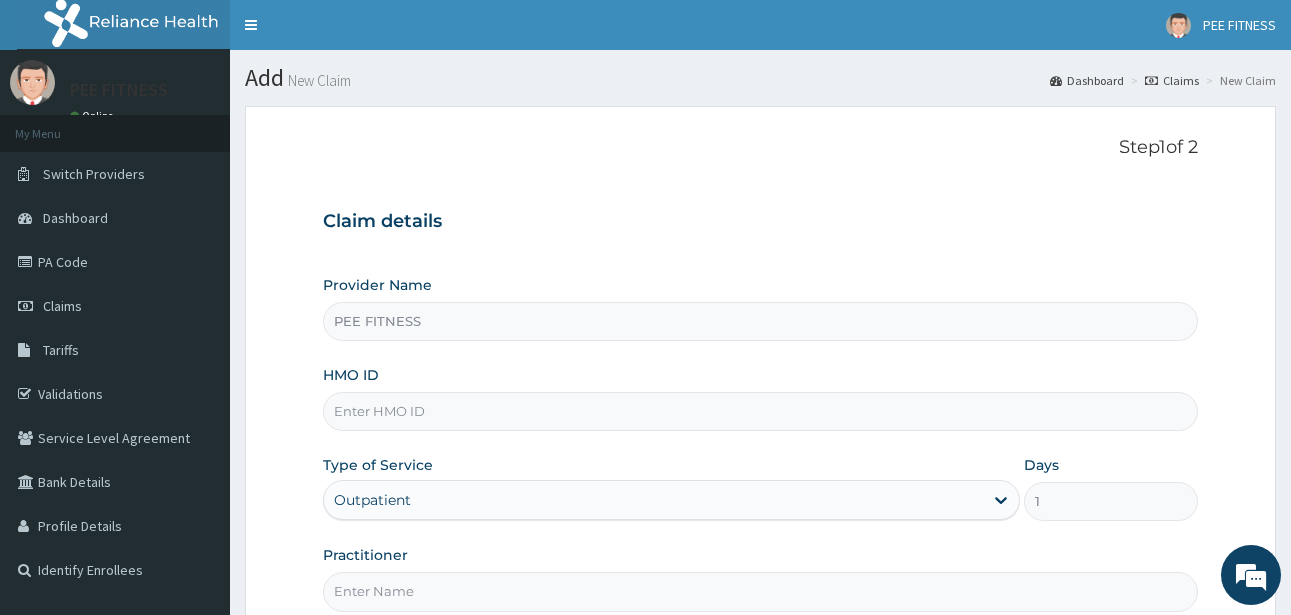 click on "HMO ID" at bounding box center (760, 411) 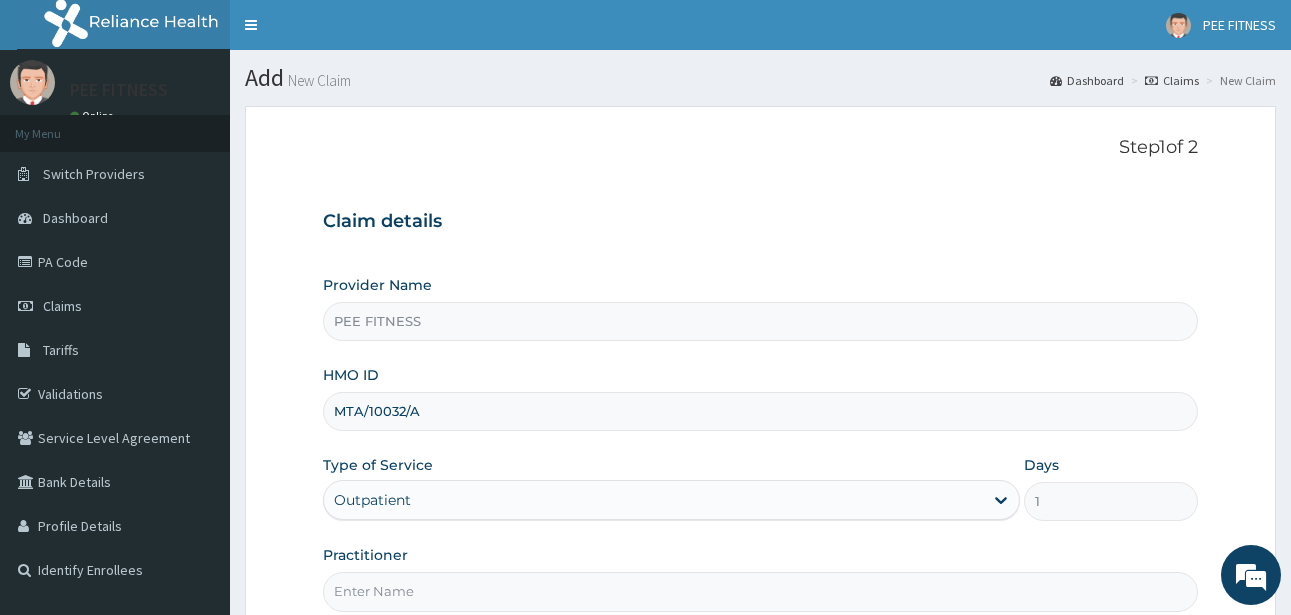 scroll, scrollTop: 0, scrollLeft: 0, axis: both 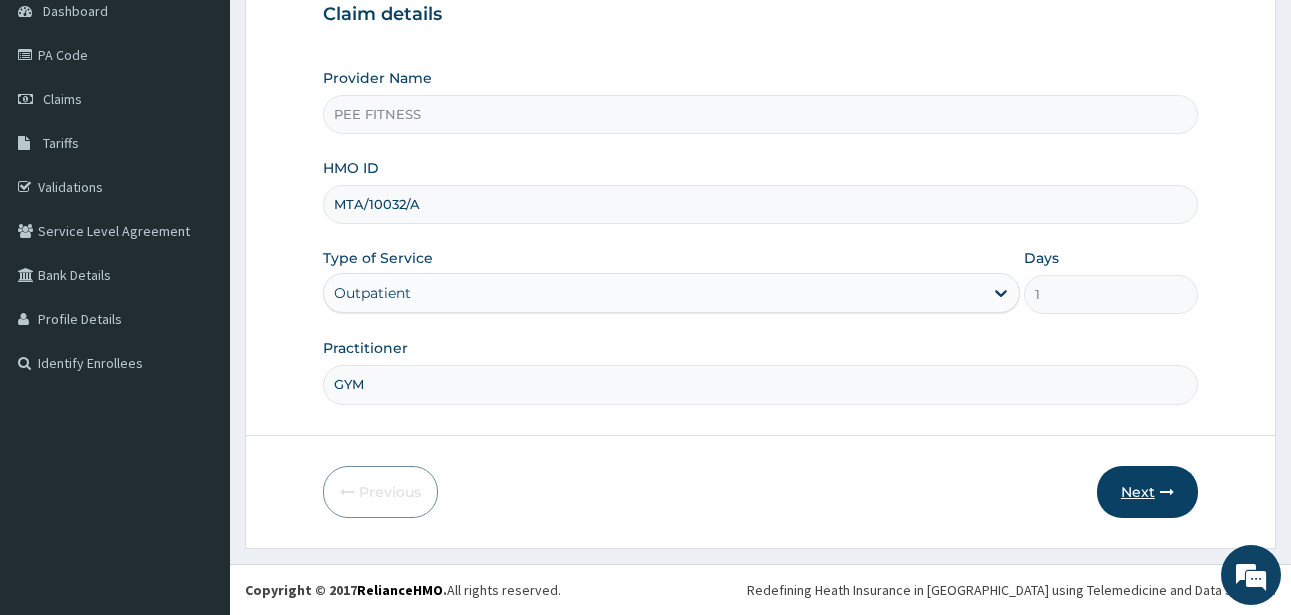 type on "GYM" 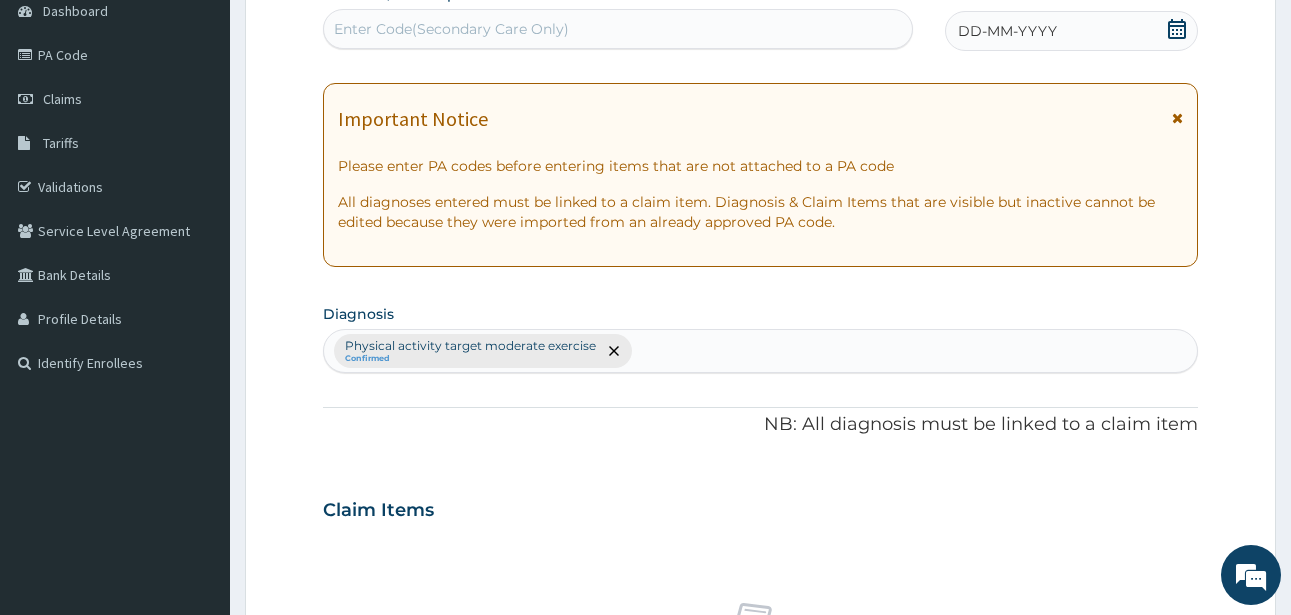 click 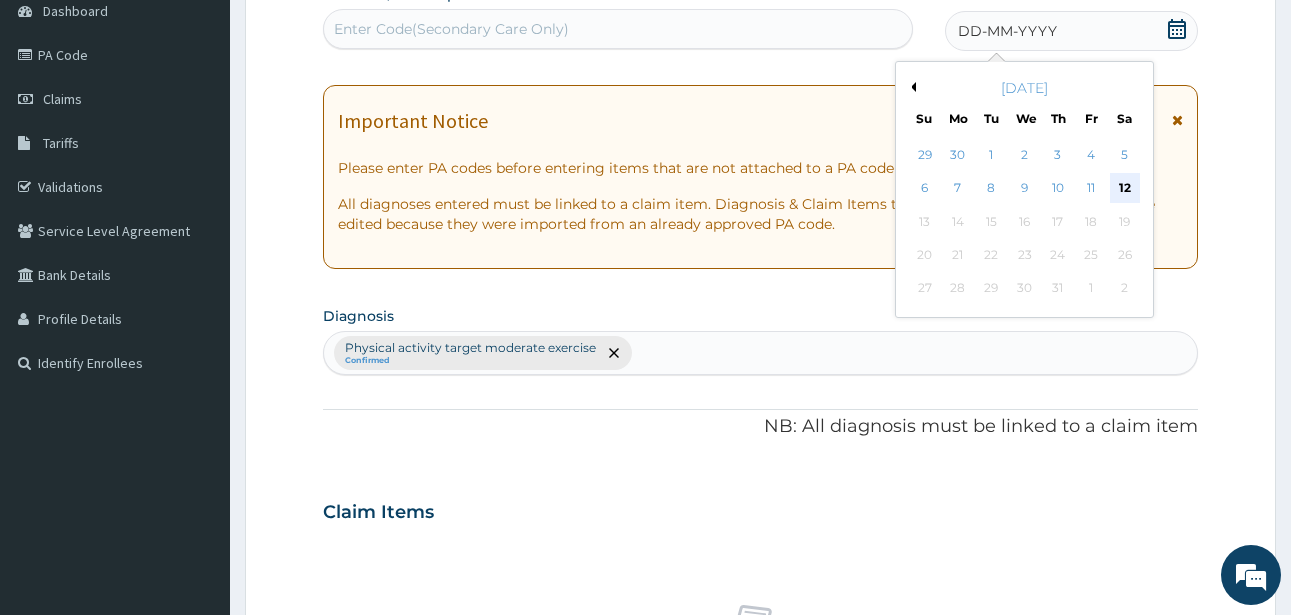 click on "12" at bounding box center (1125, 189) 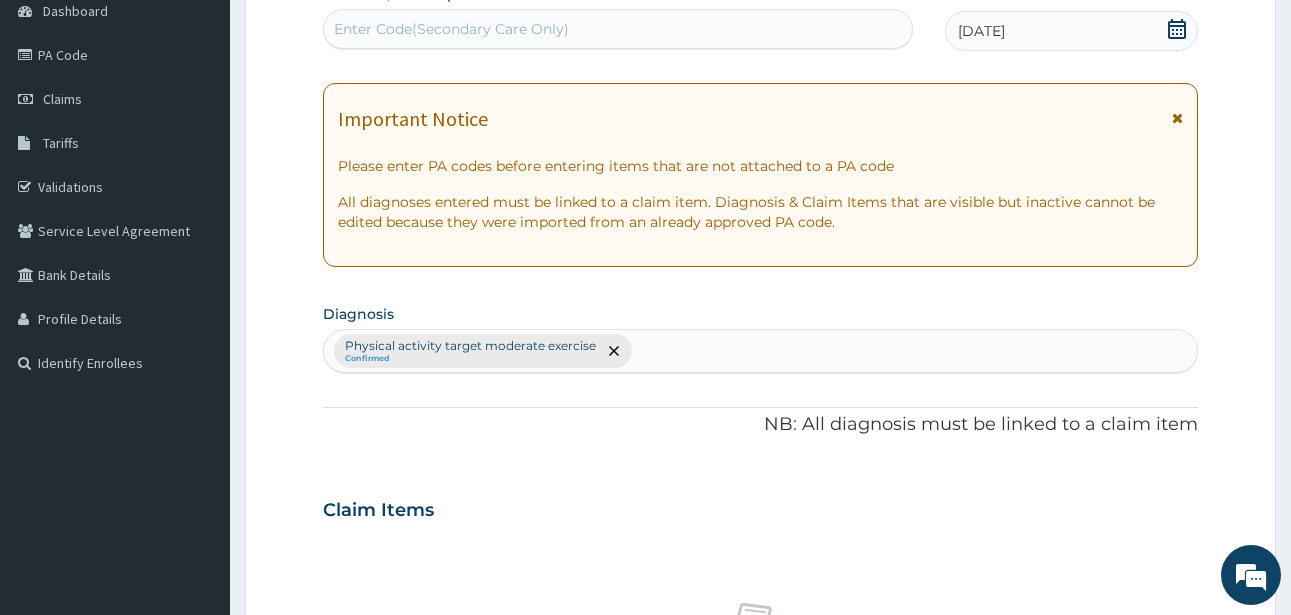 click on "Enter Code(Secondary Care Only)" at bounding box center [451, 29] 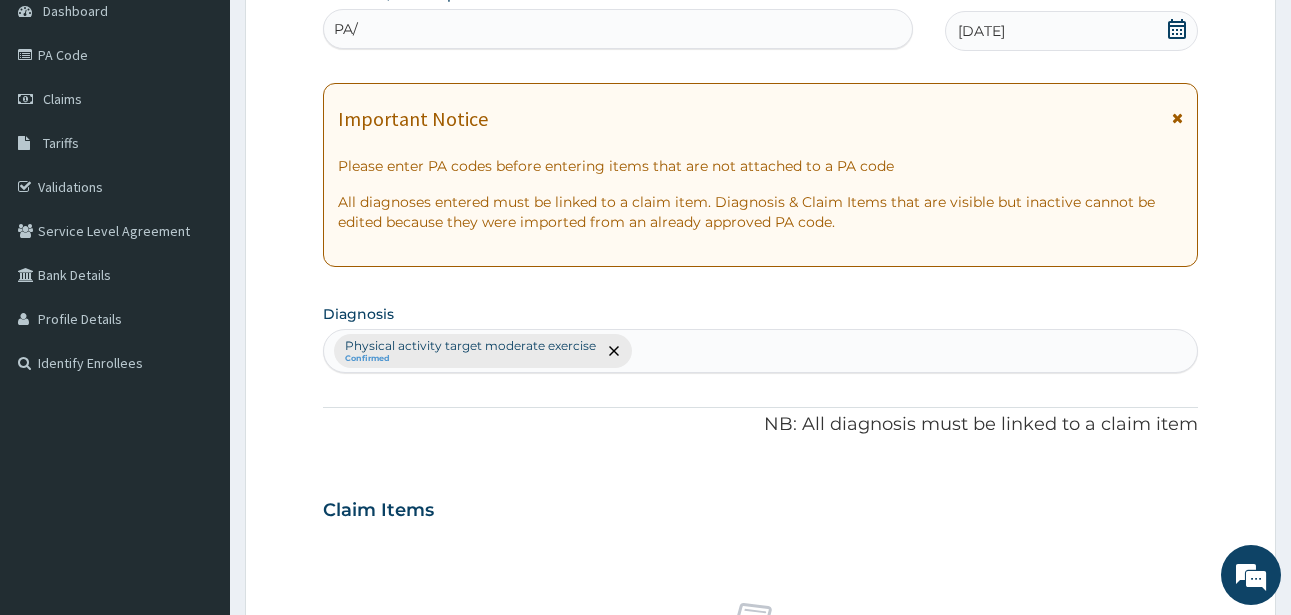 type on "PA/" 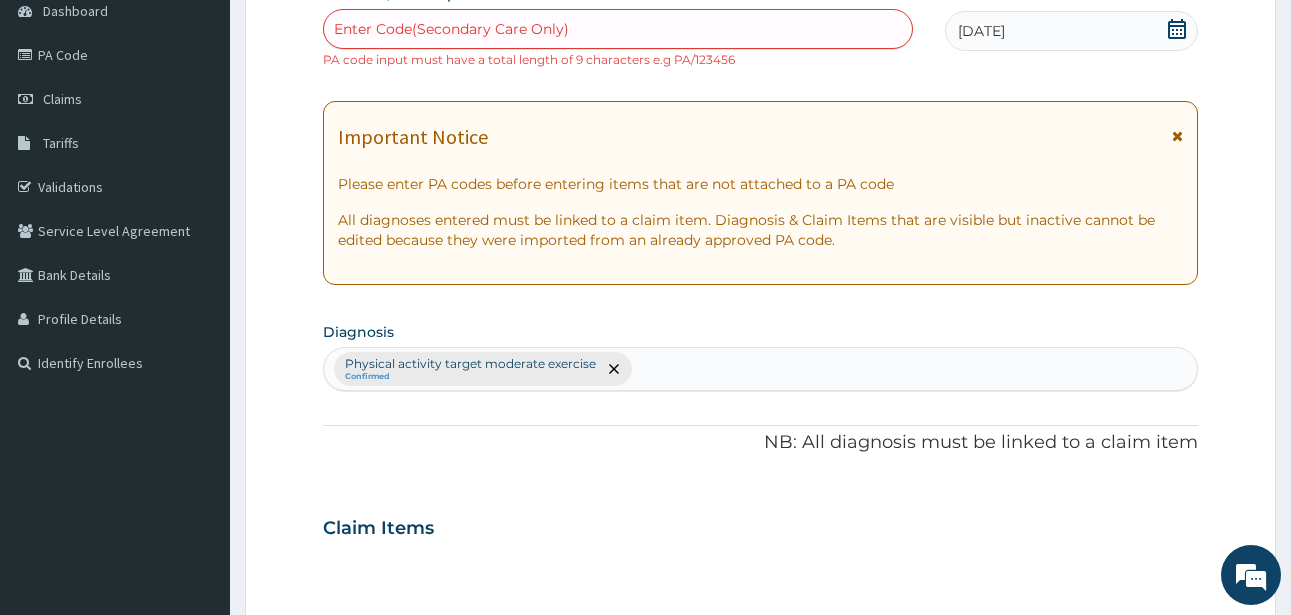 drag, startPoint x: 583, startPoint y: 178, endPoint x: 364, endPoint y: 35, distance: 261.55304 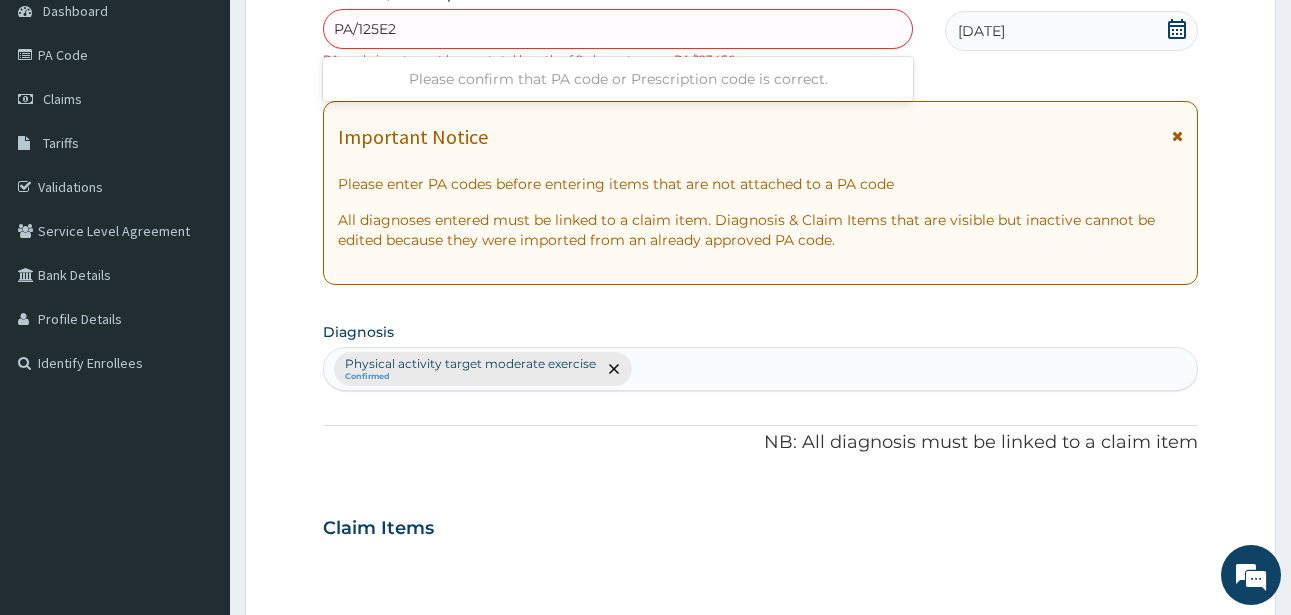 type on "PA/125E23" 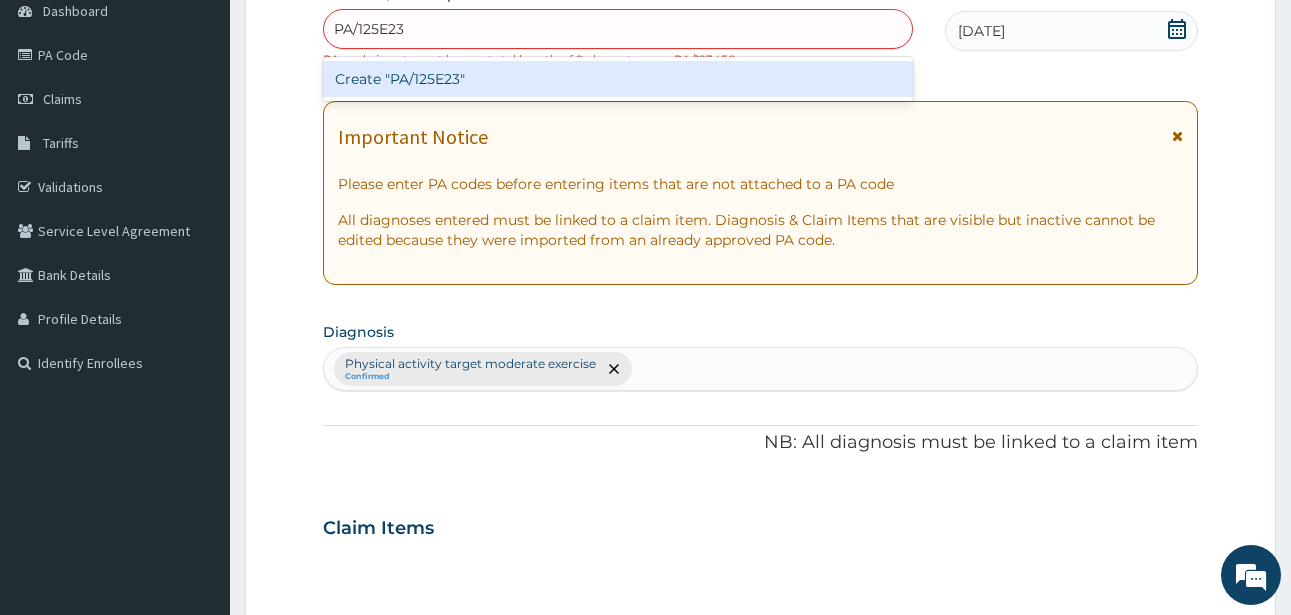 type 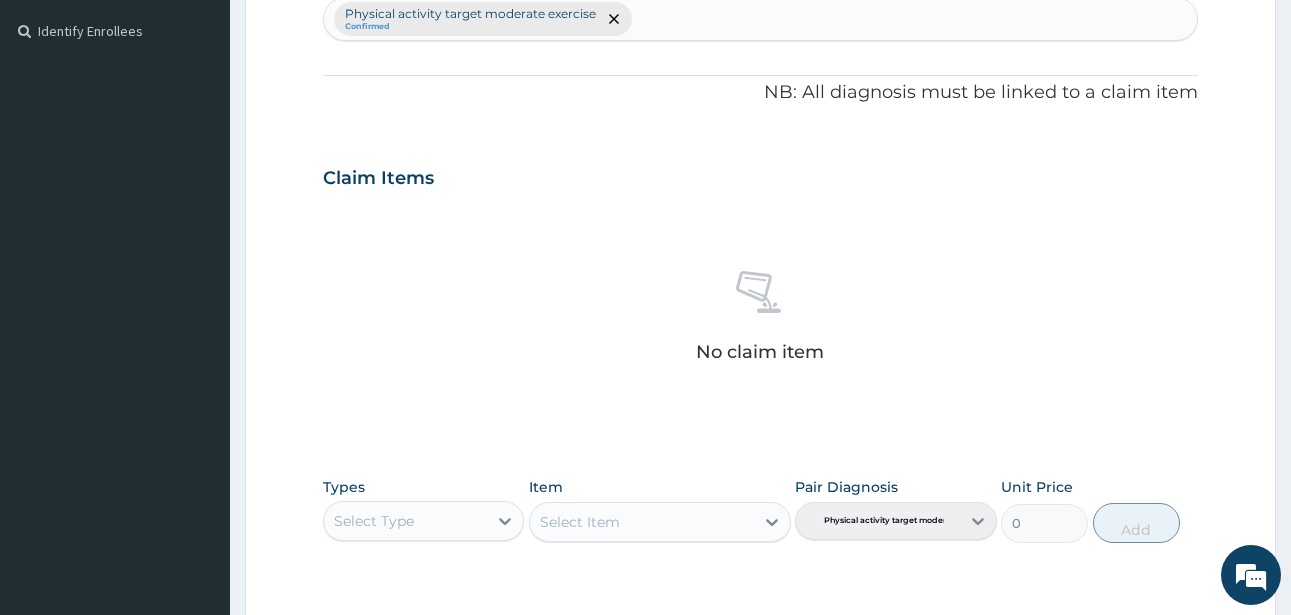 scroll, scrollTop: 827, scrollLeft: 0, axis: vertical 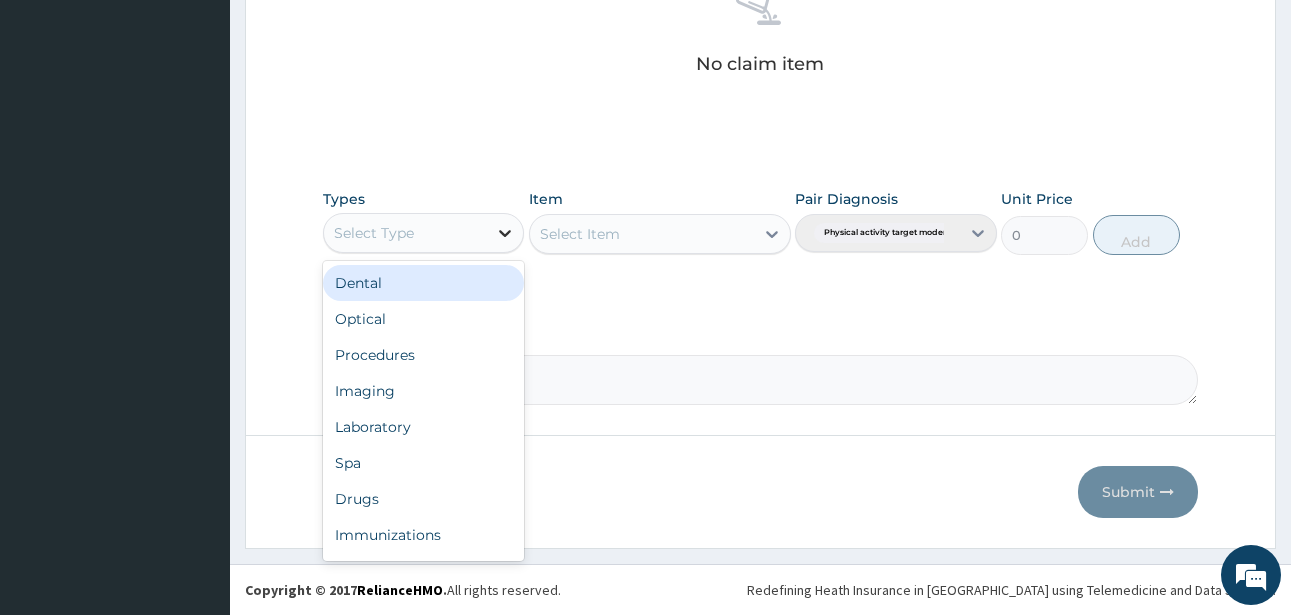 click 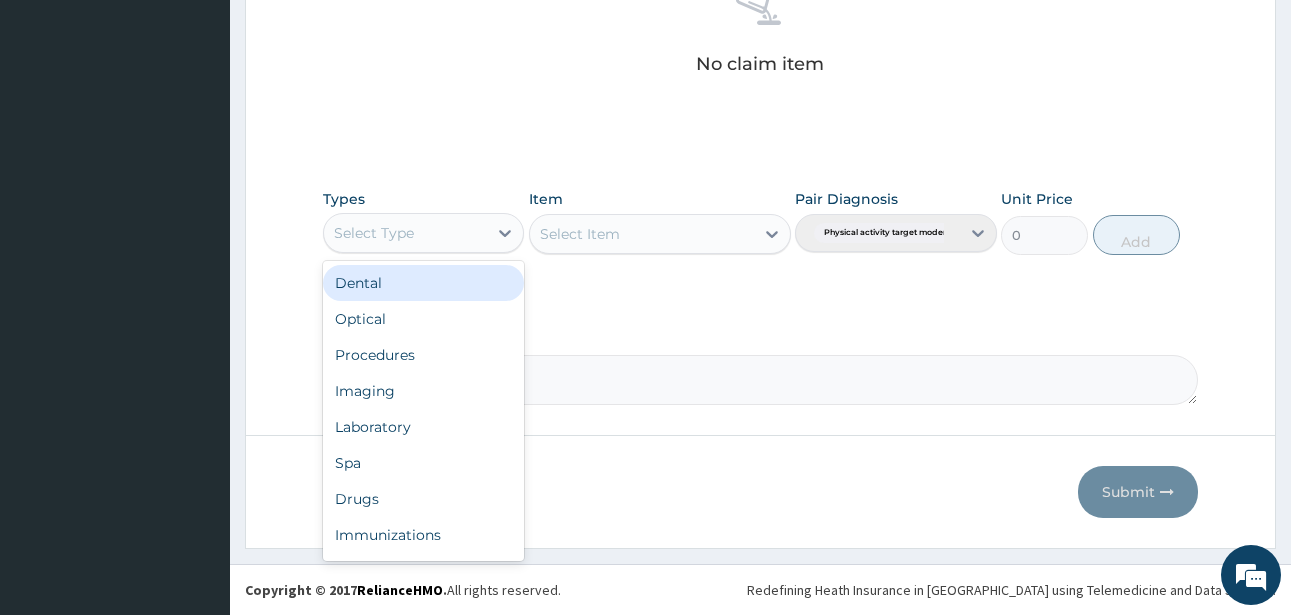 scroll, scrollTop: 68, scrollLeft: 0, axis: vertical 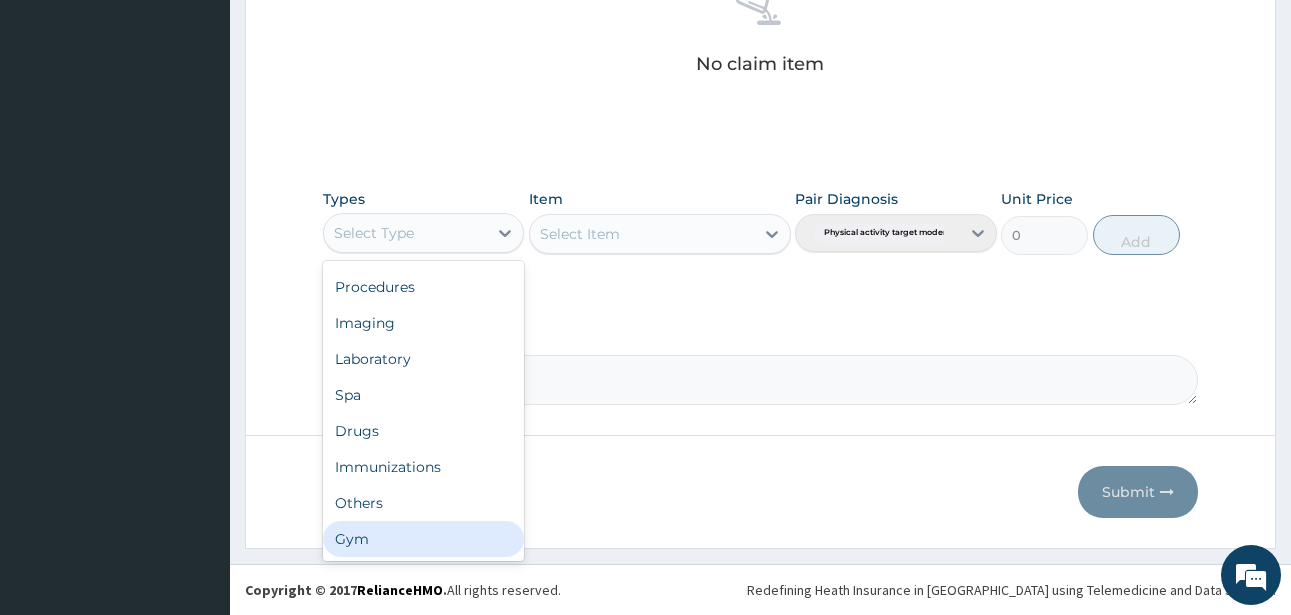 click on "Gym" at bounding box center [423, 539] 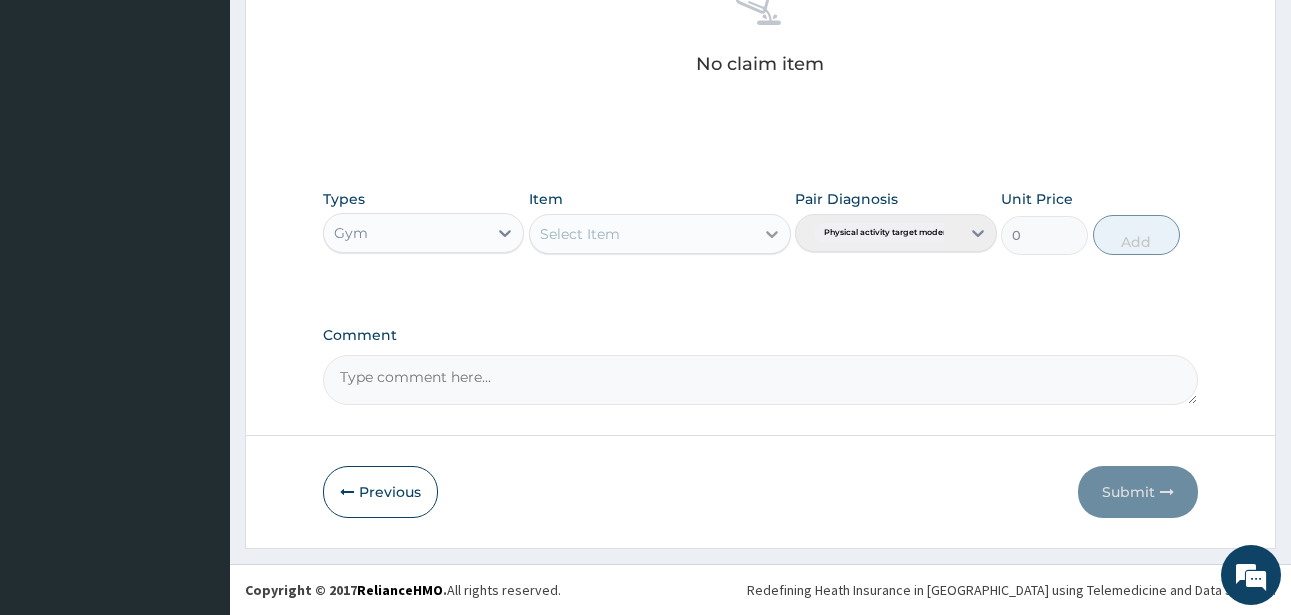 click 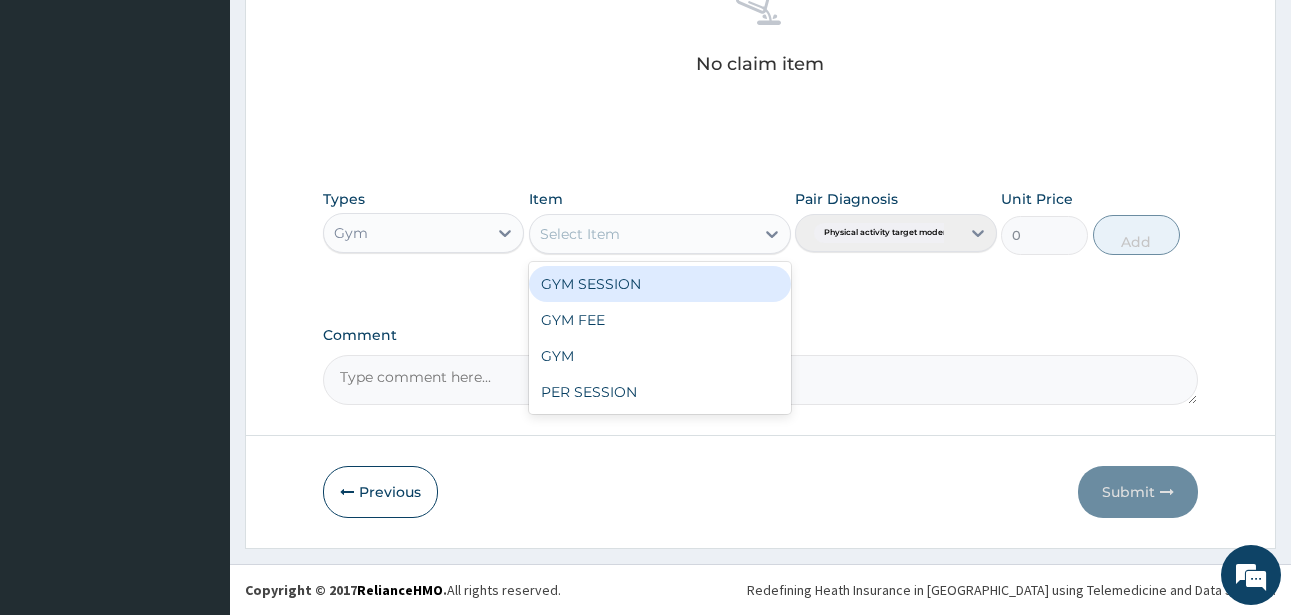 click on "GYM SESSION" at bounding box center (660, 284) 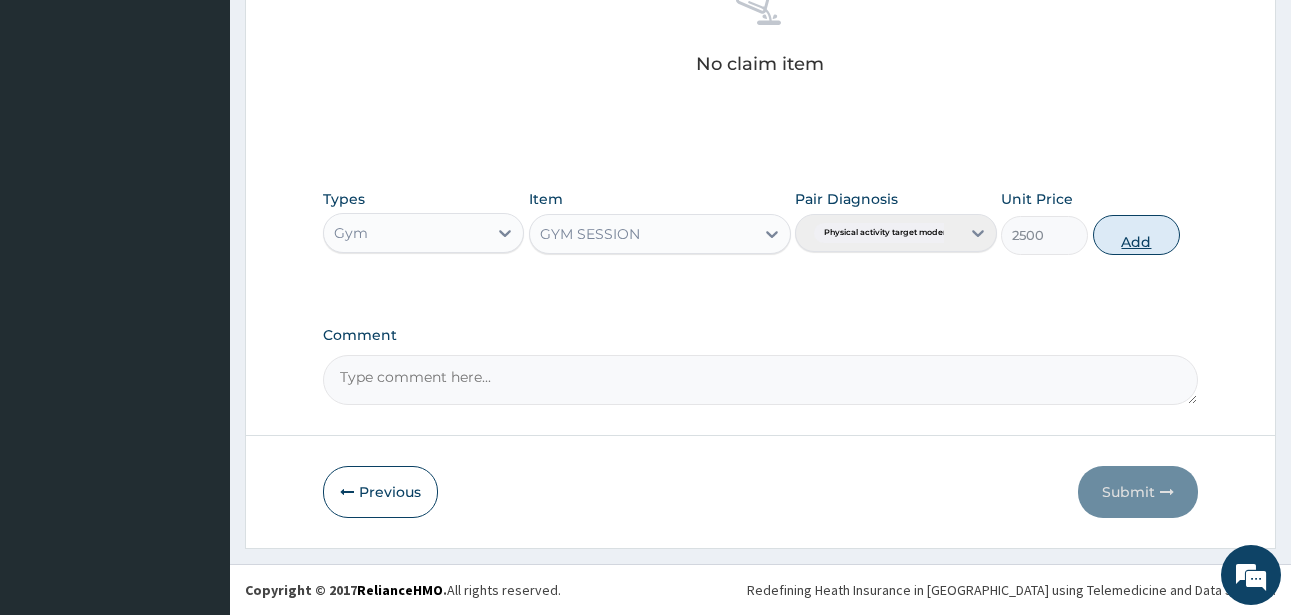 click on "Add" at bounding box center (1136, 235) 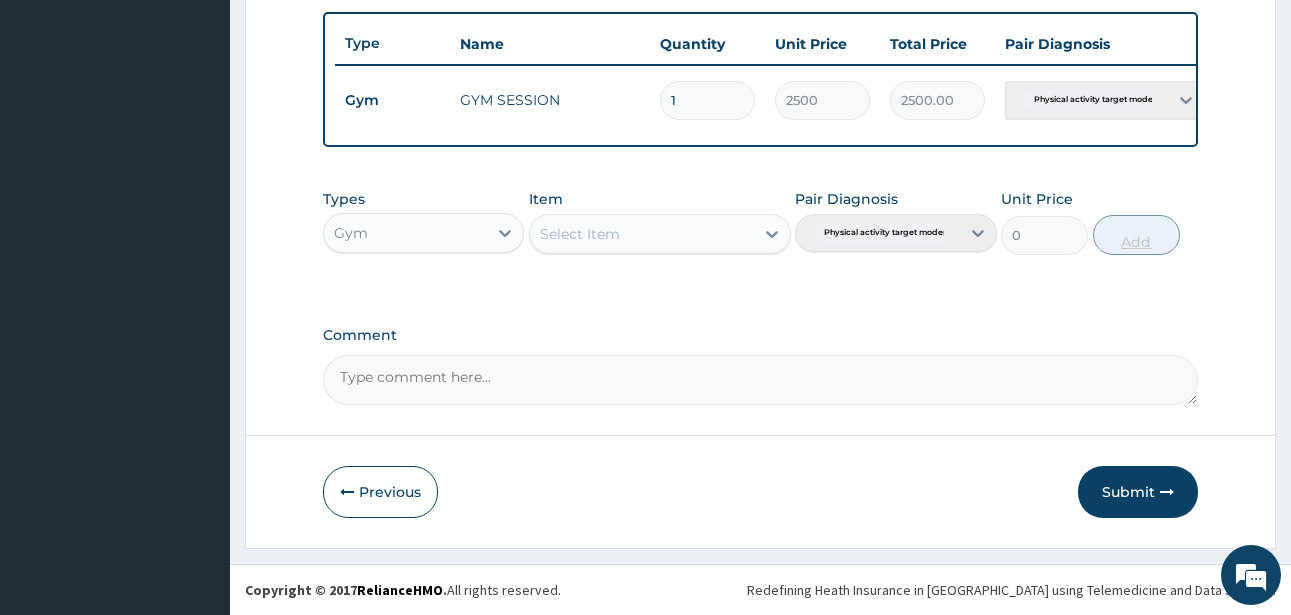 scroll, scrollTop: 747, scrollLeft: 0, axis: vertical 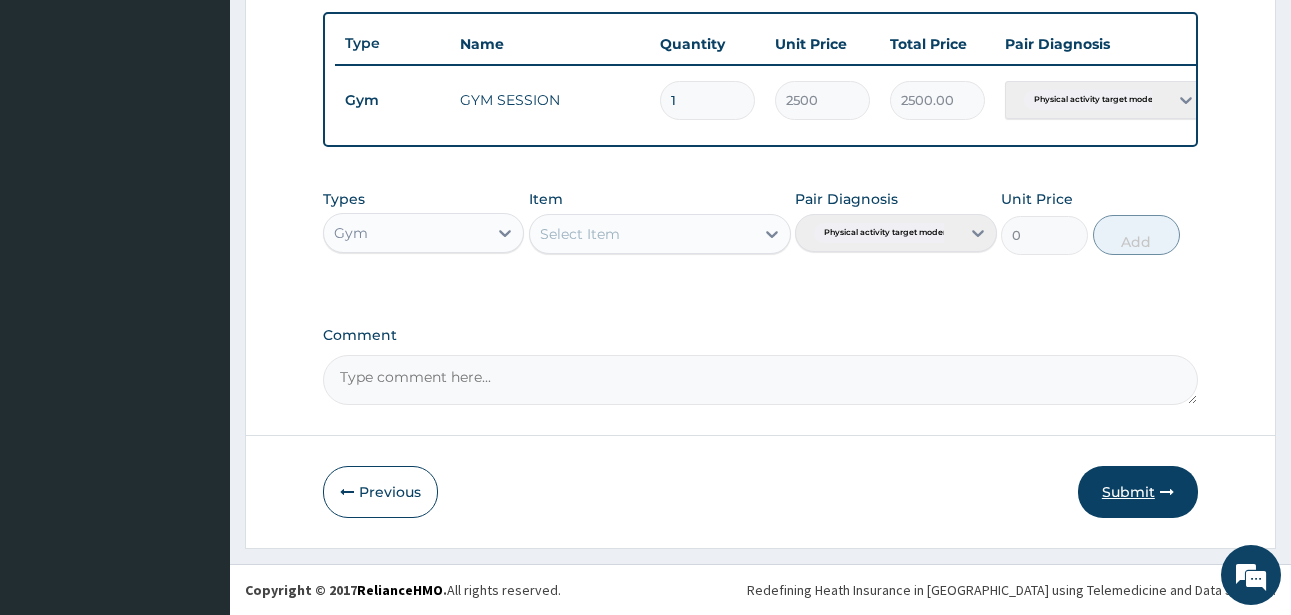 click on "Submit" at bounding box center [1138, 492] 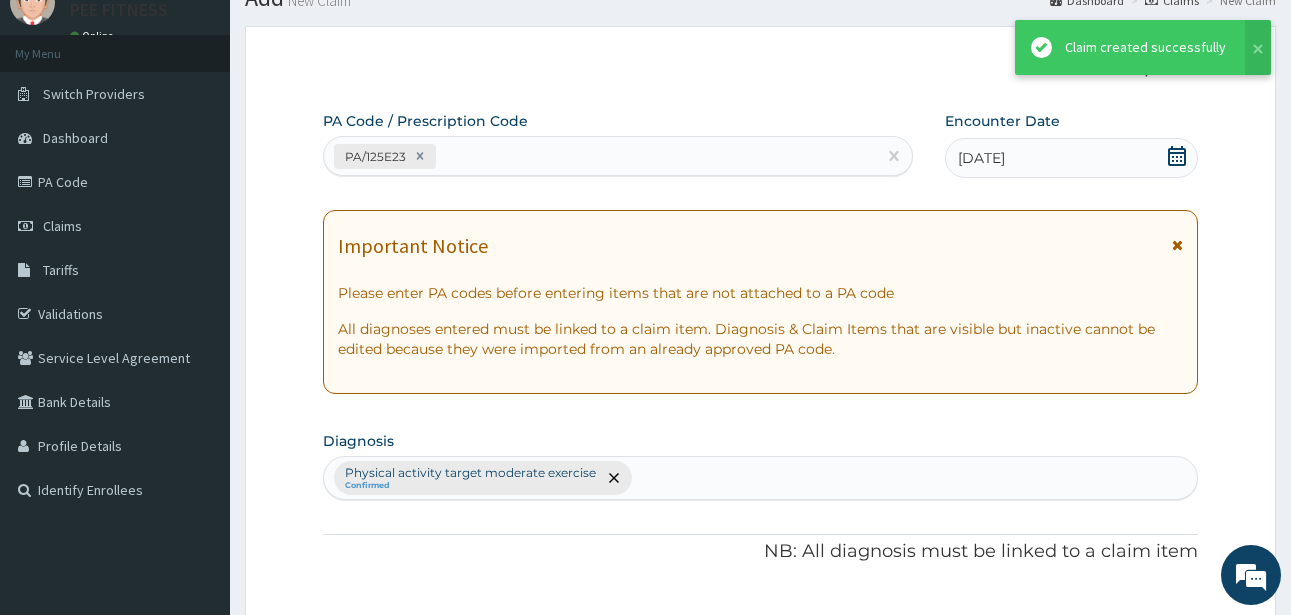 scroll, scrollTop: 747, scrollLeft: 0, axis: vertical 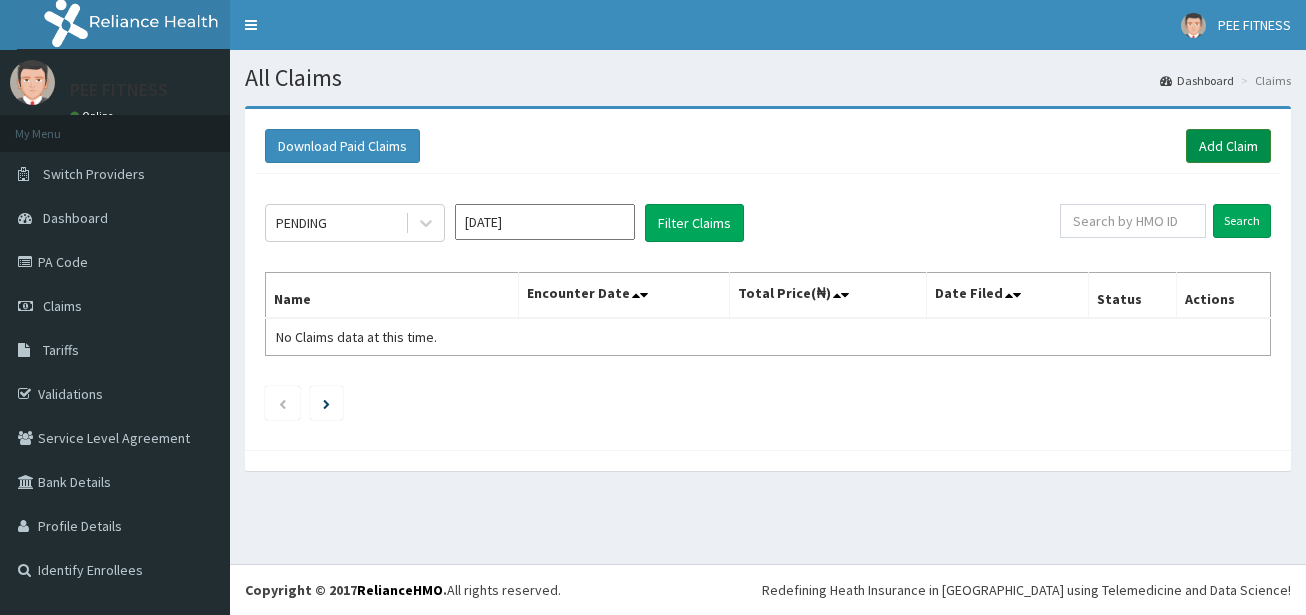 click on "Add Claim" at bounding box center [1228, 146] 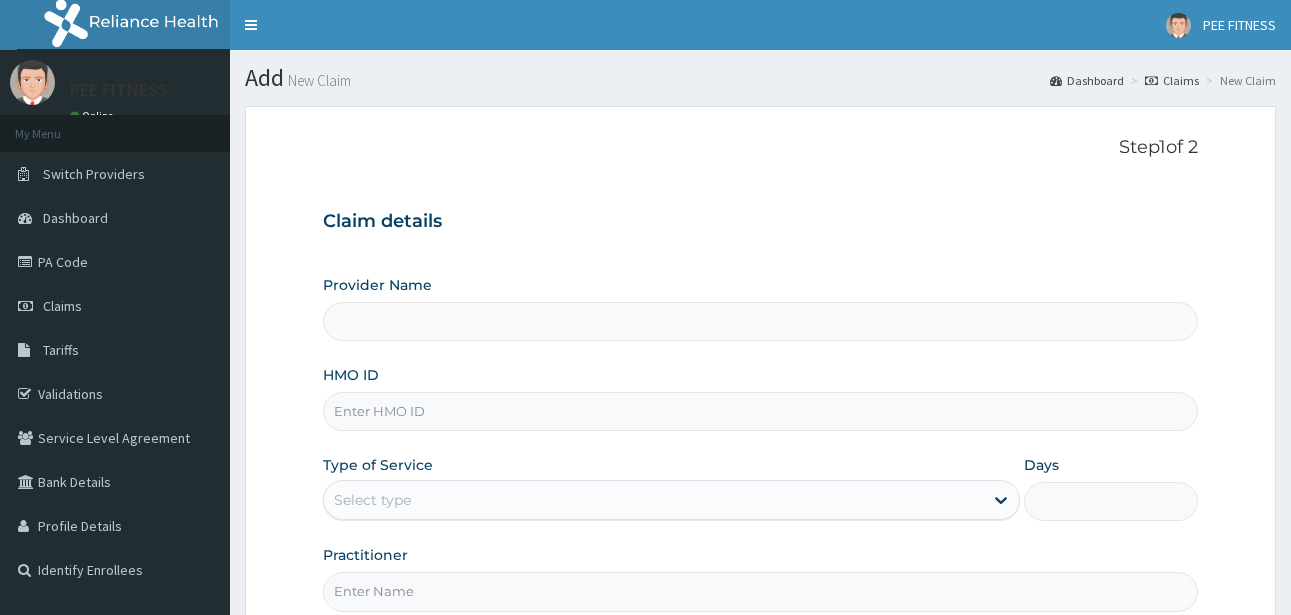 scroll, scrollTop: 0, scrollLeft: 0, axis: both 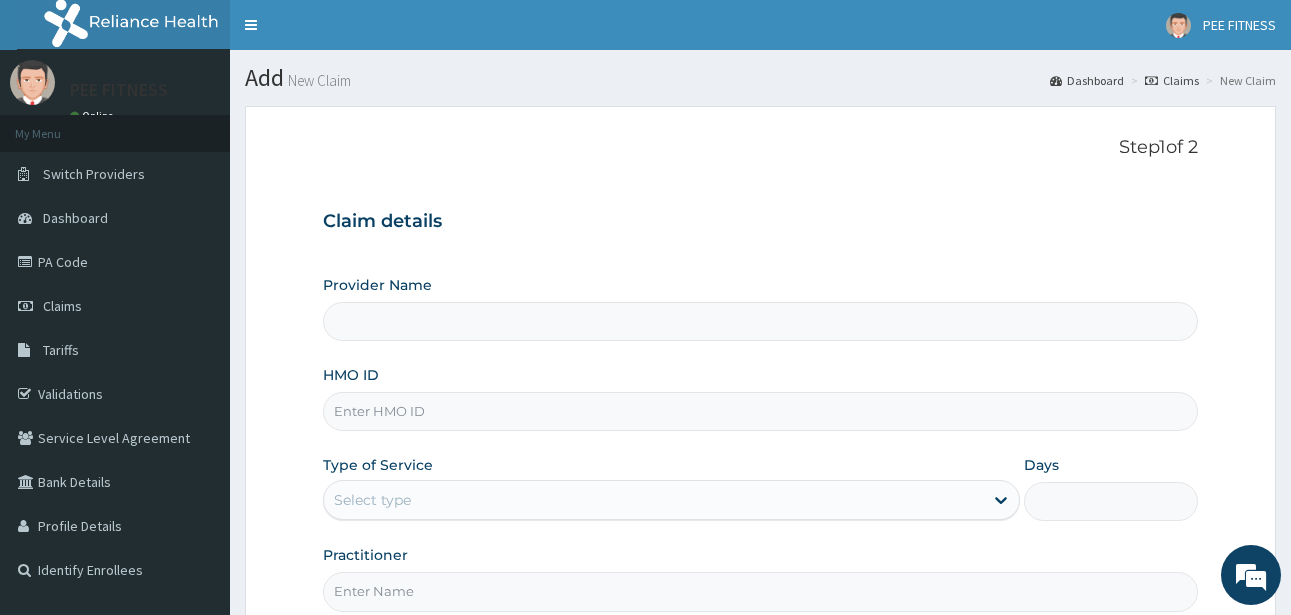 type on "PEE FITNESS" 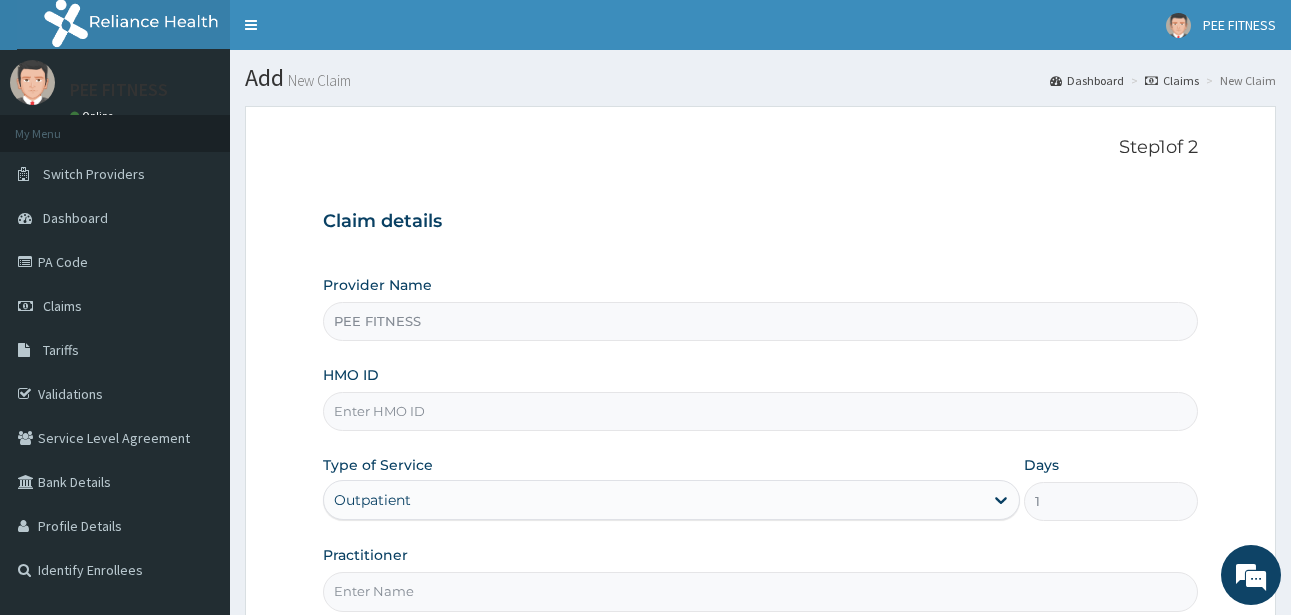 click on "HMO ID" at bounding box center (760, 411) 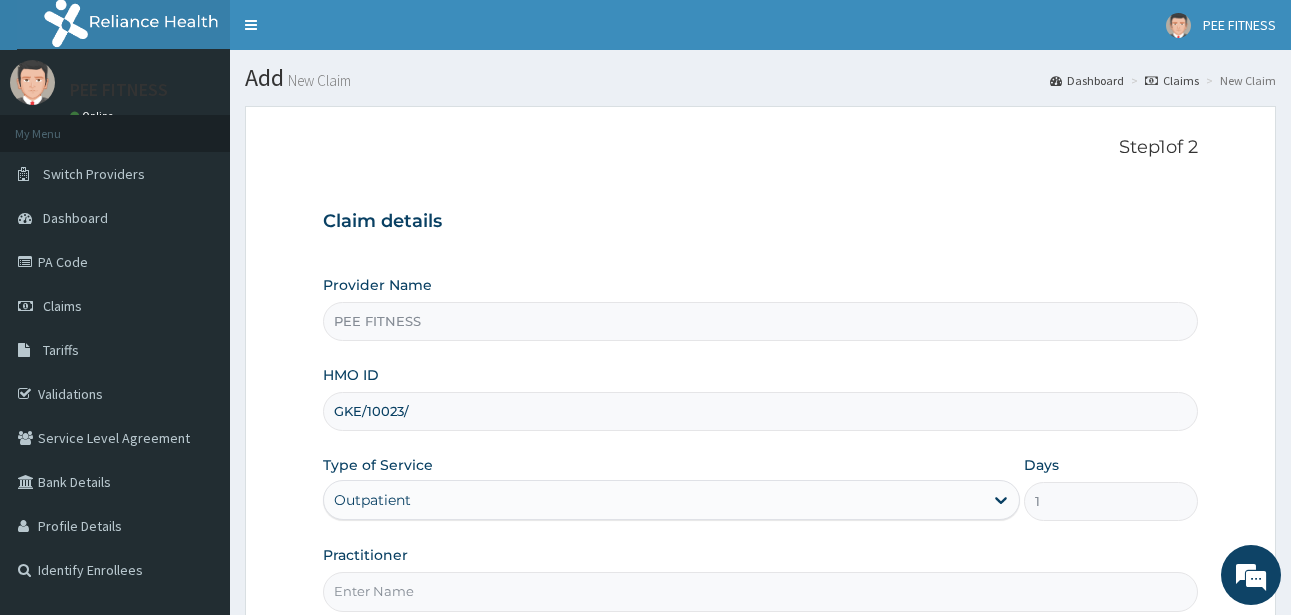 scroll, scrollTop: 0, scrollLeft: 0, axis: both 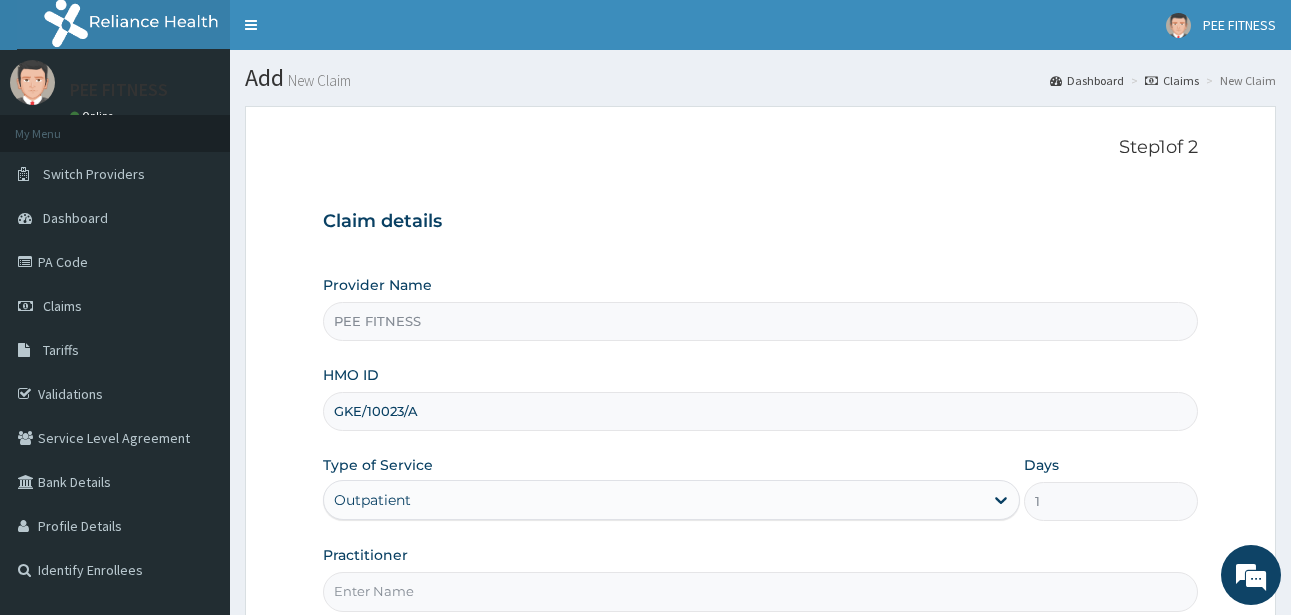 type on "GKE/10023/A" 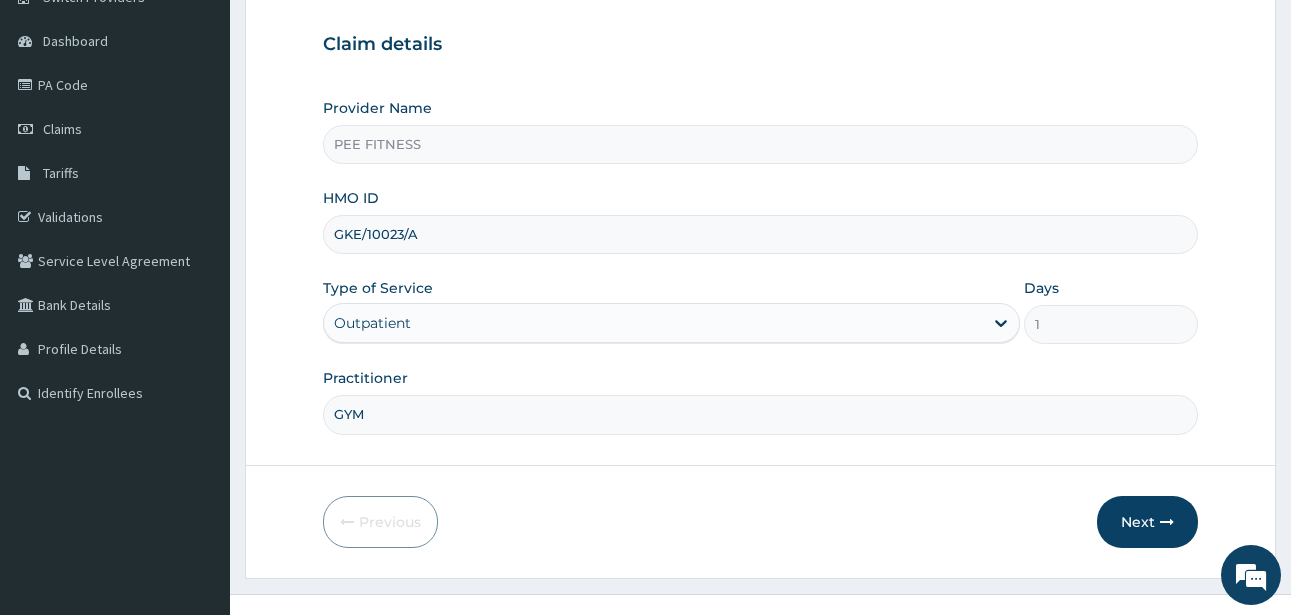 scroll, scrollTop: 207, scrollLeft: 0, axis: vertical 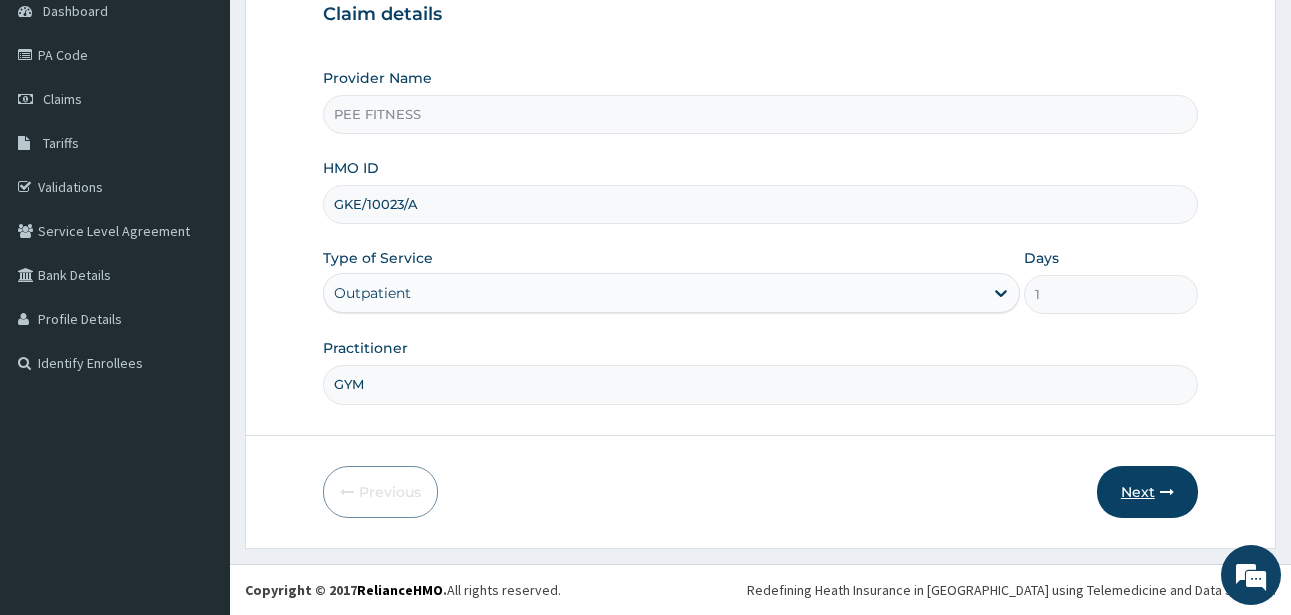 type on "GYM" 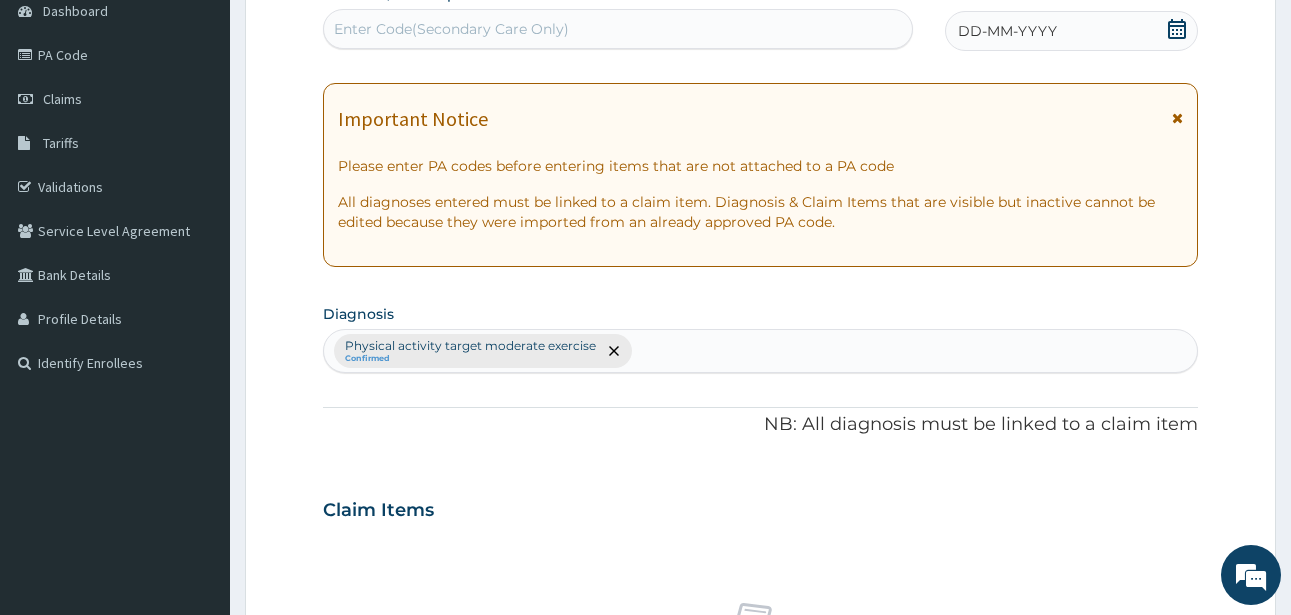 click 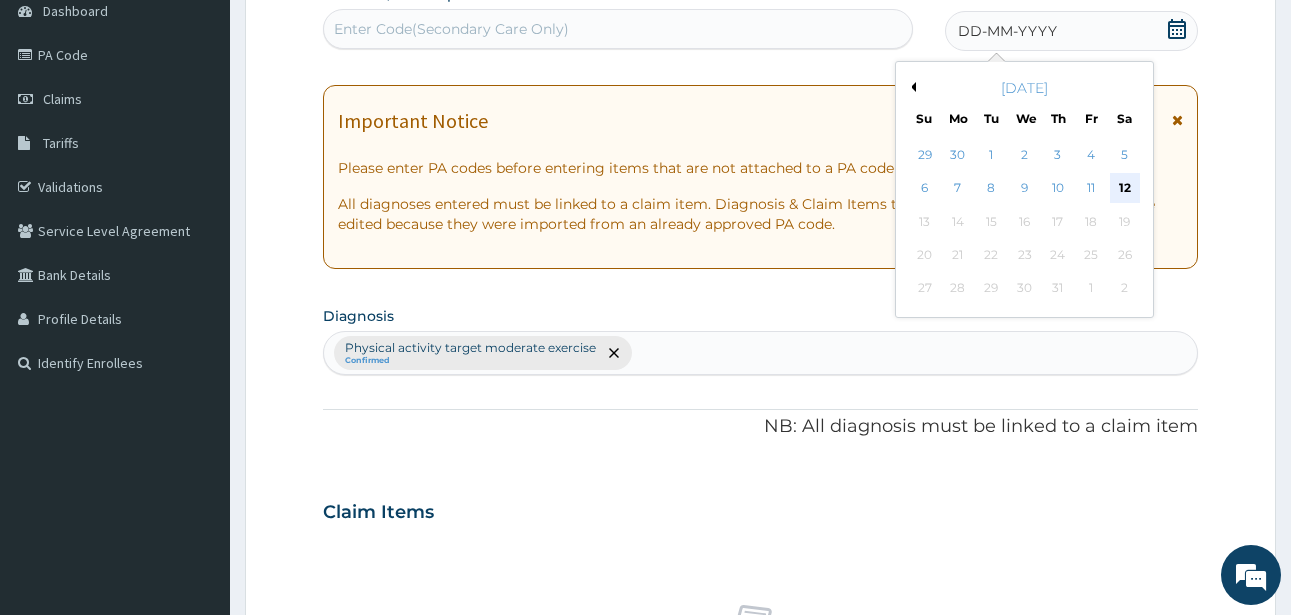 click on "12" at bounding box center (1125, 189) 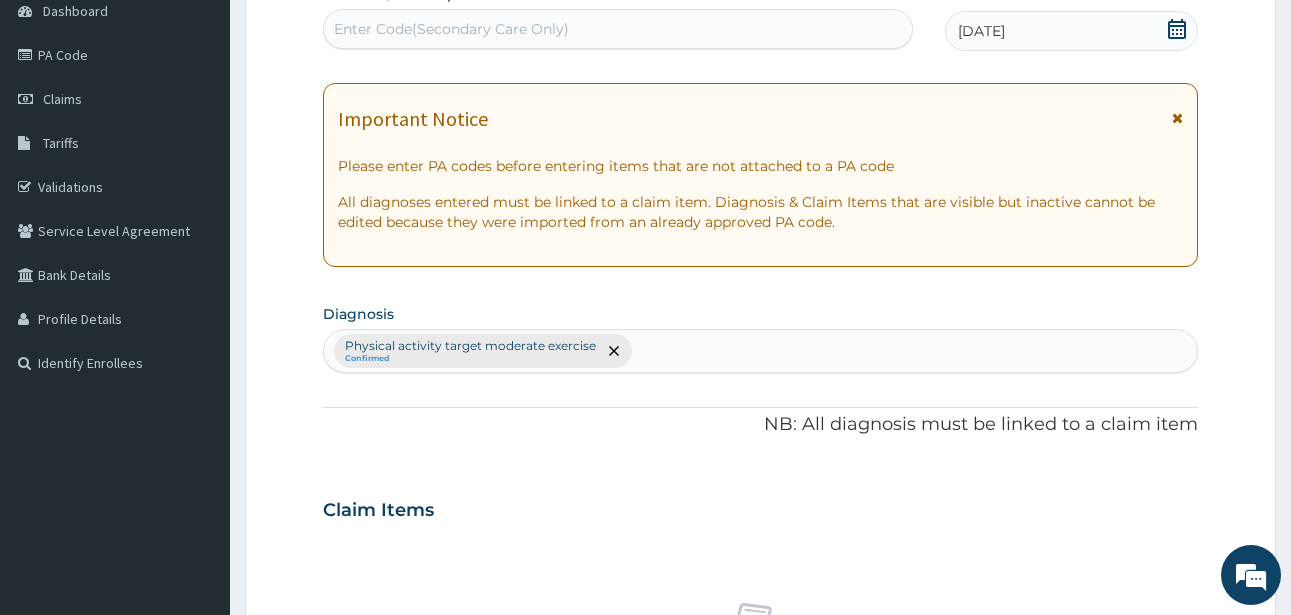 click on "Enter Code(Secondary Care Only)" at bounding box center (451, 29) 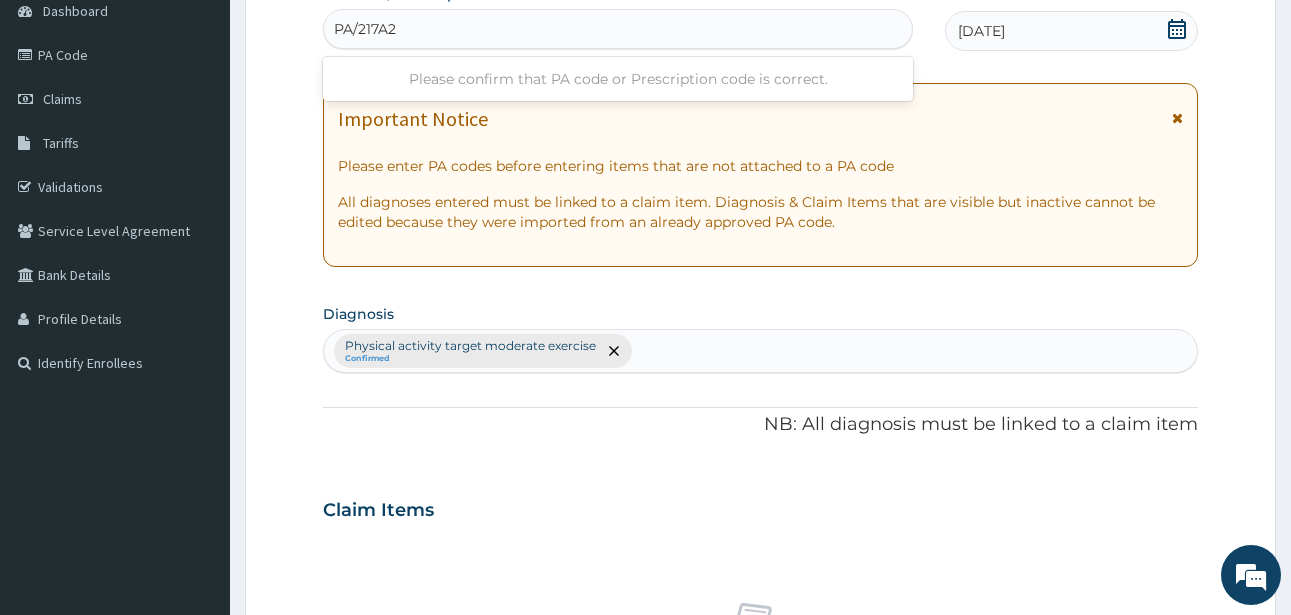 type on "PA/217A22" 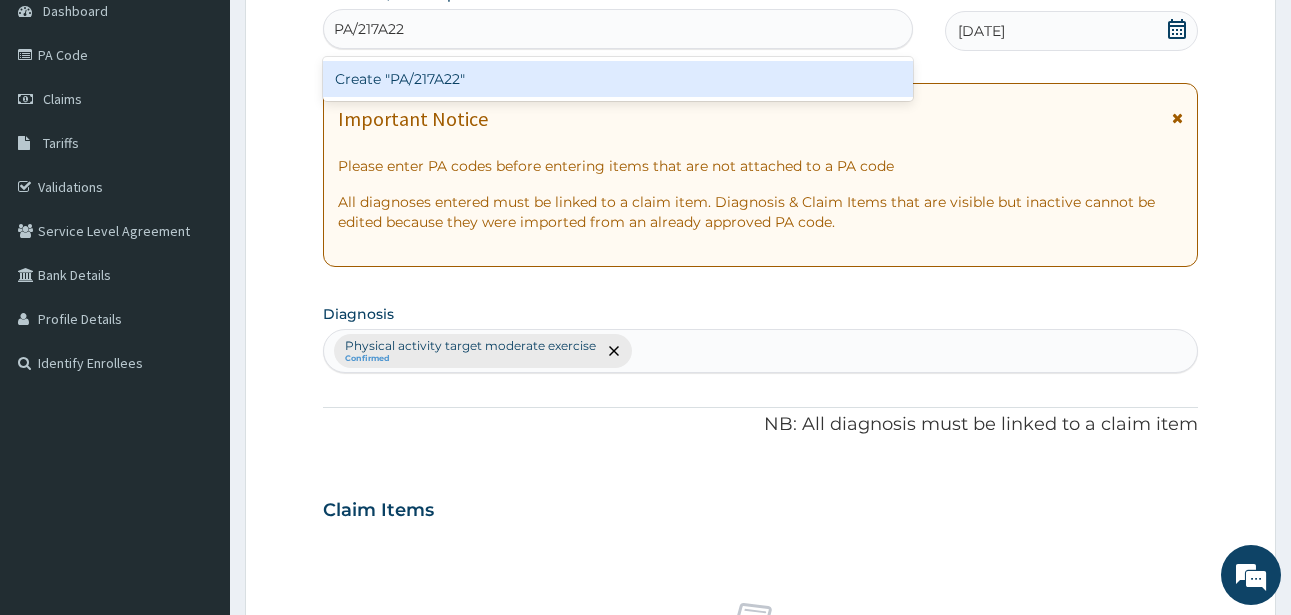 type 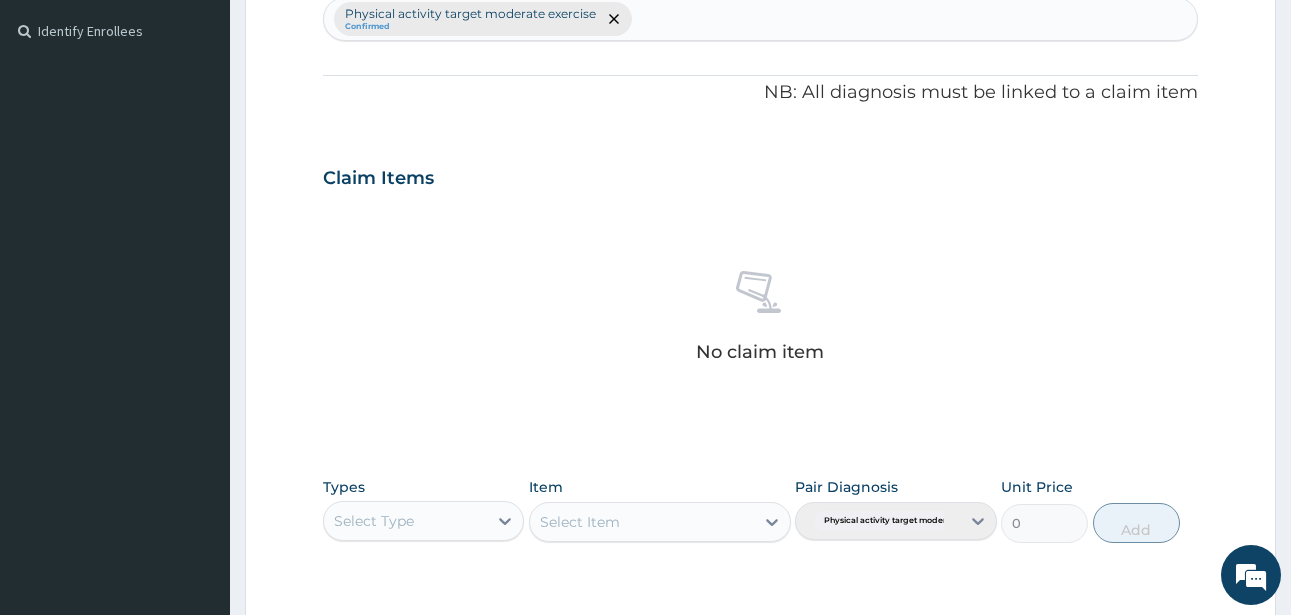 scroll, scrollTop: 827, scrollLeft: 0, axis: vertical 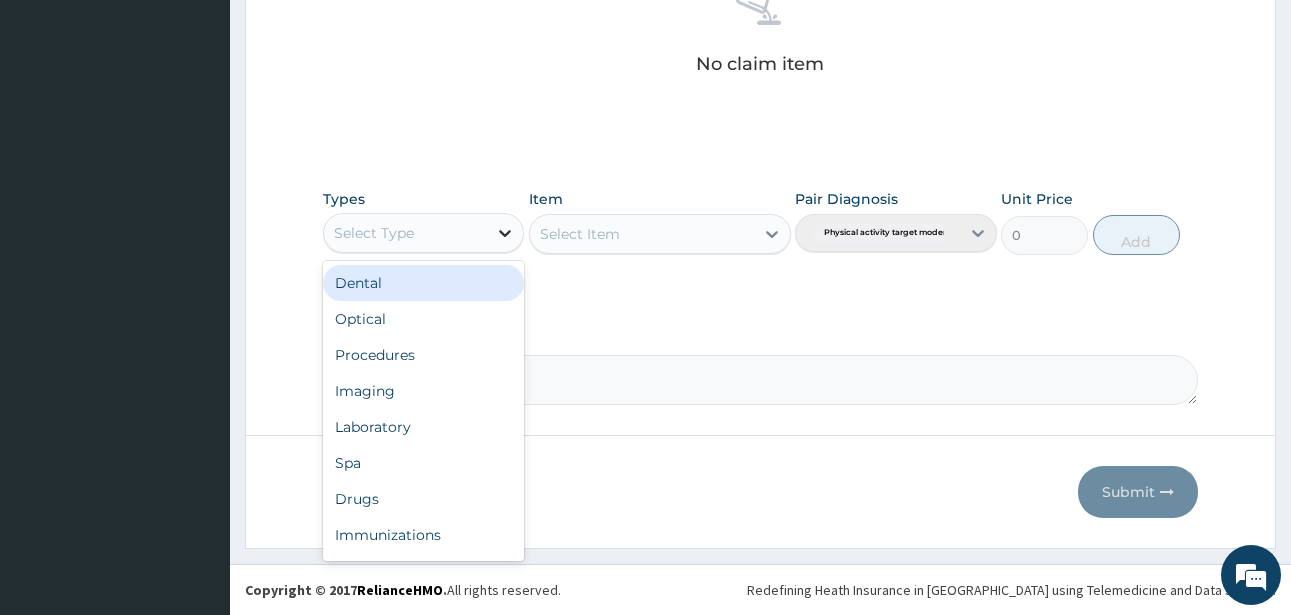 click 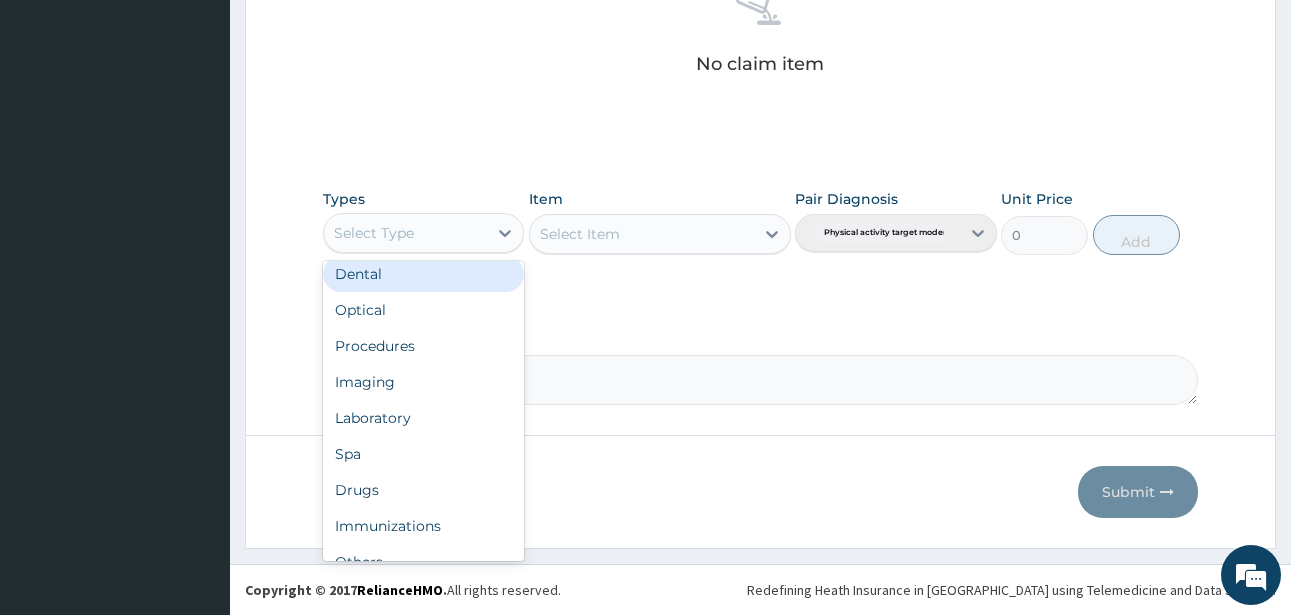 scroll, scrollTop: 68, scrollLeft: 0, axis: vertical 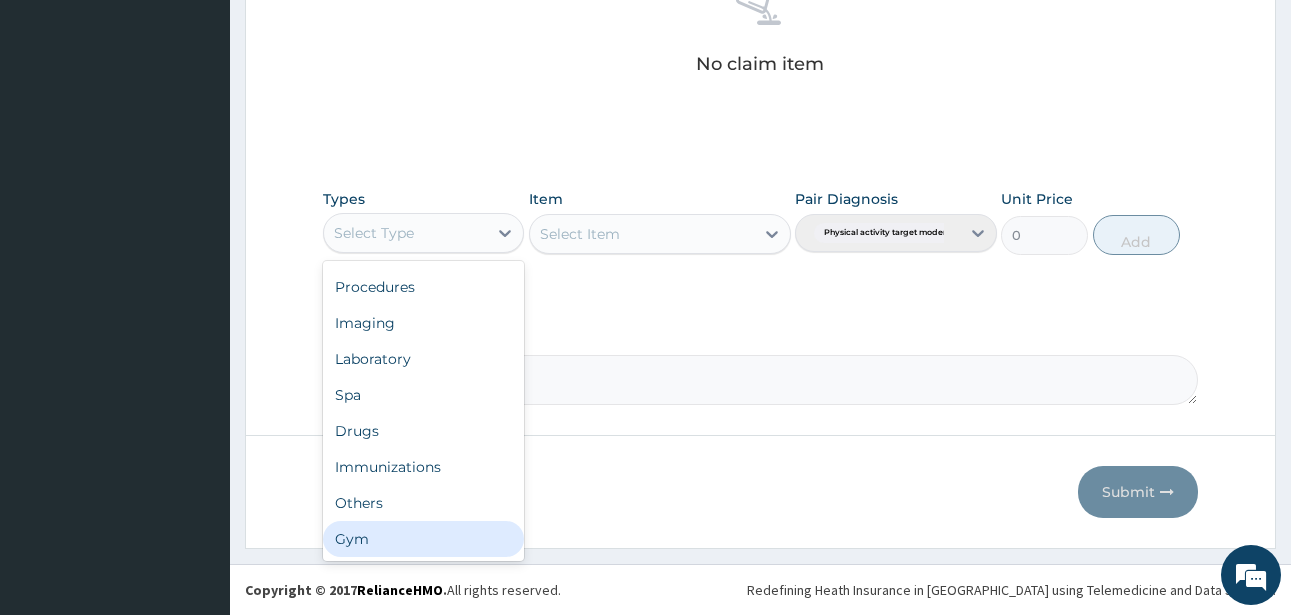 click on "Gym" at bounding box center (423, 539) 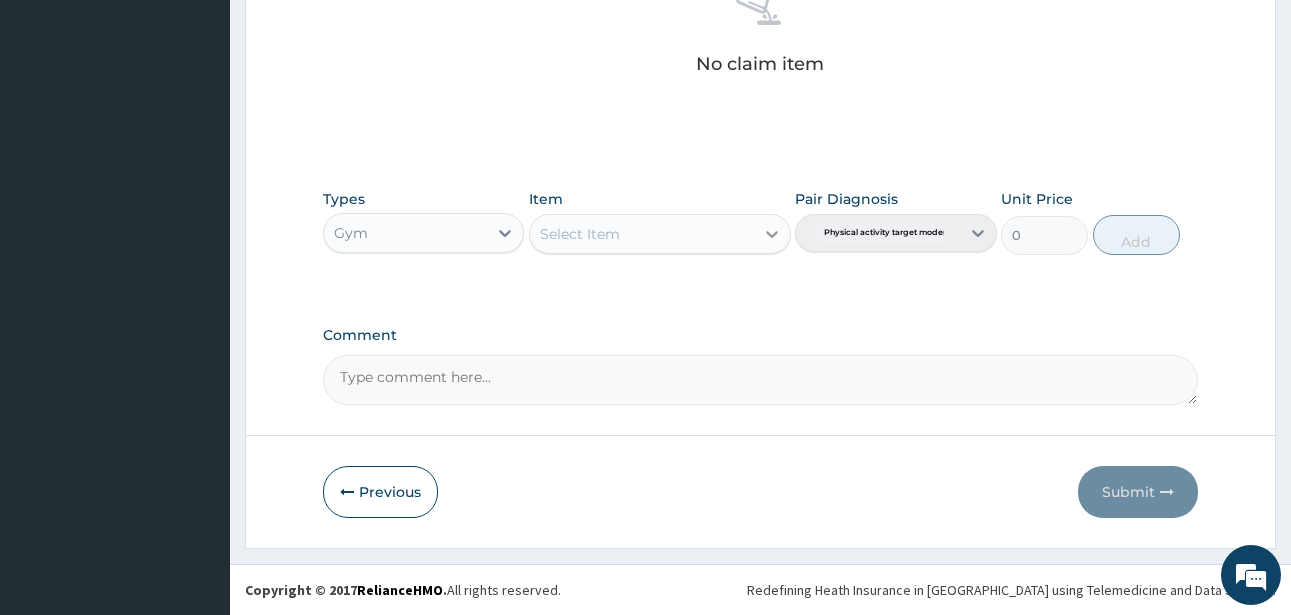 click 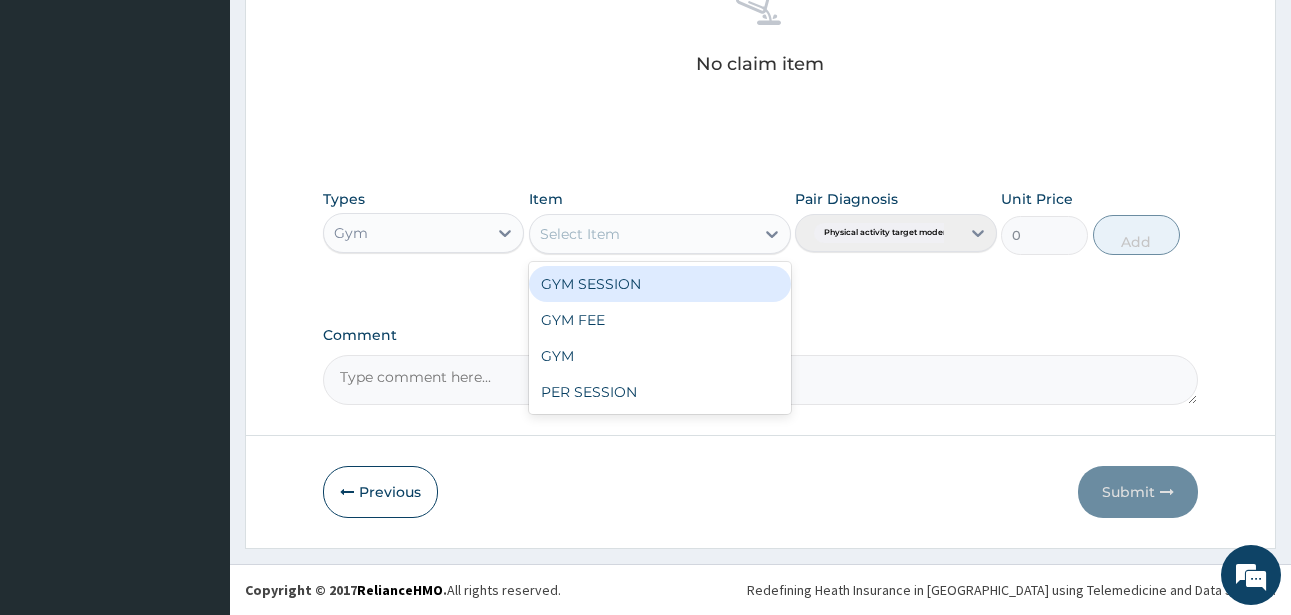 drag, startPoint x: 581, startPoint y: 283, endPoint x: 597, endPoint y: 268, distance: 21.931713 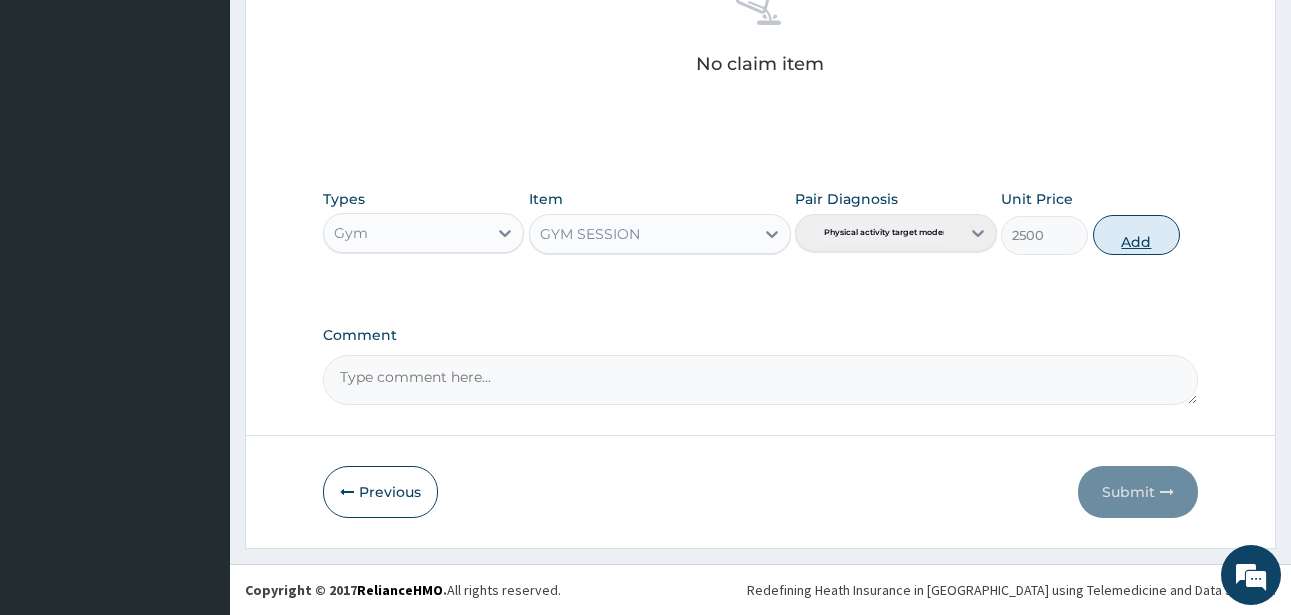 click on "Add" at bounding box center [1136, 235] 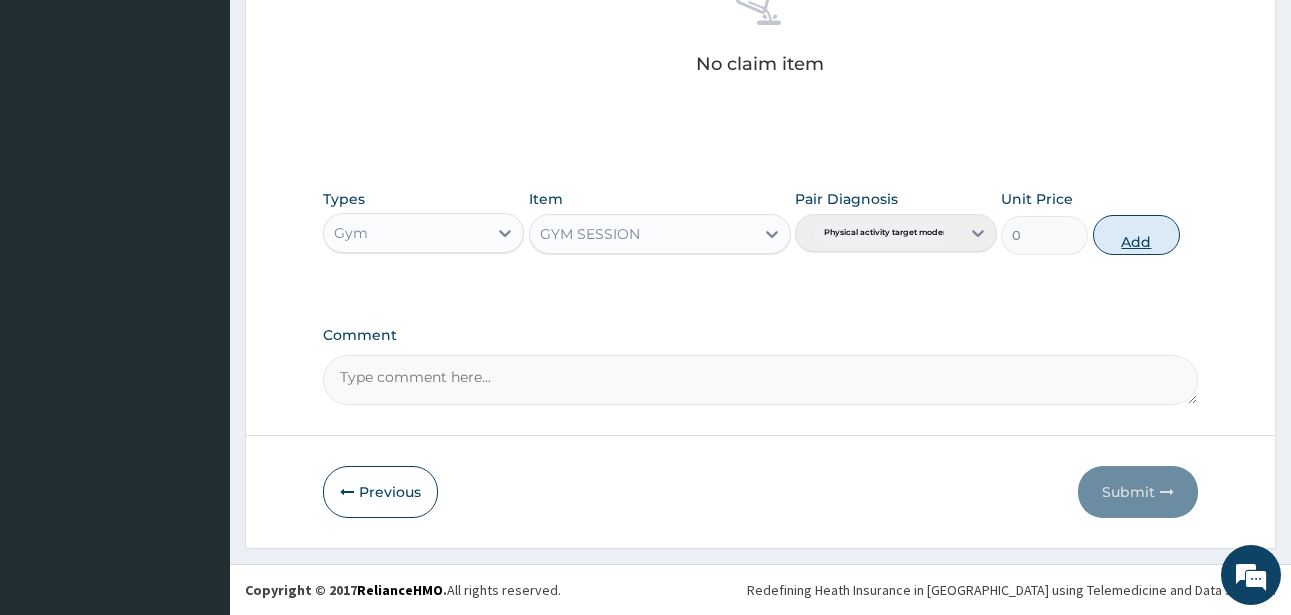 scroll, scrollTop: 747, scrollLeft: 0, axis: vertical 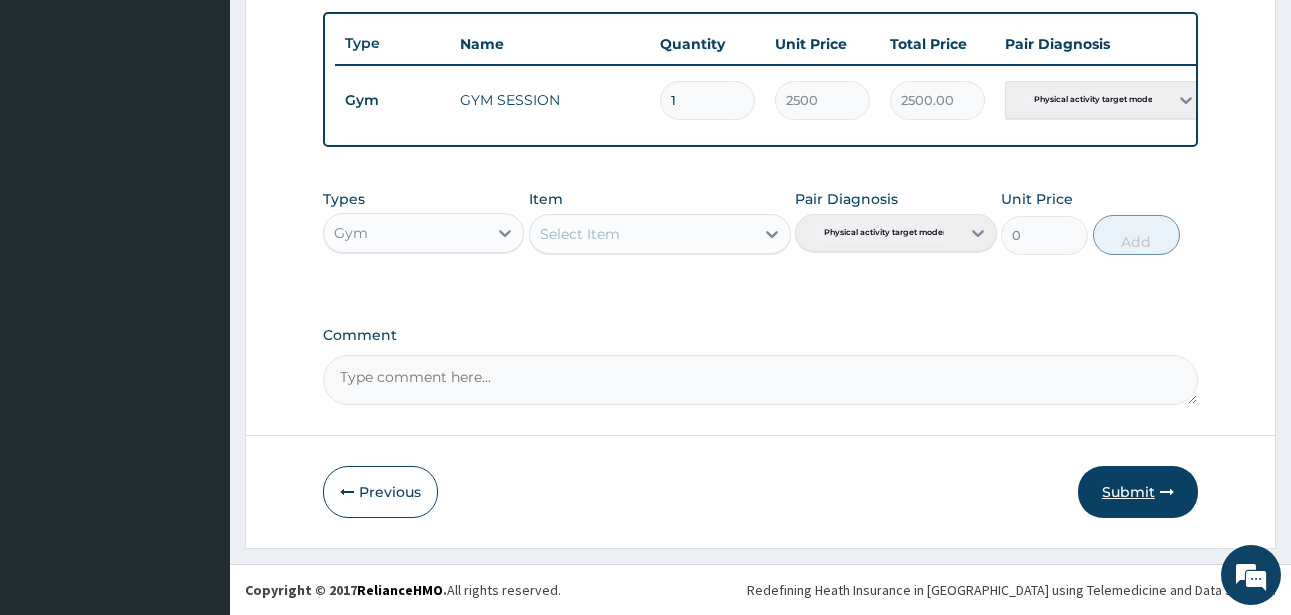 click on "Submit" at bounding box center [1138, 492] 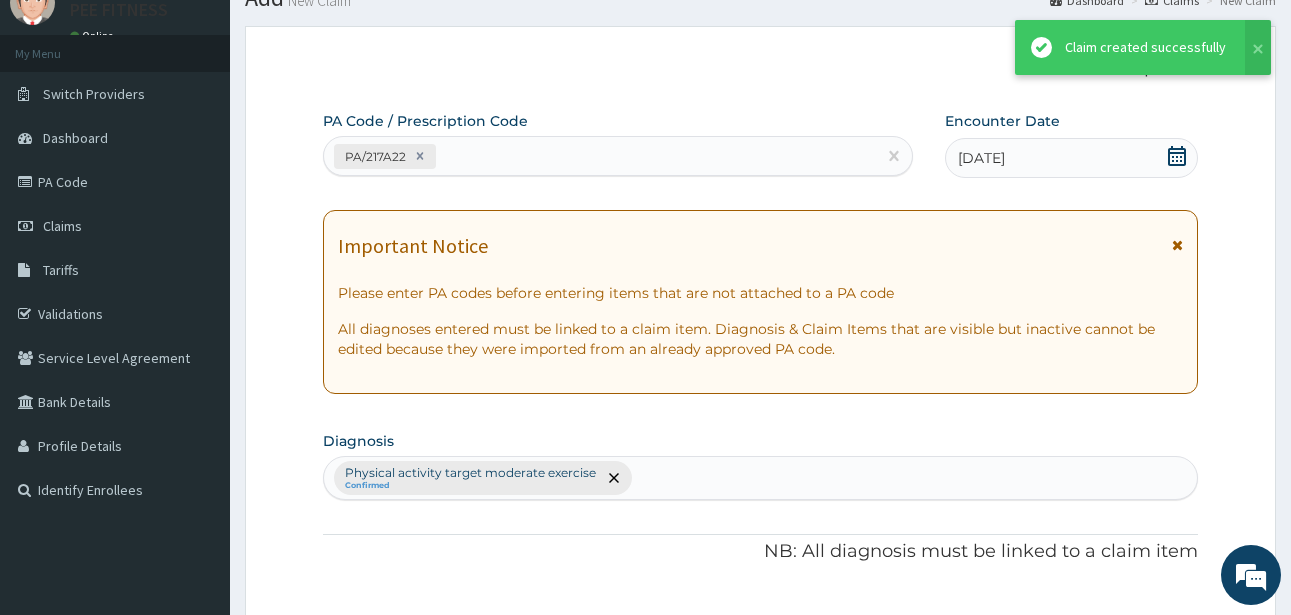 scroll, scrollTop: 747, scrollLeft: 0, axis: vertical 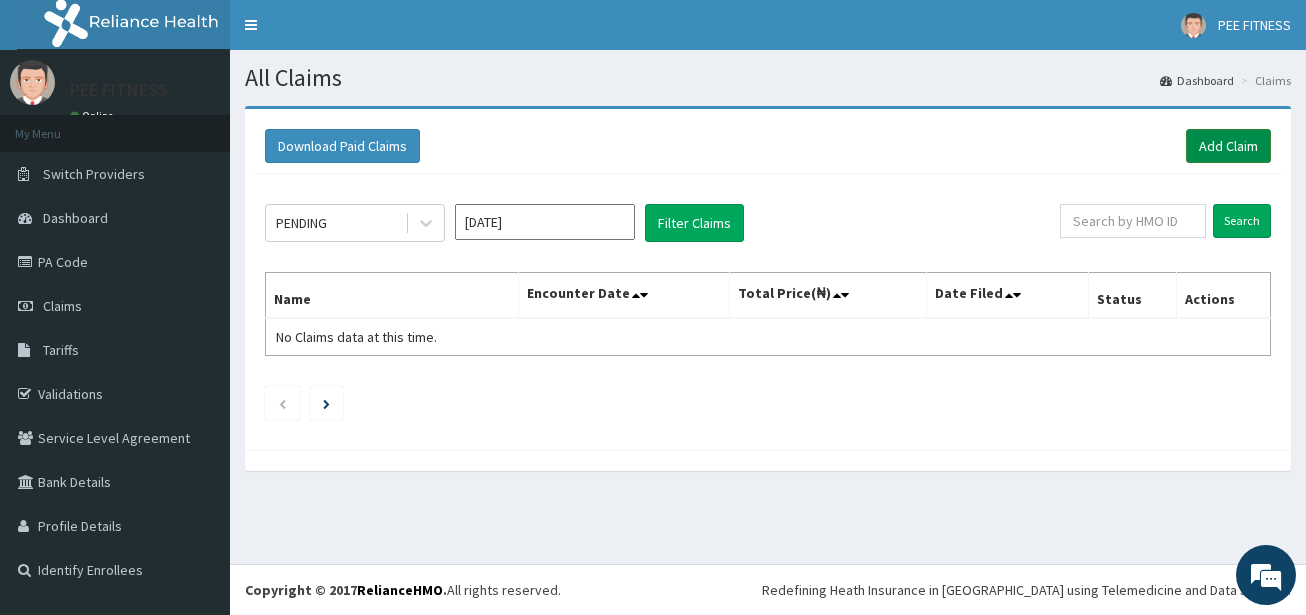 click on "Add Claim" at bounding box center [1228, 146] 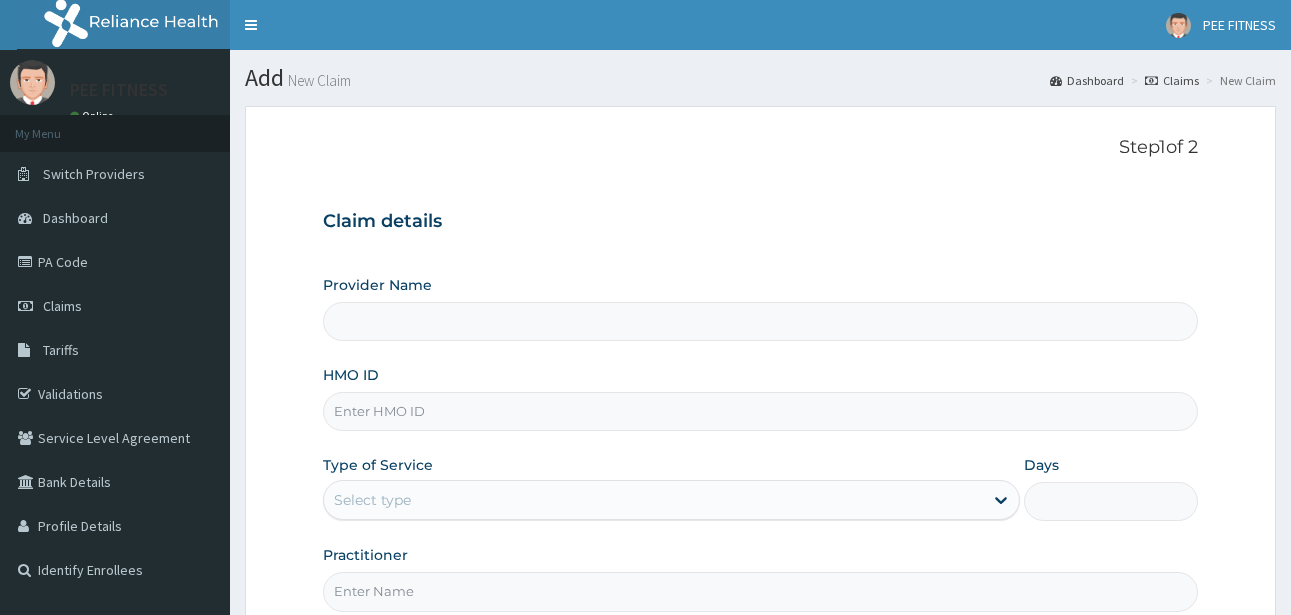 scroll, scrollTop: 0, scrollLeft: 0, axis: both 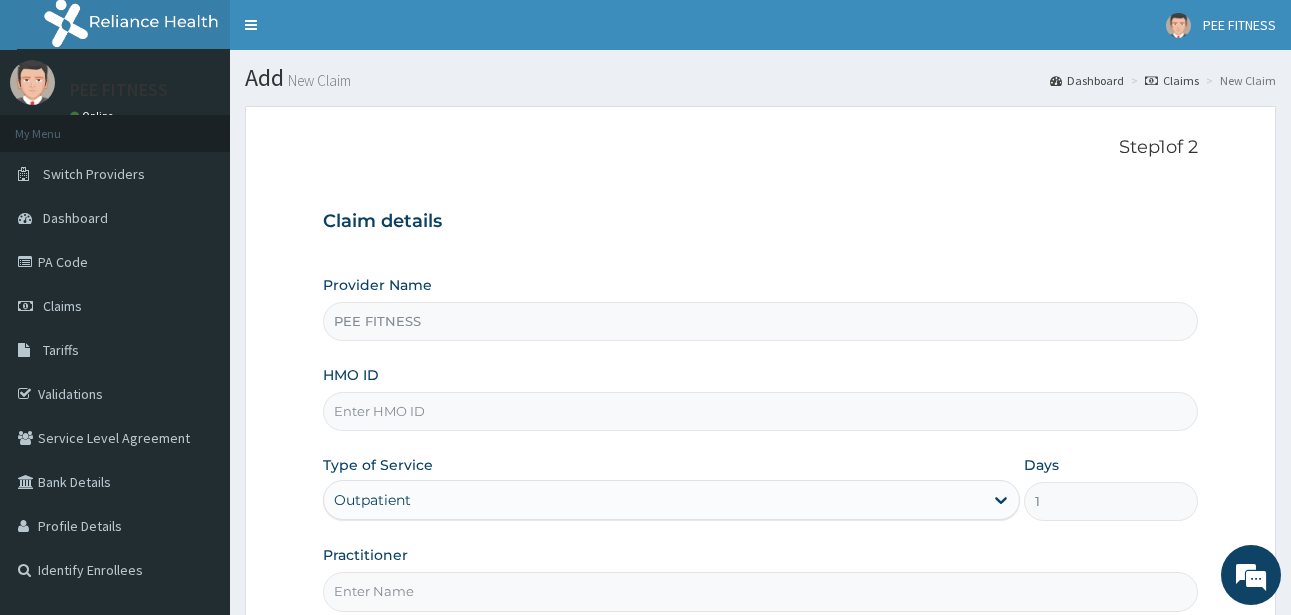 click on "HMO ID" at bounding box center (760, 411) 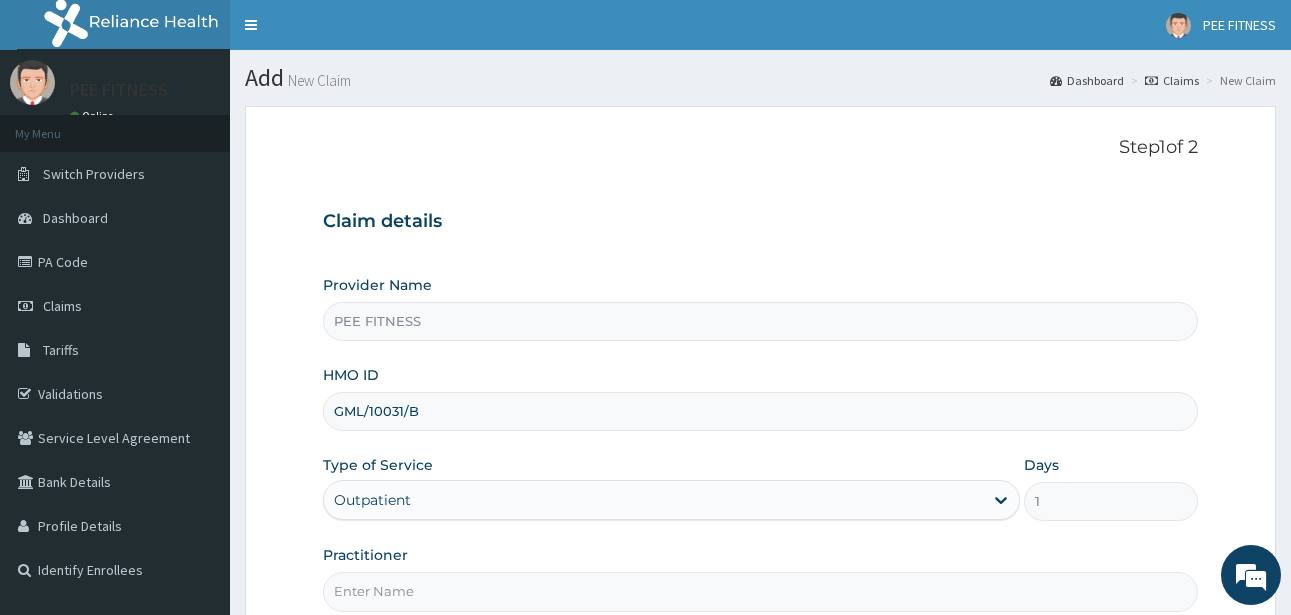 scroll, scrollTop: 0, scrollLeft: 0, axis: both 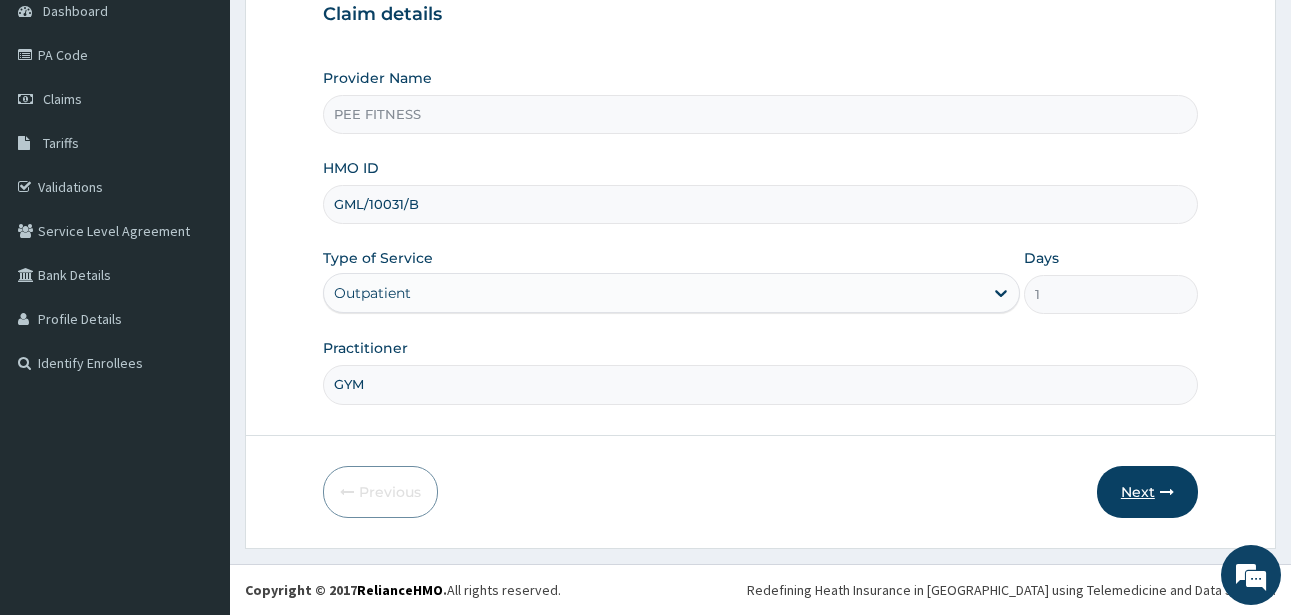 type on "GYM" 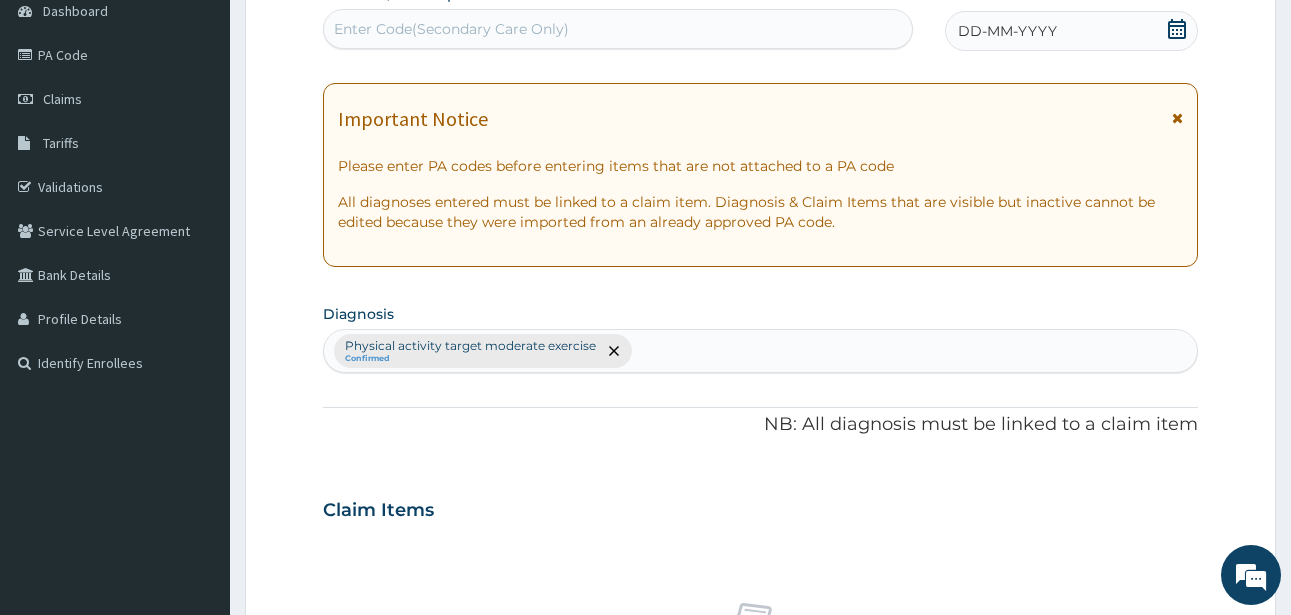 click 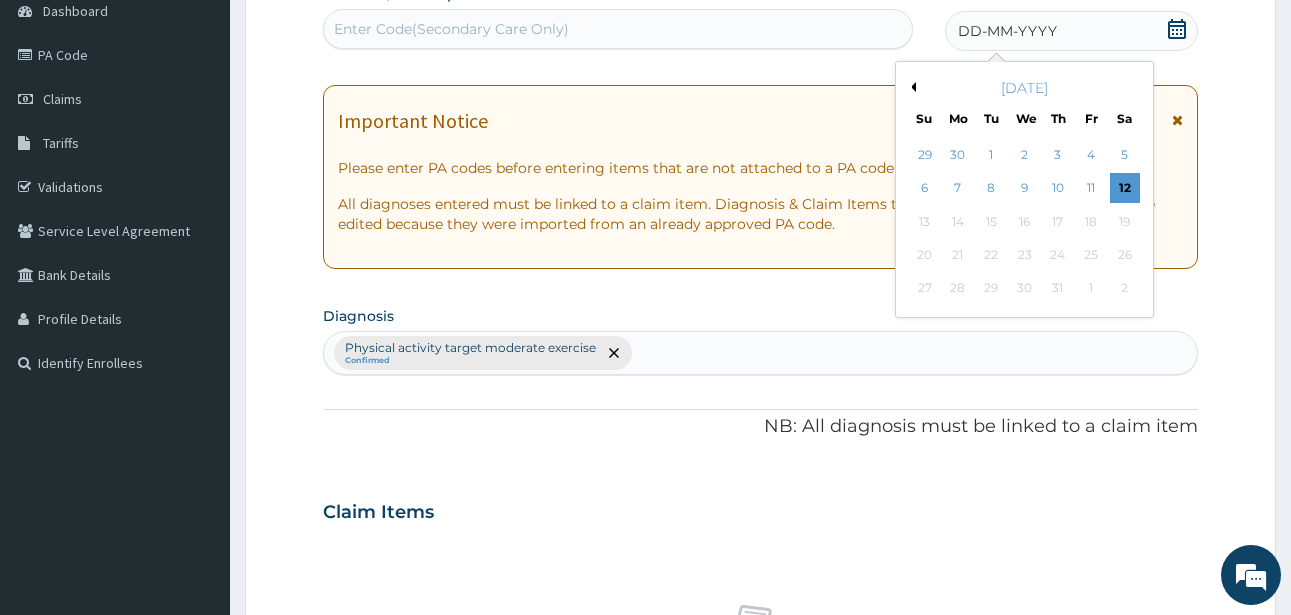 click on "12" at bounding box center [1125, 189] 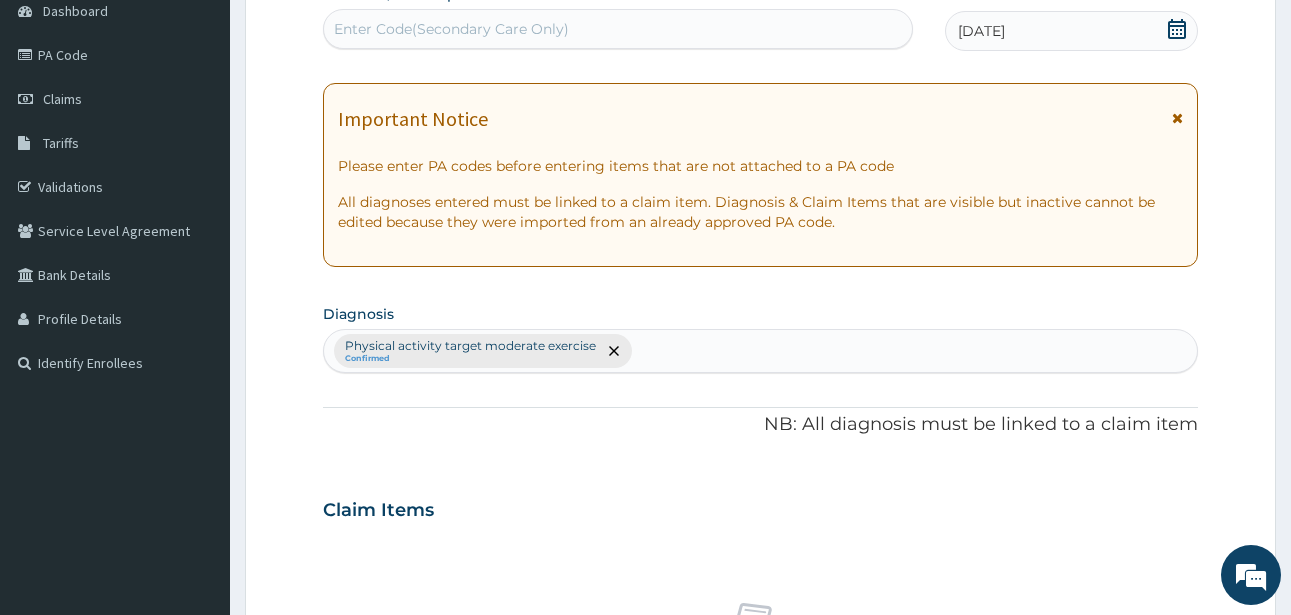 click on "Enter Code(Secondary Care Only)" at bounding box center (451, 29) 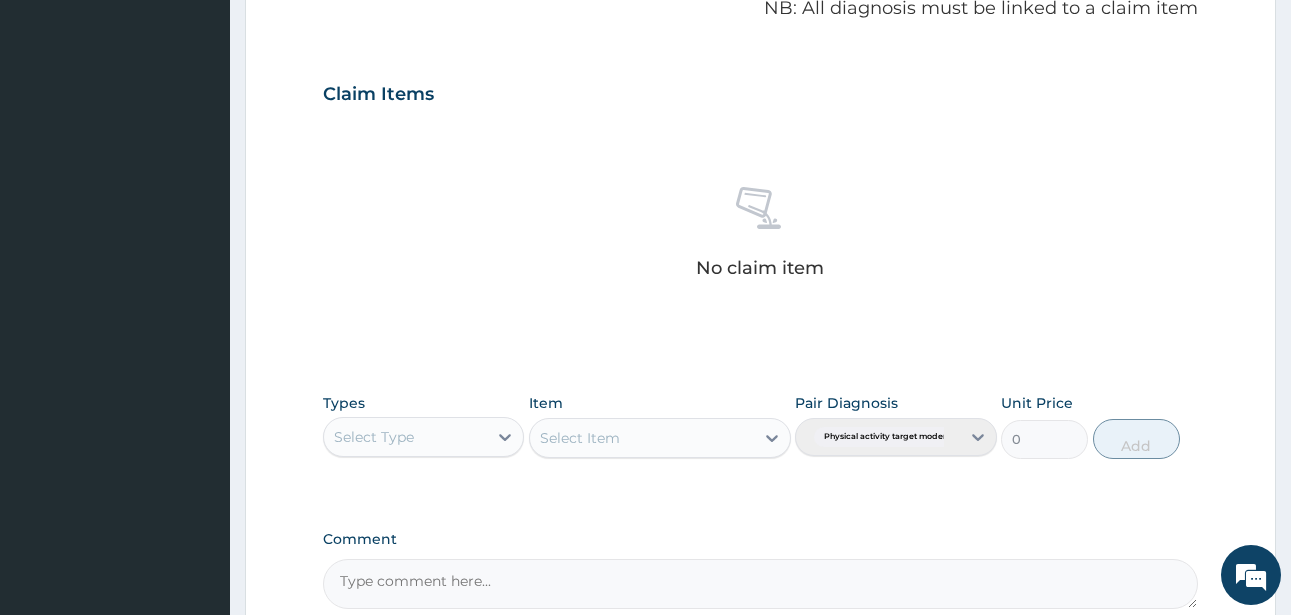 scroll, scrollTop: 827, scrollLeft: 0, axis: vertical 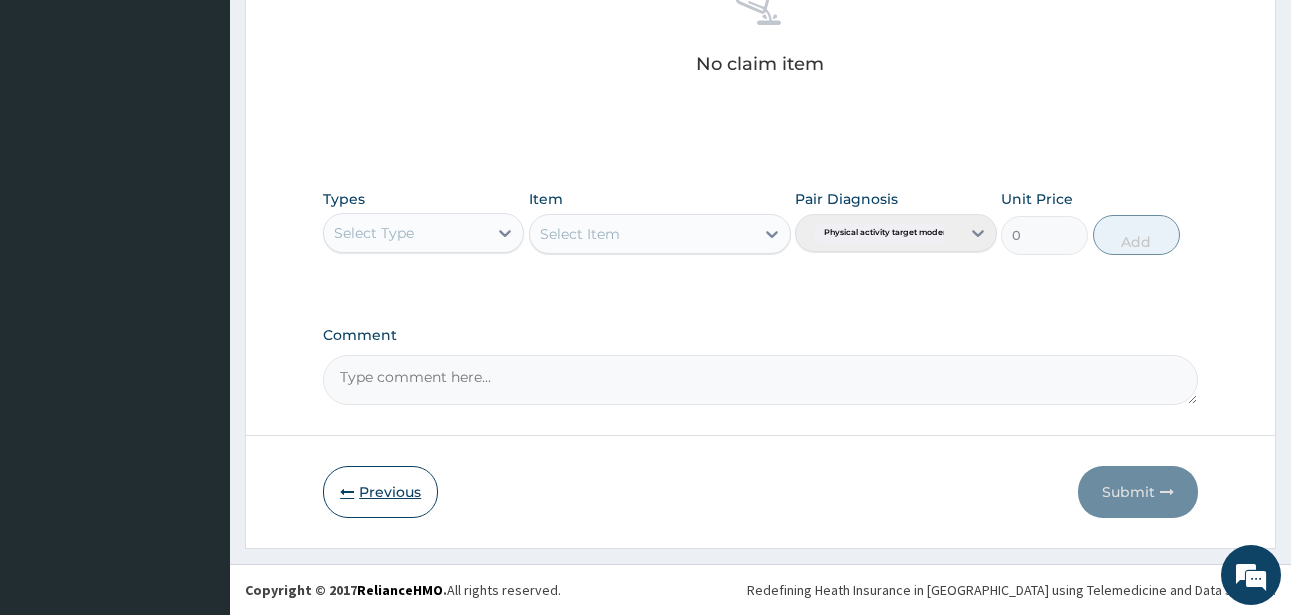 type on "PA/" 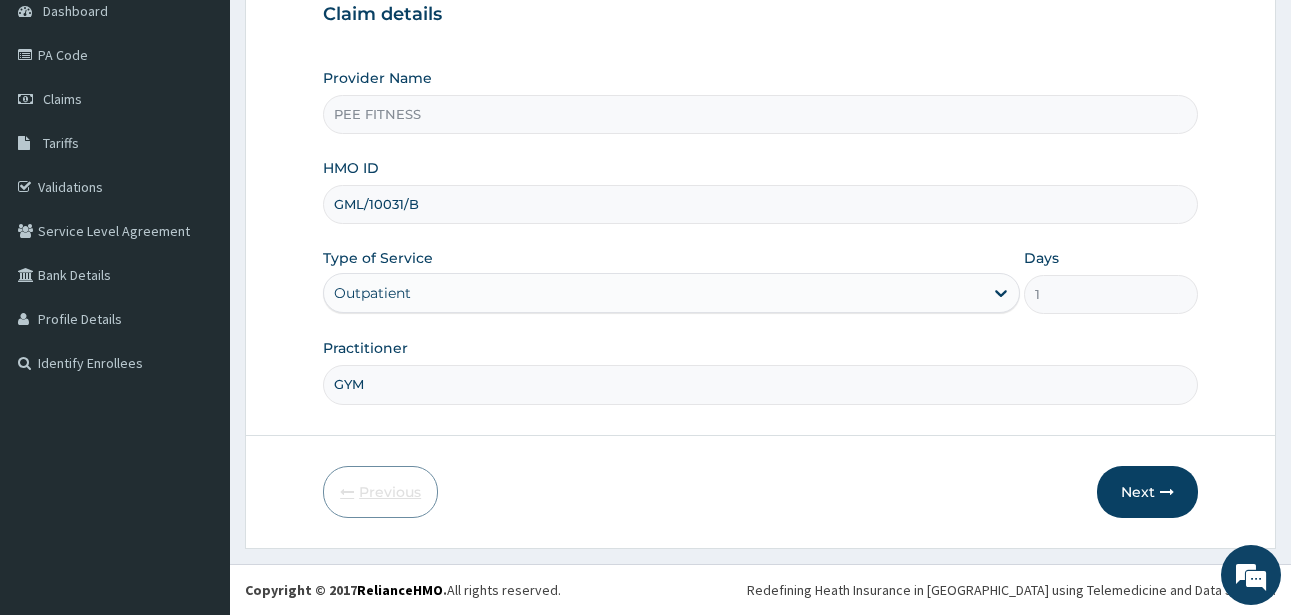 scroll, scrollTop: 207, scrollLeft: 0, axis: vertical 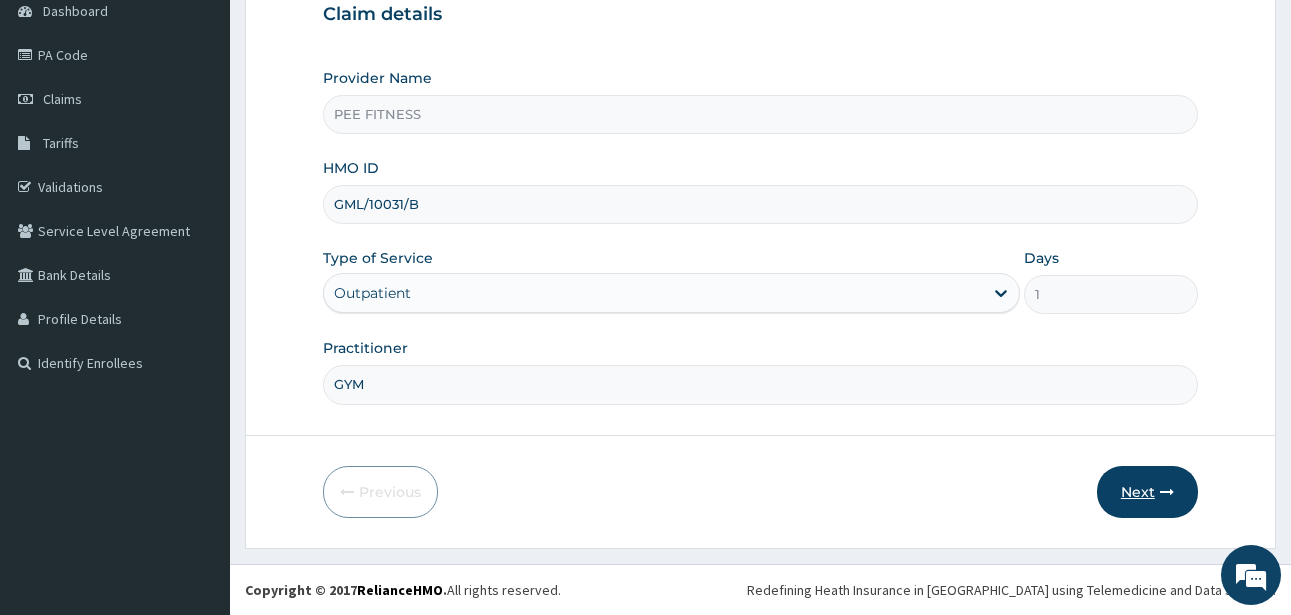 click on "Next" at bounding box center (1147, 492) 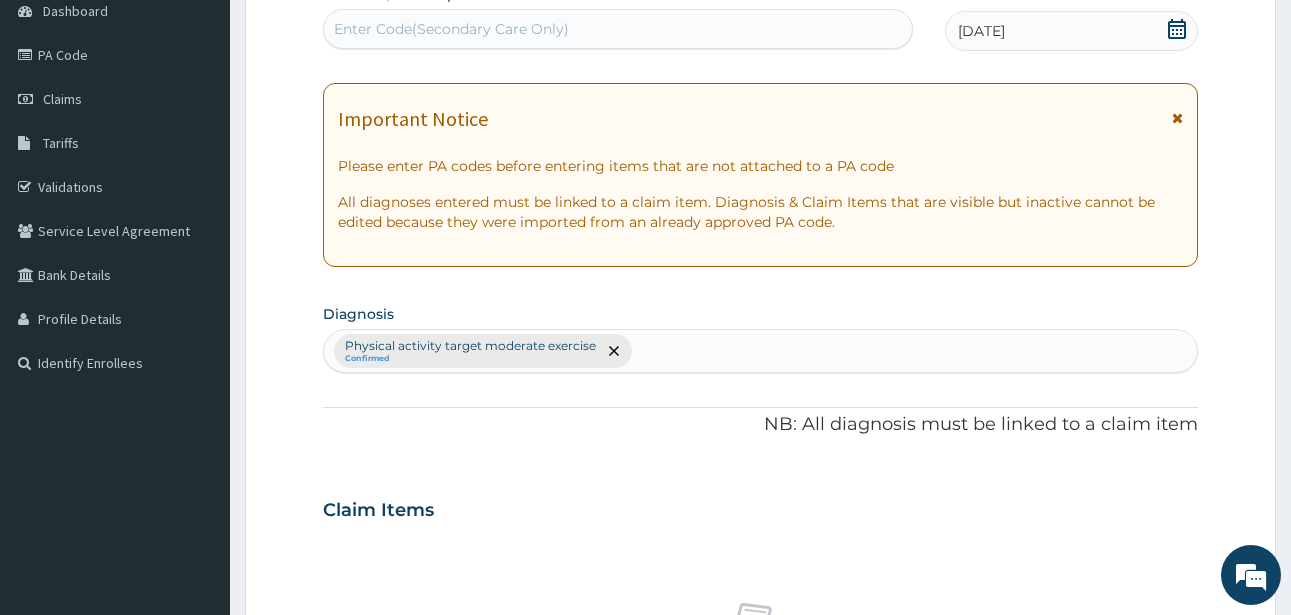click on "Enter Code(Secondary Care Only)" at bounding box center (451, 29) 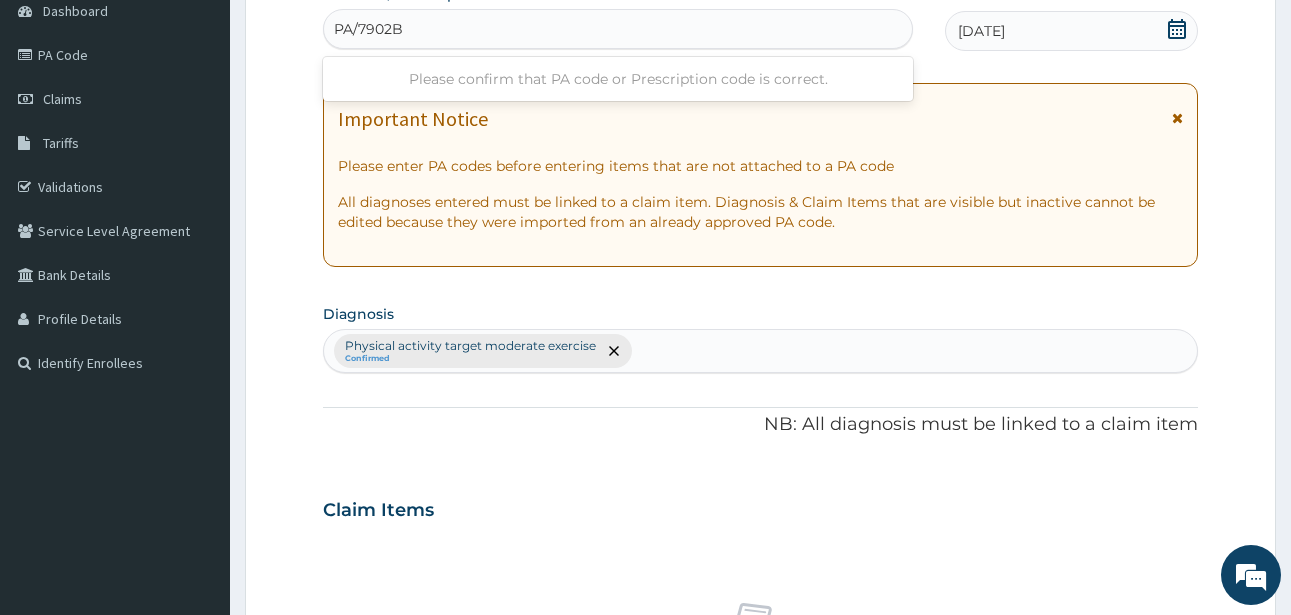type on "PA/7902BF" 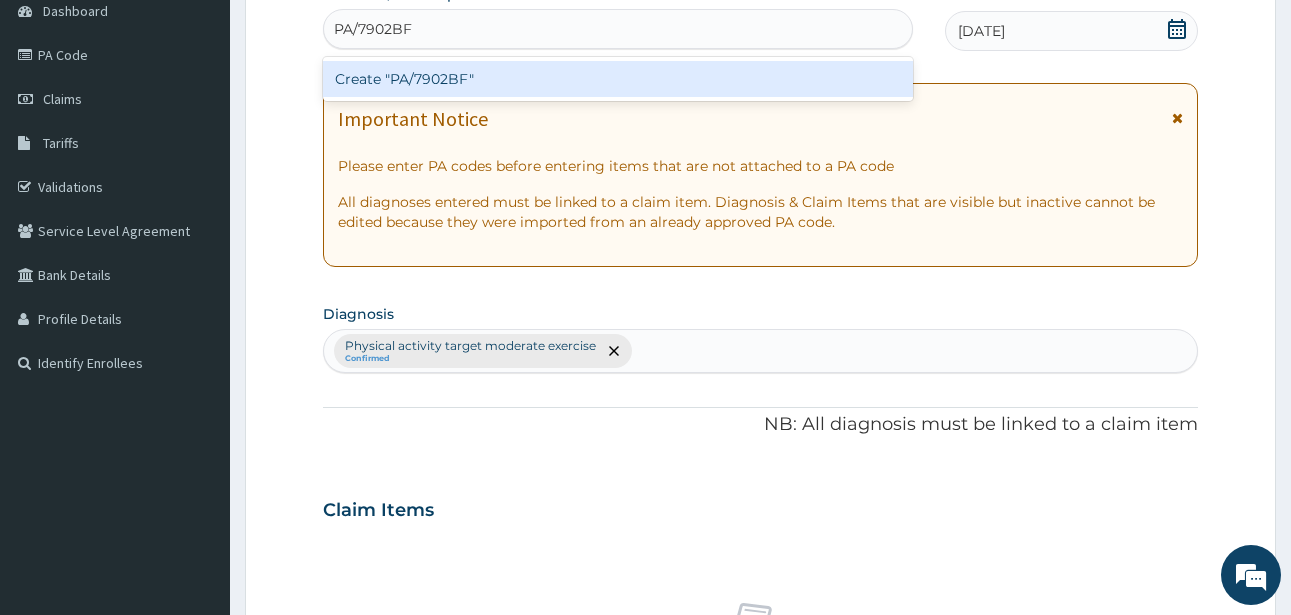 type 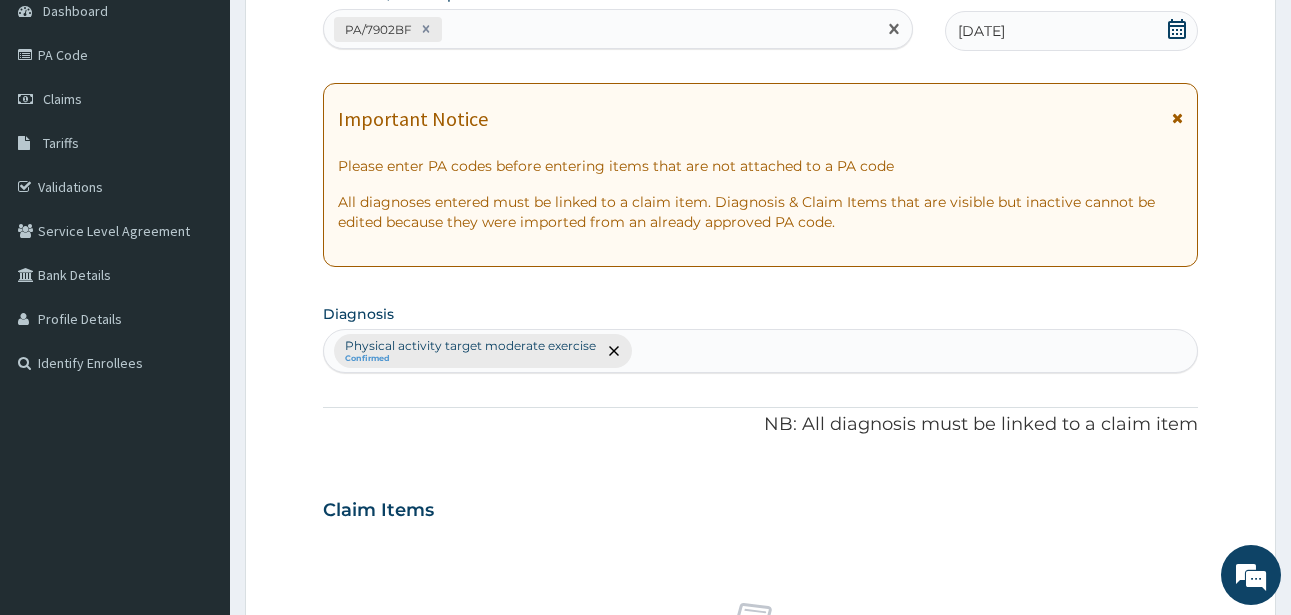 scroll, scrollTop: 827, scrollLeft: 0, axis: vertical 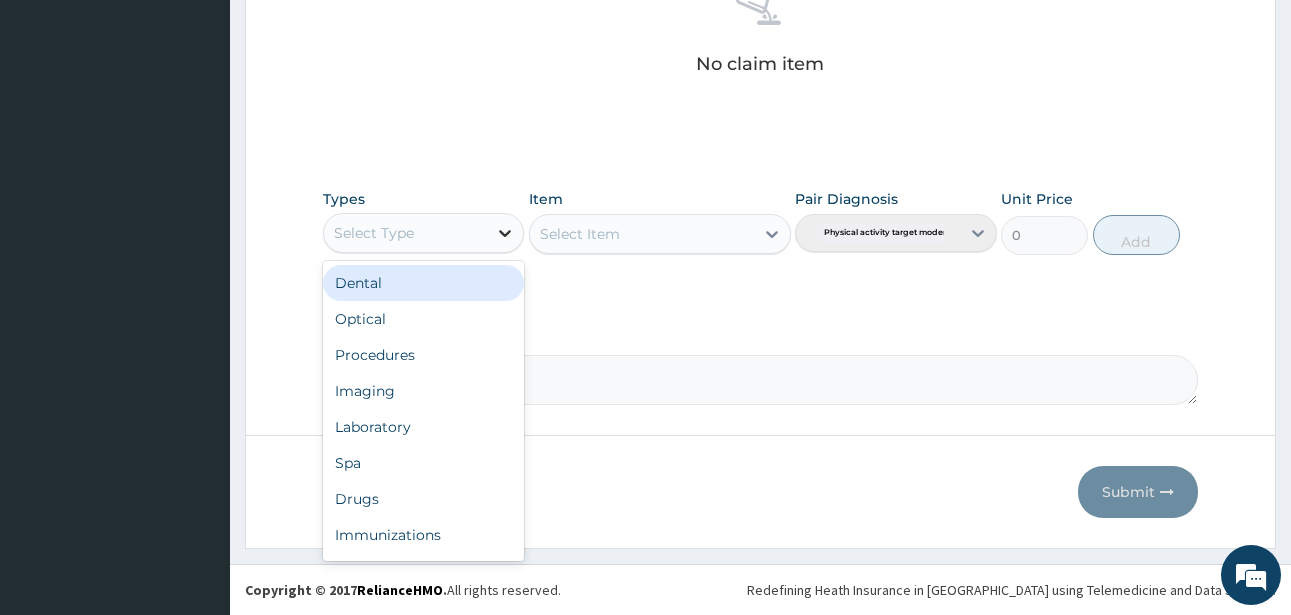 click 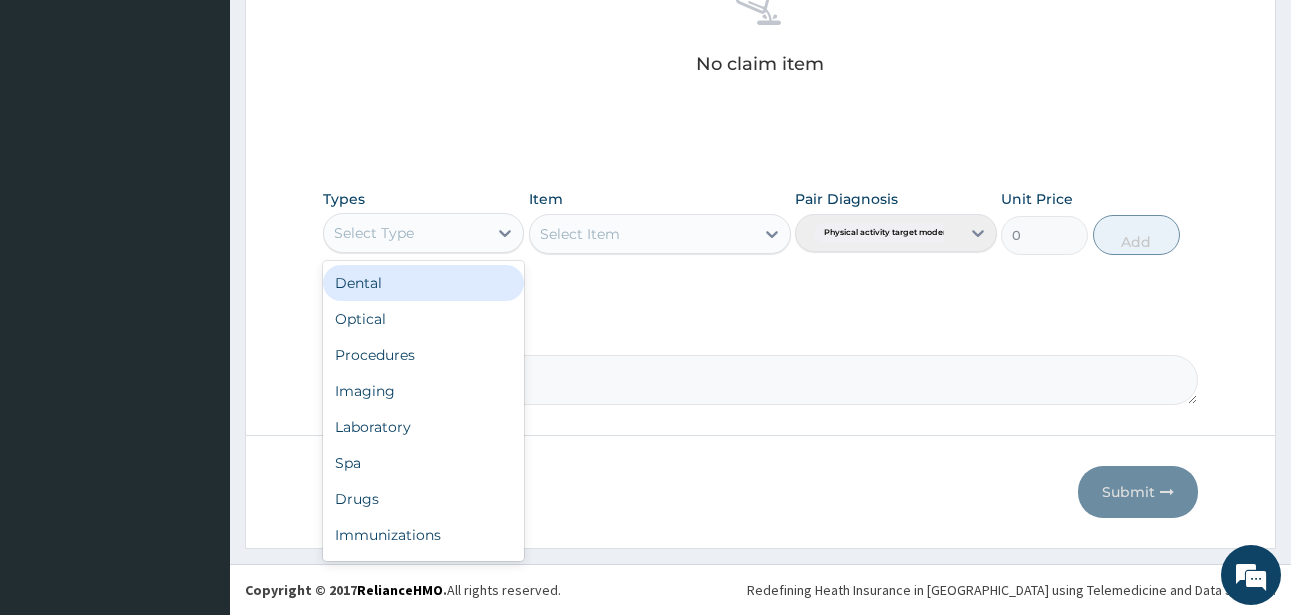 scroll, scrollTop: 68, scrollLeft: 0, axis: vertical 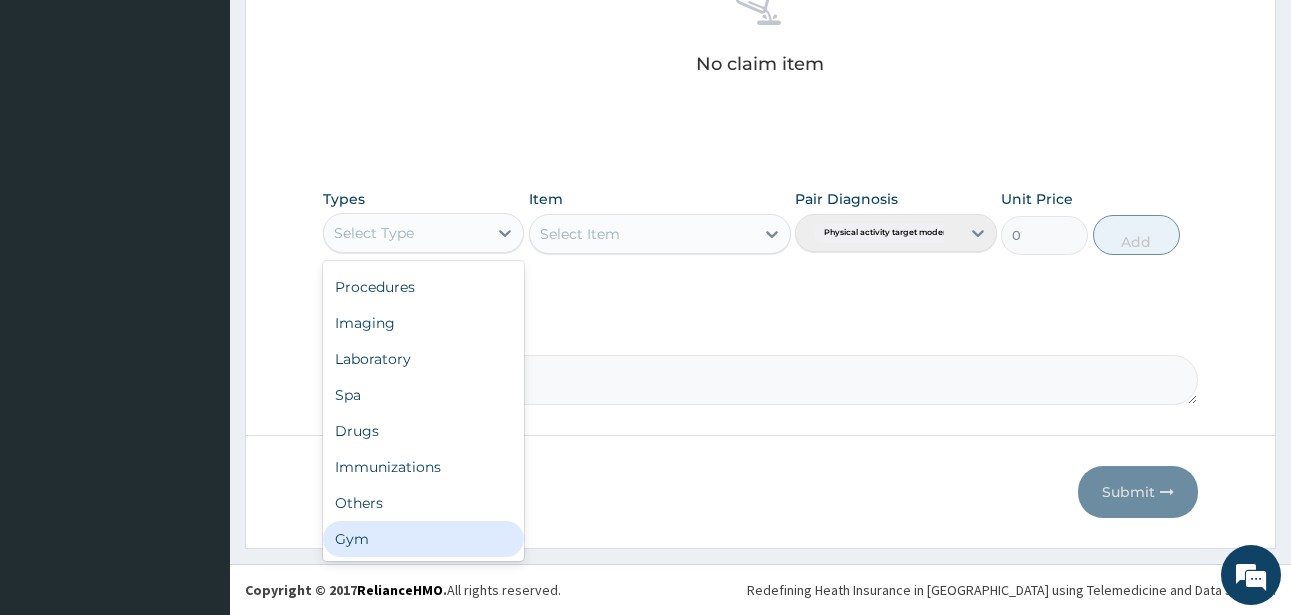 click on "Gym" at bounding box center [423, 539] 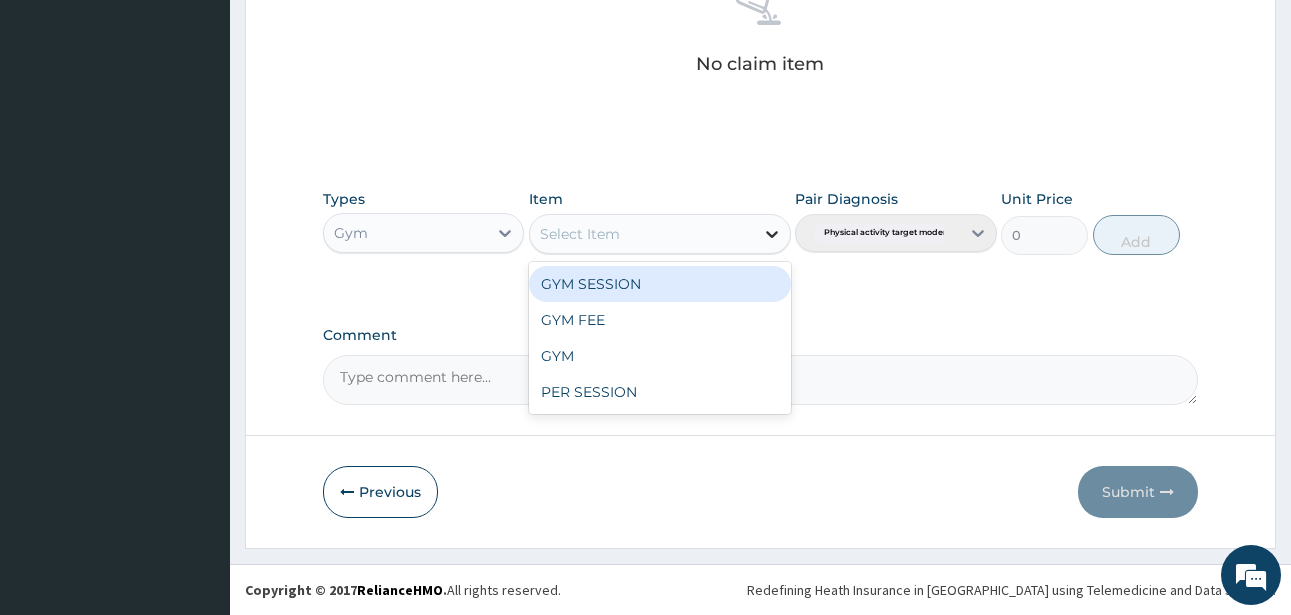 click 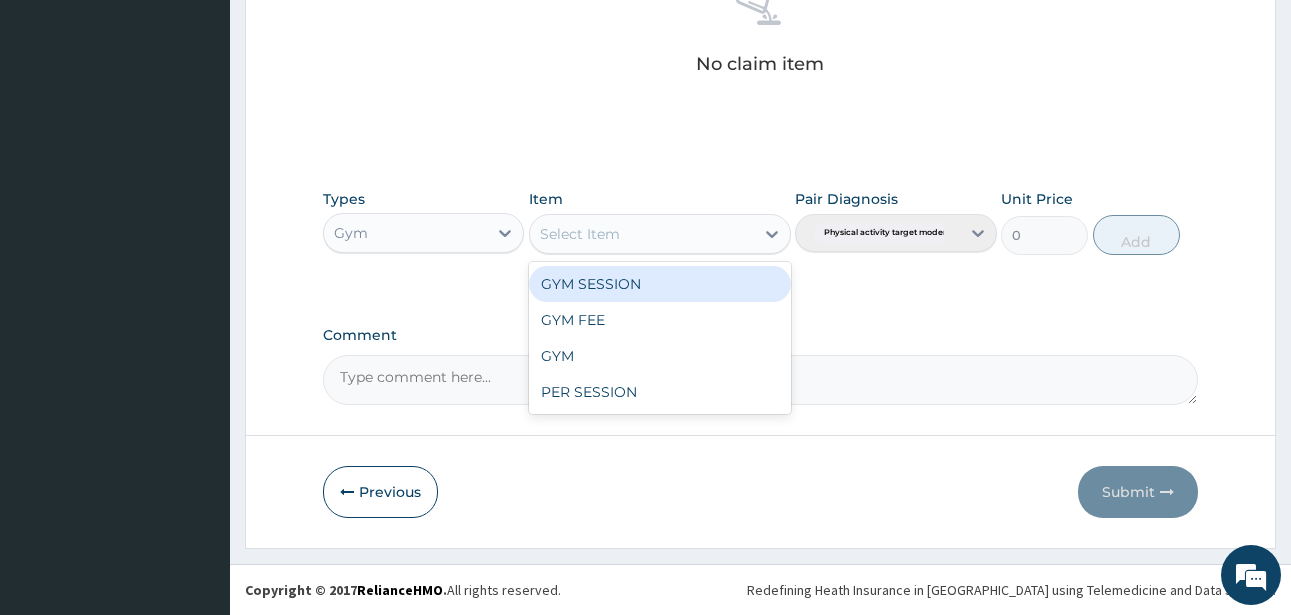 click on "GYM SESSION" at bounding box center [660, 284] 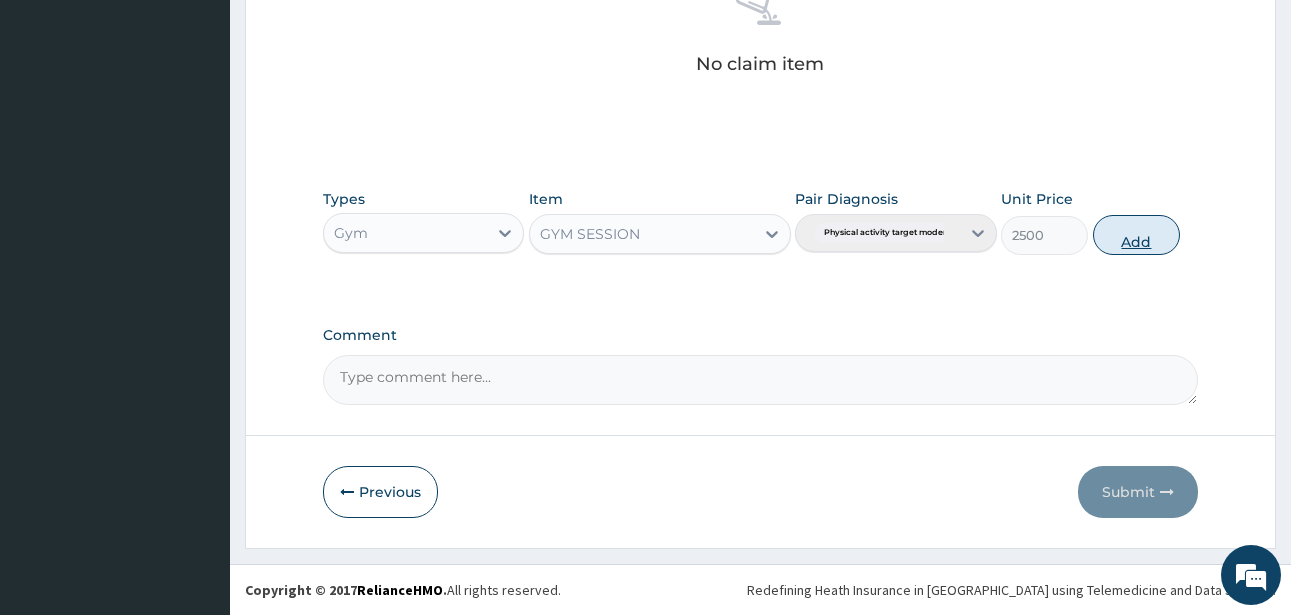 click on "Add" at bounding box center (1136, 235) 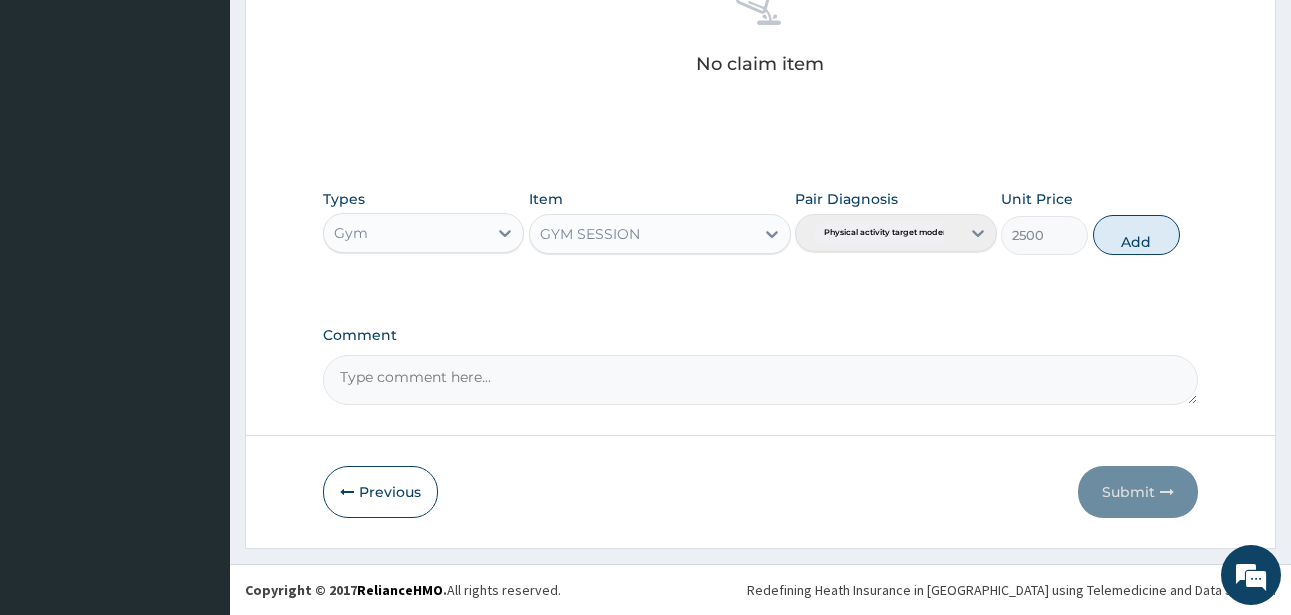 type on "0" 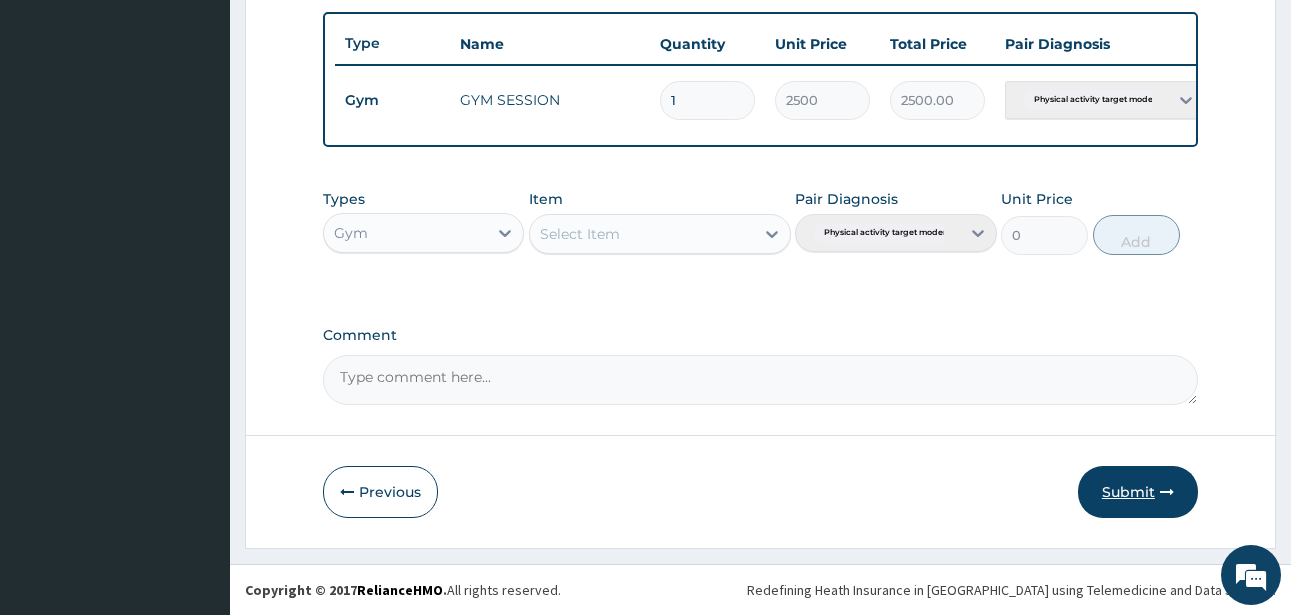 click on "Submit" at bounding box center (1138, 492) 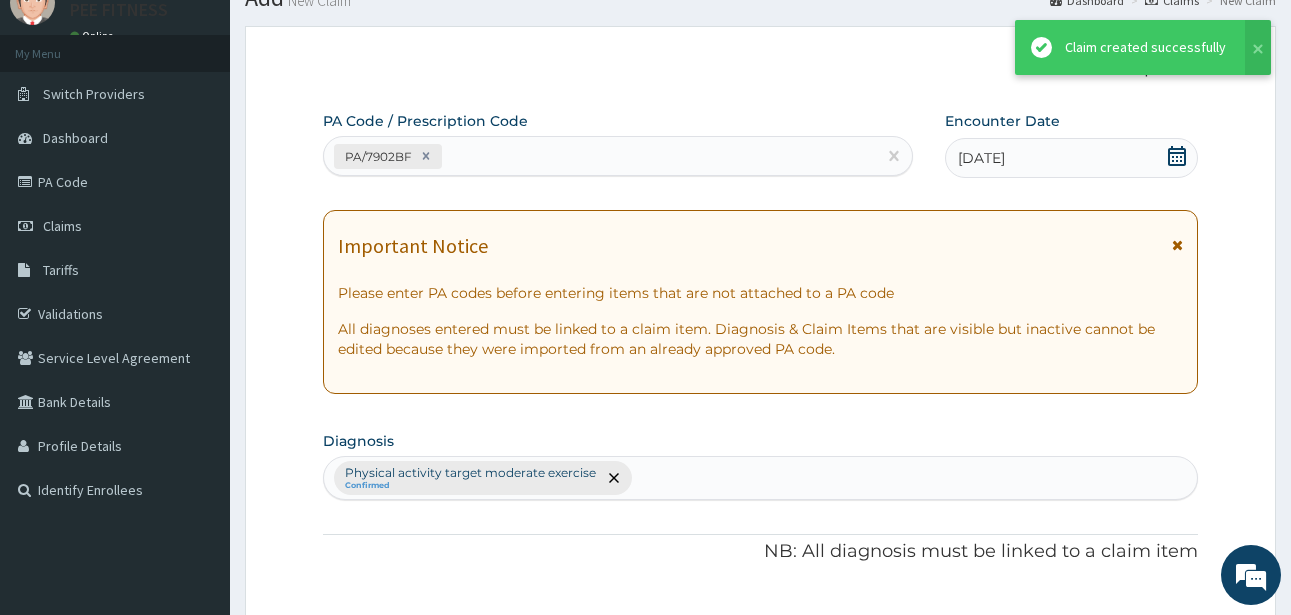 scroll, scrollTop: 747, scrollLeft: 0, axis: vertical 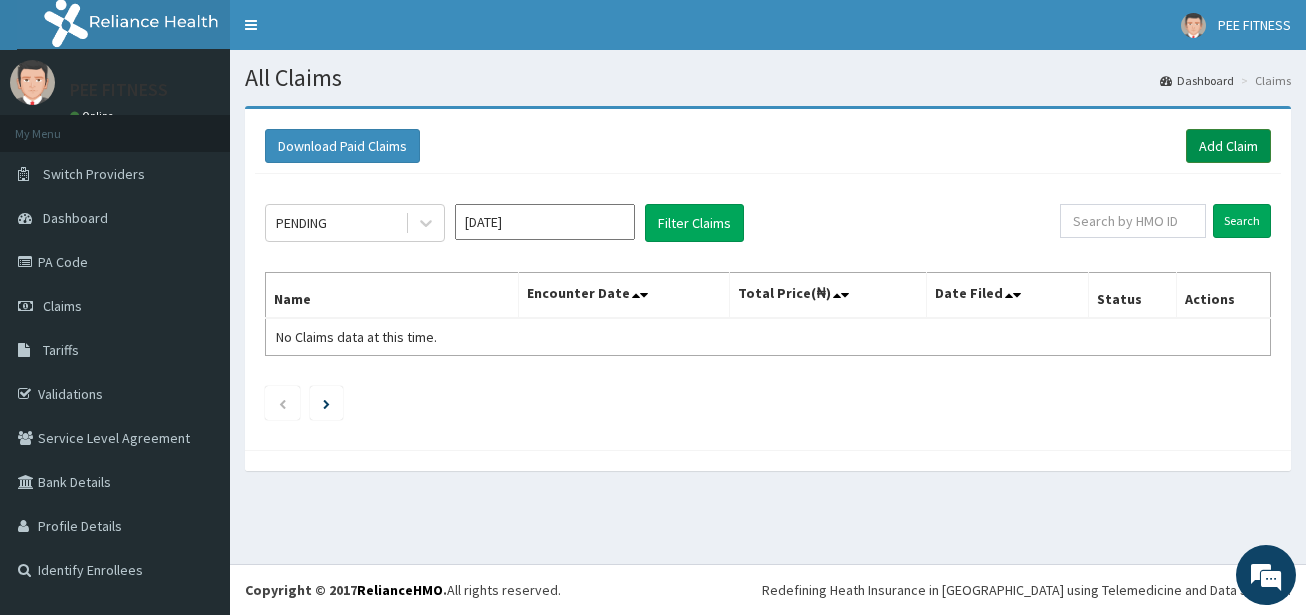 click on "Add Claim" at bounding box center [1228, 146] 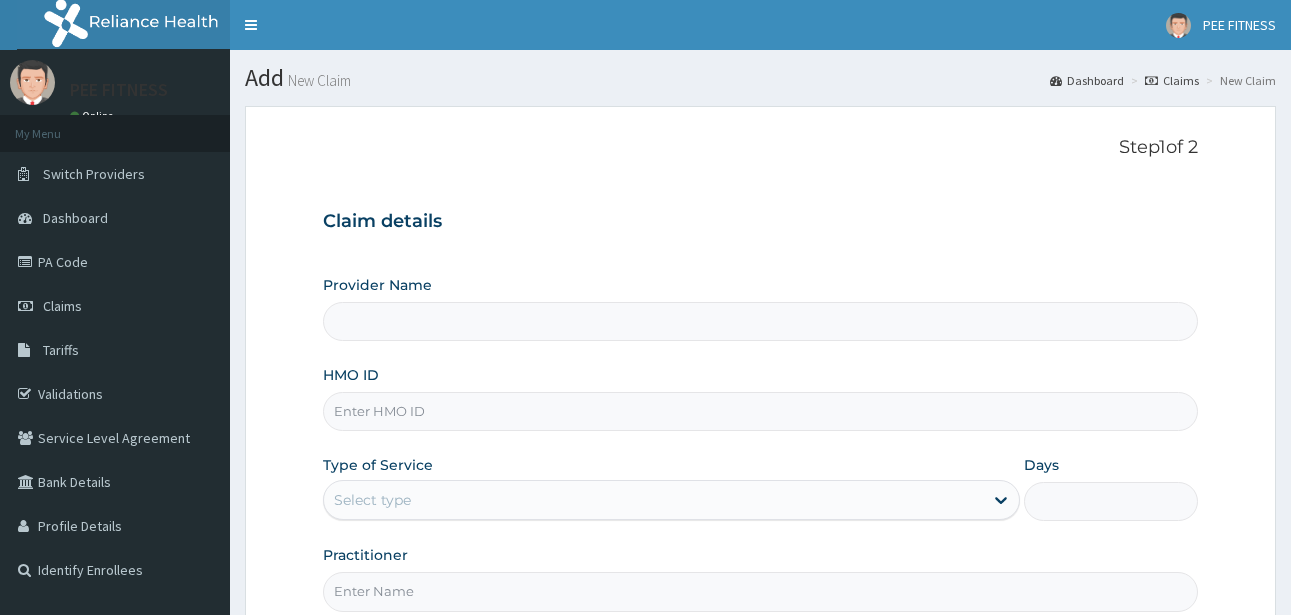scroll, scrollTop: 0, scrollLeft: 0, axis: both 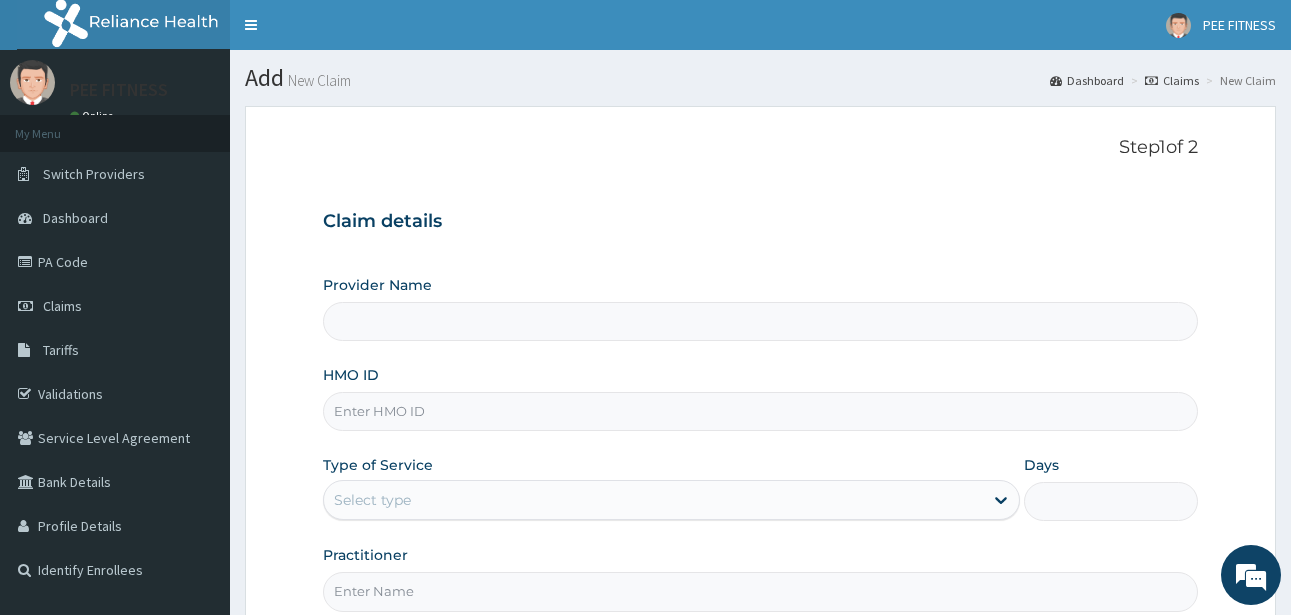 type on "PEE FITNESS" 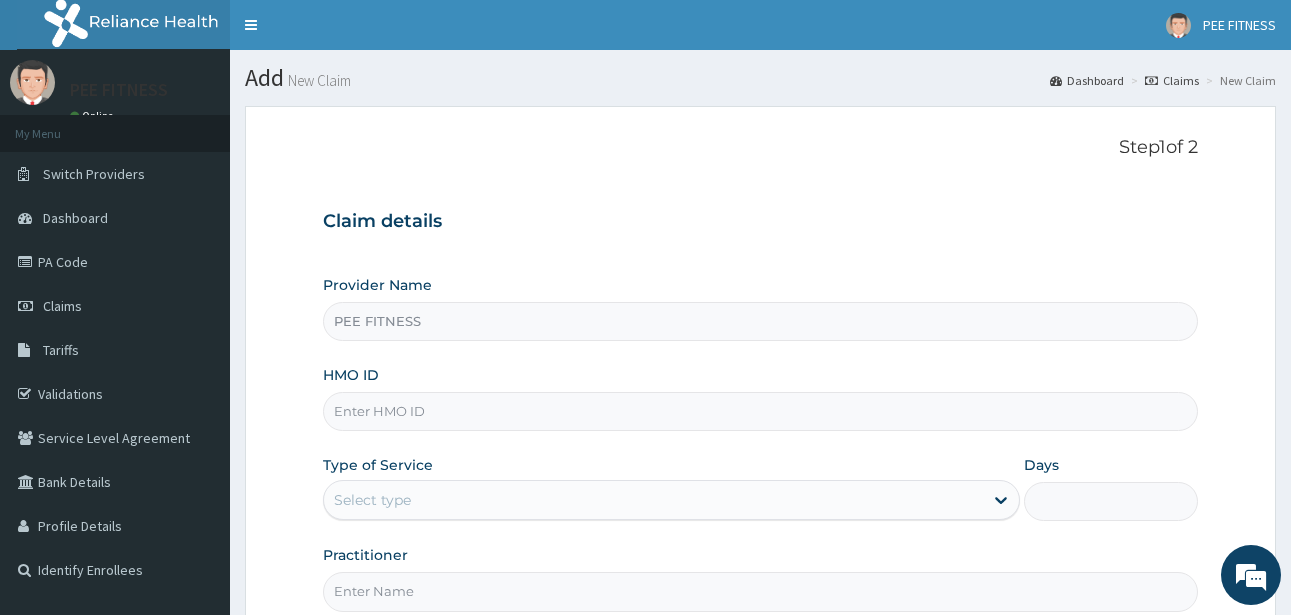 type on "1" 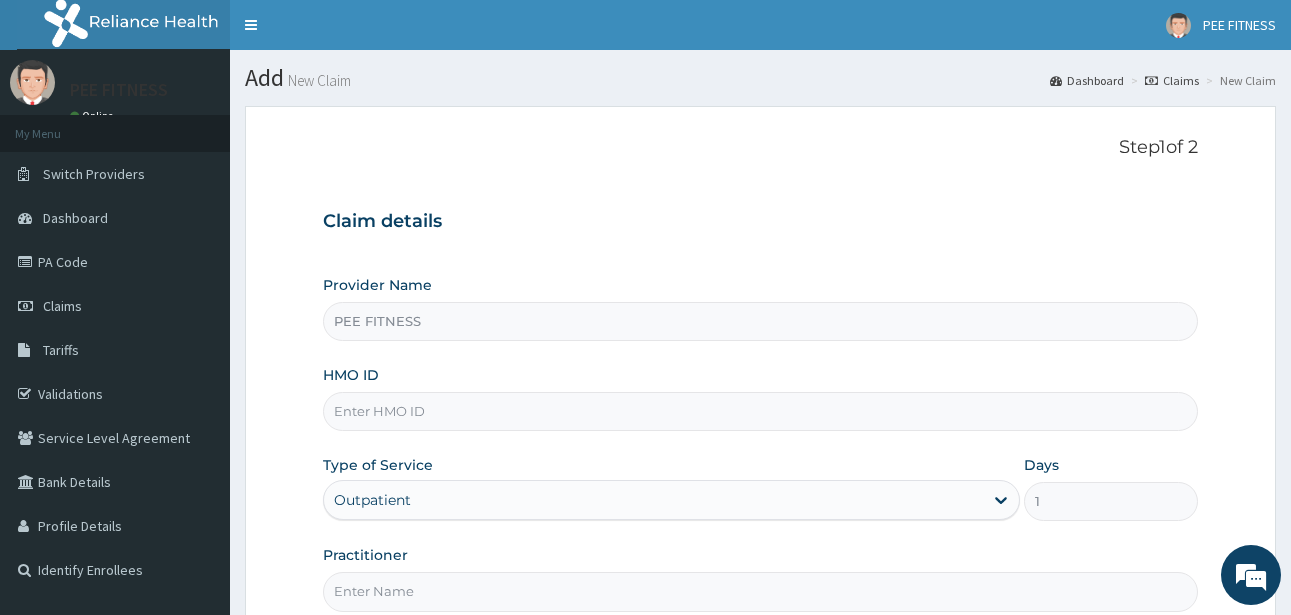 scroll, scrollTop: 0, scrollLeft: 0, axis: both 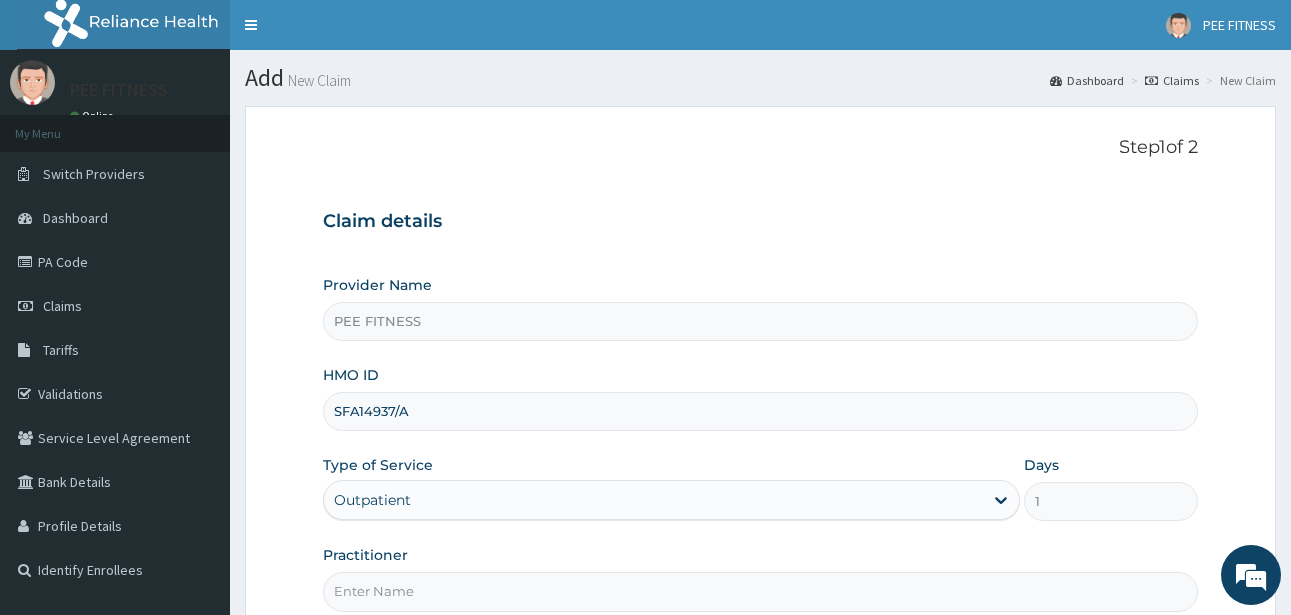 click on "Practitioner" at bounding box center [760, 591] 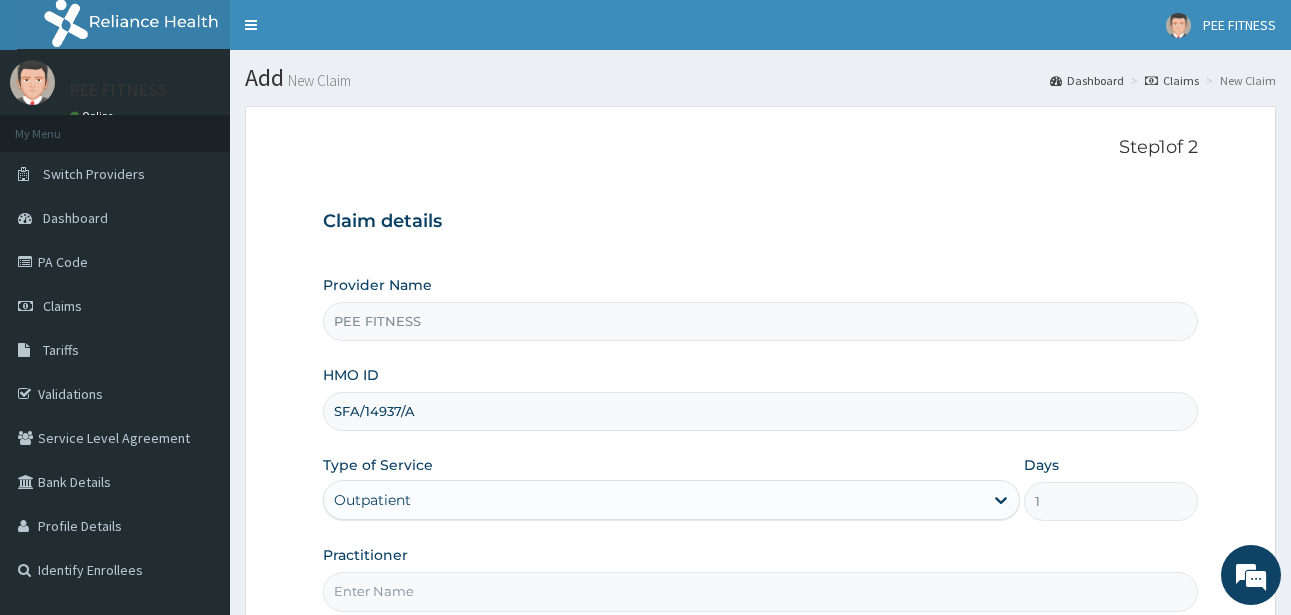 type on "SFA/14937/A" 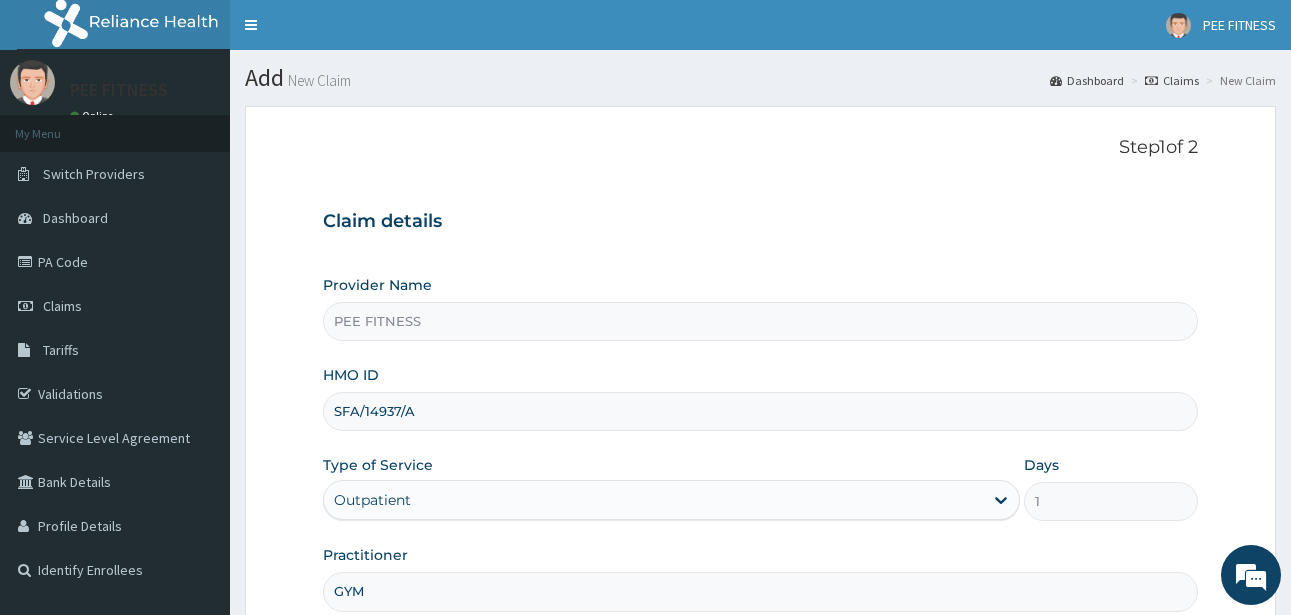 type on "GYM" 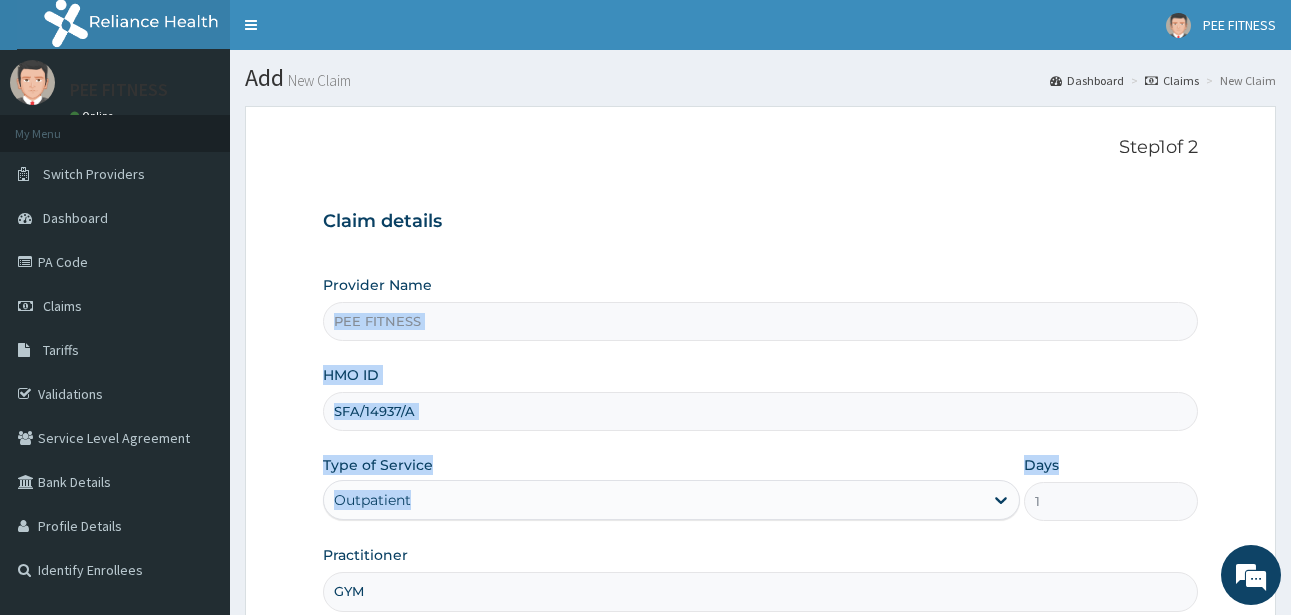 drag, startPoint x: 1290, startPoint y: 320, endPoint x: 1301, endPoint y: 503, distance: 183.3303 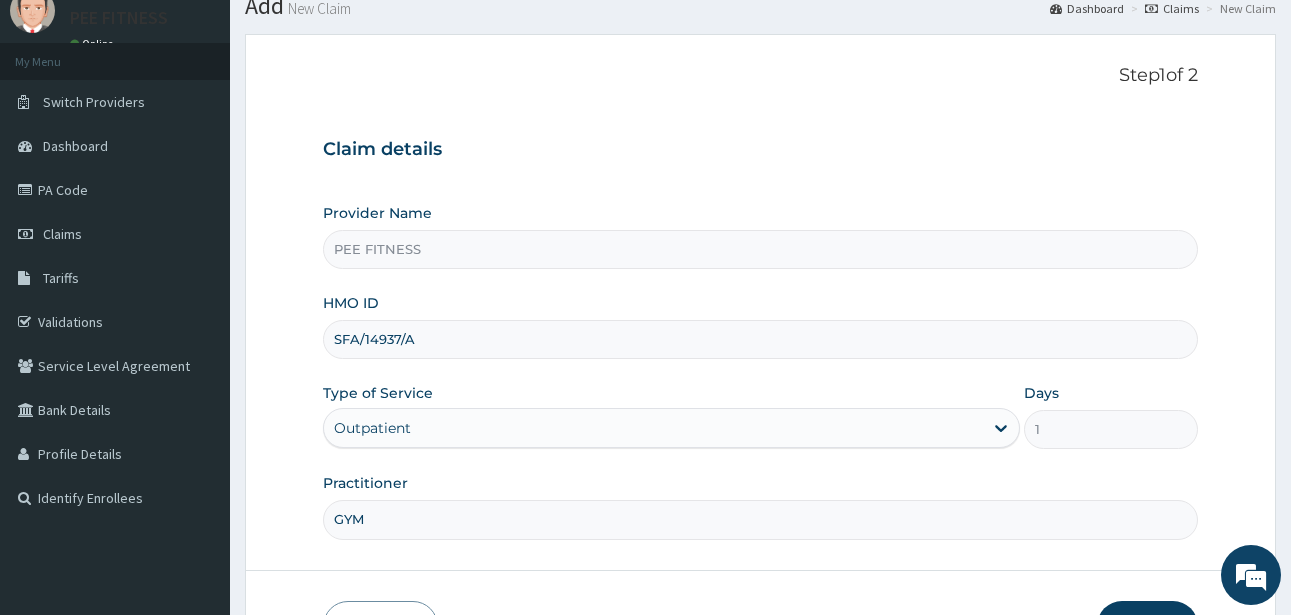 scroll, scrollTop: 207, scrollLeft: 0, axis: vertical 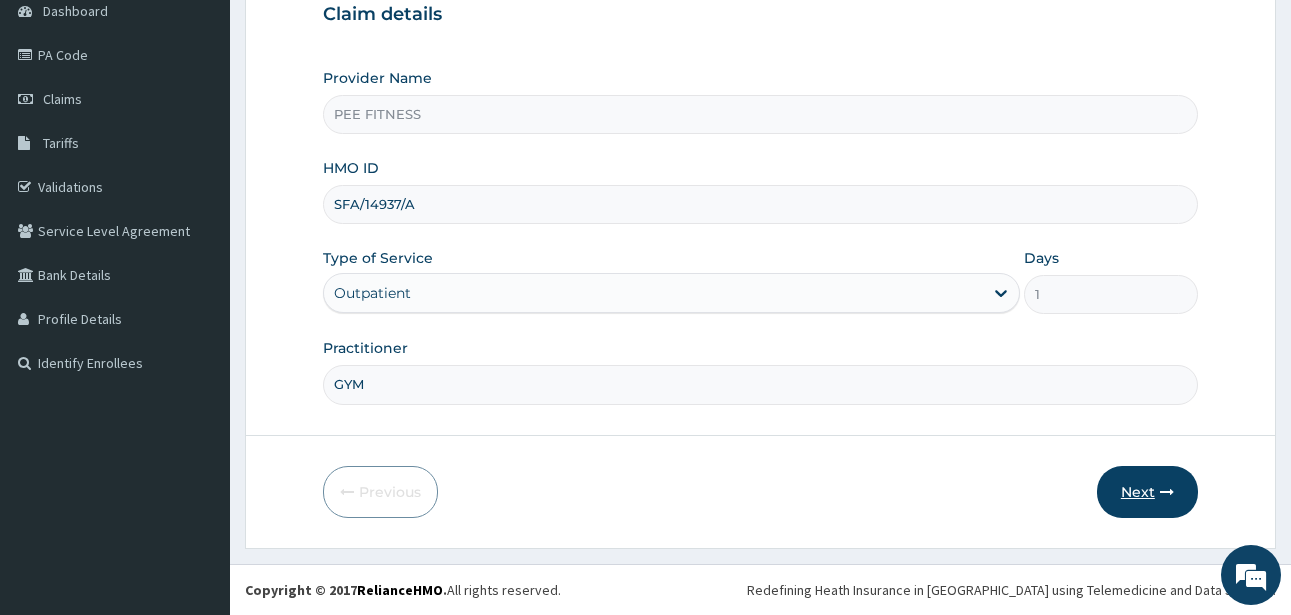click on "Next" at bounding box center [1147, 492] 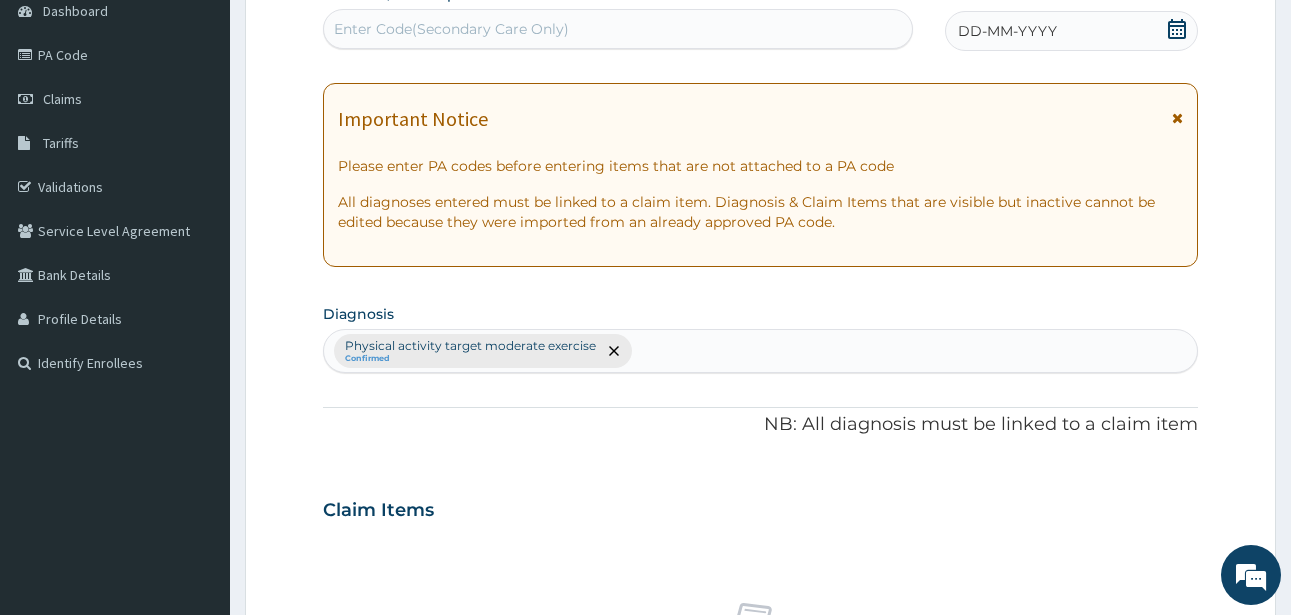 click 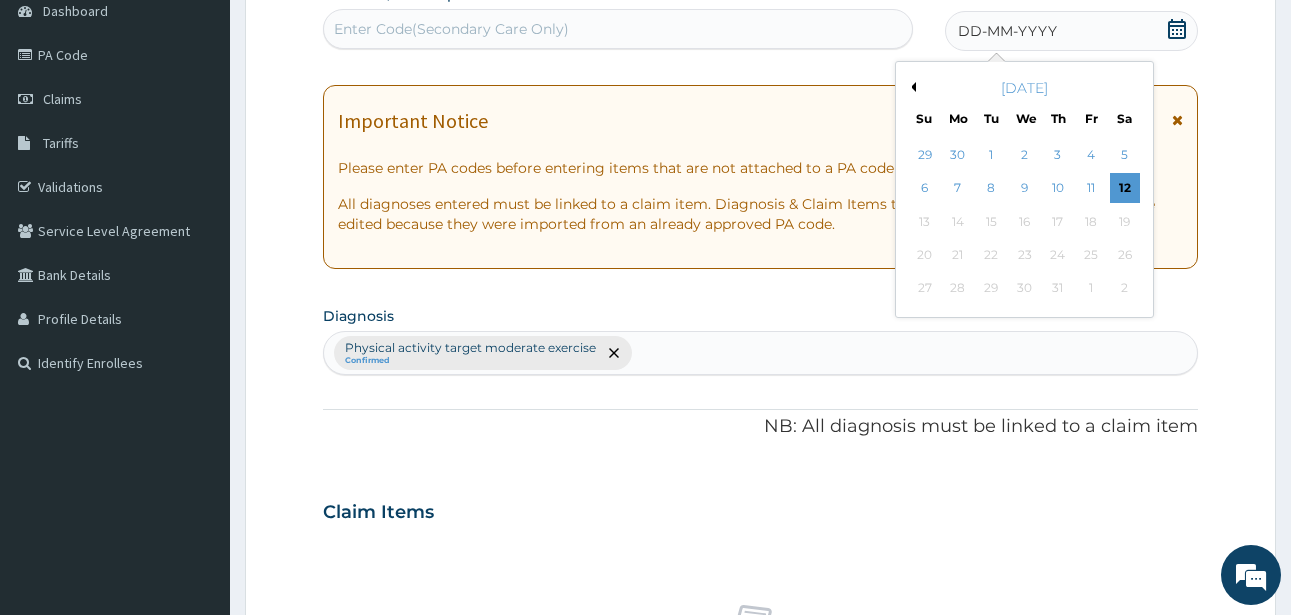 click on "12" at bounding box center [1125, 189] 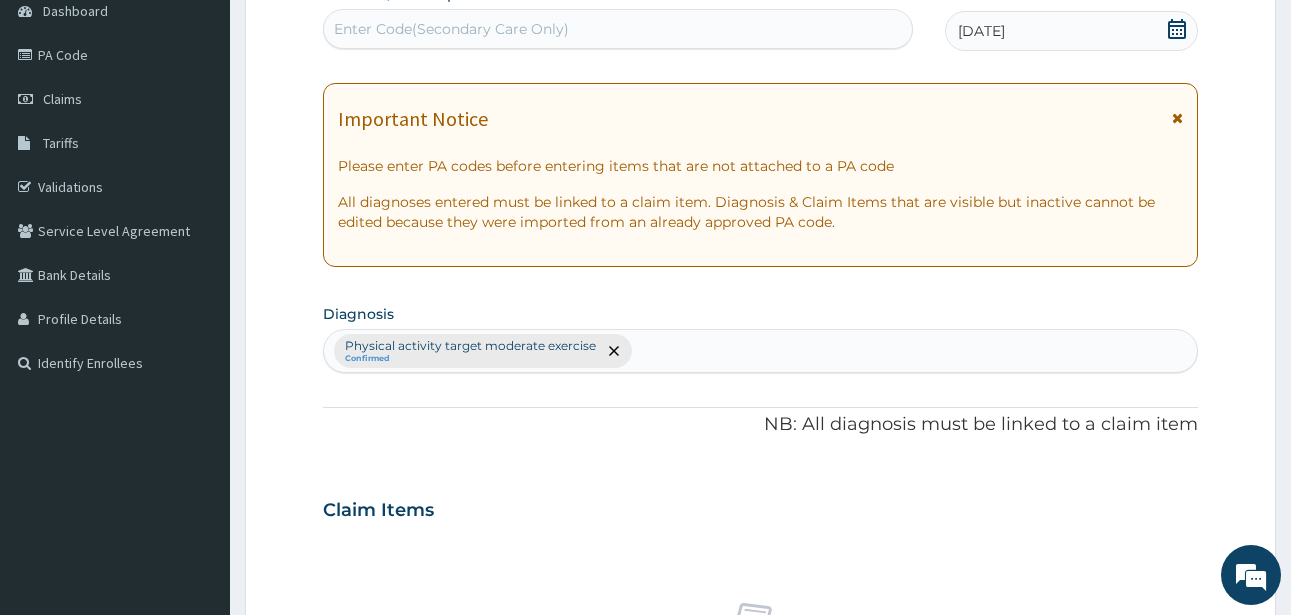 click on "Enter Code(Secondary Care Only)" at bounding box center (451, 29) 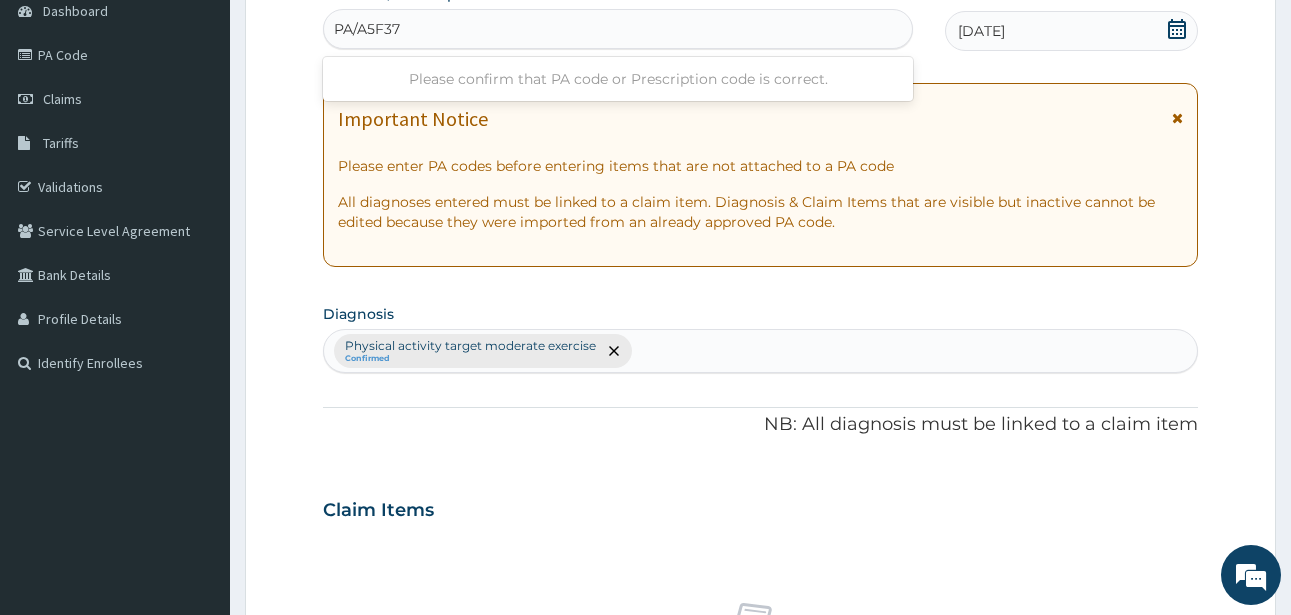 type on "PA/A5F37E" 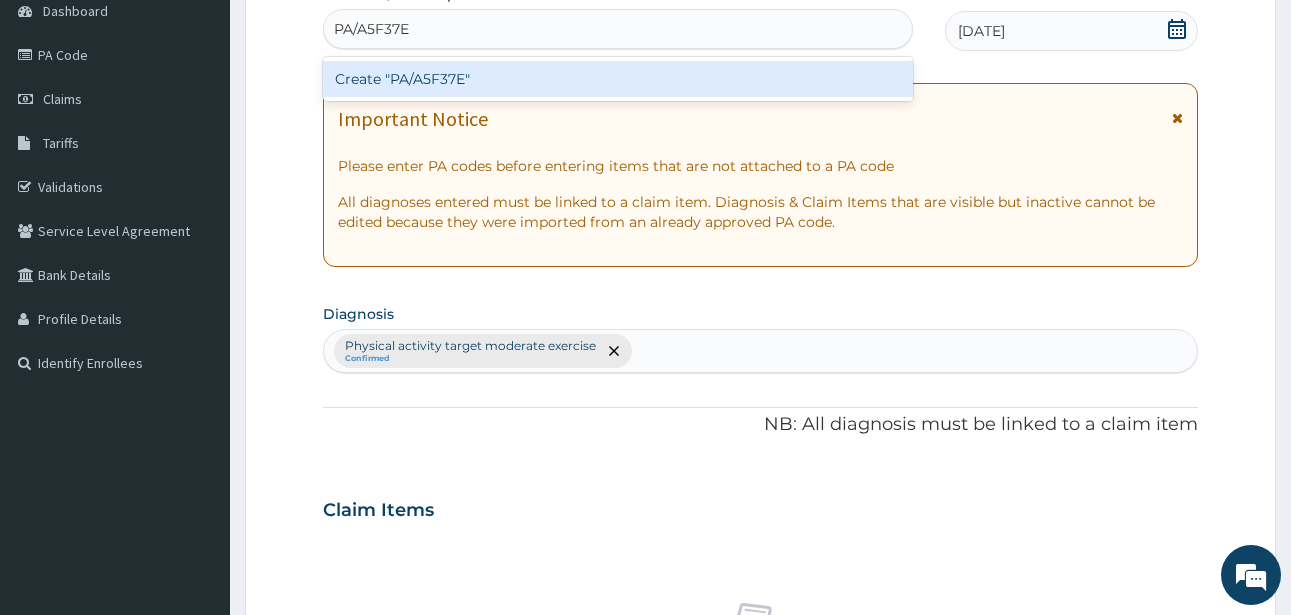 type 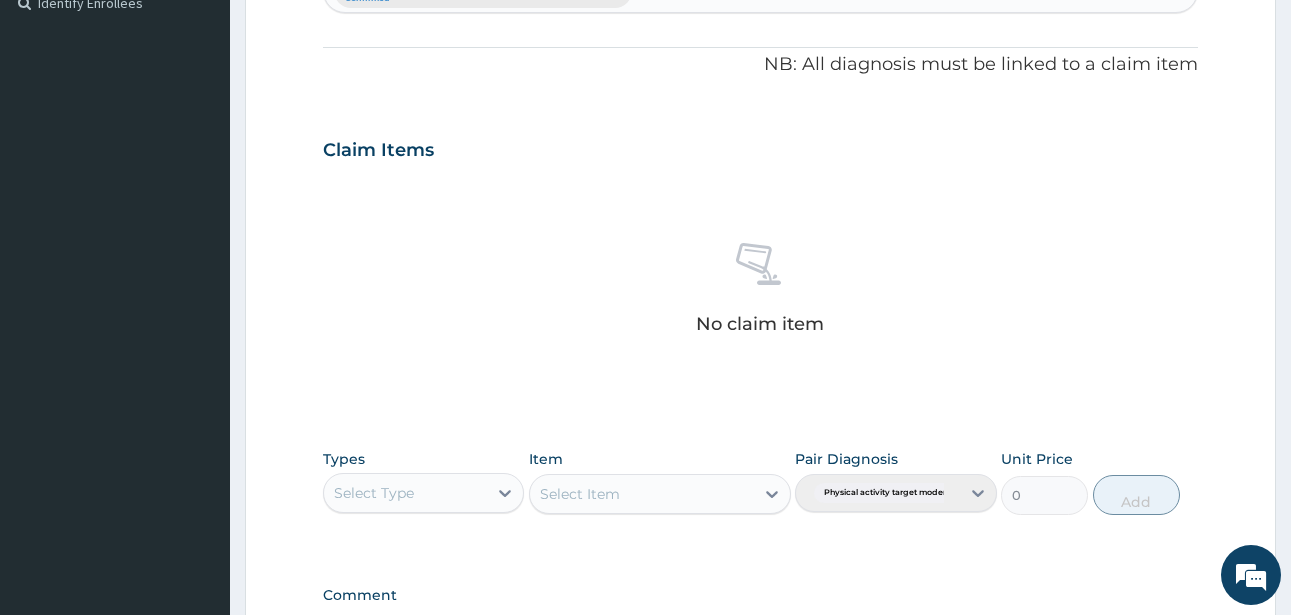 scroll, scrollTop: 827, scrollLeft: 0, axis: vertical 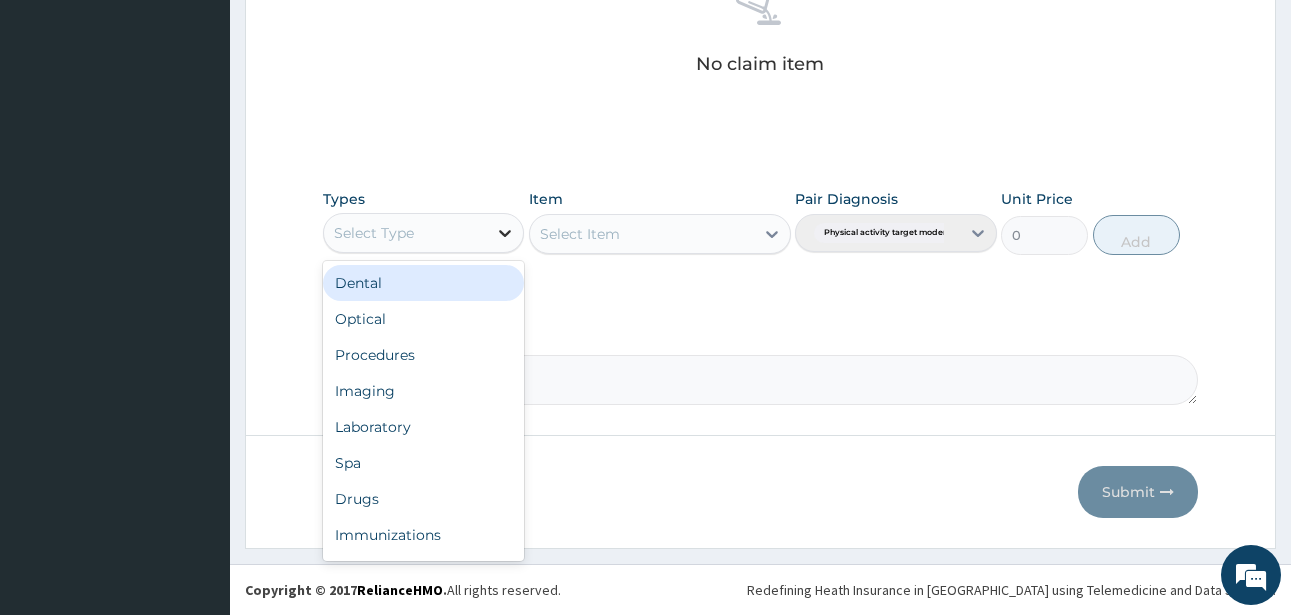 click 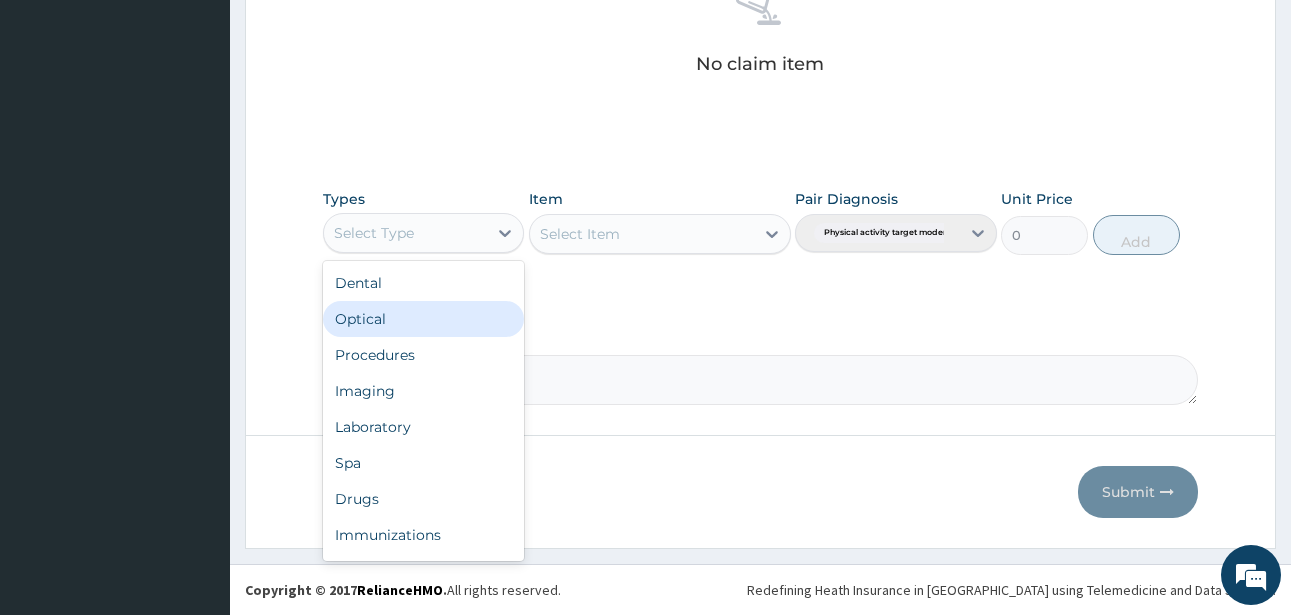 scroll, scrollTop: 68, scrollLeft: 0, axis: vertical 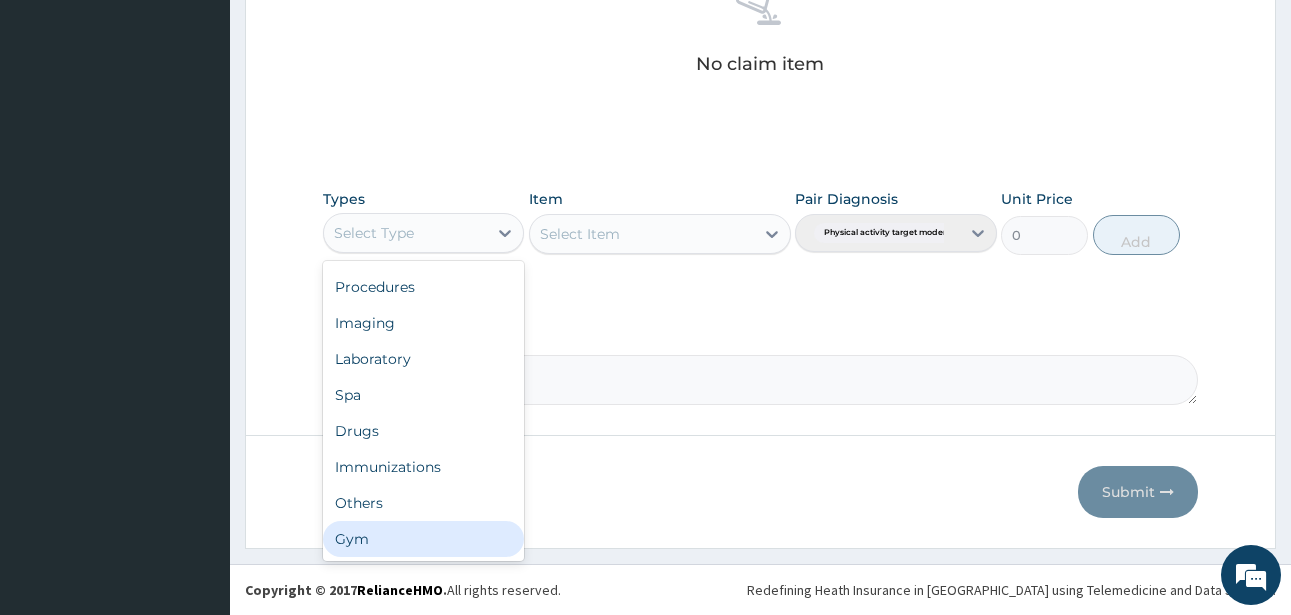 click on "Gym" at bounding box center [423, 539] 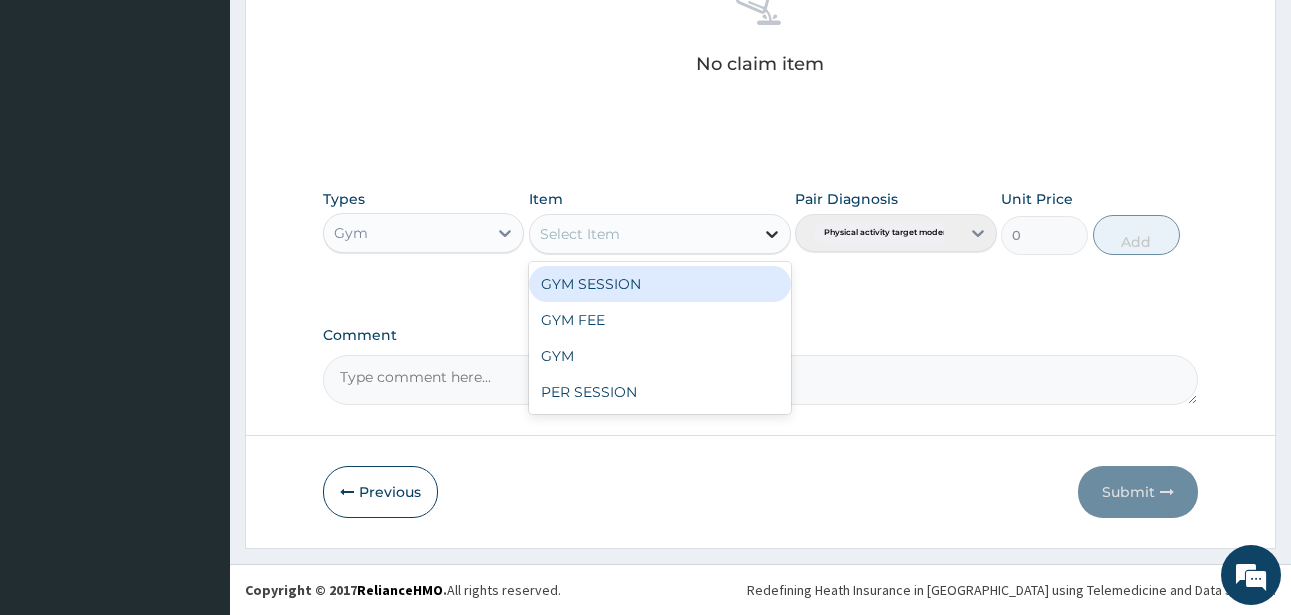 click 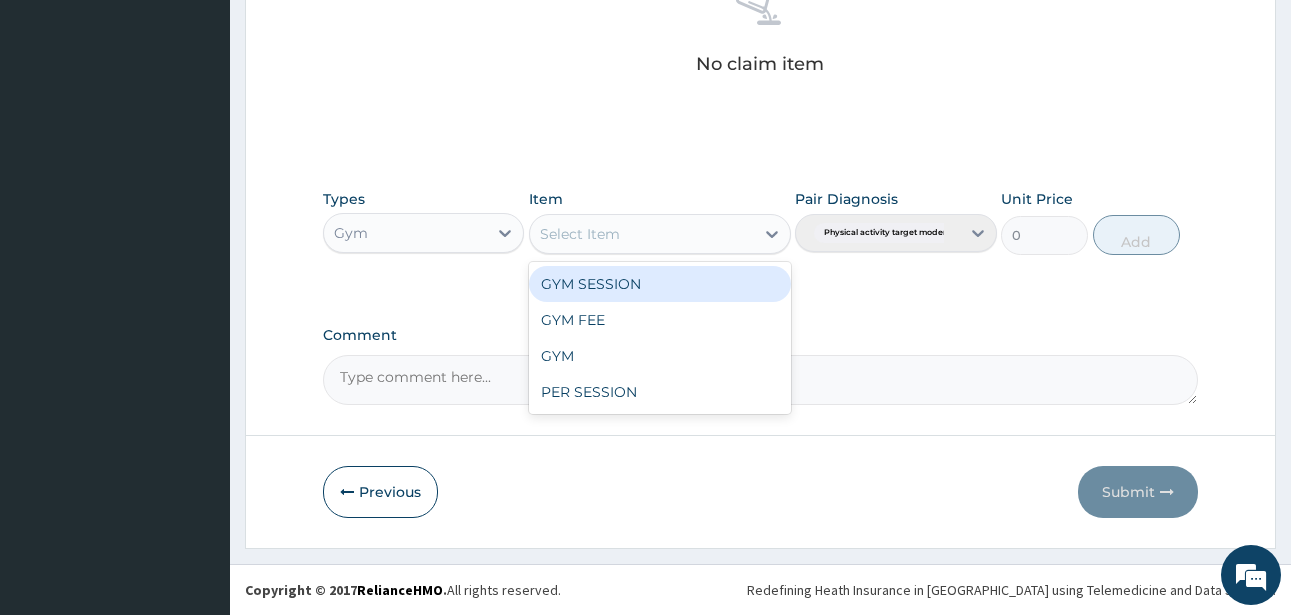 click on "GYM SESSION" at bounding box center [660, 284] 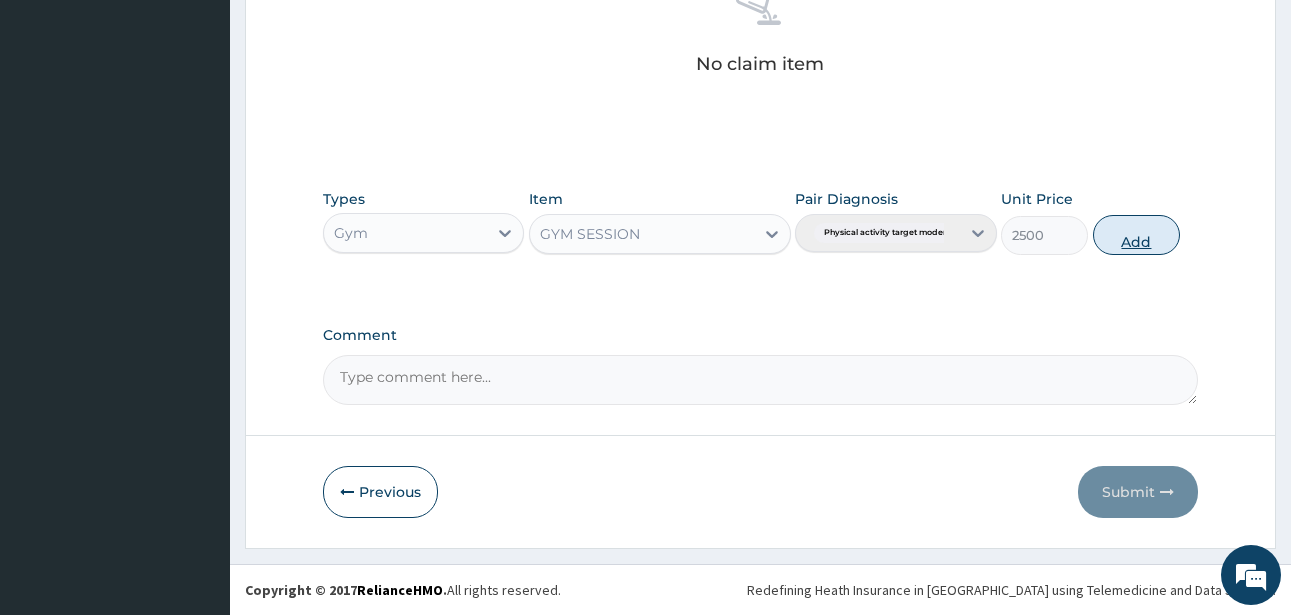 click on "Add" at bounding box center [1136, 235] 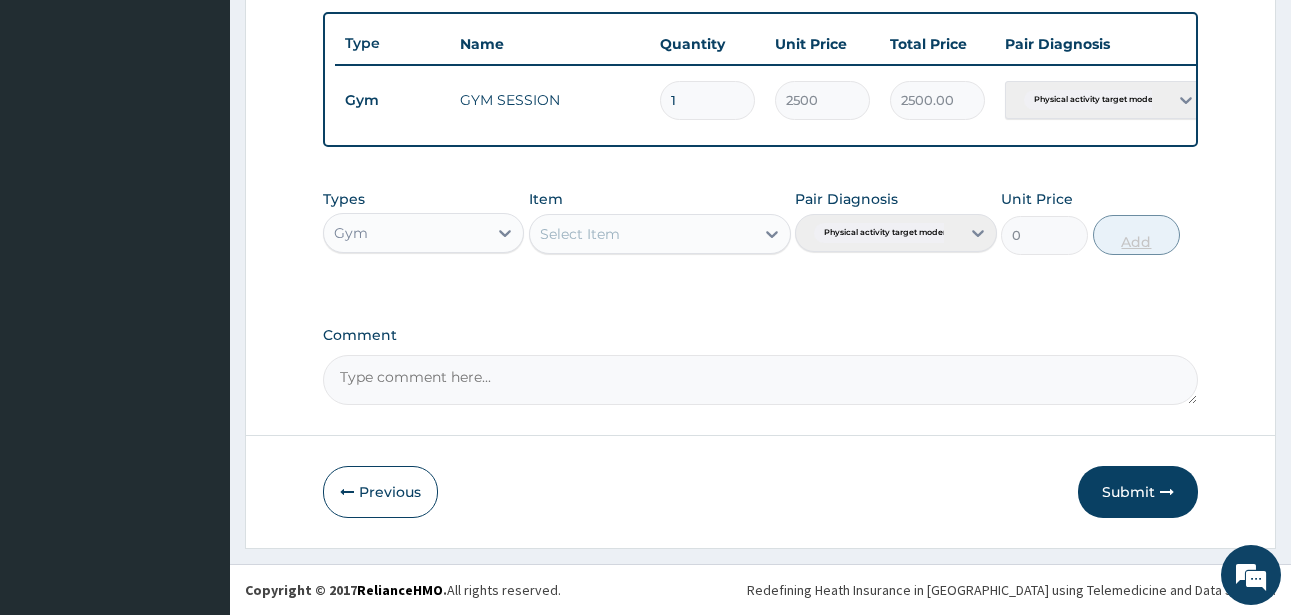 scroll, scrollTop: 747, scrollLeft: 0, axis: vertical 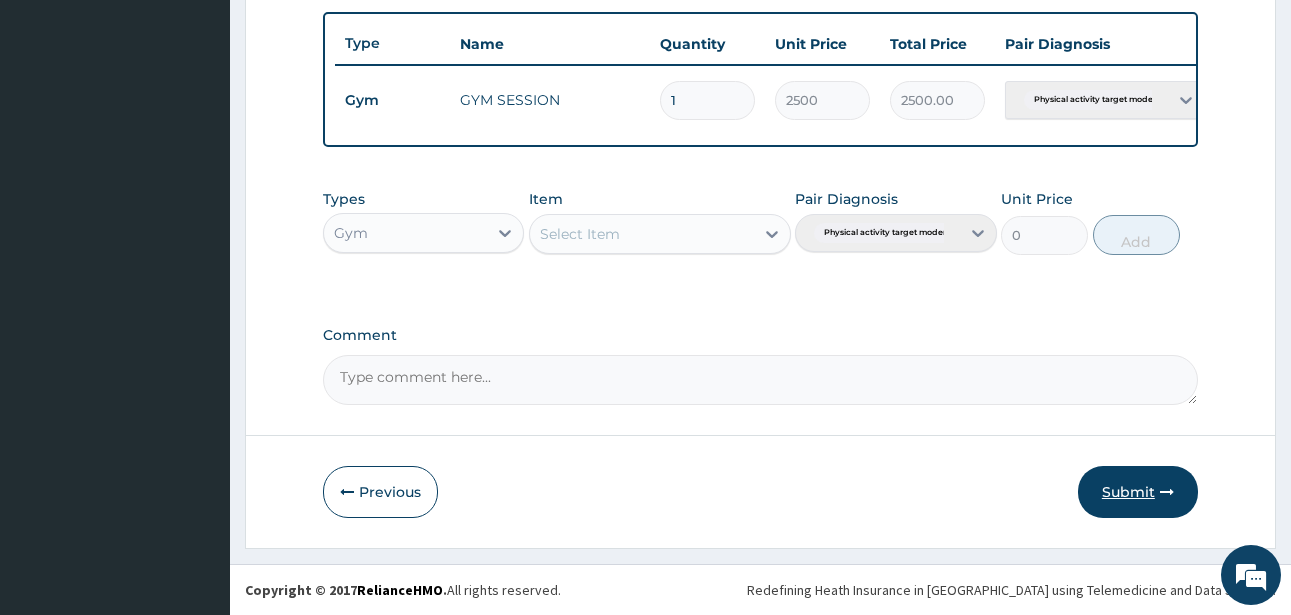 click on "Submit" at bounding box center (1138, 492) 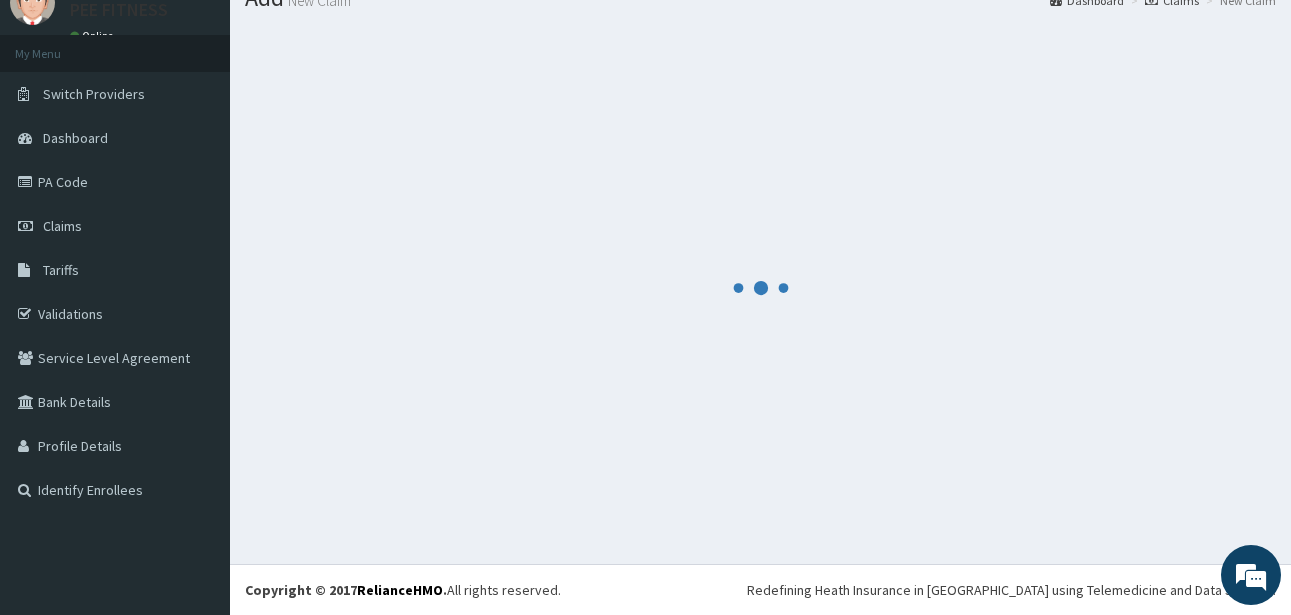 scroll, scrollTop: 747, scrollLeft: 0, axis: vertical 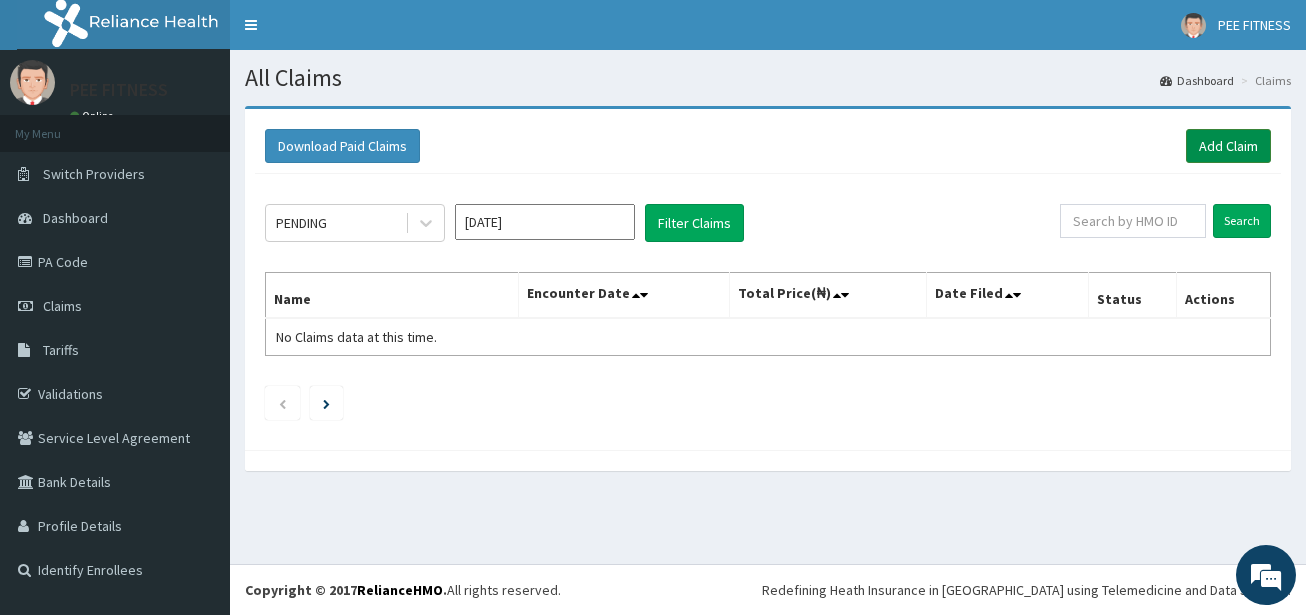 click on "Add Claim" at bounding box center (1228, 146) 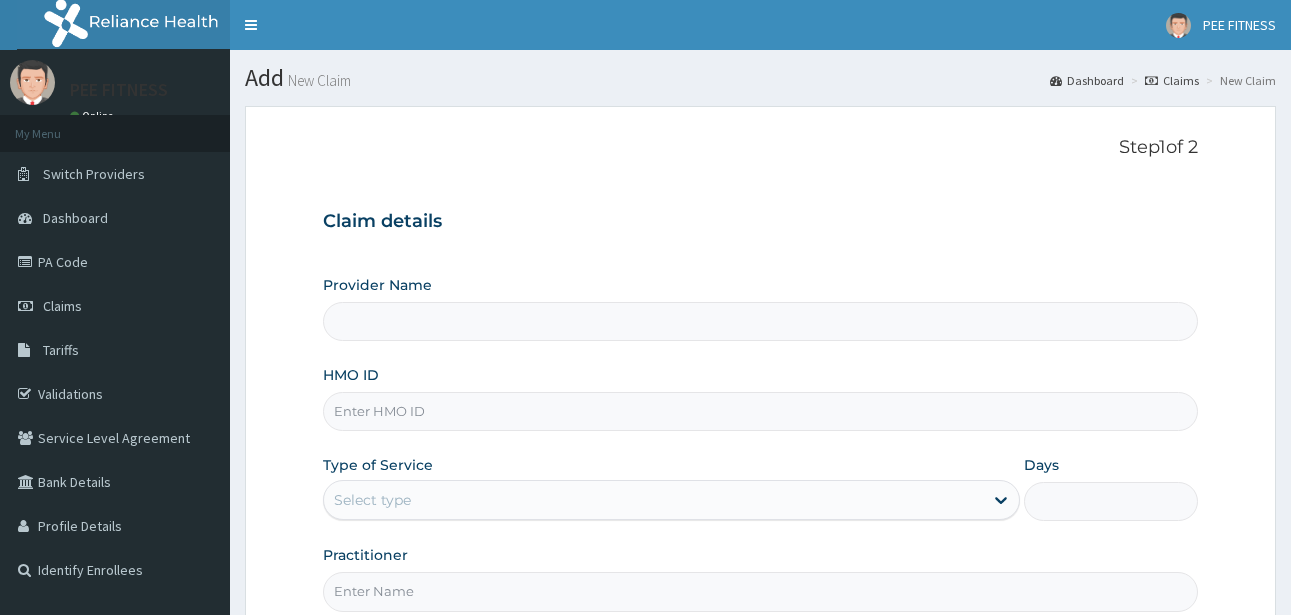 scroll, scrollTop: 0, scrollLeft: 0, axis: both 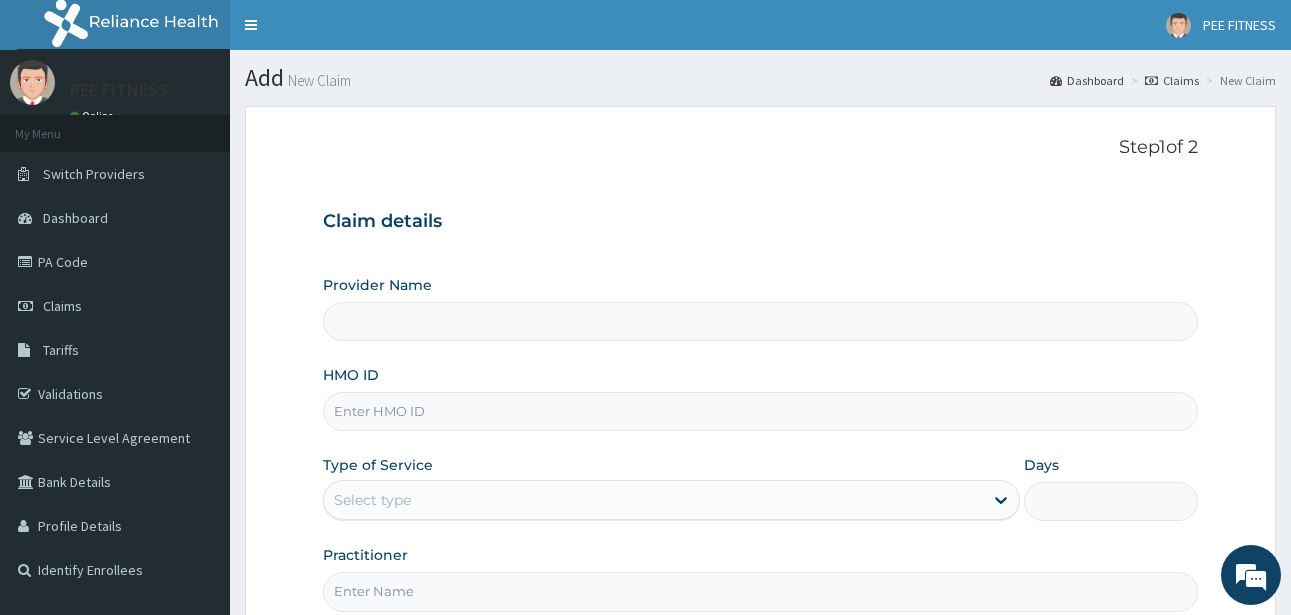 type on "PEE FITNESS" 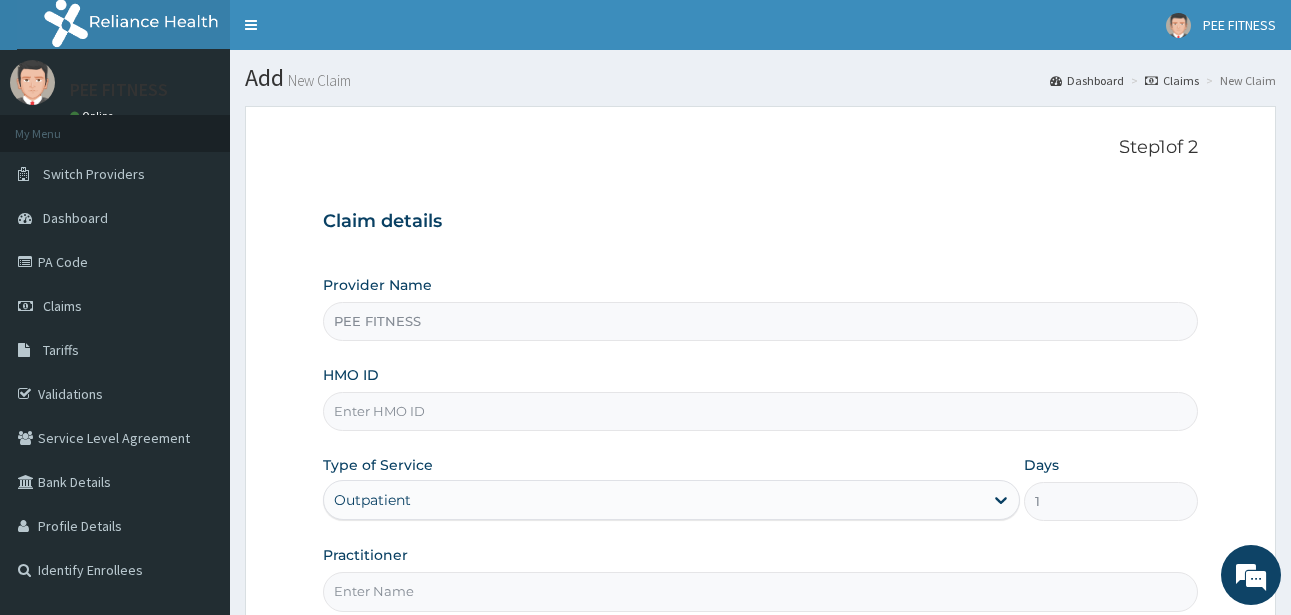 click on "HMO ID" at bounding box center [760, 411] 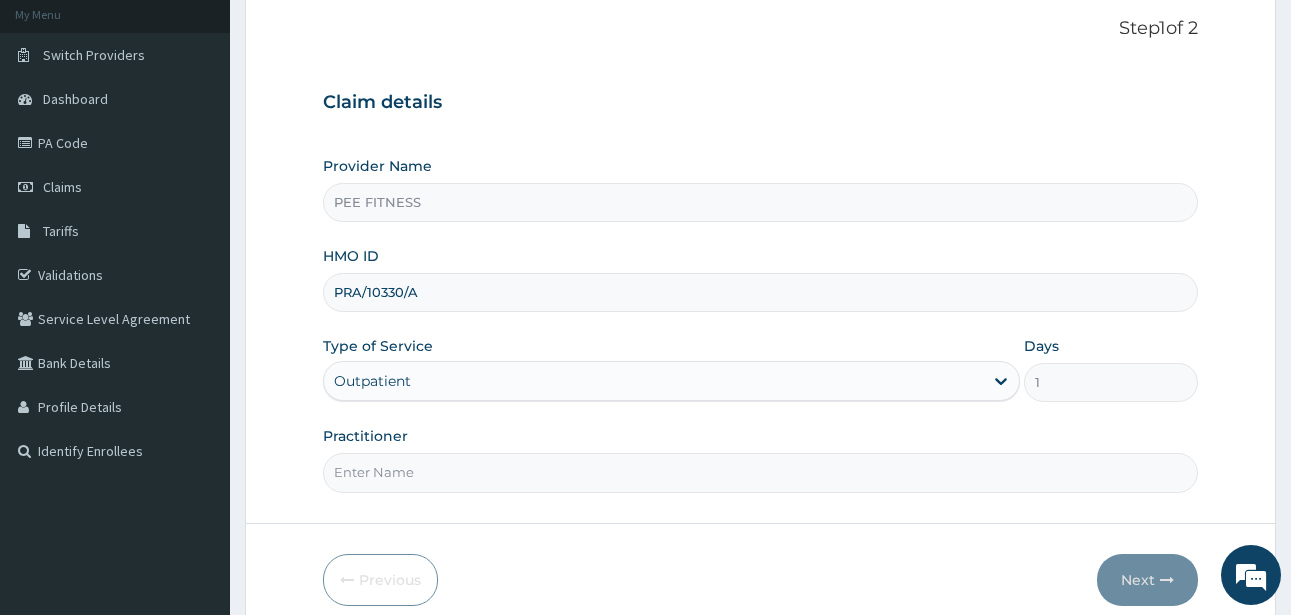 scroll, scrollTop: 207, scrollLeft: 0, axis: vertical 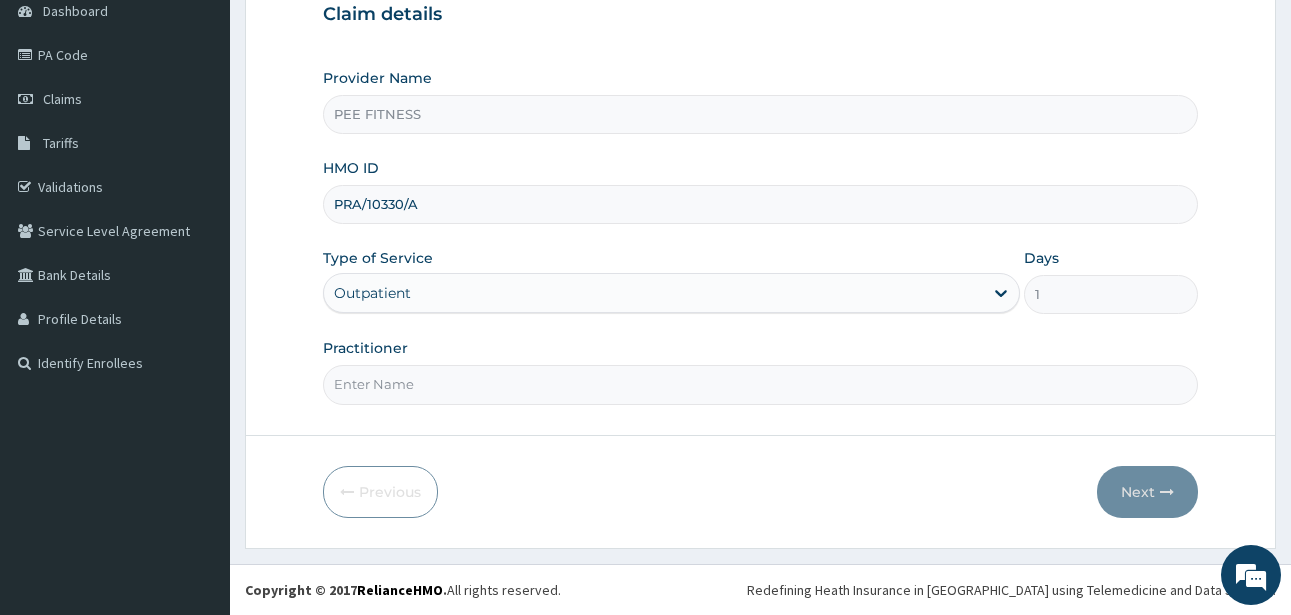 type on "PRA/10330/A" 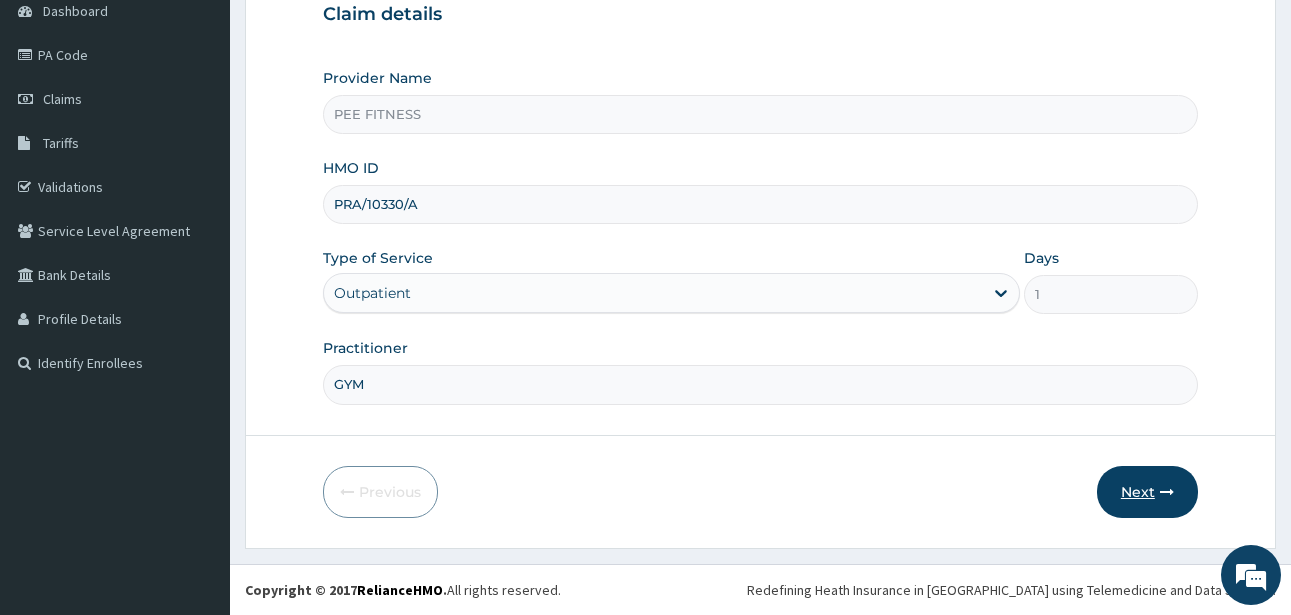 type on "GYM" 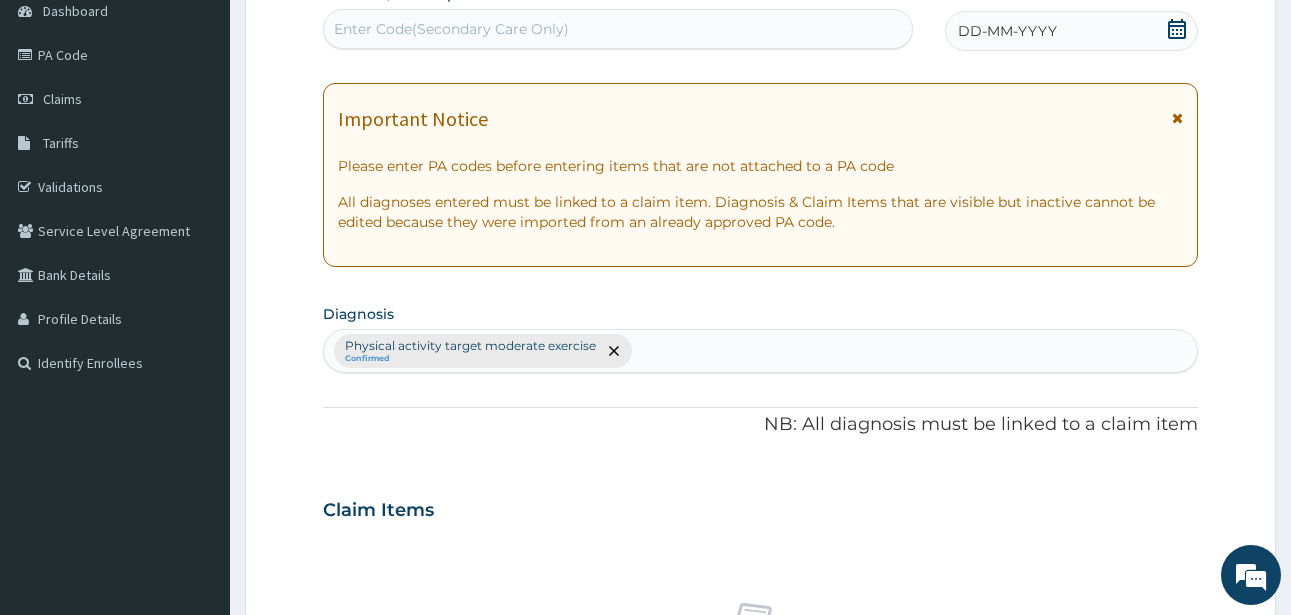 click on "Enter Code(Secondary Care Only)" at bounding box center [451, 29] 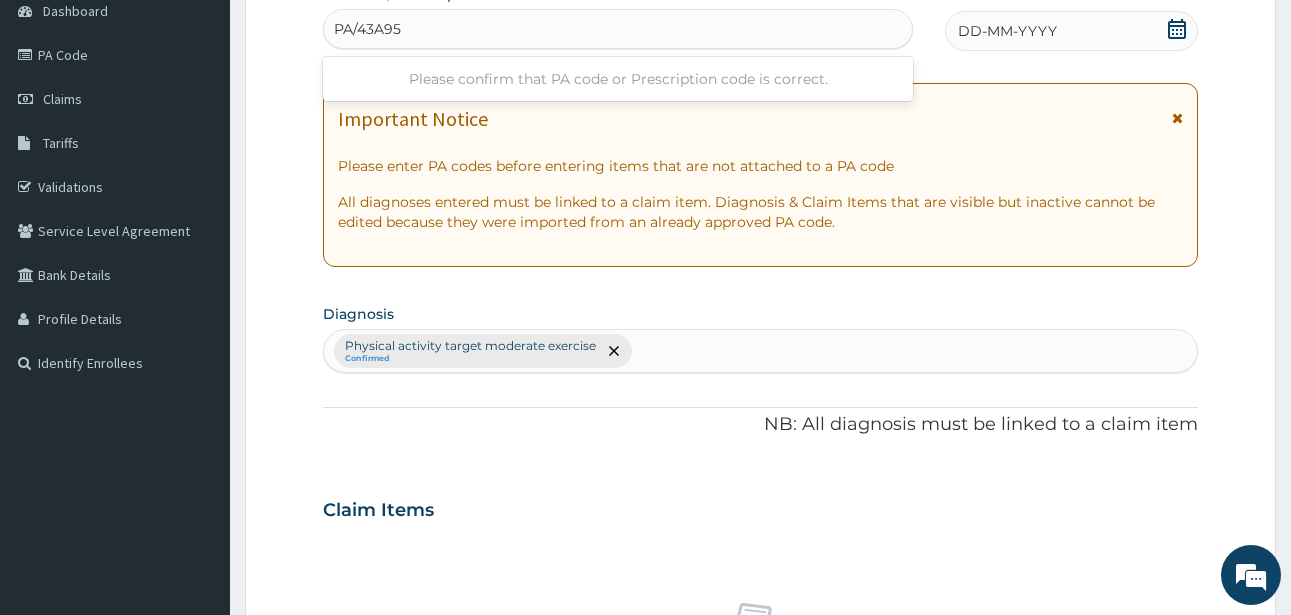type on "PA/43A959" 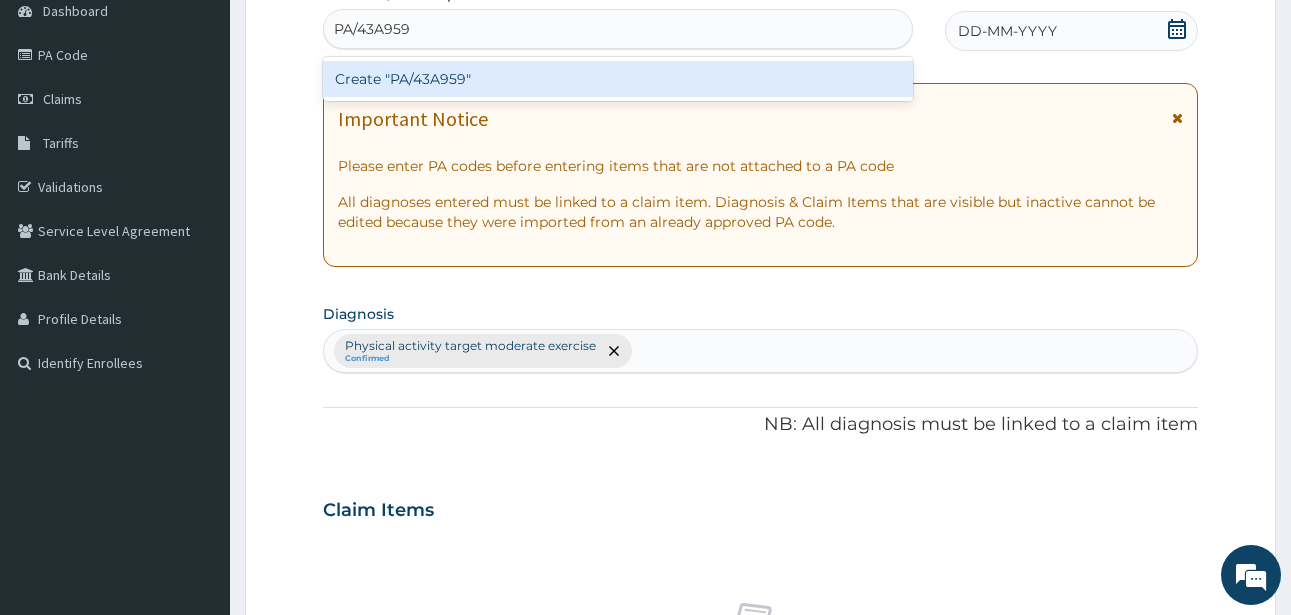 type 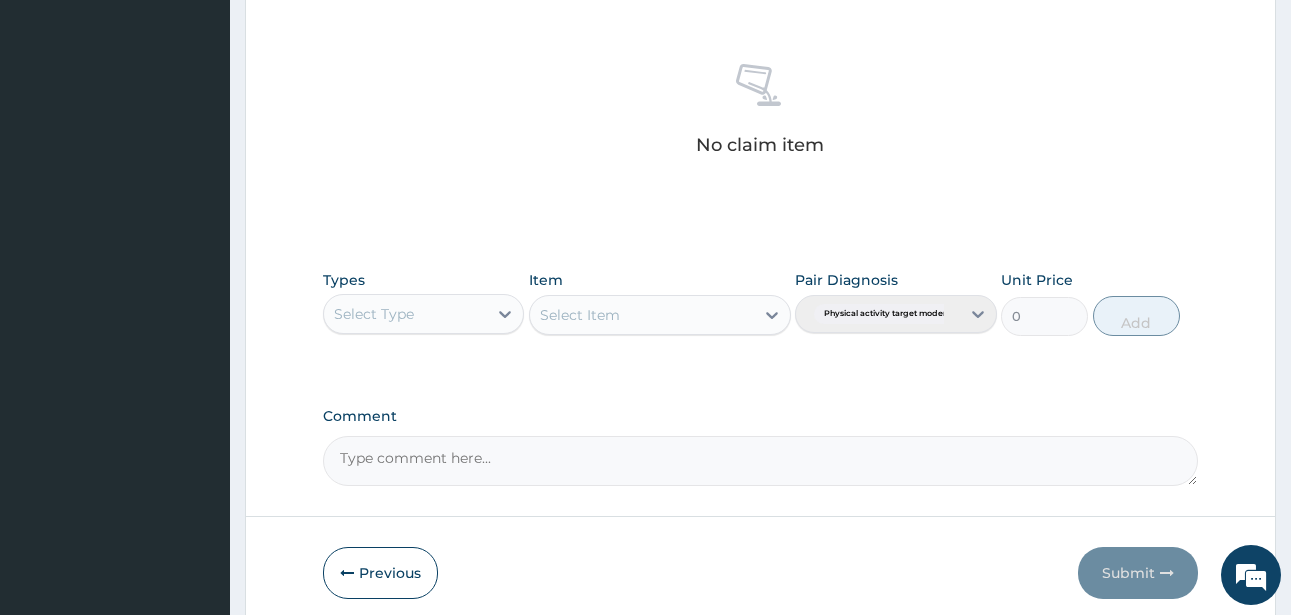 scroll, scrollTop: 845, scrollLeft: 0, axis: vertical 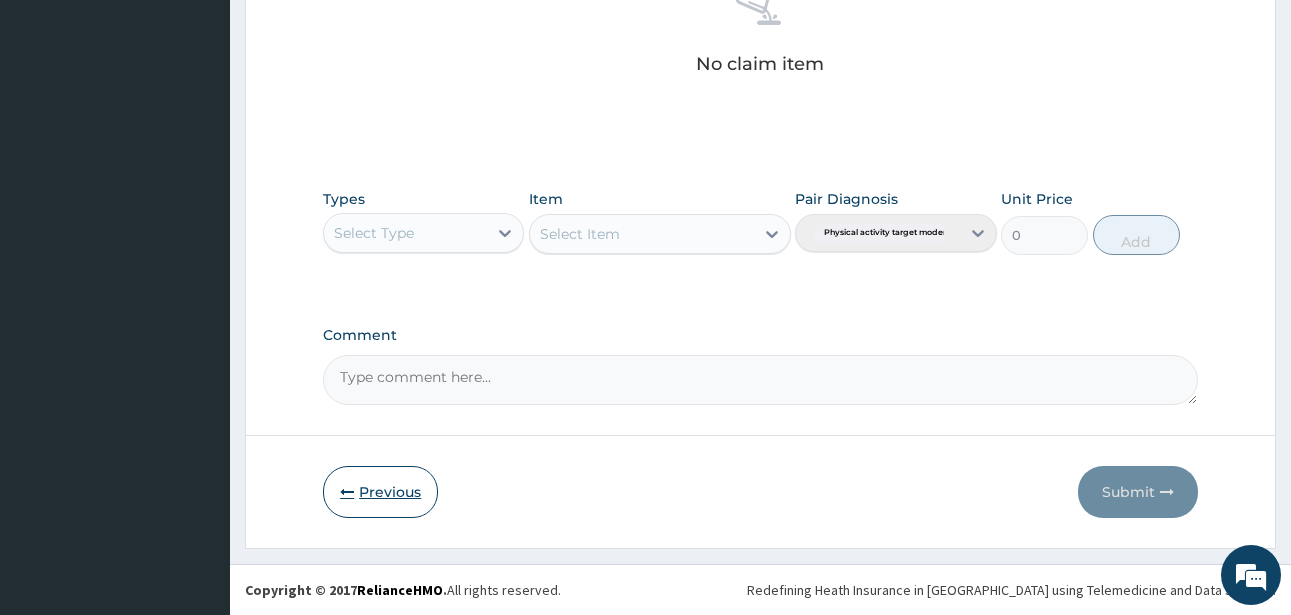 click at bounding box center (347, 492) 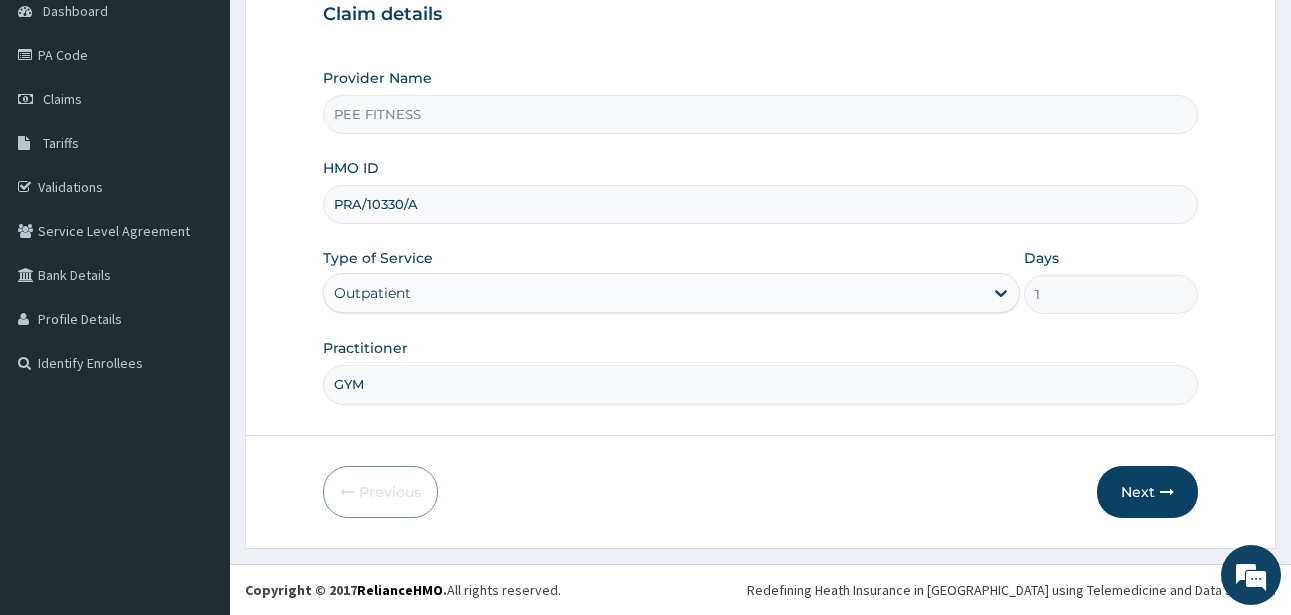 click on "PRA/10330/A" at bounding box center [760, 204] 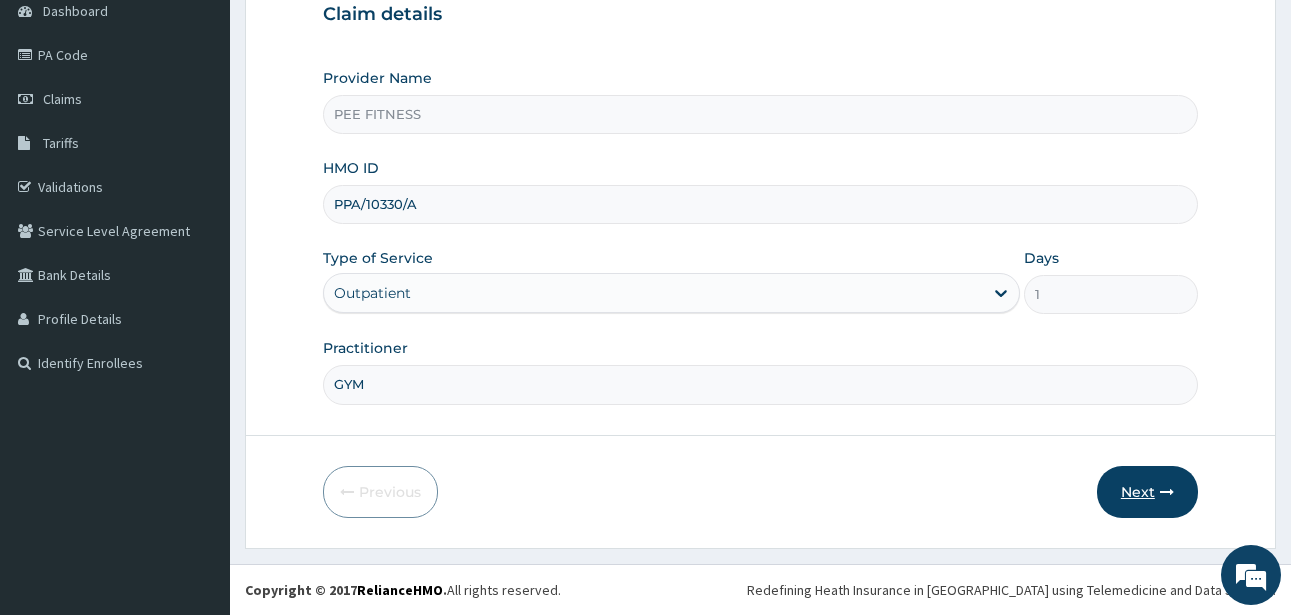 type on "PPA/10330/A" 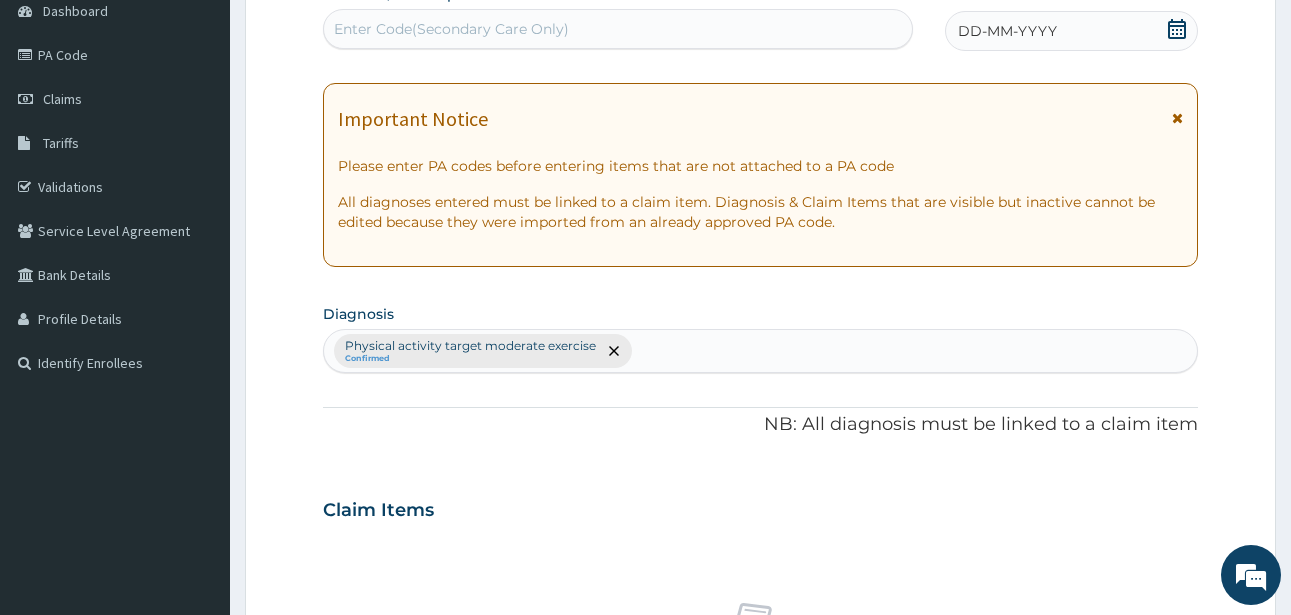 click on "Enter Code(Secondary Care Only)" at bounding box center (451, 29) 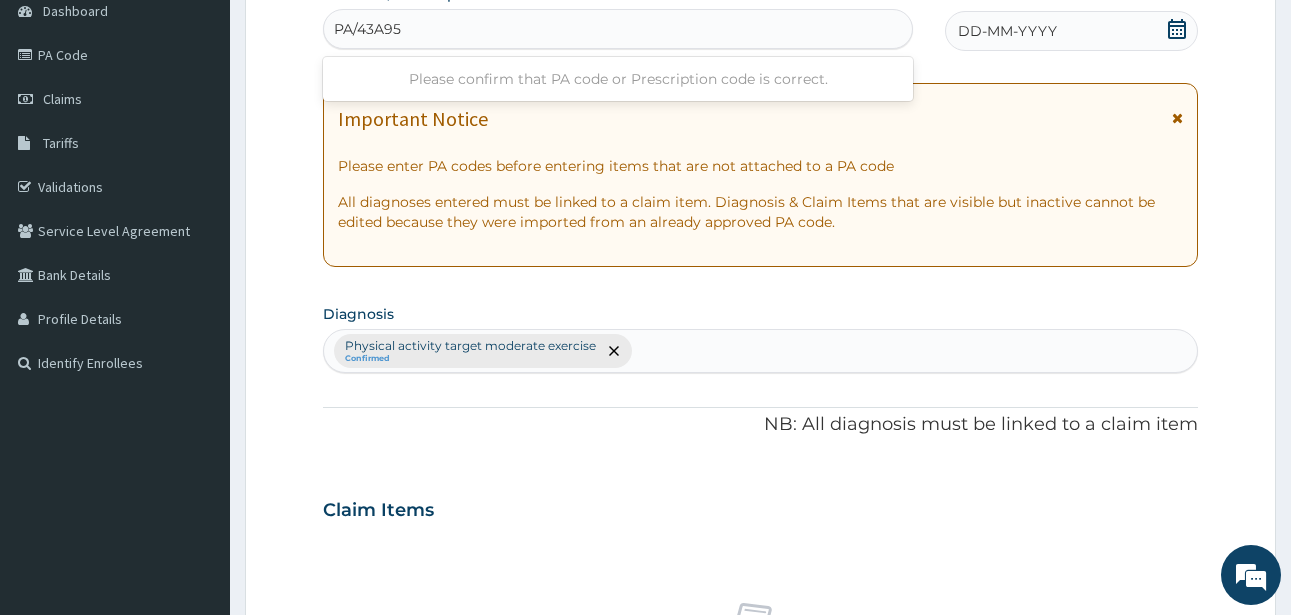 type on "PA/43A959" 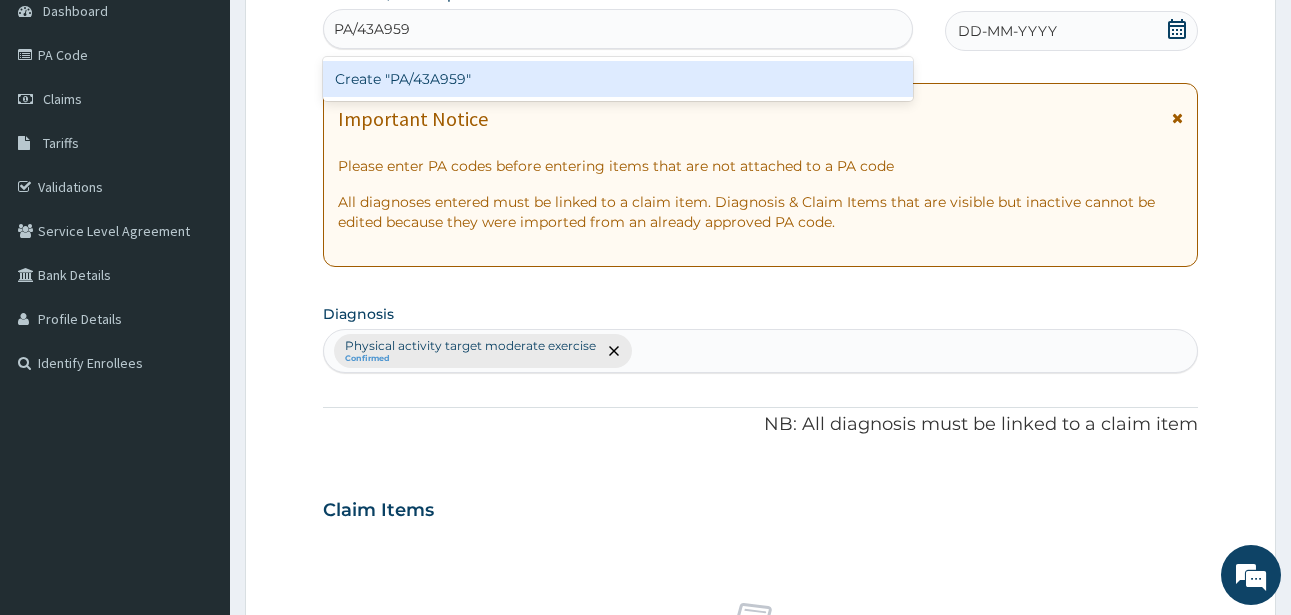 type 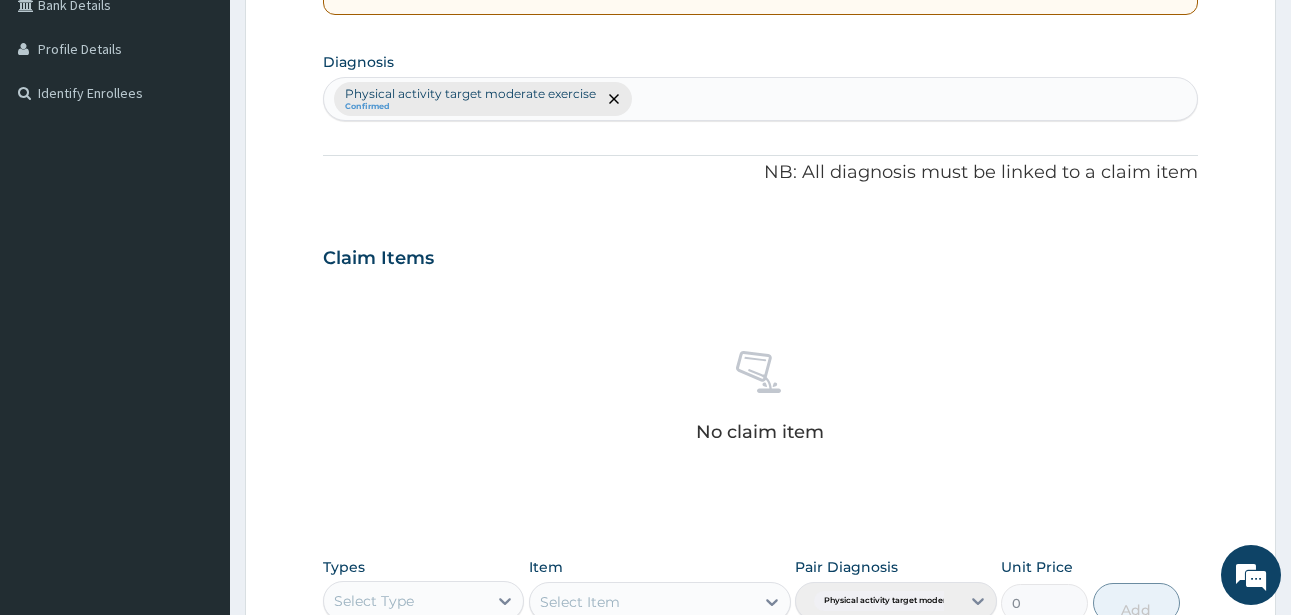 scroll, scrollTop: 845, scrollLeft: 0, axis: vertical 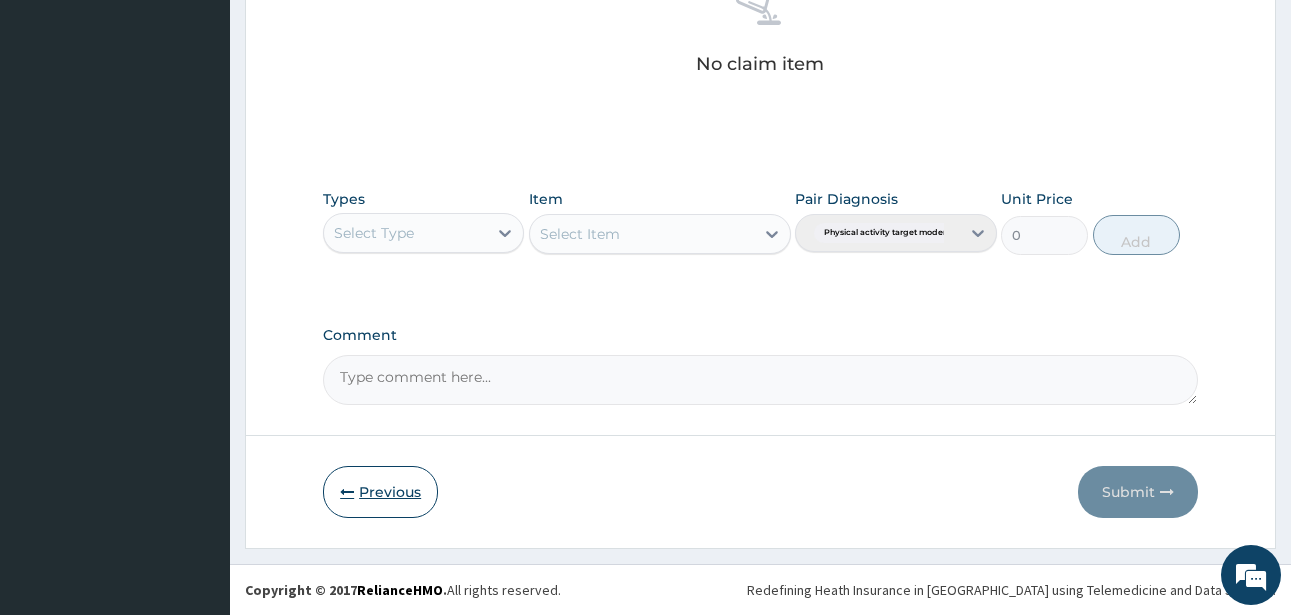 click on "Previous" at bounding box center [380, 492] 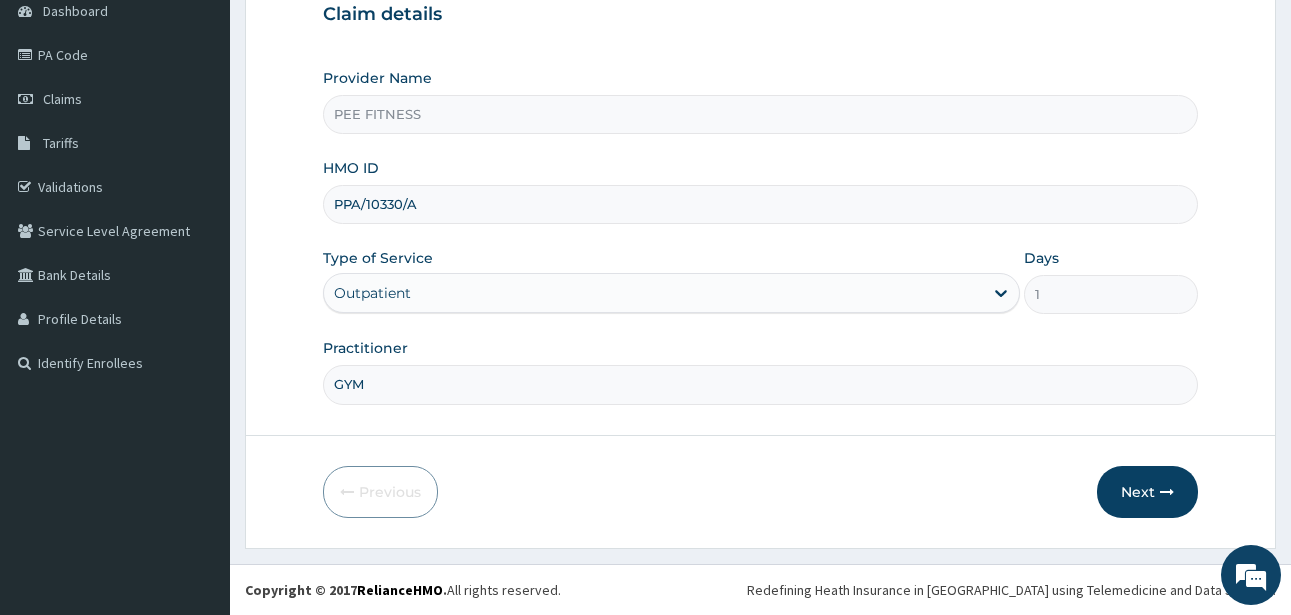 click on "PPA/10330/A" at bounding box center (760, 204) 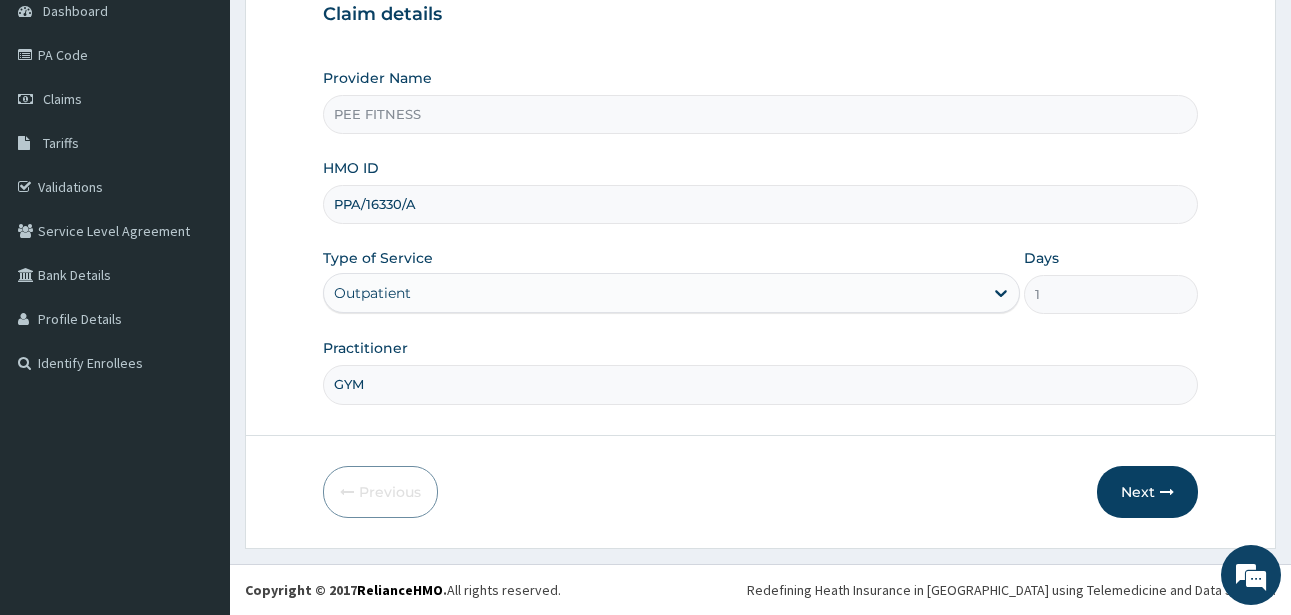 drag, startPoint x: 351, startPoint y: 209, endPoint x: 342, endPoint y: 215, distance: 10.816654 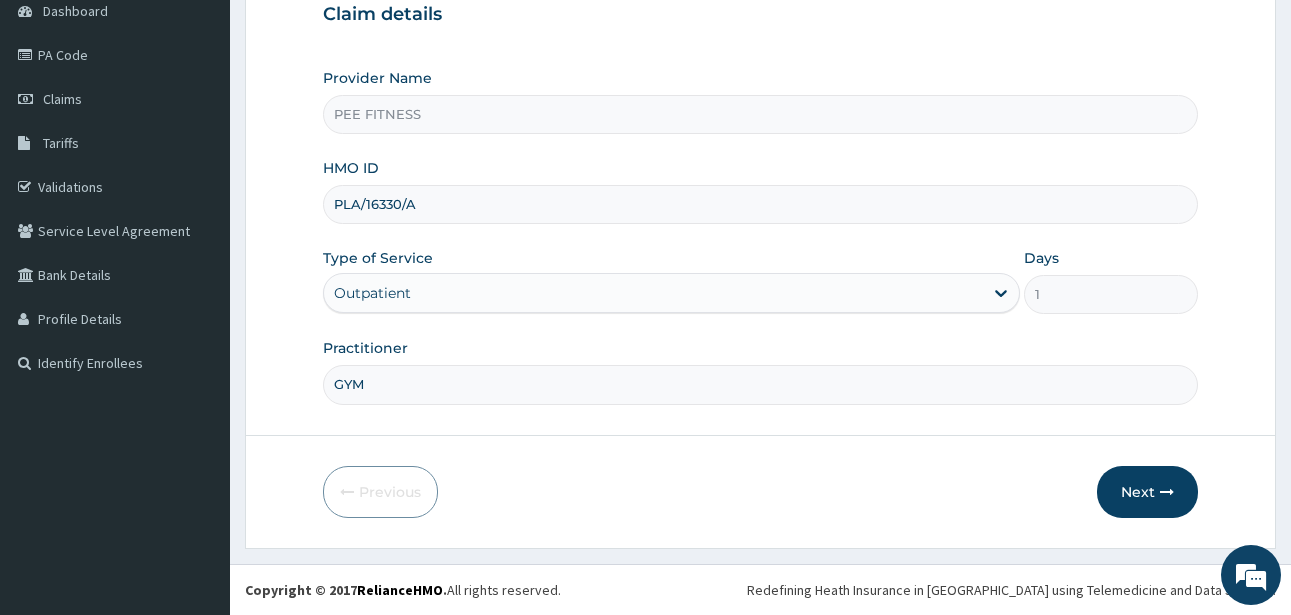 drag, startPoint x: 376, startPoint y: 207, endPoint x: 367, endPoint y: 213, distance: 10.816654 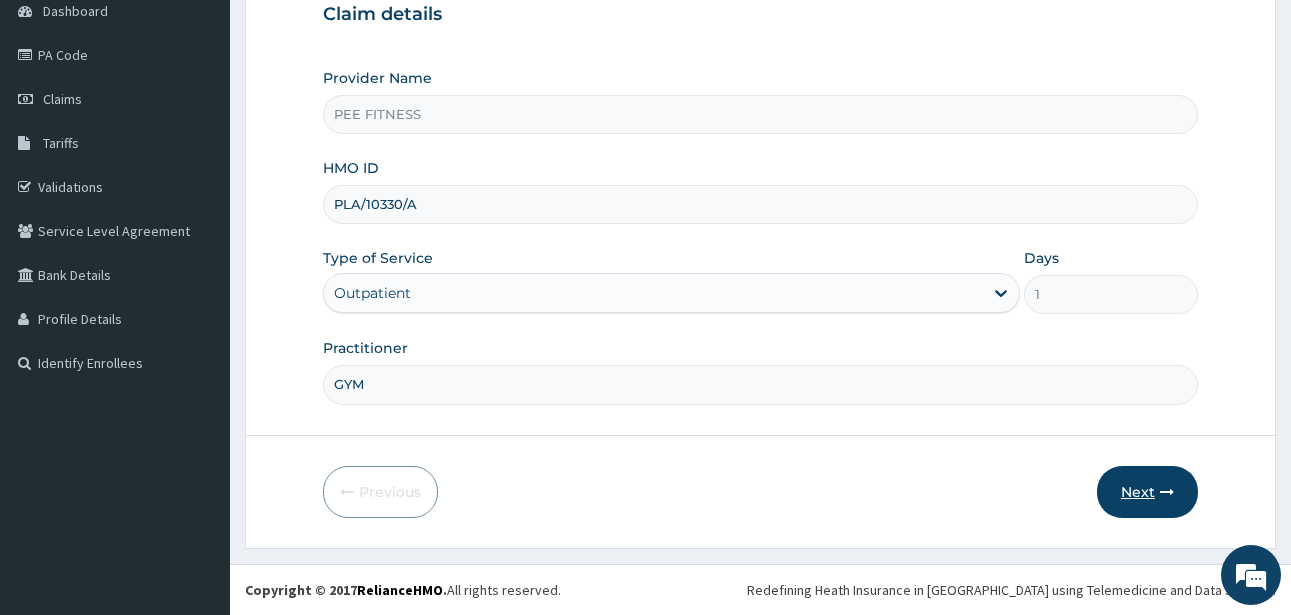 type on "PLA/10330/A" 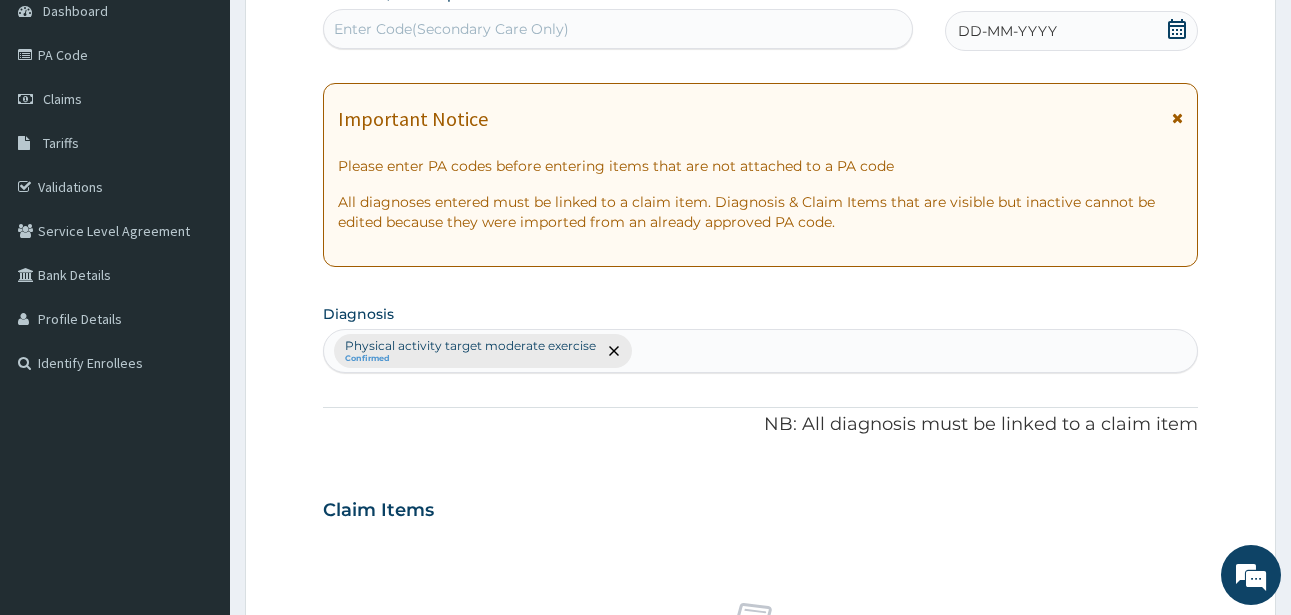 click on "Enter Code(Secondary Care Only)" at bounding box center [451, 29] 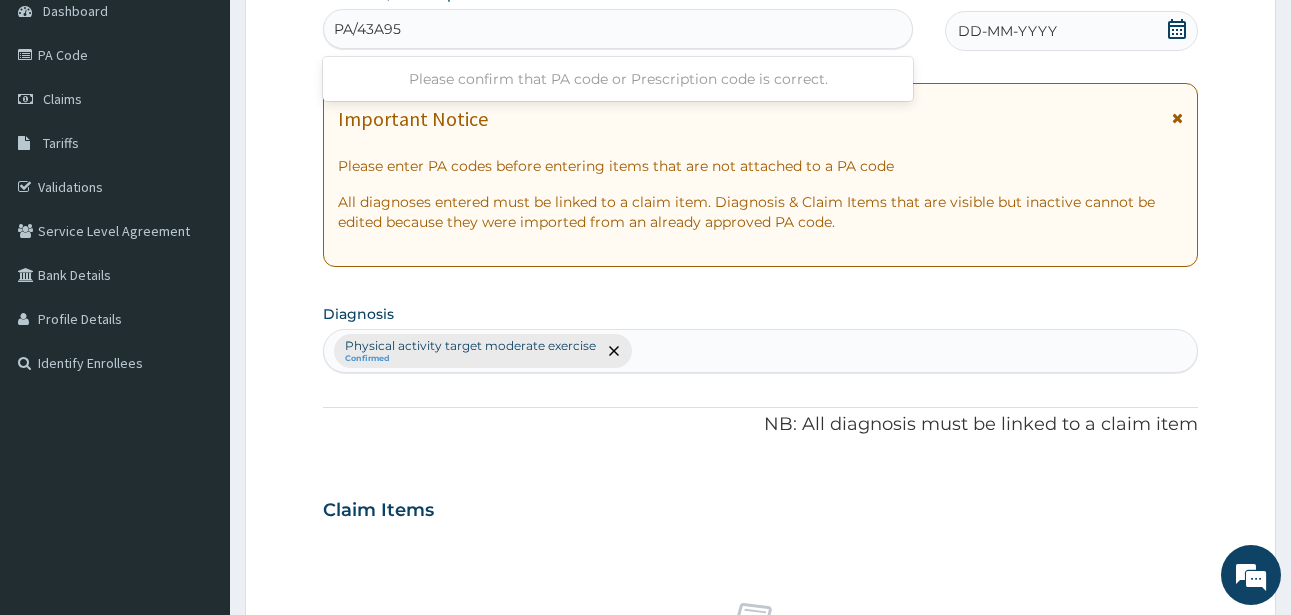 type on "PA/43A959" 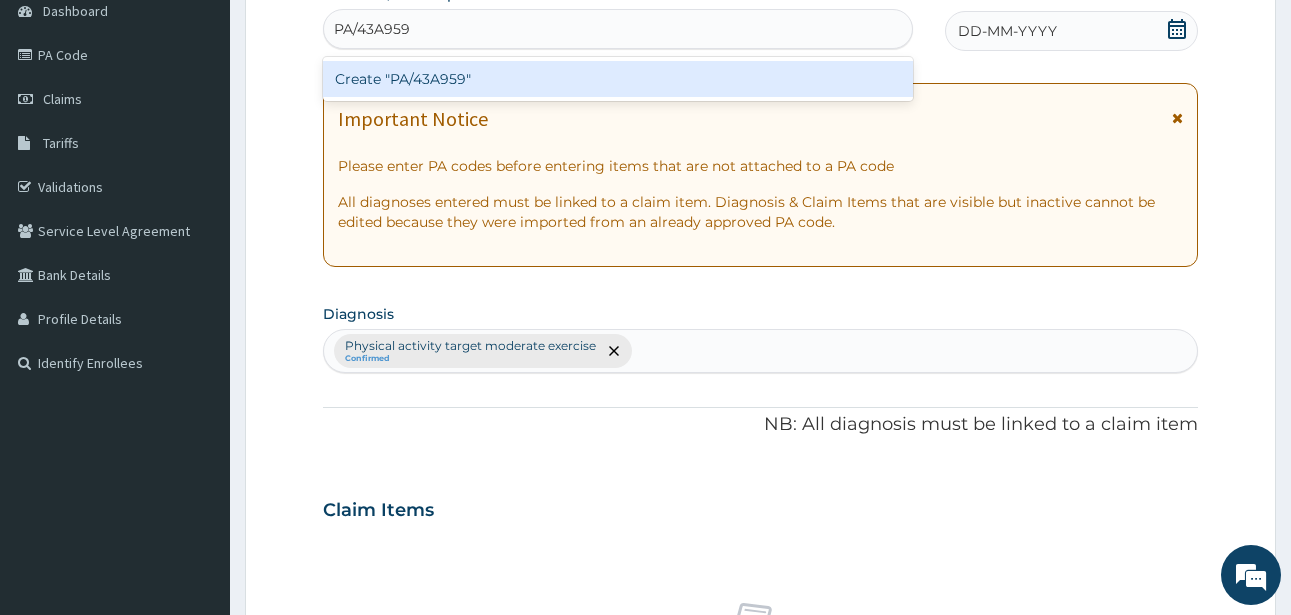 type 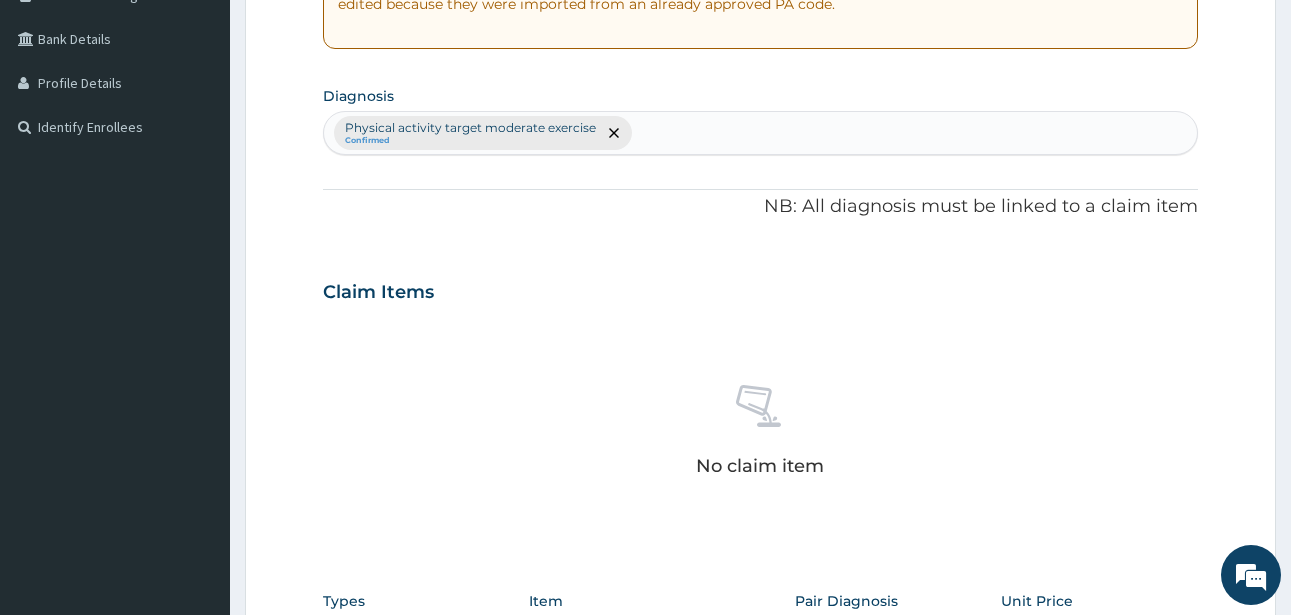 scroll, scrollTop: 845, scrollLeft: 0, axis: vertical 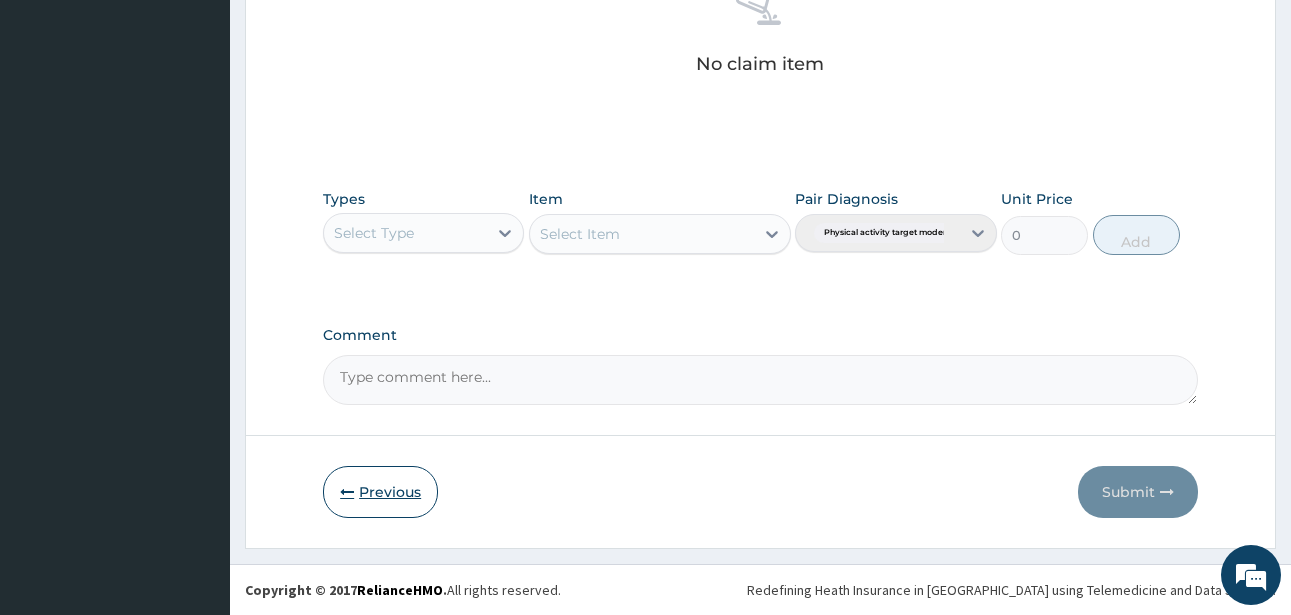 click on "Previous" at bounding box center [380, 492] 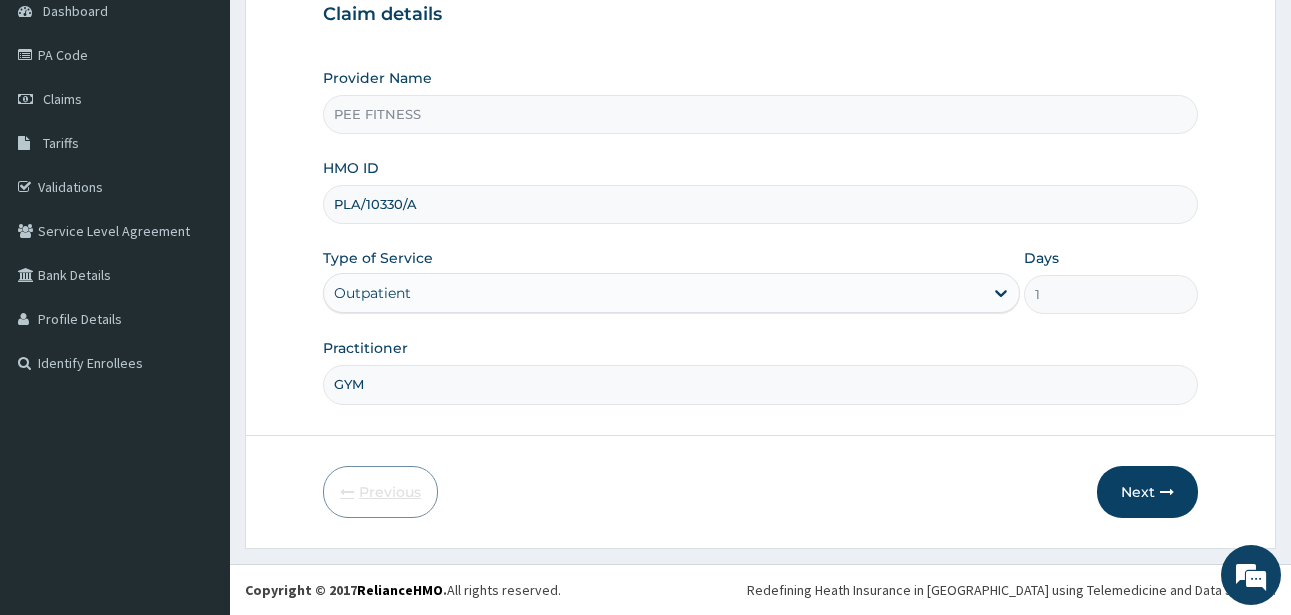 scroll, scrollTop: 207, scrollLeft: 0, axis: vertical 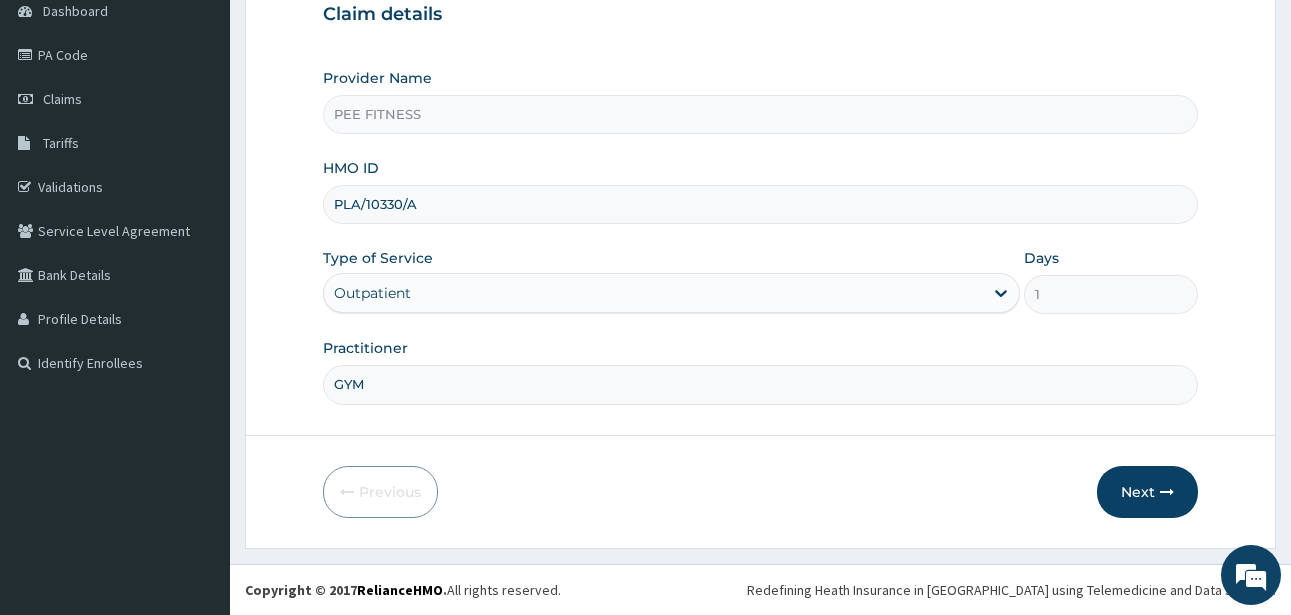 drag, startPoint x: 332, startPoint y: 204, endPoint x: 428, endPoint y: 215, distance: 96.62815 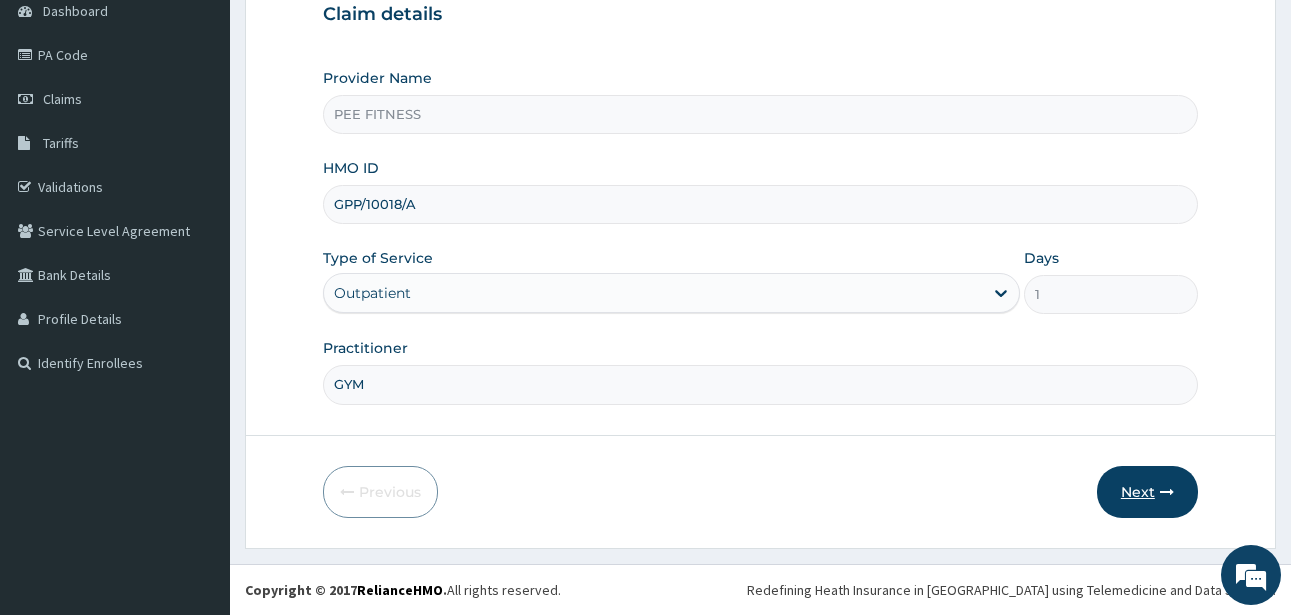 type on "GPP/10018/A" 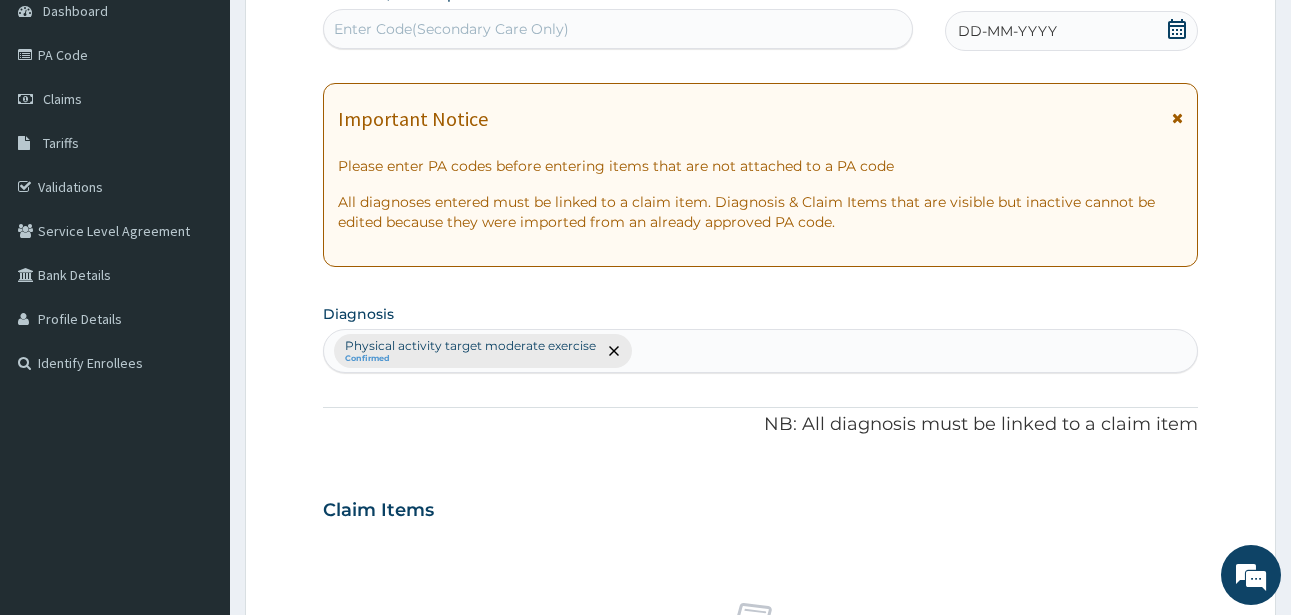 click on "Enter Code(Secondary Care Only)" at bounding box center (451, 29) 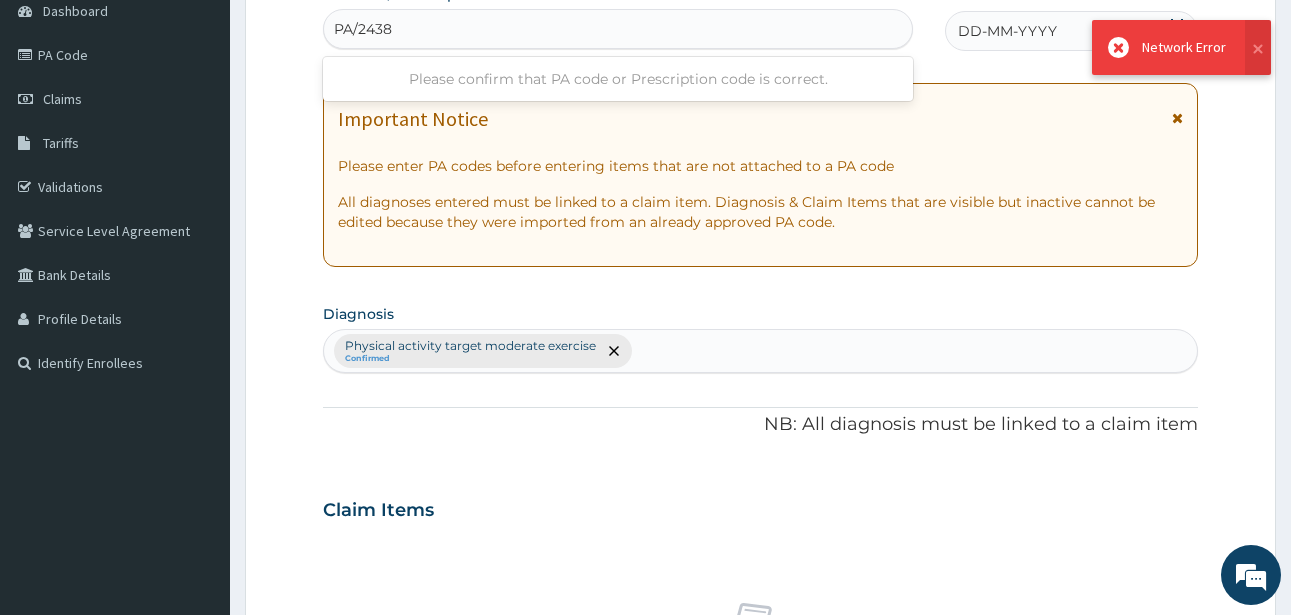 type on "PA/2438" 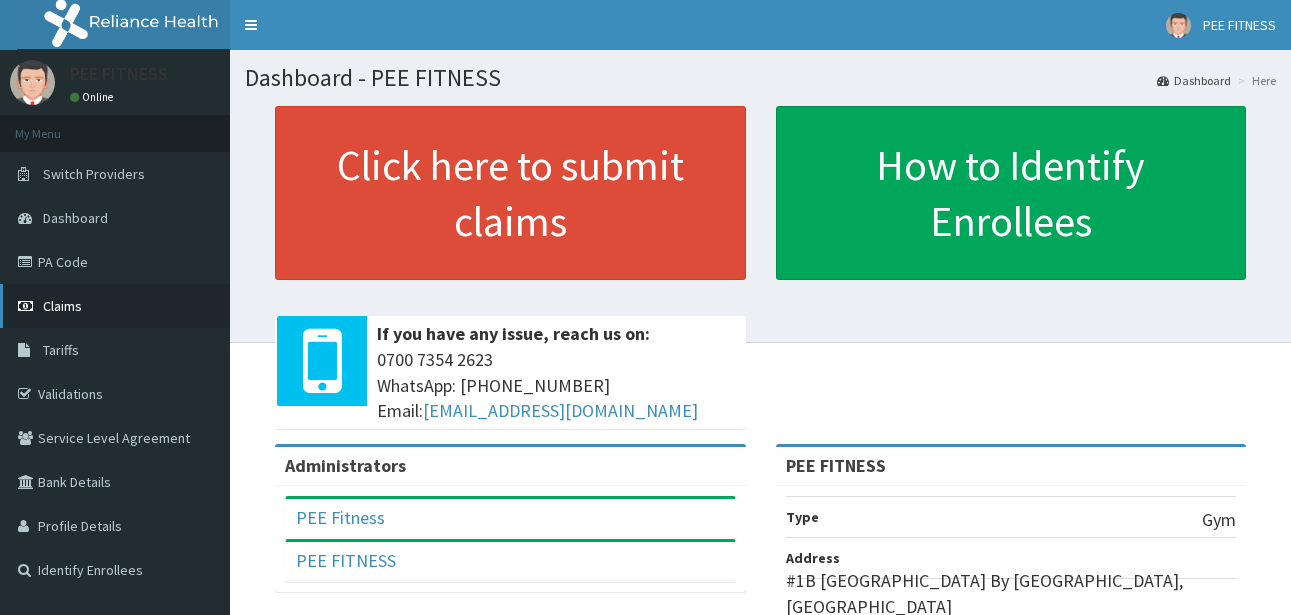 scroll, scrollTop: 0, scrollLeft: 0, axis: both 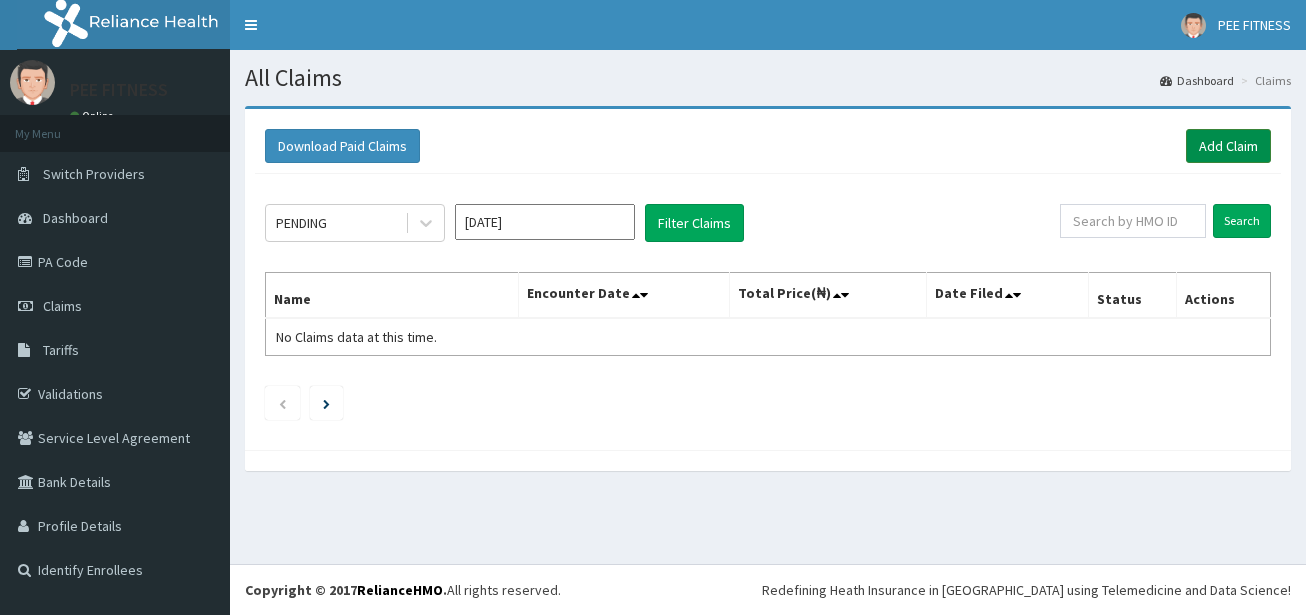 click on "Add Claim" at bounding box center (1228, 146) 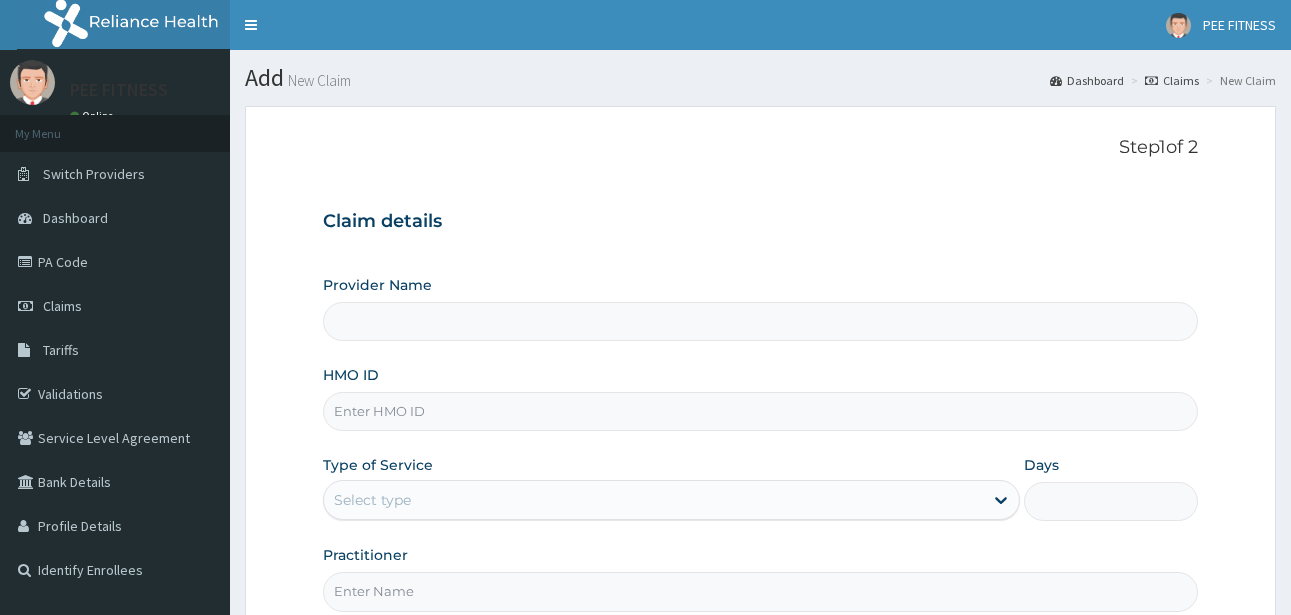 scroll, scrollTop: 0, scrollLeft: 0, axis: both 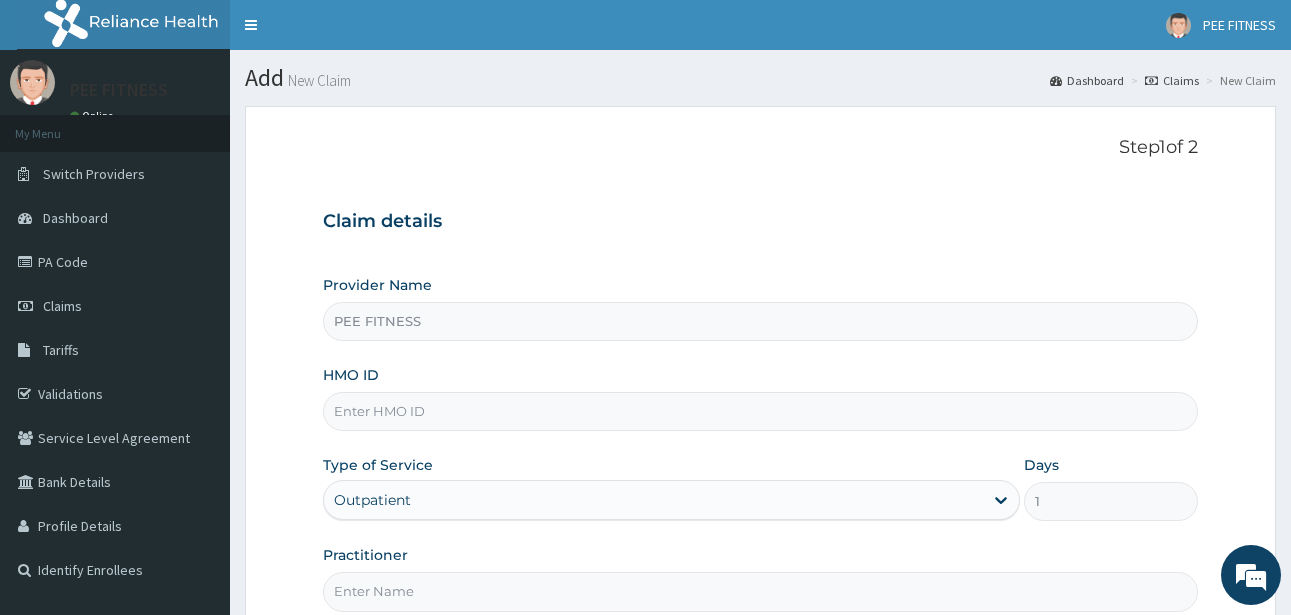 click on "HMO ID" at bounding box center [760, 411] 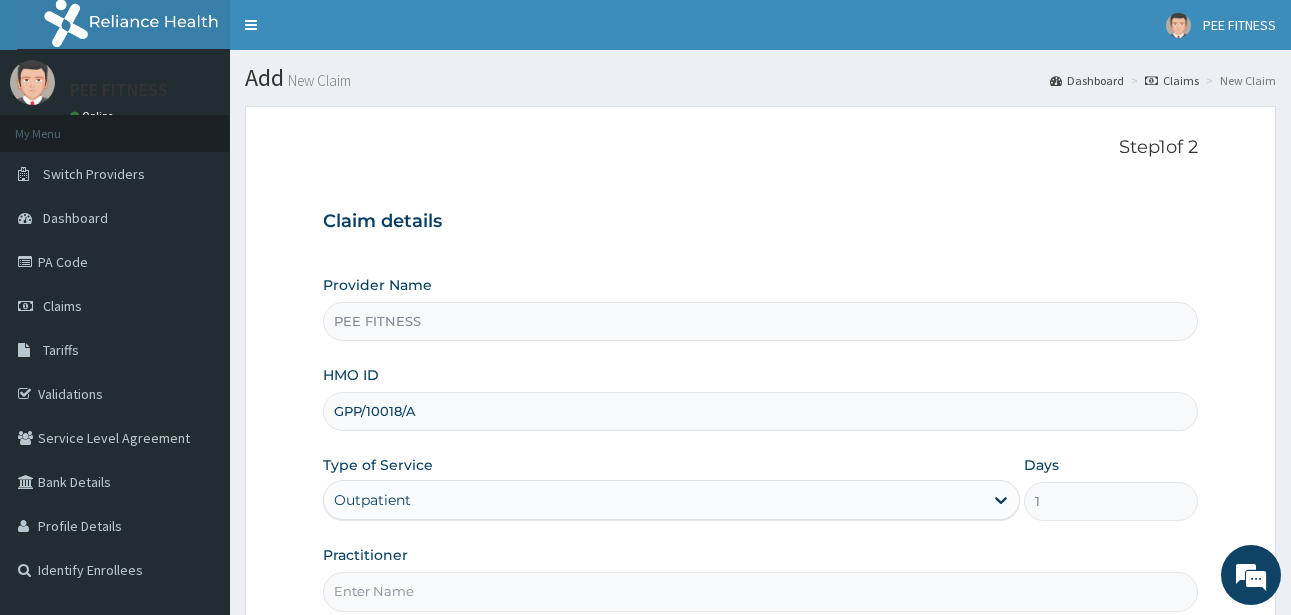 type on "GPP/10018/A" 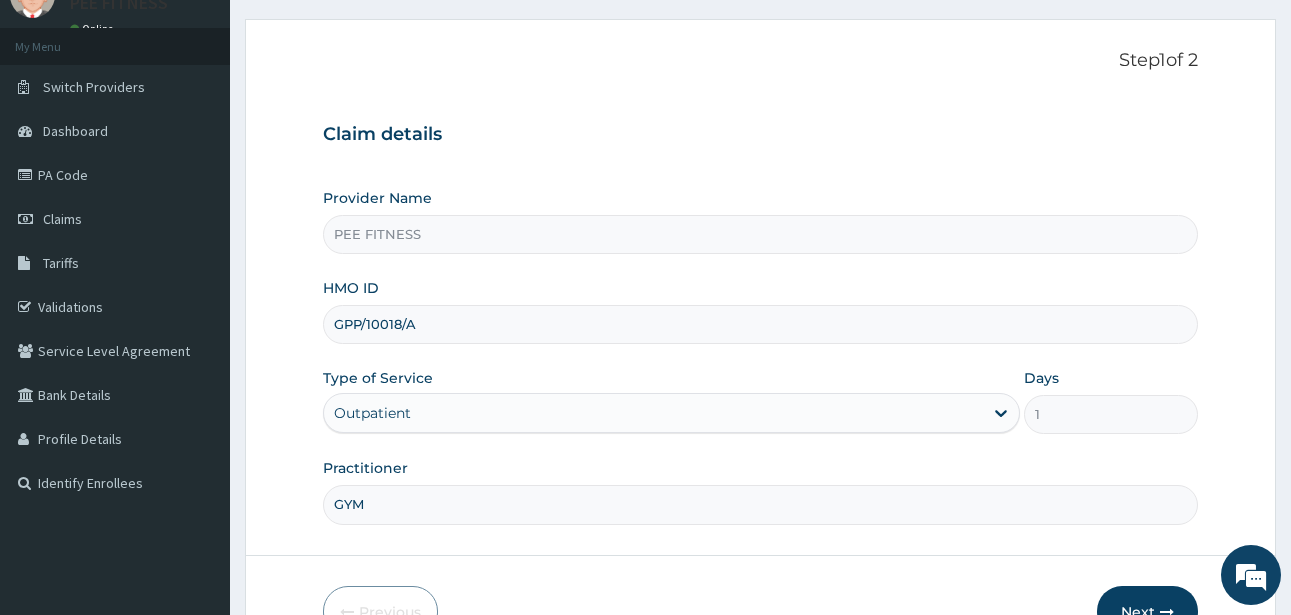 scroll, scrollTop: 207, scrollLeft: 0, axis: vertical 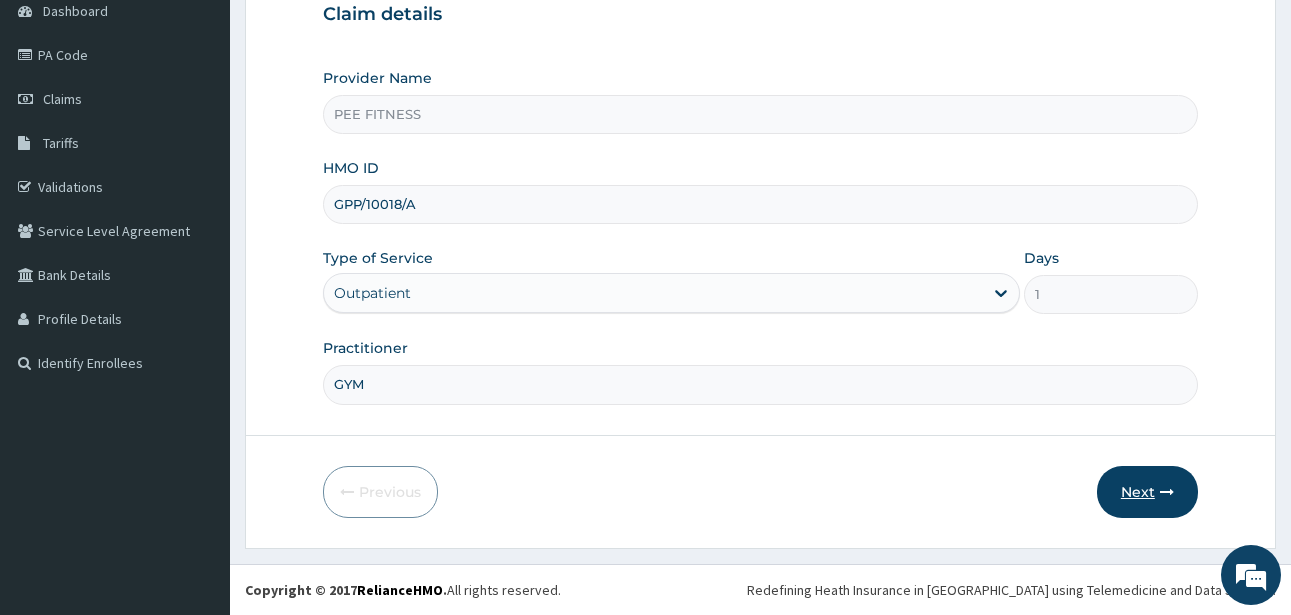 type on "GYM" 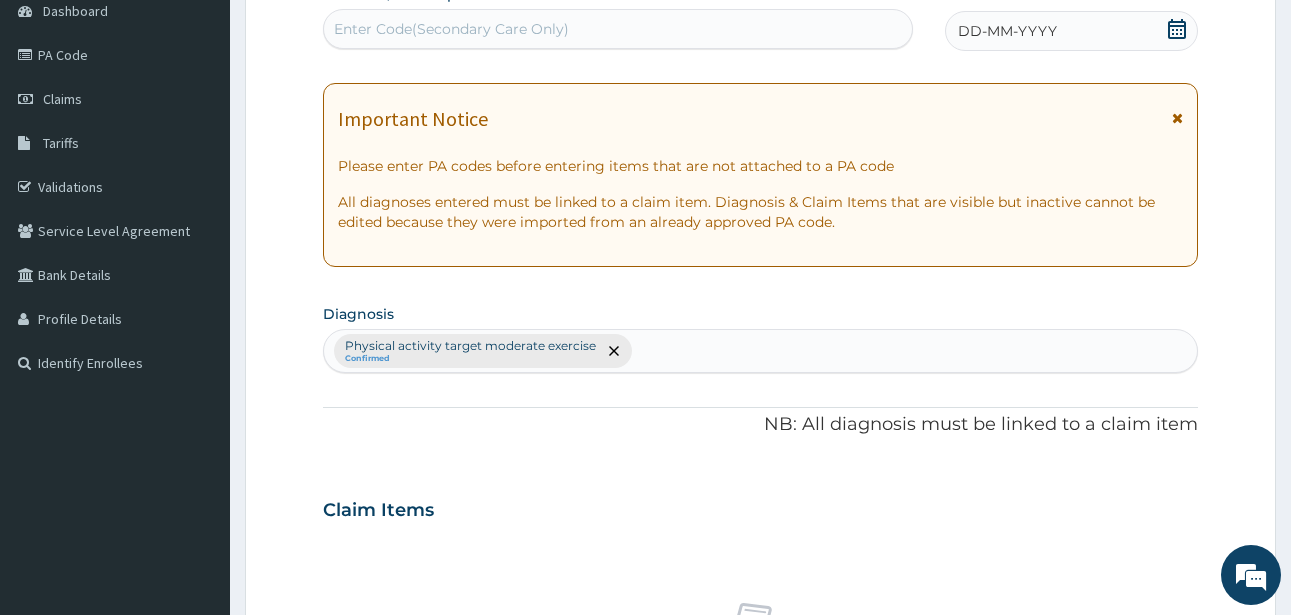 click 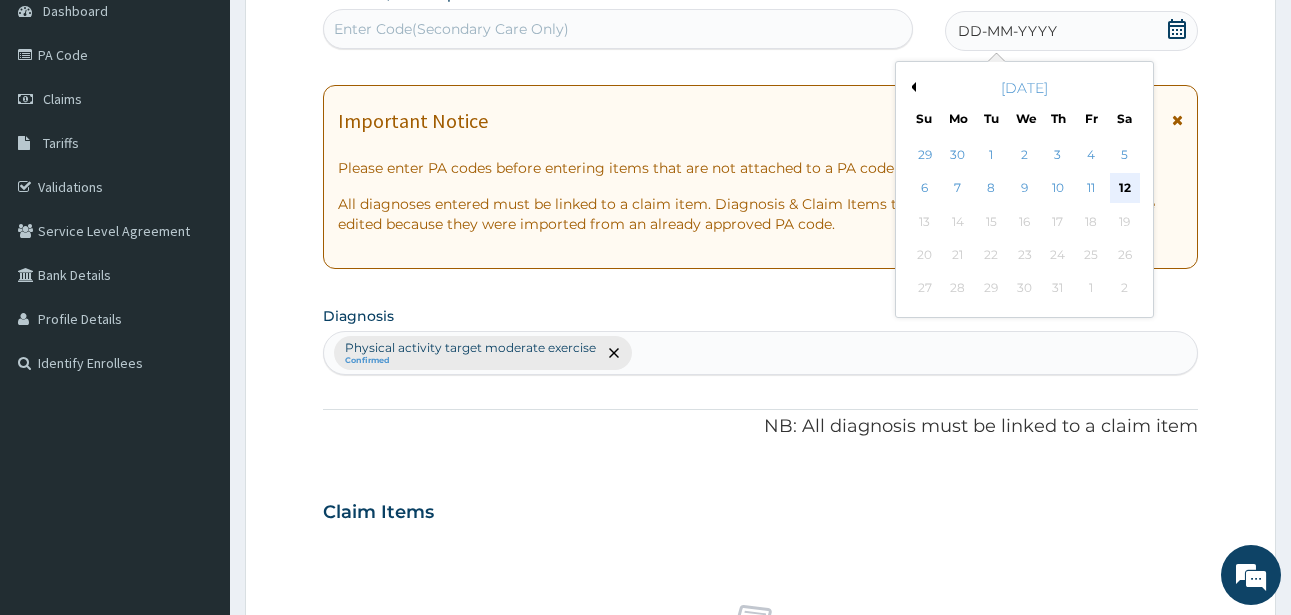 click on "12" at bounding box center (1125, 189) 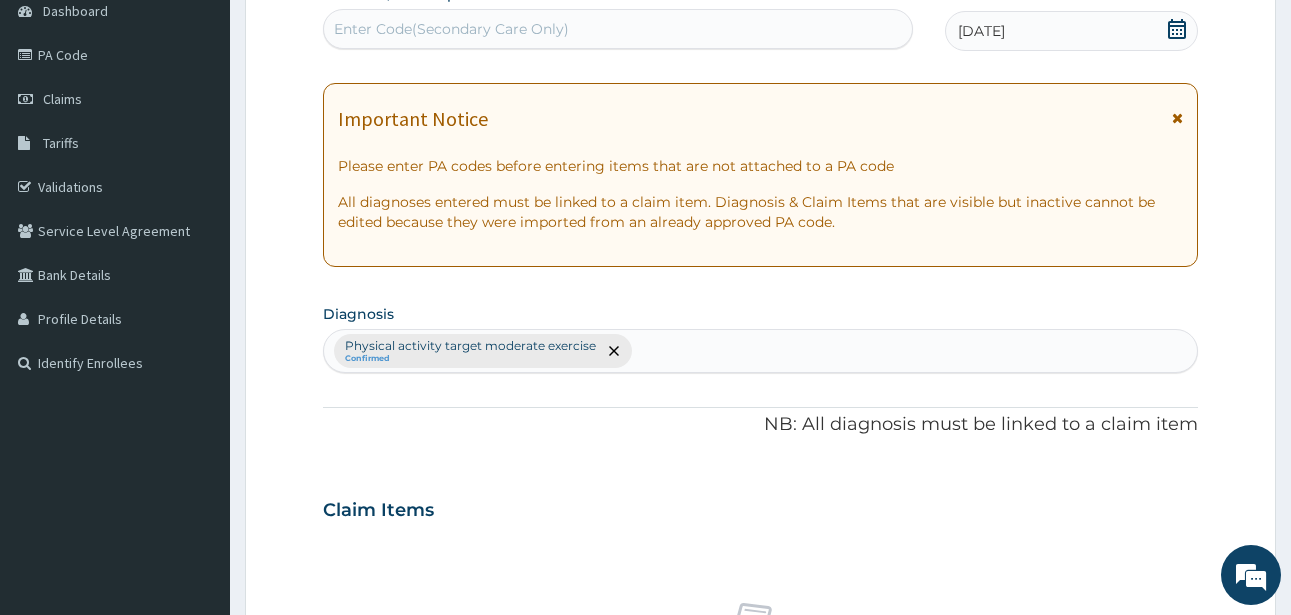 click on "Enter Code(Secondary Care Only)" at bounding box center [451, 29] 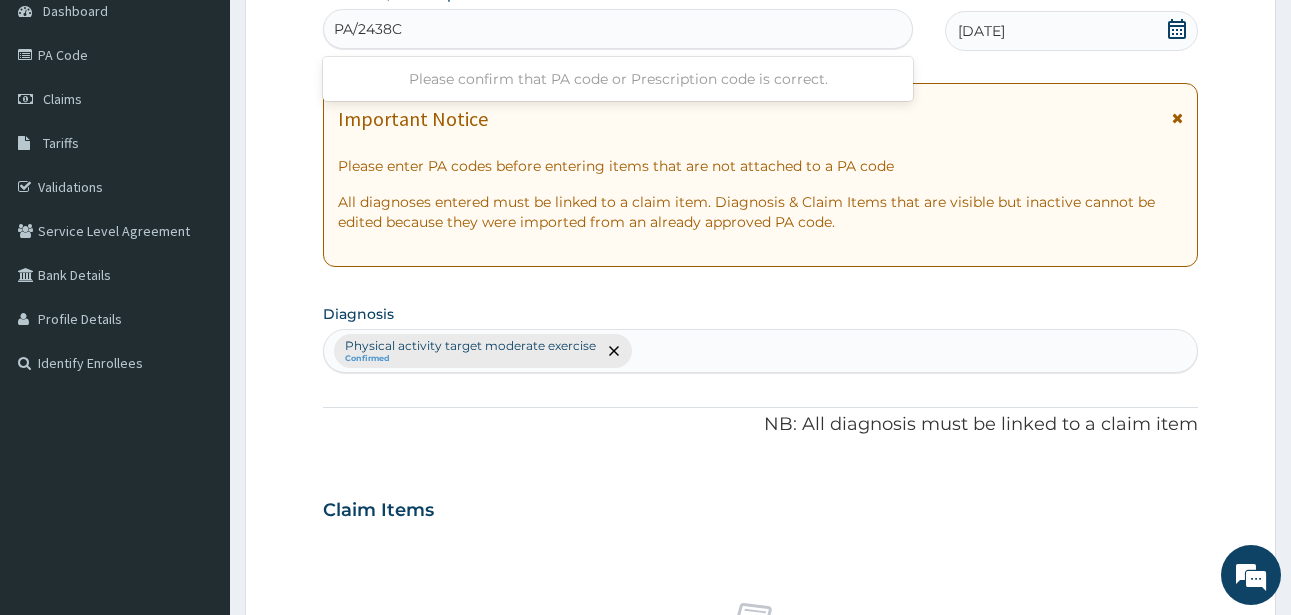 type on "PA/2438CE" 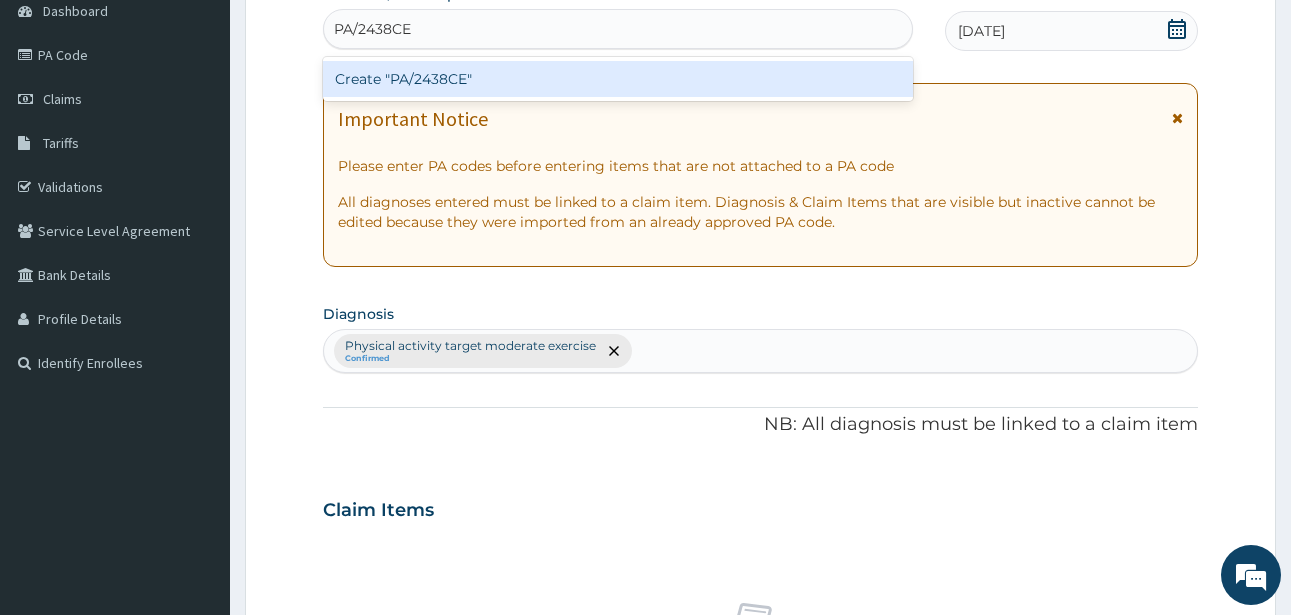 type 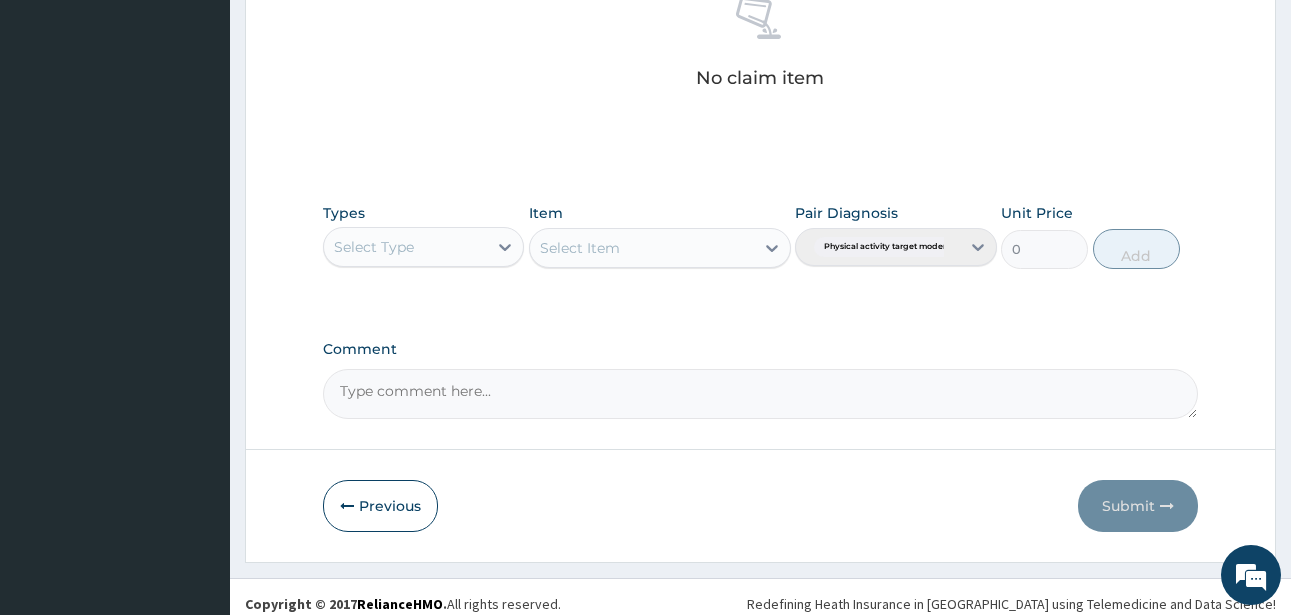 scroll, scrollTop: 827, scrollLeft: 0, axis: vertical 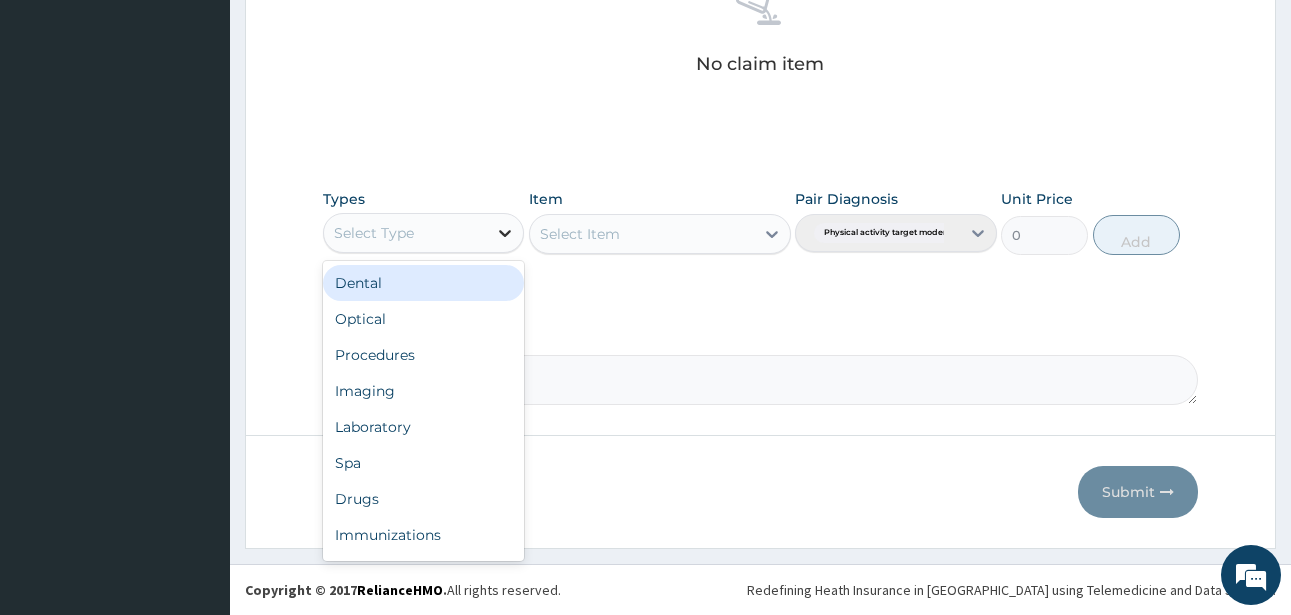 click 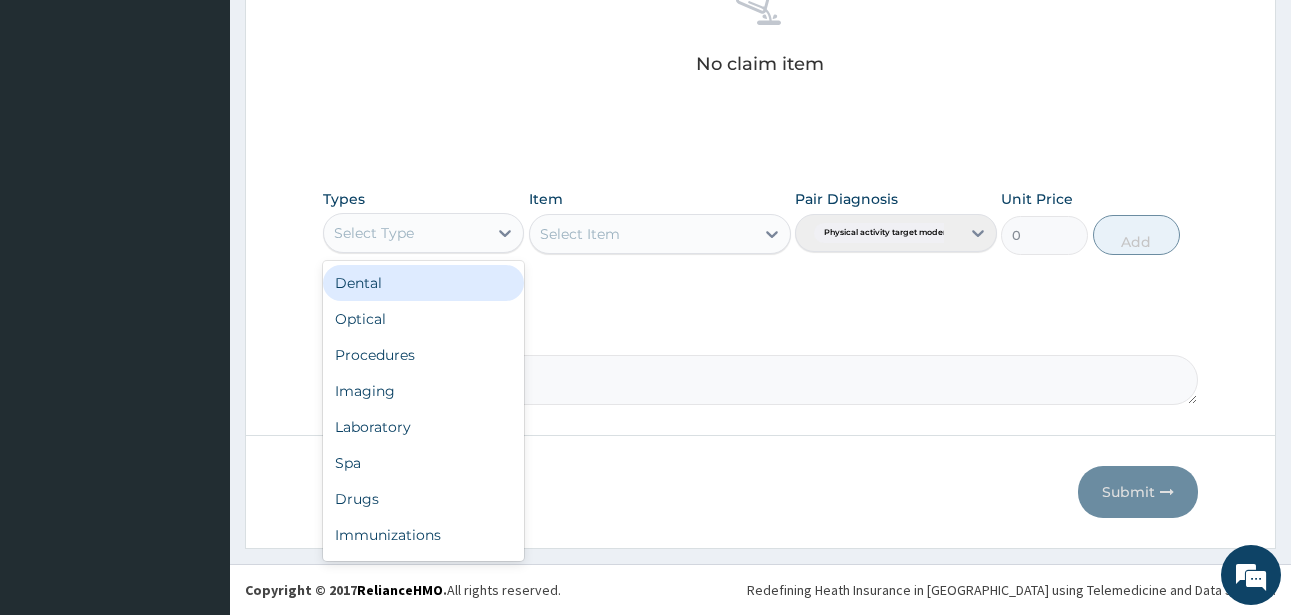 scroll, scrollTop: 68, scrollLeft: 0, axis: vertical 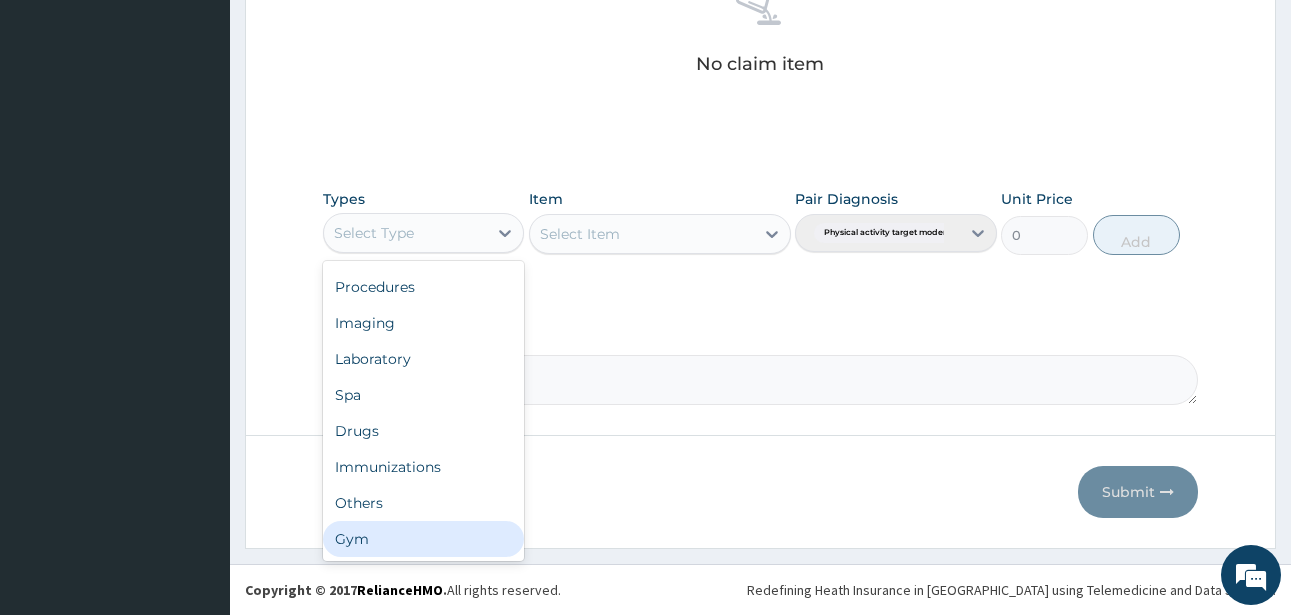 click on "Gym" at bounding box center [423, 539] 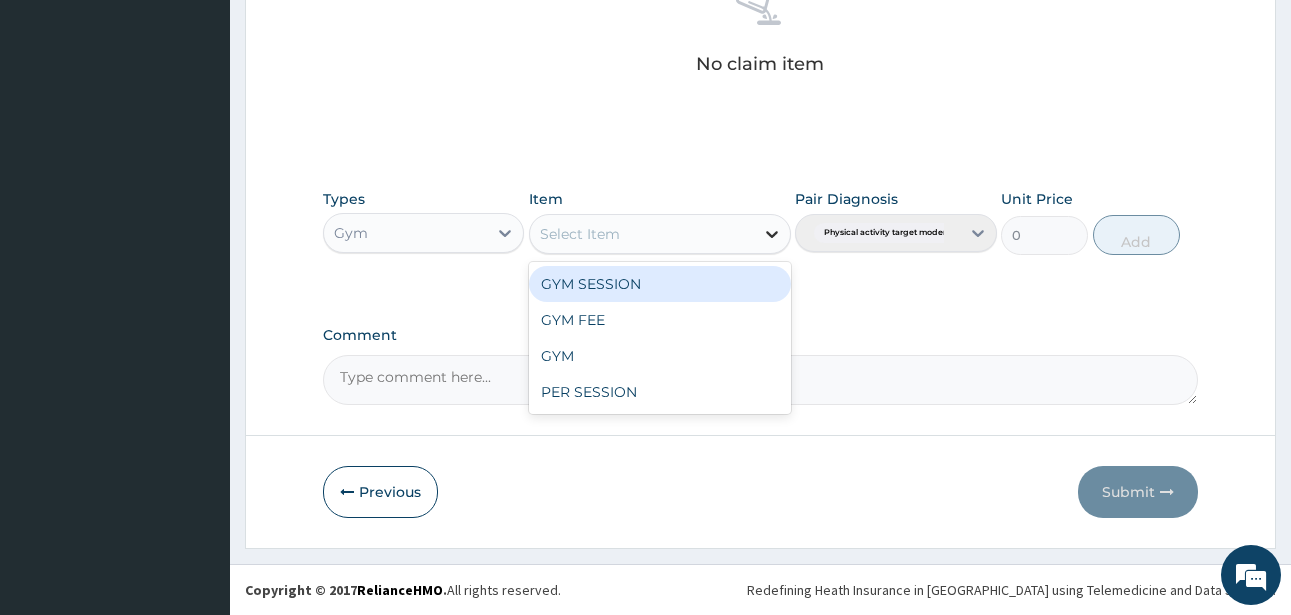 click 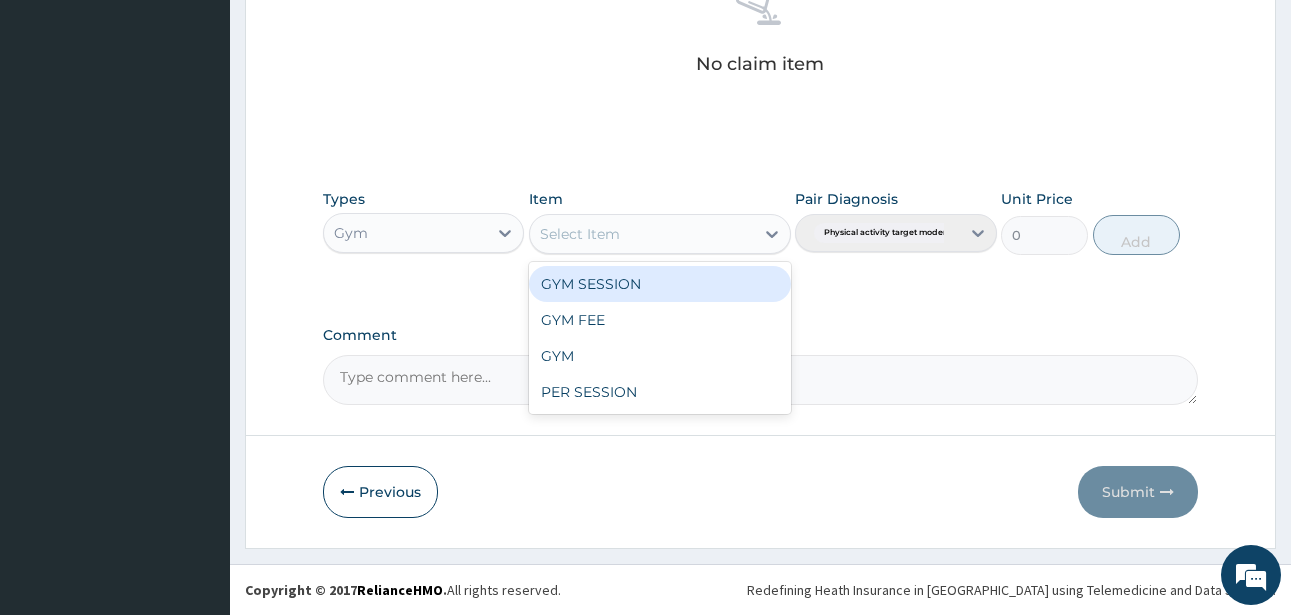 click on "GYM SESSION" at bounding box center (660, 284) 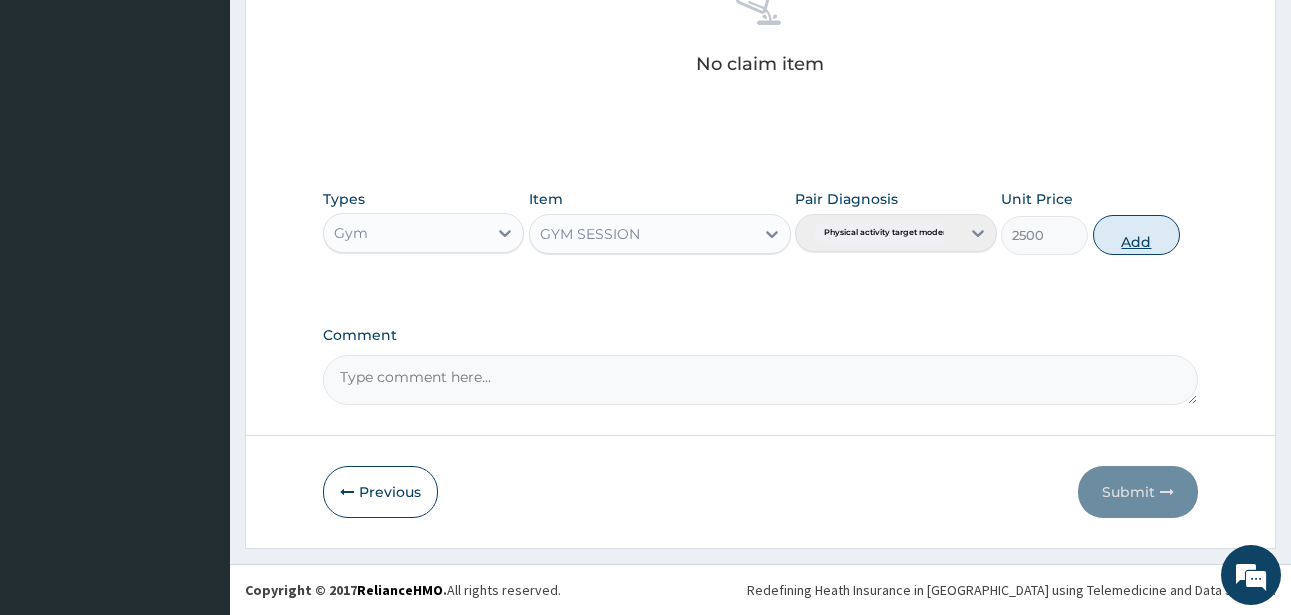 click on "Add" at bounding box center (1136, 235) 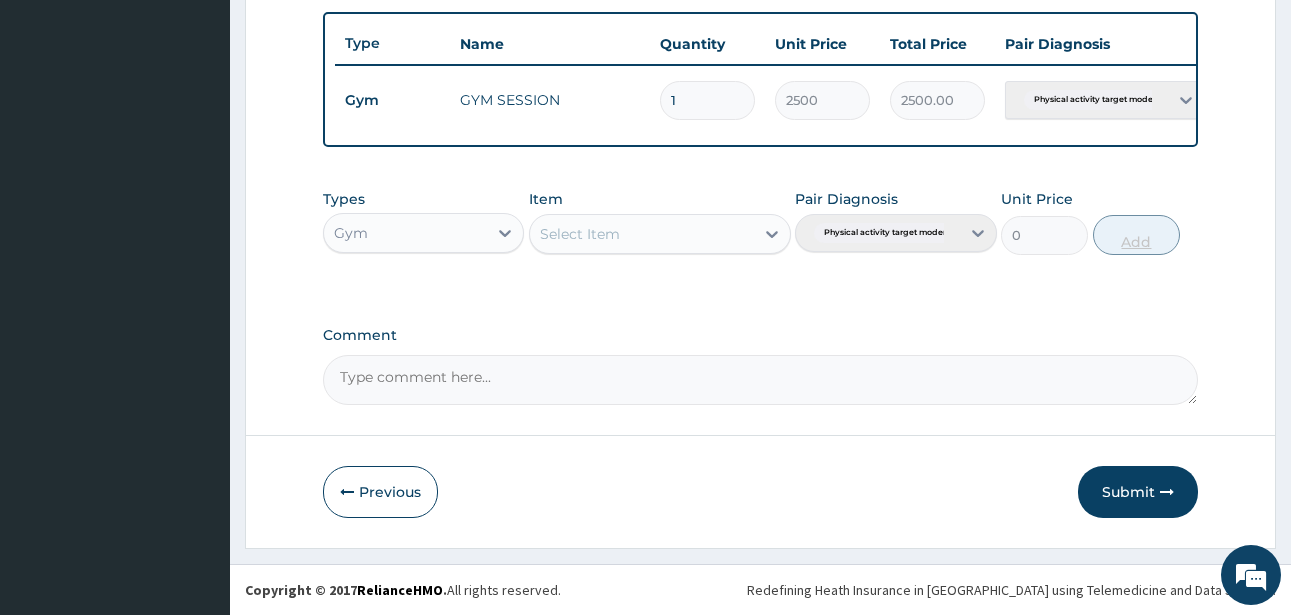 scroll, scrollTop: 747, scrollLeft: 0, axis: vertical 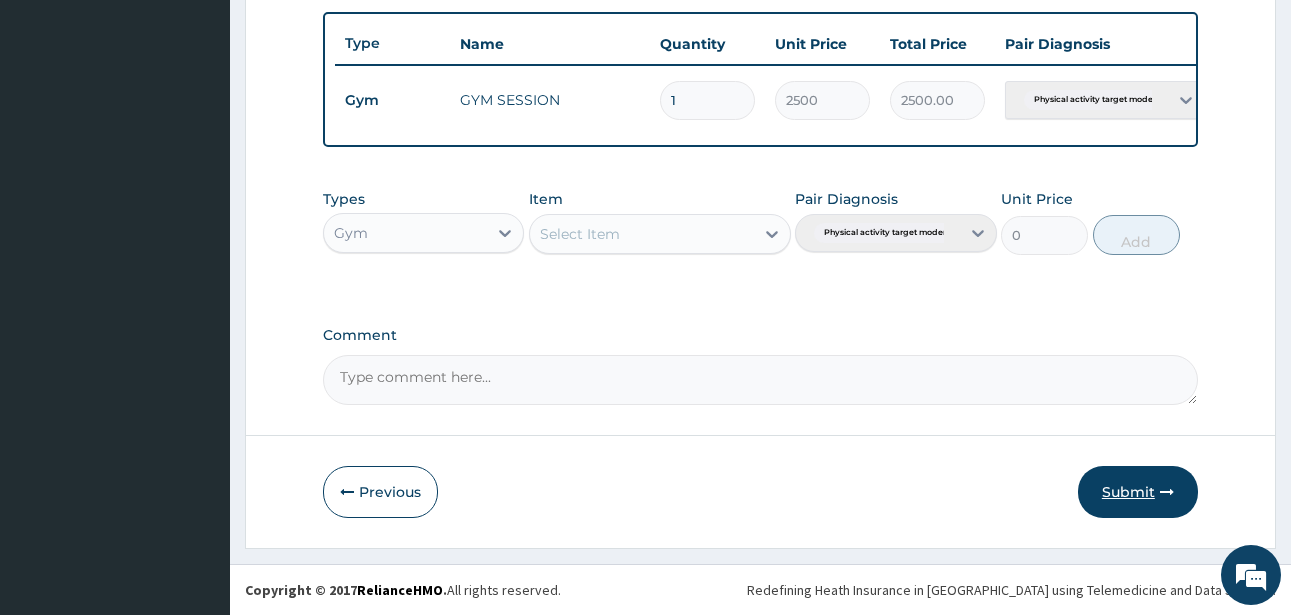 click on "Submit" at bounding box center [1138, 492] 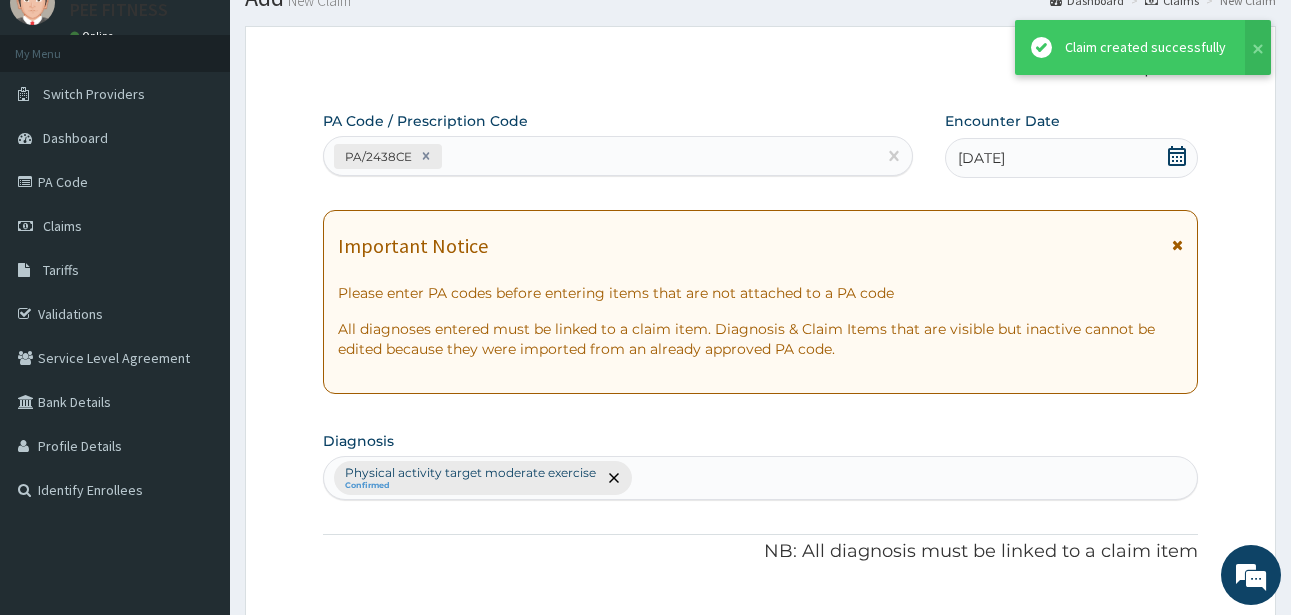scroll, scrollTop: 747, scrollLeft: 0, axis: vertical 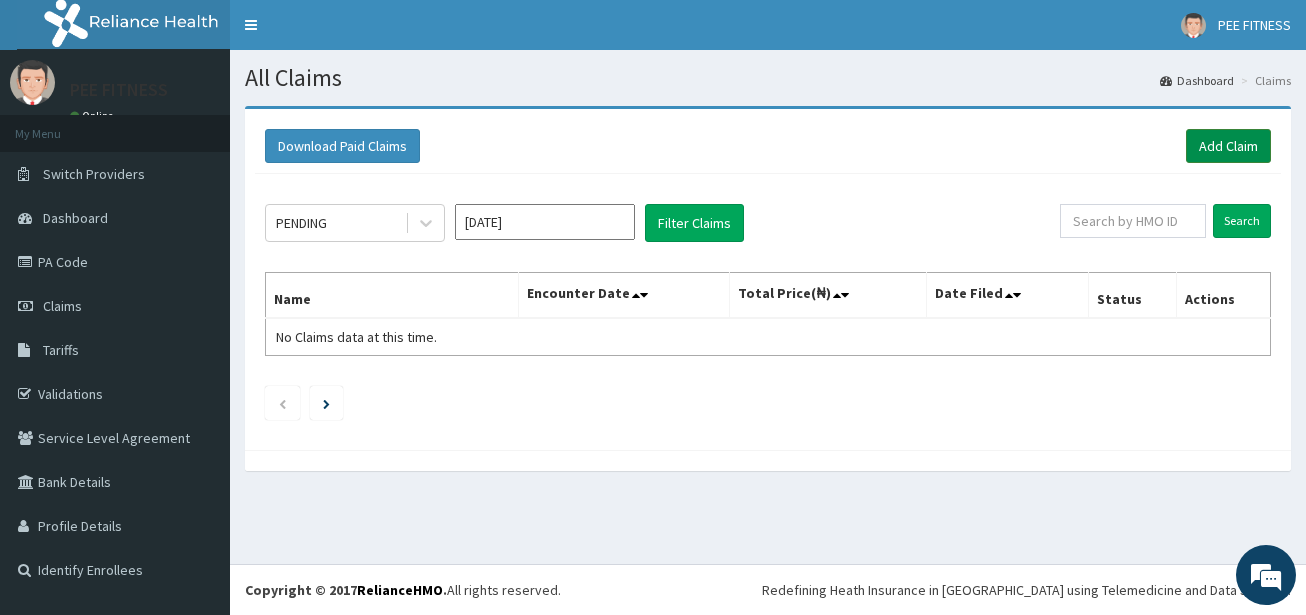 click on "Add Claim" at bounding box center (1228, 146) 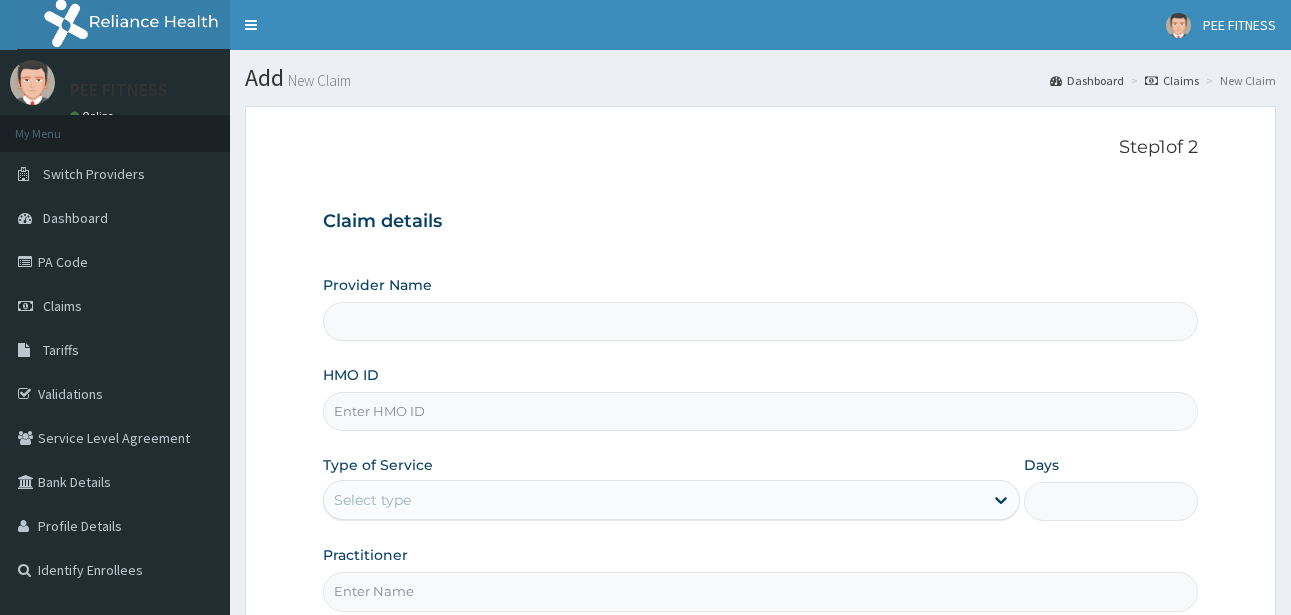 scroll, scrollTop: 0, scrollLeft: 0, axis: both 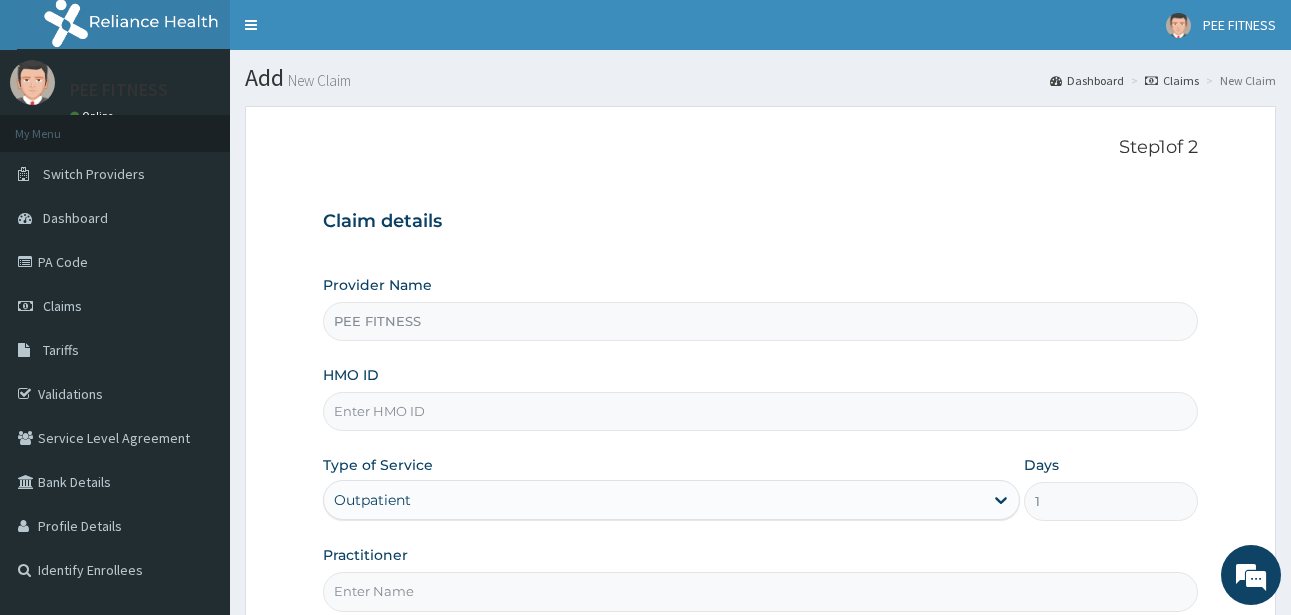 click on "HMO ID" at bounding box center [760, 411] 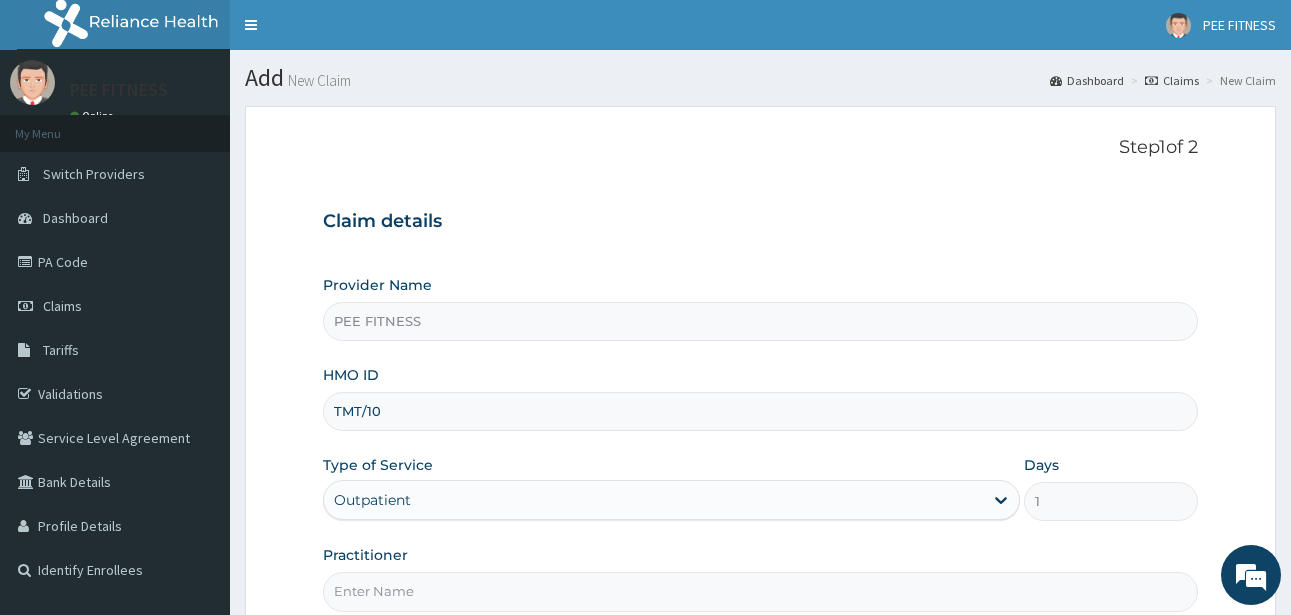 scroll, scrollTop: 0, scrollLeft: 0, axis: both 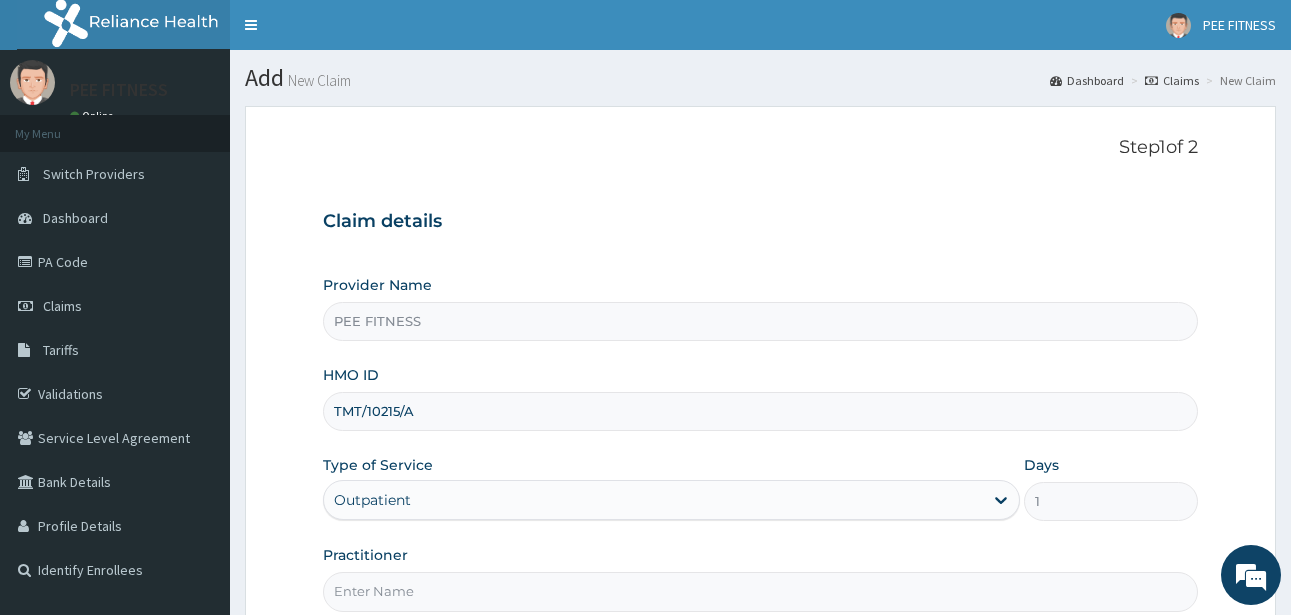 type on "TMT/10215/A" 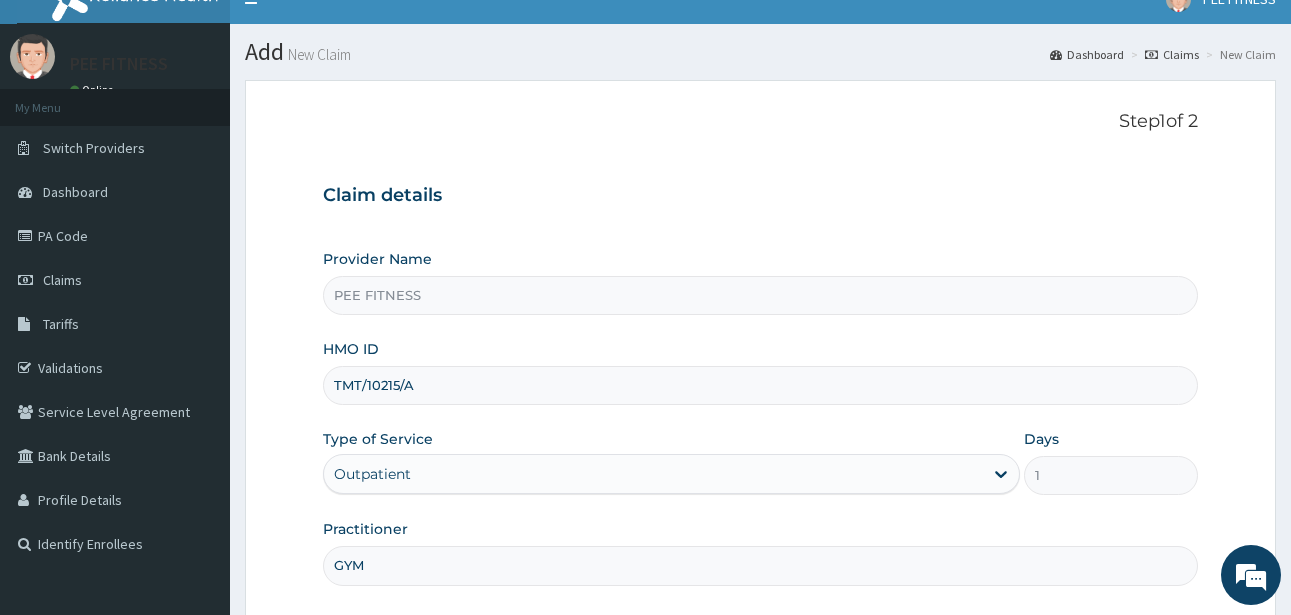 scroll, scrollTop: 207, scrollLeft: 0, axis: vertical 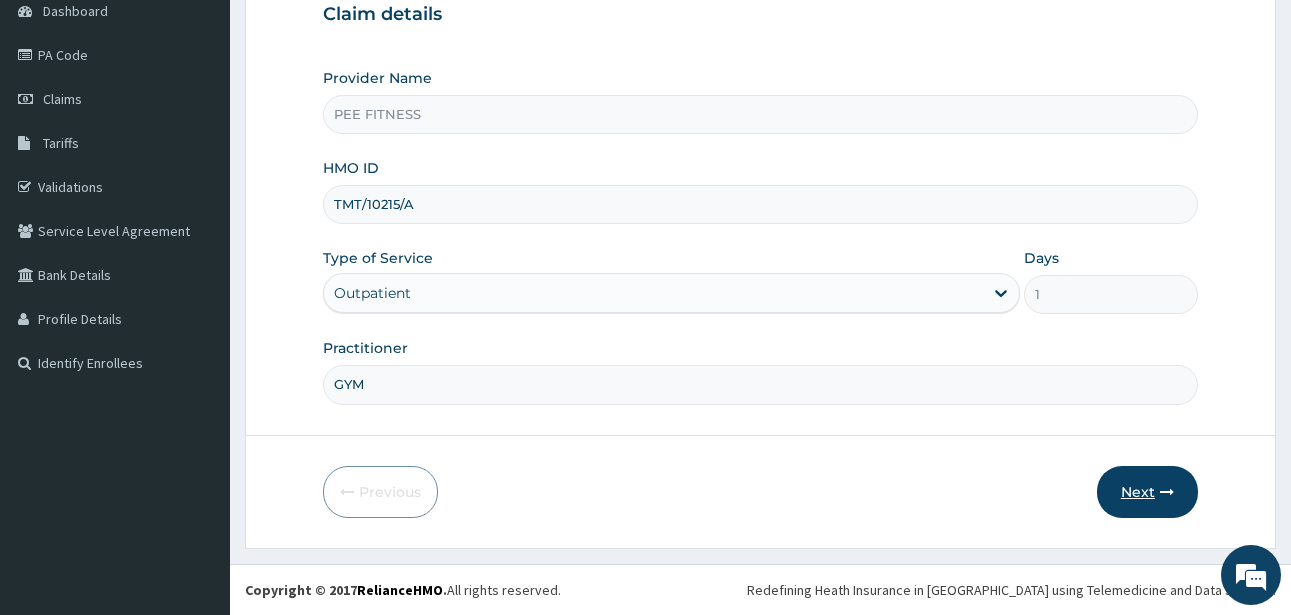 type on "GYM" 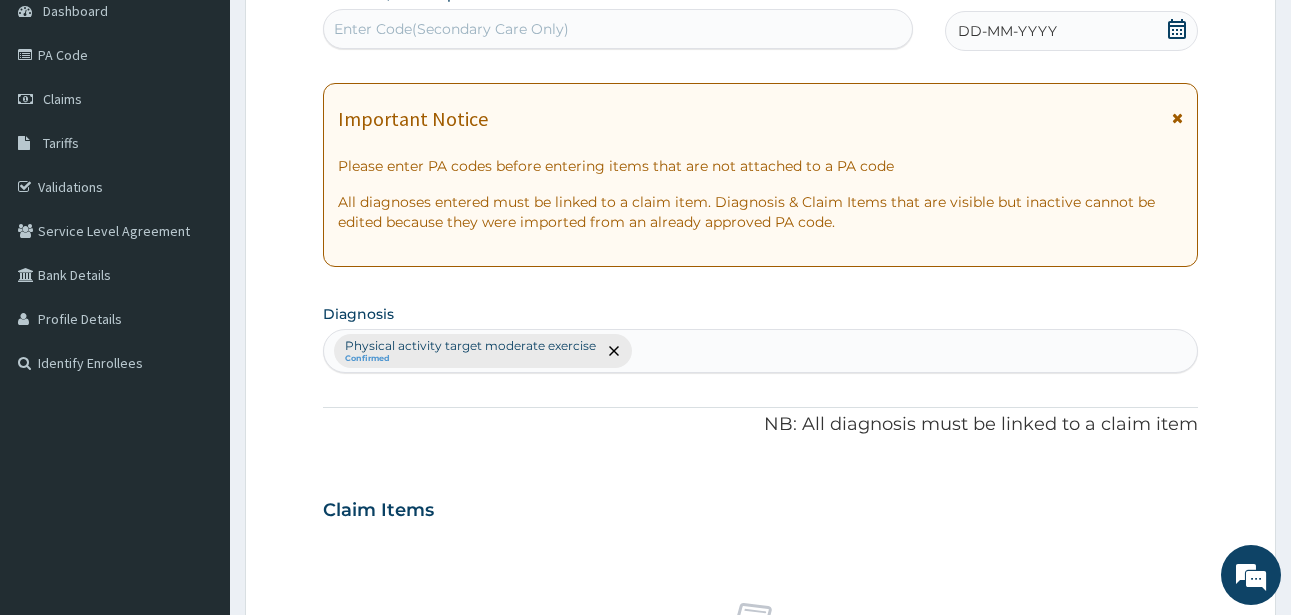 click 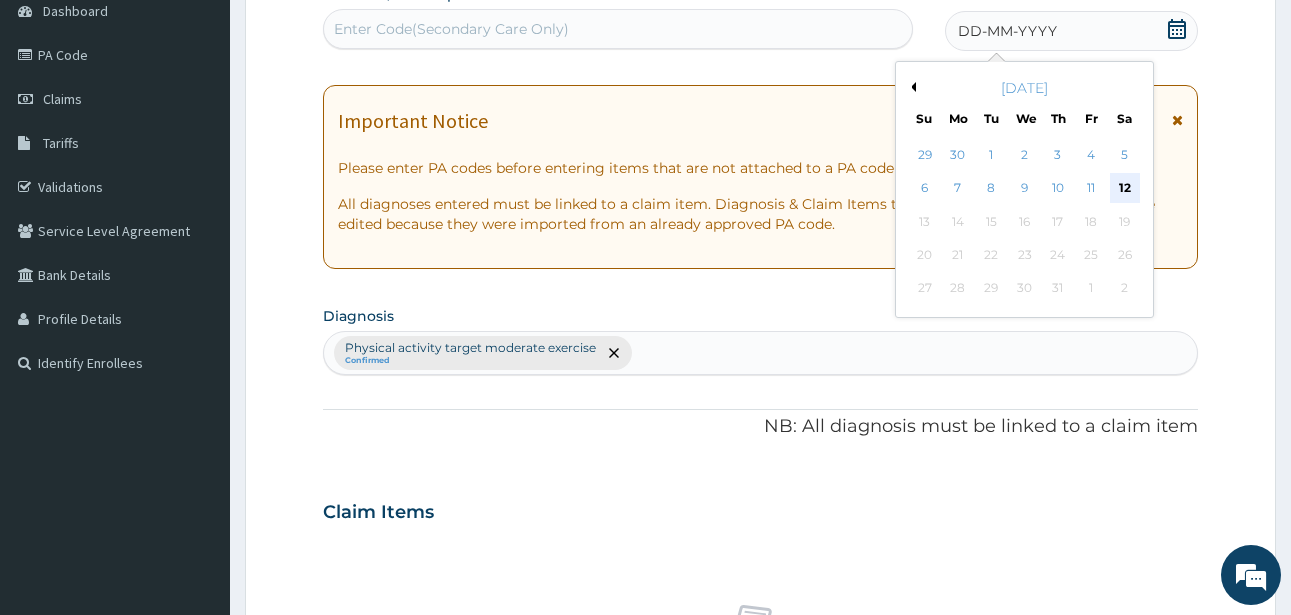 click on "12" at bounding box center (1125, 189) 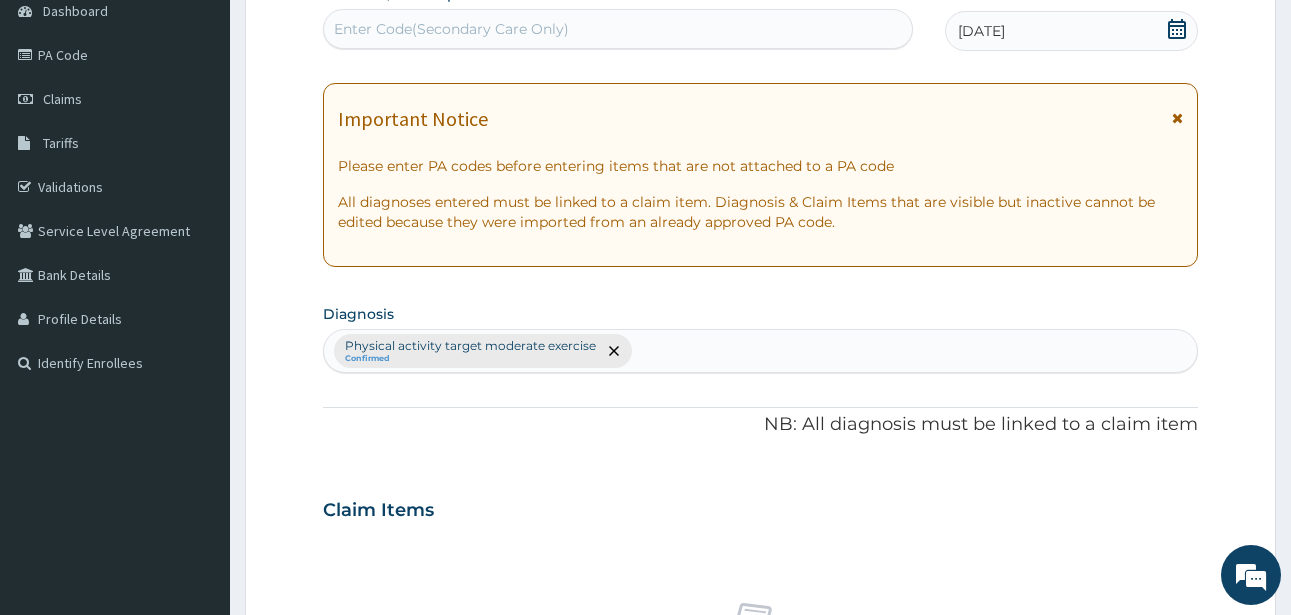 click on "Enter Code(Secondary Care Only)" at bounding box center (618, 29) 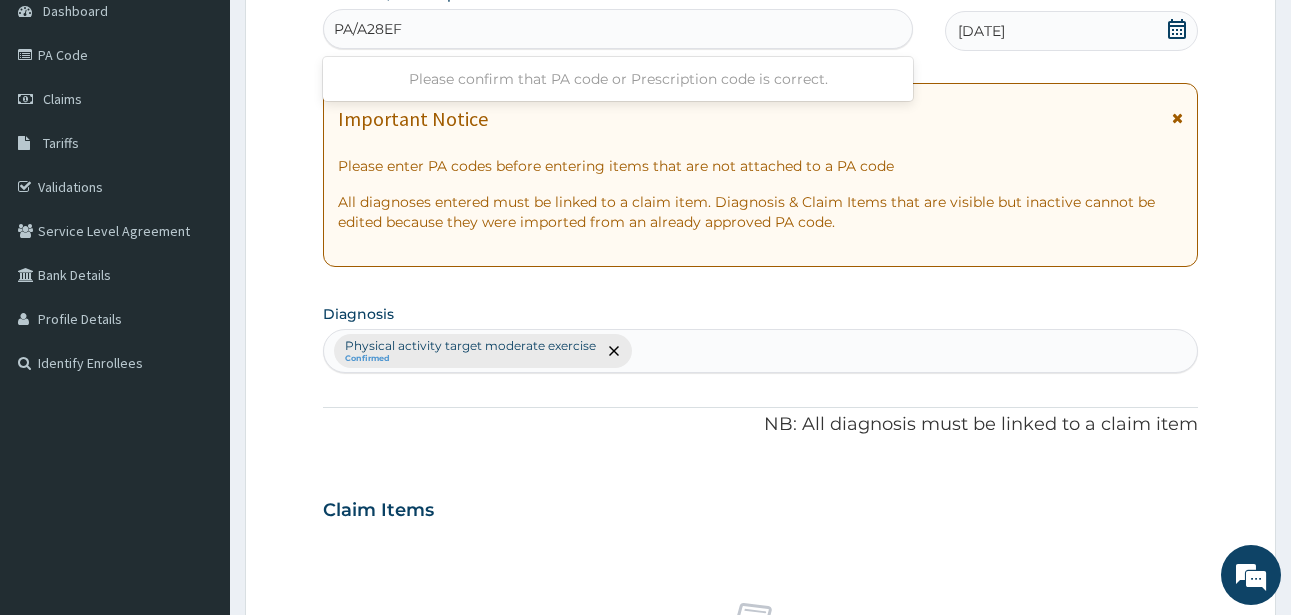 type on "PA/A28EFC" 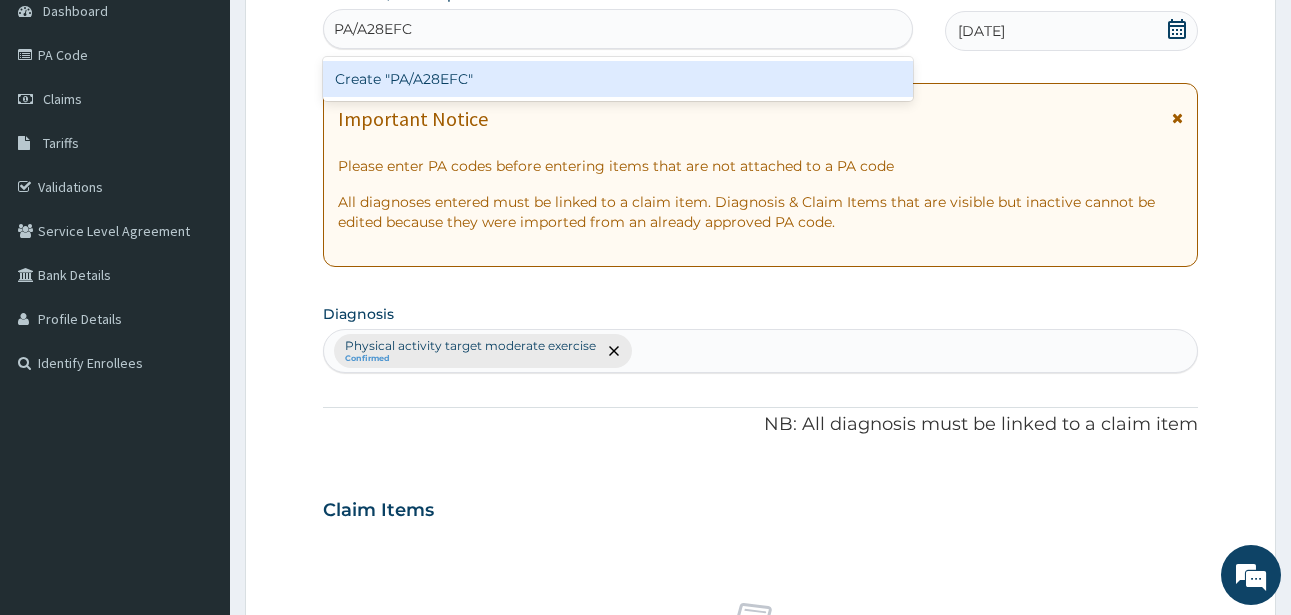 type 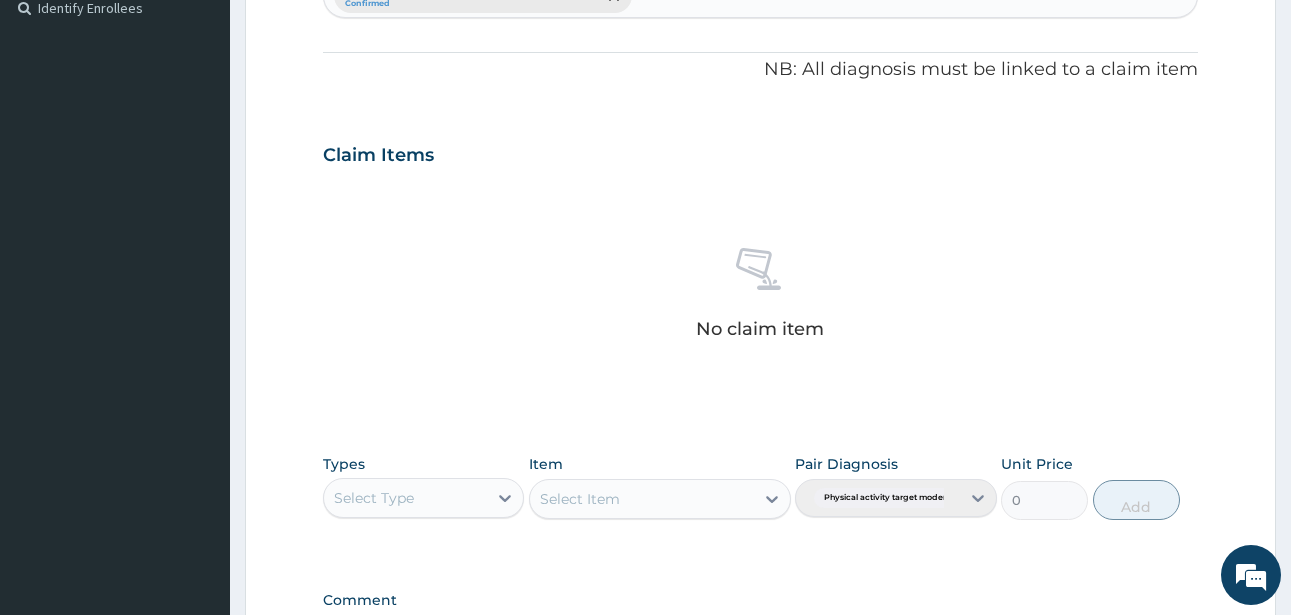 scroll, scrollTop: 827, scrollLeft: 0, axis: vertical 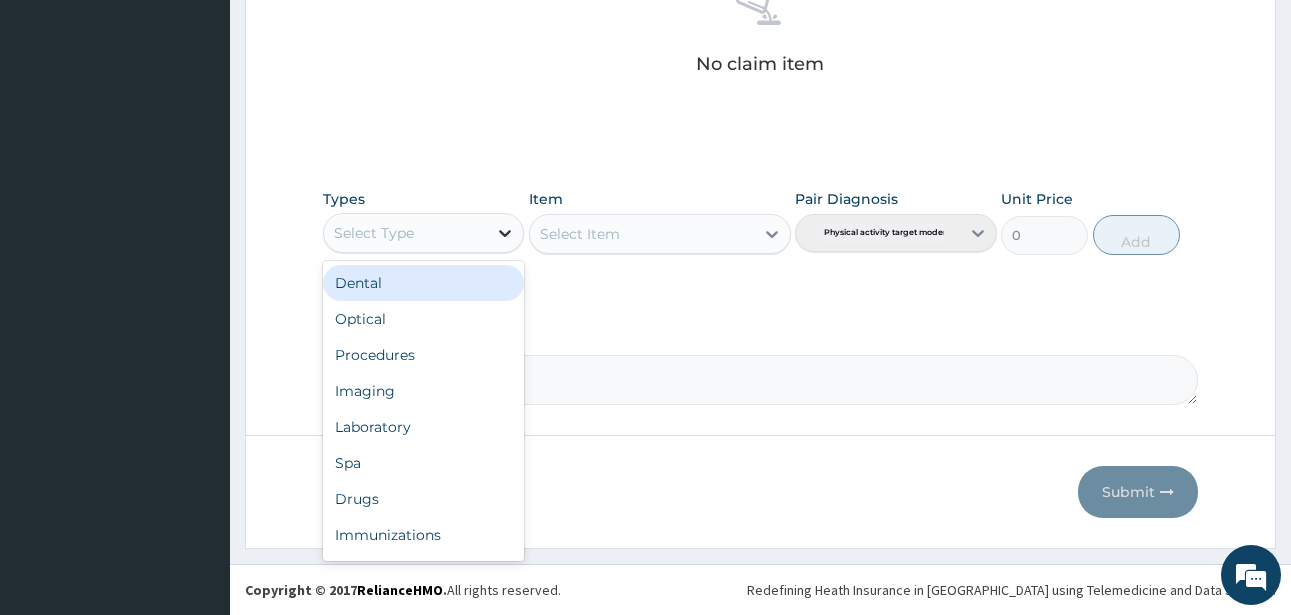 click 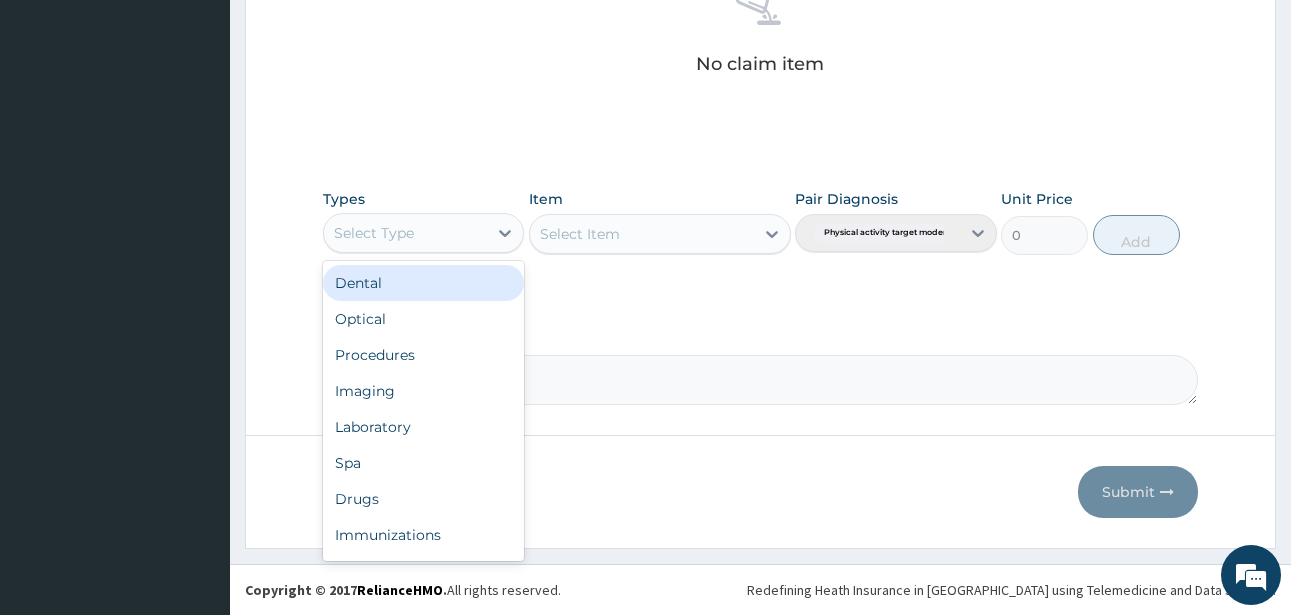 scroll, scrollTop: 68, scrollLeft: 0, axis: vertical 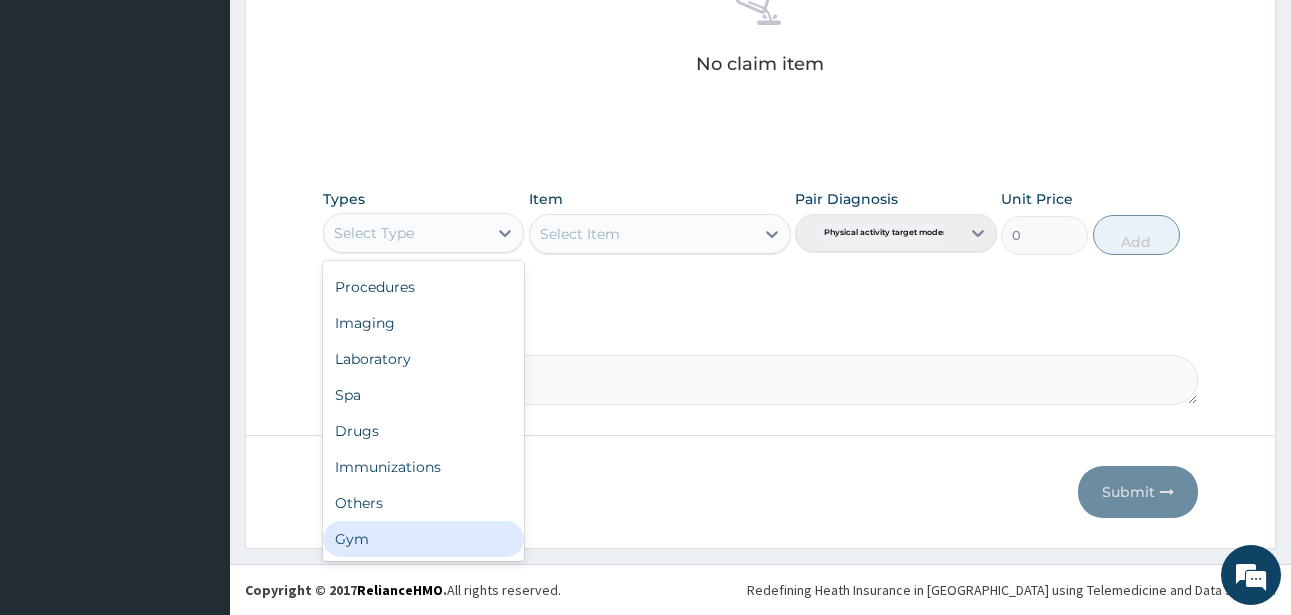click on "Gym" at bounding box center [423, 539] 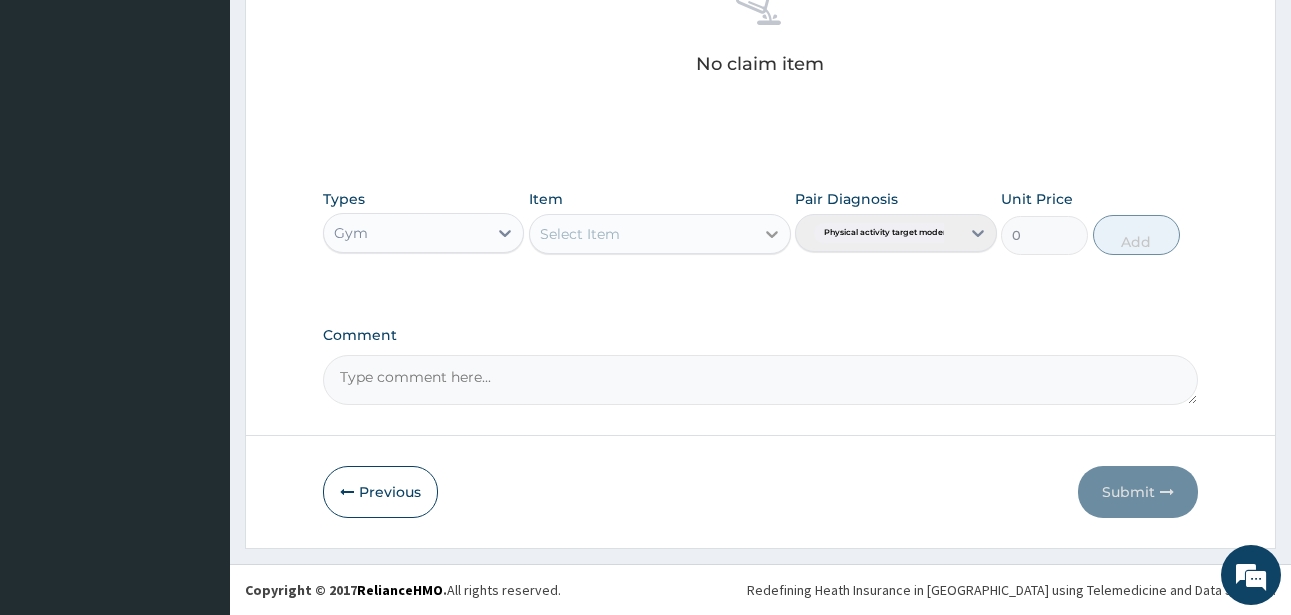 click 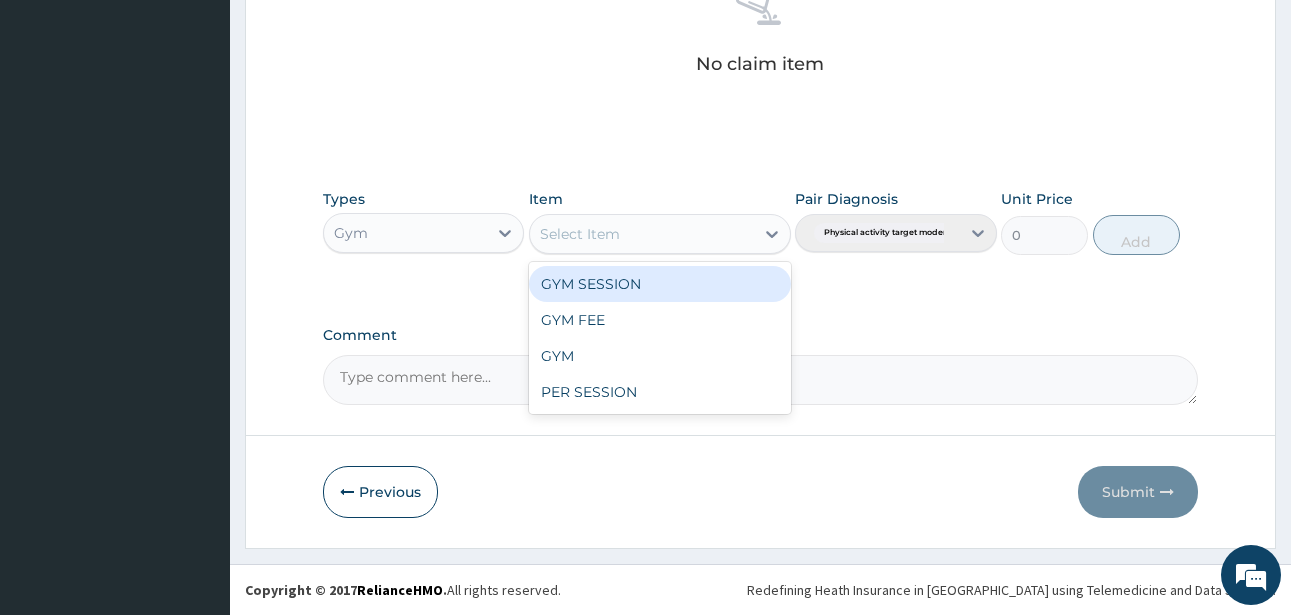 click on "GYM SESSION" at bounding box center [660, 284] 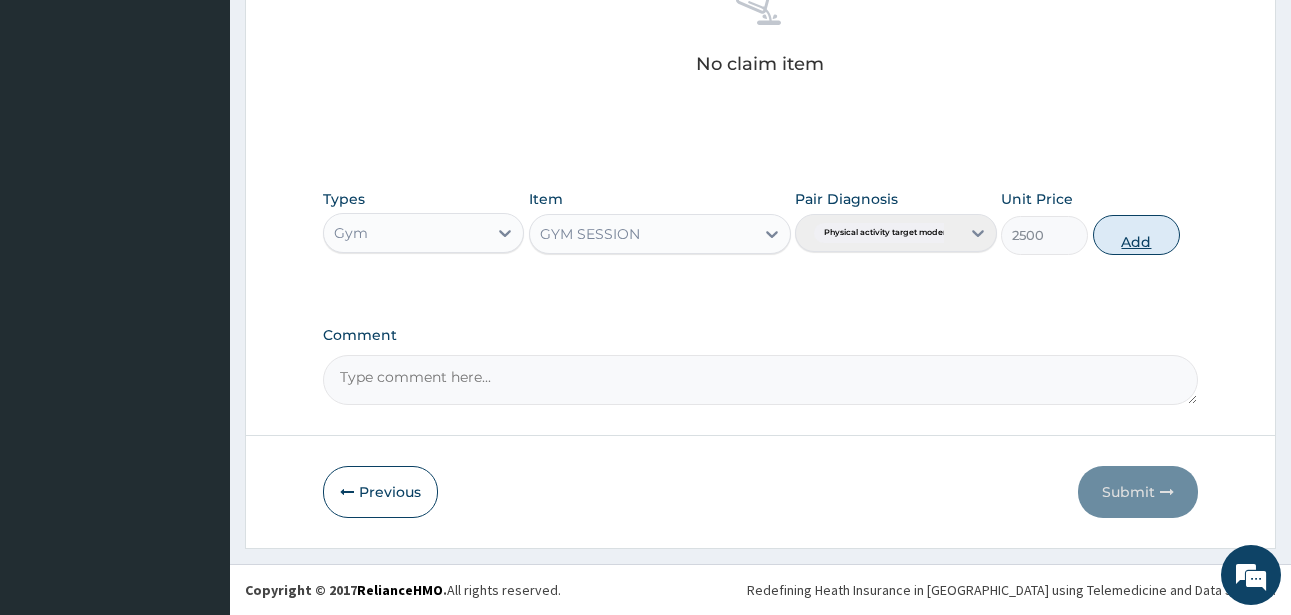 click on "Add" at bounding box center [1136, 235] 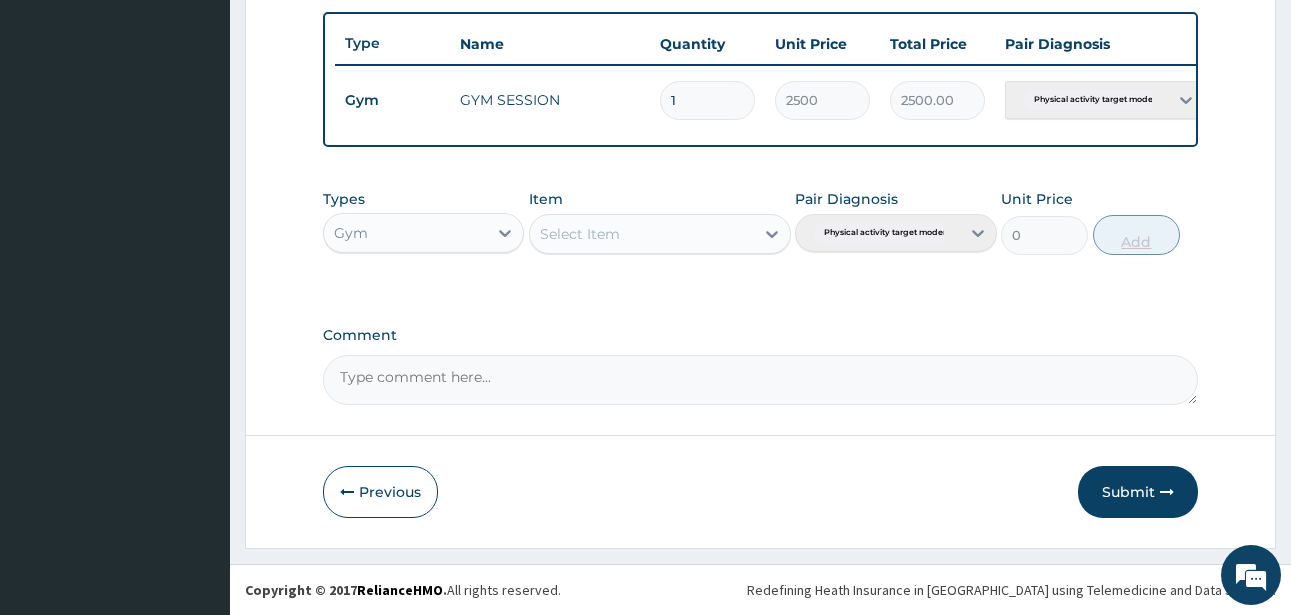 scroll, scrollTop: 747, scrollLeft: 0, axis: vertical 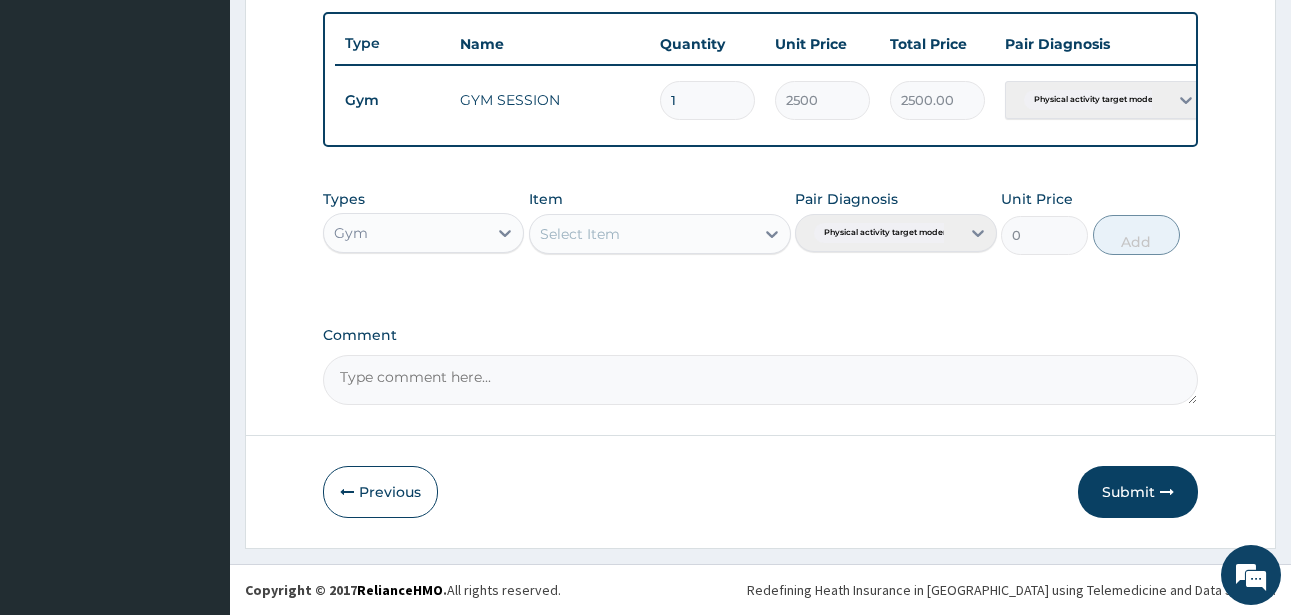 click on "Submit" at bounding box center (1138, 492) 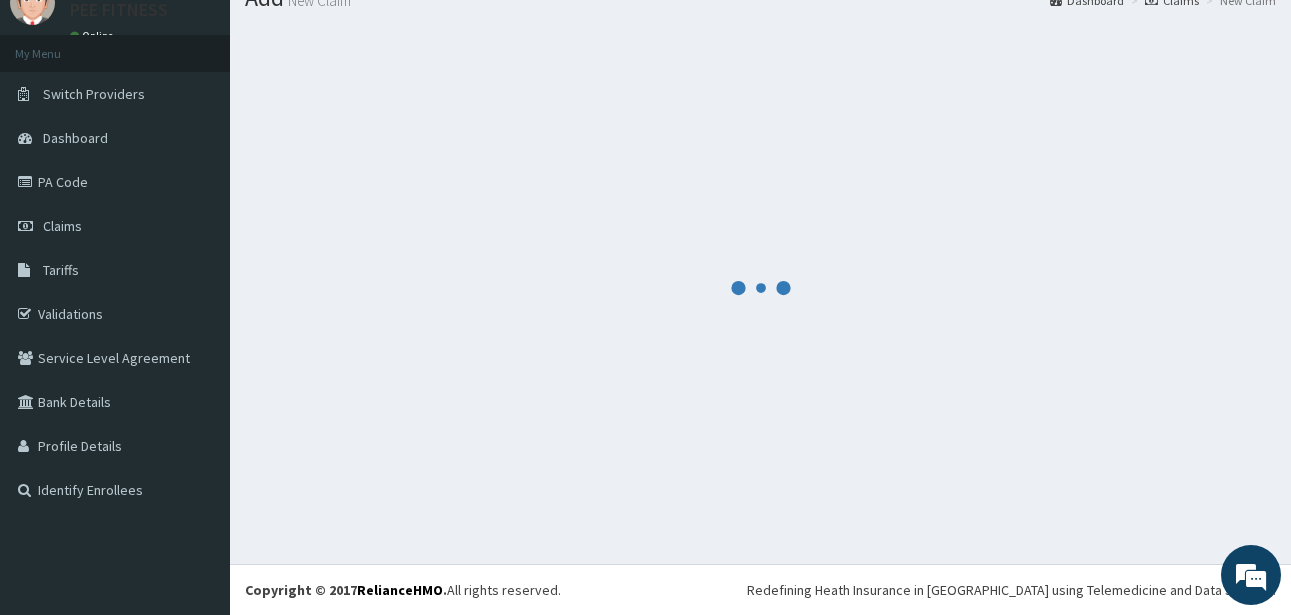 scroll, scrollTop: 747, scrollLeft: 0, axis: vertical 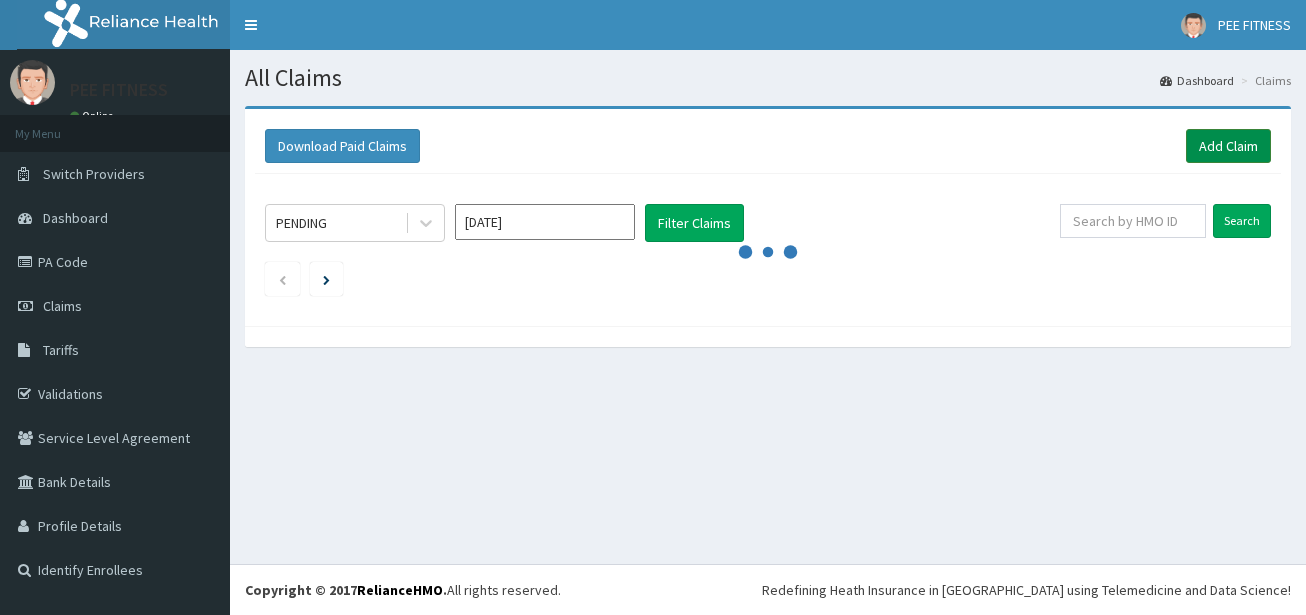 drag, startPoint x: 0, startPoint y: 0, endPoint x: 1230, endPoint y: 153, distance: 1239.4794 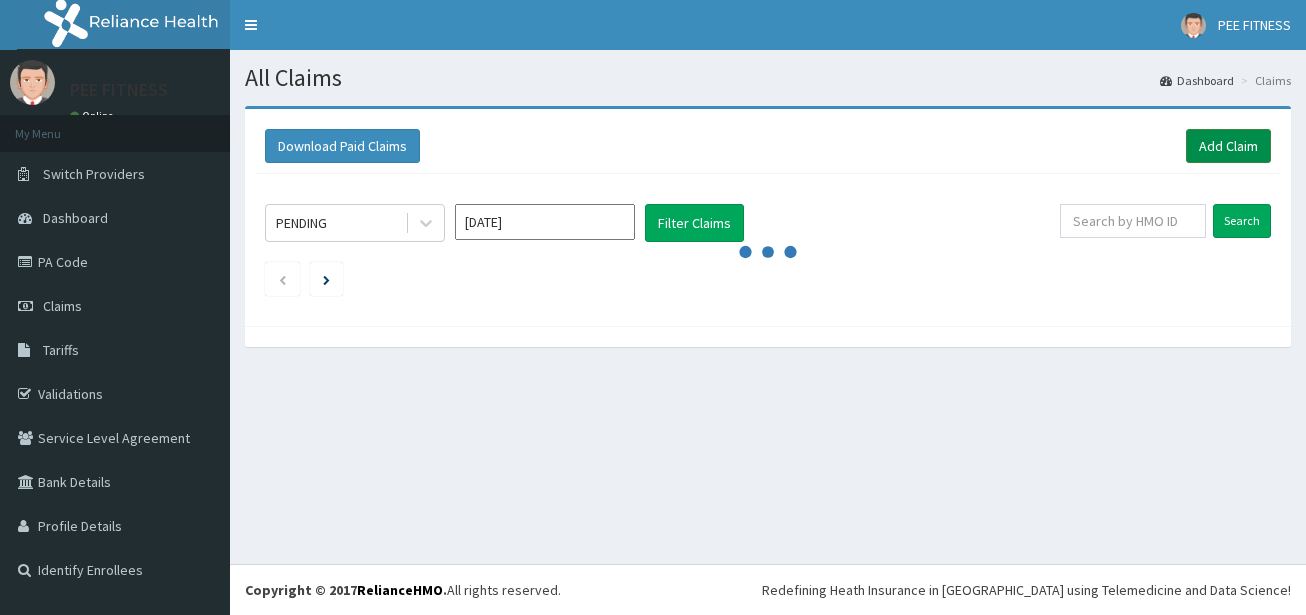 click on "Add Claim" at bounding box center [1228, 146] 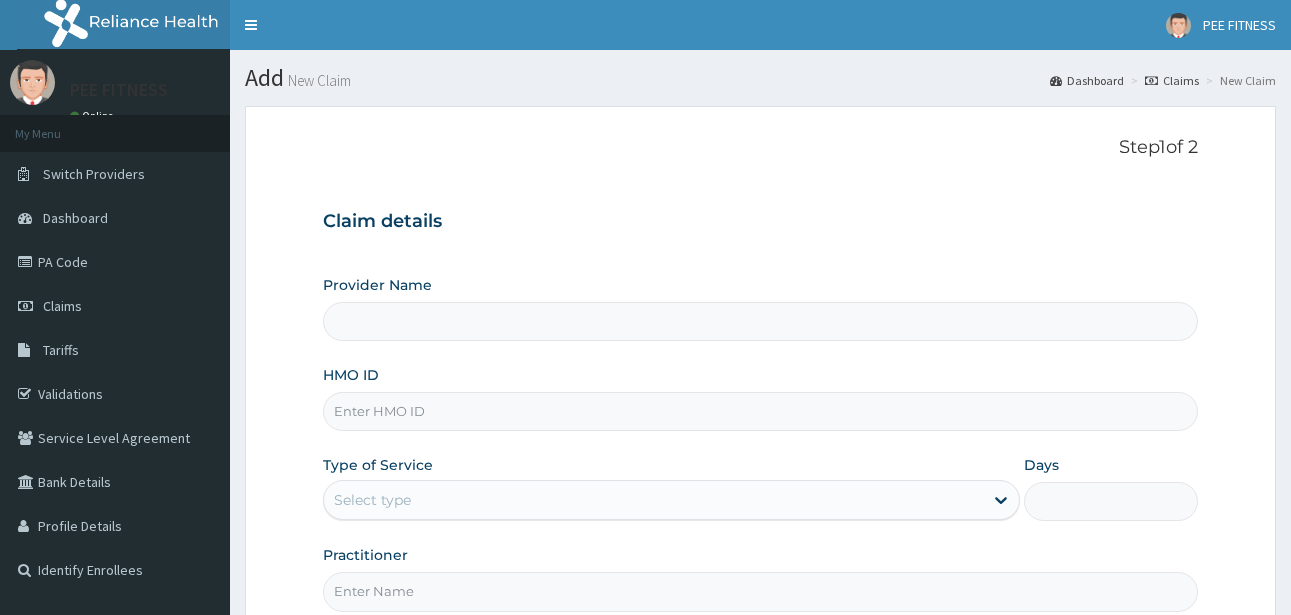 scroll, scrollTop: 0, scrollLeft: 0, axis: both 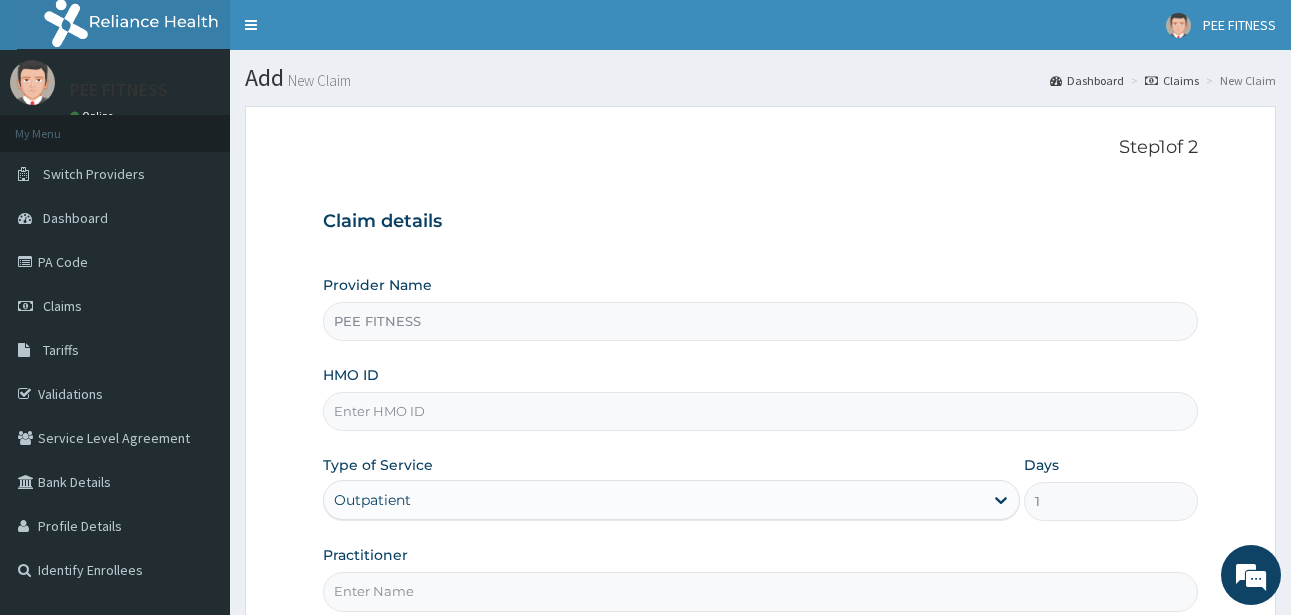 click on "HMO ID" at bounding box center [760, 411] 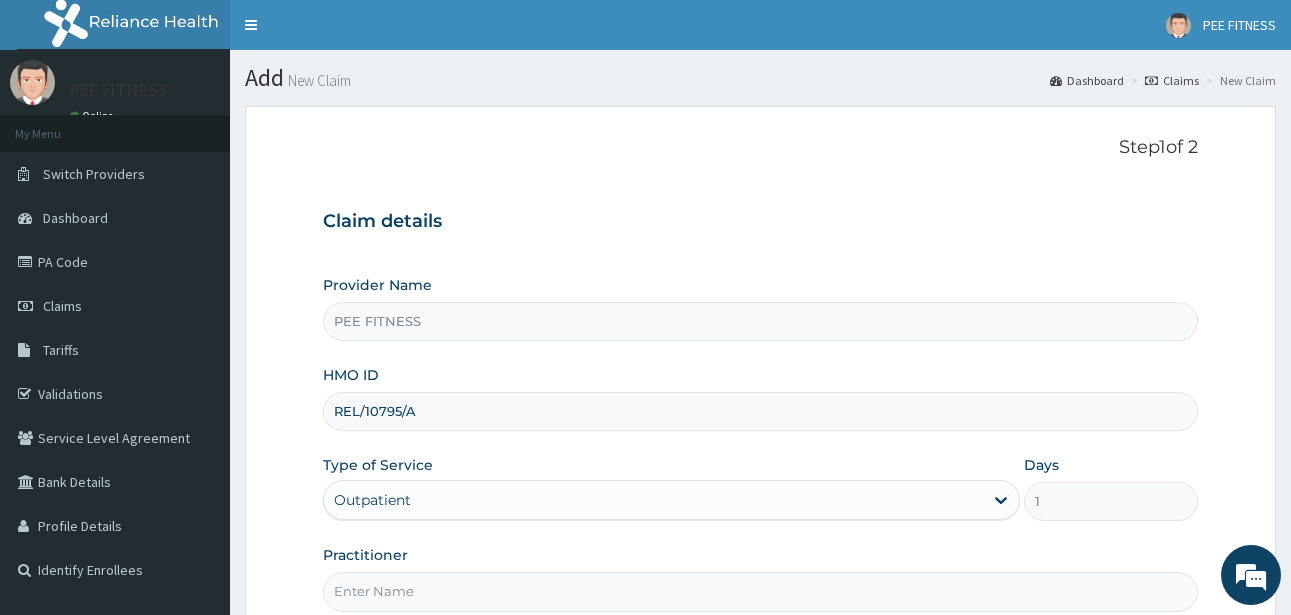 type on "REL/10795/A" 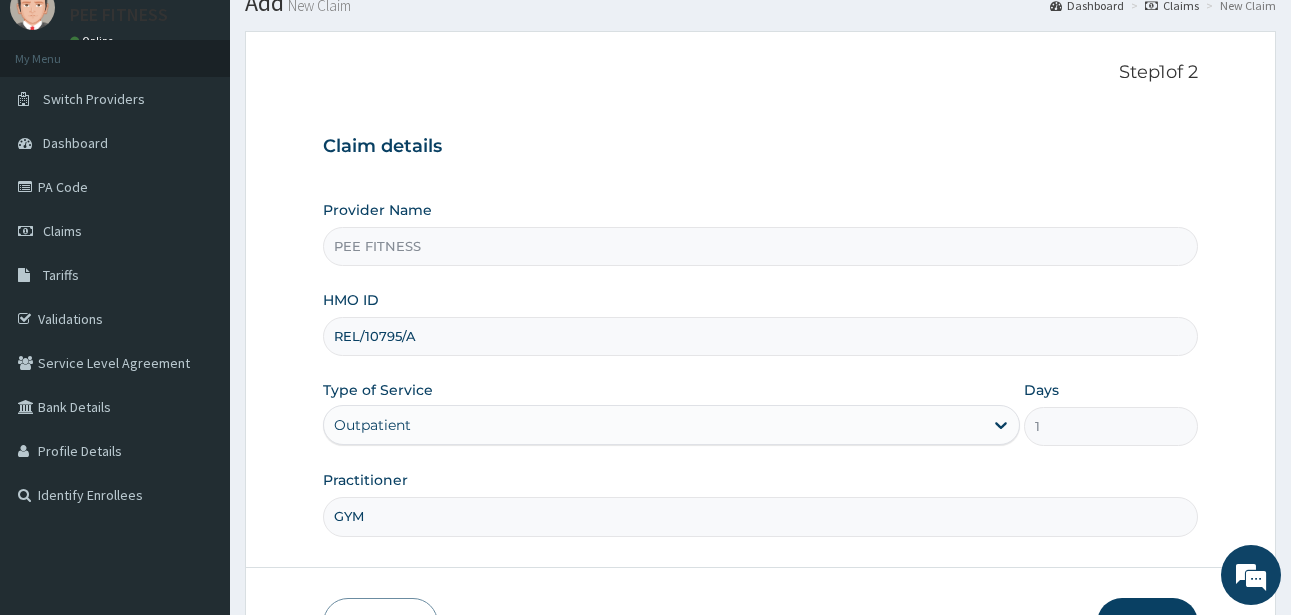 scroll, scrollTop: 207, scrollLeft: 0, axis: vertical 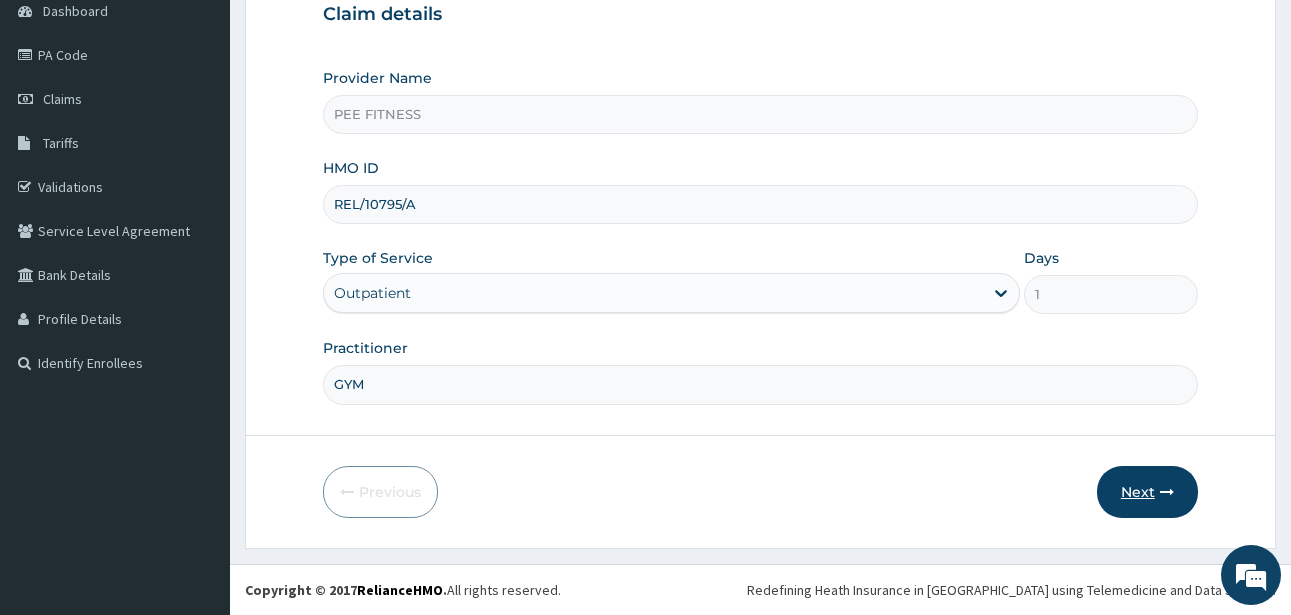 type on "GYM" 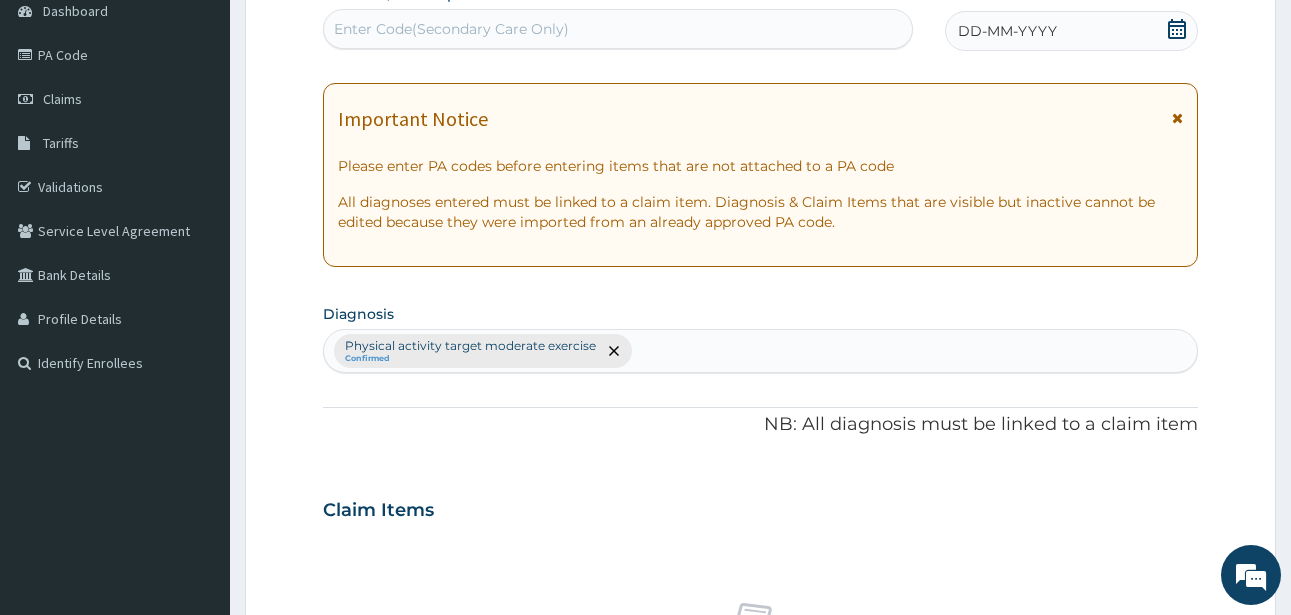 click 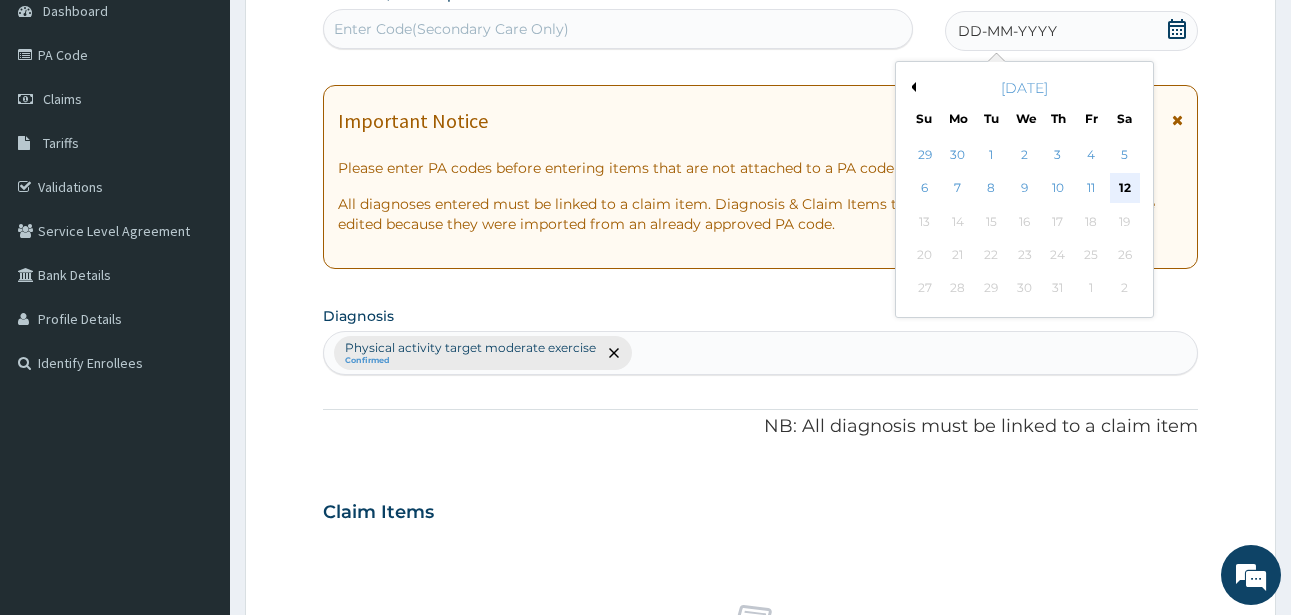 click on "12" at bounding box center (1125, 189) 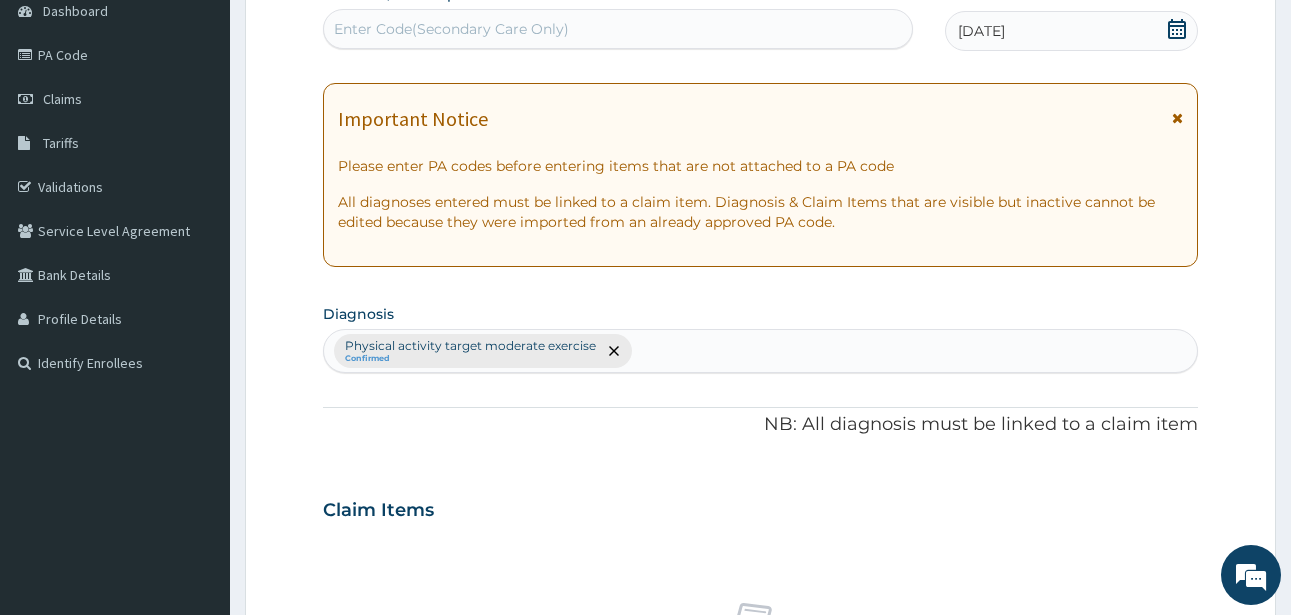 click on "Enter Code(Secondary Care Only)" at bounding box center [451, 29] 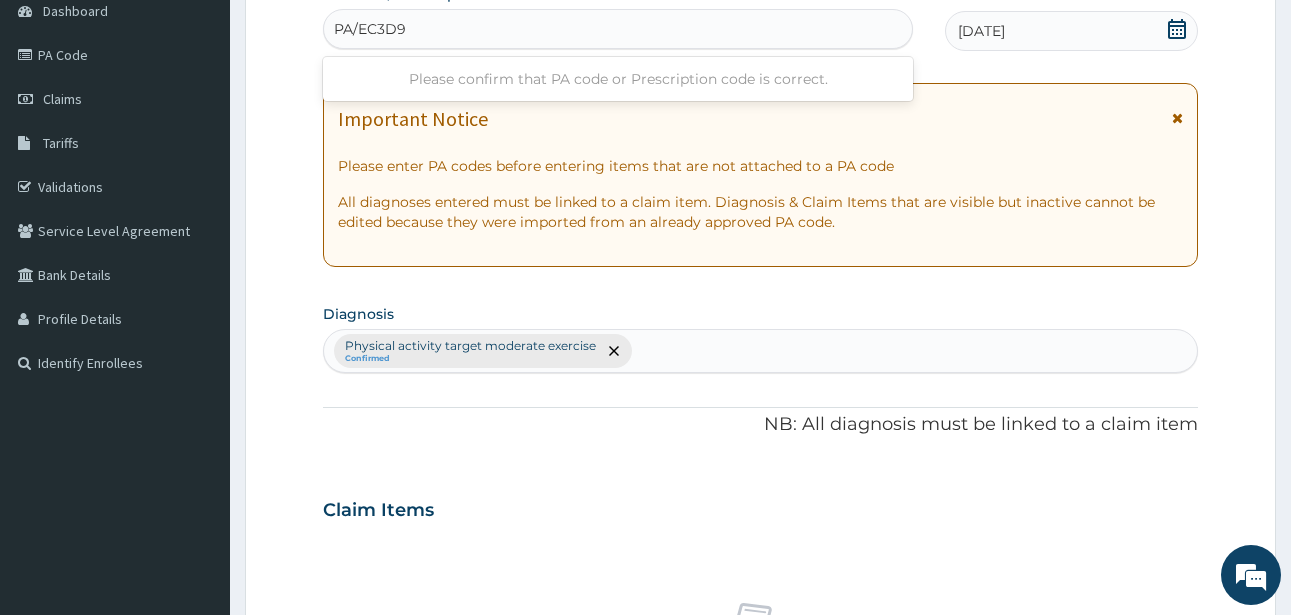 type on "PA/EC3D9F" 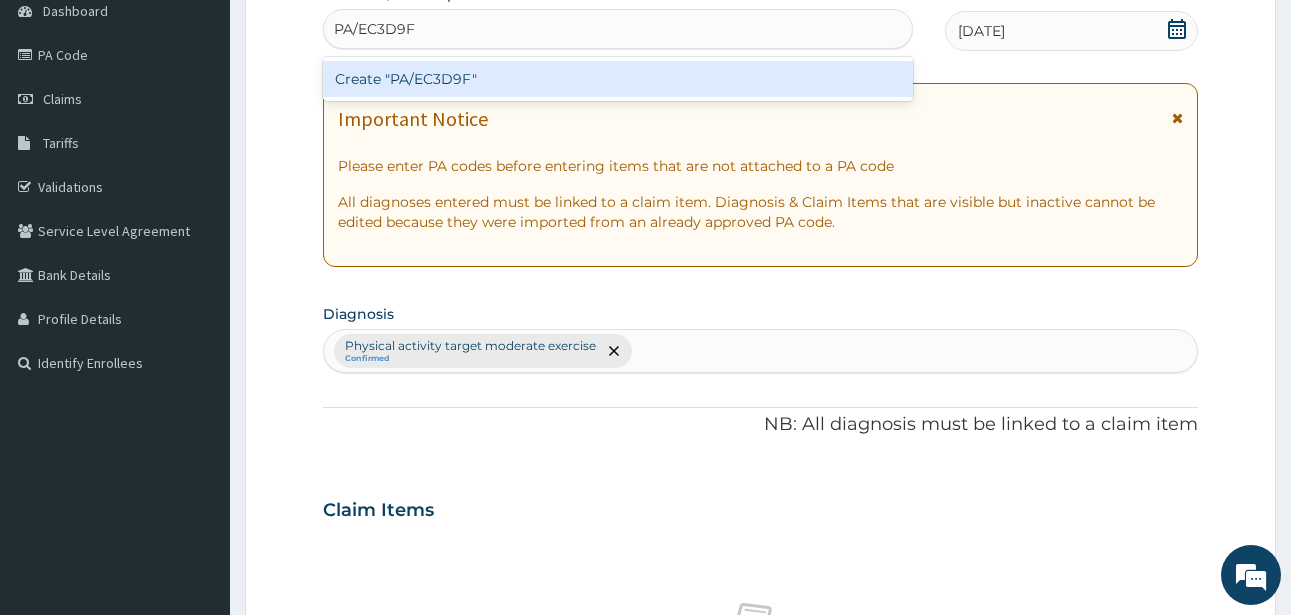 type 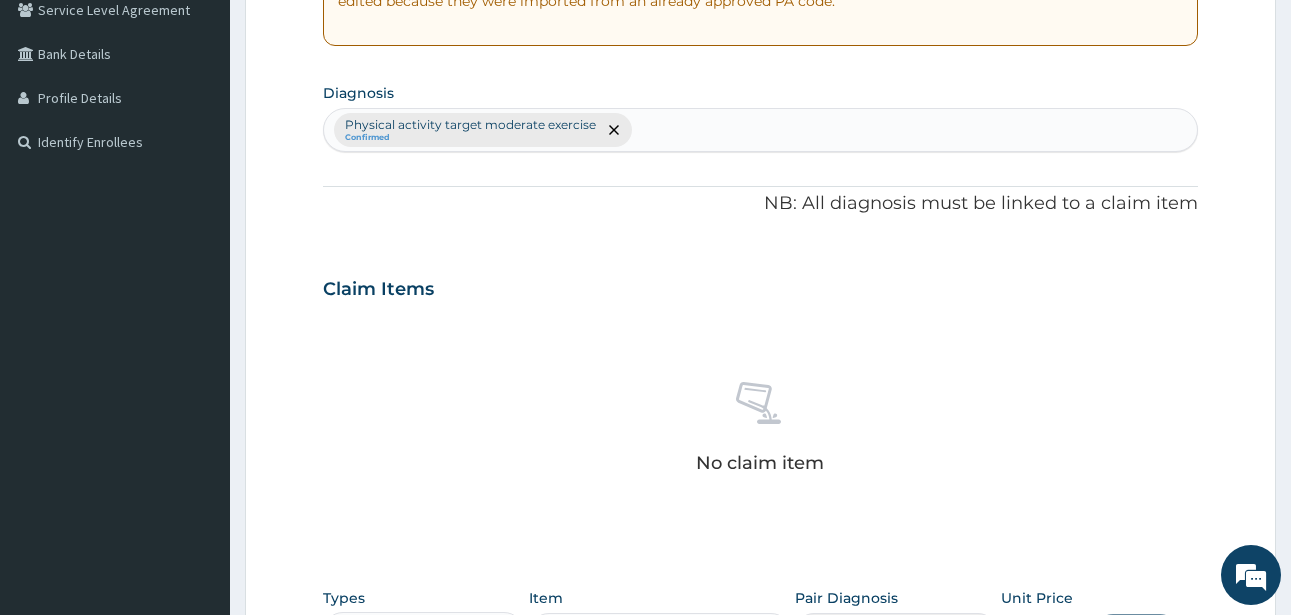 scroll, scrollTop: 827, scrollLeft: 0, axis: vertical 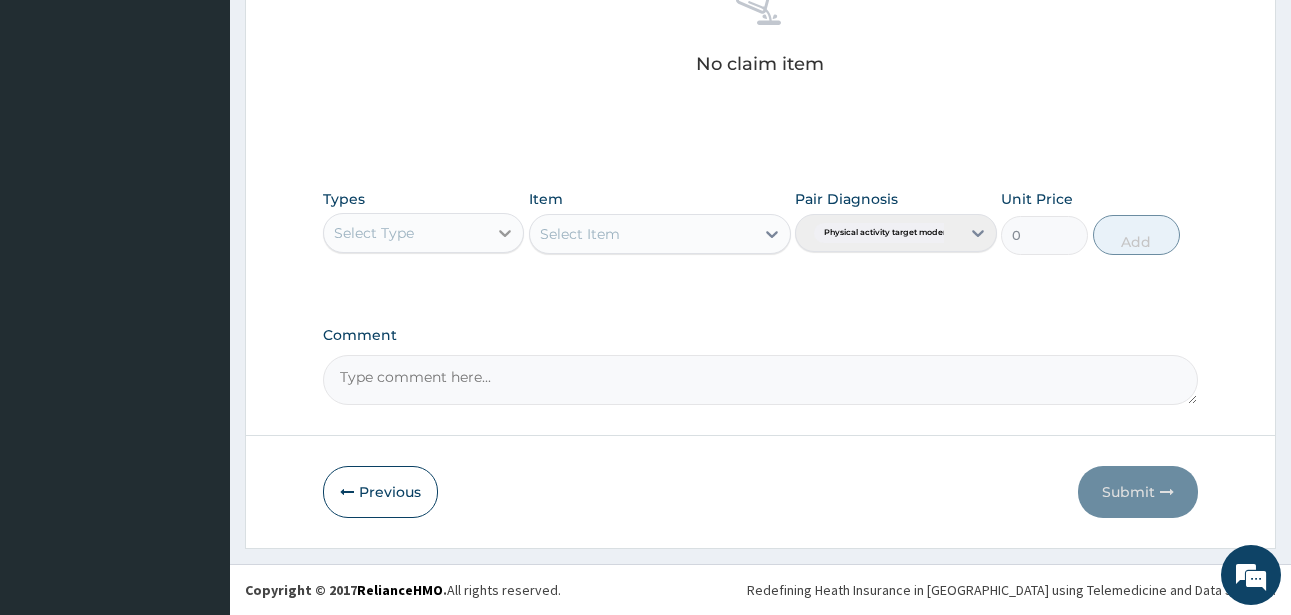 click 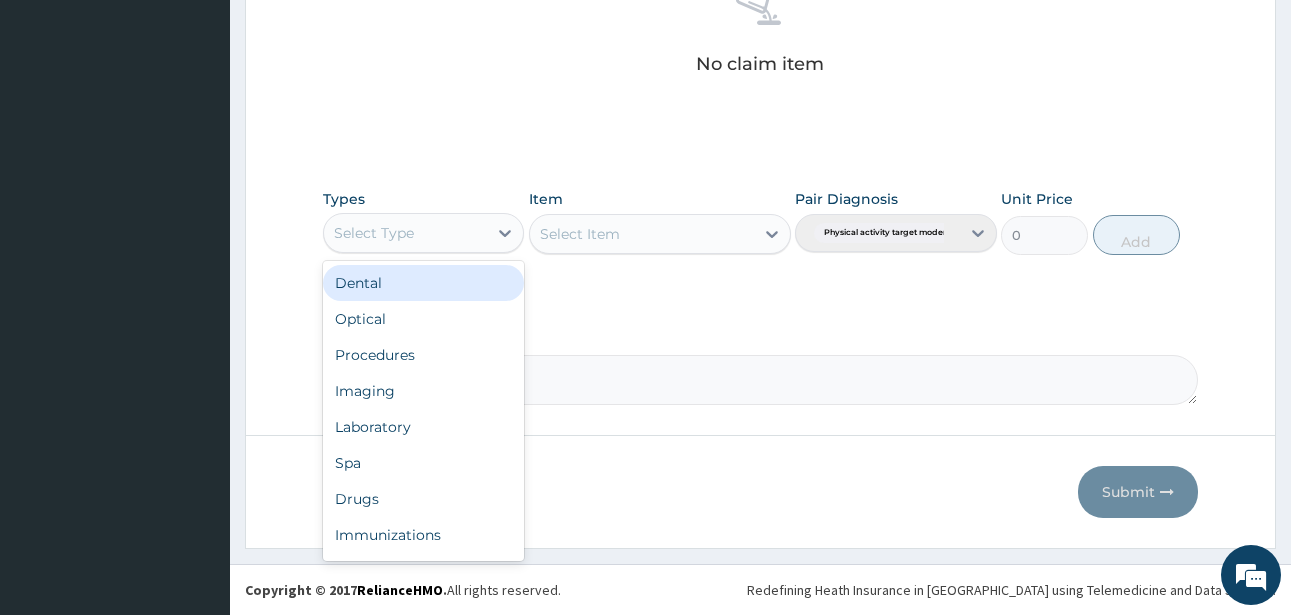 scroll, scrollTop: 68, scrollLeft: 0, axis: vertical 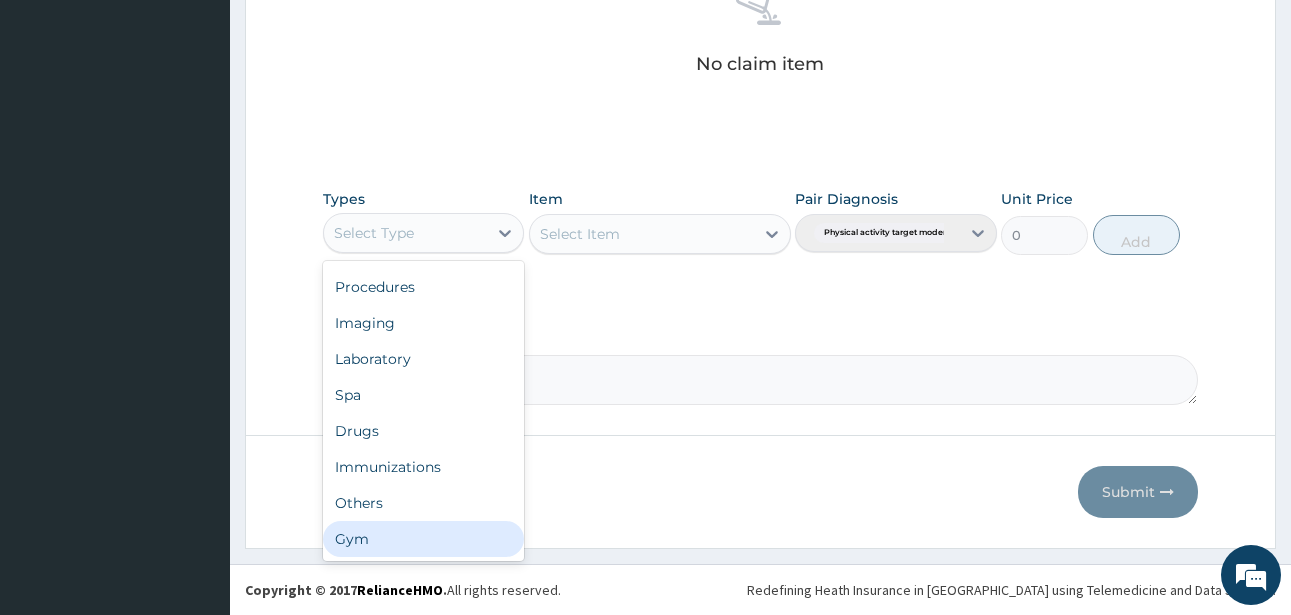 click on "Gym" at bounding box center [423, 539] 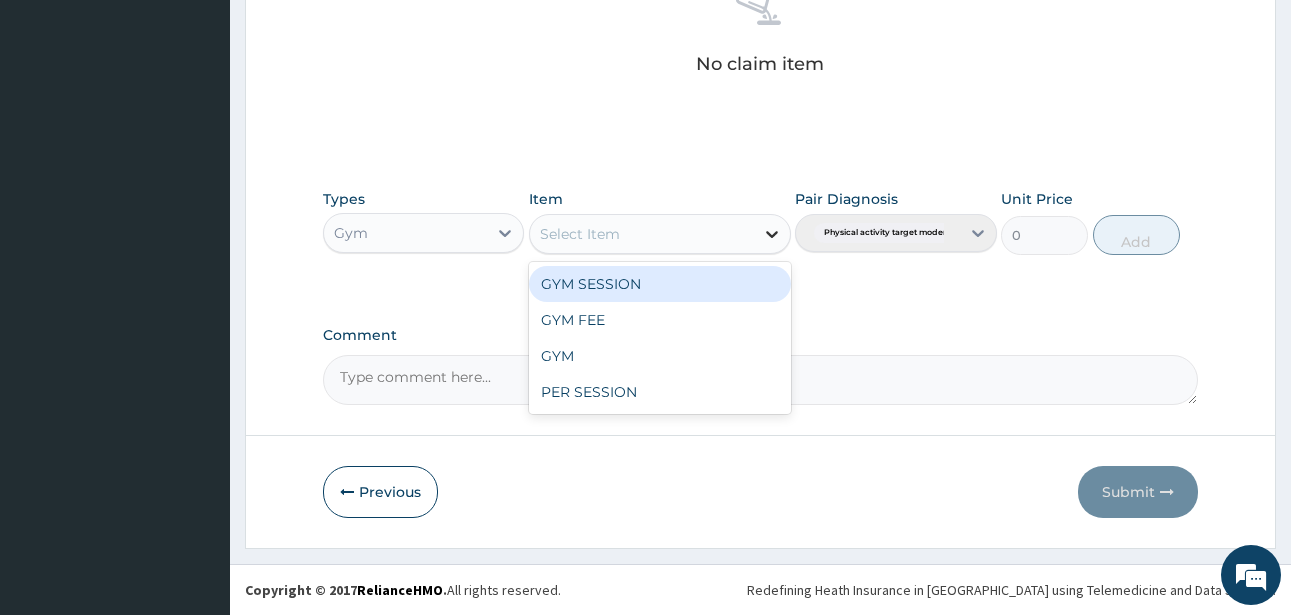 click 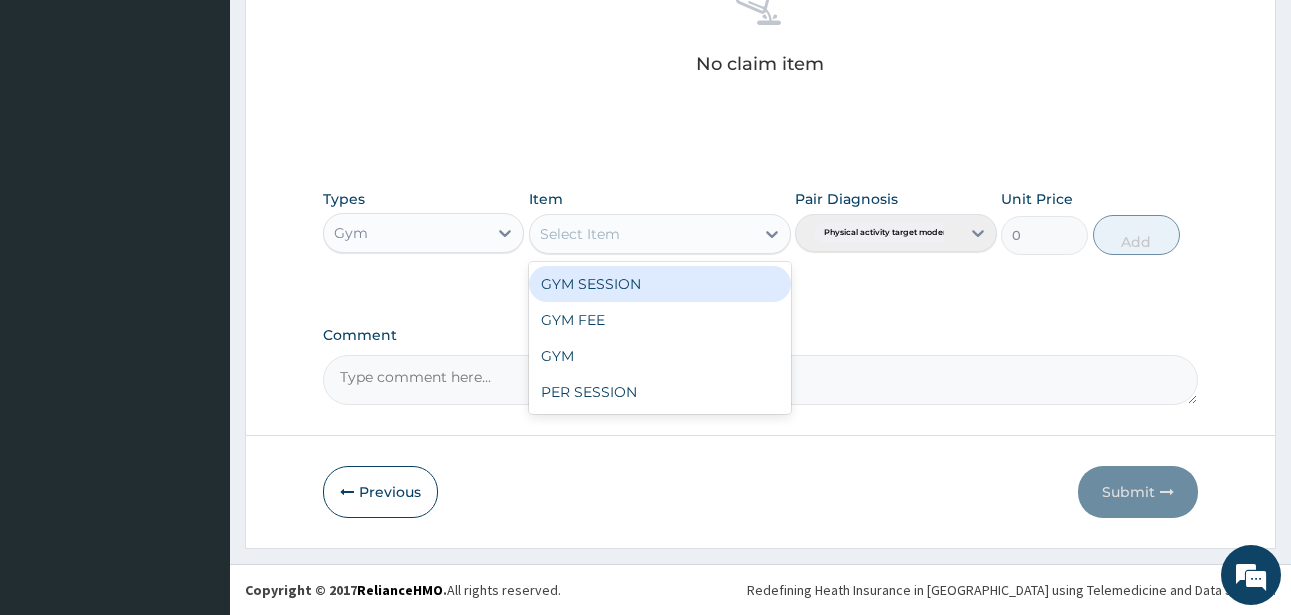 click on "GYM SESSION" at bounding box center (660, 284) 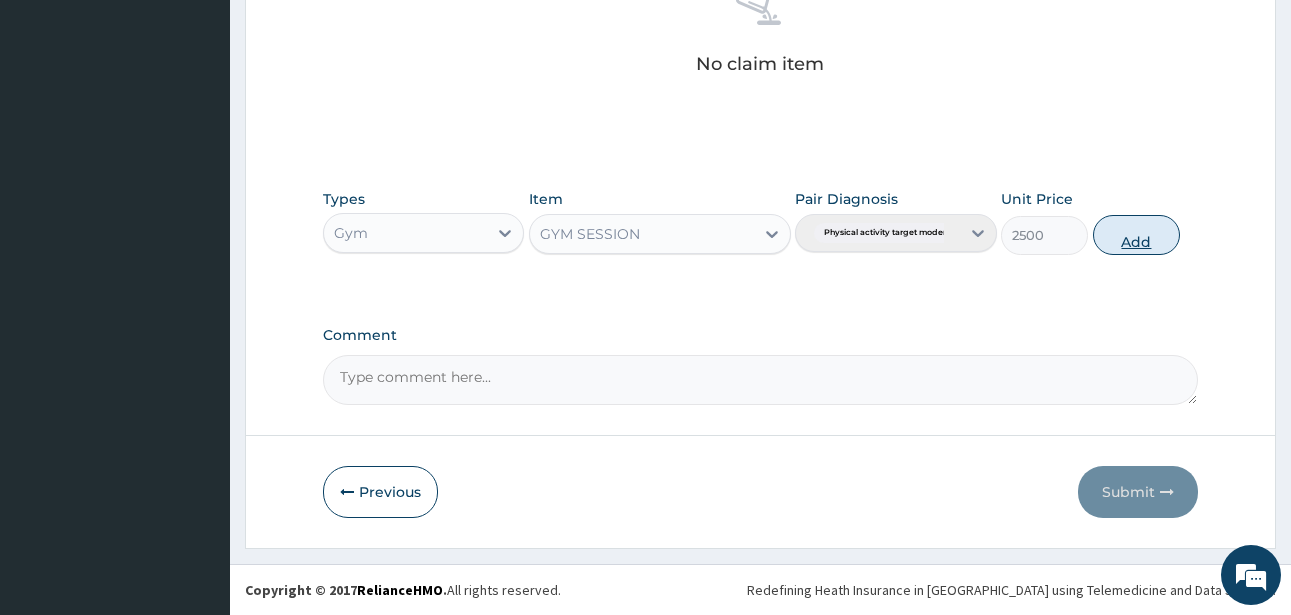 click on "Add" at bounding box center [1136, 235] 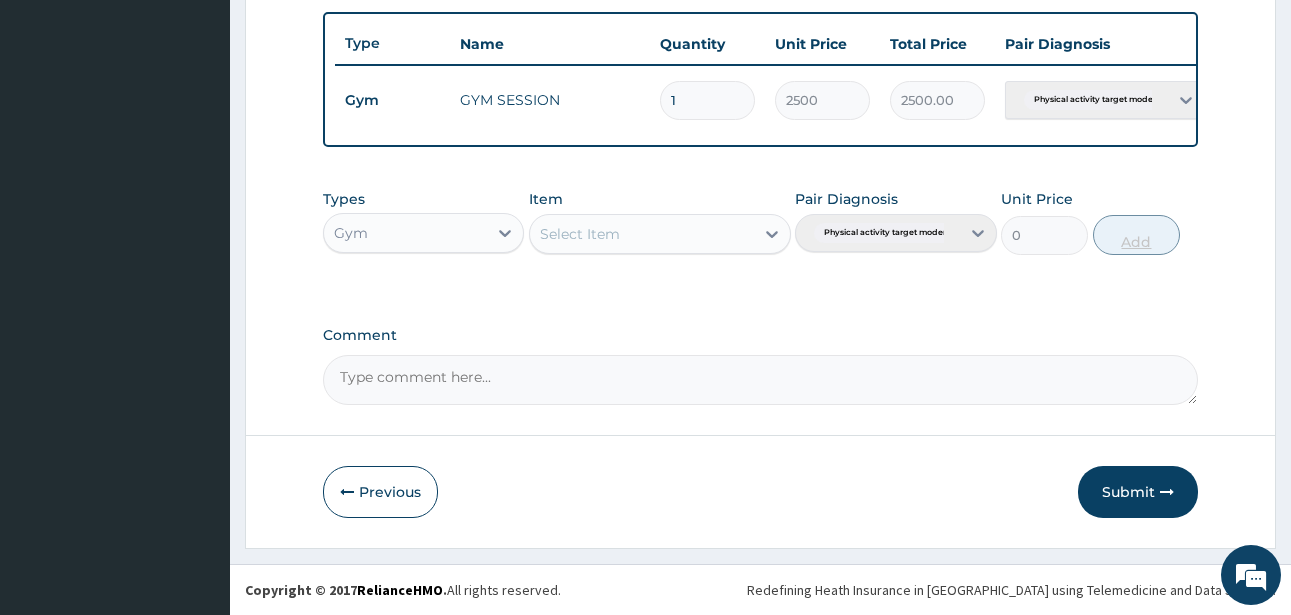 scroll, scrollTop: 747, scrollLeft: 0, axis: vertical 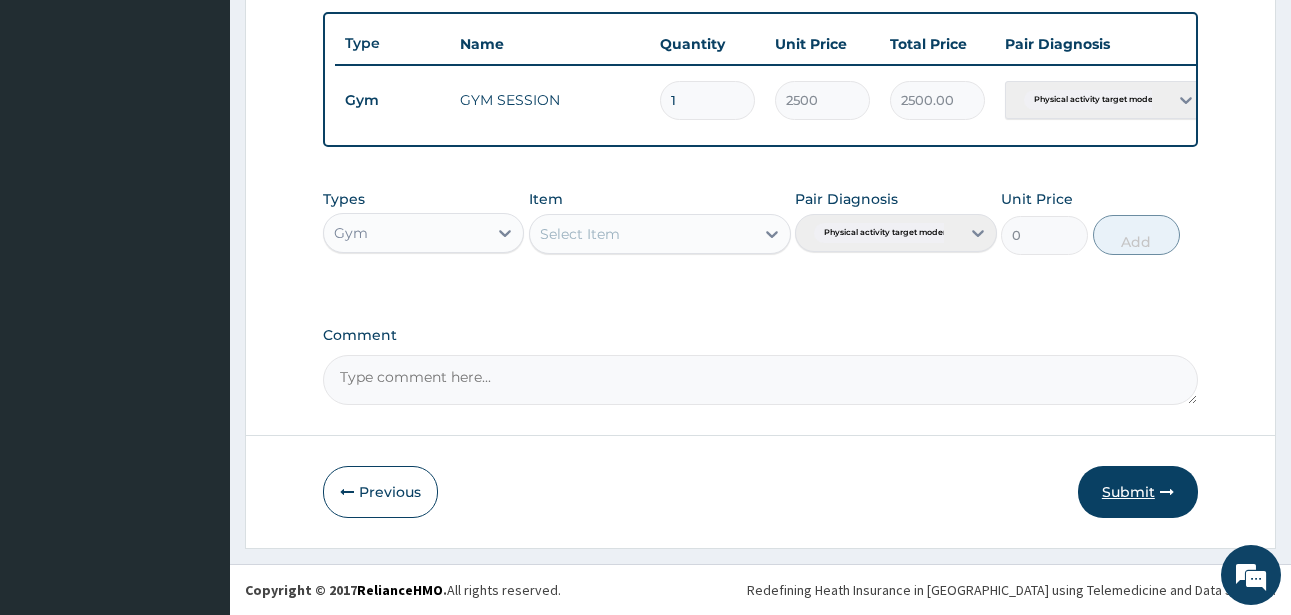click on "Submit" at bounding box center [1138, 492] 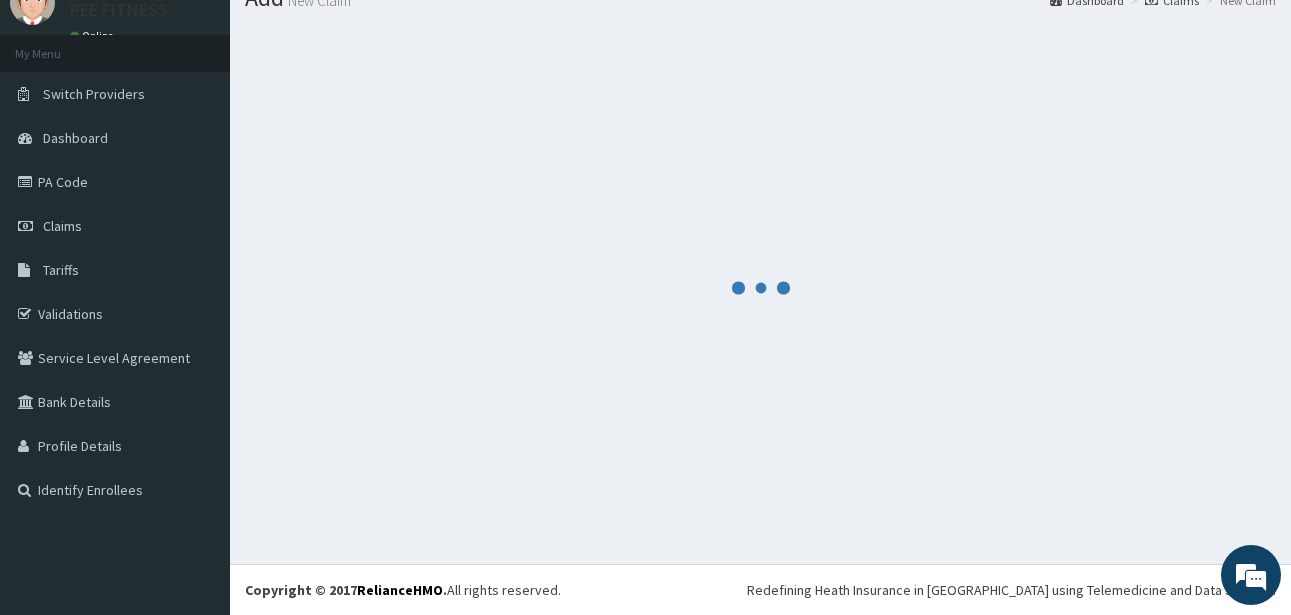 scroll, scrollTop: 747, scrollLeft: 0, axis: vertical 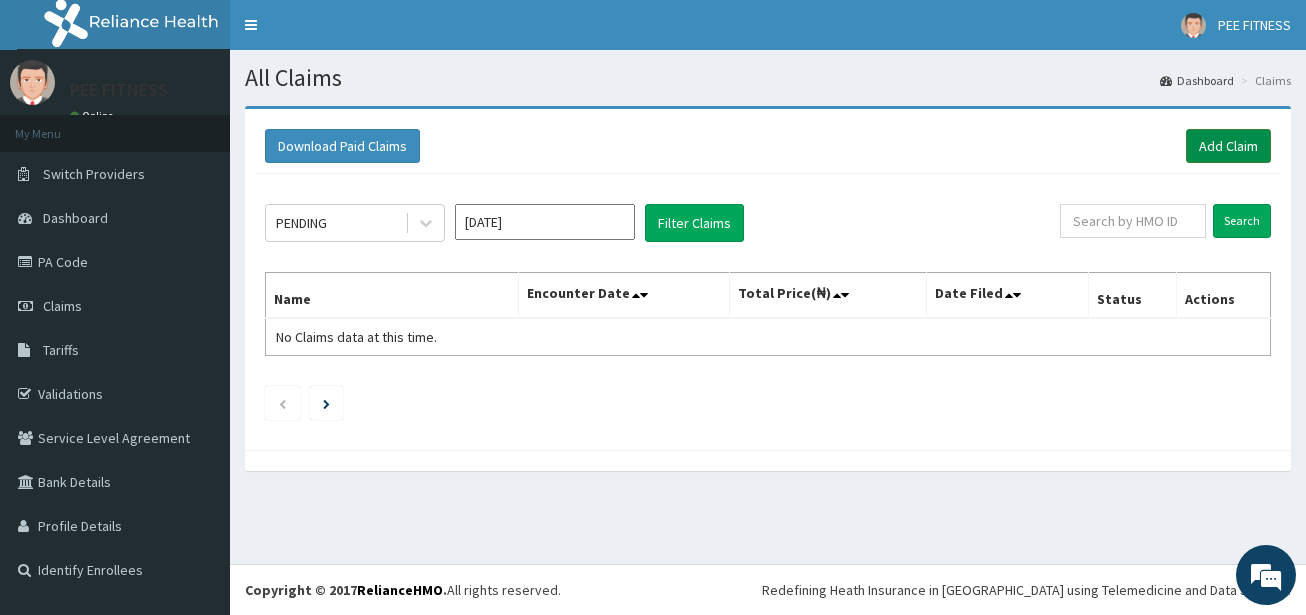 click on "Add Claim" at bounding box center [1228, 146] 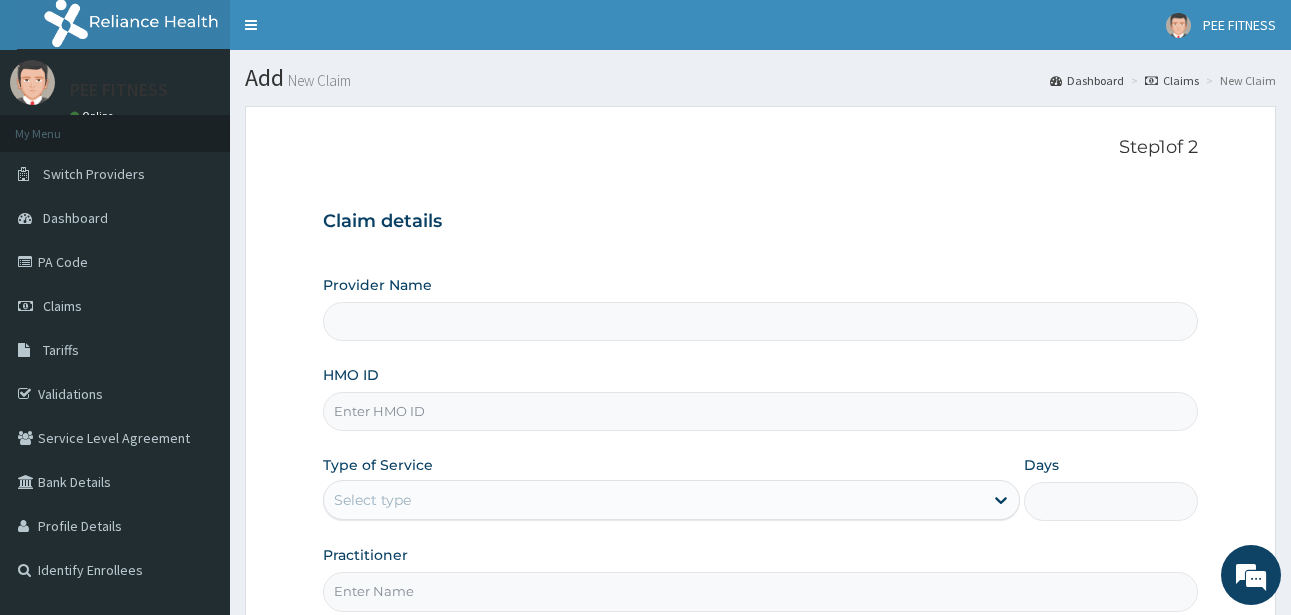 scroll, scrollTop: 0, scrollLeft: 0, axis: both 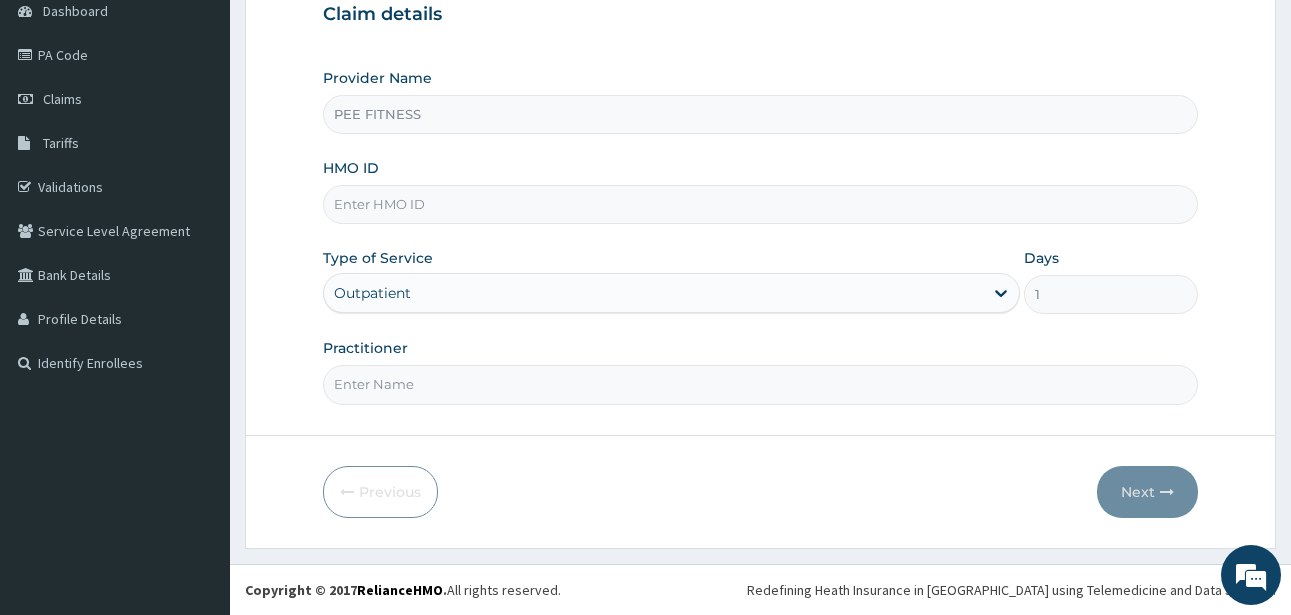 click on "HMO ID" at bounding box center (760, 204) 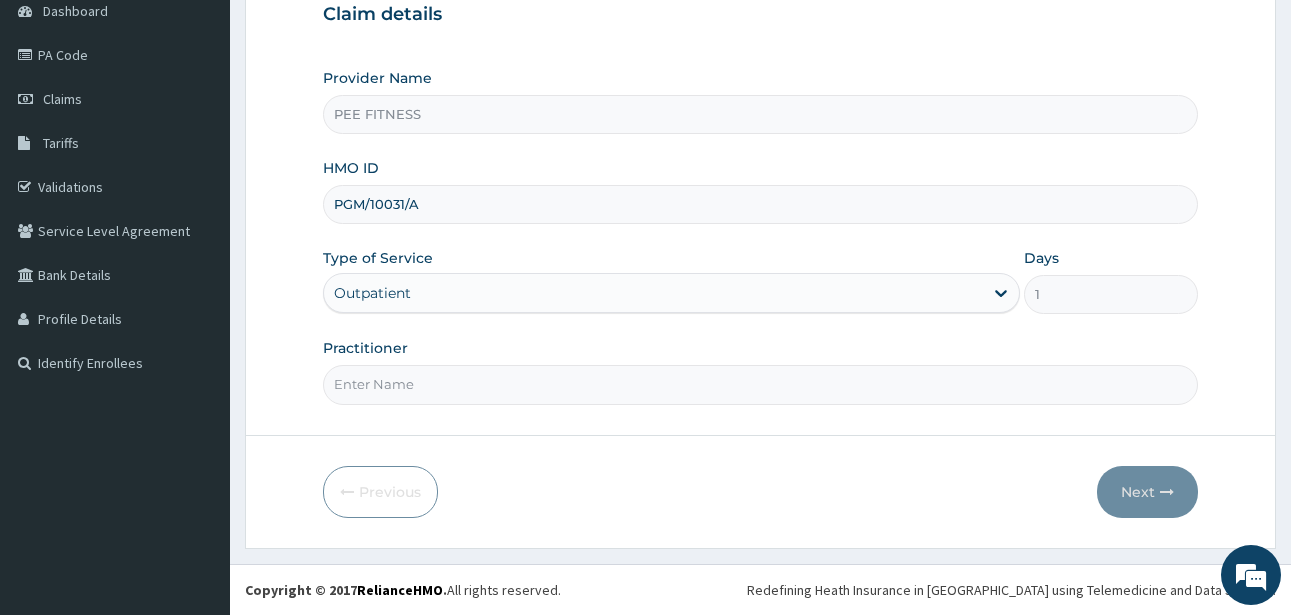 type on "PGM/10031/A" 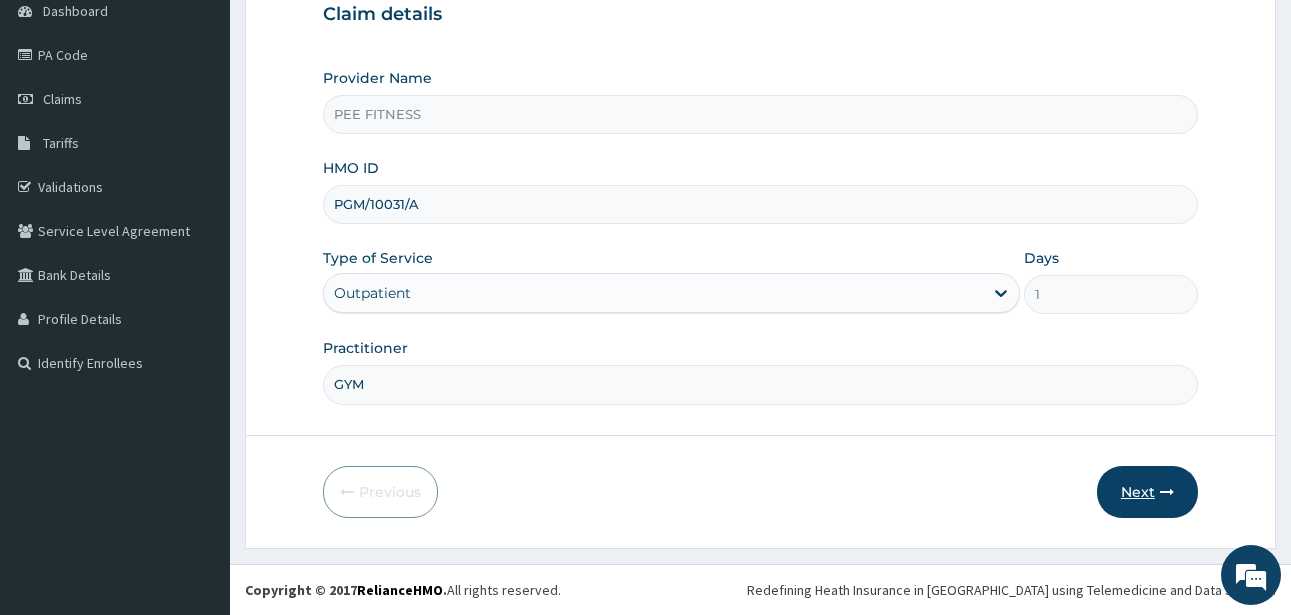 type on "GYM" 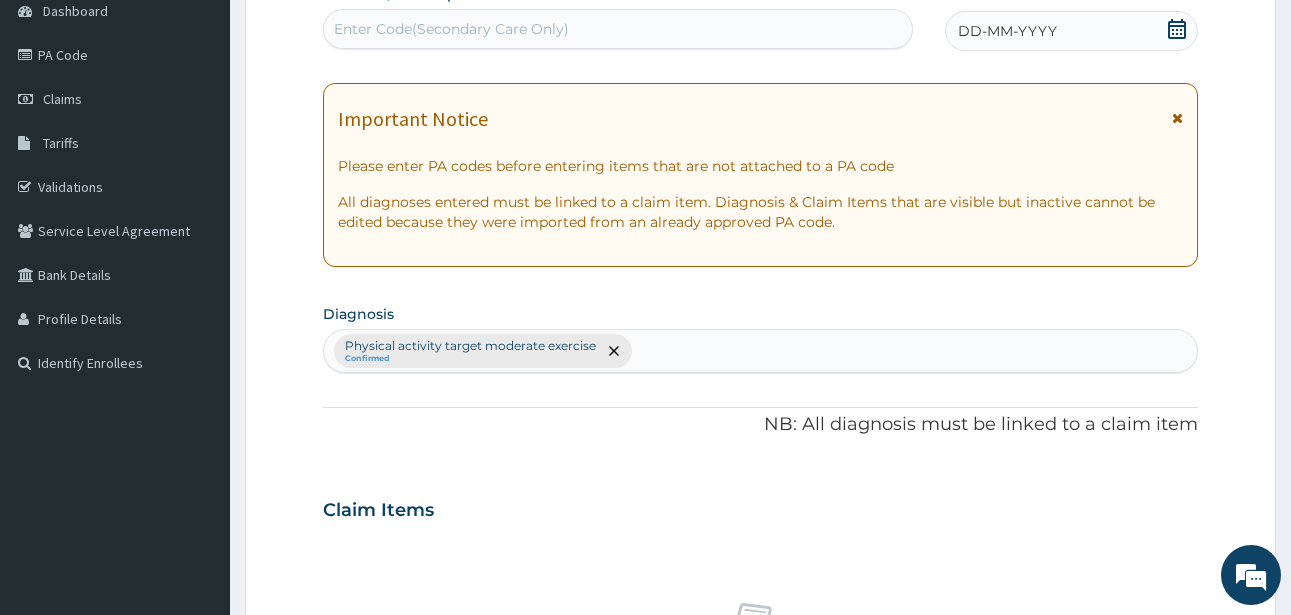 click on "Enter Code(Secondary Care Only)" at bounding box center (451, 29) 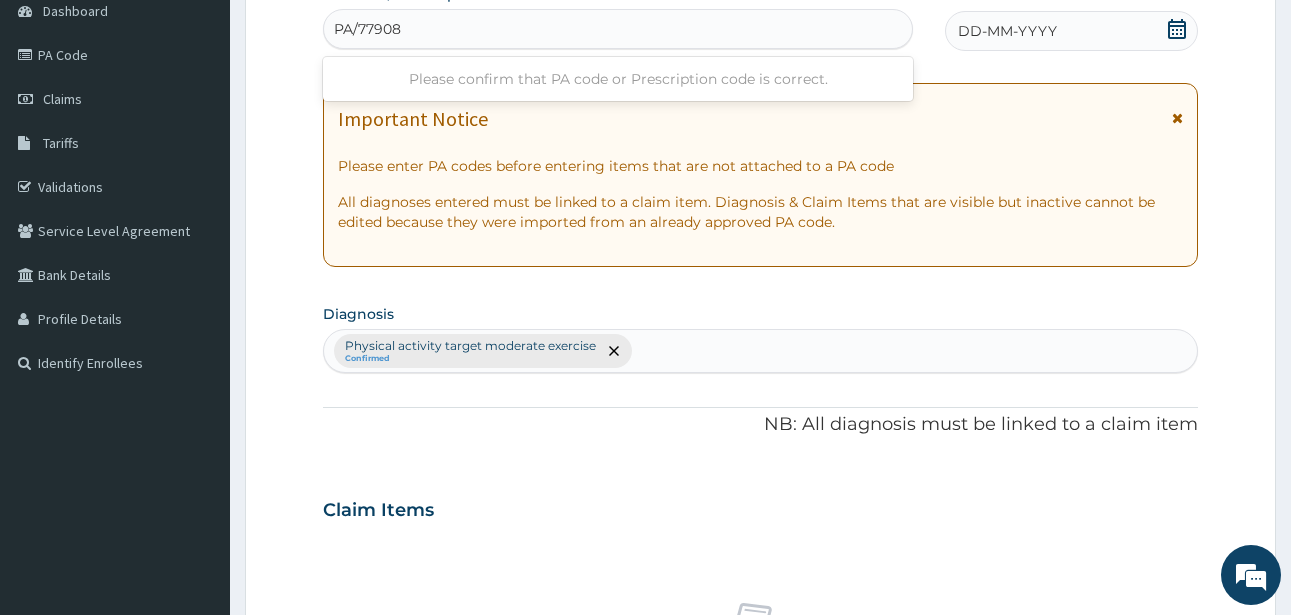 type on "PA/779083" 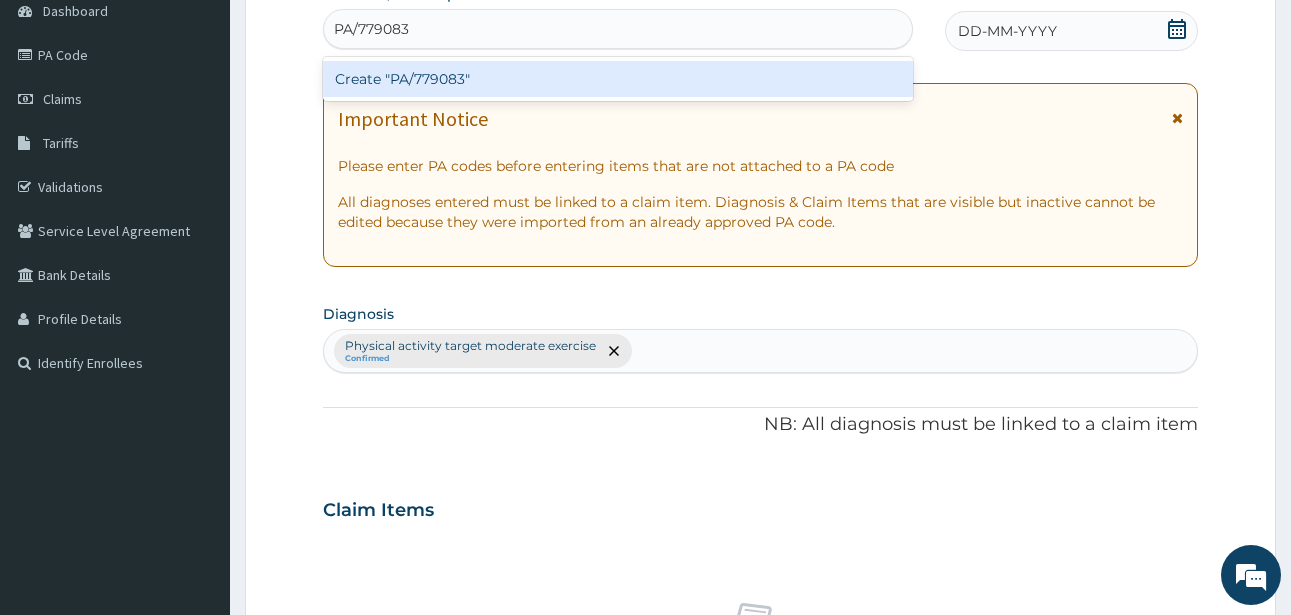type 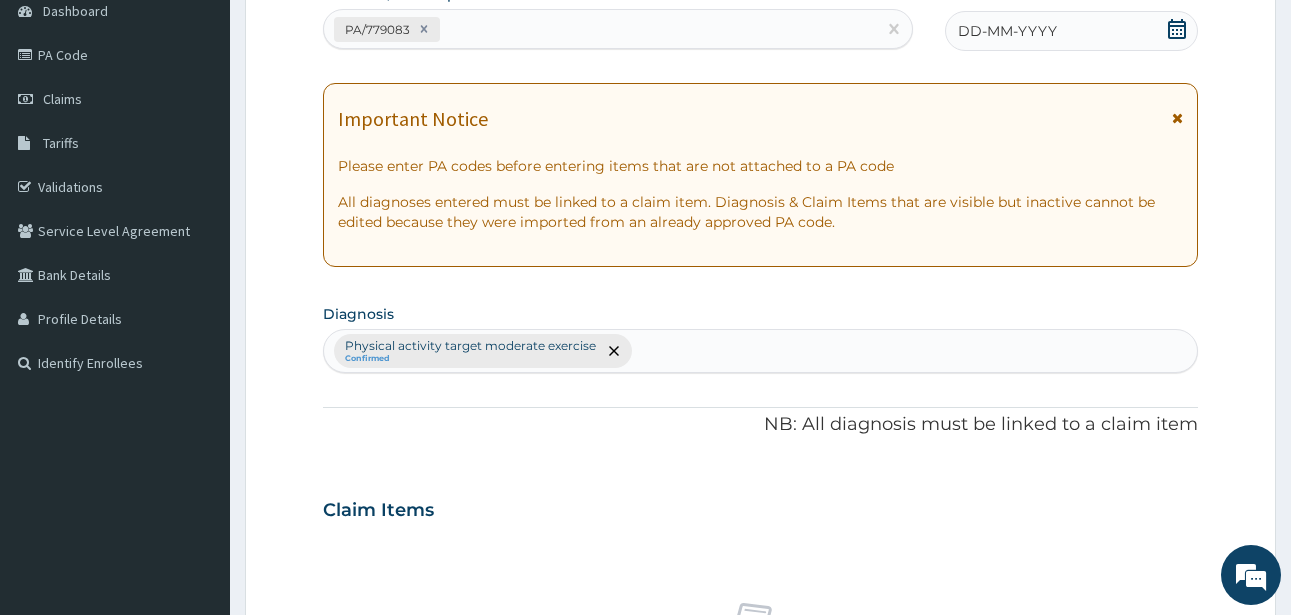 click 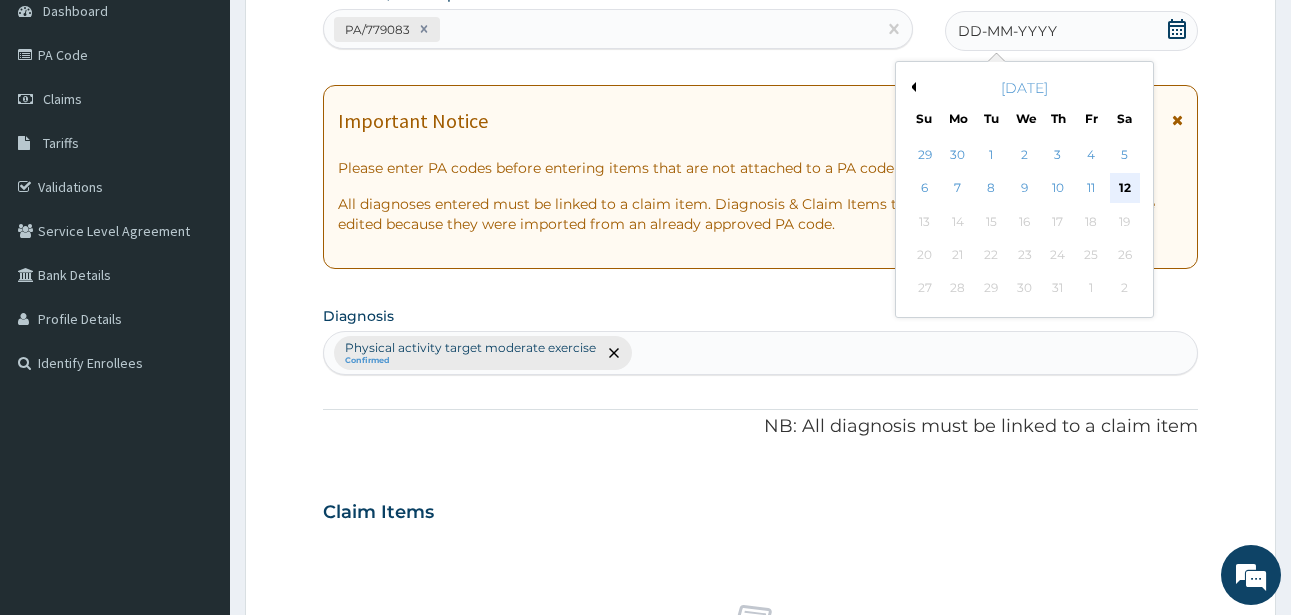 click on "12" at bounding box center [1125, 189] 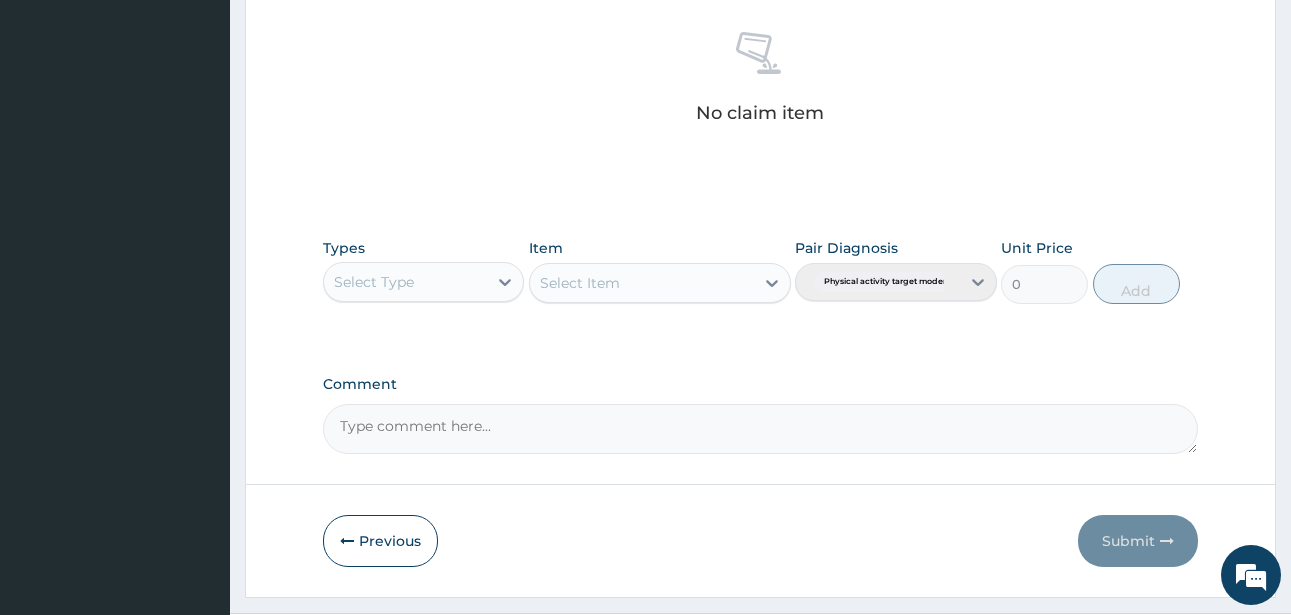 scroll, scrollTop: 827, scrollLeft: 0, axis: vertical 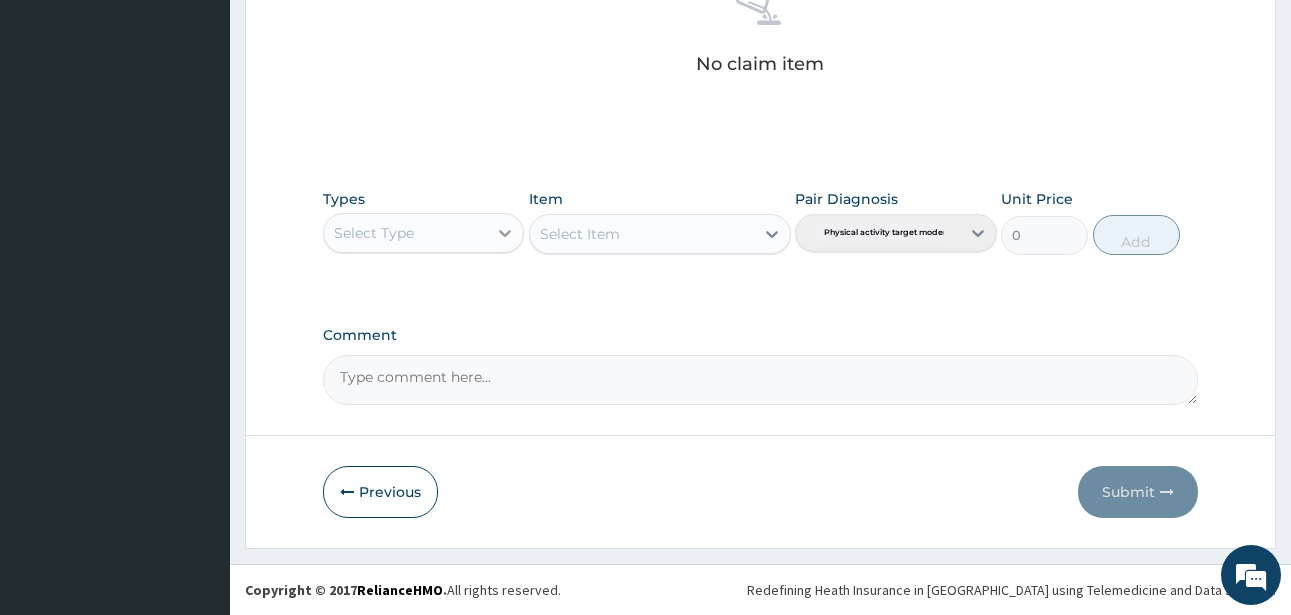 click 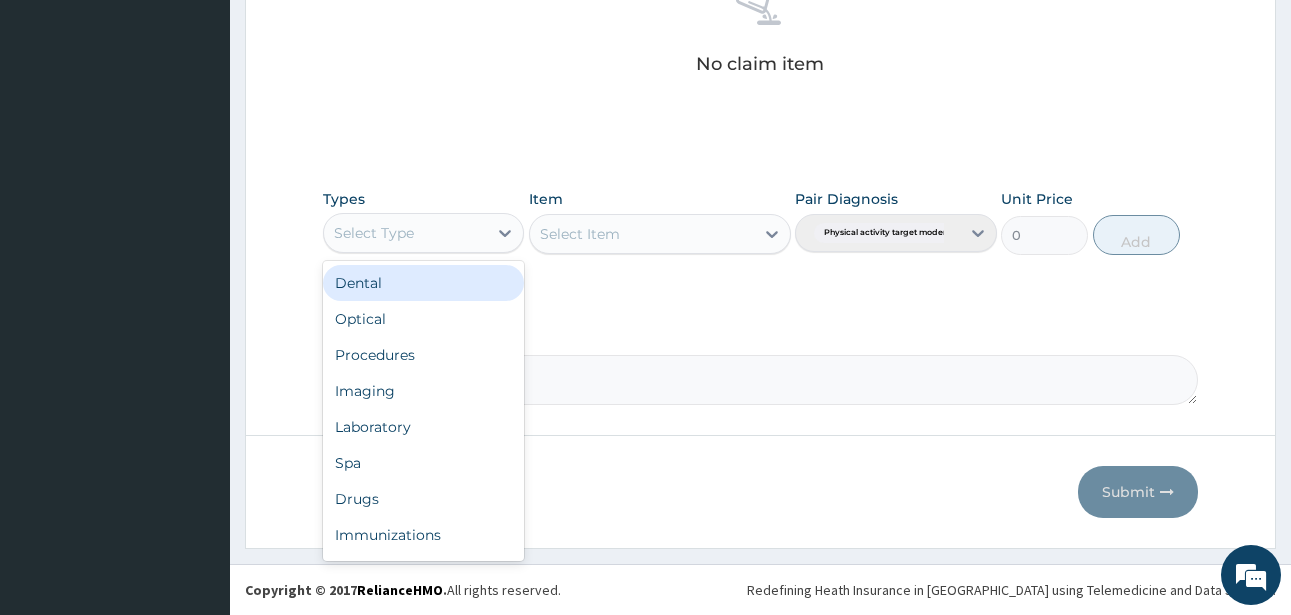 scroll, scrollTop: 68, scrollLeft: 0, axis: vertical 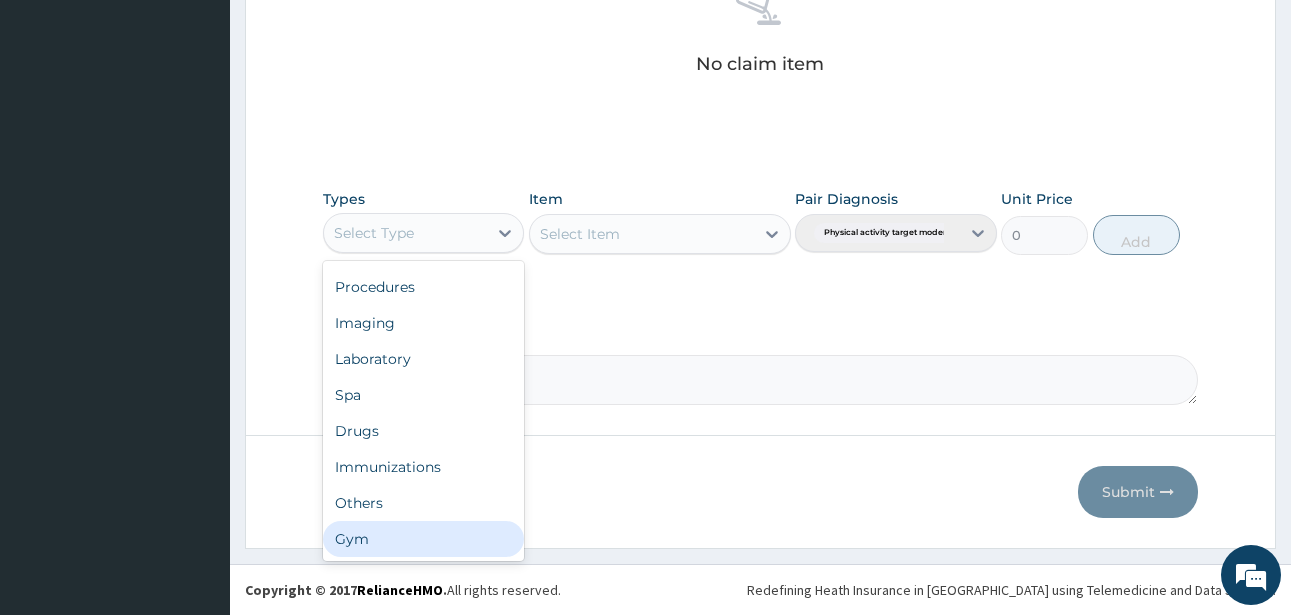 click on "Gym" at bounding box center (423, 539) 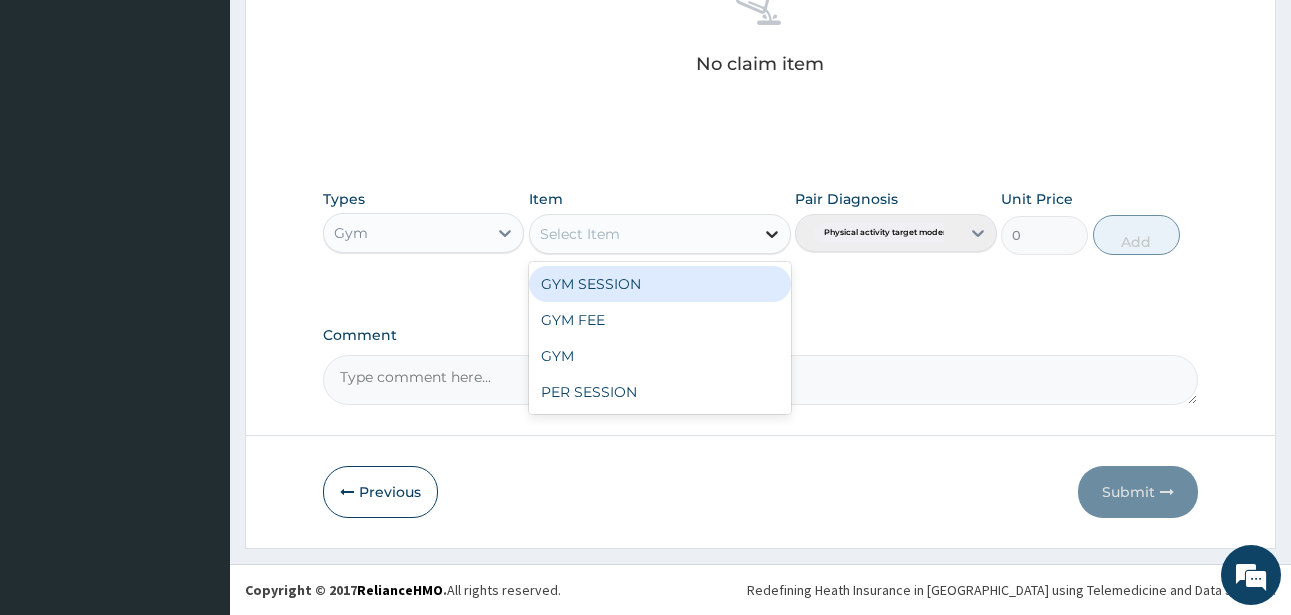 click 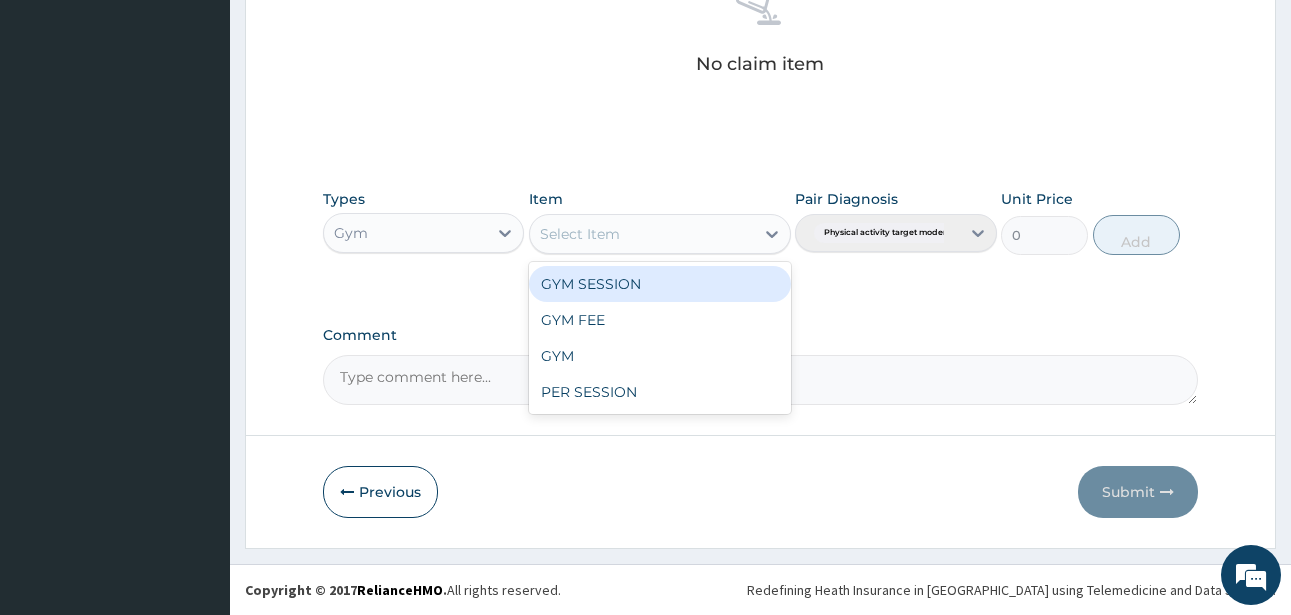 click on "GYM SESSION" at bounding box center [660, 284] 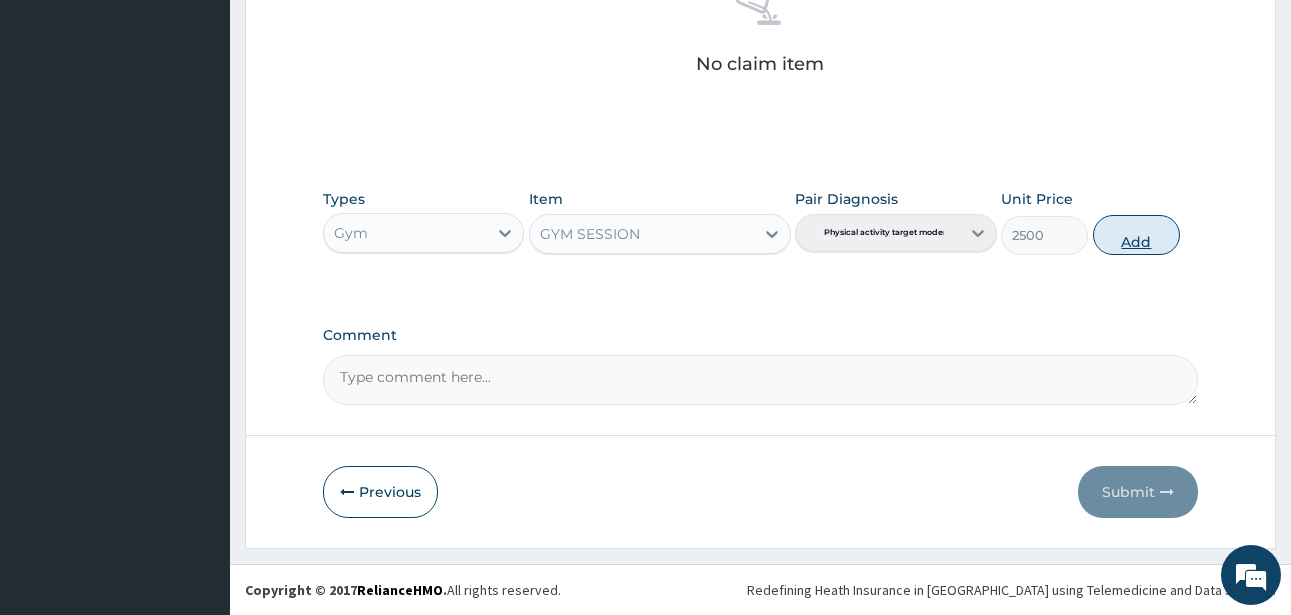click on "Add" at bounding box center (1136, 235) 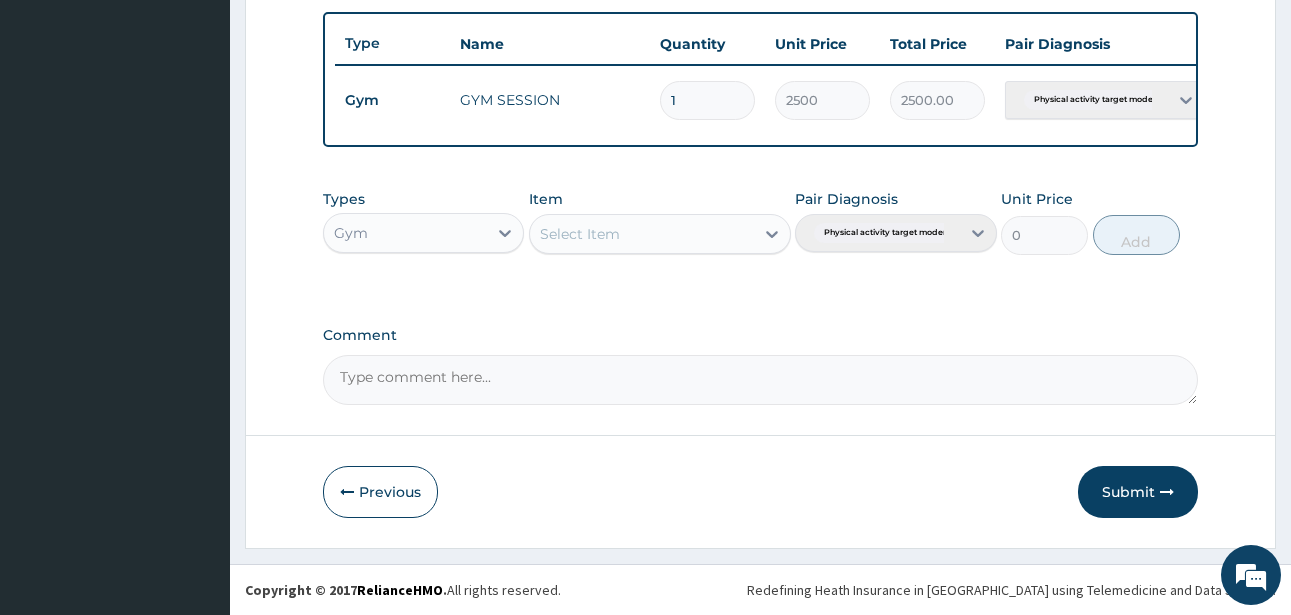click on "Submit" at bounding box center [1138, 492] 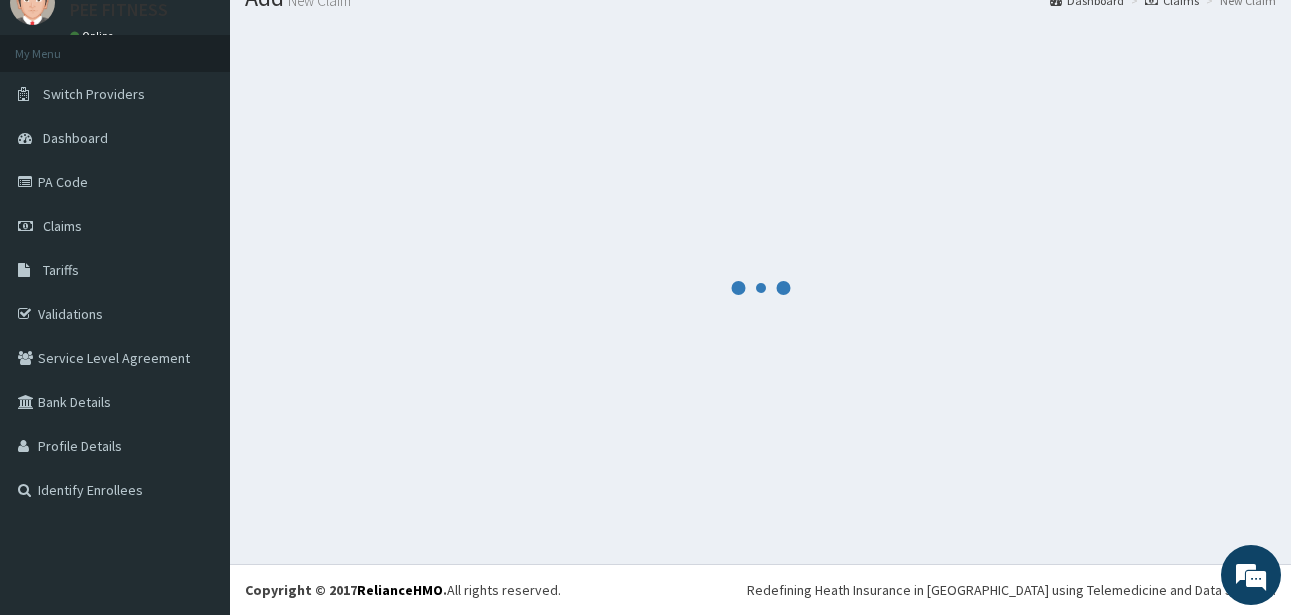 scroll, scrollTop: 747, scrollLeft: 0, axis: vertical 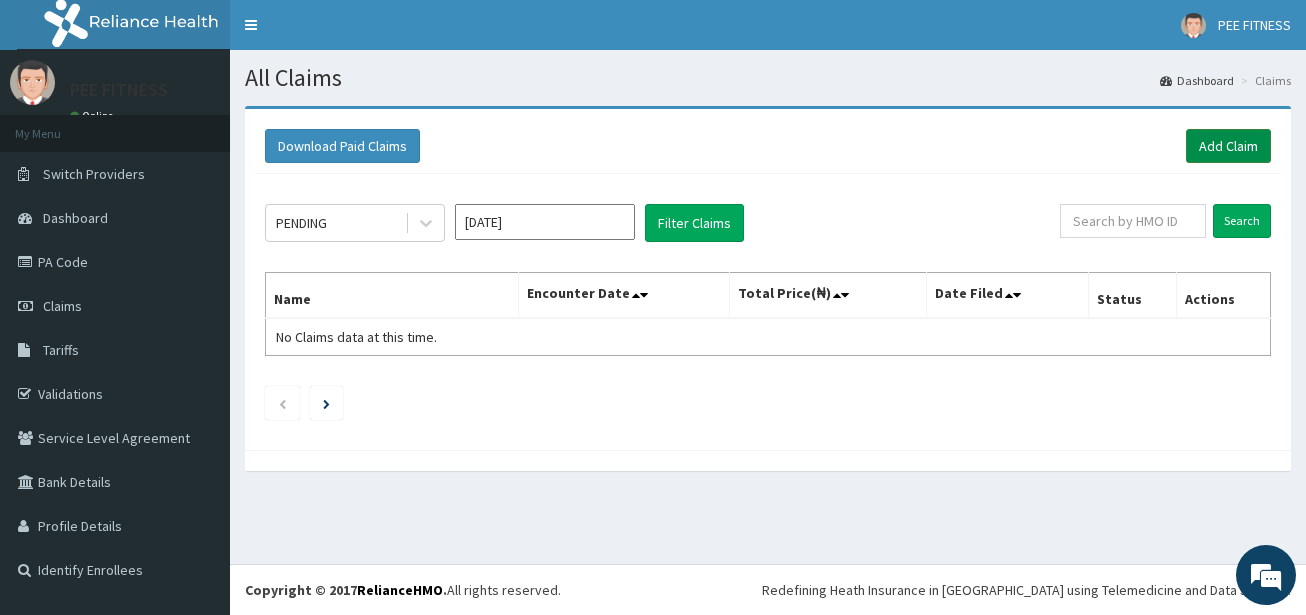click on "Add Claim" at bounding box center [1228, 146] 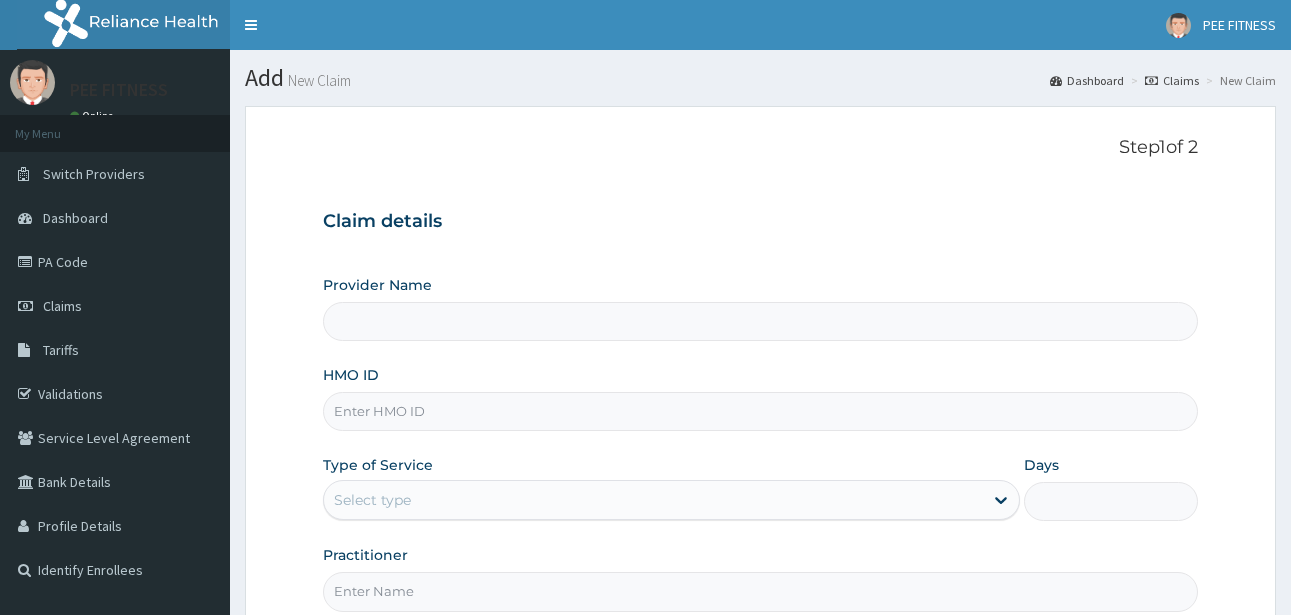 scroll, scrollTop: 0, scrollLeft: 0, axis: both 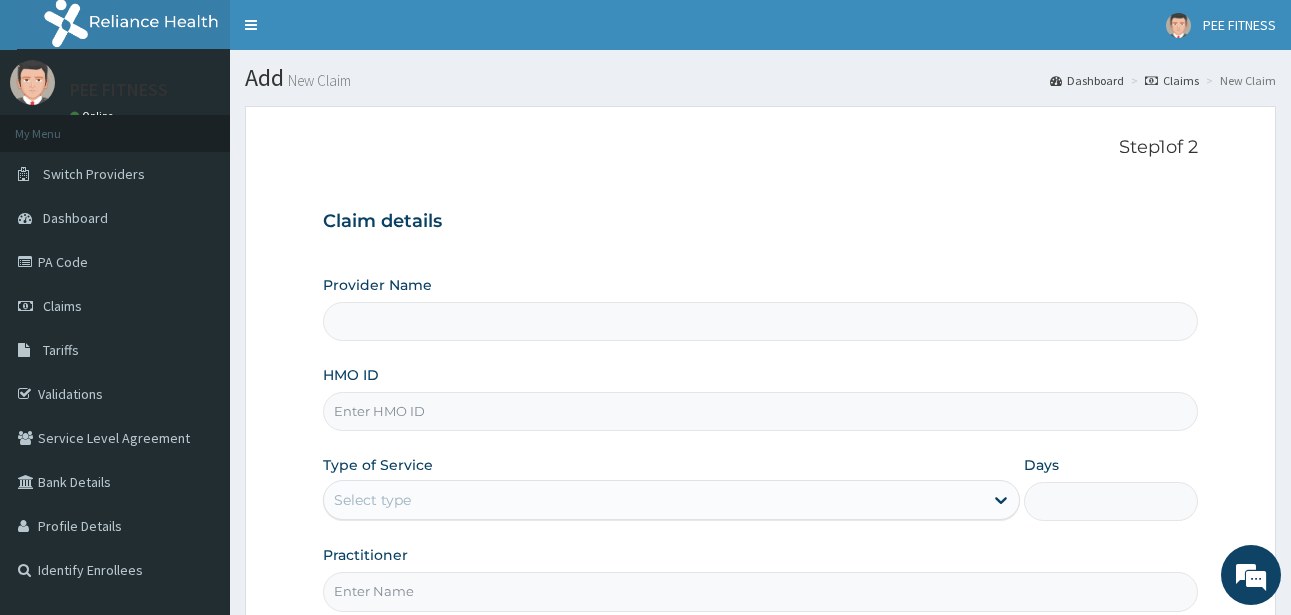 type on "PEE FITNESS" 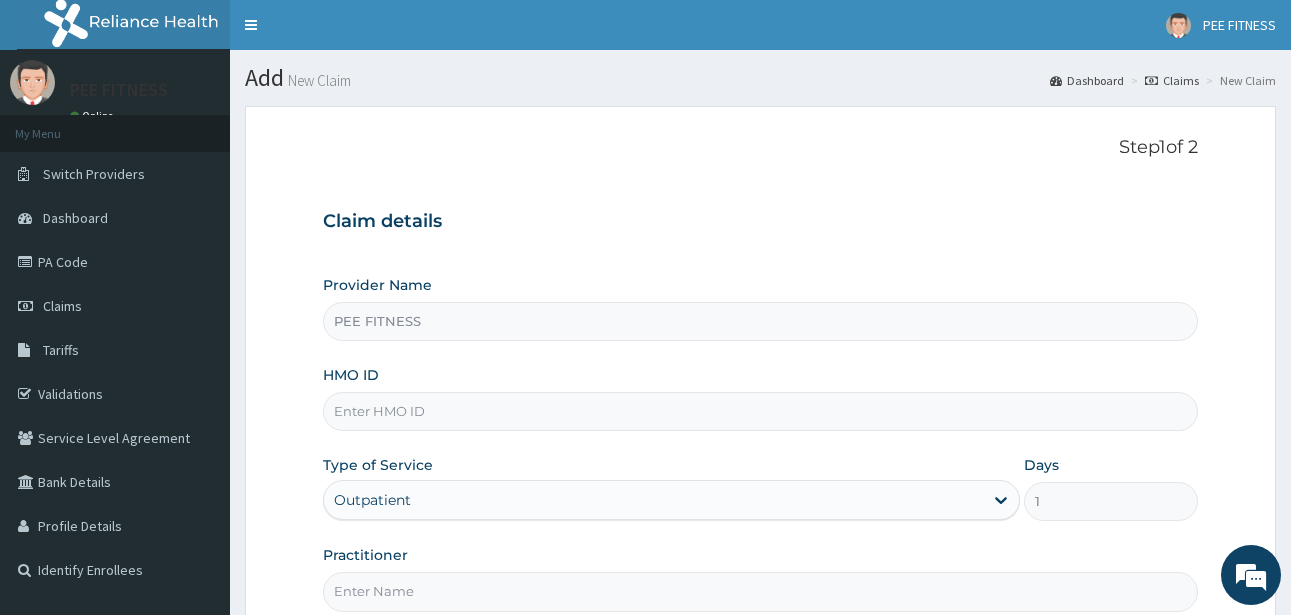 scroll, scrollTop: 0, scrollLeft: 0, axis: both 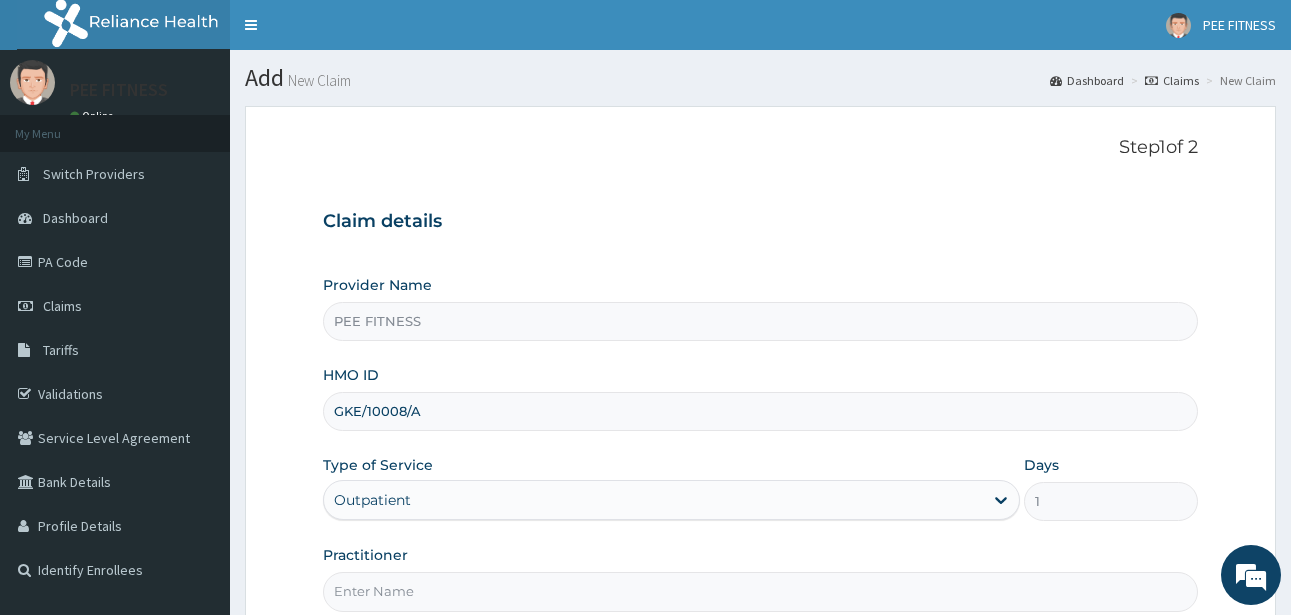 type on "GKE/10008/A" 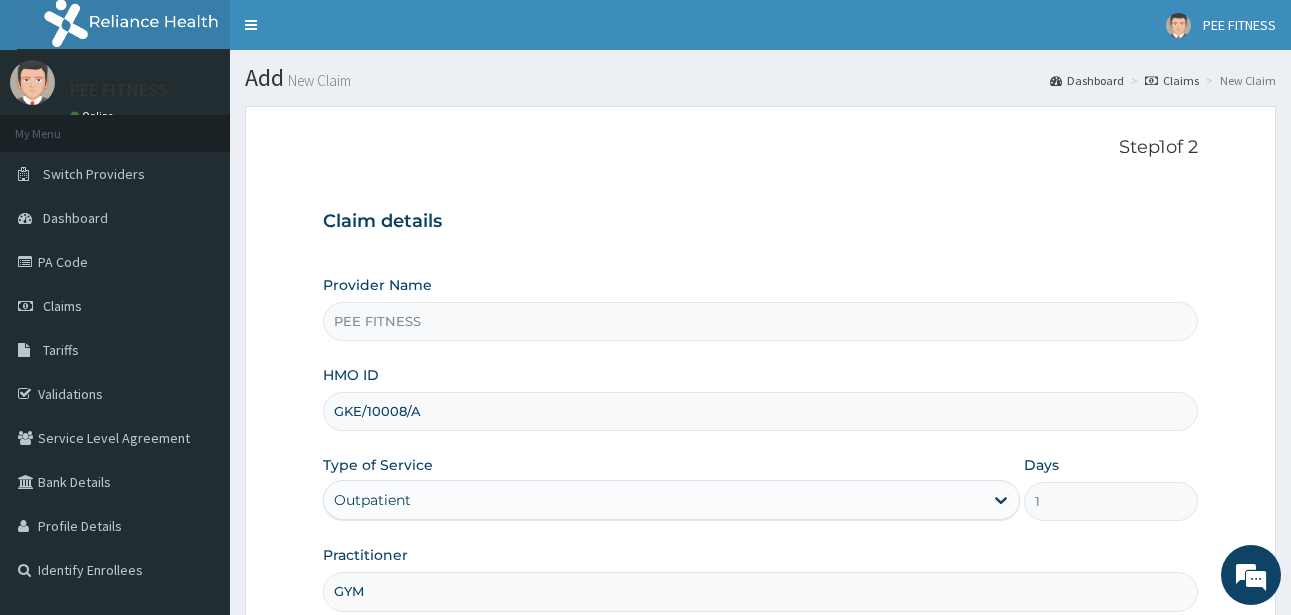 scroll, scrollTop: 207, scrollLeft: 0, axis: vertical 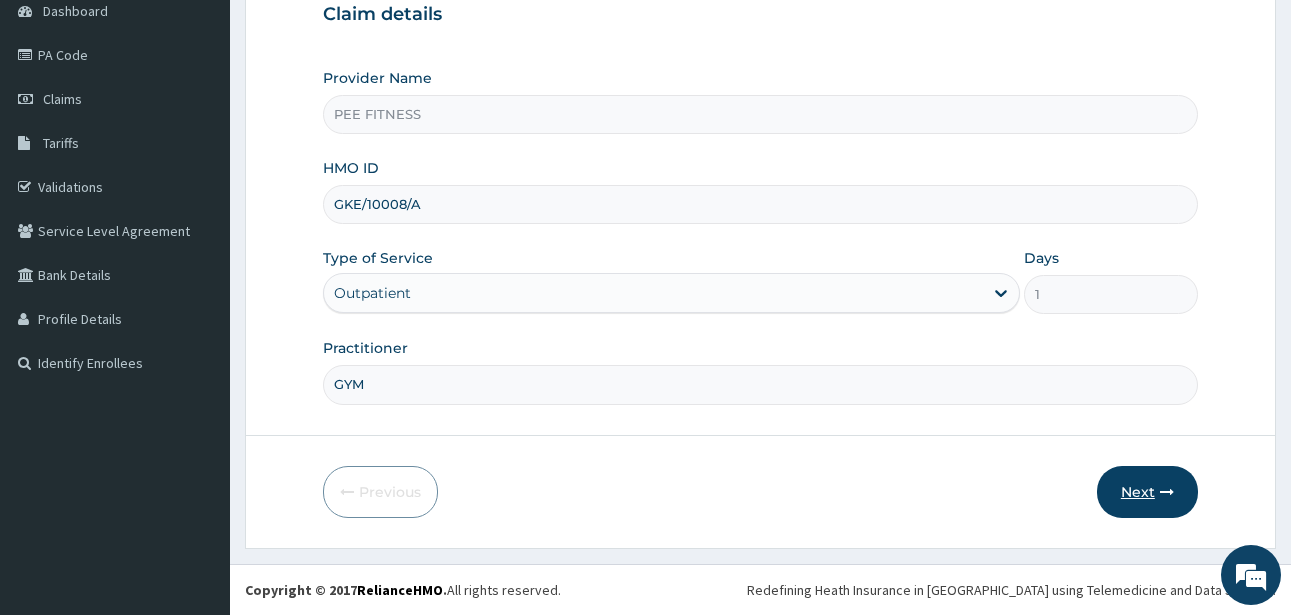 type on "GYM" 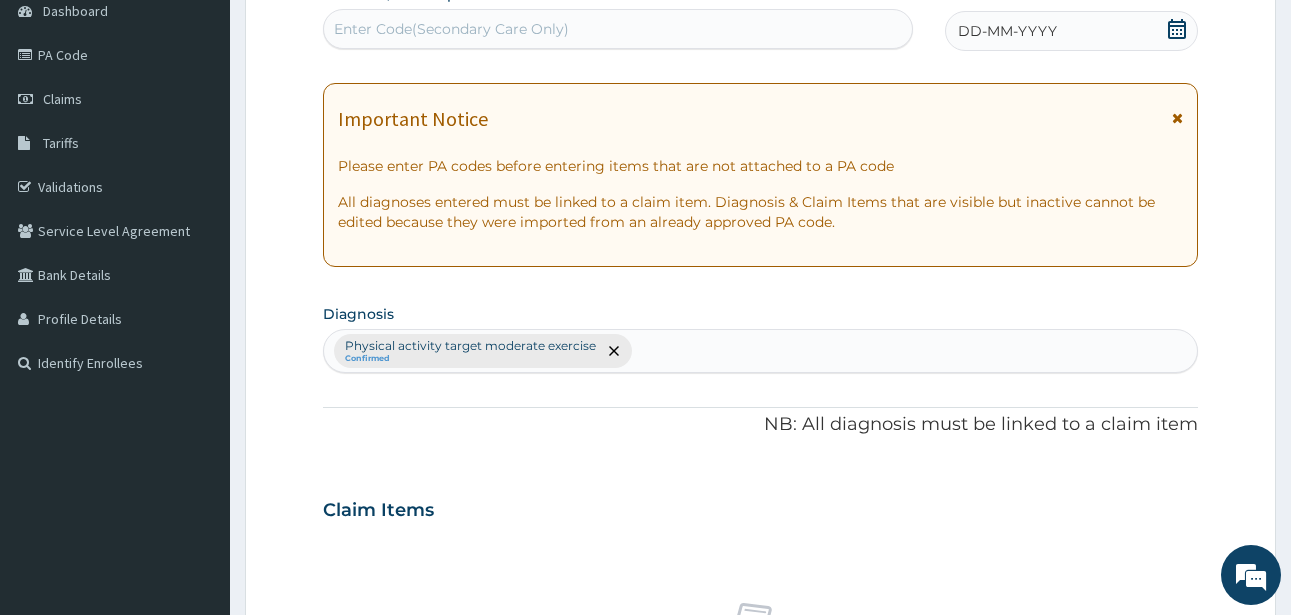 click on "Enter Code(Secondary Care Only)" at bounding box center (618, 29) 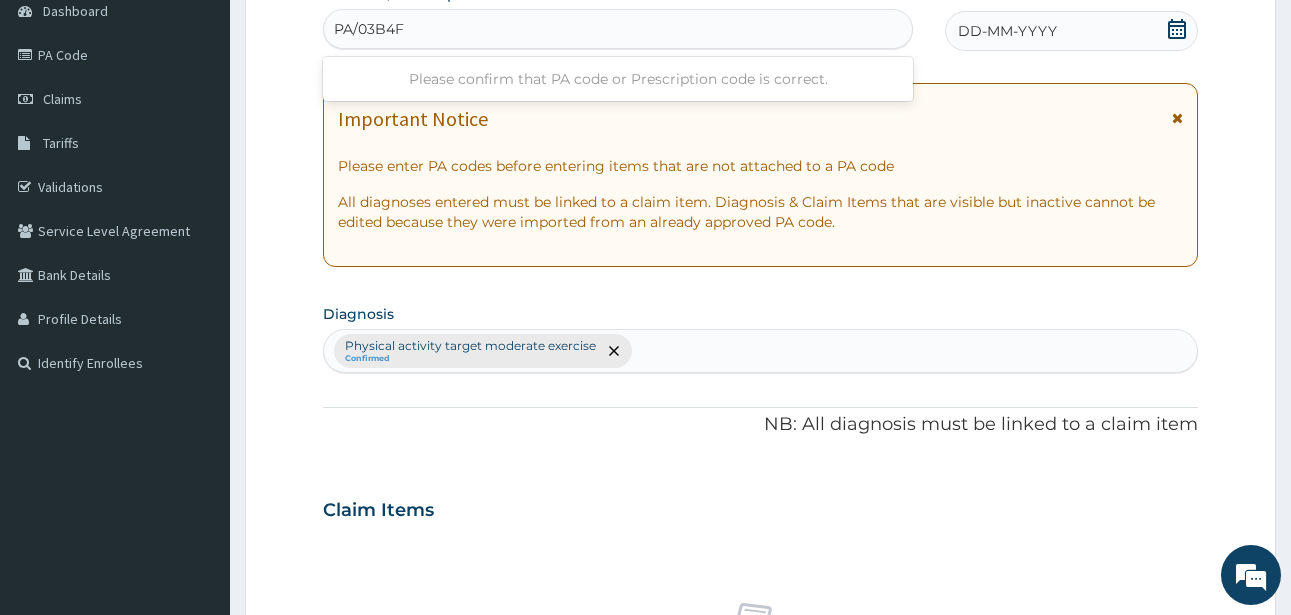 type on "PA/03B4FE" 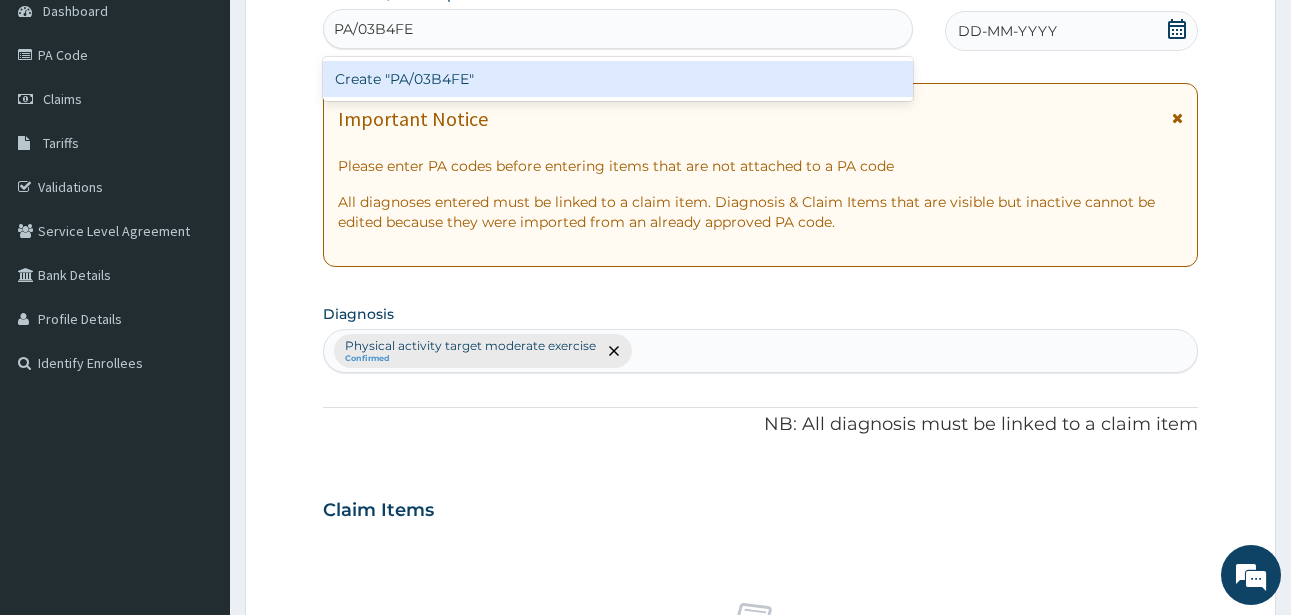 type 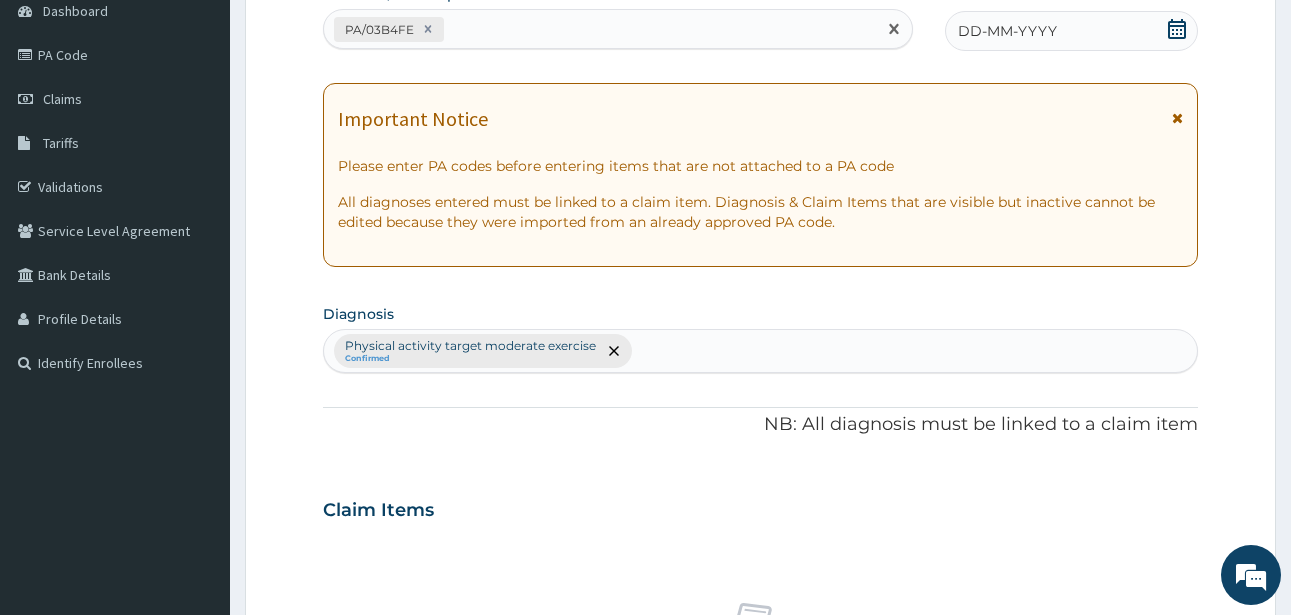 click 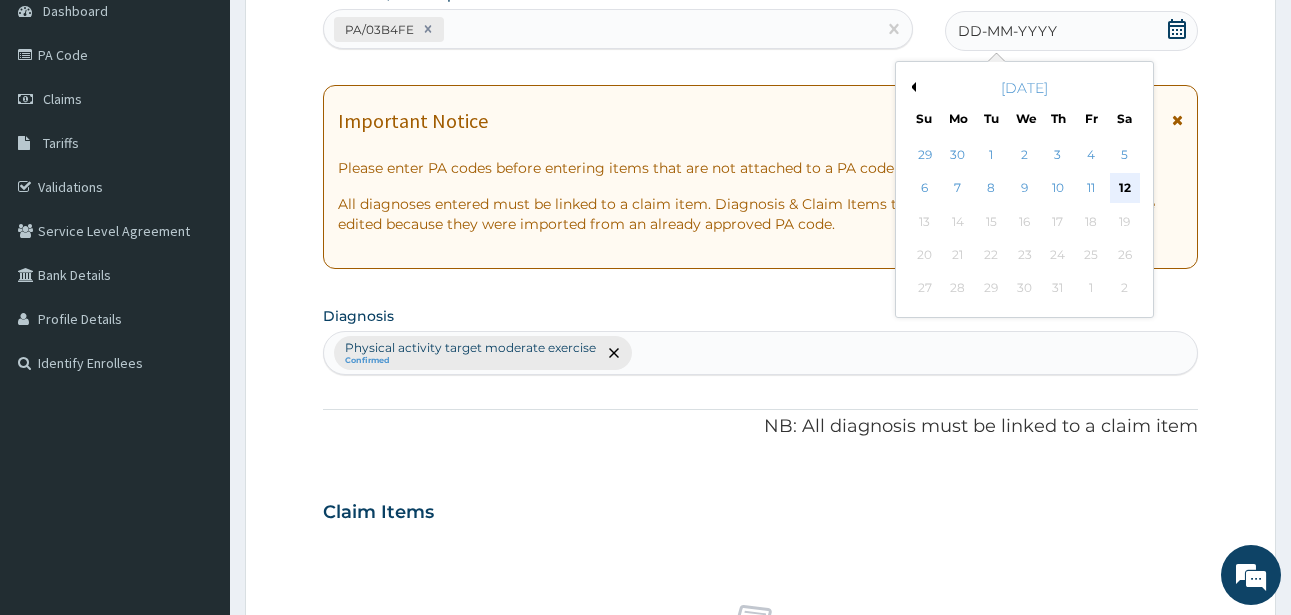 click on "12" at bounding box center [1125, 189] 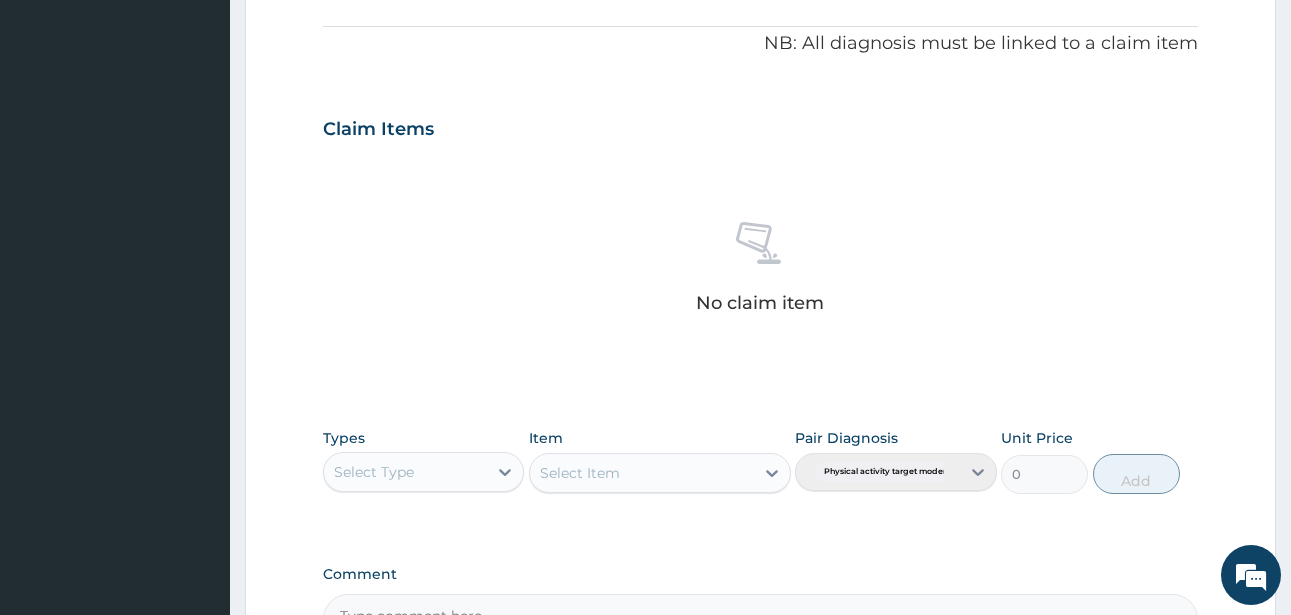 scroll, scrollTop: 827, scrollLeft: 0, axis: vertical 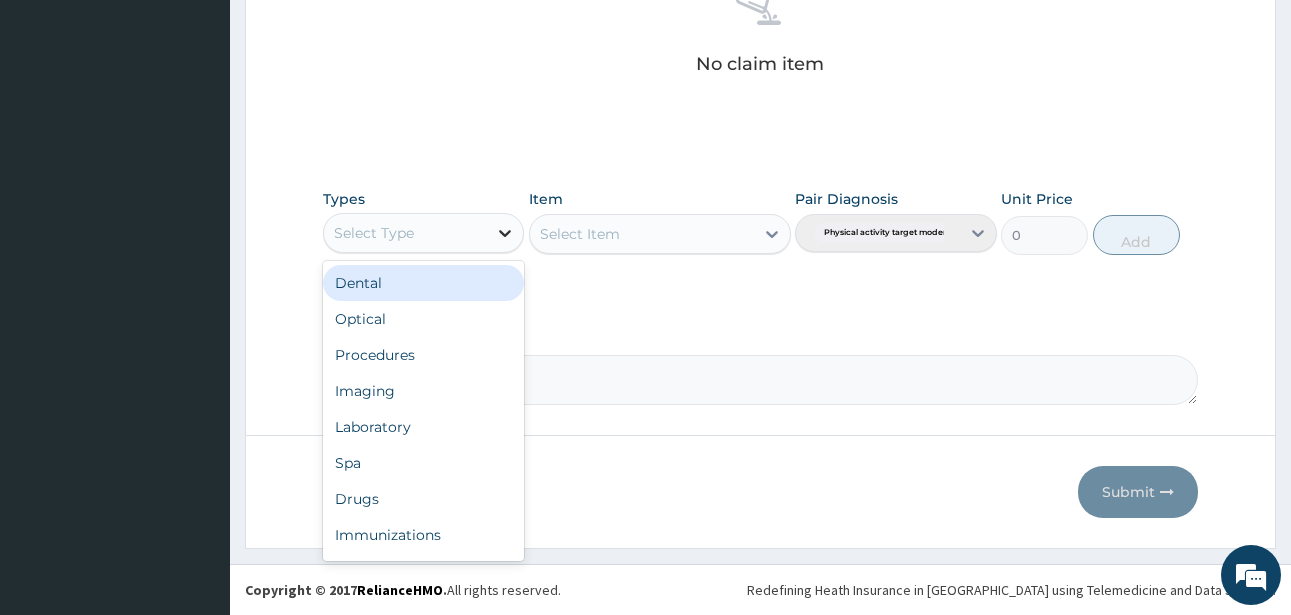 click 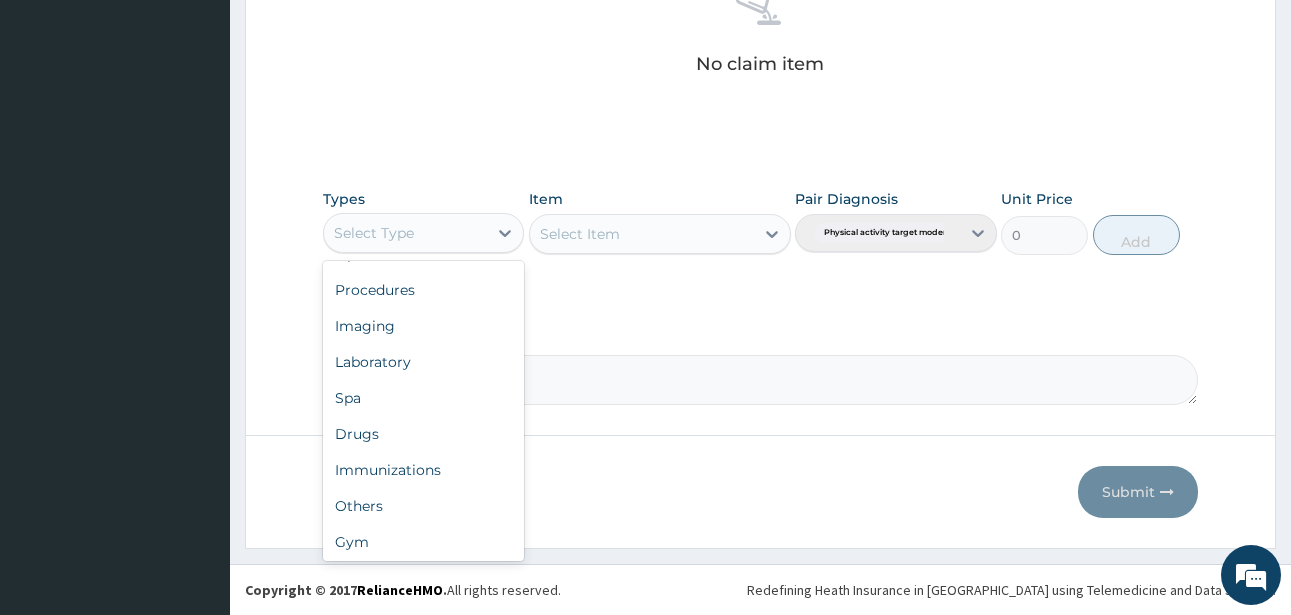scroll, scrollTop: 68, scrollLeft: 0, axis: vertical 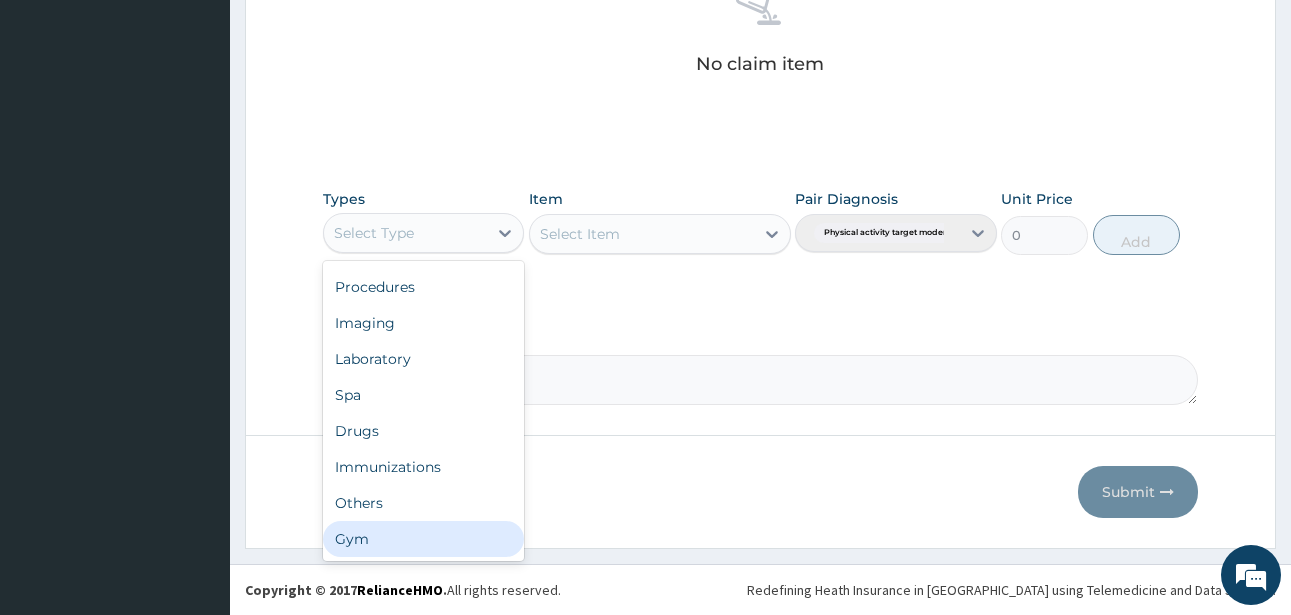 click on "Gym" at bounding box center [423, 539] 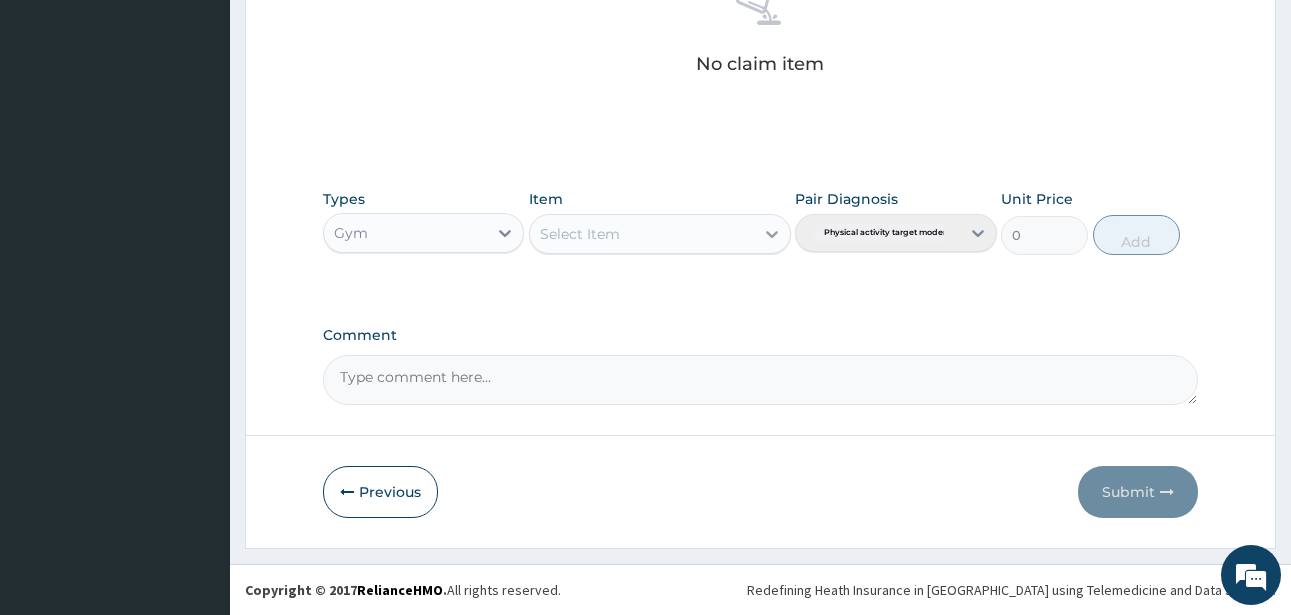 click 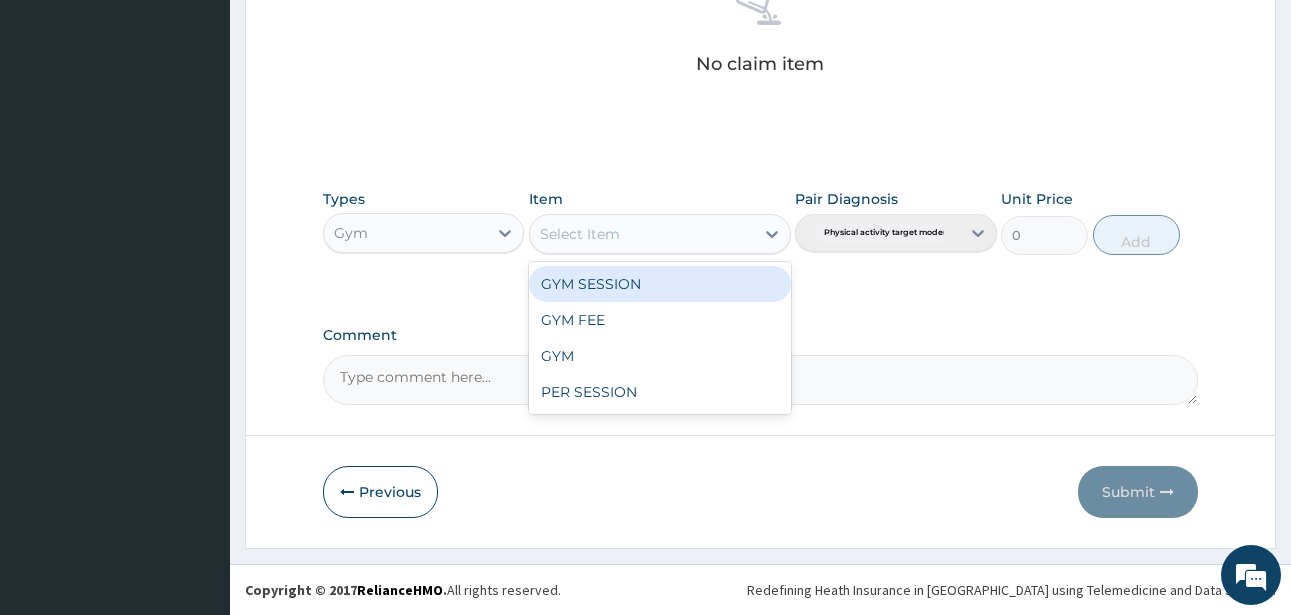 click on "GYM SESSION" at bounding box center (660, 284) 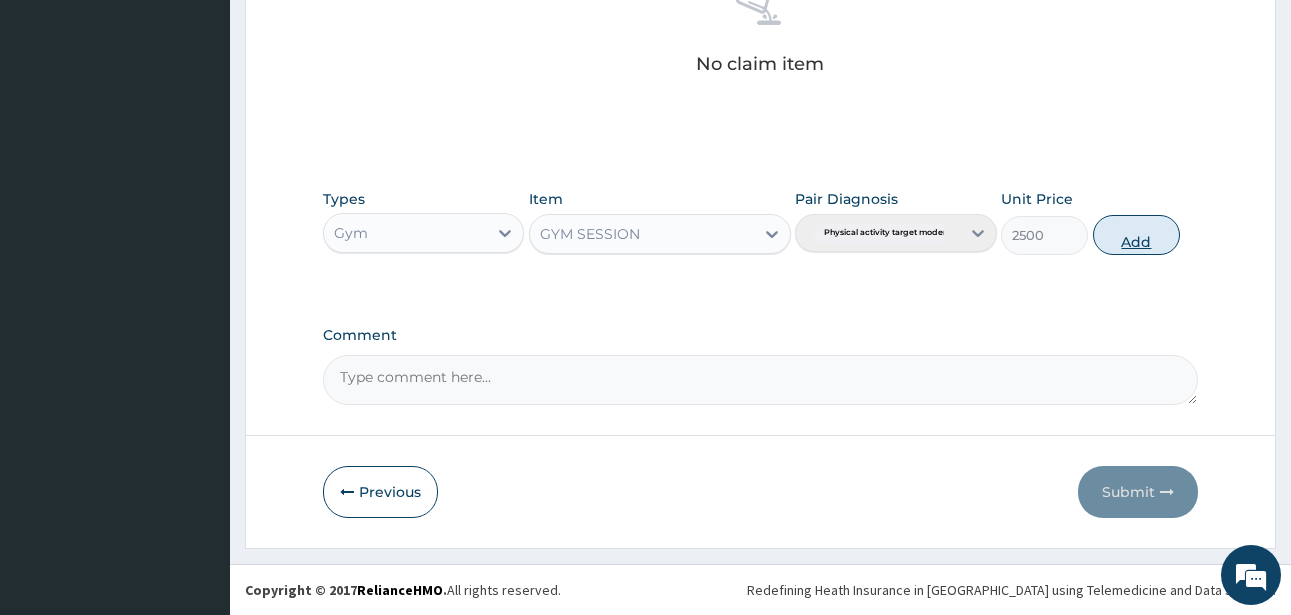 click on "Add" at bounding box center [1136, 235] 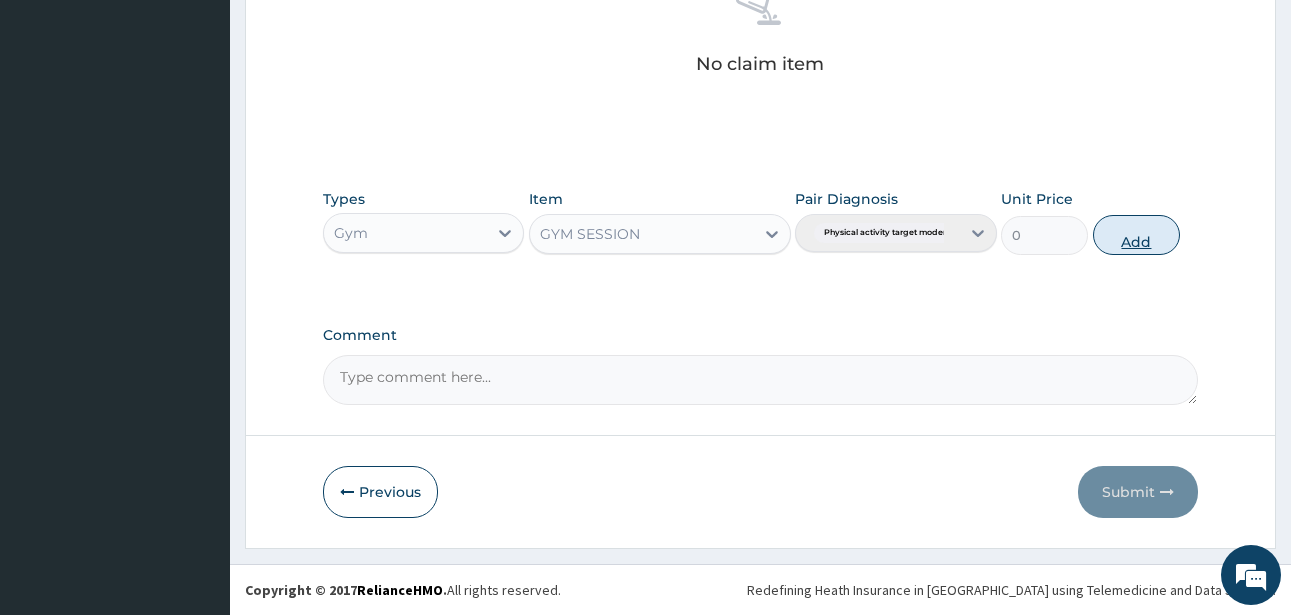 scroll, scrollTop: 747, scrollLeft: 0, axis: vertical 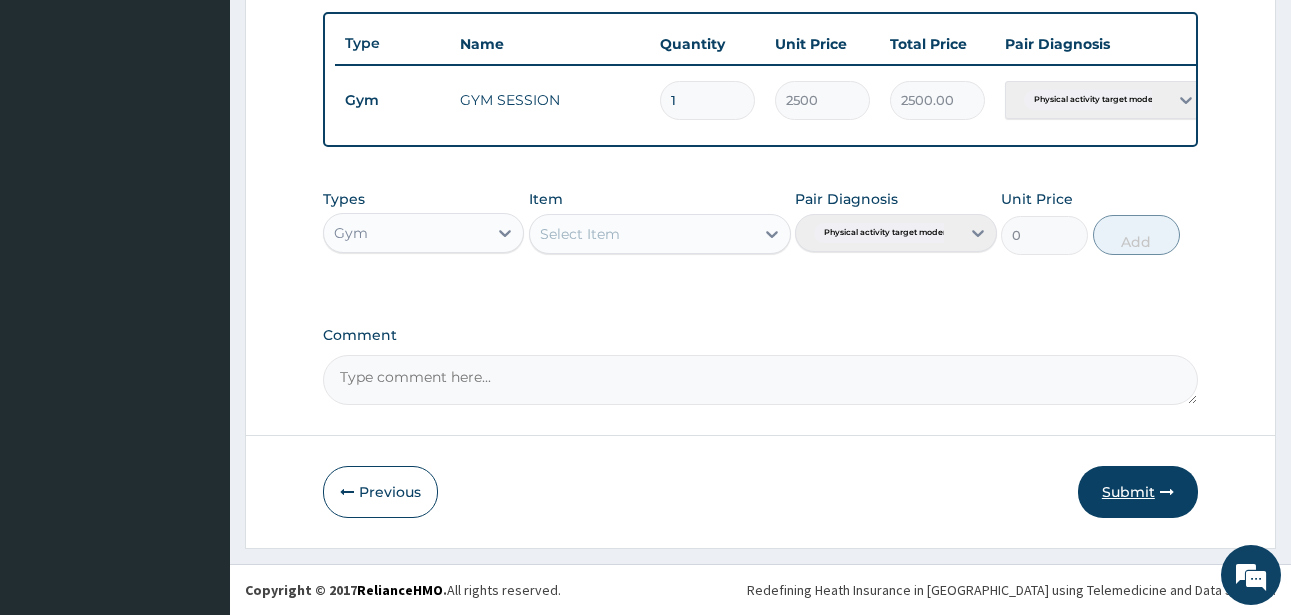 click on "Submit" at bounding box center (1138, 492) 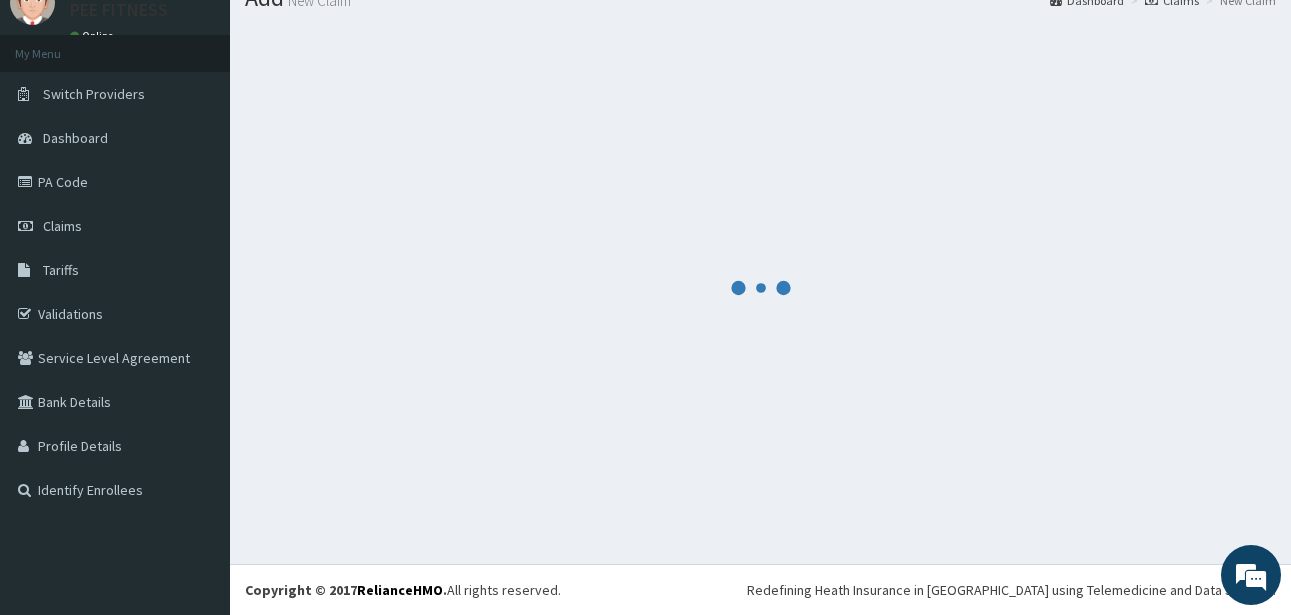 scroll, scrollTop: 747, scrollLeft: 0, axis: vertical 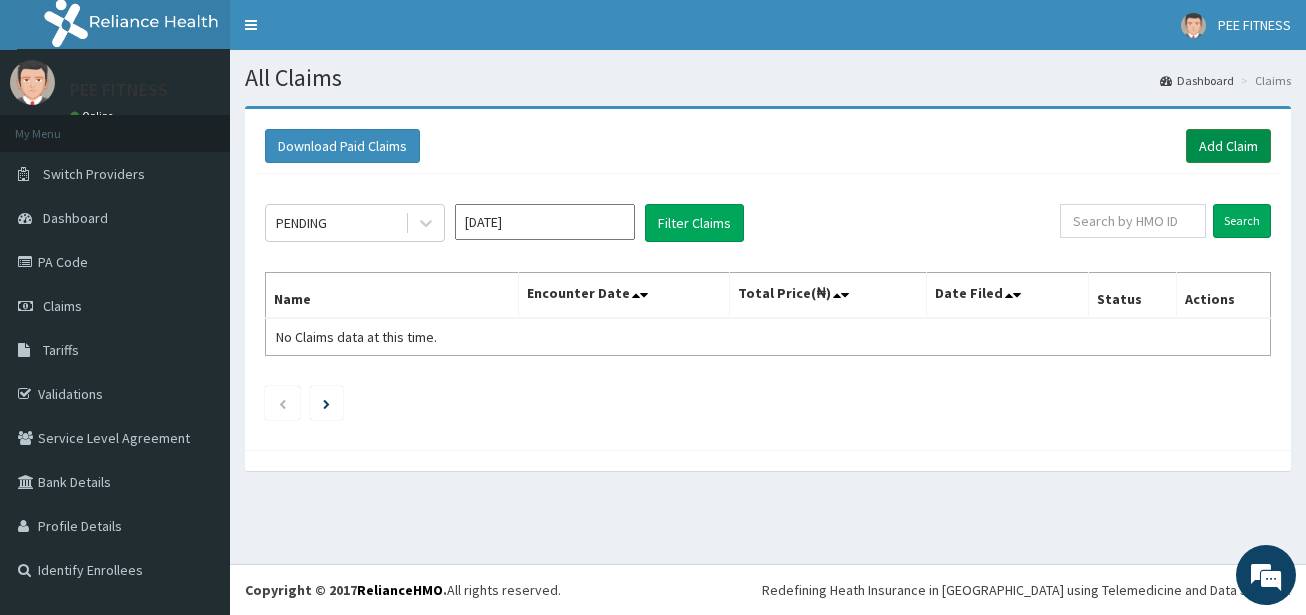 click on "Add Claim" at bounding box center (1228, 146) 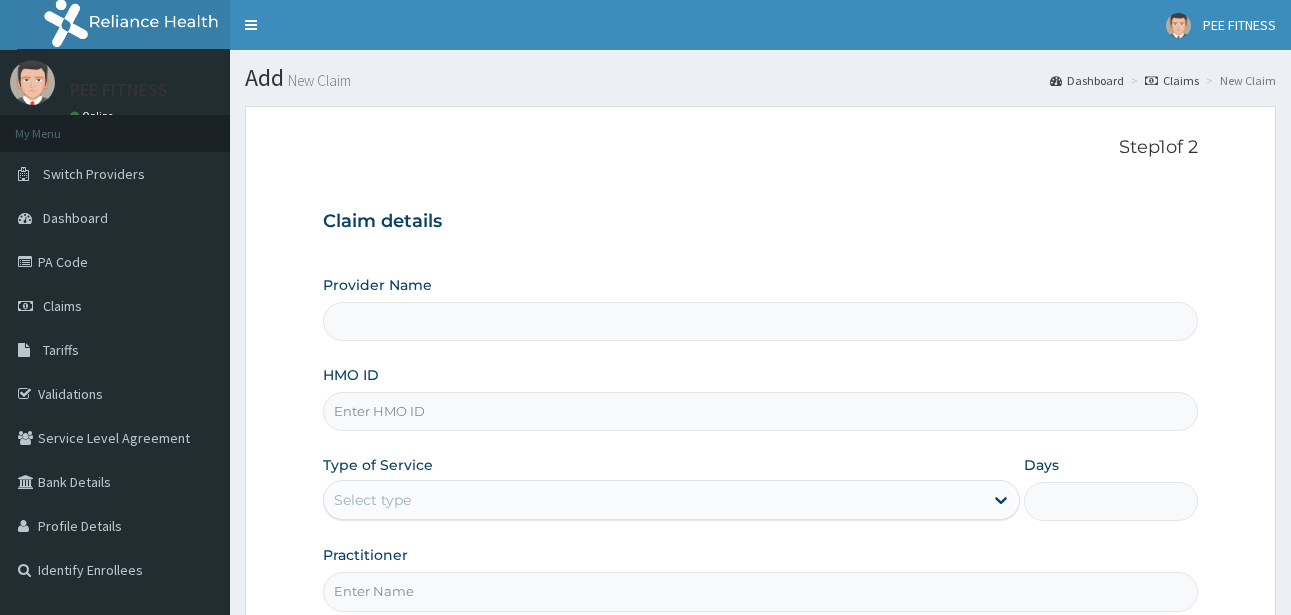 scroll, scrollTop: 0, scrollLeft: 0, axis: both 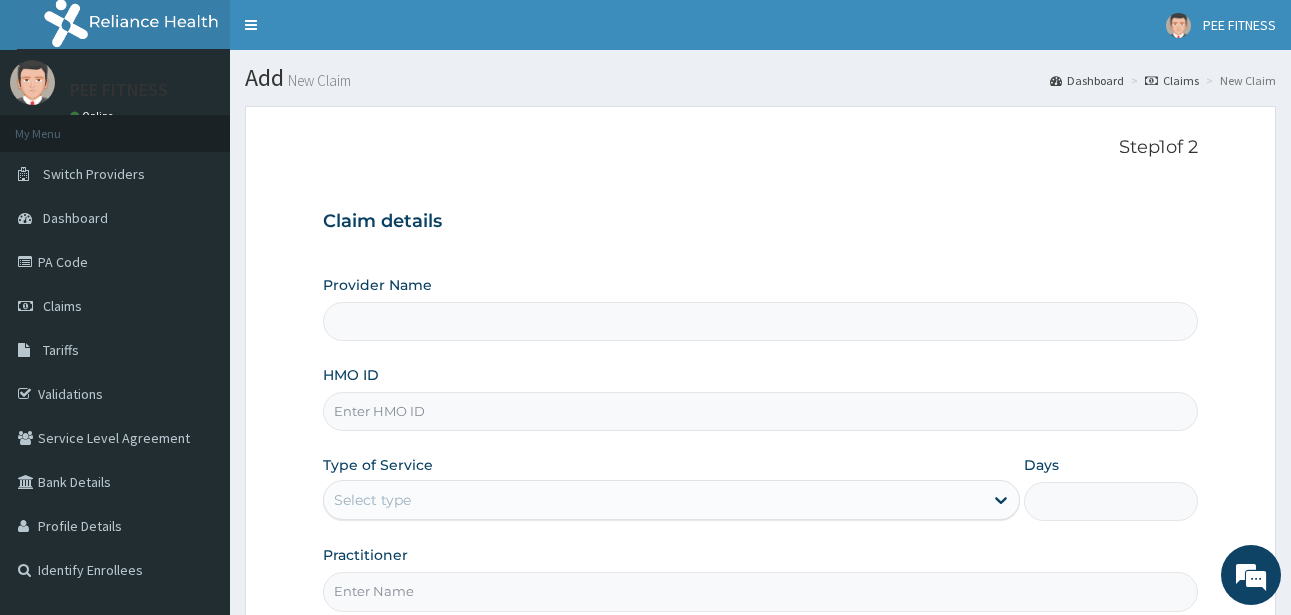type on "PEE FITNESS" 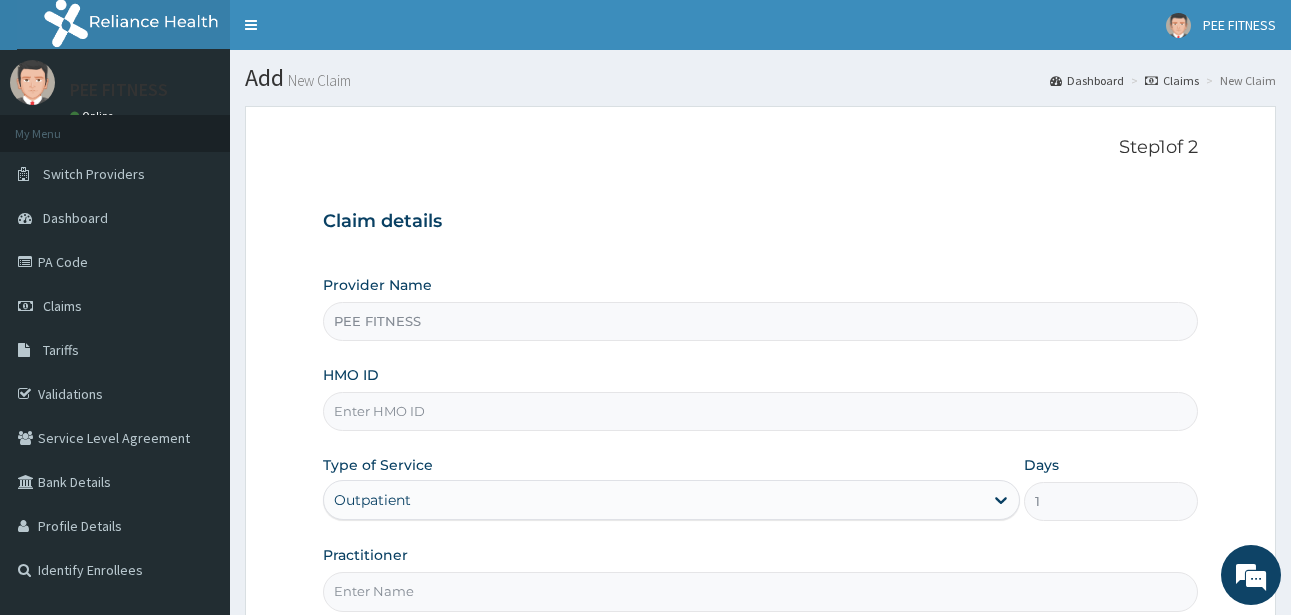 click on "Practitioner" at bounding box center (760, 591) 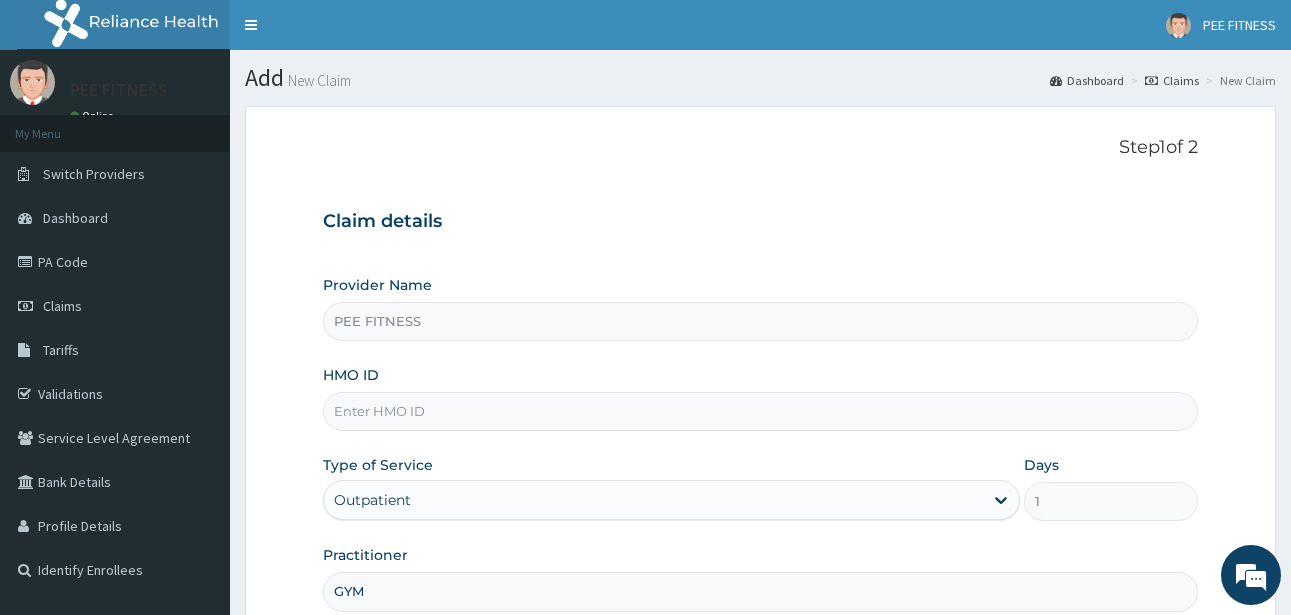 scroll, scrollTop: 0, scrollLeft: 0, axis: both 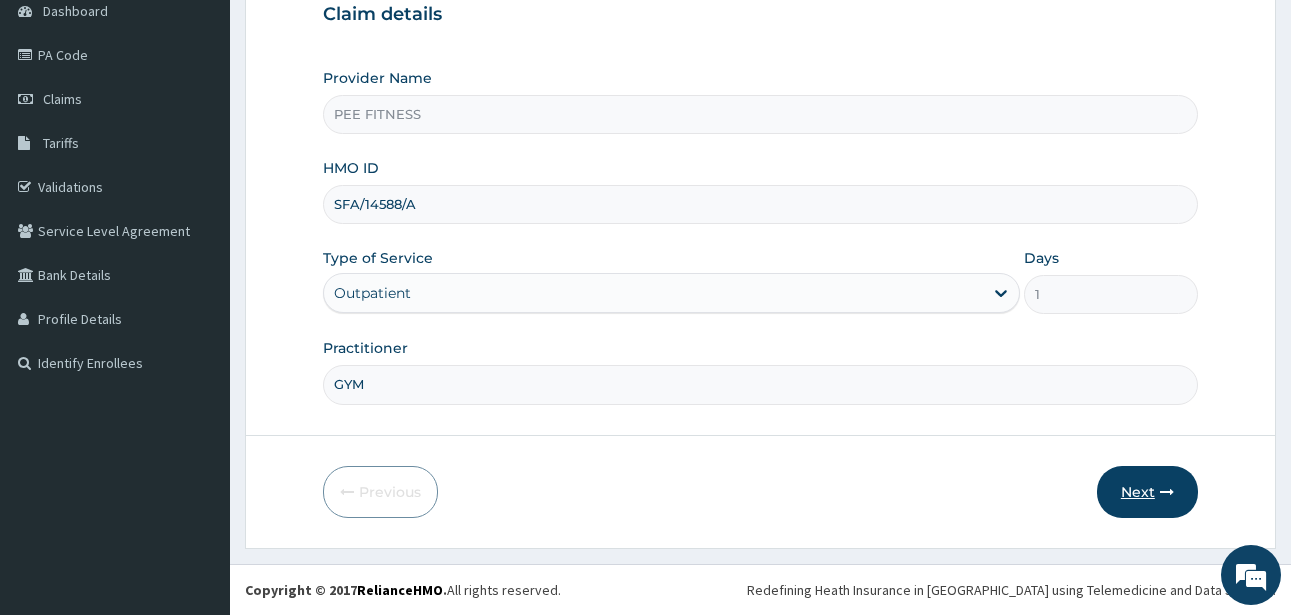 type on "SFA/14588/A" 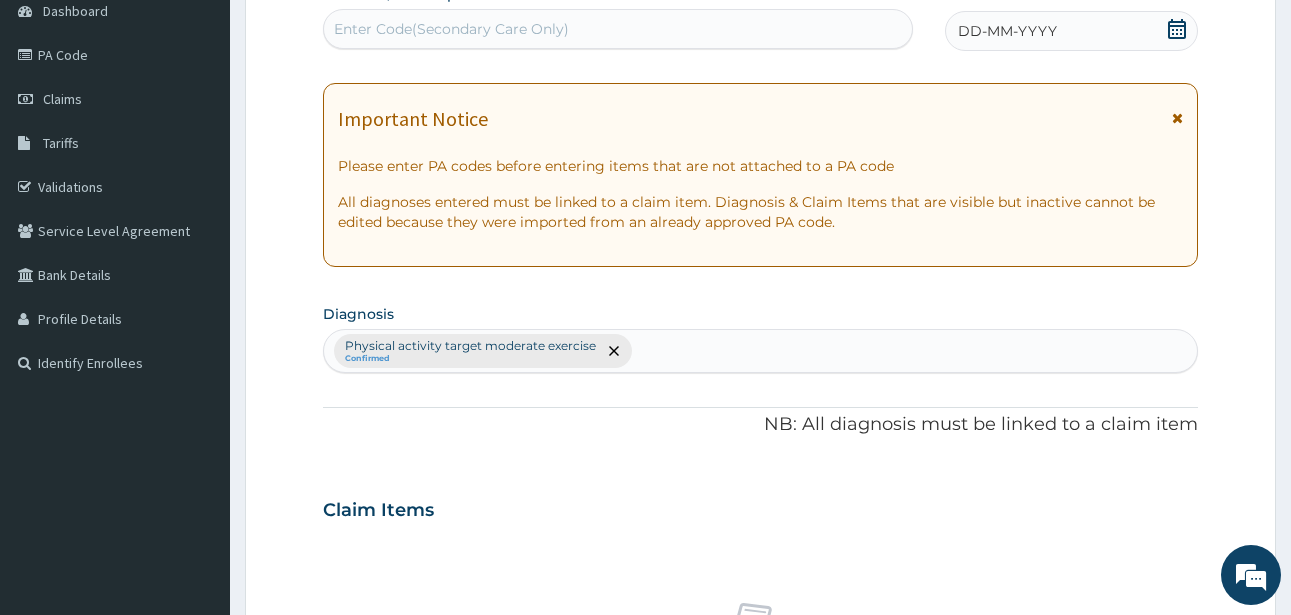 click 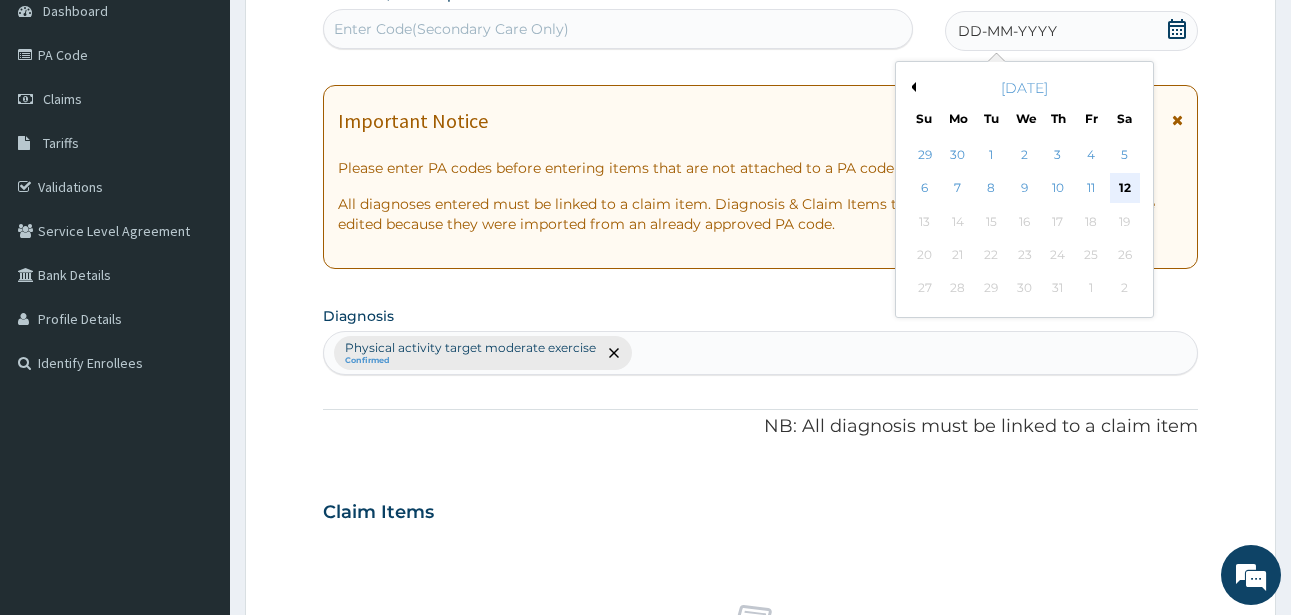 click on "12" at bounding box center (1125, 189) 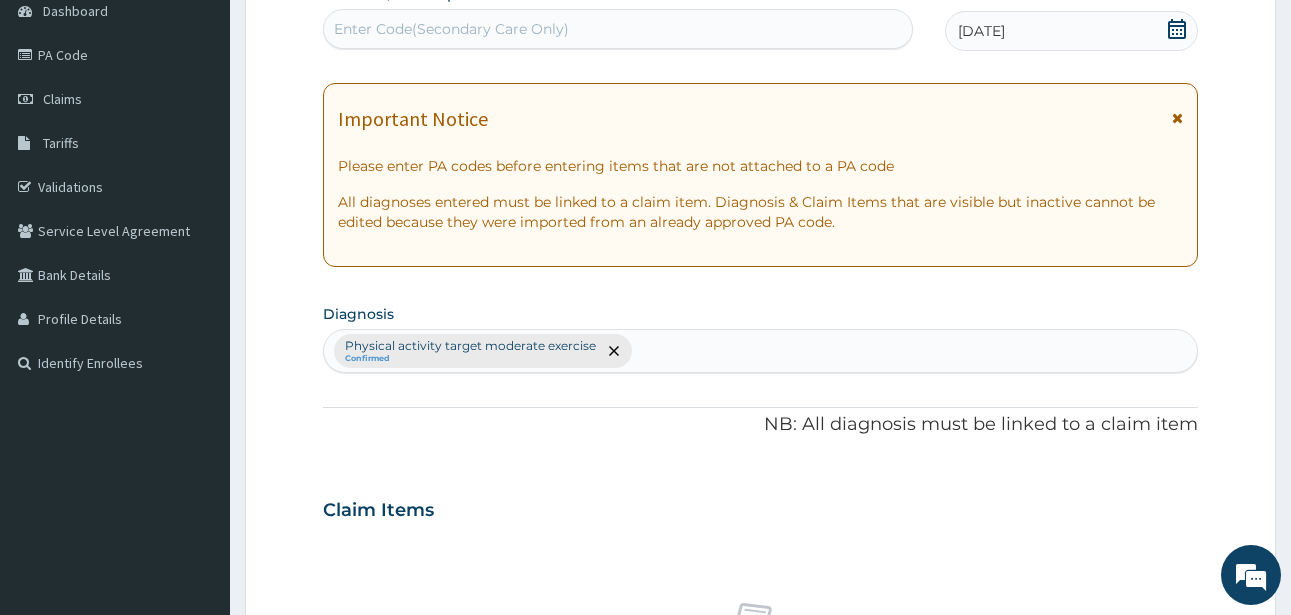 click on "Enter Code(Secondary Care Only)" at bounding box center (451, 29) 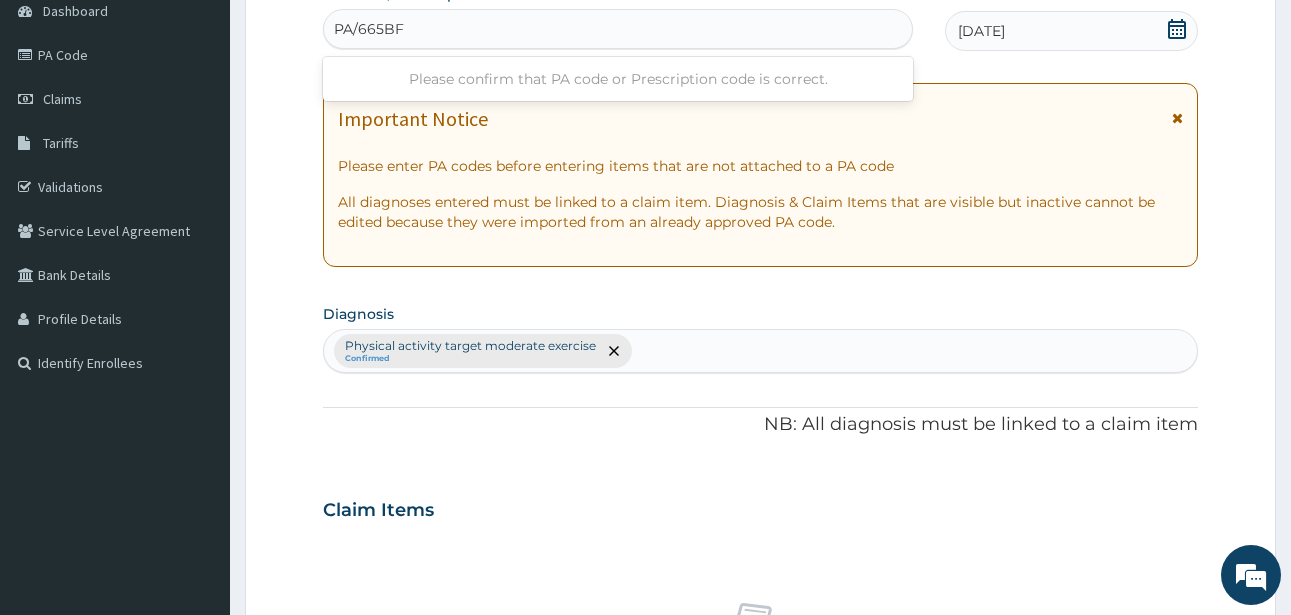 type on "PA/665BF7" 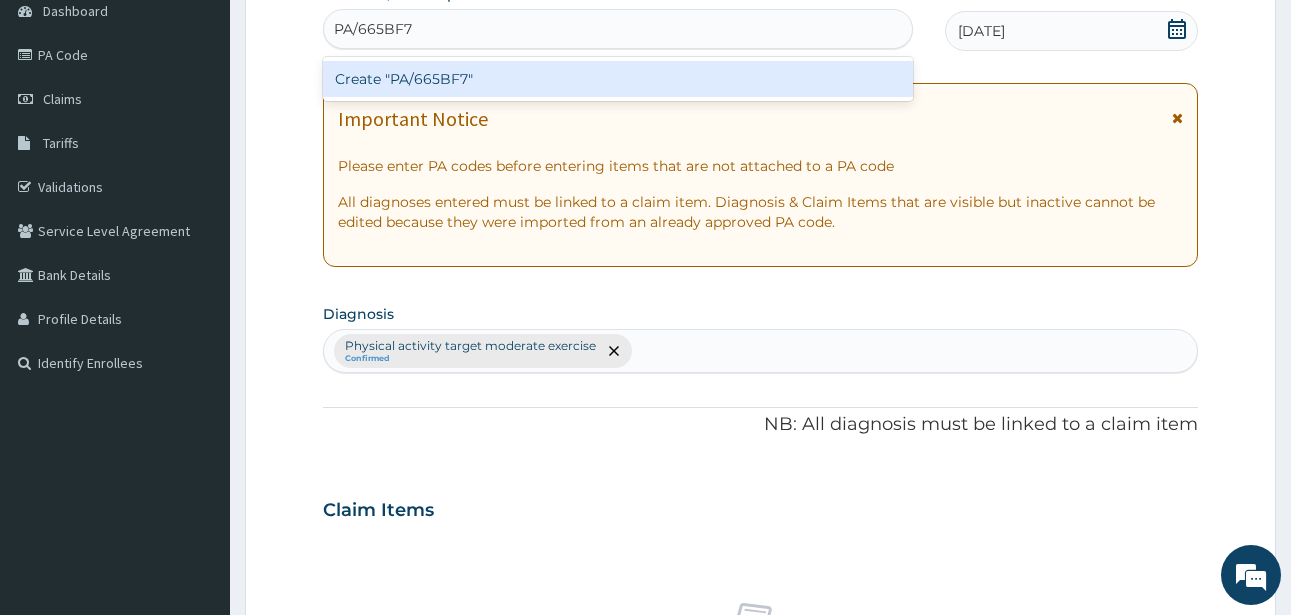 type 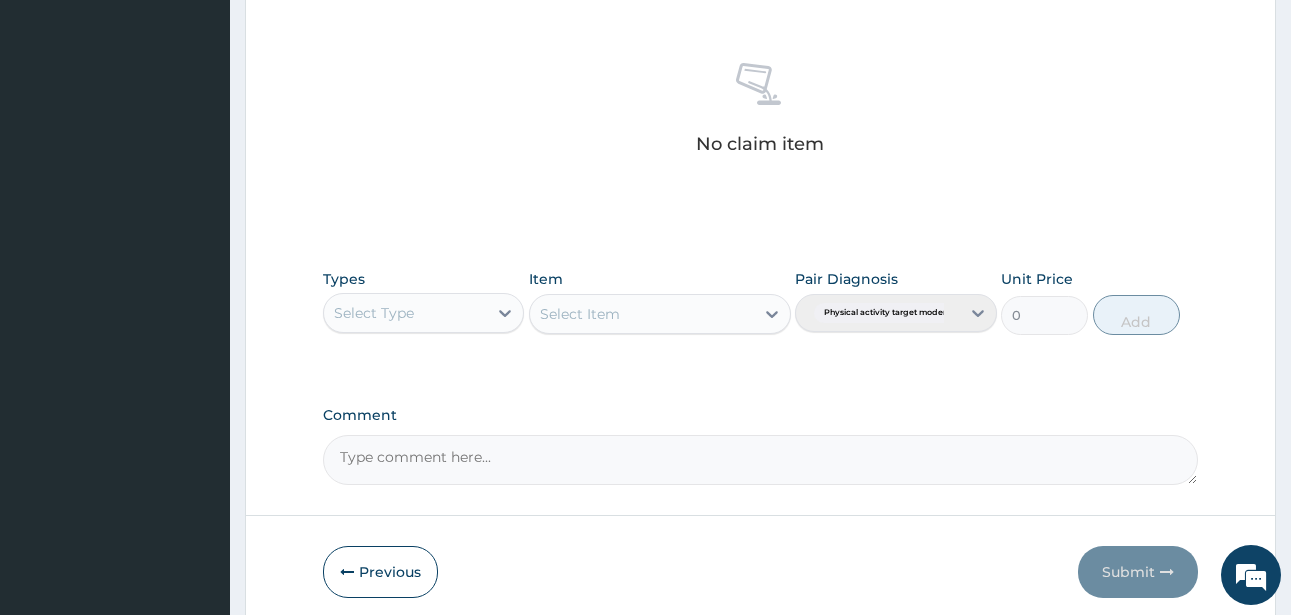 scroll, scrollTop: 827, scrollLeft: 0, axis: vertical 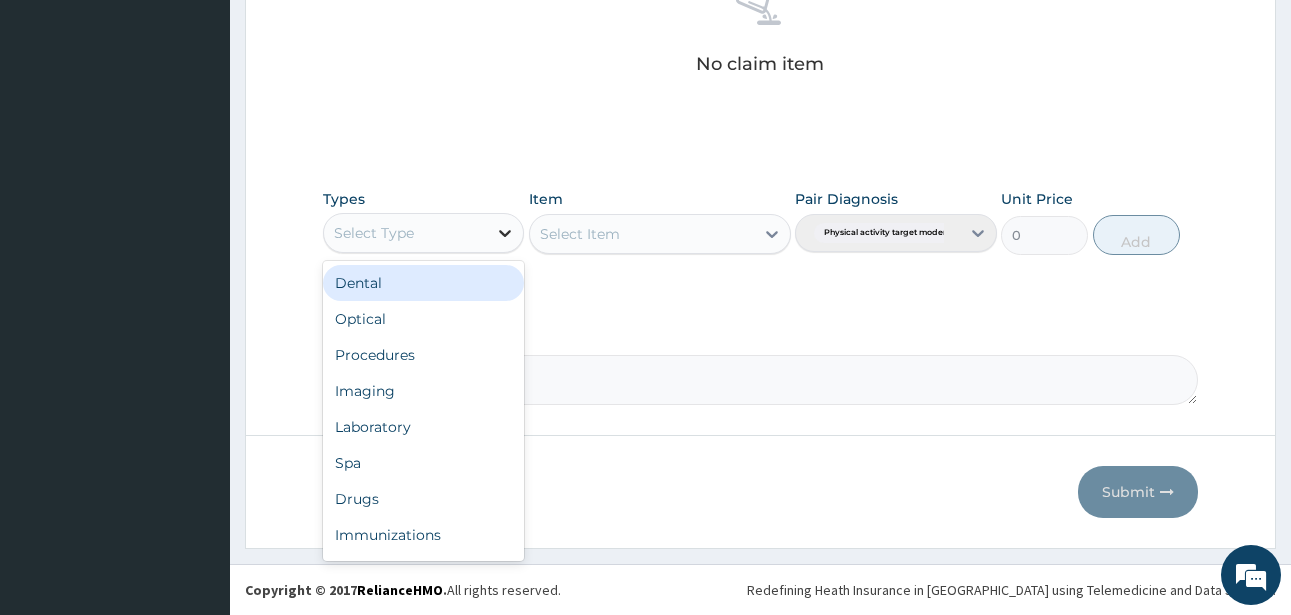 click 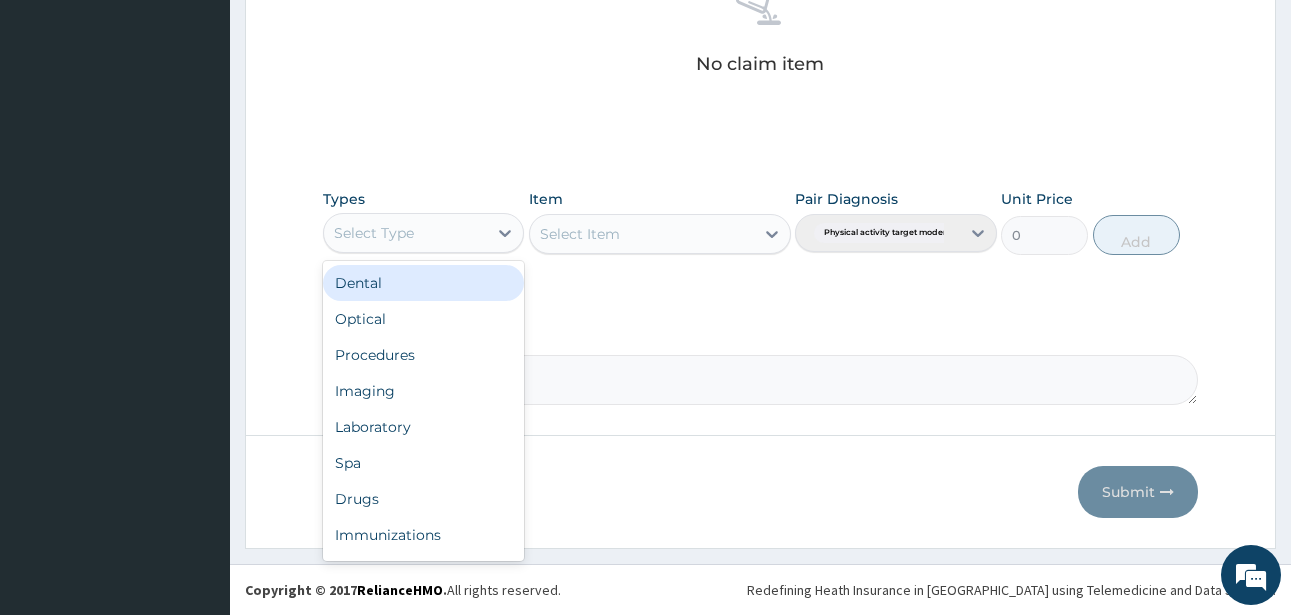scroll, scrollTop: 68, scrollLeft: 0, axis: vertical 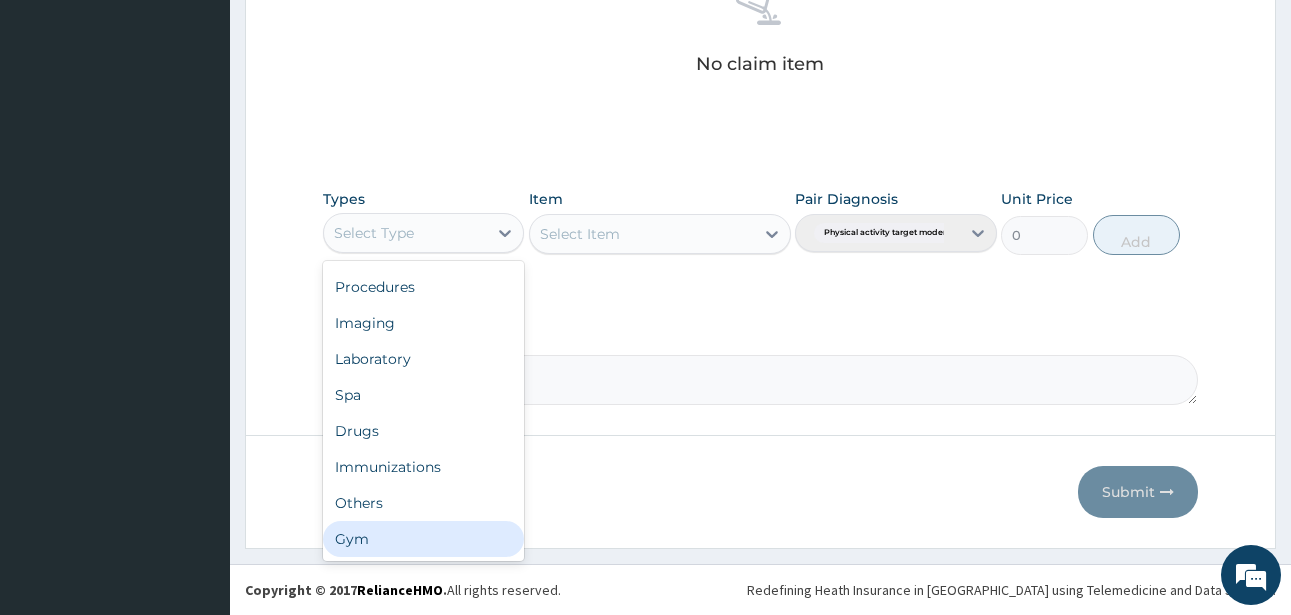 click on "Gym" at bounding box center (423, 539) 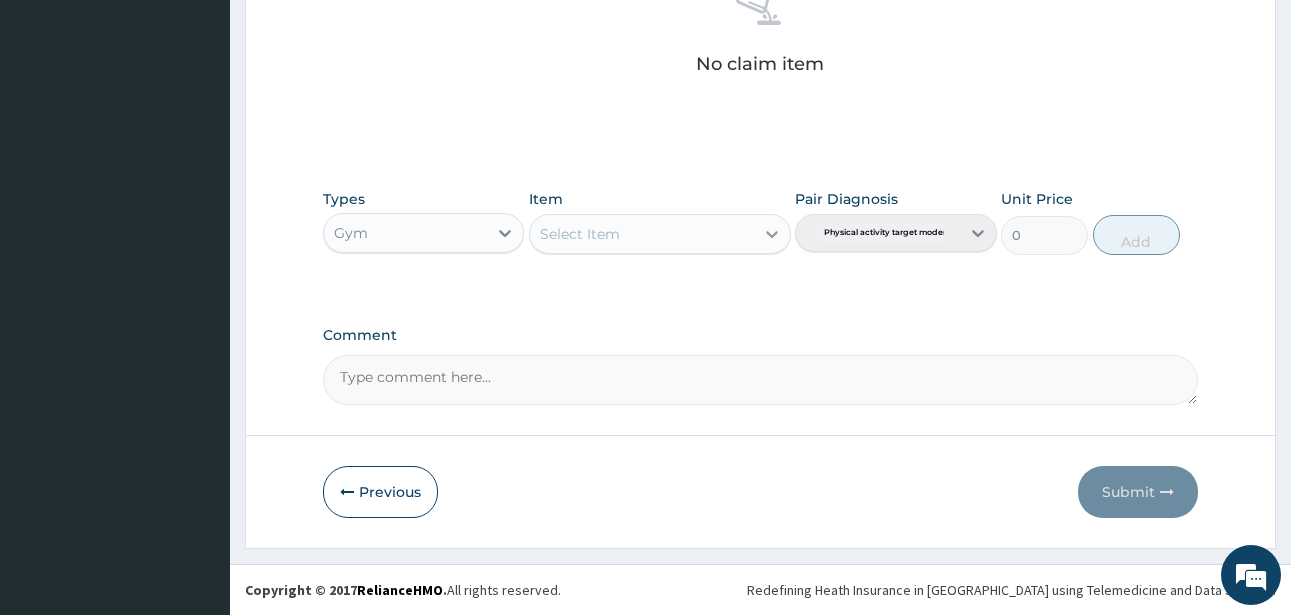click 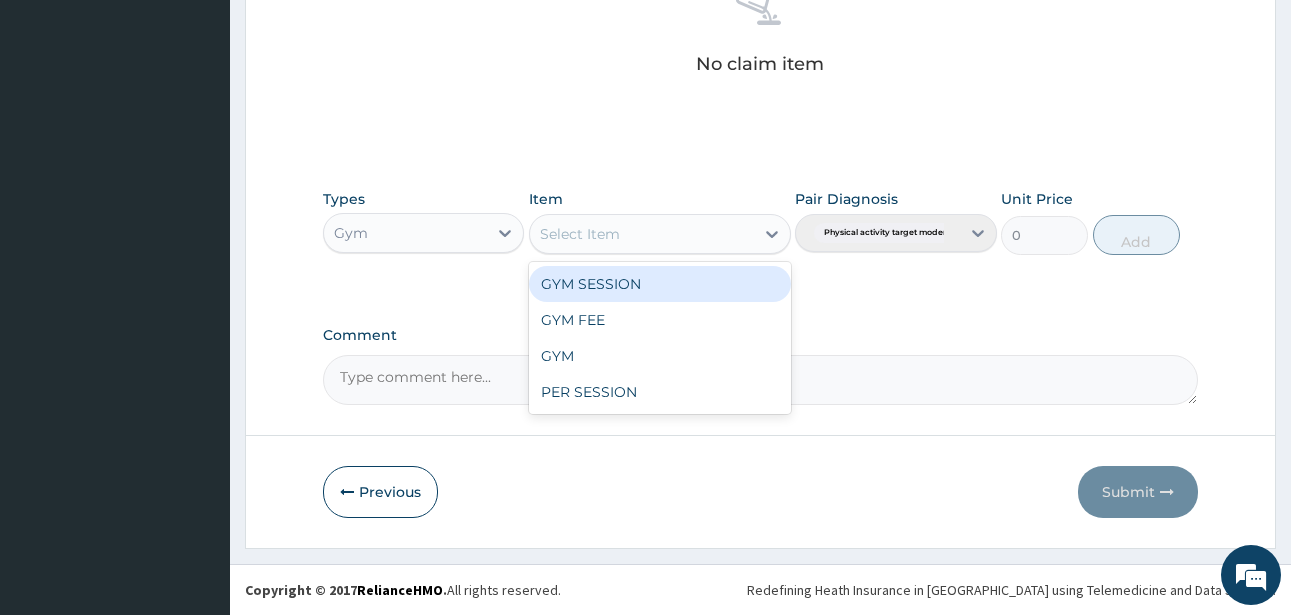 click on "GYM SESSION" at bounding box center [660, 284] 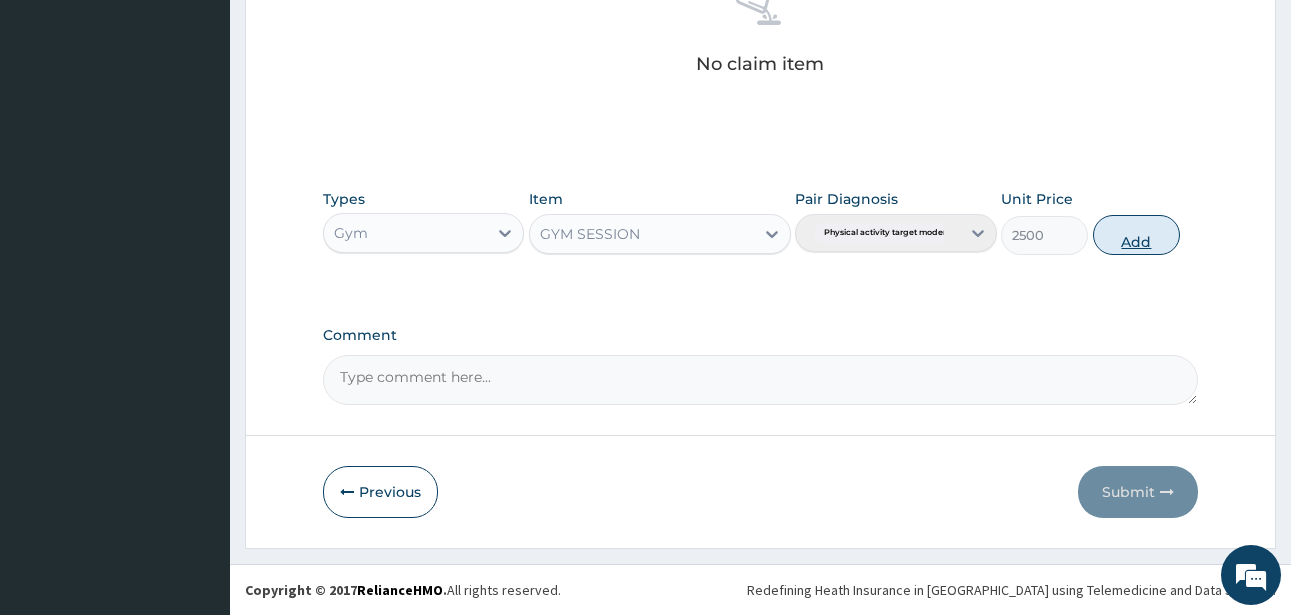 click on "Add" at bounding box center (1136, 235) 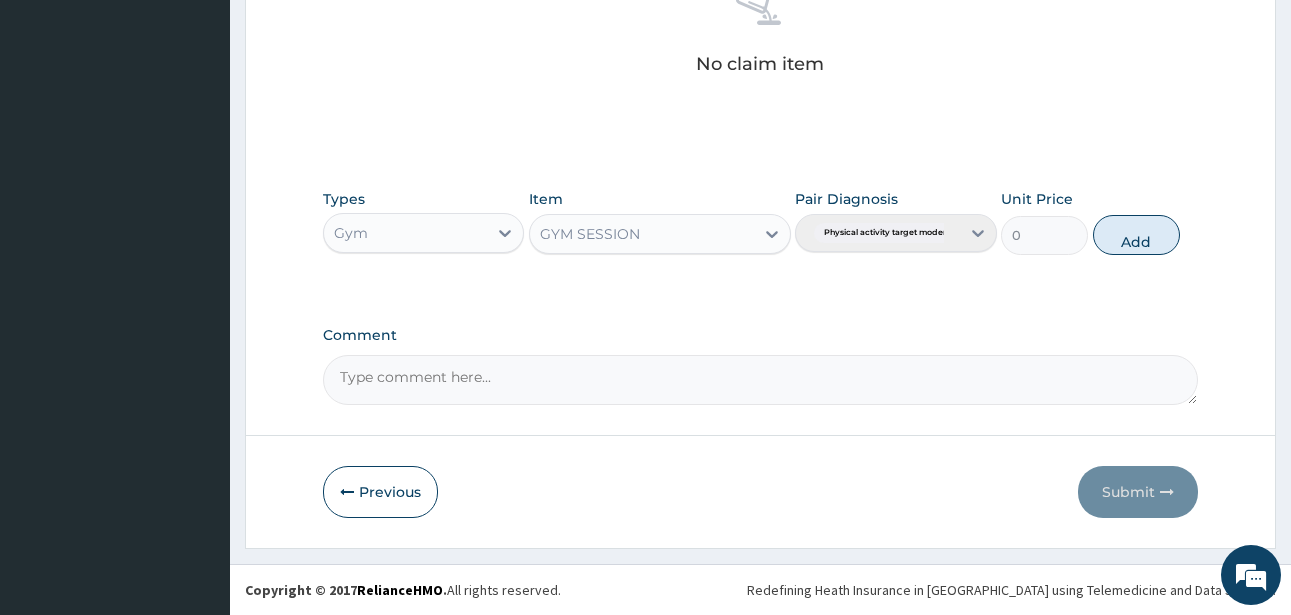 scroll, scrollTop: 747, scrollLeft: 0, axis: vertical 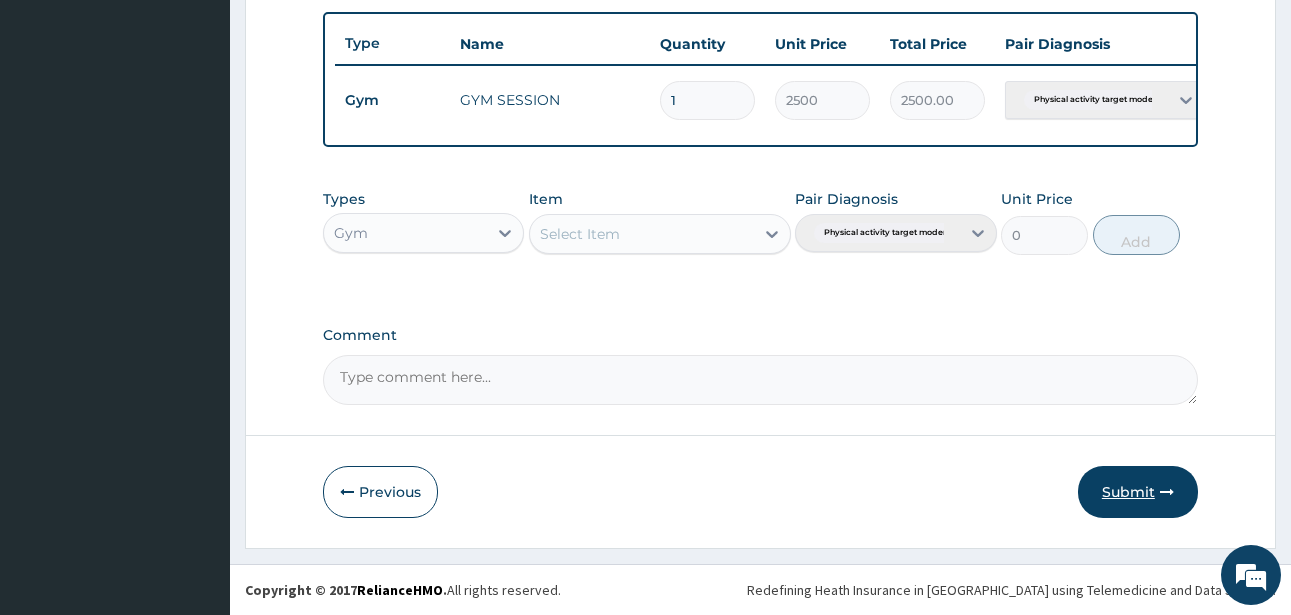 click on "Submit" at bounding box center [1138, 492] 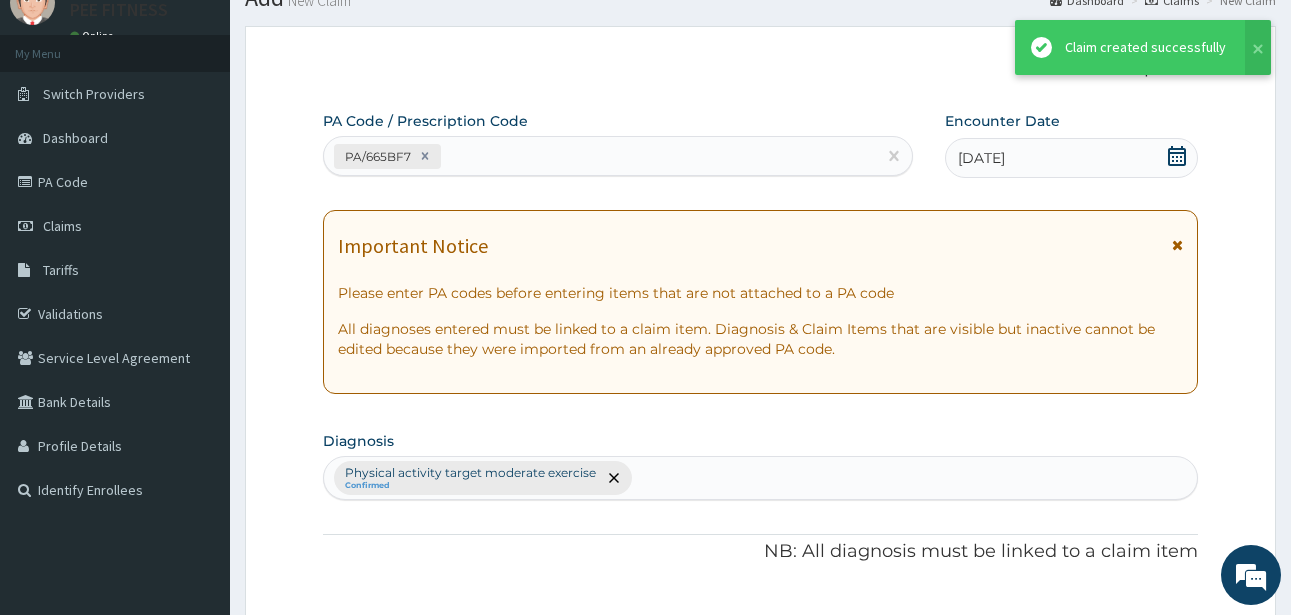 scroll, scrollTop: 747, scrollLeft: 0, axis: vertical 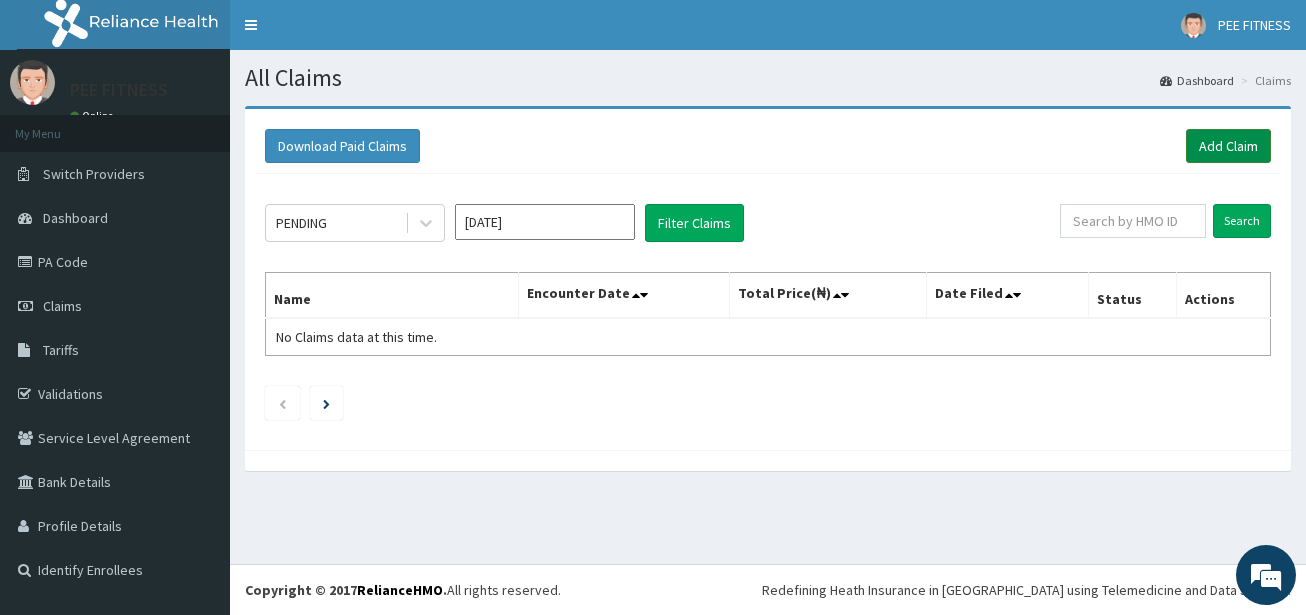 click on "Add Claim" at bounding box center [1228, 146] 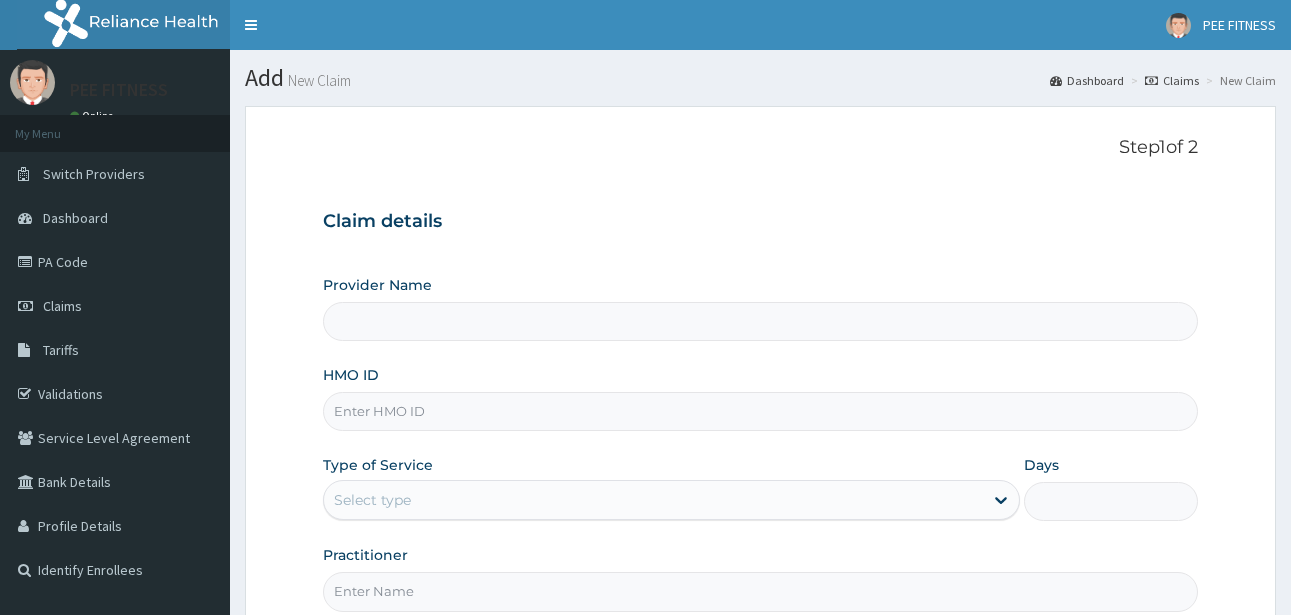 scroll, scrollTop: 0, scrollLeft: 0, axis: both 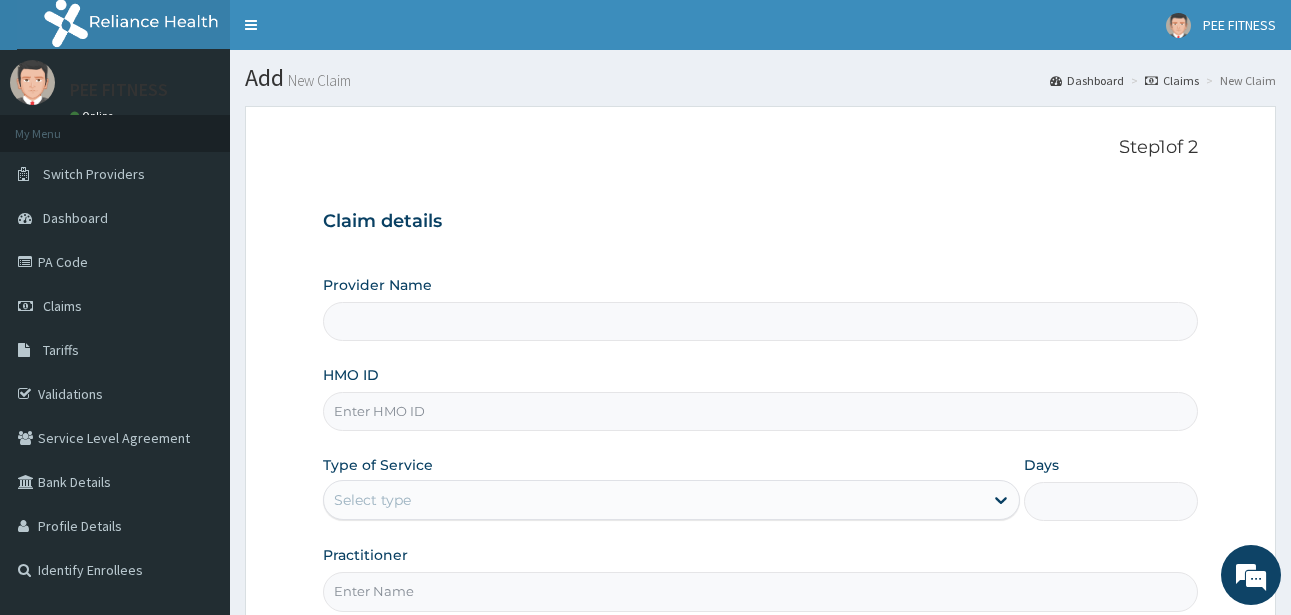 type on "PEE FITNESS" 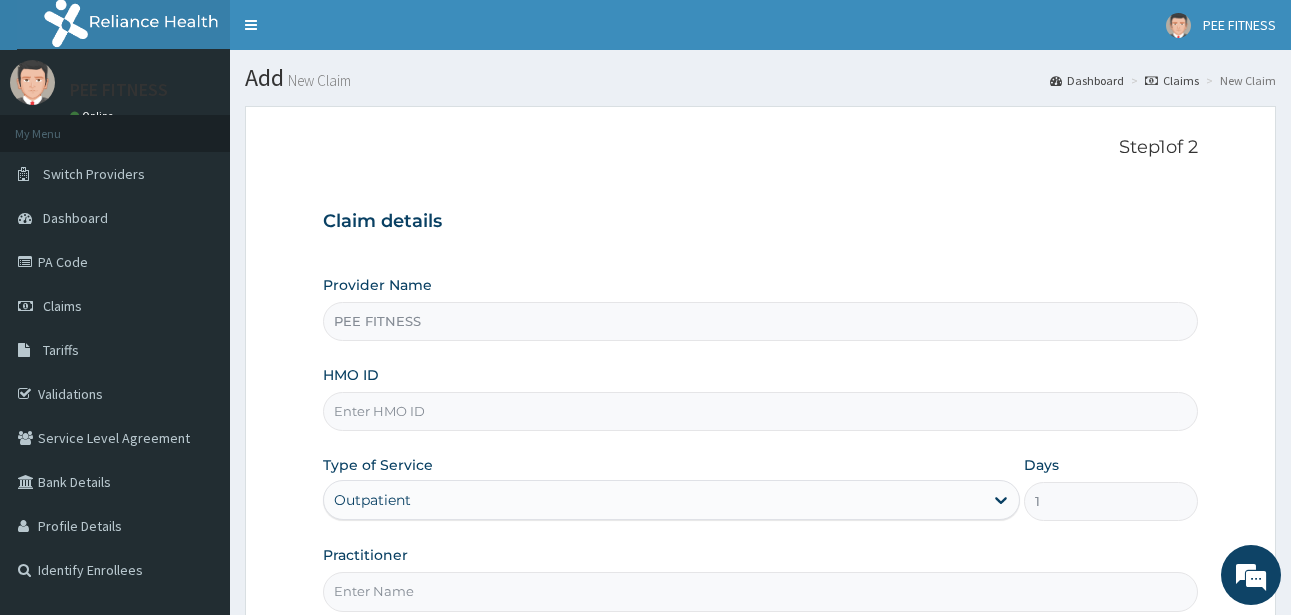 click on "HMO ID" at bounding box center (760, 411) 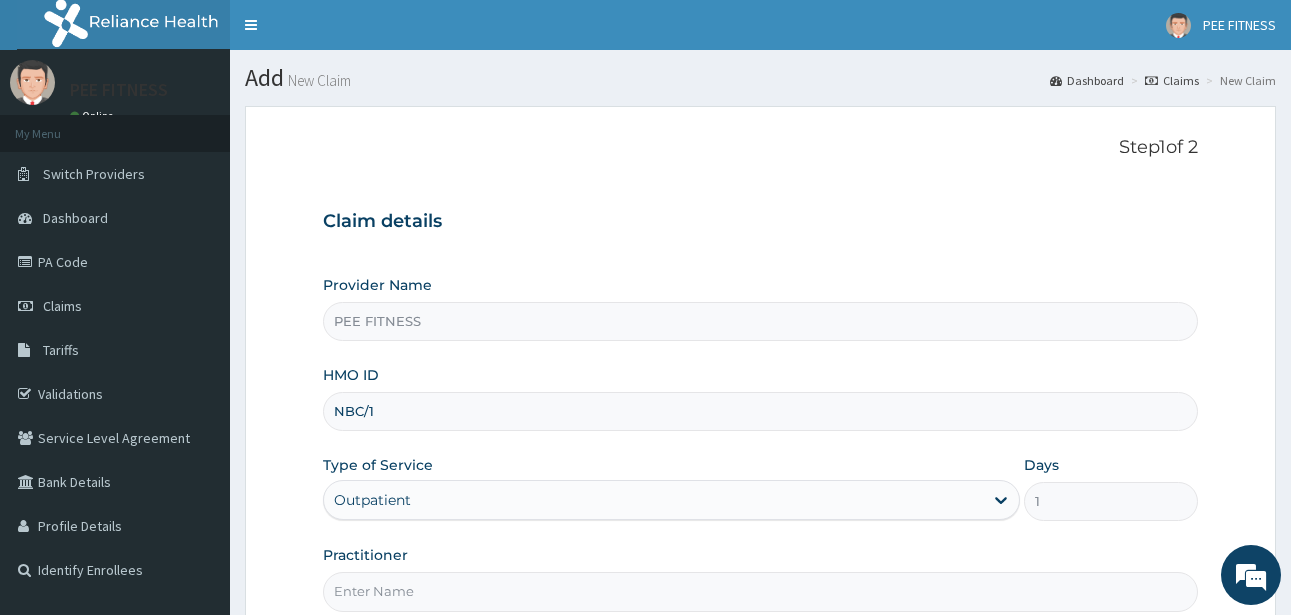 scroll, scrollTop: 0, scrollLeft: 0, axis: both 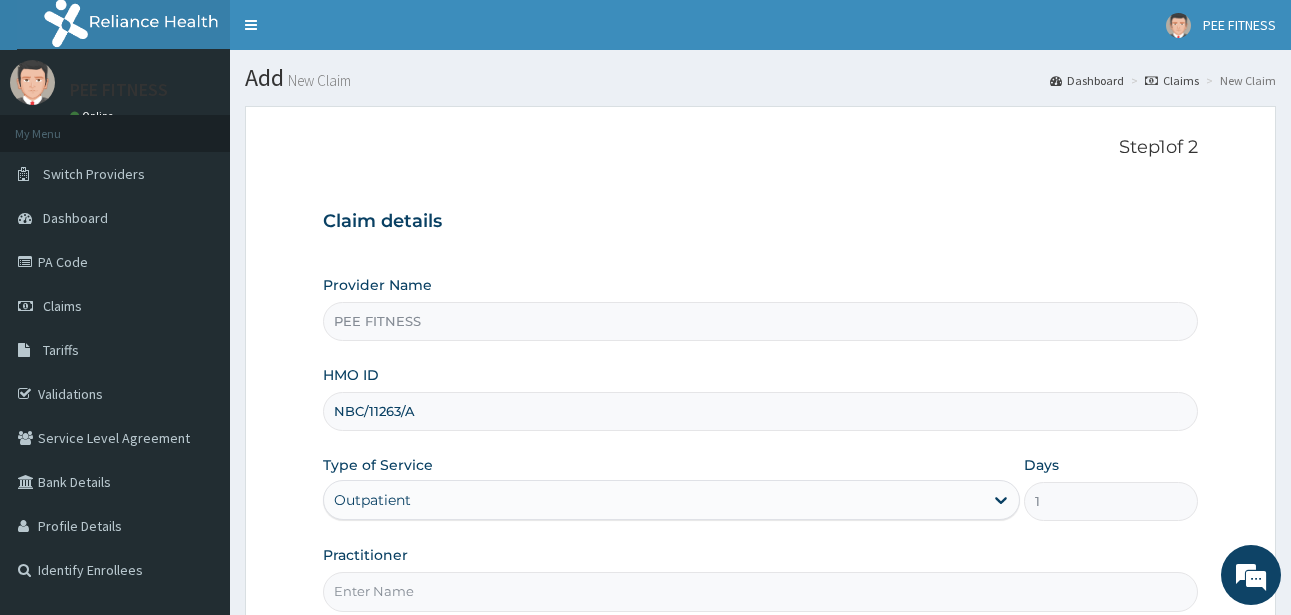 type on "NBC/11263/A" 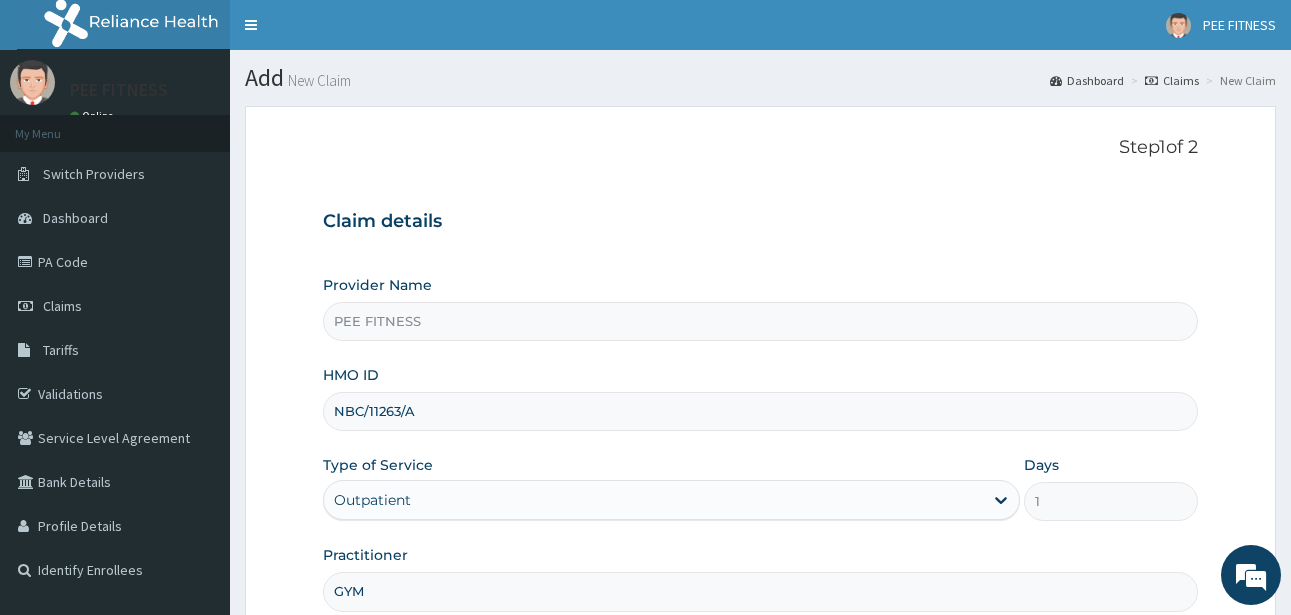 scroll, scrollTop: 207, scrollLeft: 0, axis: vertical 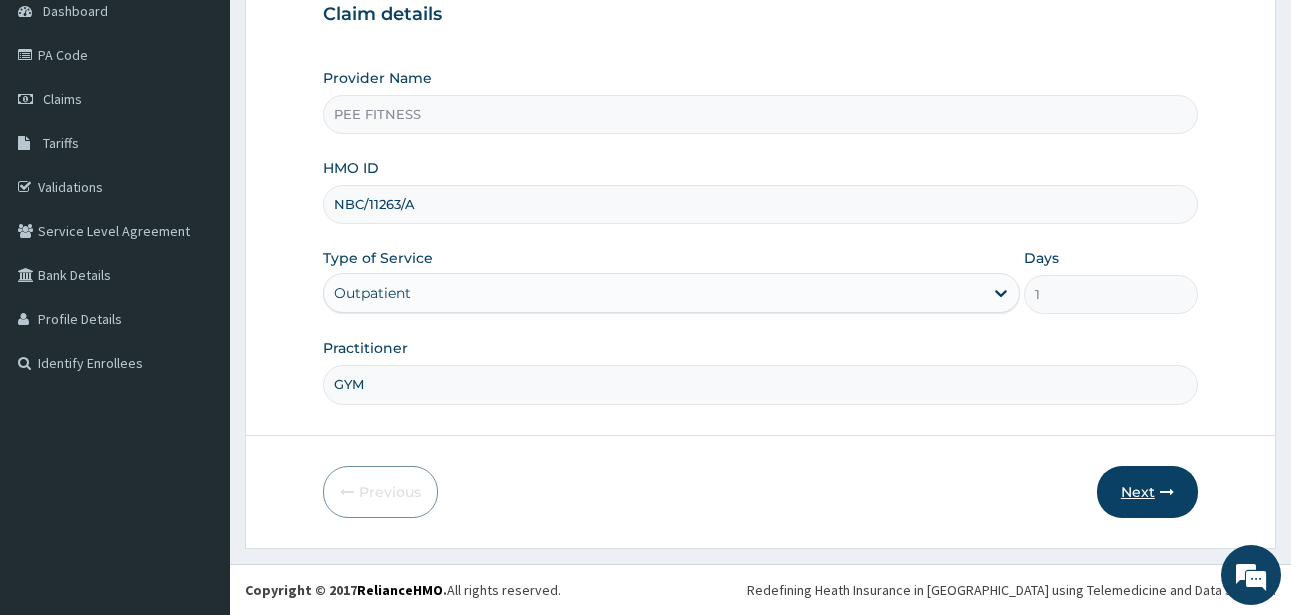 type on "GYM" 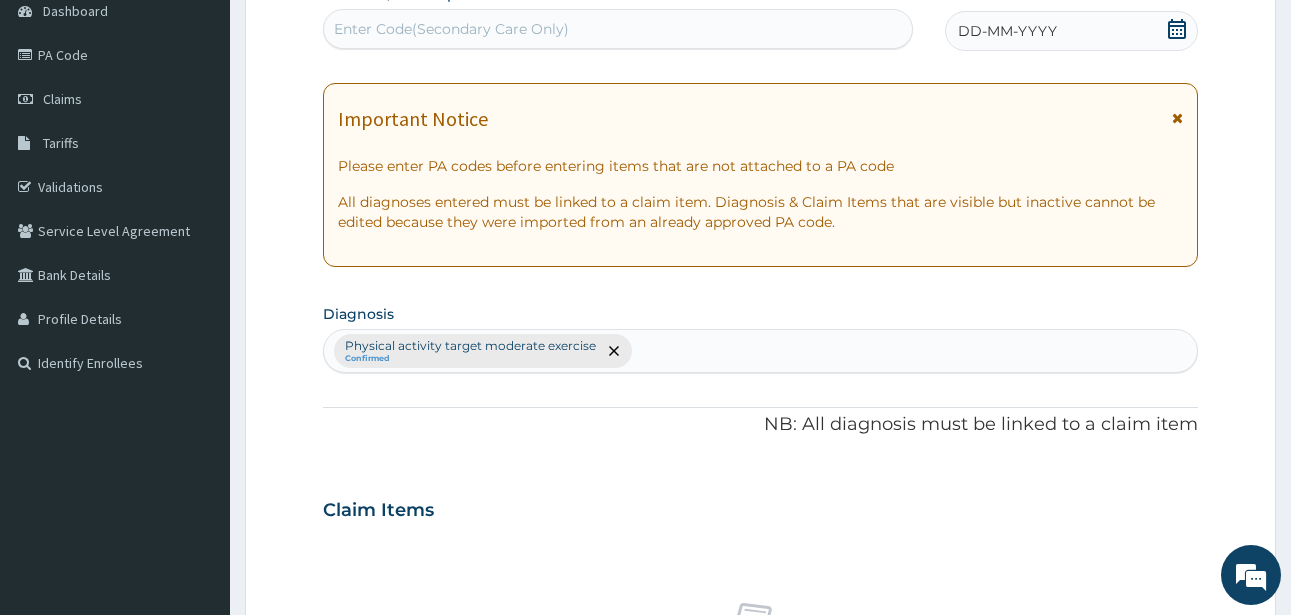 click 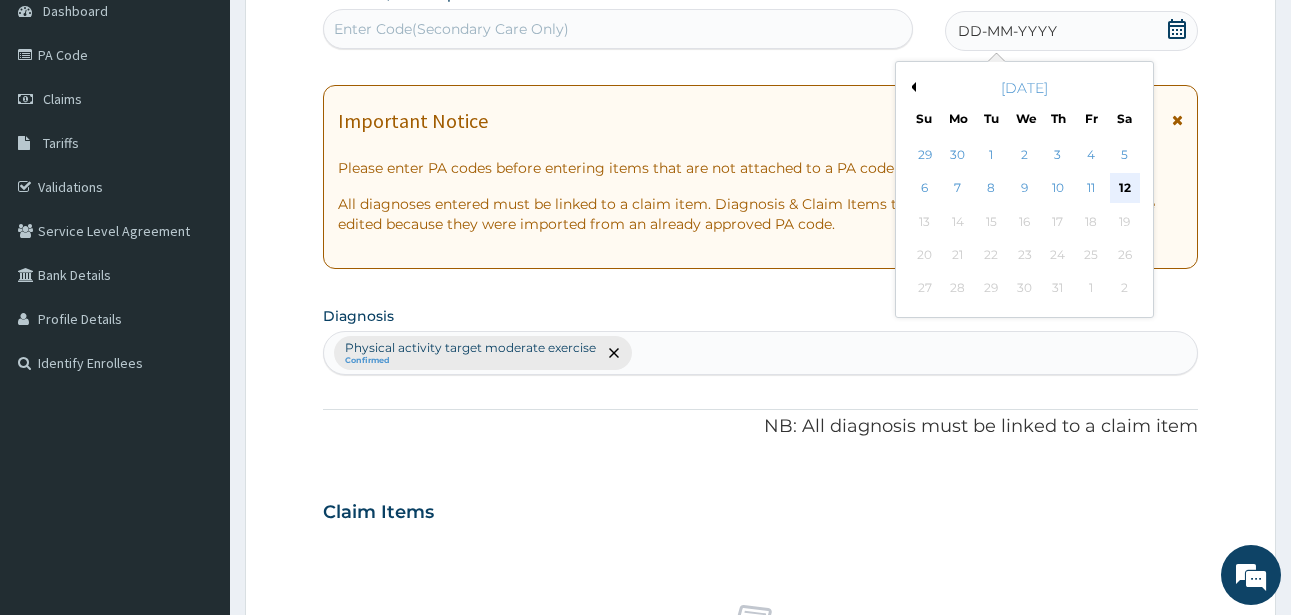 click on "12" at bounding box center (1125, 189) 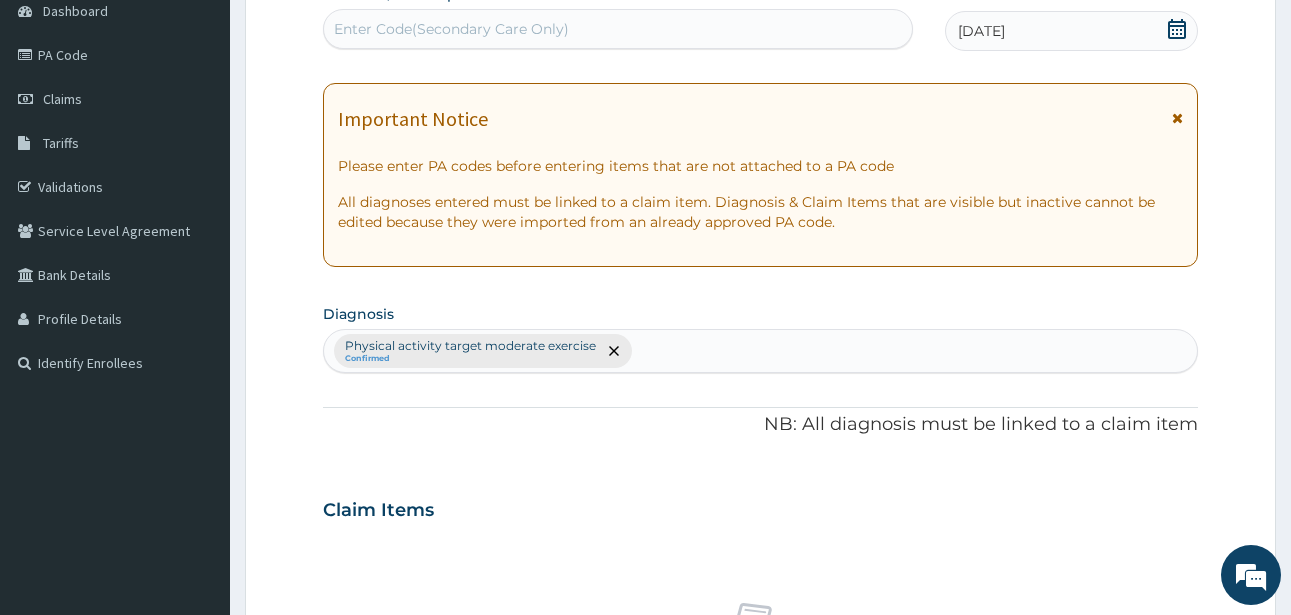 click on "Enter Code(Secondary Care Only)" at bounding box center (618, 29) 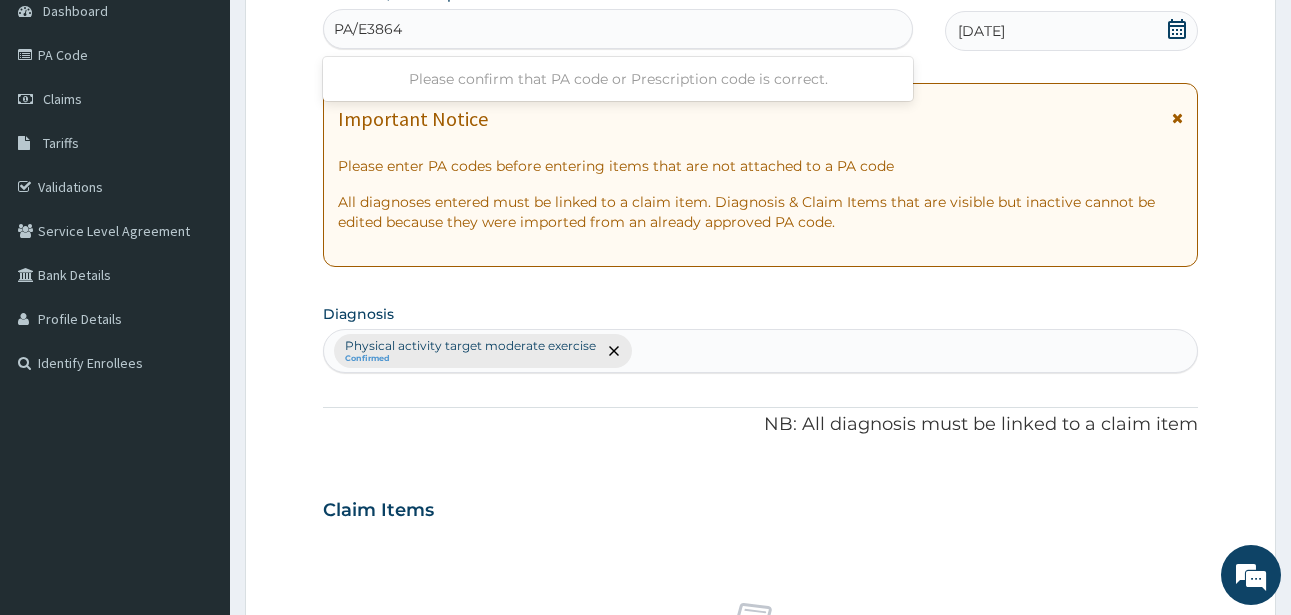 type on "PA/E38642" 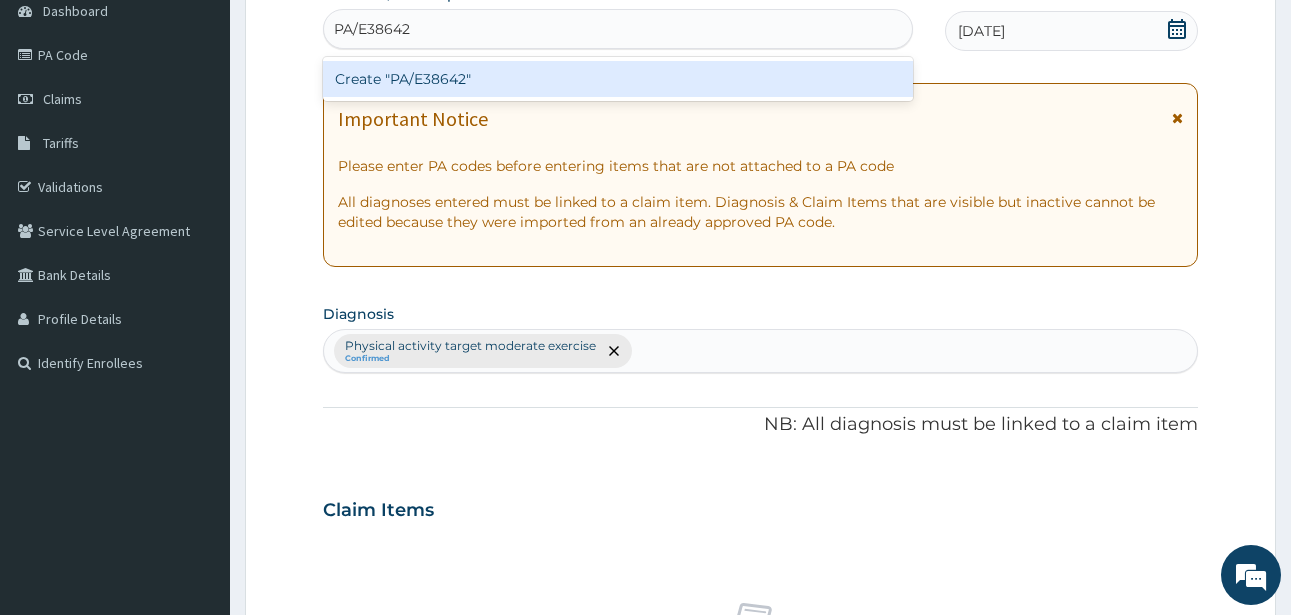 type 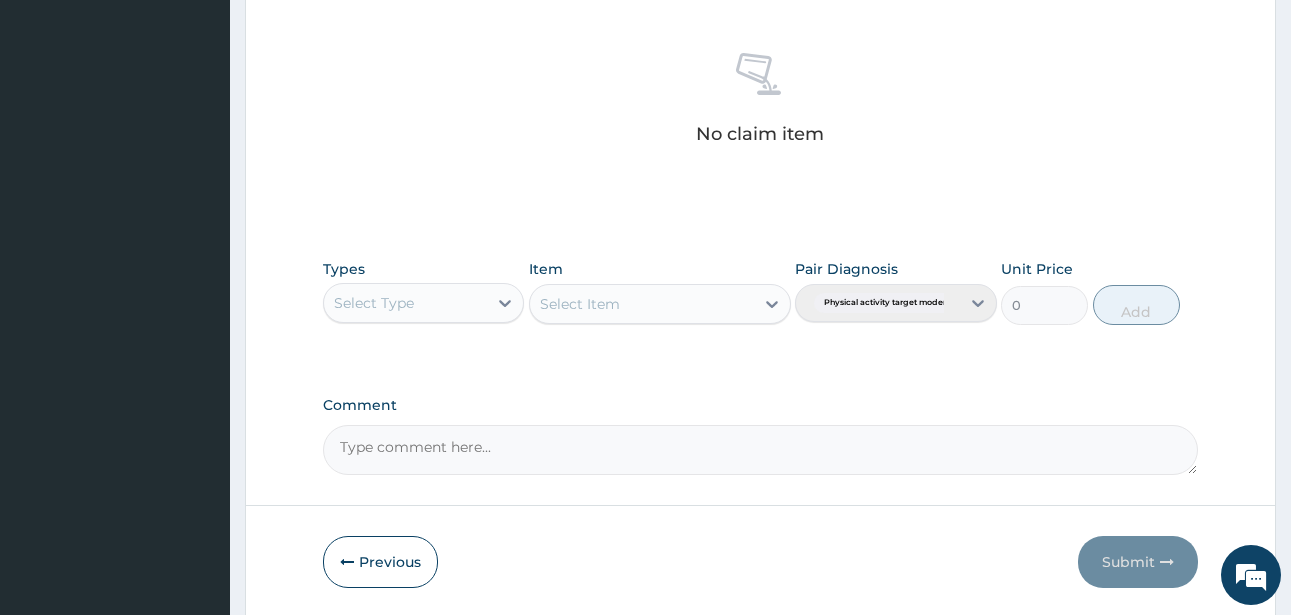 scroll, scrollTop: 827, scrollLeft: 0, axis: vertical 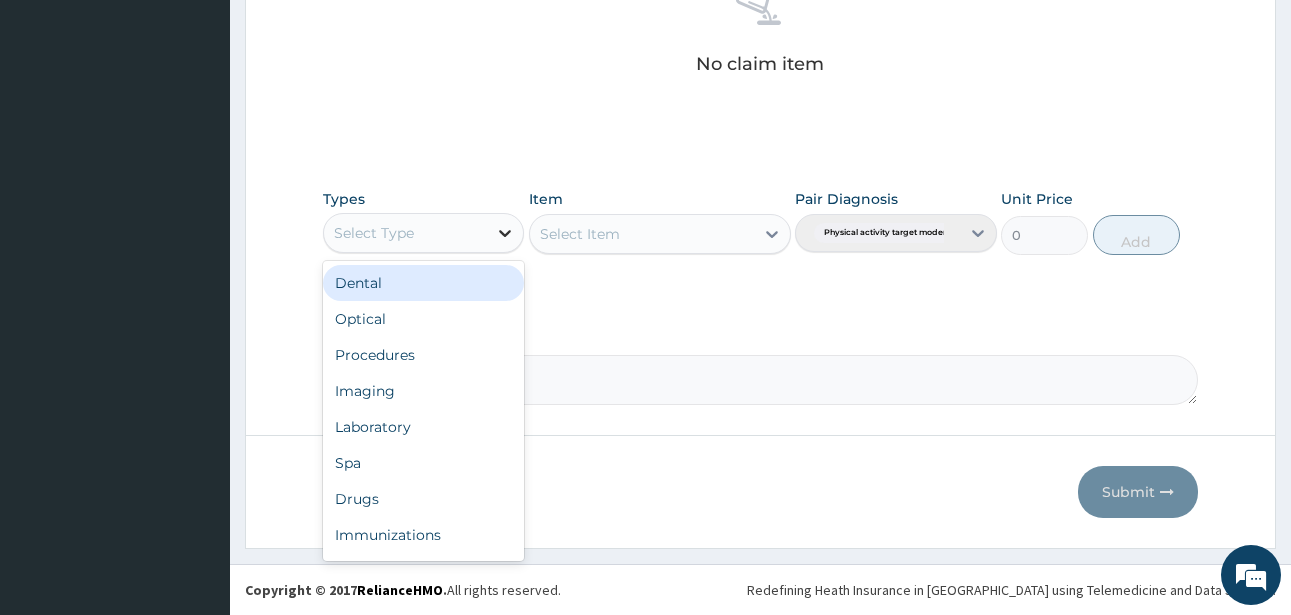 click 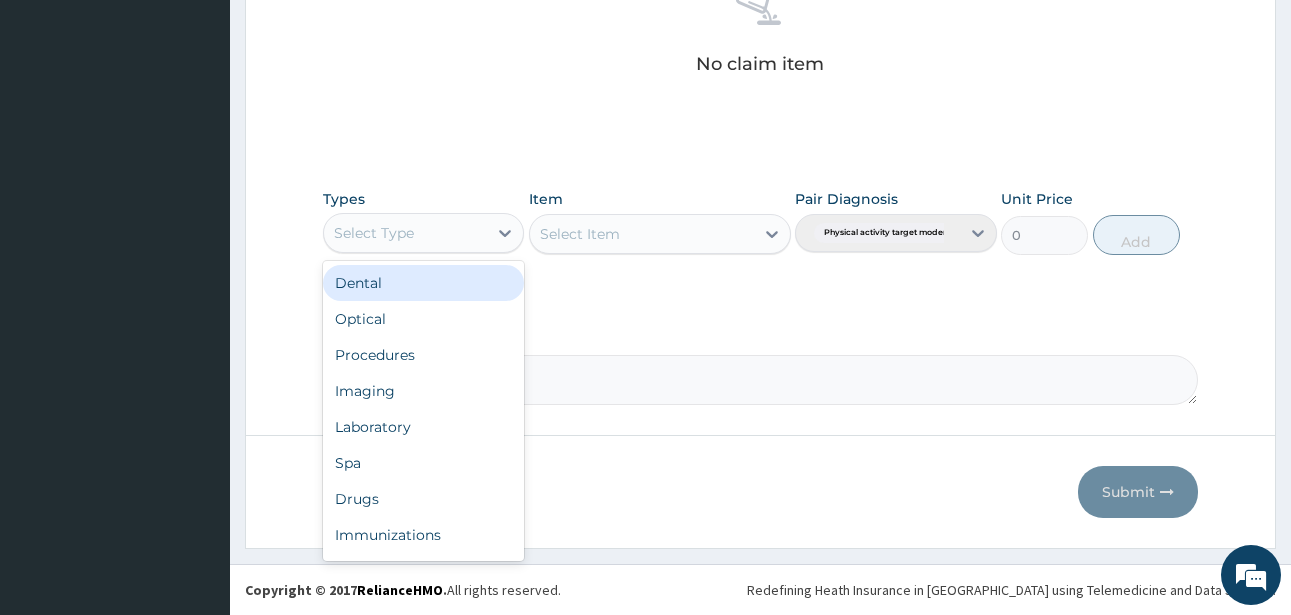 scroll, scrollTop: 68, scrollLeft: 0, axis: vertical 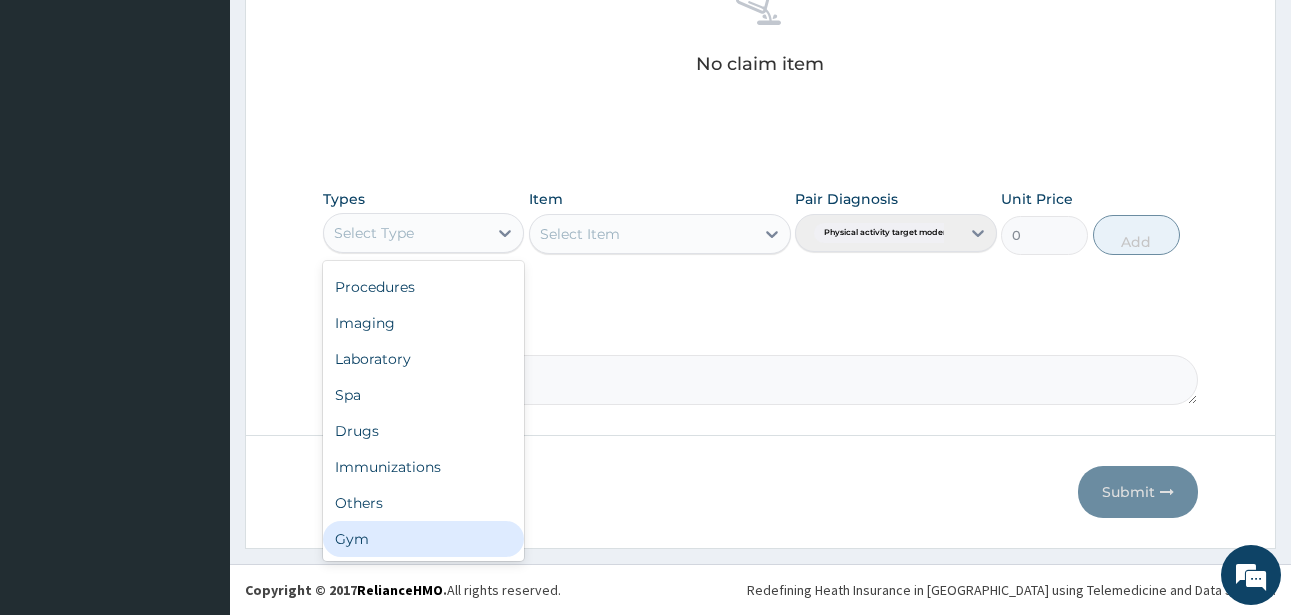 click on "Gym" at bounding box center [423, 539] 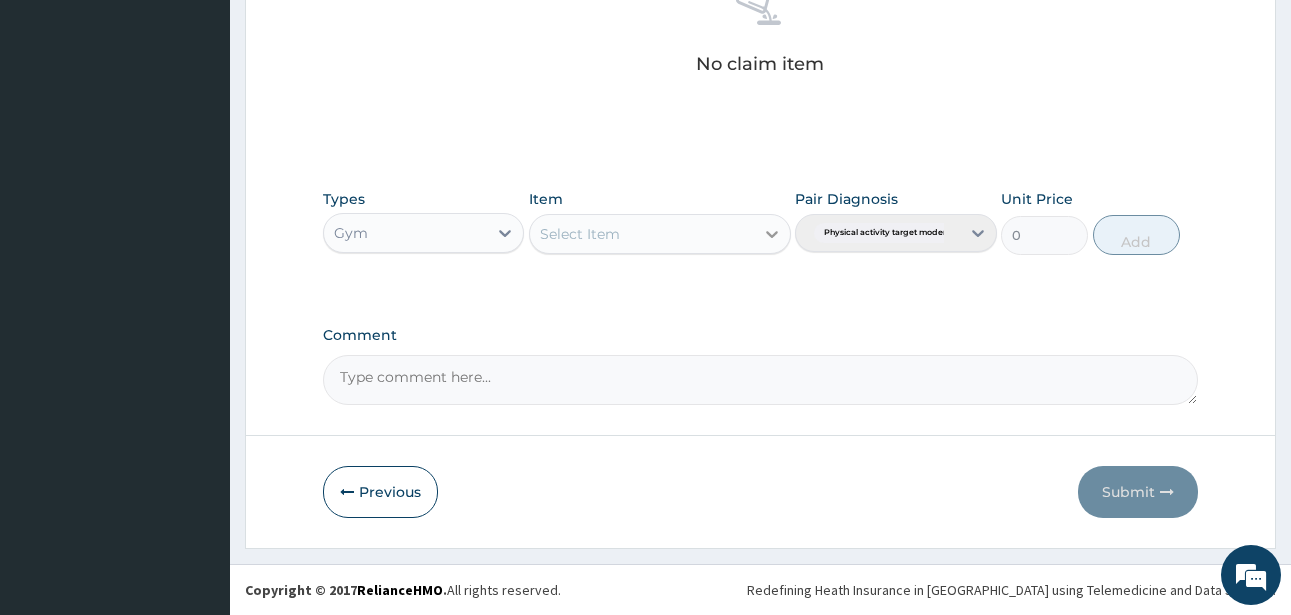 click 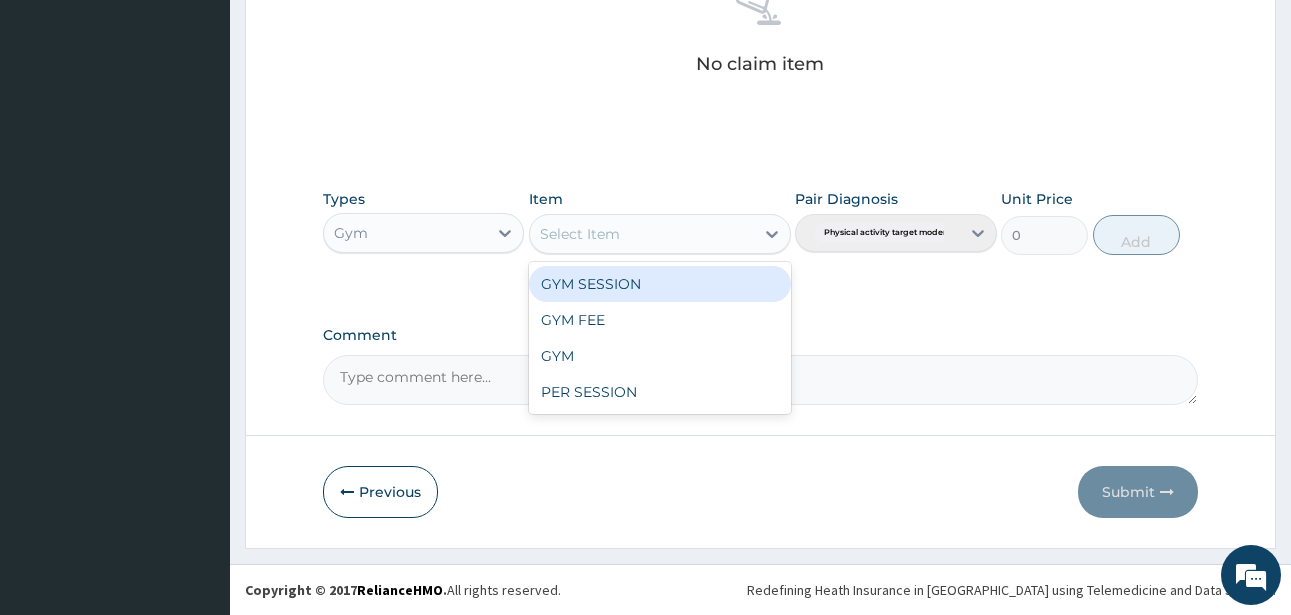 click on "GYM SESSION" at bounding box center [660, 284] 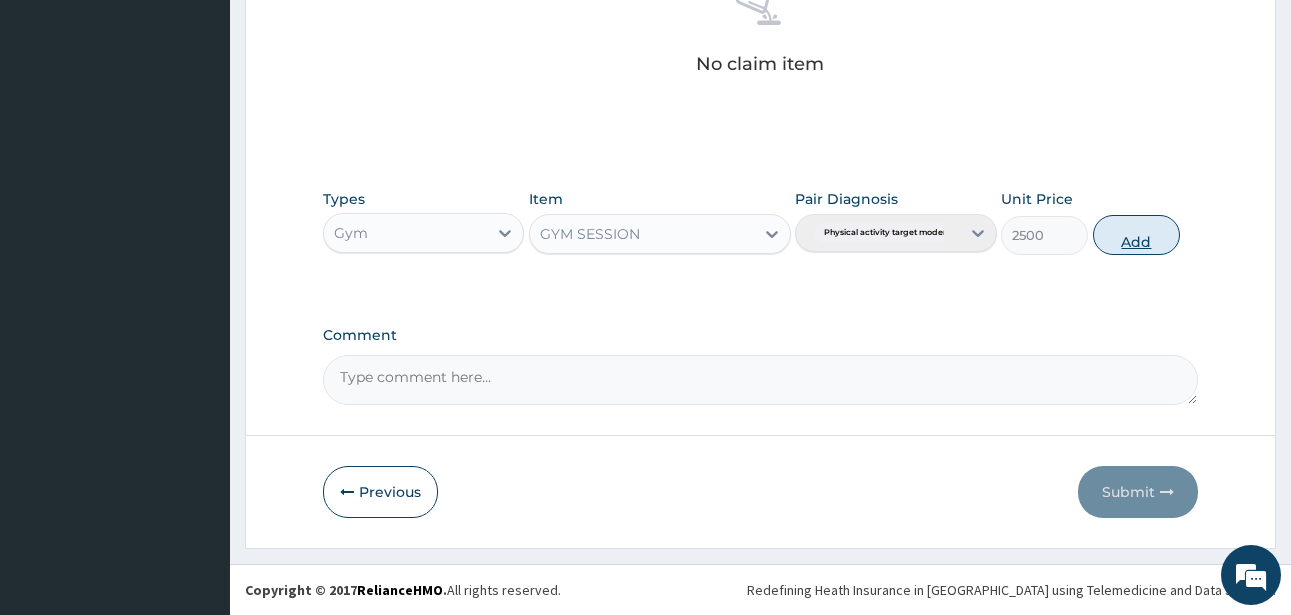 click on "Add" at bounding box center [1136, 235] 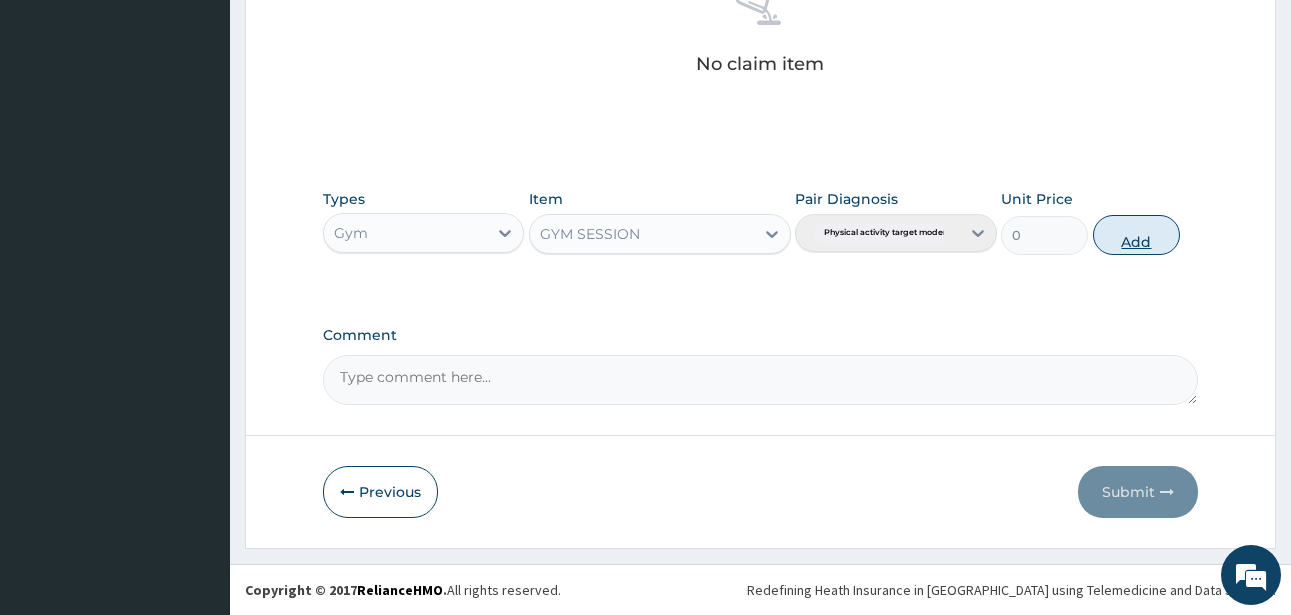 scroll, scrollTop: 747, scrollLeft: 0, axis: vertical 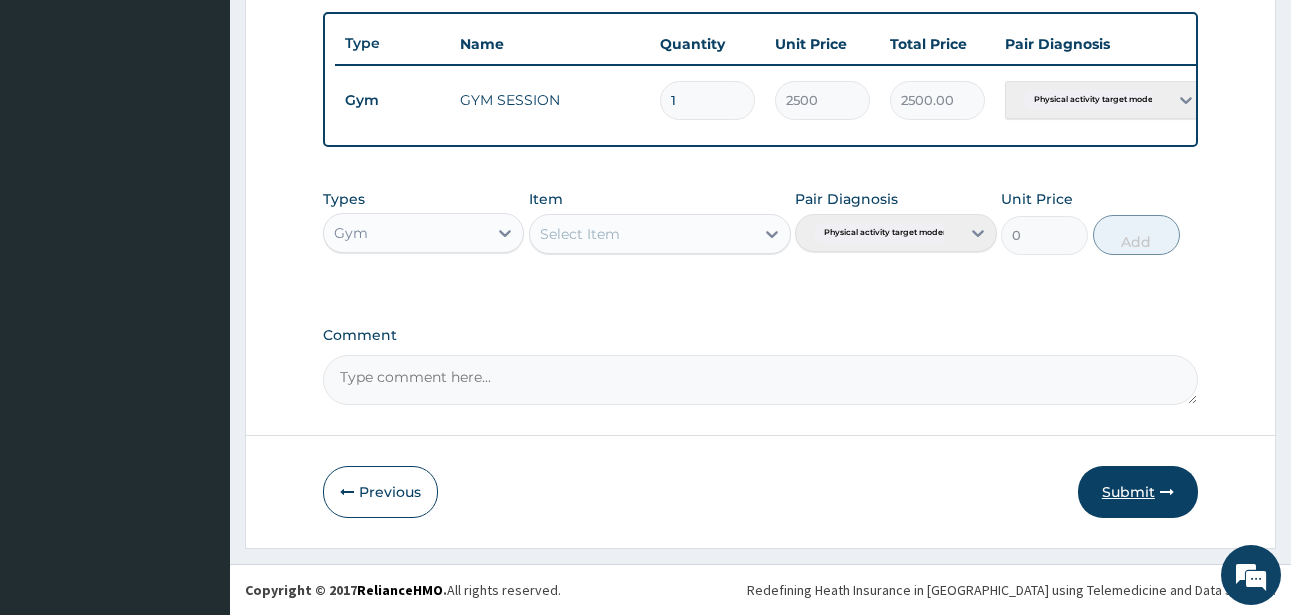 click on "Submit" at bounding box center [1138, 492] 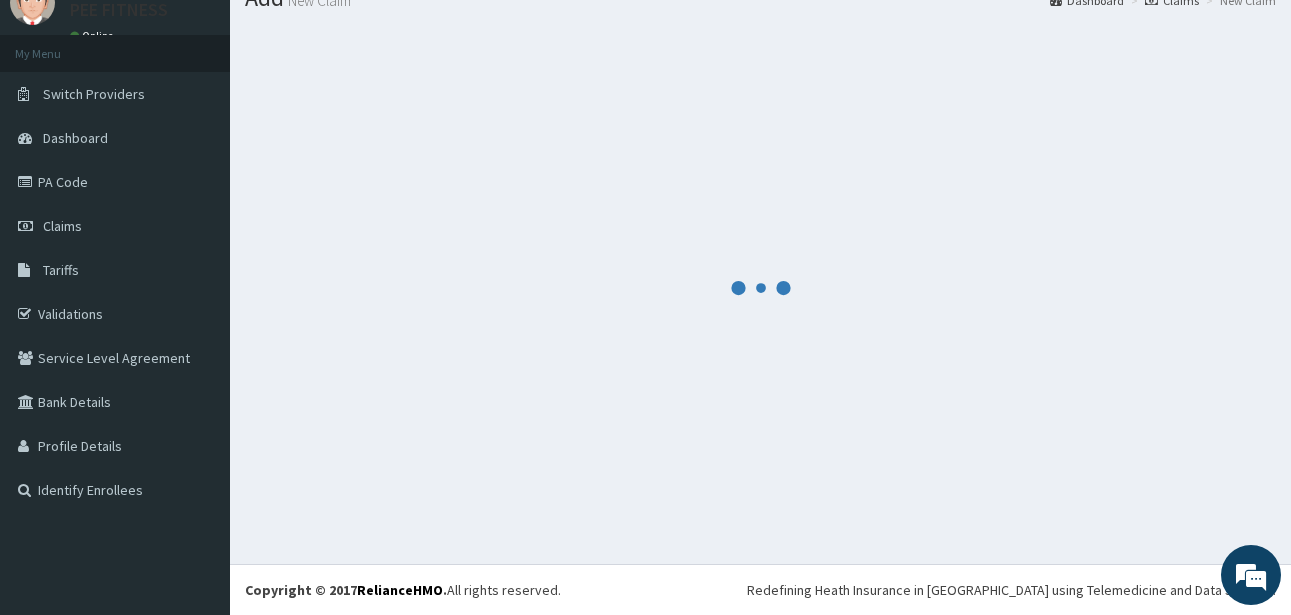 scroll, scrollTop: 747, scrollLeft: 0, axis: vertical 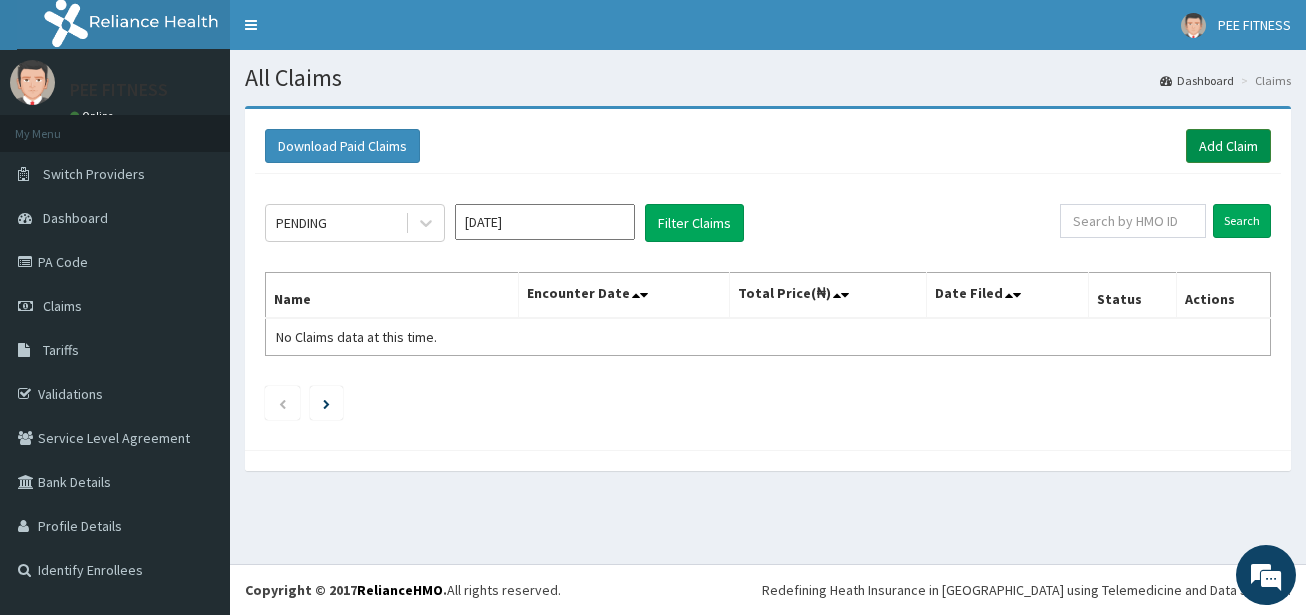click on "Add Claim" at bounding box center (1228, 146) 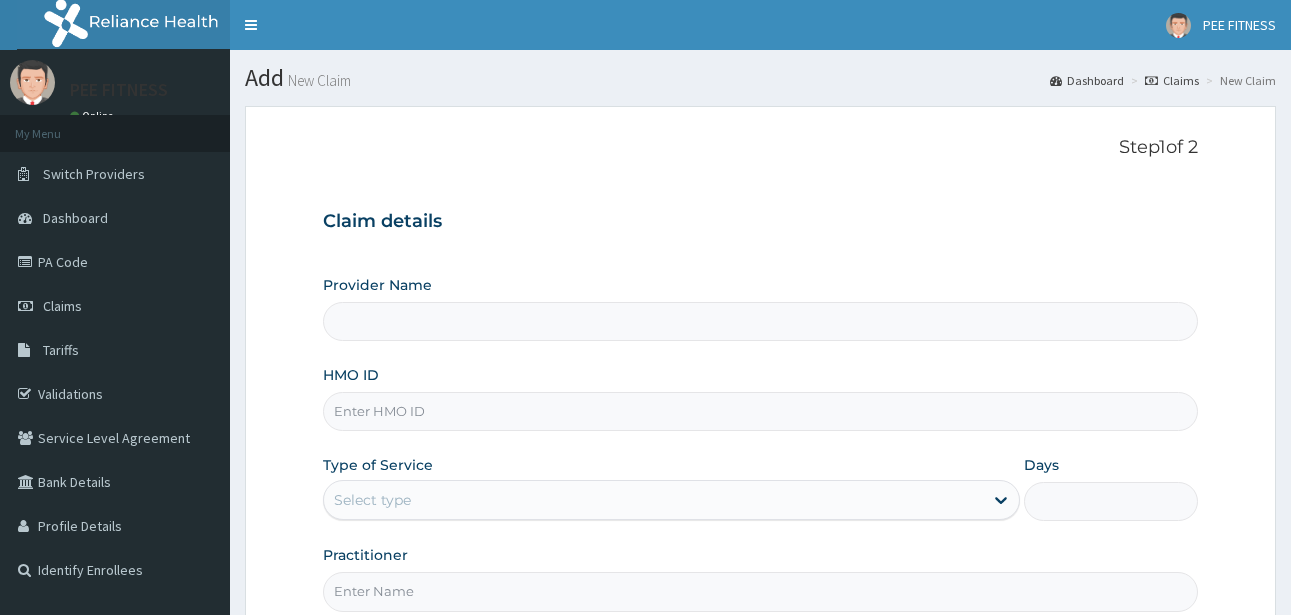 scroll, scrollTop: 0, scrollLeft: 0, axis: both 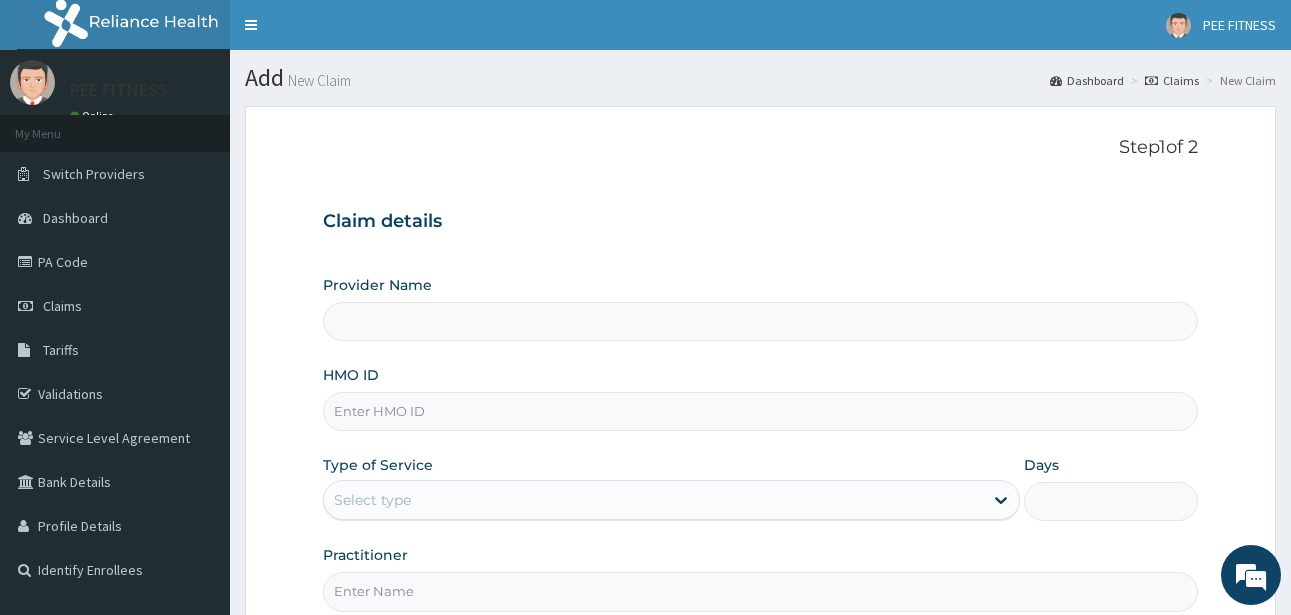type on "PEE FITNESS" 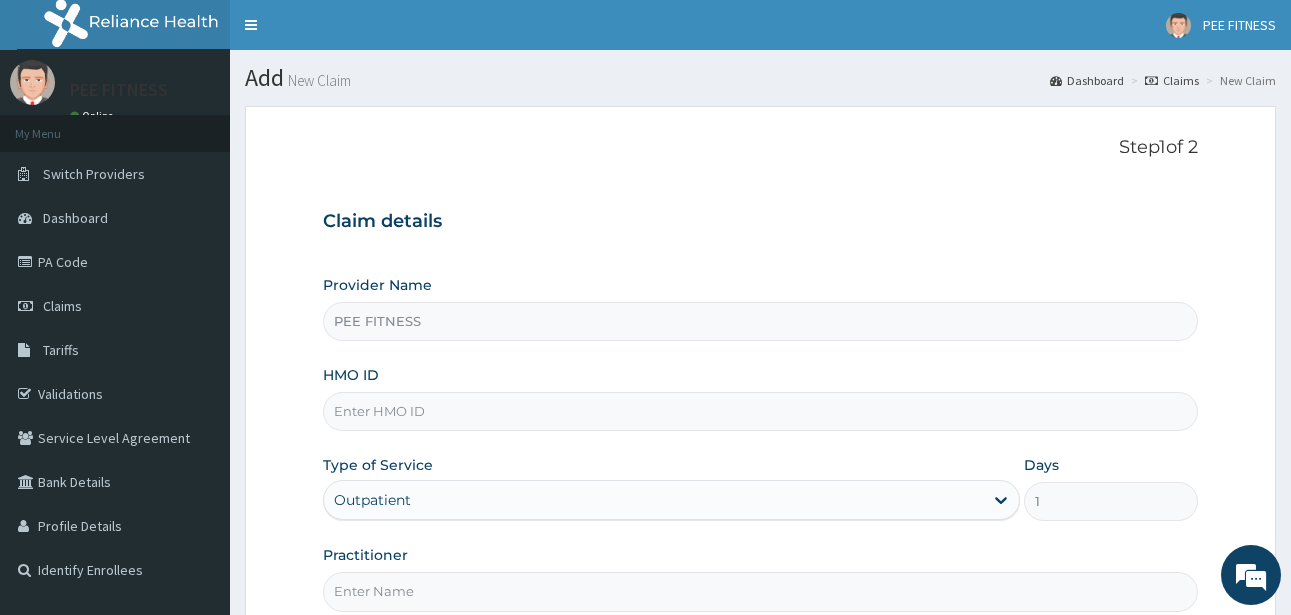 click on "HMO ID" at bounding box center [760, 411] 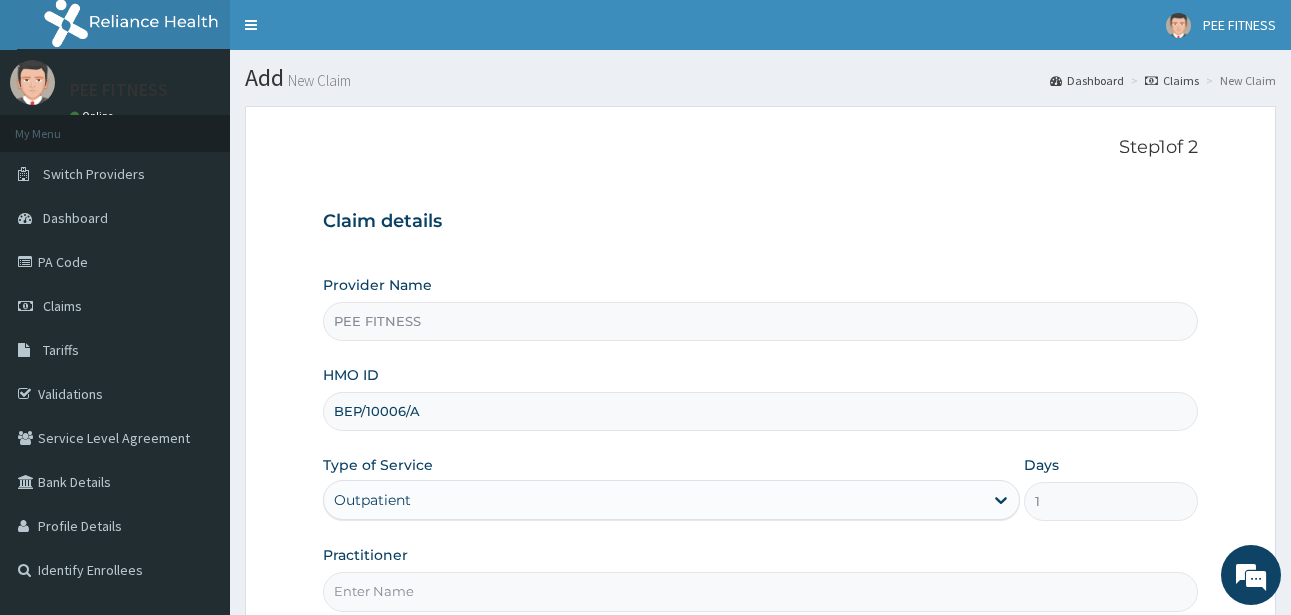 type on "BEP/10006/A" 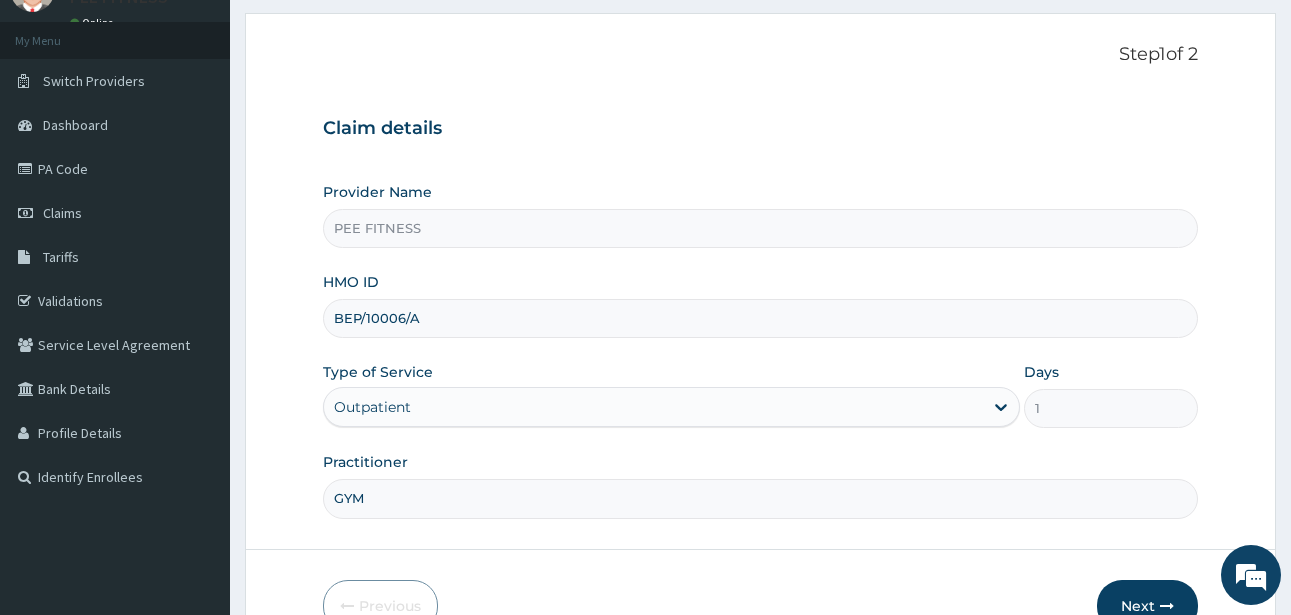 scroll, scrollTop: 207, scrollLeft: 0, axis: vertical 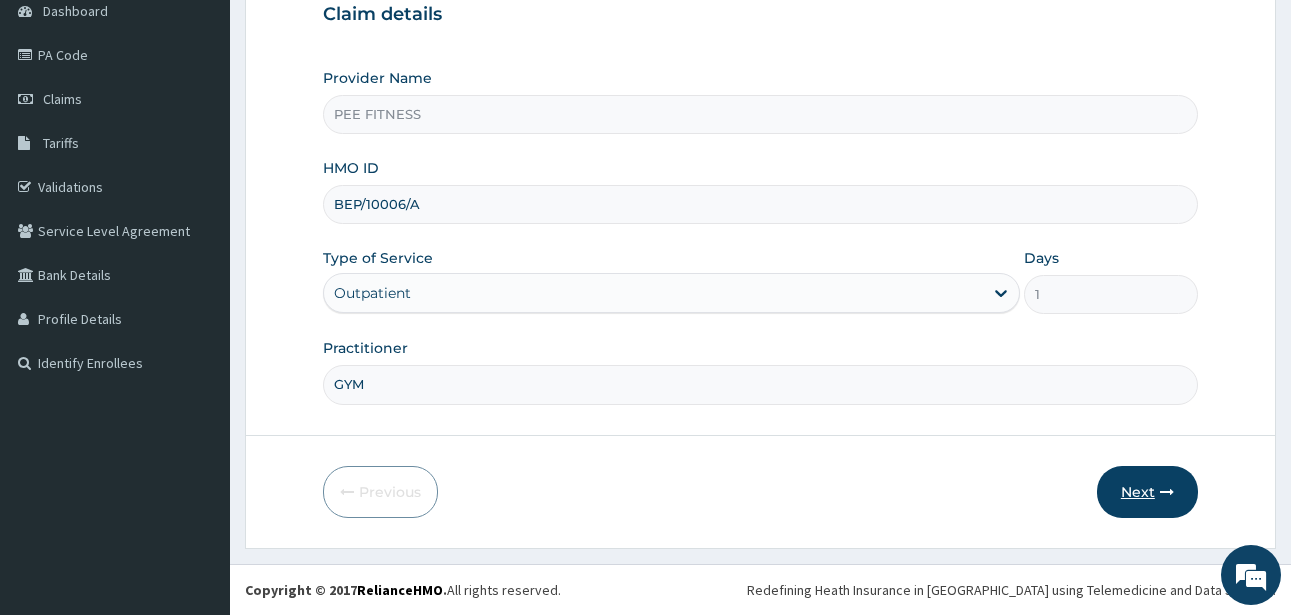 type on "GYM" 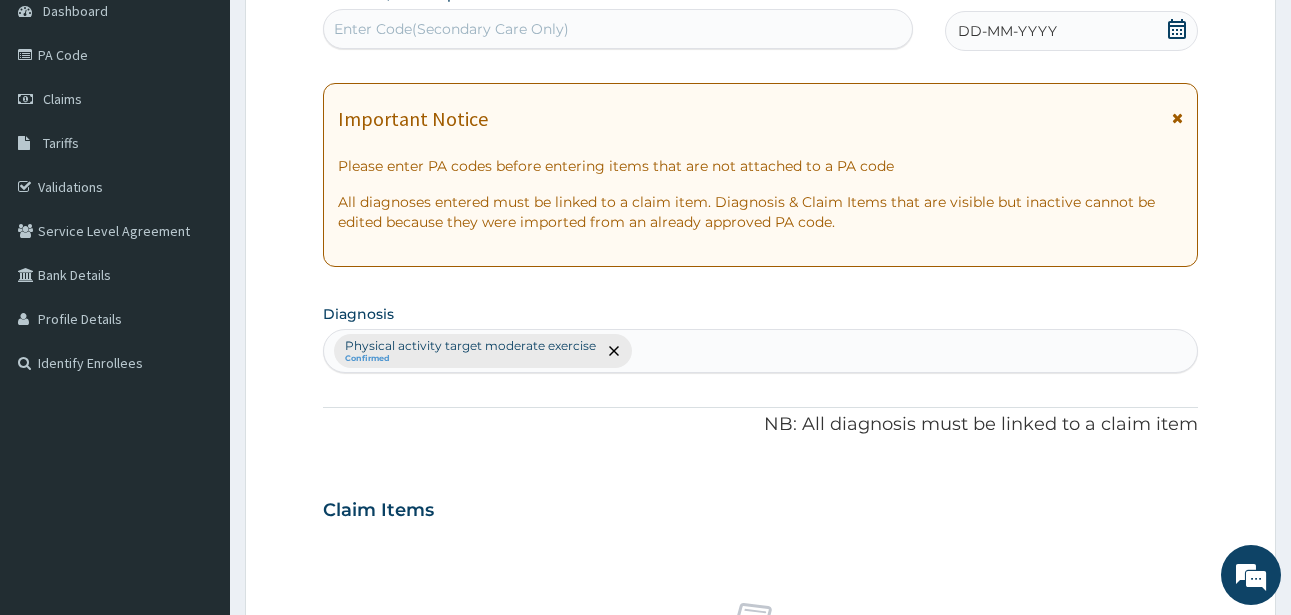 click on "Enter Code(Secondary Care Only)" at bounding box center [451, 29] 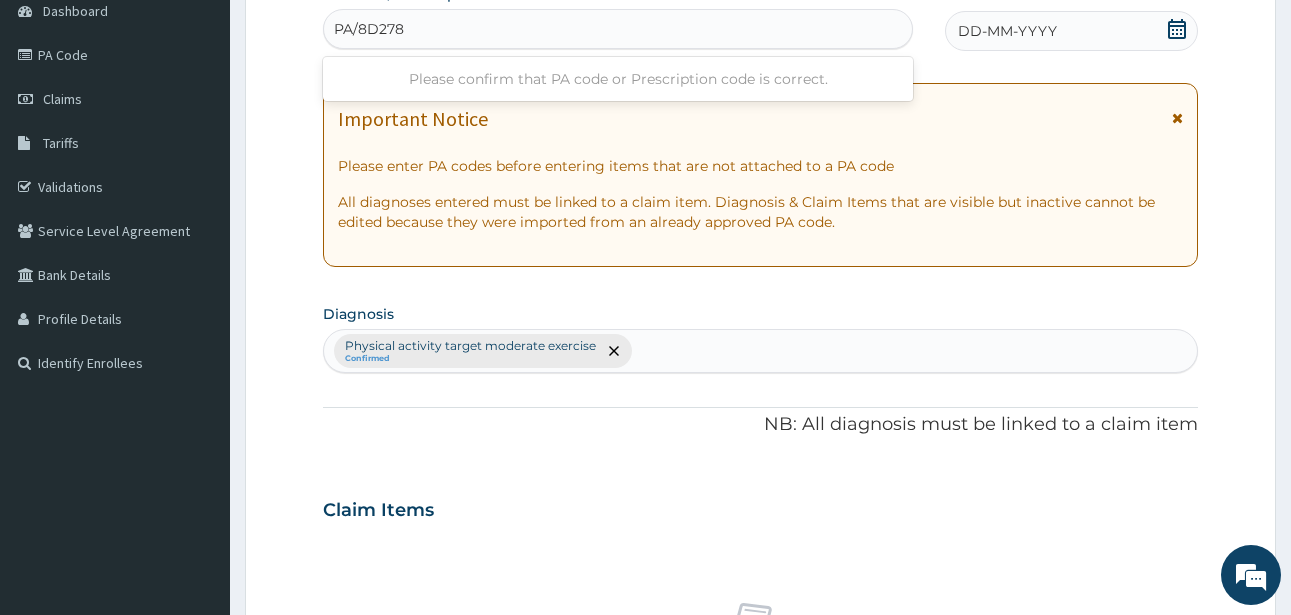 type on "PA/8D278F" 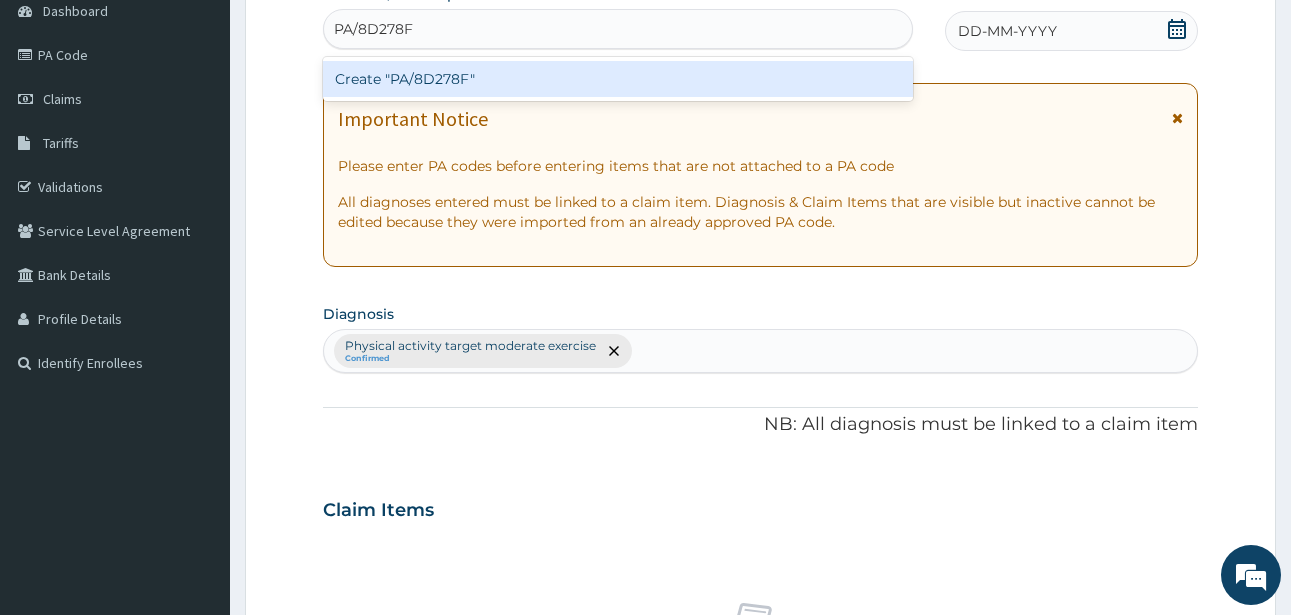 type 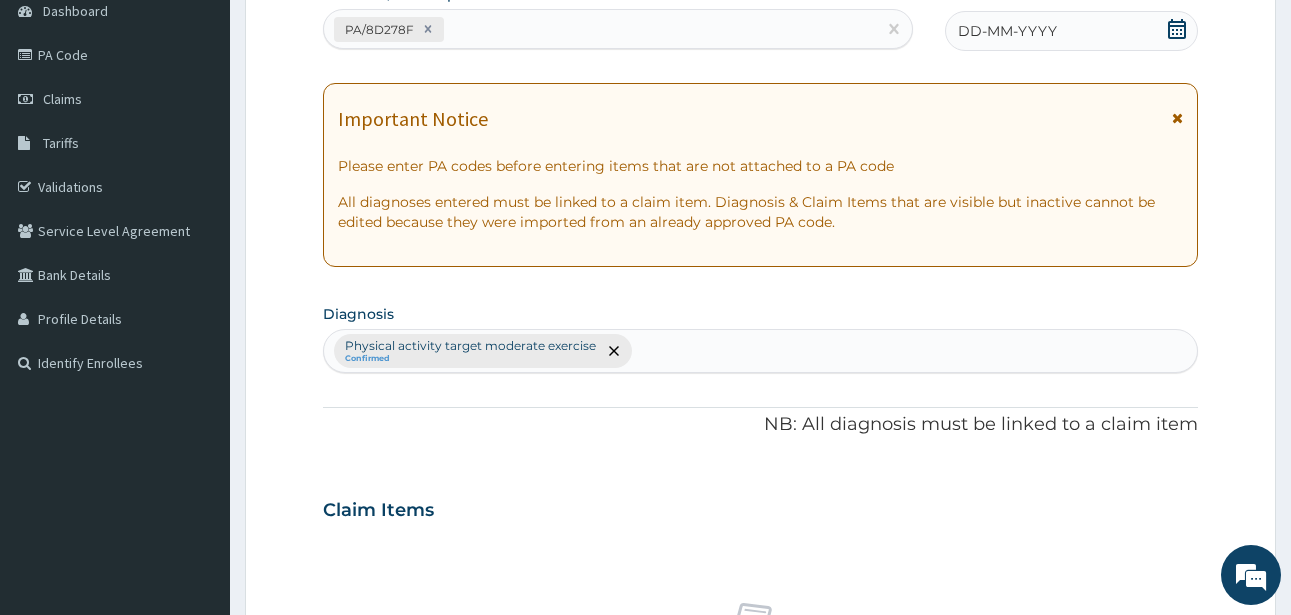 click 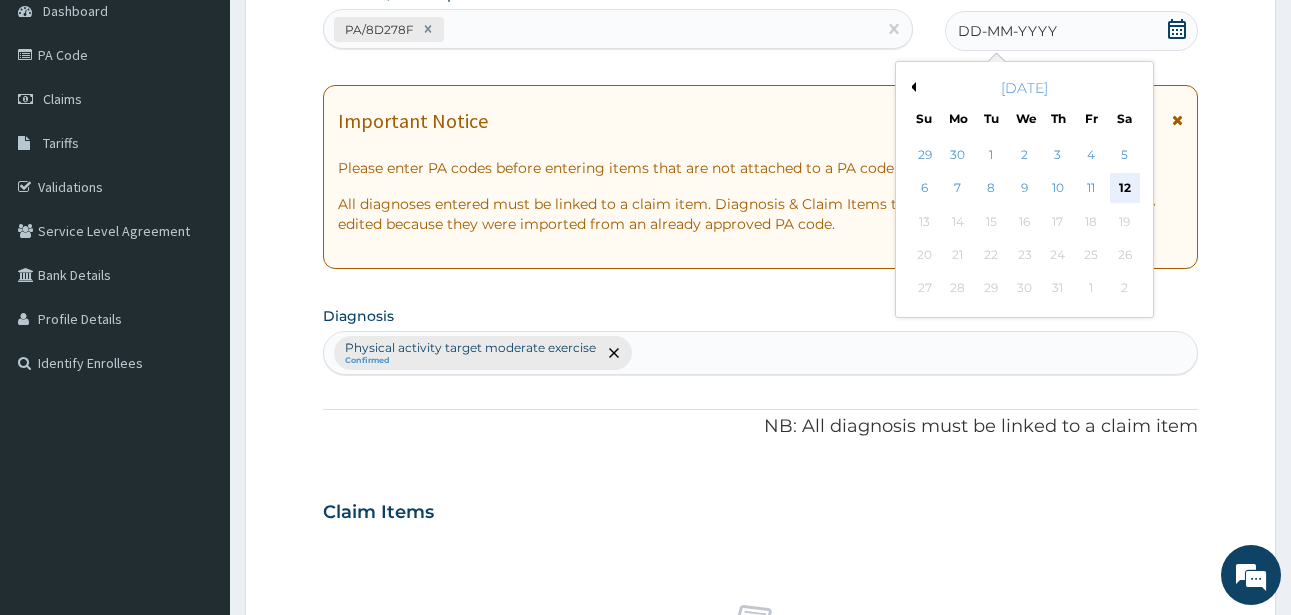 click on "12" at bounding box center (1125, 189) 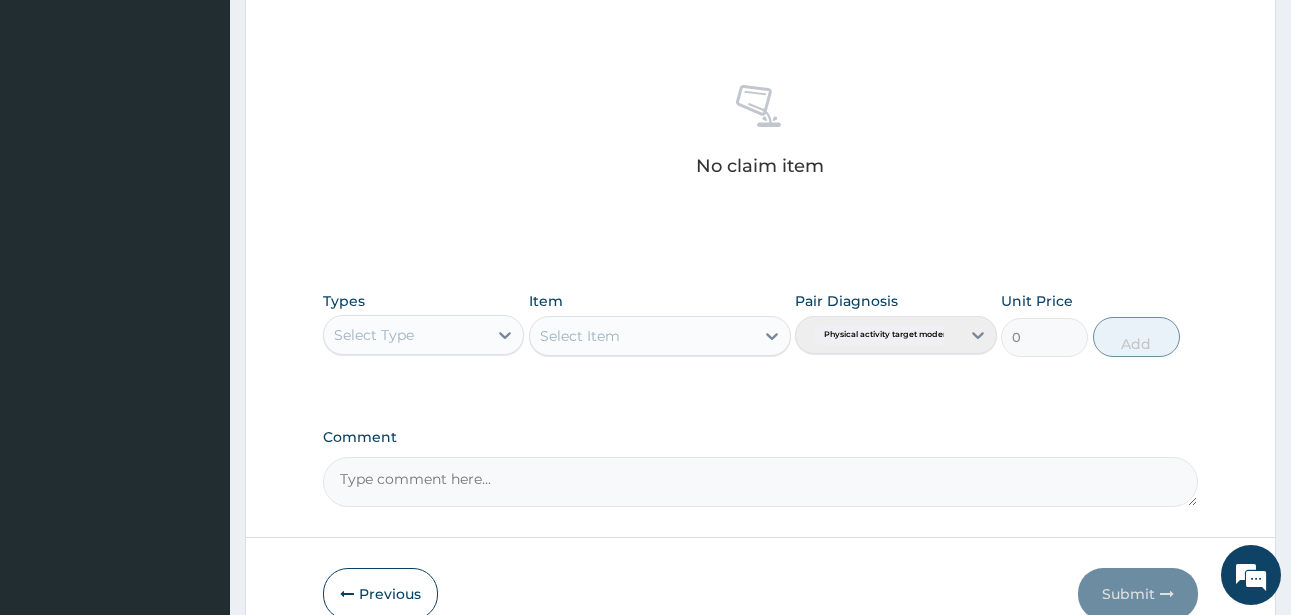scroll, scrollTop: 827, scrollLeft: 0, axis: vertical 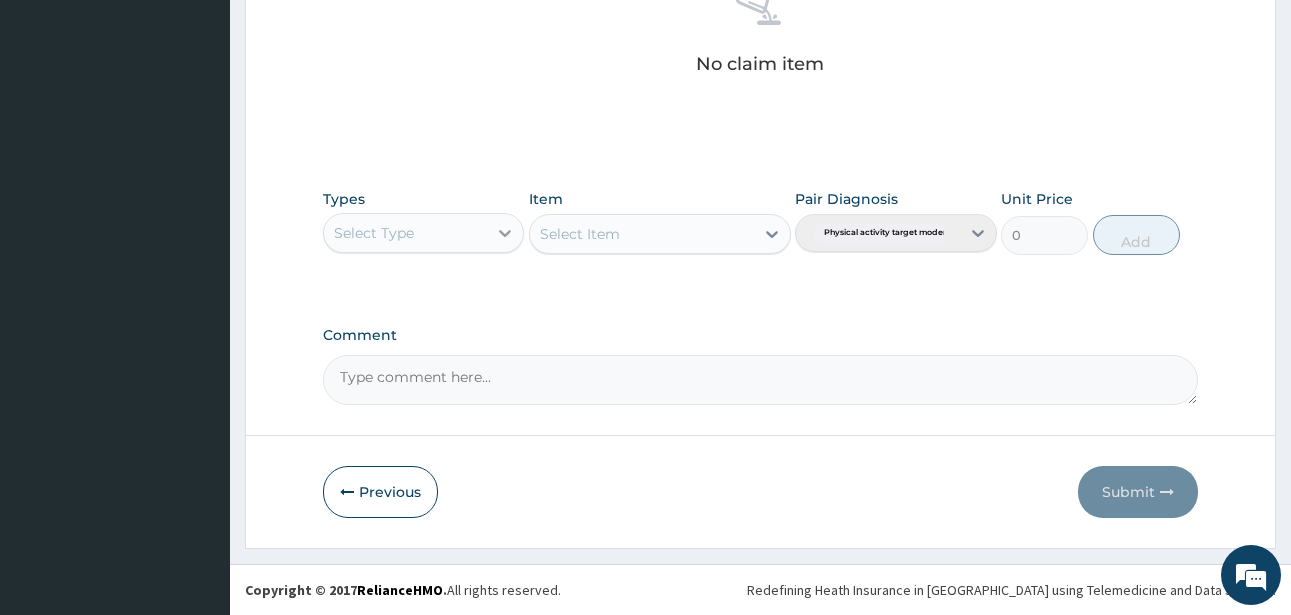 click 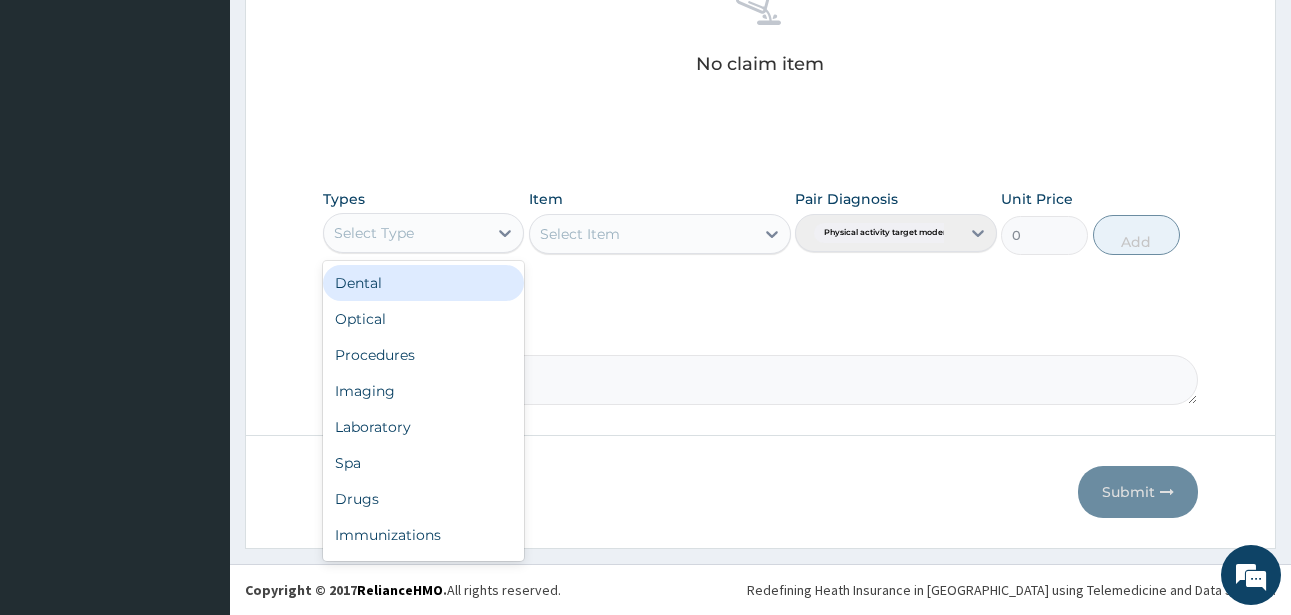 scroll, scrollTop: 68, scrollLeft: 0, axis: vertical 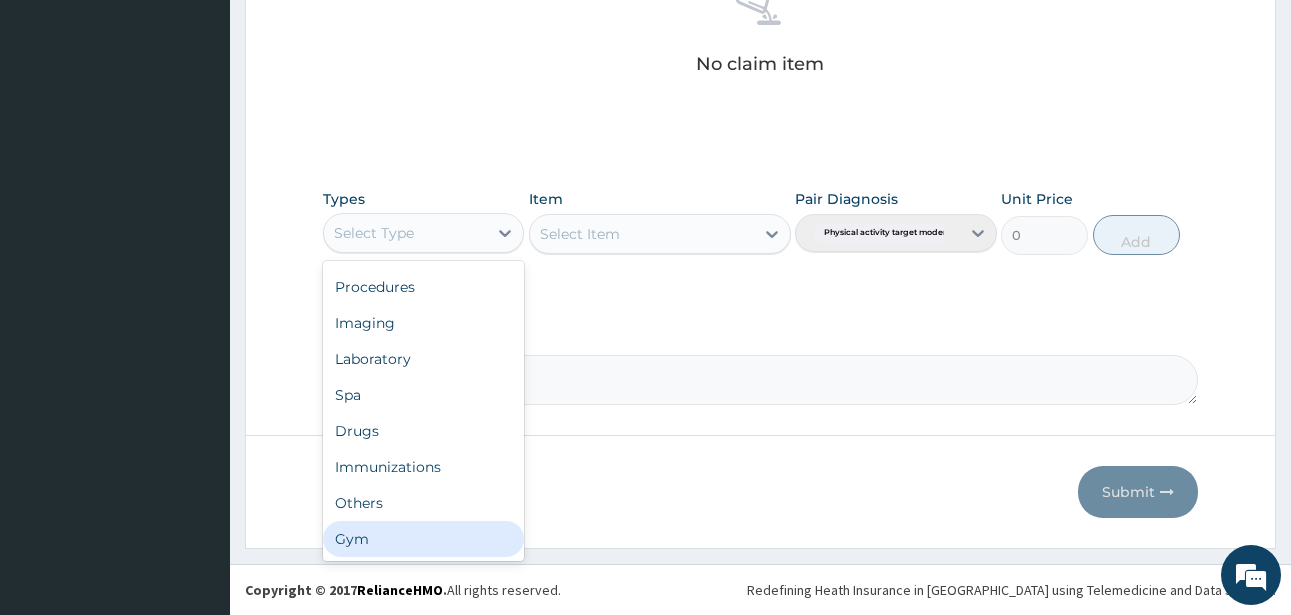 click on "Gym" at bounding box center [423, 539] 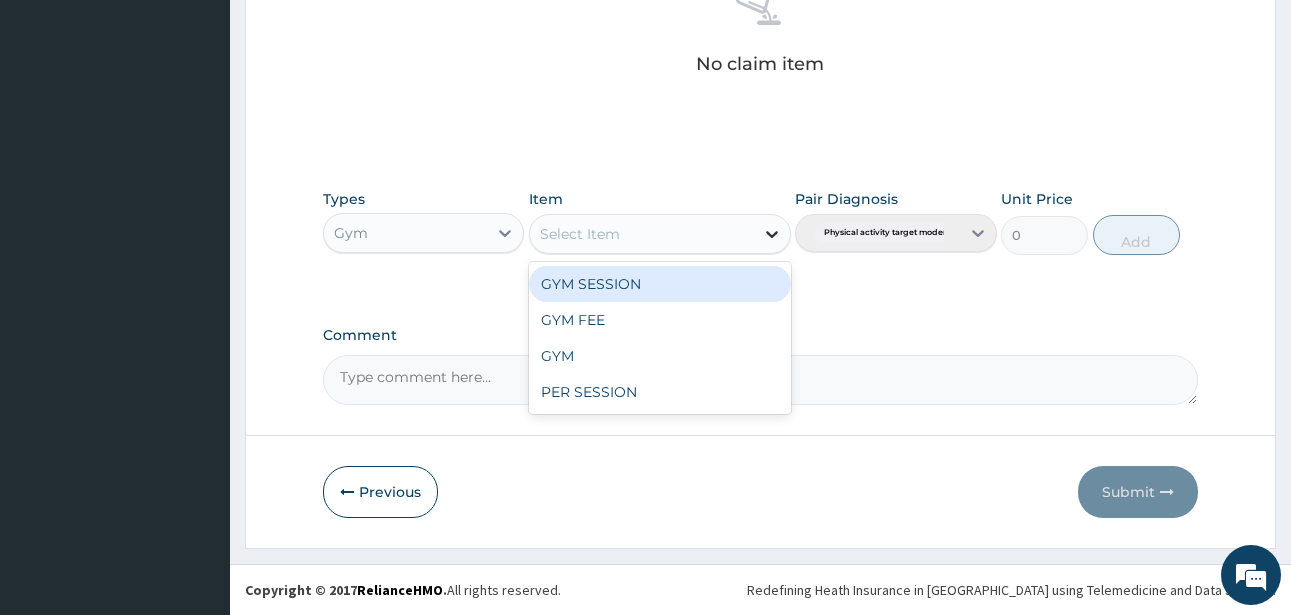 click 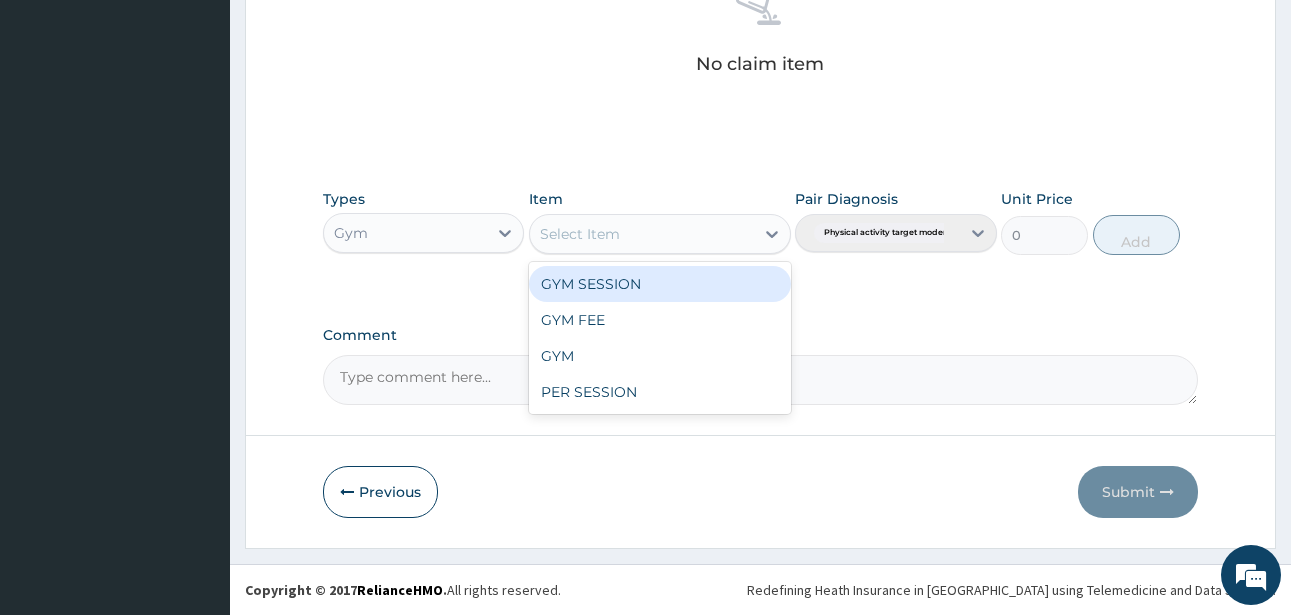 click on "GYM SESSION" at bounding box center (660, 284) 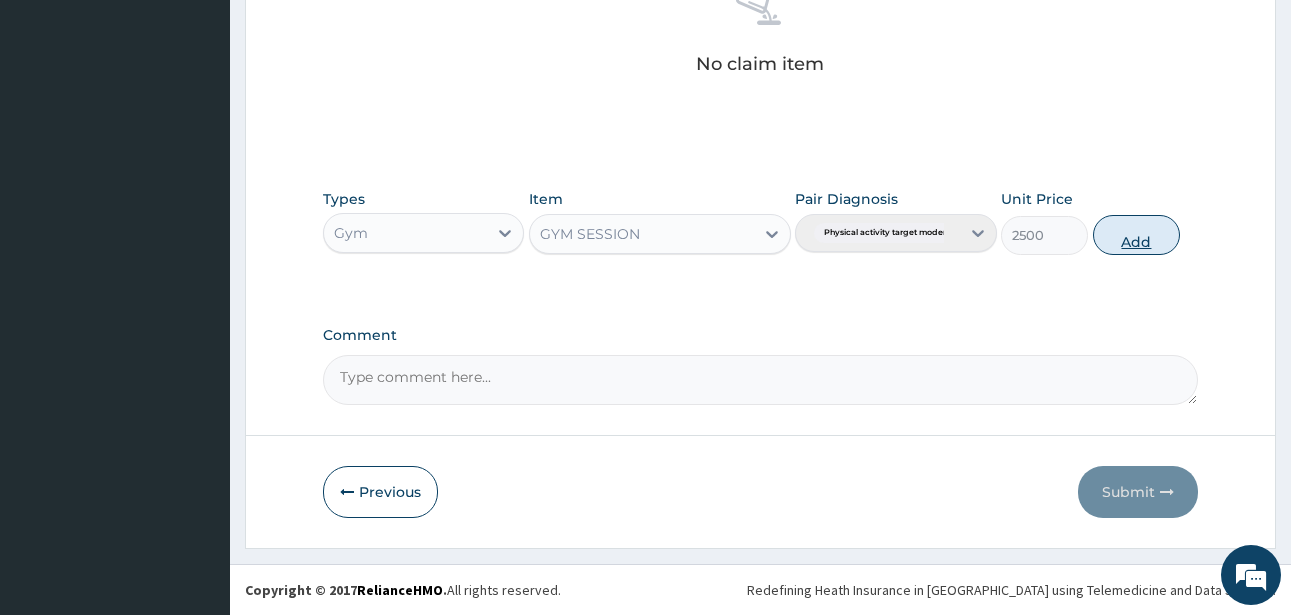 click on "Add" at bounding box center [1136, 235] 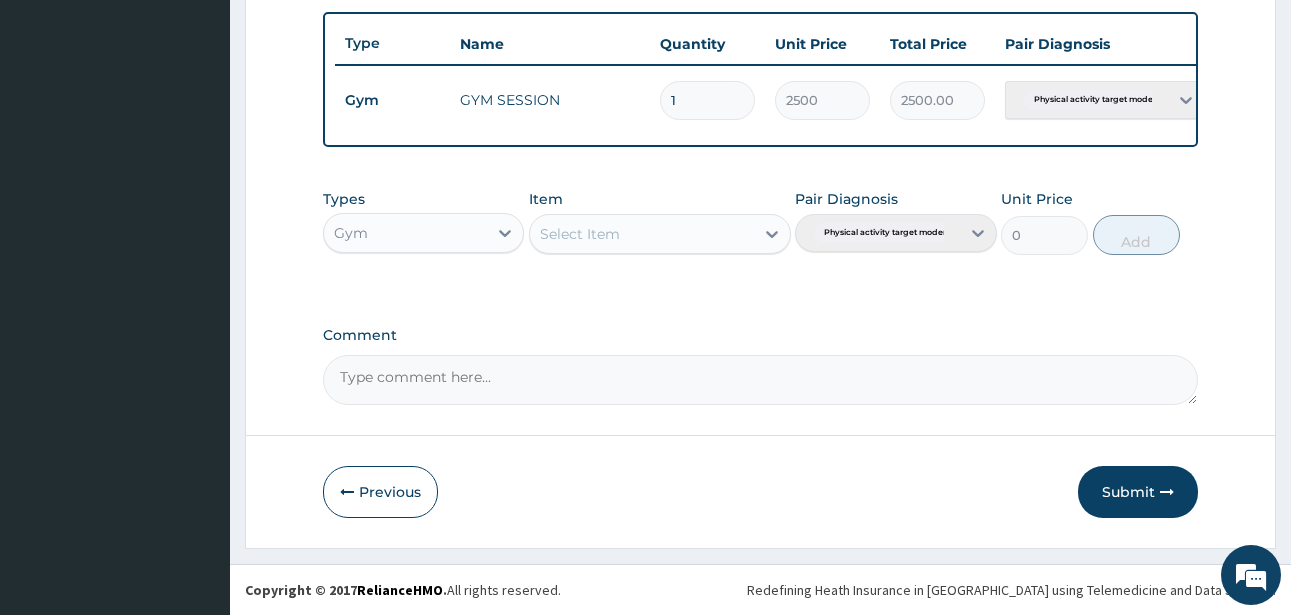 drag, startPoint x: 1158, startPoint y: 497, endPoint x: 1156, endPoint y: 482, distance: 15.132746 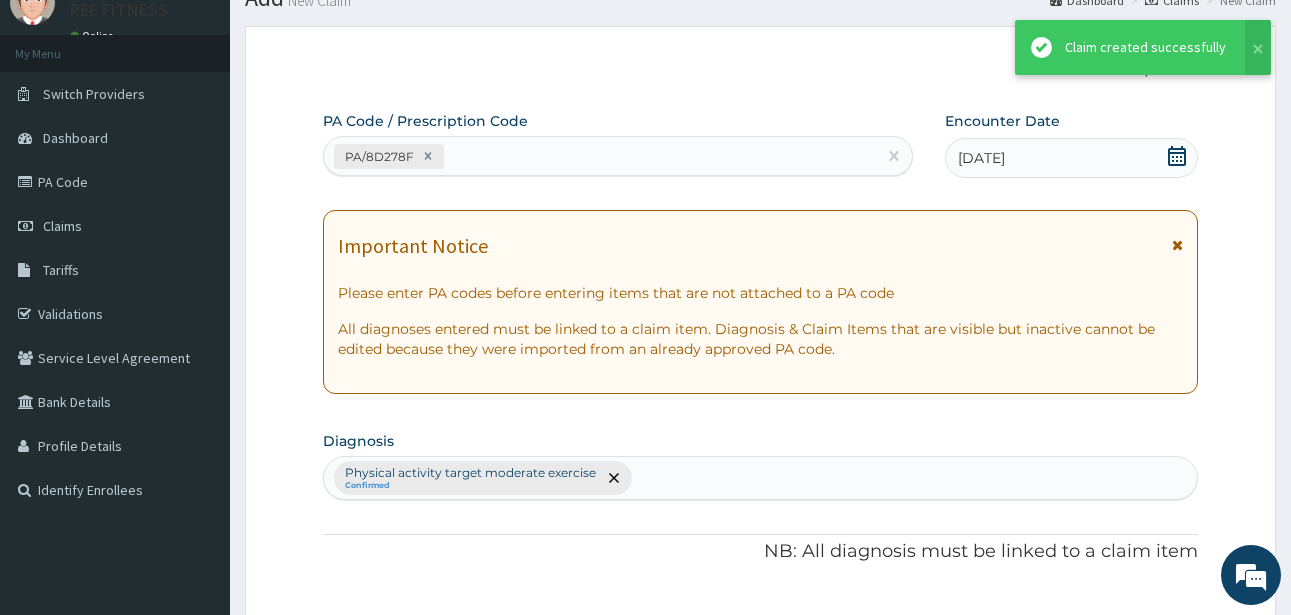 scroll, scrollTop: 747, scrollLeft: 0, axis: vertical 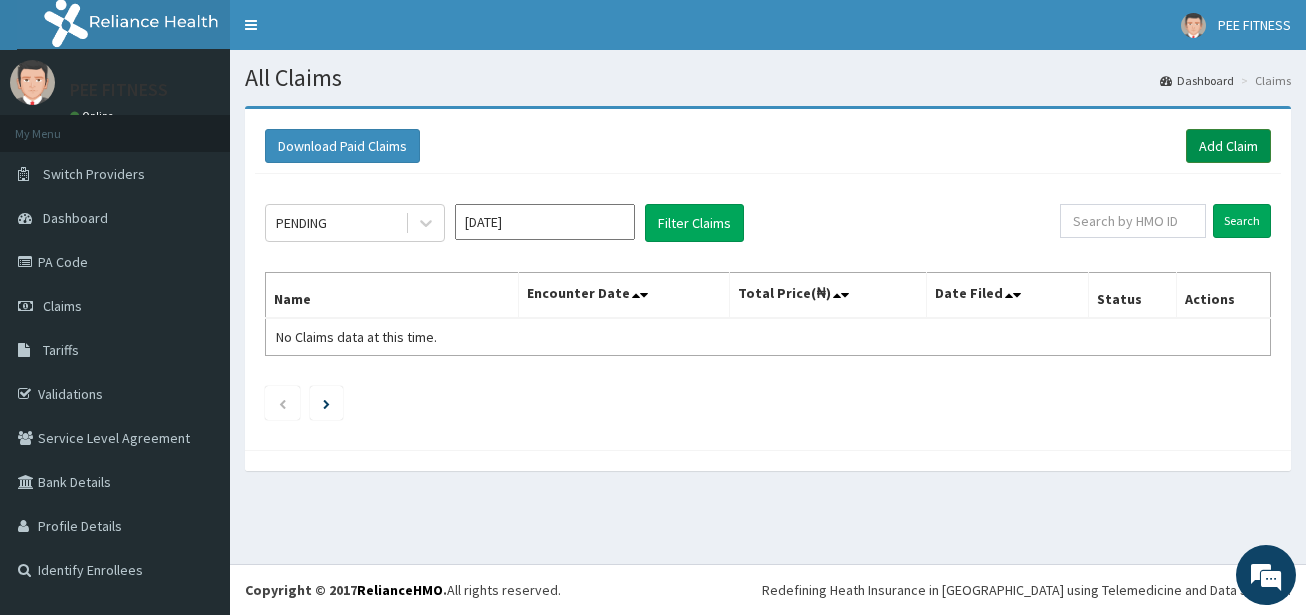 click on "Add Claim" at bounding box center [1228, 146] 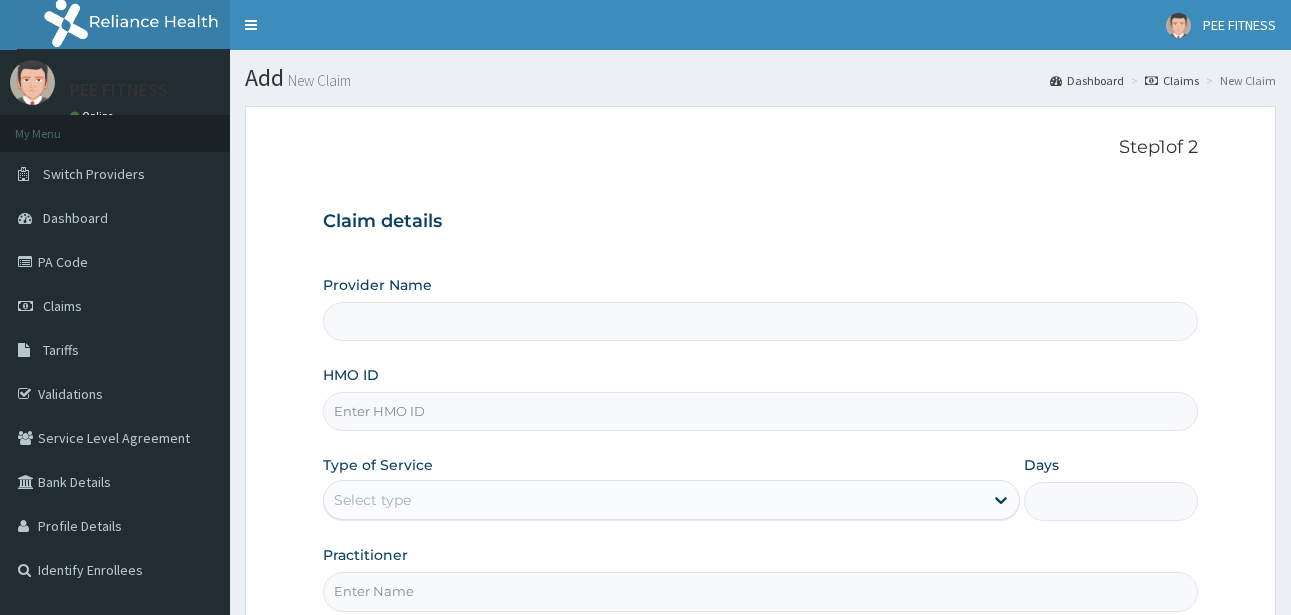 scroll, scrollTop: 0, scrollLeft: 0, axis: both 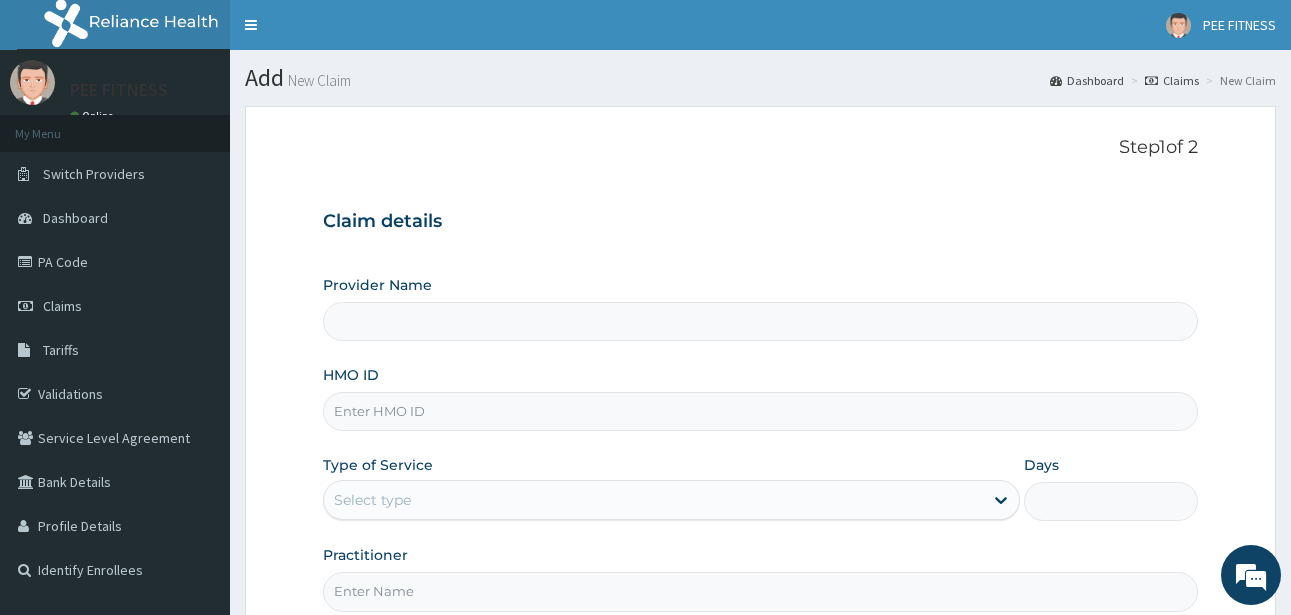 type on "PEE FITNESS" 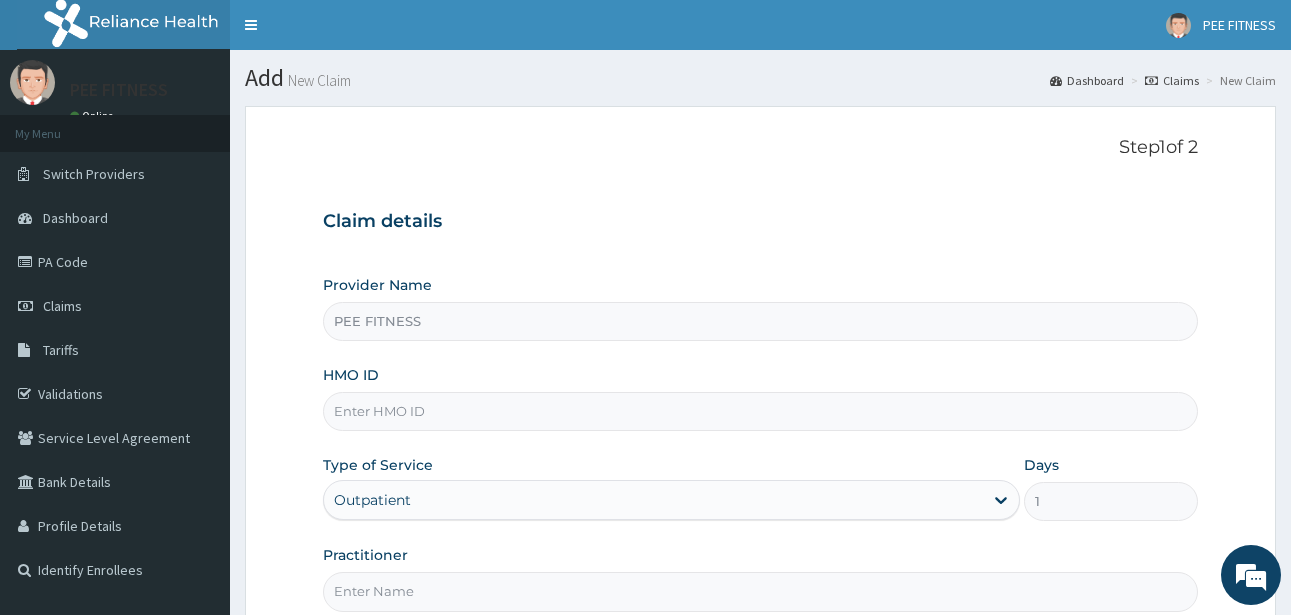 click on "HMO ID" at bounding box center [760, 411] 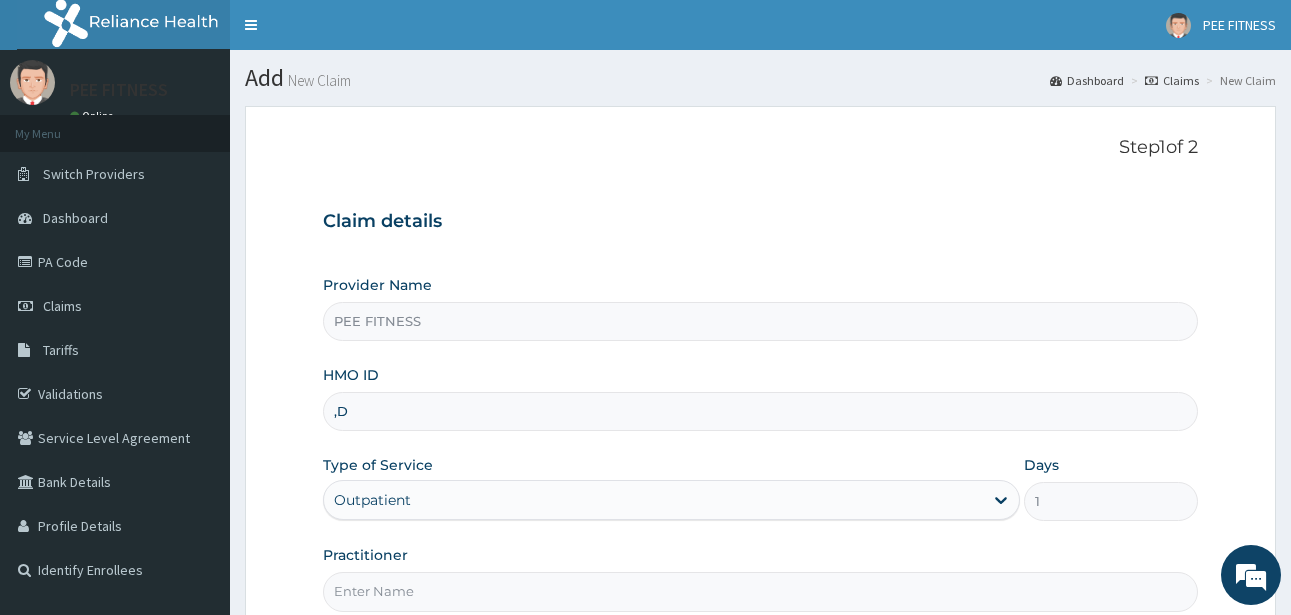 scroll, scrollTop: 0, scrollLeft: 0, axis: both 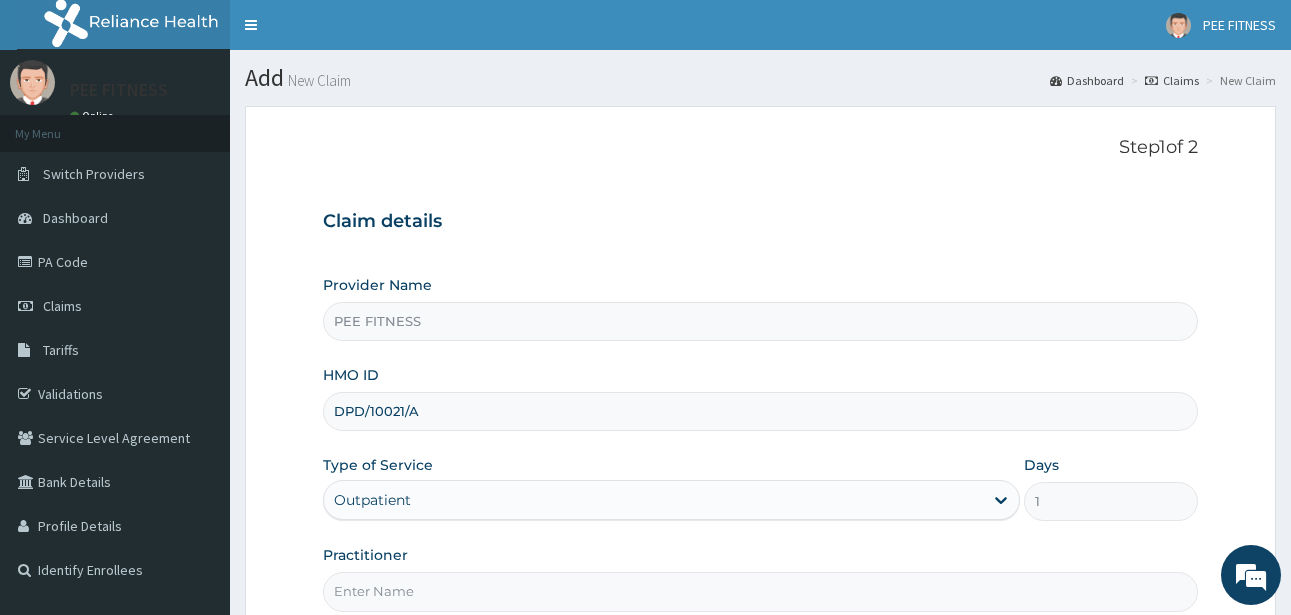 type on "DPD/10021/A" 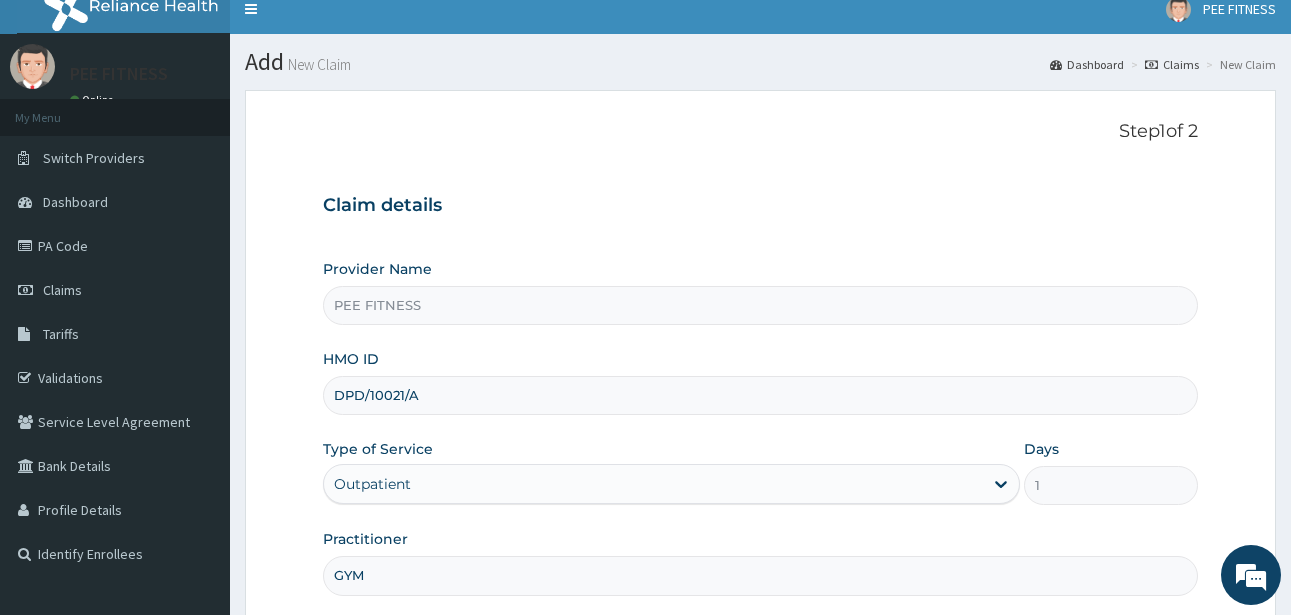 scroll, scrollTop: 207, scrollLeft: 0, axis: vertical 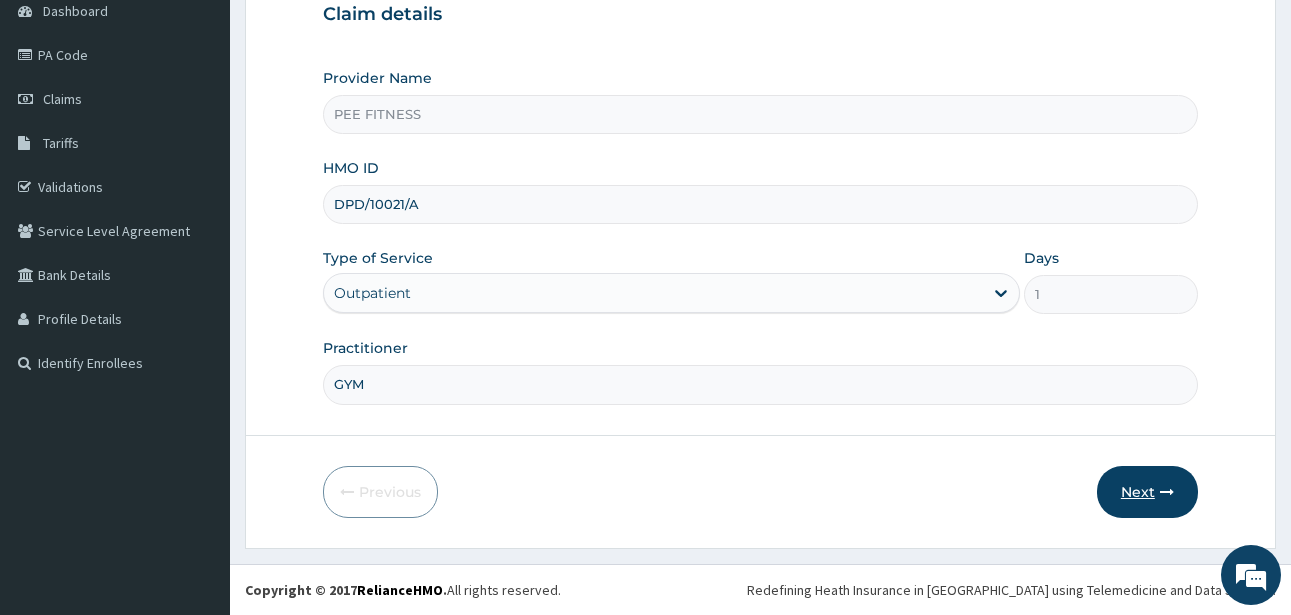 type on "GYM" 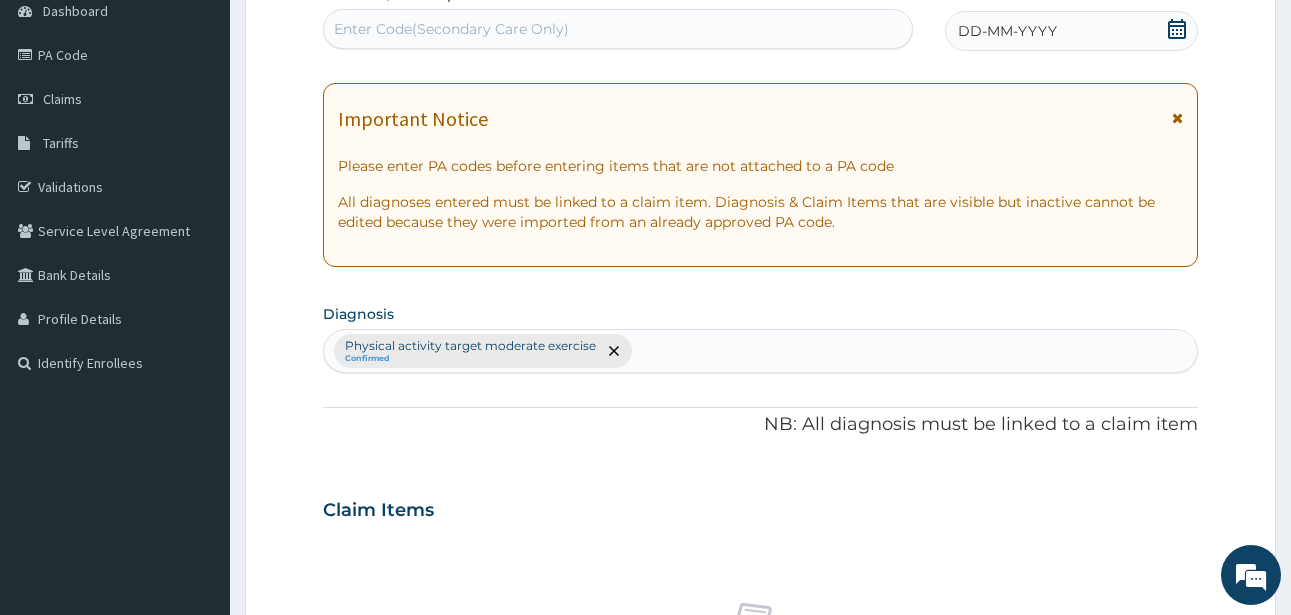 click on "DD-MM-YYYY" at bounding box center (1071, 31) 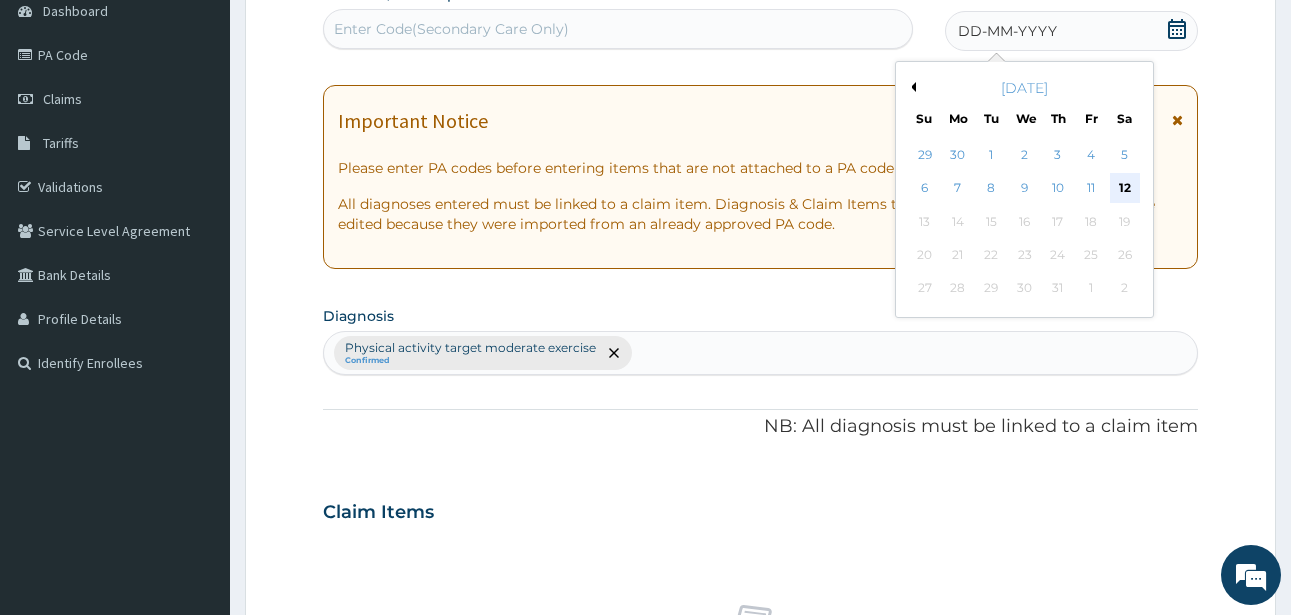 click on "12" at bounding box center (1125, 189) 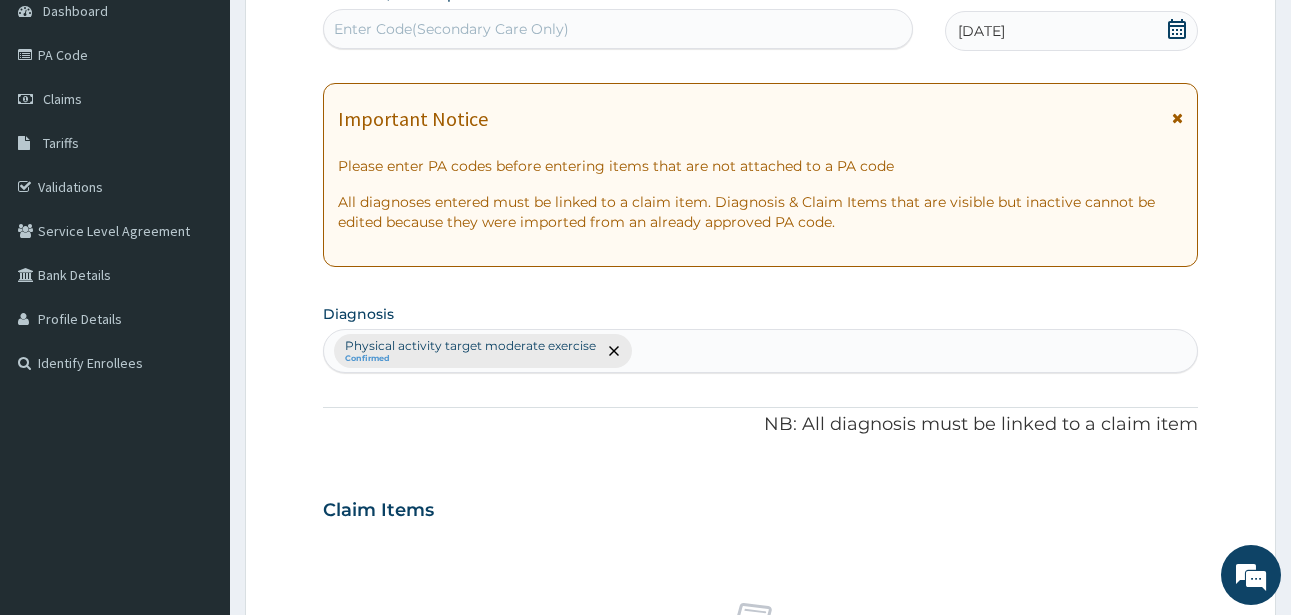 click on "Enter Code(Secondary Care Only)" at bounding box center [618, 29] 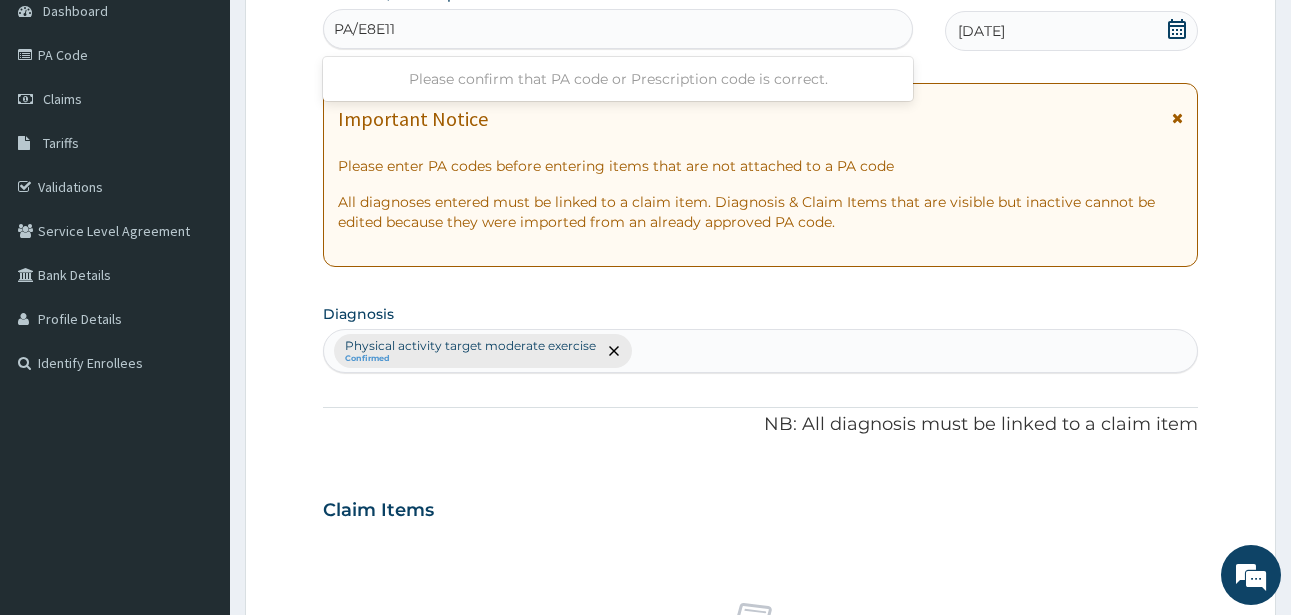 type on "PA/E8E11D" 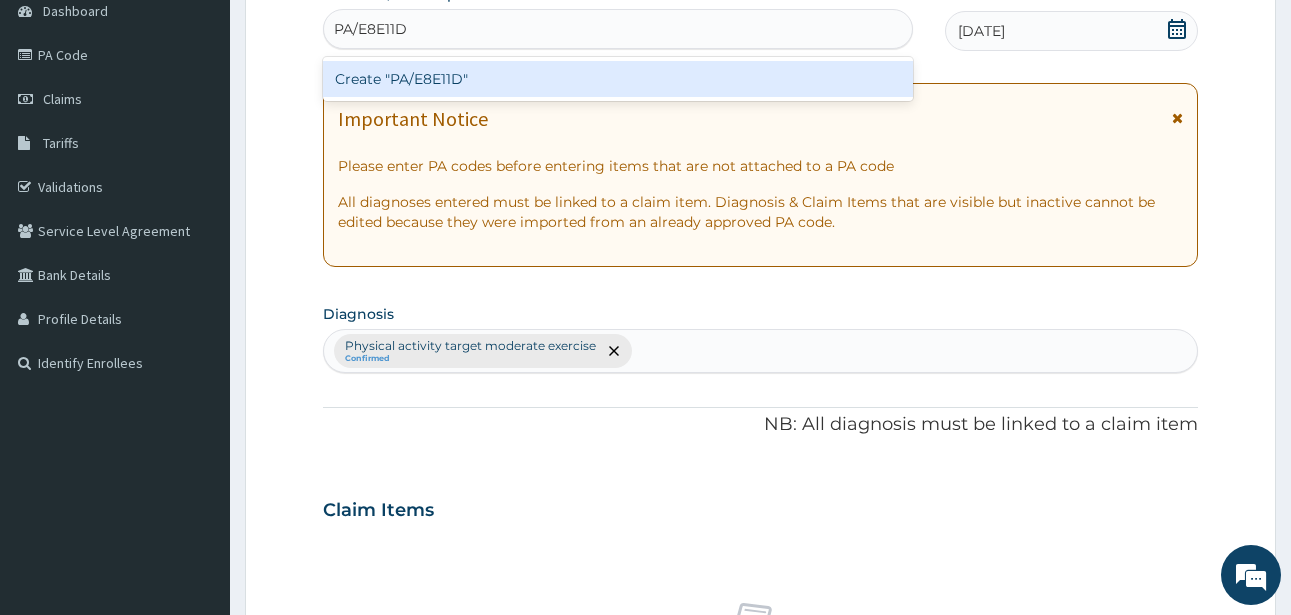 type 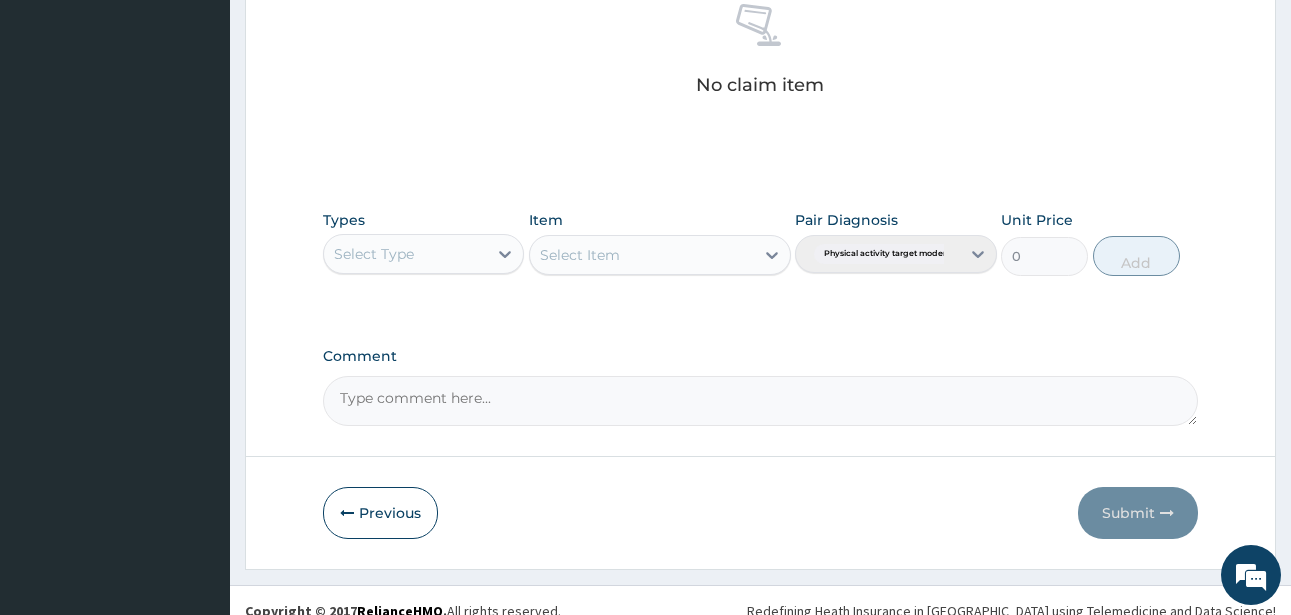 scroll, scrollTop: 827, scrollLeft: 0, axis: vertical 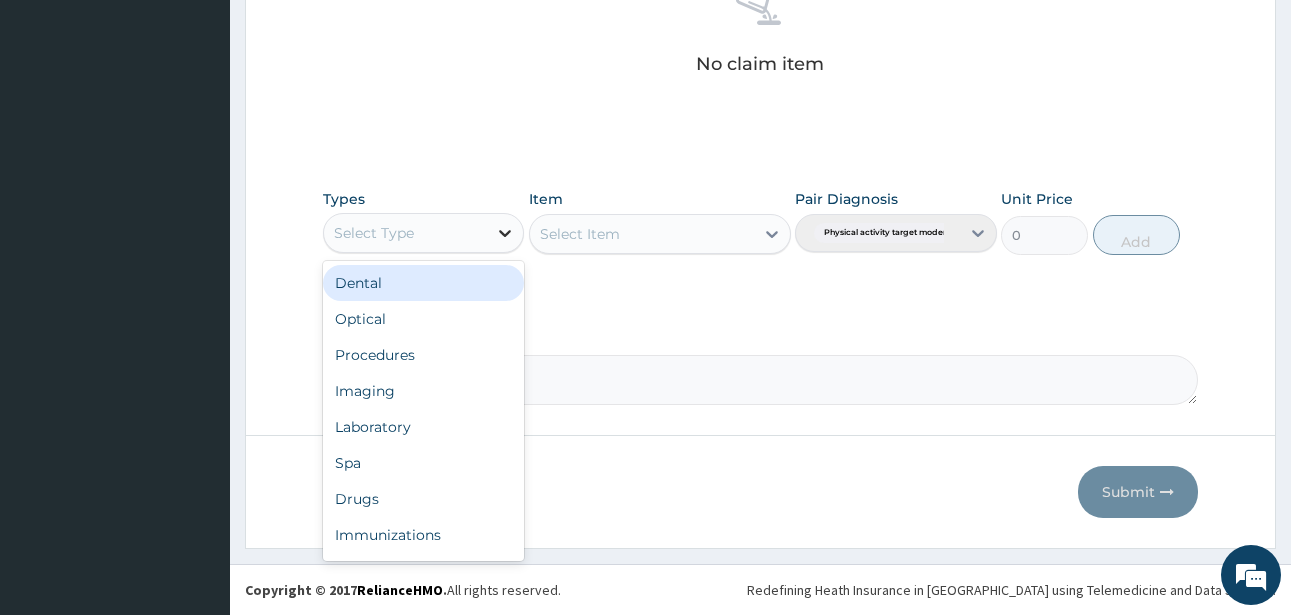 click 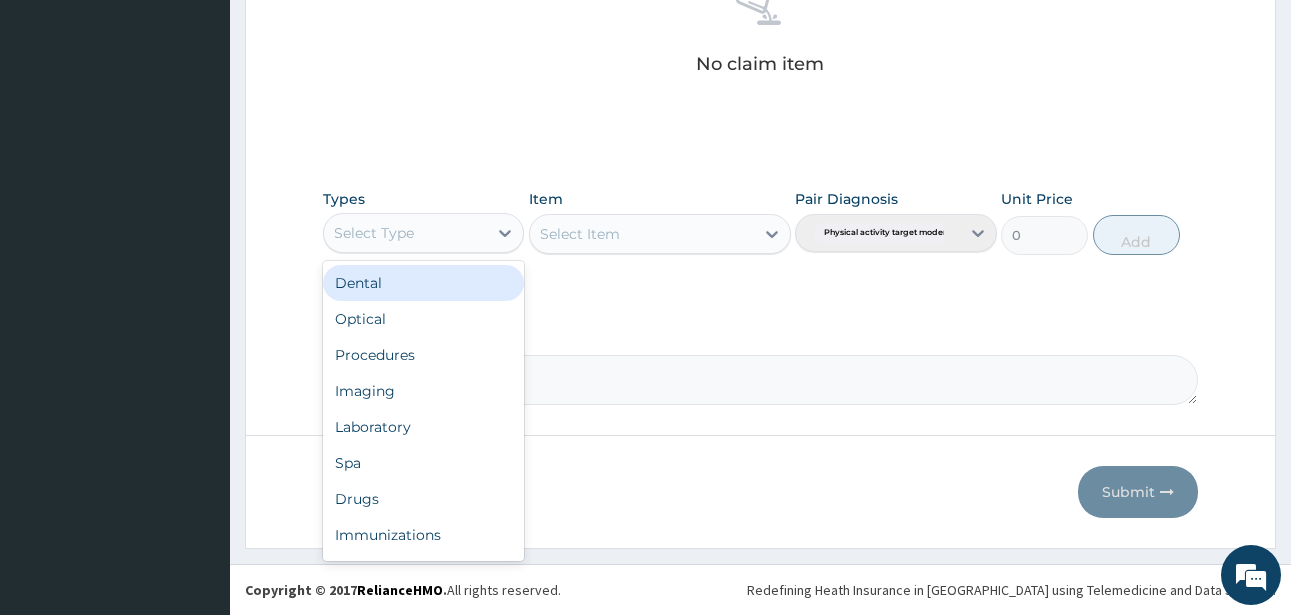 scroll, scrollTop: 68, scrollLeft: 0, axis: vertical 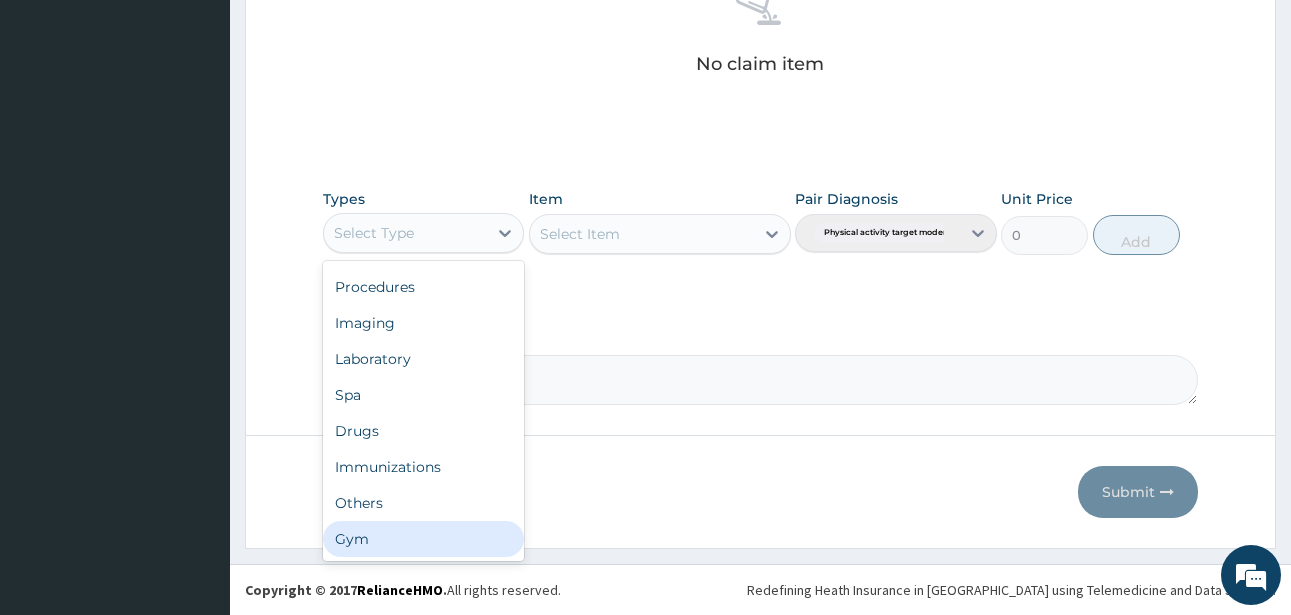 click on "Gym" at bounding box center (423, 539) 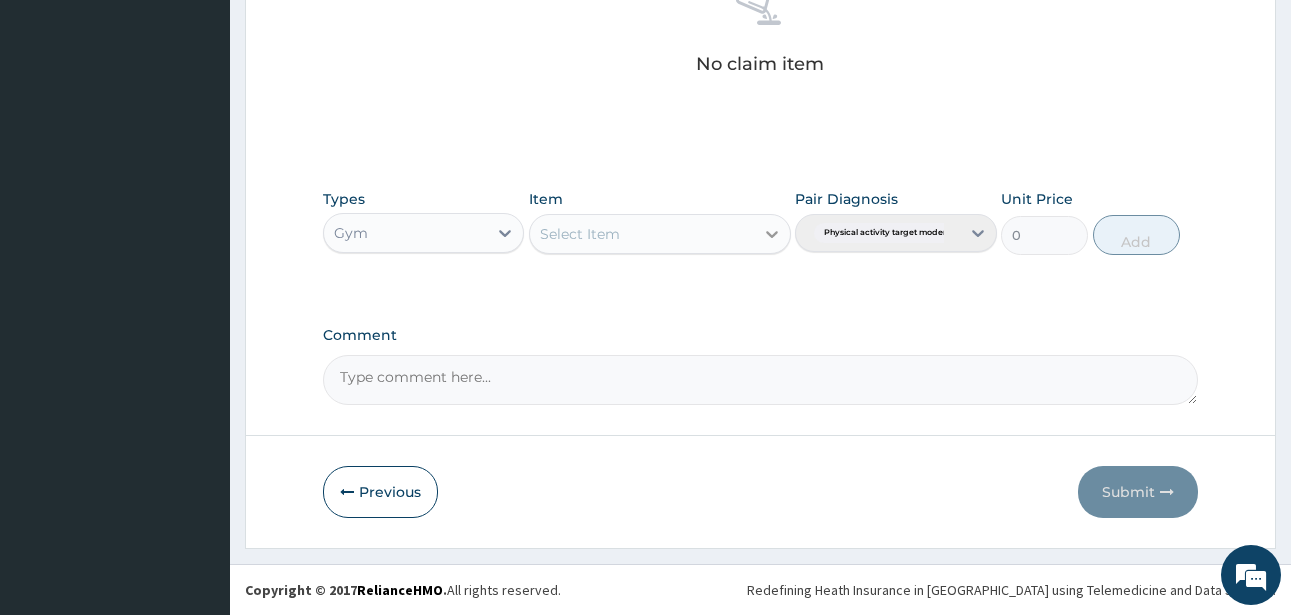 click 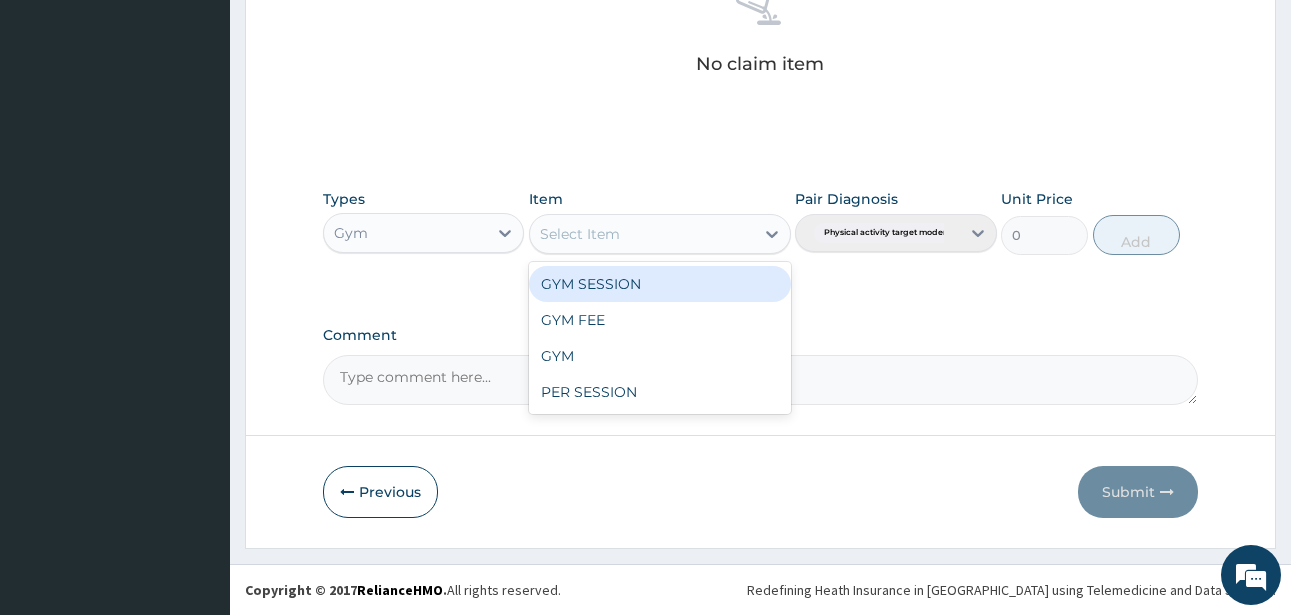 click on "GYM SESSION" at bounding box center [660, 284] 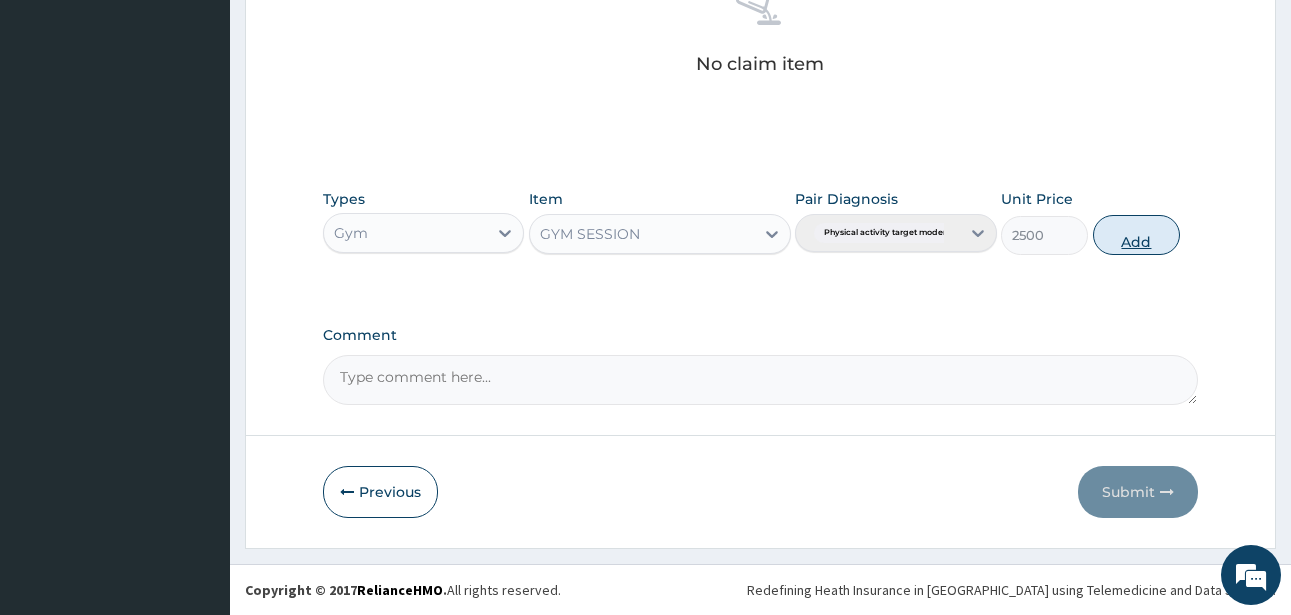 click on "Add" at bounding box center [1136, 235] 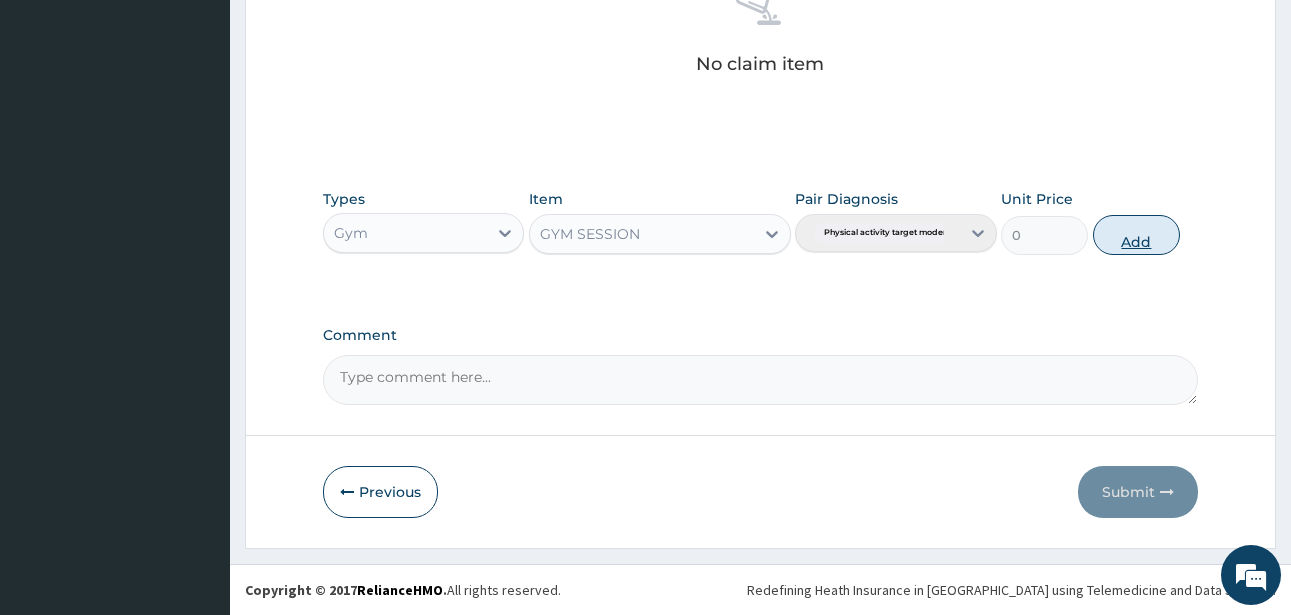 scroll, scrollTop: 747, scrollLeft: 0, axis: vertical 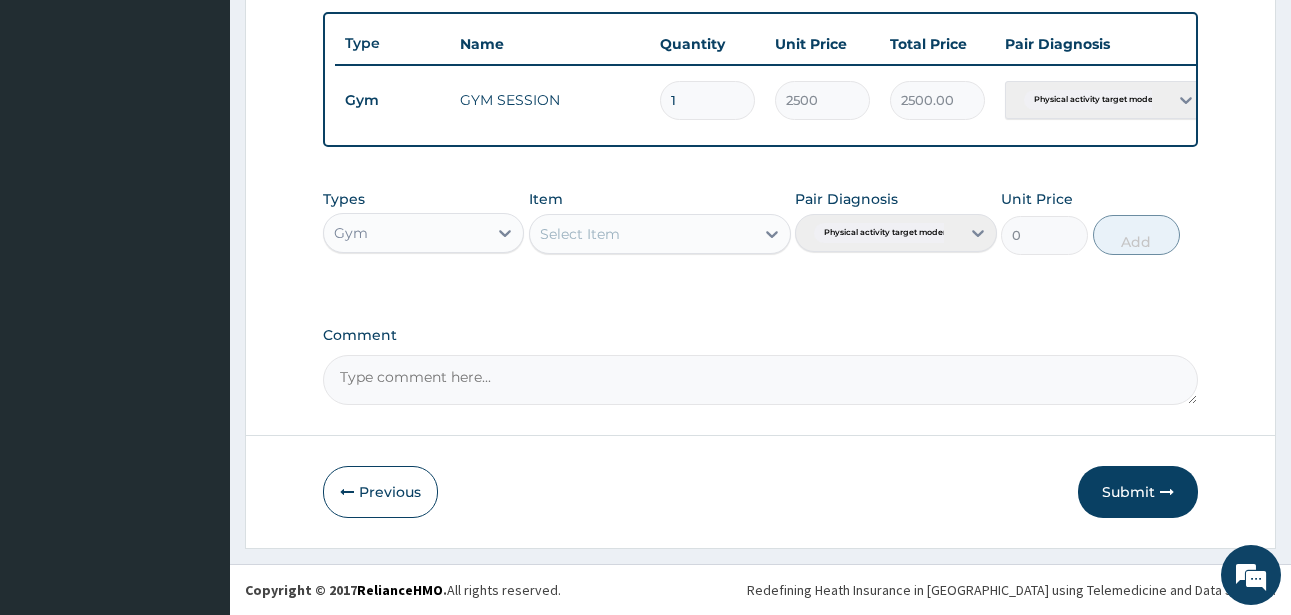 click on "Submit" at bounding box center [1138, 492] 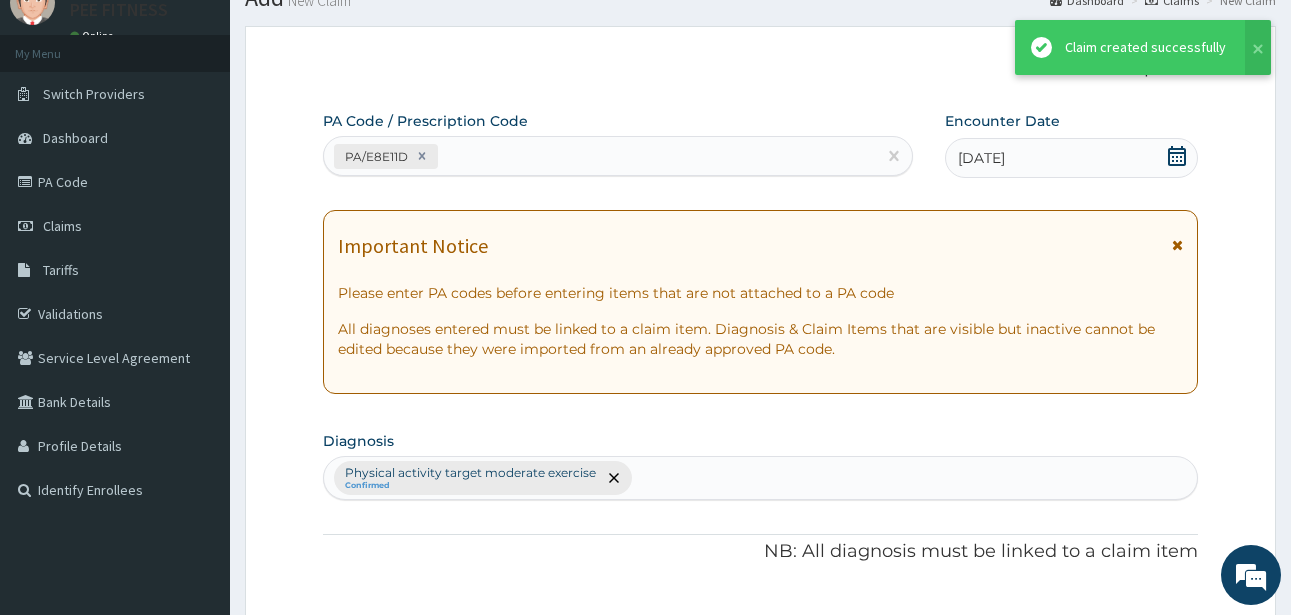 scroll, scrollTop: 747, scrollLeft: 0, axis: vertical 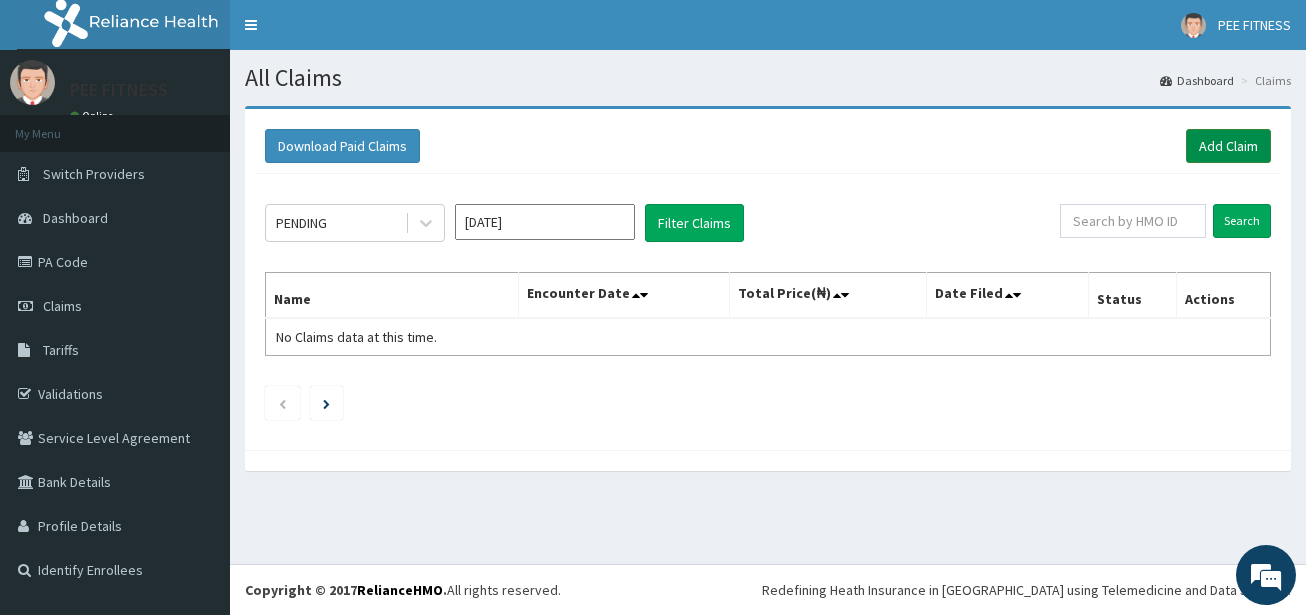 click on "Add Claim" at bounding box center [1228, 146] 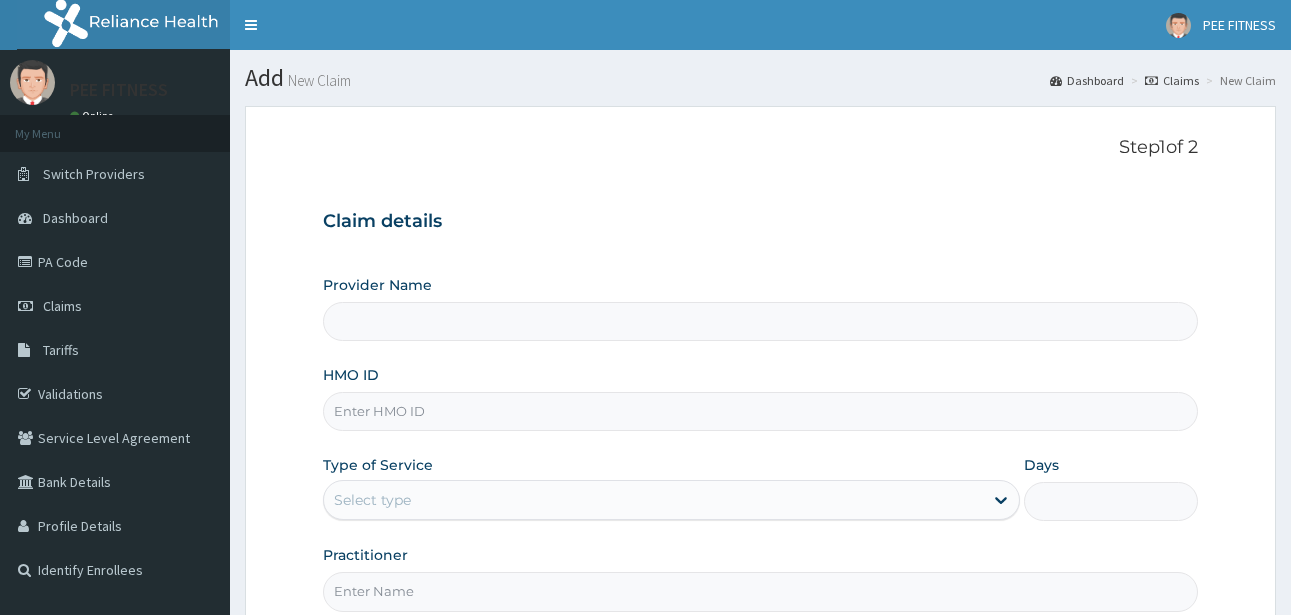 scroll, scrollTop: 0, scrollLeft: 0, axis: both 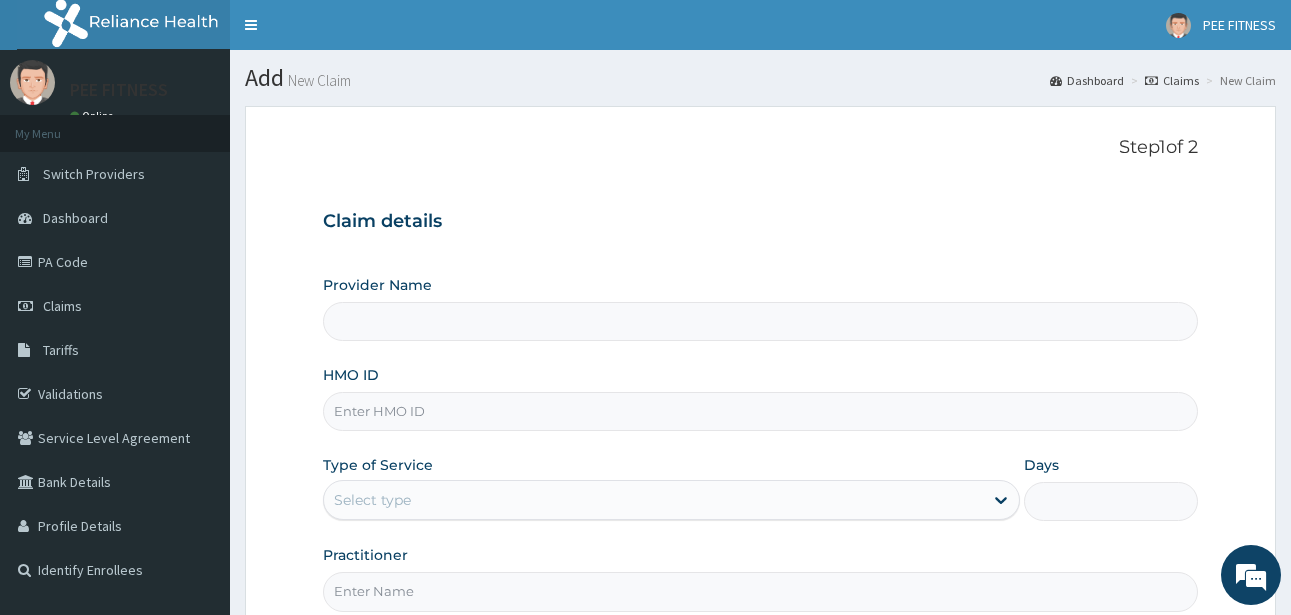 type on "PEE FITNESS" 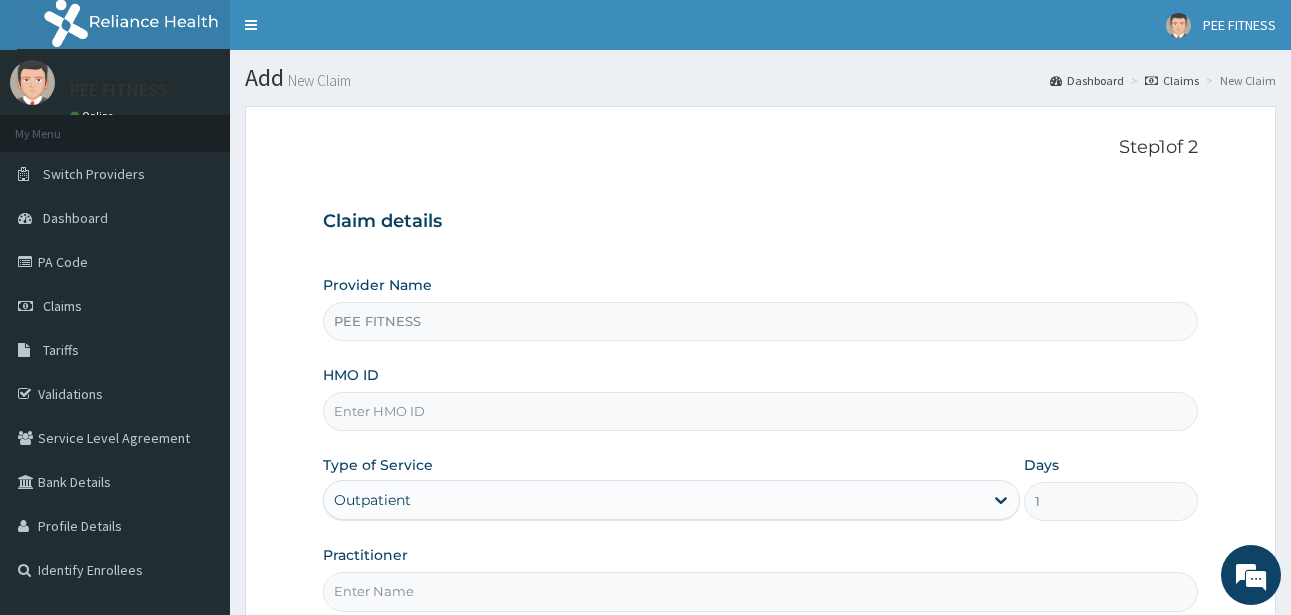 click on "HMO ID" at bounding box center (760, 411) 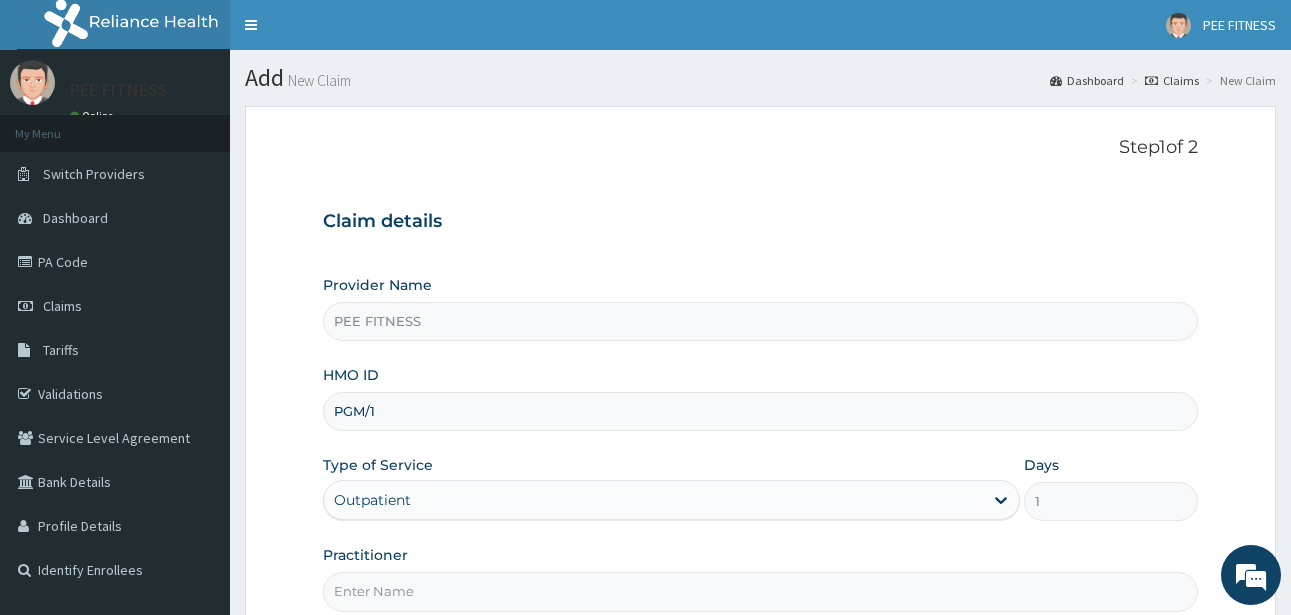 scroll, scrollTop: 0, scrollLeft: 0, axis: both 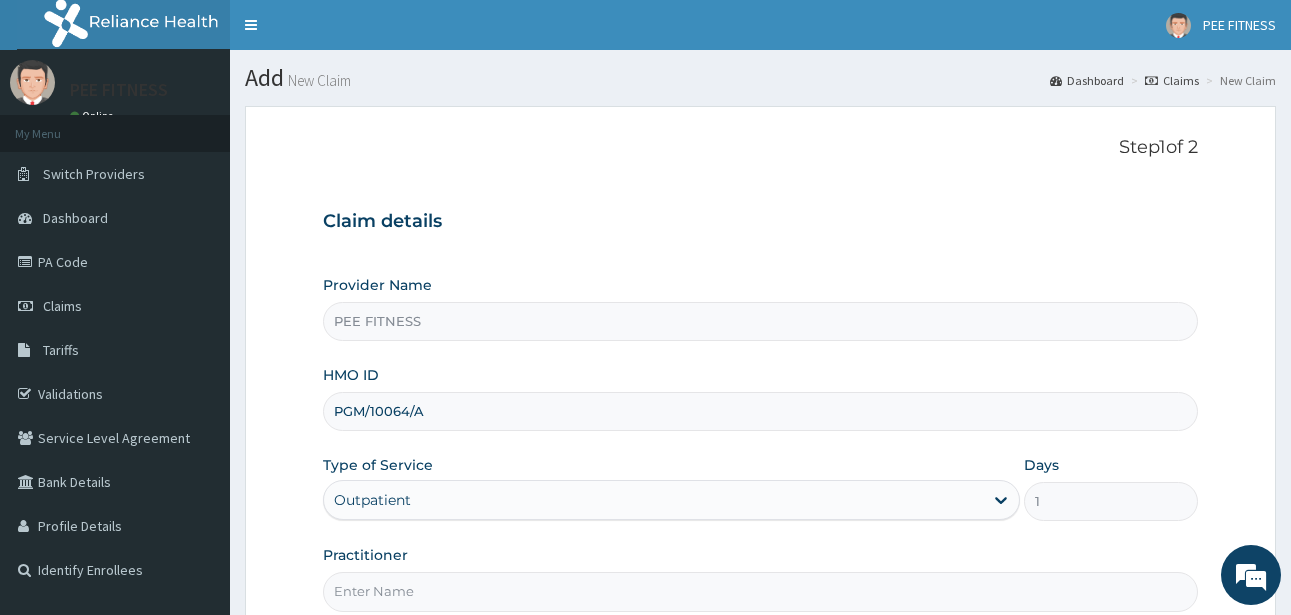 type on "PGM/10064/A" 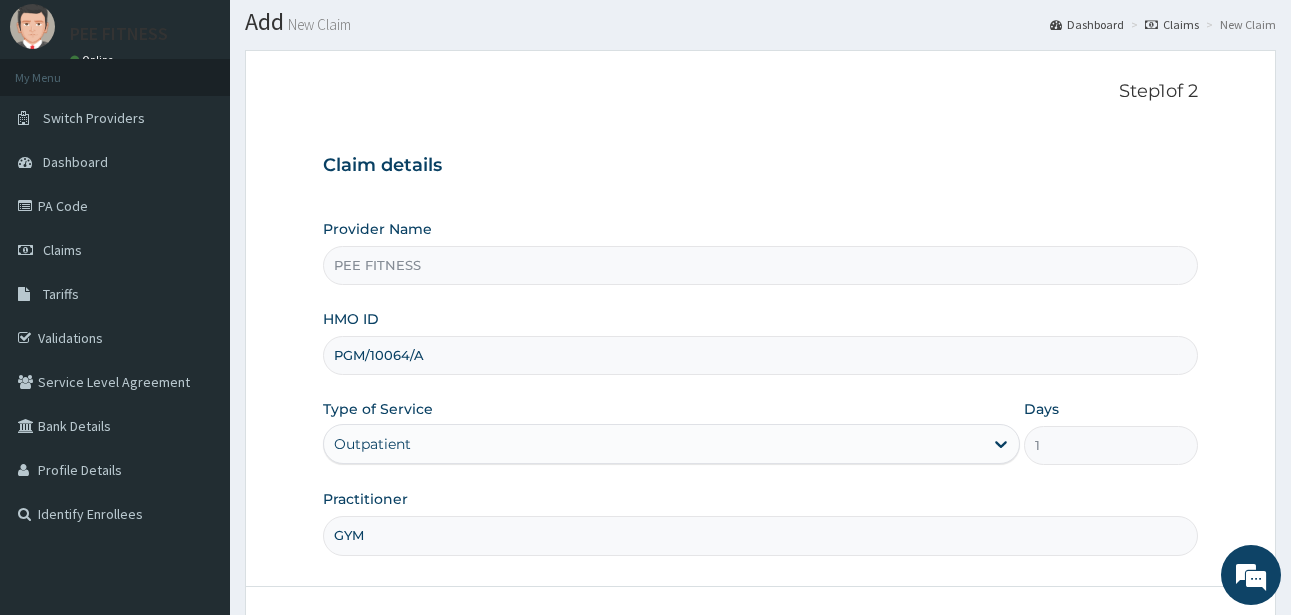 scroll, scrollTop: 207, scrollLeft: 0, axis: vertical 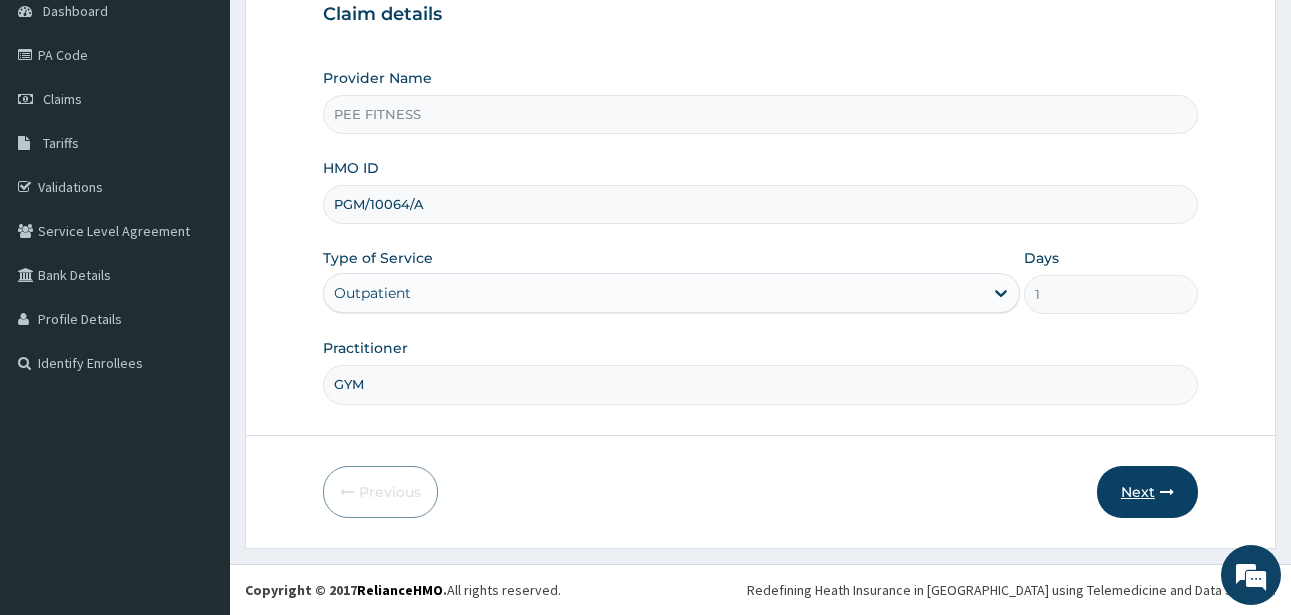 type on "GYM" 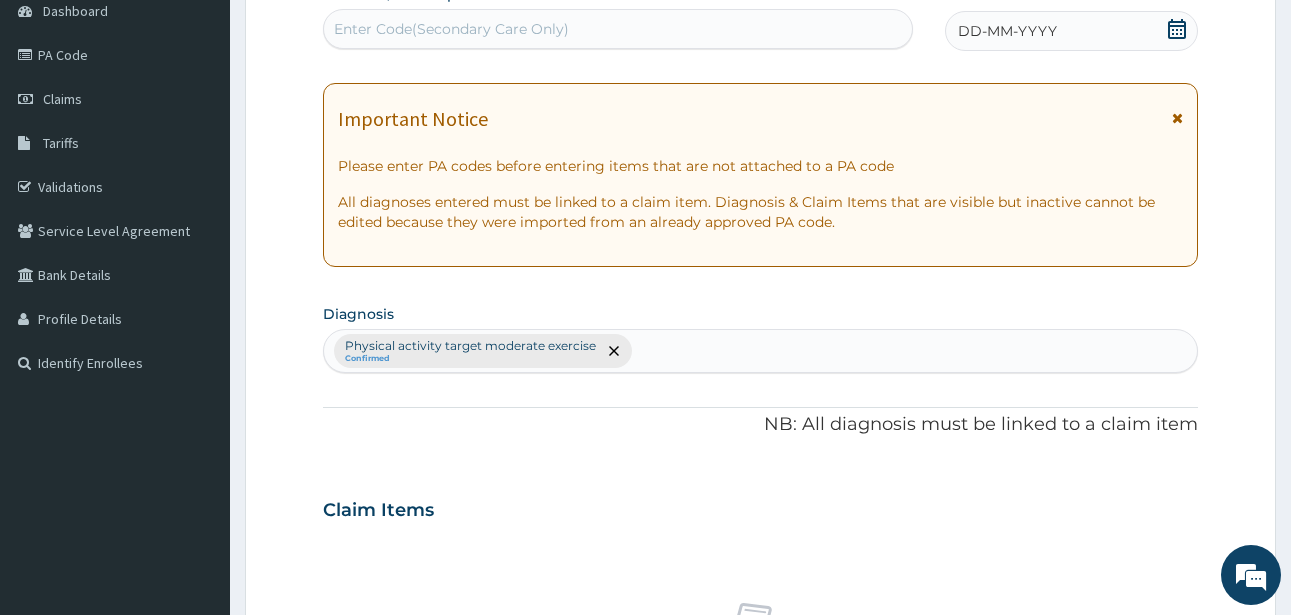 click on "DD-MM-YYYY" at bounding box center [1007, 31] 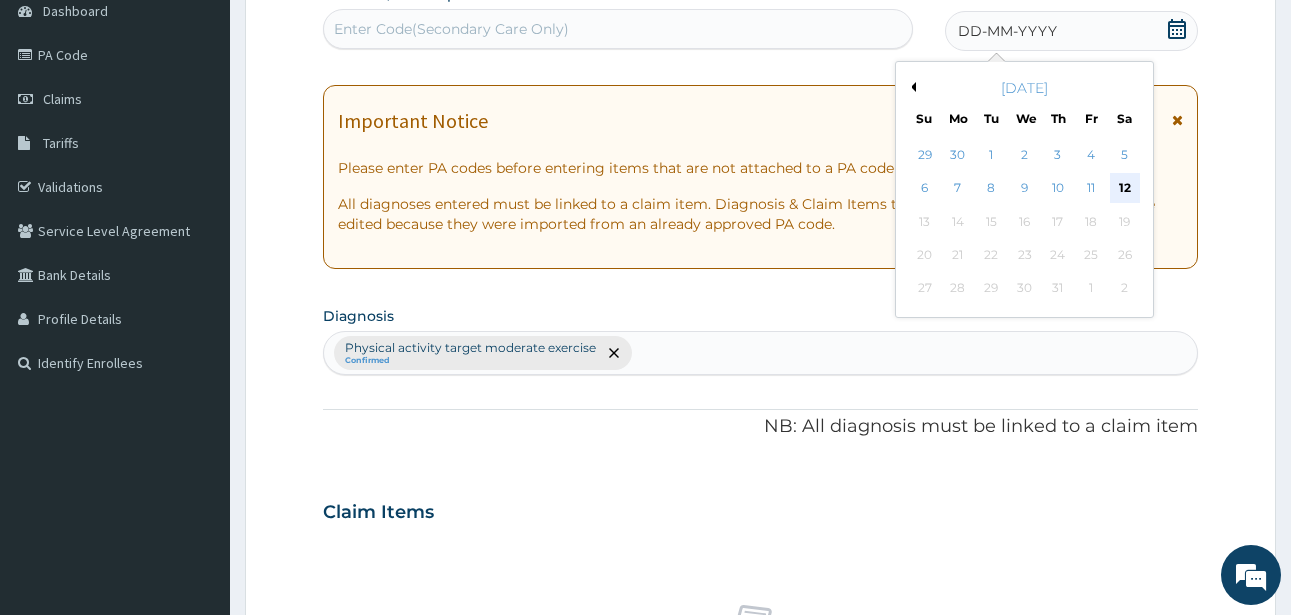 click on "12" at bounding box center [1125, 189] 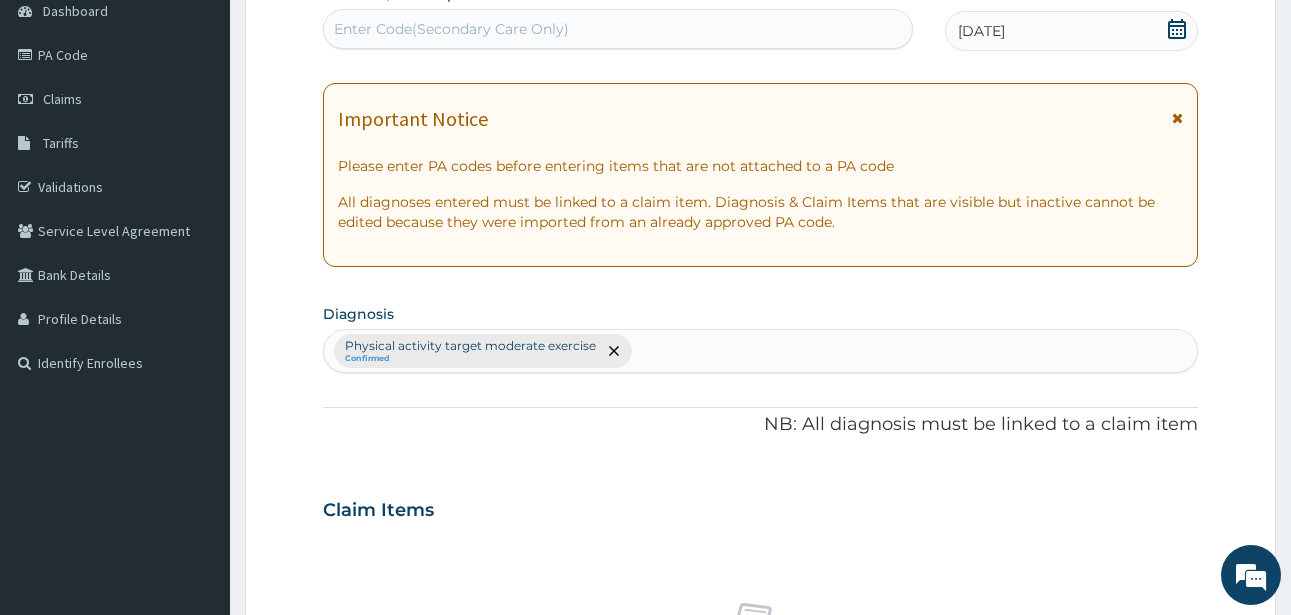click on "Enter Code(Secondary Care Only)" at bounding box center [451, 29] 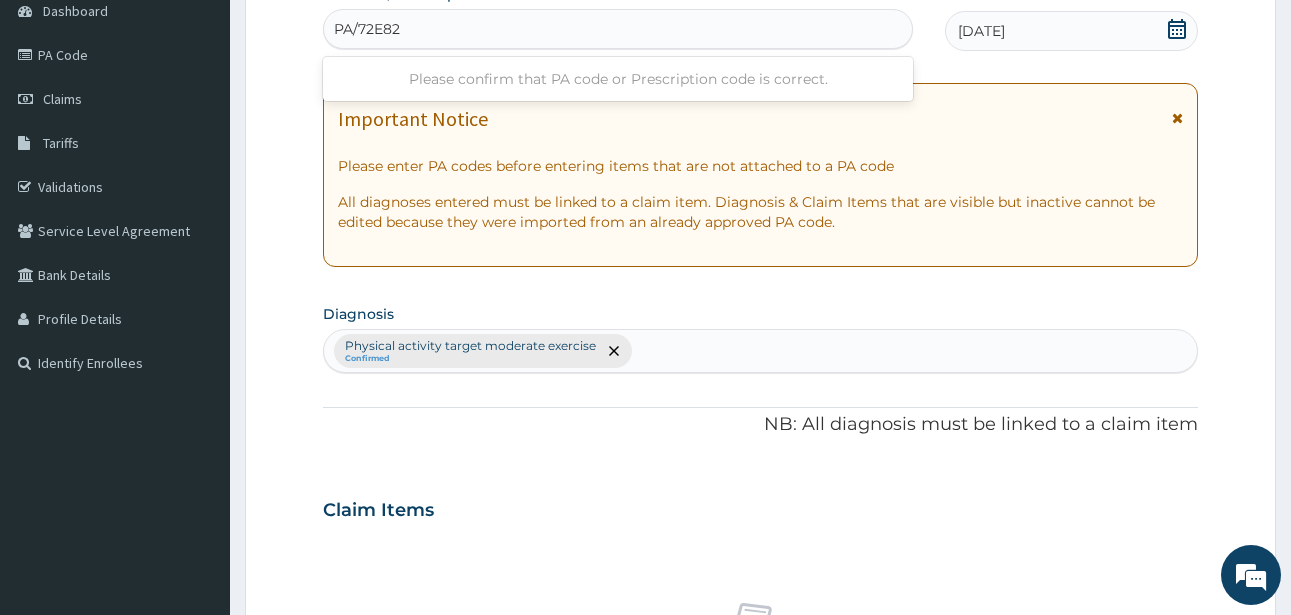 type on "PA/72E82E" 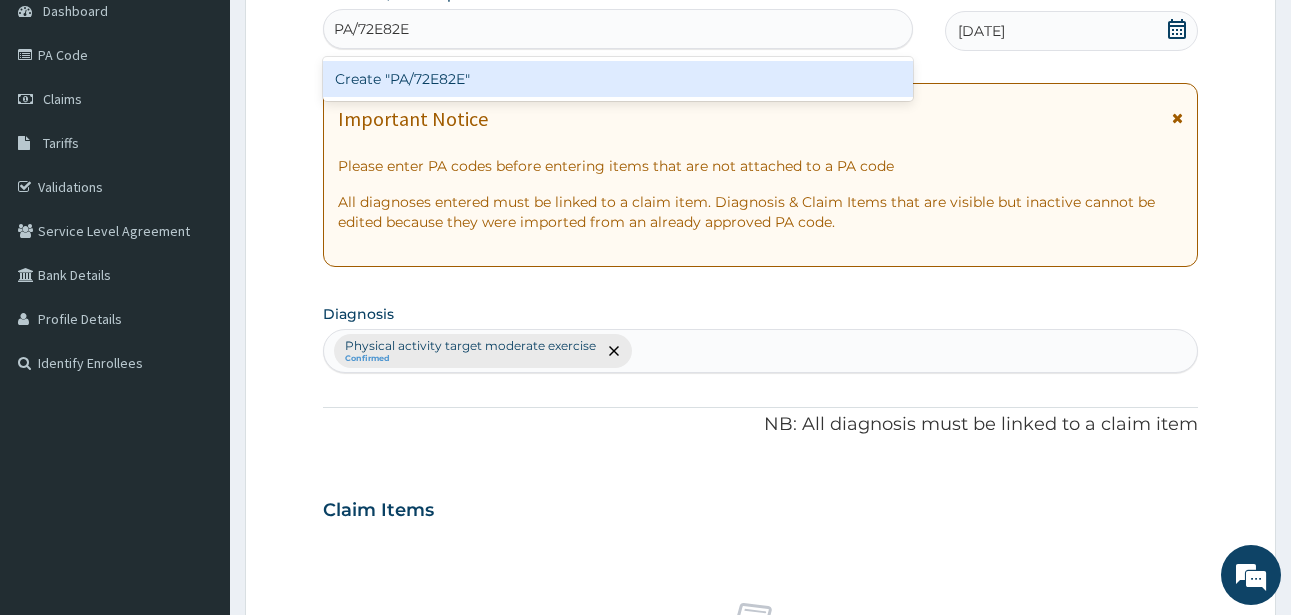 type 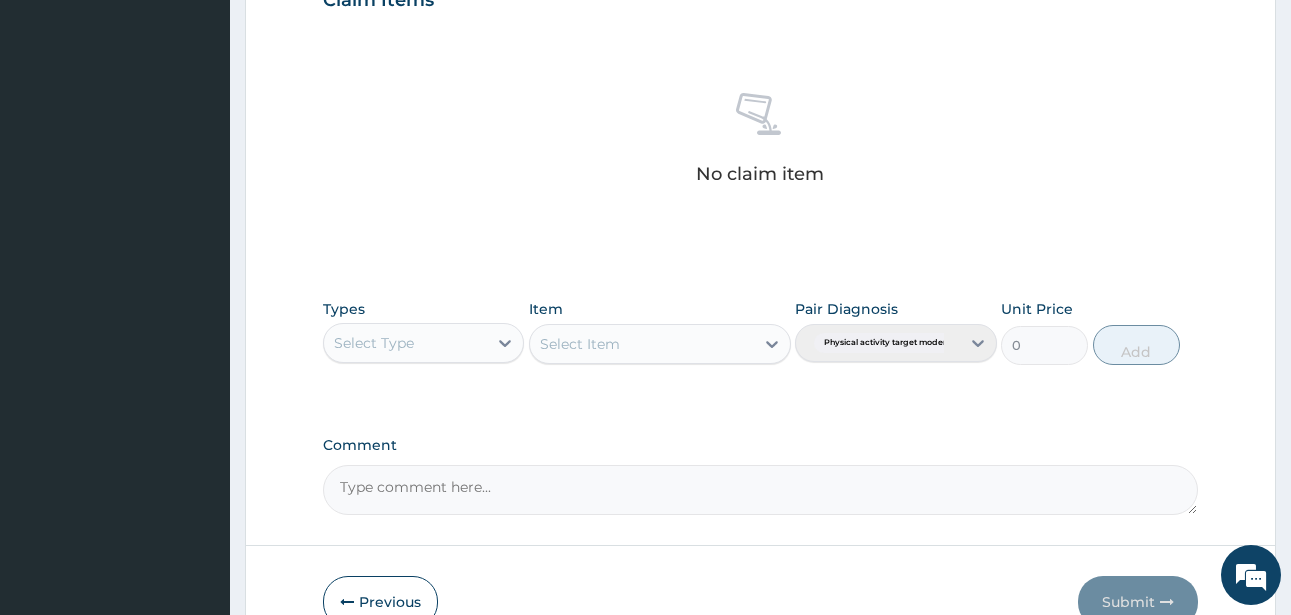 scroll, scrollTop: 827, scrollLeft: 0, axis: vertical 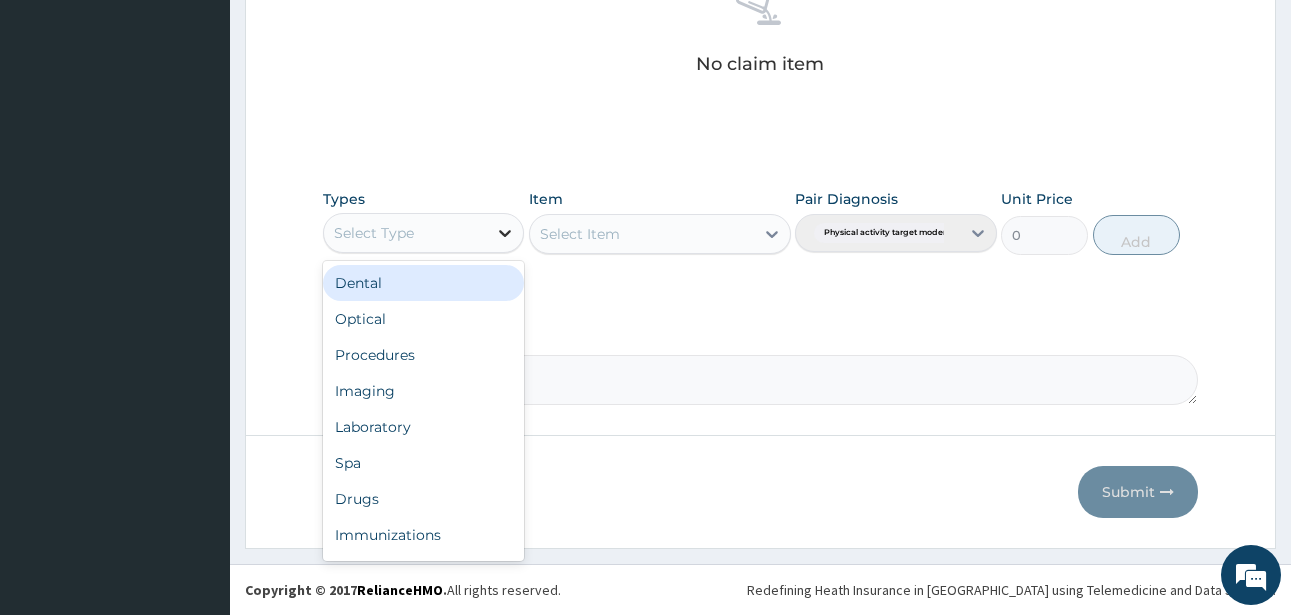 click 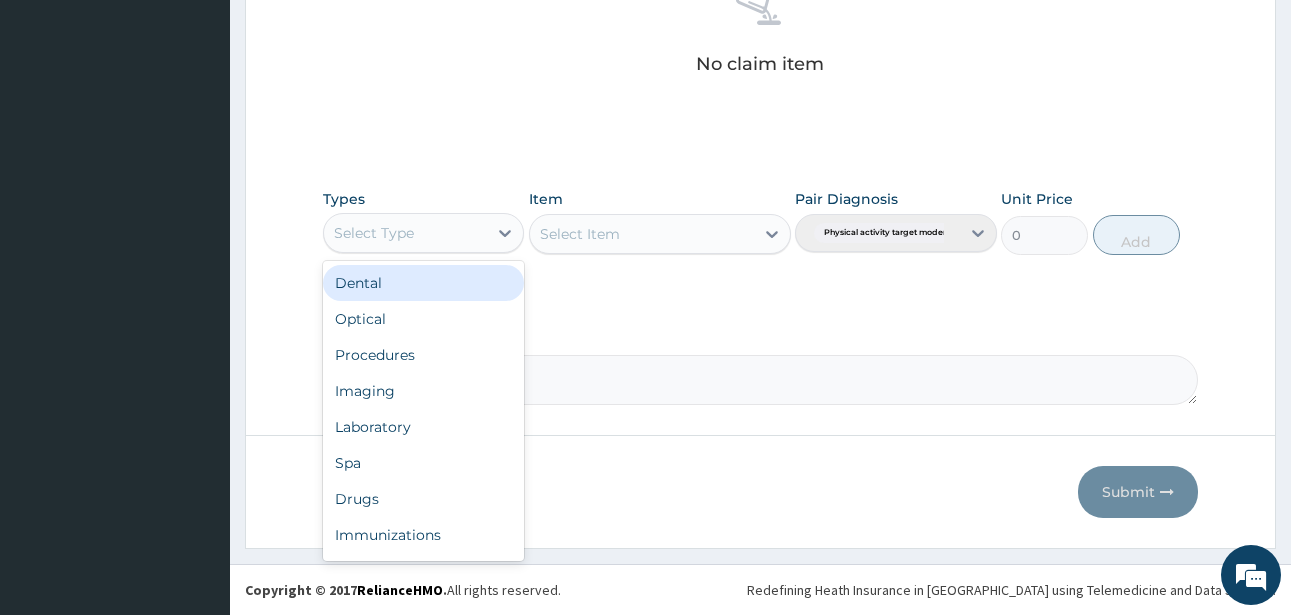 scroll, scrollTop: 68, scrollLeft: 0, axis: vertical 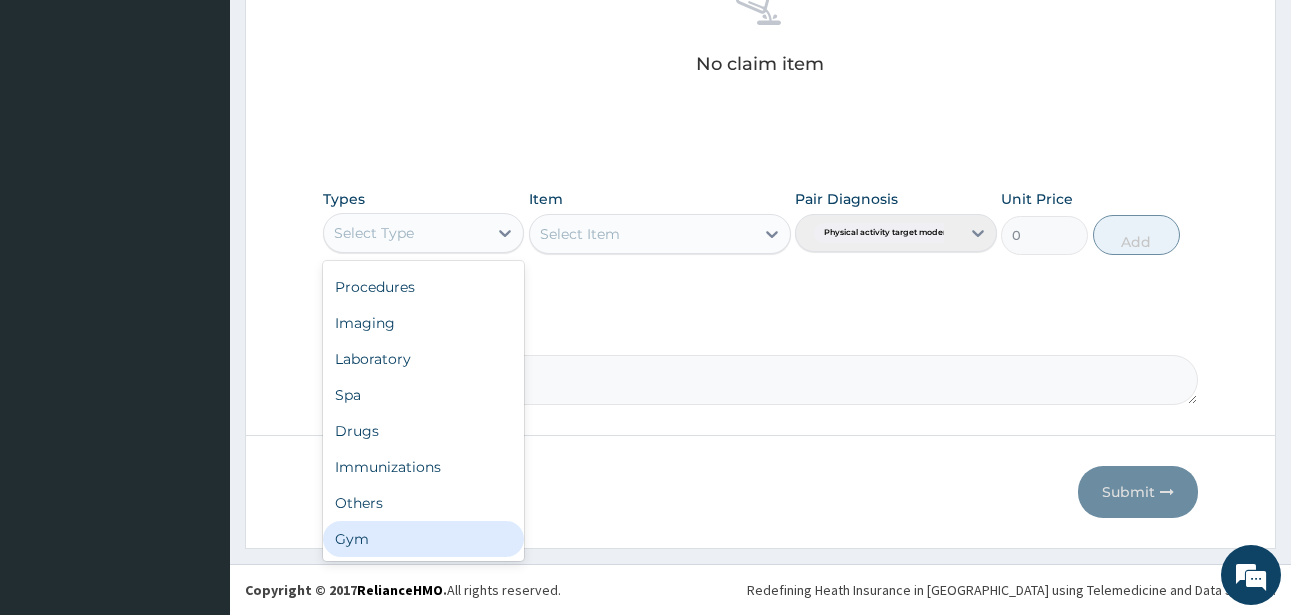 click on "Gym" at bounding box center (423, 539) 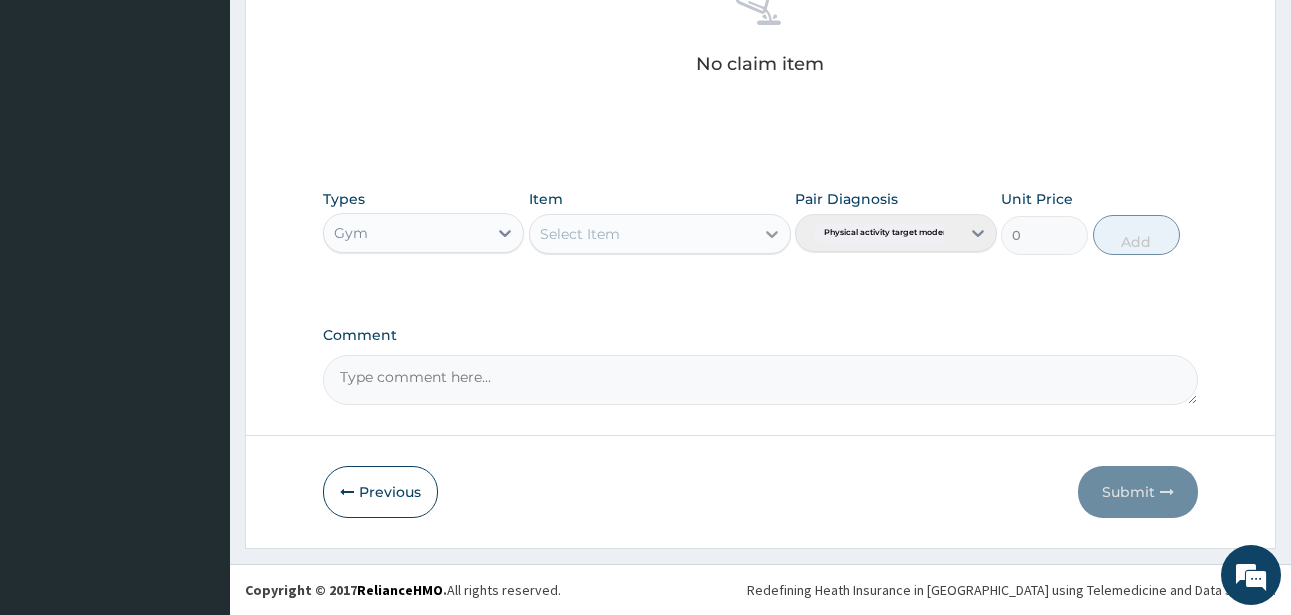 click 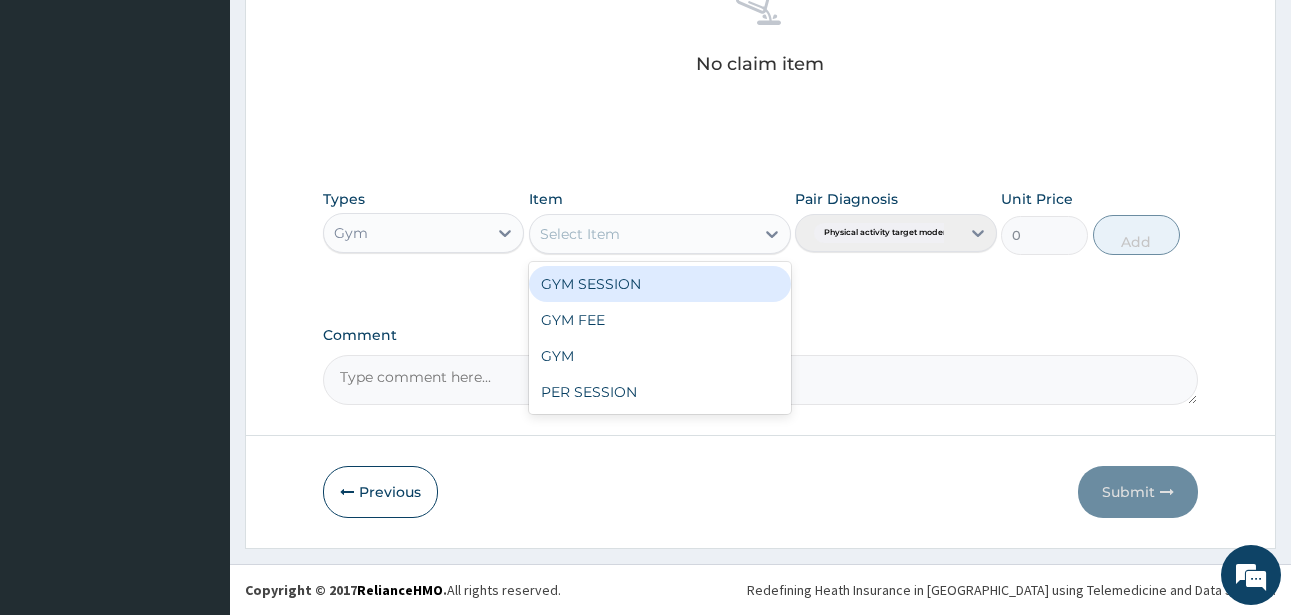 click on "GYM SESSION" at bounding box center [660, 284] 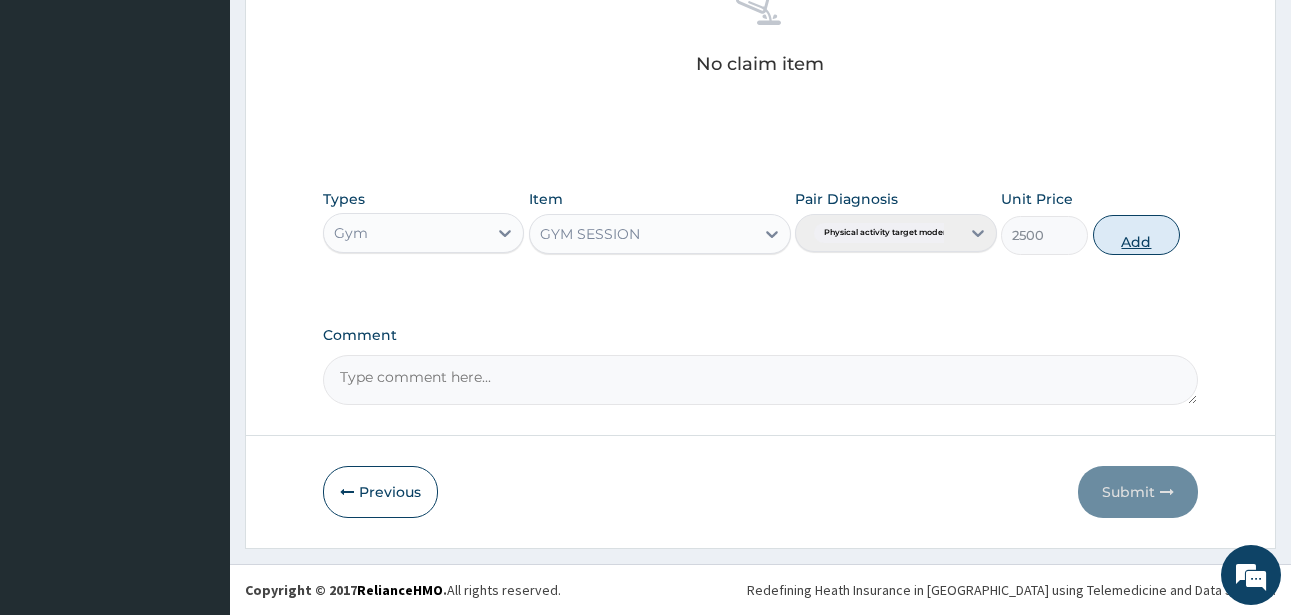click on "Add" at bounding box center [1136, 235] 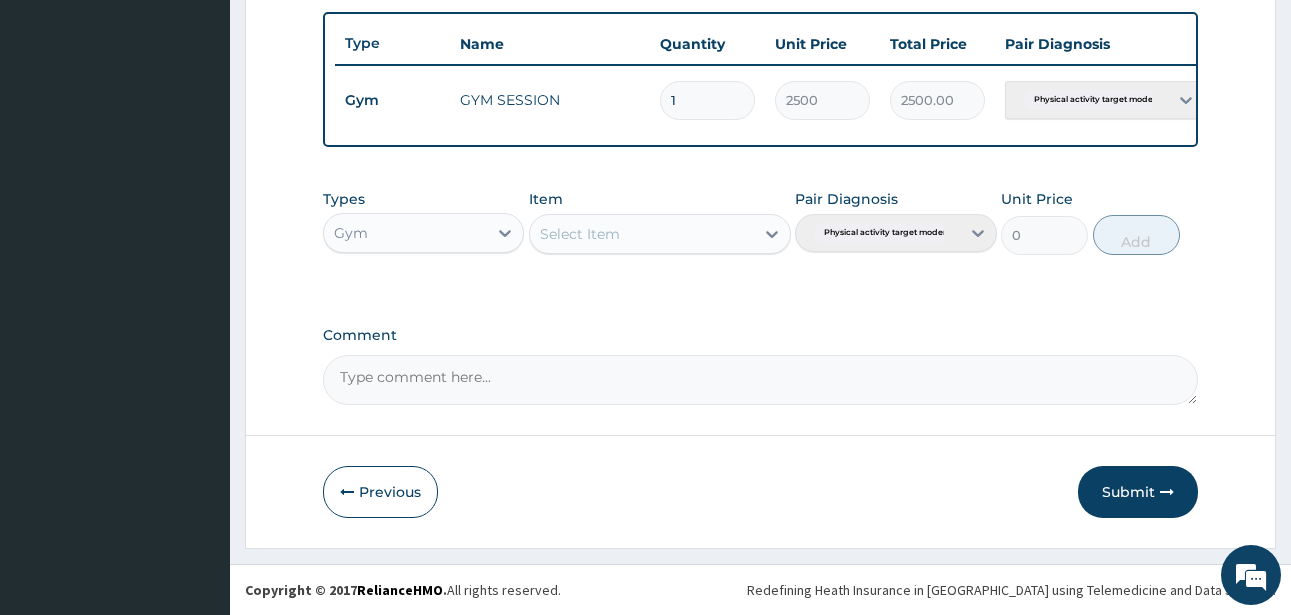 click on "Submit" at bounding box center [1138, 492] 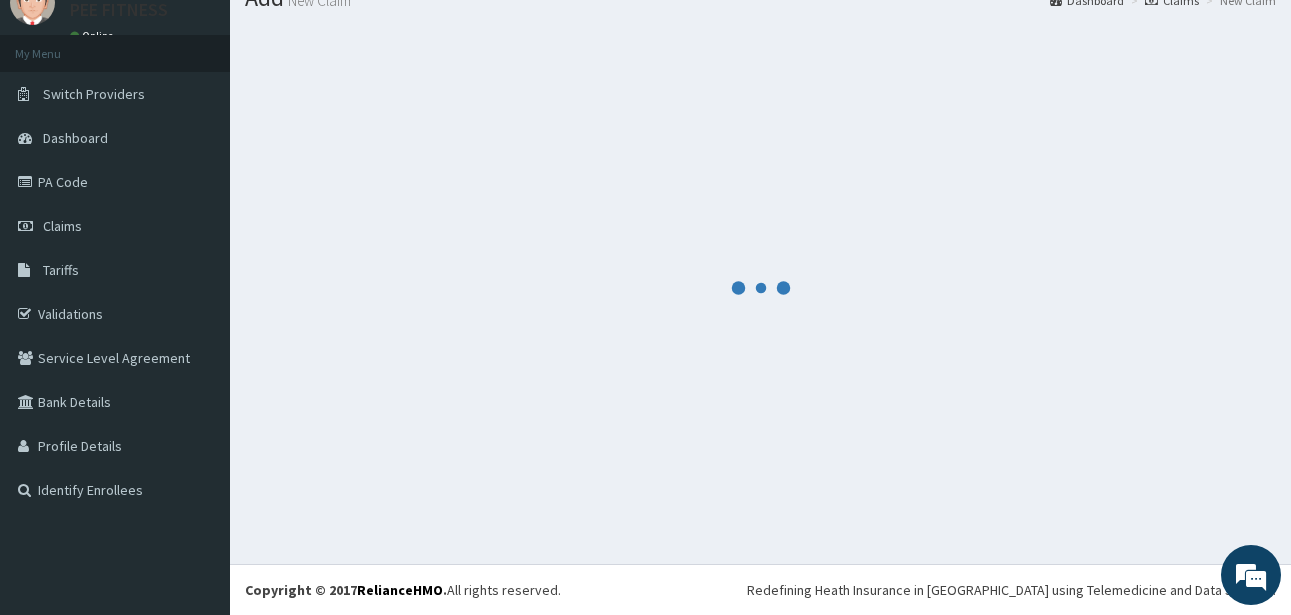 scroll, scrollTop: 747, scrollLeft: 0, axis: vertical 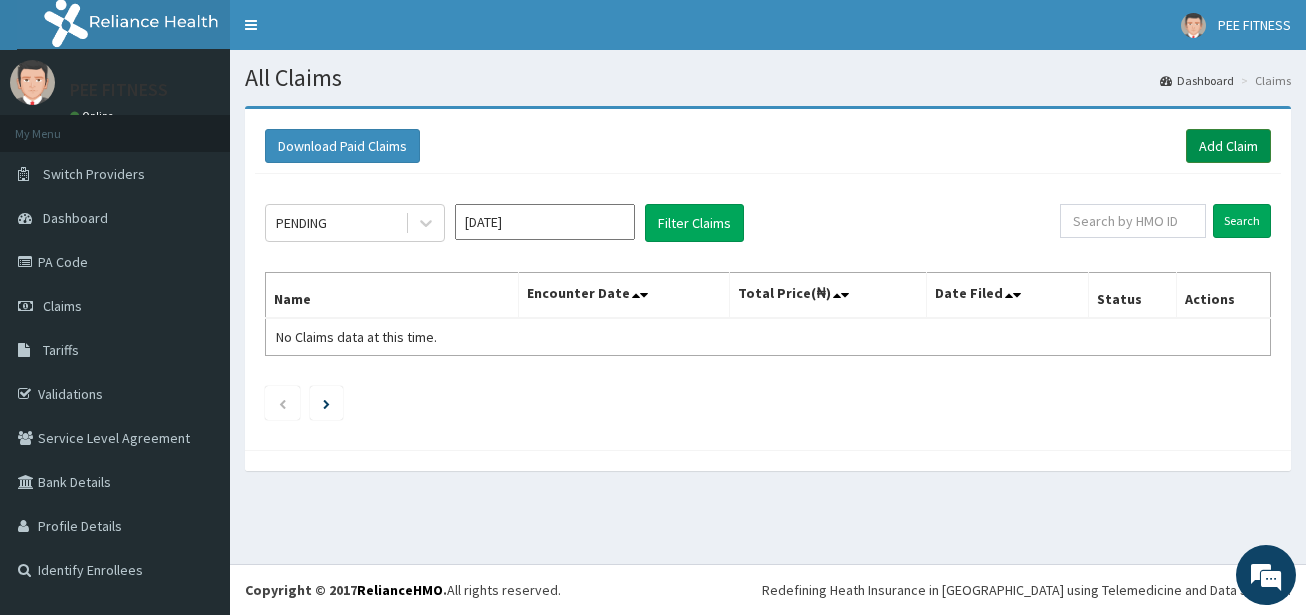 click on "Add Claim" at bounding box center (1228, 146) 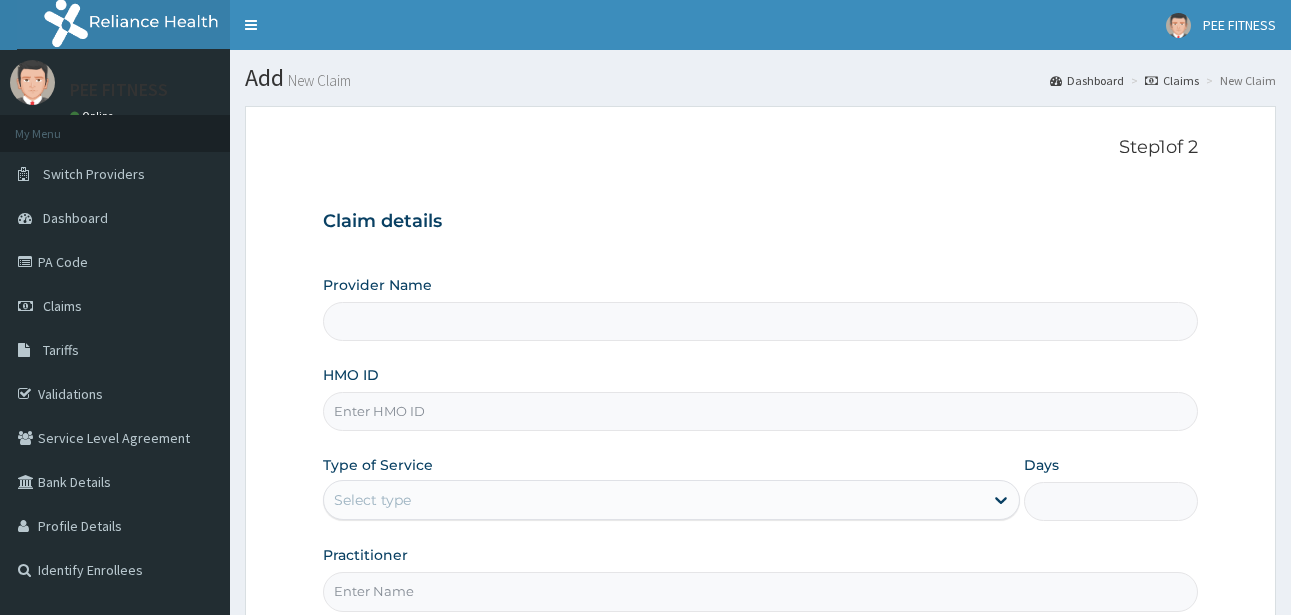 scroll, scrollTop: 0, scrollLeft: 0, axis: both 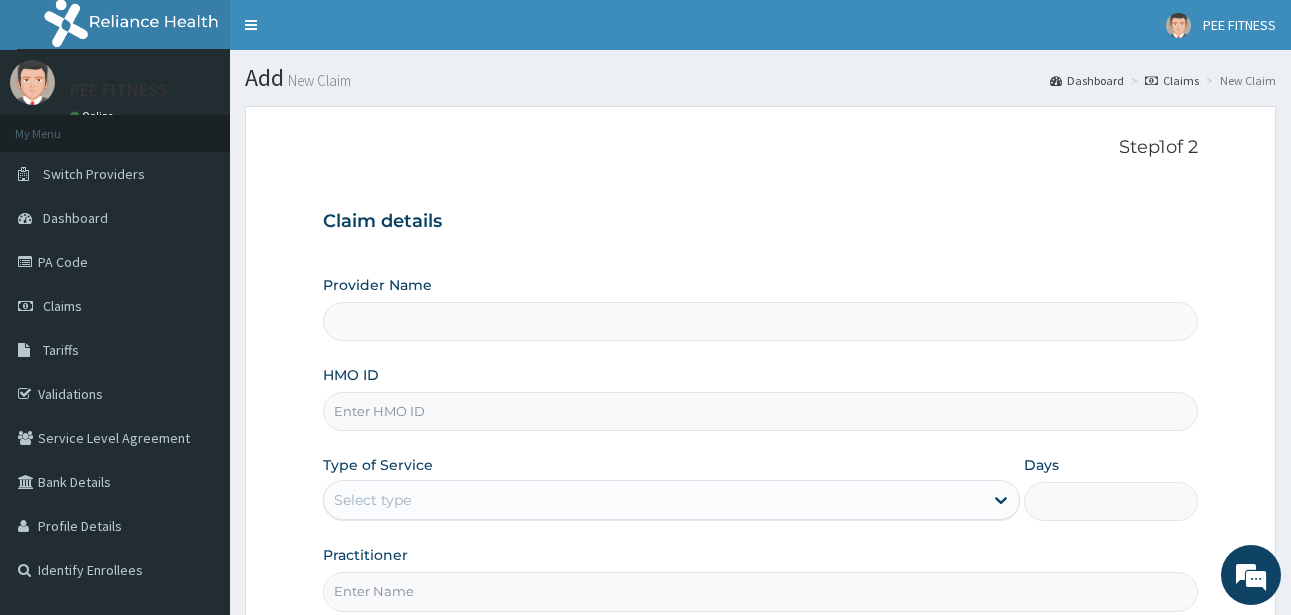 type on "PEE FITNESS" 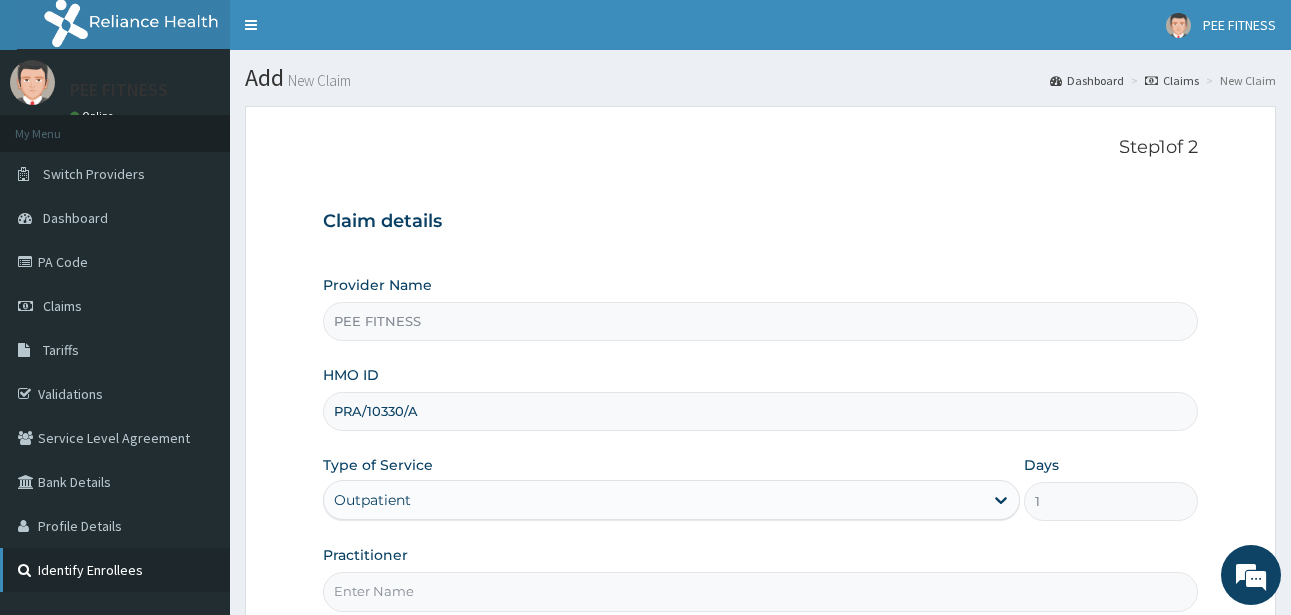 scroll, scrollTop: 0, scrollLeft: 0, axis: both 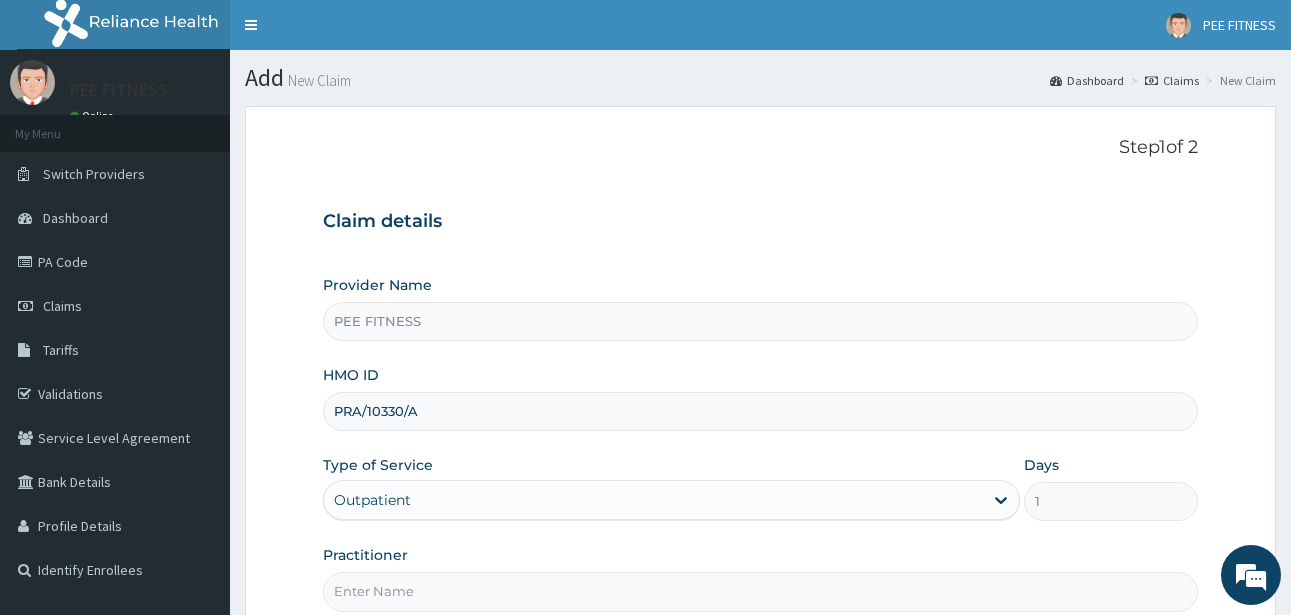 type on "PRA/10330/A" 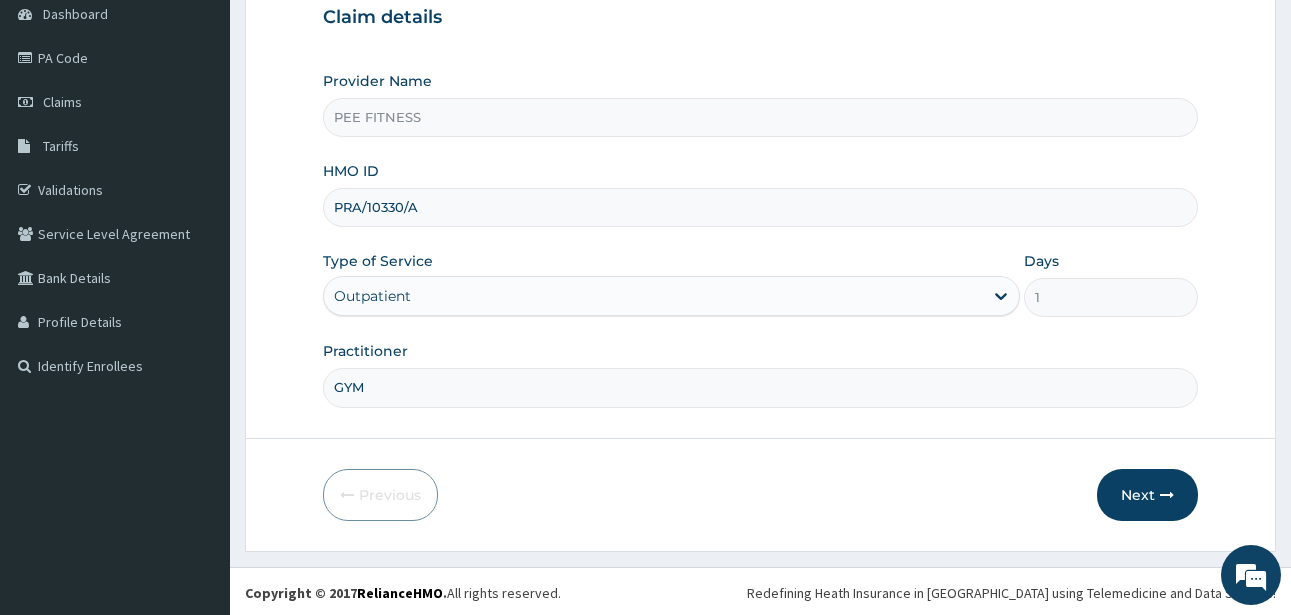 scroll, scrollTop: 207, scrollLeft: 0, axis: vertical 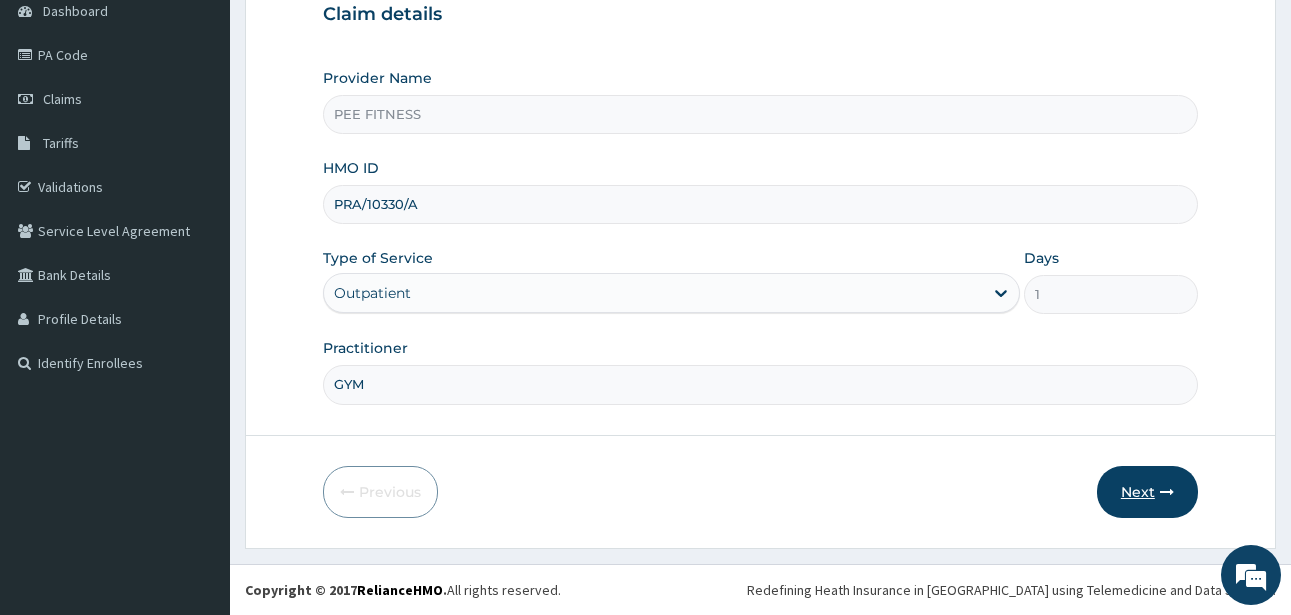 type on "GYM" 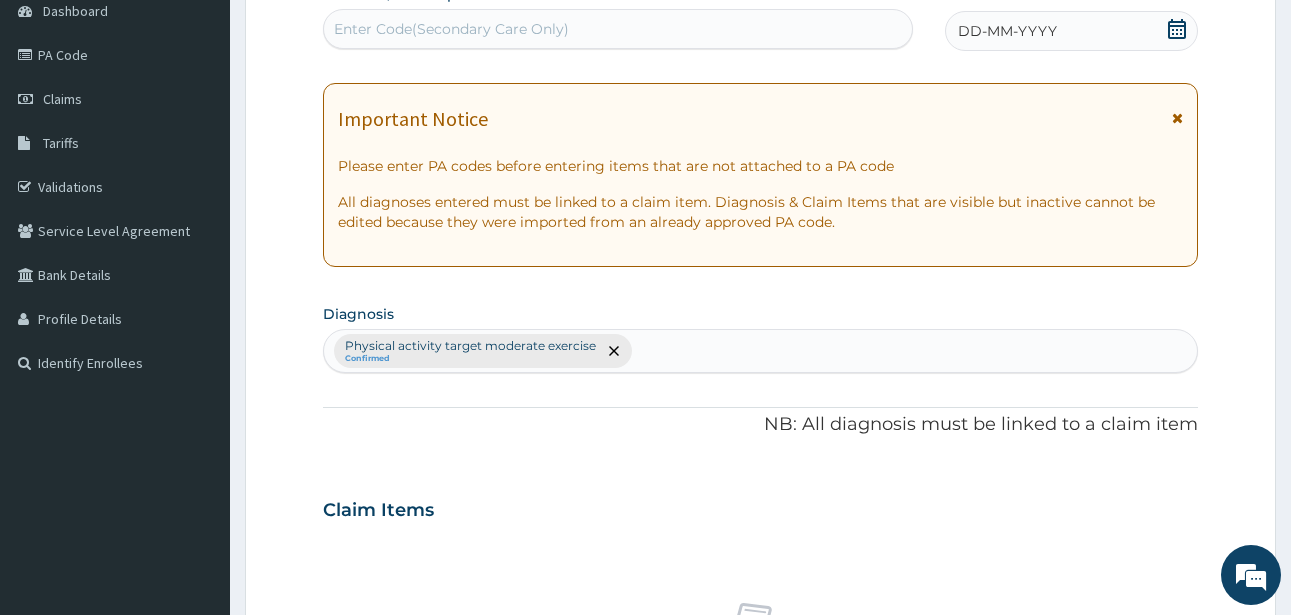 click on "Enter Code(Secondary Care Only)" at bounding box center [451, 29] 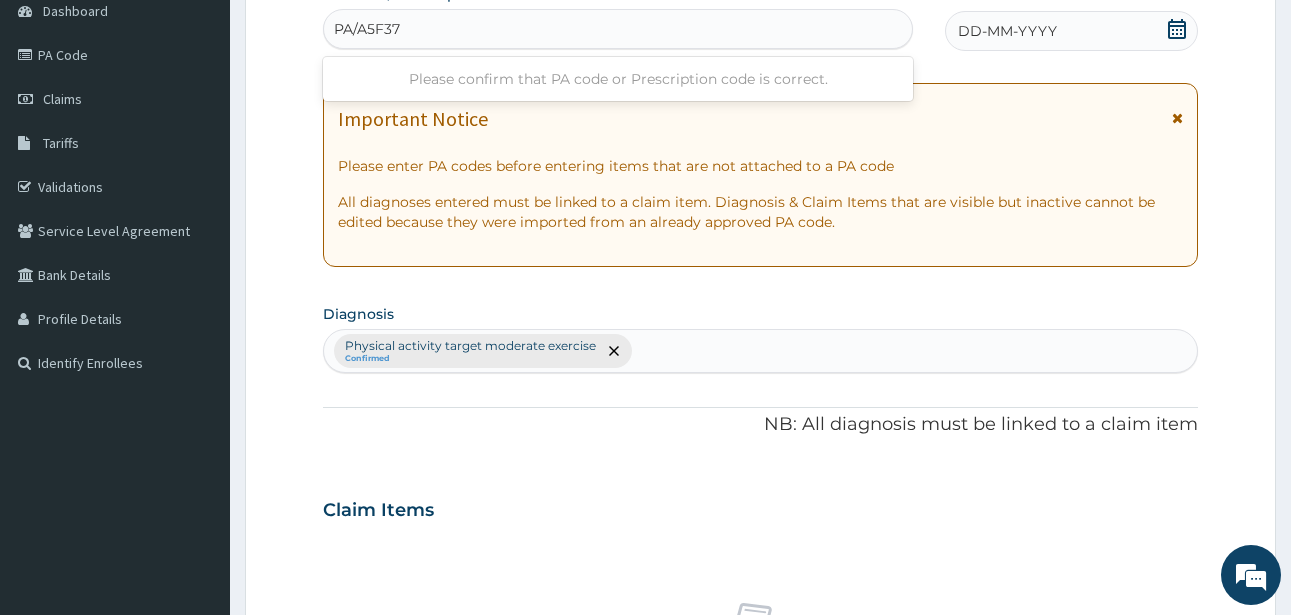 type on "PA/A5F37E" 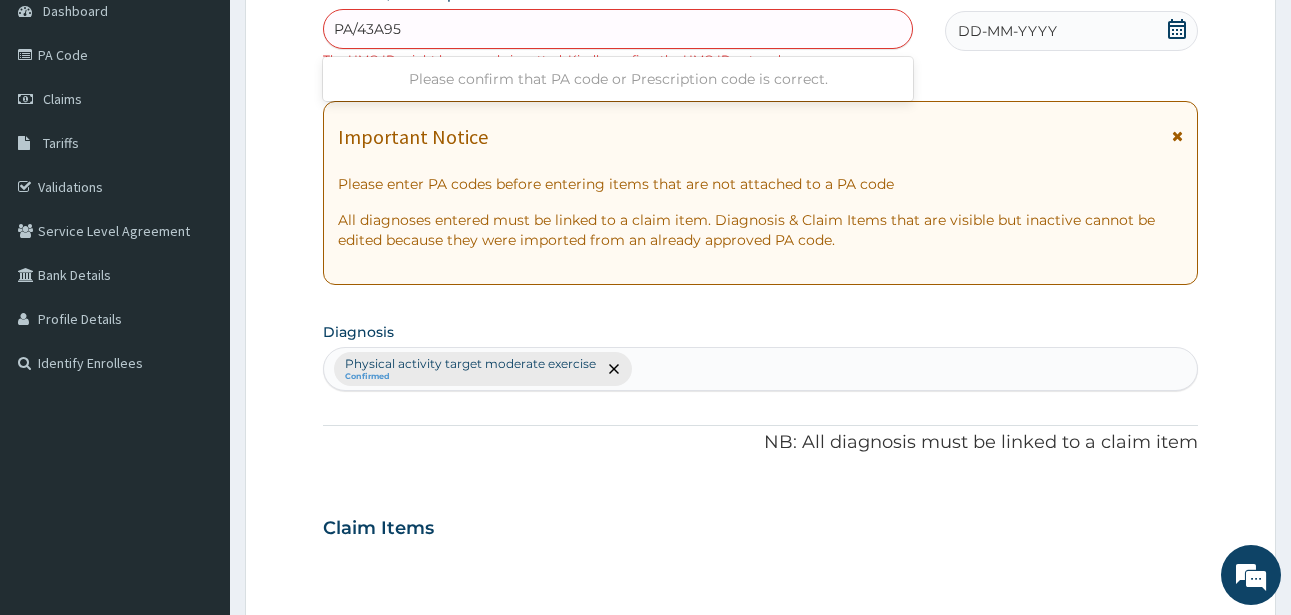 type on "PA/43A959" 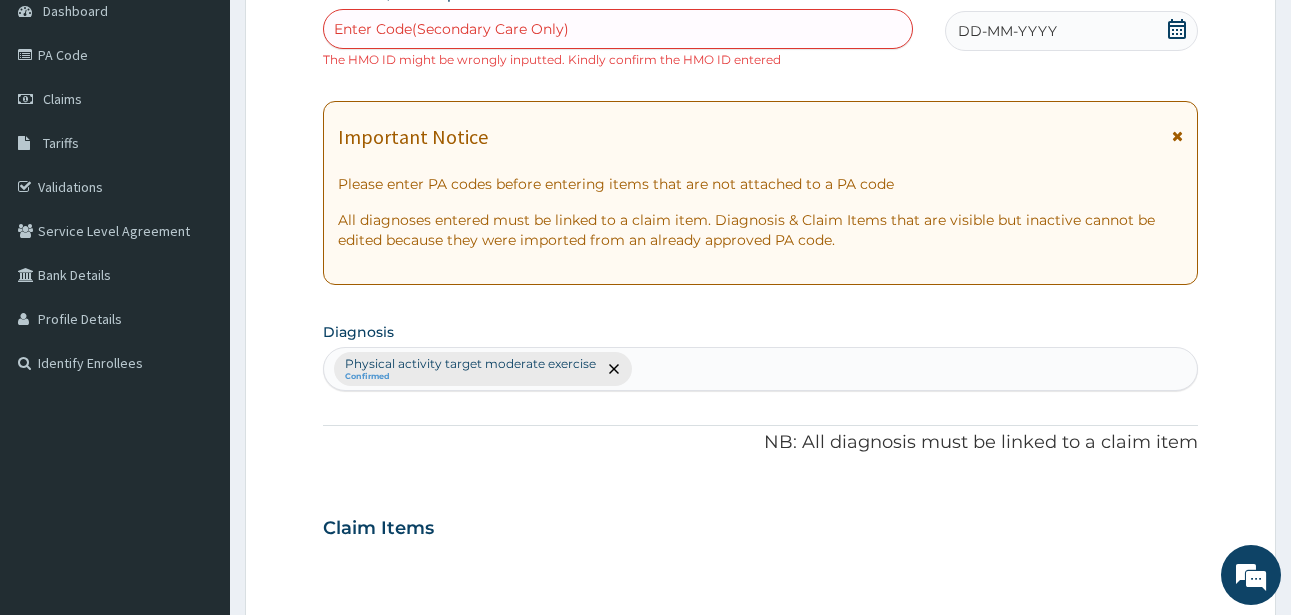 click on "Enter Code(Secondary Care Only)" at bounding box center (451, 29) 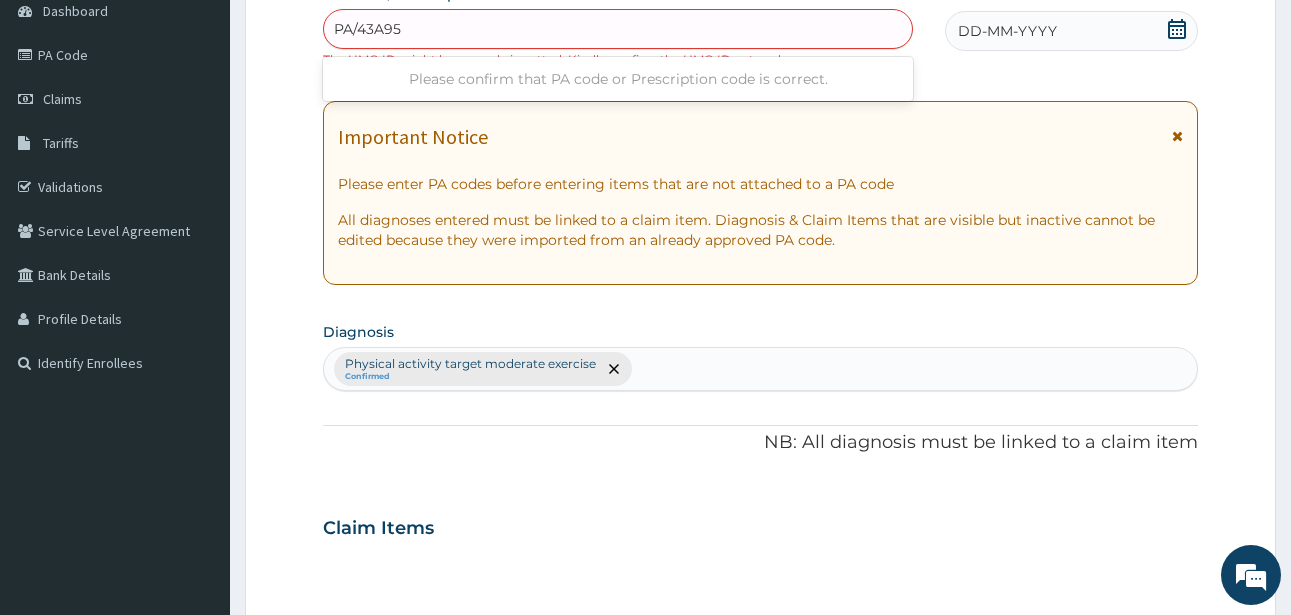 type on "PA/43A959" 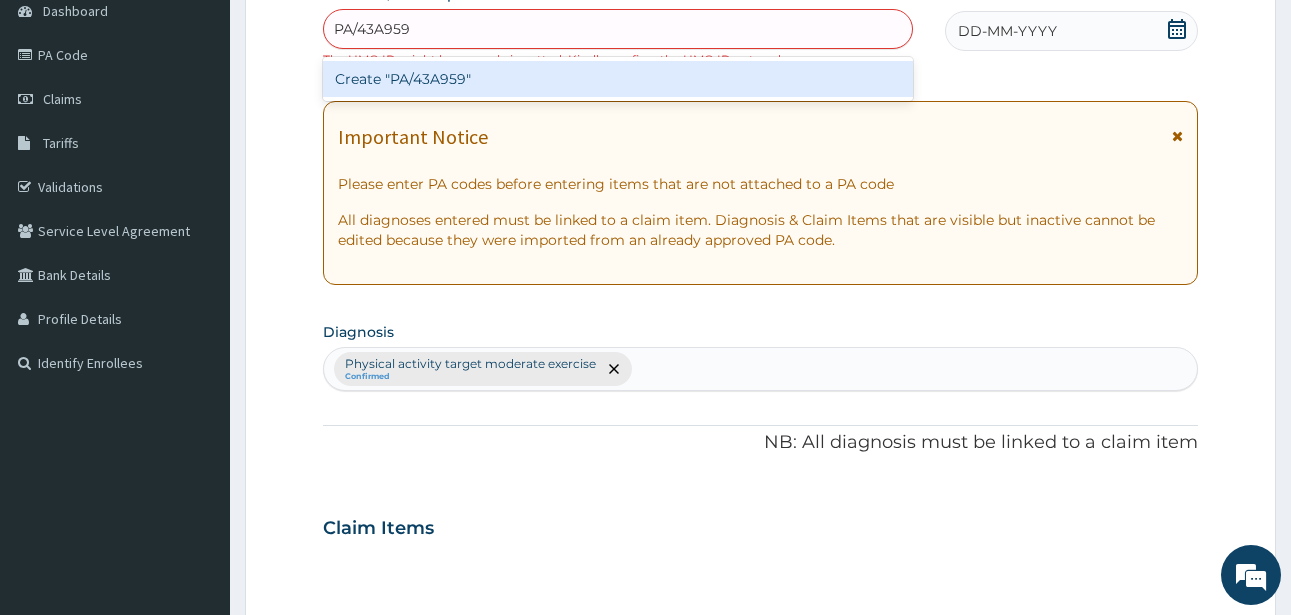 type 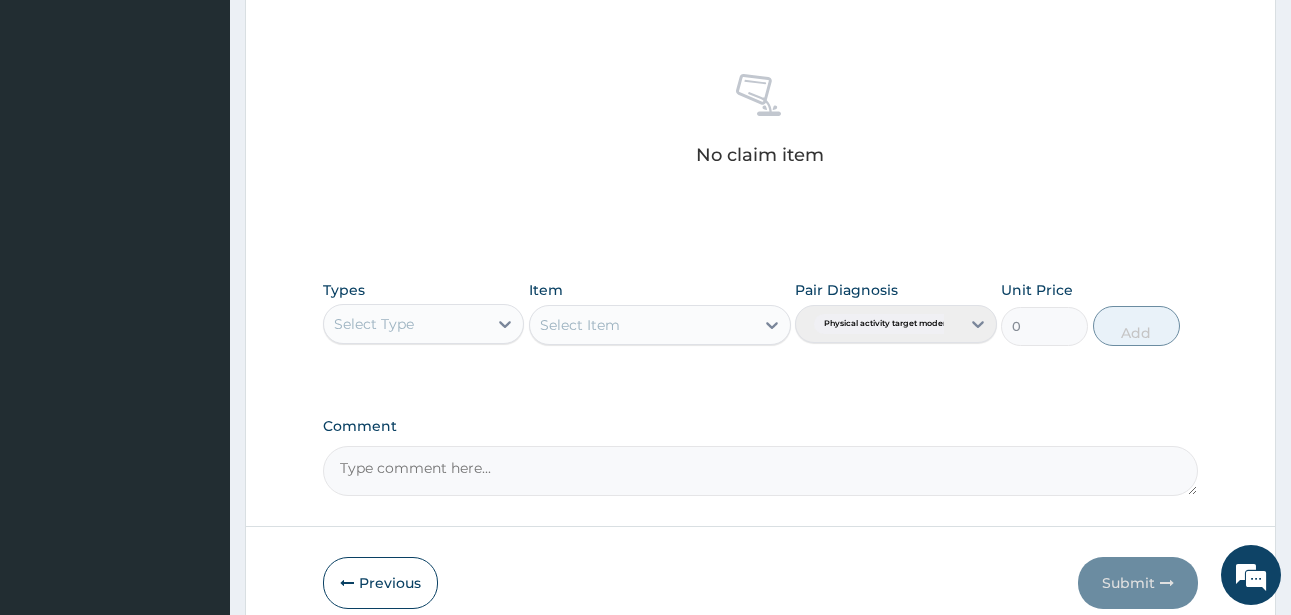 scroll, scrollTop: 845, scrollLeft: 0, axis: vertical 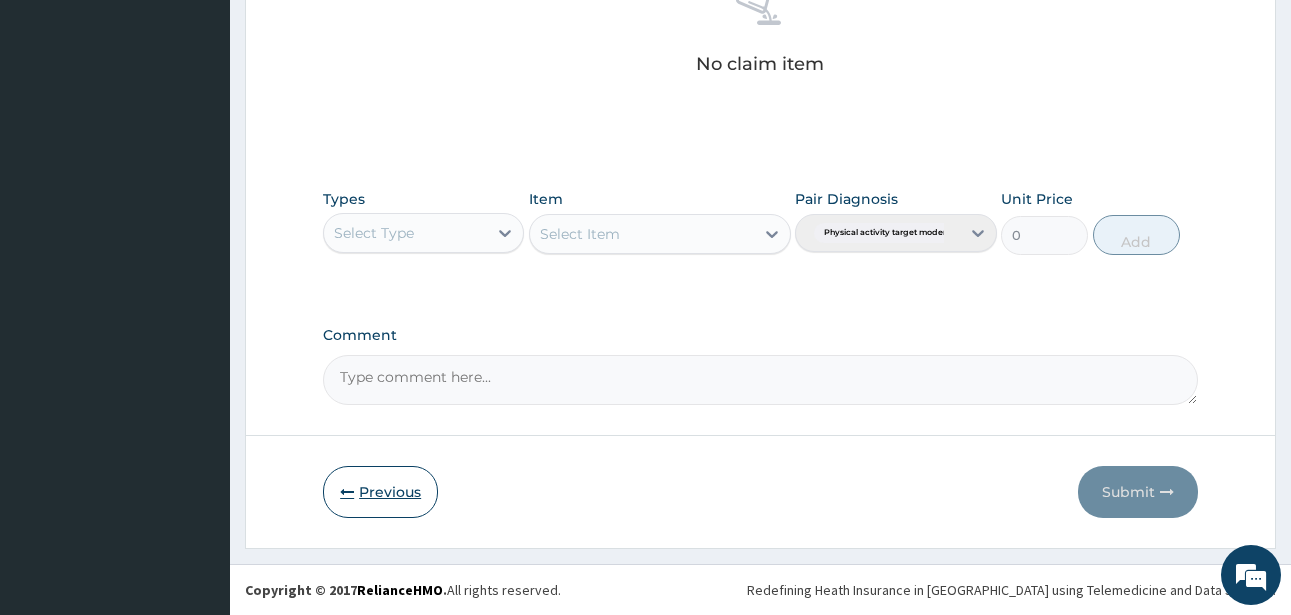 click at bounding box center [347, 492] 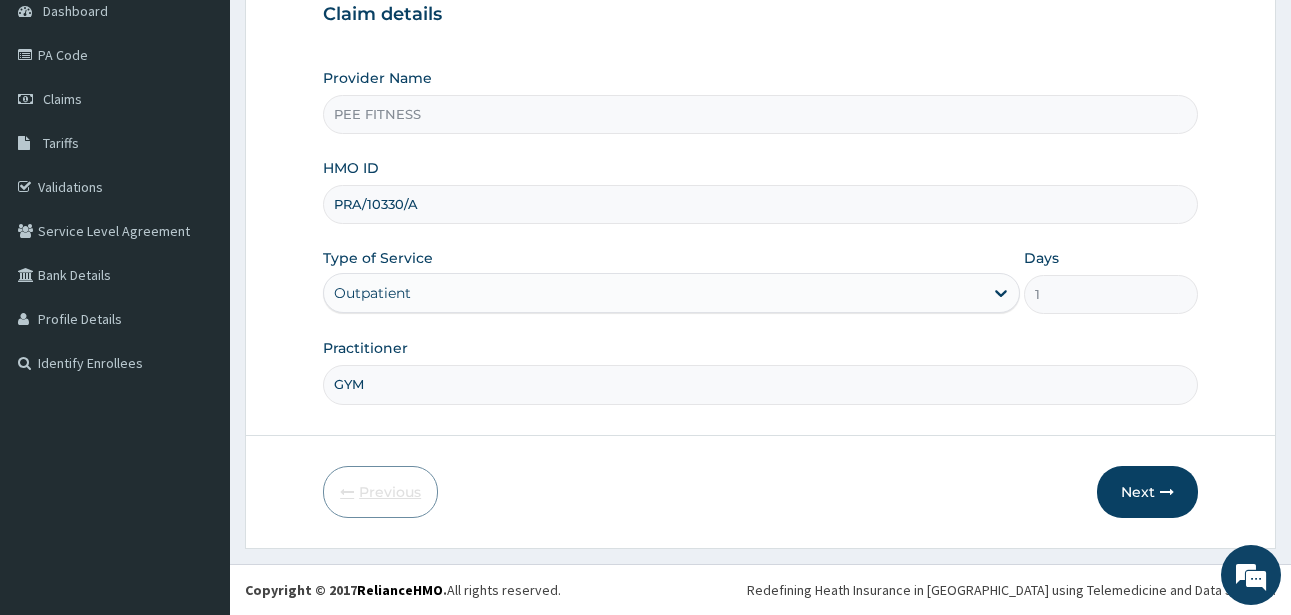 scroll, scrollTop: 207, scrollLeft: 0, axis: vertical 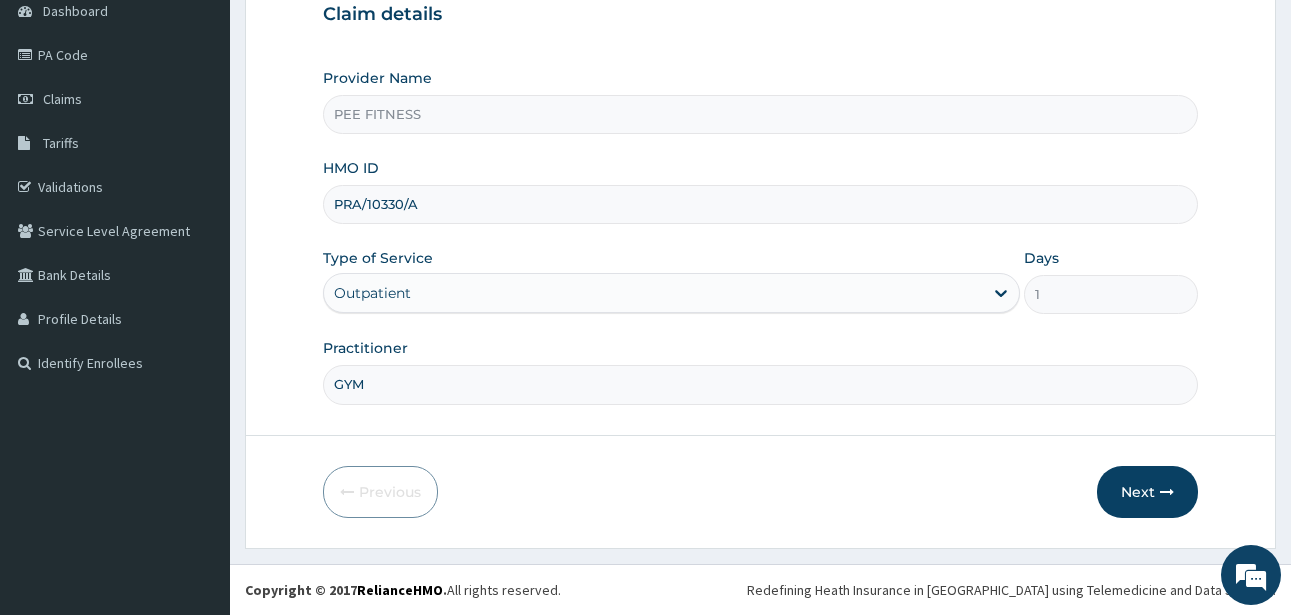 click on "PRA/10330/A" at bounding box center (760, 204) 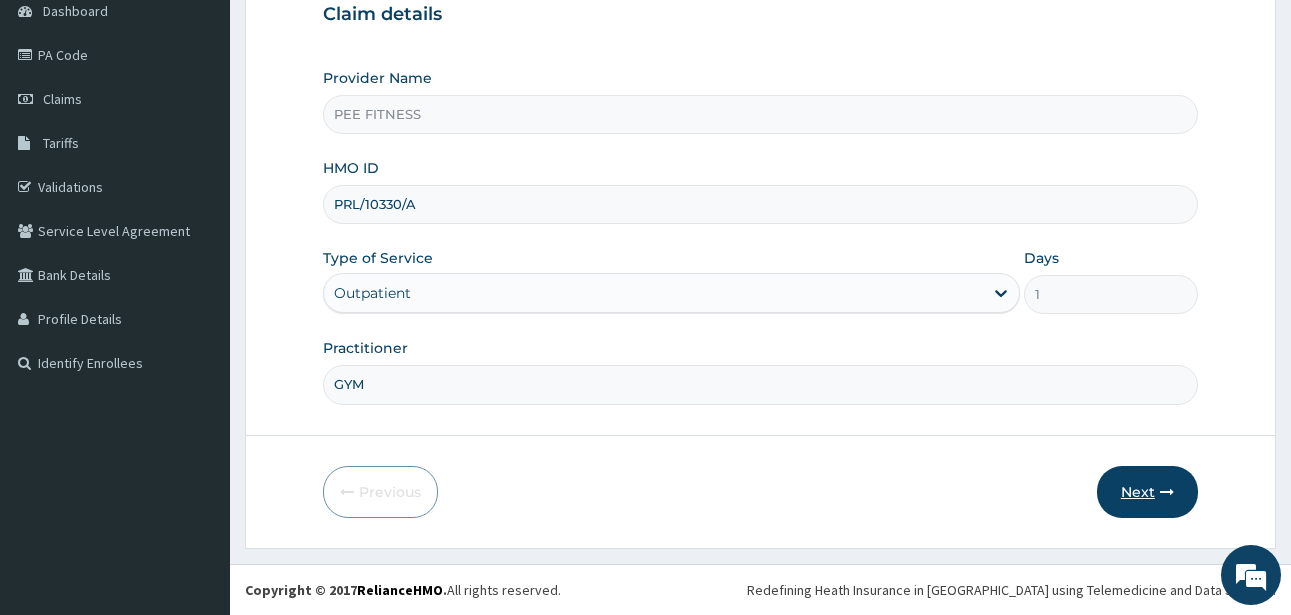 type on "PRL/10330/A" 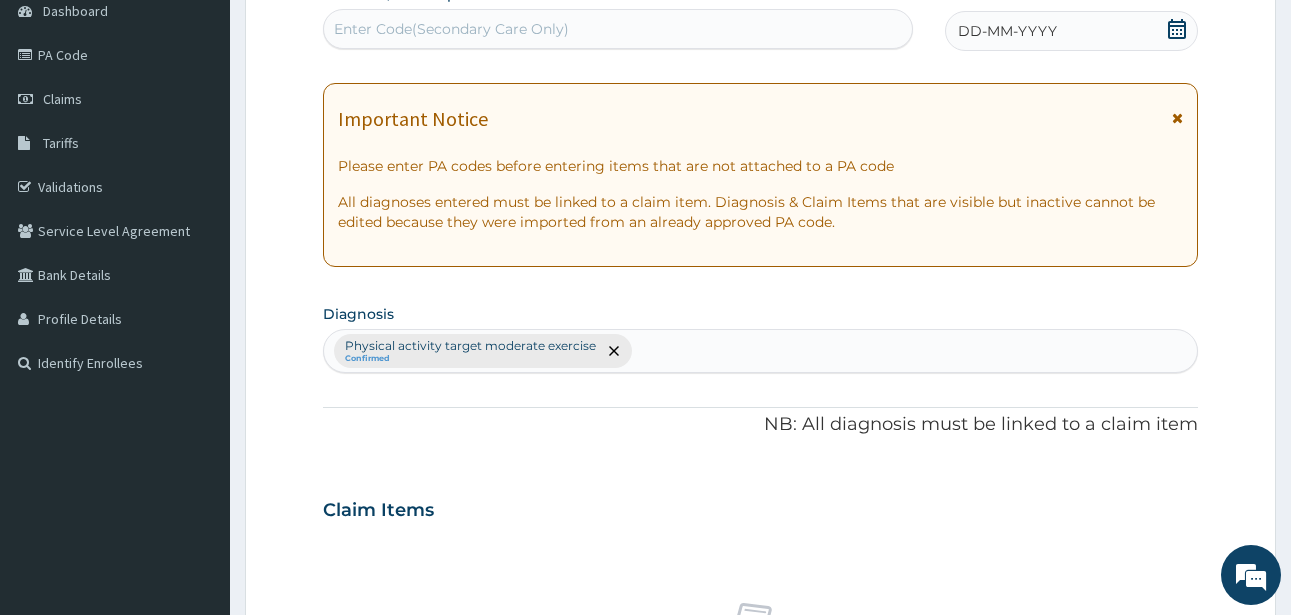 click 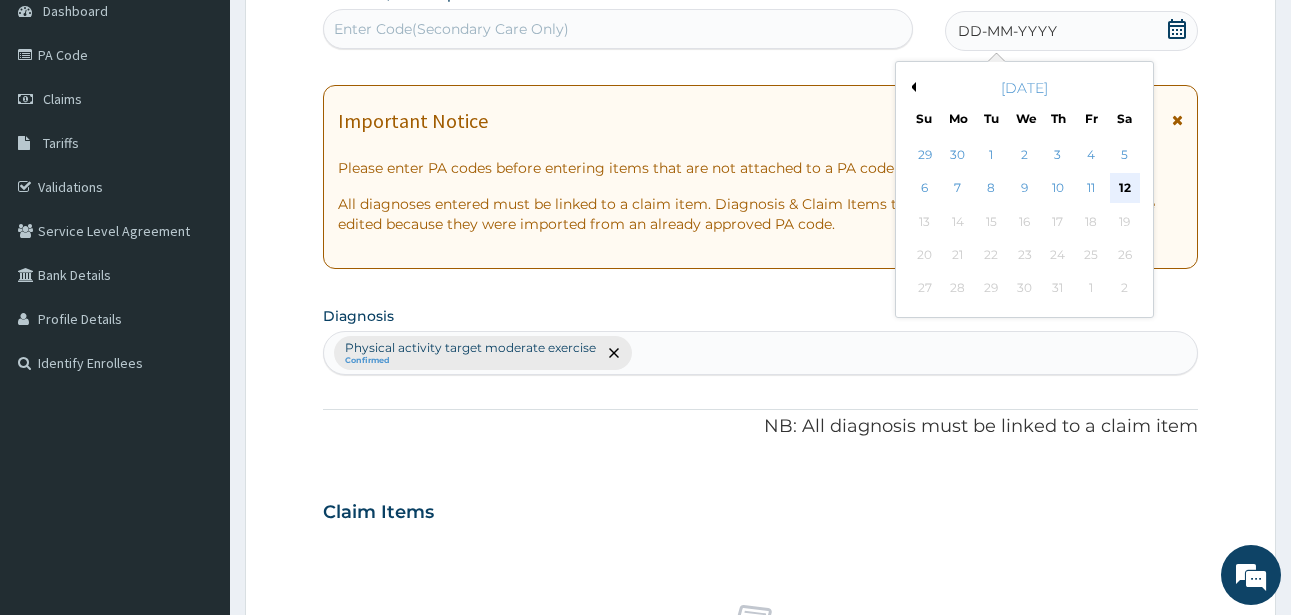 click on "12" at bounding box center [1125, 189] 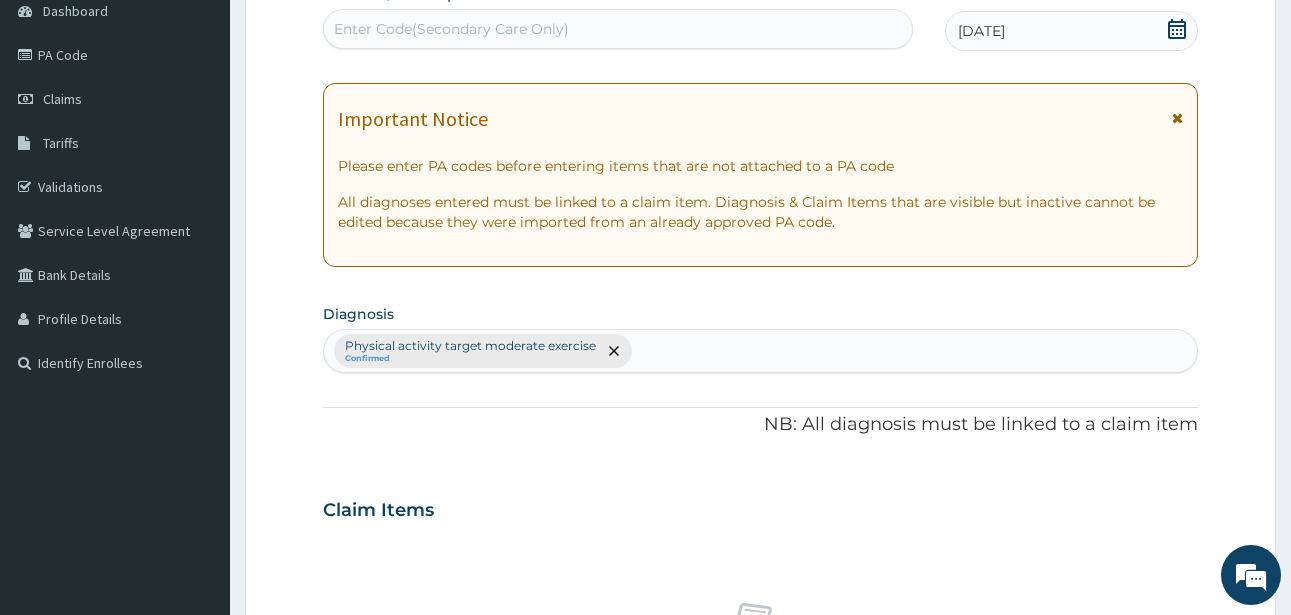 click on "Enter Code(Secondary Care Only)" at bounding box center (618, 29) 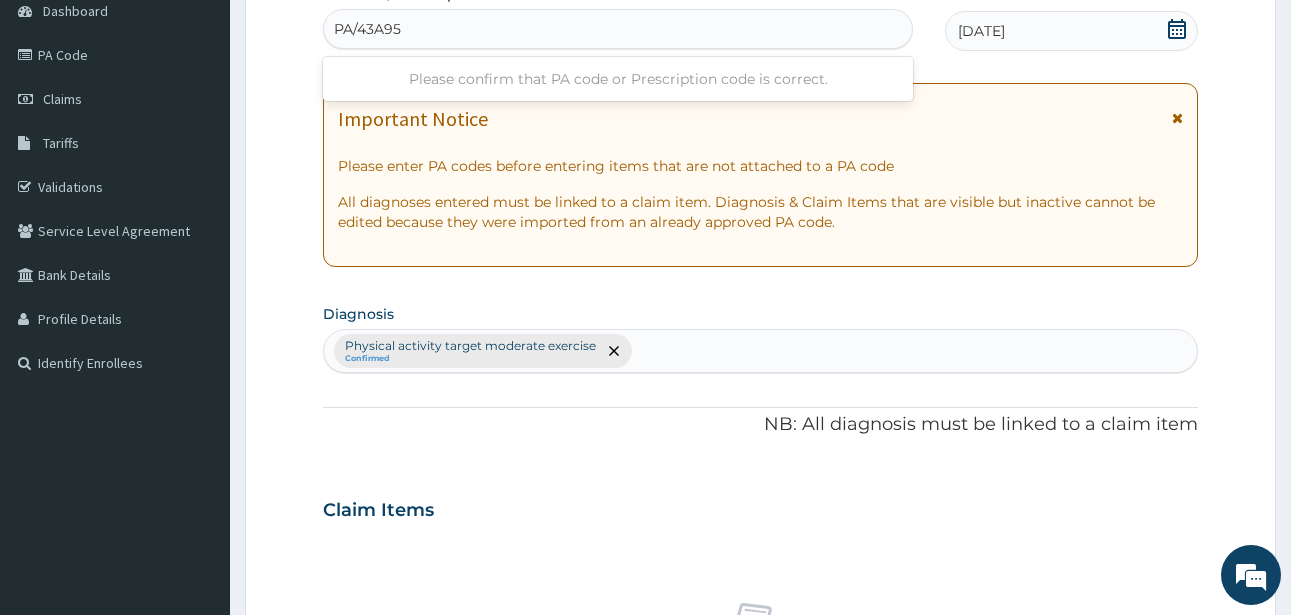 type on "PA/43A959" 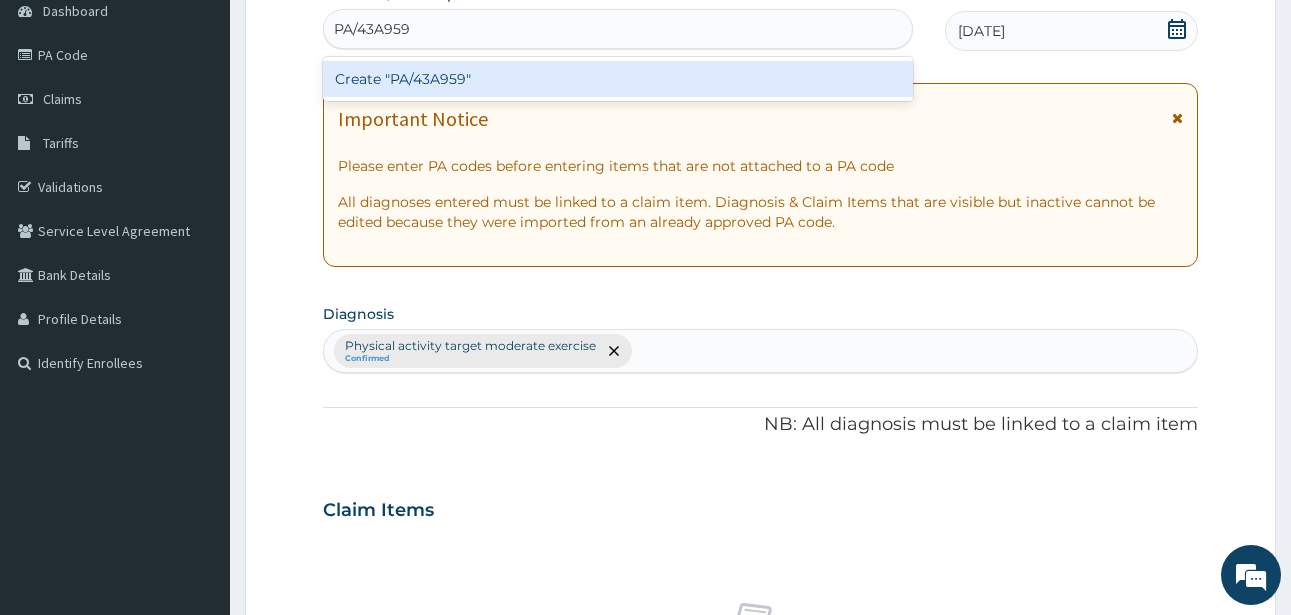 type 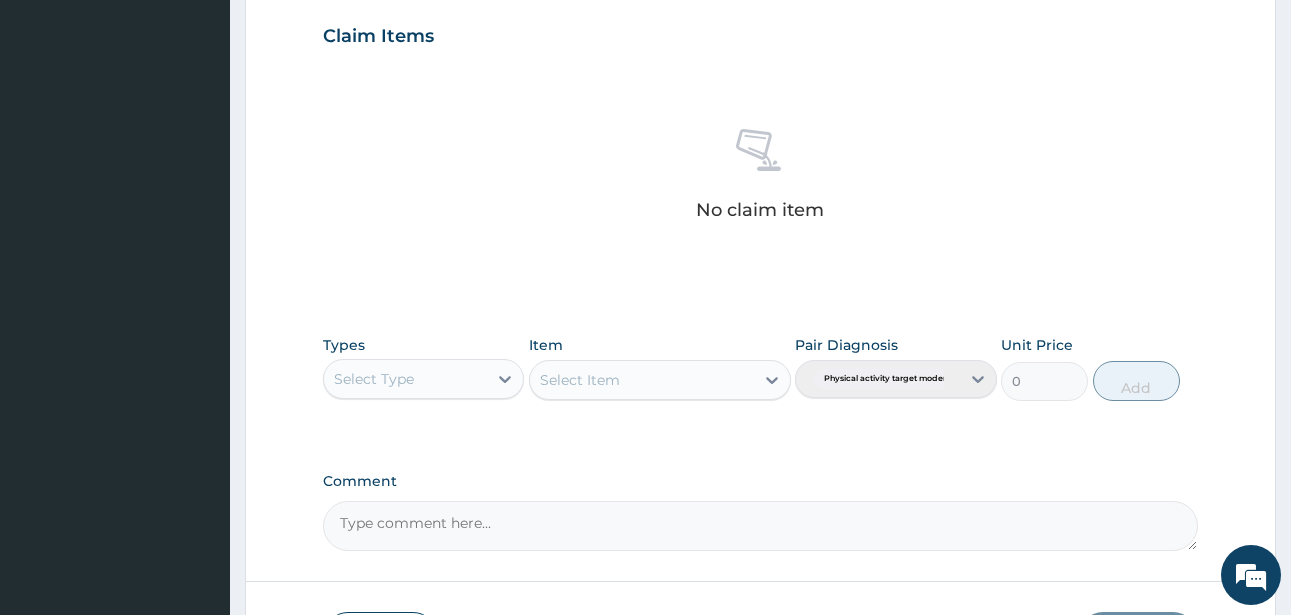 scroll, scrollTop: 827, scrollLeft: 0, axis: vertical 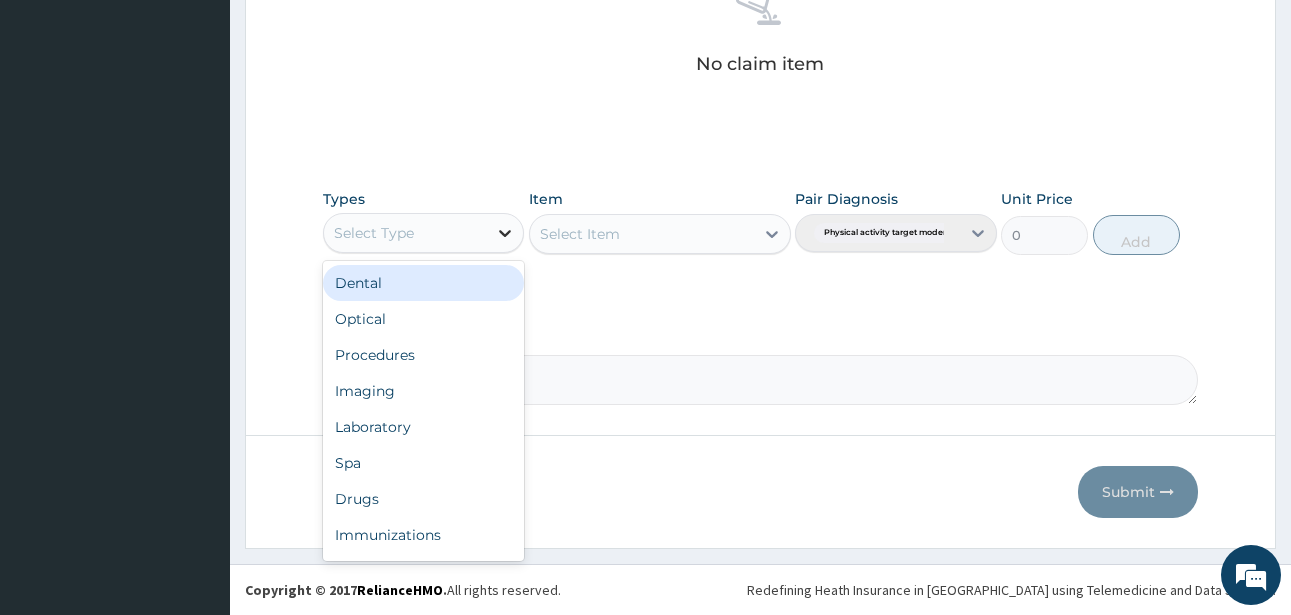 click 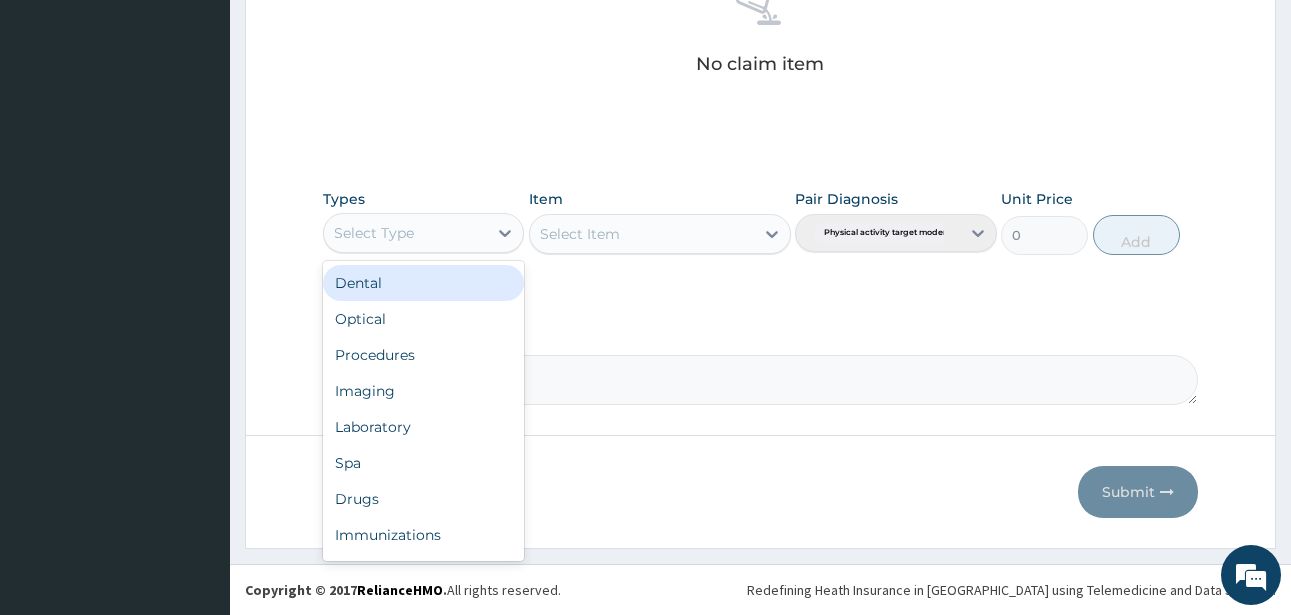 scroll, scrollTop: 68, scrollLeft: 0, axis: vertical 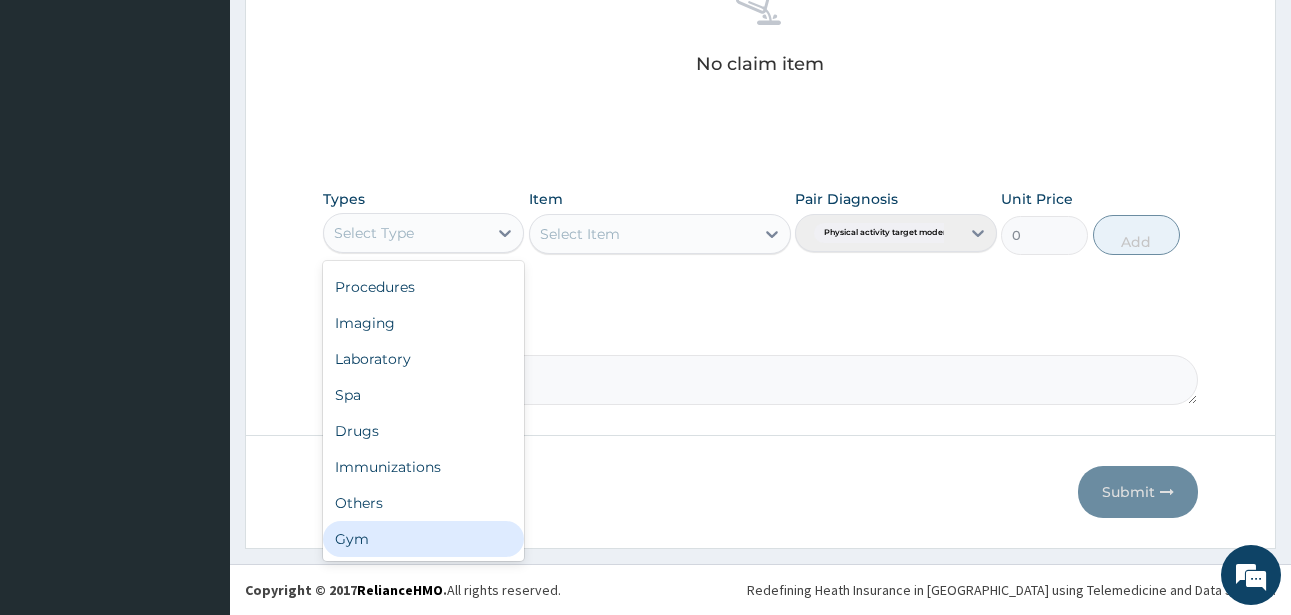 click on "Gym" at bounding box center (423, 539) 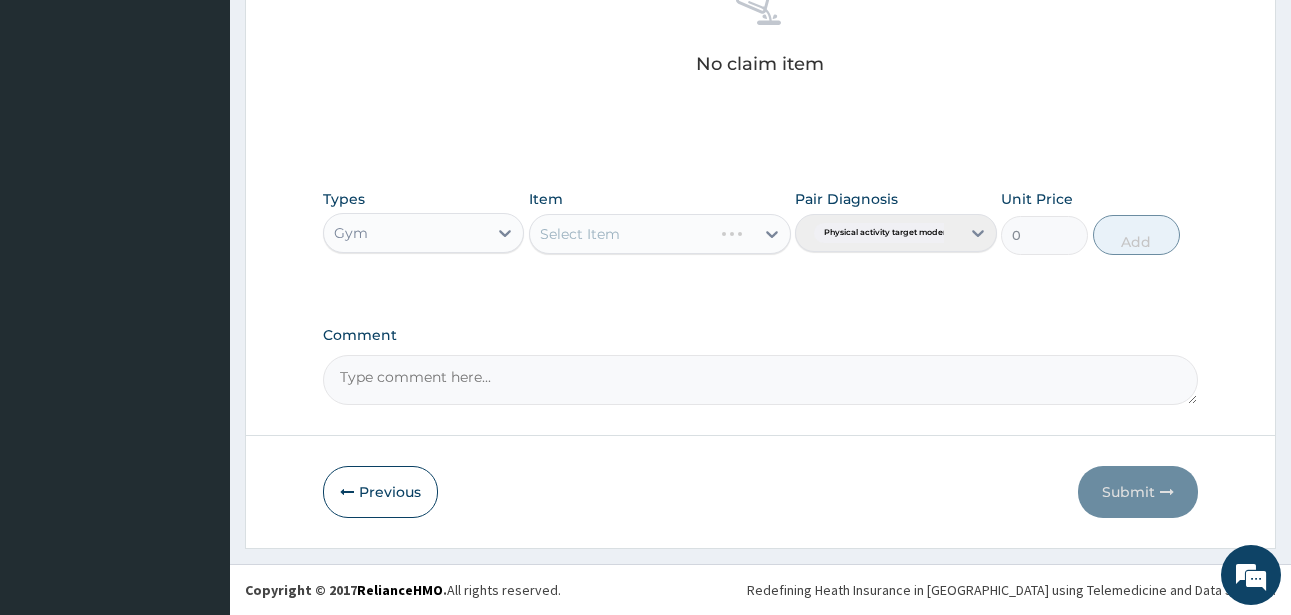 click on "Select Item" at bounding box center [660, 234] 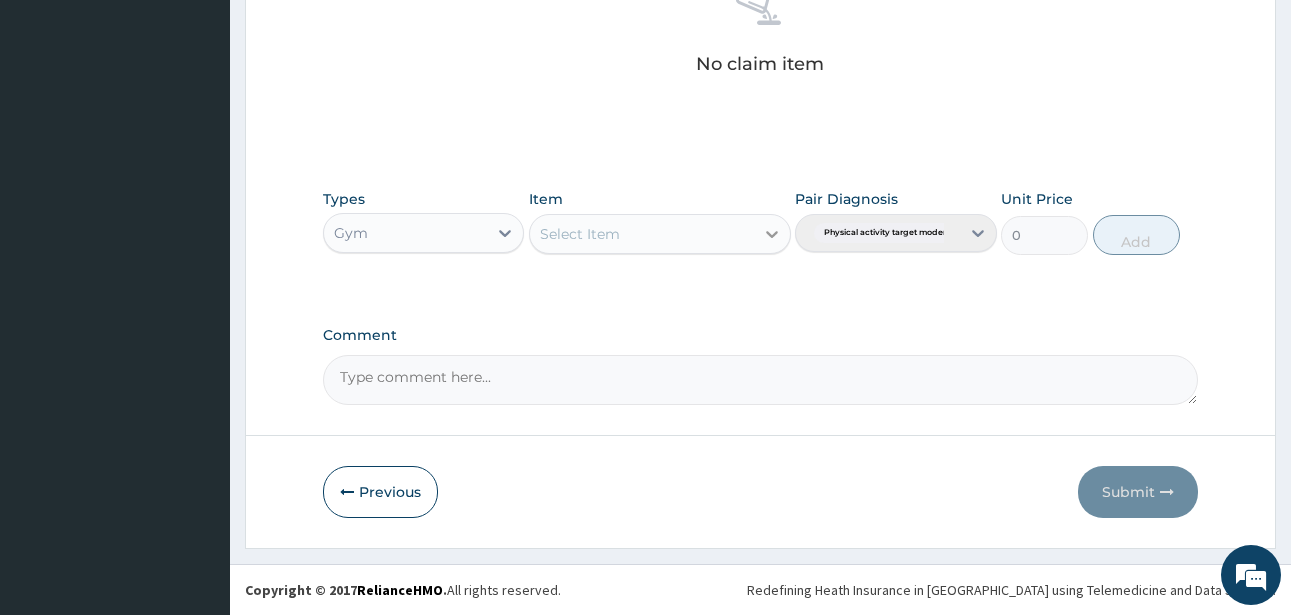 click 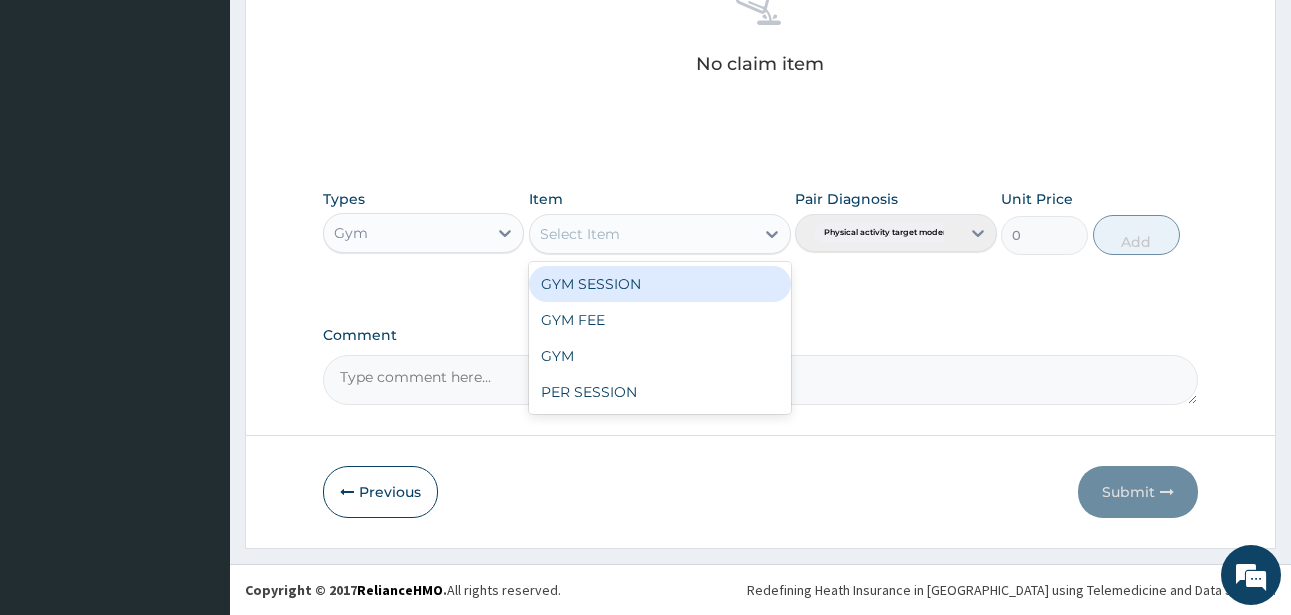 click on "GYM SESSION" at bounding box center [660, 284] 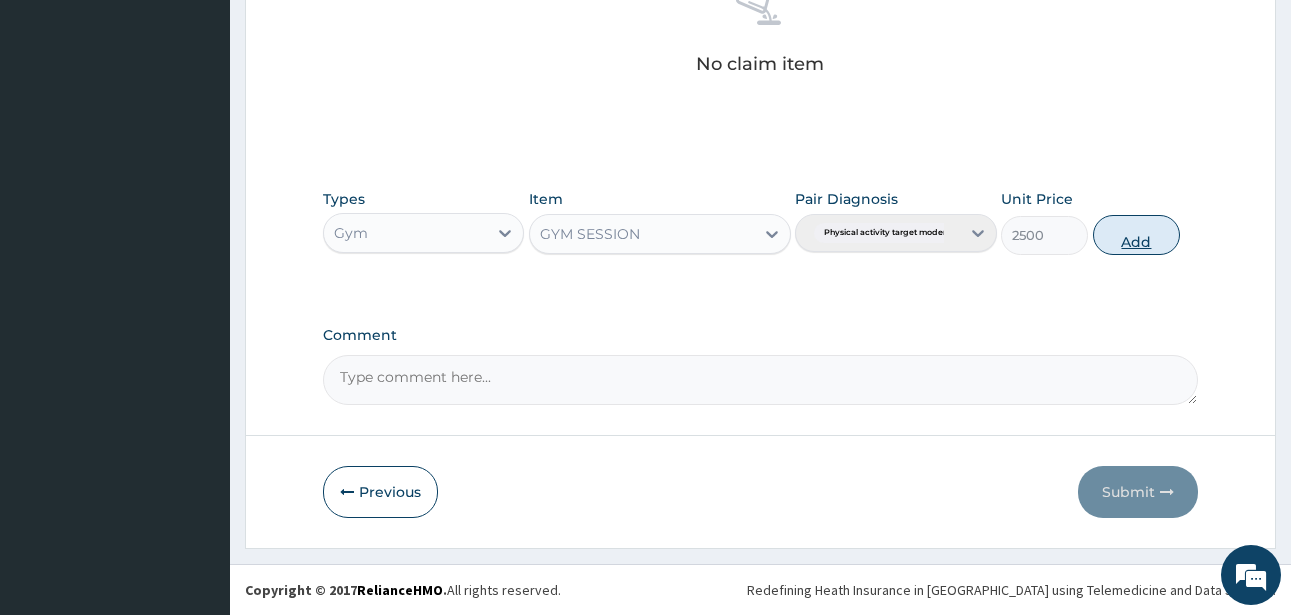 click on "Add" at bounding box center (1136, 235) 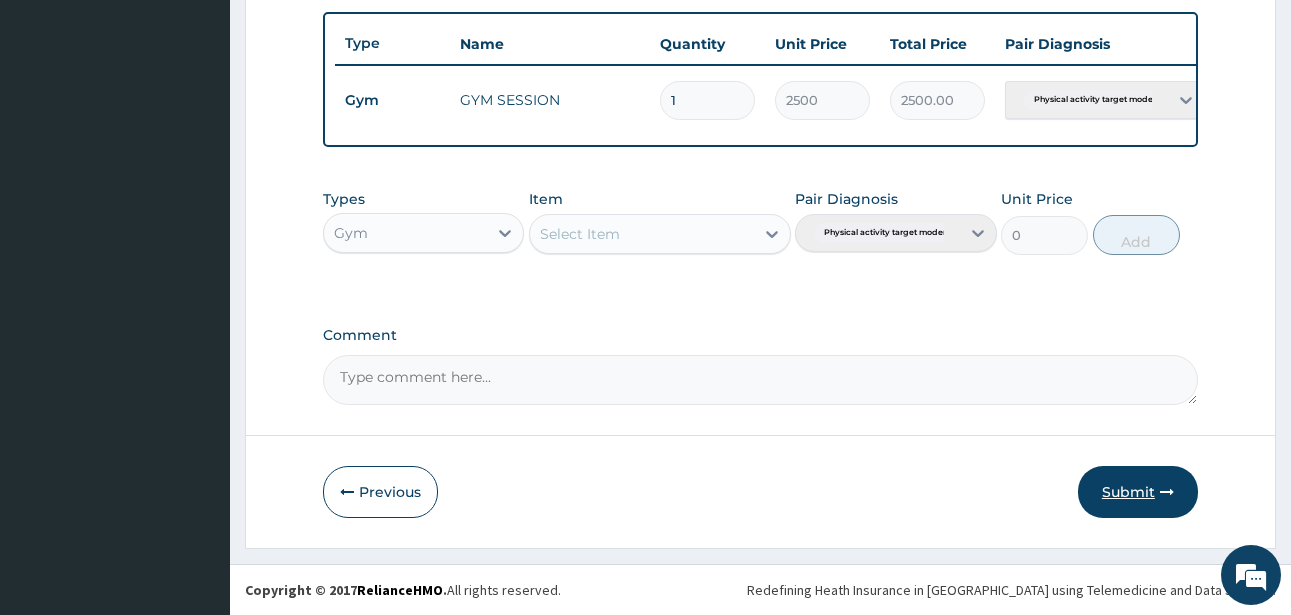 click on "Submit" at bounding box center (1138, 492) 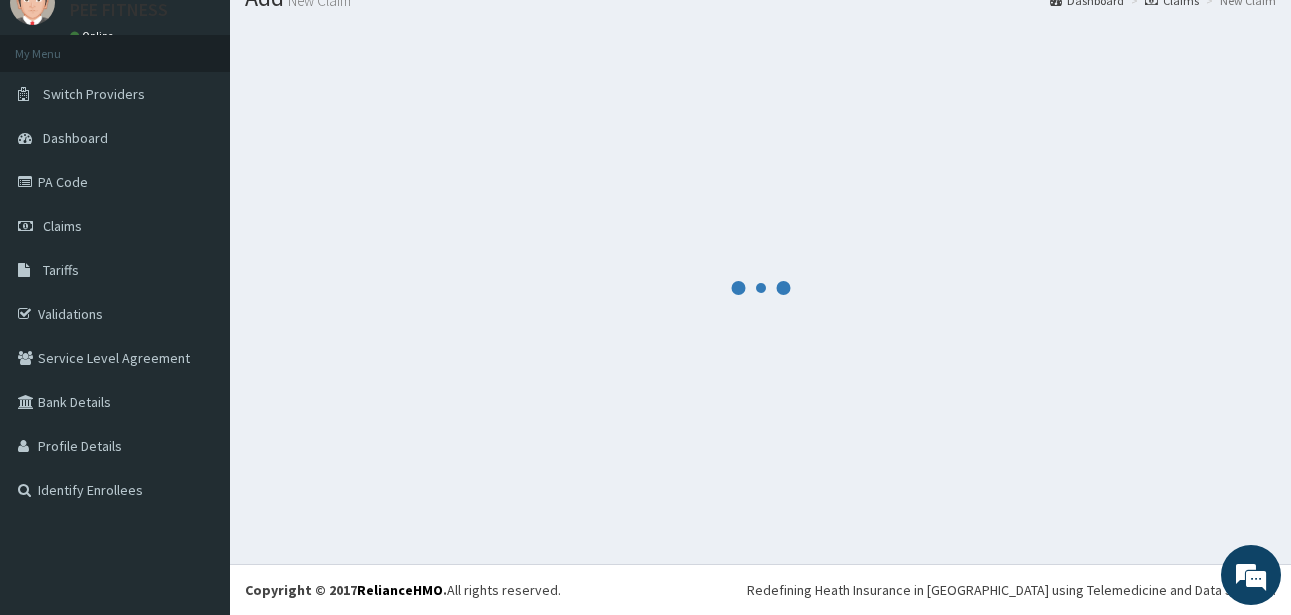 scroll, scrollTop: 747, scrollLeft: 0, axis: vertical 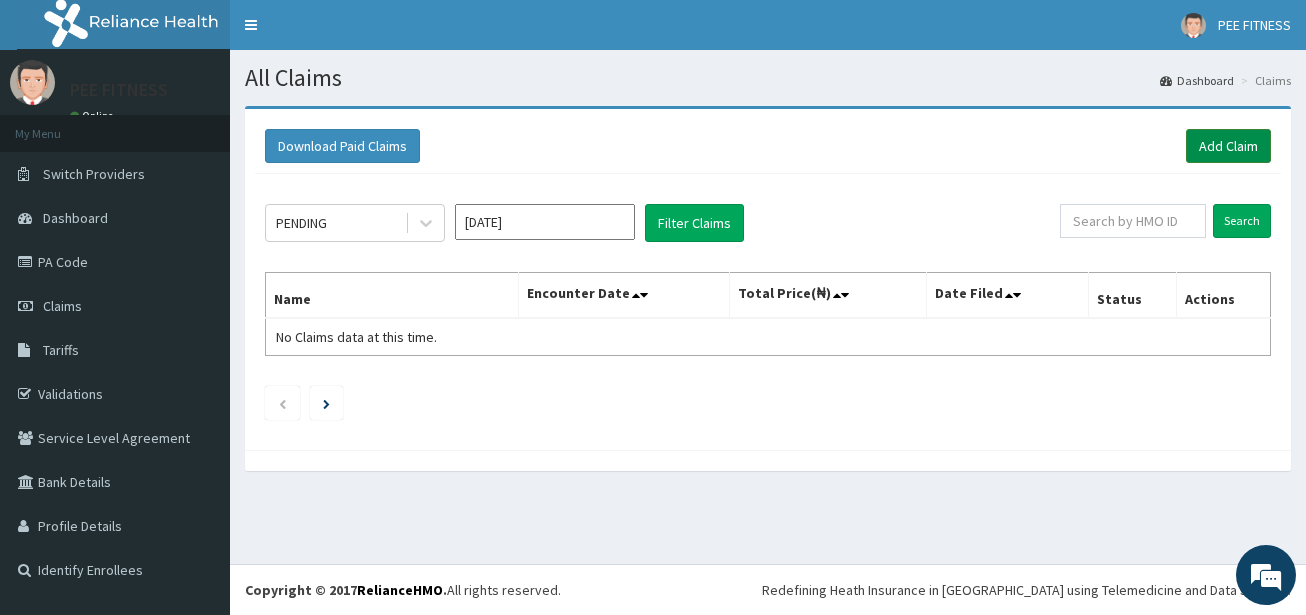 click on "Add Claim" at bounding box center [1228, 146] 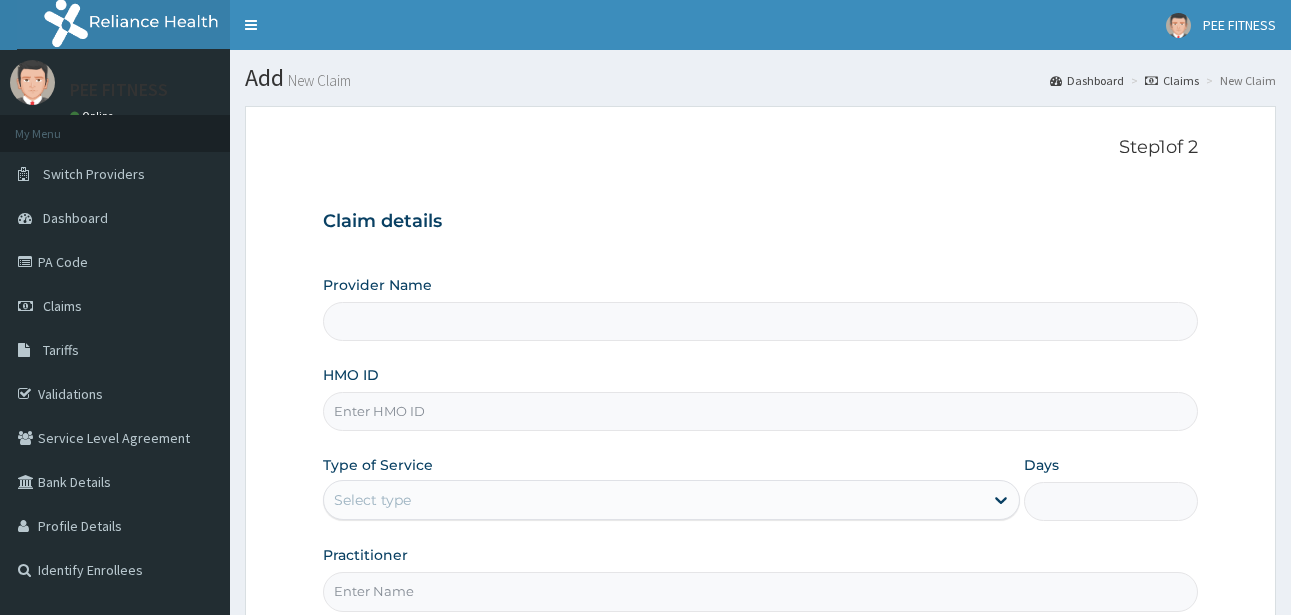 scroll, scrollTop: 0, scrollLeft: 0, axis: both 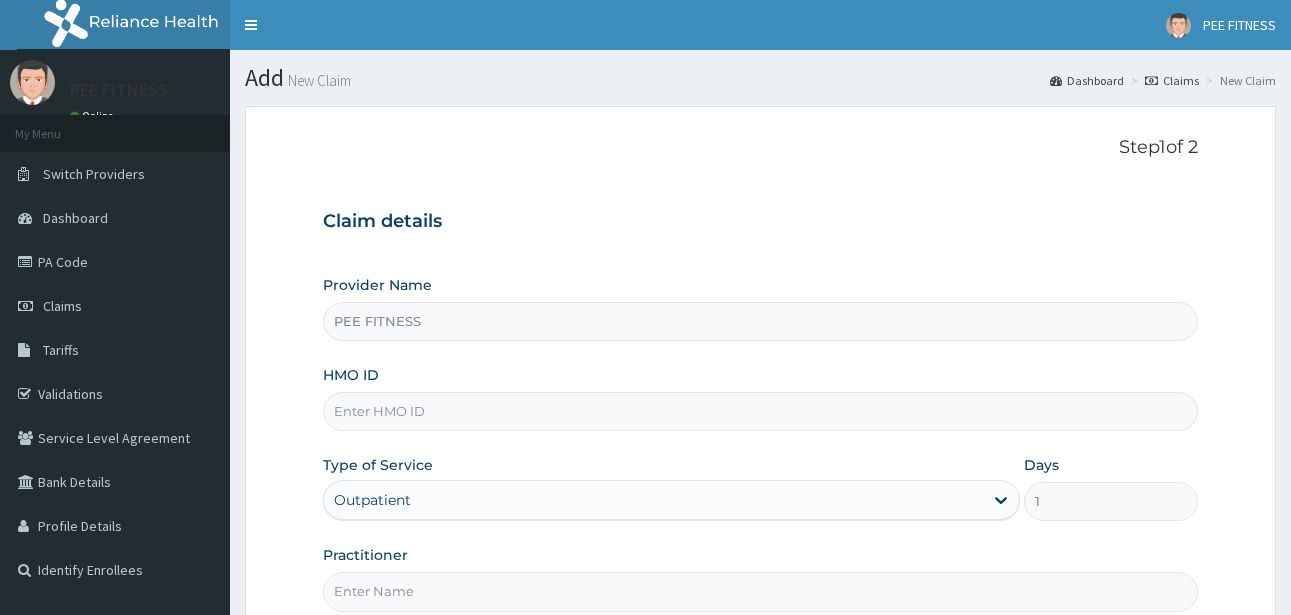 click on "HMO ID" at bounding box center [760, 411] 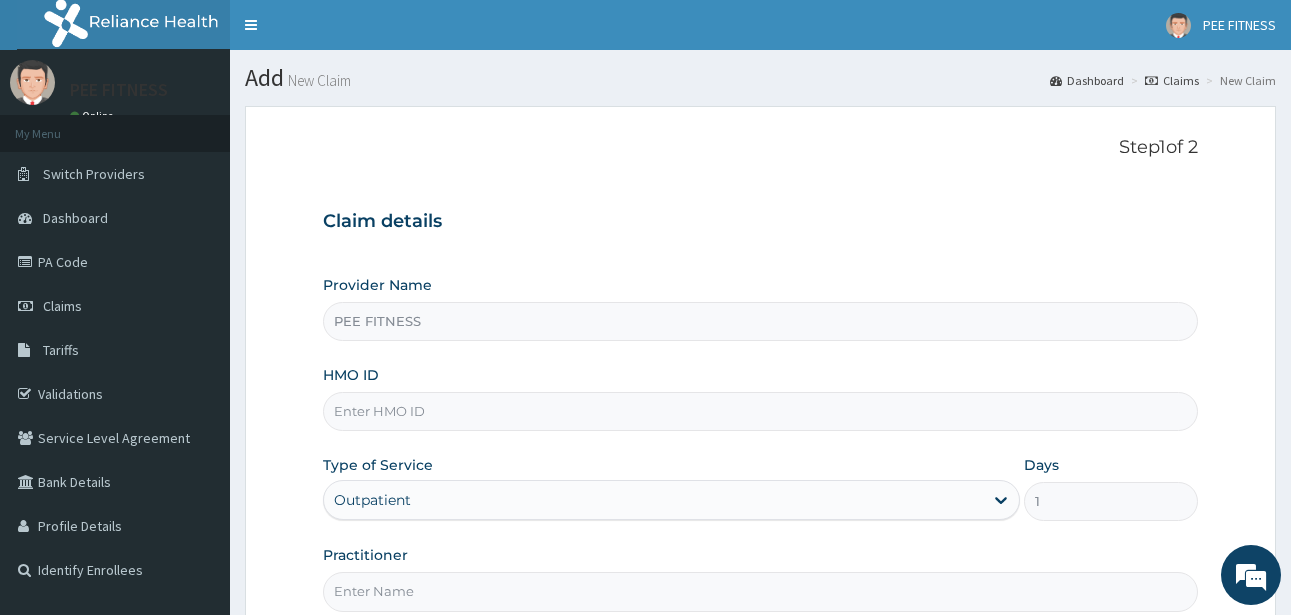 scroll, scrollTop: 0, scrollLeft: 0, axis: both 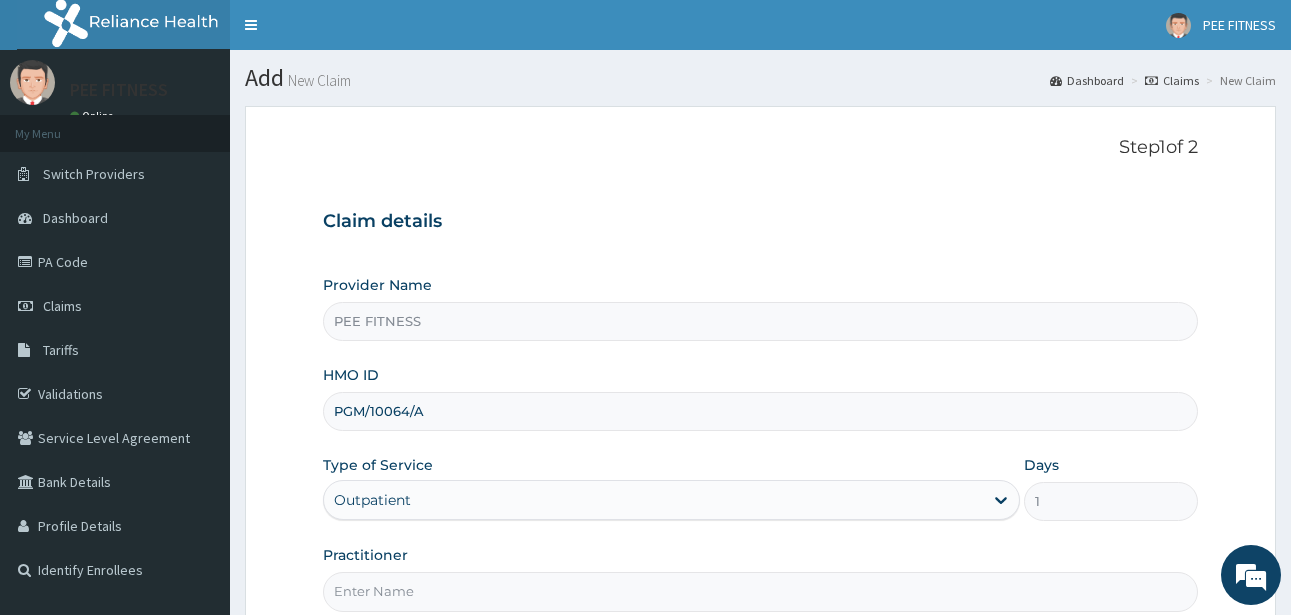 type on "PGM/10064/A" 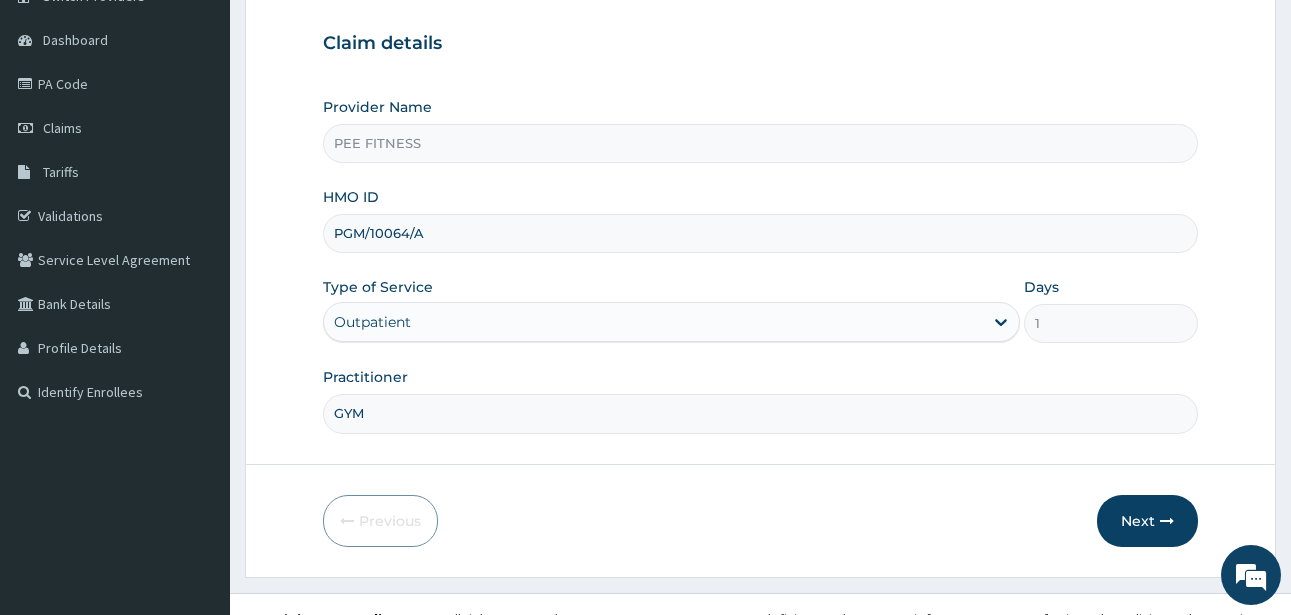 scroll, scrollTop: 207, scrollLeft: 0, axis: vertical 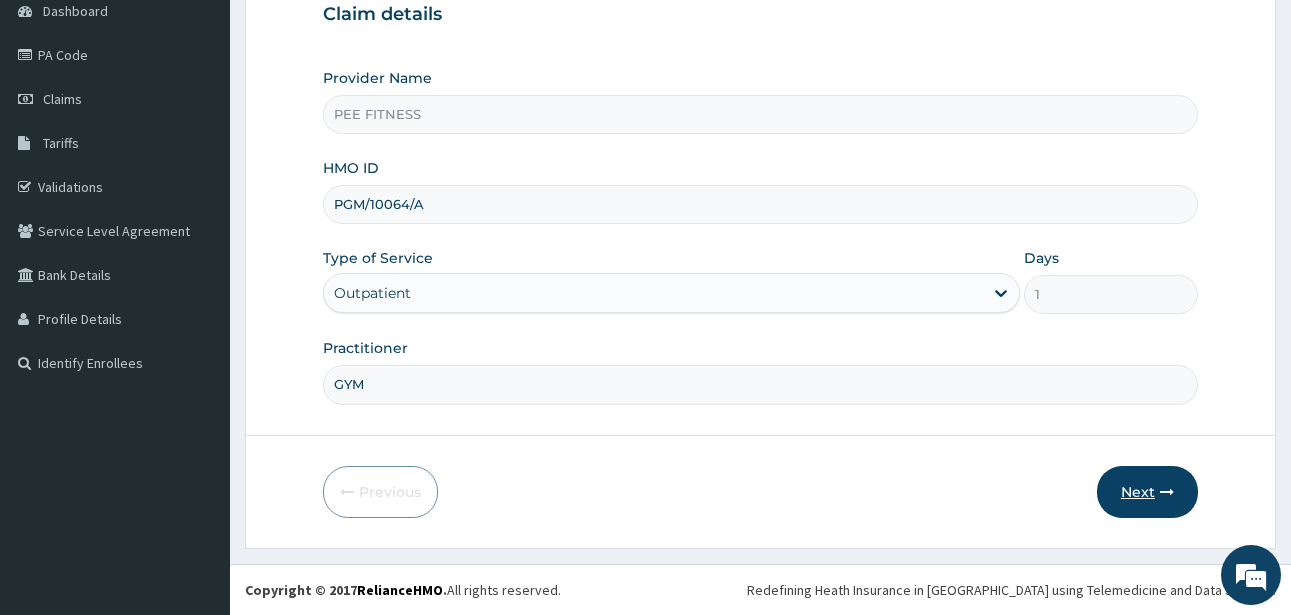 type on "GYM" 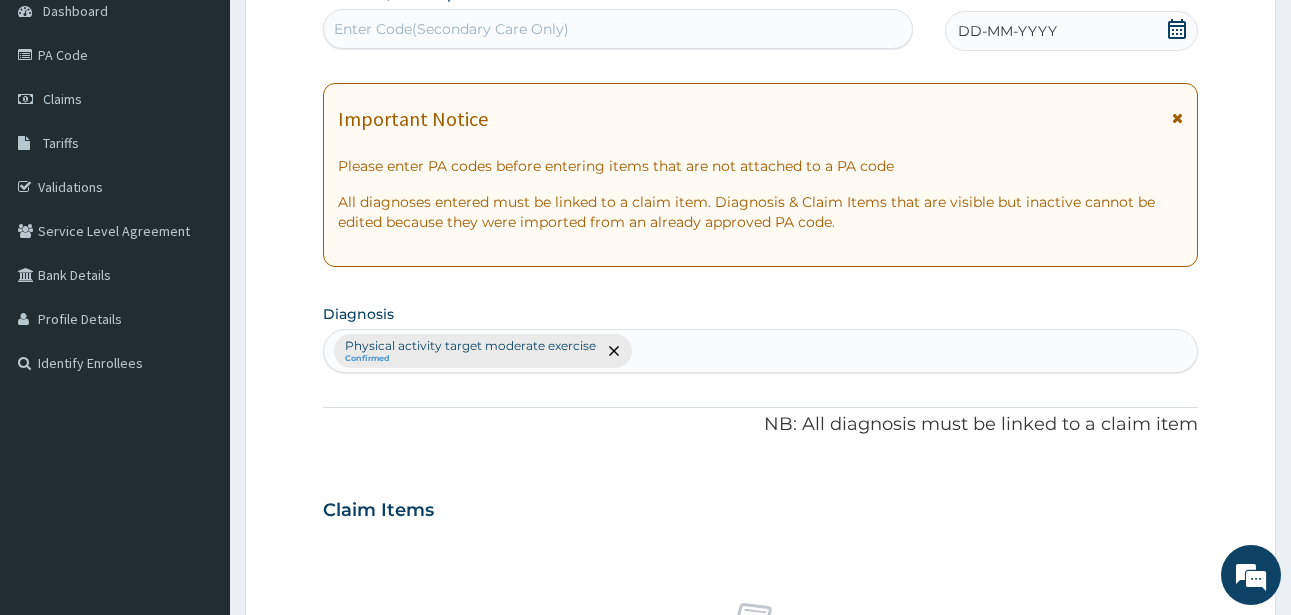 click 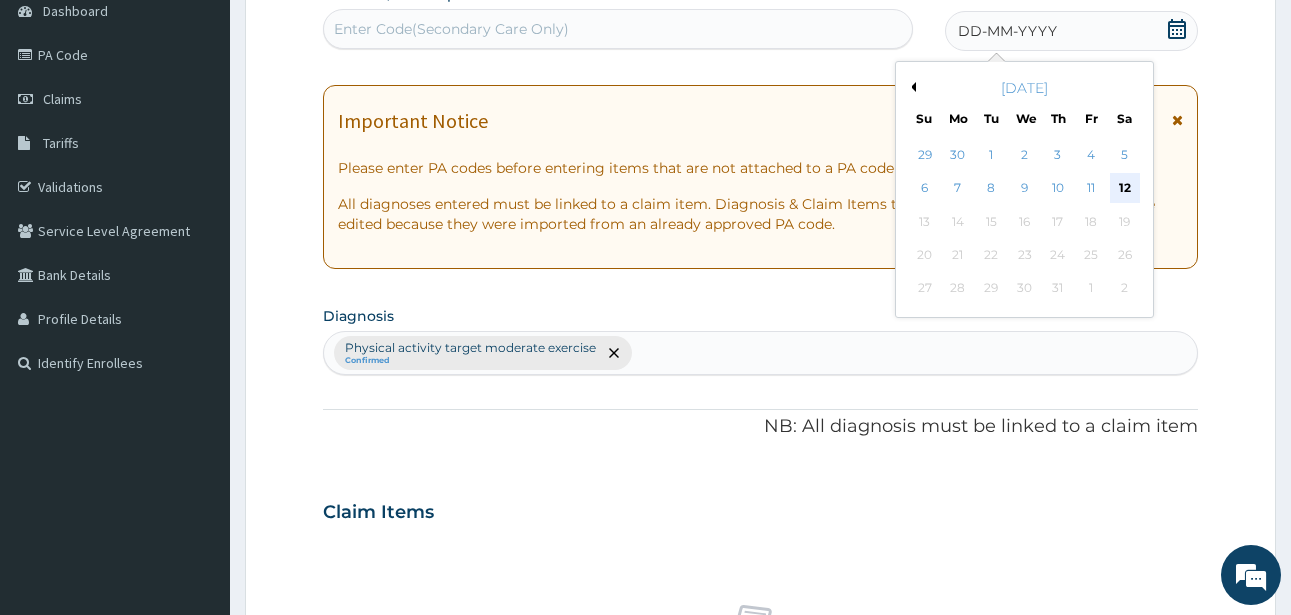 click on "12" at bounding box center [1125, 189] 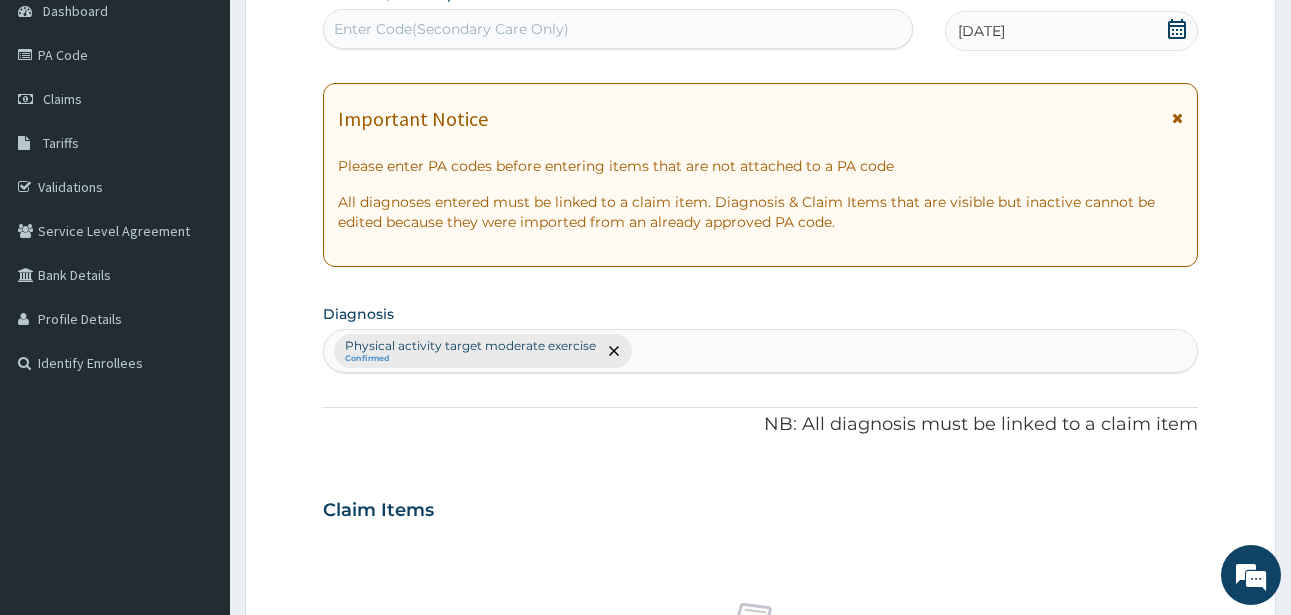click on "Enter Code(Secondary Care Only)" at bounding box center [451, 29] 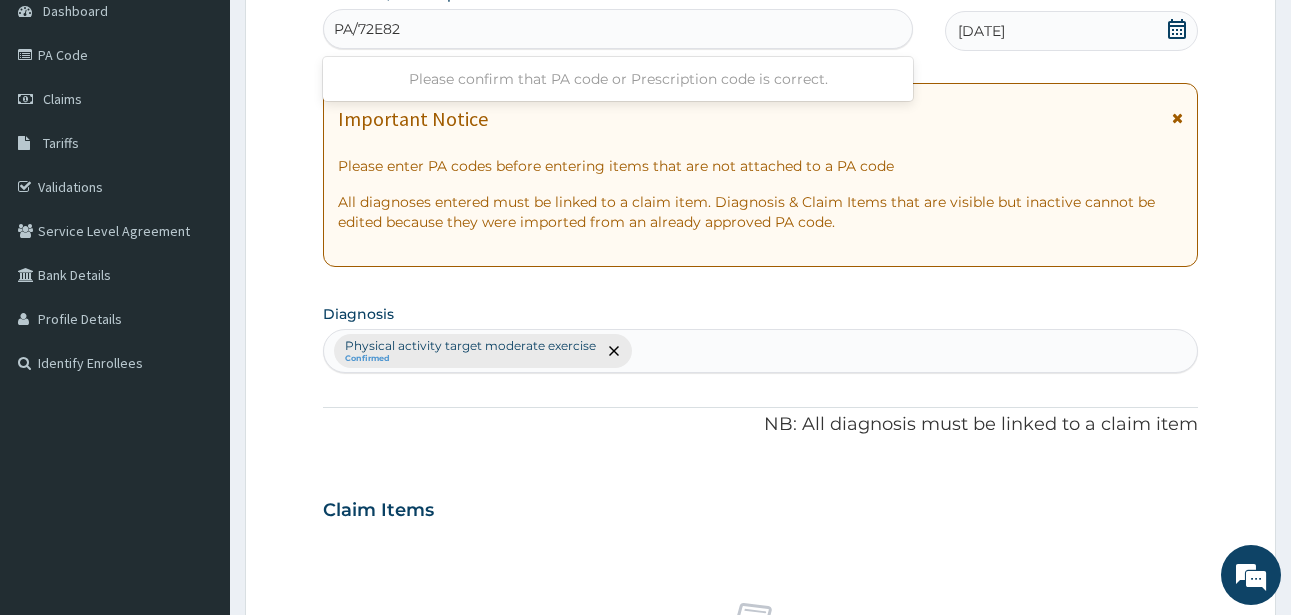 type on "PA/72E82E" 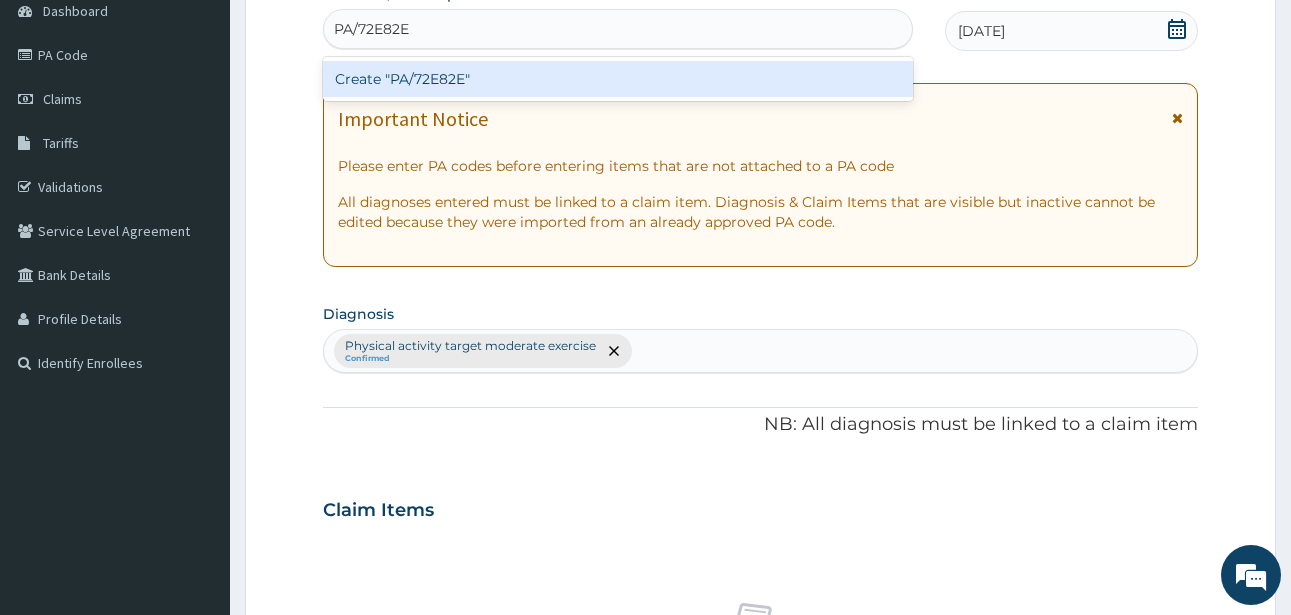 type 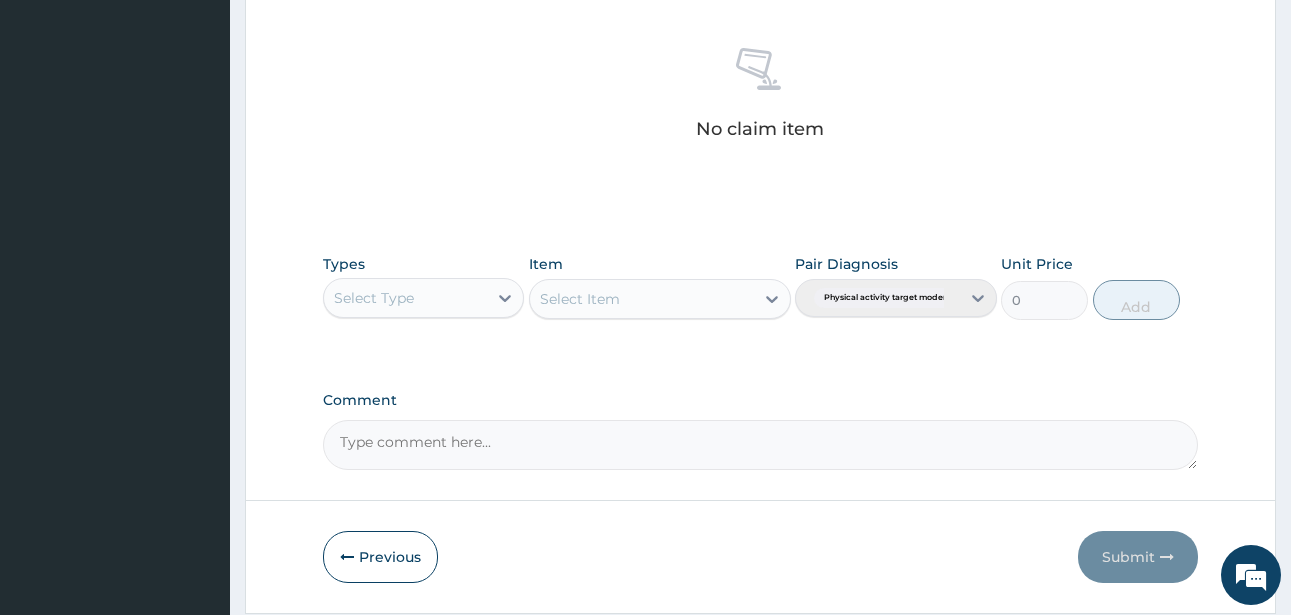 scroll, scrollTop: 845, scrollLeft: 0, axis: vertical 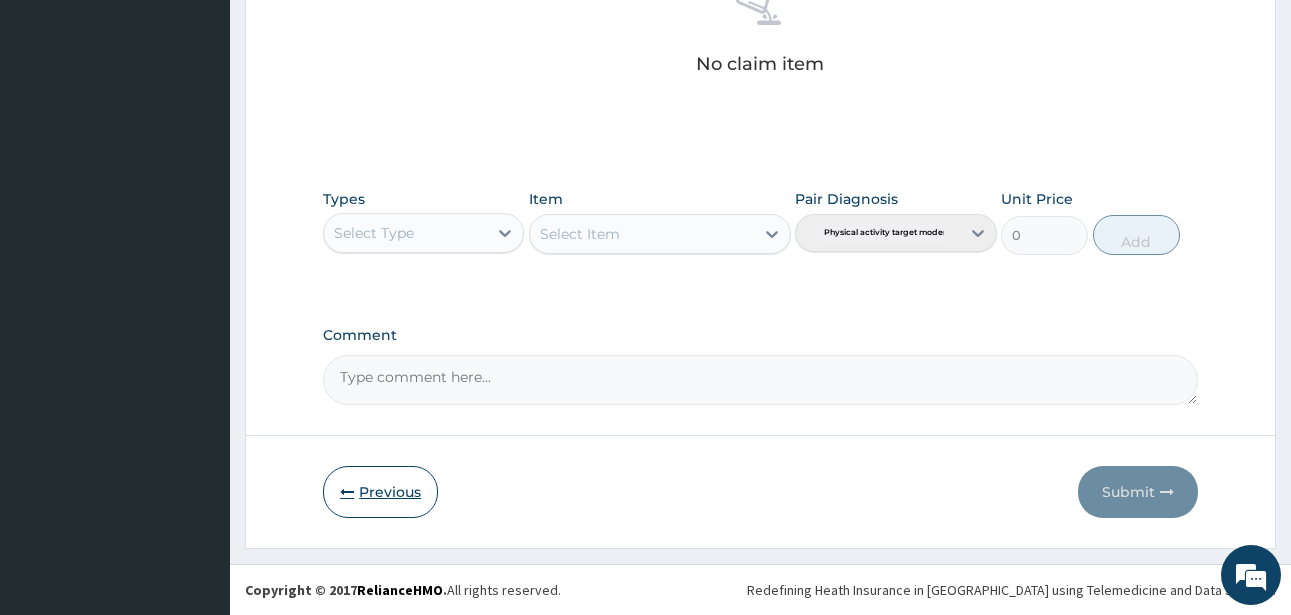 click on "Previous" at bounding box center (380, 492) 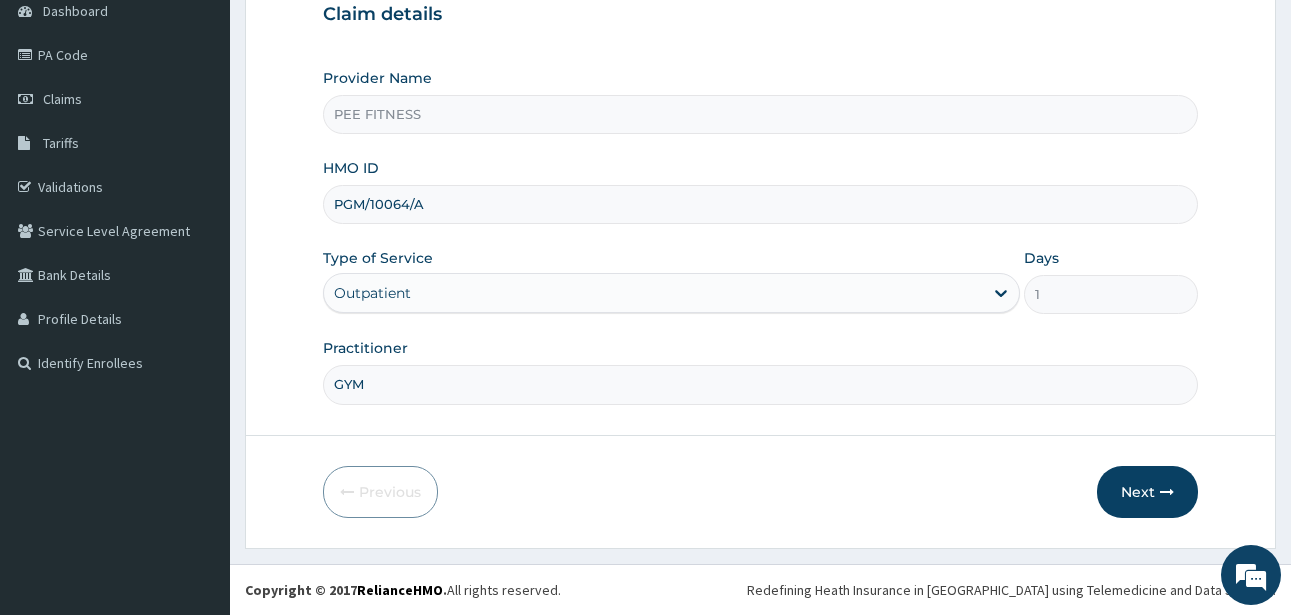 drag, startPoint x: 337, startPoint y: 203, endPoint x: 447, endPoint y: 203, distance: 110 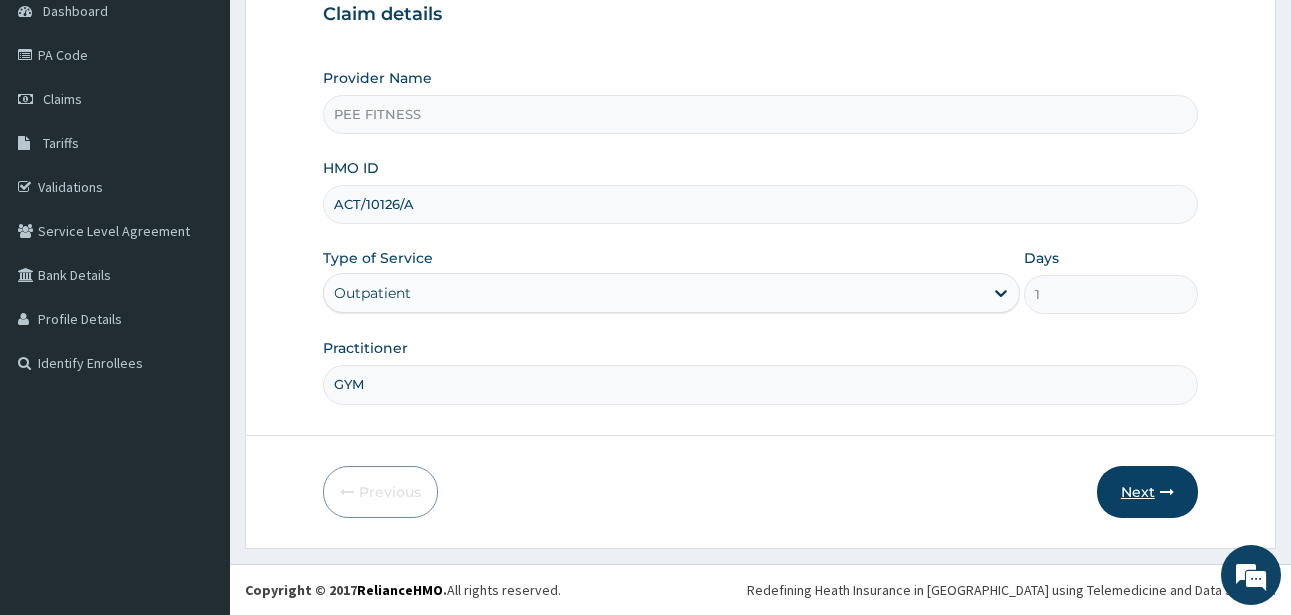 type on "ACT/10126/A" 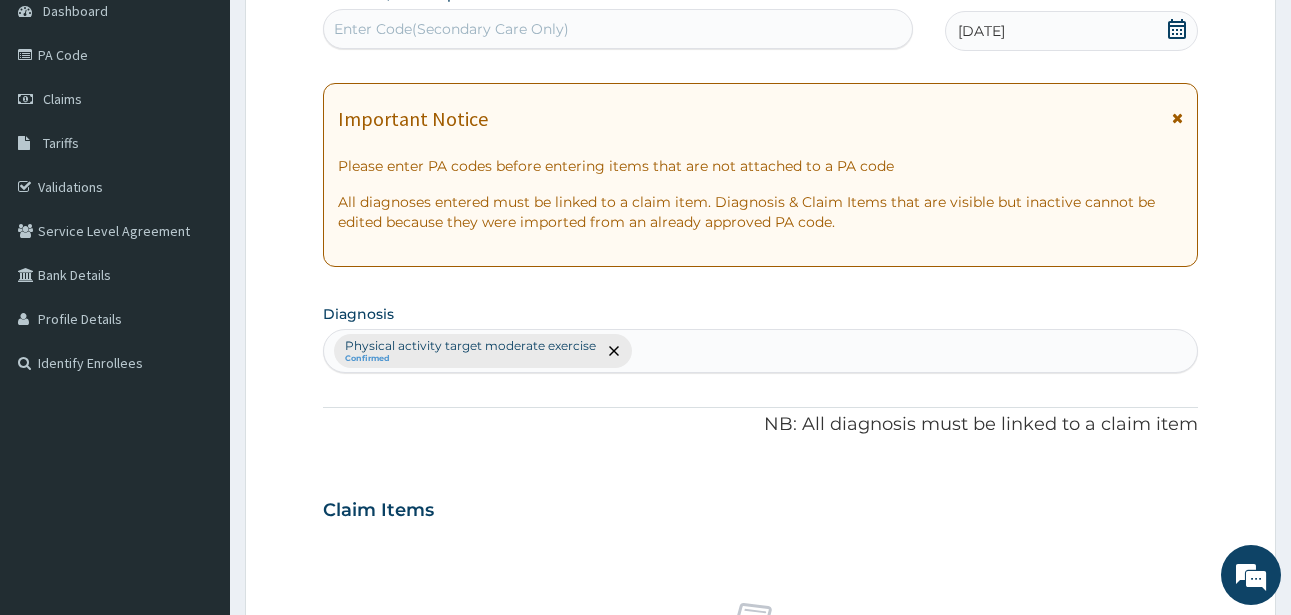click on "Enter Code(Secondary Care Only)" at bounding box center (451, 29) 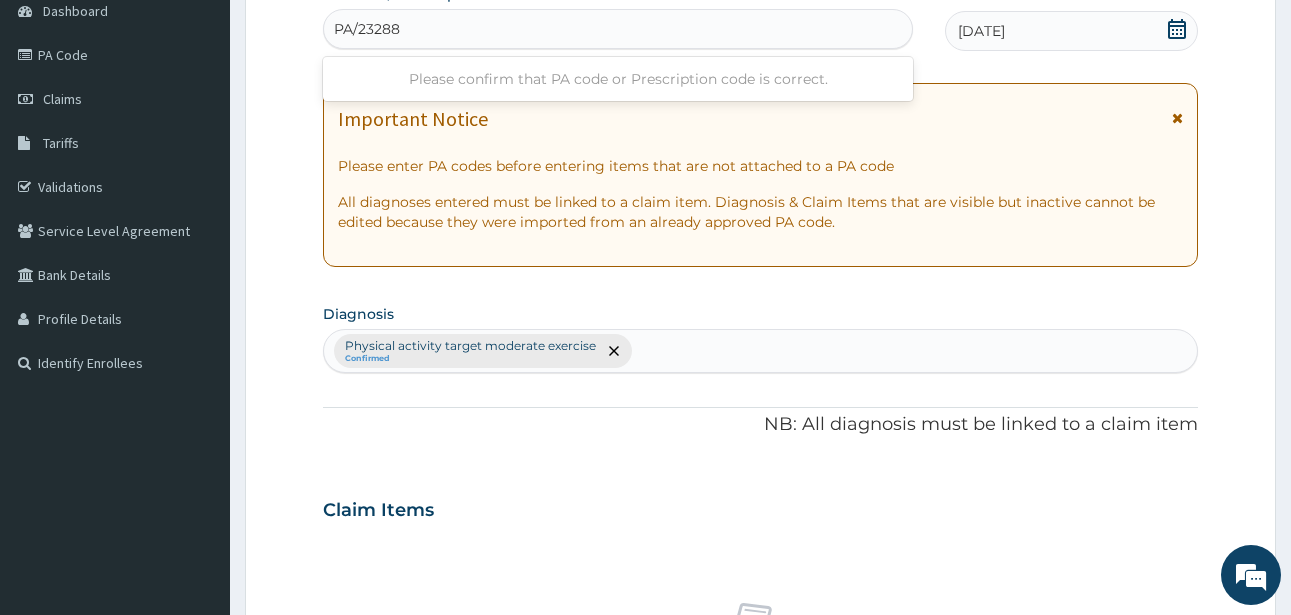 type on "PA/232880" 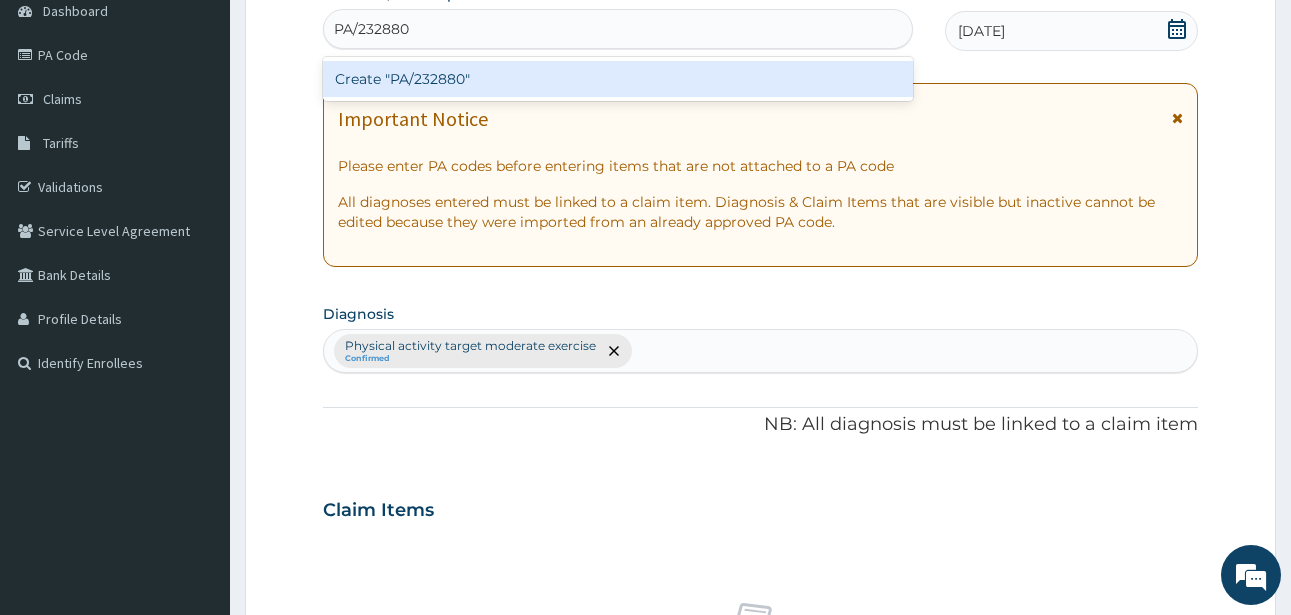 type 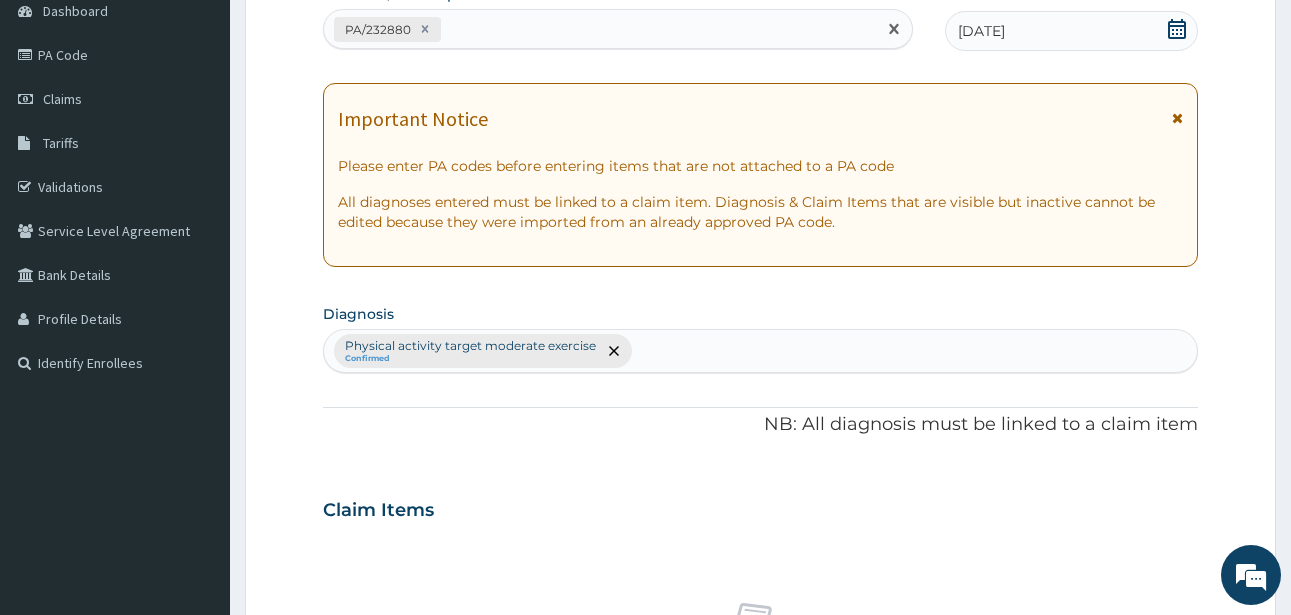 scroll, scrollTop: 827, scrollLeft: 0, axis: vertical 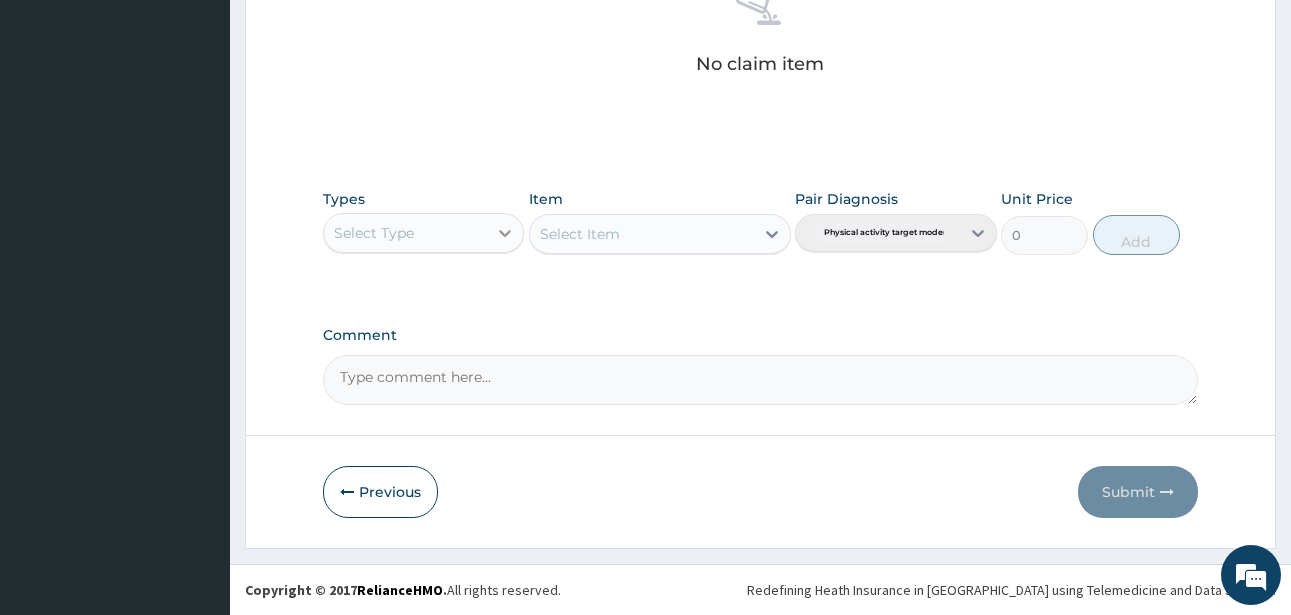 click 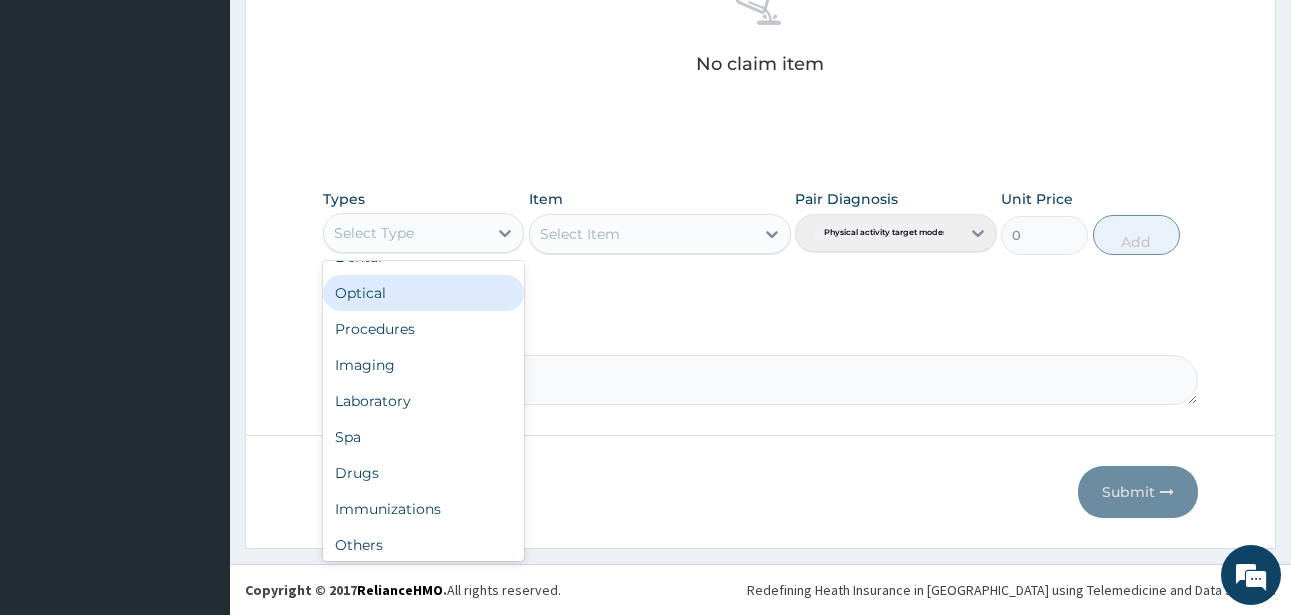 scroll, scrollTop: 68, scrollLeft: 0, axis: vertical 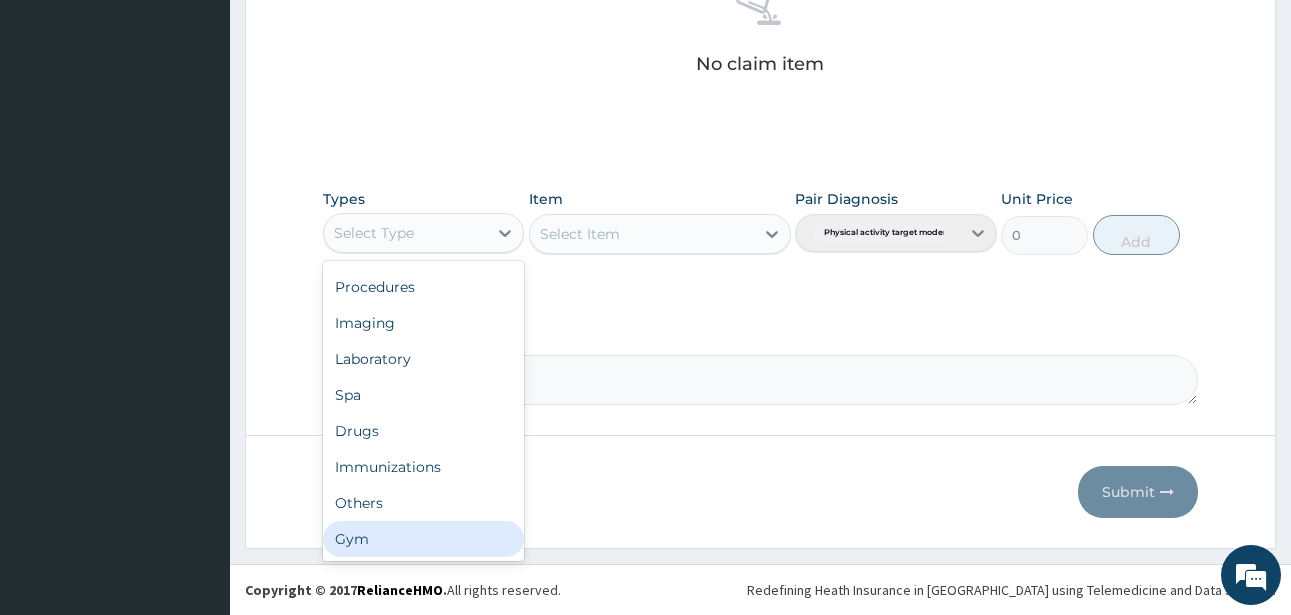 click on "Gym" at bounding box center [423, 539] 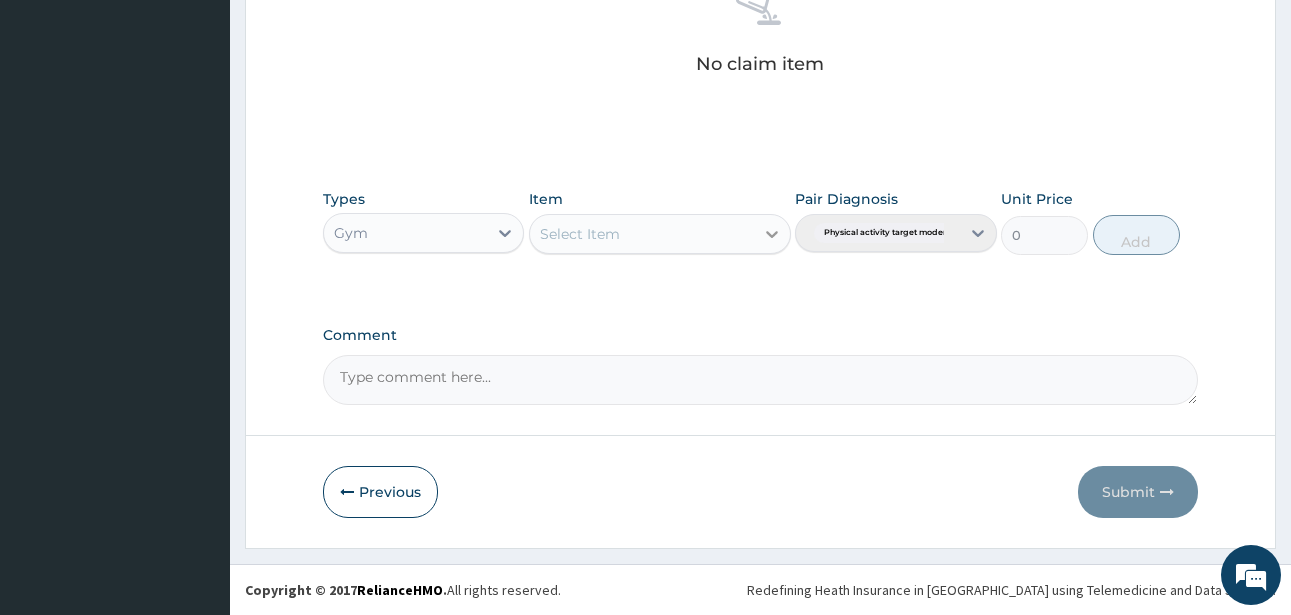 click 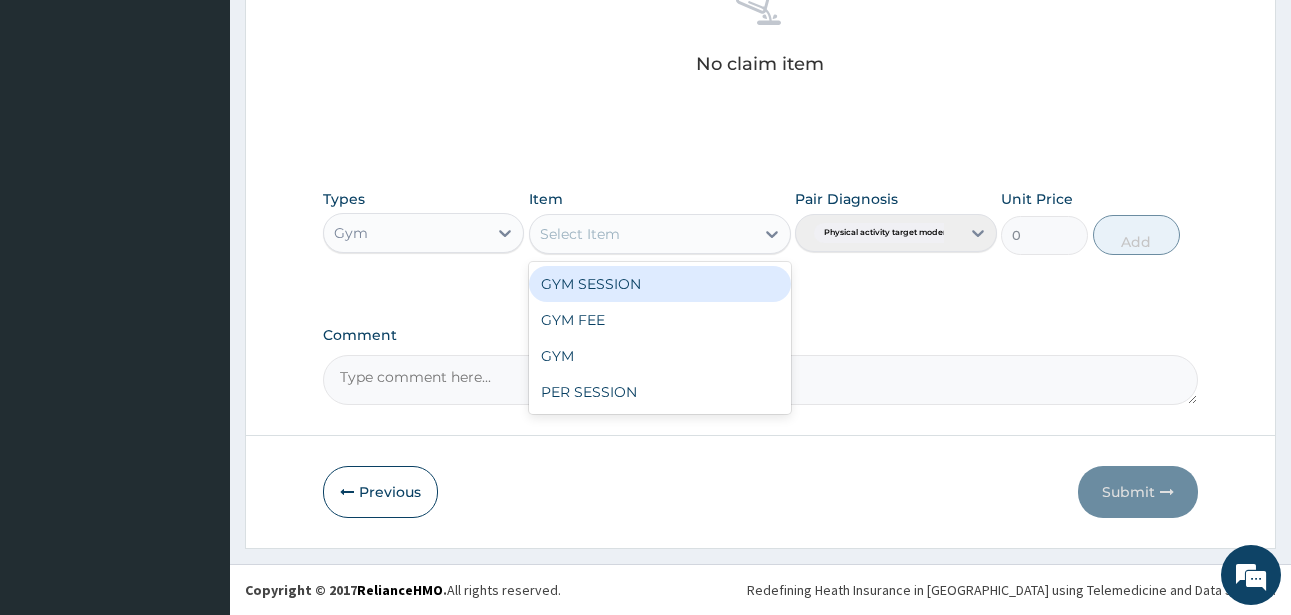 click on "GYM SESSION" at bounding box center (660, 284) 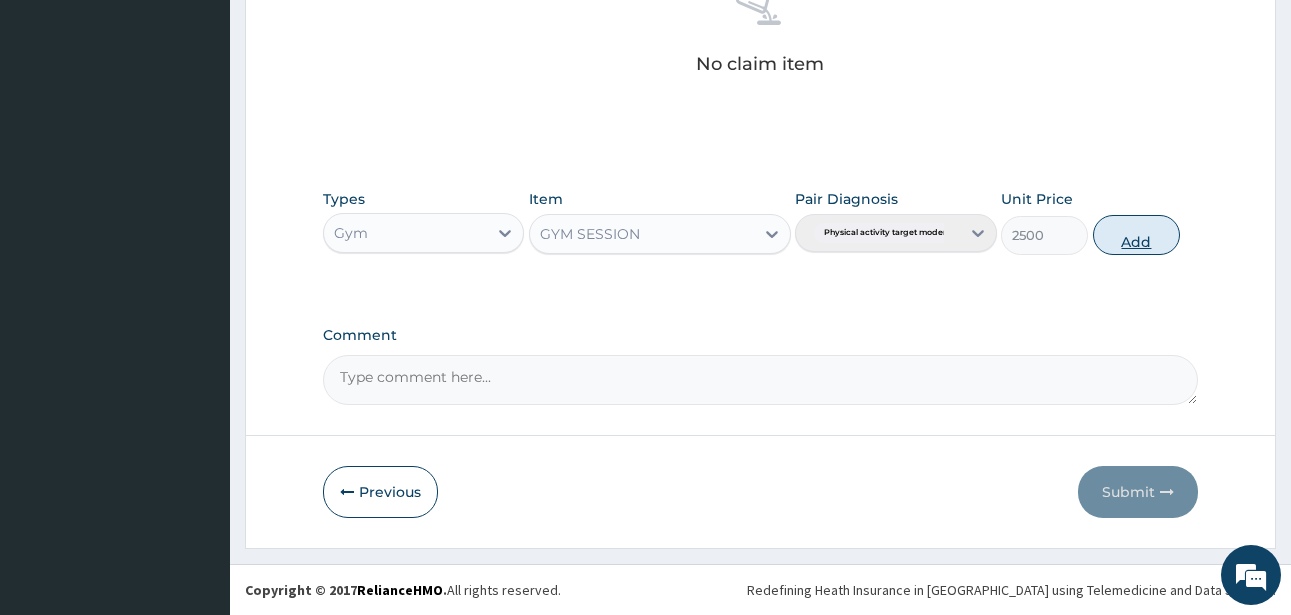 click on "Add" at bounding box center (1136, 235) 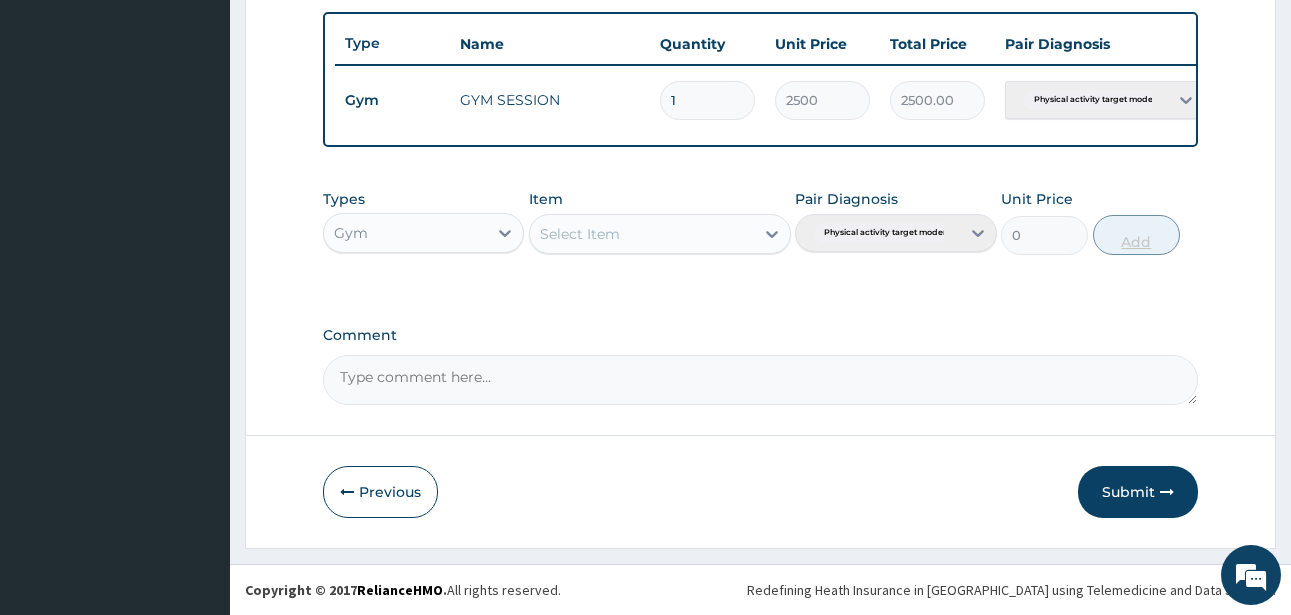 scroll, scrollTop: 747, scrollLeft: 0, axis: vertical 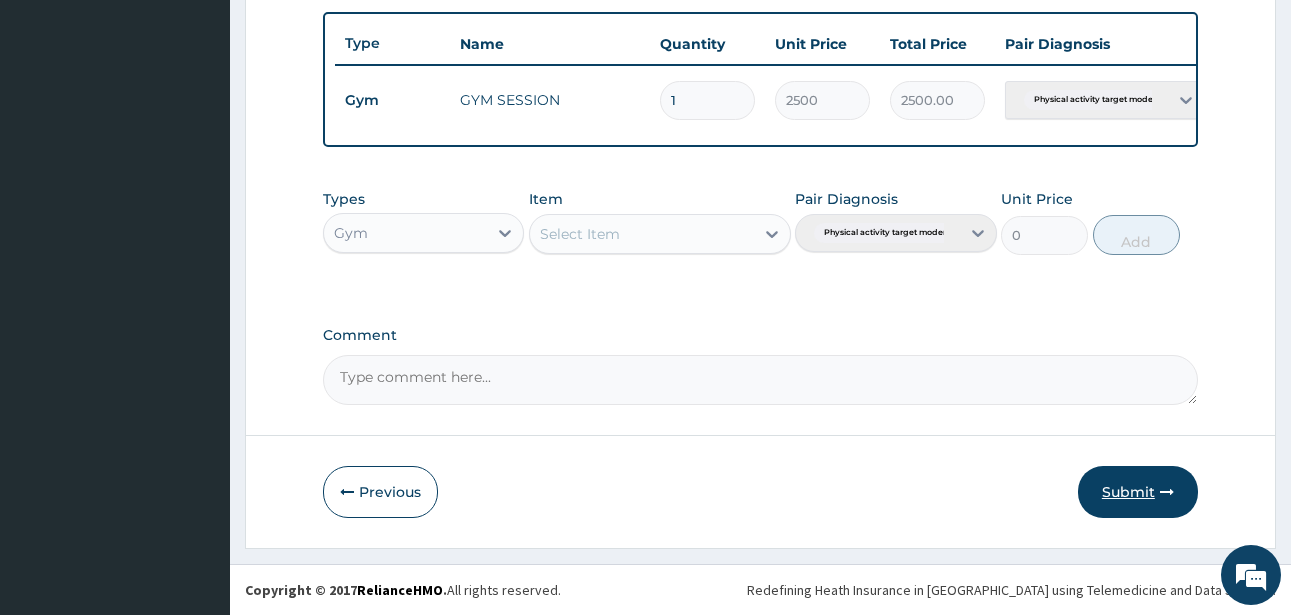 click on "Submit" at bounding box center (1138, 492) 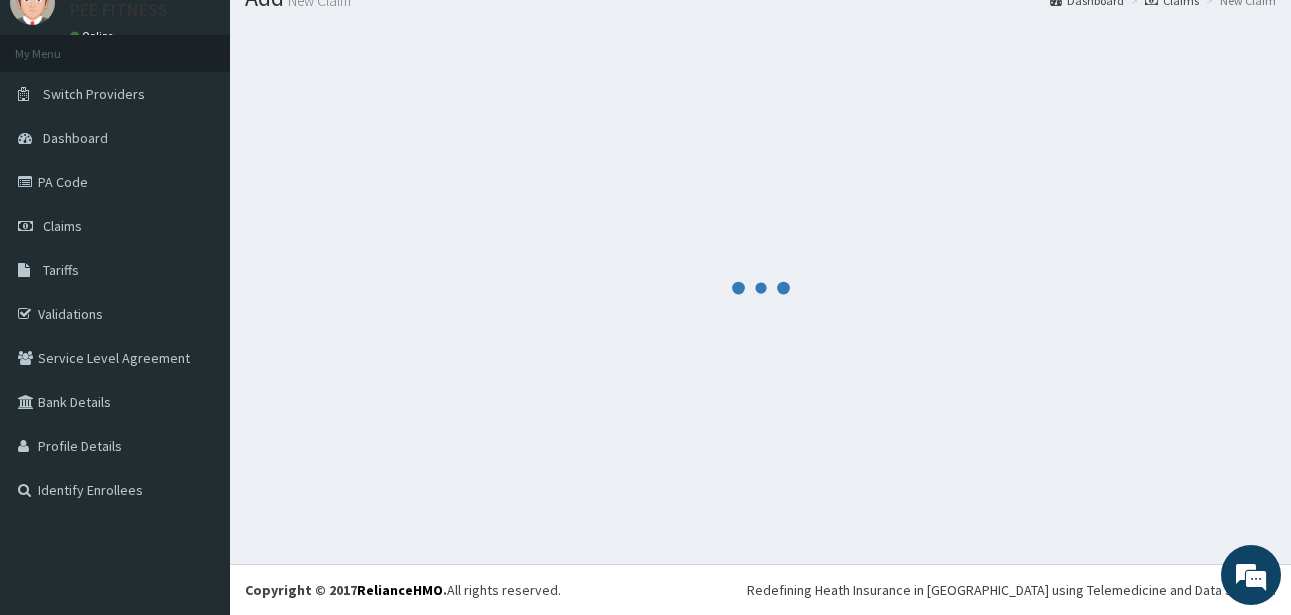 scroll, scrollTop: 747, scrollLeft: 0, axis: vertical 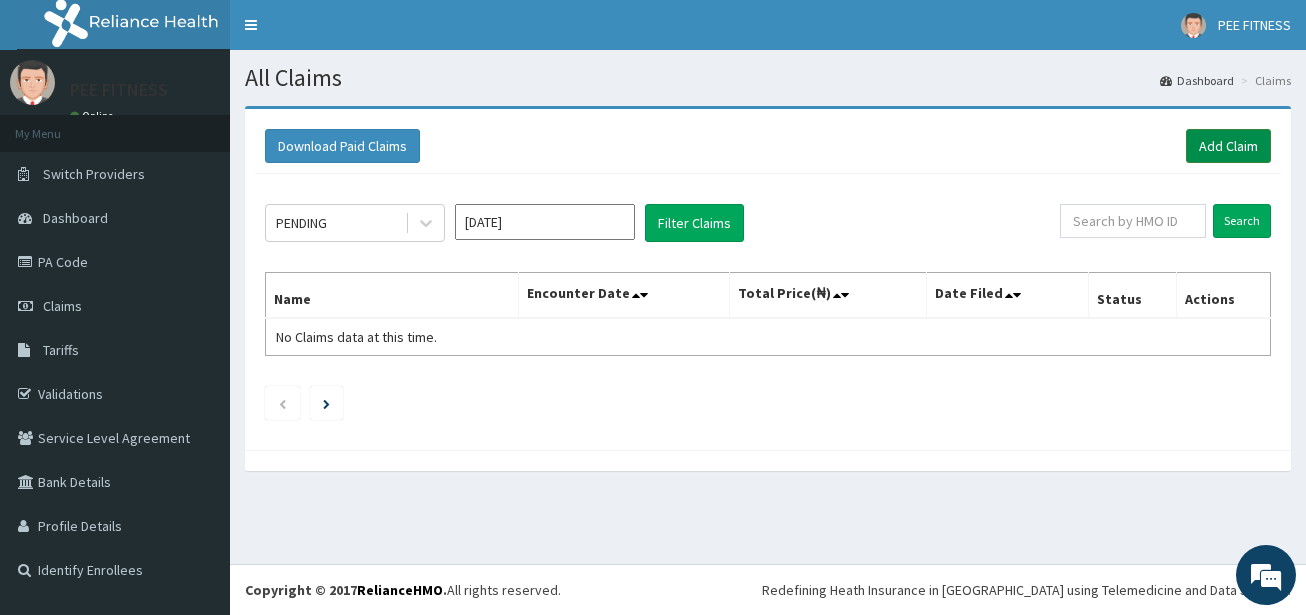 click on "Add Claim" at bounding box center [1228, 146] 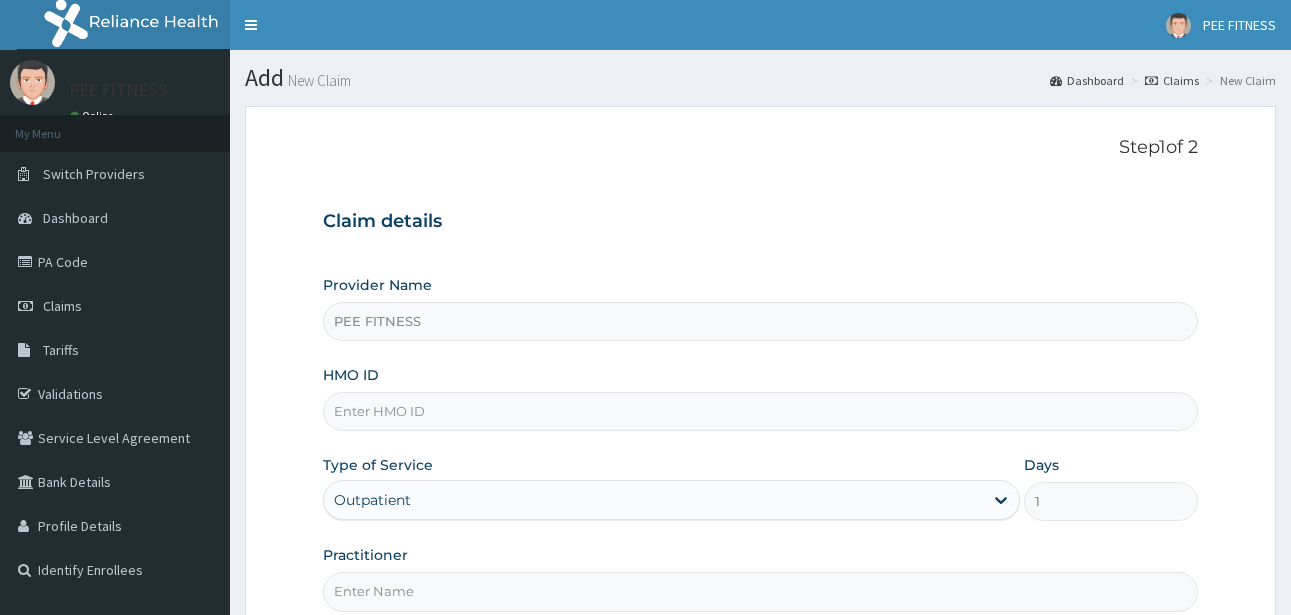 scroll, scrollTop: 0, scrollLeft: 0, axis: both 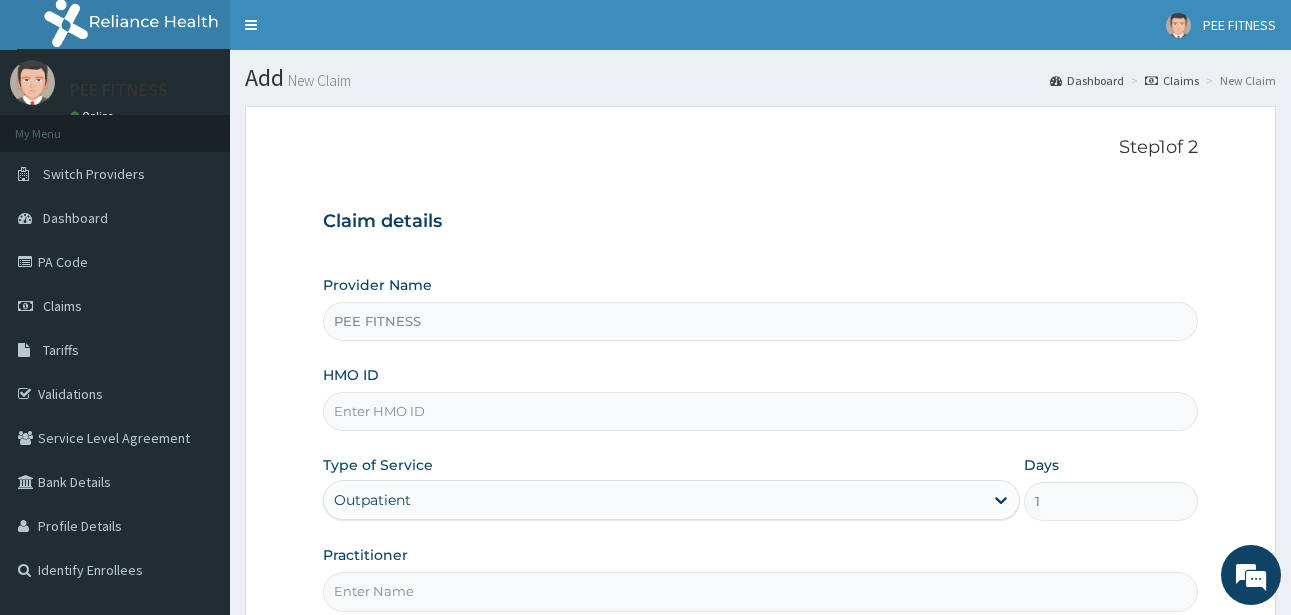 click on "HMO ID" at bounding box center (760, 411) 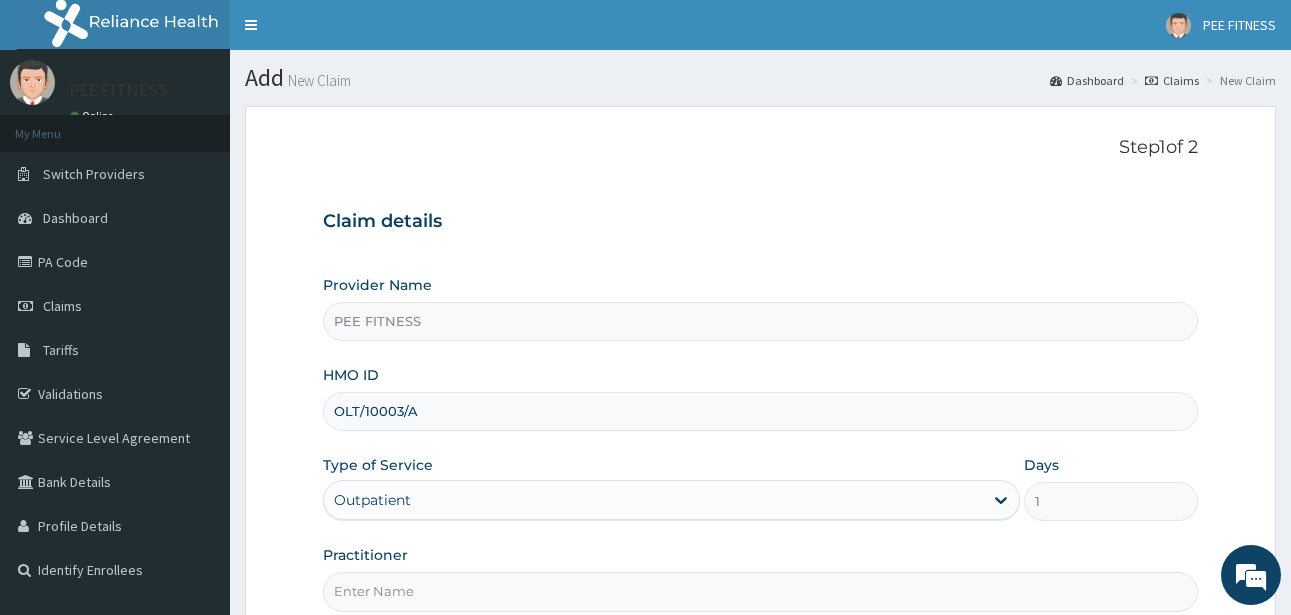 type on "OLT/10003/A" 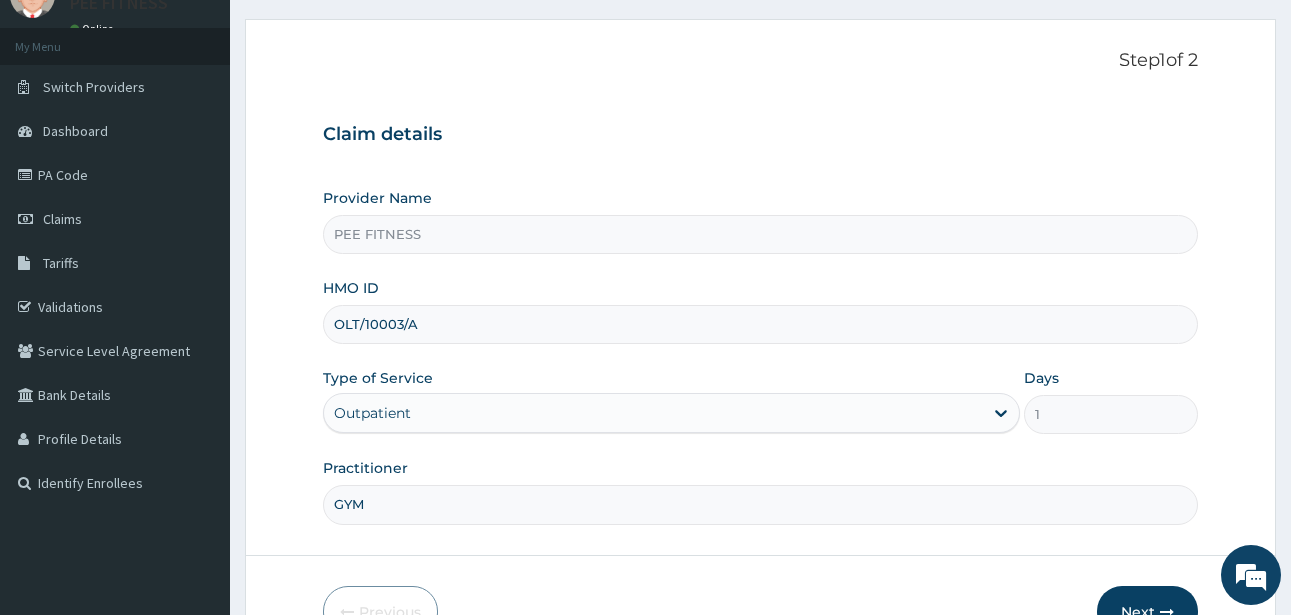 scroll, scrollTop: 207, scrollLeft: 0, axis: vertical 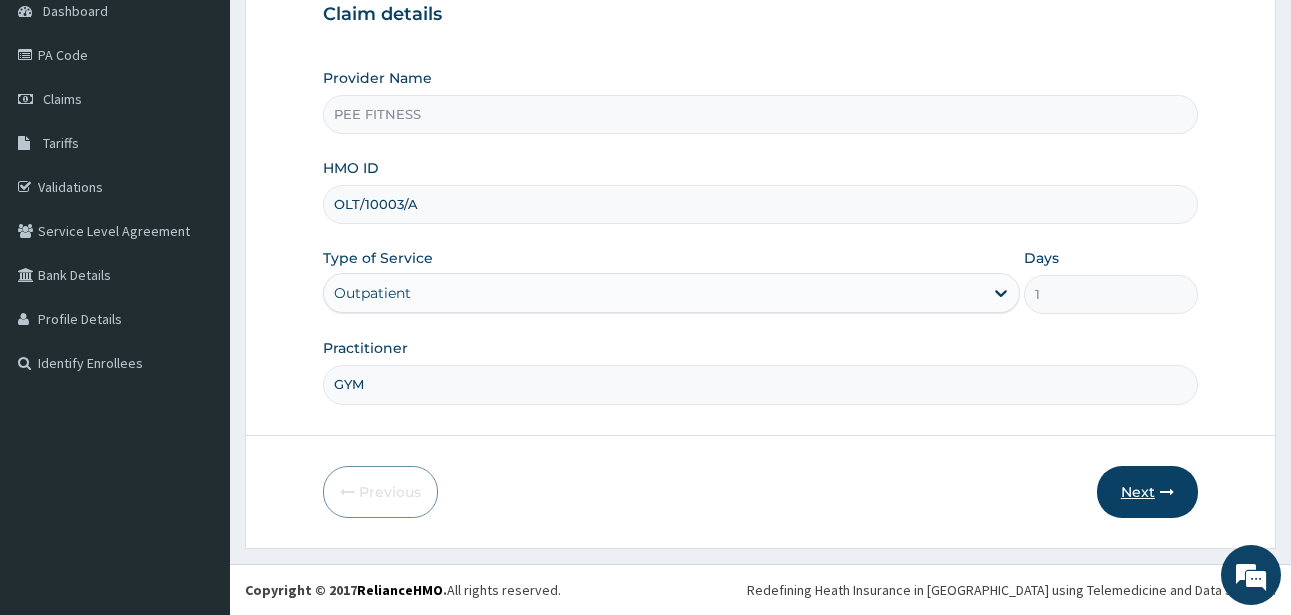 type on "GYM" 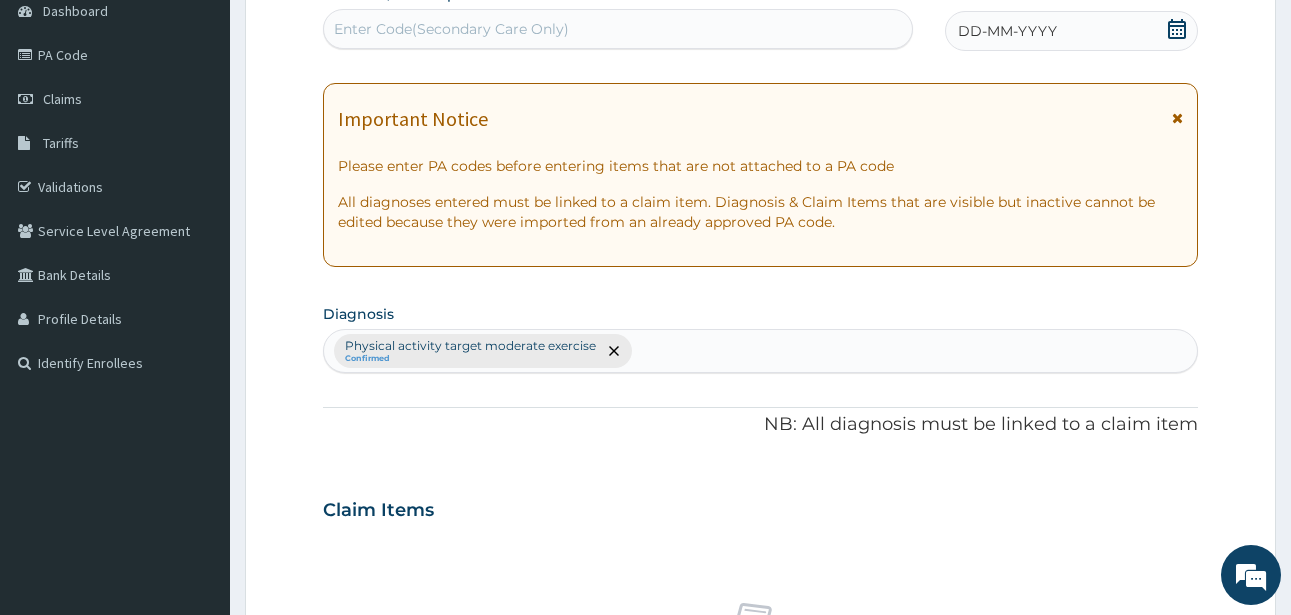 click 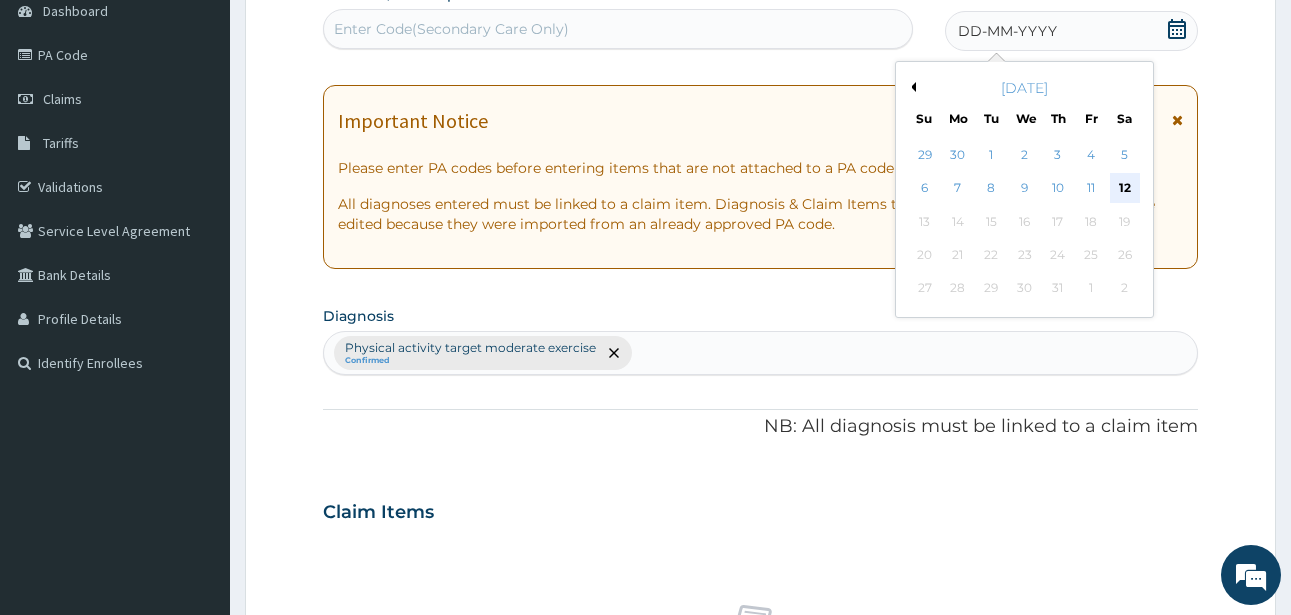 click on "12" at bounding box center (1125, 189) 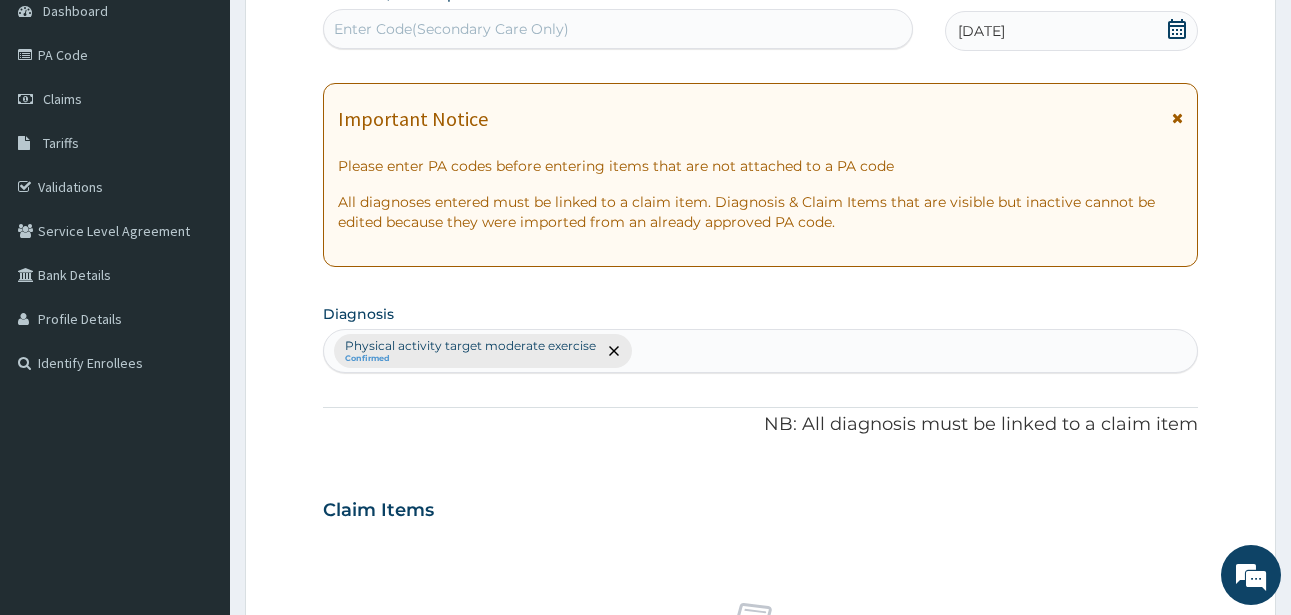 click on "Enter Code(Secondary Care Only)" at bounding box center [451, 29] 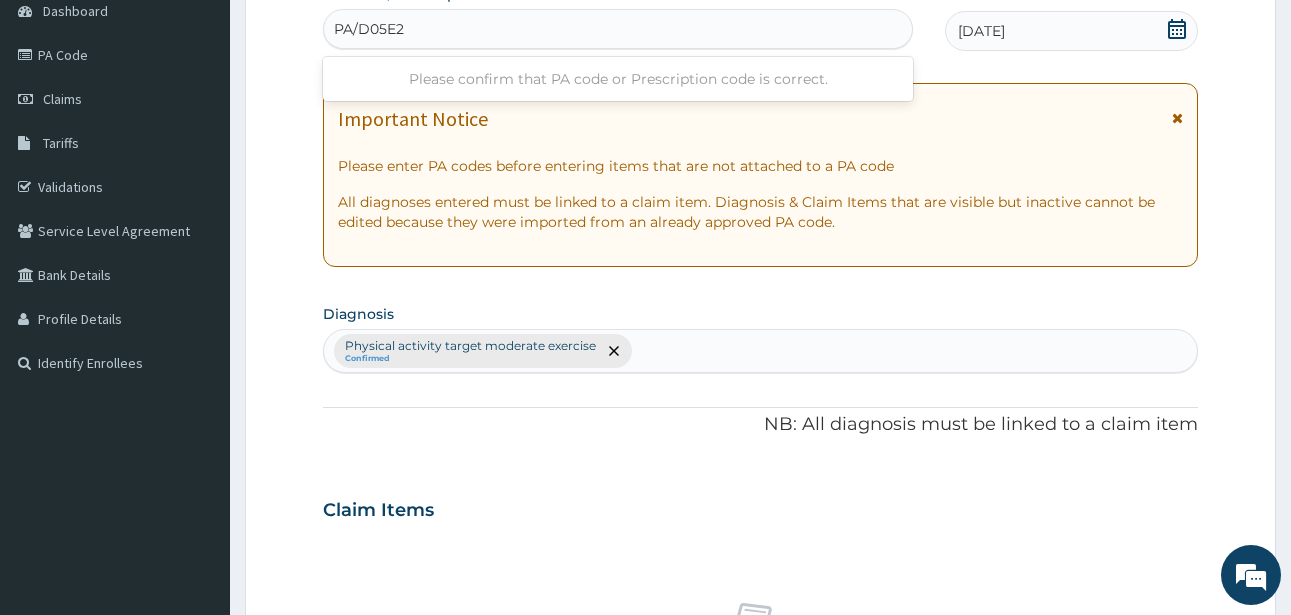 type on "PA/D05E2E" 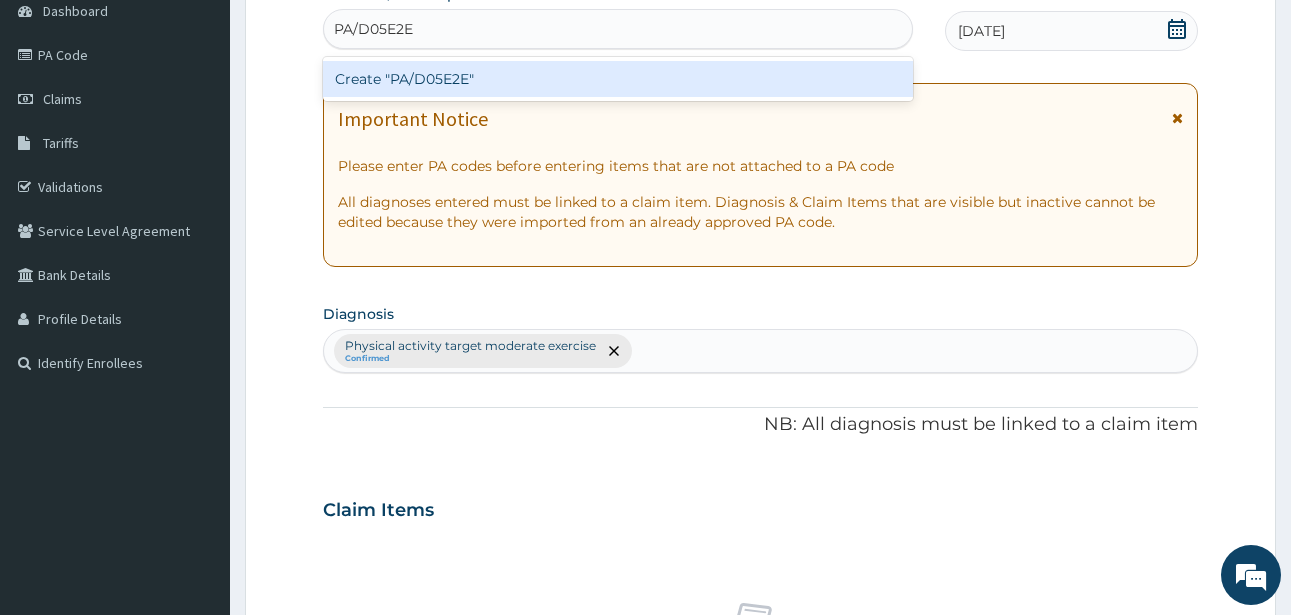 type 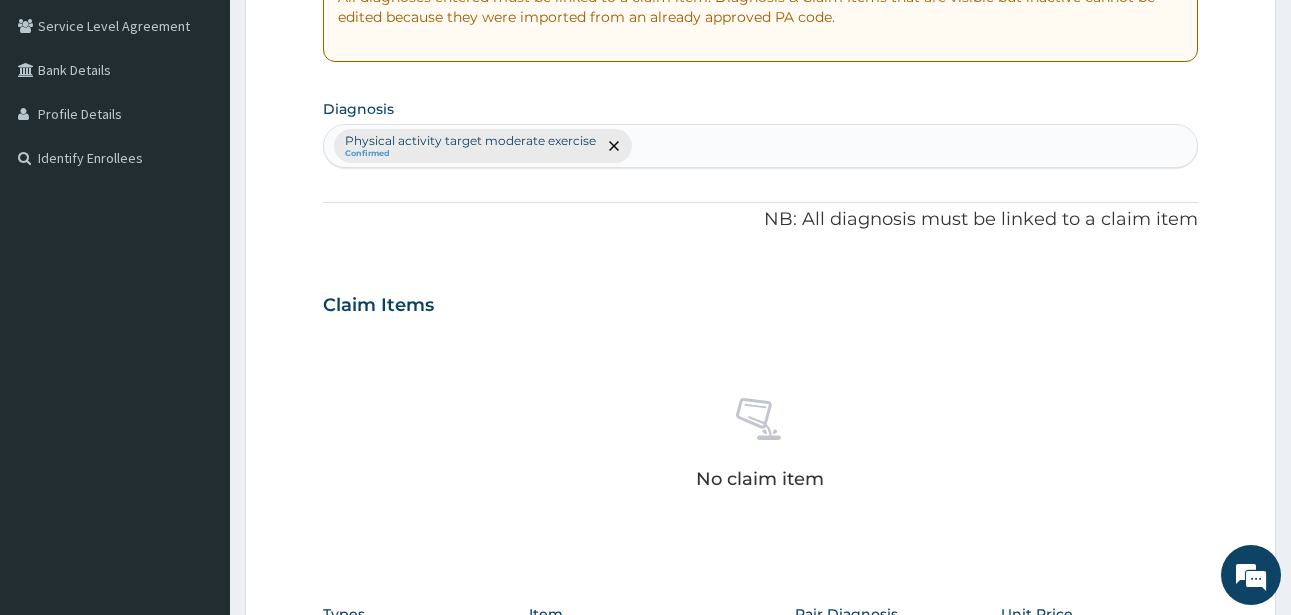 scroll, scrollTop: 827, scrollLeft: 0, axis: vertical 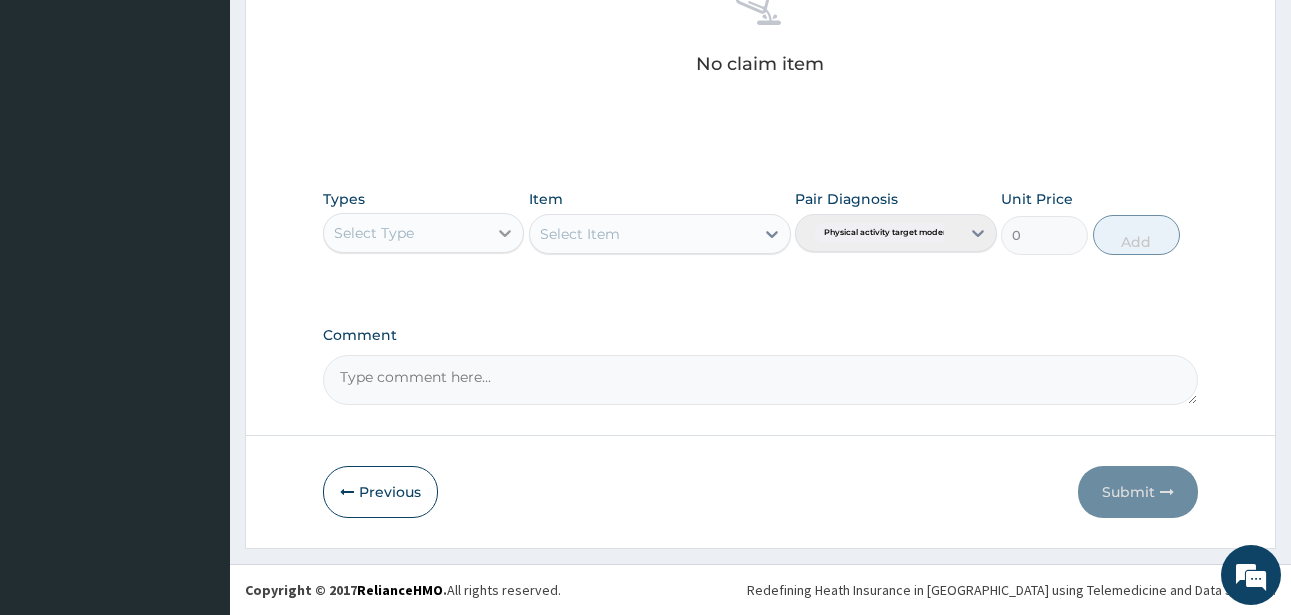 click 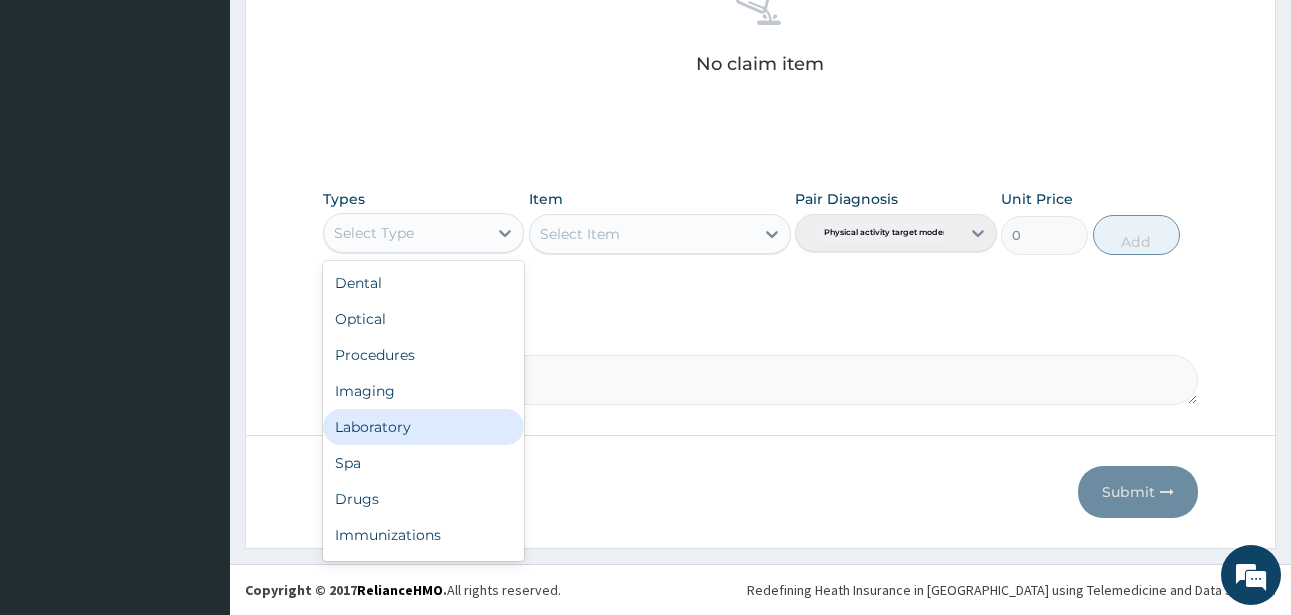 scroll, scrollTop: 68, scrollLeft: 0, axis: vertical 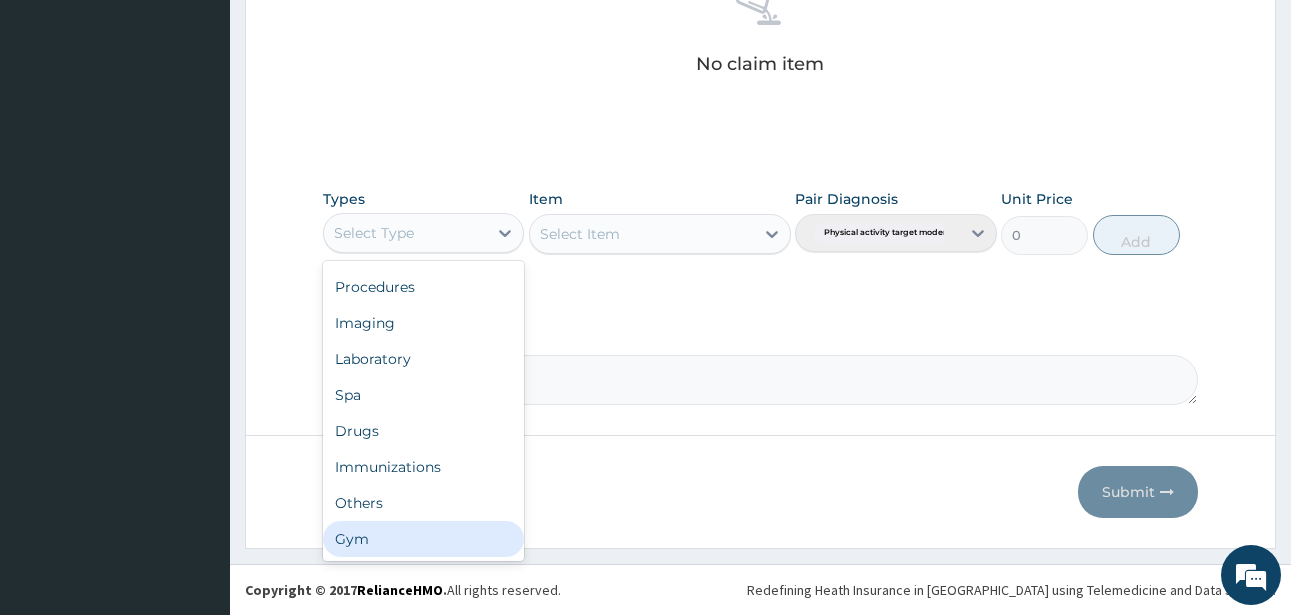 click on "Gym" at bounding box center [423, 539] 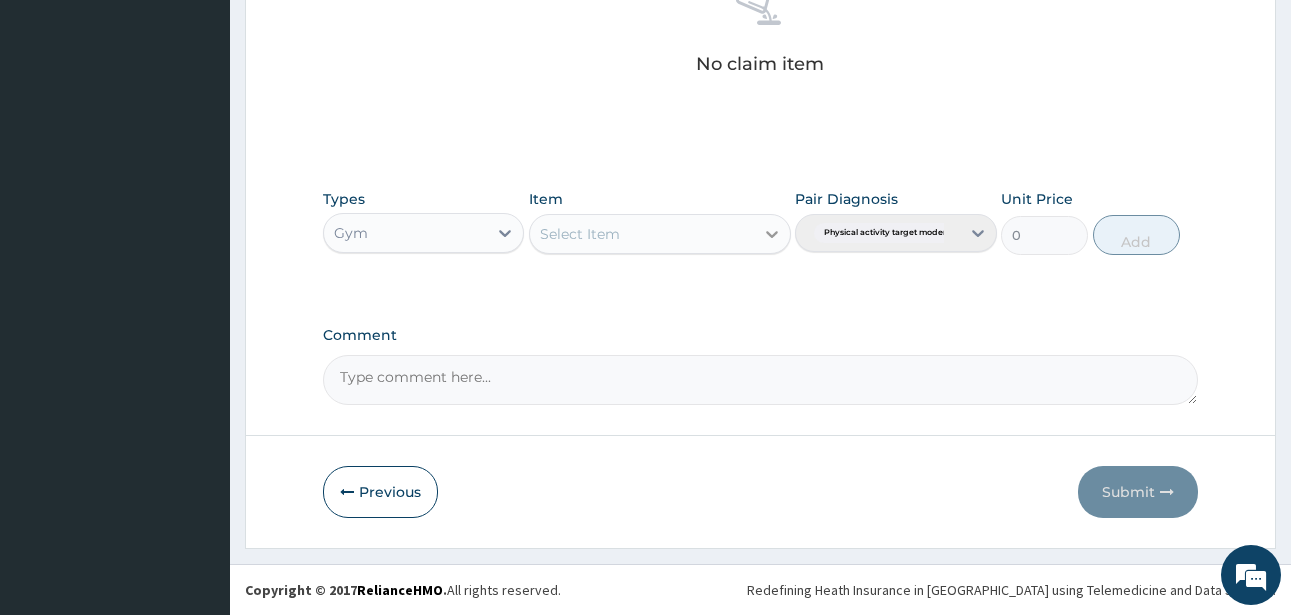click 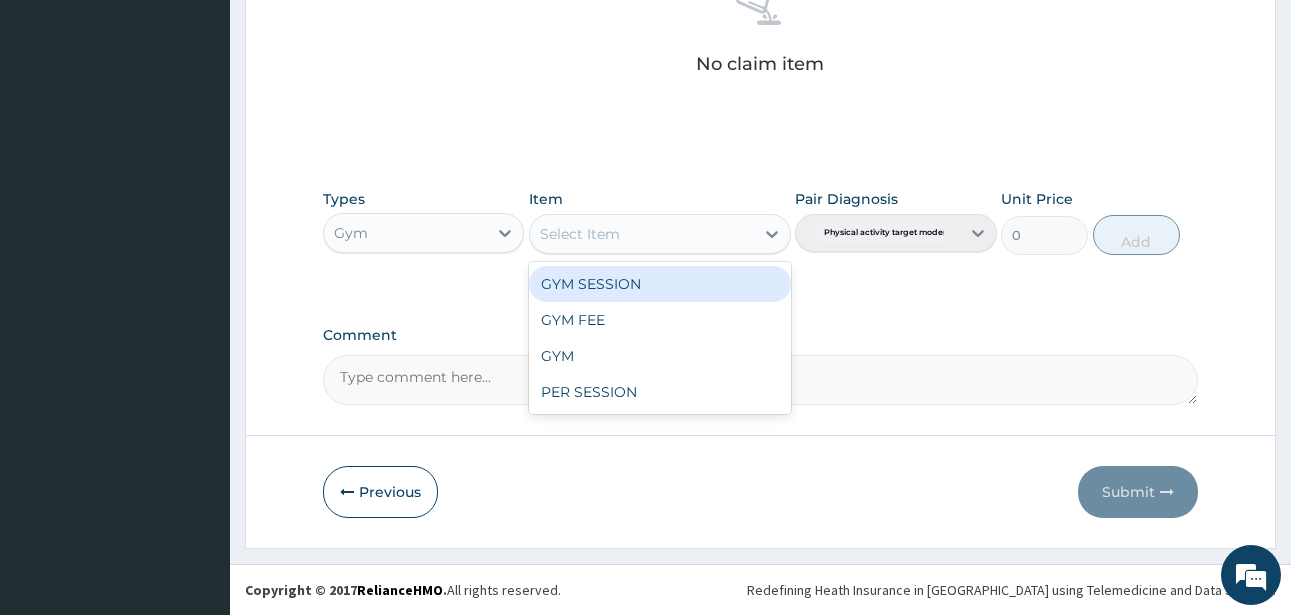 click on "GYM SESSION" at bounding box center (660, 284) 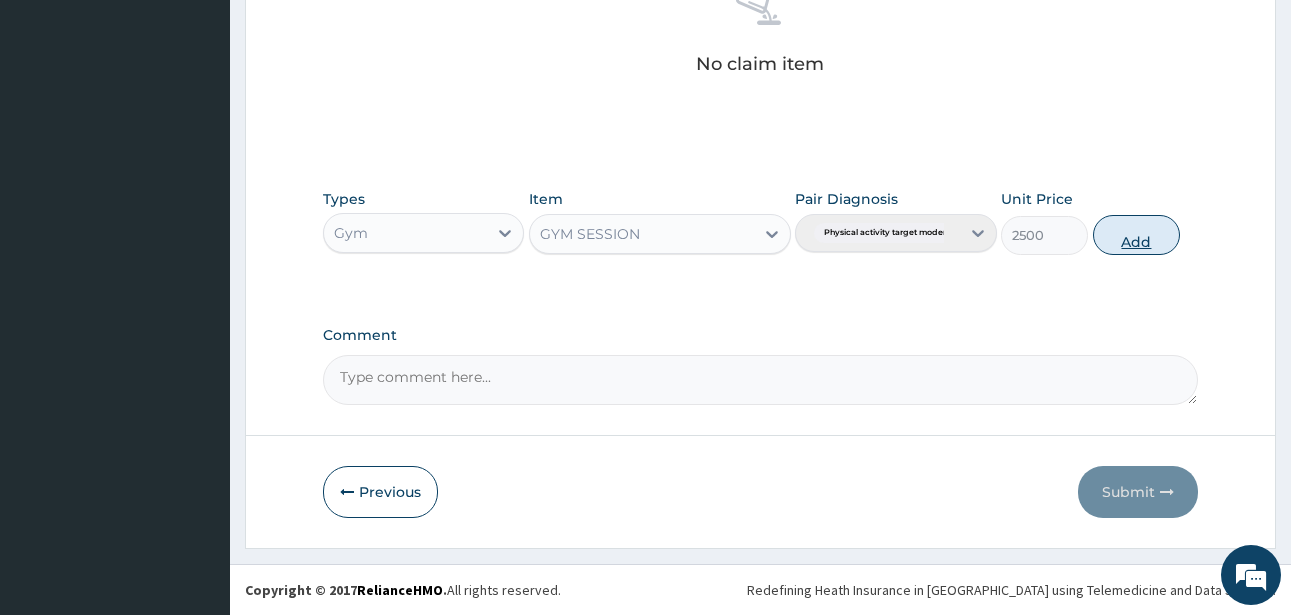 click on "Add" at bounding box center (1136, 235) 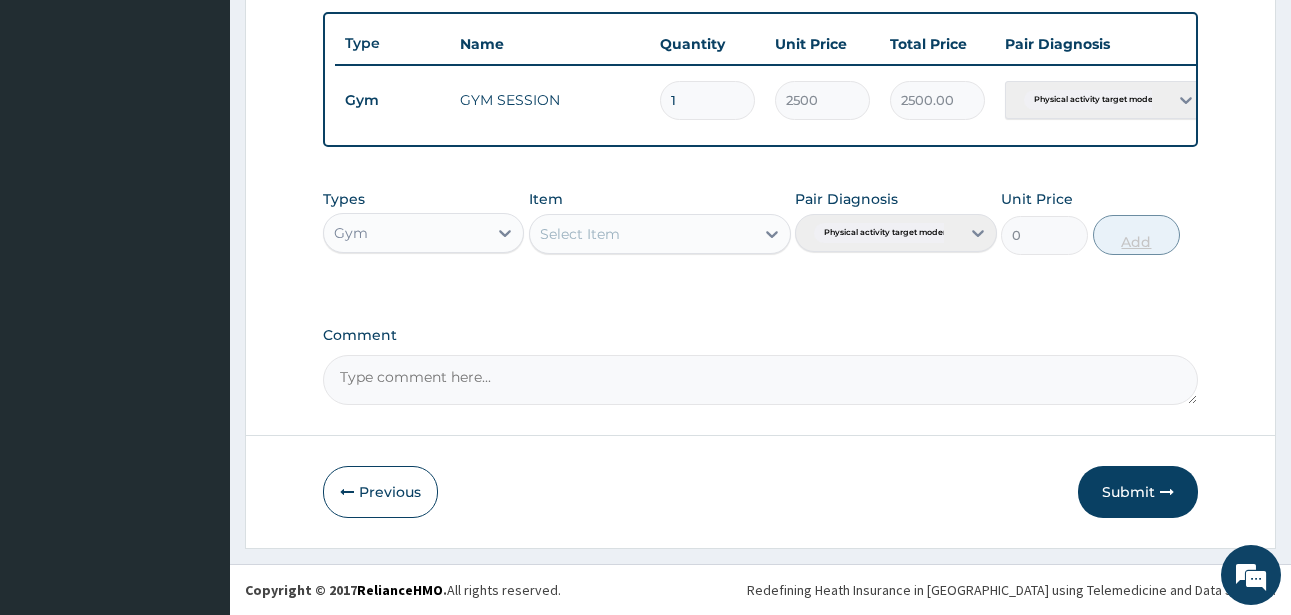 scroll, scrollTop: 747, scrollLeft: 0, axis: vertical 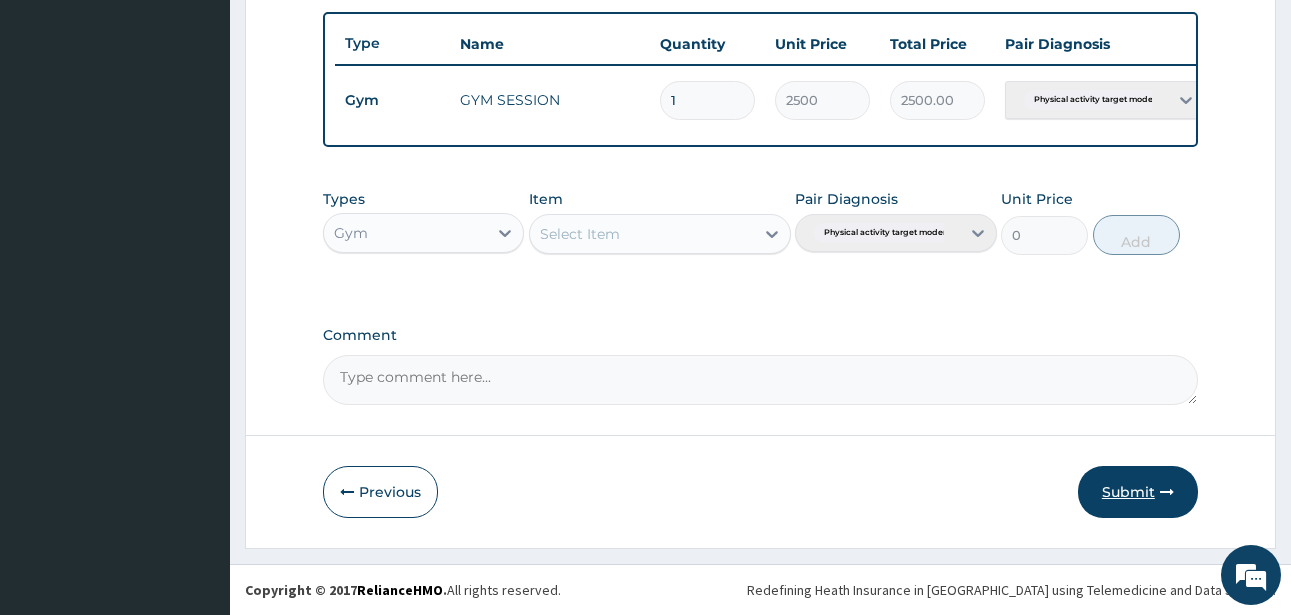 click on "Submit" at bounding box center (1138, 492) 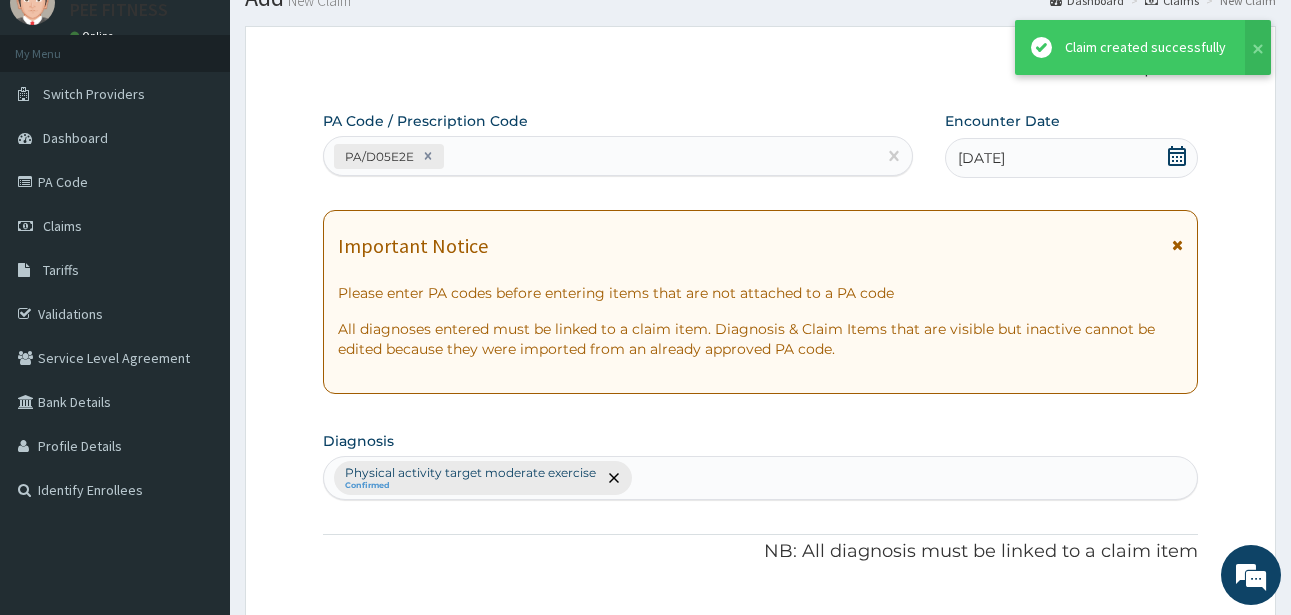 scroll, scrollTop: 747, scrollLeft: 0, axis: vertical 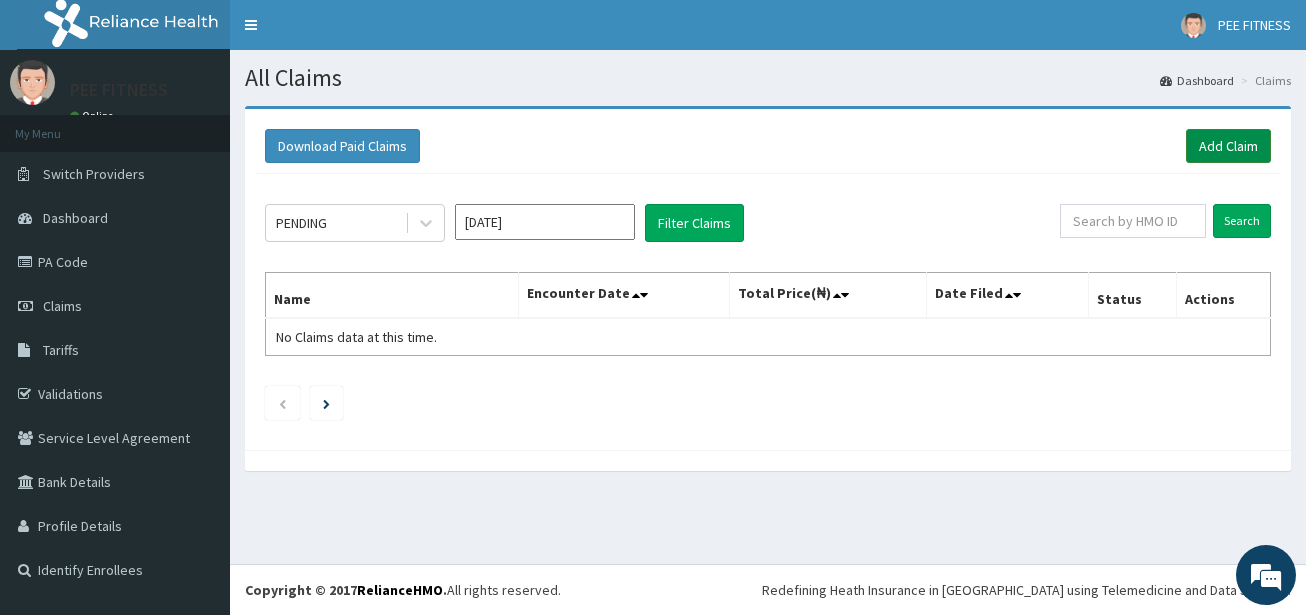 click on "Add Claim" at bounding box center (1228, 146) 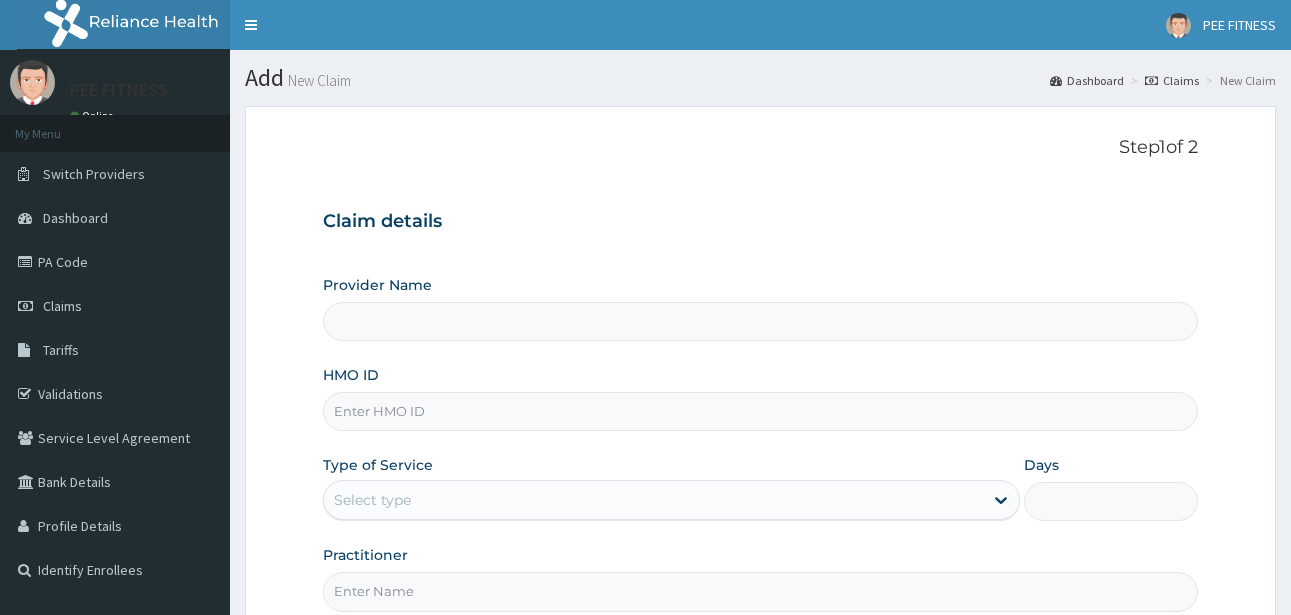 scroll, scrollTop: 0, scrollLeft: 0, axis: both 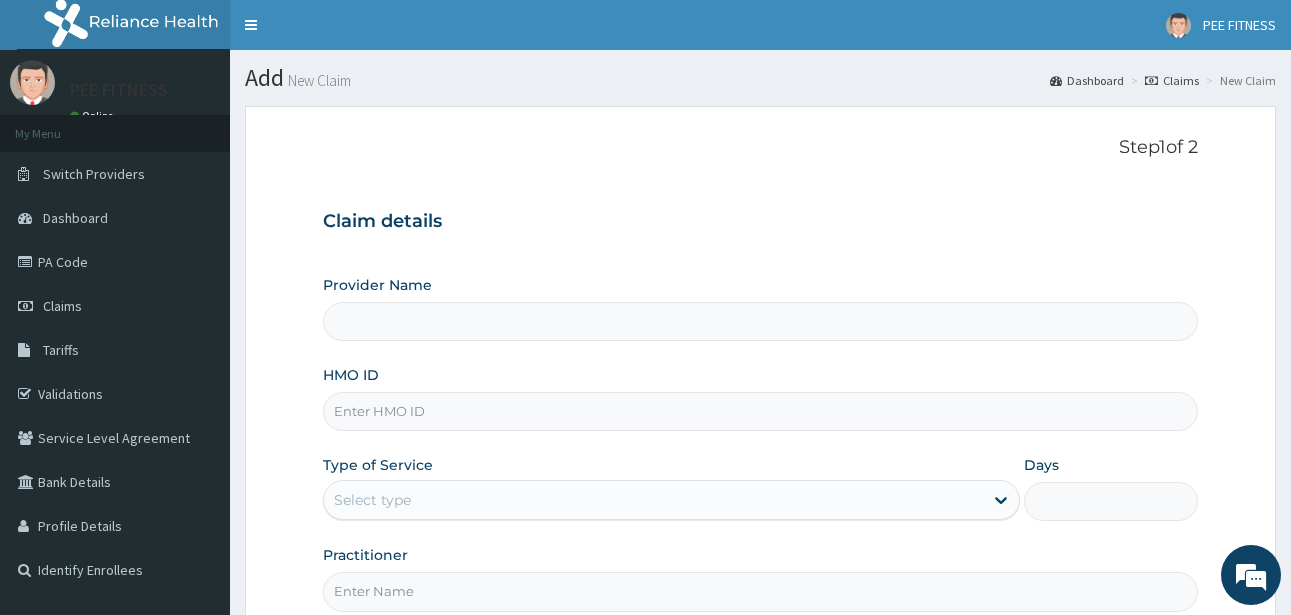 type on "PEE FITNESS" 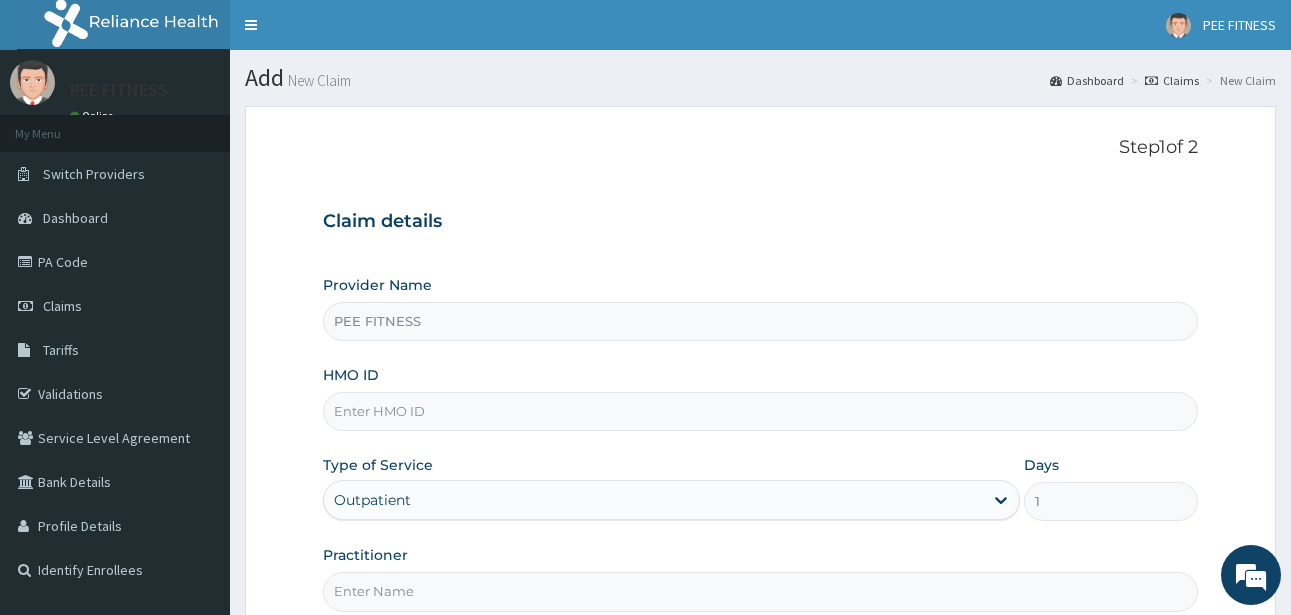 click on "HMO ID" at bounding box center [760, 411] 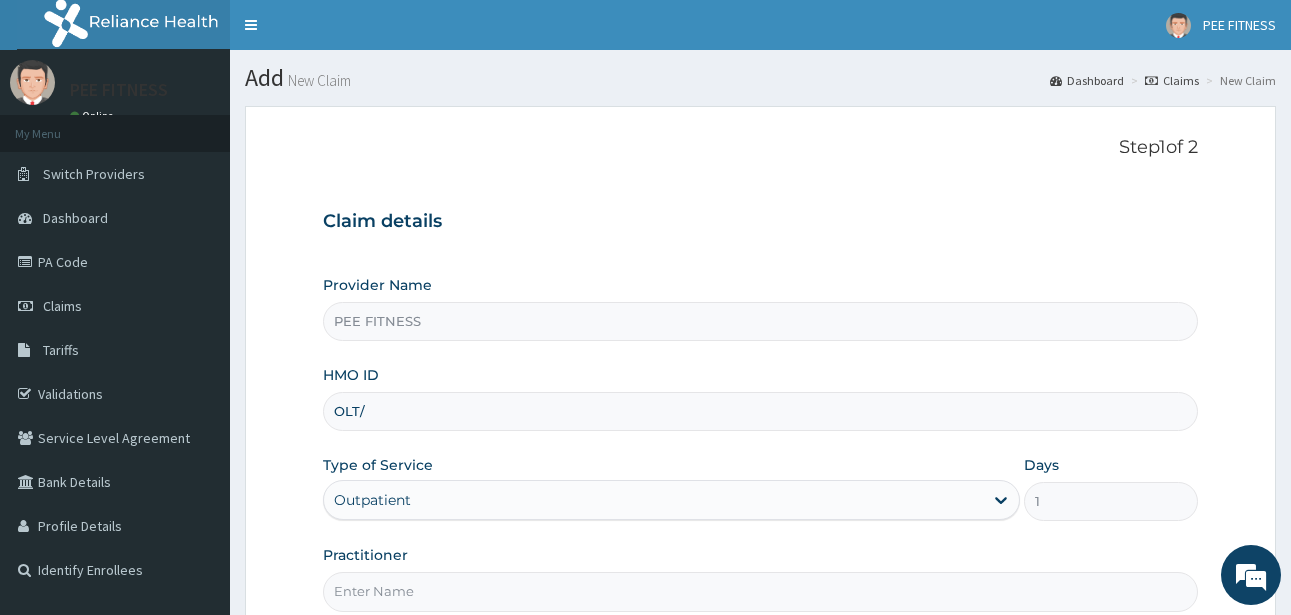 scroll, scrollTop: 0, scrollLeft: 0, axis: both 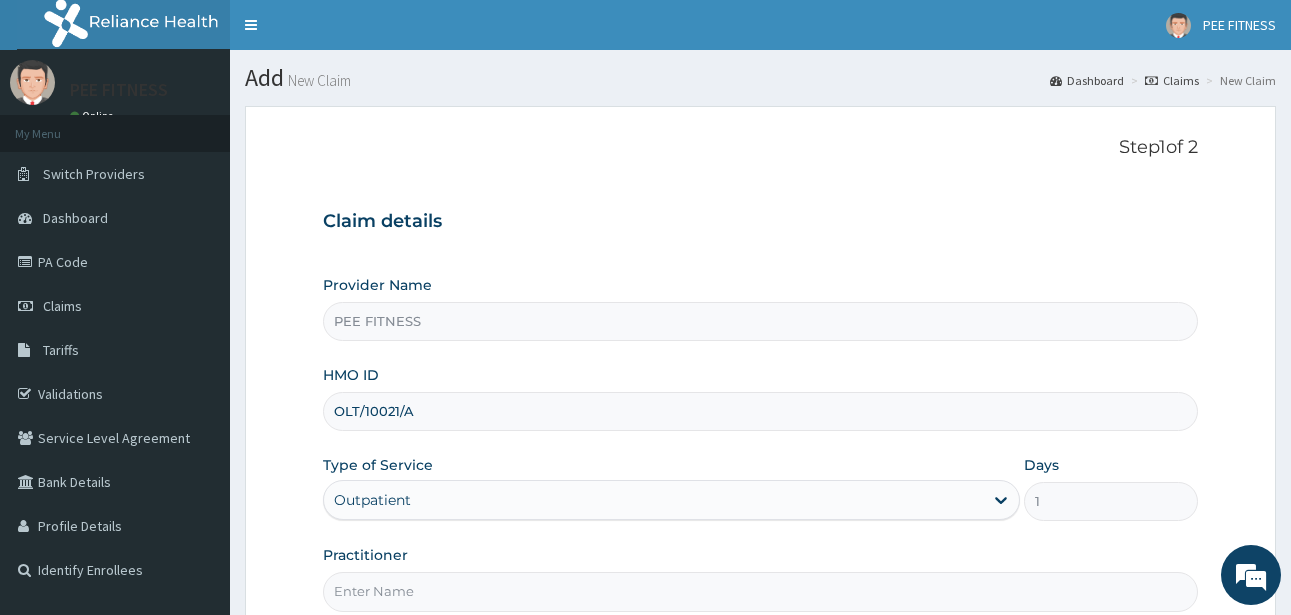 type on "OLT/10021/A" 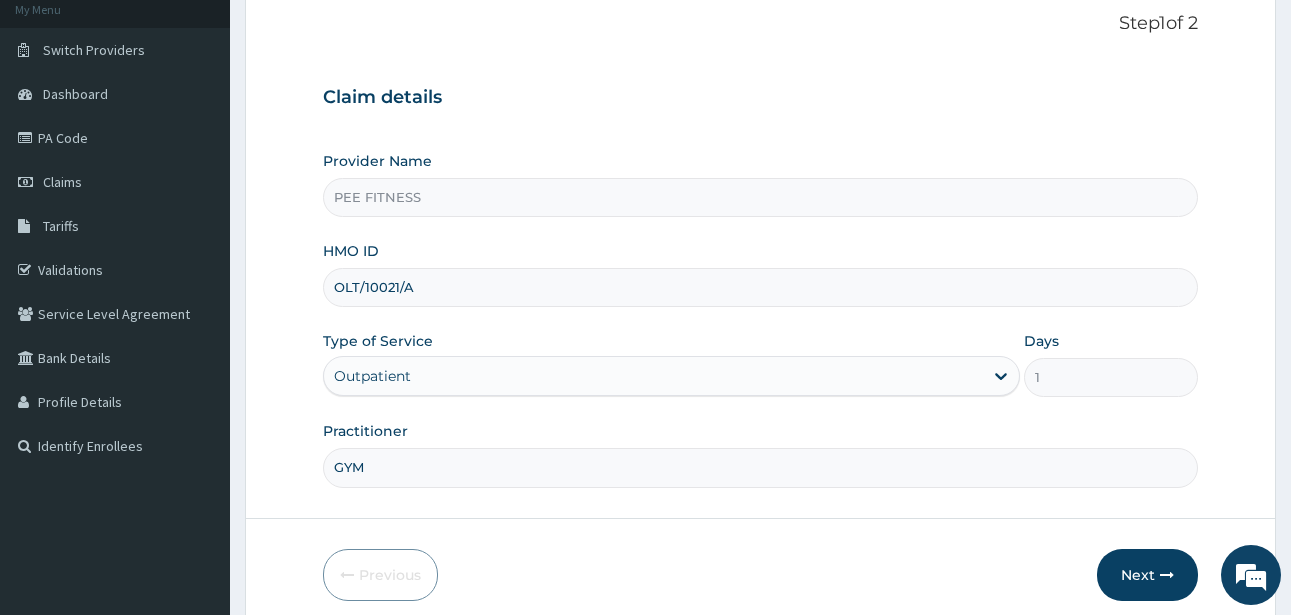 scroll, scrollTop: 207, scrollLeft: 0, axis: vertical 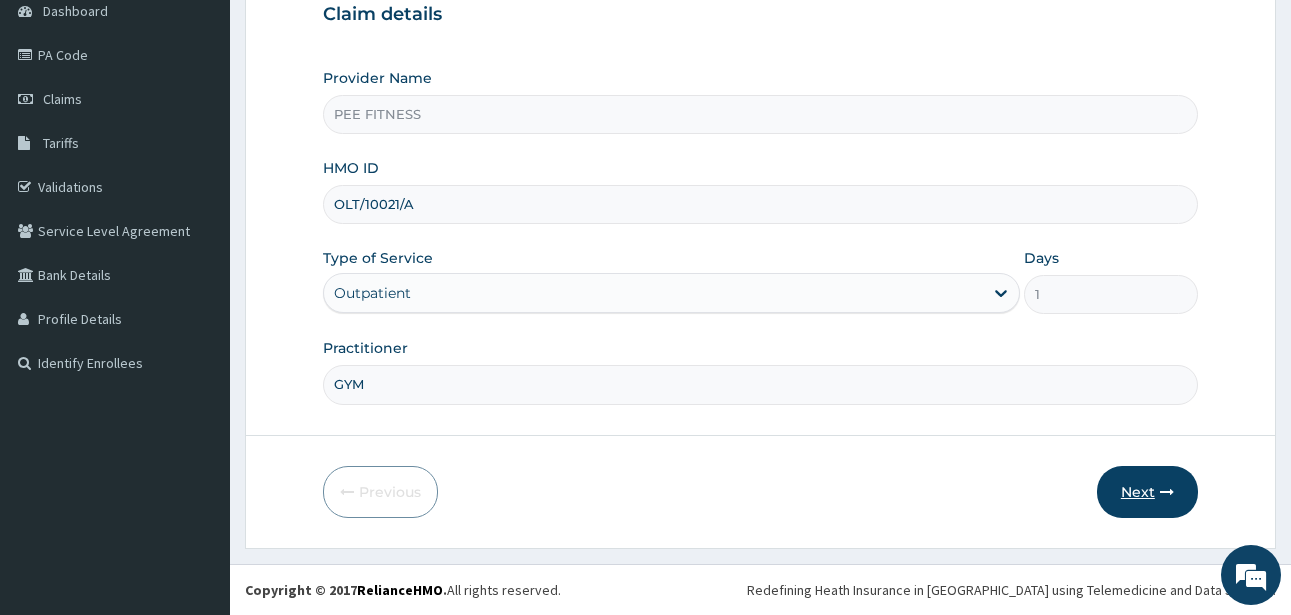type on "GYM" 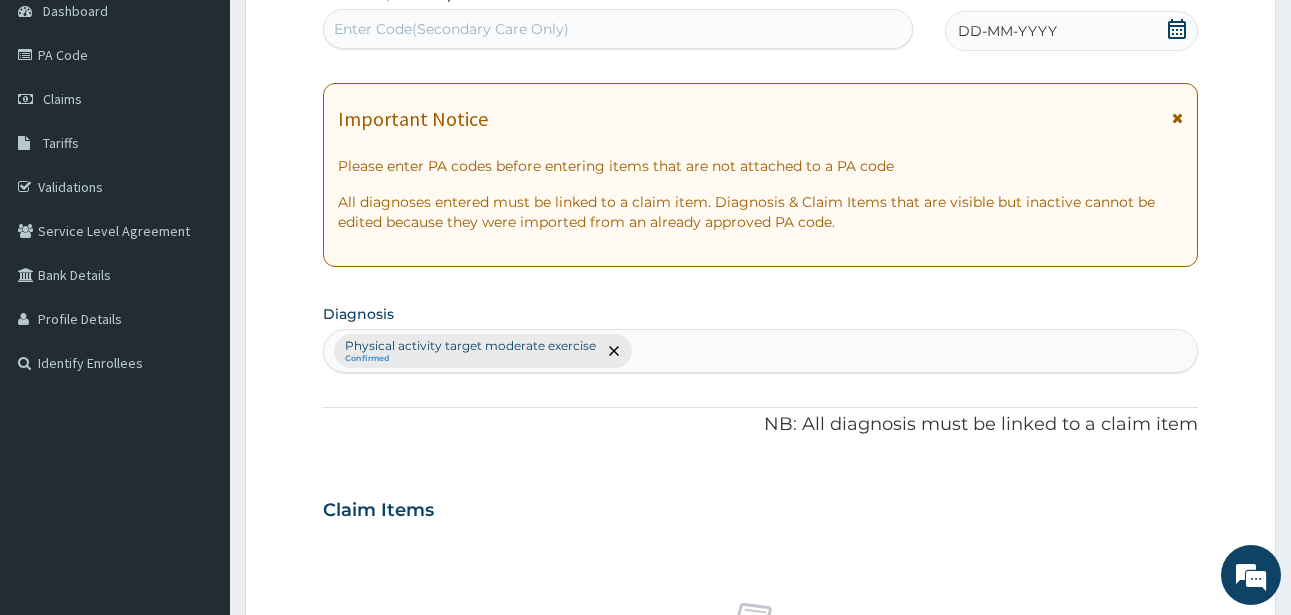 click 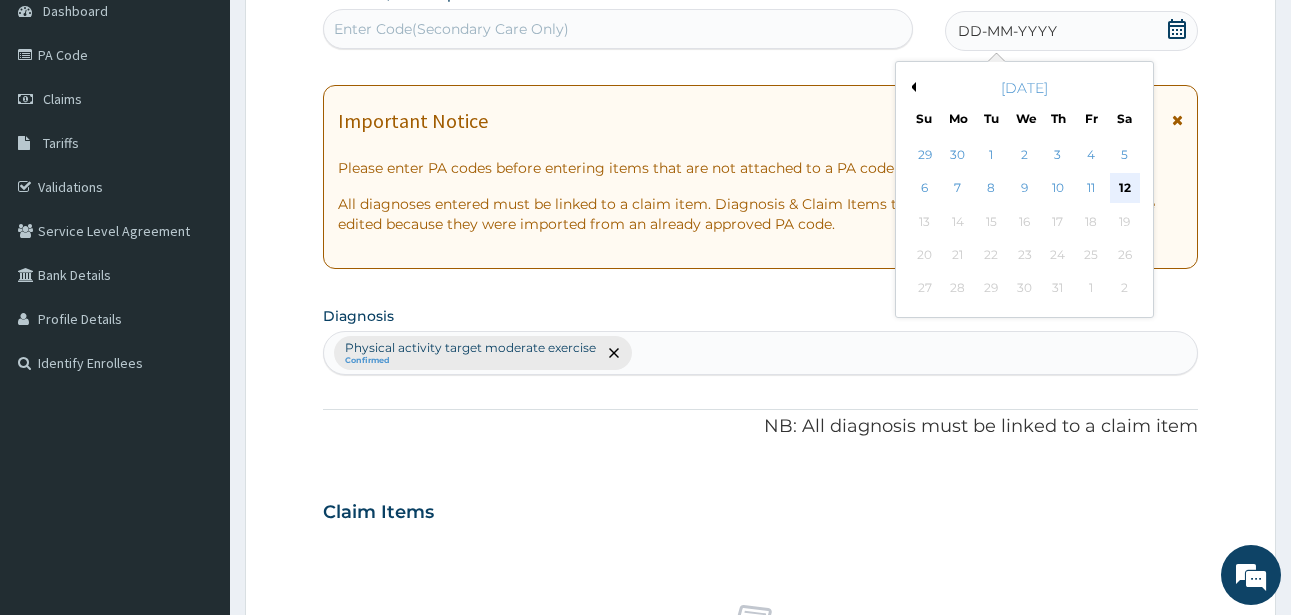 click on "12" at bounding box center (1125, 189) 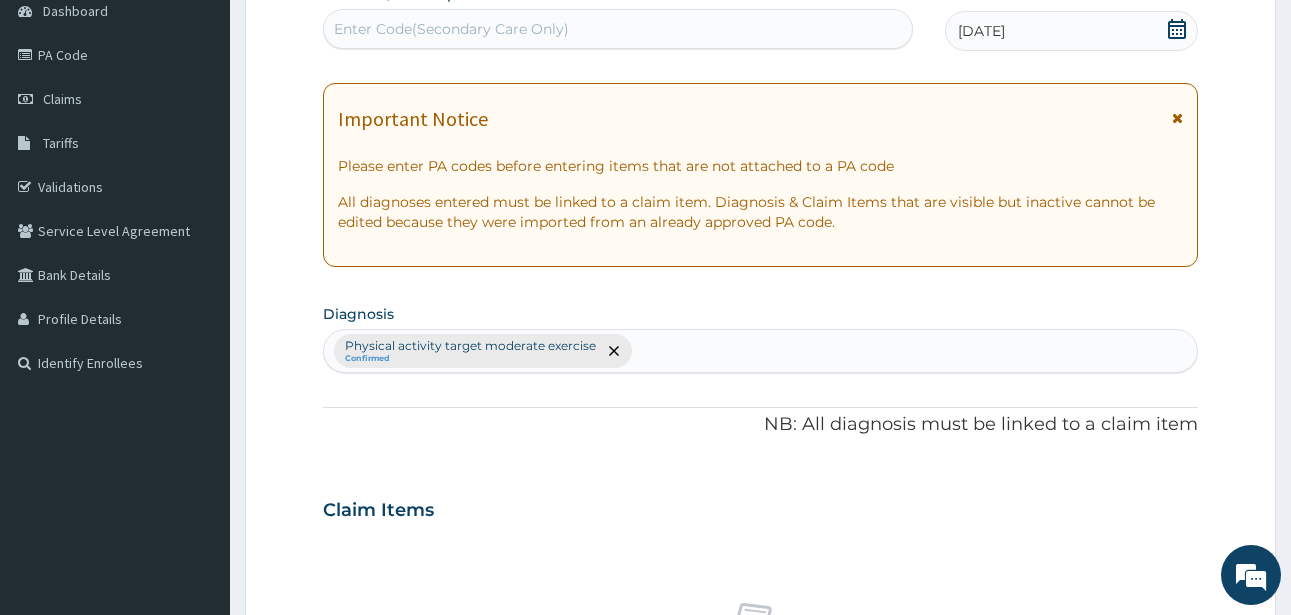 click on "Enter Code(Secondary Care Only)" at bounding box center [451, 29] 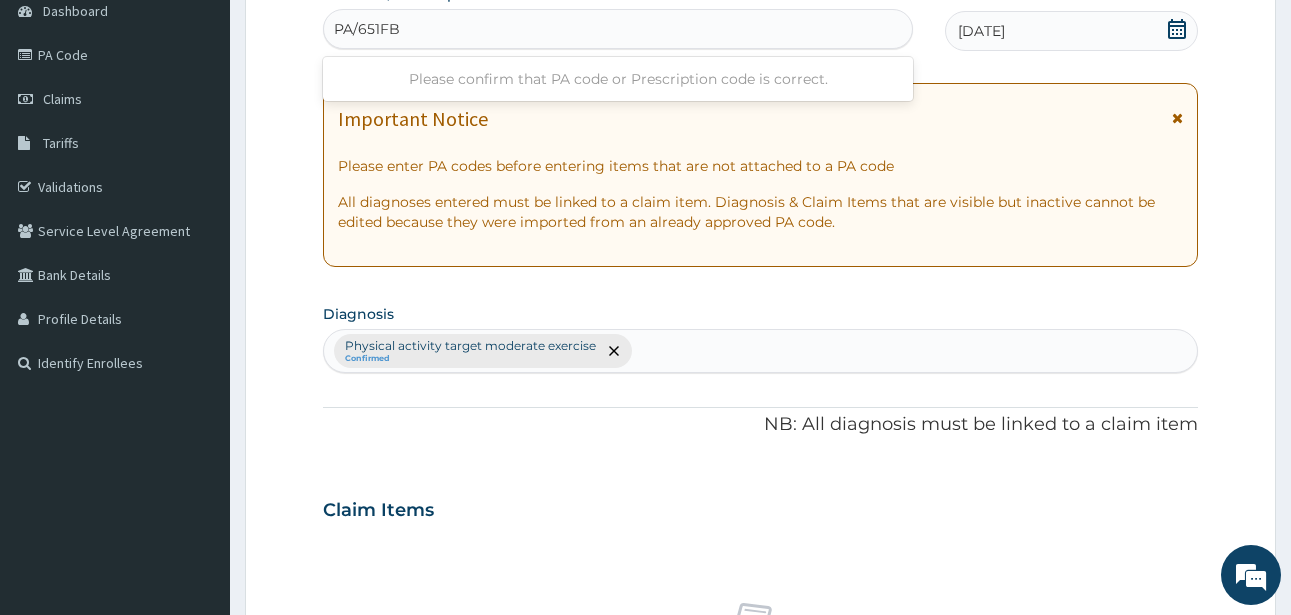type on "PA/651FB3" 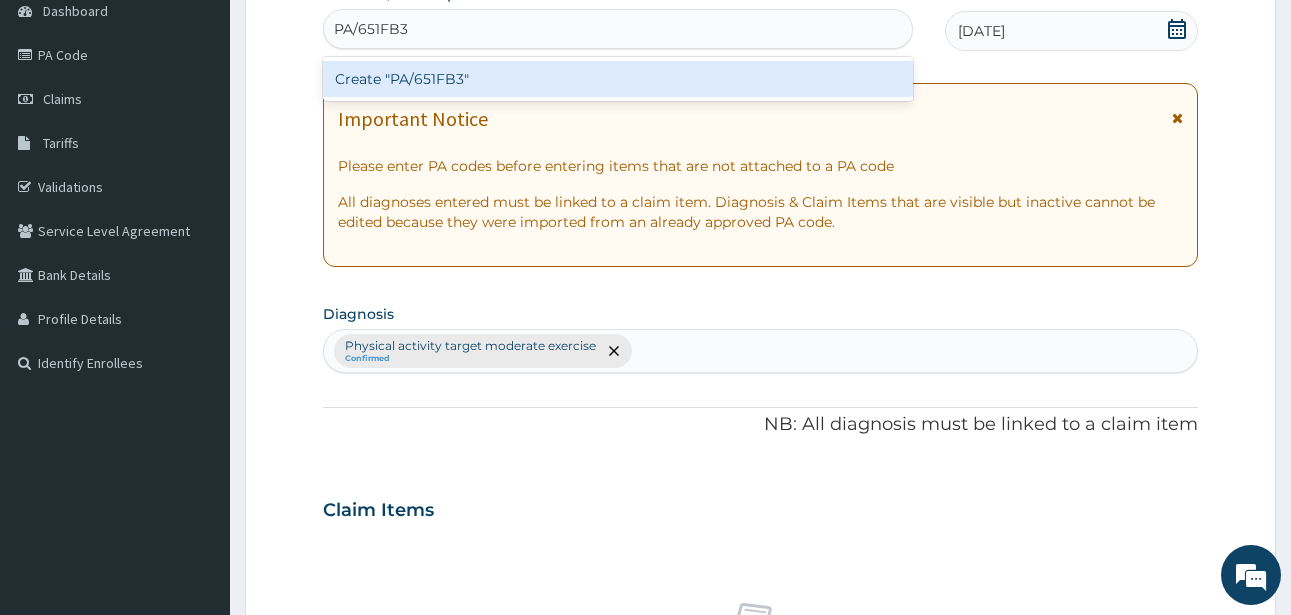 type 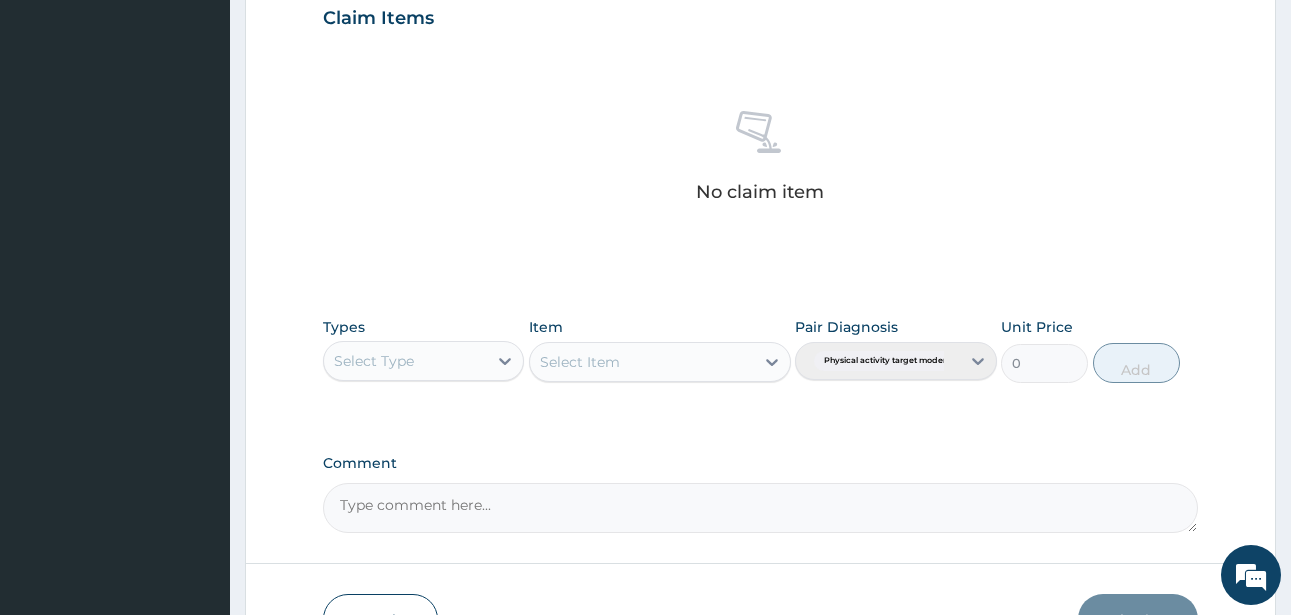 scroll, scrollTop: 827, scrollLeft: 0, axis: vertical 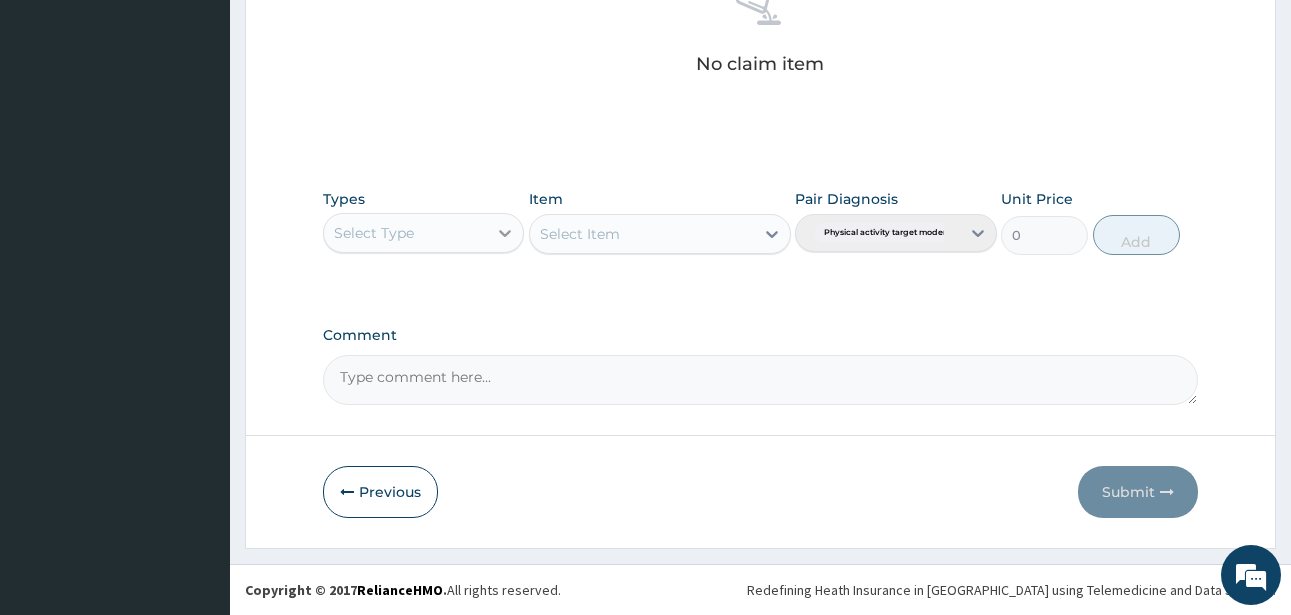 click 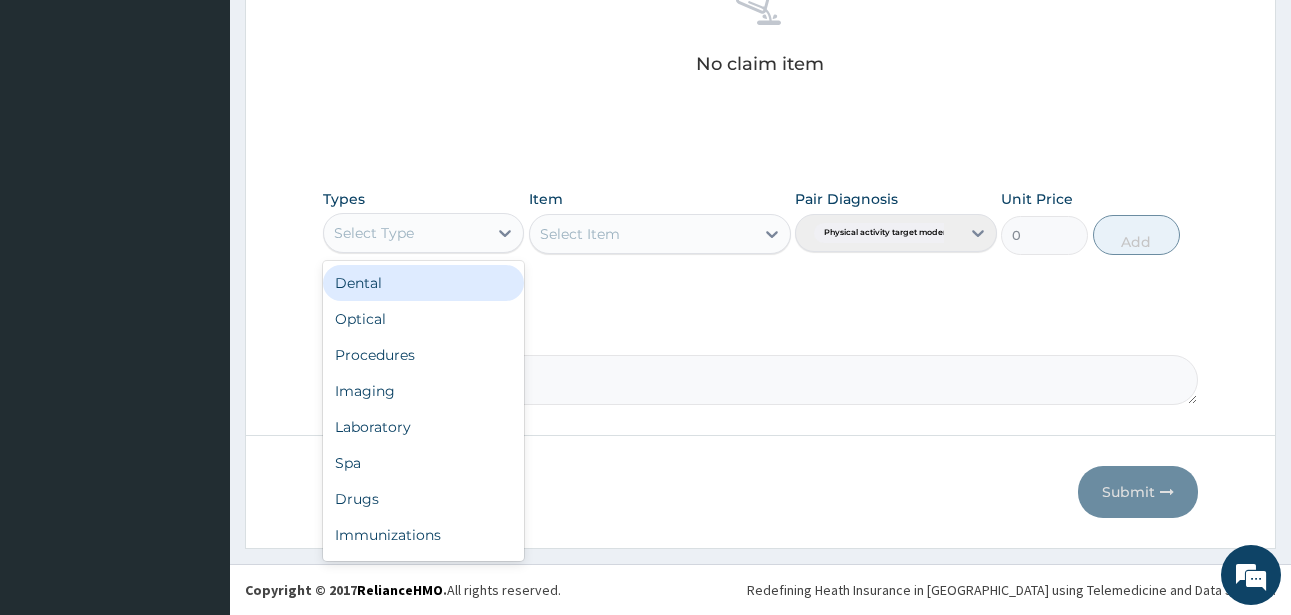 scroll, scrollTop: 68, scrollLeft: 0, axis: vertical 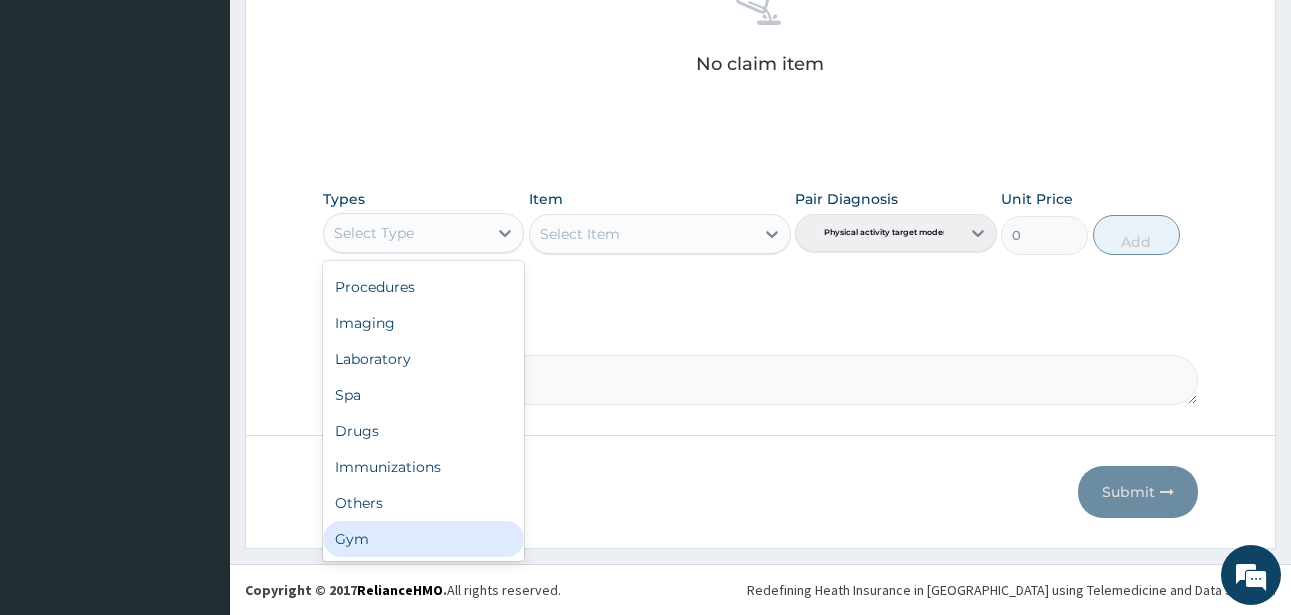 click on "Gym" at bounding box center (423, 539) 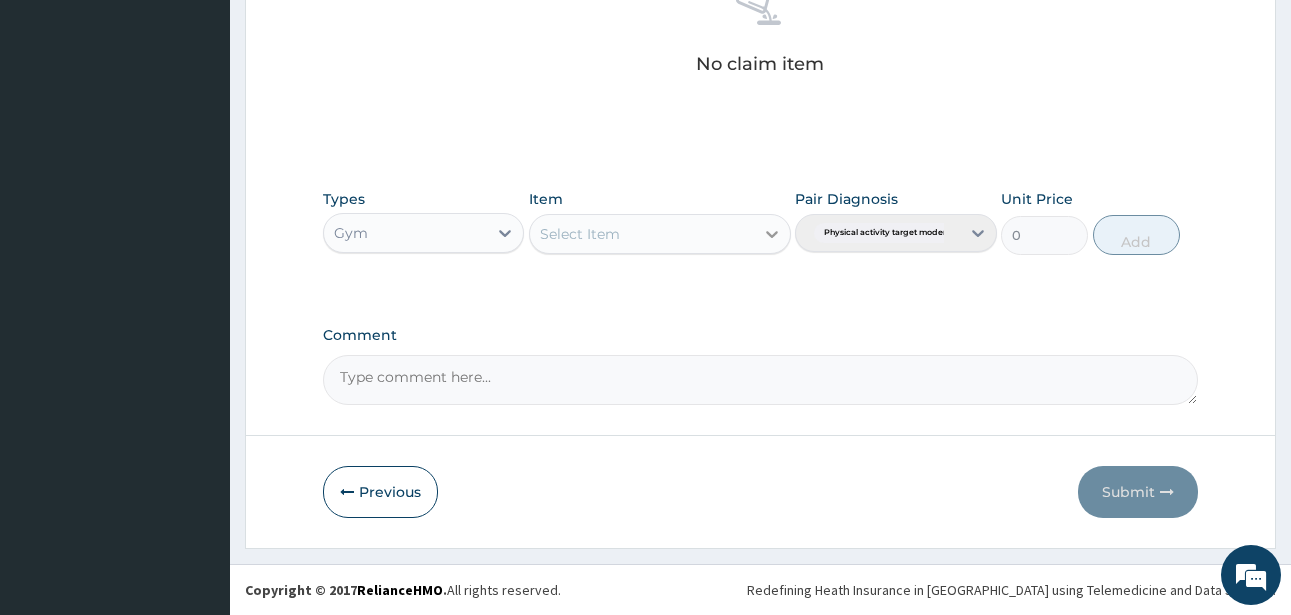 click 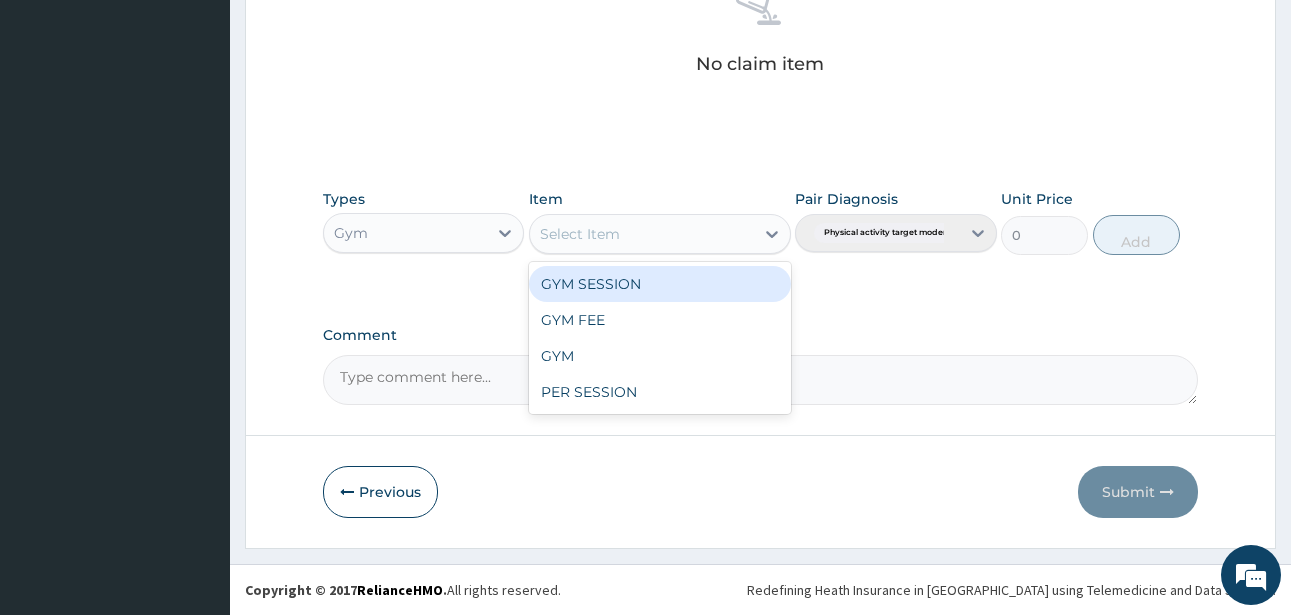 click on "GYM SESSION" at bounding box center (660, 284) 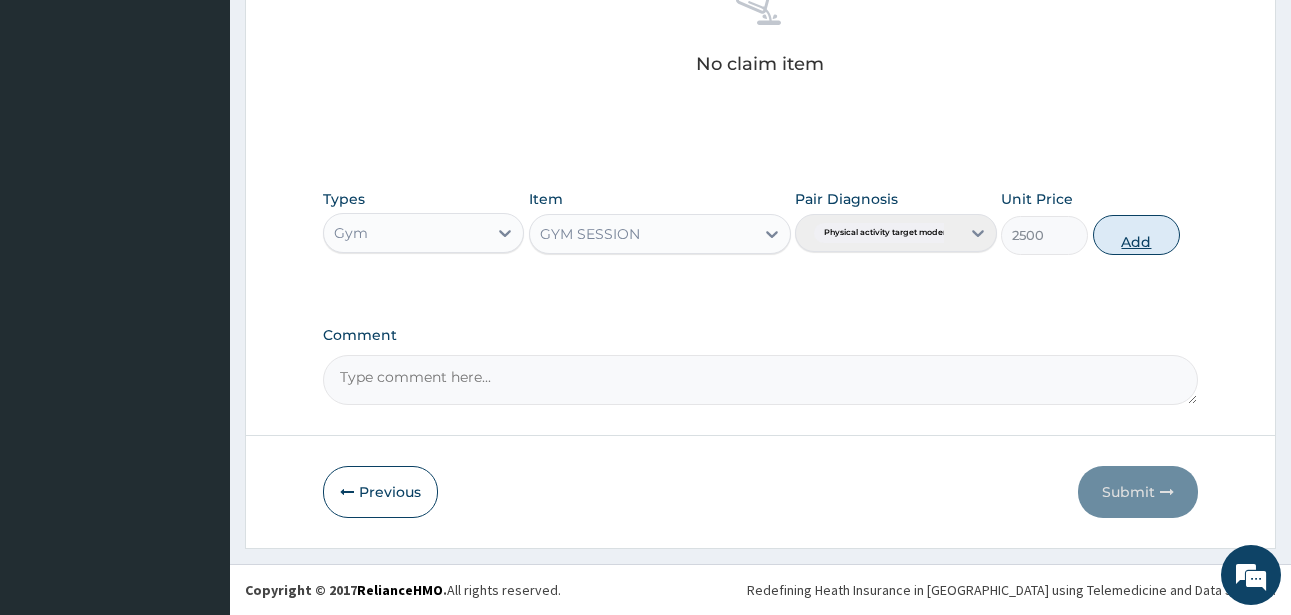 click on "Add" at bounding box center (1136, 235) 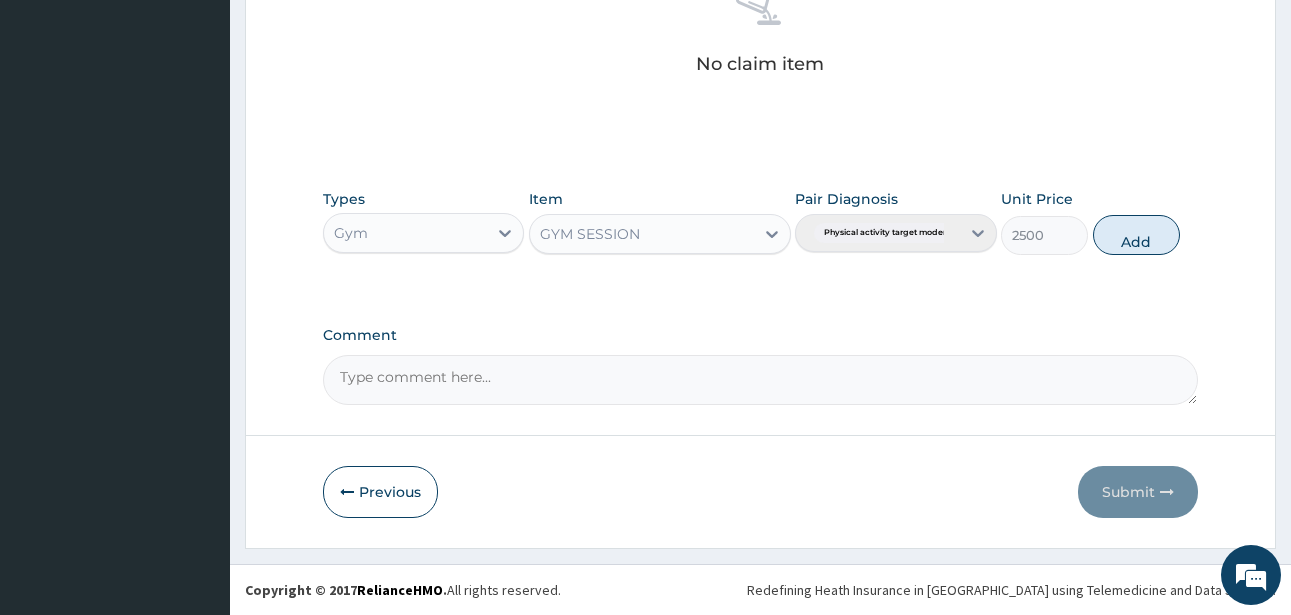 type on "0" 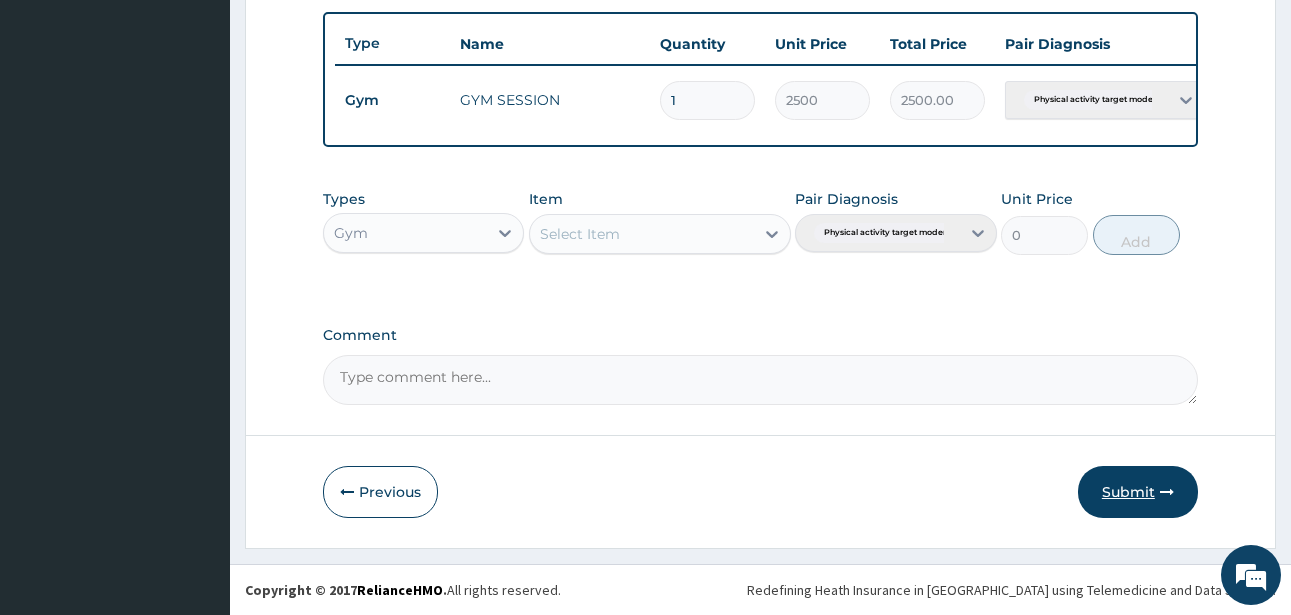click on "Submit" at bounding box center [1138, 492] 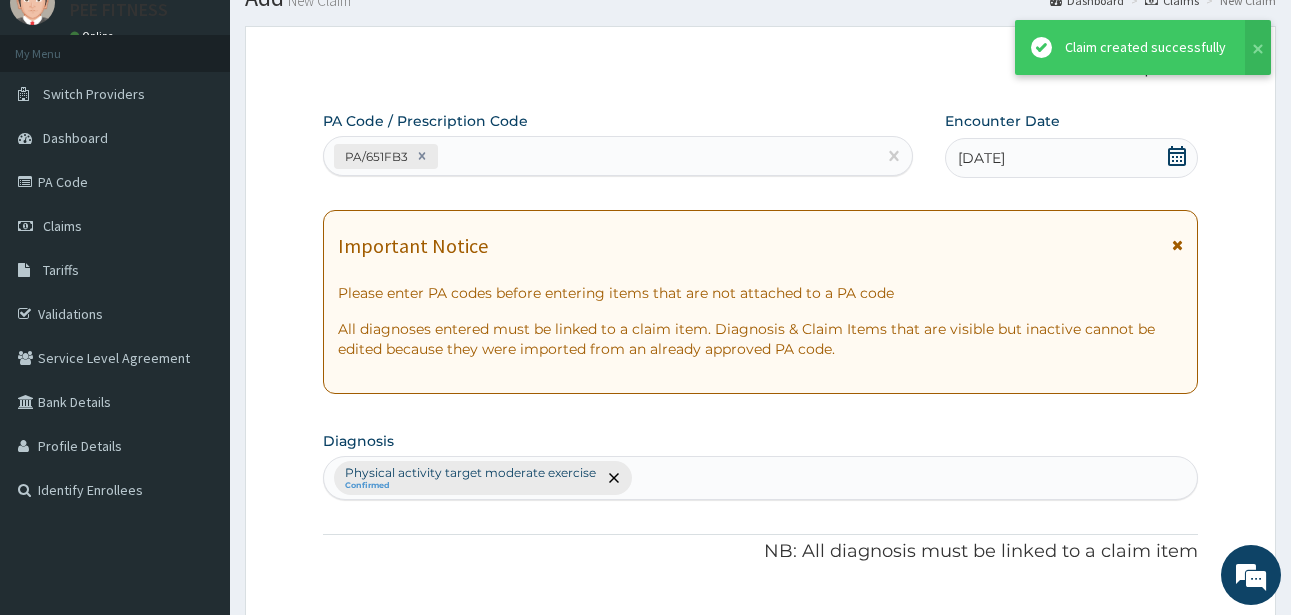 scroll, scrollTop: 747, scrollLeft: 0, axis: vertical 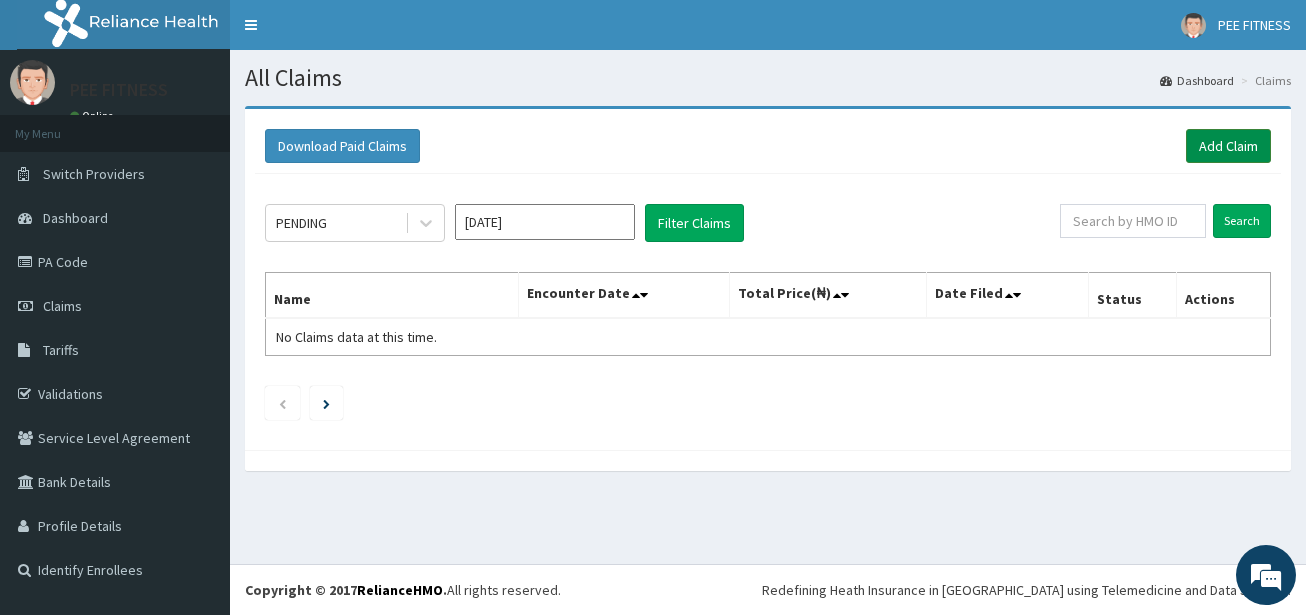 click on "Add Claim" at bounding box center [1228, 146] 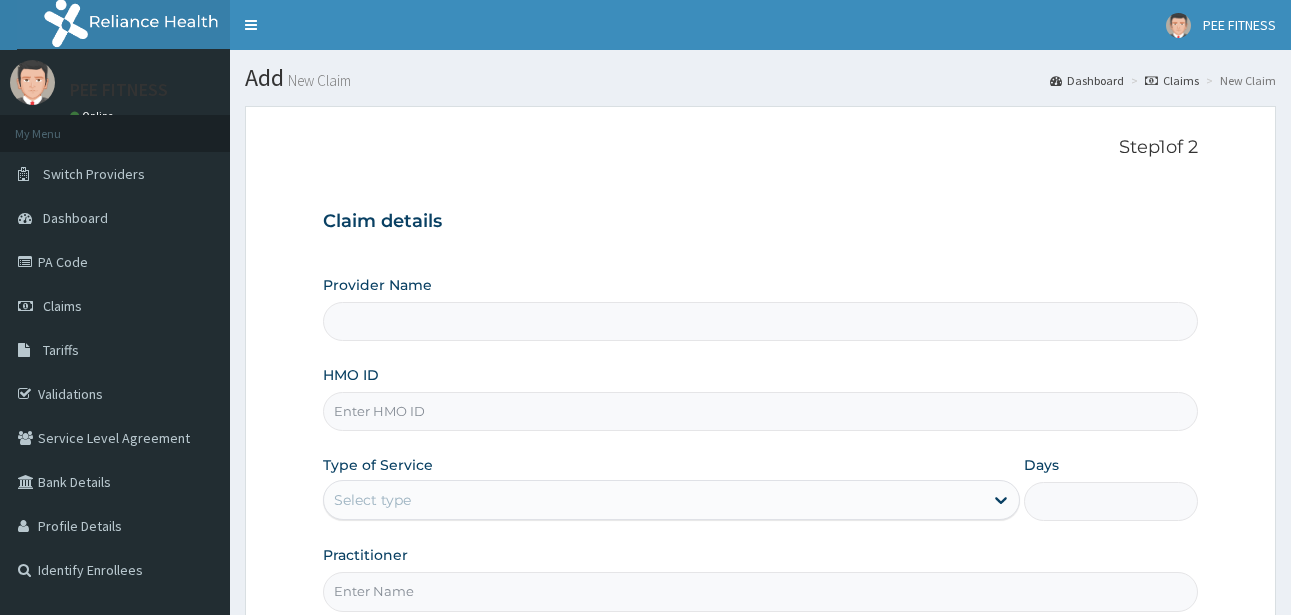 scroll, scrollTop: 0, scrollLeft: 0, axis: both 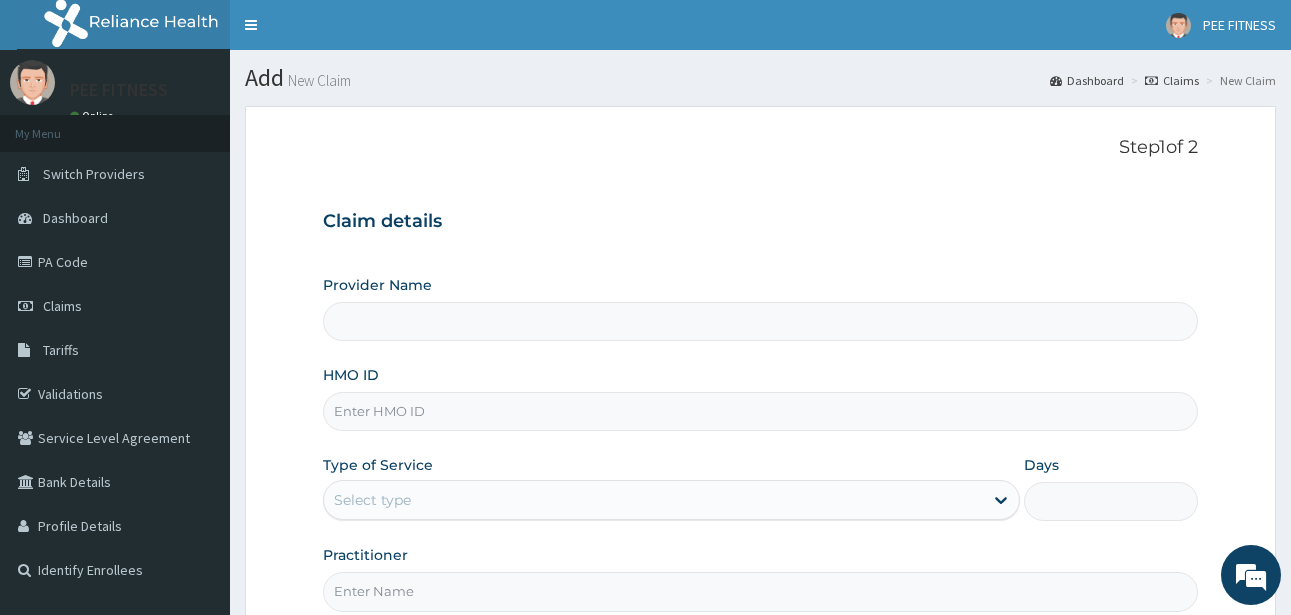 type on "PEE FITNESS" 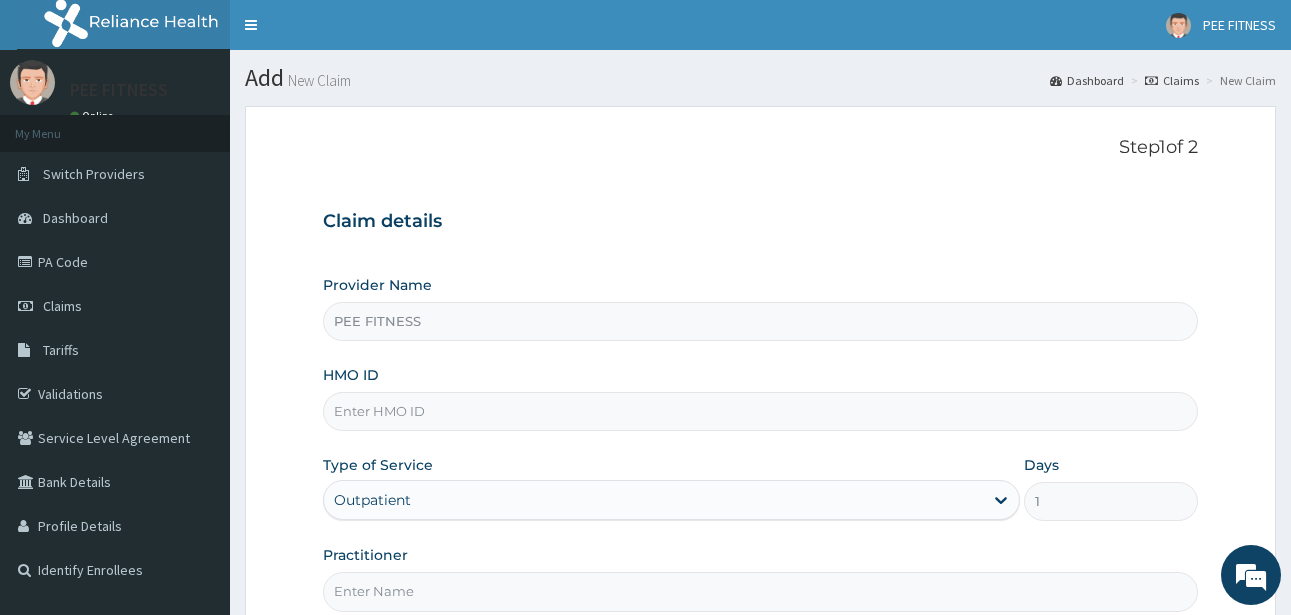 click on "HMO ID" at bounding box center [760, 411] 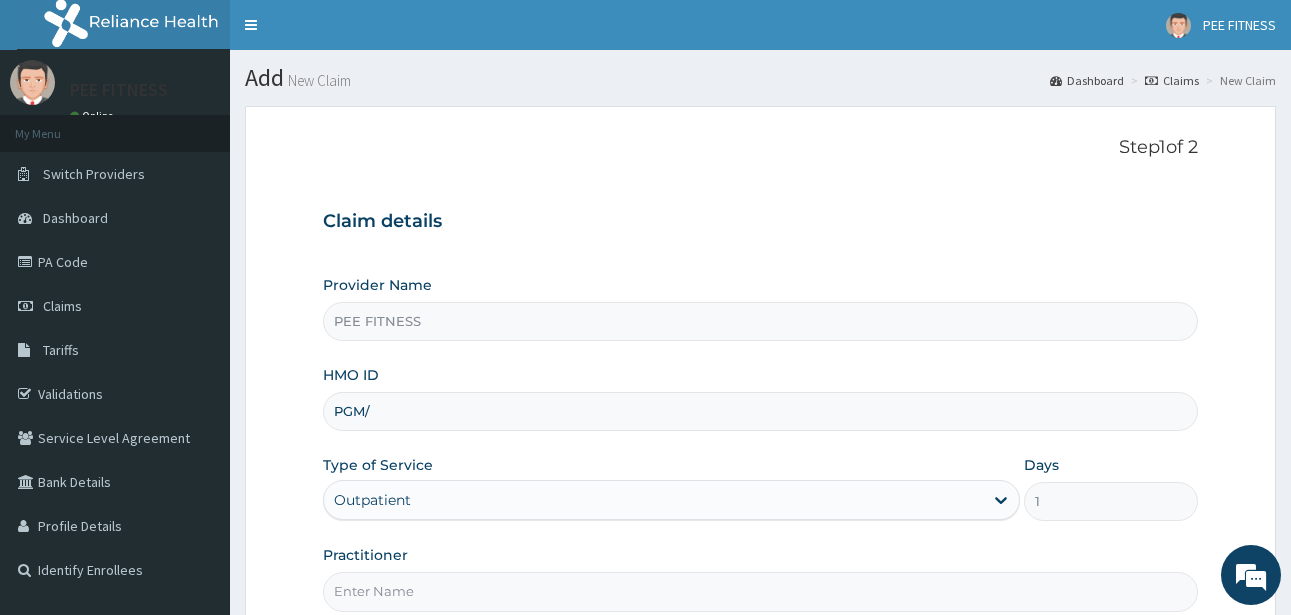 scroll, scrollTop: 0, scrollLeft: 0, axis: both 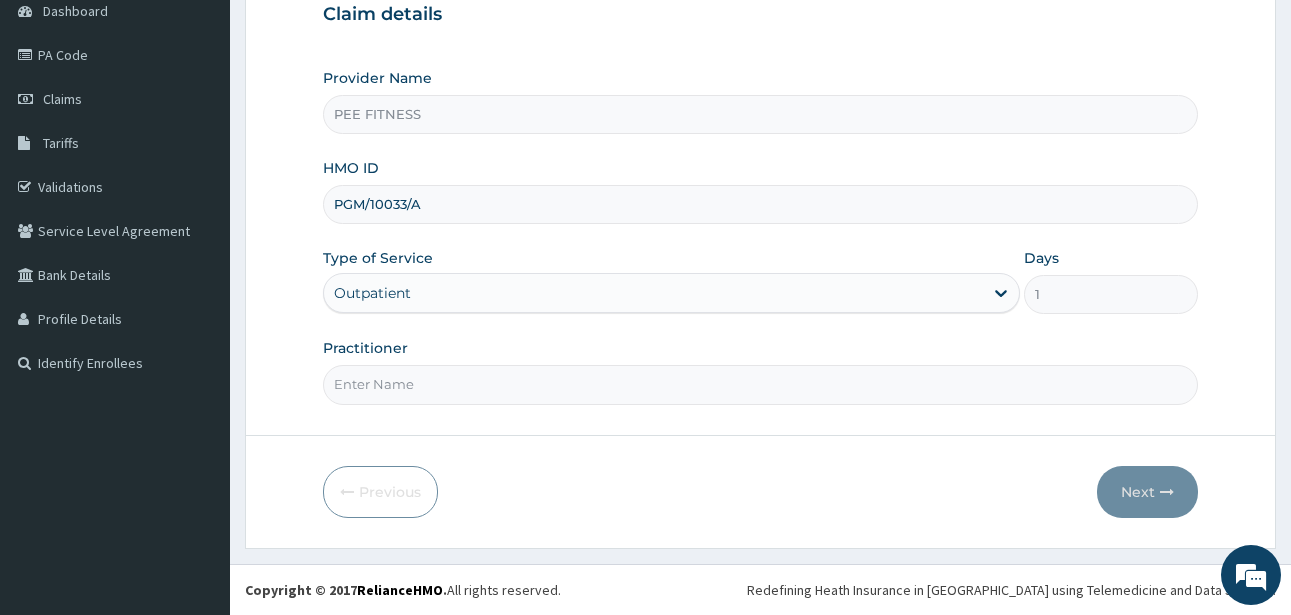 type on "PGM/10033/A" 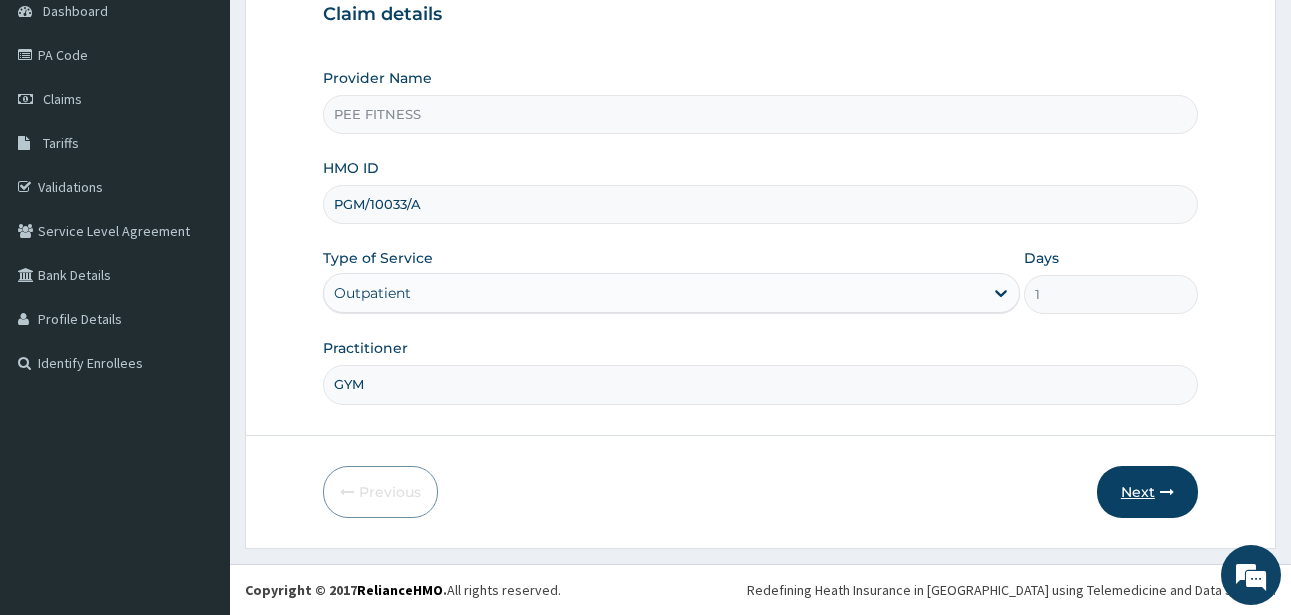type on "GYM" 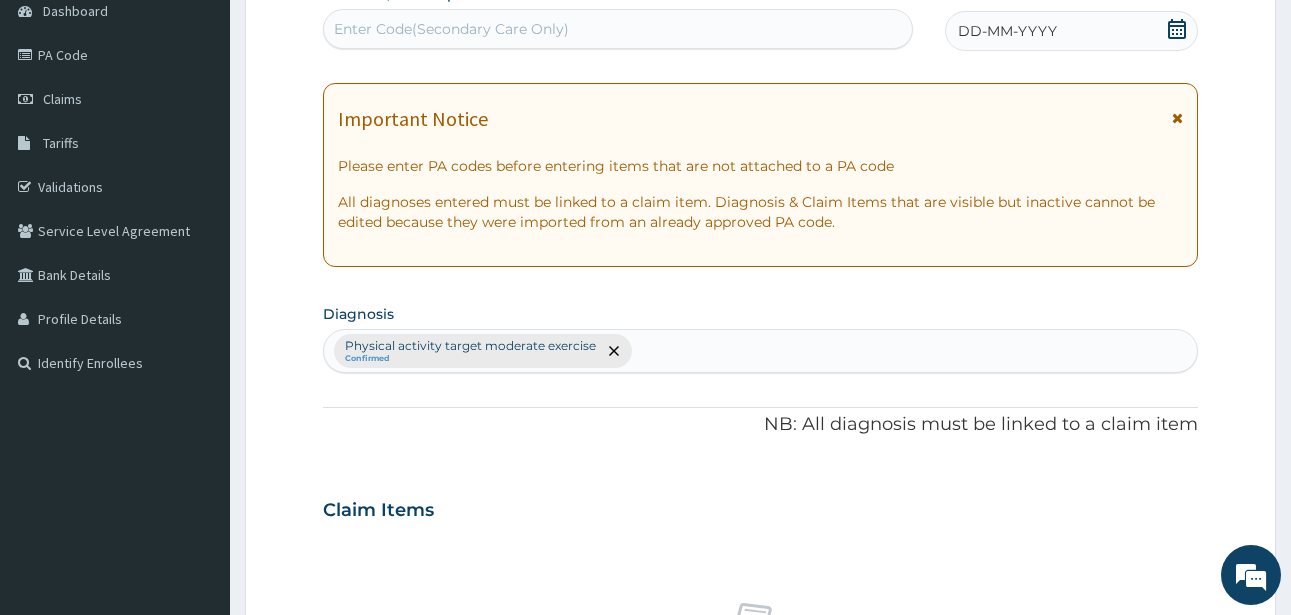 click at bounding box center (1177, 31) 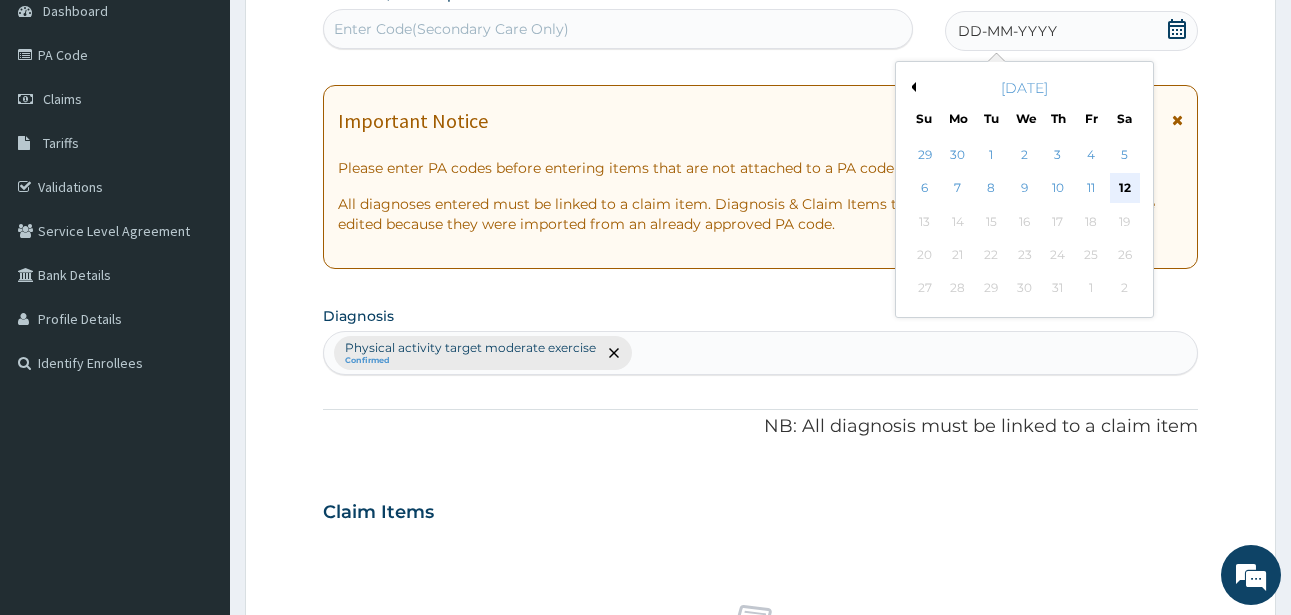 click on "12" at bounding box center [1125, 189] 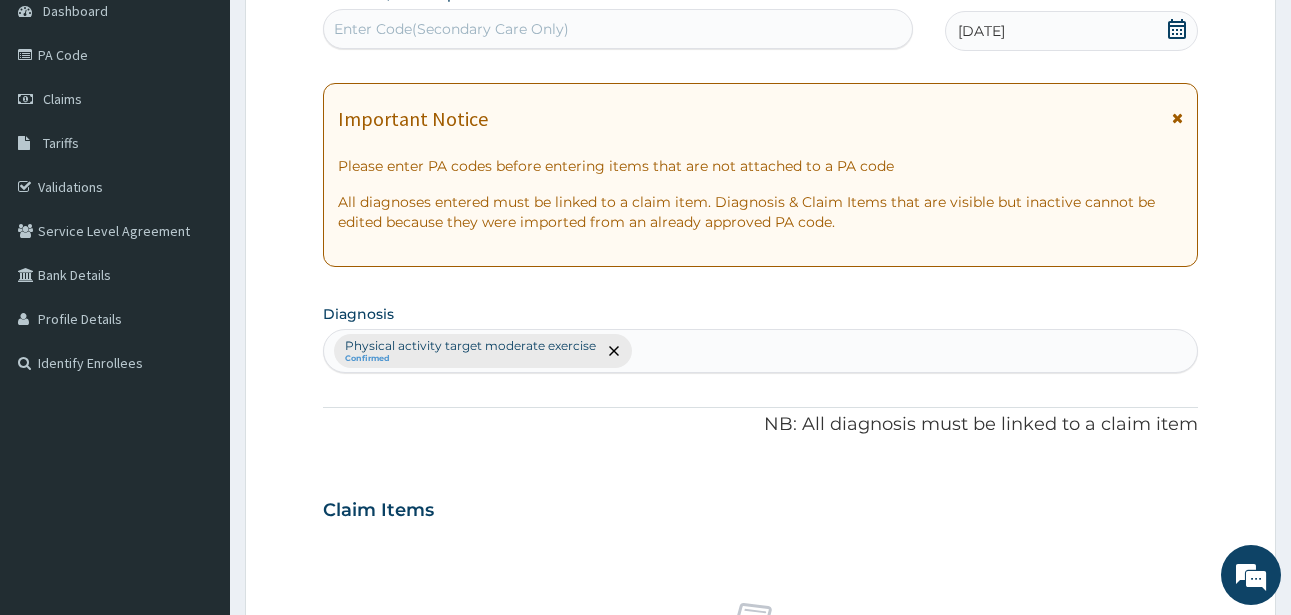 click on "Enter Code(Secondary Care Only)" at bounding box center (618, 29) 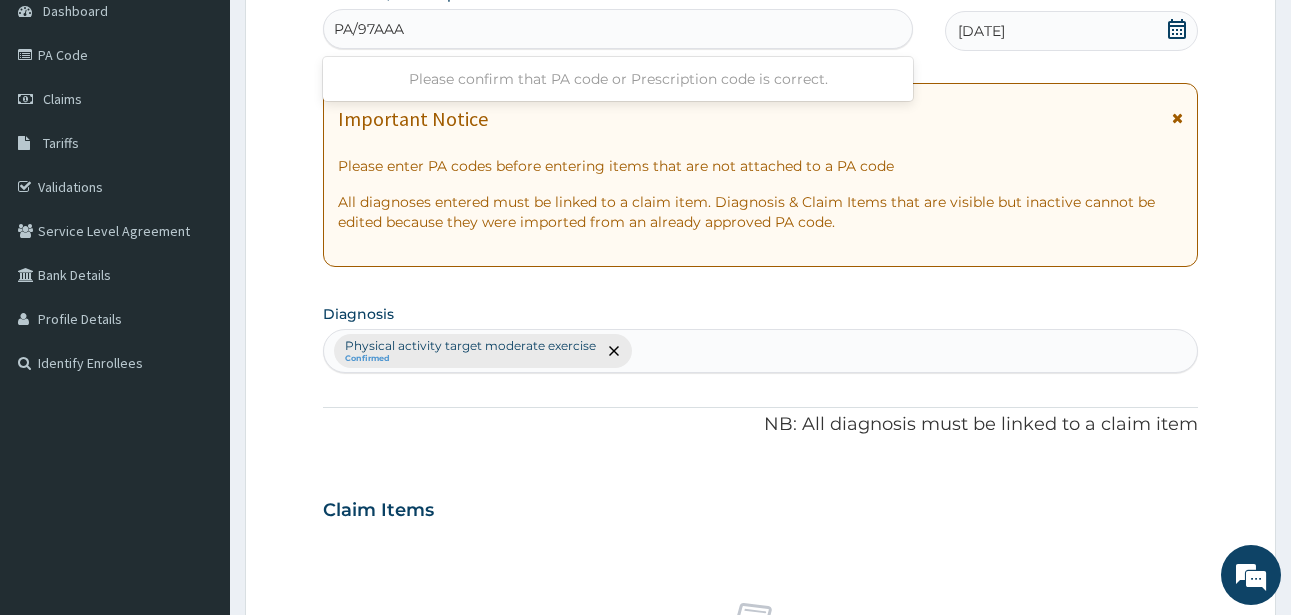 type on "PA/97AAAA" 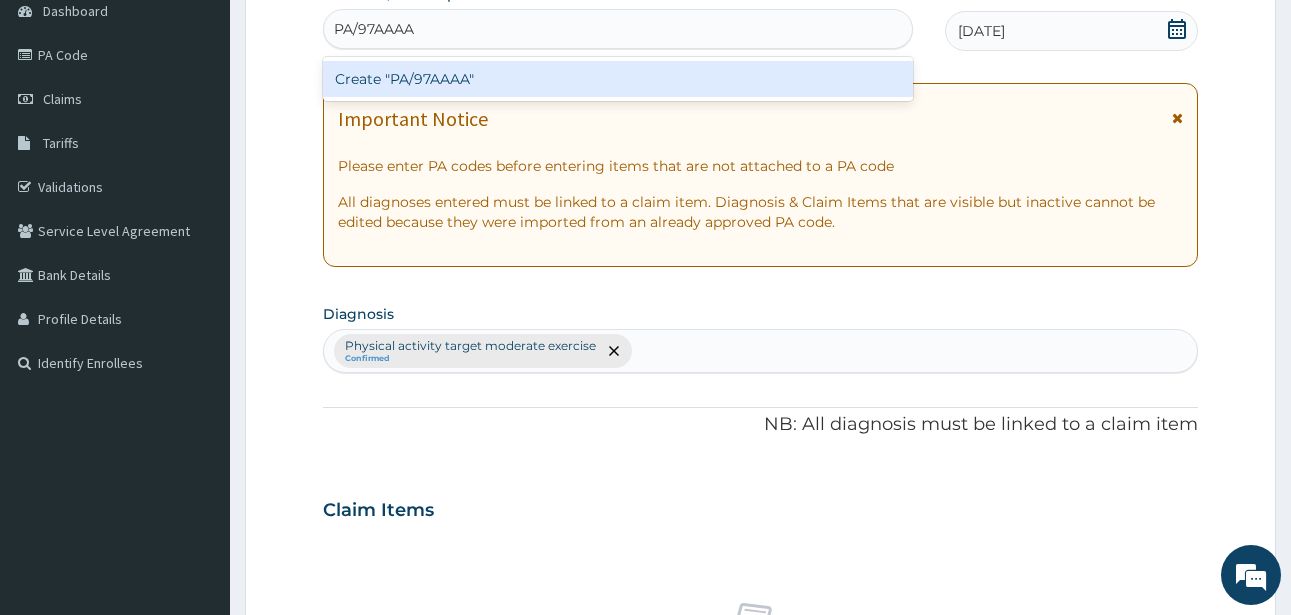 type 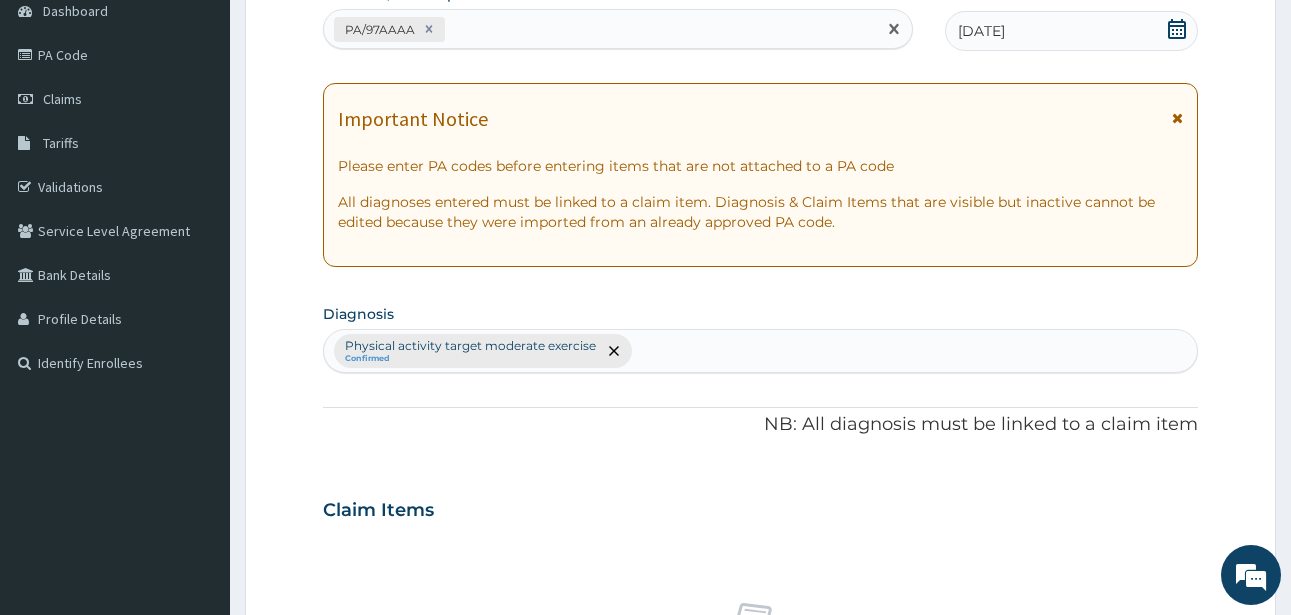 scroll, scrollTop: 827, scrollLeft: 0, axis: vertical 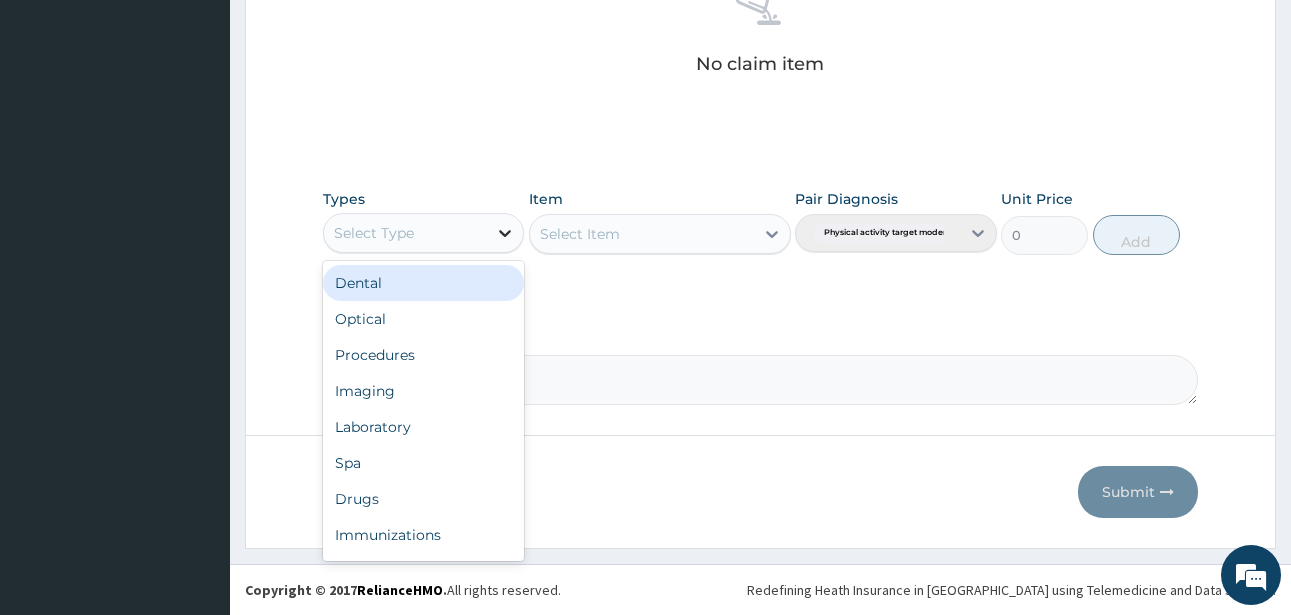 click 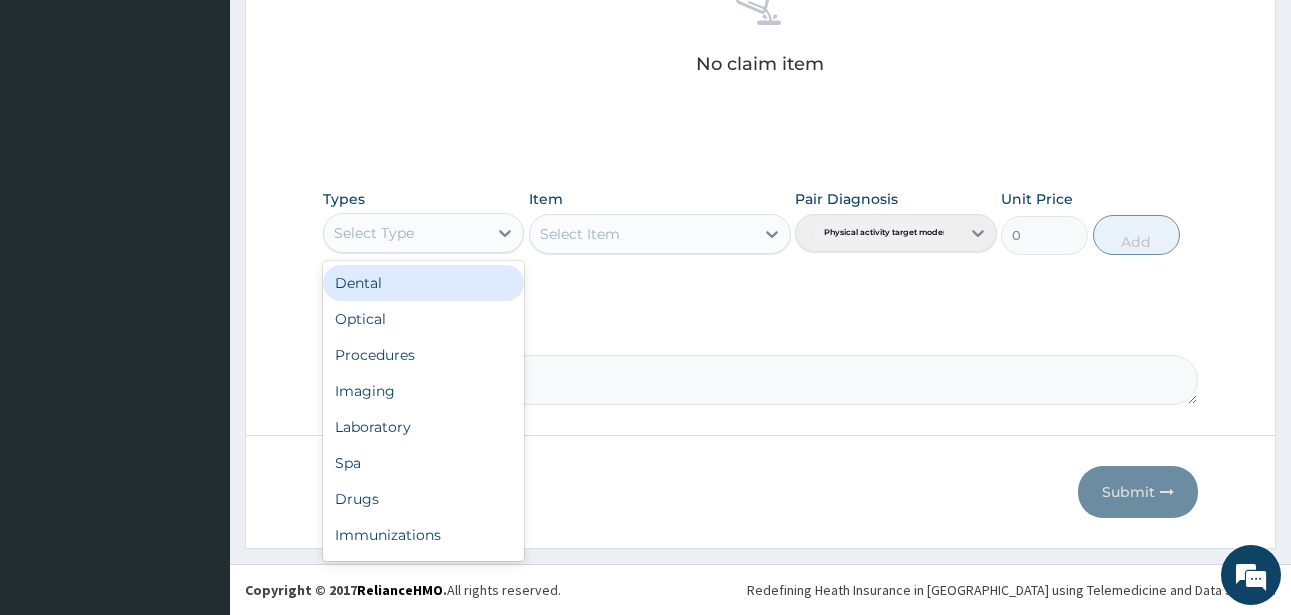 scroll, scrollTop: 68, scrollLeft: 0, axis: vertical 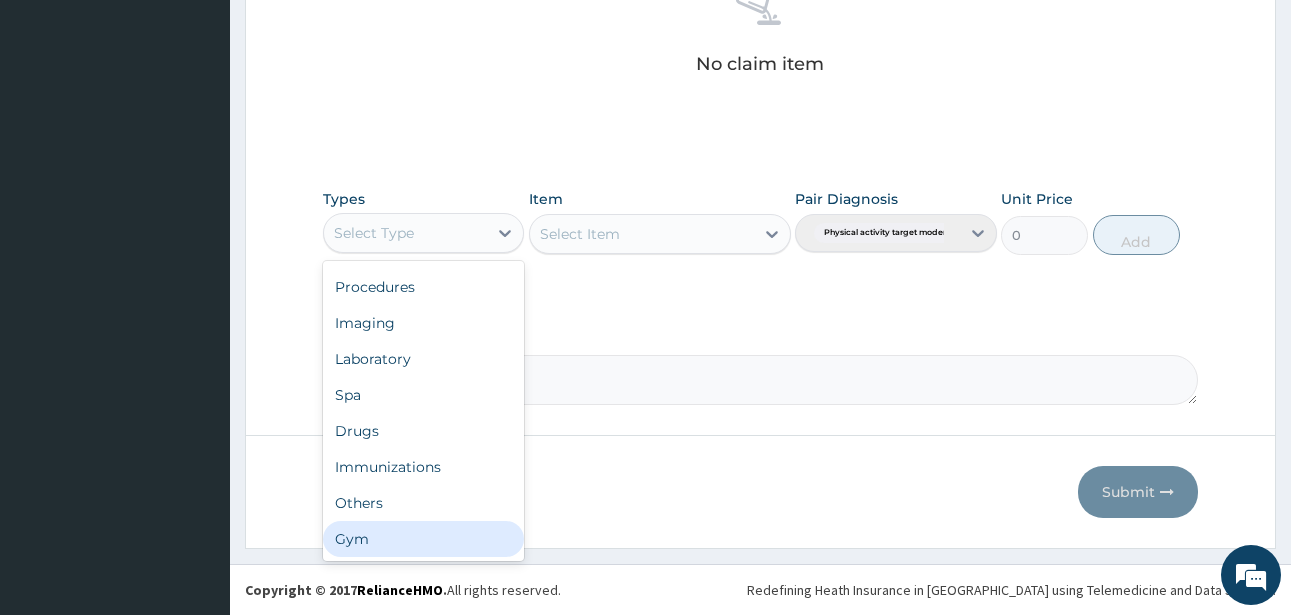 click on "Gym" at bounding box center [423, 539] 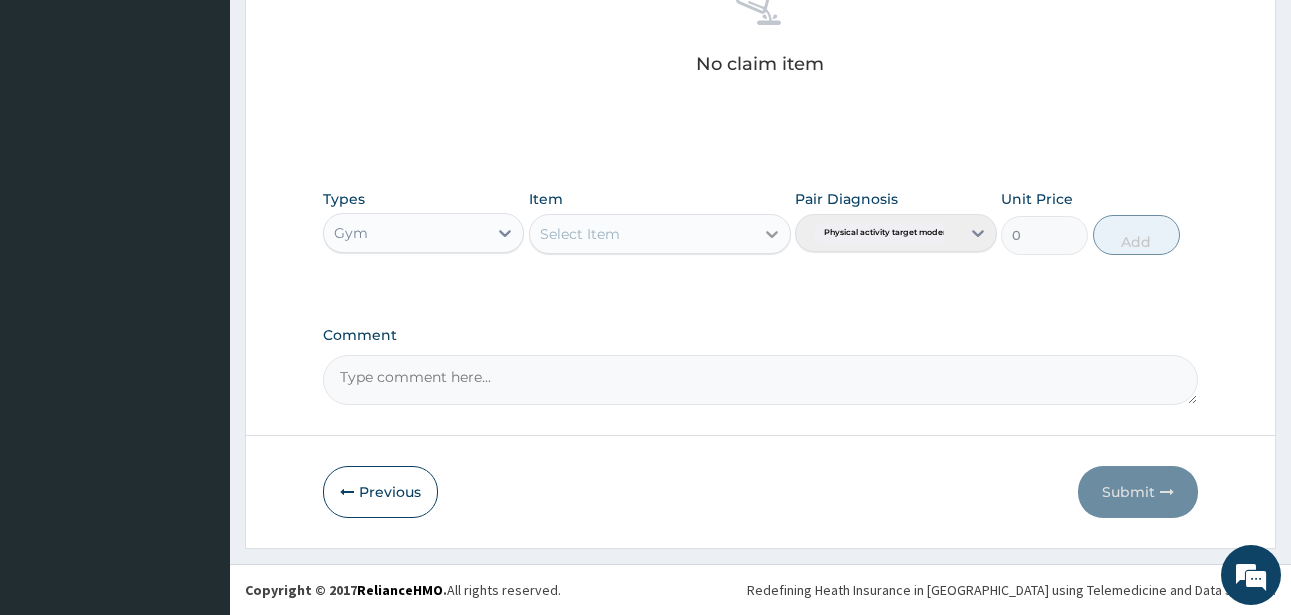 click 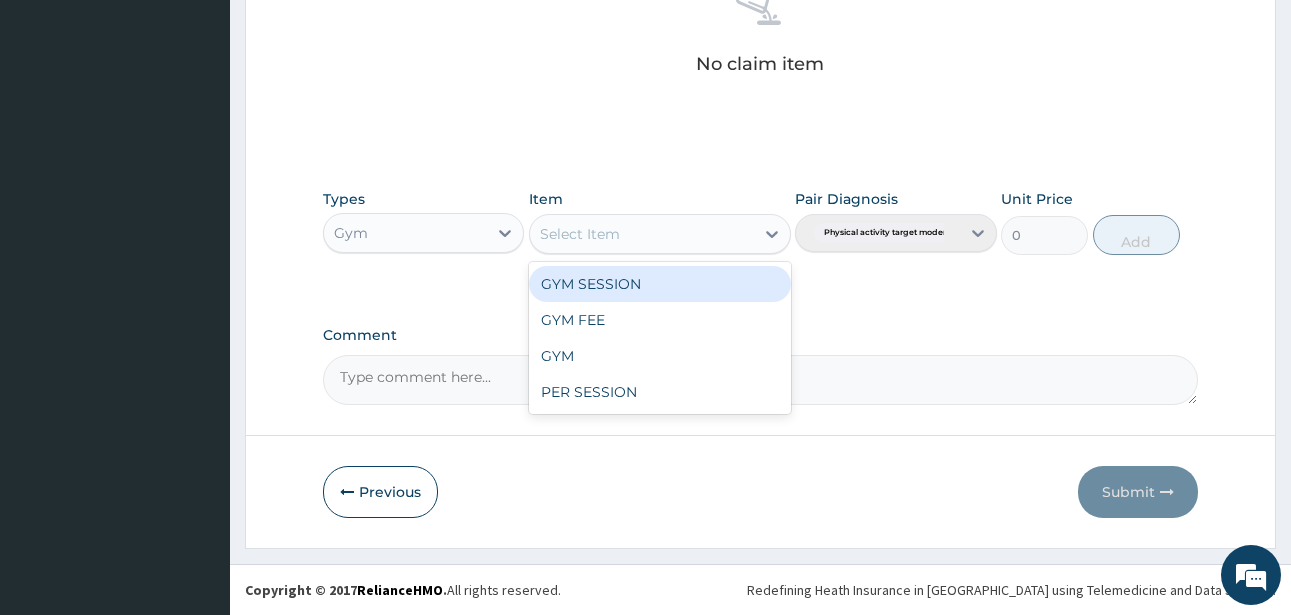 click on "GYM SESSION" at bounding box center [660, 284] 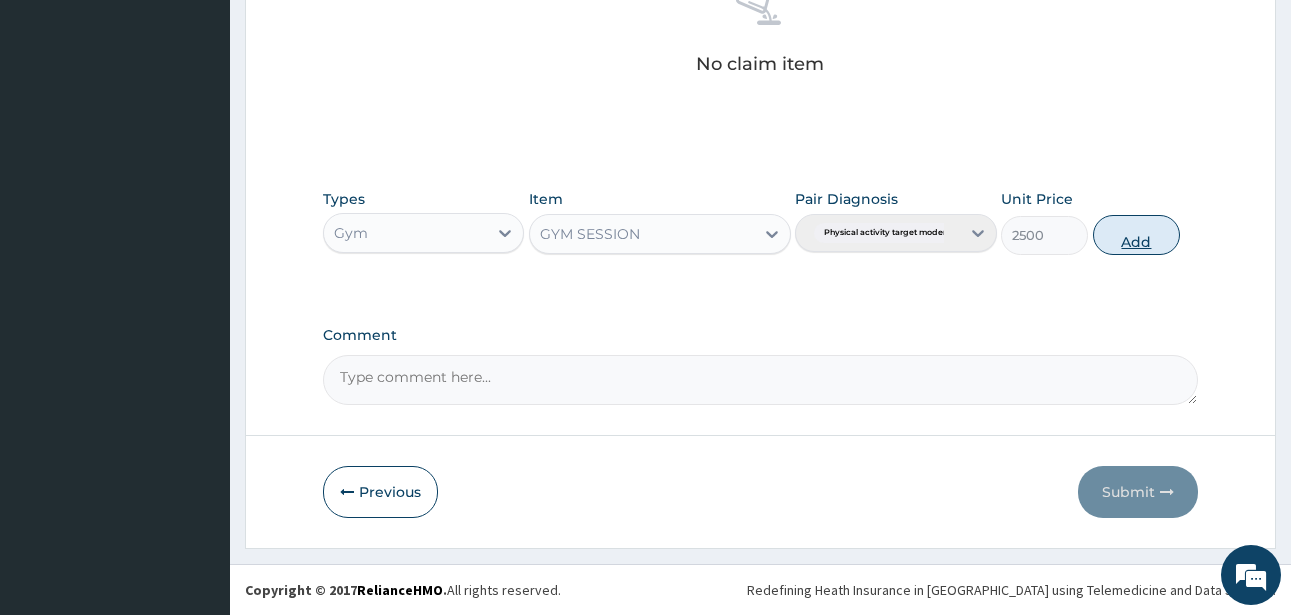 click on "Add" at bounding box center [1136, 235] 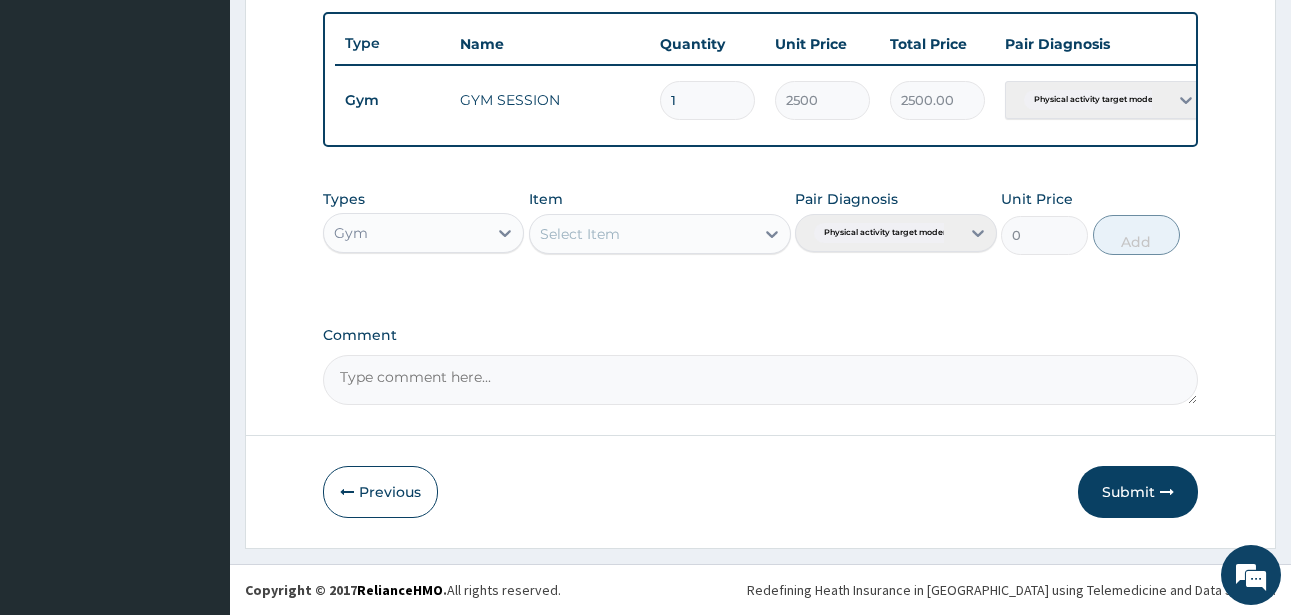 click on "Submit" at bounding box center [1138, 492] 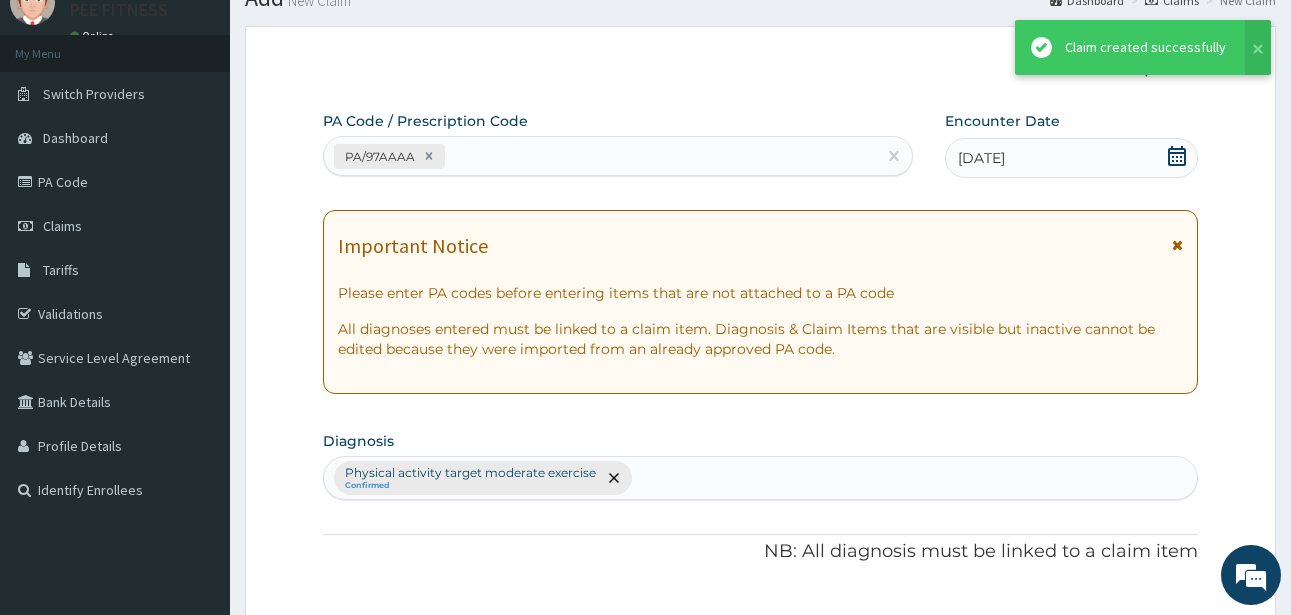 scroll, scrollTop: 747, scrollLeft: 0, axis: vertical 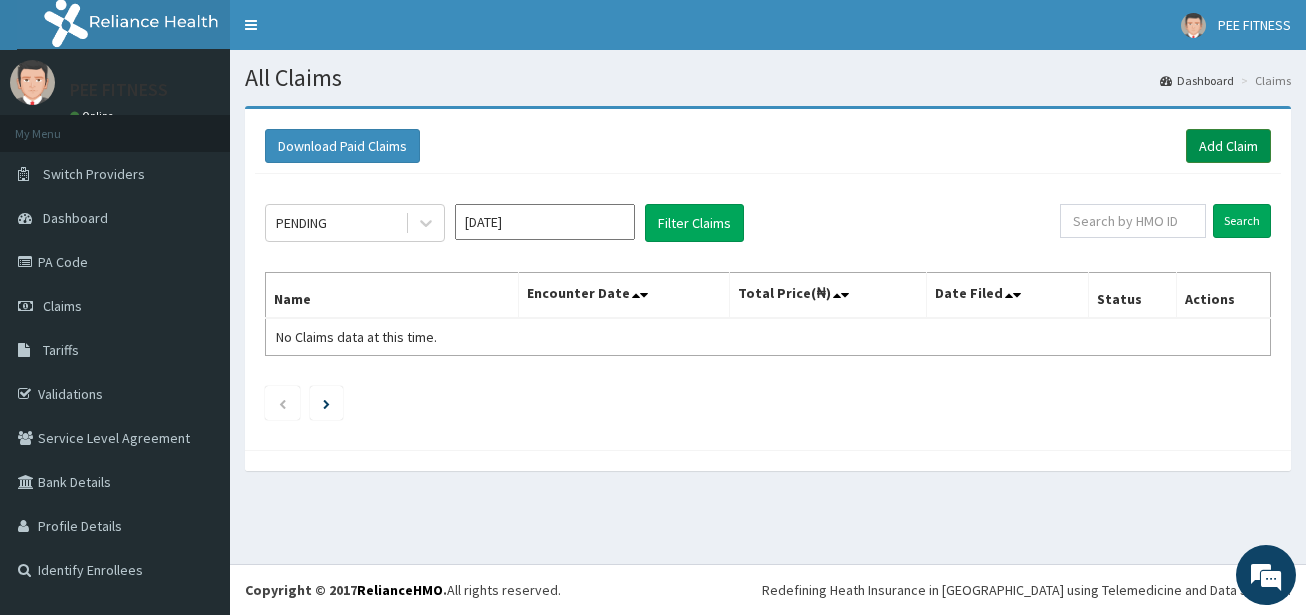 click on "Add Claim" at bounding box center (1228, 146) 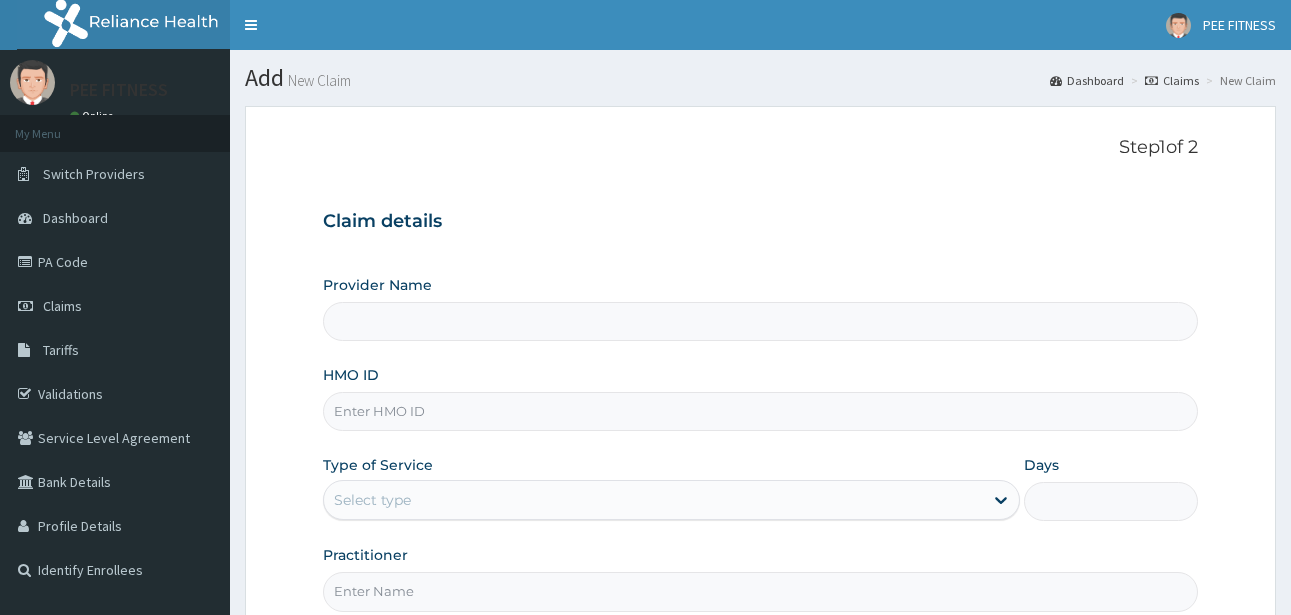 scroll, scrollTop: 0, scrollLeft: 0, axis: both 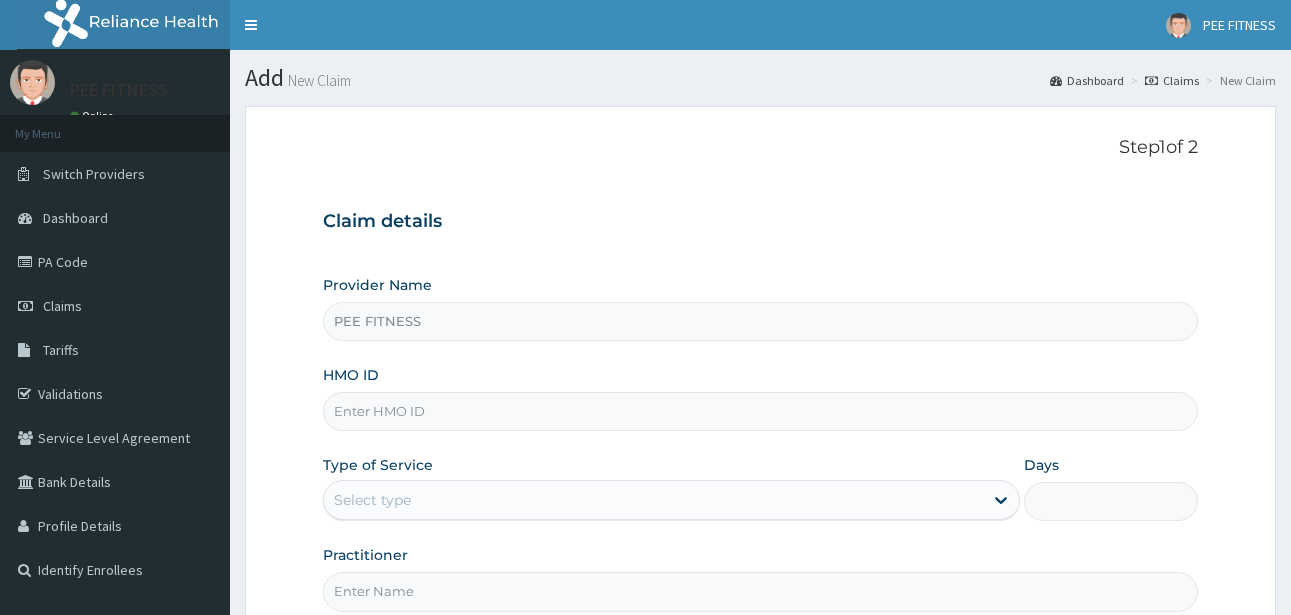 type on "1" 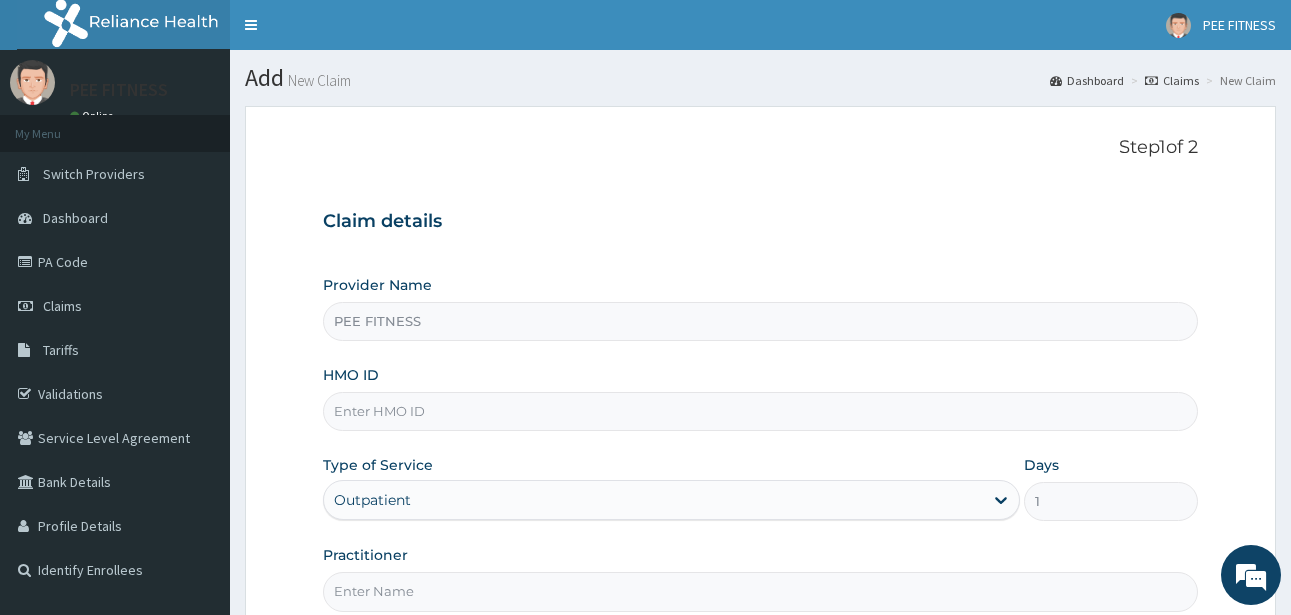 click on "HMO ID" at bounding box center (760, 411) 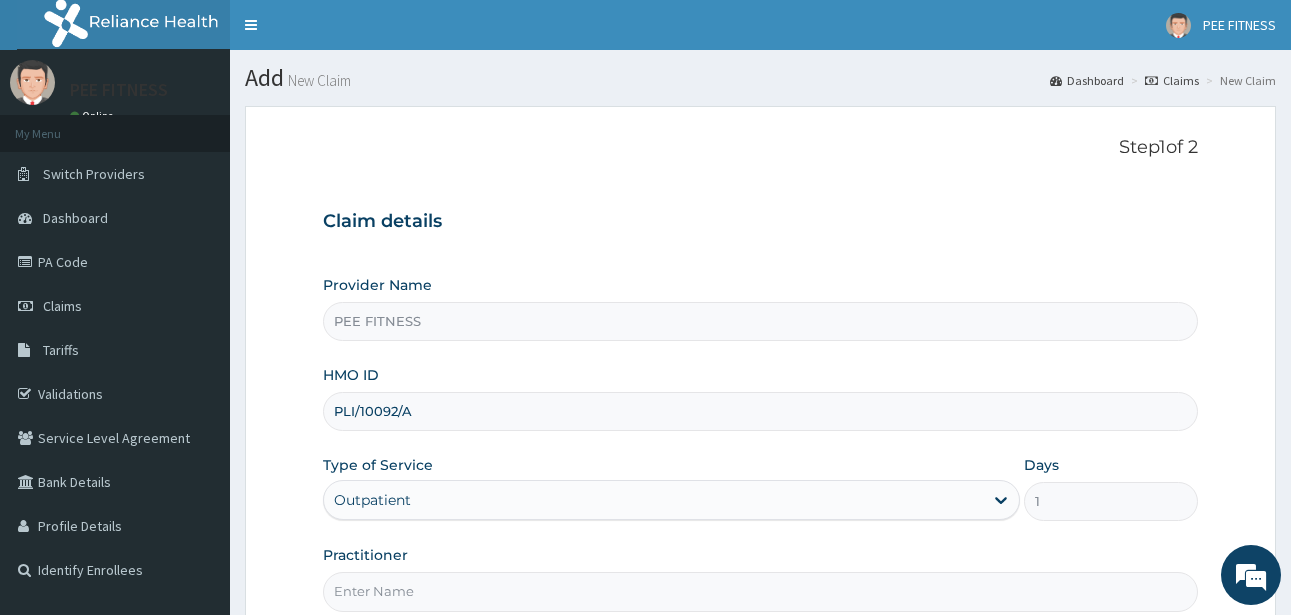 type on "PLI/10092/A" 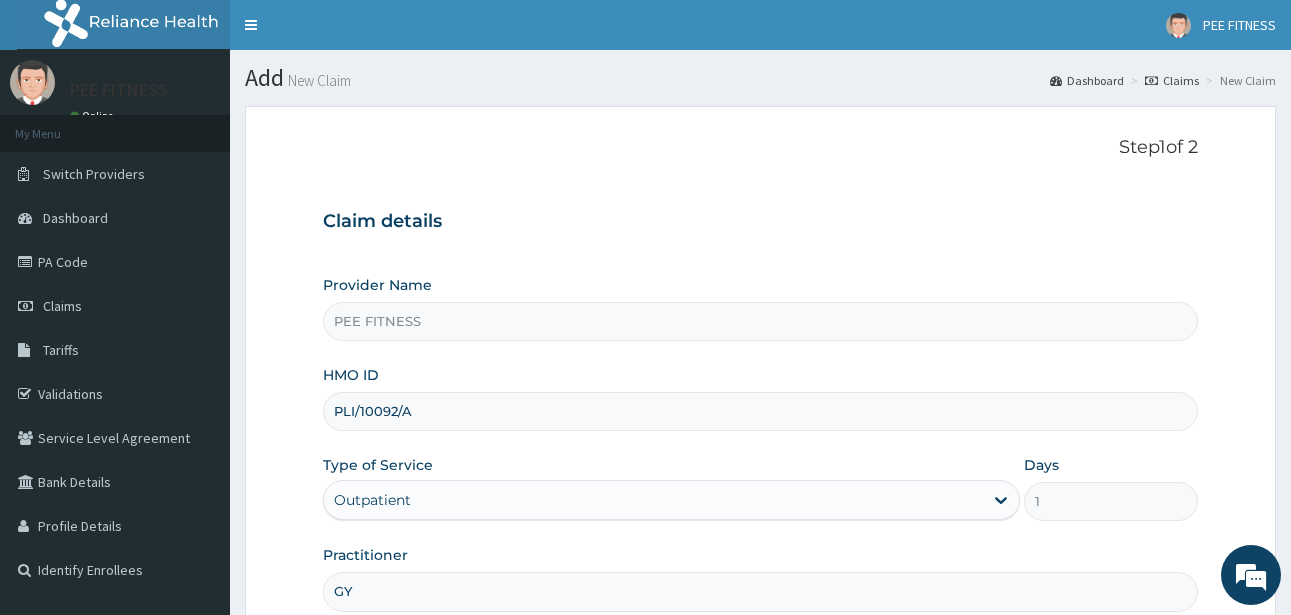 type on "GYM" 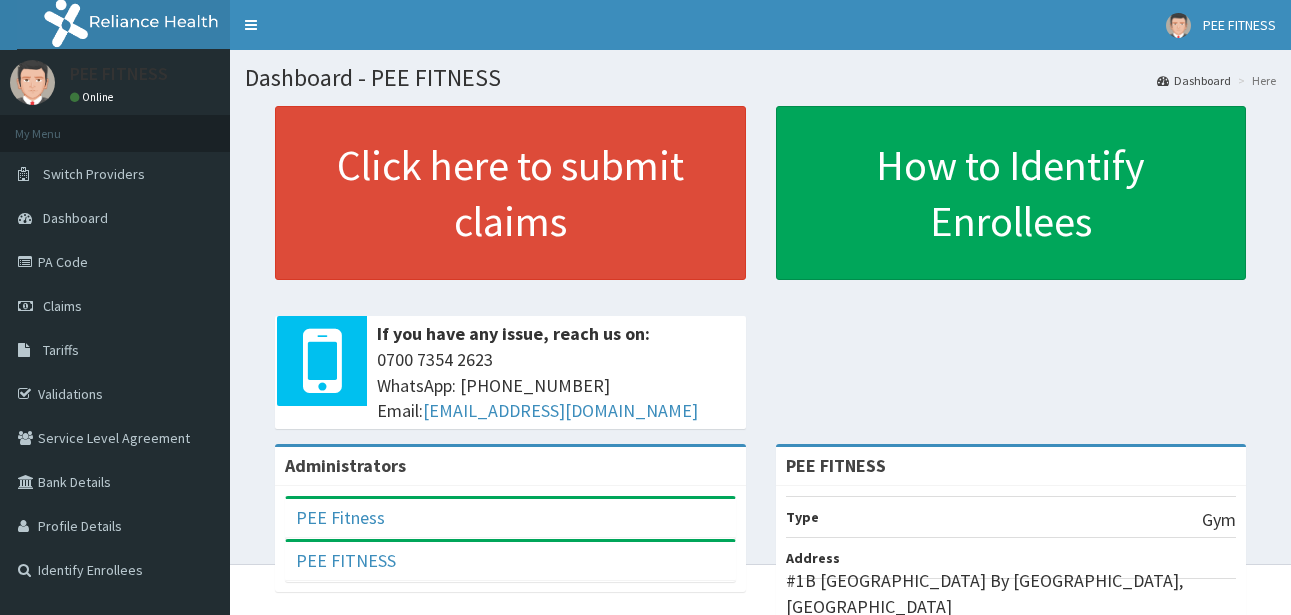 scroll, scrollTop: 0, scrollLeft: 0, axis: both 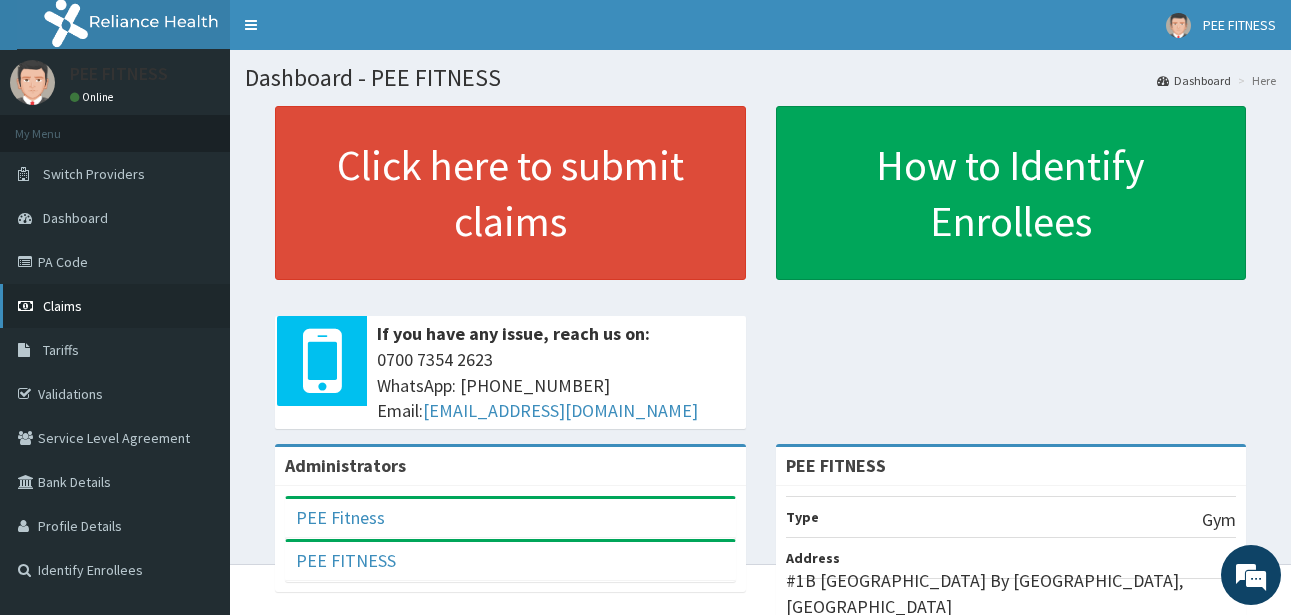 click on "Claims" at bounding box center (62, 306) 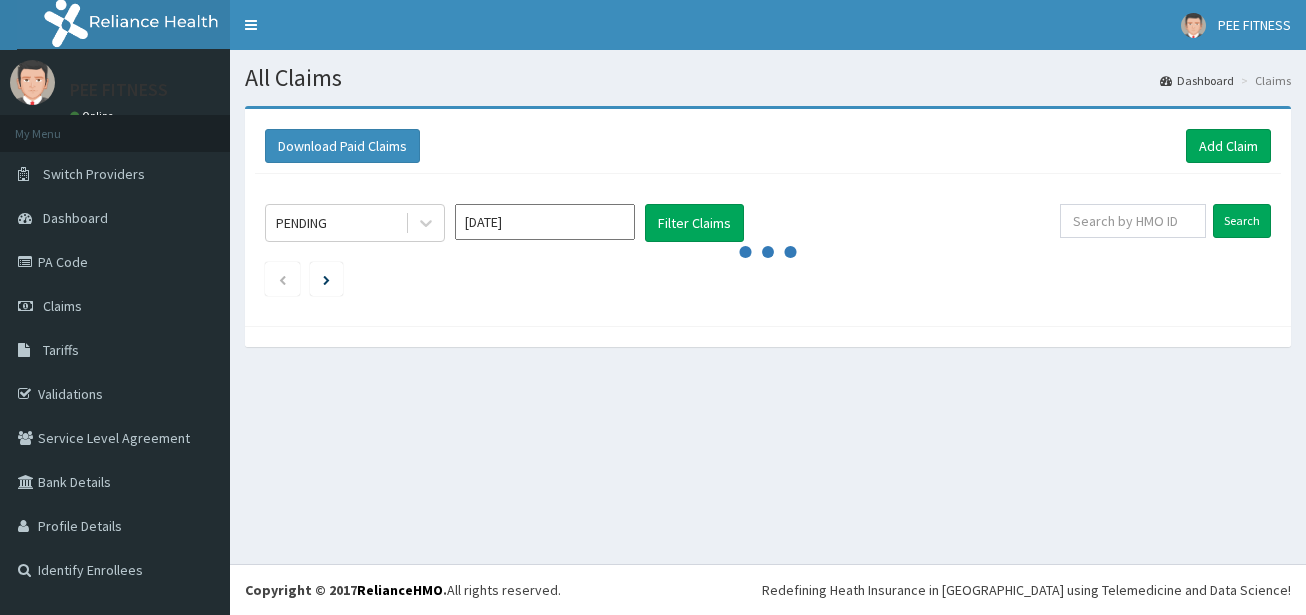 scroll, scrollTop: 0, scrollLeft: 0, axis: both 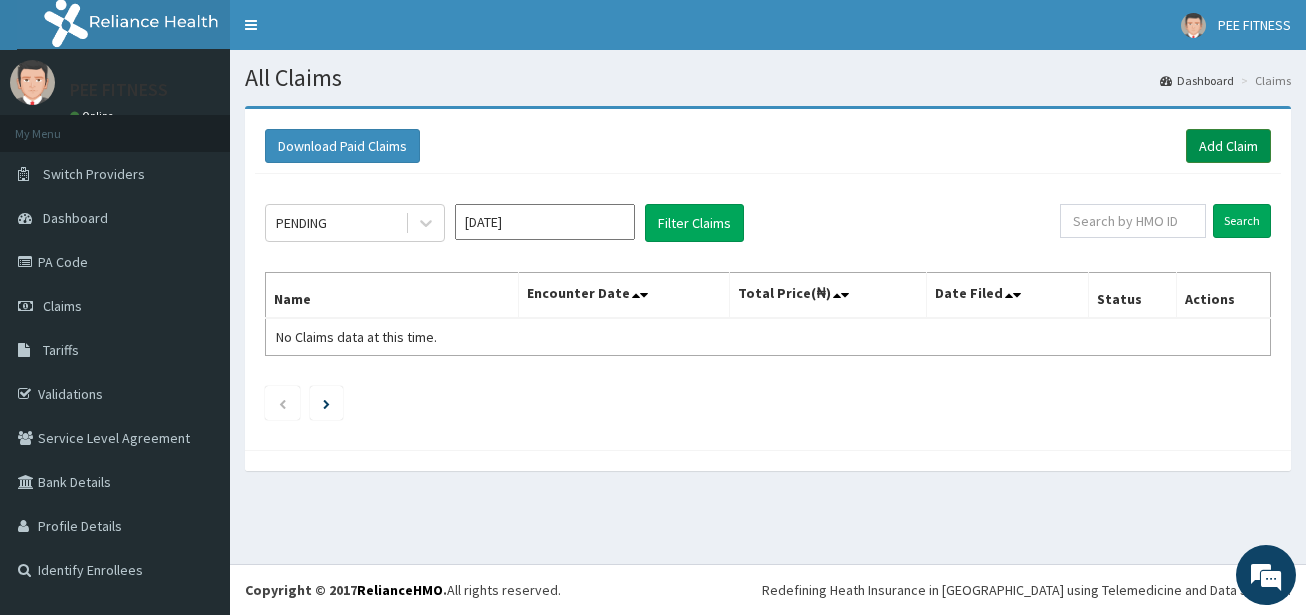 click on "Add Claim" at bounding box center (1228, 146) 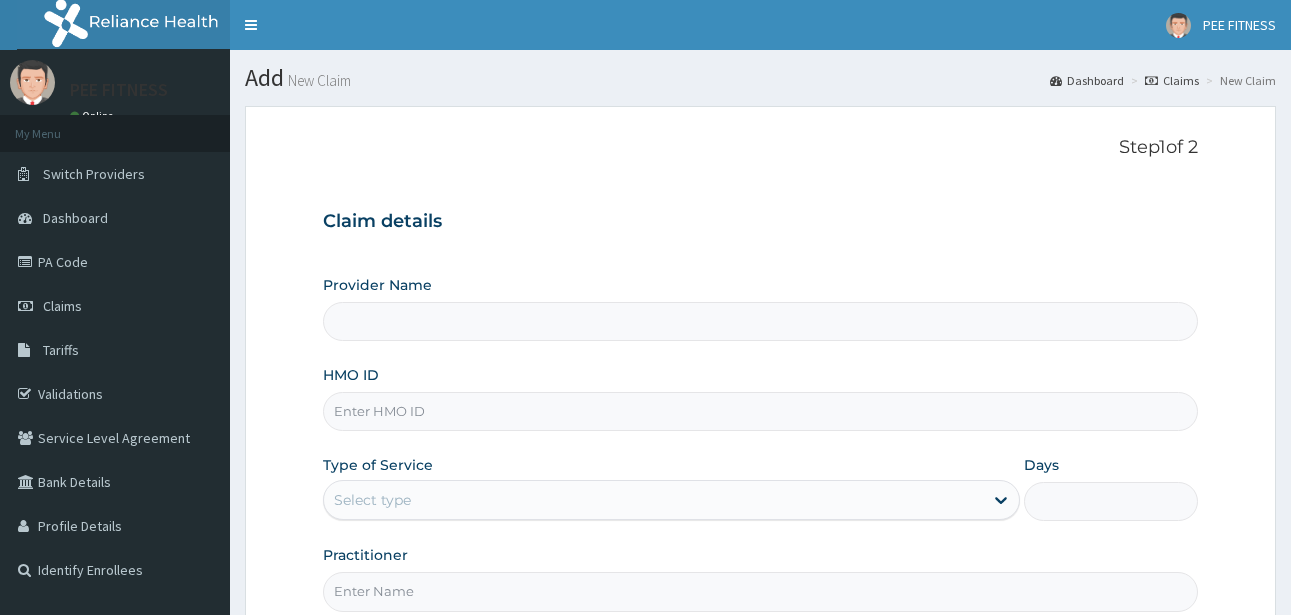 scroll, scrollTop: 0, scrollLeft: 0, axis: both 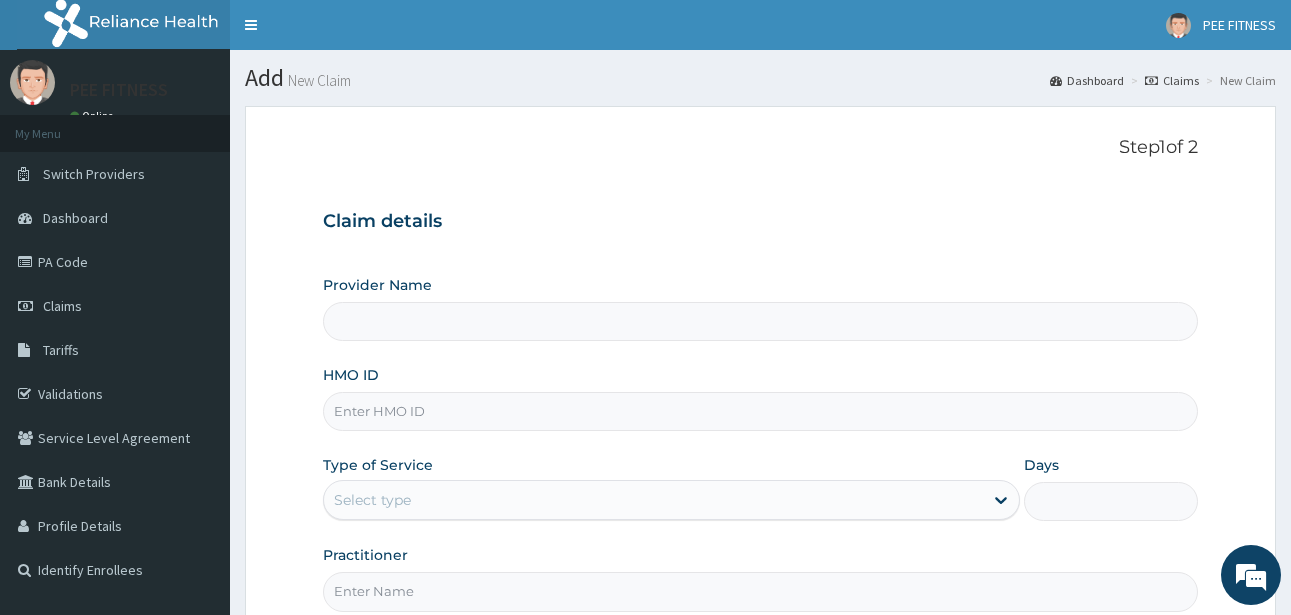 type on "PEE FITNESS" 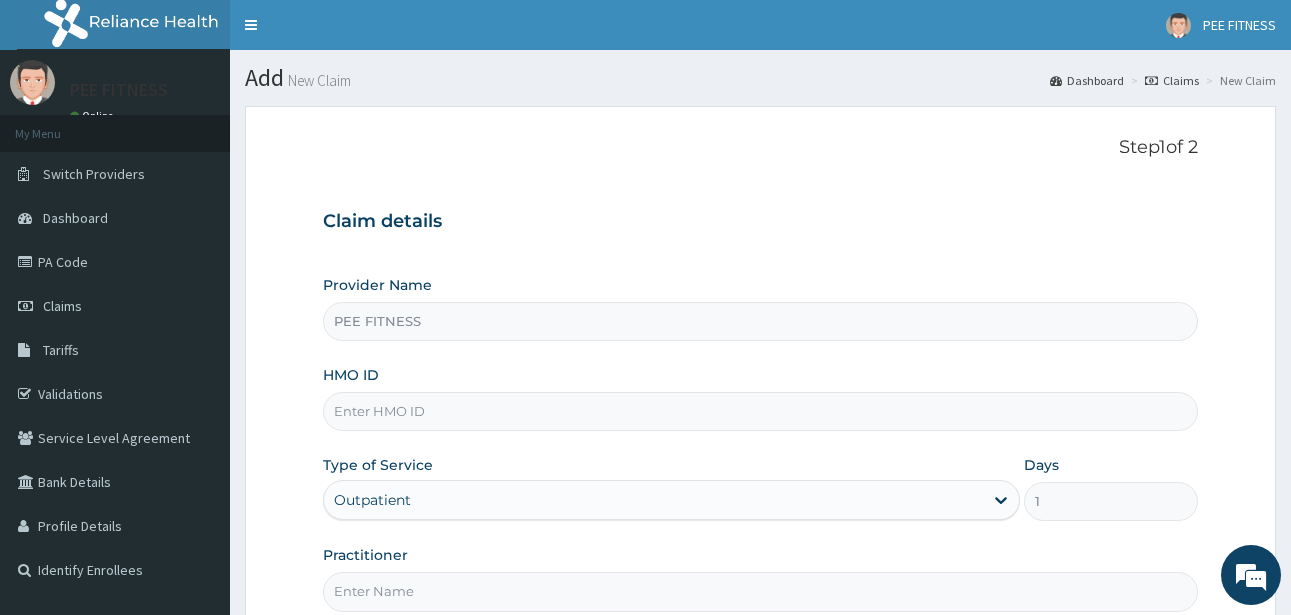 click on "HMO ID" at bounding box center [760, 411] 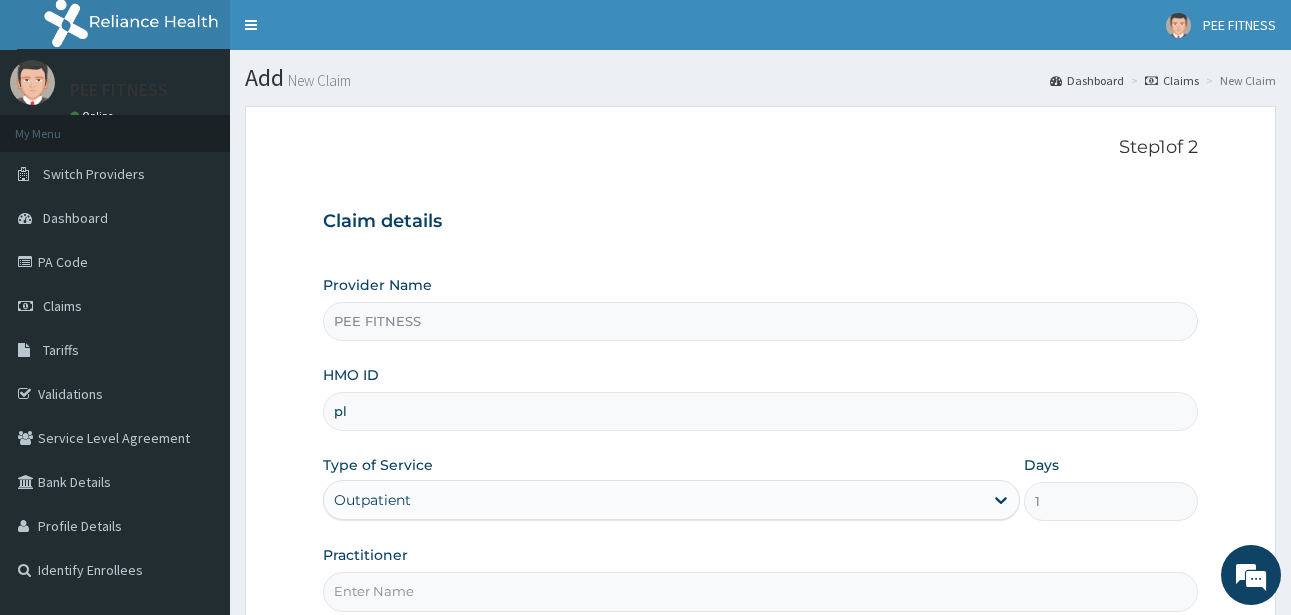 type on "p" 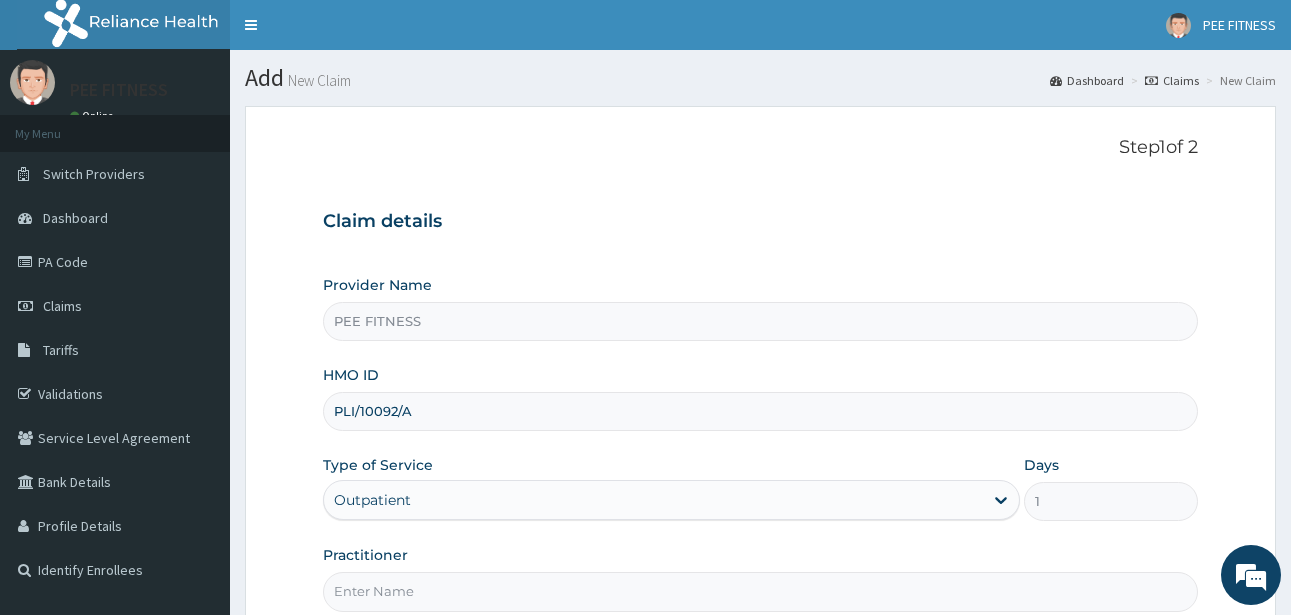 type on "PLI/10092/A" 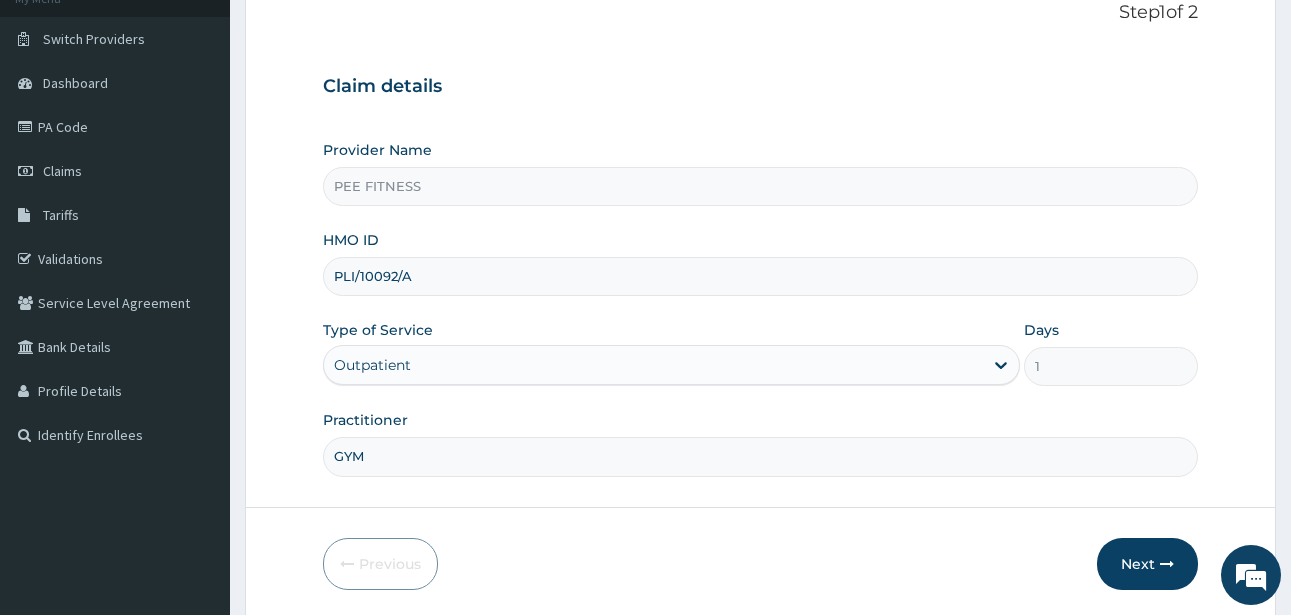 scroll, scrollTop: 207, scrollLeft: 0, axis: vertical 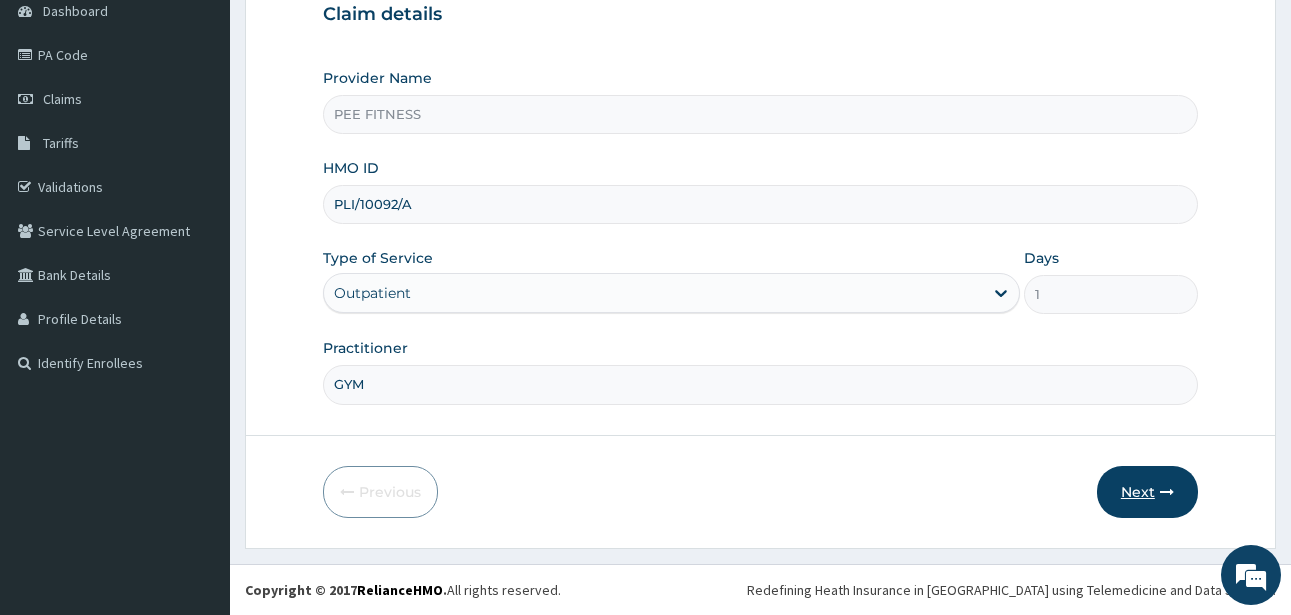 type on "GYM" 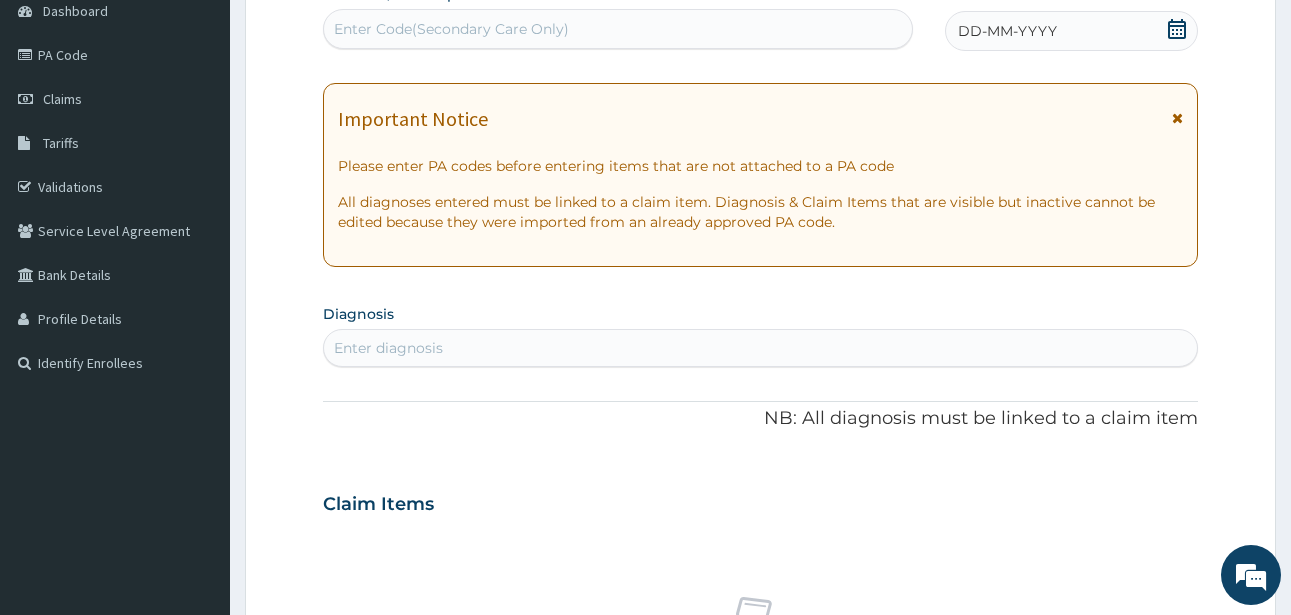 click 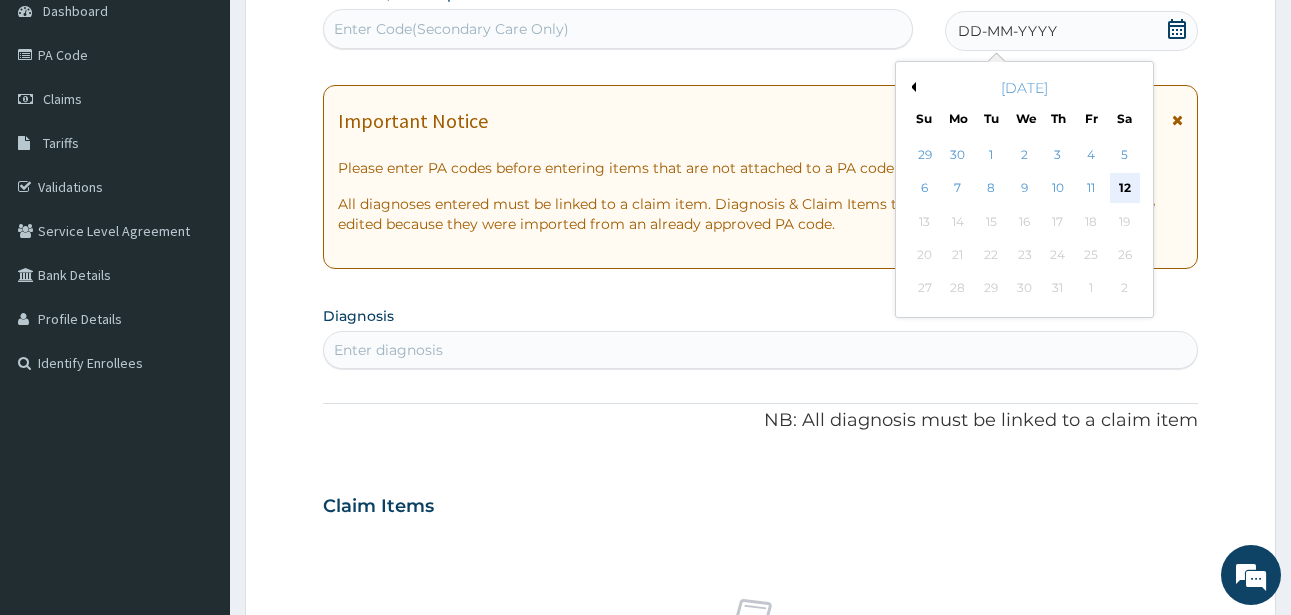 click on "12" at bounding box center (1125, 189) 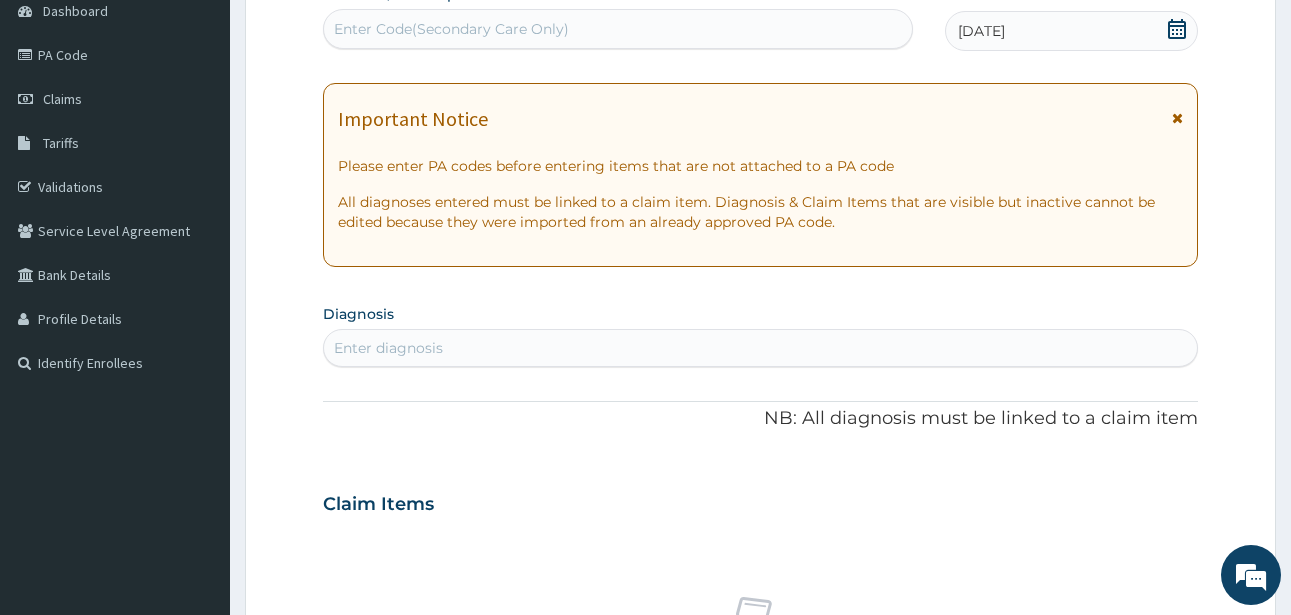 click on "Enter Code(Secondary Care Only)" at bounding box center (451, 29) 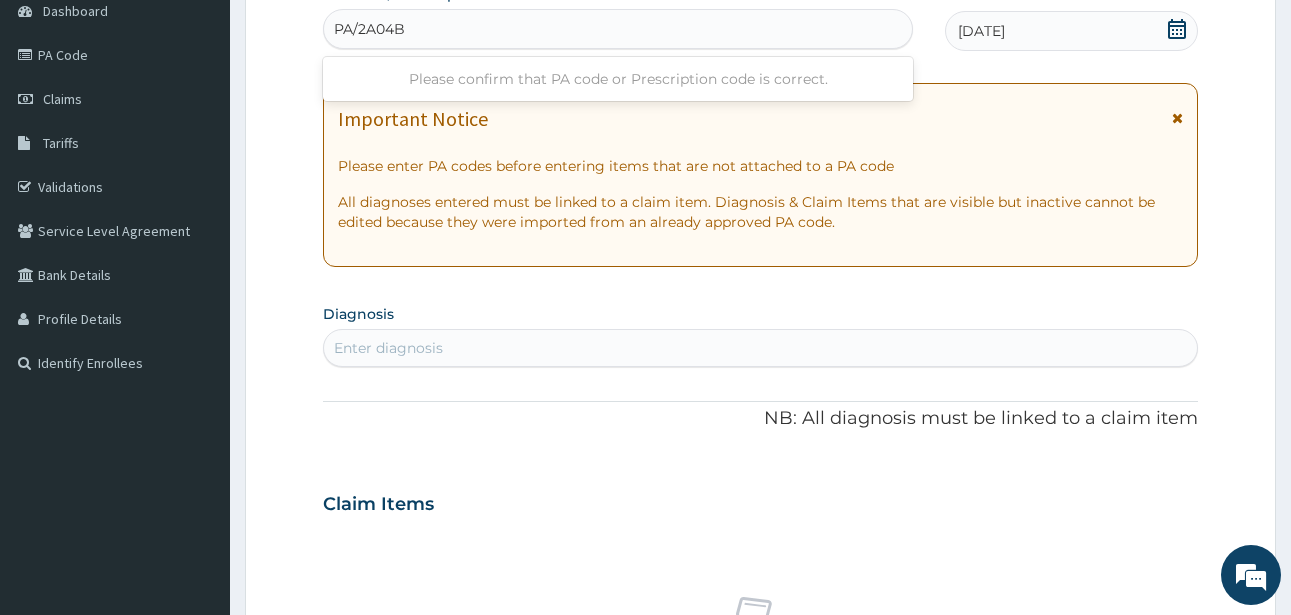type on "PA/2A04B2" 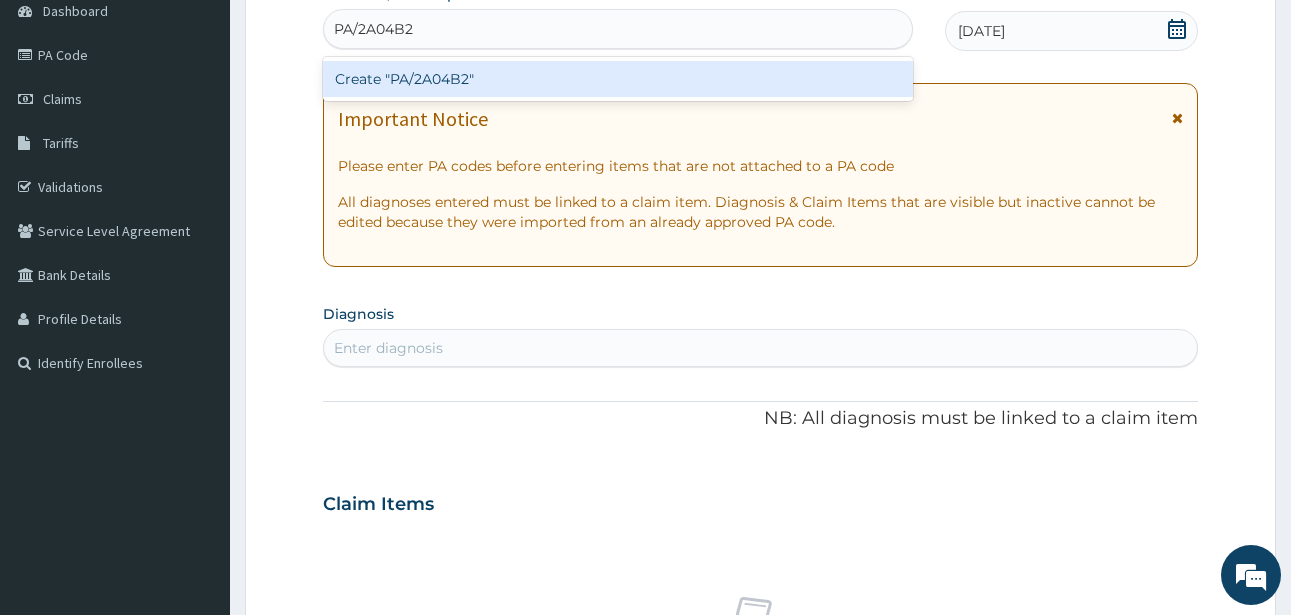 type 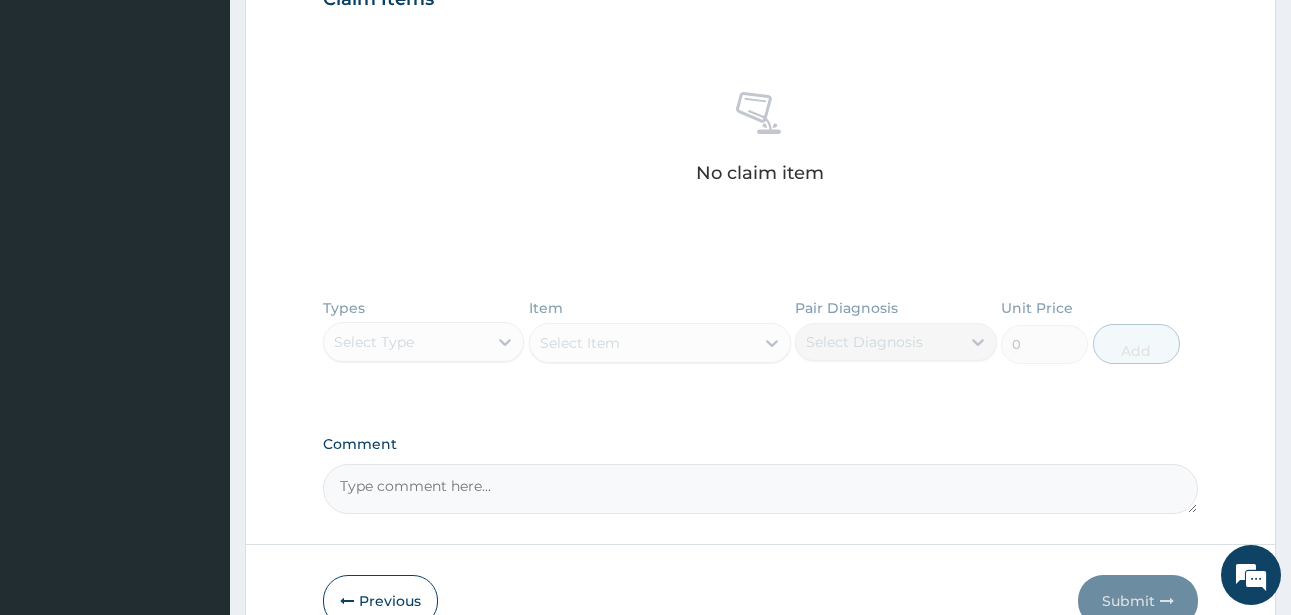 scroll, scrollTop: 821, scrollLeft: 0, axis: vertical 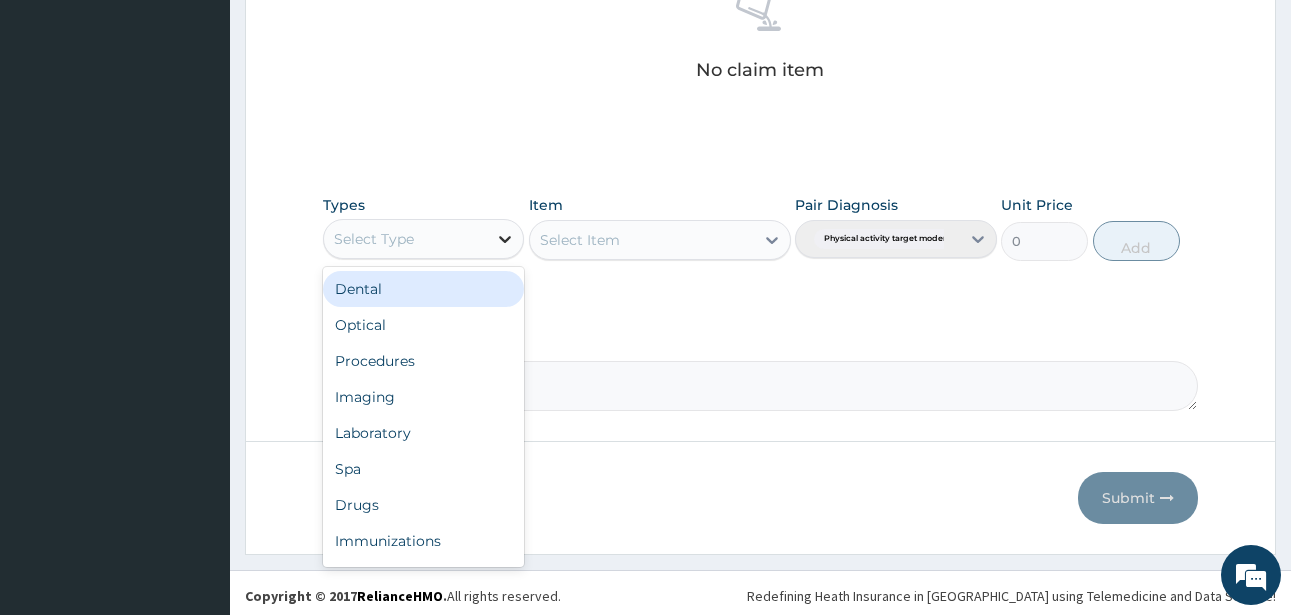 click 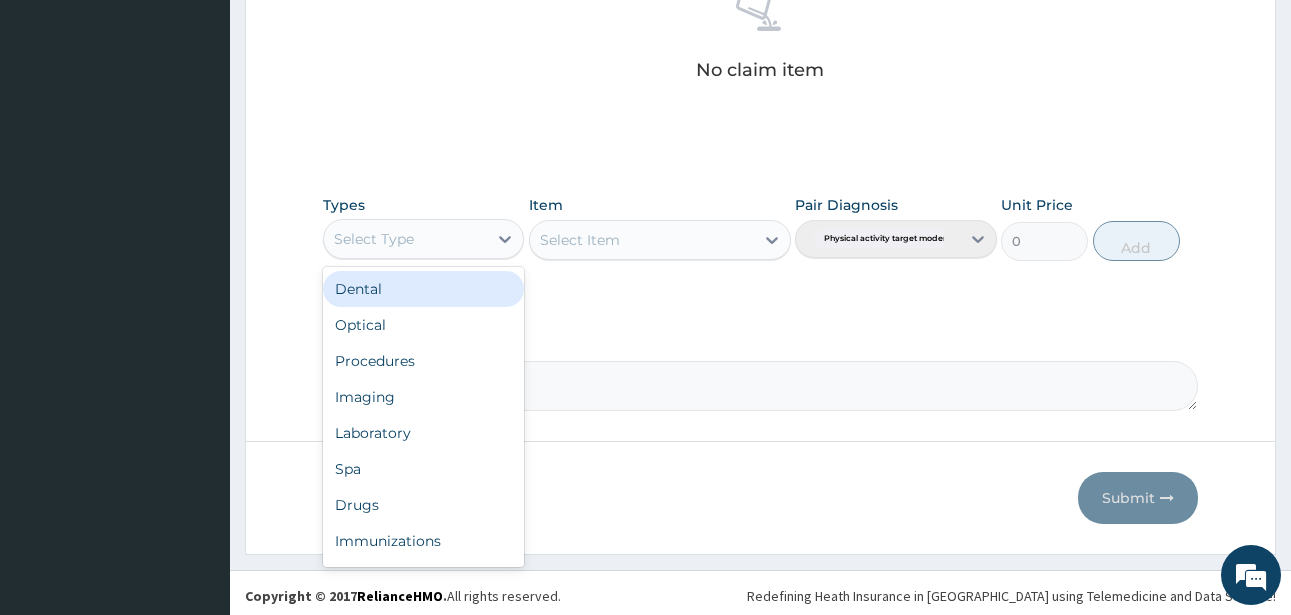 scroll, scrollTop: 68, scrollLeft: 0, axis: vertical 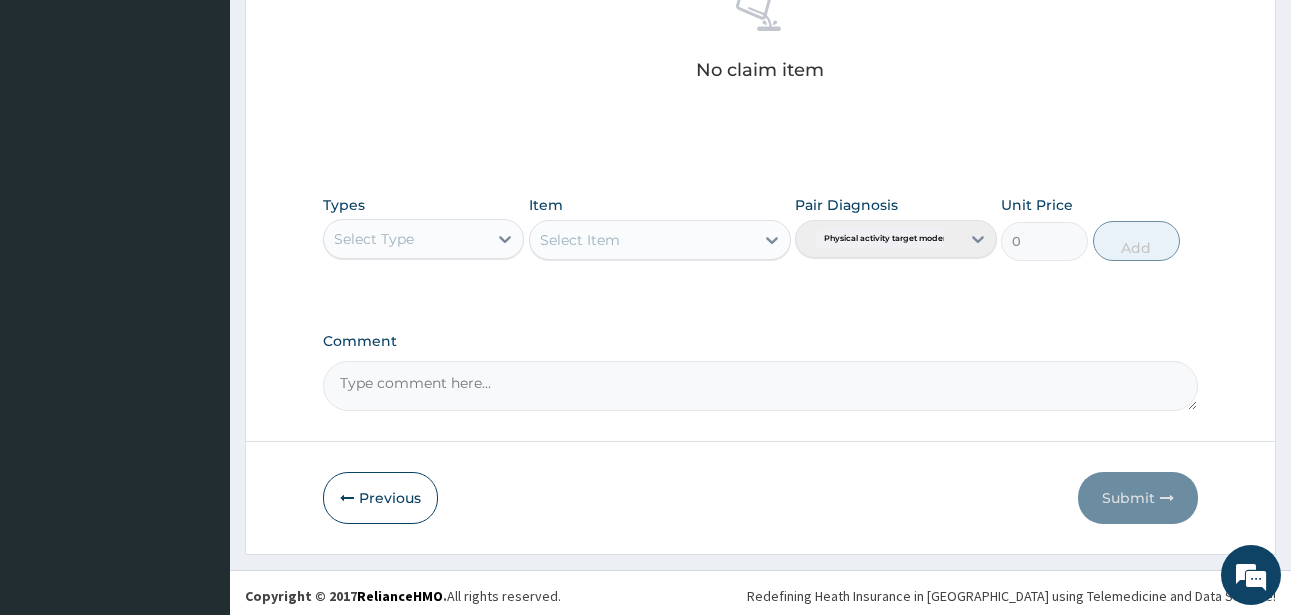 click on "Step  2  of 2 PA Code / Prescription Code PA/2A04B2 Encounter Date 12-07-2025 Important Notice Please enter PA codes before entering items that are not attached to a PA code   All diagnoses entered must be linked to a claim item. Diagnosis & Claim Items that are visible but inactive cannot be edited because they were imported from an already approved PA code. Diagnosis Physical activity target moderate exercise Confirmed NB: All diagnosis must be linked to a claim item Claim Items No claim item Types Select Type Item Select Item Pair Diagnosis Physical activity target moder... Unit Price 0 Add Comment     Previous   Submit" at bounding box center [760, -81] 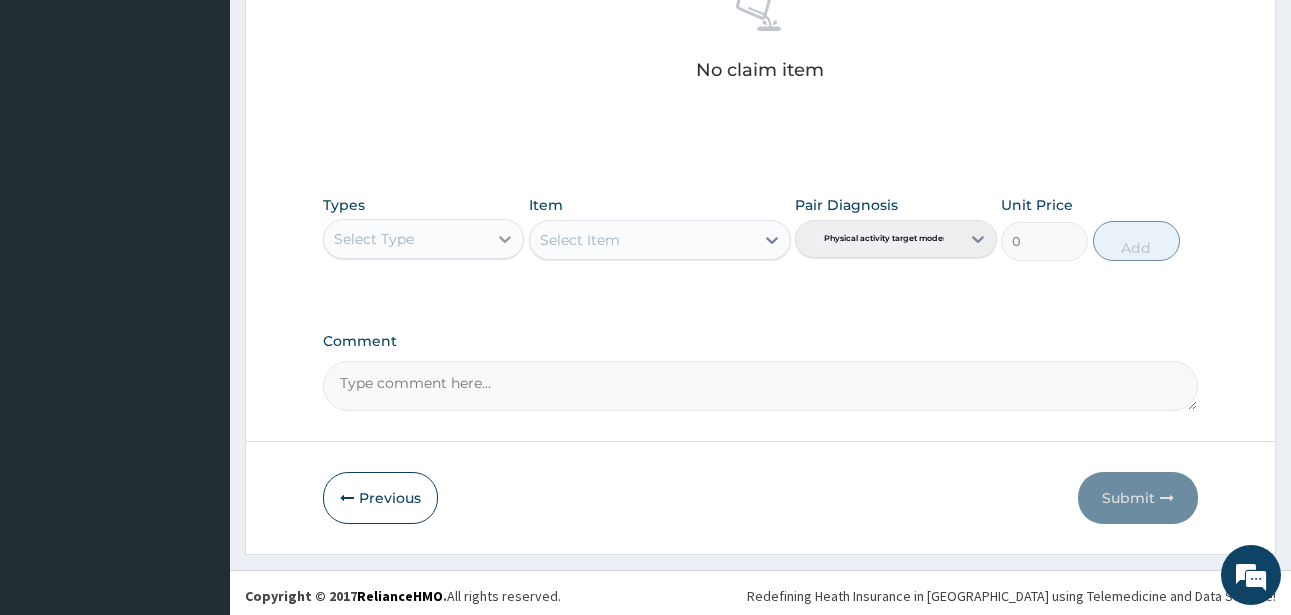 click 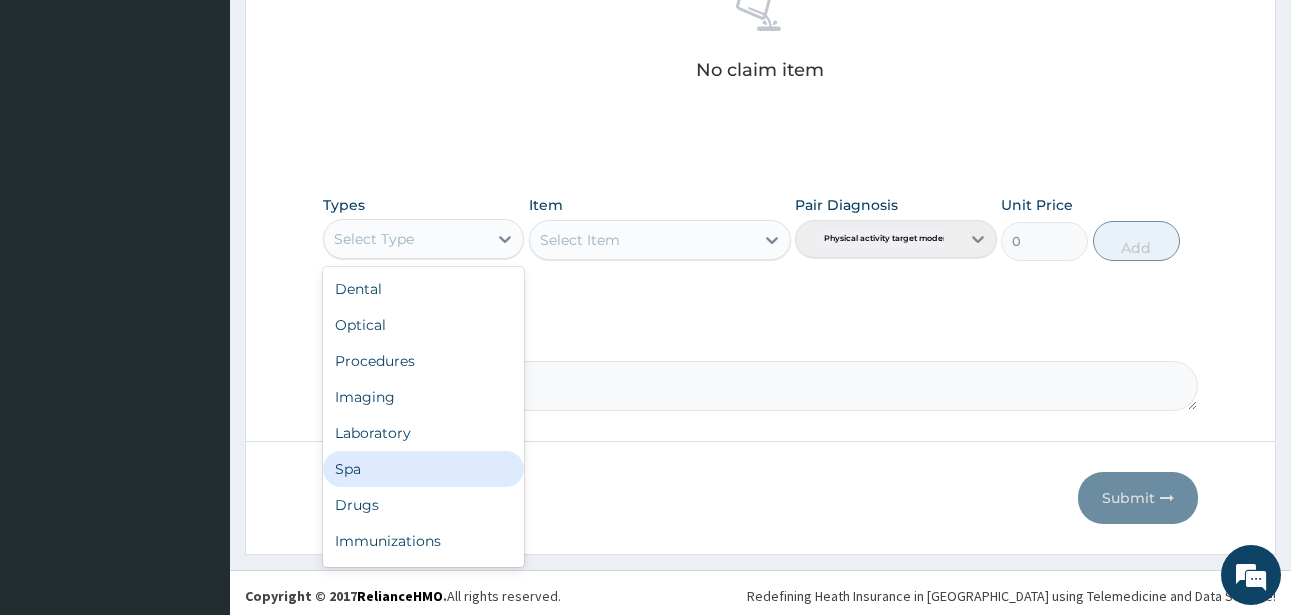 scroll, scrollTop: 68, scrollLeft: 0, axis: vertical 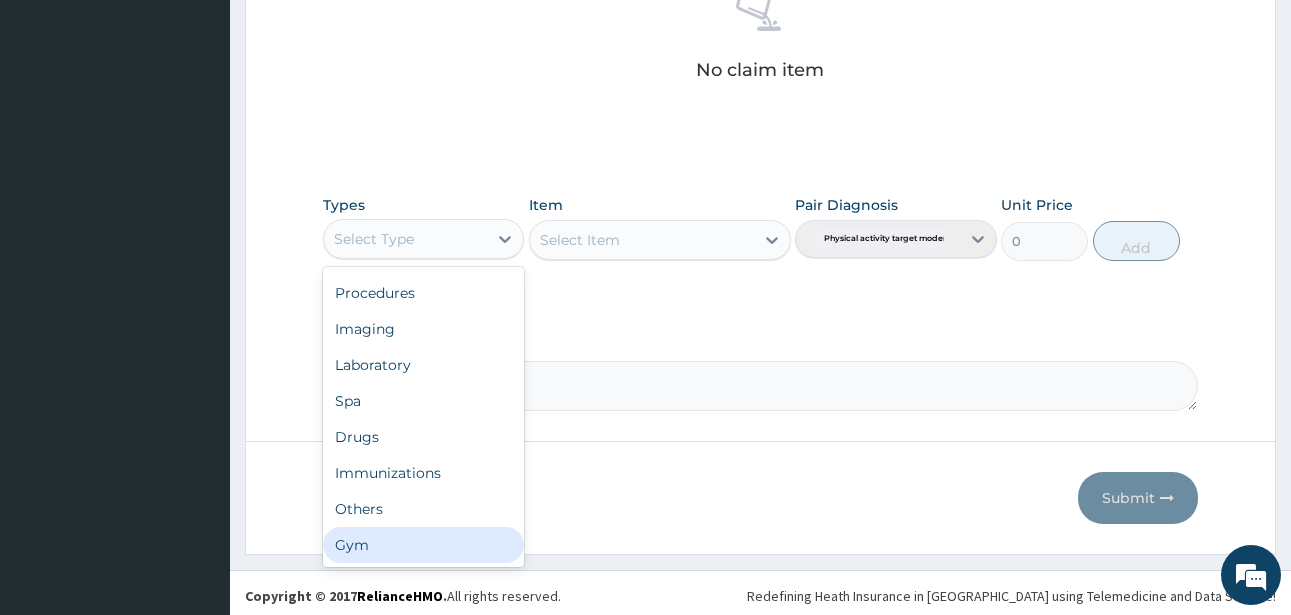 click on "Gym" at bounding box center [423, 545] 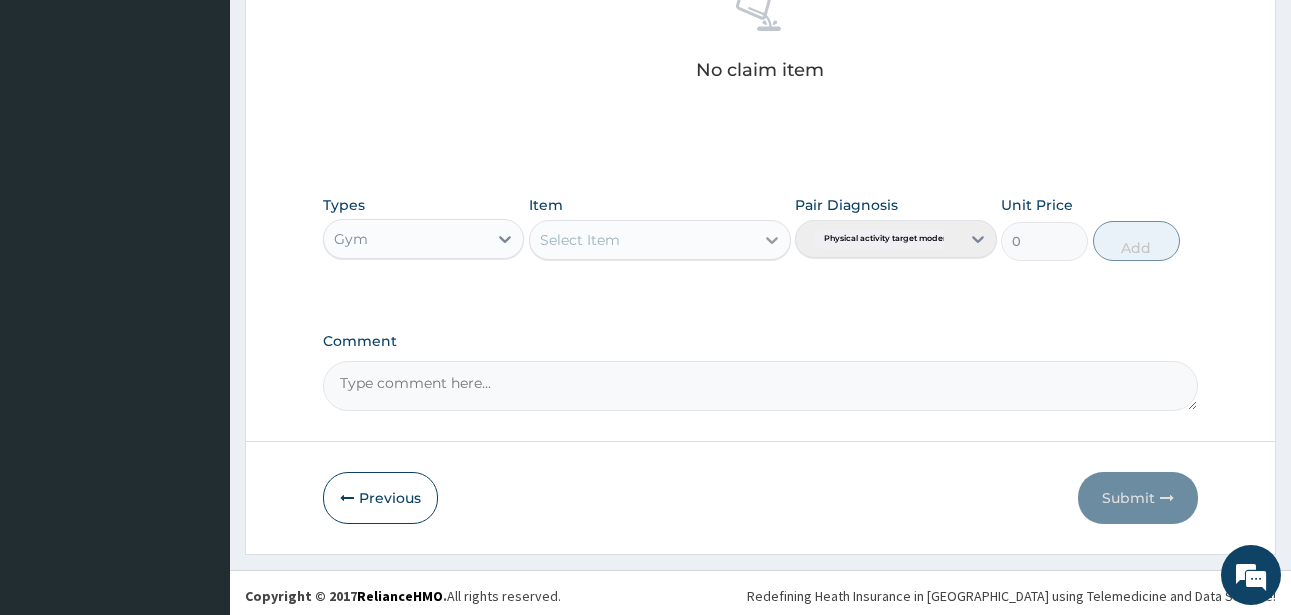 click 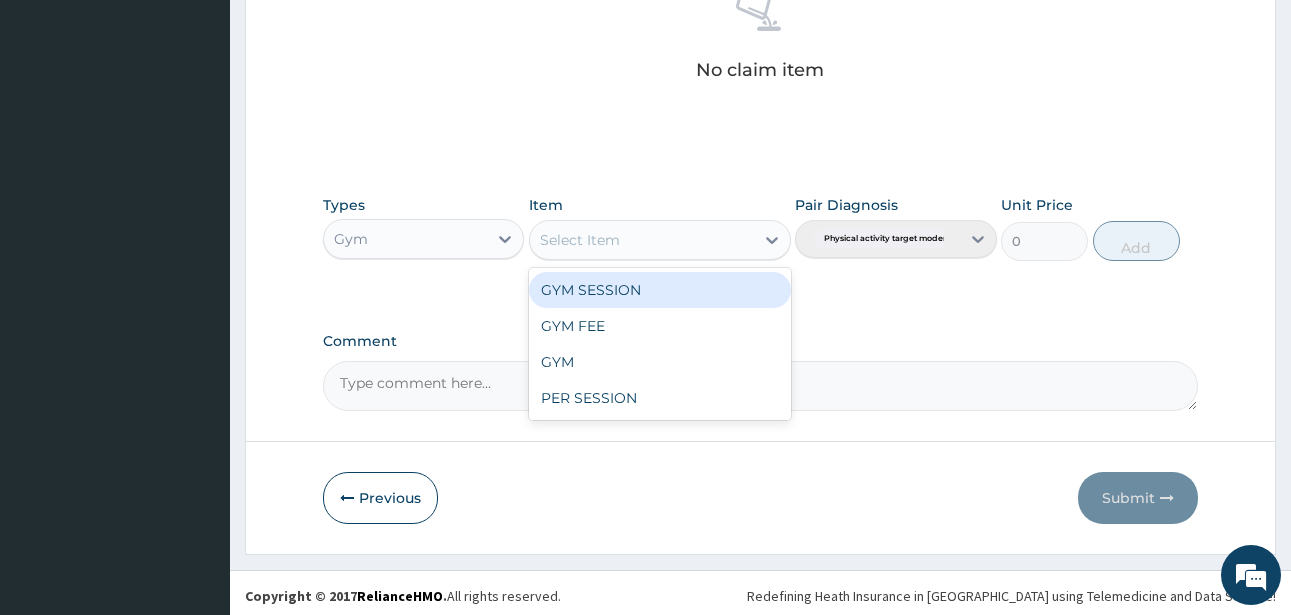 click on "GYM SESSION" at bounding box center (660, 290) 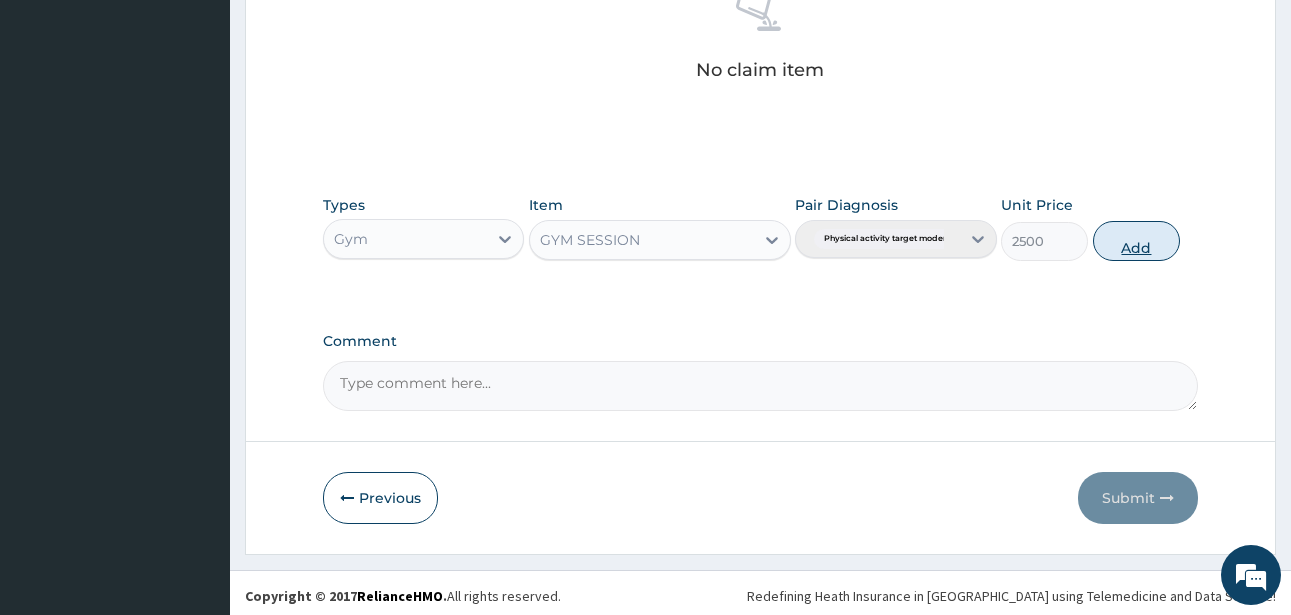 click on "Add" at bounding box center (1136, 241) 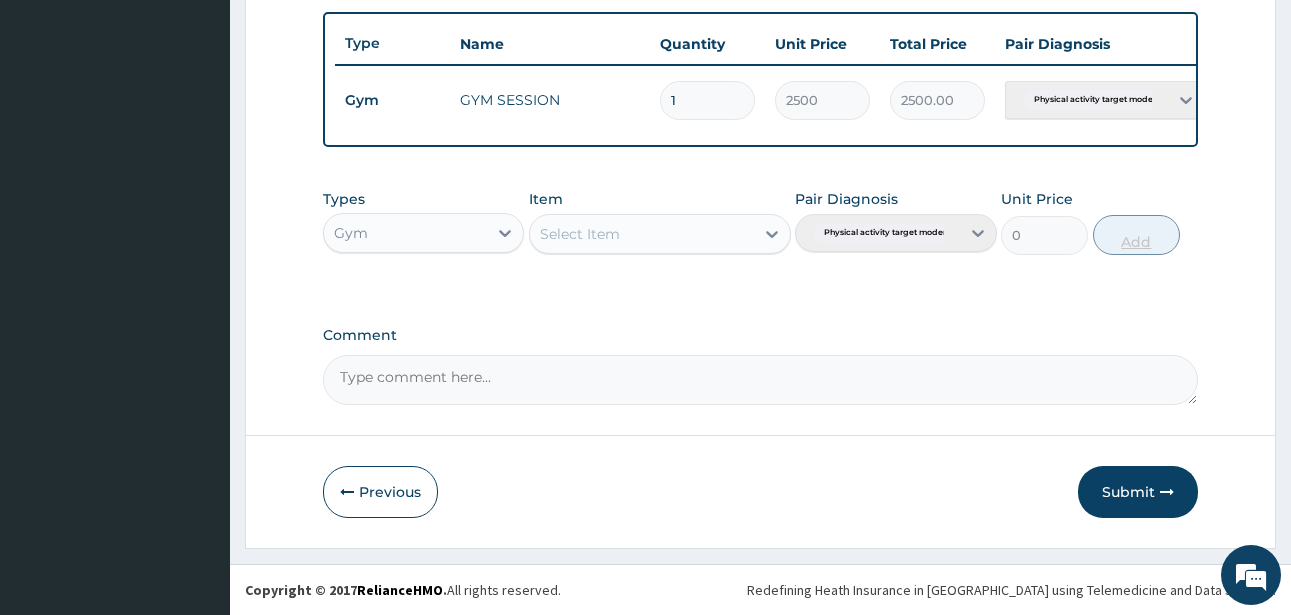 scroll, scrollTop: 747, scrollLeft: 0, axis: vertical 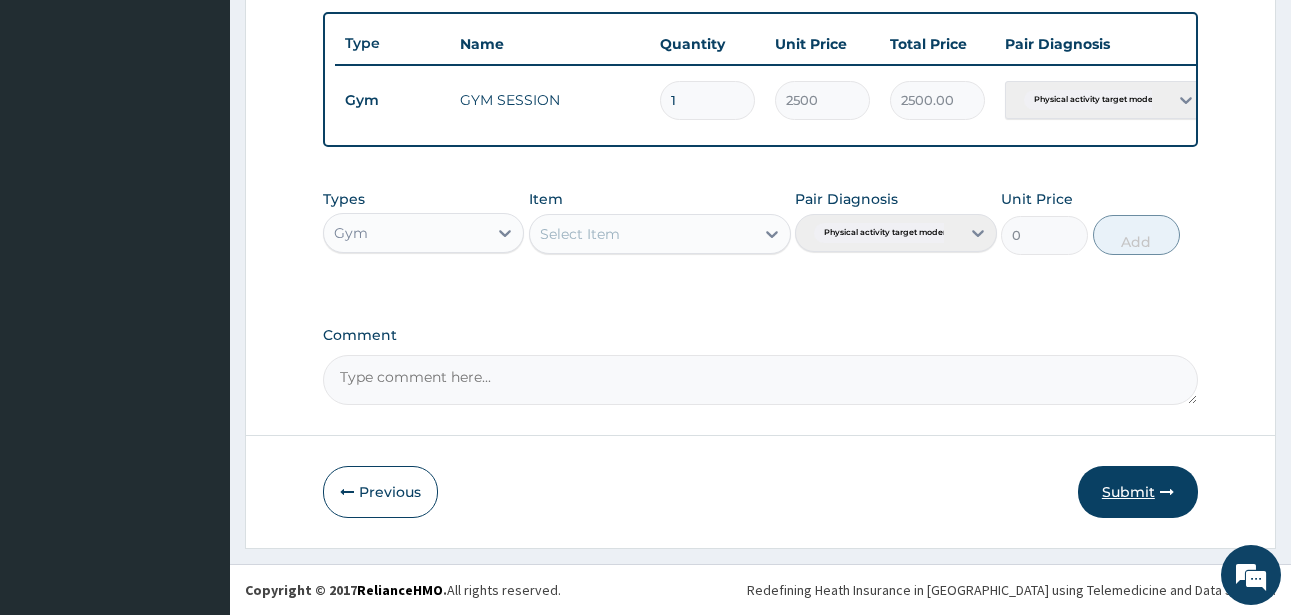 click on "Submit" at bounding box center [1138, 492] 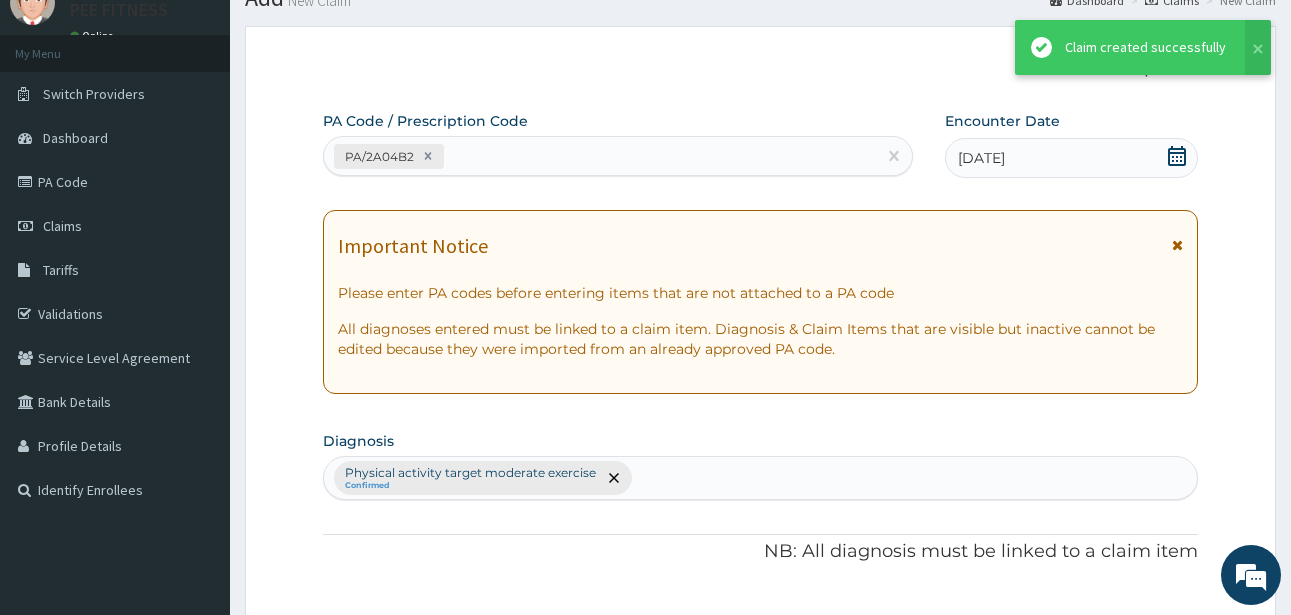 scroll, scrollTop: 747, scrollLeft: 0, axis: vertical 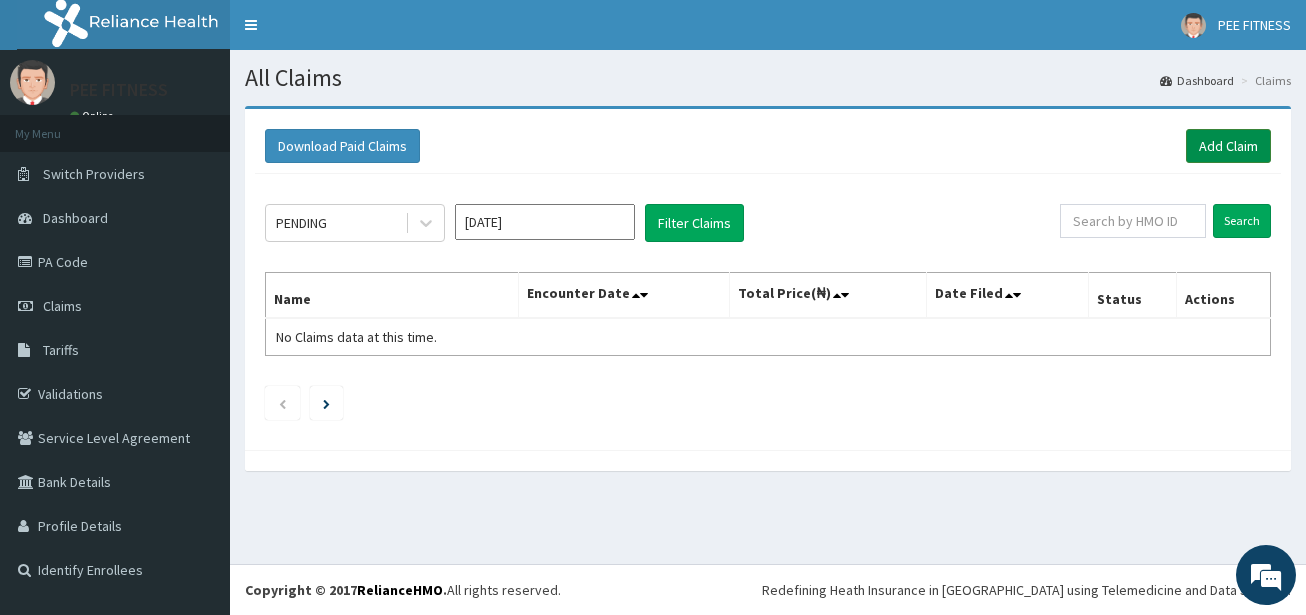 click on "Add Claim" at bounding box center [1228, 146] 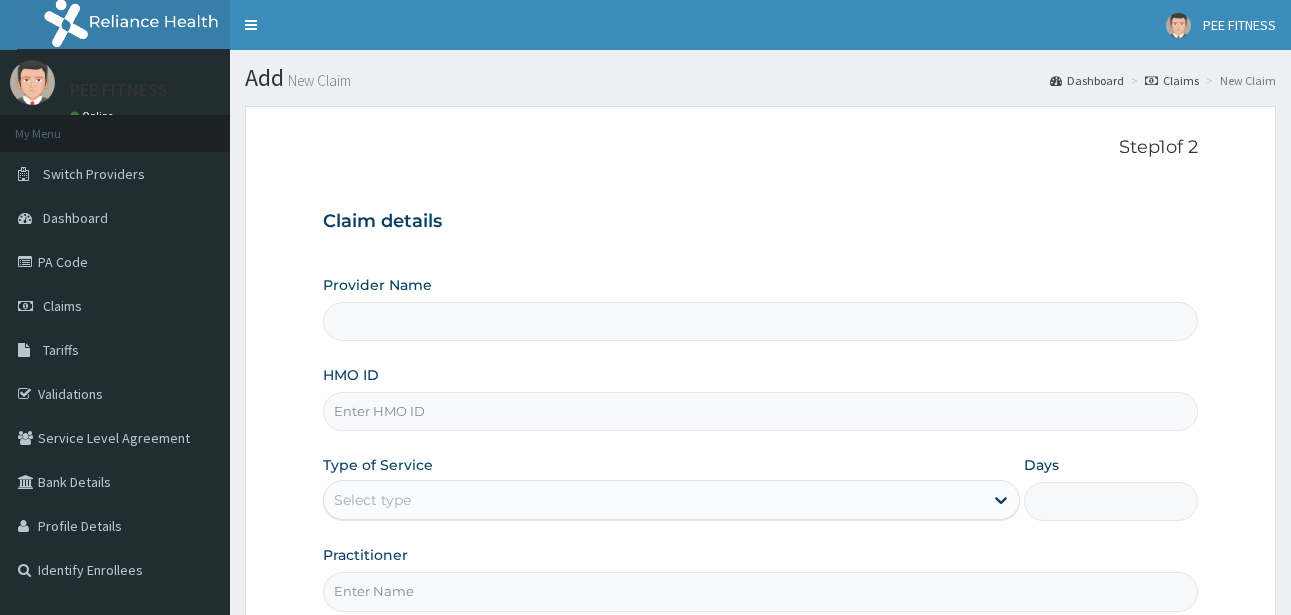 scroll, scrollTop: 0, scrollLeft: 0, axis: both 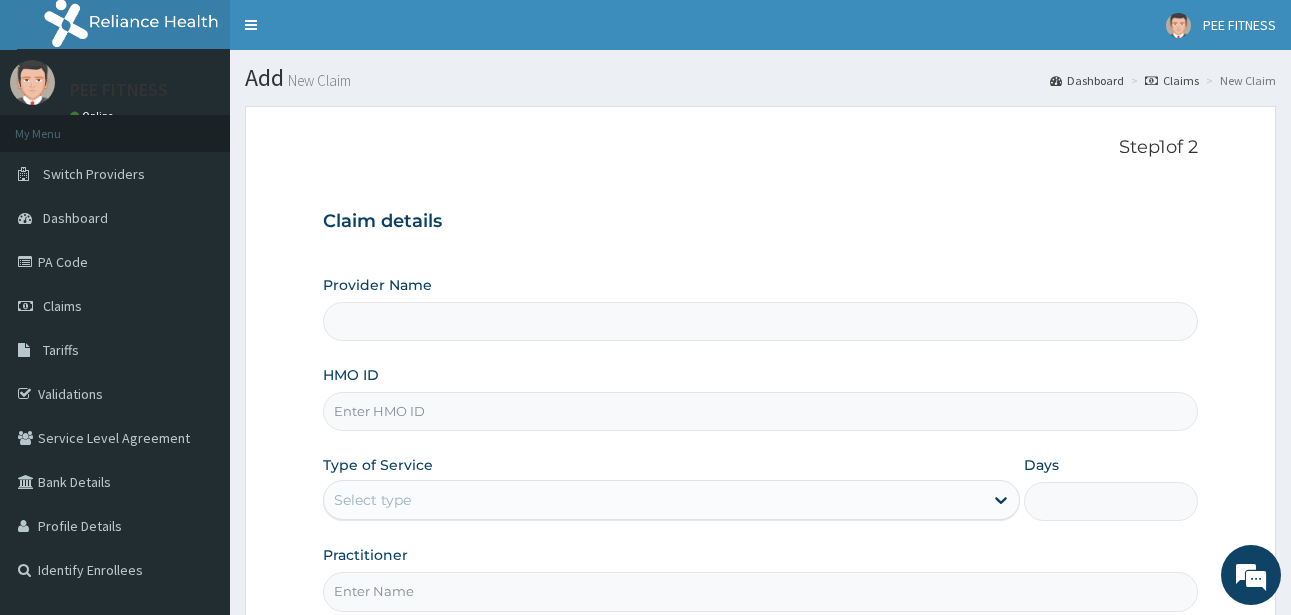 type on "PEE FITNESS" 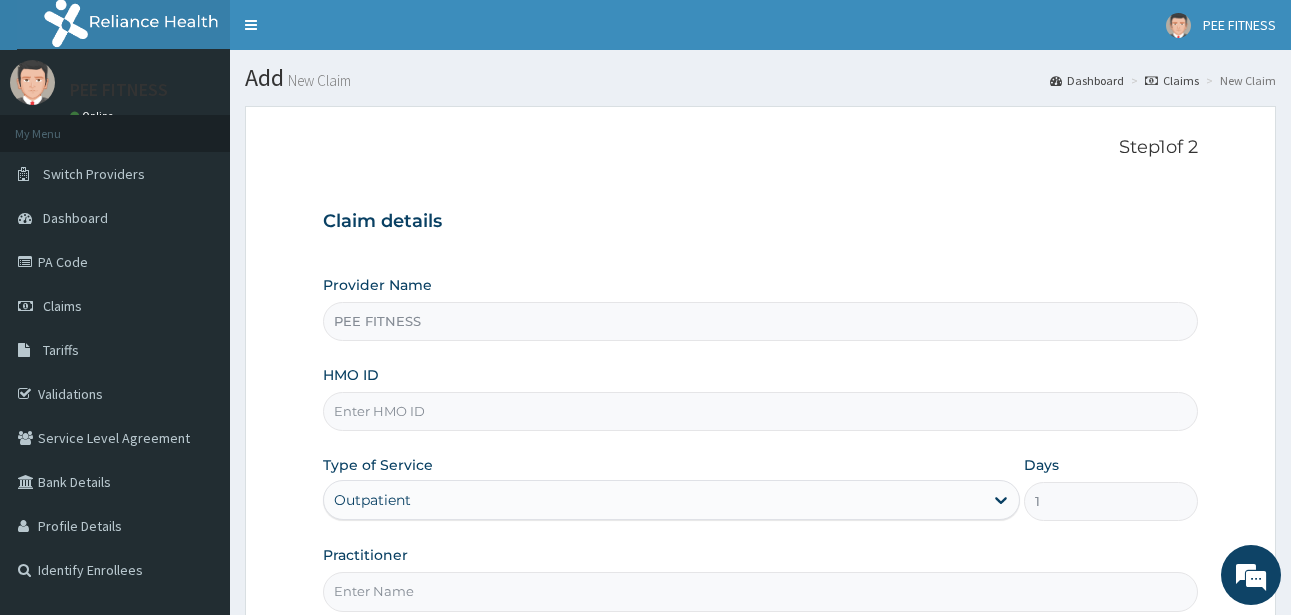 scroll, scrollTop: 0, scrollLeft: 0, axis: both 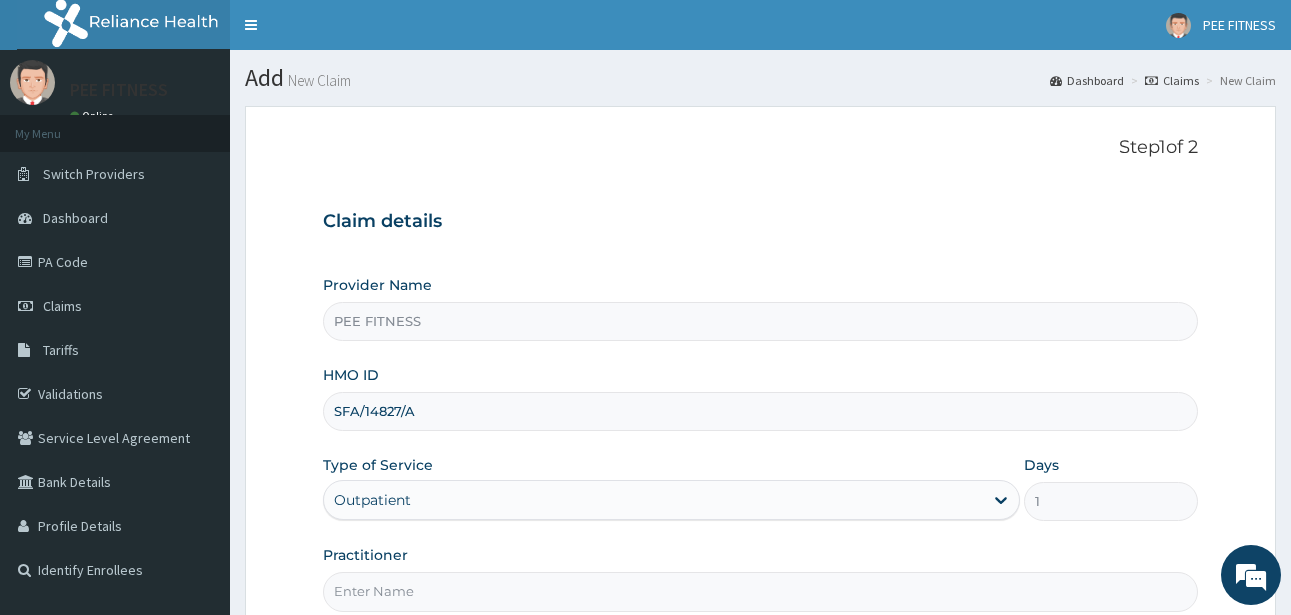 type on "SFA/14827/A" 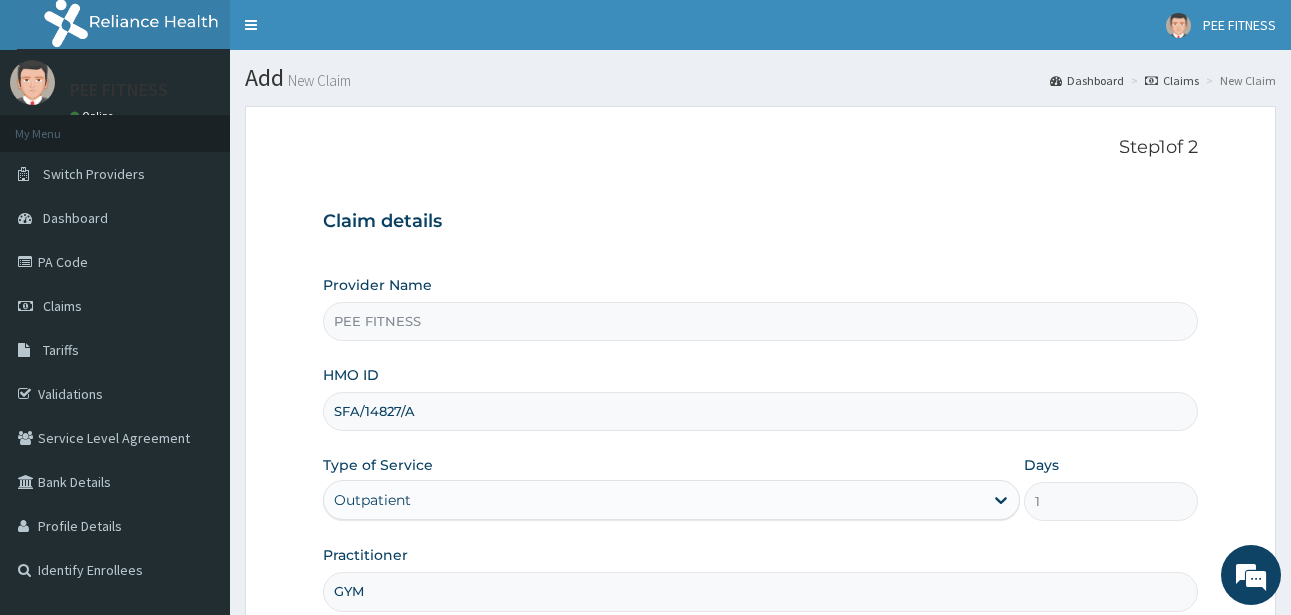 scroll, scrollTop: 207, scrollLeft: 0, axis: vertical 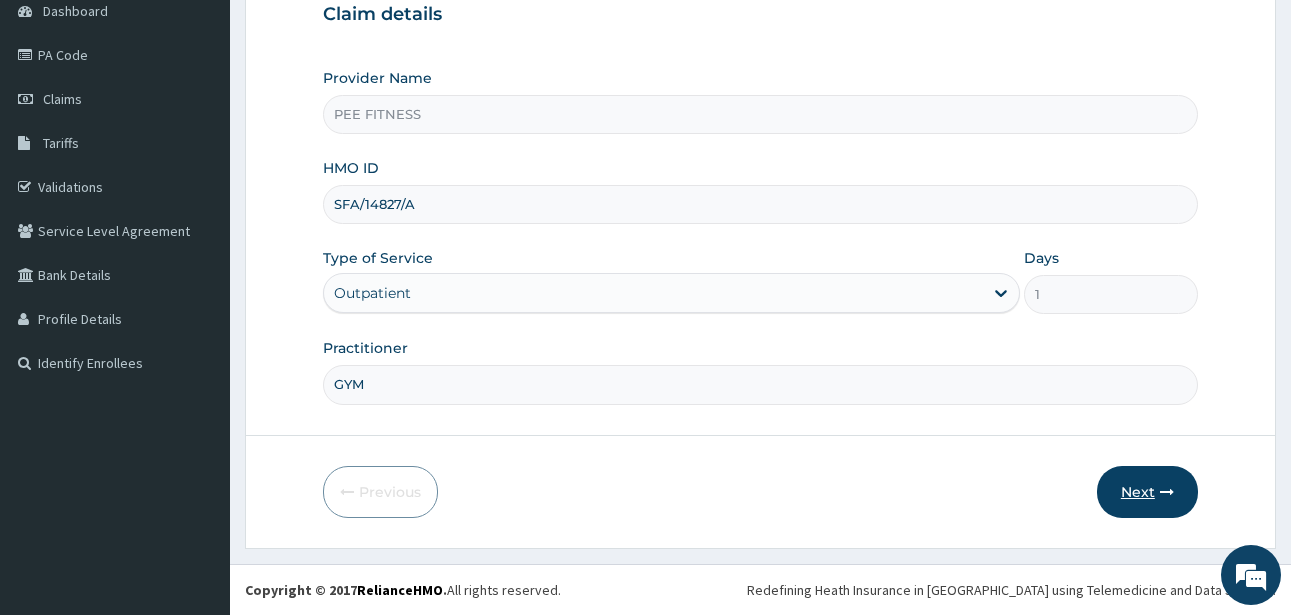 type on "GYM" 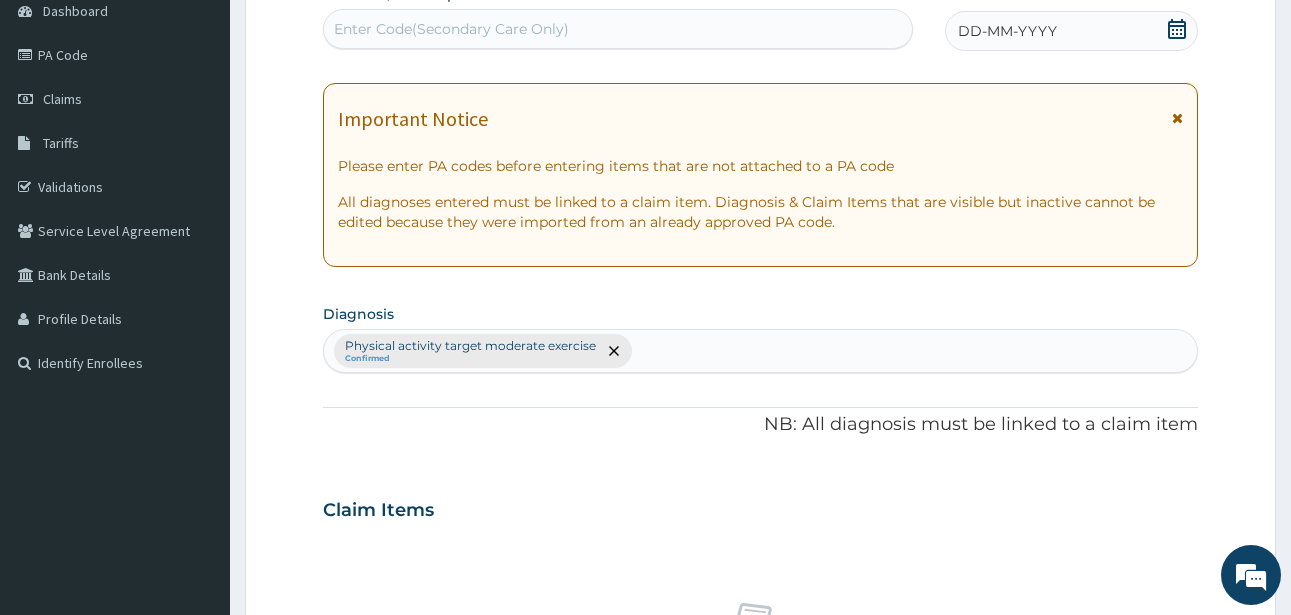 click 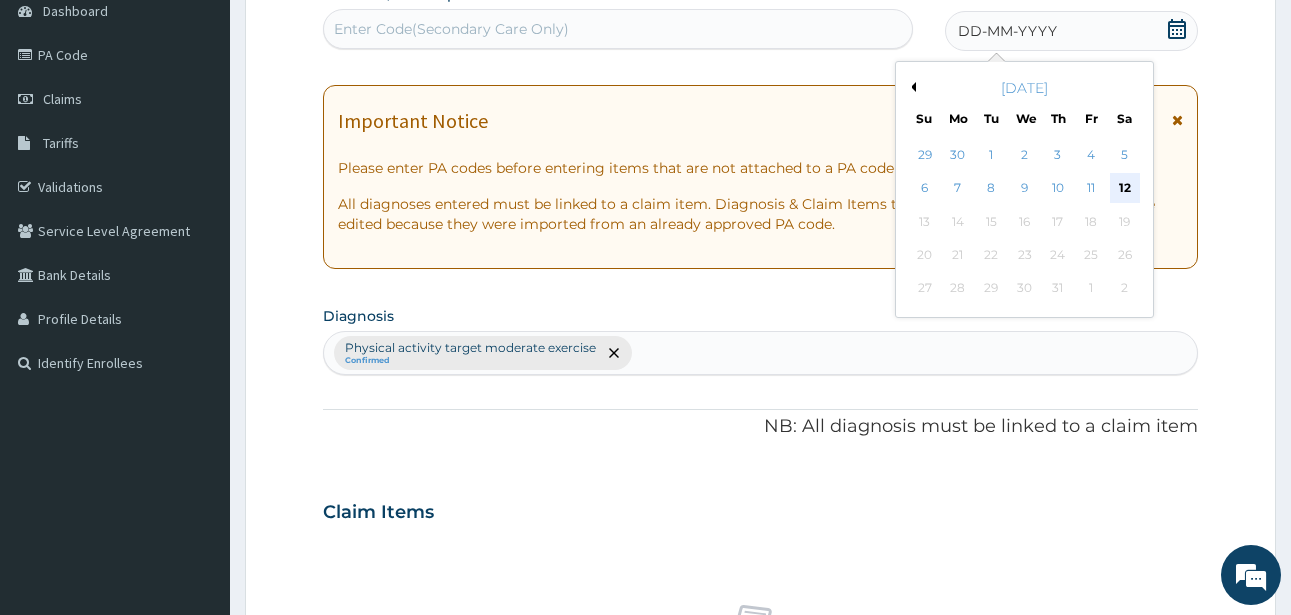 click on "12" at bounding box center [1125, 189] 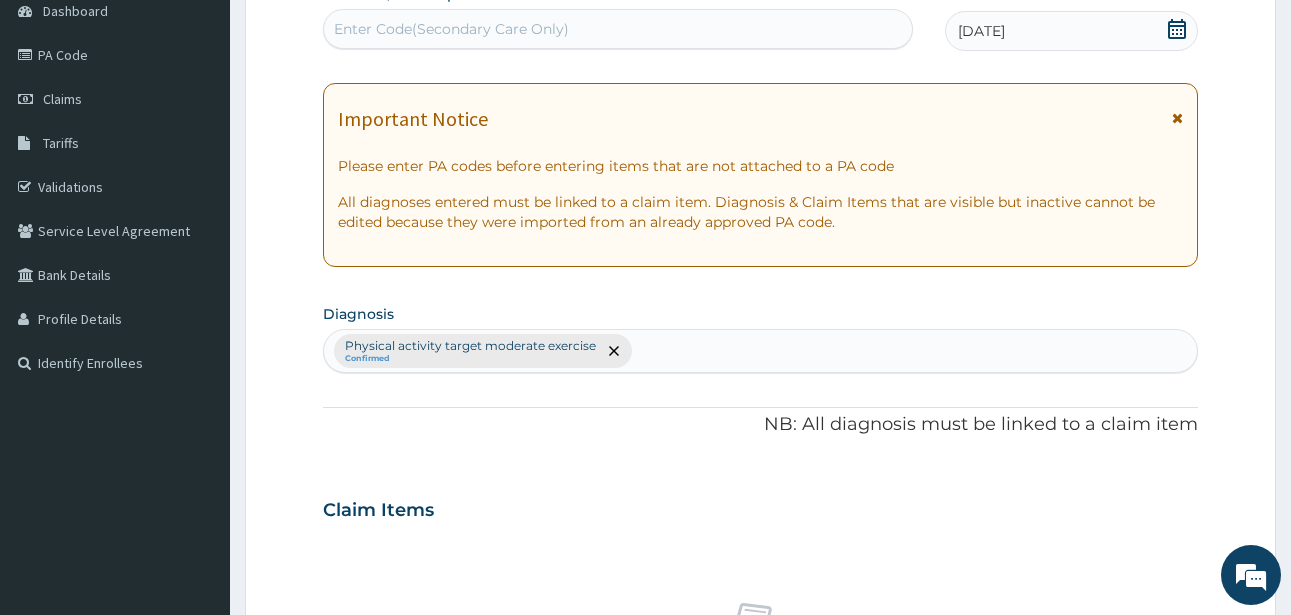 click on "Enter Code(Secondary Care Only)" at bounding box center [451, 29] 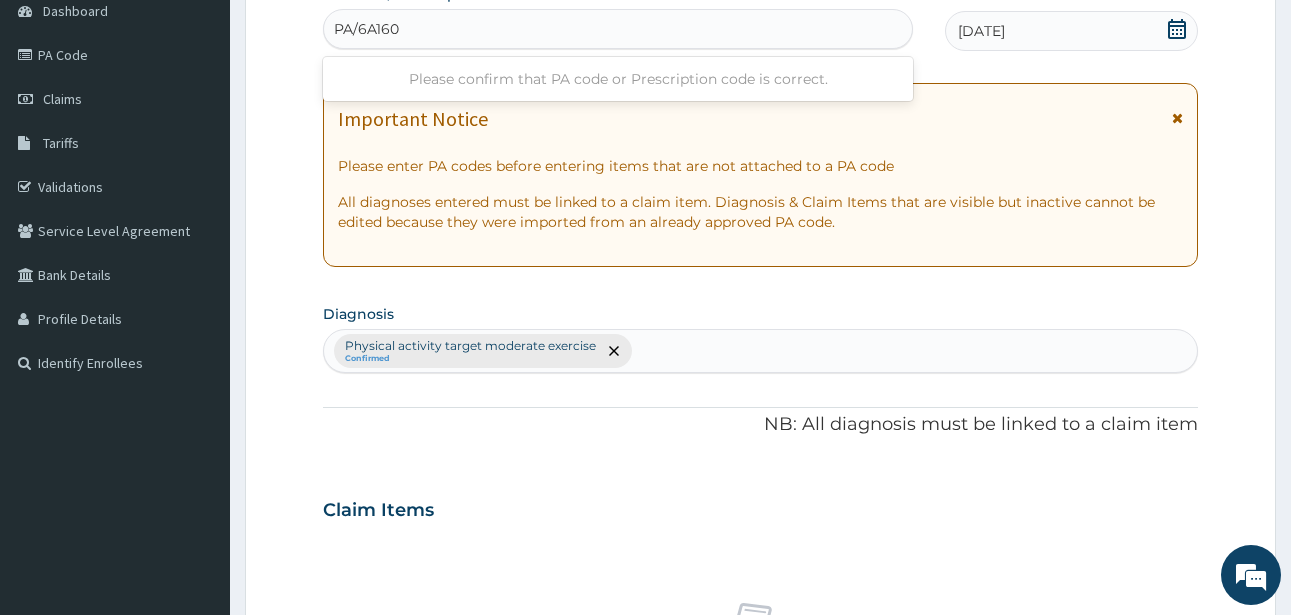 type on "PA/6A1609" 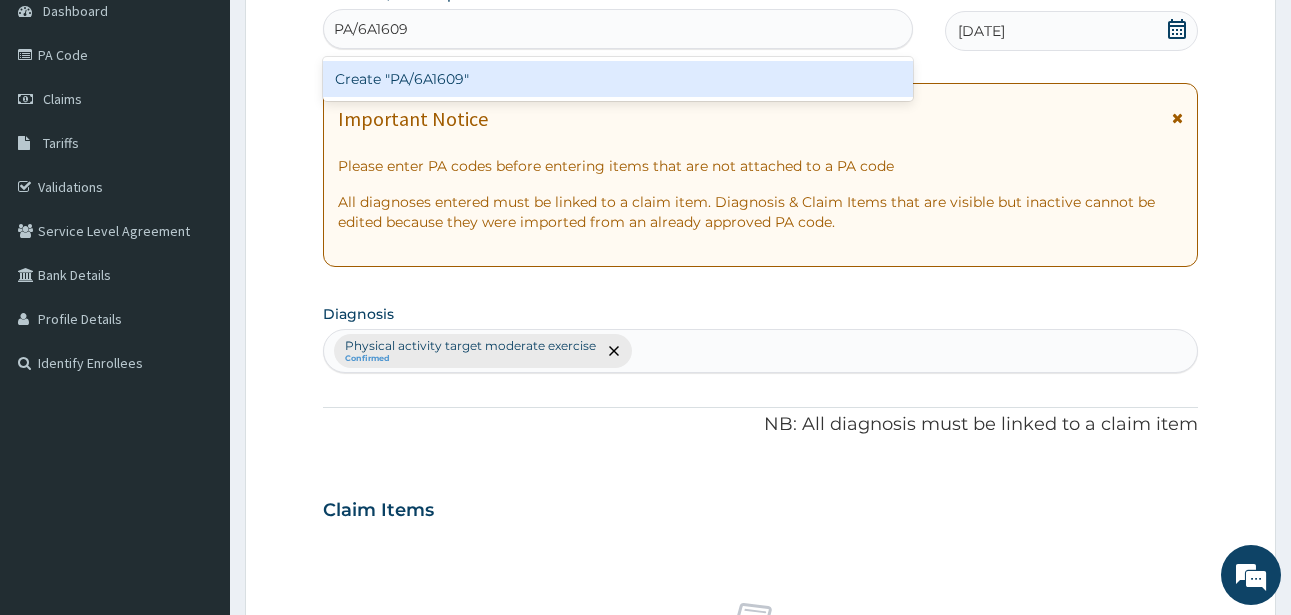 type 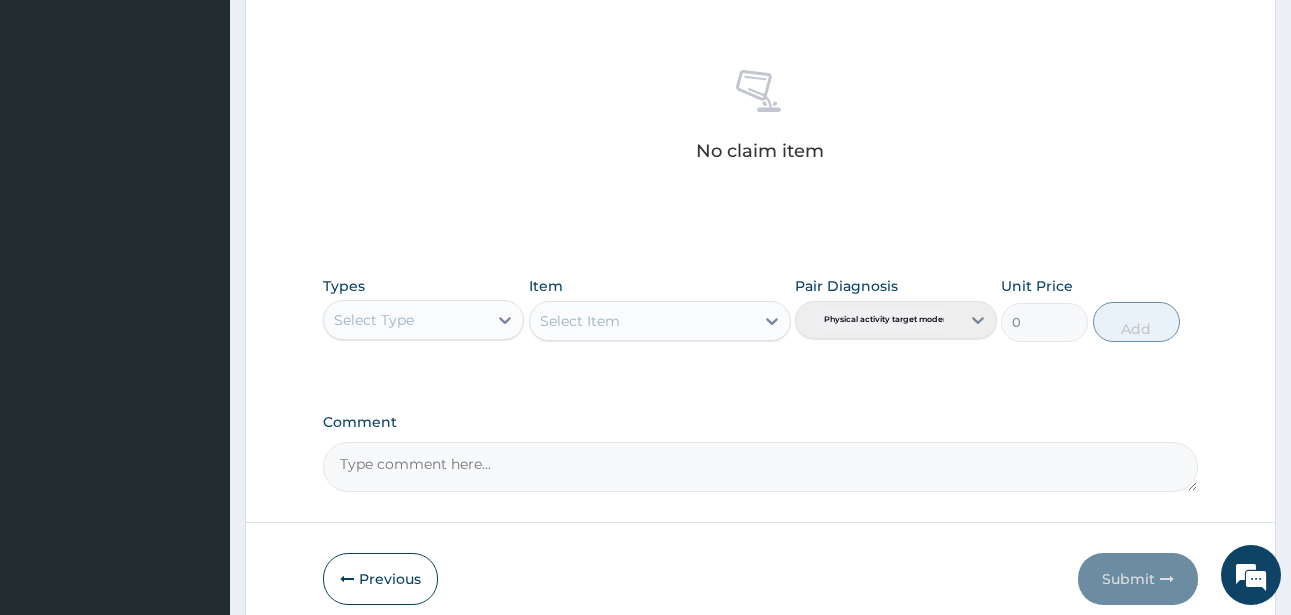 scroll, scrollTop: 827, scrollLeft: 0, axis: vertical 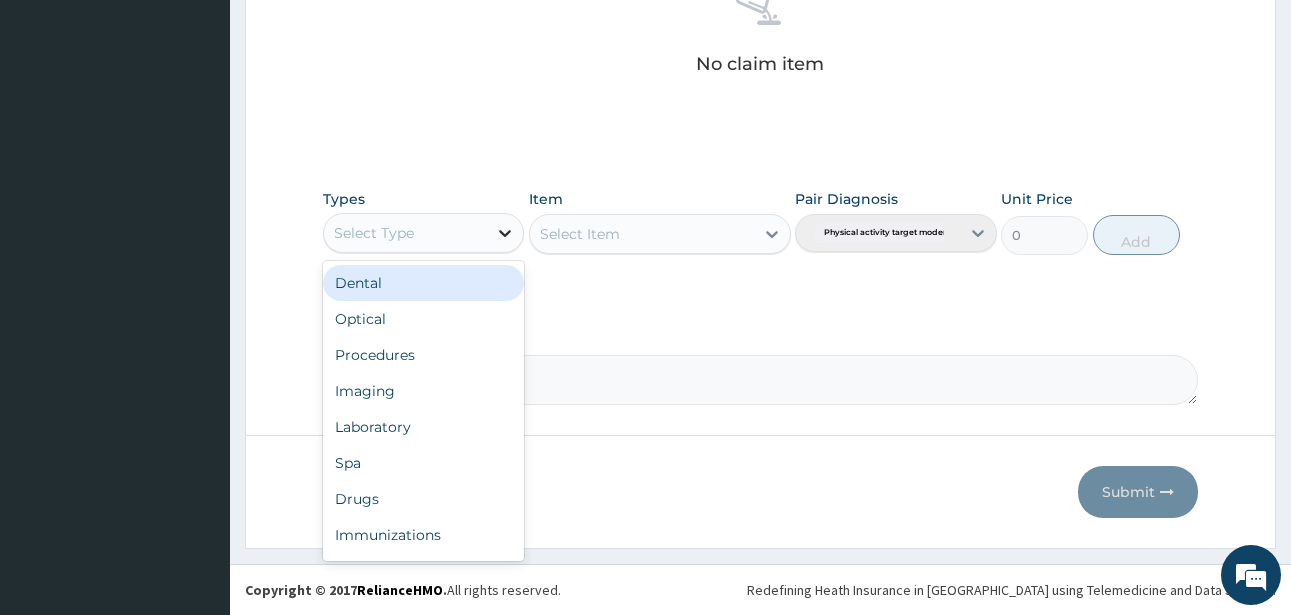 click 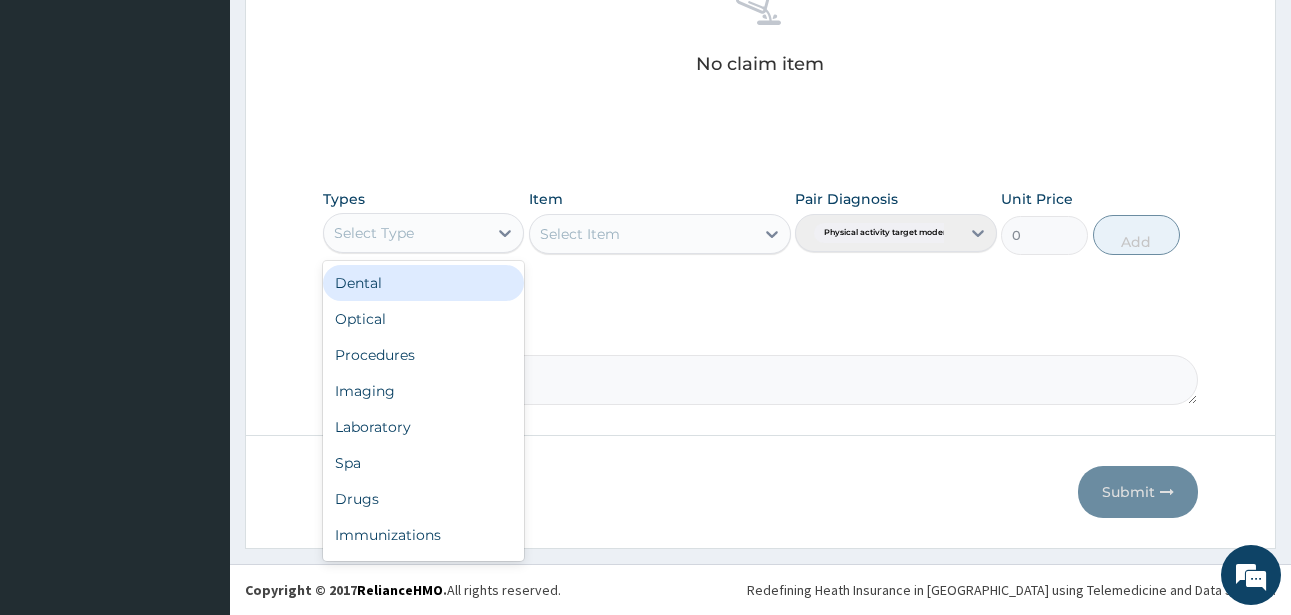 scroll, scrollTop: 68, scrollLeft: 0, axis: vertical 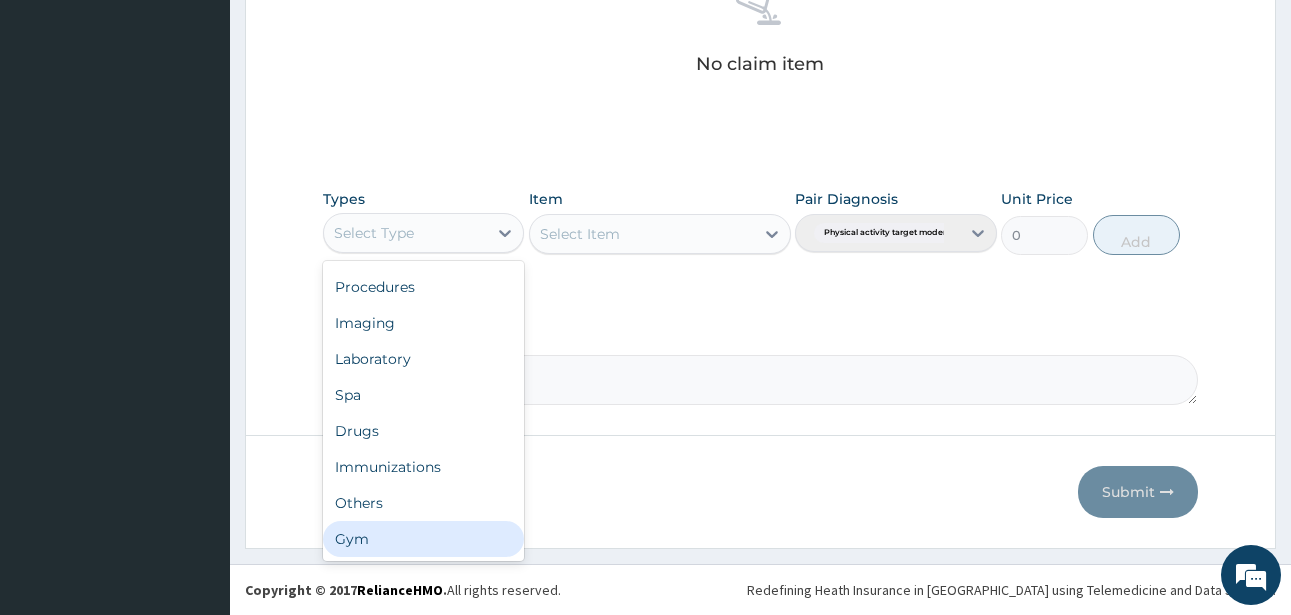 click on "Gym" at bounding box center [423, 539] 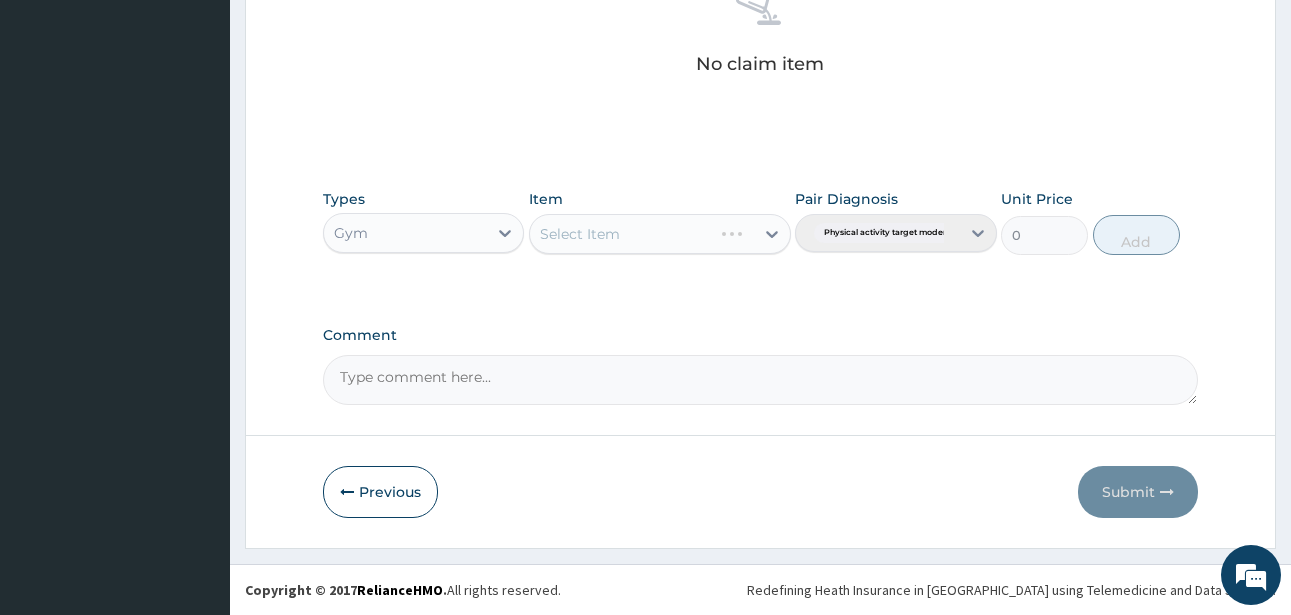 click on "Select Item" at bounding box center [660, 234] 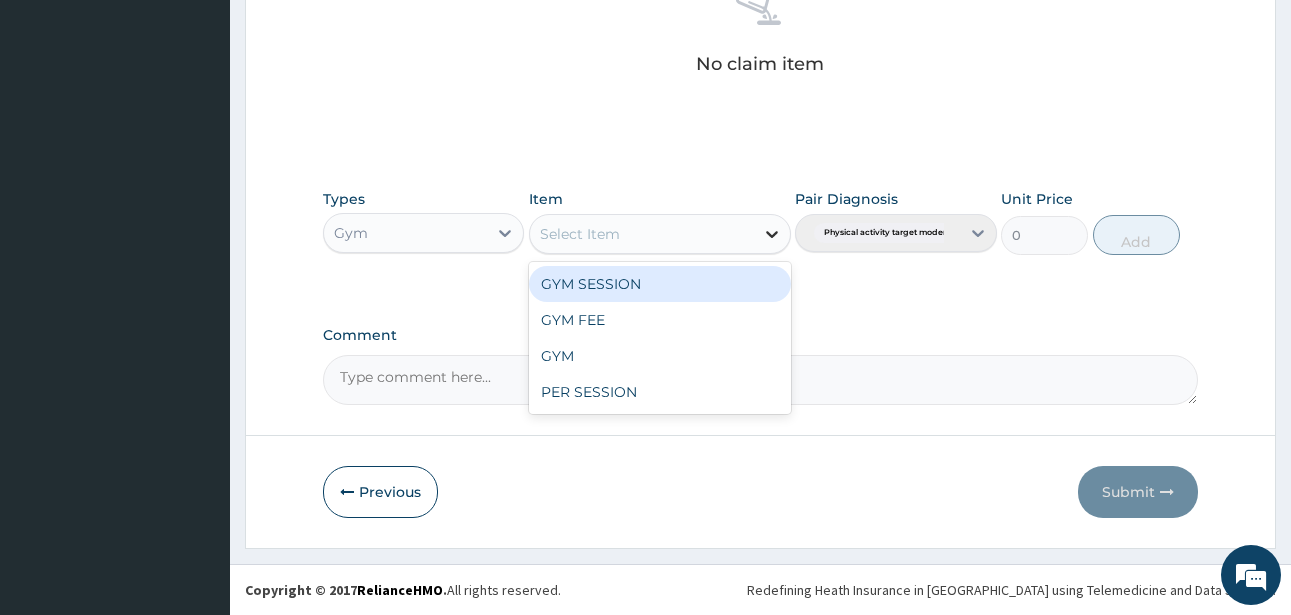click 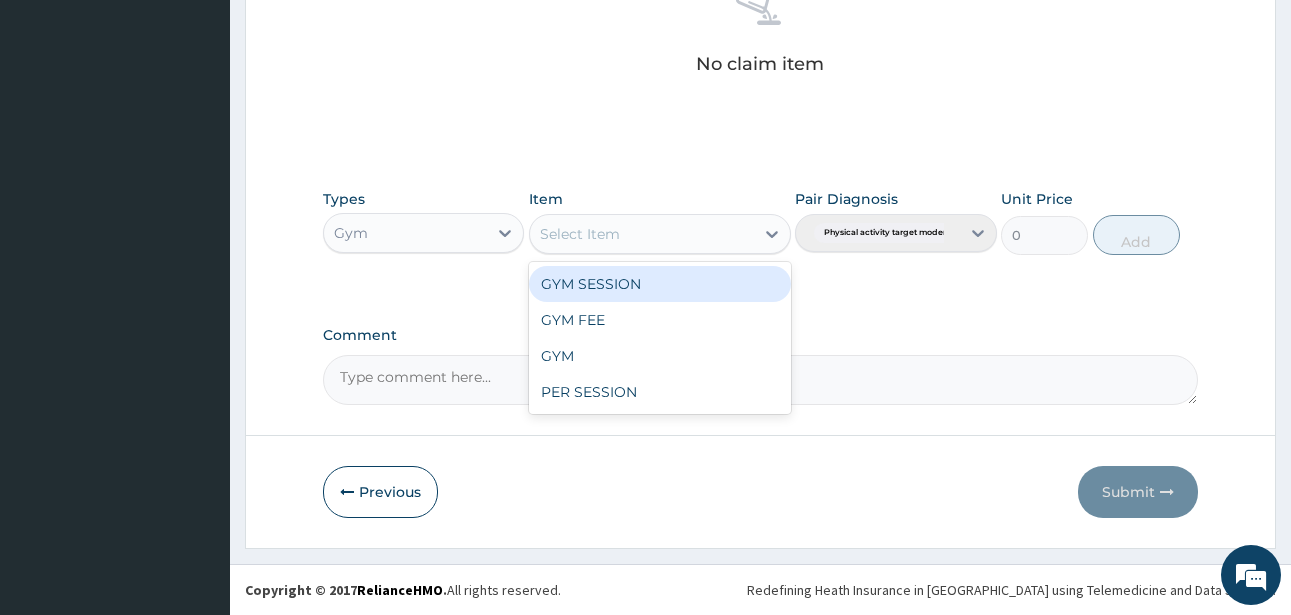 click on "GYM SESSION" at bounding box center [660, 284] 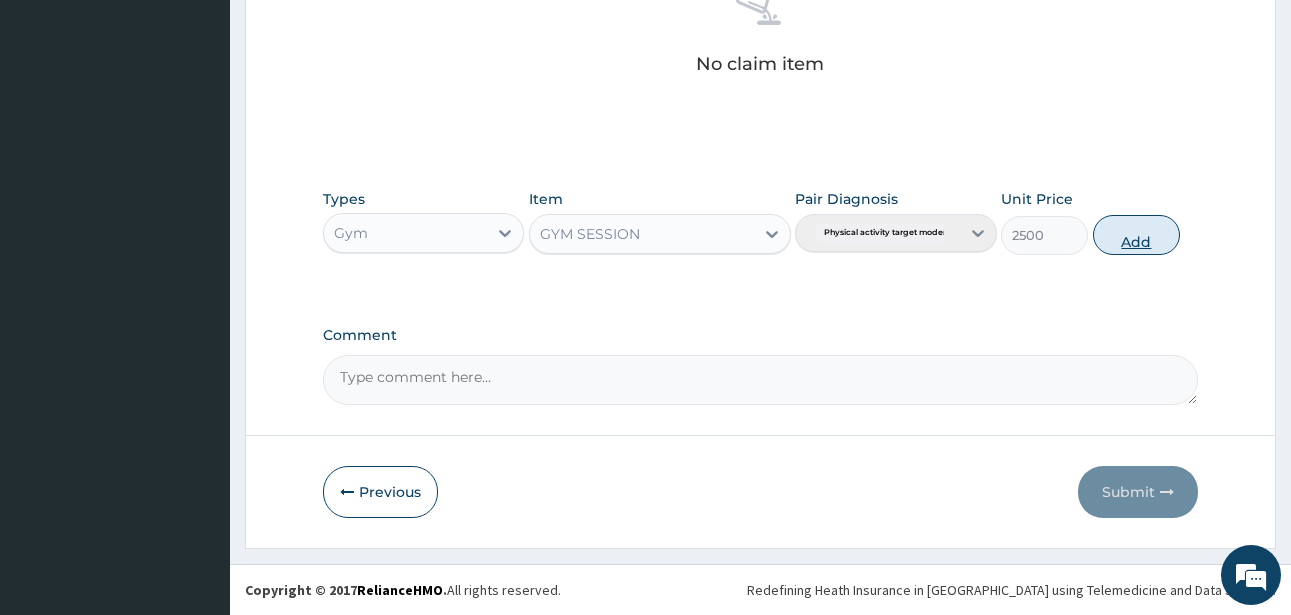 click on "Add" at bounding box center [1136, 235] 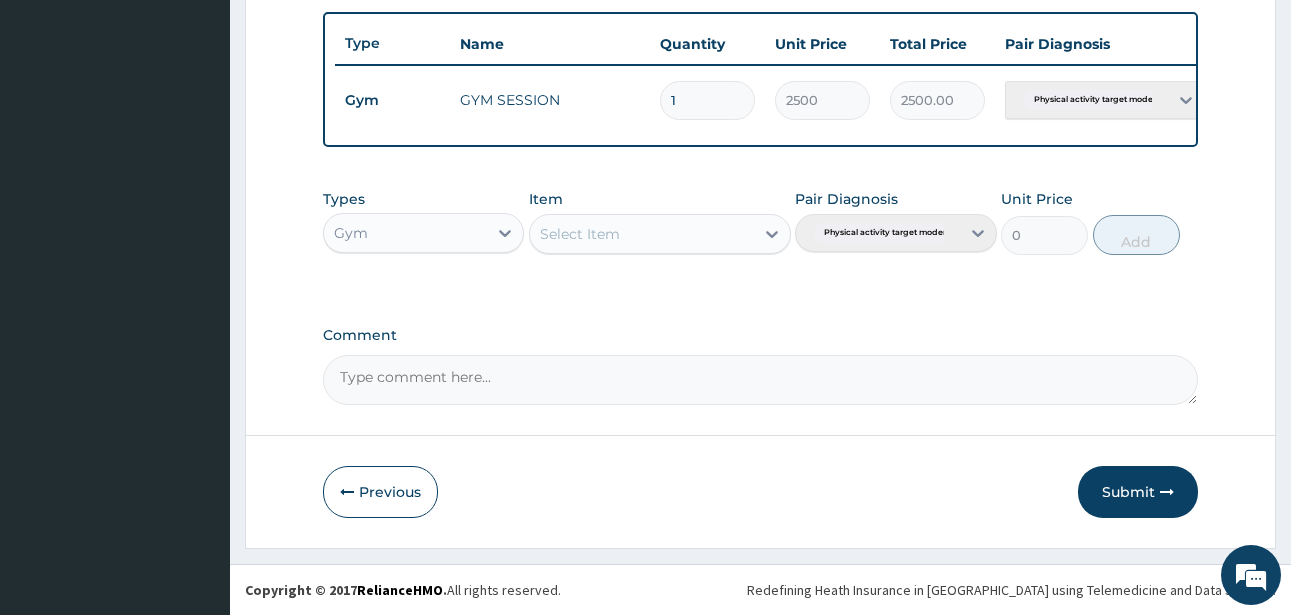 click on "Submit" at bounding box center [1138, 492] 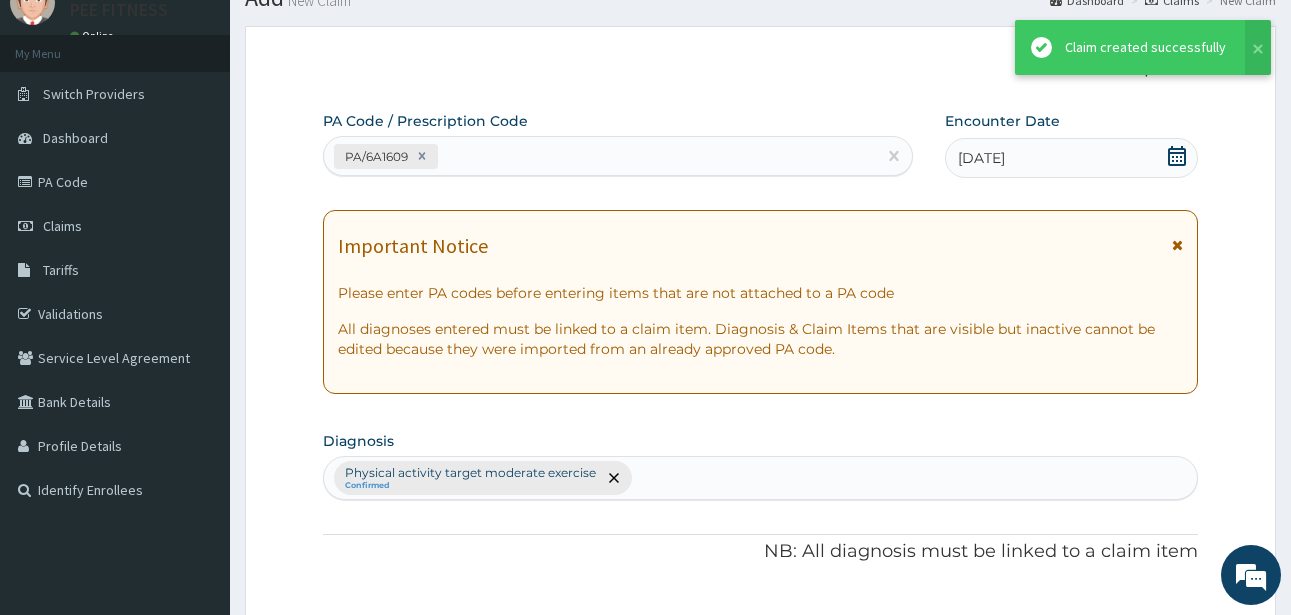 scroll, scrollTop: 747, scrollLeft: 0, axis: vertical 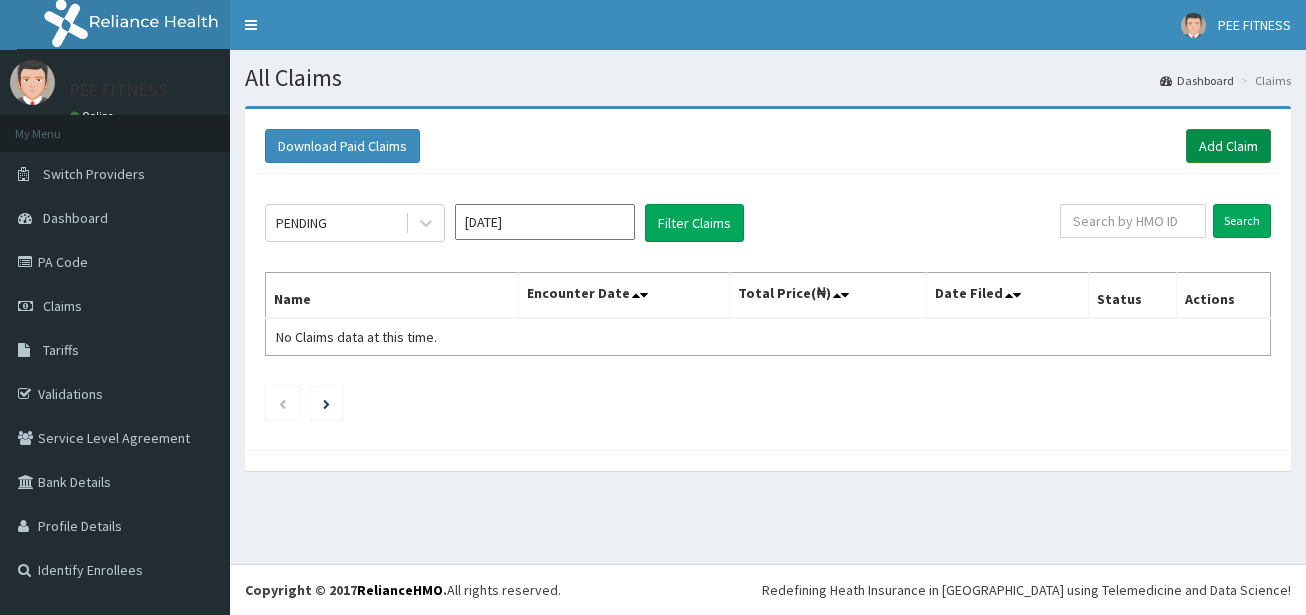 click on "Add Claim" at bounding box center (1228, 146) 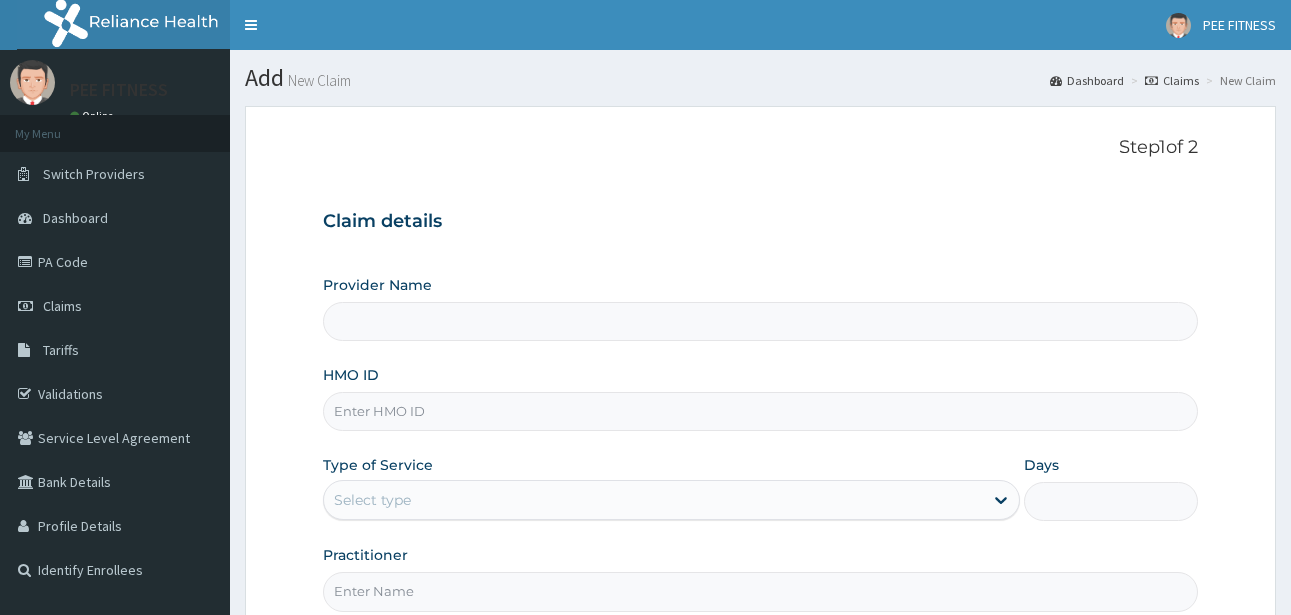 scroll, scrollTop: 0, scrollLeft: 0, axis: both 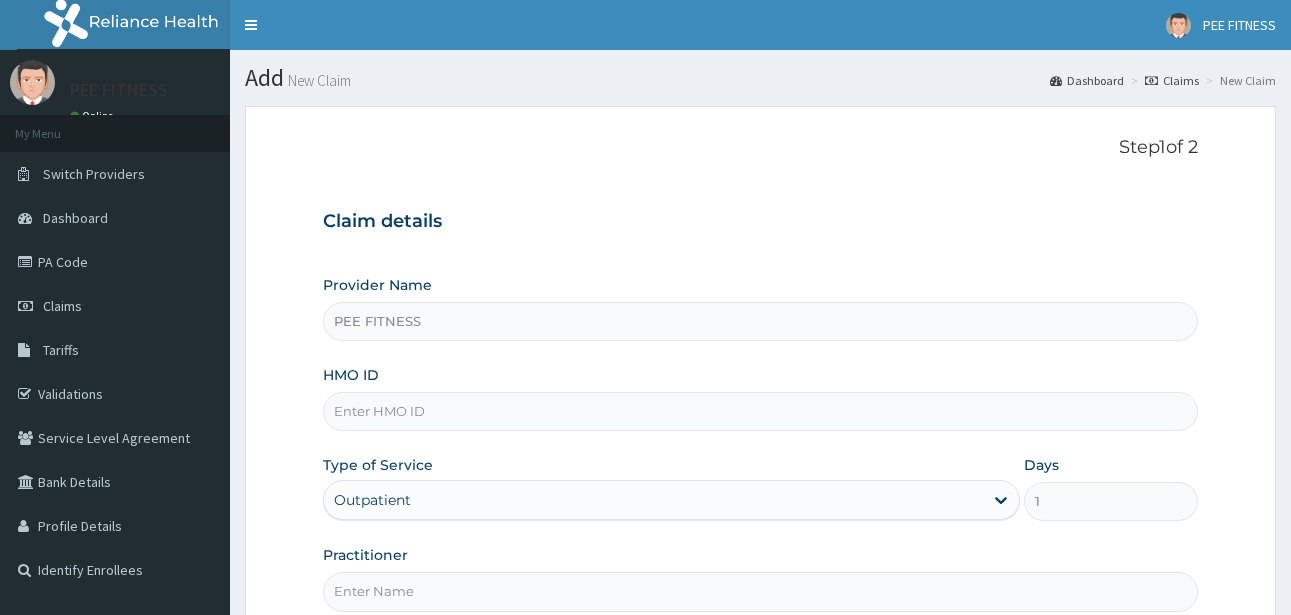 click on "HMO ID" at bounding box center [760, 411] 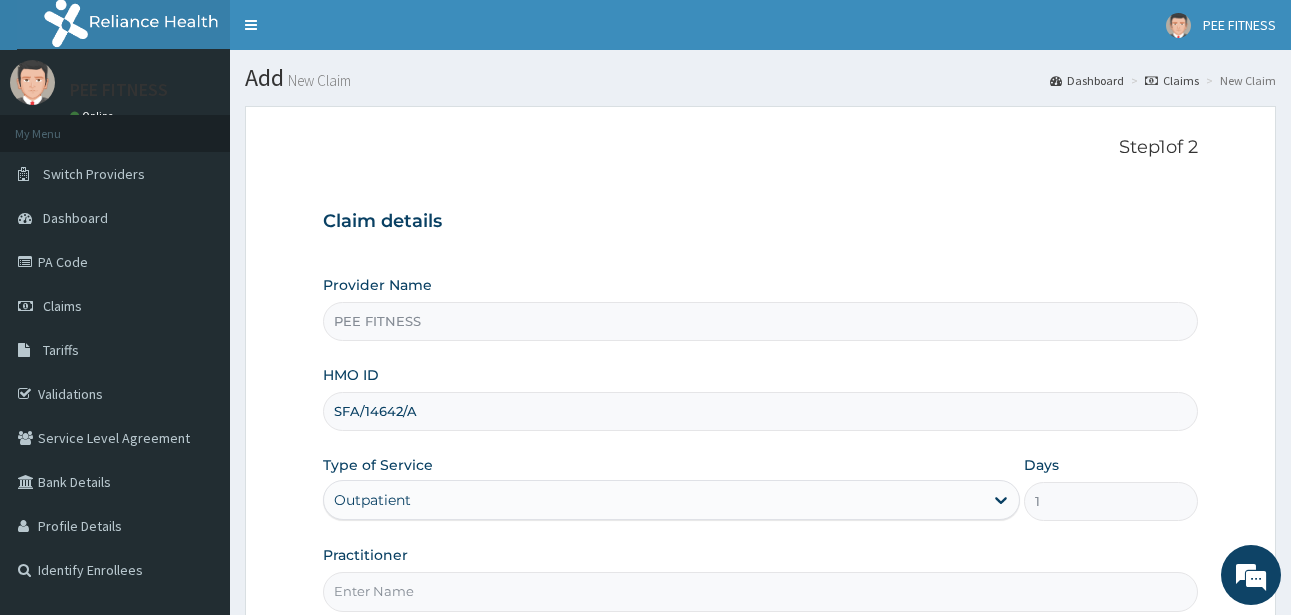 type on "SFA/14642/A" 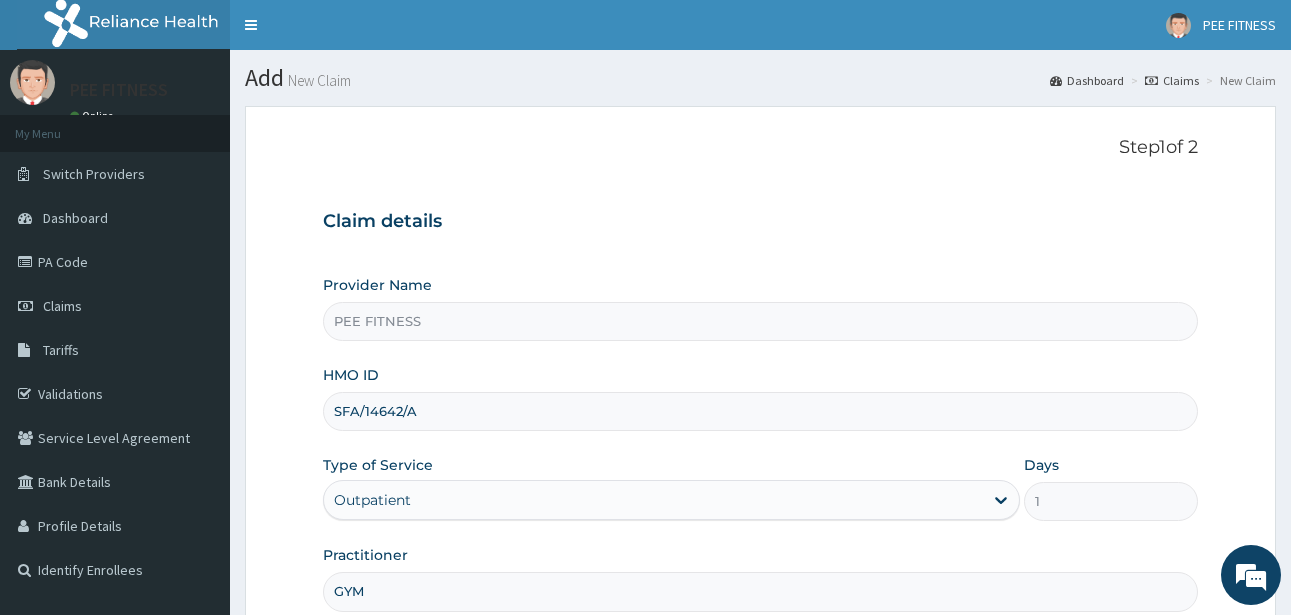 scroll, scrollTop: 207, scrollLeft: 0, axis: vertical 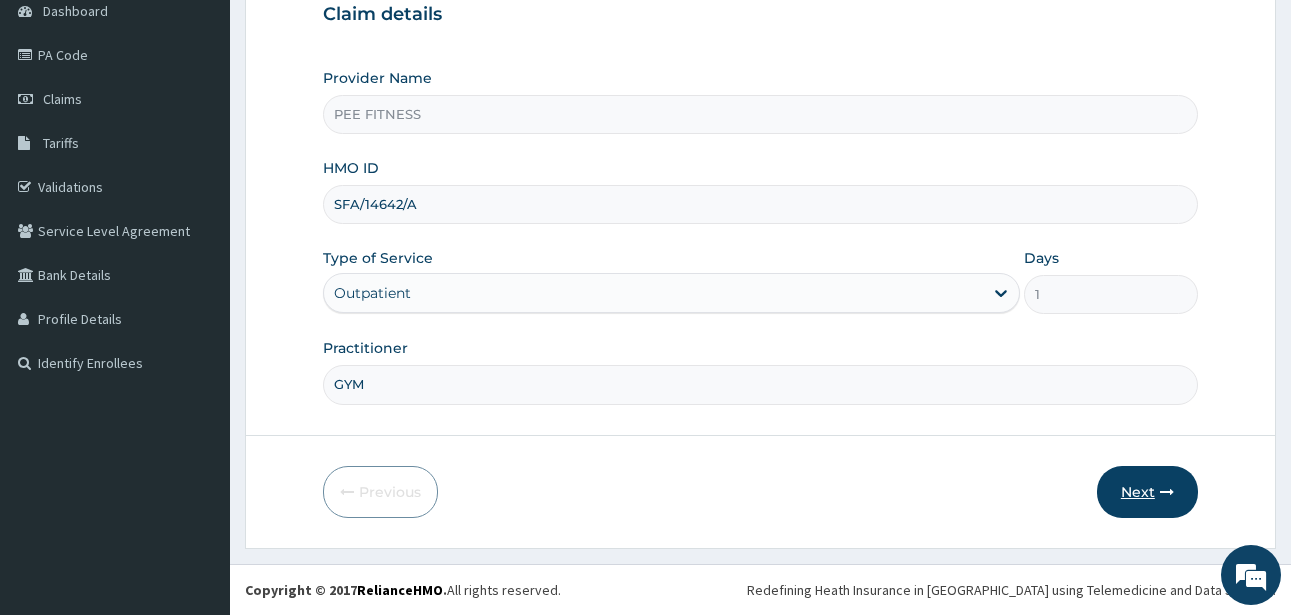 type on "GYM" 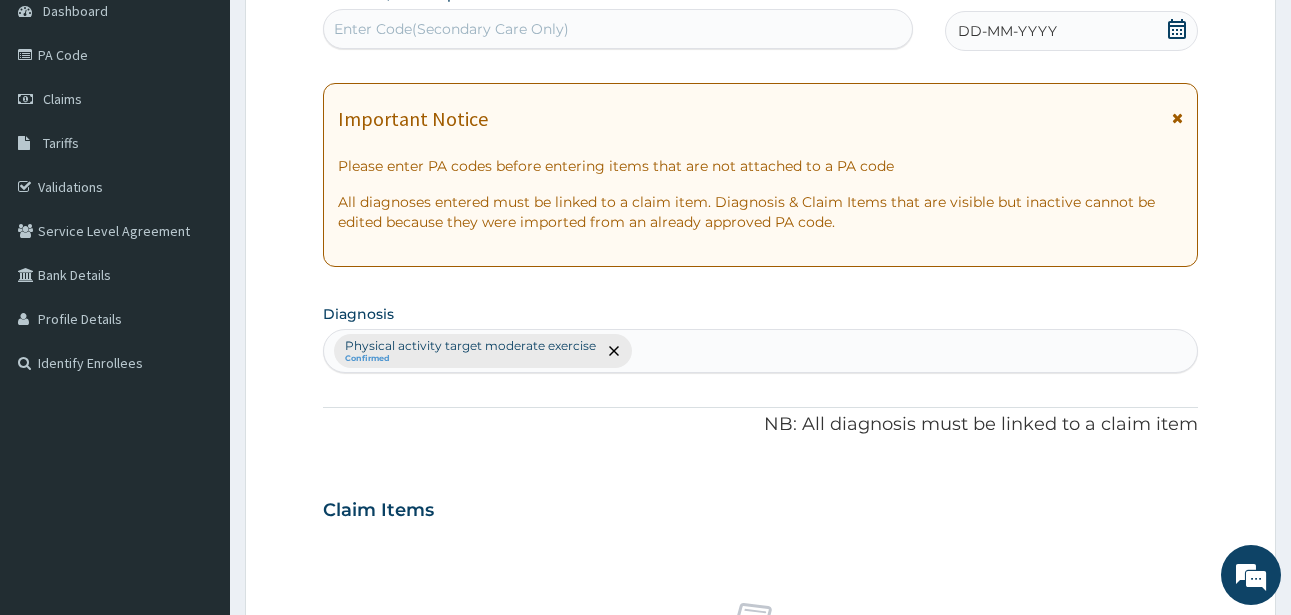 scroll, scrollTop: 0, scrollLeft: 0, axis: both 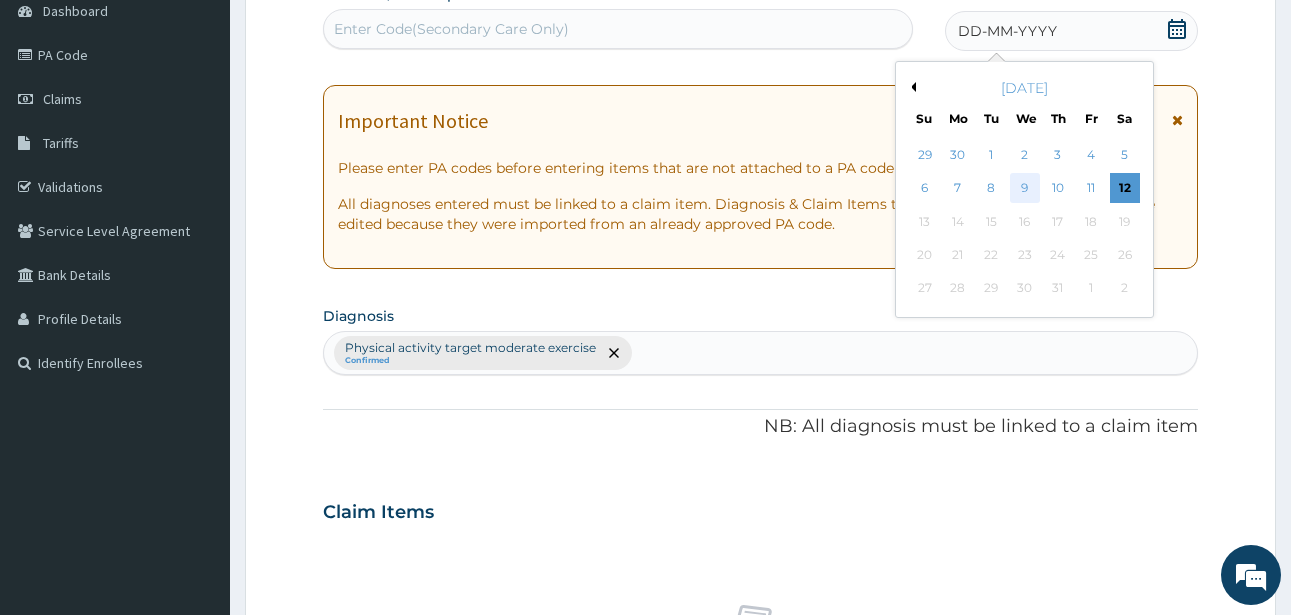 click on "9" at bounding box center (1025, 189) 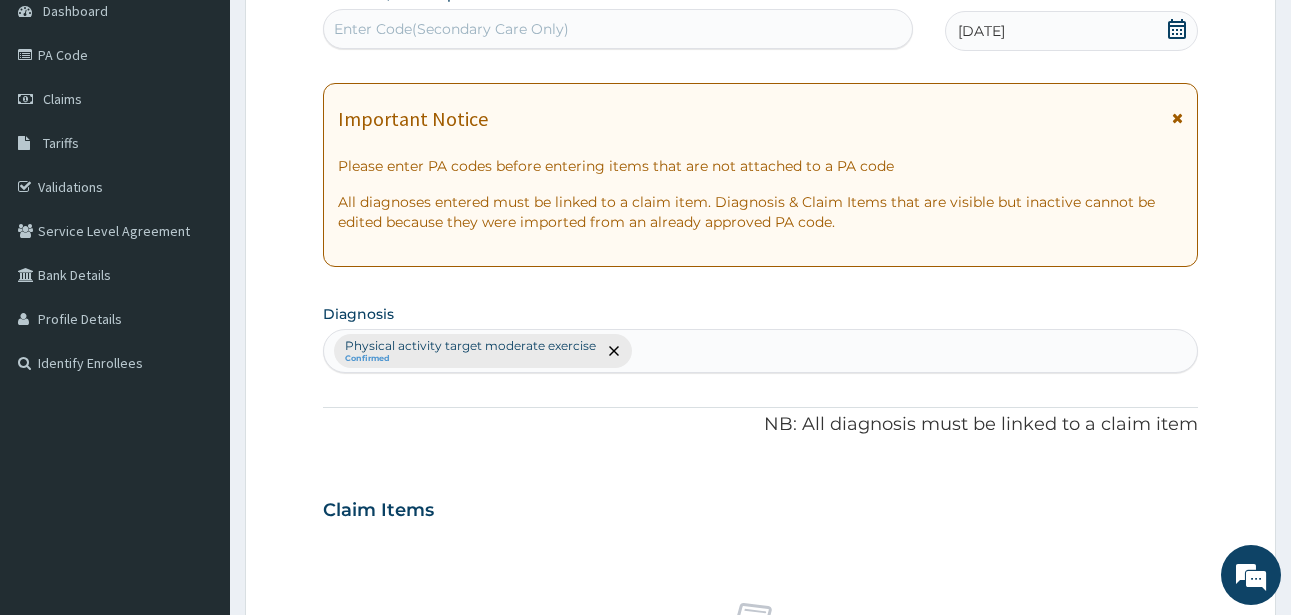 click on "Enter Code(Secondary Care Only)" at bounding box center [451, 29] 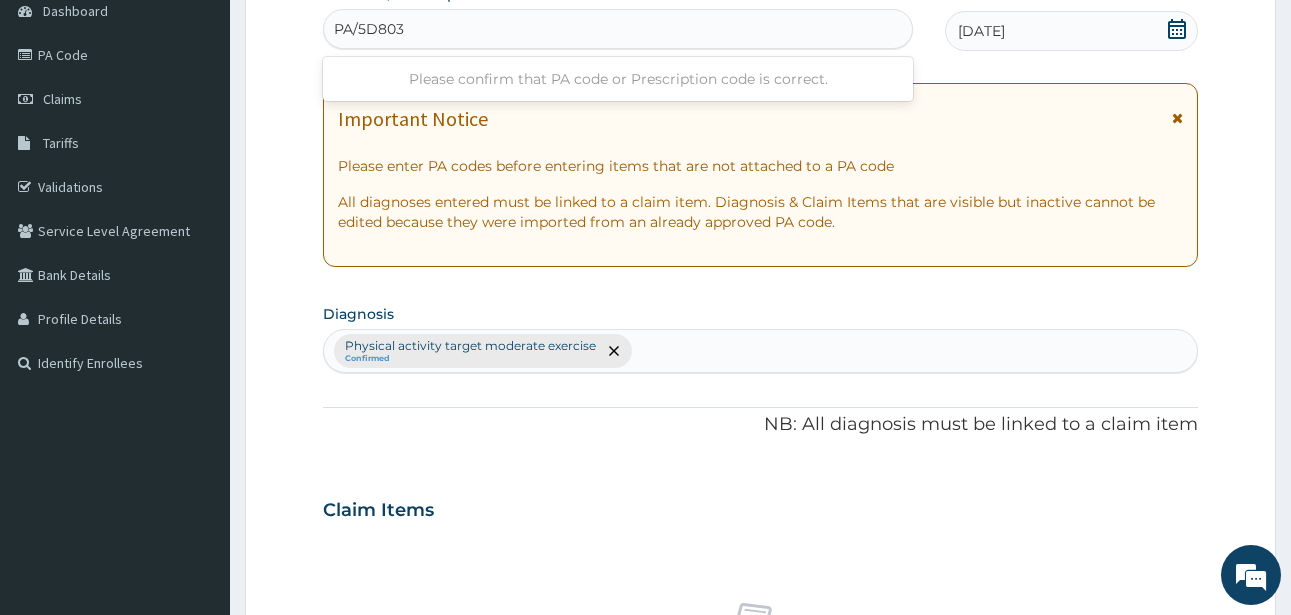 type on "PA/5D803D" 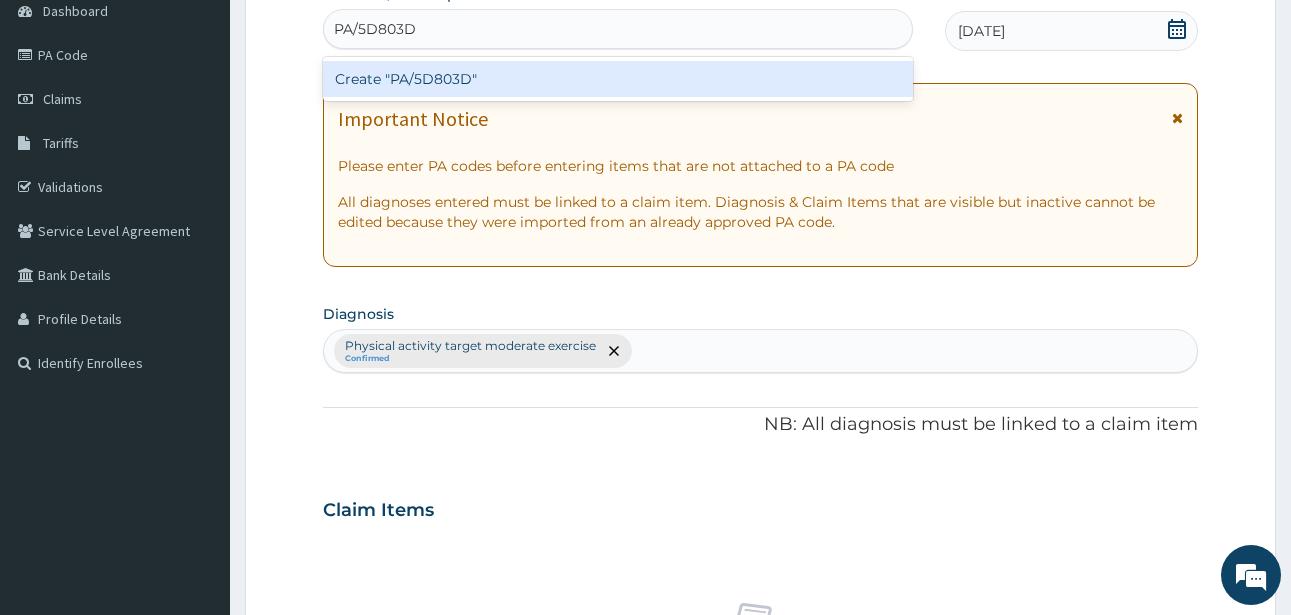 type 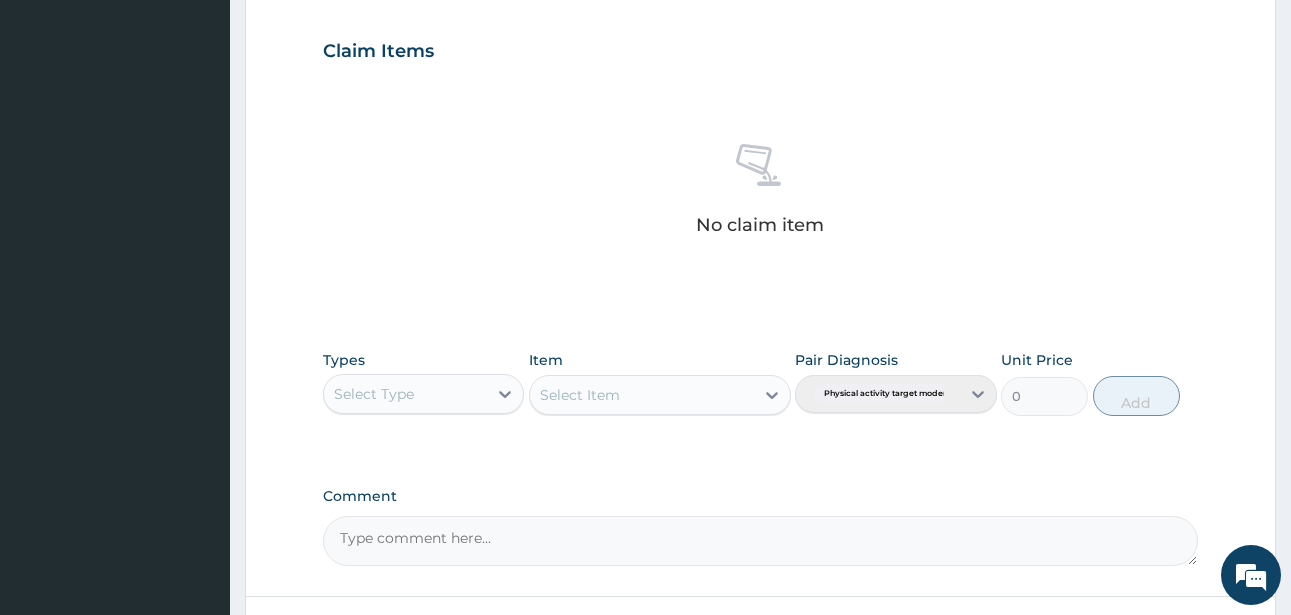 scroll, scrollTop: 827, scrollLeft: 0, axis: vertical 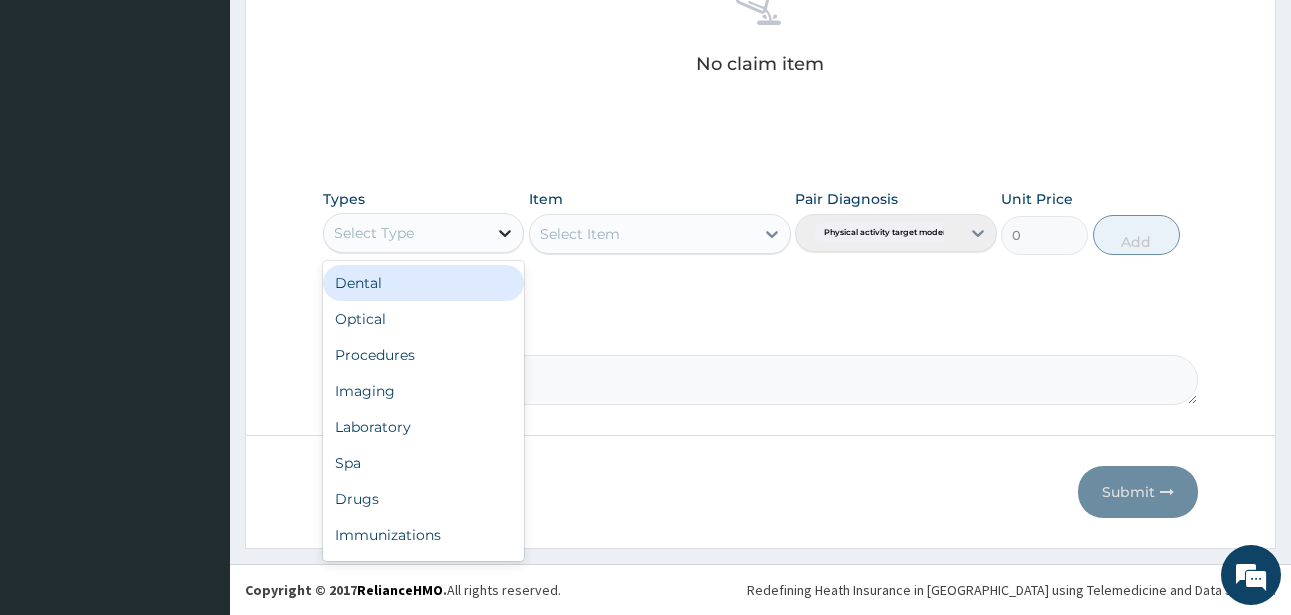 click 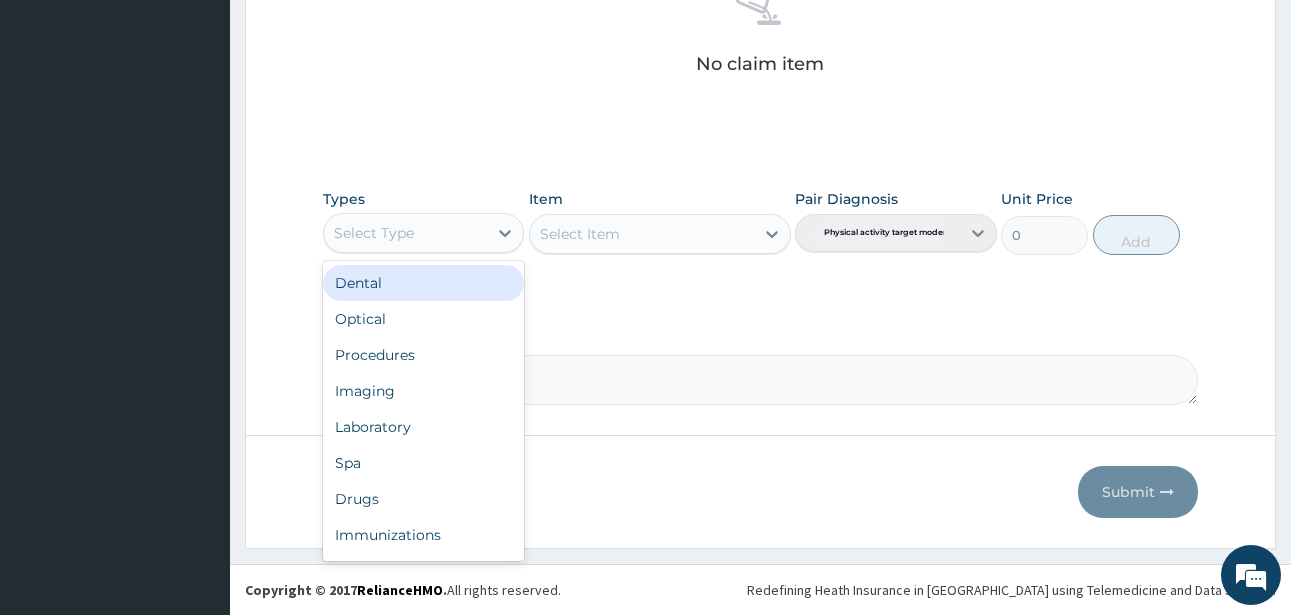 scroll, scrollTop: 68, scrollLeft: 0, axis: vertical 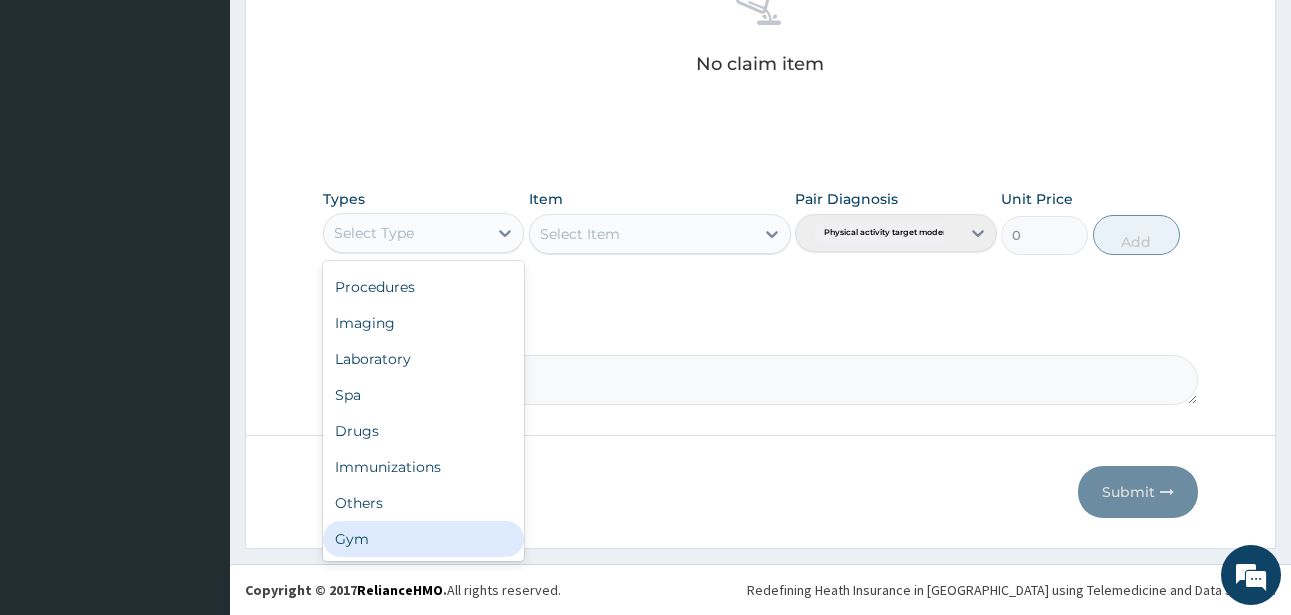 click on "Gym" at bounding box center [423, 539] 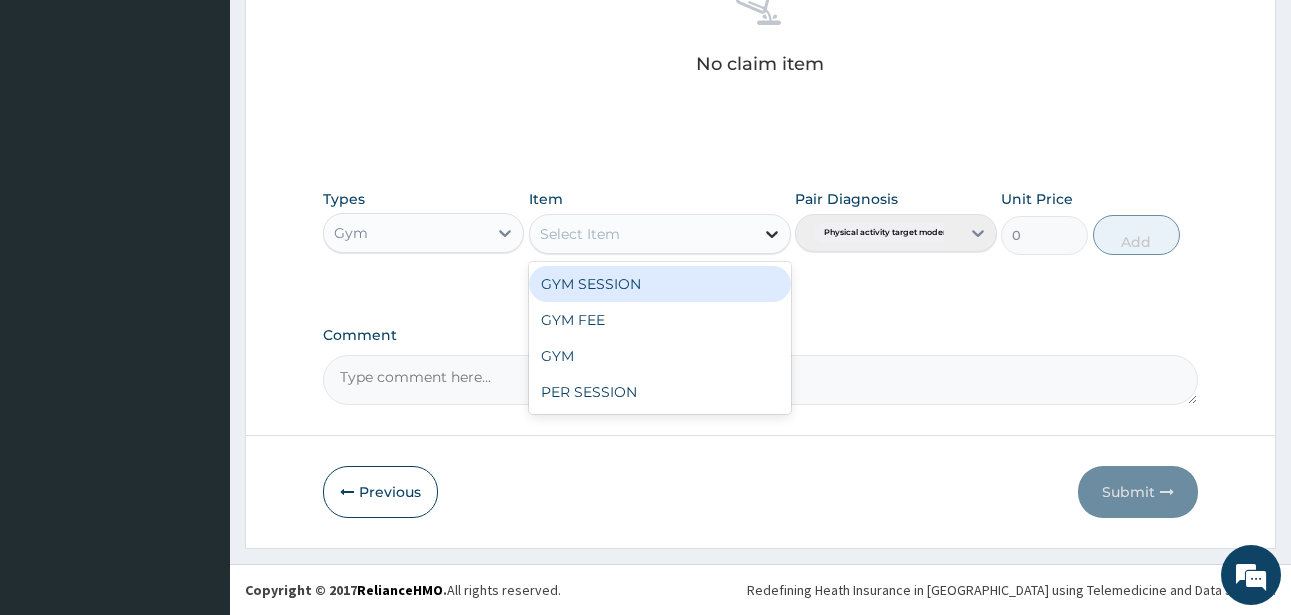 click 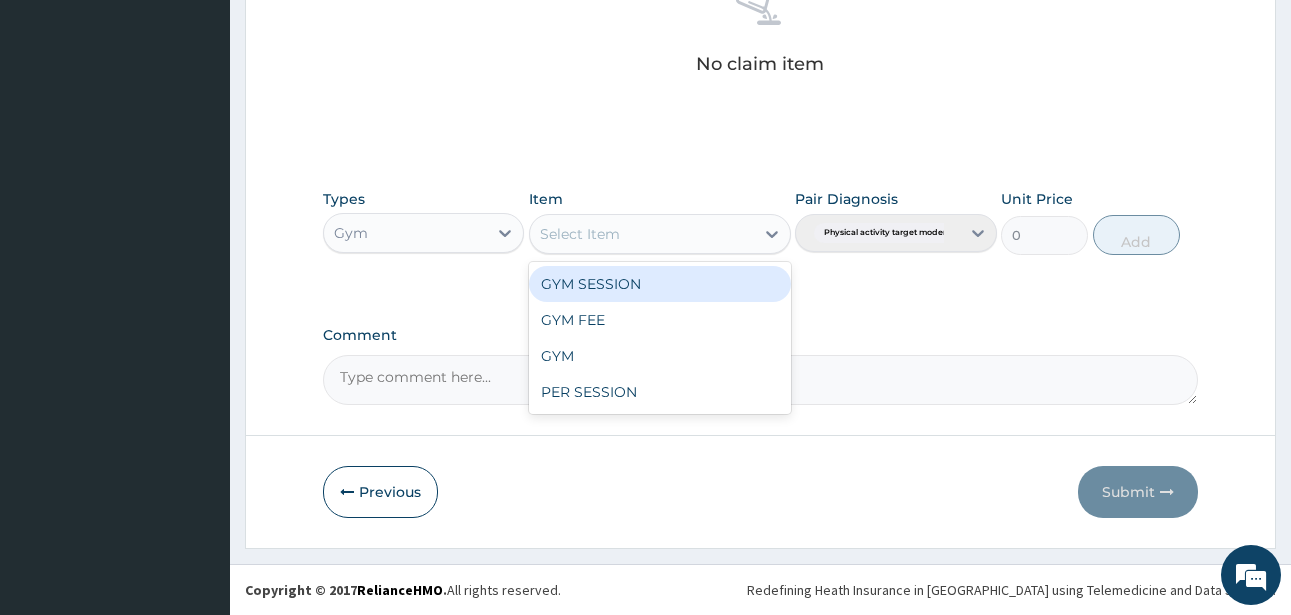 click on "GYM SESSION" at bounding box center [660, 284] 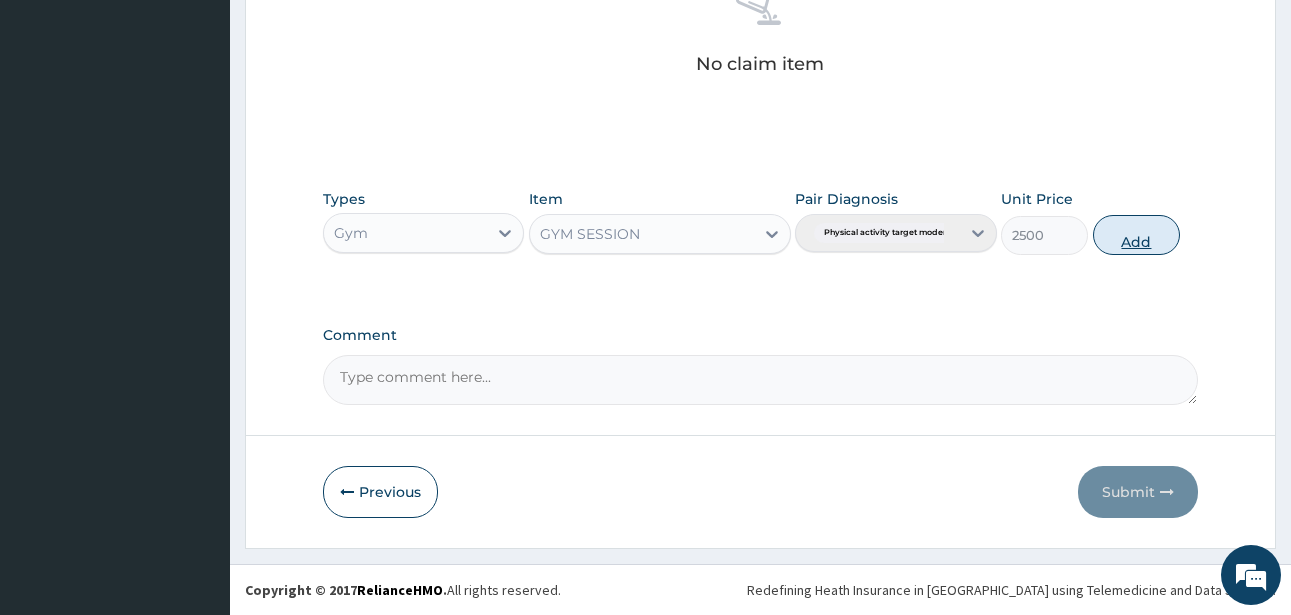 click on "Add" at bounding box center (1136, 235) 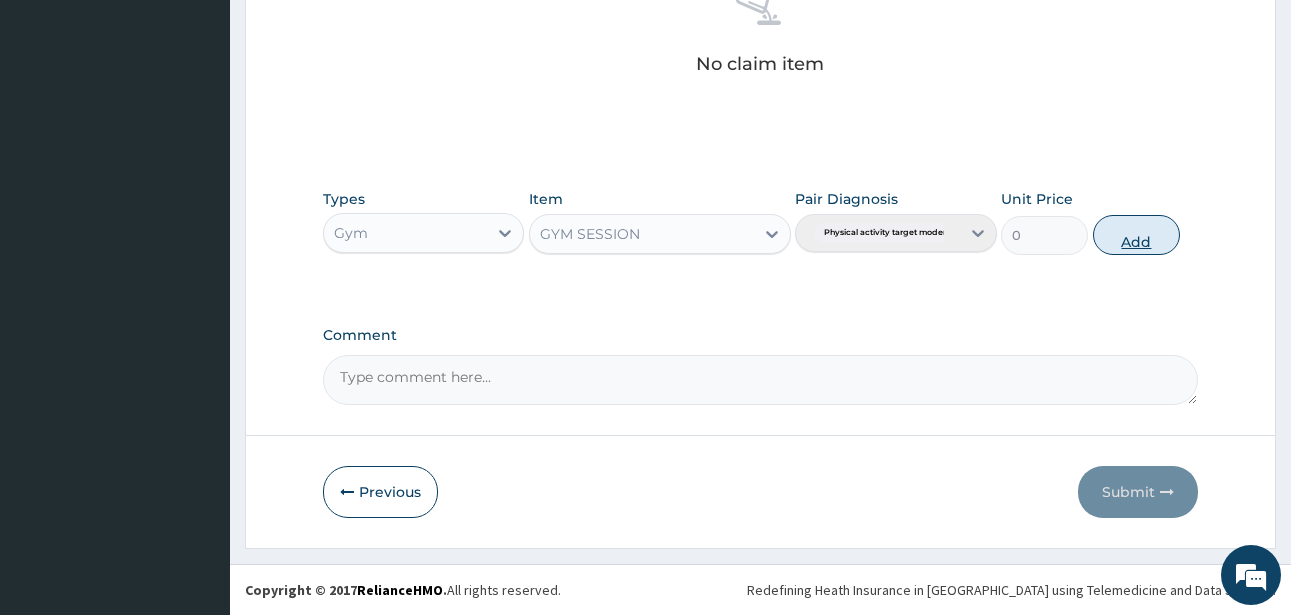 scroll, scrollTop: 747, scrollLeft: 0, axis: vertical 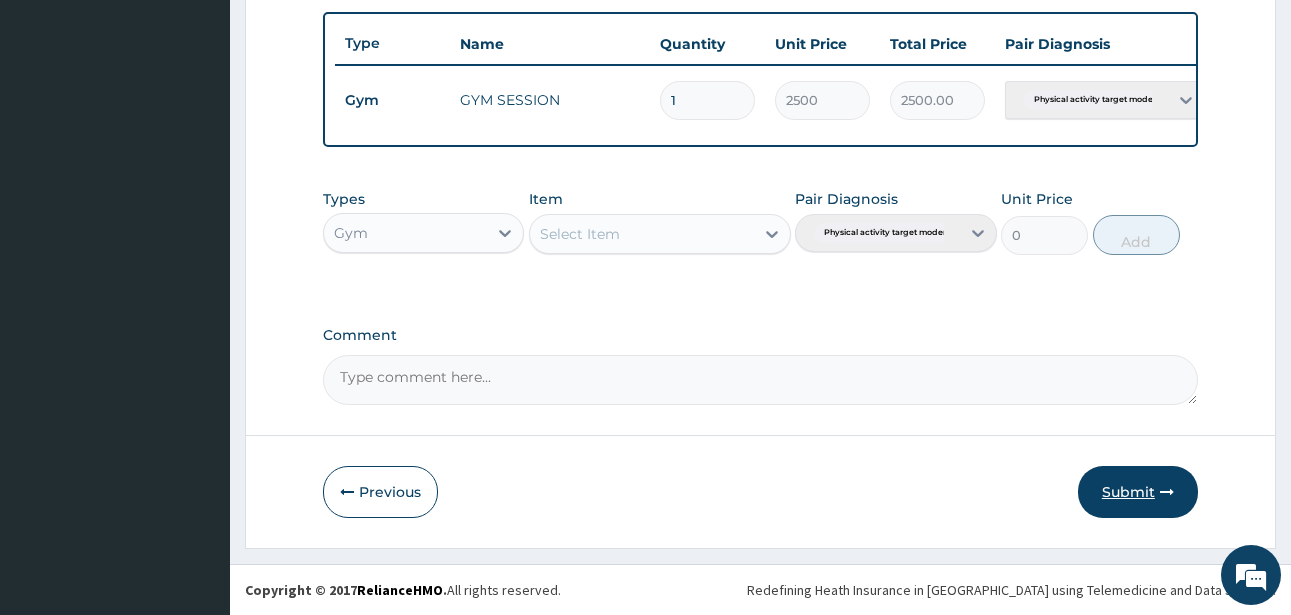 click on "Submit" at bounding box center (1138, 492) 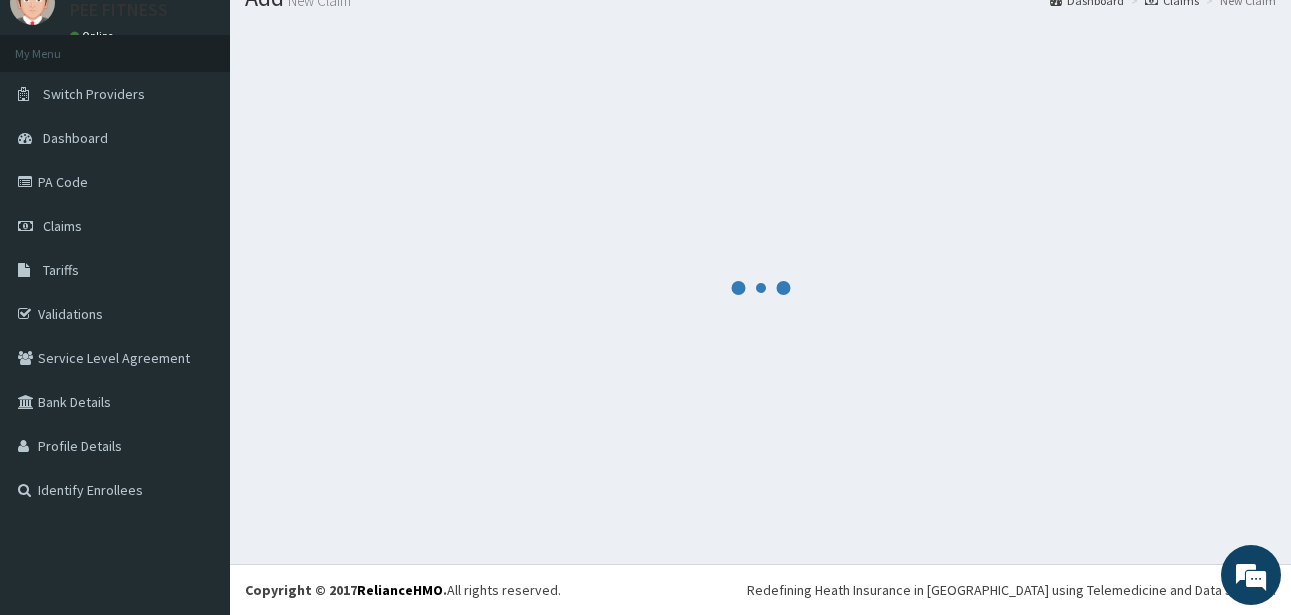 scroll, scrollTop: 747, scrollLeft: 0, axis: vertical 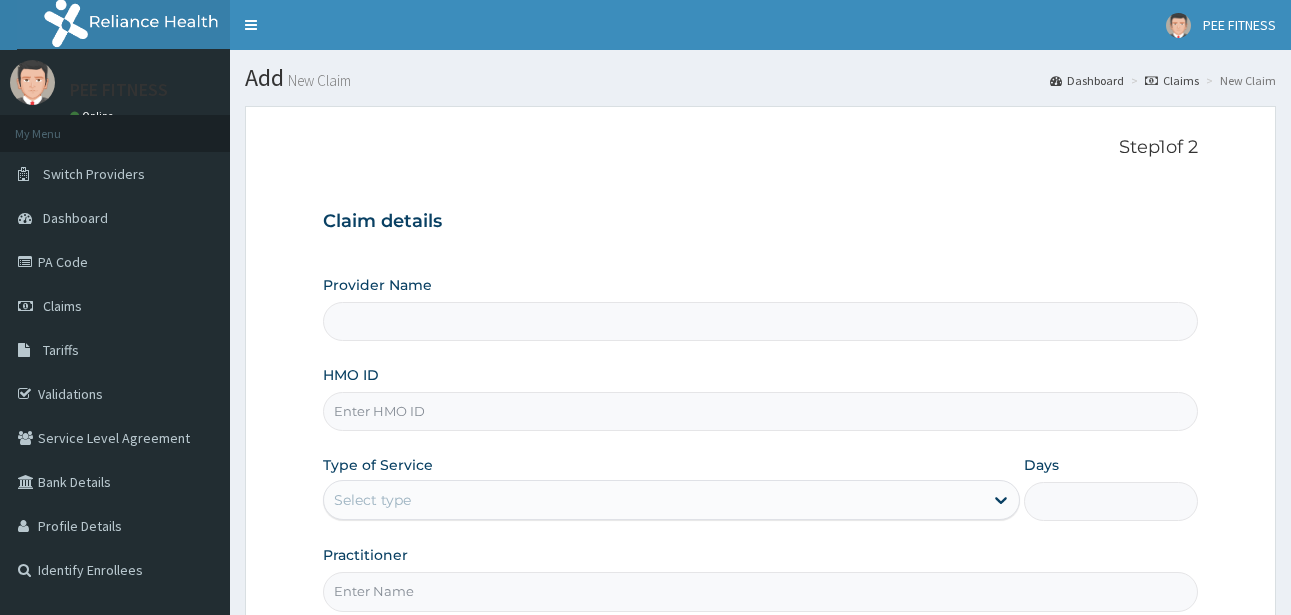 type on "PEE FITNESS" 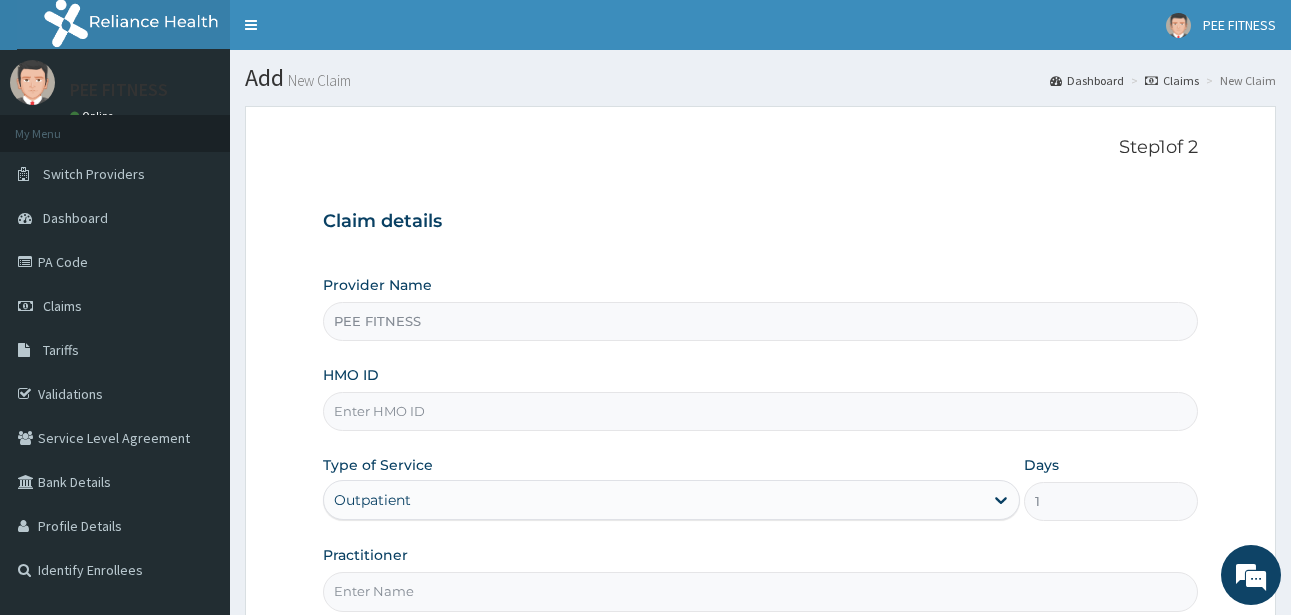 click on "HMO ID" at bounding box center [760, 411] 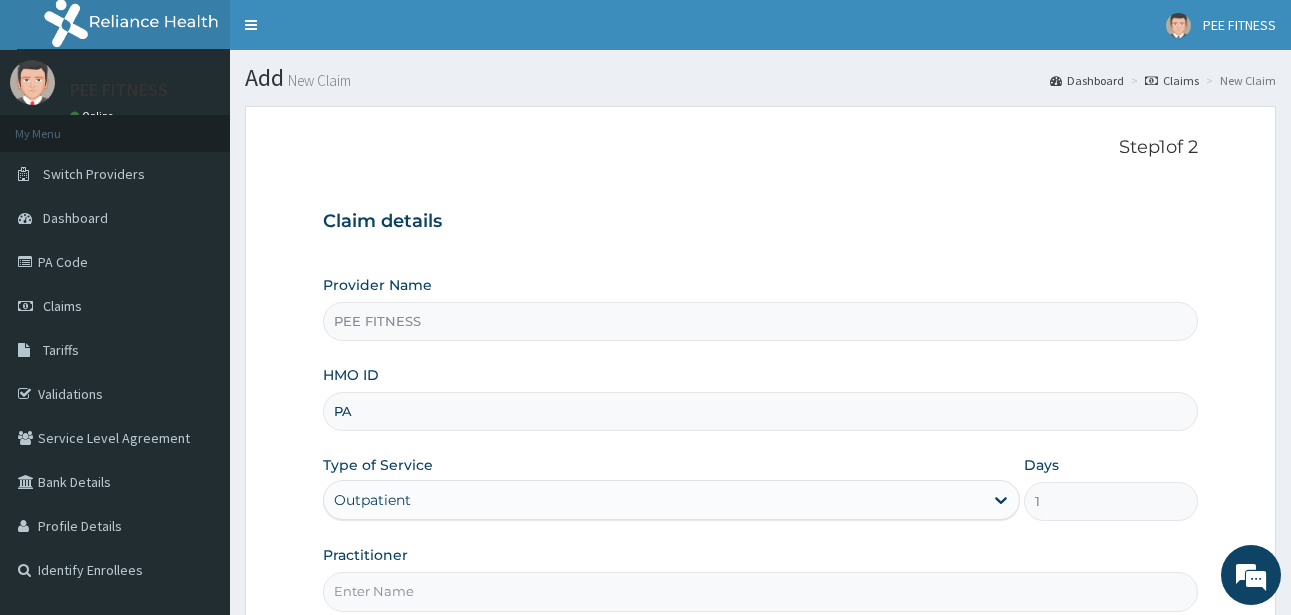 type on "P" 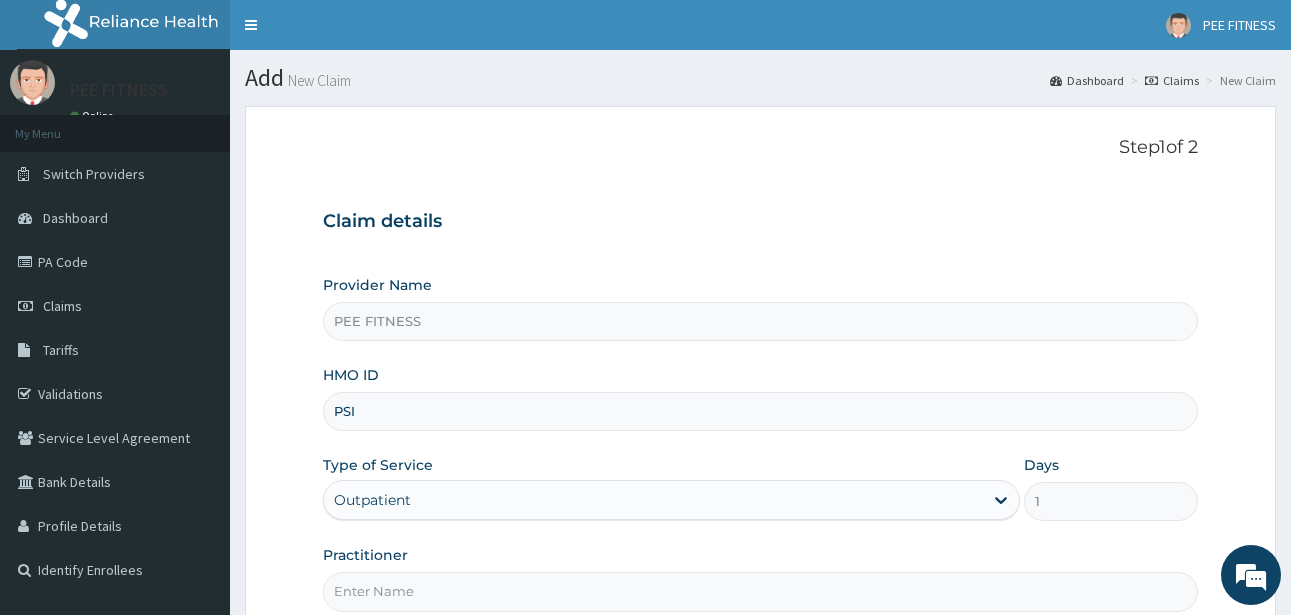 scroll, scrollTop: 0, scrollLeft: 0, axis: both 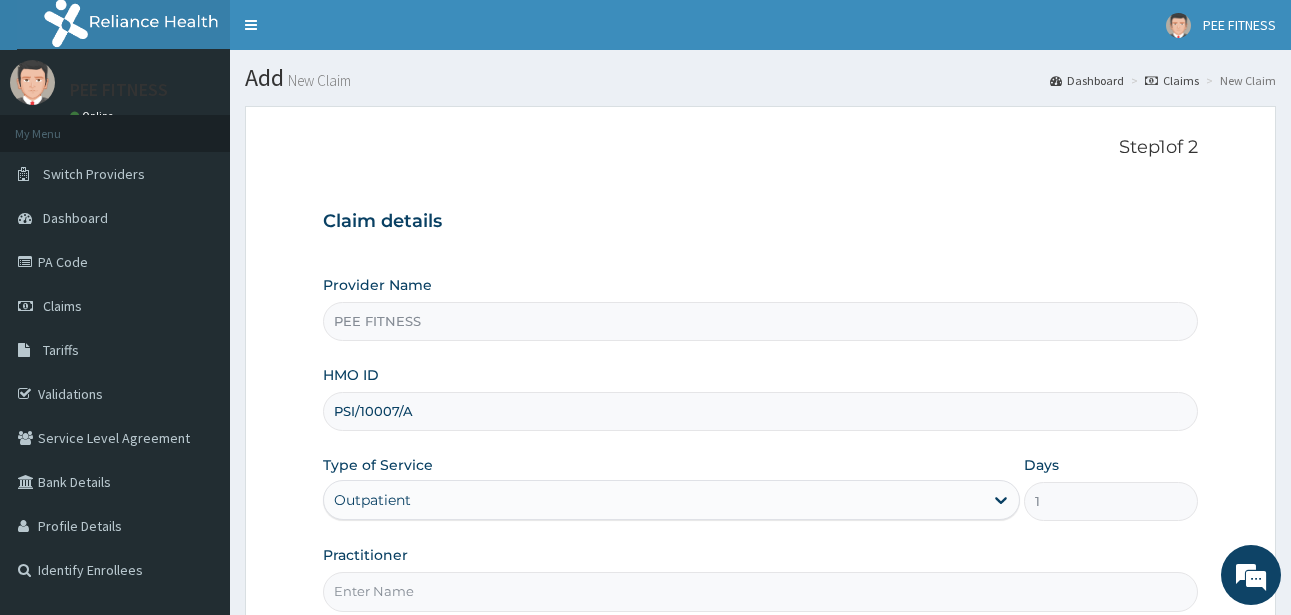 type on "PSI/10007/A" 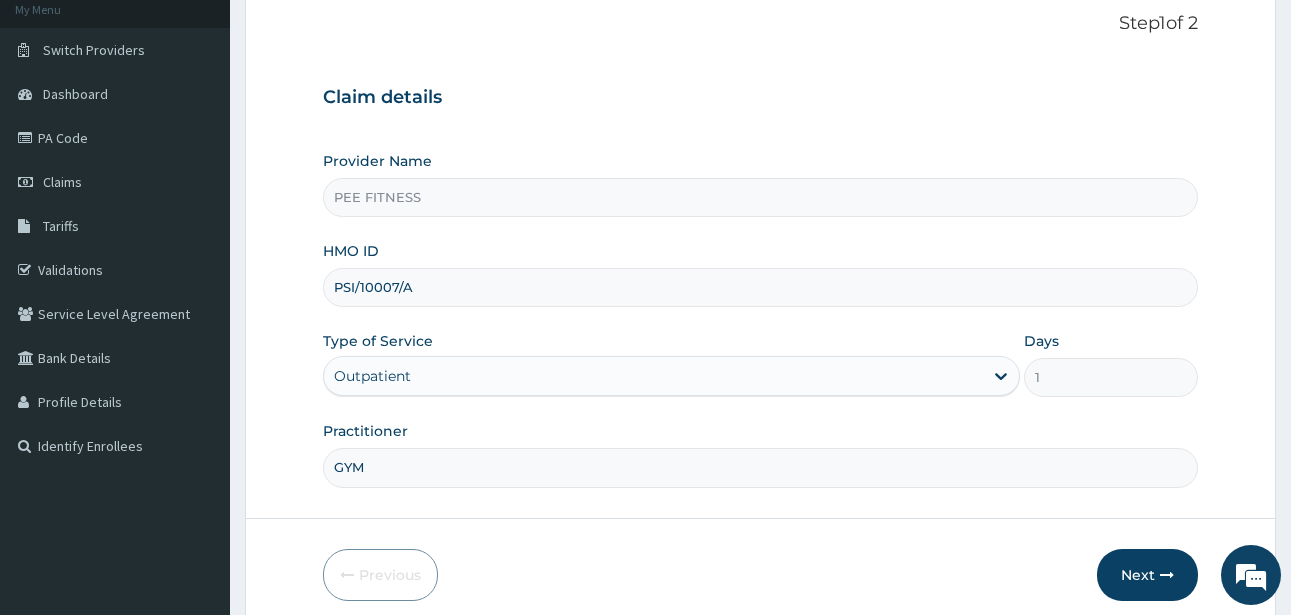 scroll, scrollTop: 207, scrollLeft: 0, axis: vertical 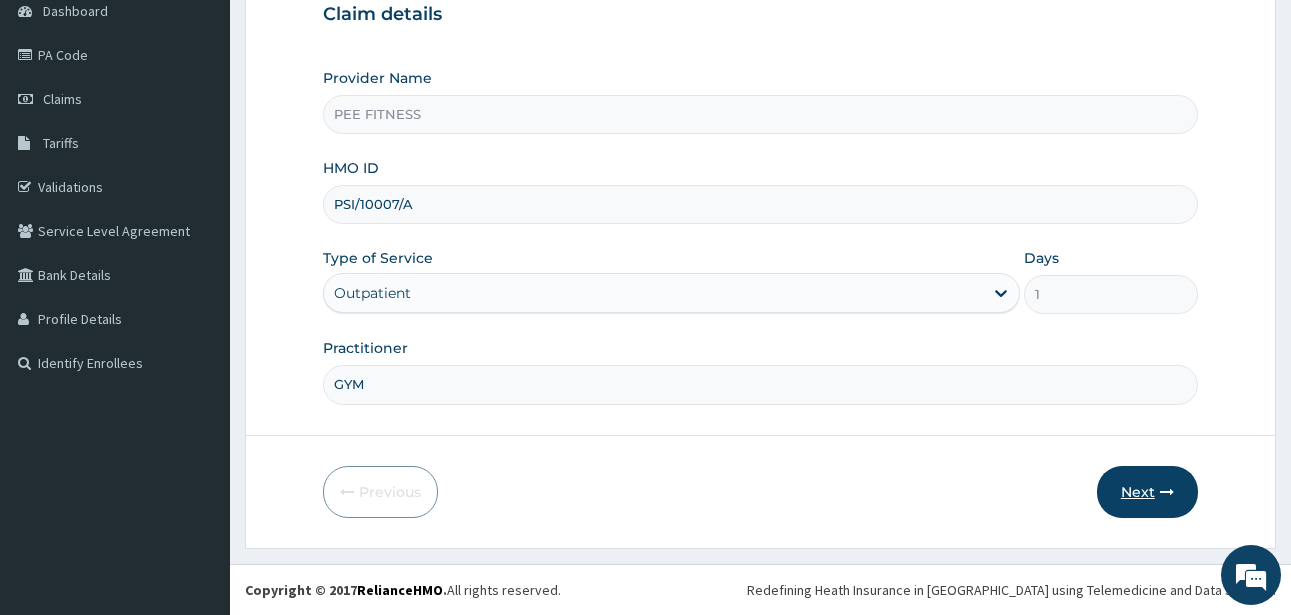 type on "GYM" 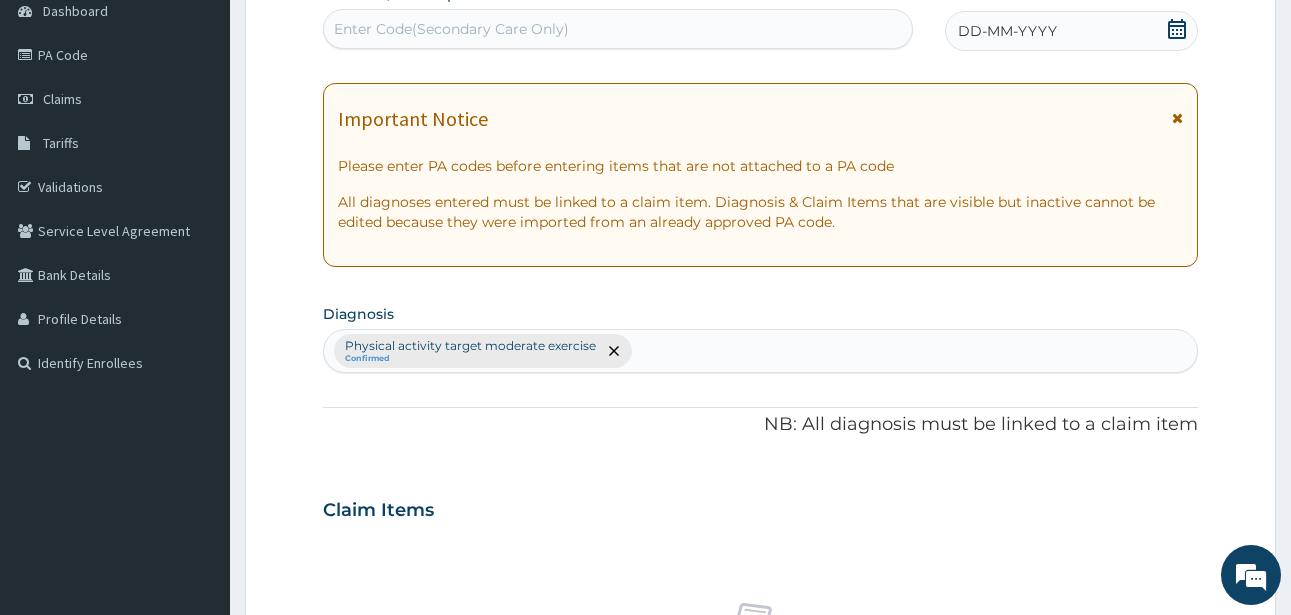 click 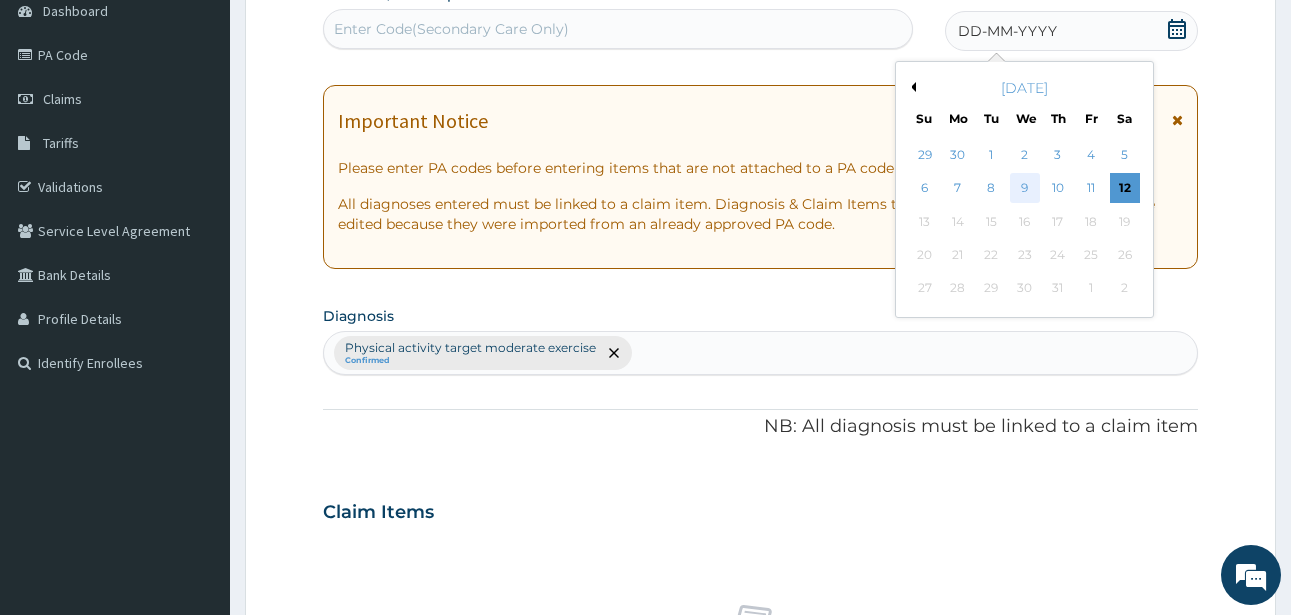 click on "9" at bounding box center (1025, 189) 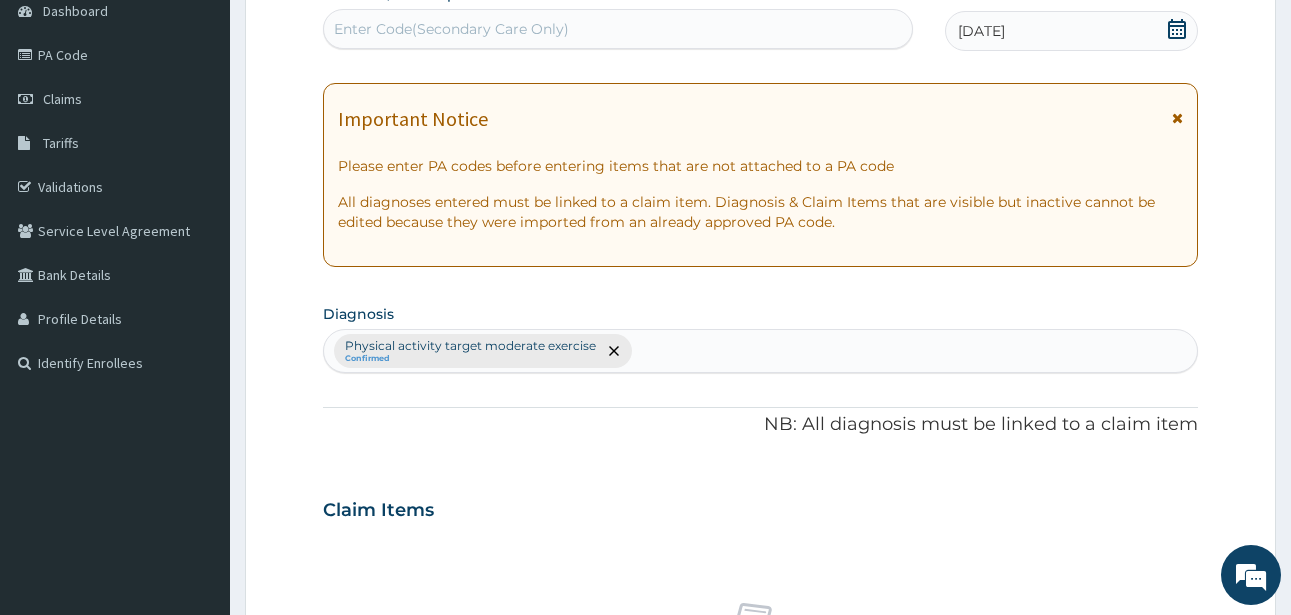 click on "Enter Code(Secondary Care Only)" at bounding box center (451, 29) 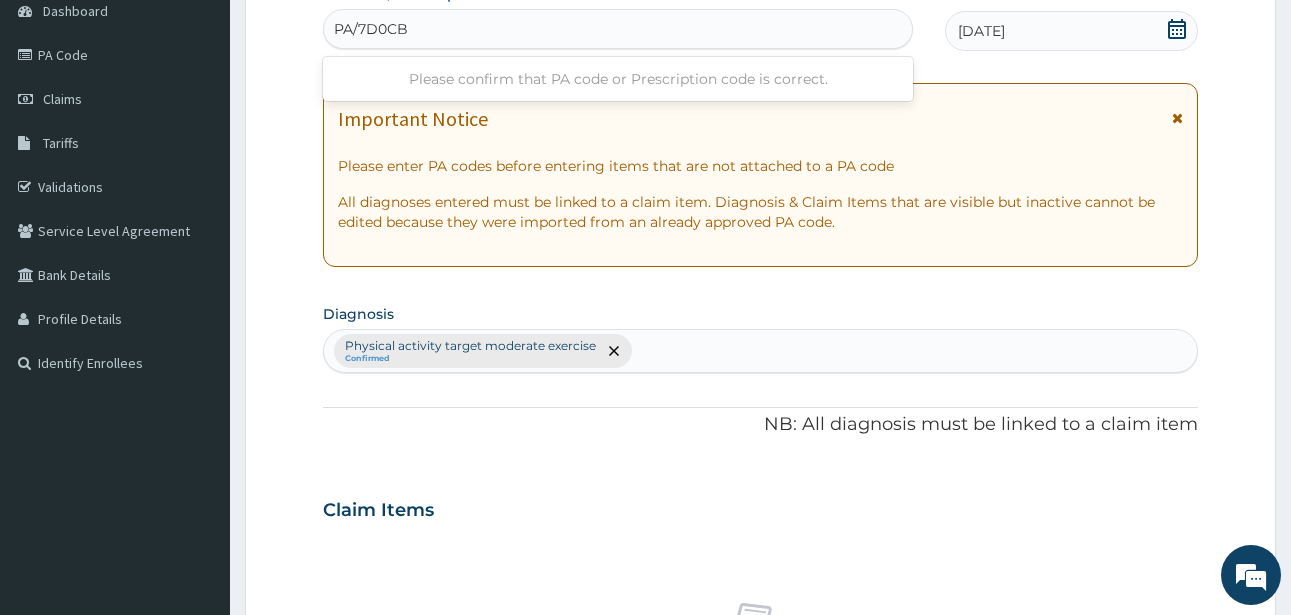 type on "PA/7D0CB4" 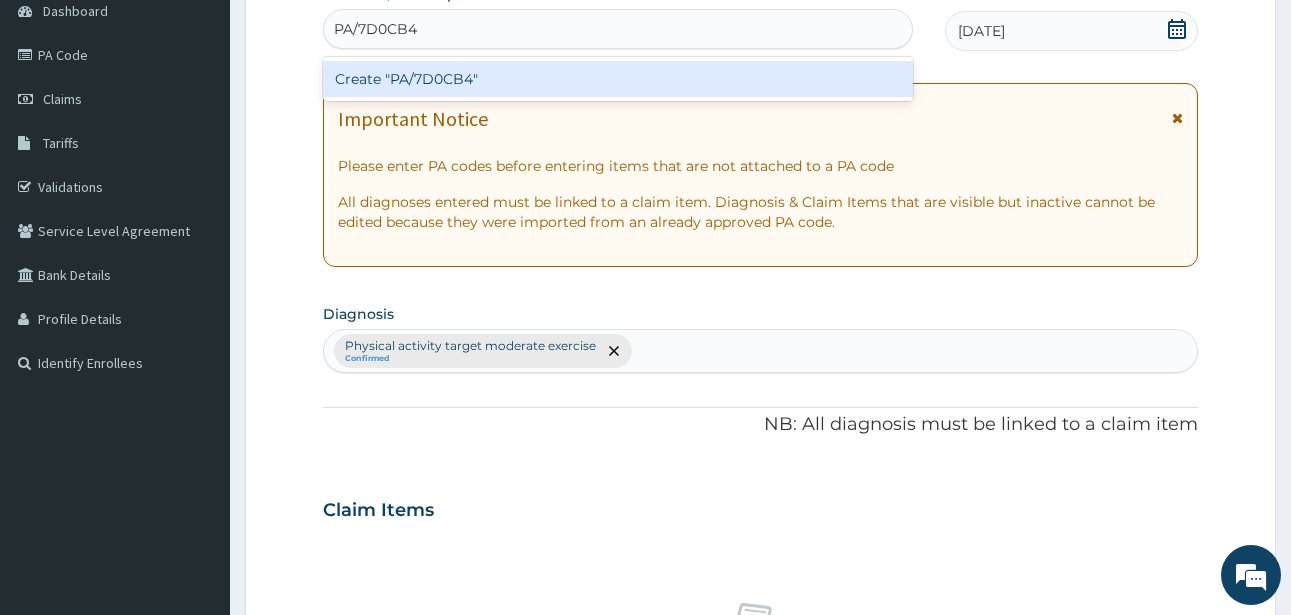 type 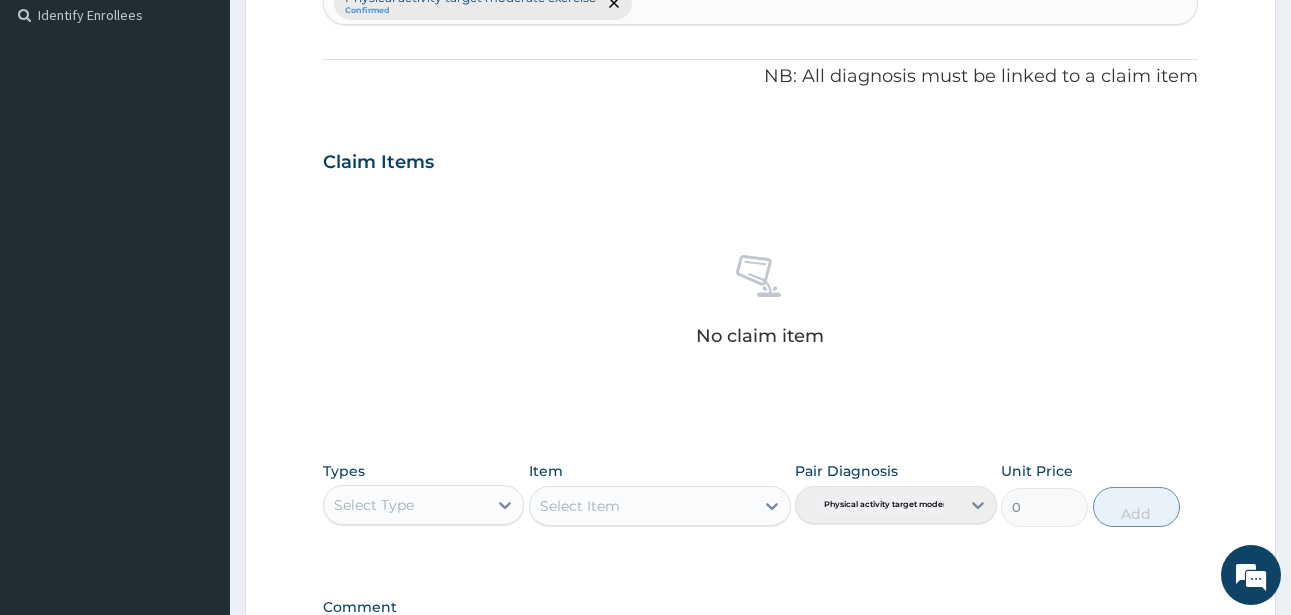 scroll, scrollTop: 827, scrollLeft: 0, axis: vertical 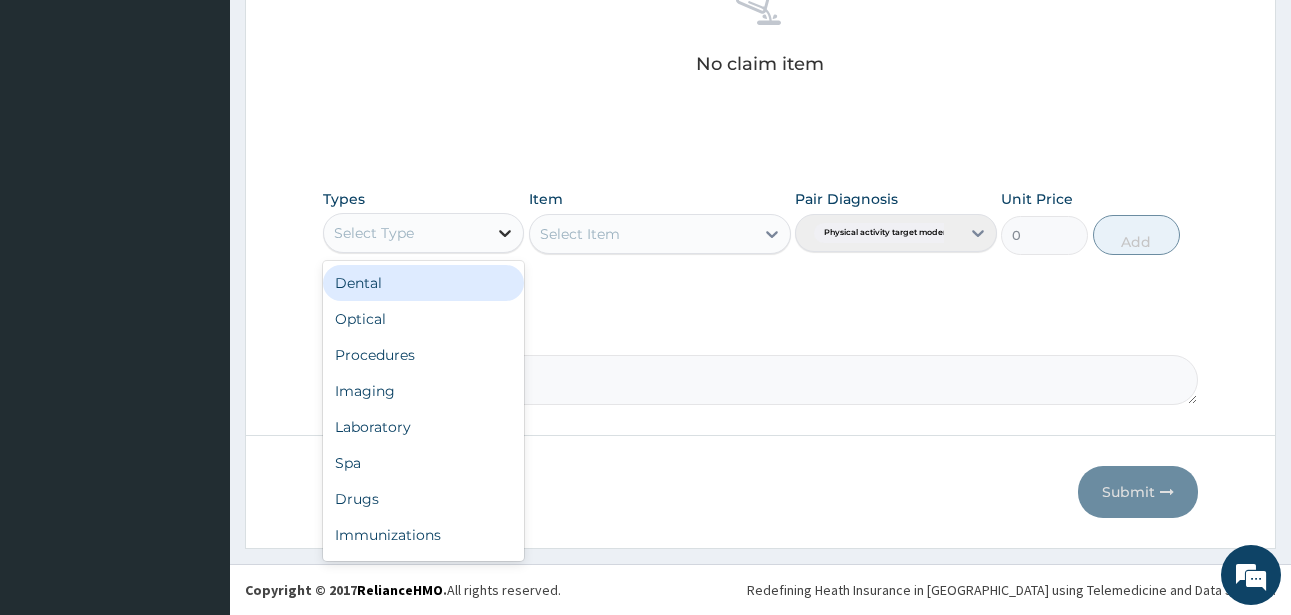 click 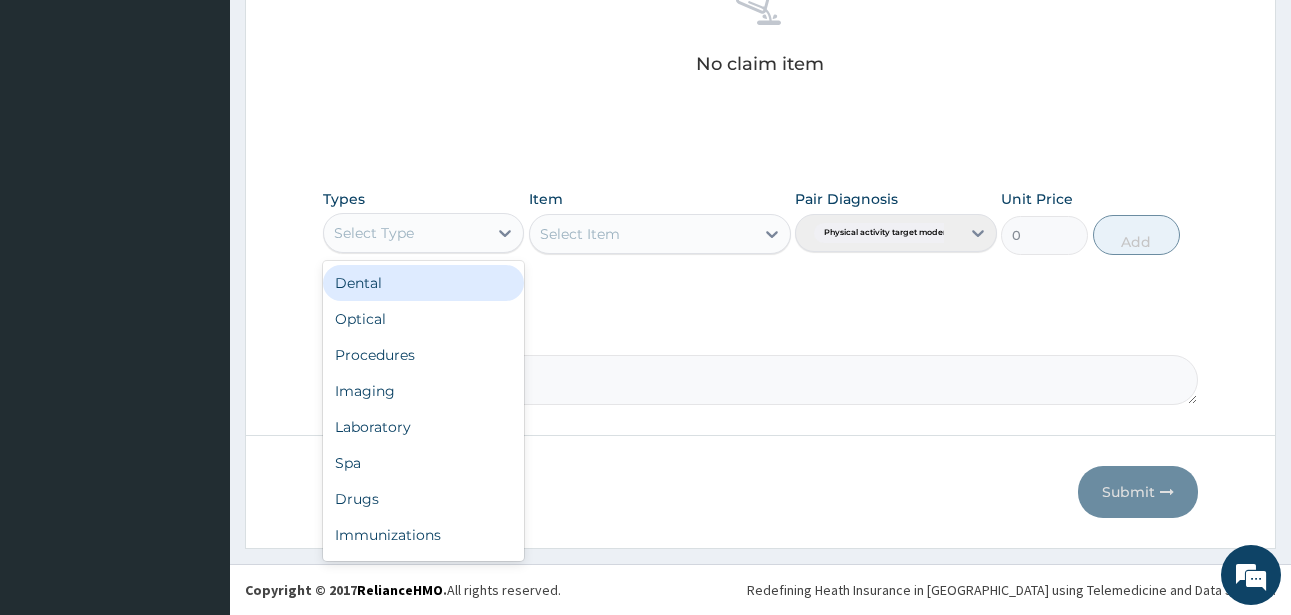 scroll, scrollTop: 68, scrollLeft: 0, axis: vertical 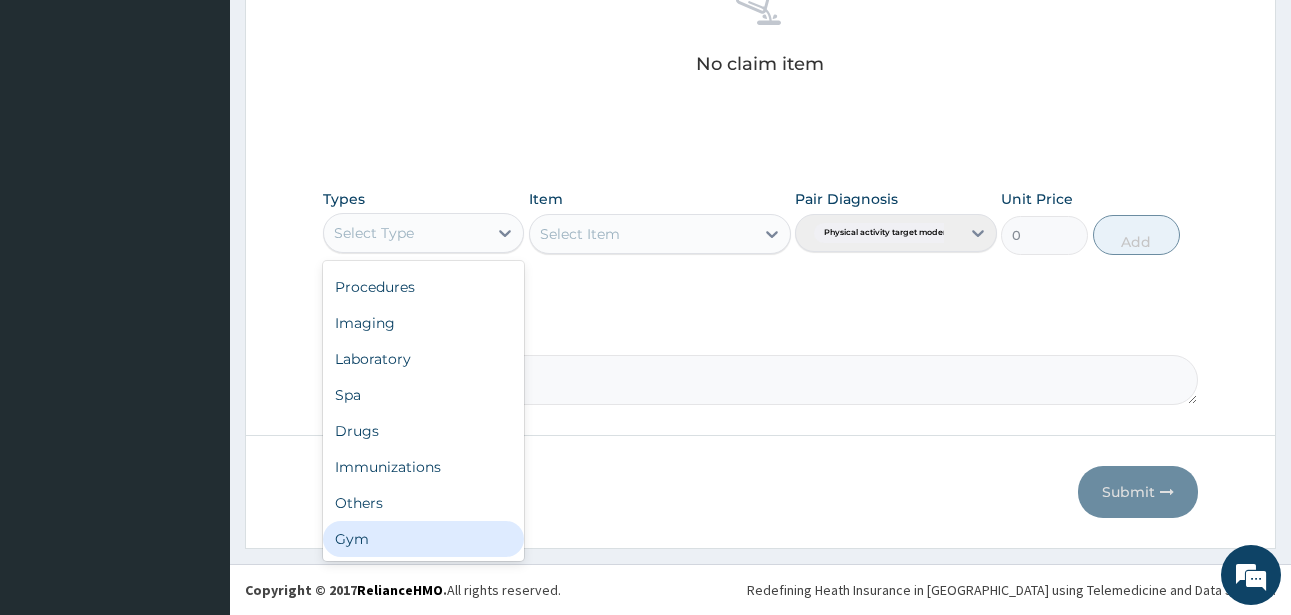 click on "Gym" at bounding box center [423, 539] 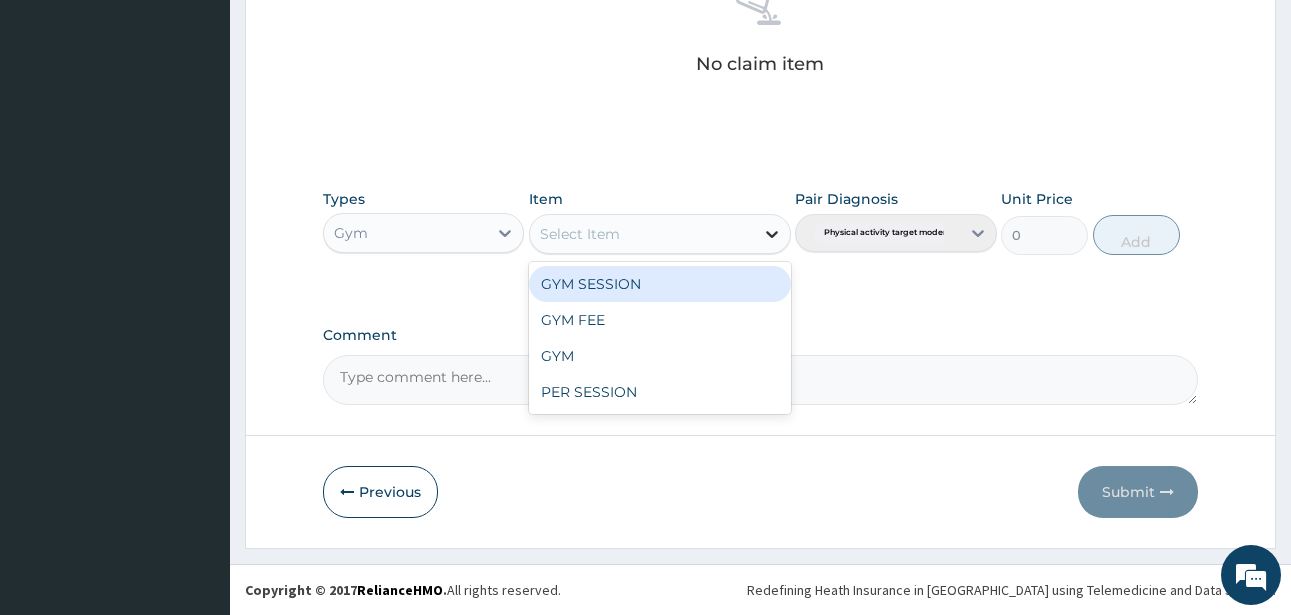 click 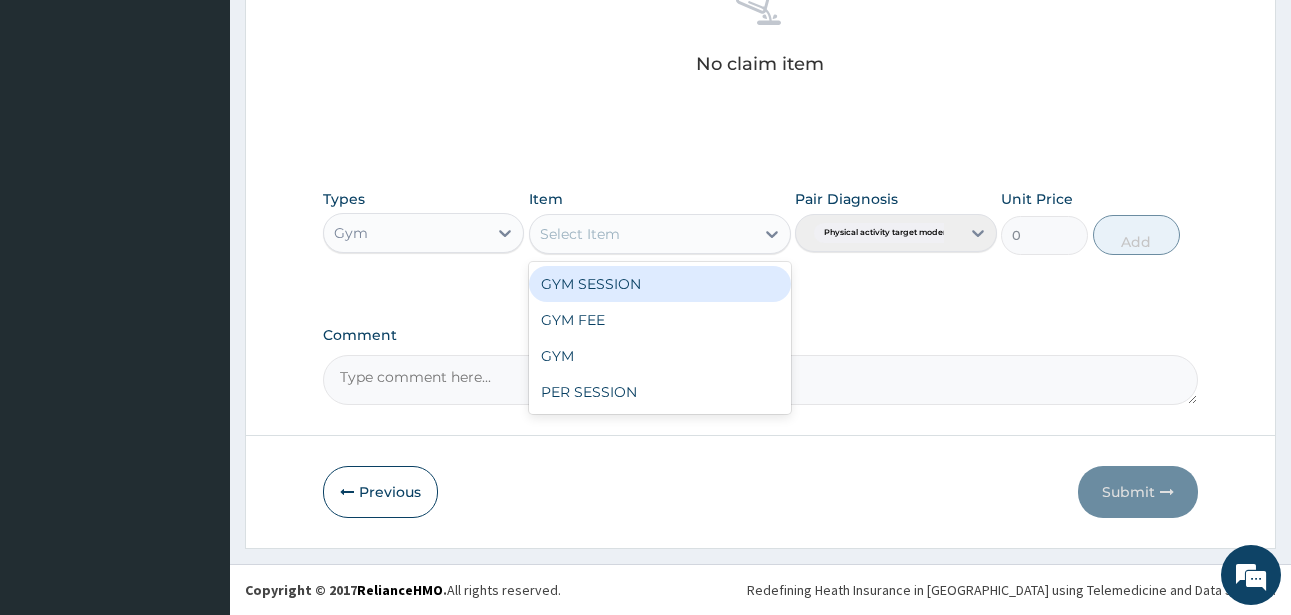 click on "GYM SESSION" at bounding box center (660, 284) 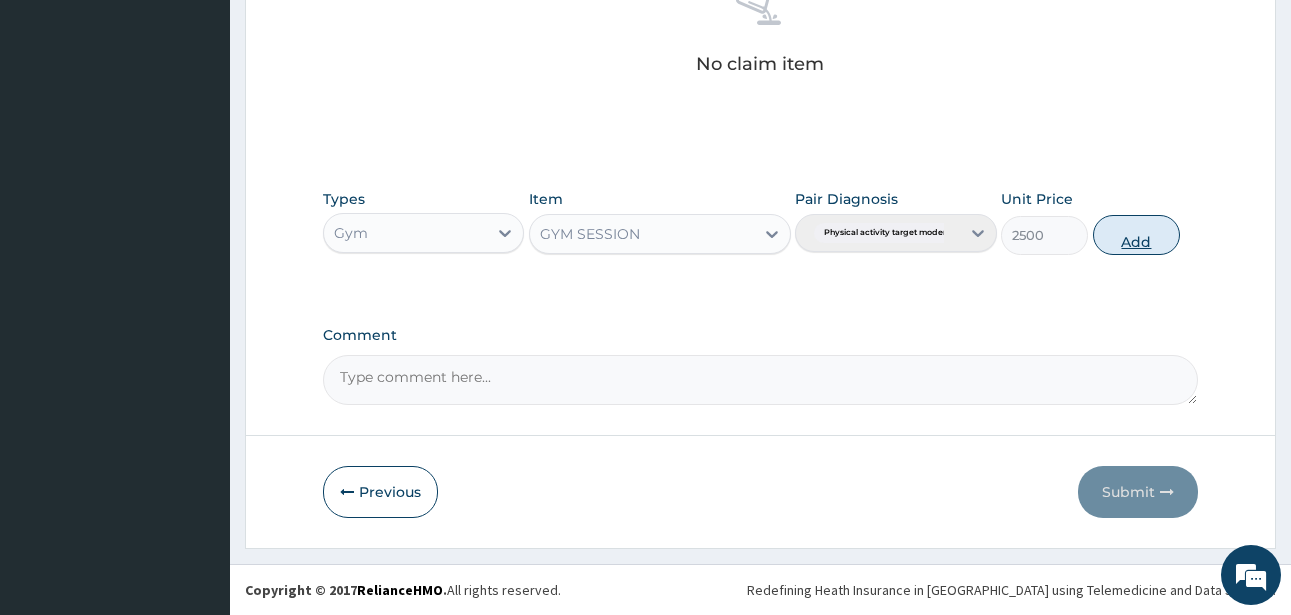 click on "Add" at bounding box center (1136, 235) 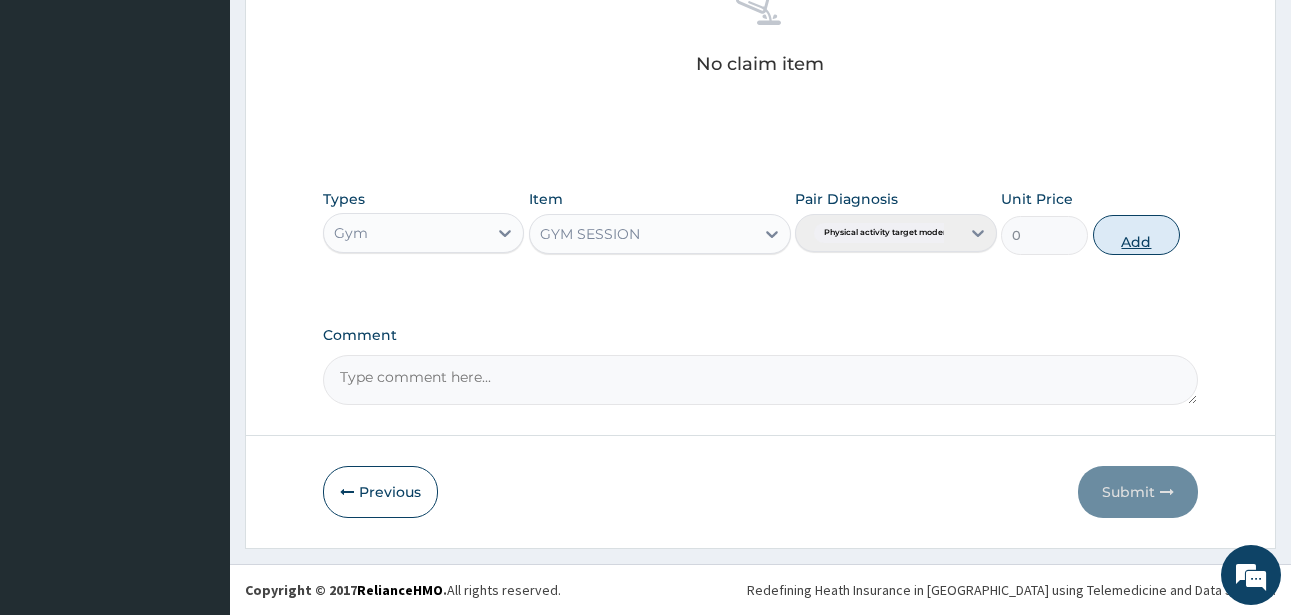 scroll, scrollTop: 747, scrollLeft: 0, axis: vertical 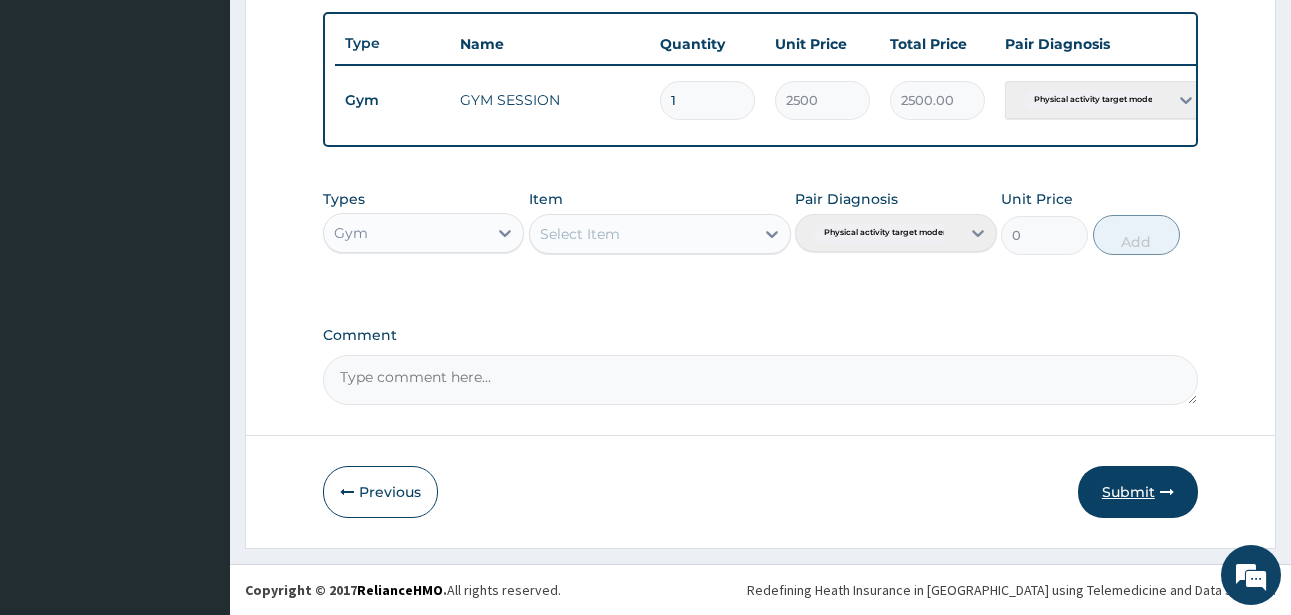 click on "Submit" at bounding box center [1138, 492] 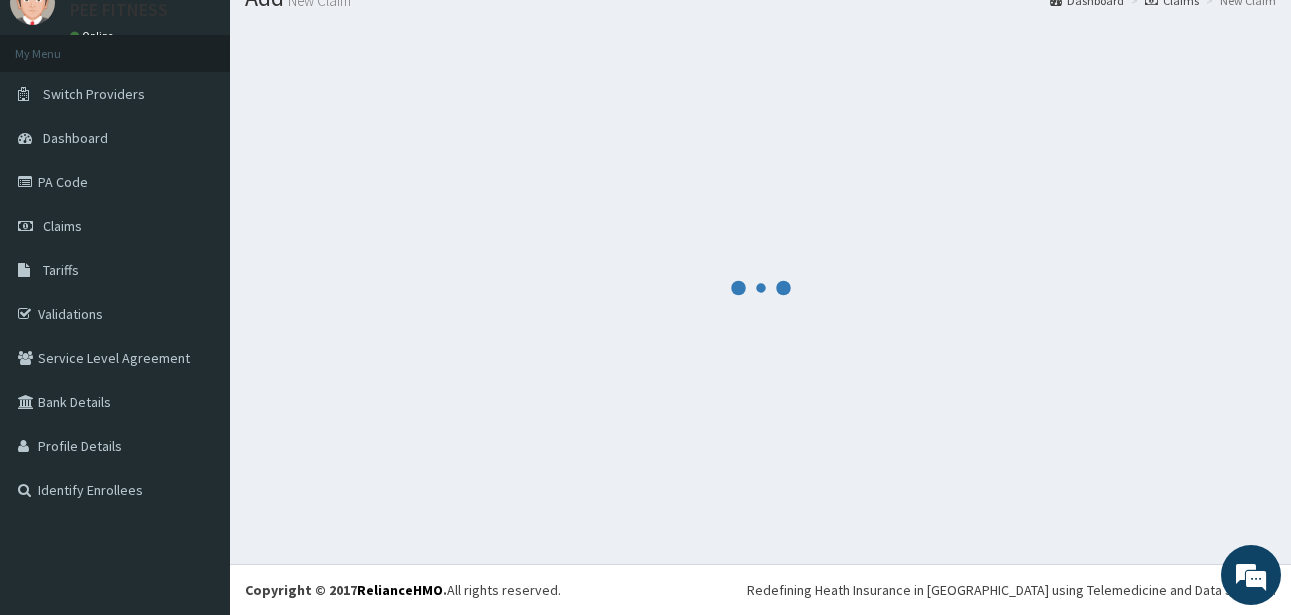 scroll, scrollTop: 747, scrollLeft: 0, axis: vertical 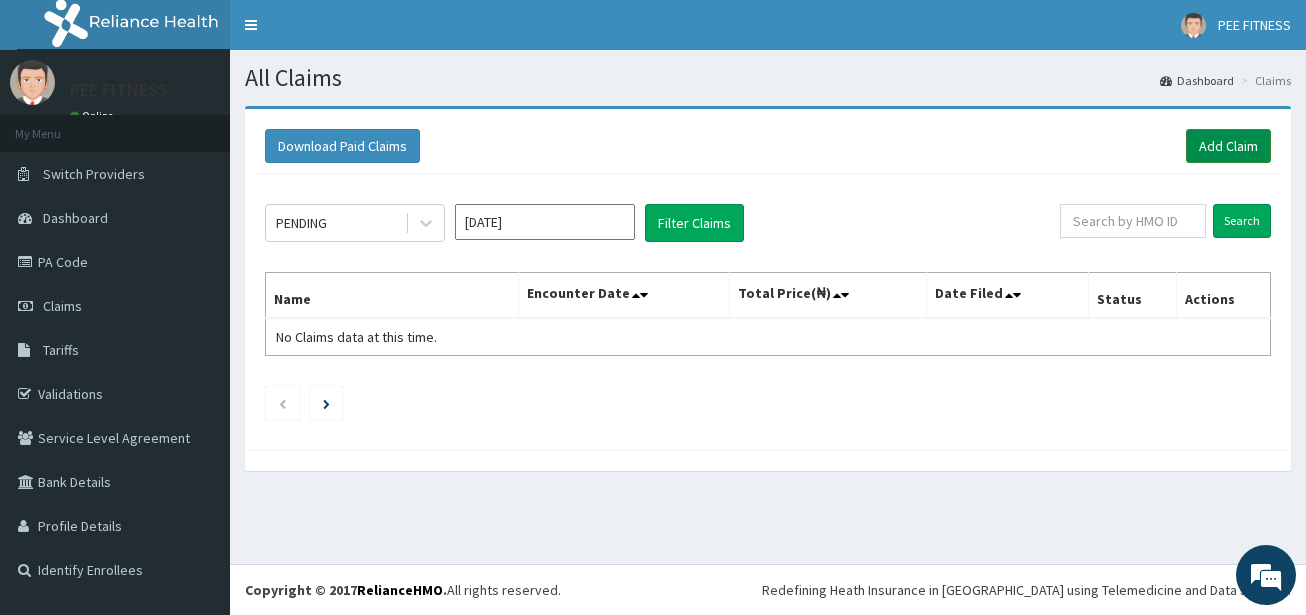 click on "Add Claim" at bounding box center [1228, 146] 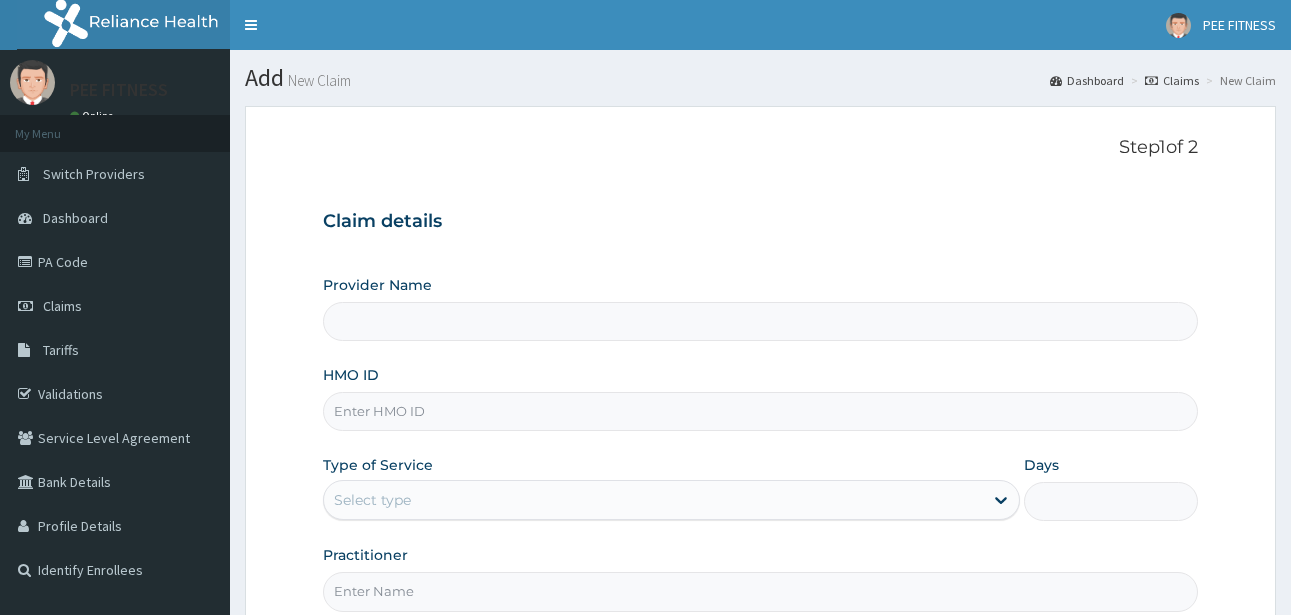 scroll, scrollTop: 0, scrollLeft: 0, axis: both 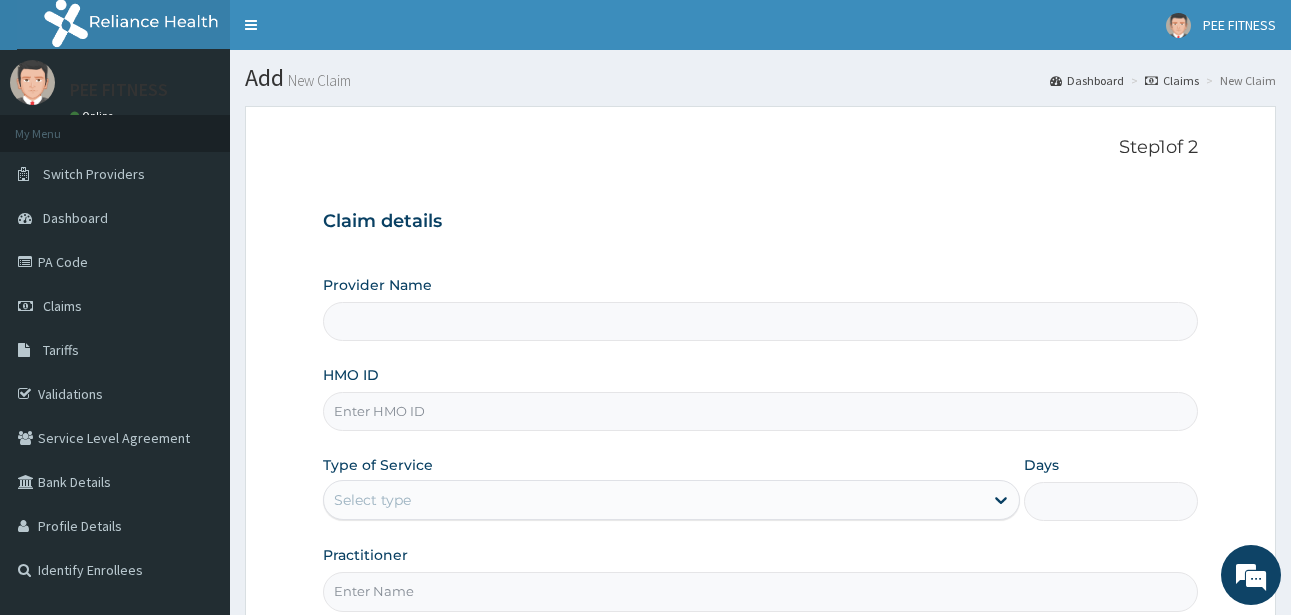 type on "PEE FITNESS" 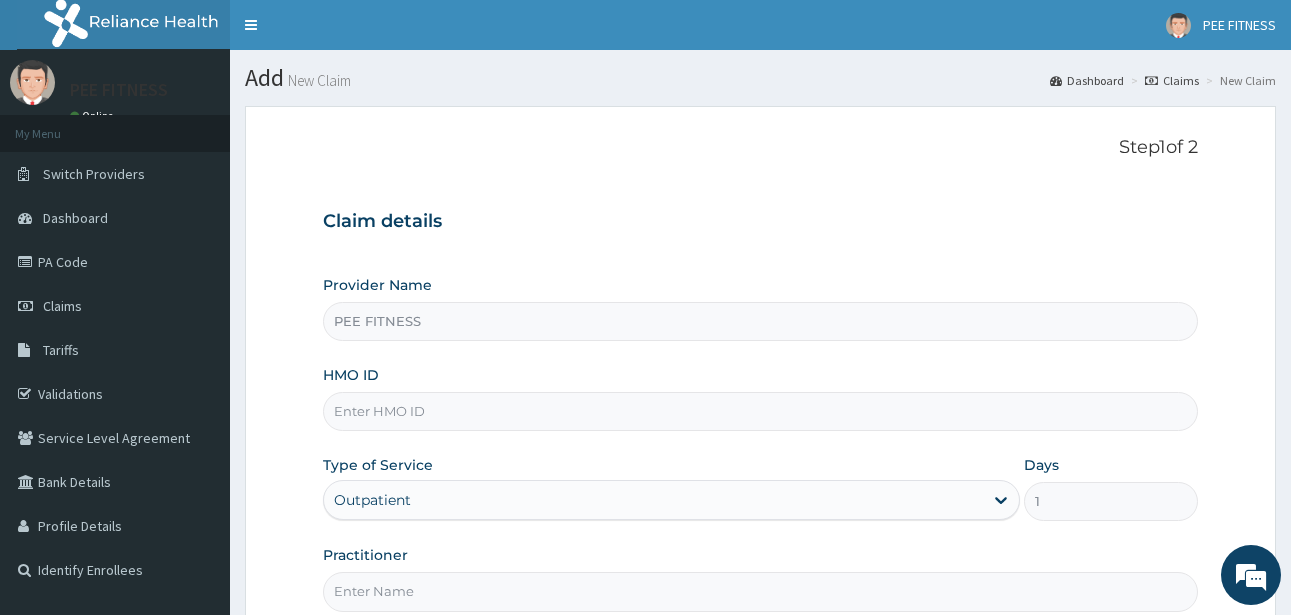 click on "HMO ID" at bounding box center (760, 411) 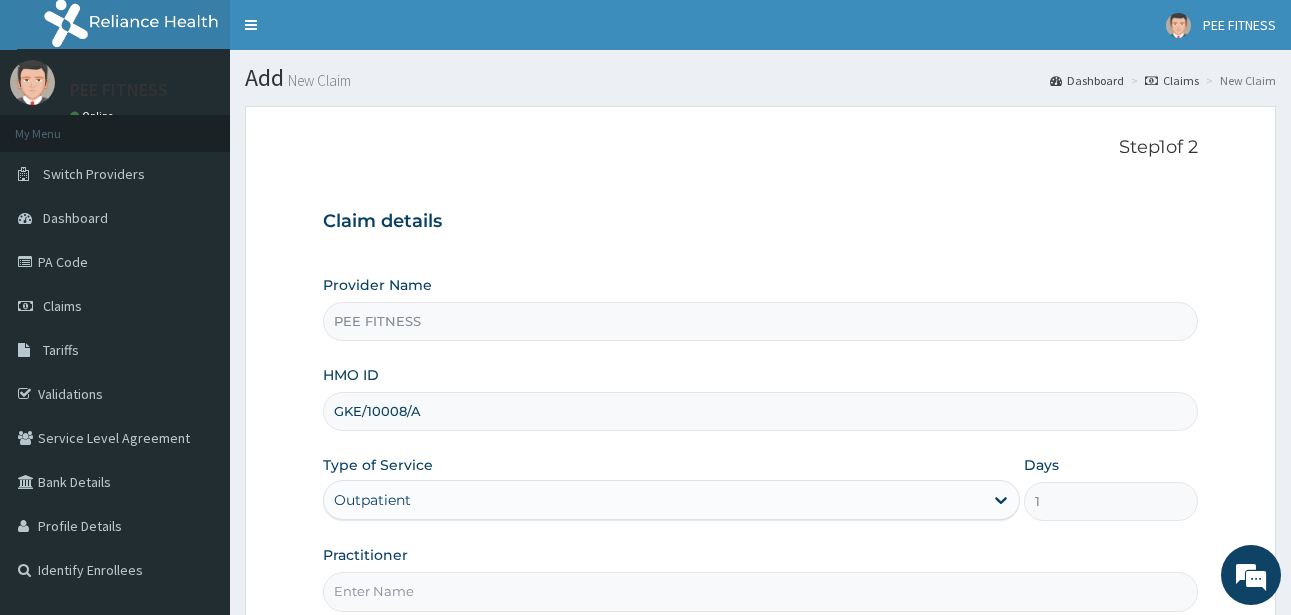 type on "GKE/10008/A" 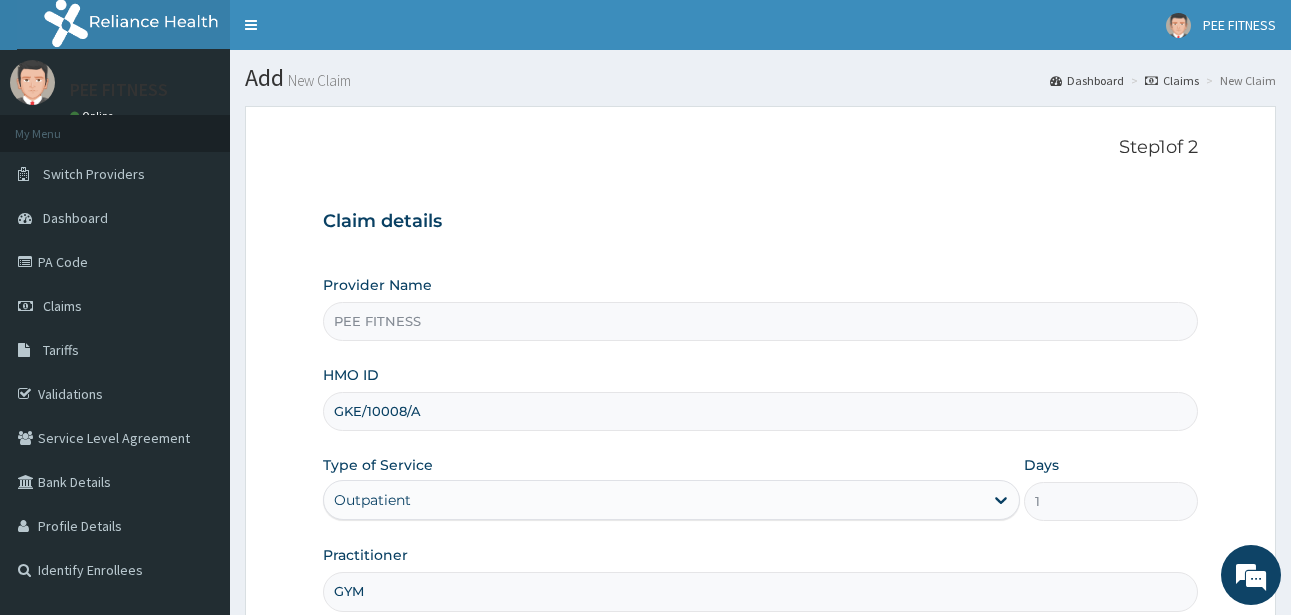 scroll, scrollTop: 207, scrollLeft: 0, axis: vertical 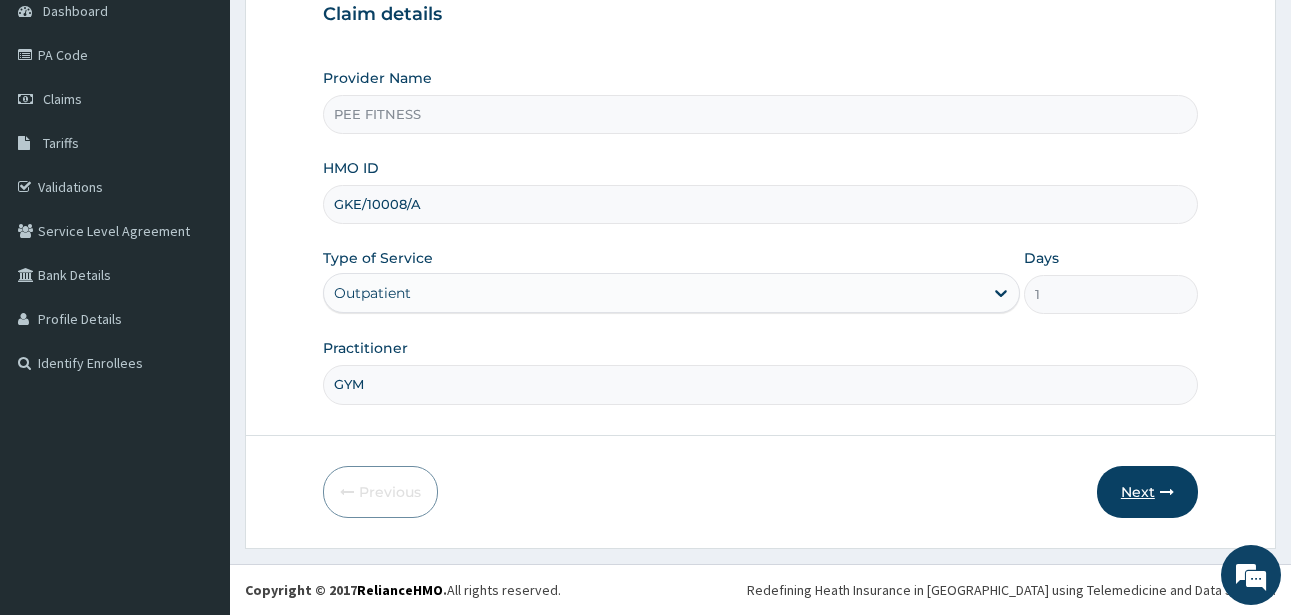 type on "GYM" 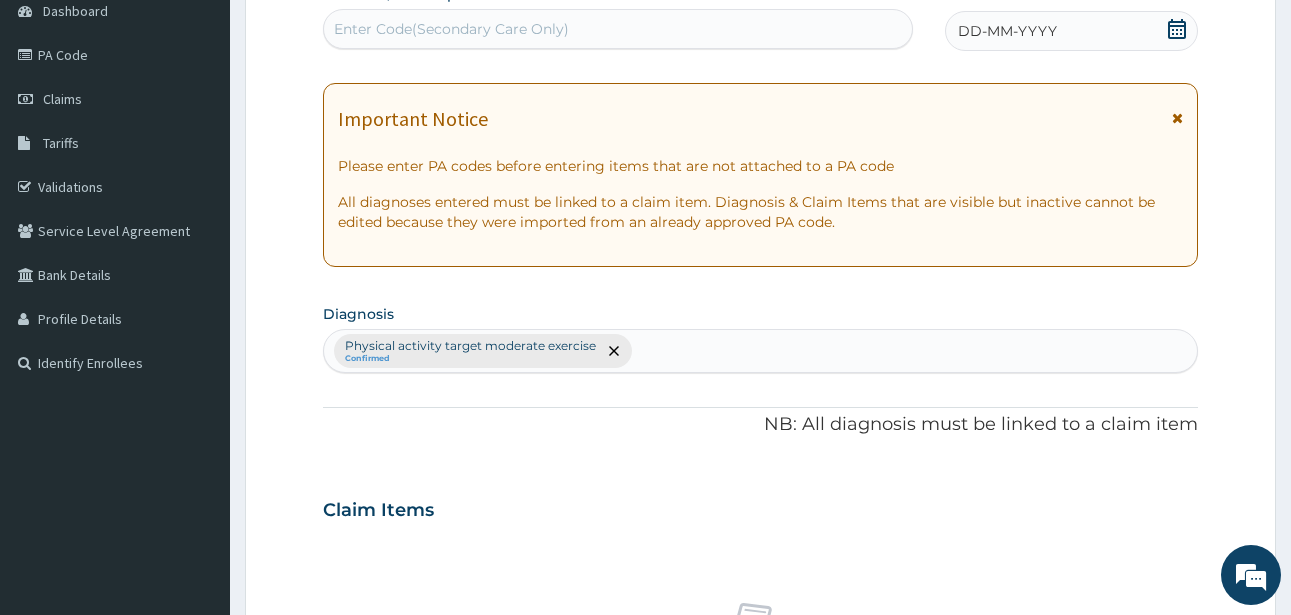 click 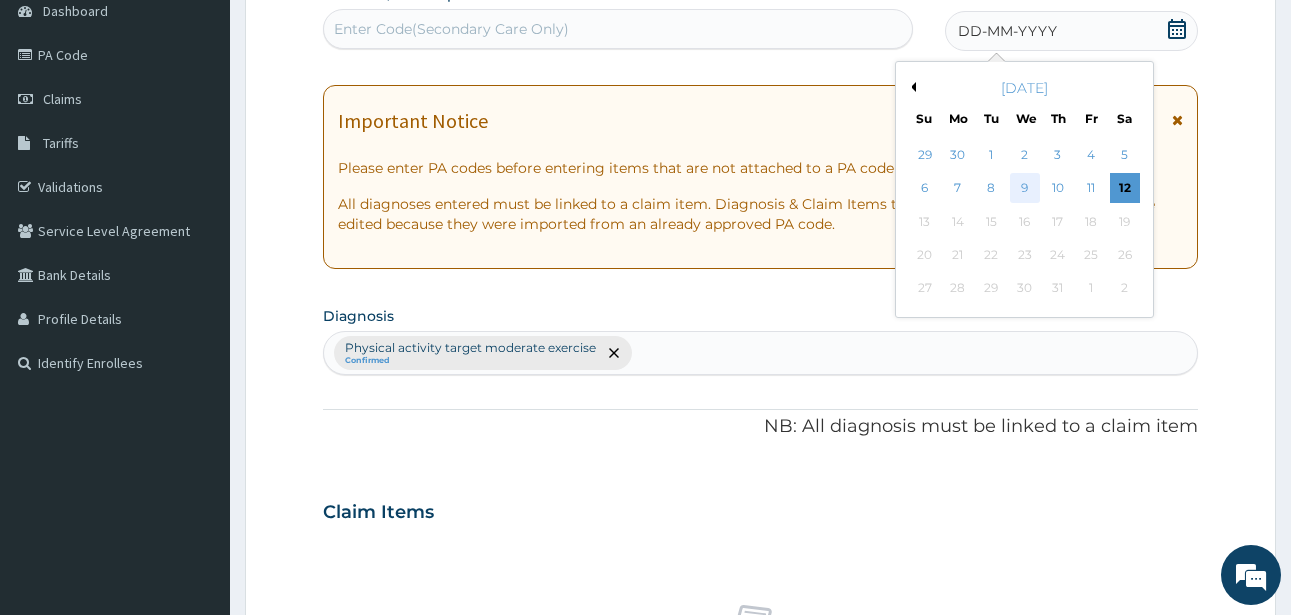 click on "9" at bounding box center [1025, 189] 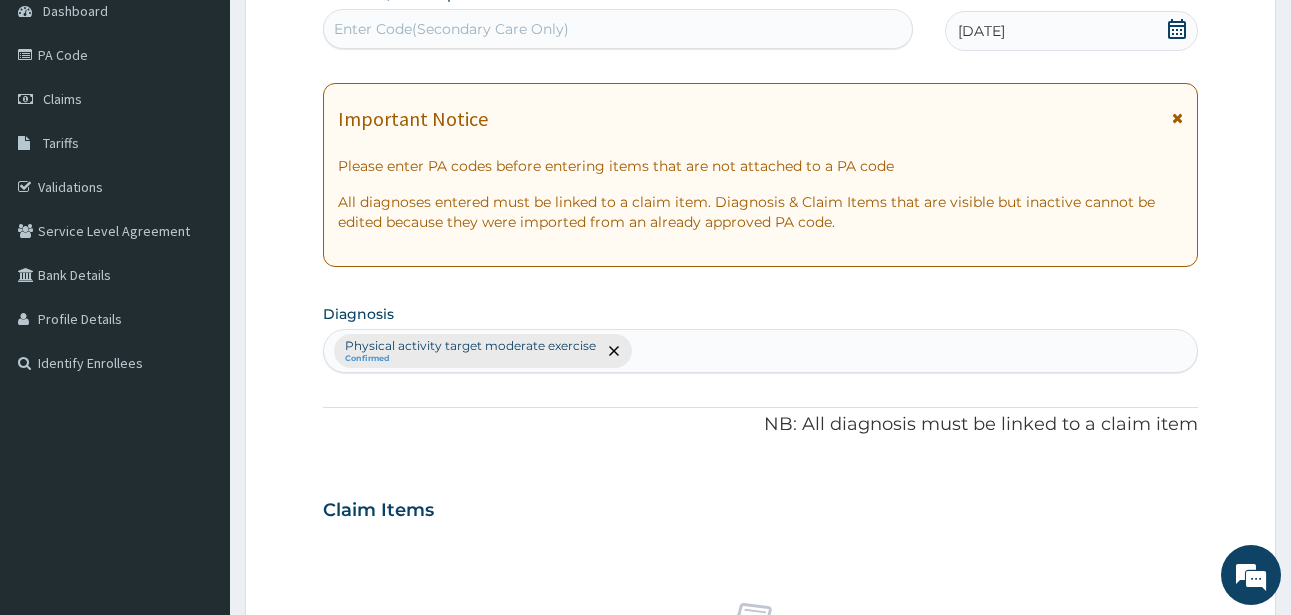 click on "Enter Code(Secondary Care Only)" at bounding box center [451, 29] 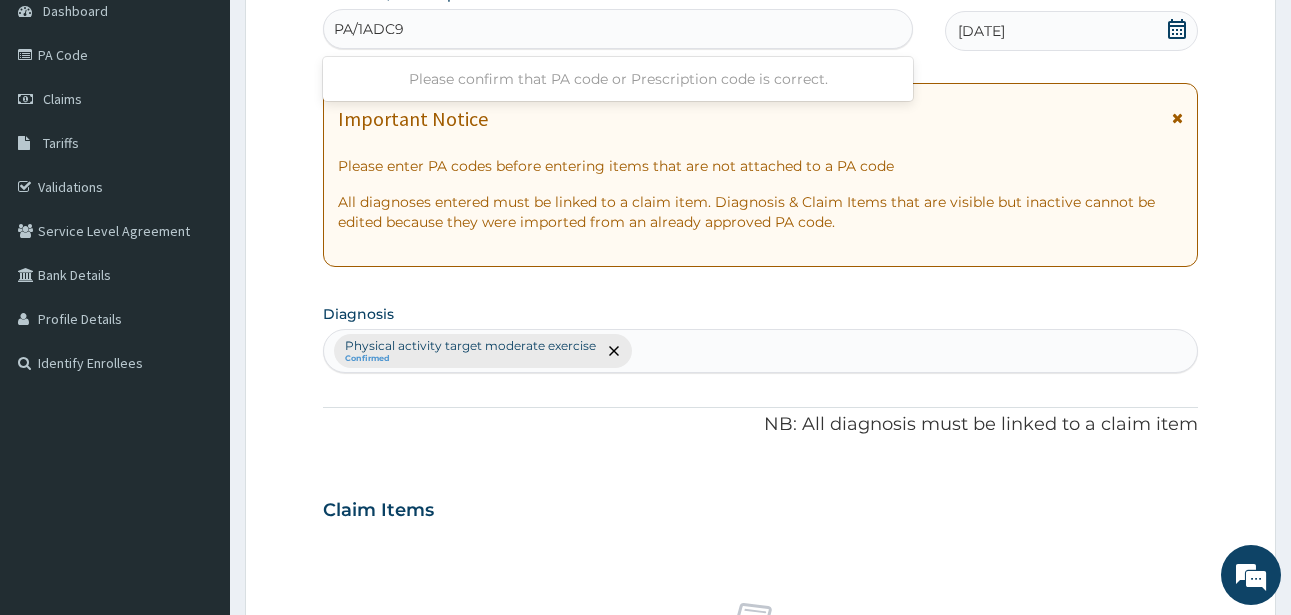 type on "PA/1ADC9F" 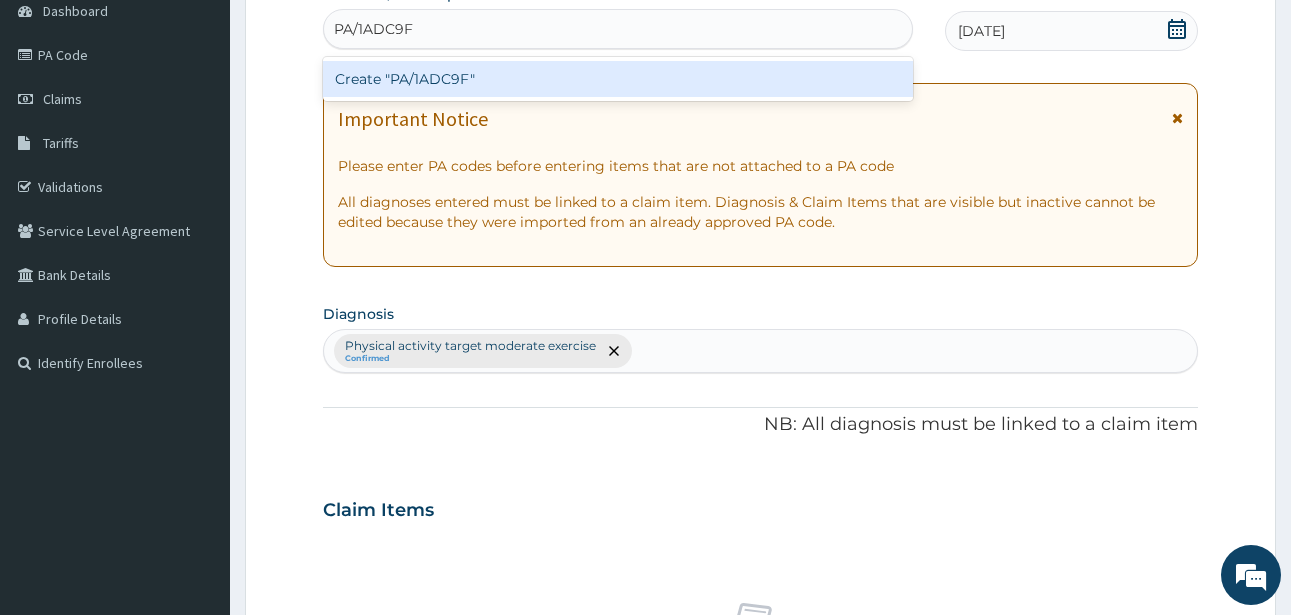 type 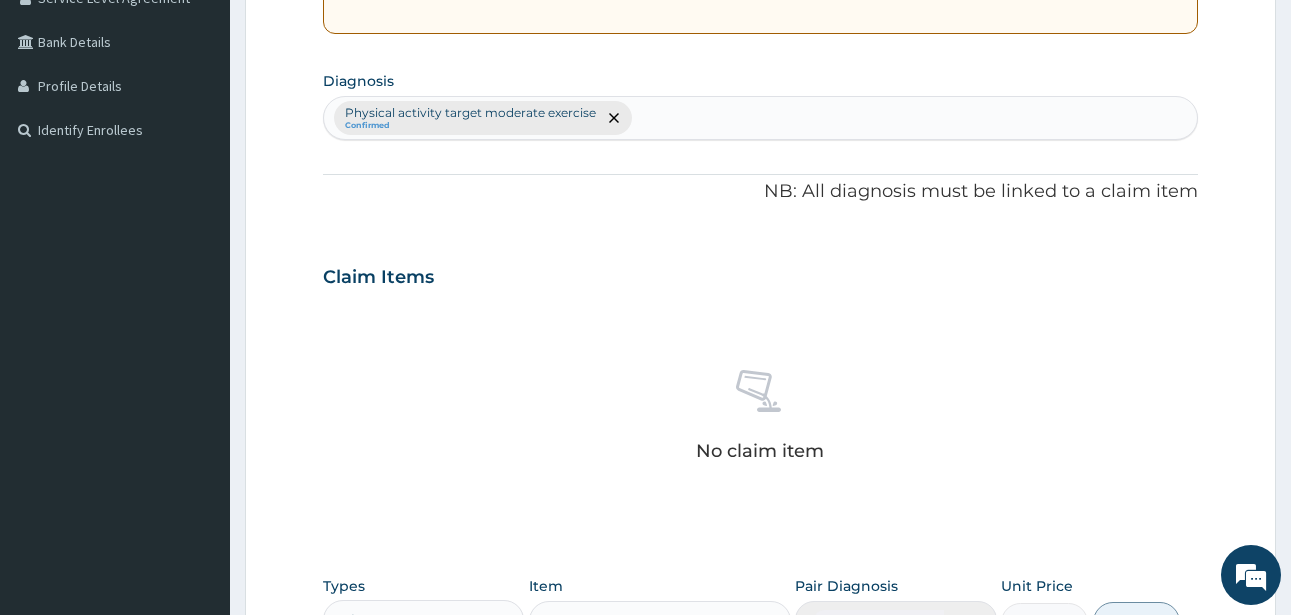 scroll, scrollTop: 827, scrollLeft: 0, axis: vertical 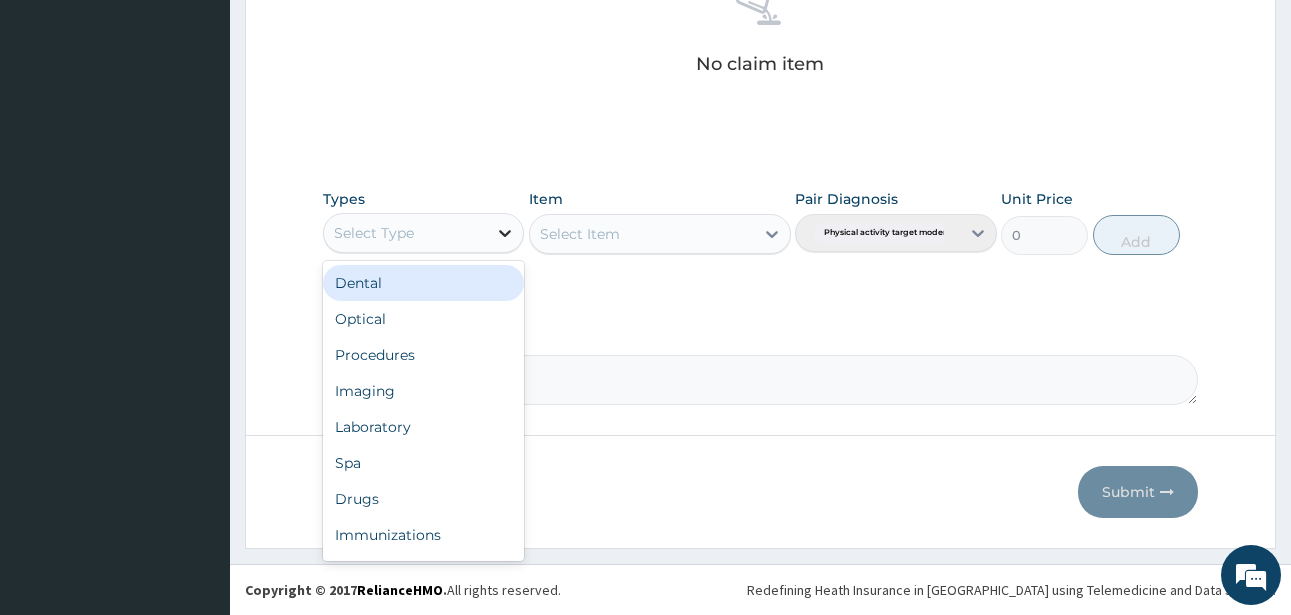 click 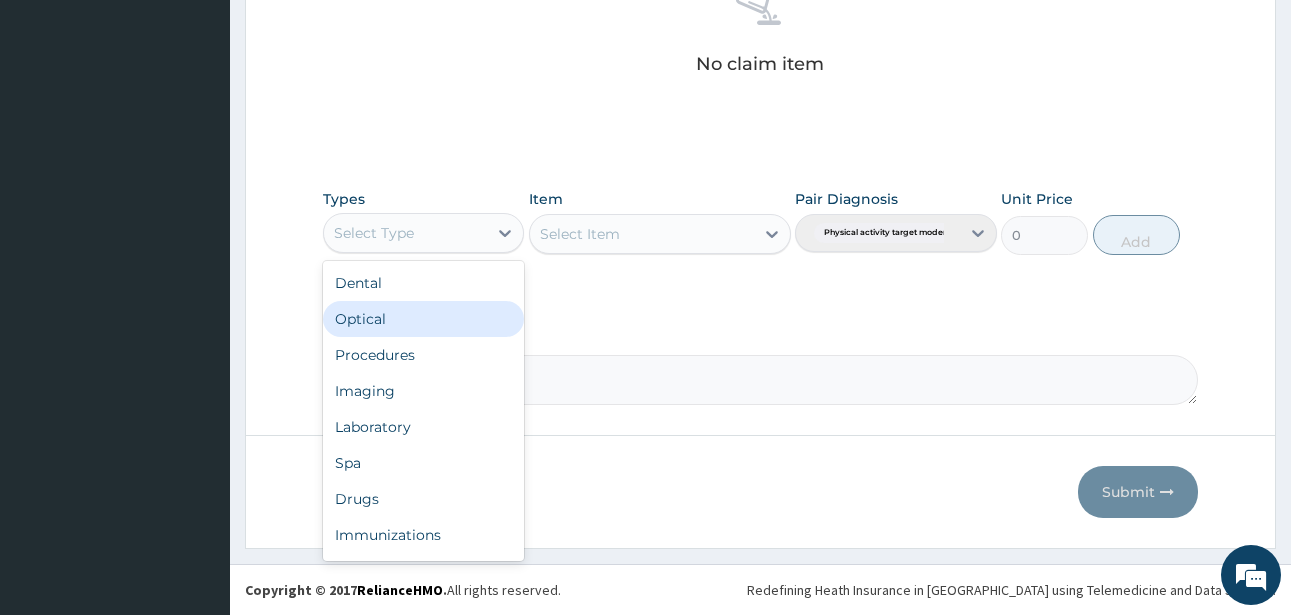 scroll, scrollTop: 68, scrollLeft: 0, axis: vertical 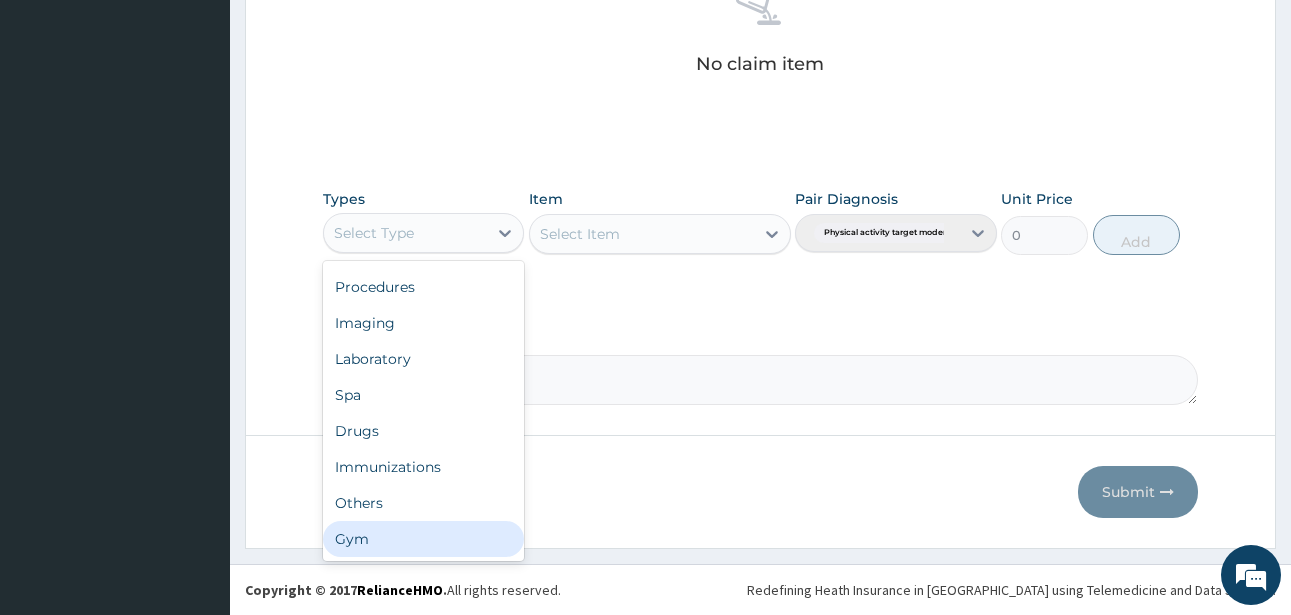 click on "Gym" at bounding box center (423, 539) 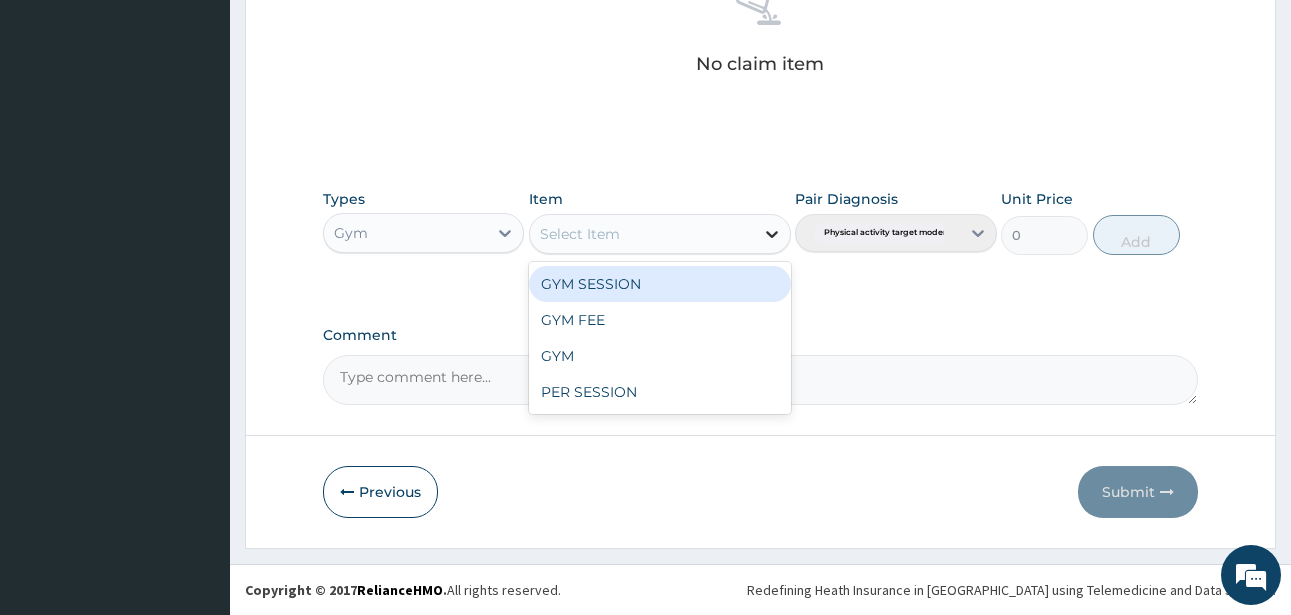 click 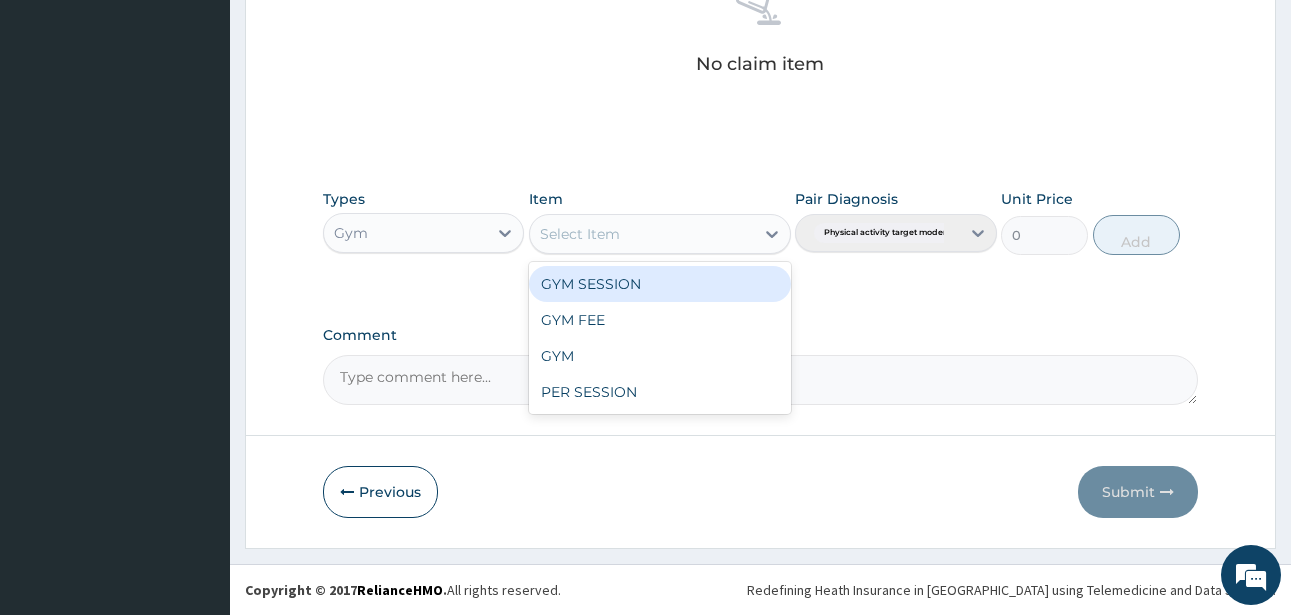 click on "GYM SESSION" at bounding box center (660, 284) 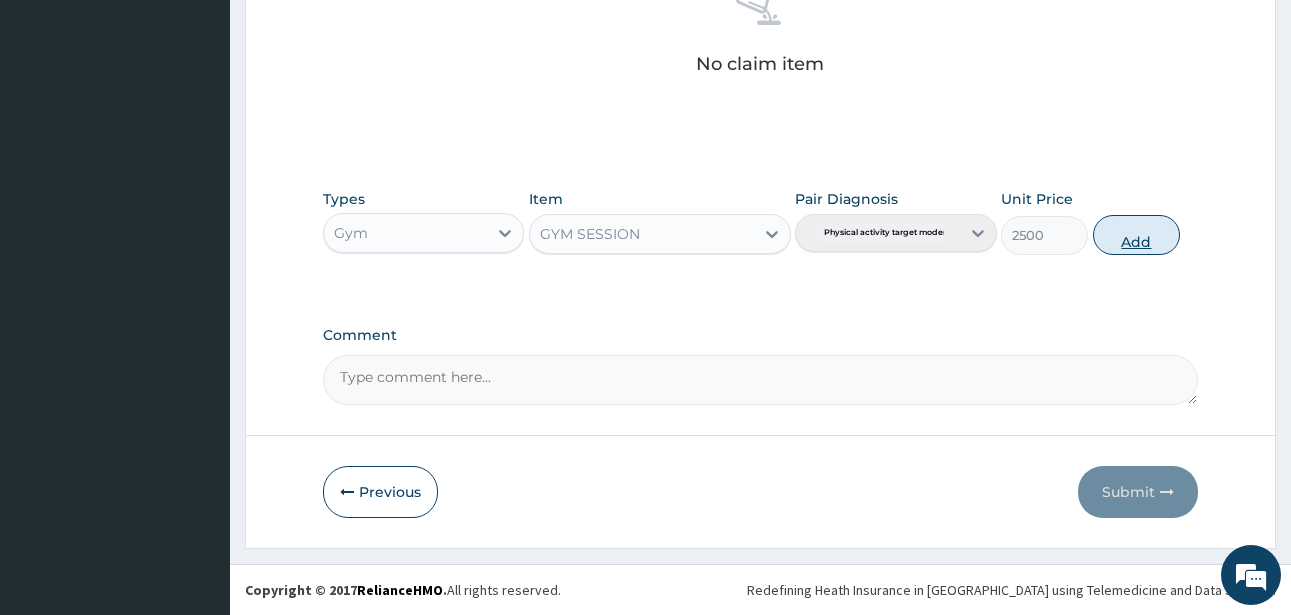 click on "Add" at bounding box center [1136, 235] 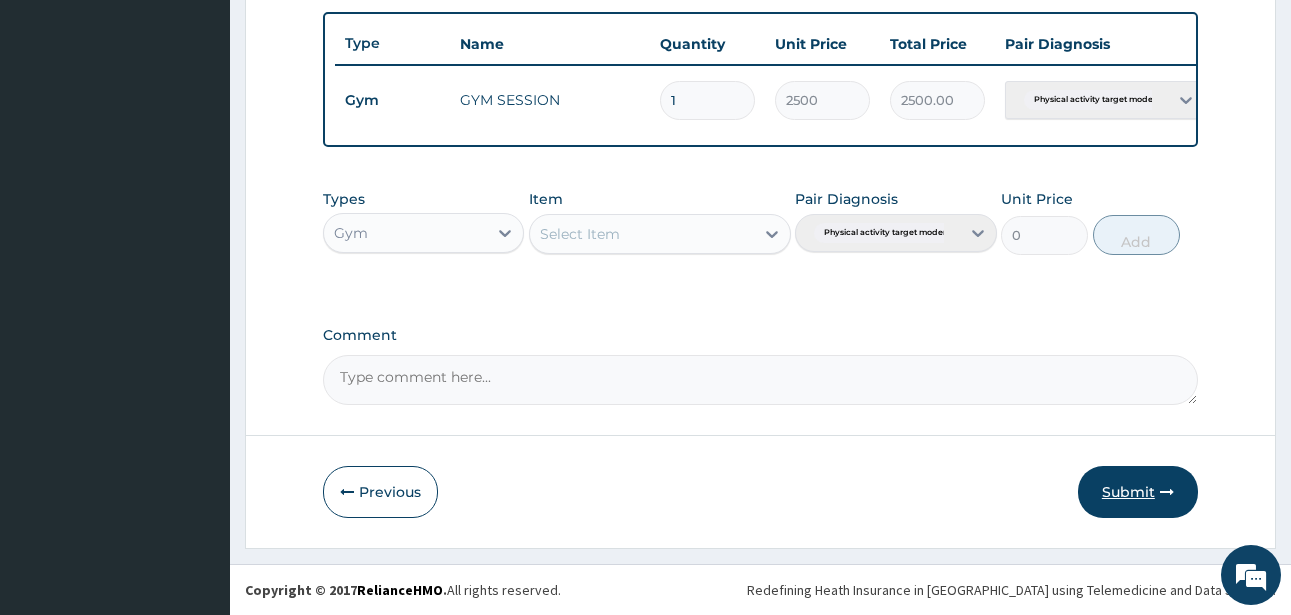 click on "Submit" at bounding box center (1138, 492) 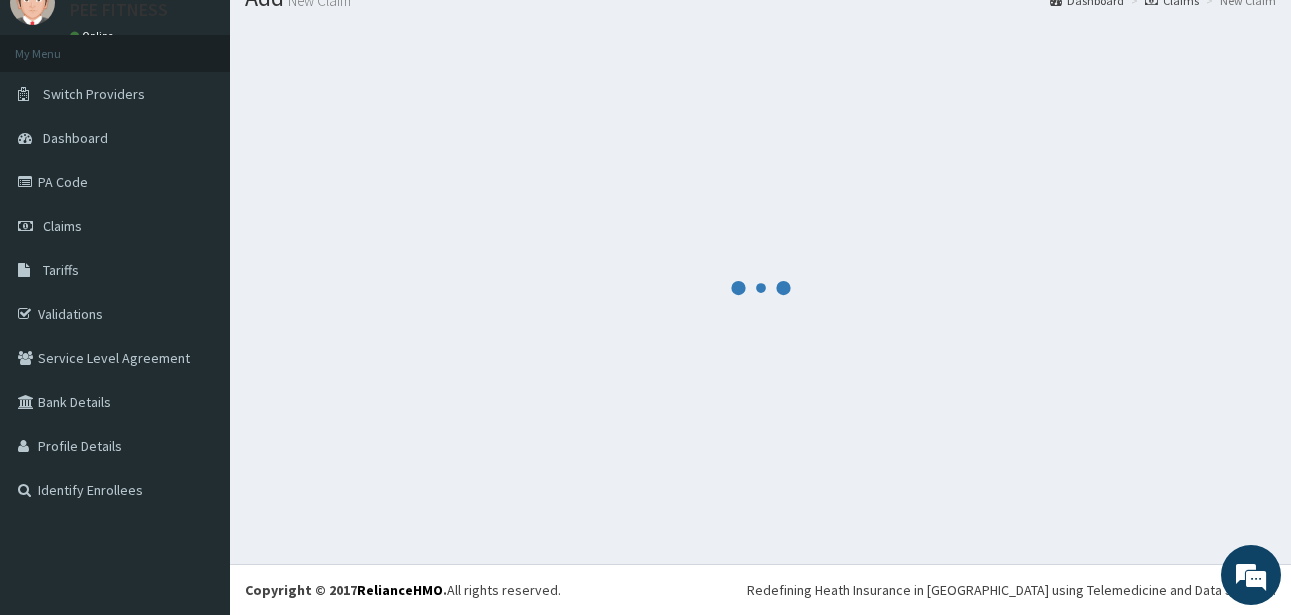 scroll, scrollTop: 747, scrollLeft: 0, axis: vertical 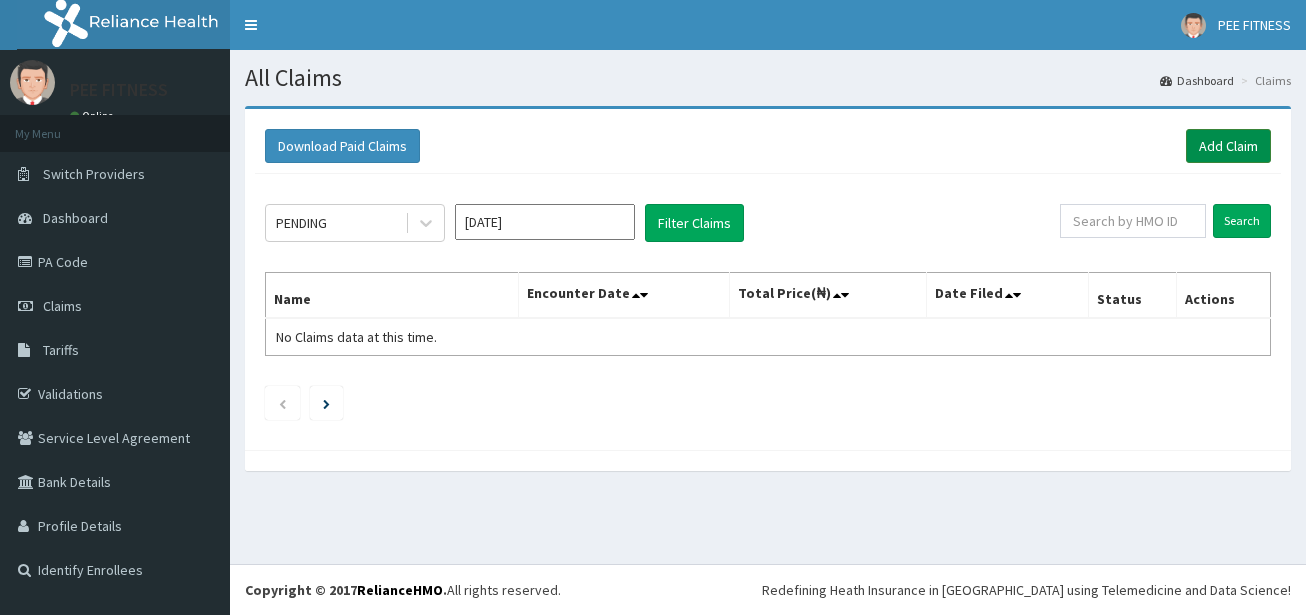 click on "Add Claim" at bounding box center [1228, 146] 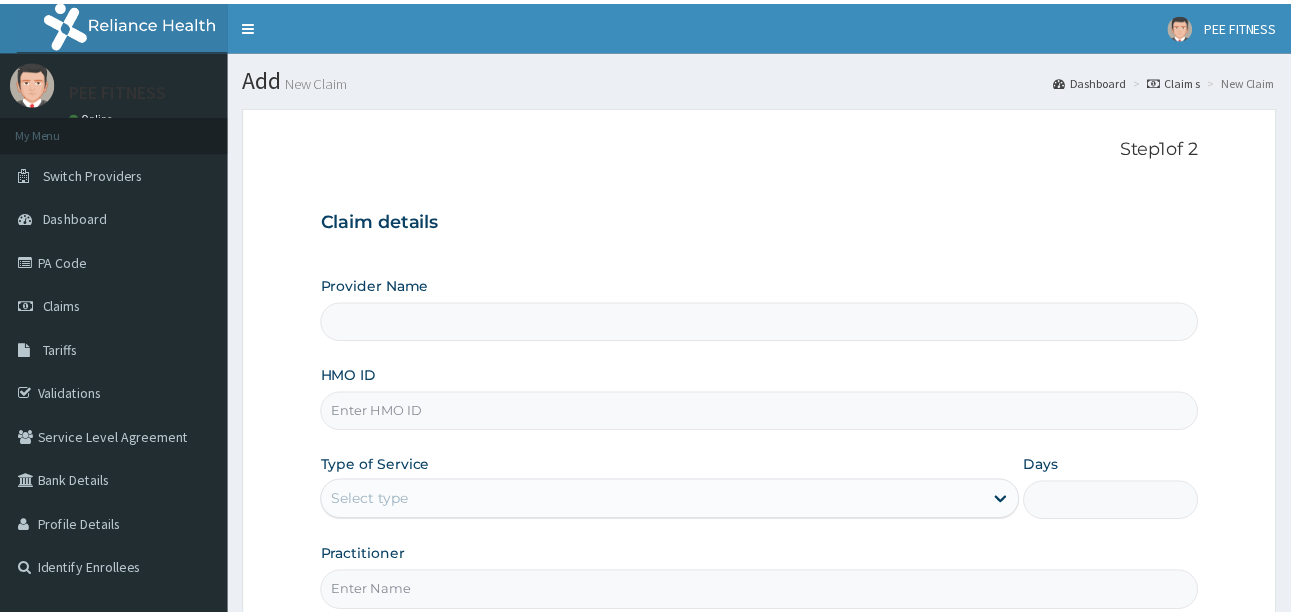 scroll, scrollTop: 0, scrollLeft: 0, axis: both 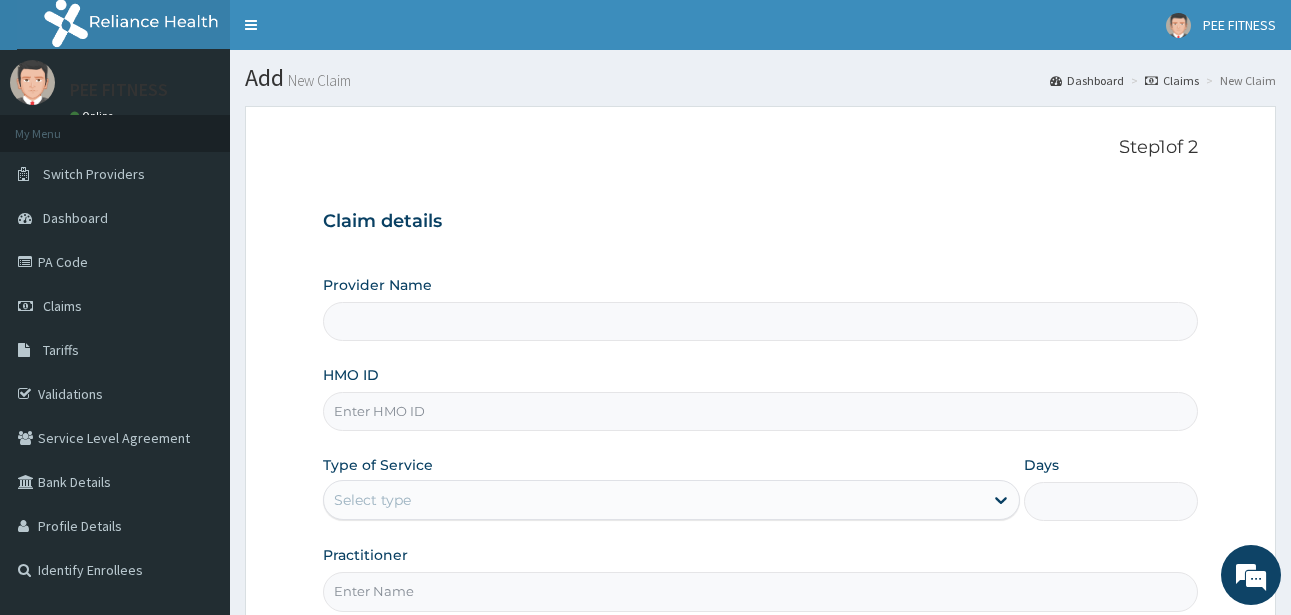 type on "PEE FITNESS" 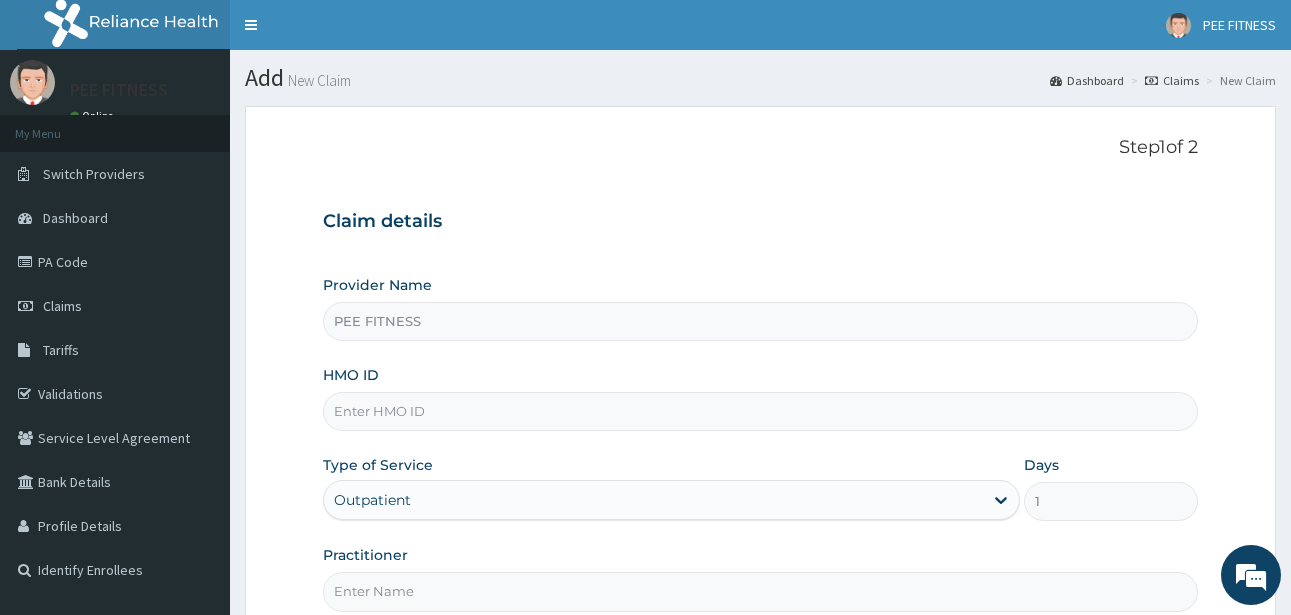 click on "HMO ID" at bounding box center [760, 411] 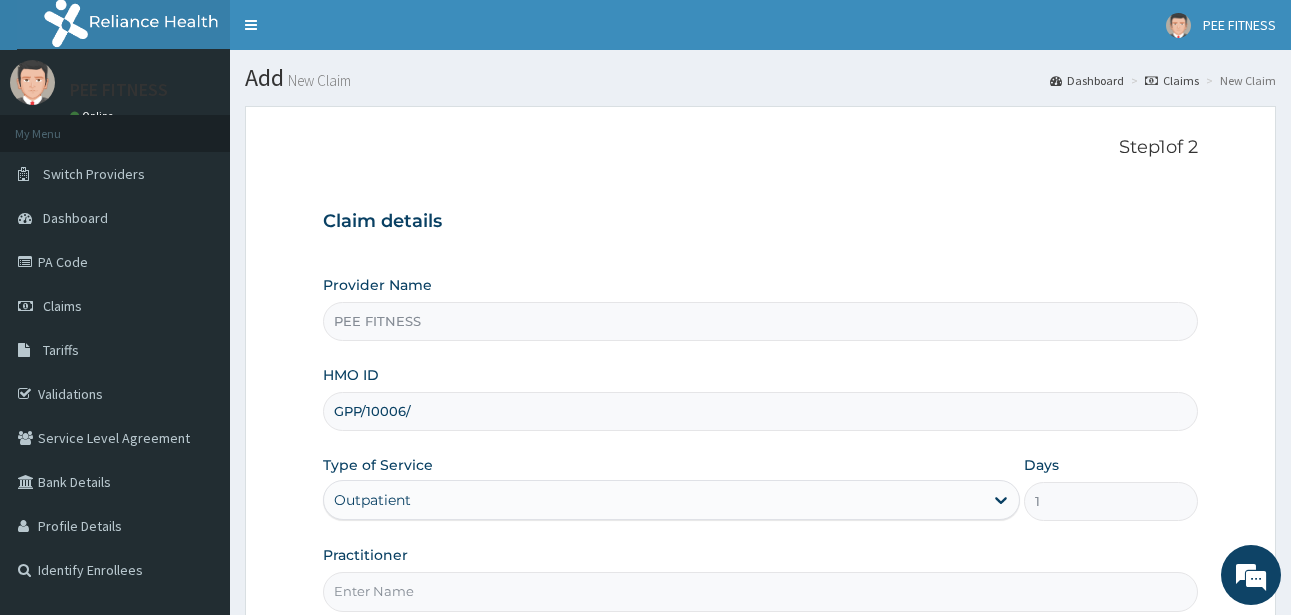 scroll, scrollTop: 0, scrollLeft: 0, axis: both 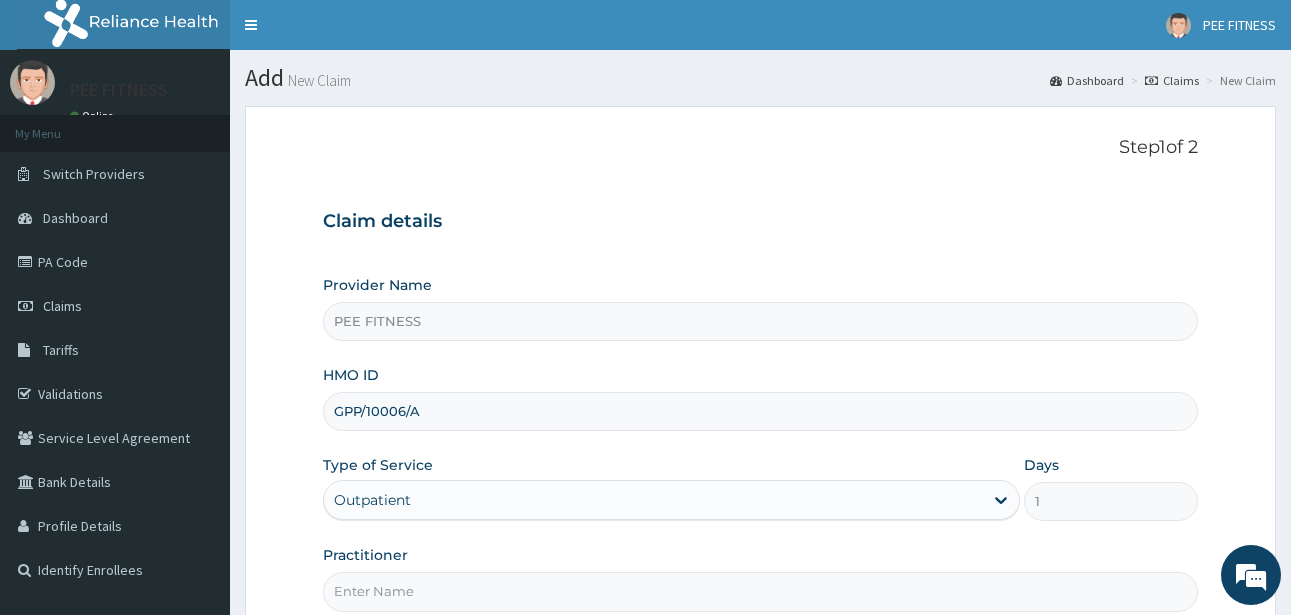 type on "GPP/10006/A" 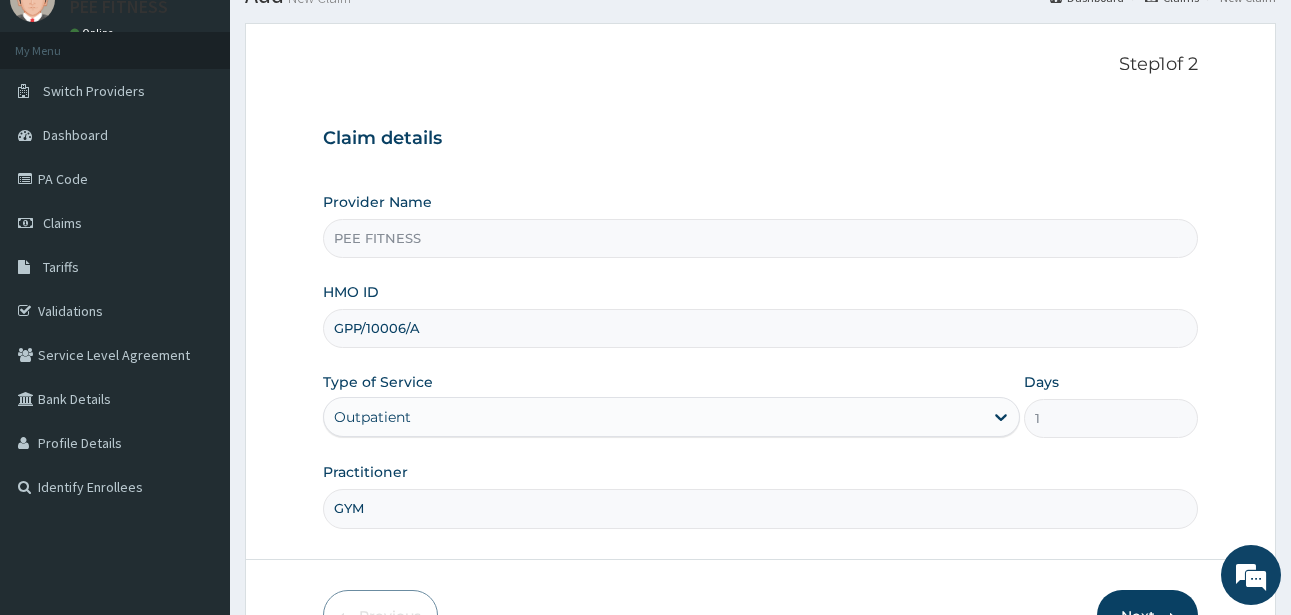 scroll, scrollTop: 207, scrollLeft: 0, axis: vertical 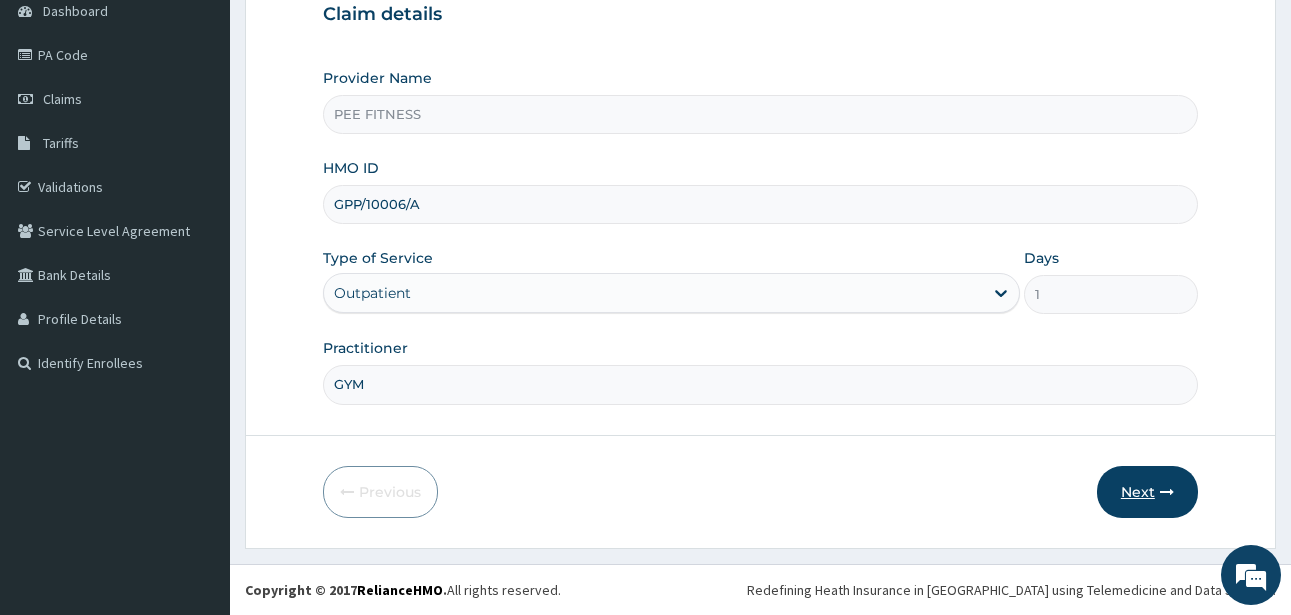 type on "GYM" 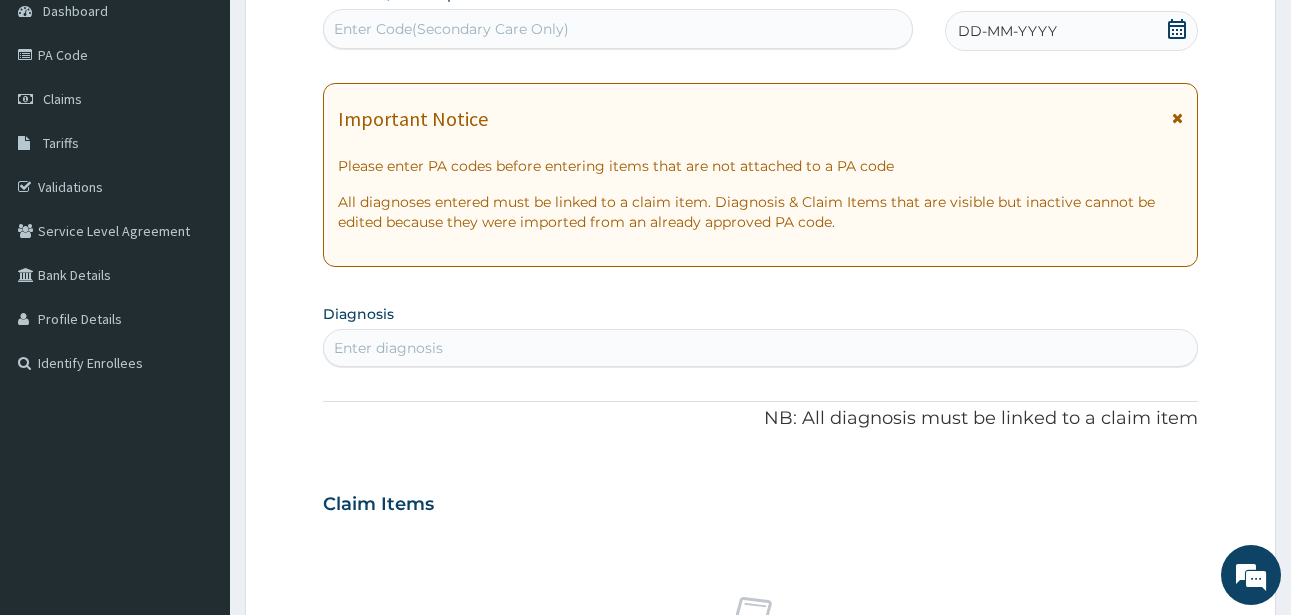 click on "Enter Code(Secondary Care Only)" at bounding box center [451, 29] 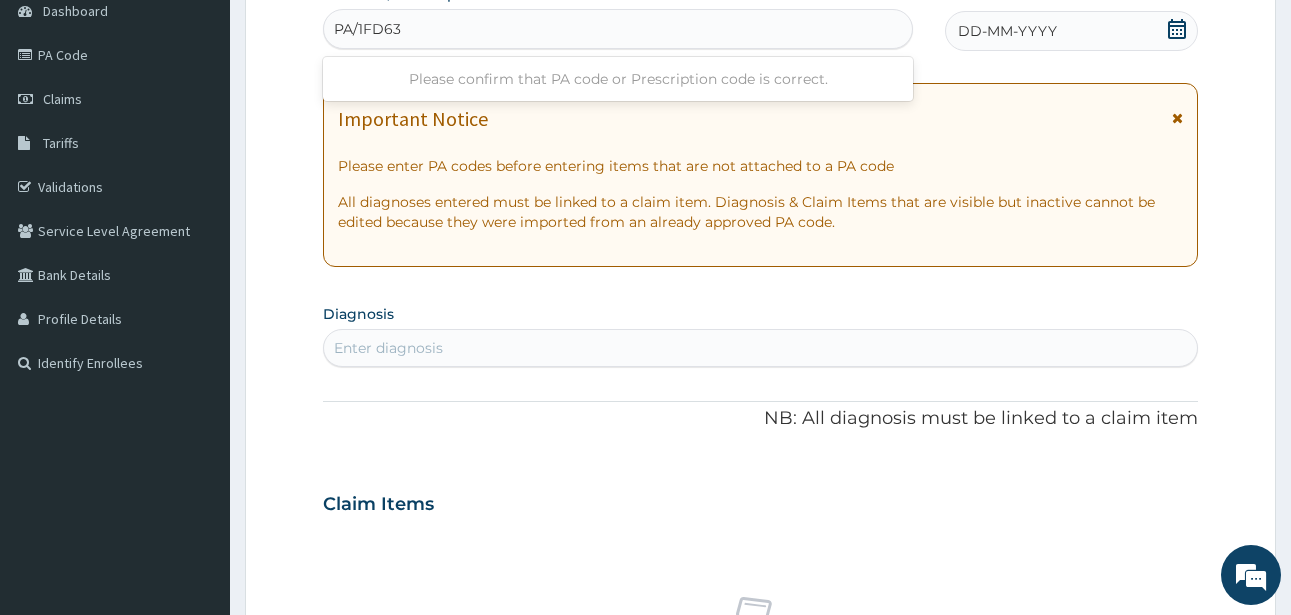 type on "PA/1FD631" 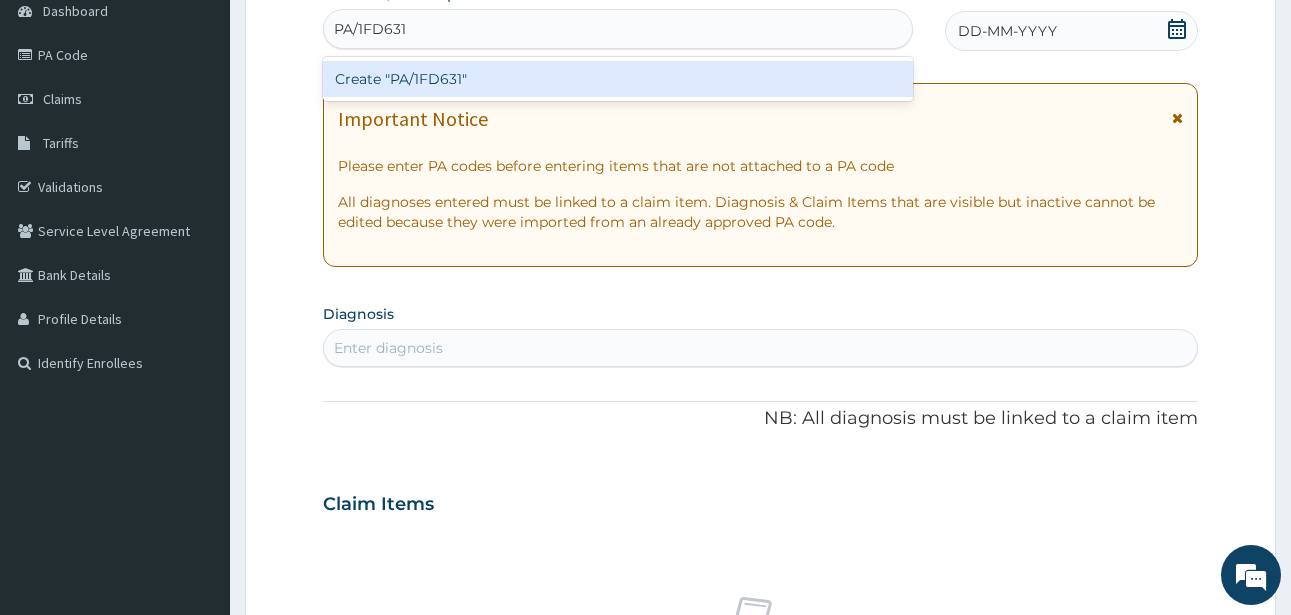 type 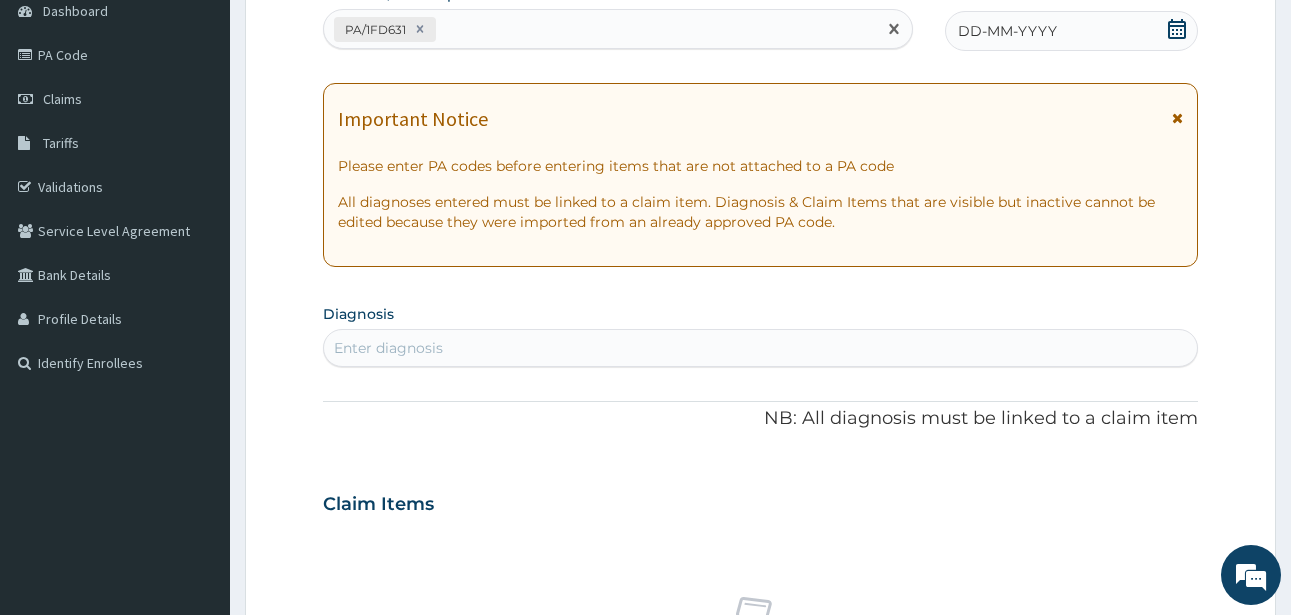 click 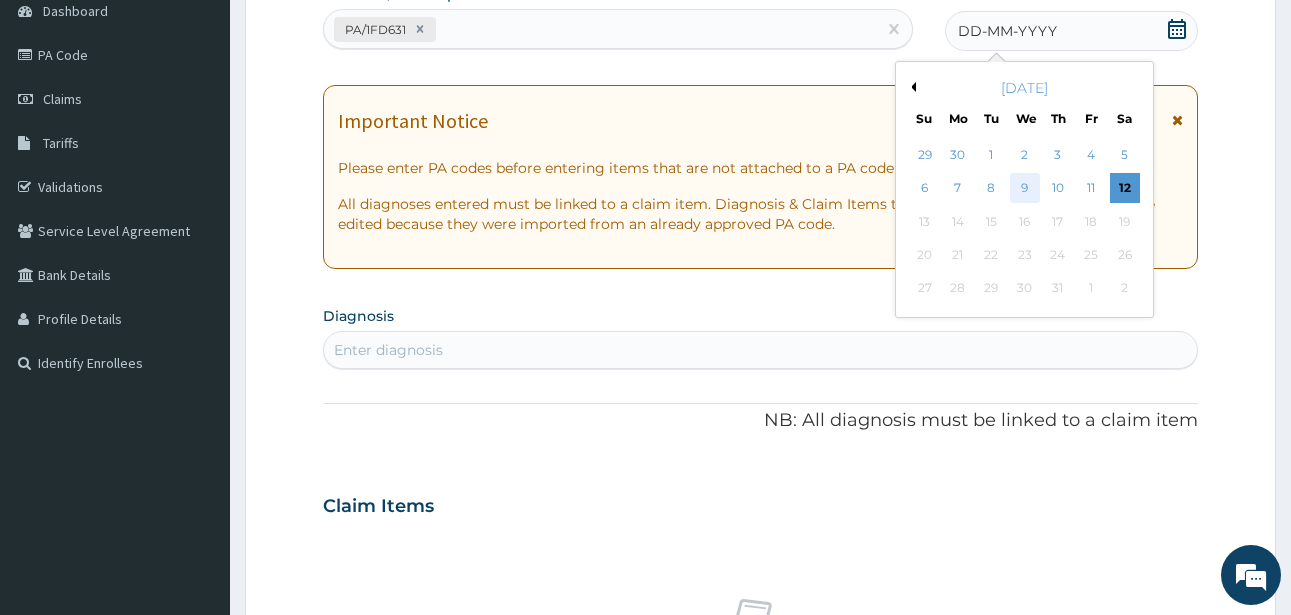 click on "9" at bounding box center [1025, 189] 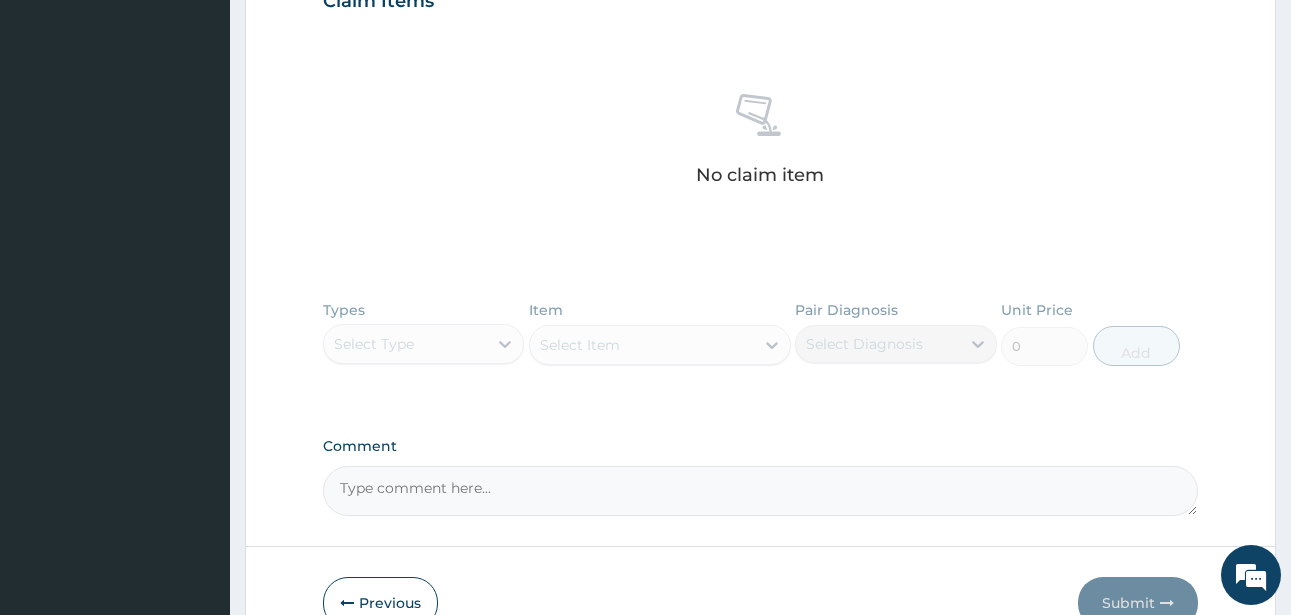 scroll, scrollTop: 821, scrollLeft: 0, axis: vertical 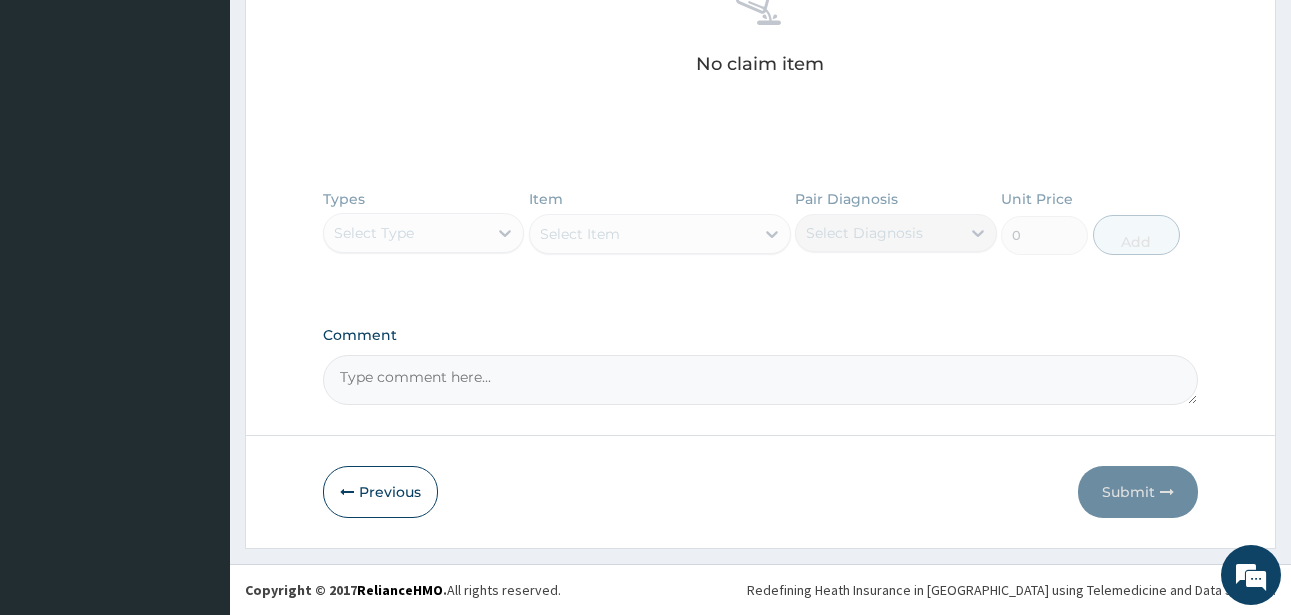 click on "Types Select Type Item Select Item Pair Diagnosis Select Diagnosis Unit Price 0 Add" at bounding box center (760, 237) 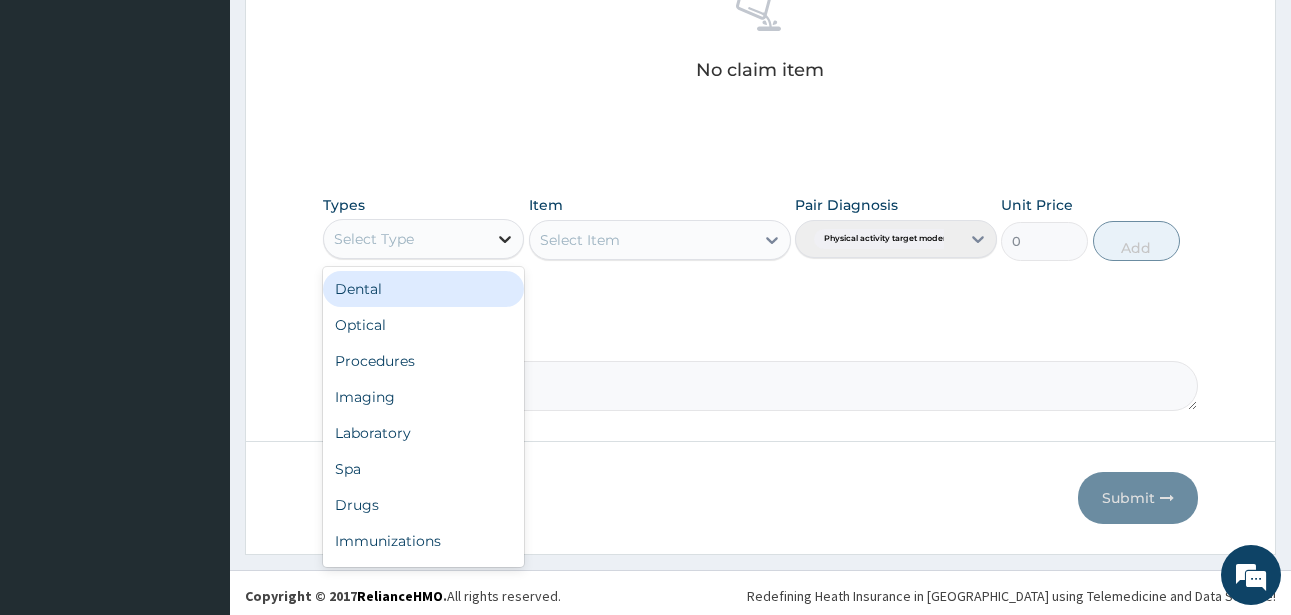 click 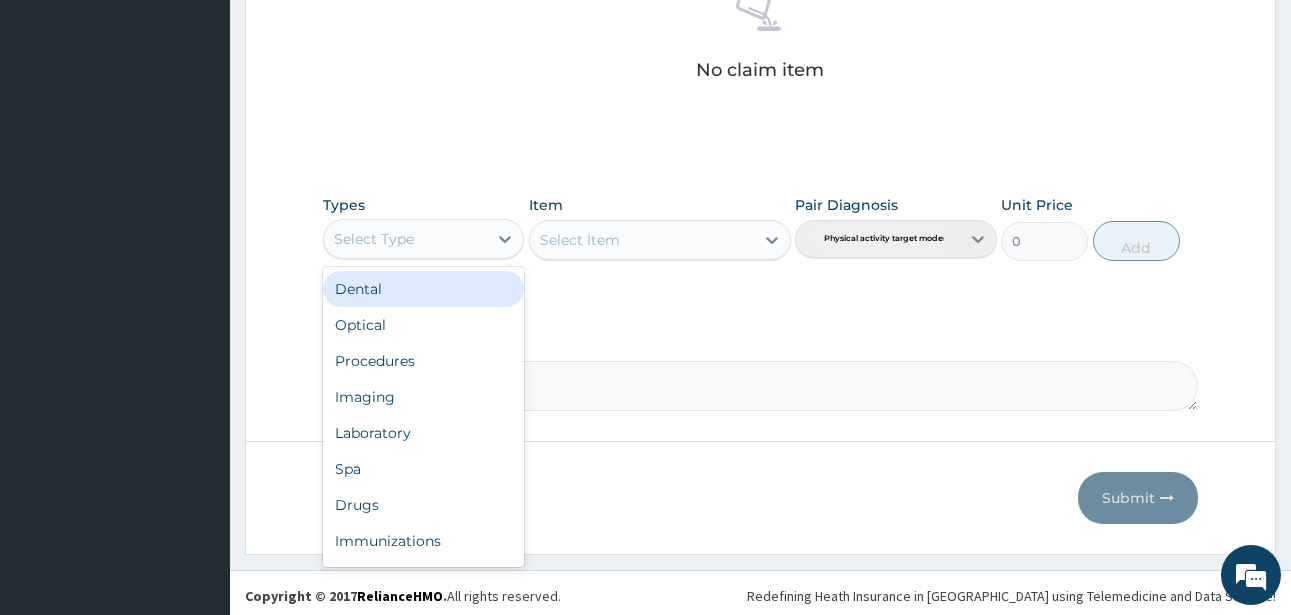 scroll, scrollTop: 68, scrollLeft: 0, axis: vertical 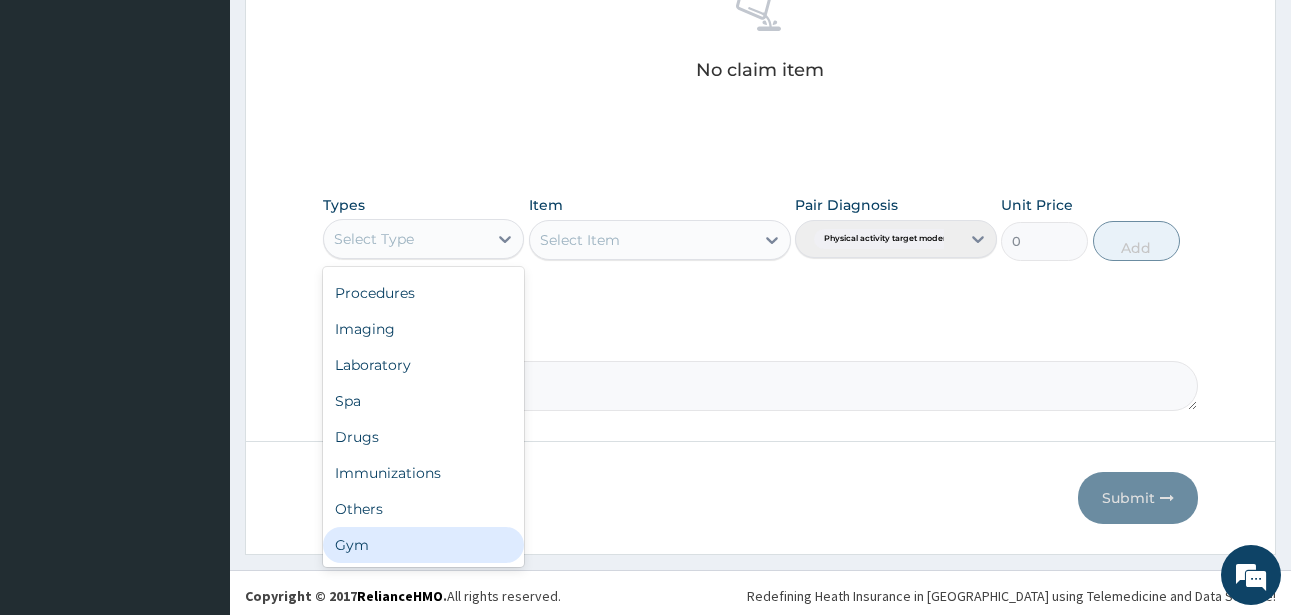 click on "Gym" at bounding box center (423, 545) 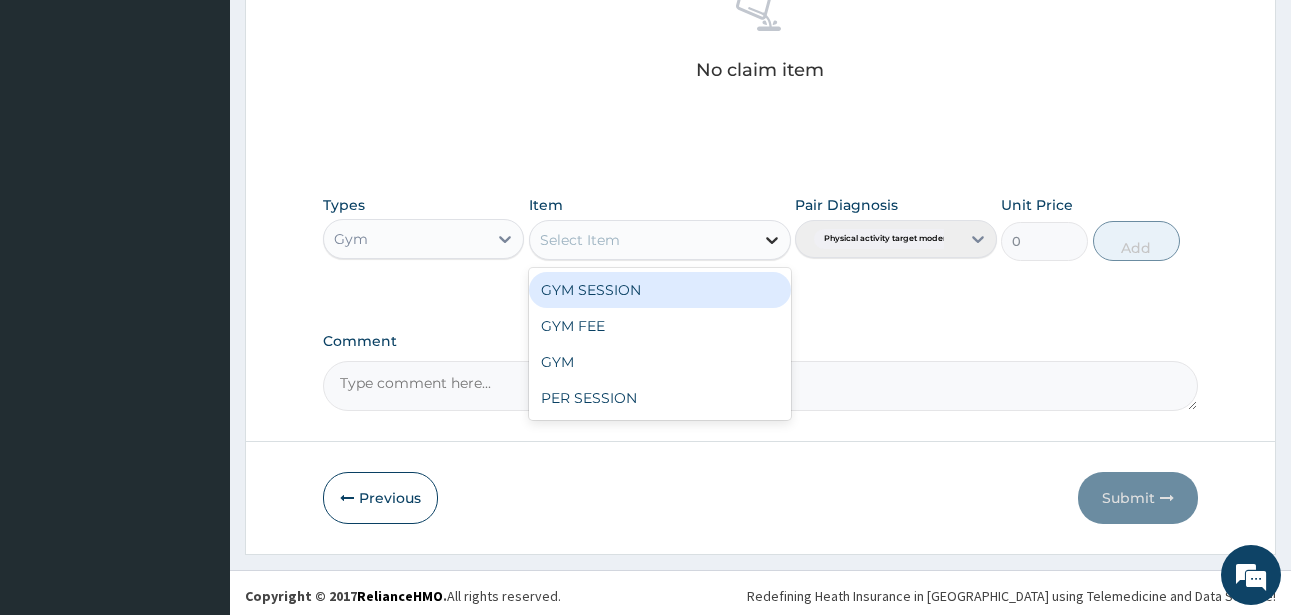 click 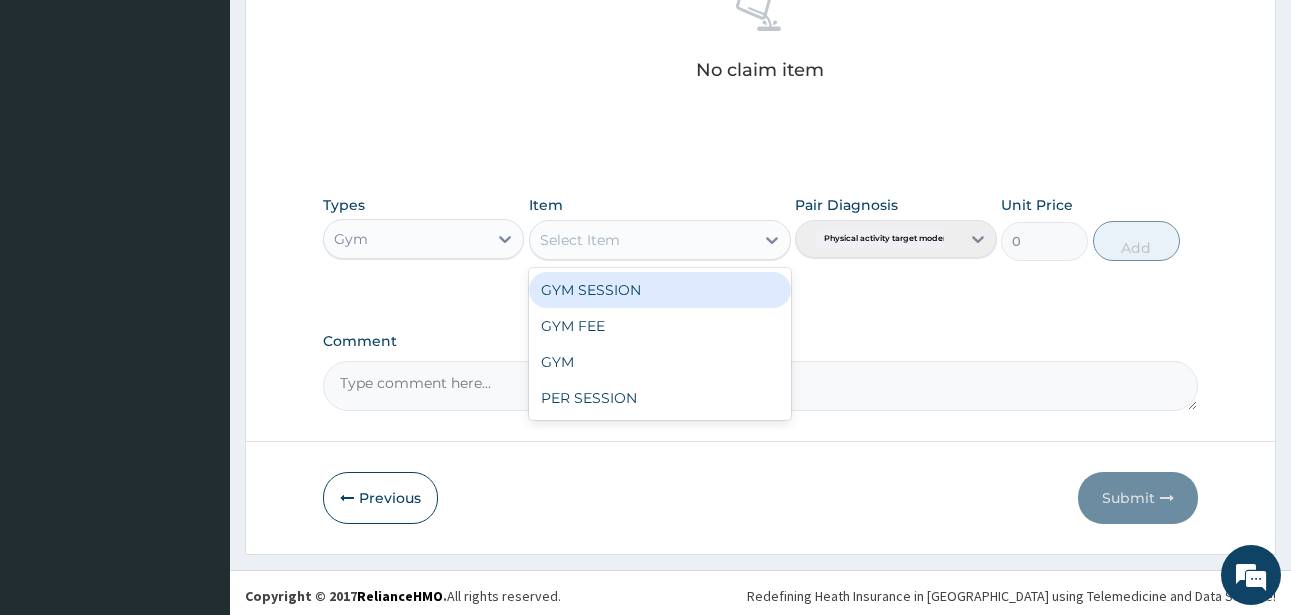 click on "GYM SESSION" at bounding box center (660, 290) 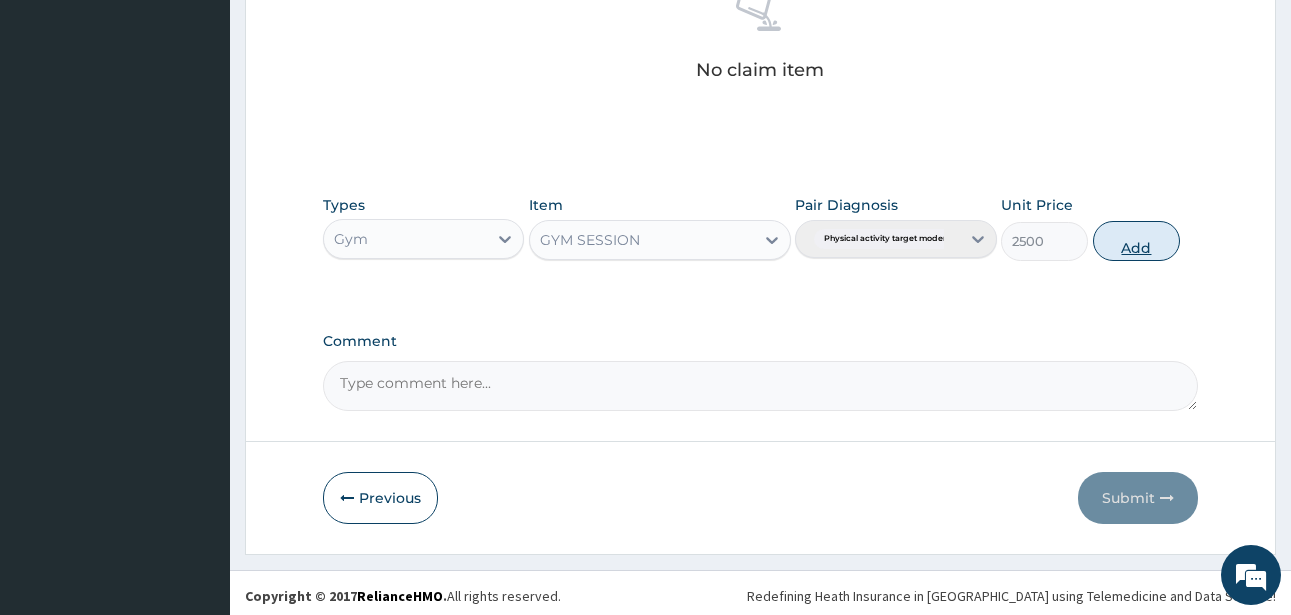 click on "Add" at bounding box center (1136, 241) 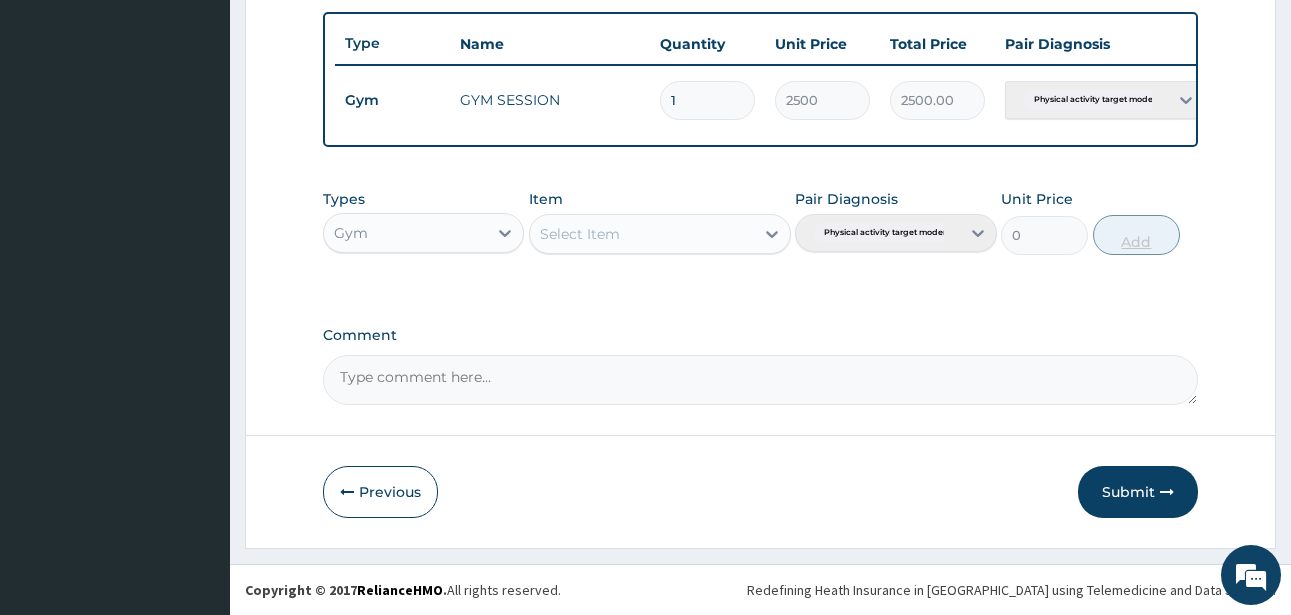 scroll, scrollTop: 747, scrollLeft: 0, axis: vertical 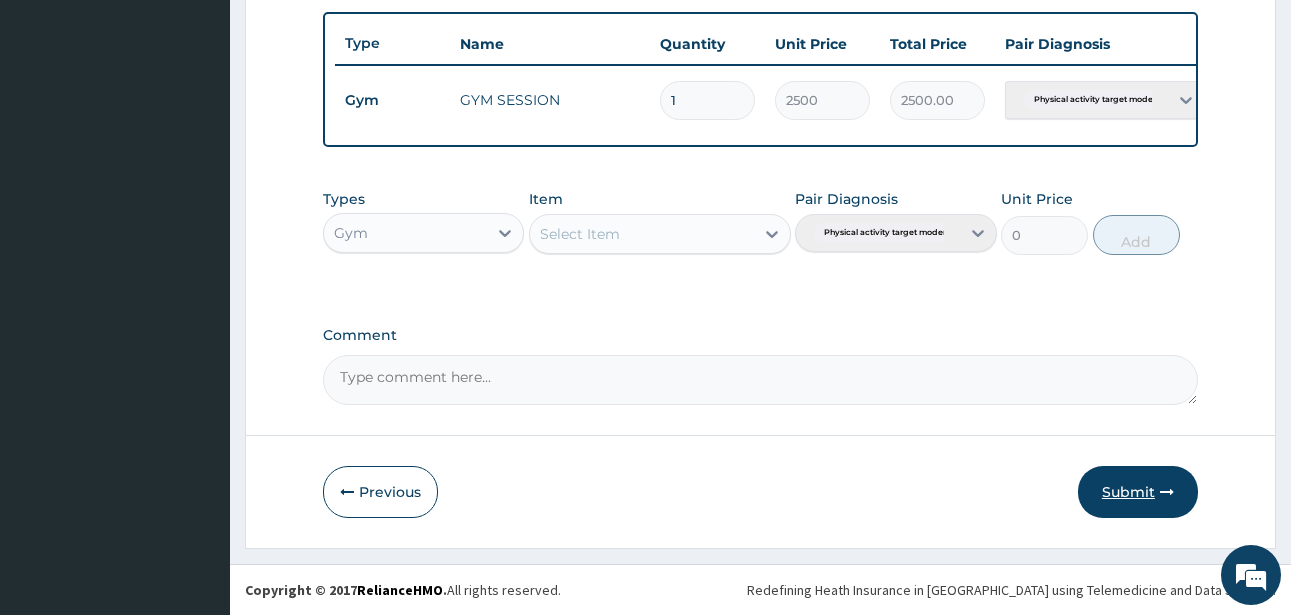 click on "Submit" at bounding box center (1138, 492) 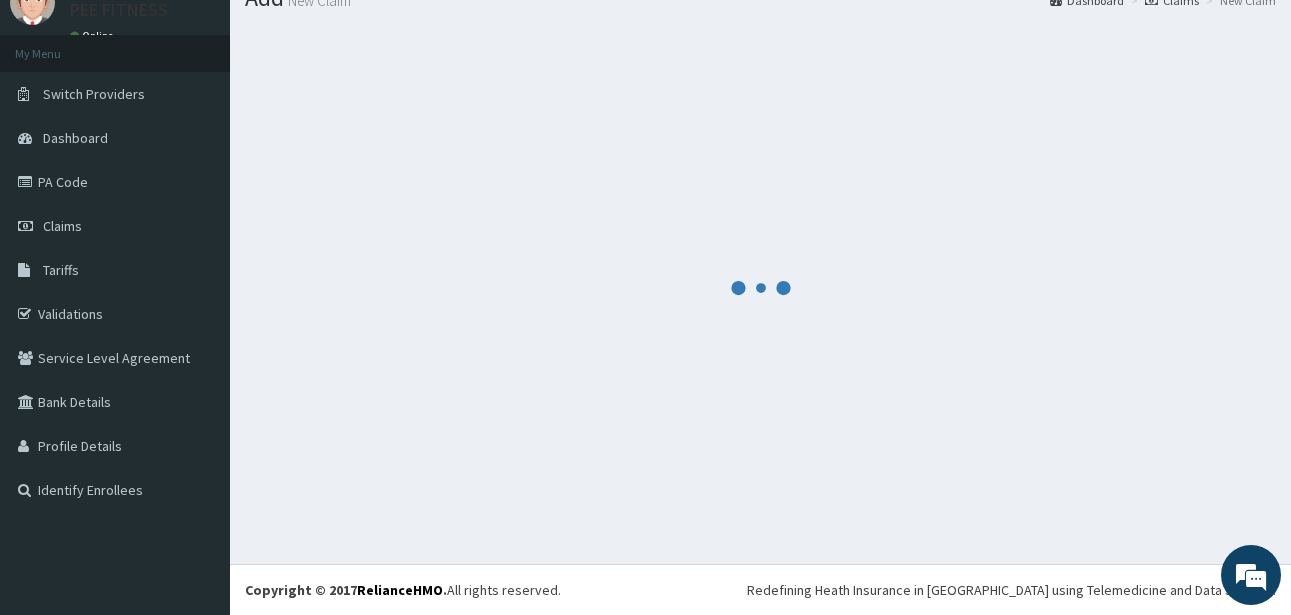 scroll, scrollTop: 747, scrollLeft: 0, axis: vertical 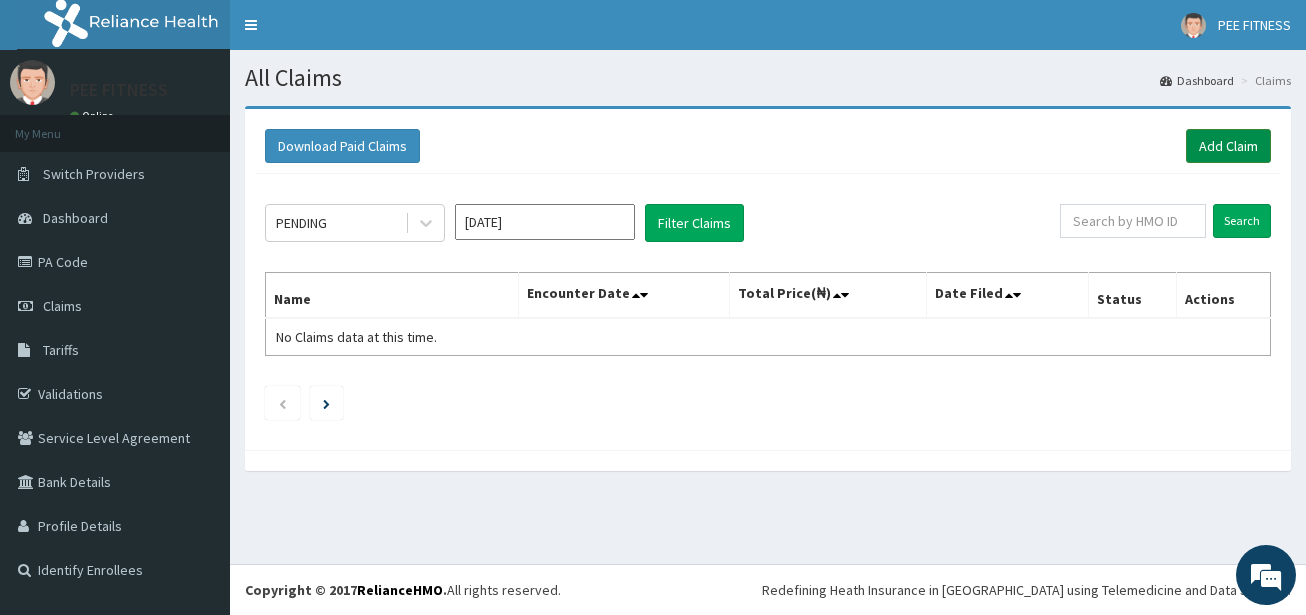 click on "Add Claim" at bounding box center (1228, 146) 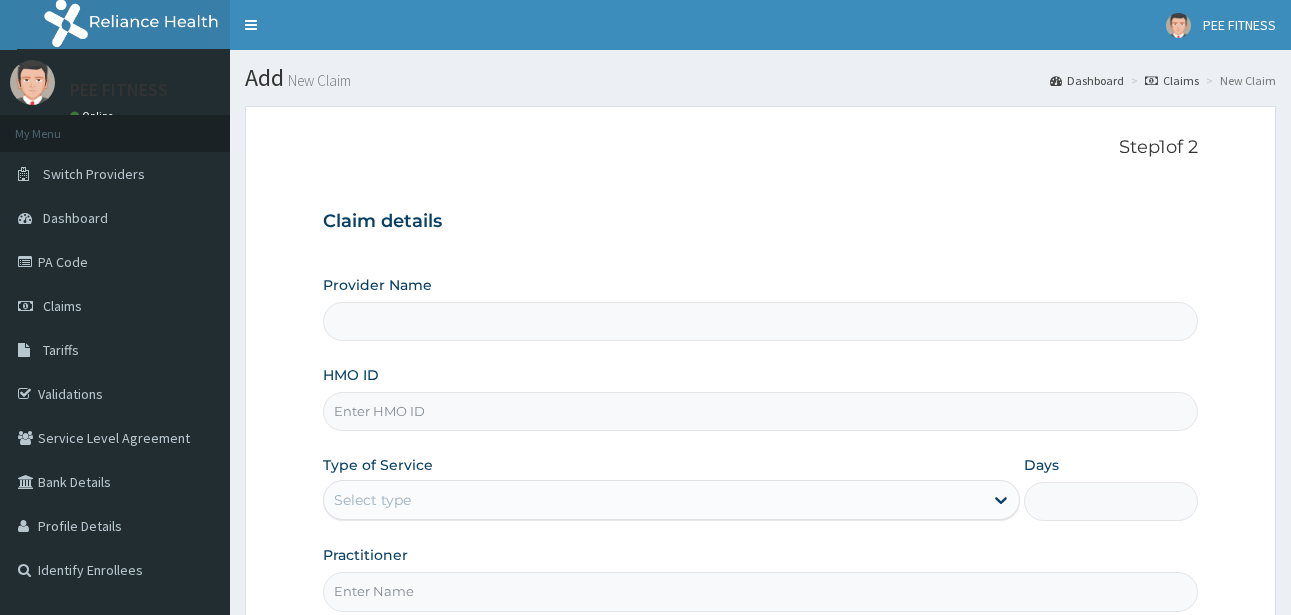scroll, scrollTop: 0, scrollLeft: 0, axis: both 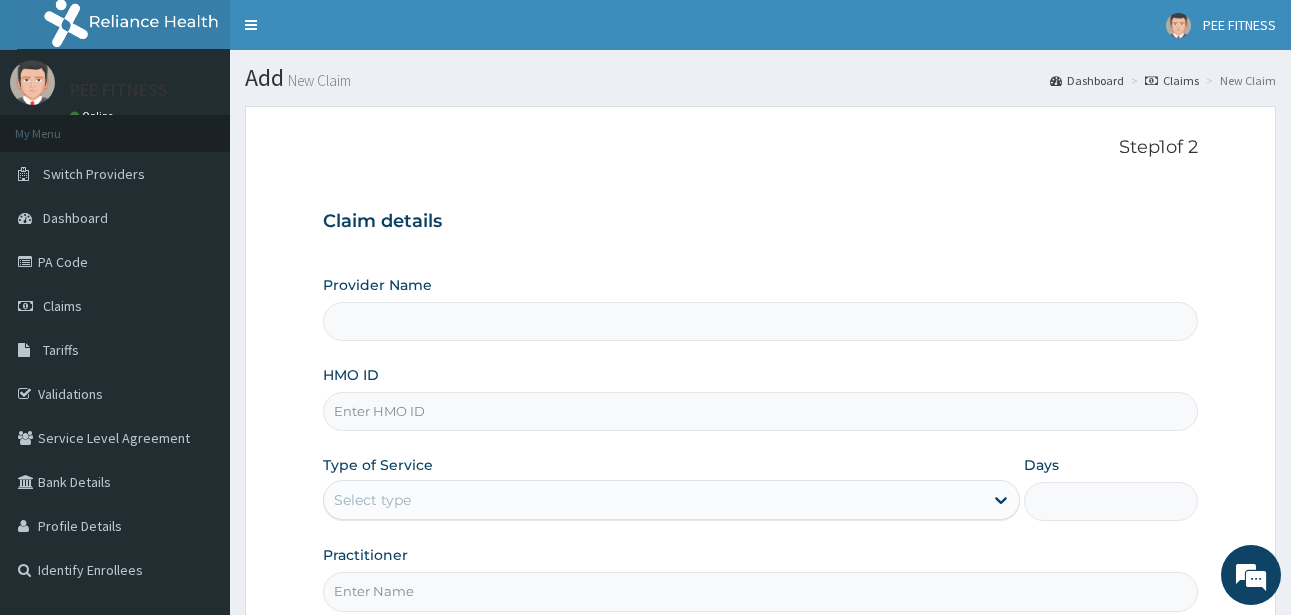 type on "PEE FITNESS" 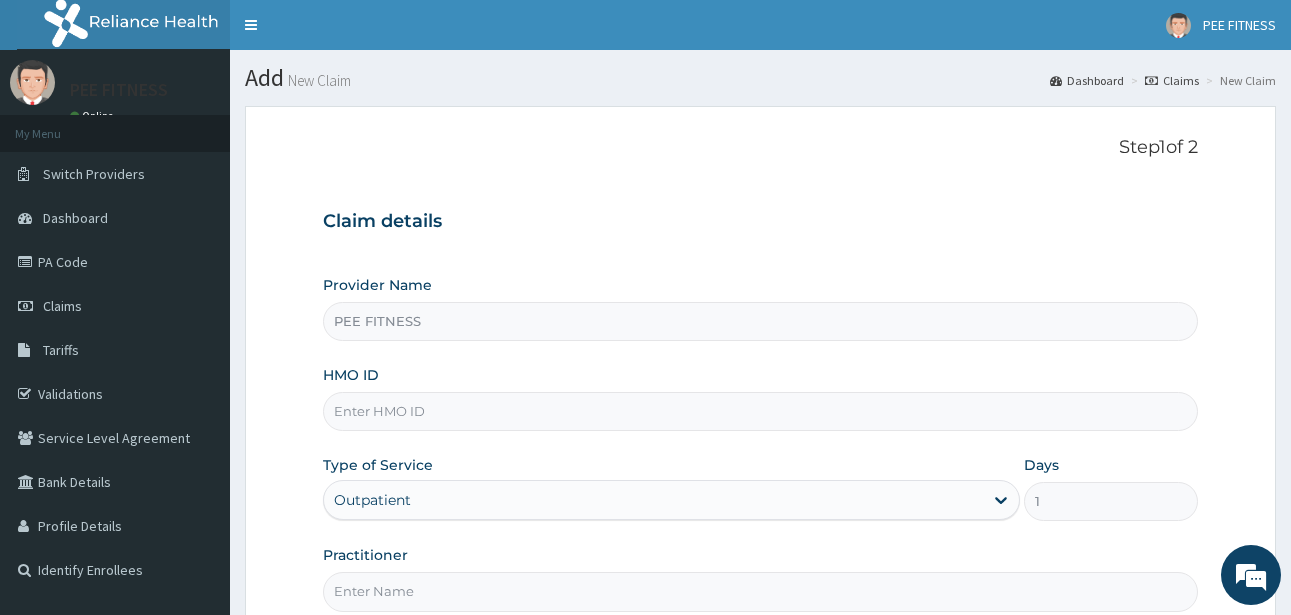 scroll, scrollTop: 0, scrollLeft: 0, axis: both 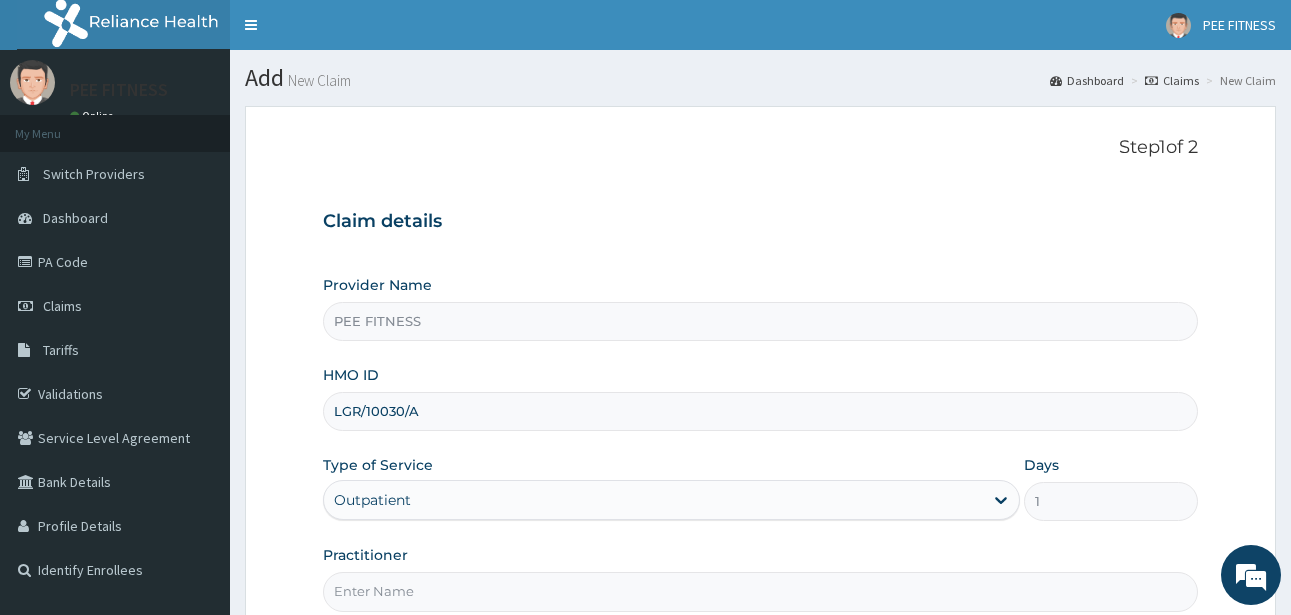 type on "LGR/10030/A" 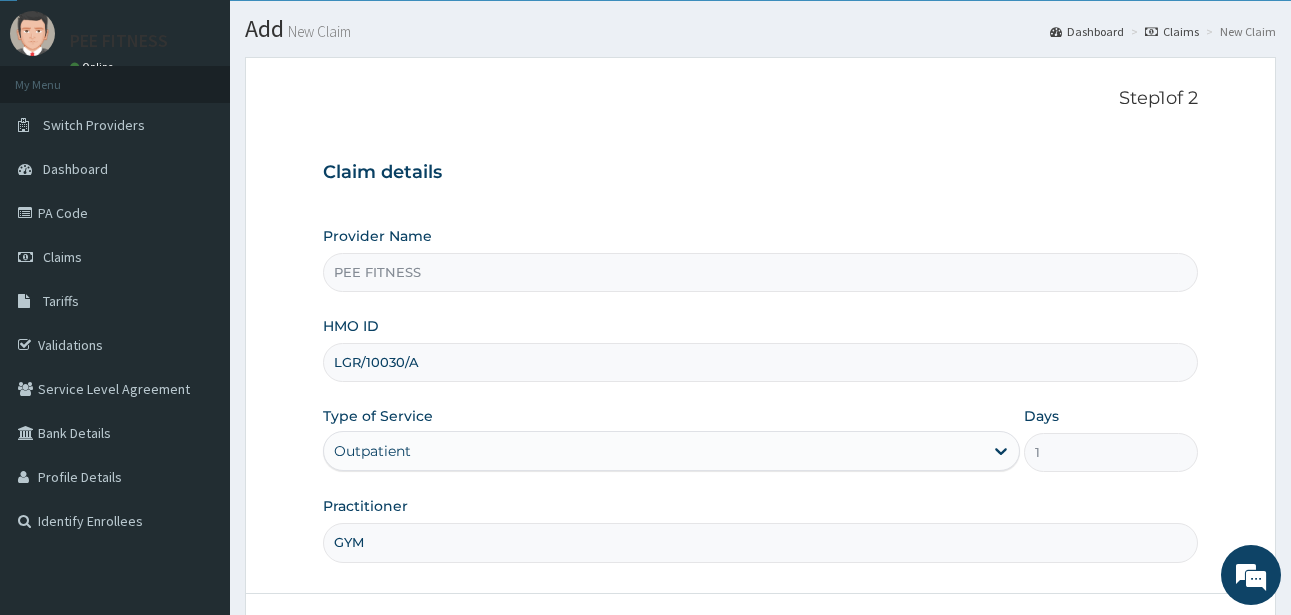 scroll, scrollTop: 207, scrollLeft: 0, axis: vertical 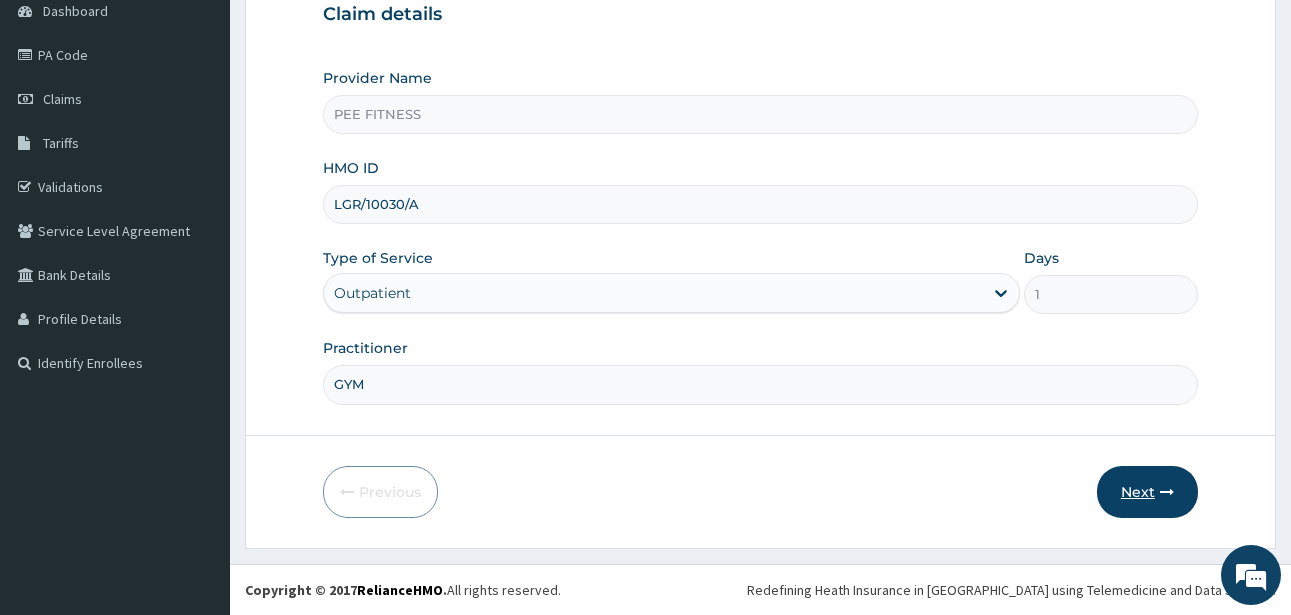 type on "GYM" 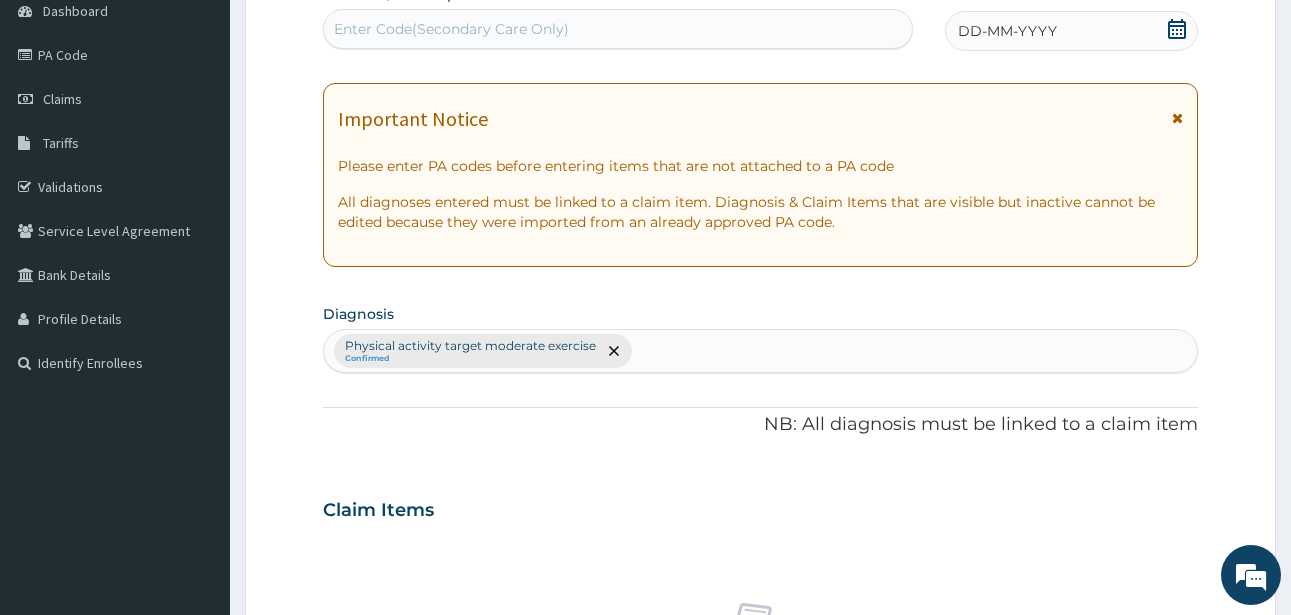 click 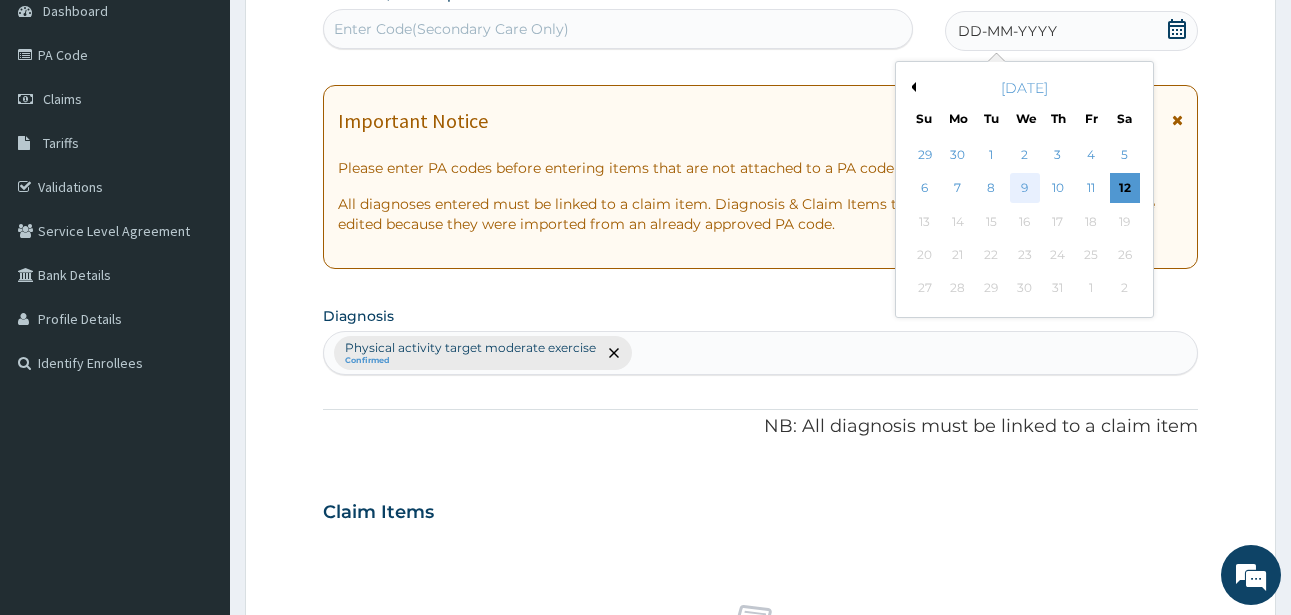 click on "9" at bounding box center (1025, 189) 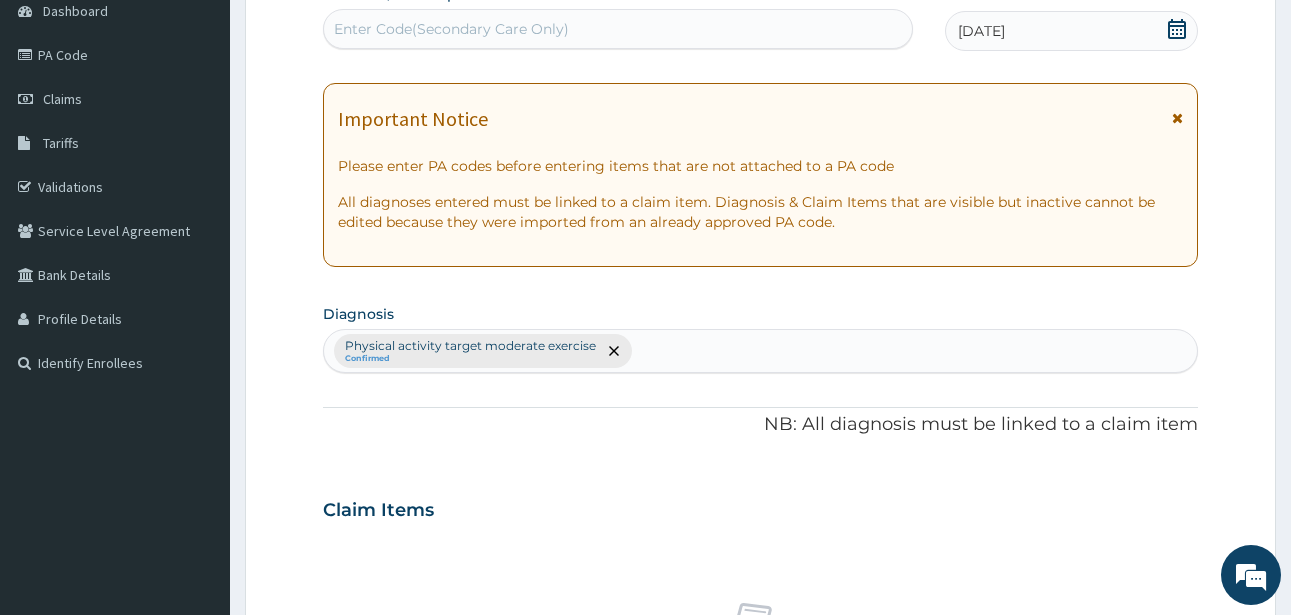 click on "Enter Code(Secondary Care Only)" at bounding box center (451, 29) 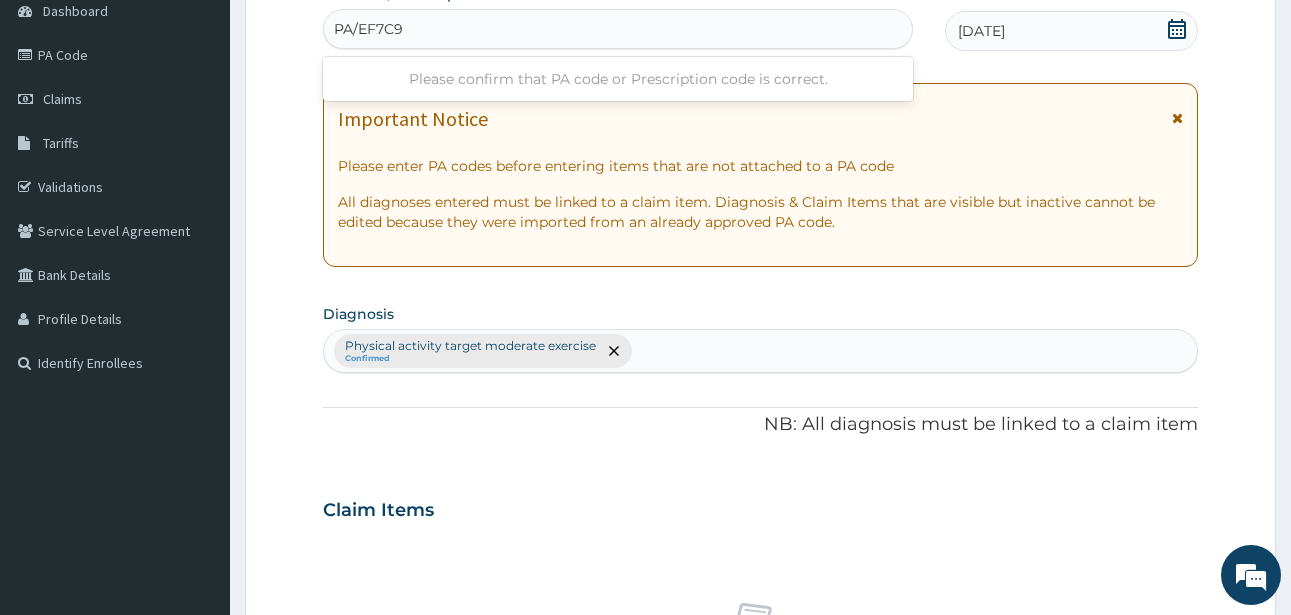type on "PA/EF7C9C" 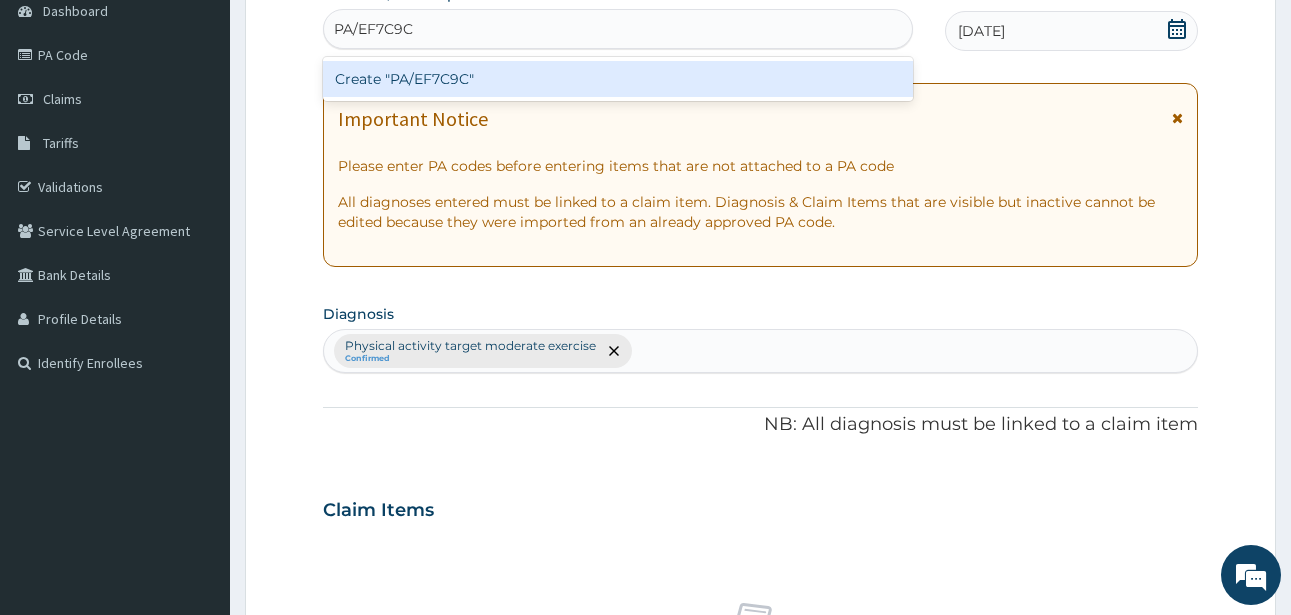 type 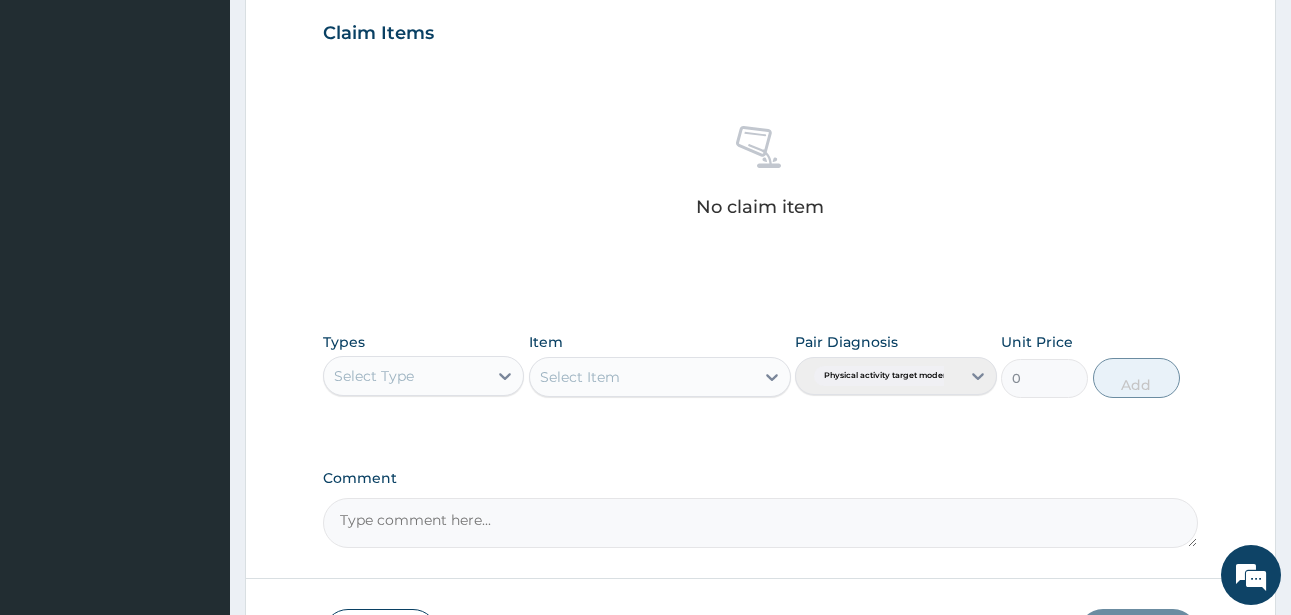 scroll, scrollTop: 827, scrollLeft: 0, axis: vertical 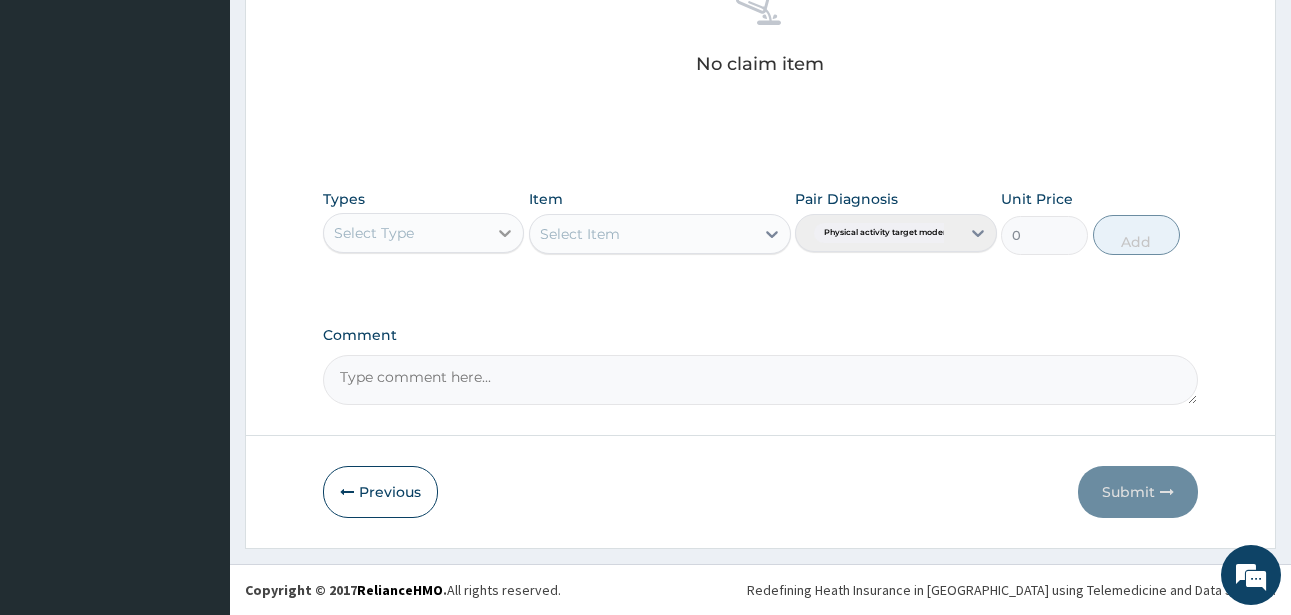 click 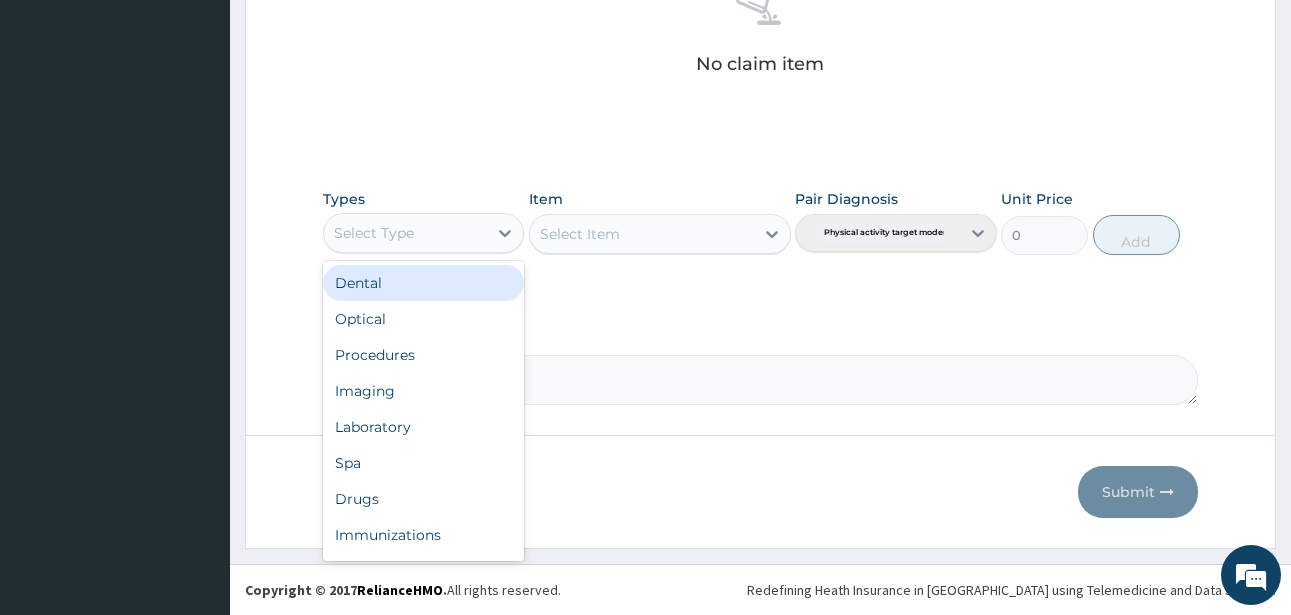 scroll, scrollTop: 68, scrollLeft: 0, axis: vertical 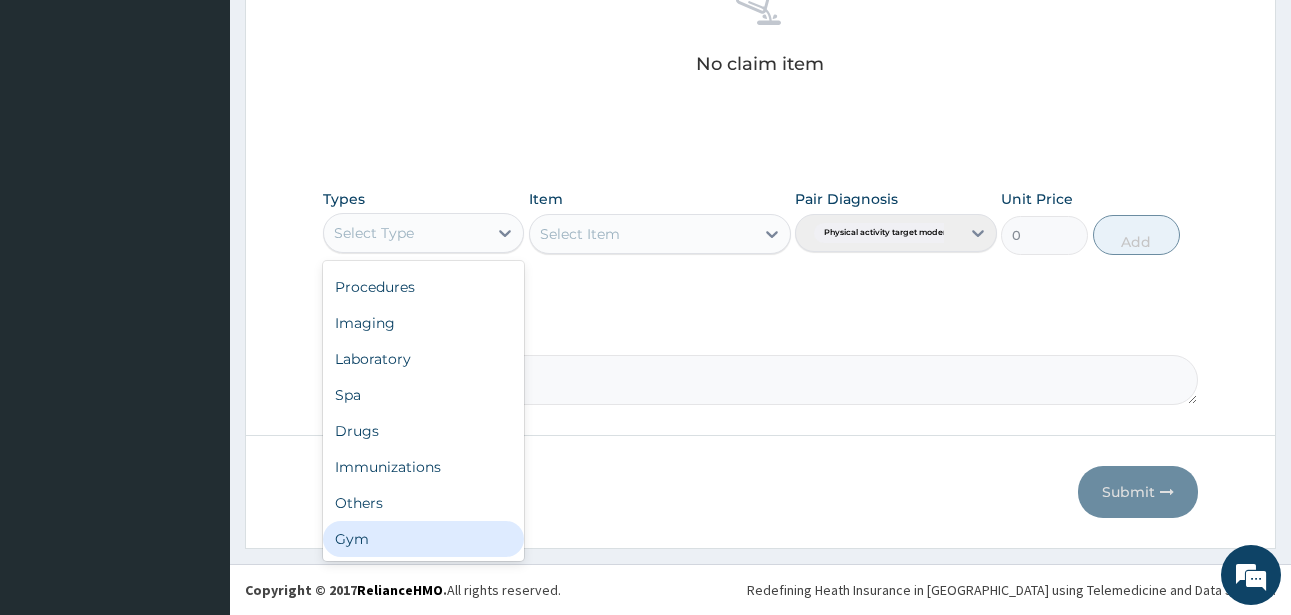click on "Gym" at bounding box center [423, 539] 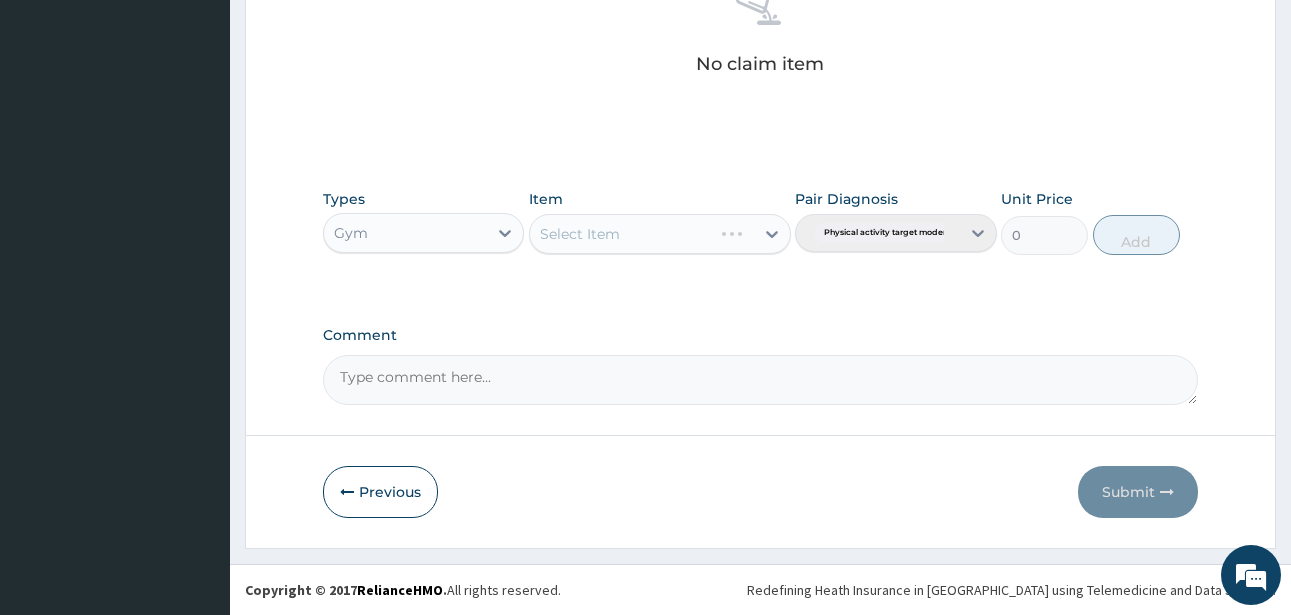 click on "Select Item" at bounding box center (660, 234) 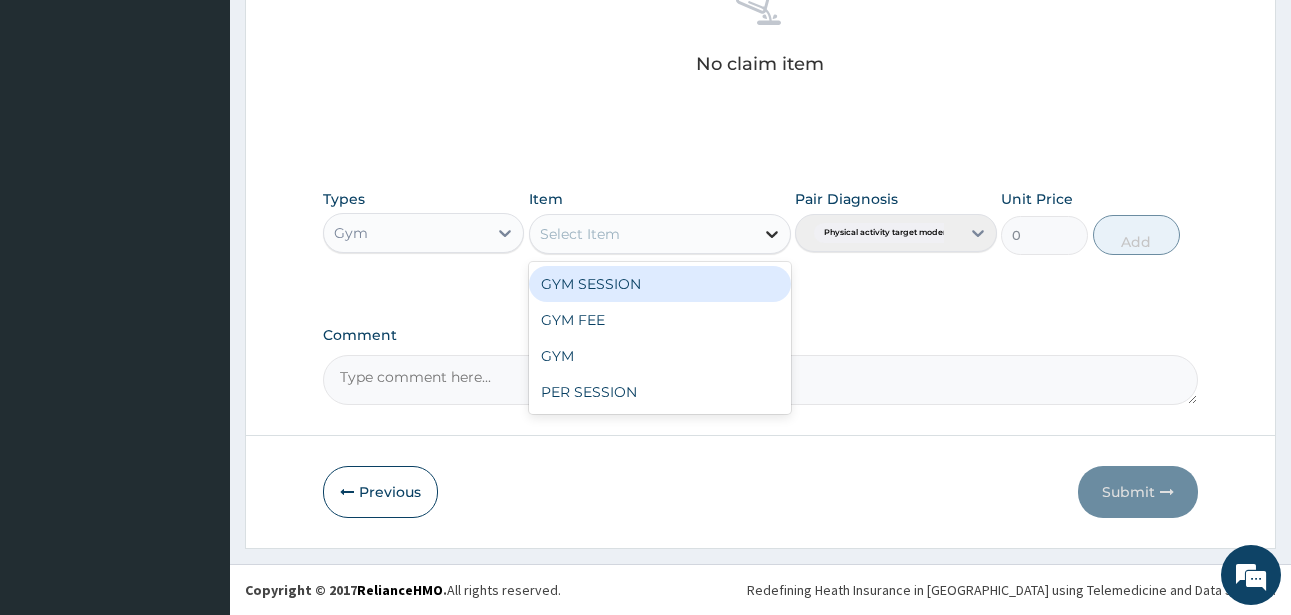 click 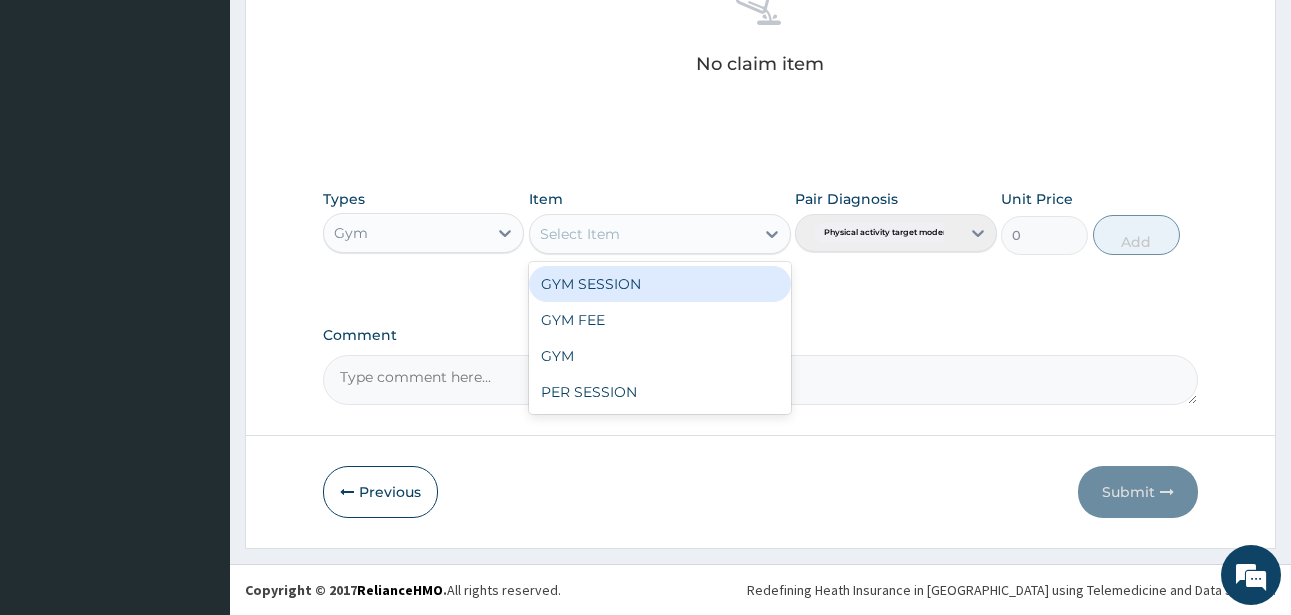 click on "GYM SESSION" at bounding box center (660, 284) 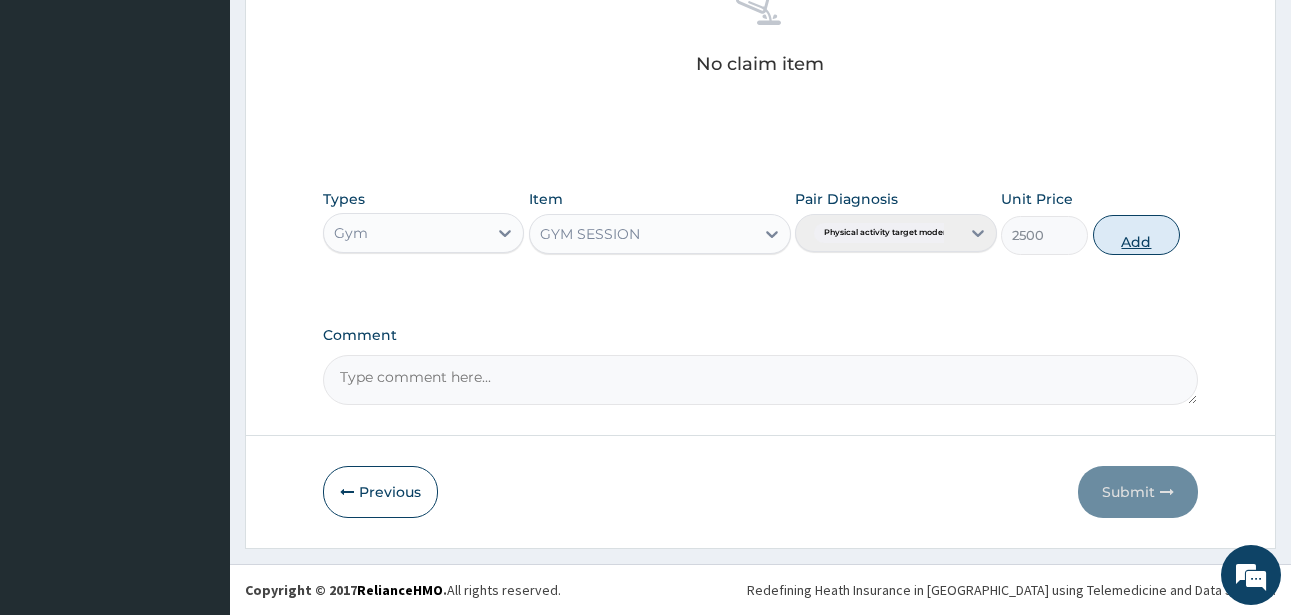 click on "Add" at bounding box center [1136, 235] 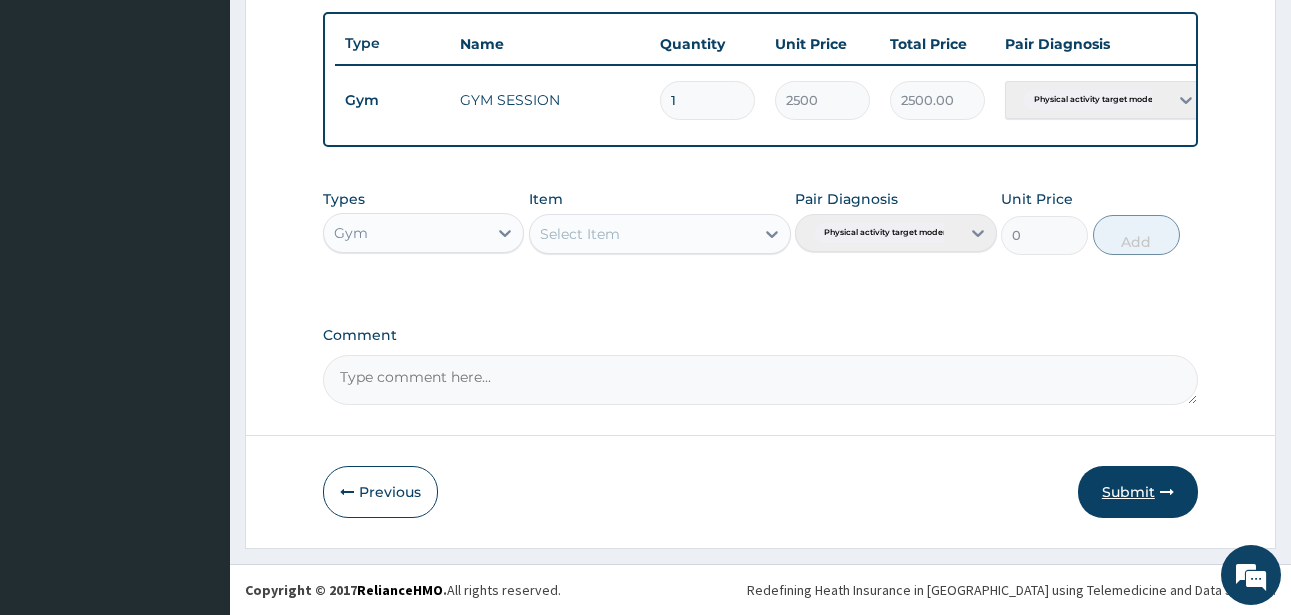 click on "Submit" at bounding box center (1138, 492) 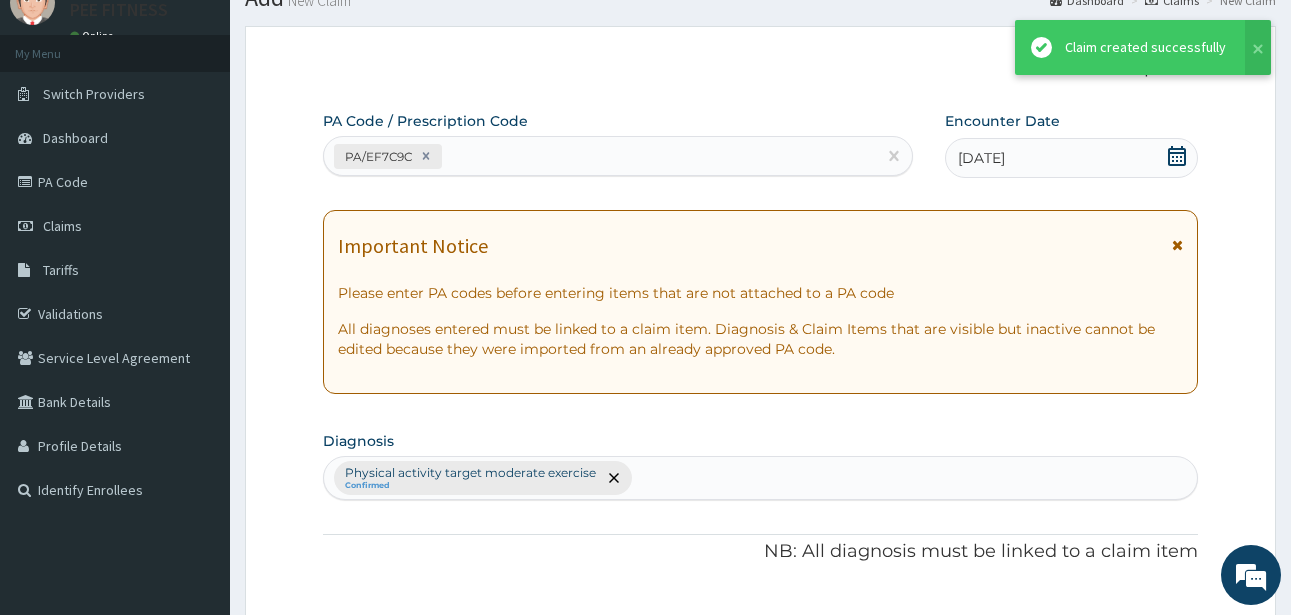 scroll, scrollTop: 747, scrollLeft: 0, axis: vertical 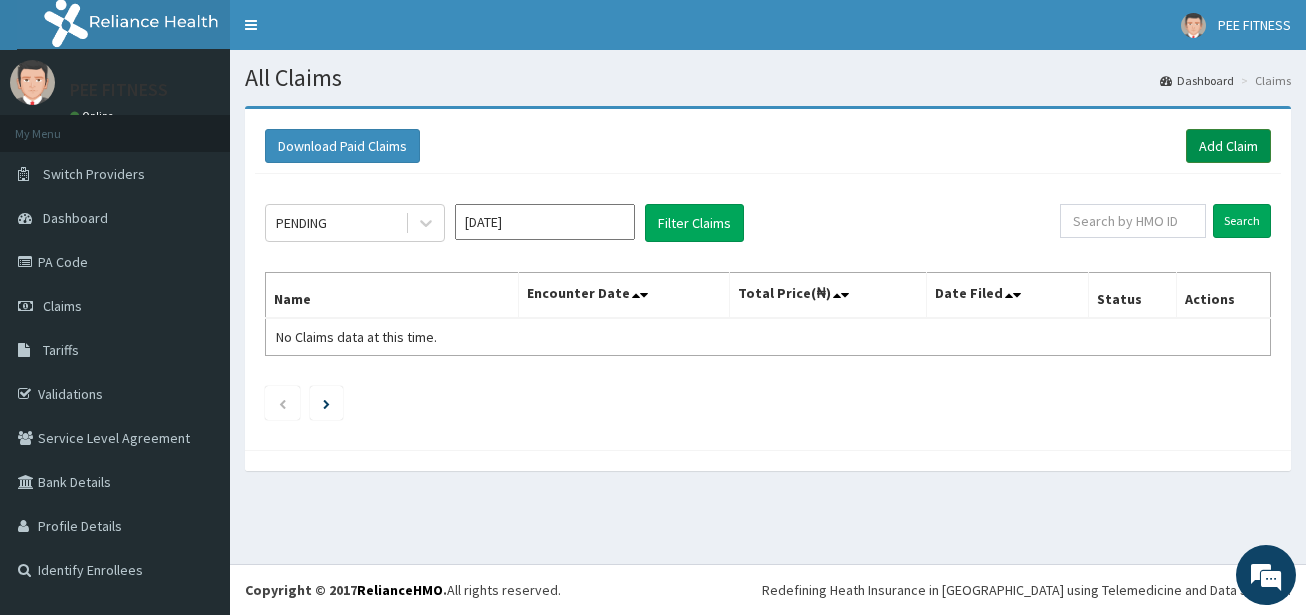 click on "Add Claim" at bounding box center (1228, 146) 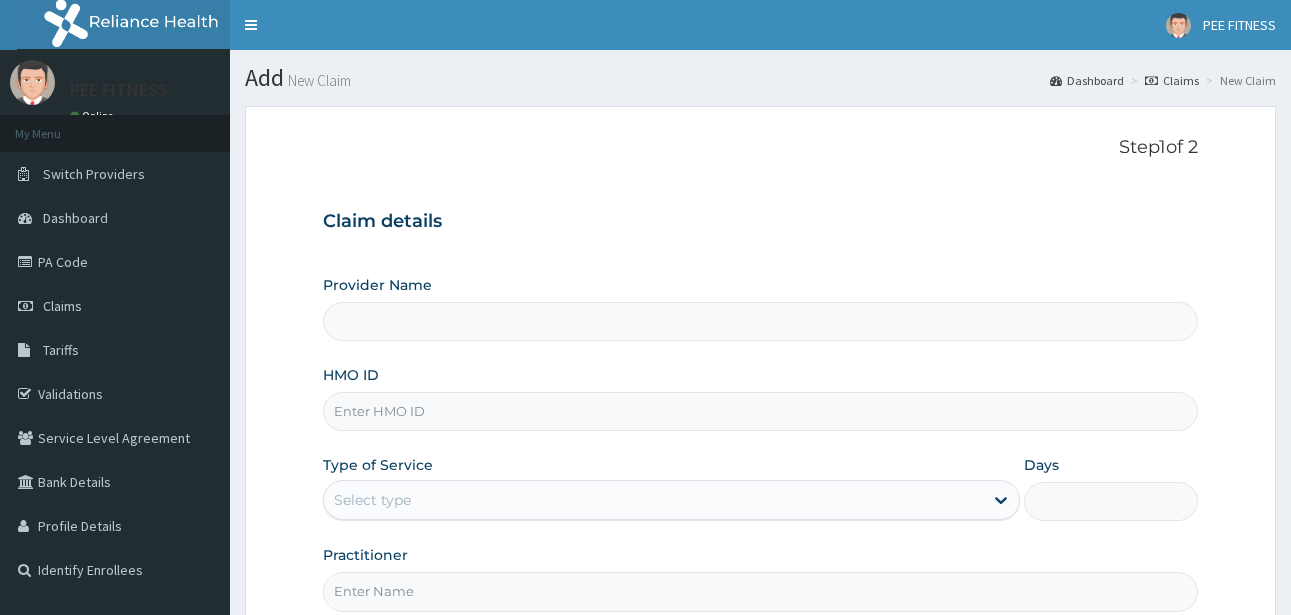 scroll, scrollTop: 0, scrollLeft: 0, axis: both 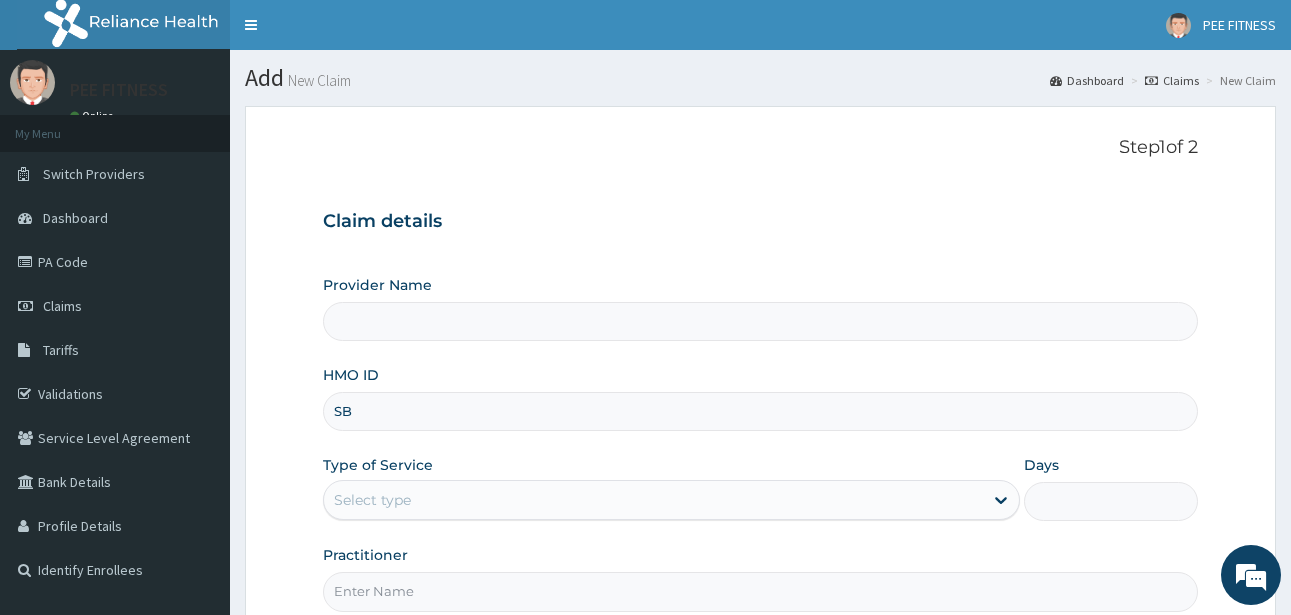 type on "SBL" 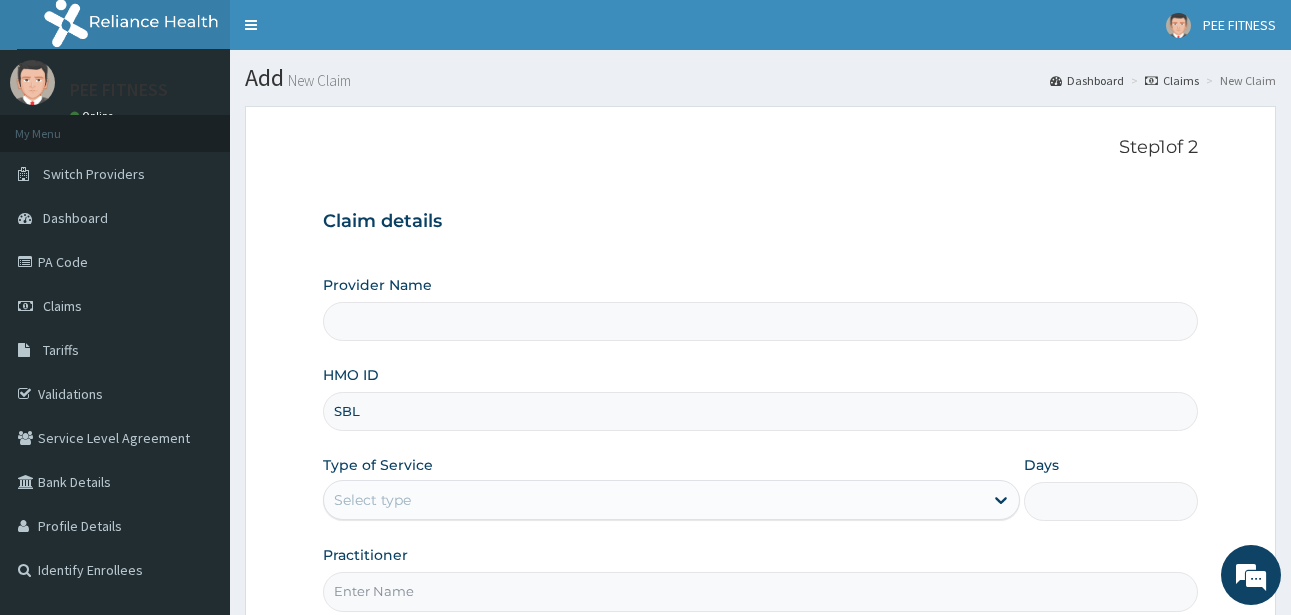 type on "PEE FITNESS" 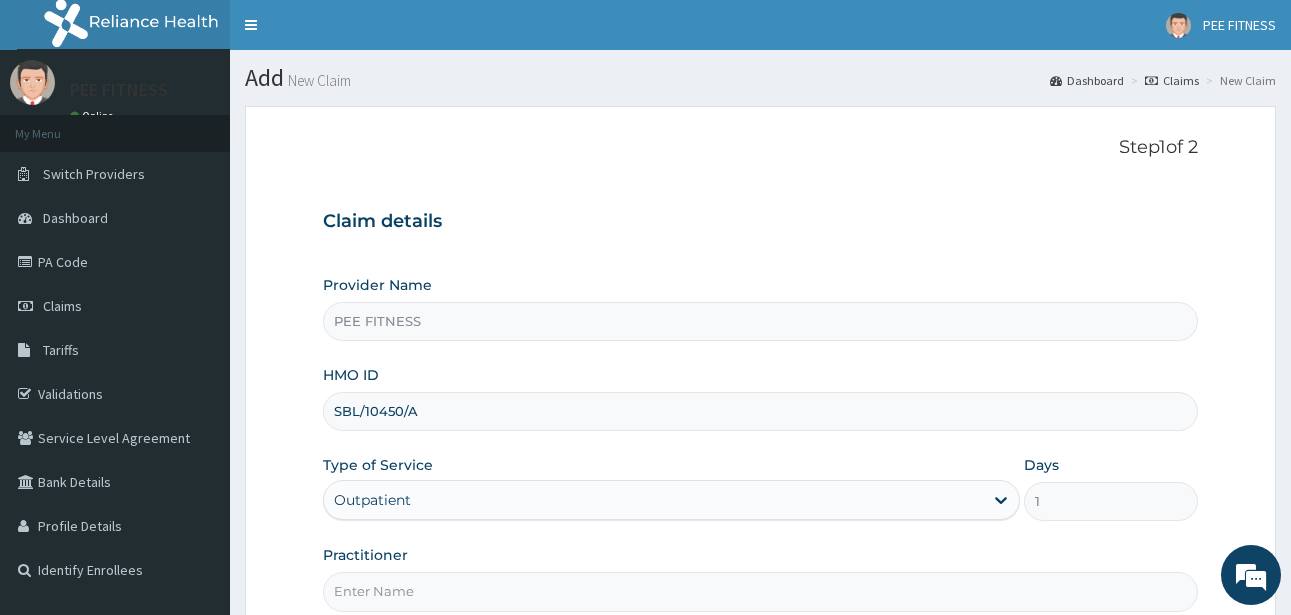 type on "SBL/10450/A" 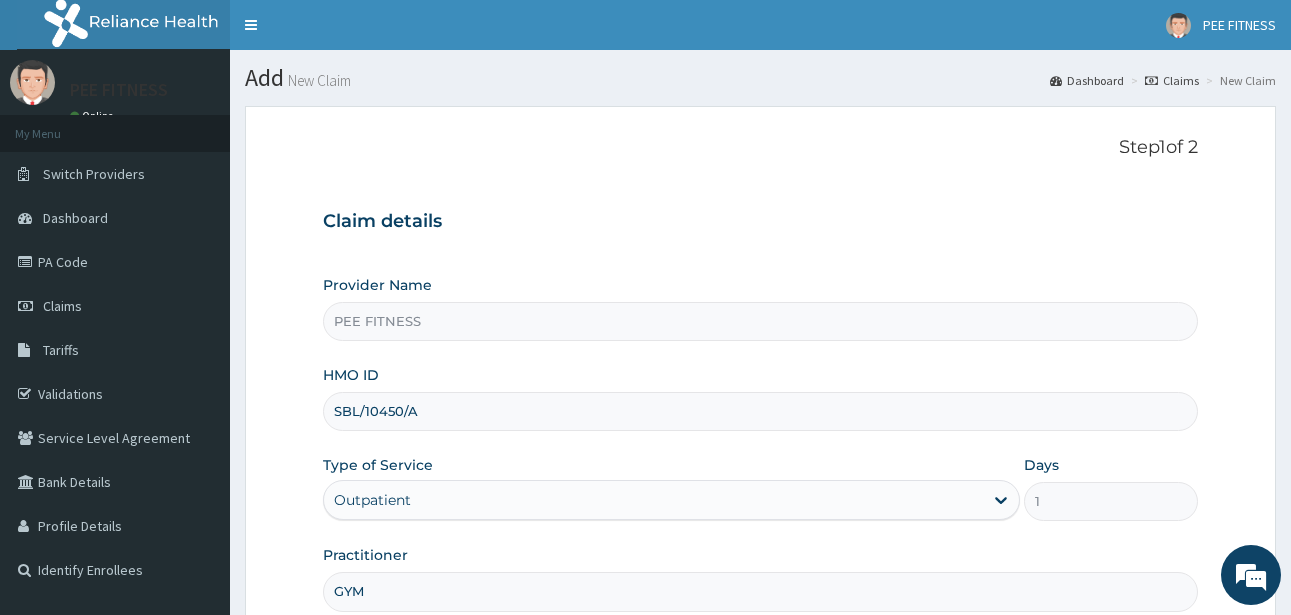 type on "GYM" 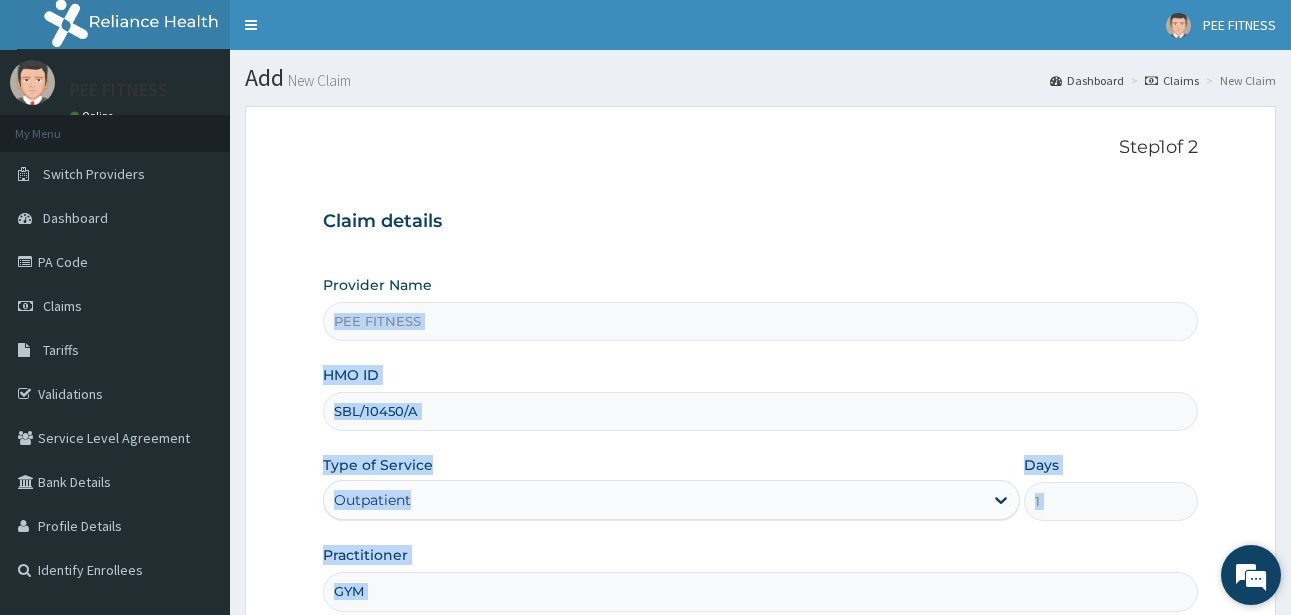 drag, startPoint x: 1289, startPoint y: 332, endPoint x: 1256, endPoint y: 569, distance: 239.28644 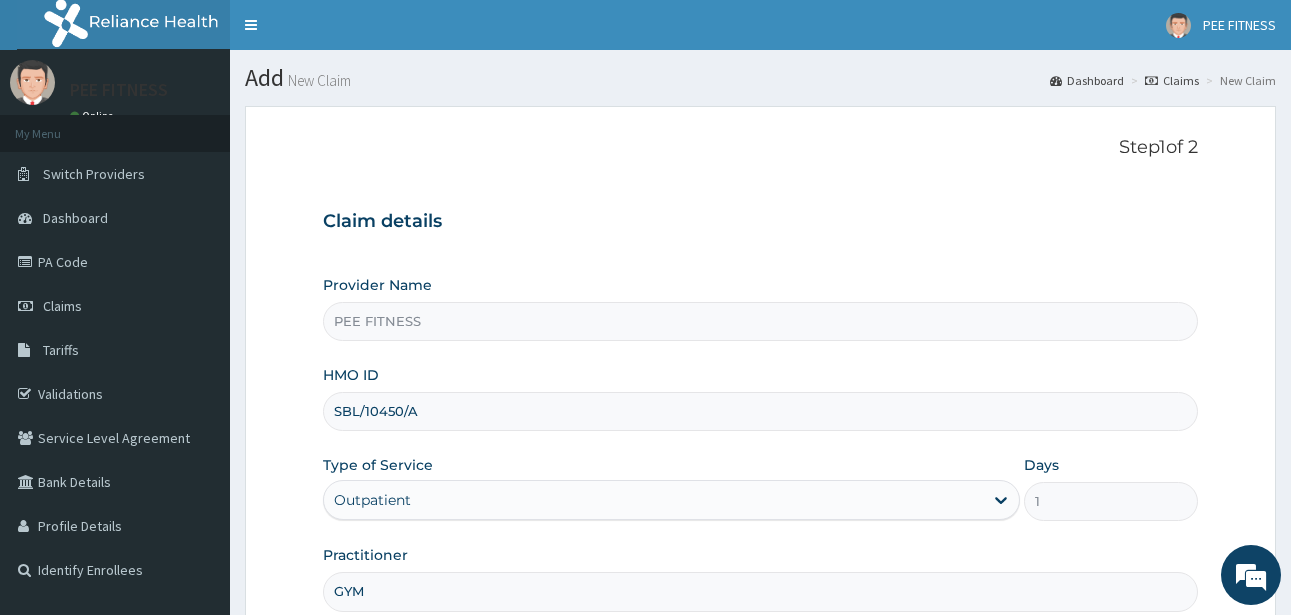 drag, startPoint x: 1256, startPoint y: 569, endPoint x: 1031, endPoint y: 249, distance: 391.1841 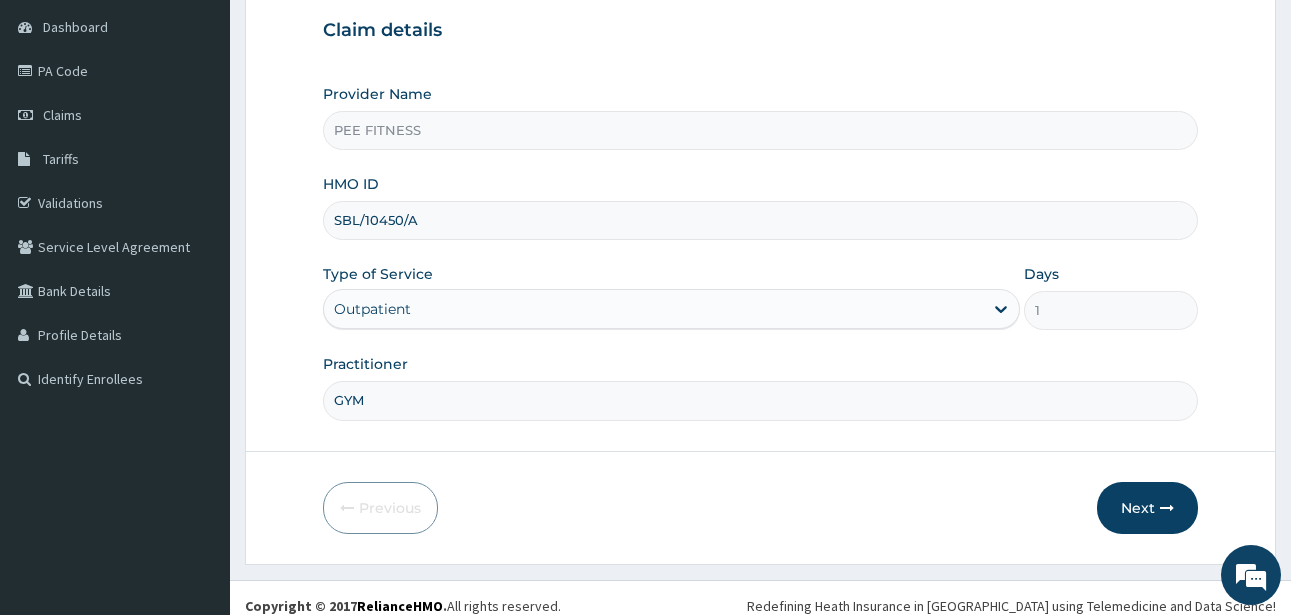 scroll, scrollTop: 207, scrollLeft: 0, axis: vertical 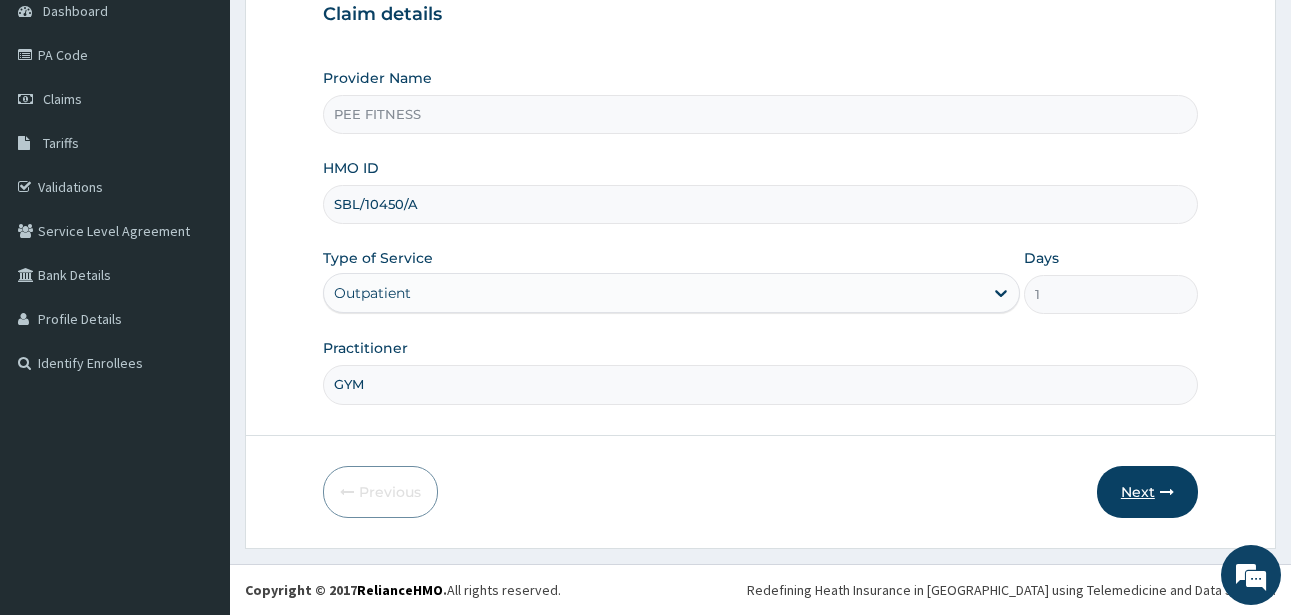 click on "Next" at bounding box center (1147, 492) 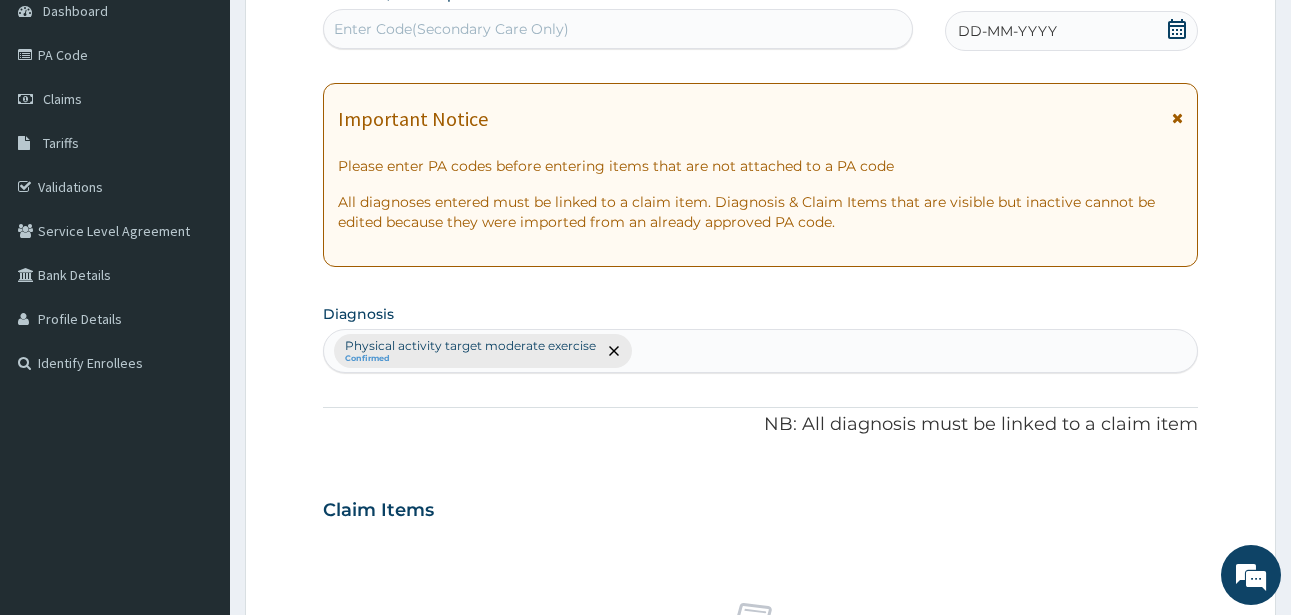 click on "Enter Code(Secondary Care Only)" at bounding box center (451, 29) 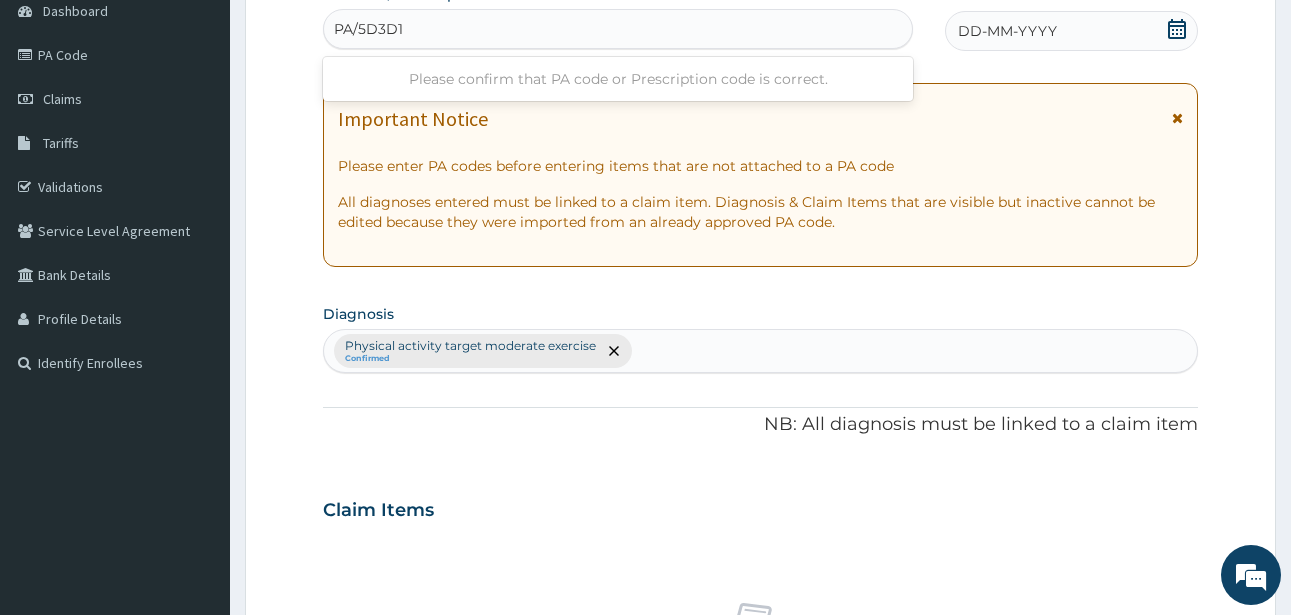 type on "PA/5D3D12" 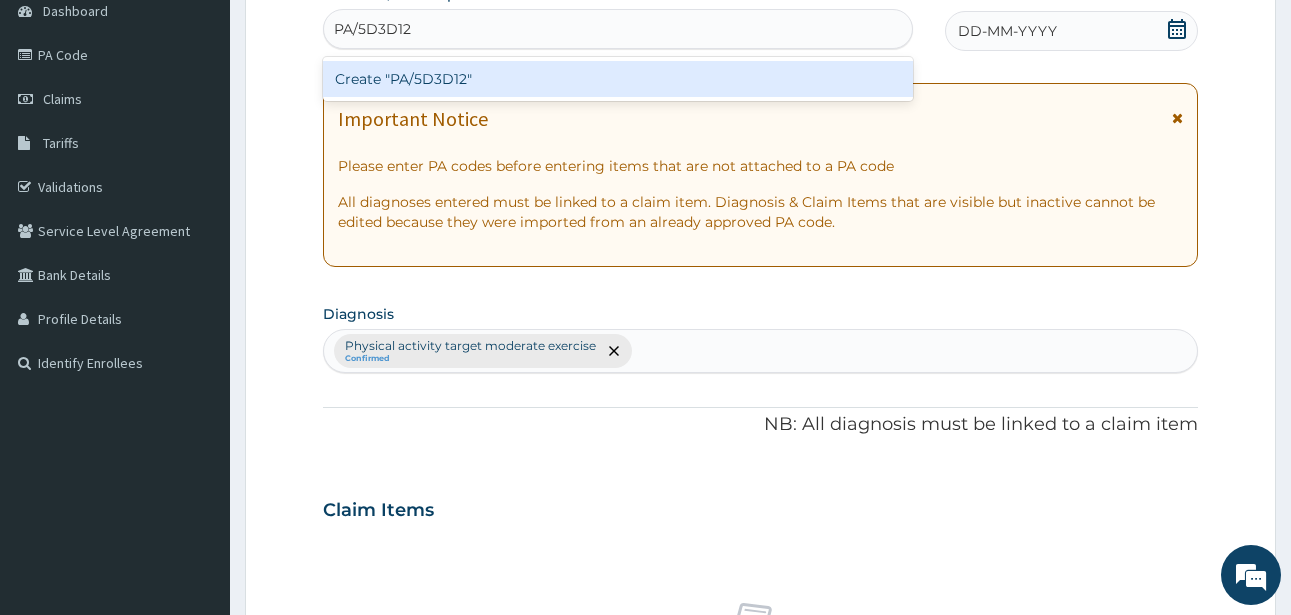 type 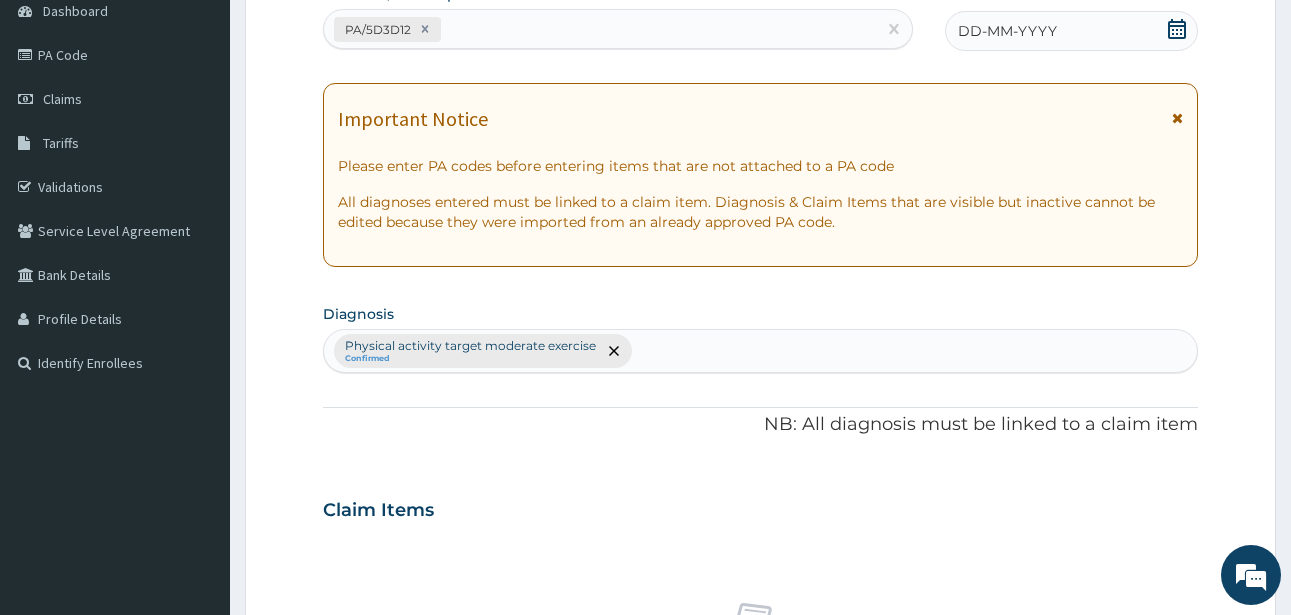 click 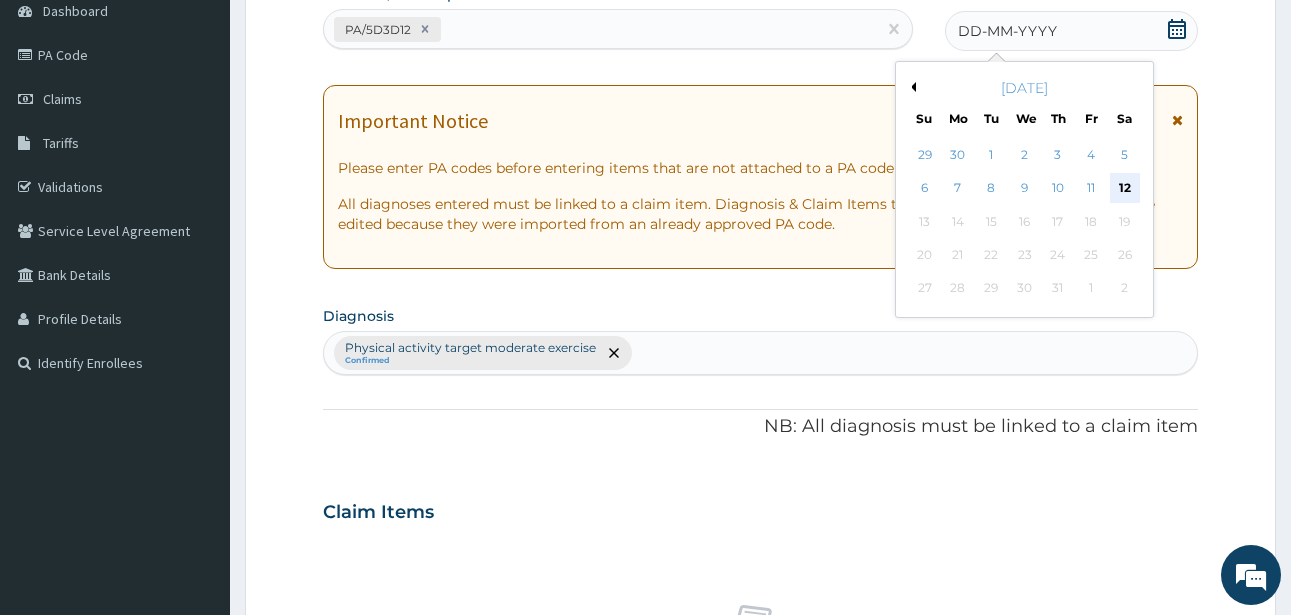click on "12" at bounding box center (1125, 189) 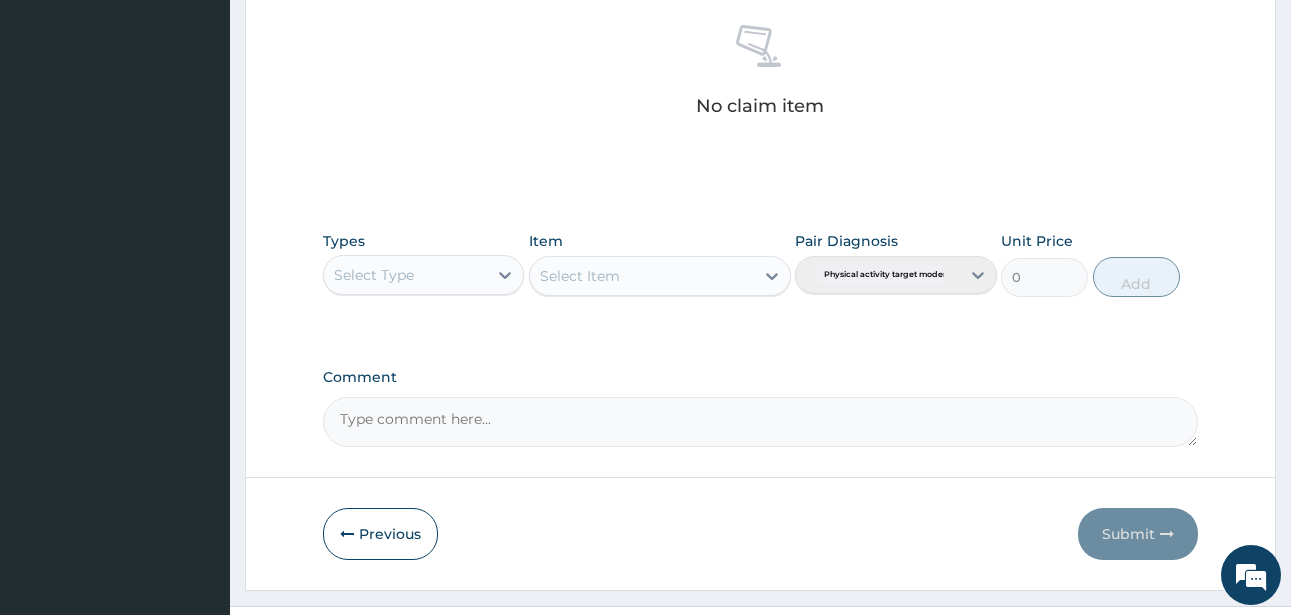 scroll, scrollTop: 827, scrollLeft: 0, axis: vertical 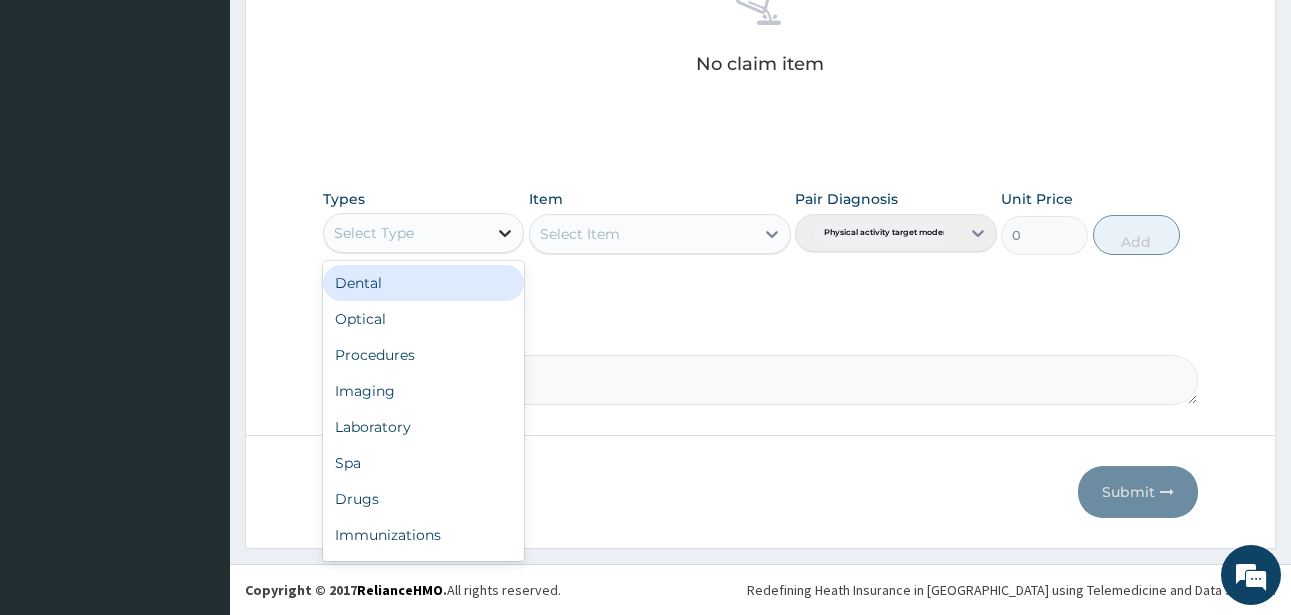click 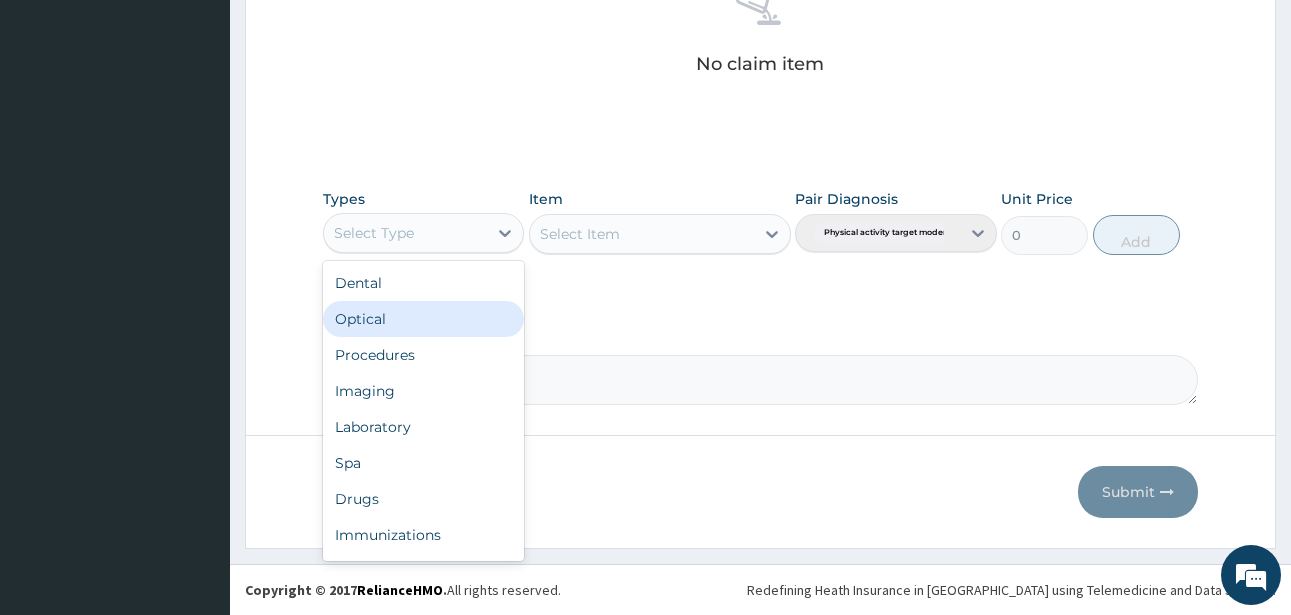 scroll, scrollTop: 68, scrollLeft: 0, axis: vertical 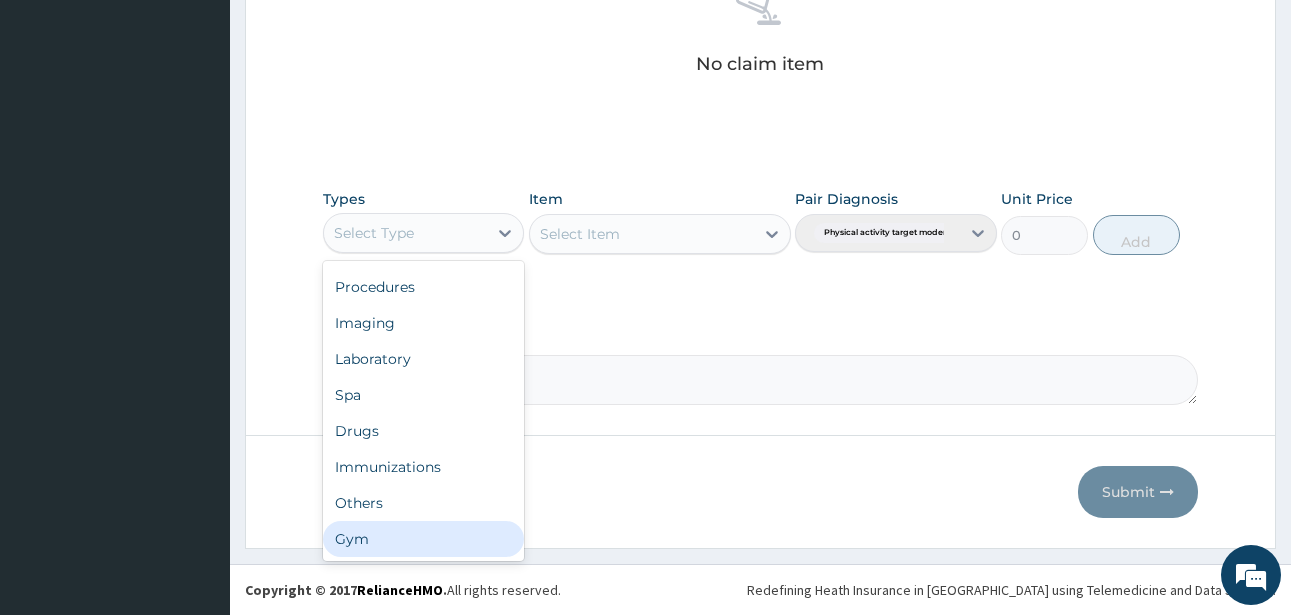click on "Gym" at bounding box center (423, 539) 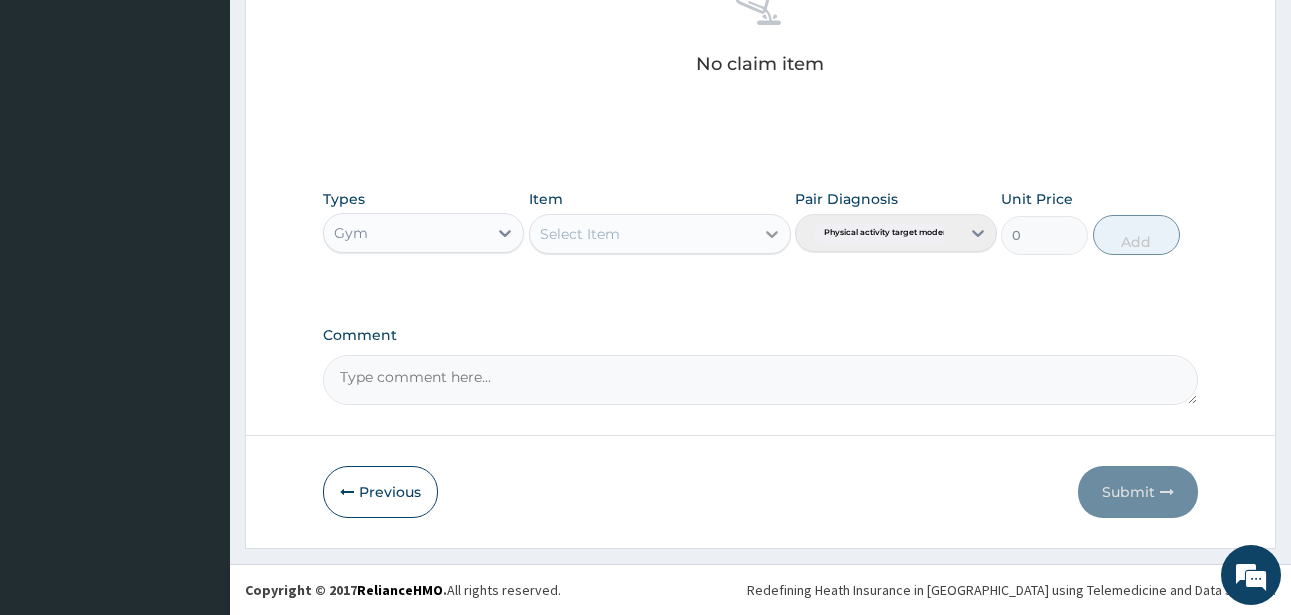 click 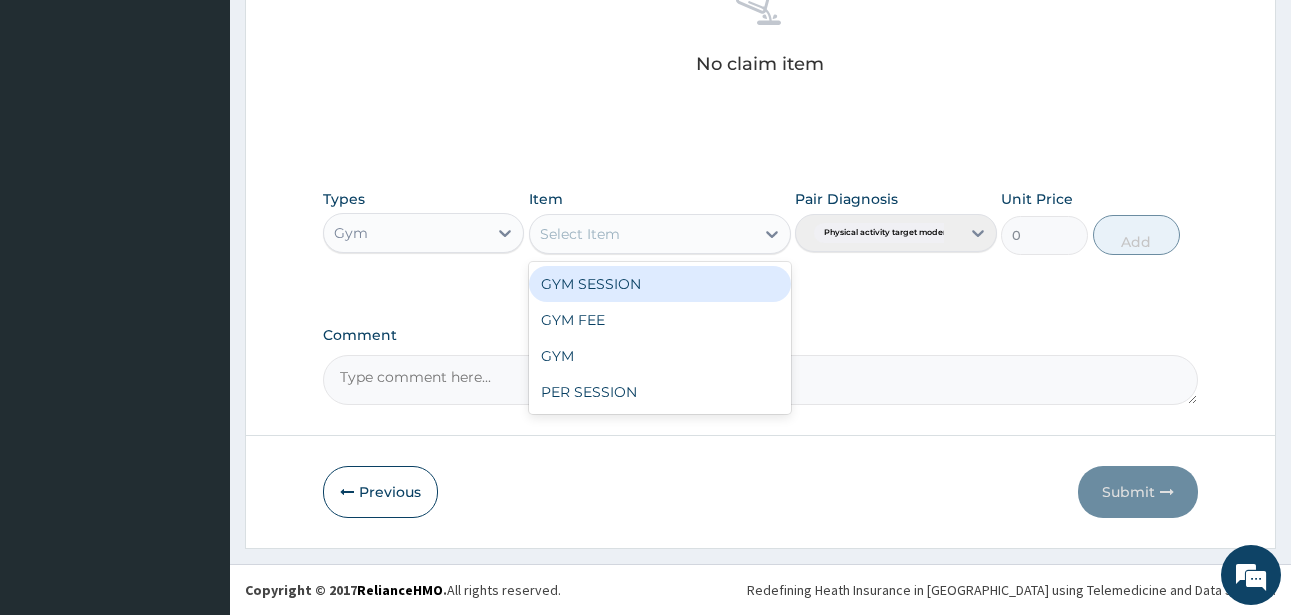 click on "GYM SESSION" at bounding box center [660, 284] 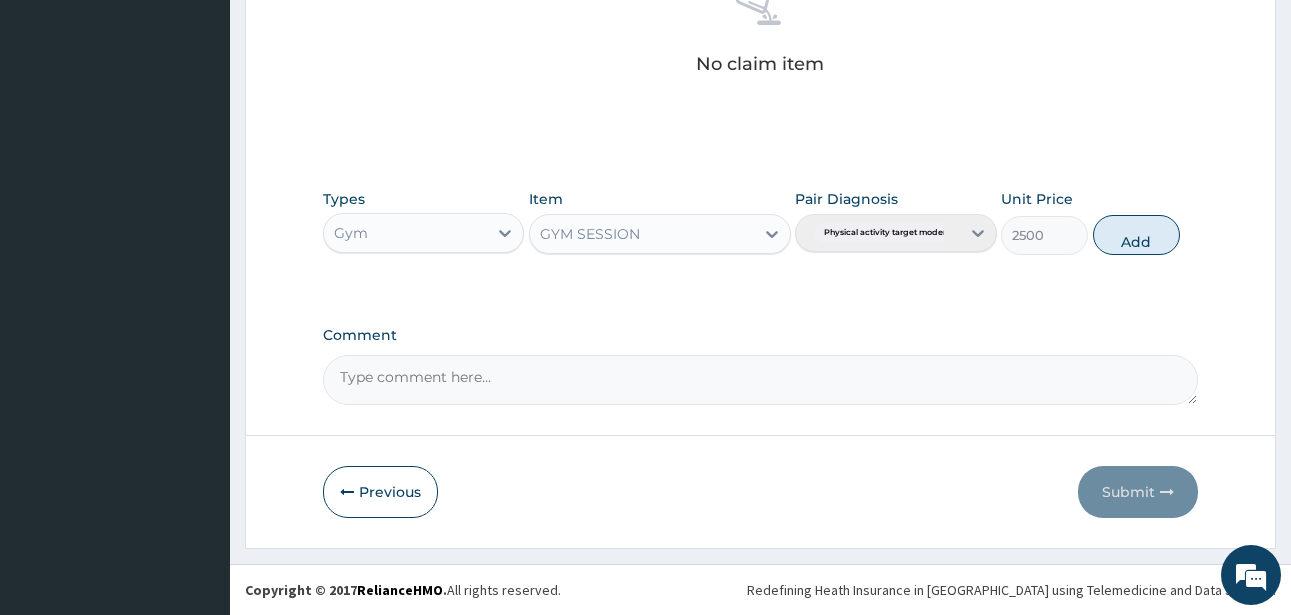 drag, startPoint x: 1141, startPoint y: 242, endPoint x: 1138, endPoint y: 266, distance: 24.186773 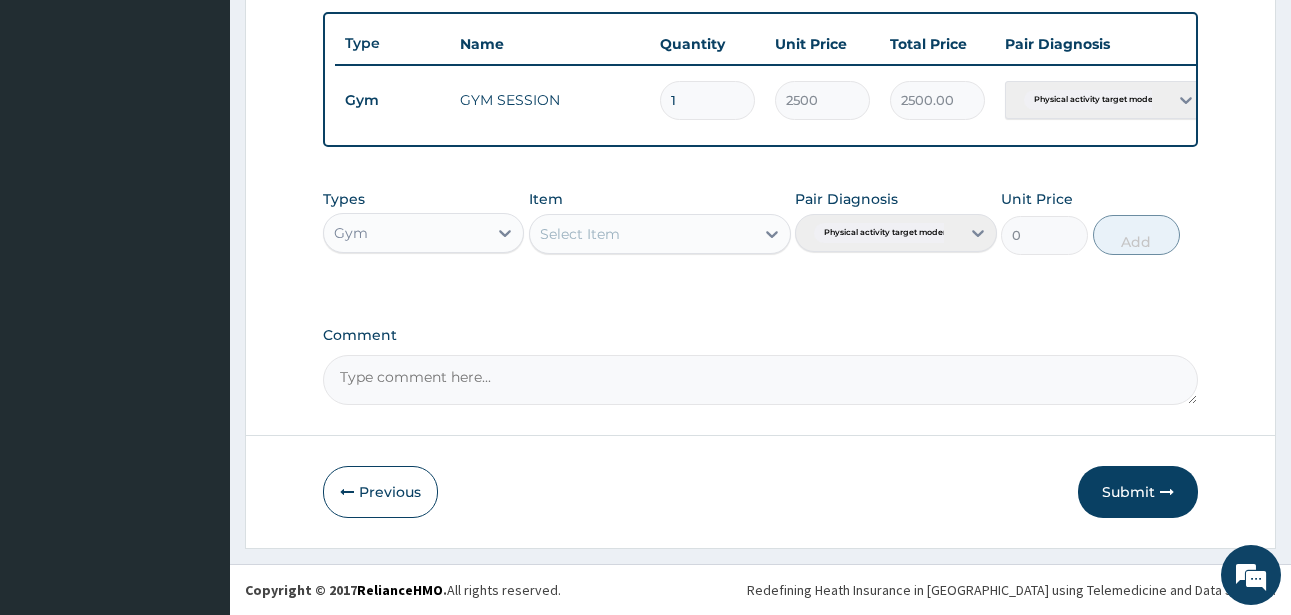 scroll, scrollTop: 747, scrollLeft: 0, axis: vertical 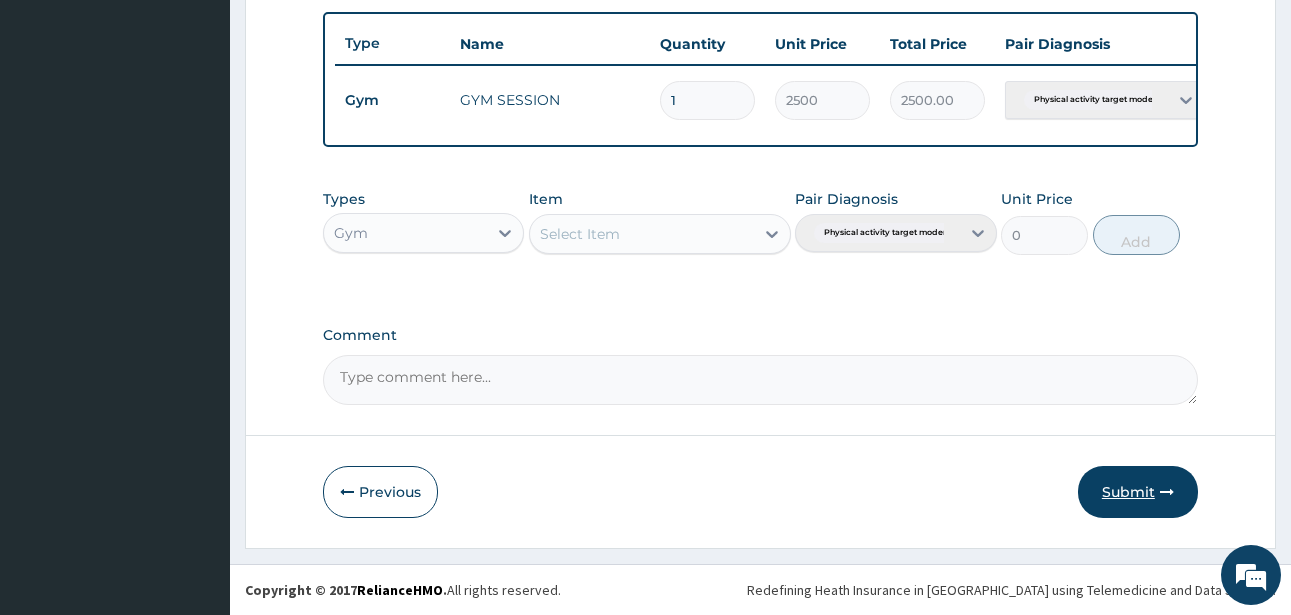 click on "Submit" at bounding box center [1138, 492] 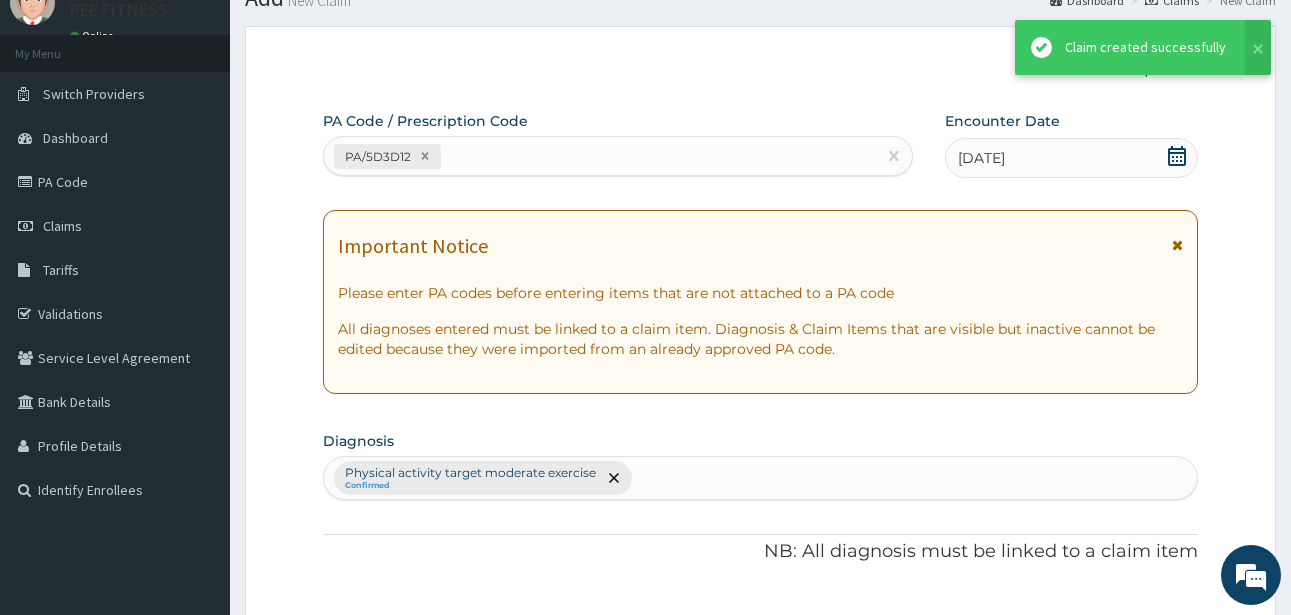 scroll, scrollTop: 747, scrollLeft: 0, axis: vertical 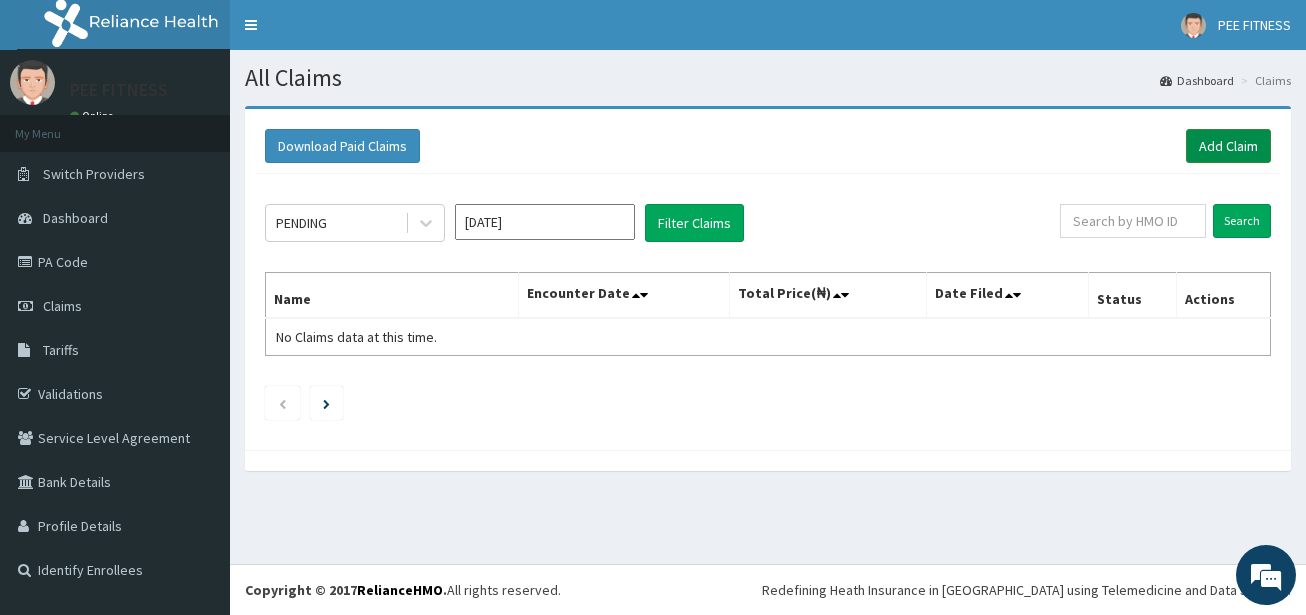 click on "Add Claim" at bounding box center [1228, 146] 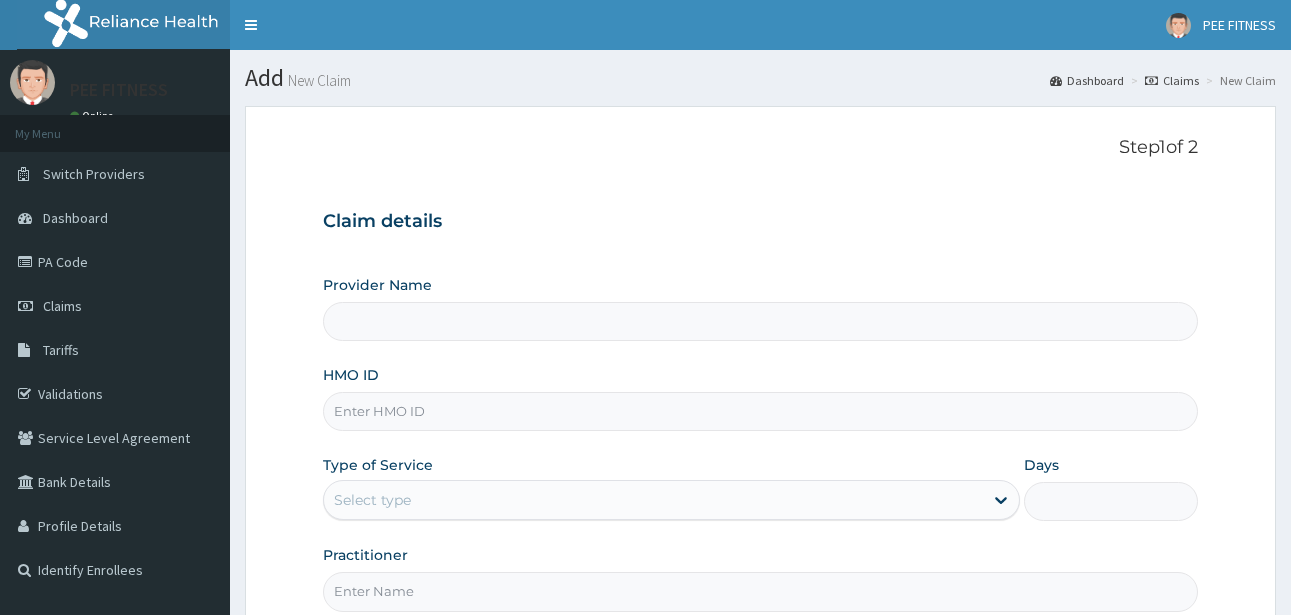 scroll, scrollTop: 0, scrollLeft: 0, axis: both 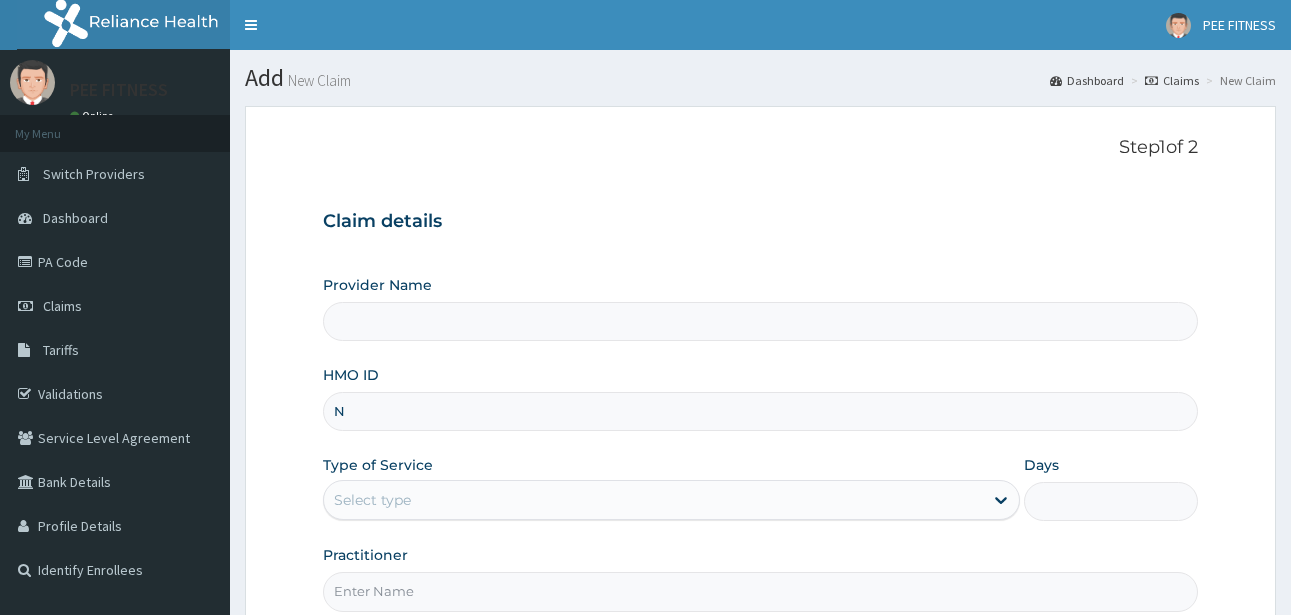 type on "NB" 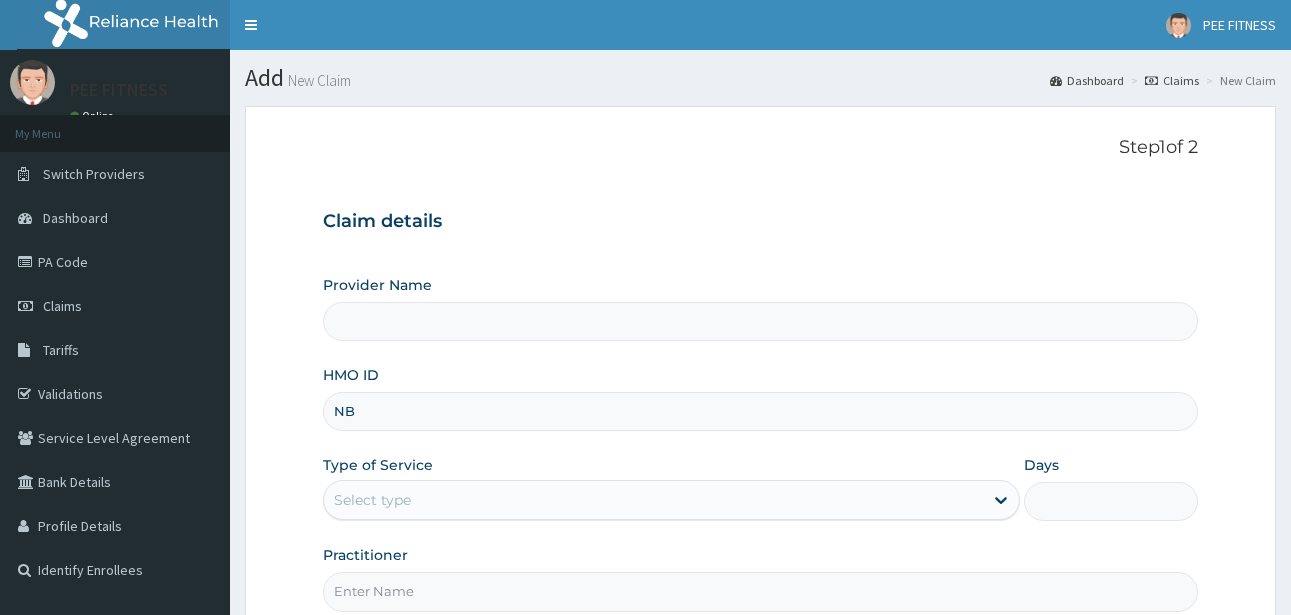 type on "PEE FITNESS" 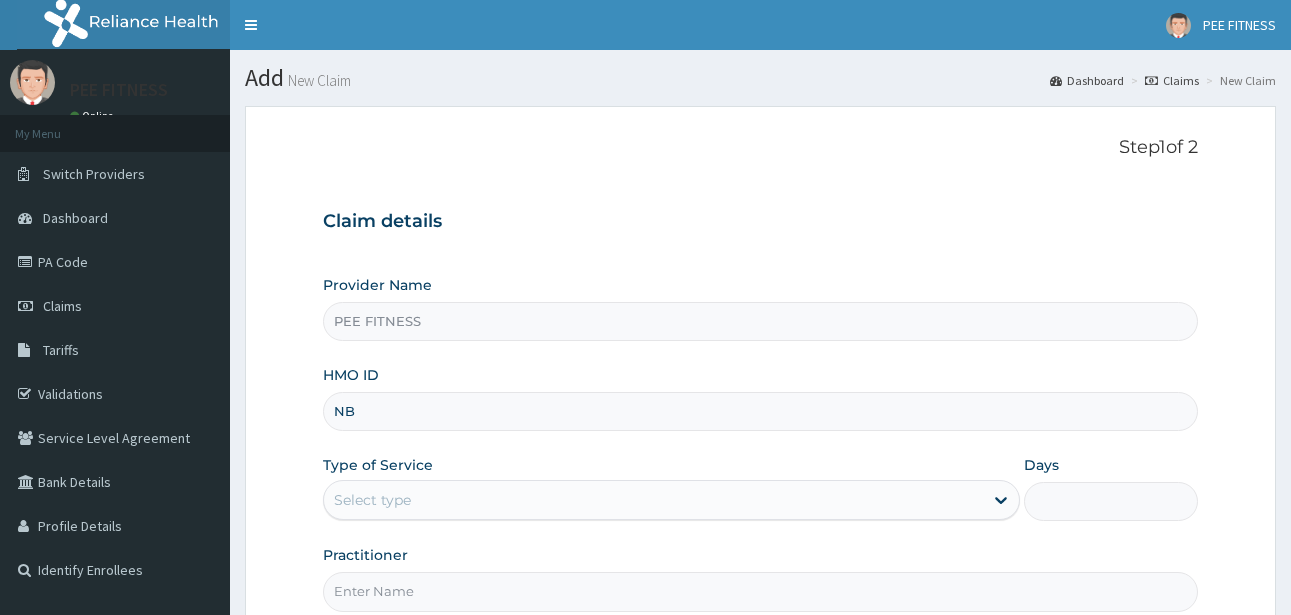 type on "1" 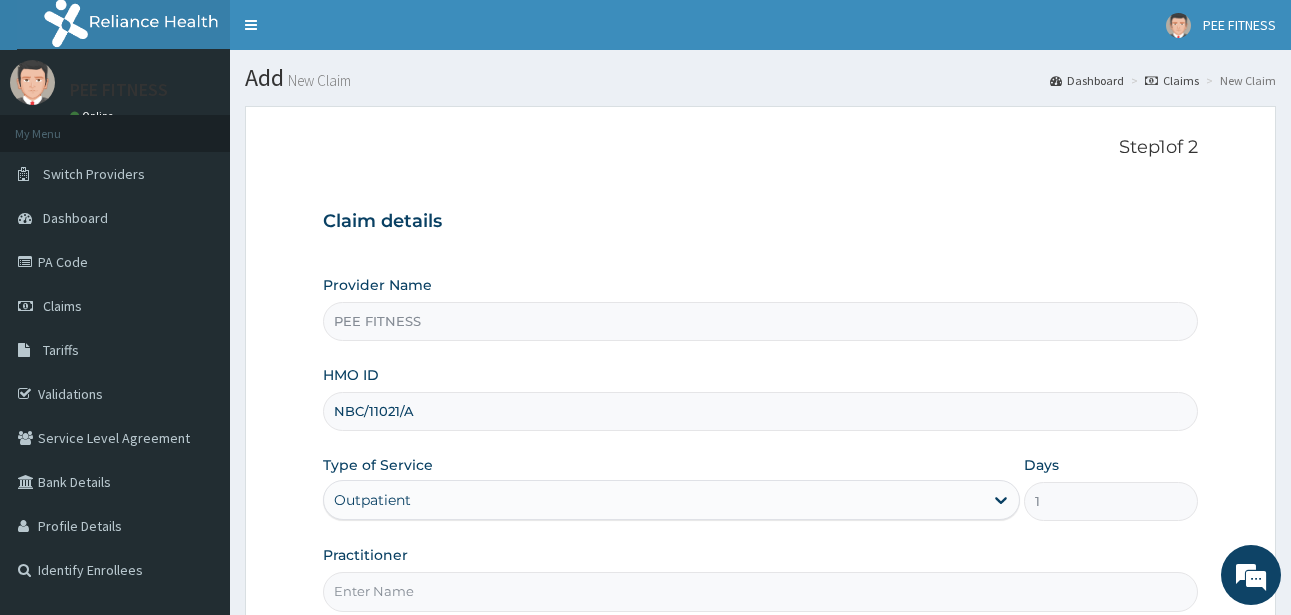 type on "NBC/11021/A" 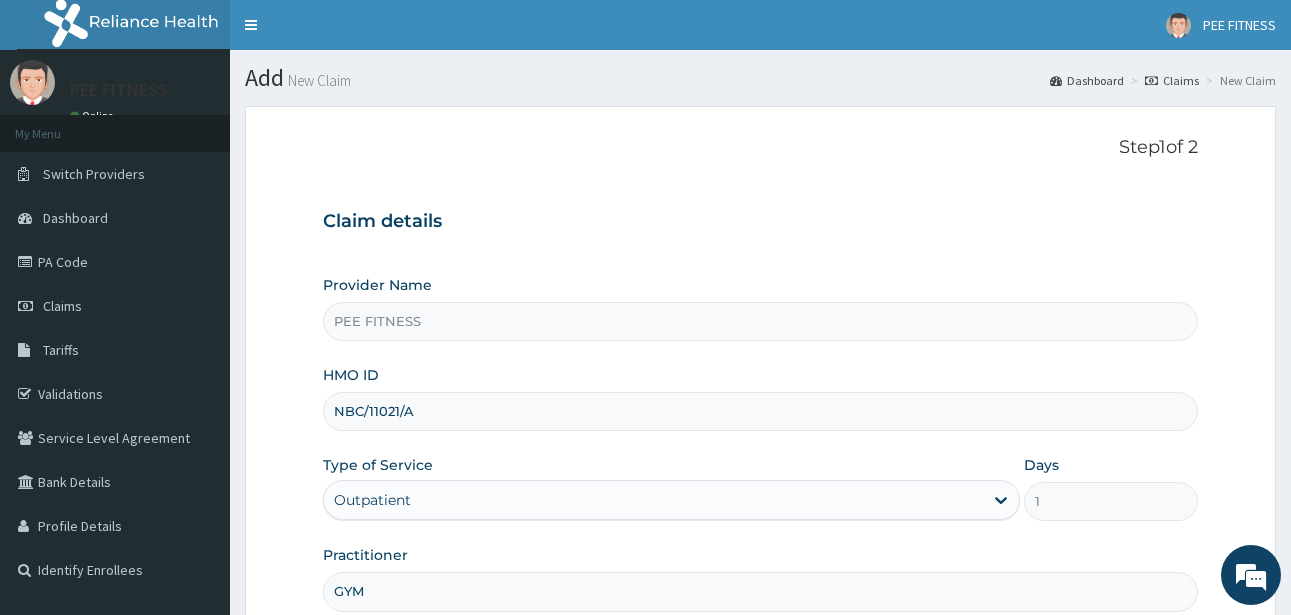 scroll, scrollTop: 207, scrollLeft: 0, axis: vertical 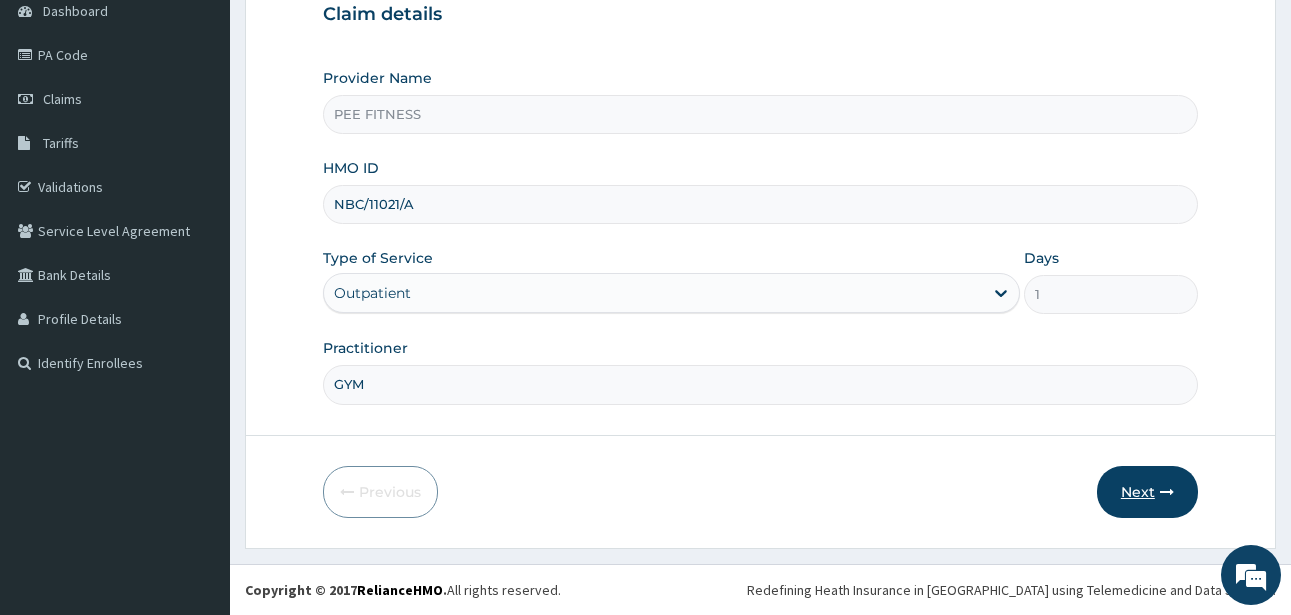 type on "GYM" 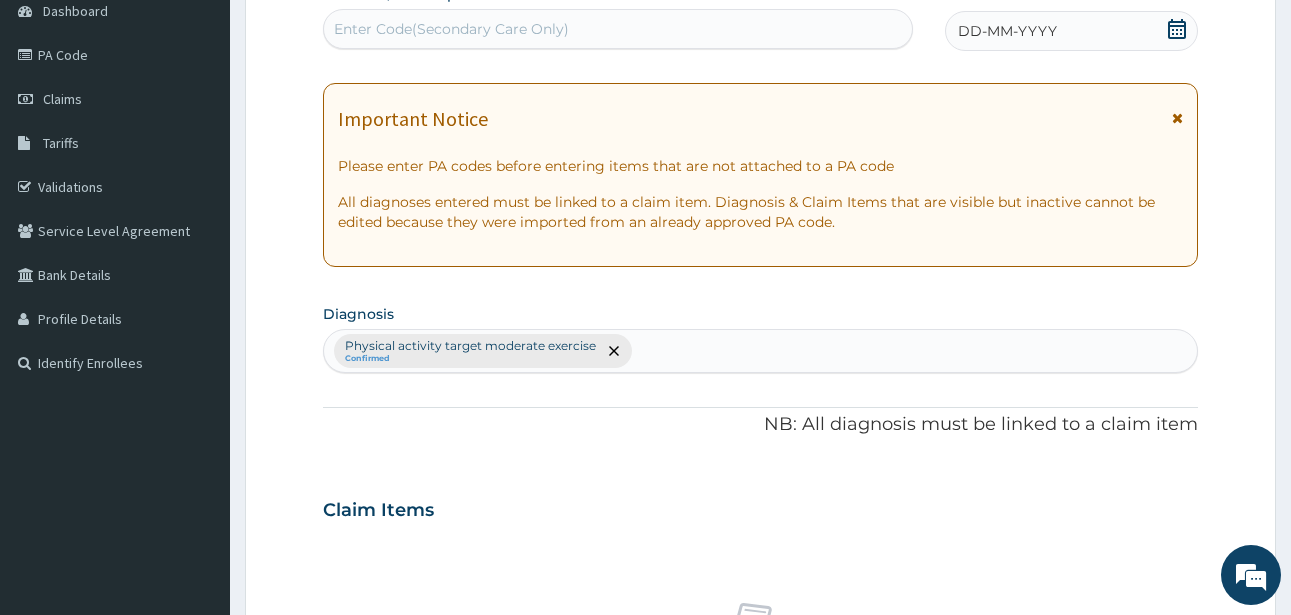 click 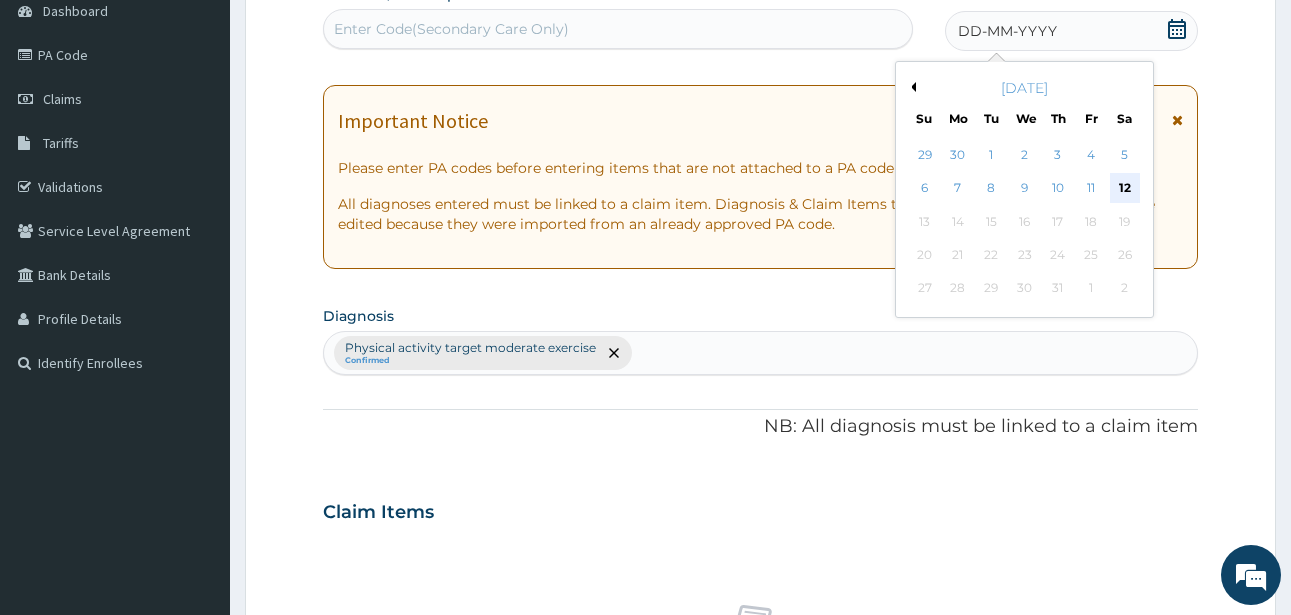 click on "12" at bounding box center (1125, 189) 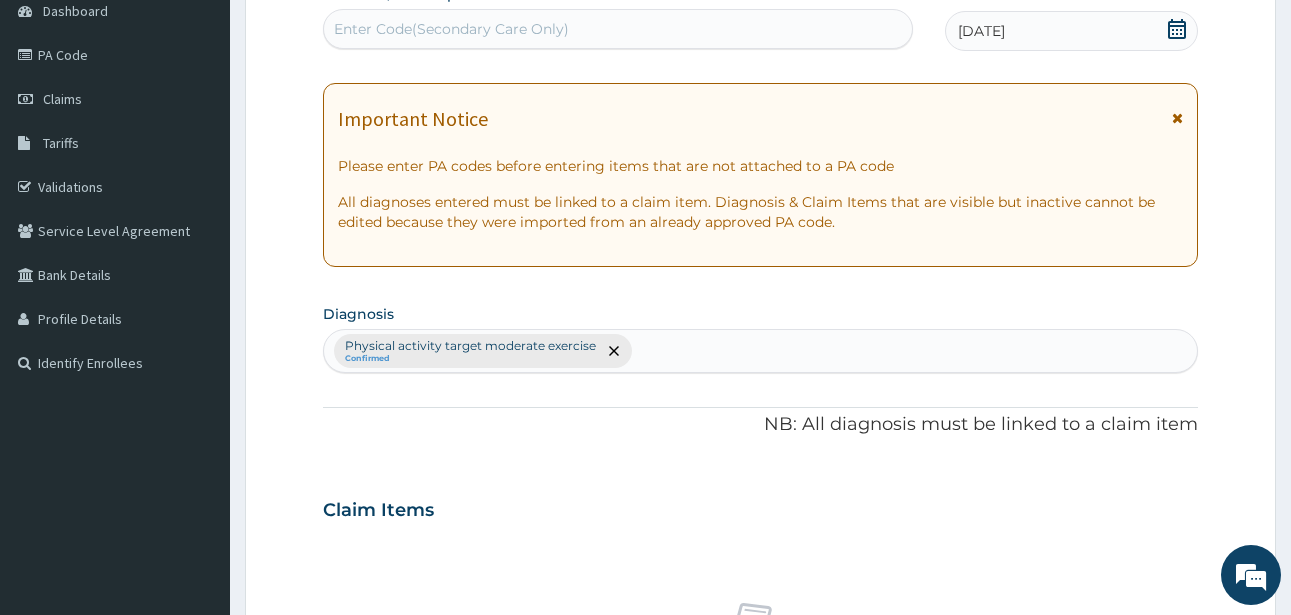 click on "Enter Code(Secondary Care Only)" at bounding box center [451, 29] 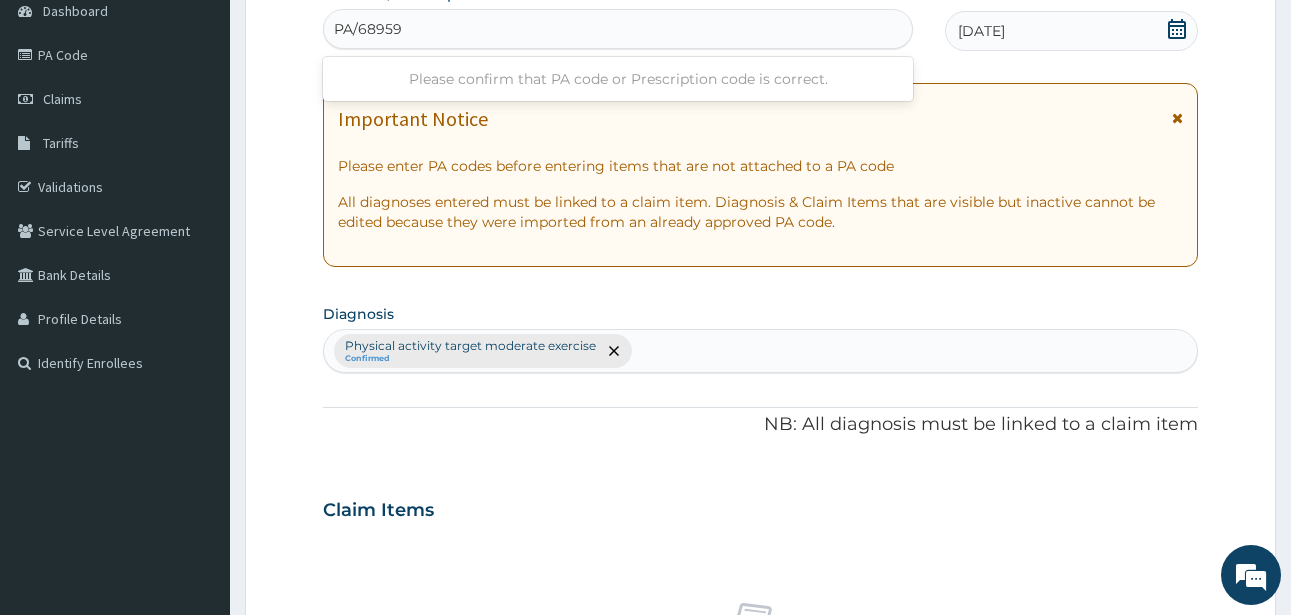 type on "PA/689595" 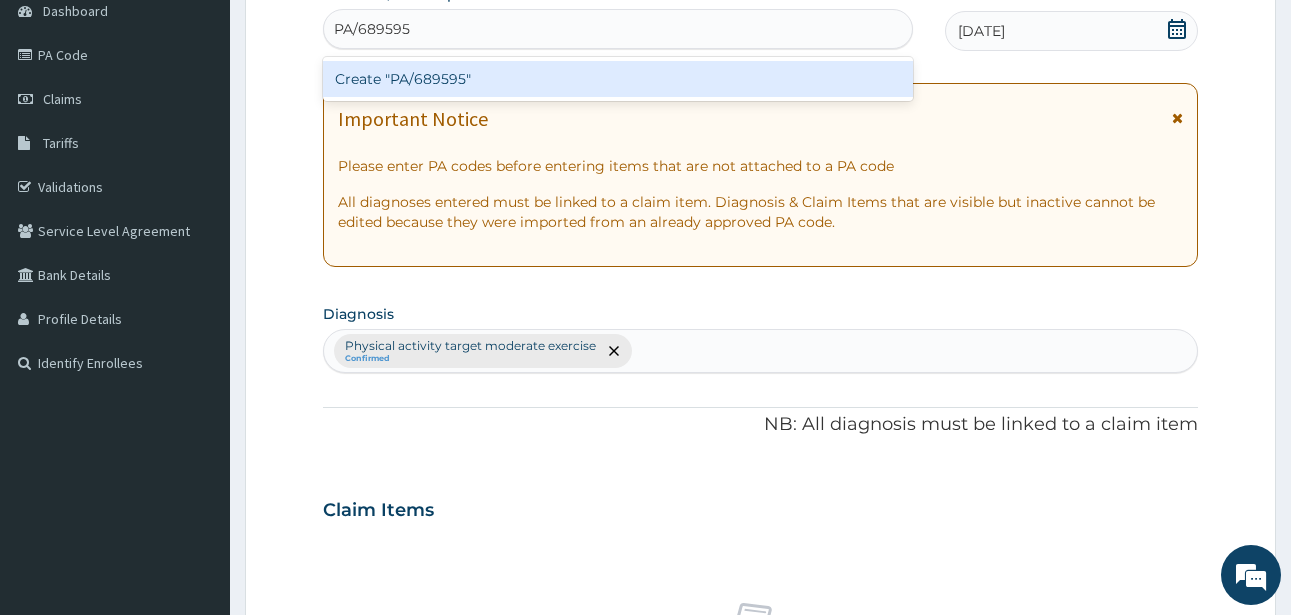 type 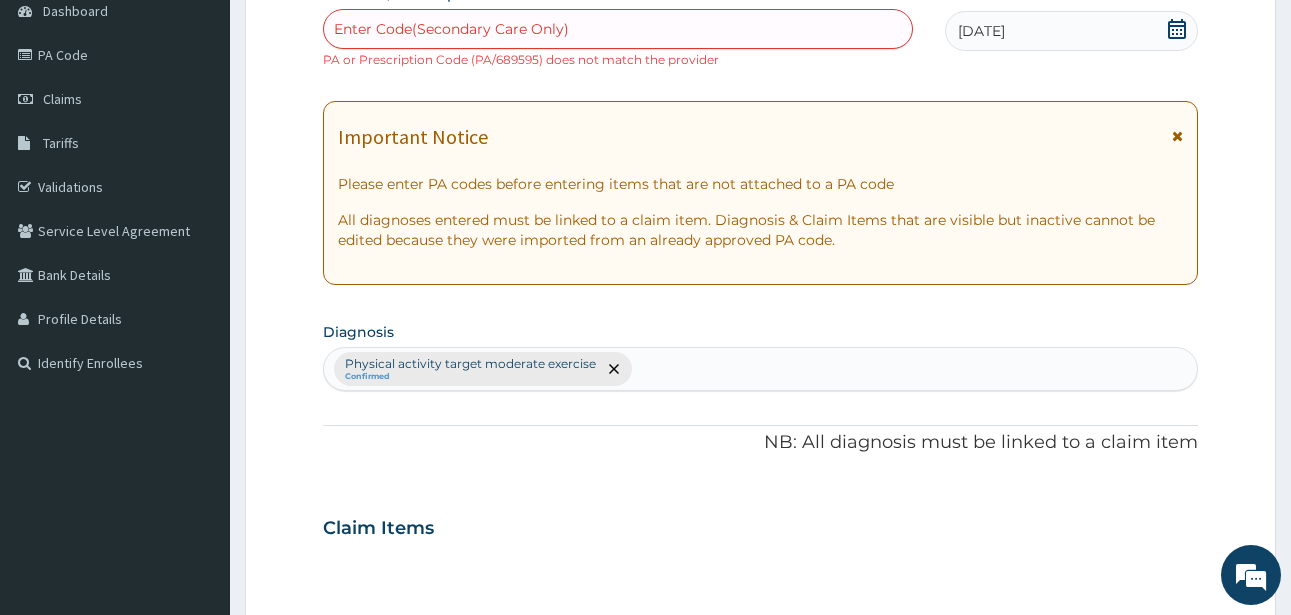 click on "Enter Code(Secondary Care Only)" at bounding box center [451, 29] 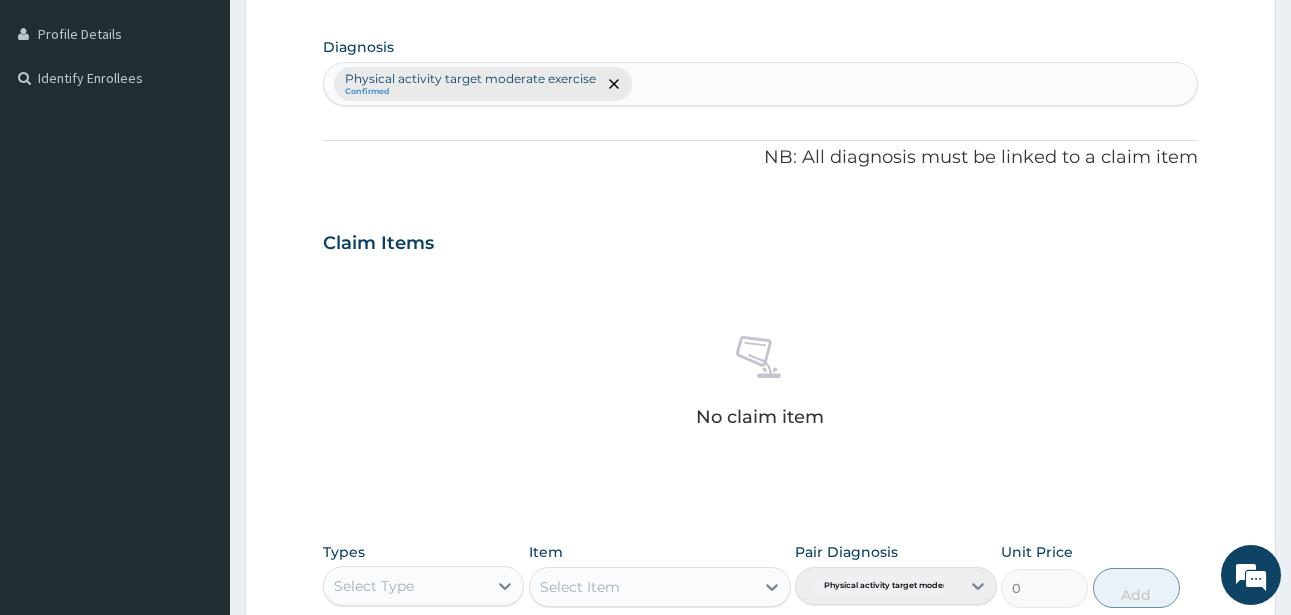 scroll, scrollTop: 845, scrollLeft: 0, axis: vertical 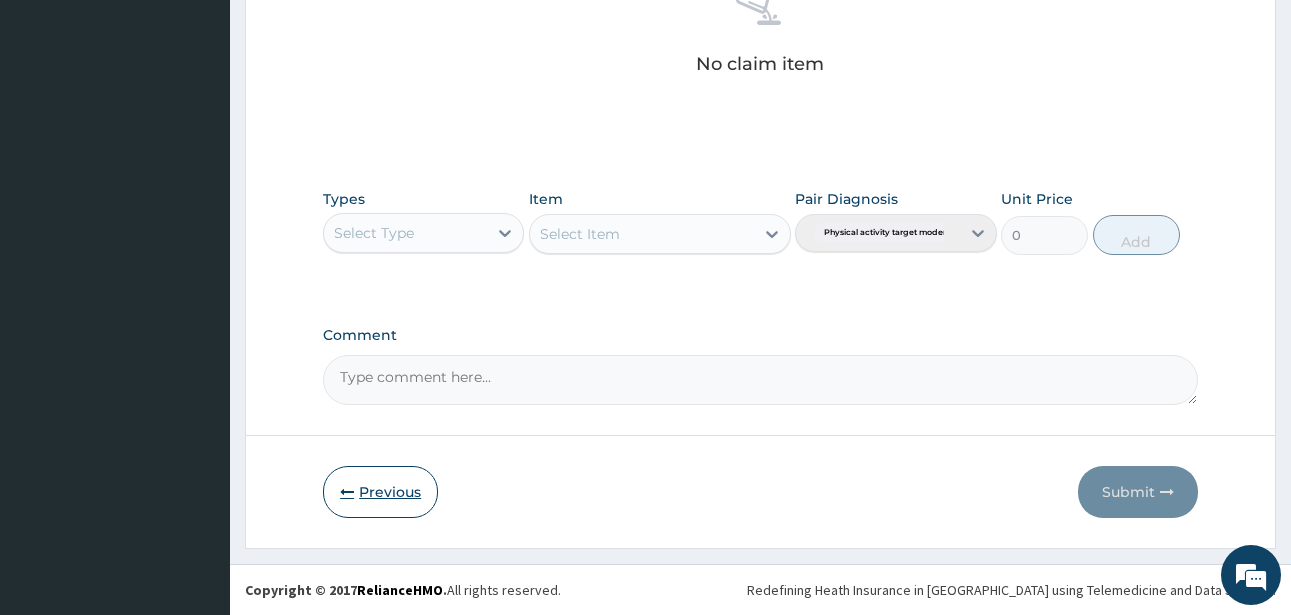click on "Previous" at bounding box center (380, 492) 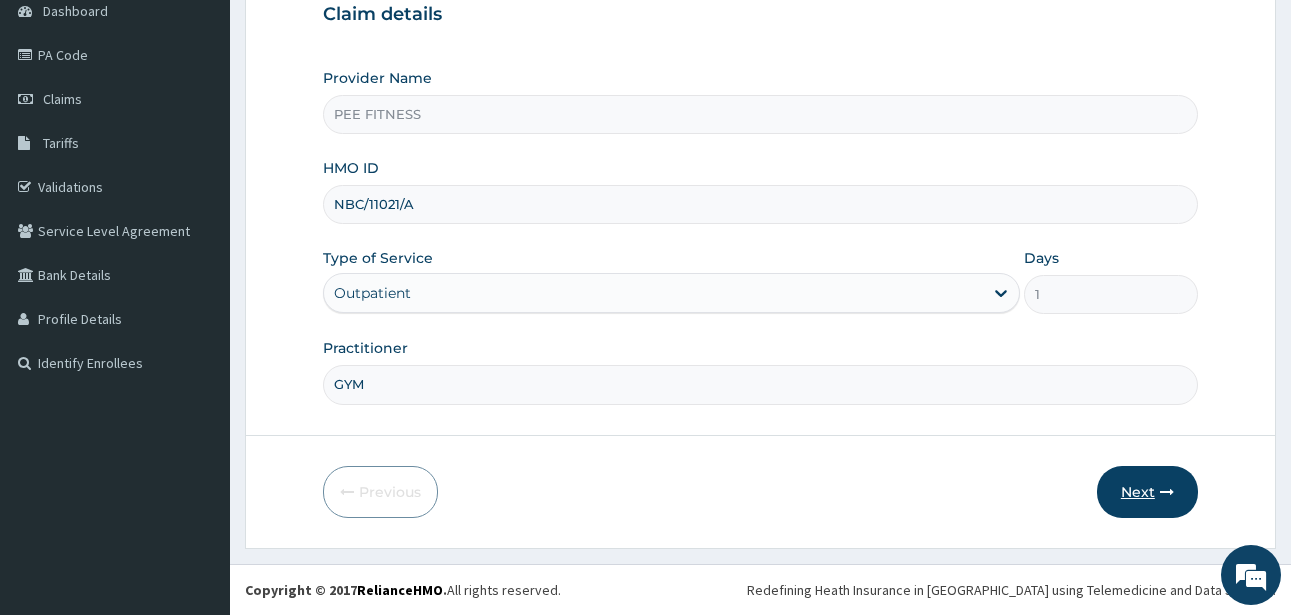 click on "Next" at bounding box center (1147, 492) 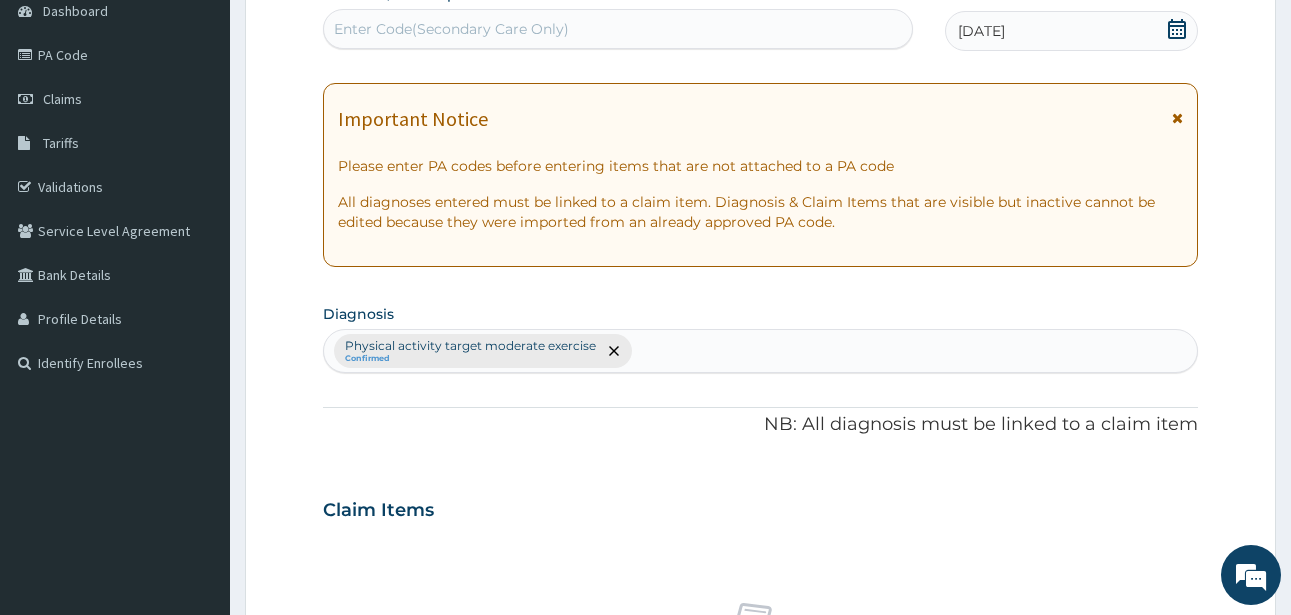 click on "Enter Code(Secondary Care Only)" at bounding box center [618, 29] 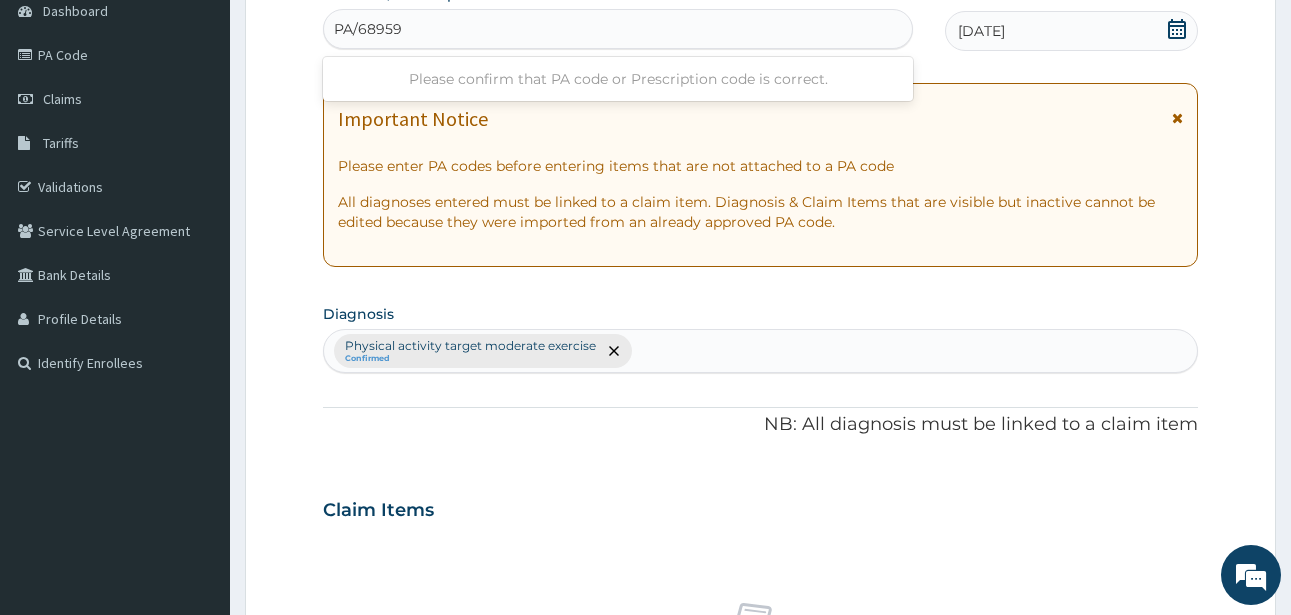 type on "PA/689596" 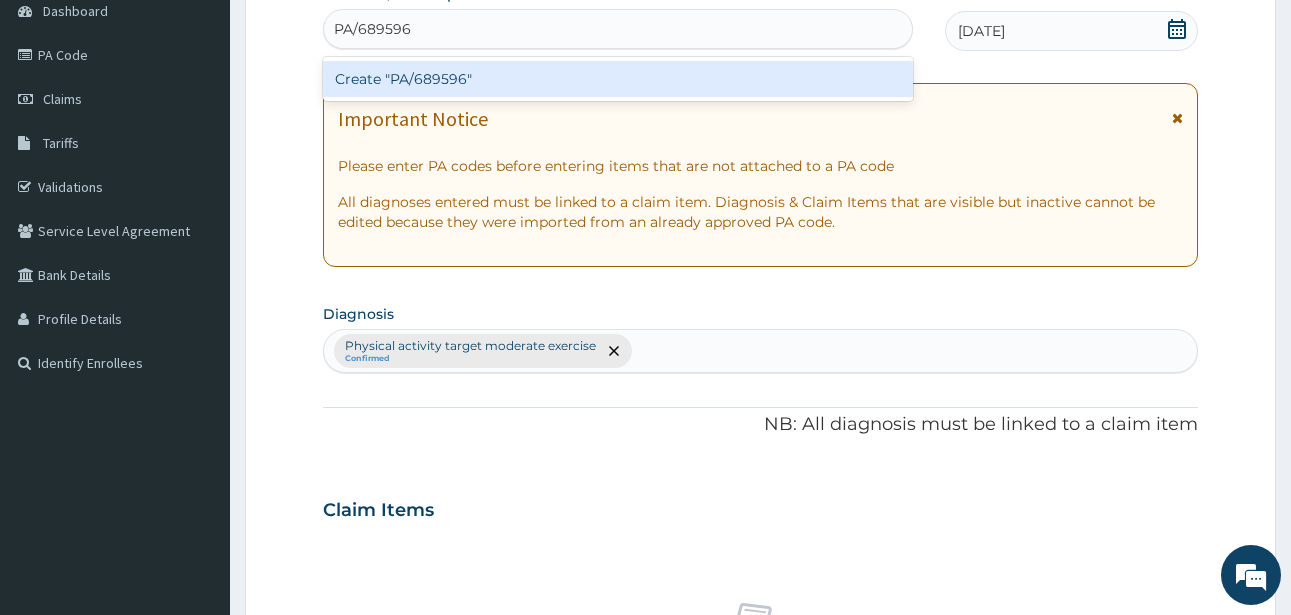 type 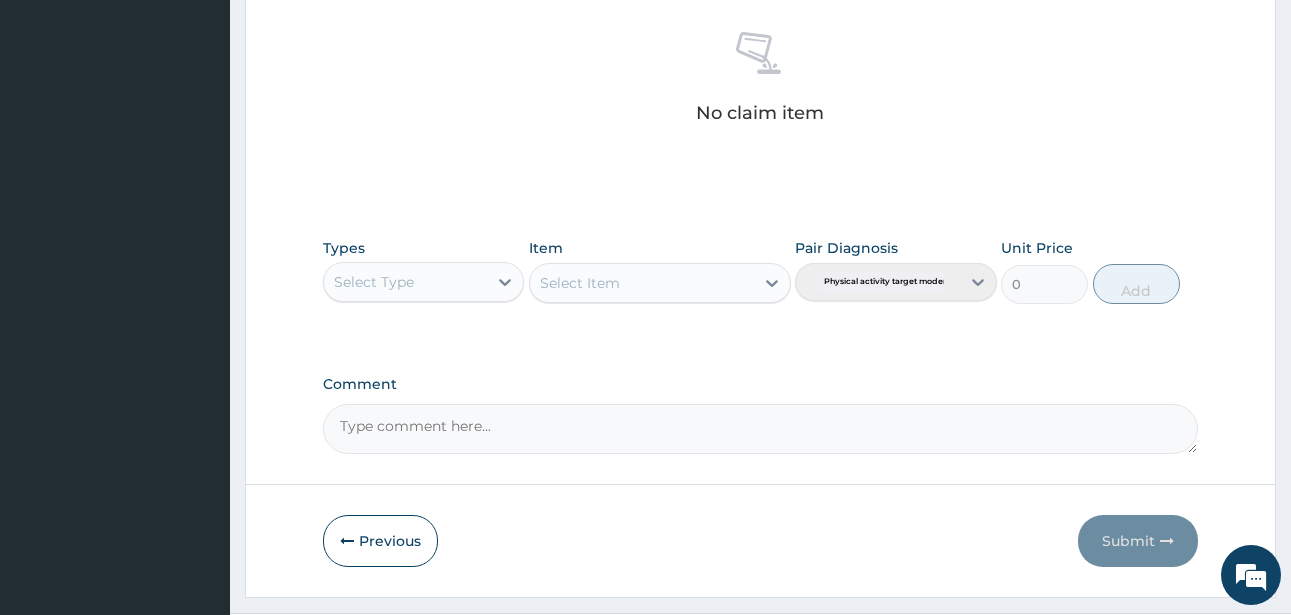 scroll, scrollTop: 827, scrollLeft: 0, axis: vertical 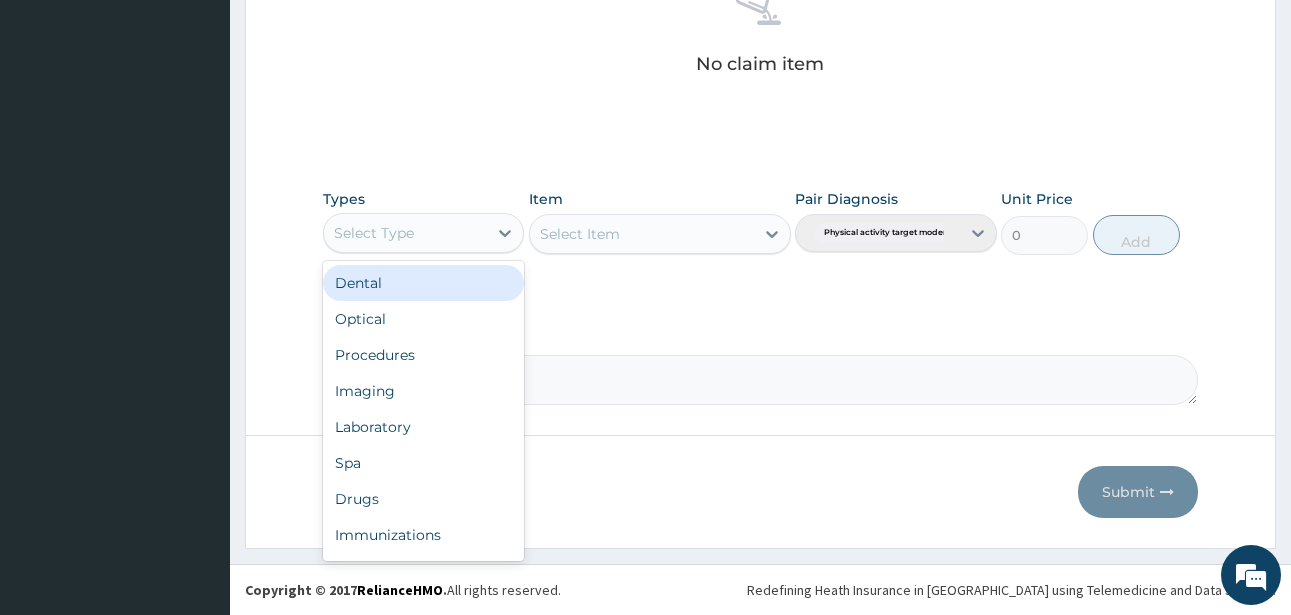drag, startPoint x: 503, startPoint y: 226, endPoint x: 485, endPoint y: 259, distance: 37.589893 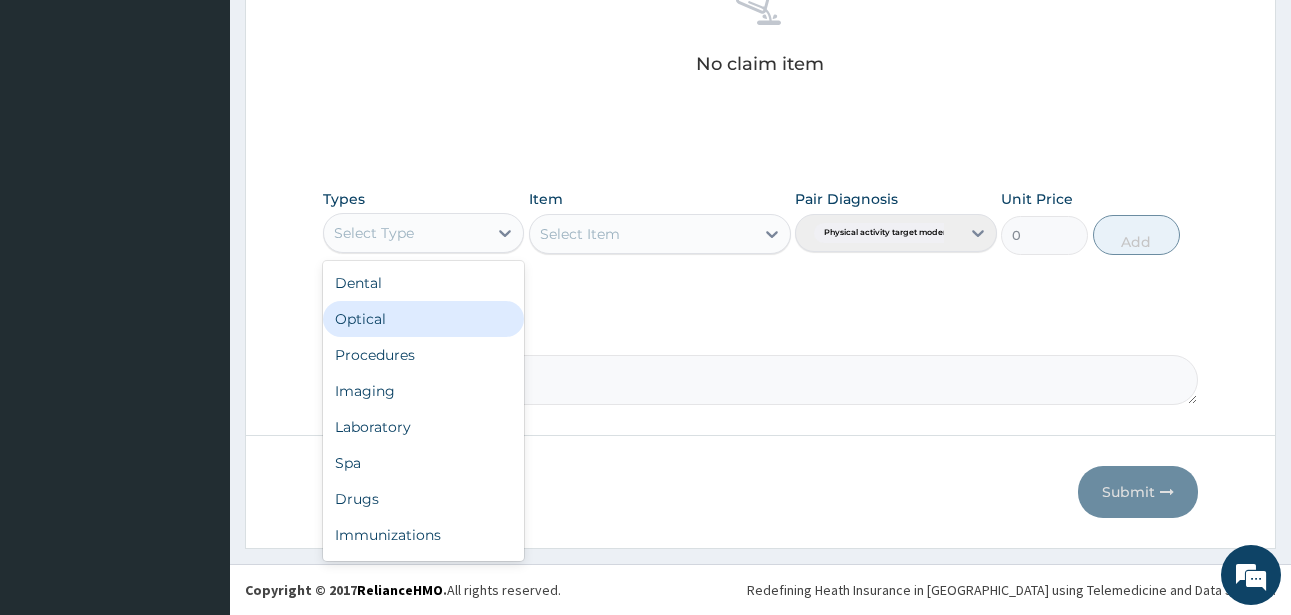 scroll, scrollTop: 68, scrollLeft: 0, axis: vertical 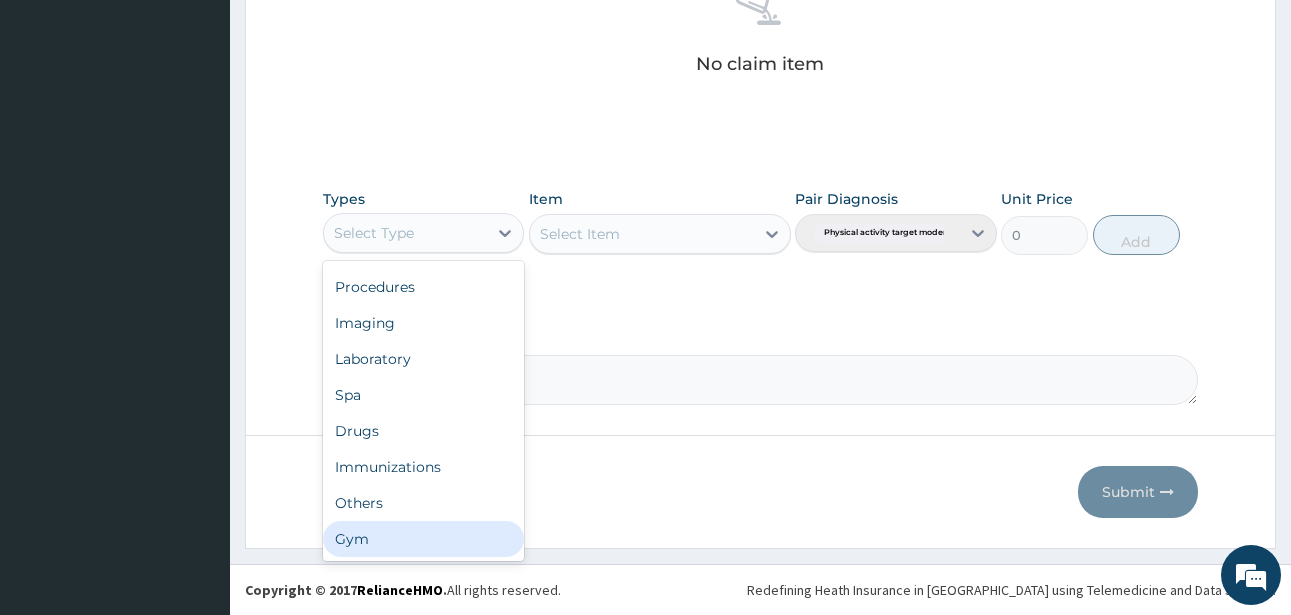 click on "Gym" at bounding box center [423, 539] 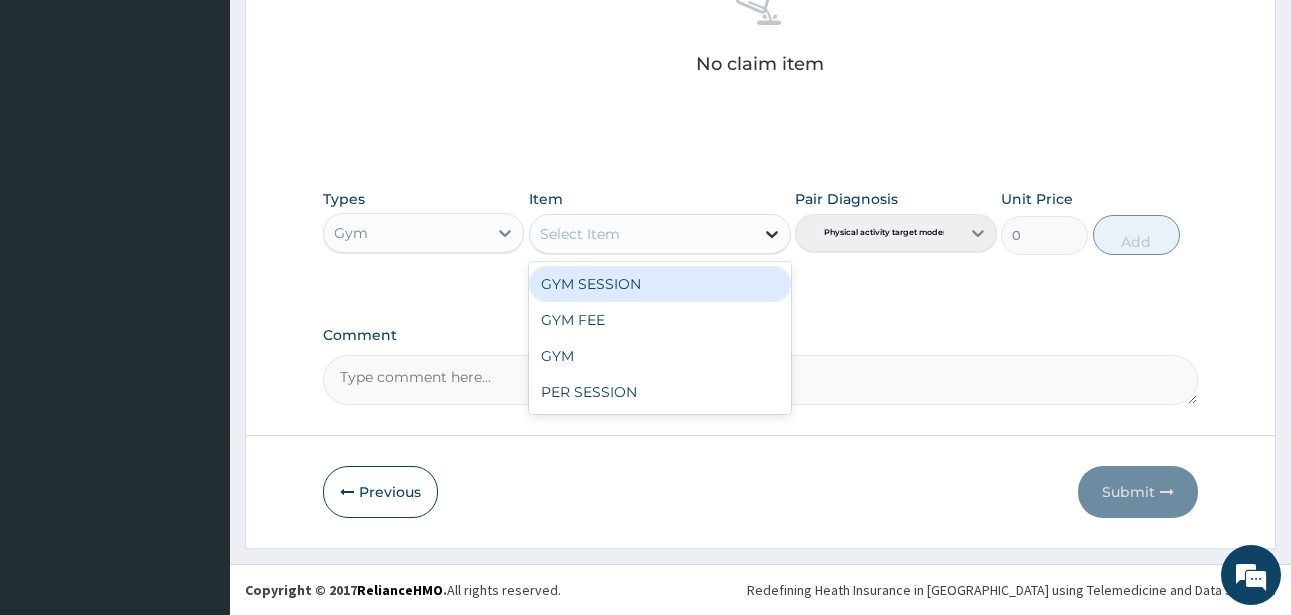click 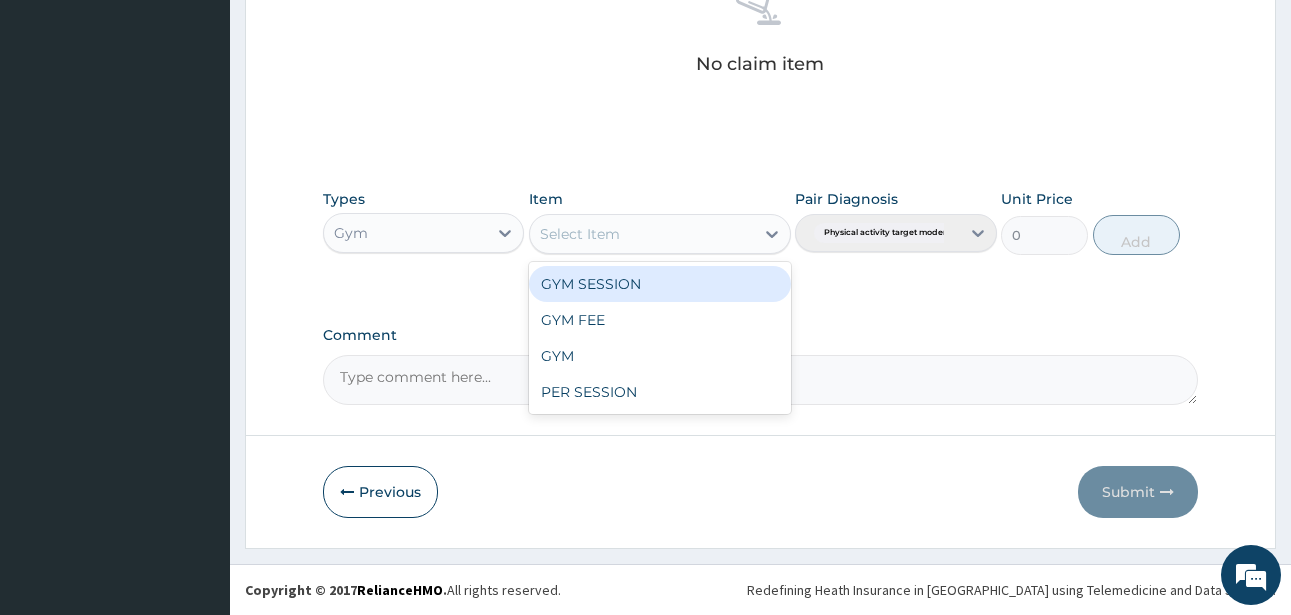 click on "GYM SESSION" at bounding box center (660, 284) 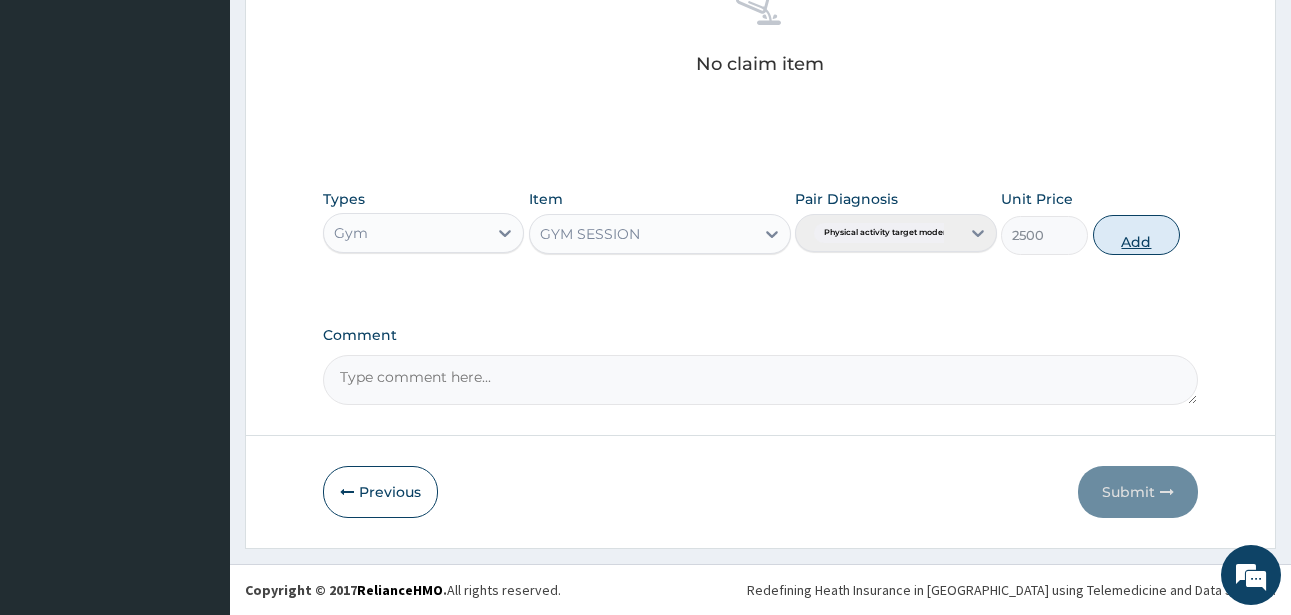 drag, startPoint x: 1124, startPoint y: 235, endPoint x: 1140, endPoint y: 316, distance: 82.565125 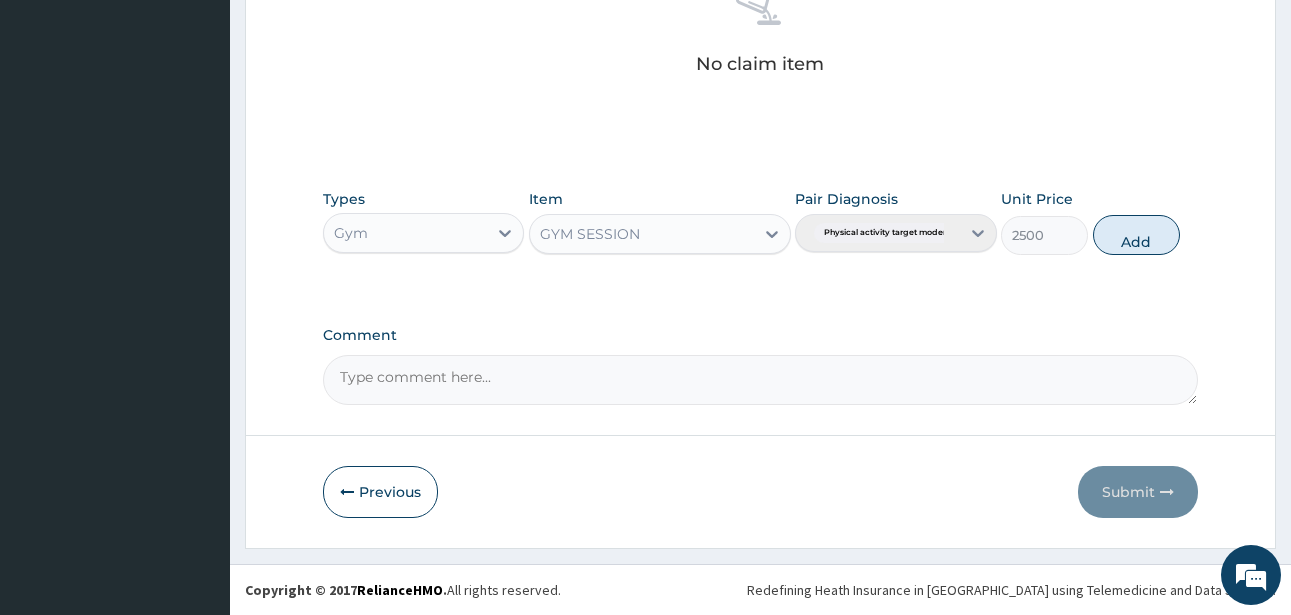 click on "Add" at bounding box center (1136, 235) 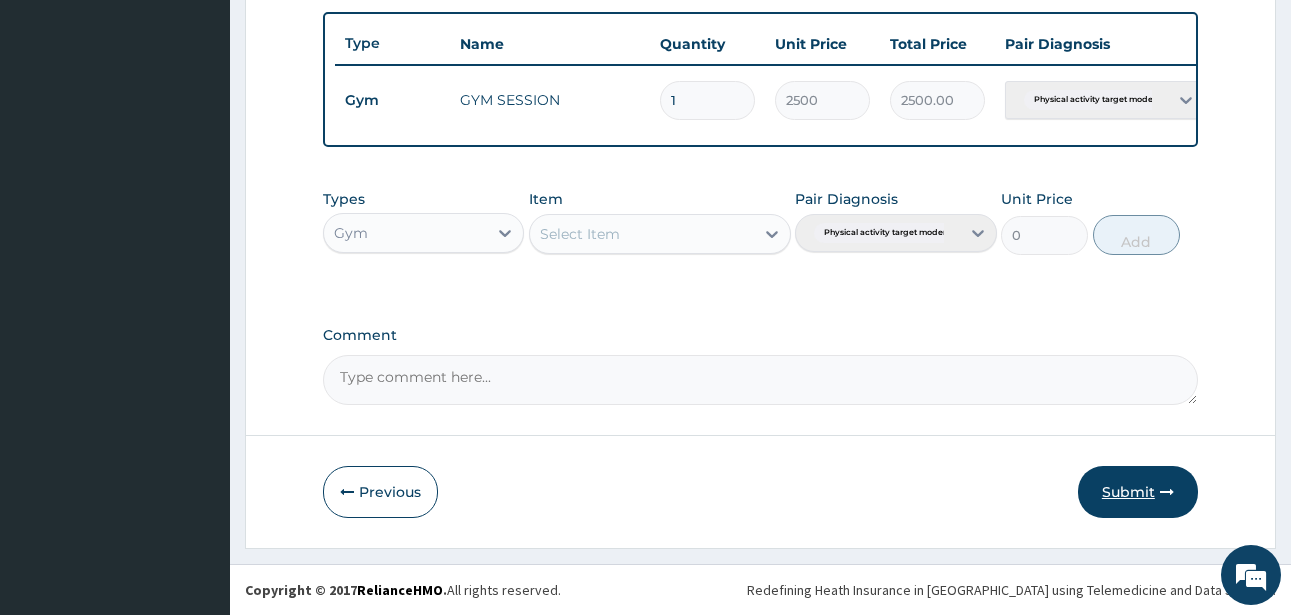 click on "Submit" at bounding box center (1138, 492) 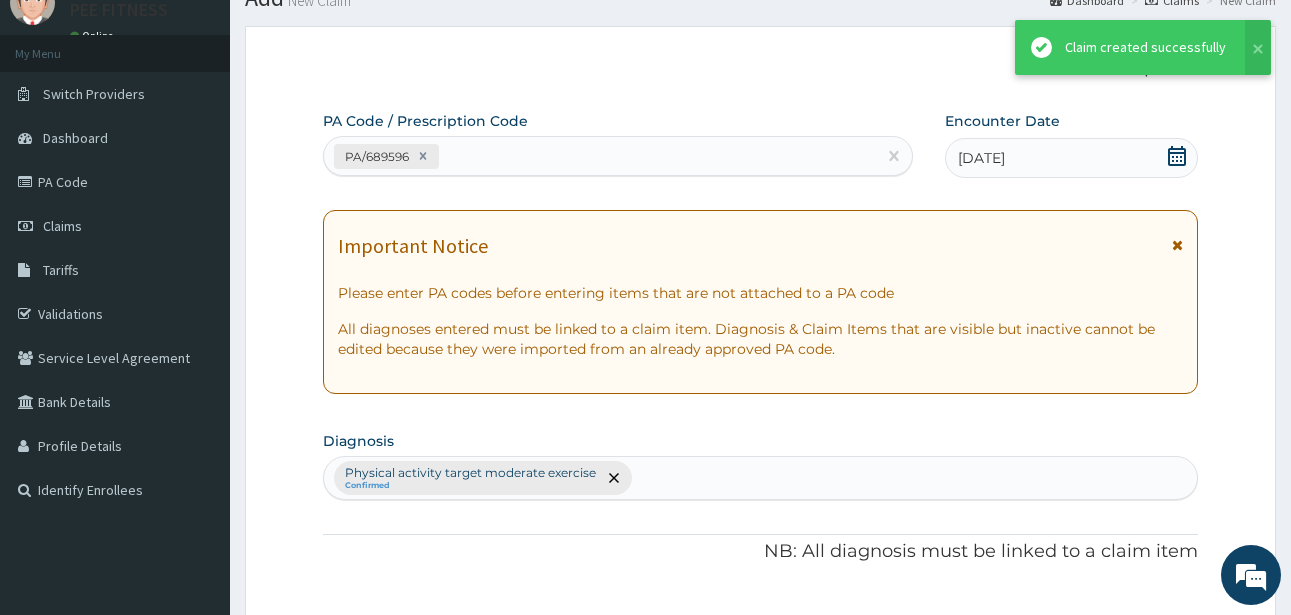 scroll, scrollTop: 747, scrollLeft: 0, axis: vertical 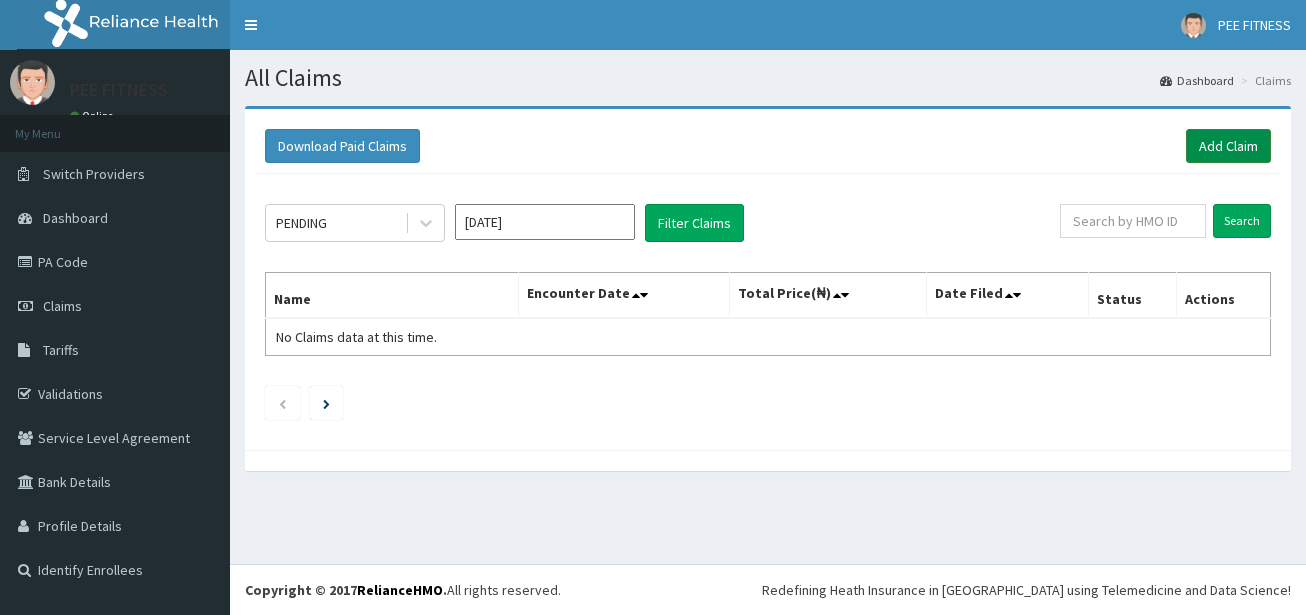 click on "Add Claim" at bounding box center [1228, 146] 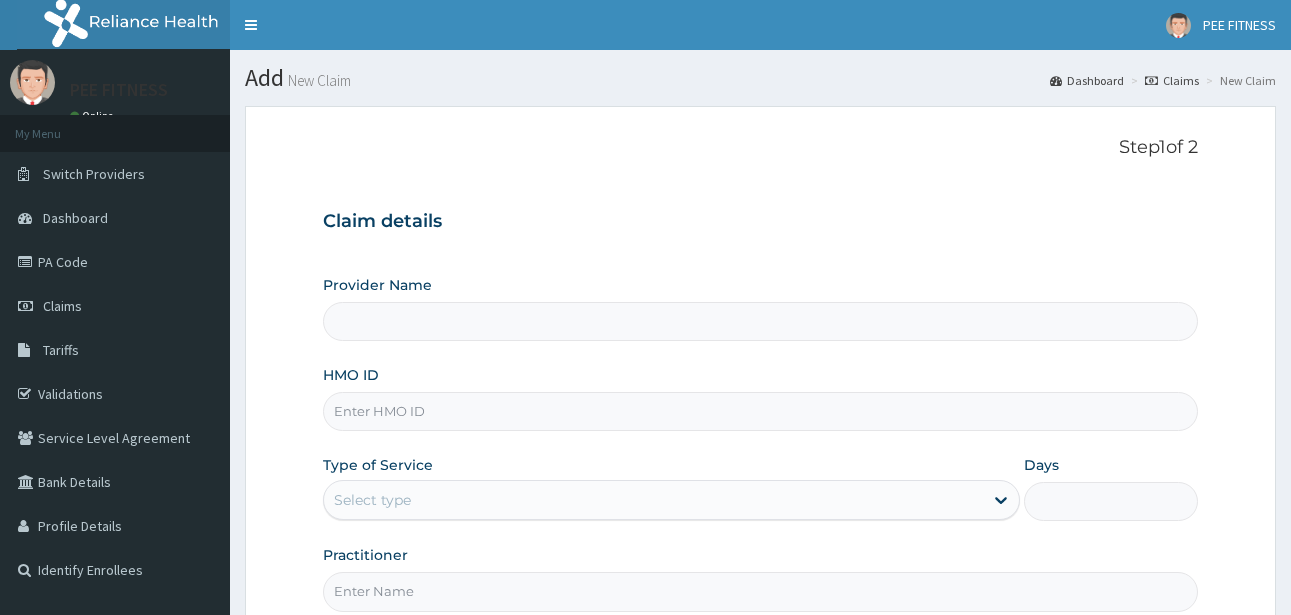 scroll, scrollTop: 0, scrollLeft: 0, axis: both 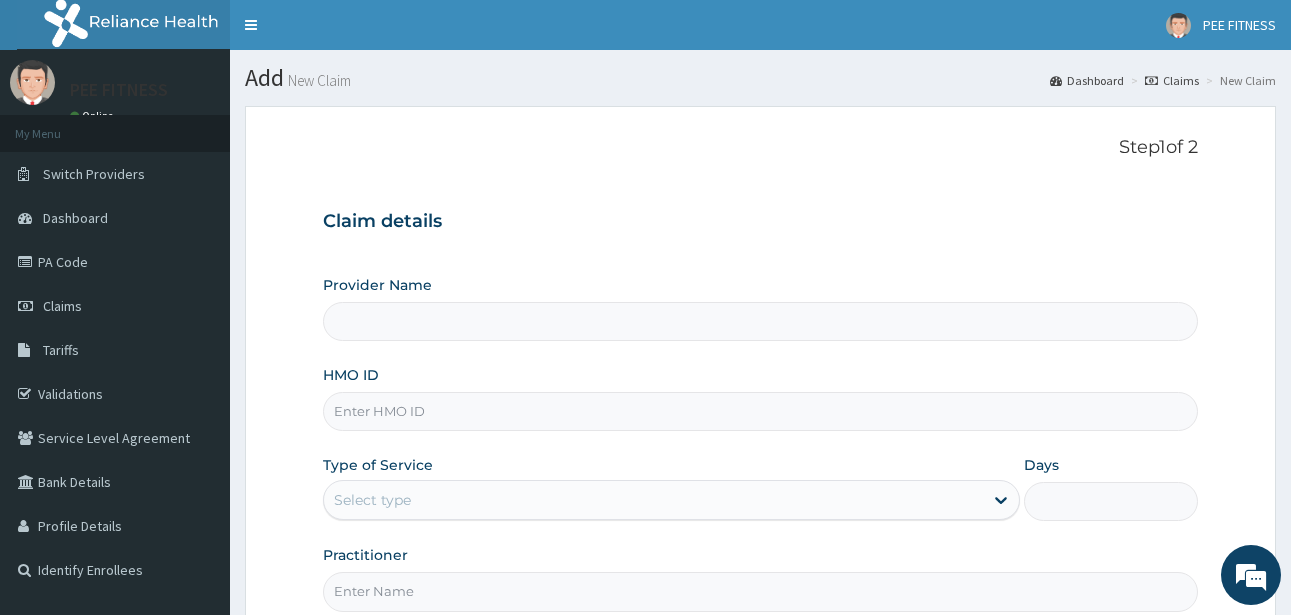 type on "PEE FITNESS" 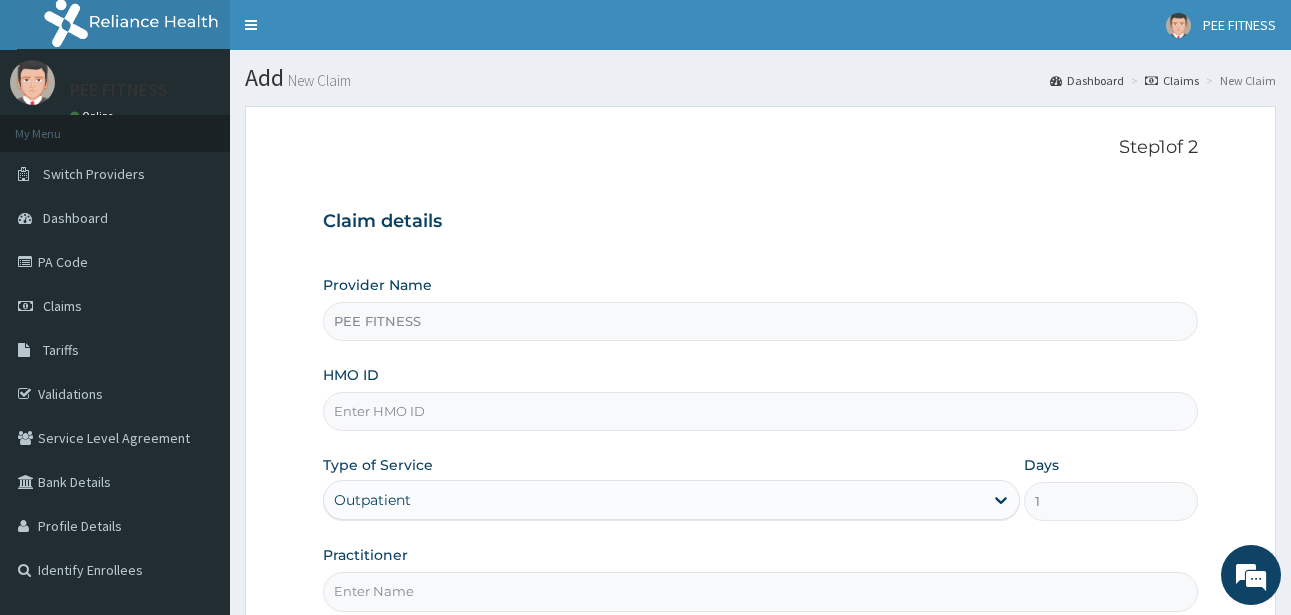 click on "HMO ID" at bounding box center [760, 411] 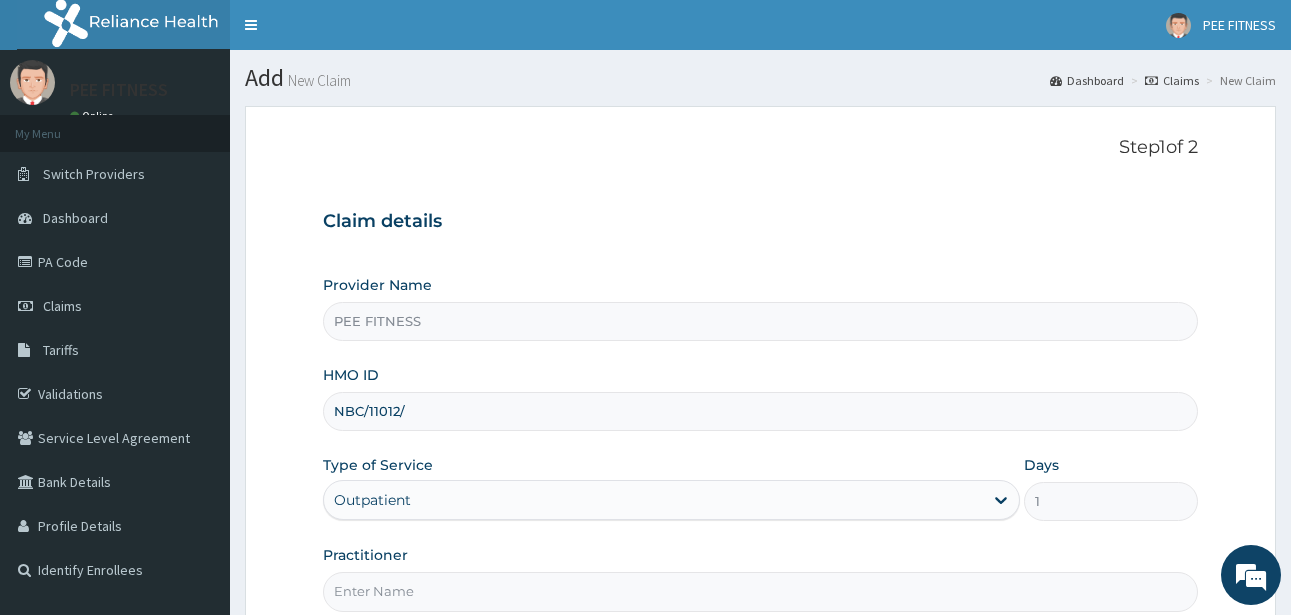 scroll, scrollTop: 0, scrollLeft: 0, axis: both 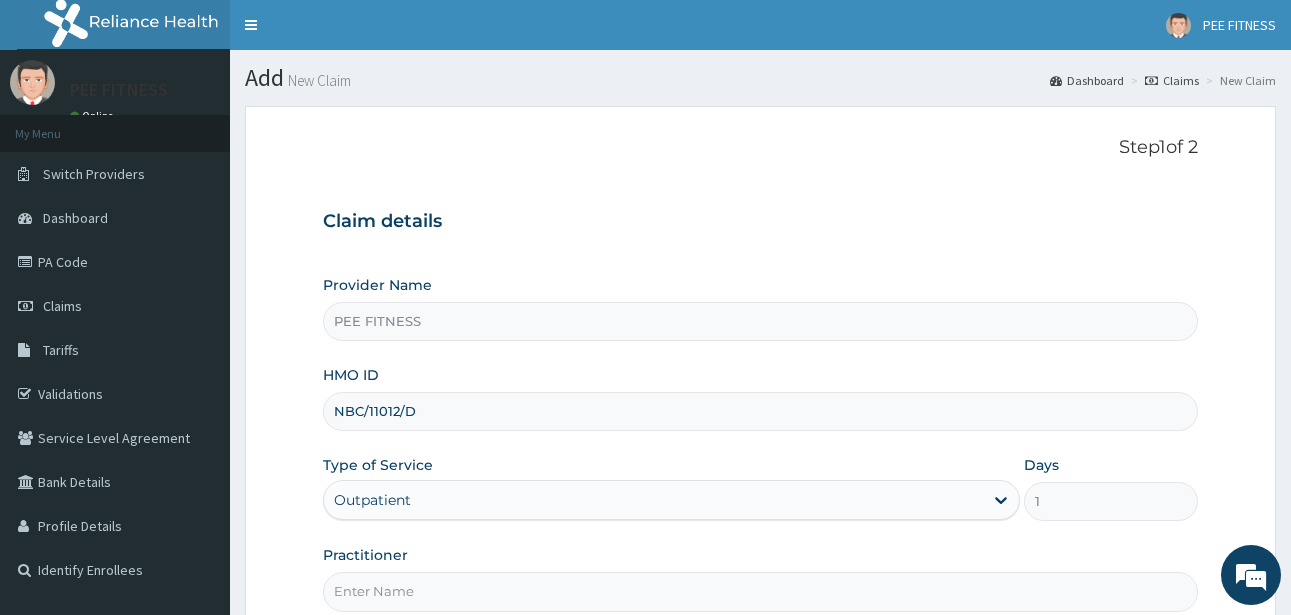 type on "NBC/11012/D" 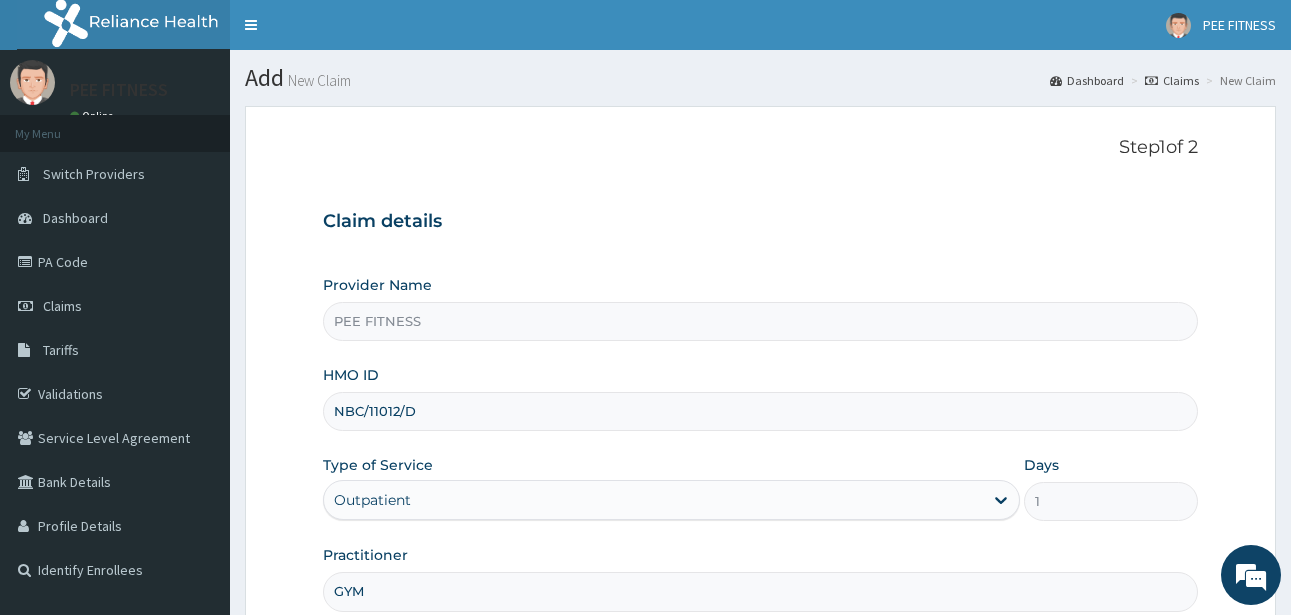 type on "GYM" 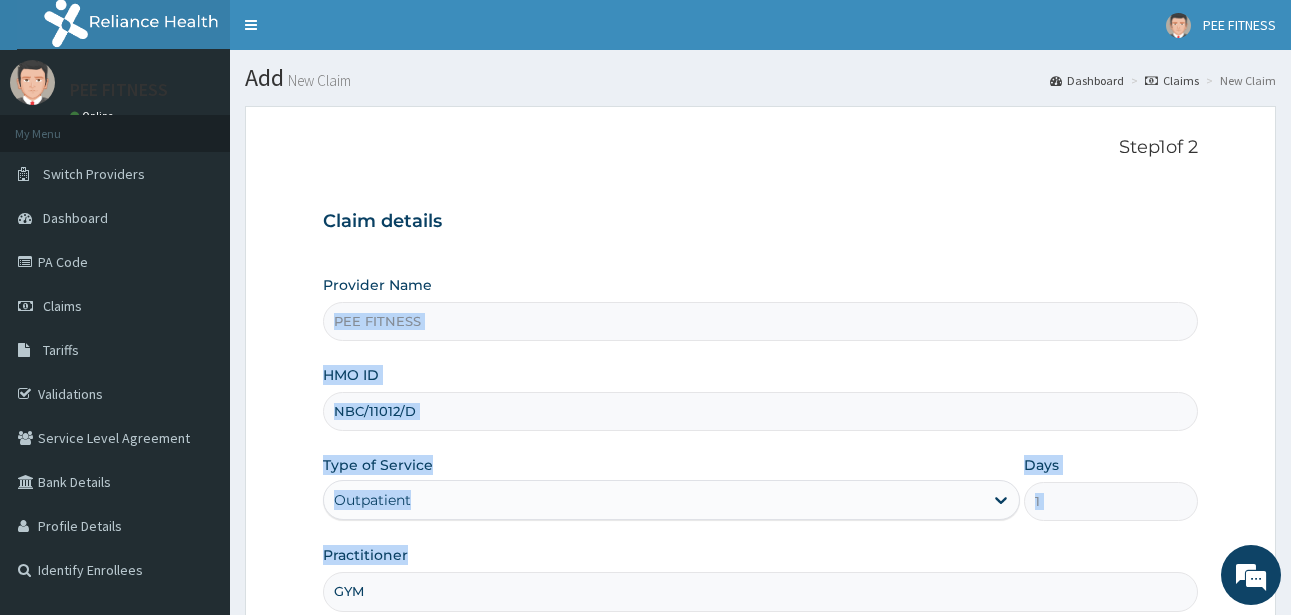 drag, startPoint x: 1288, startPoint y: 349, endPoint x: 1313, endPoint y: 549, distance: 201.55644 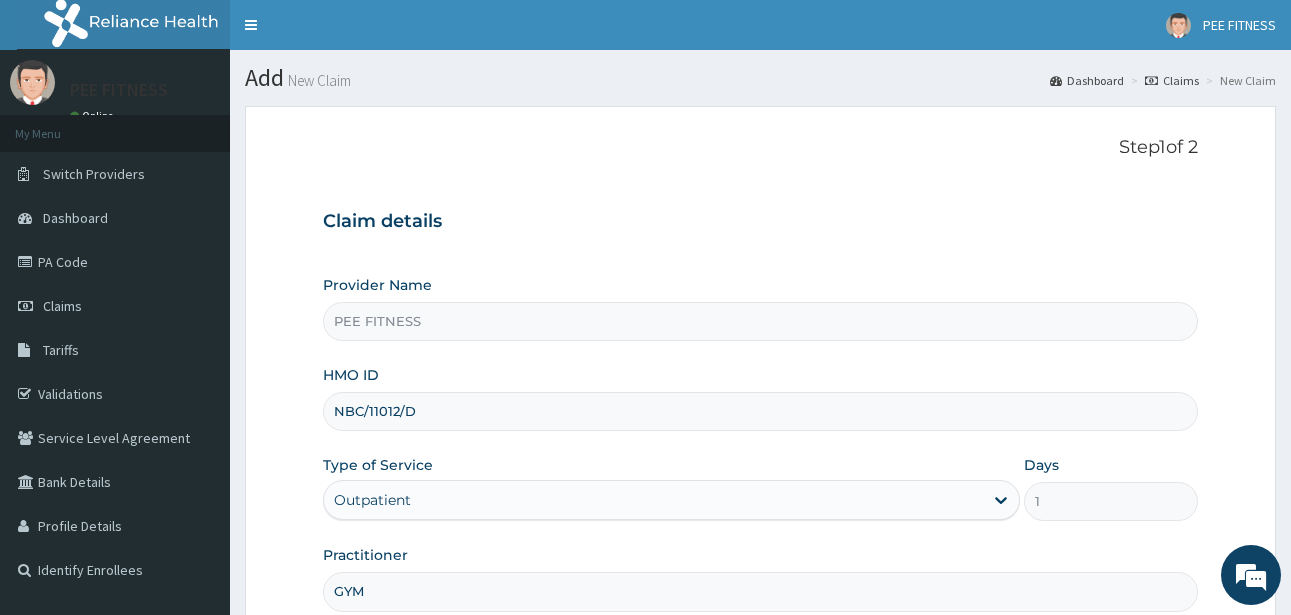 drag, startPoint x: 1313, startPoint y: 549, endPoint x: 1056, endPoint y: 319, distance: 344.88983 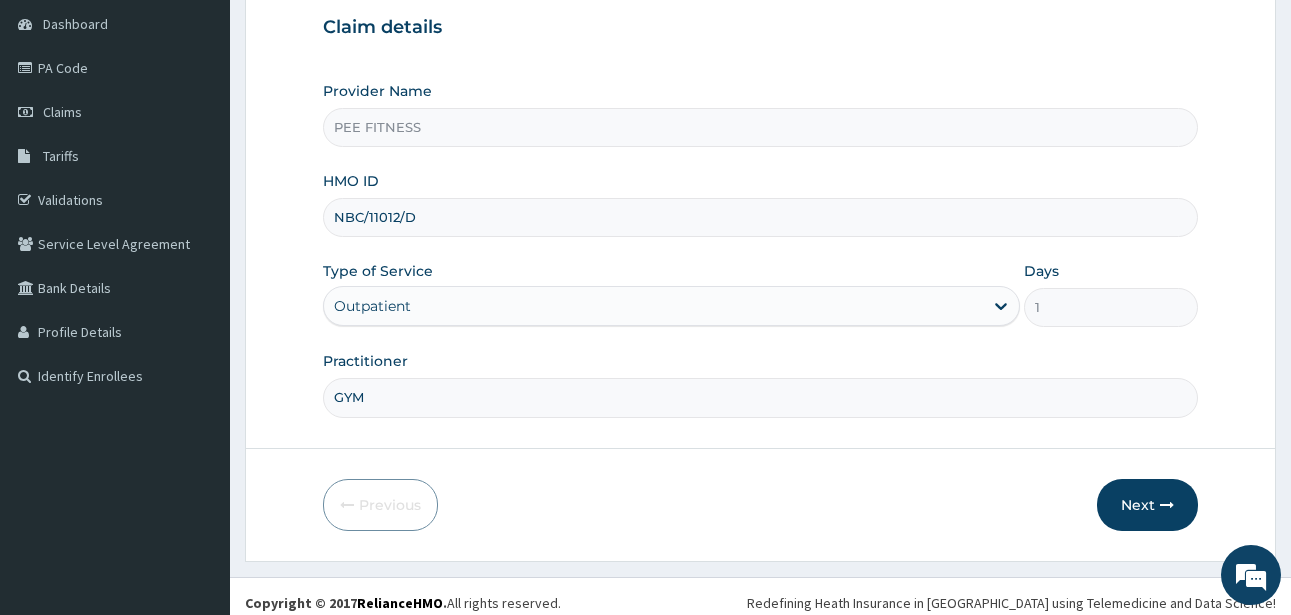 scroll, scrollTop: 207, scrollLeft: 0, axis: vertical 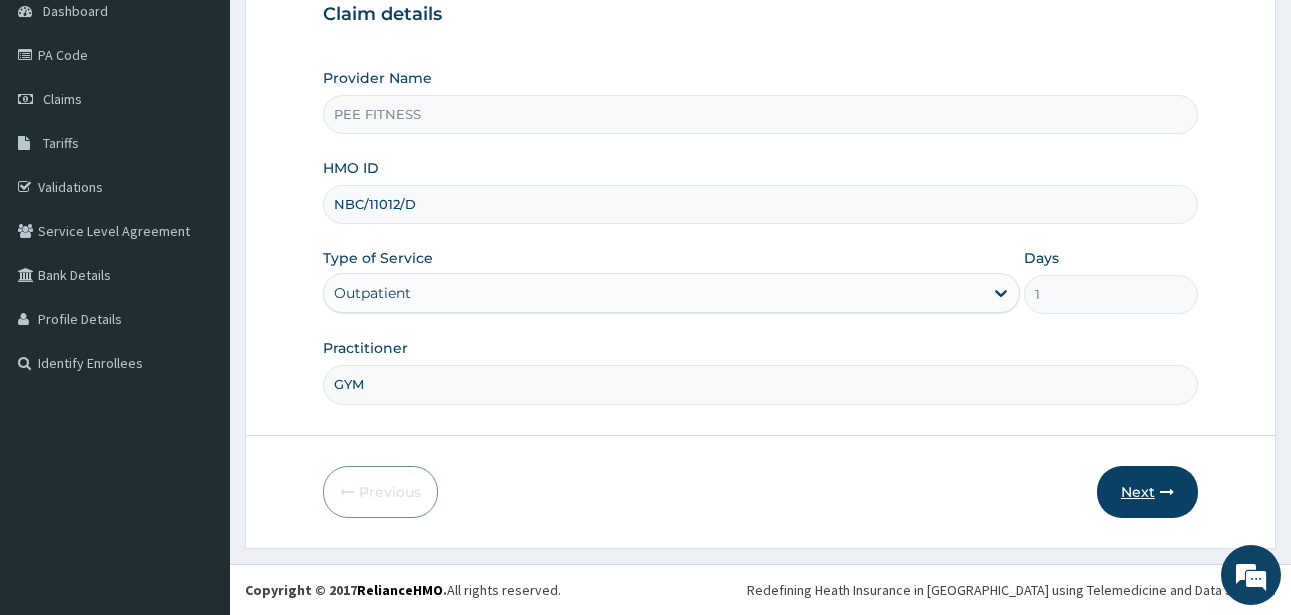 click on "Next" at bounding box center (1147, 492) 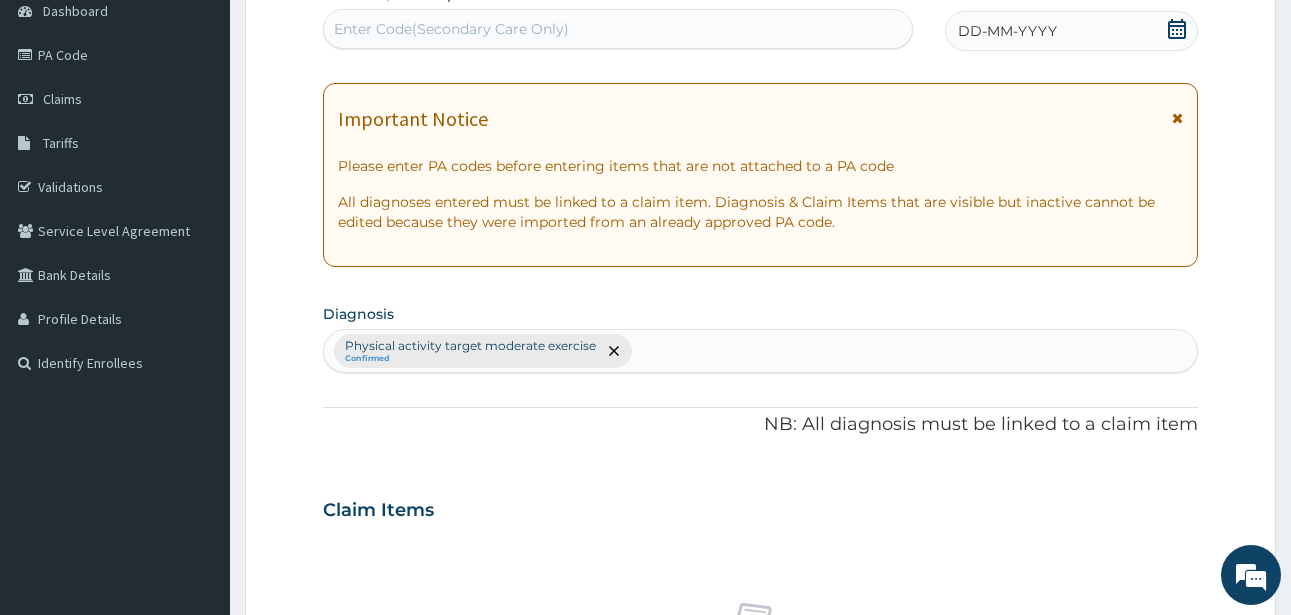 click 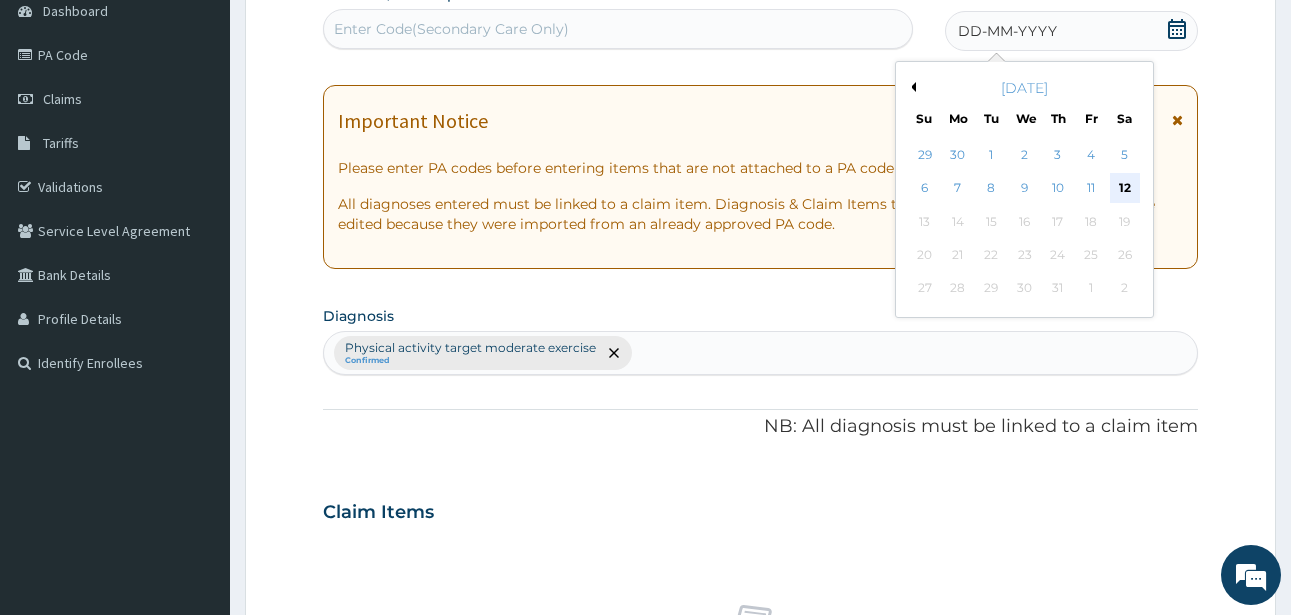 click on "12" at bounding box center [1125, 189] 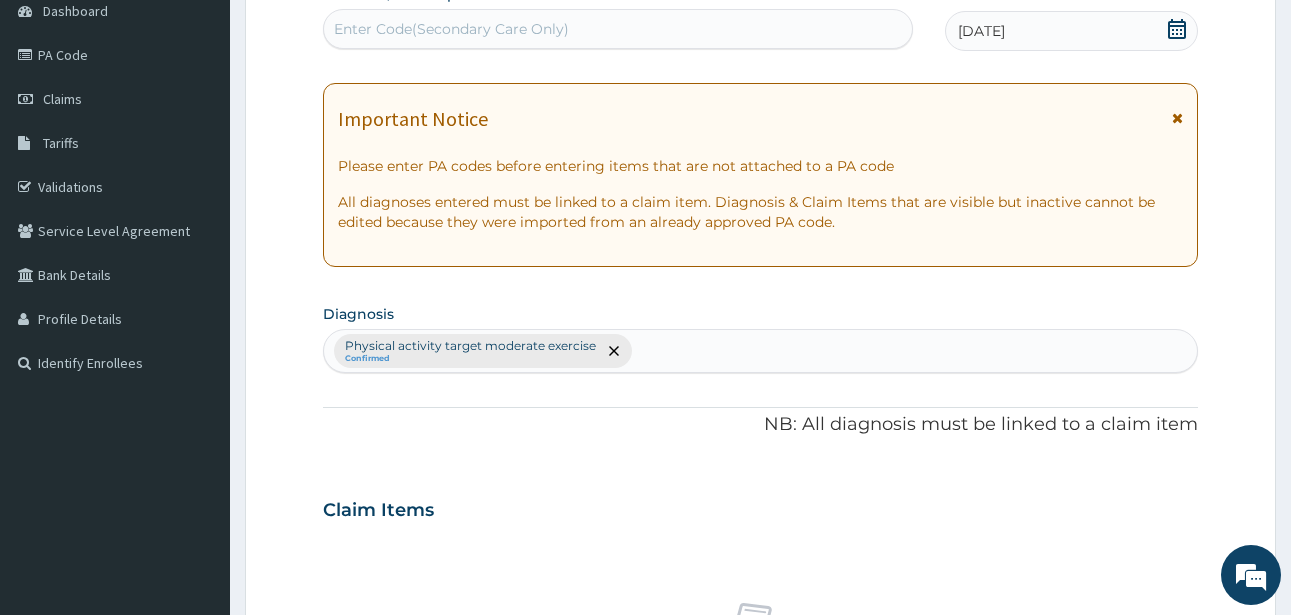 click on "Enter Code(Secondary Care Only)" at bounding box center [451, 29] 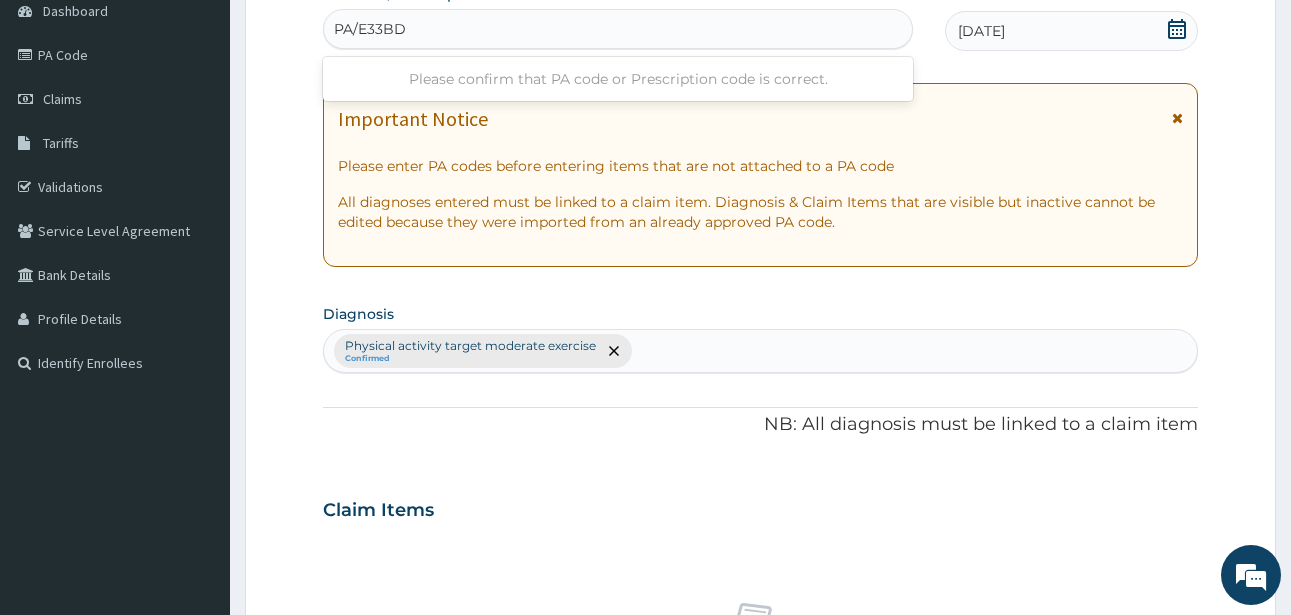 type on "PA/E33BDD" 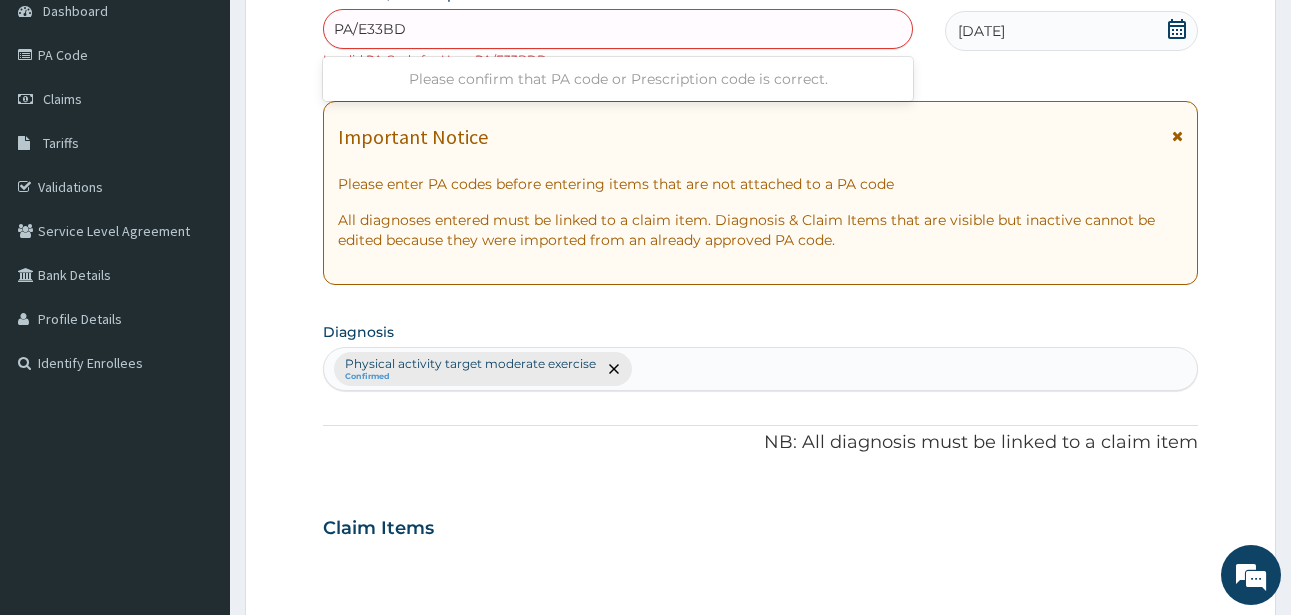 type on "PA/E33BDD" 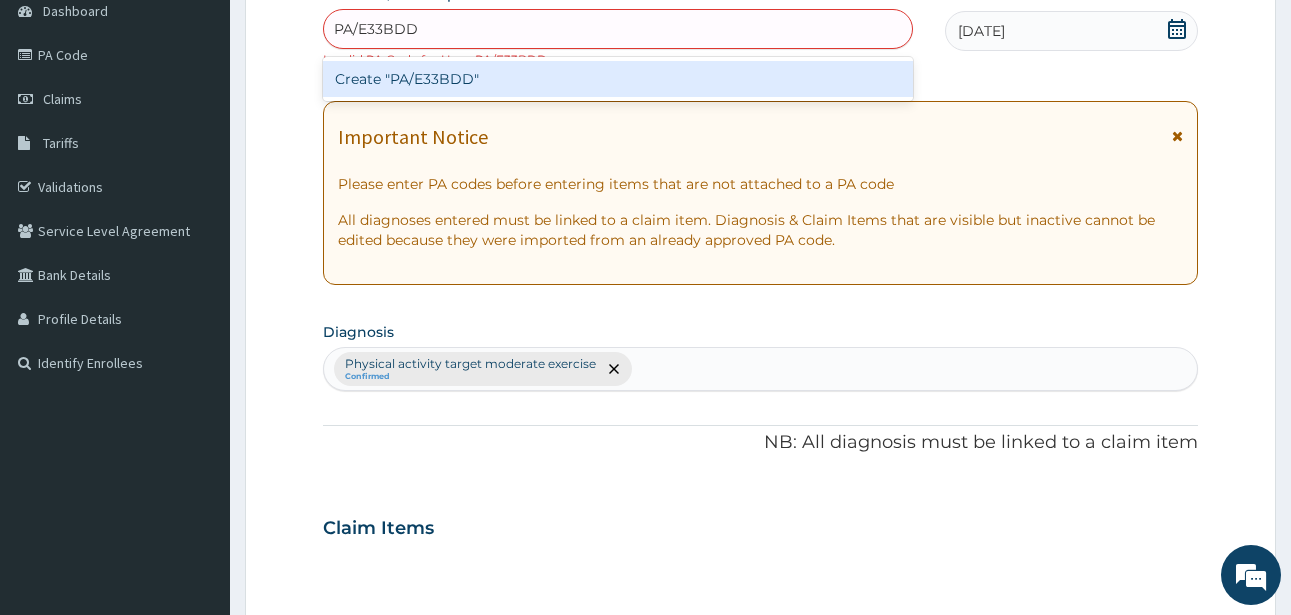 type 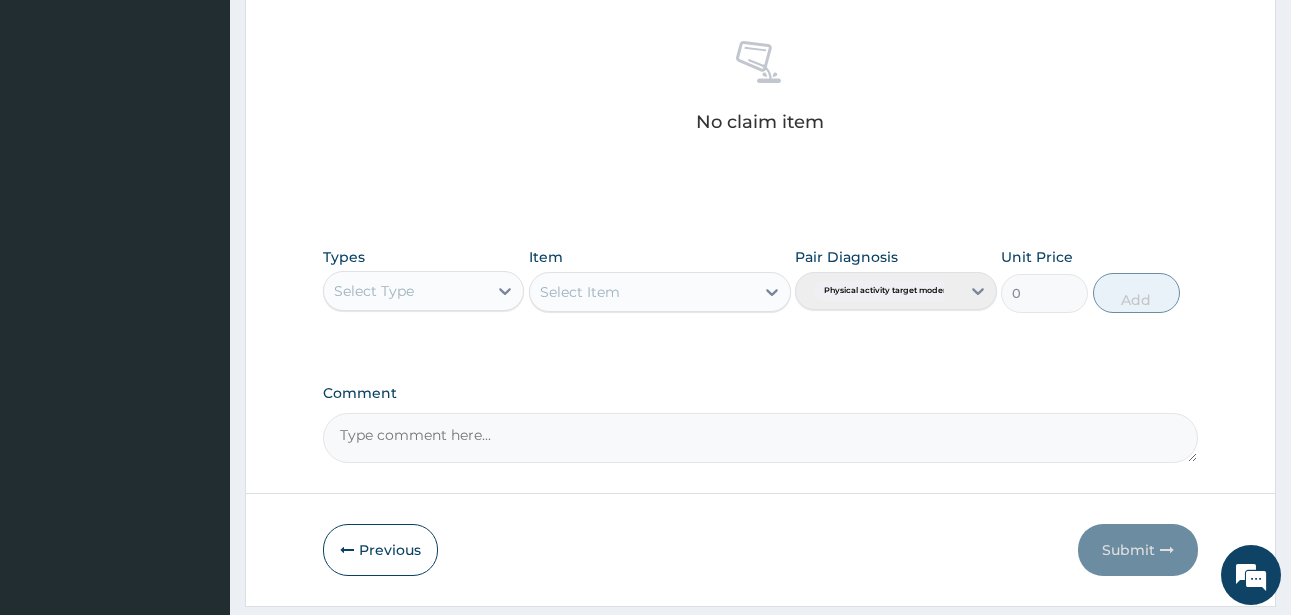 scroll, scrollTop: 845, scrollLeft: 0, axis: vertical 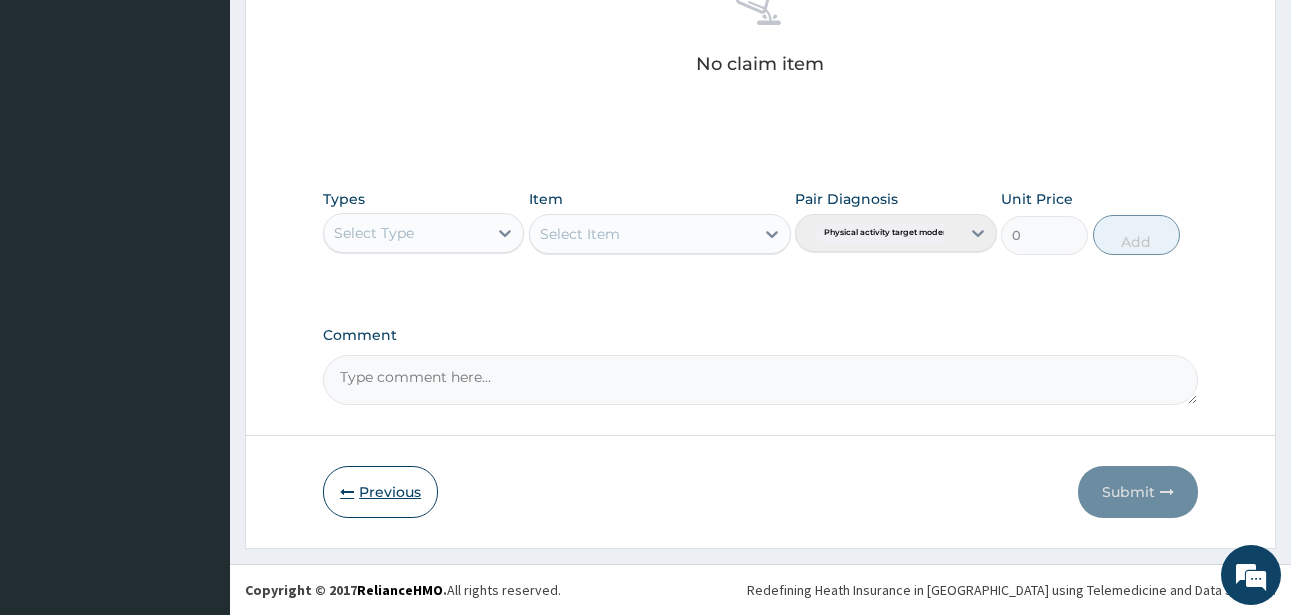 click at bounding box center [347, 492] 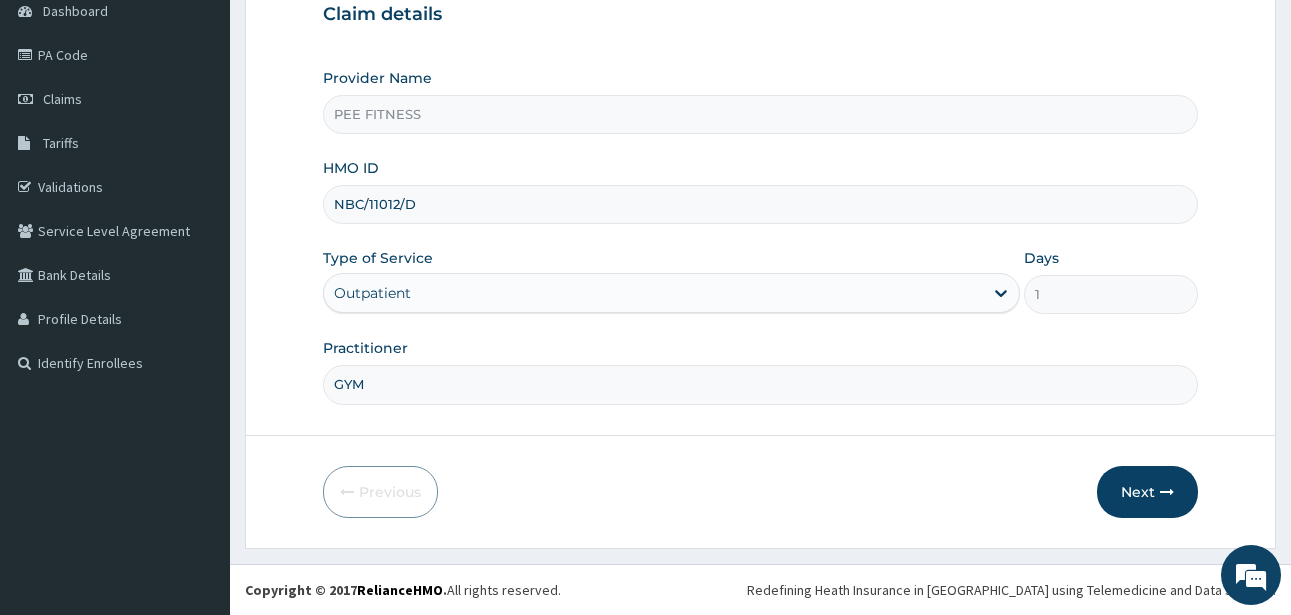 drag, startPoint x: 387, startPoint y: 206, endPoint x: 397, endPoint y: 212, distance: 11.661903 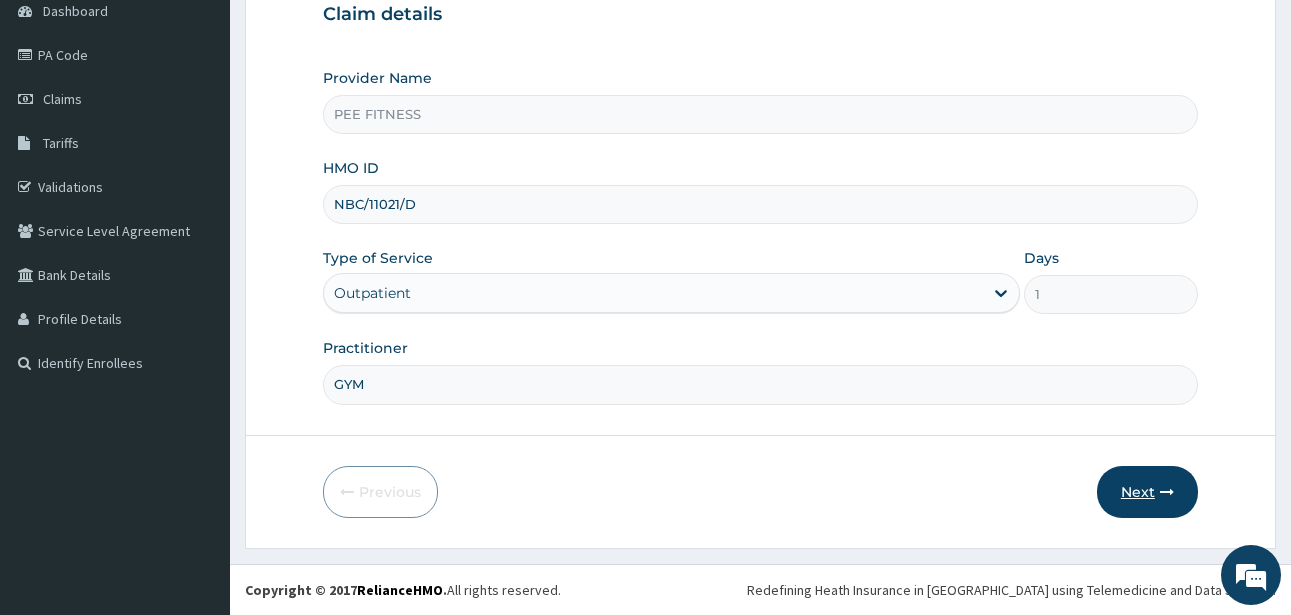 type on "NBC/11021/D" 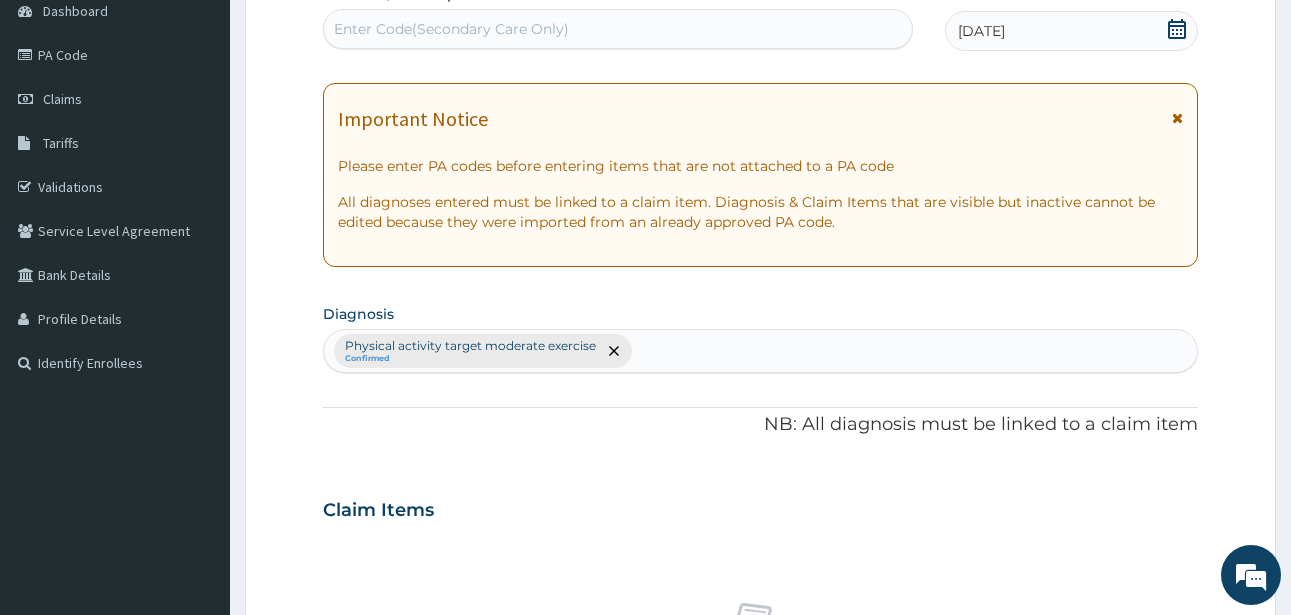 click on "Enter Code(Secondary Care Only)" at bounding box center (451, 29) 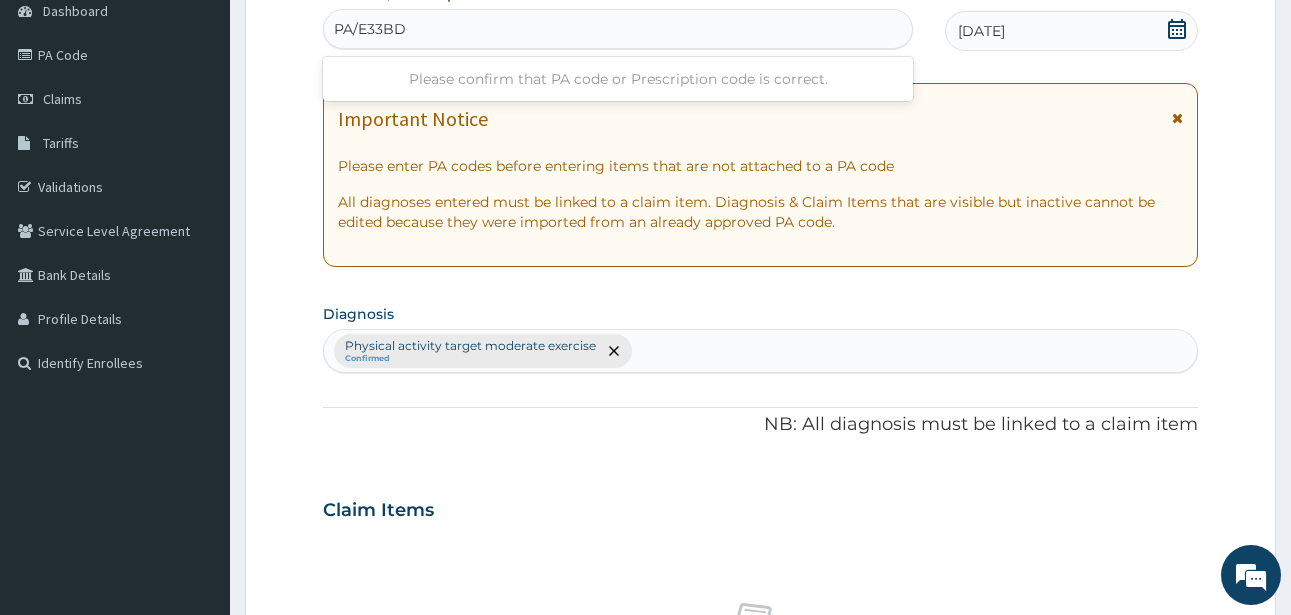 type on "PA/E33BDD" 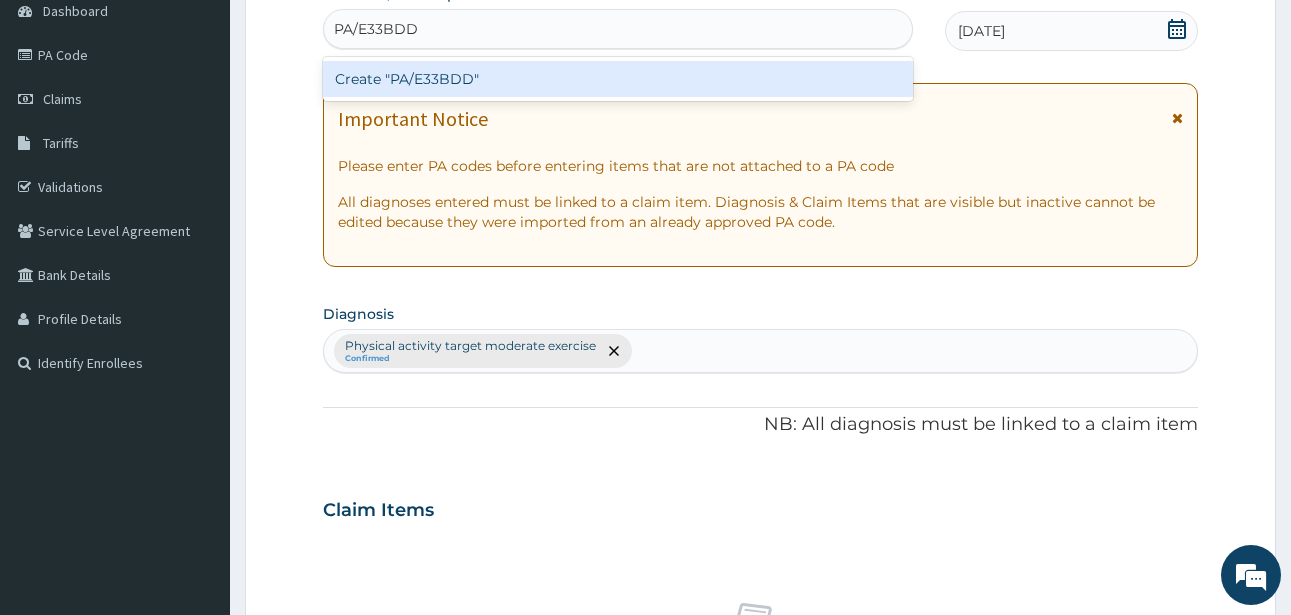 type 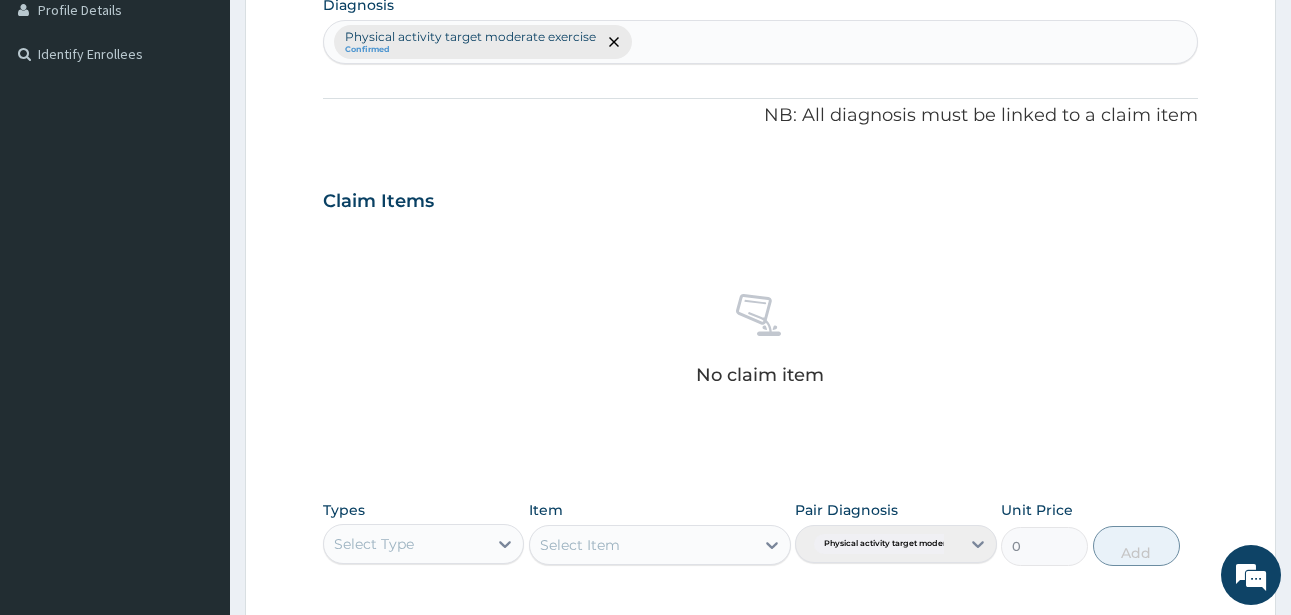 scroll, scrollTop: 827, scrollLeft: 0, axis: vertical 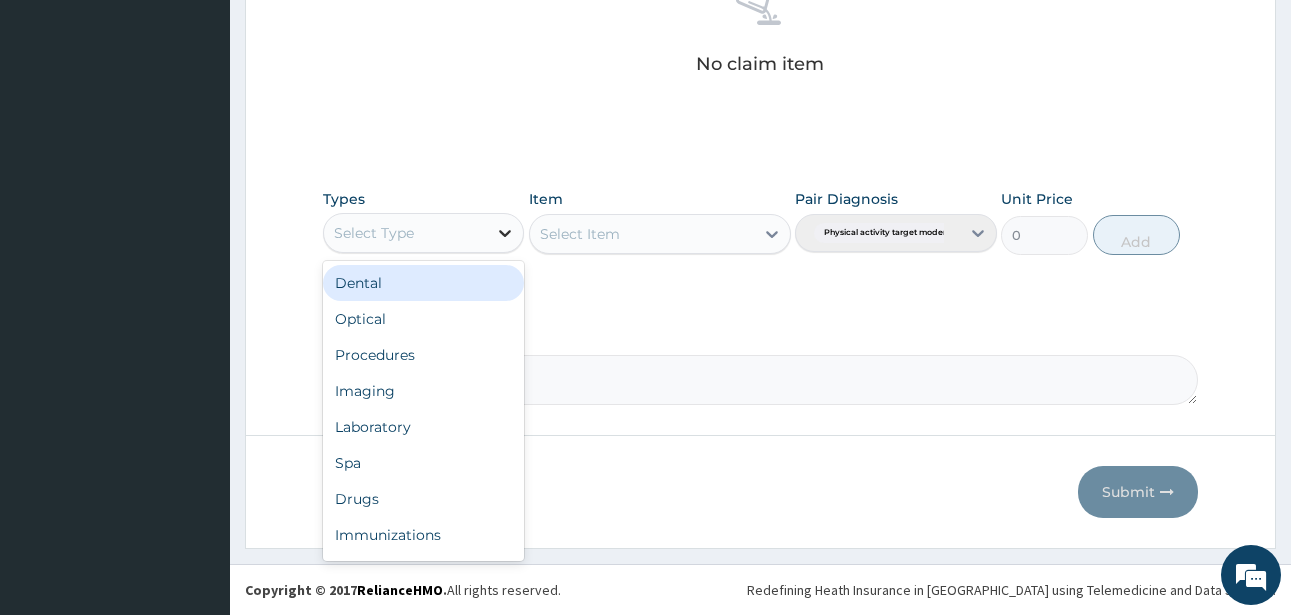 click 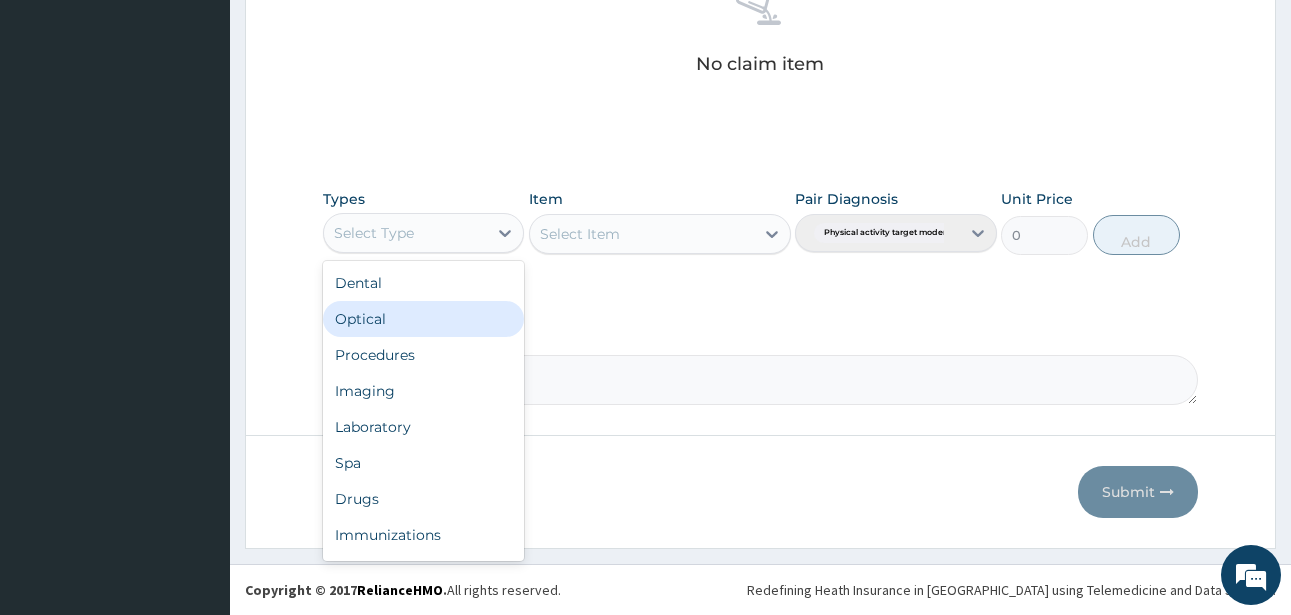 scroll, scrollTop: 68, scrollLeft: 0, axis: vertical 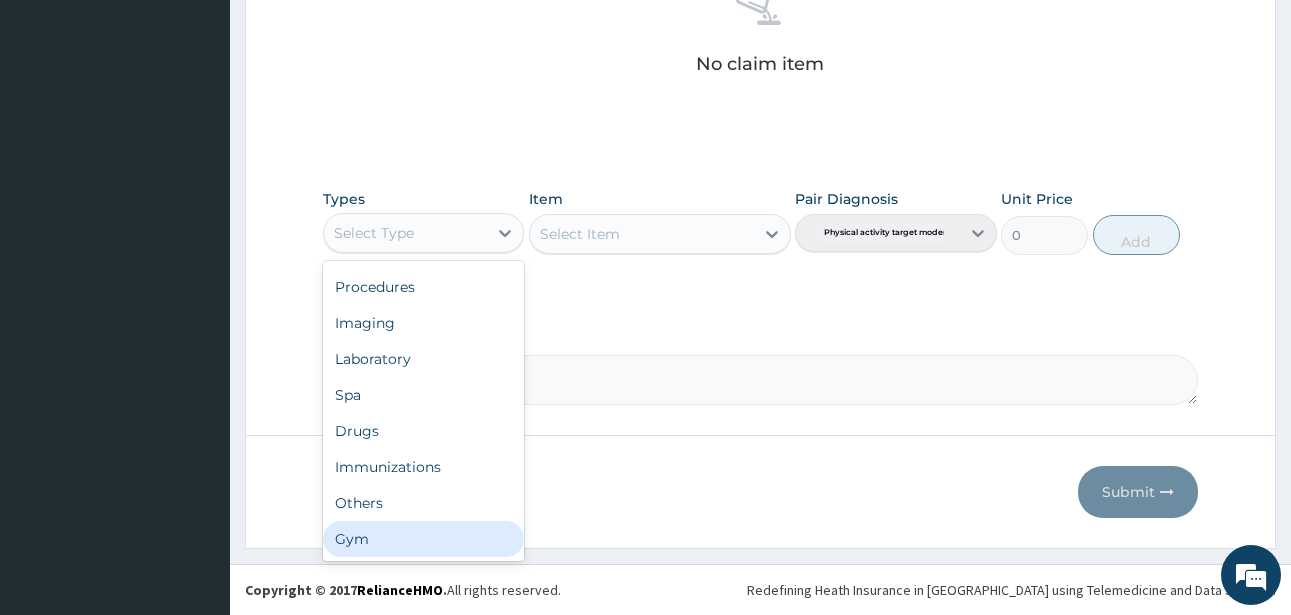click on "Gym" at bounding box center [423, 539] 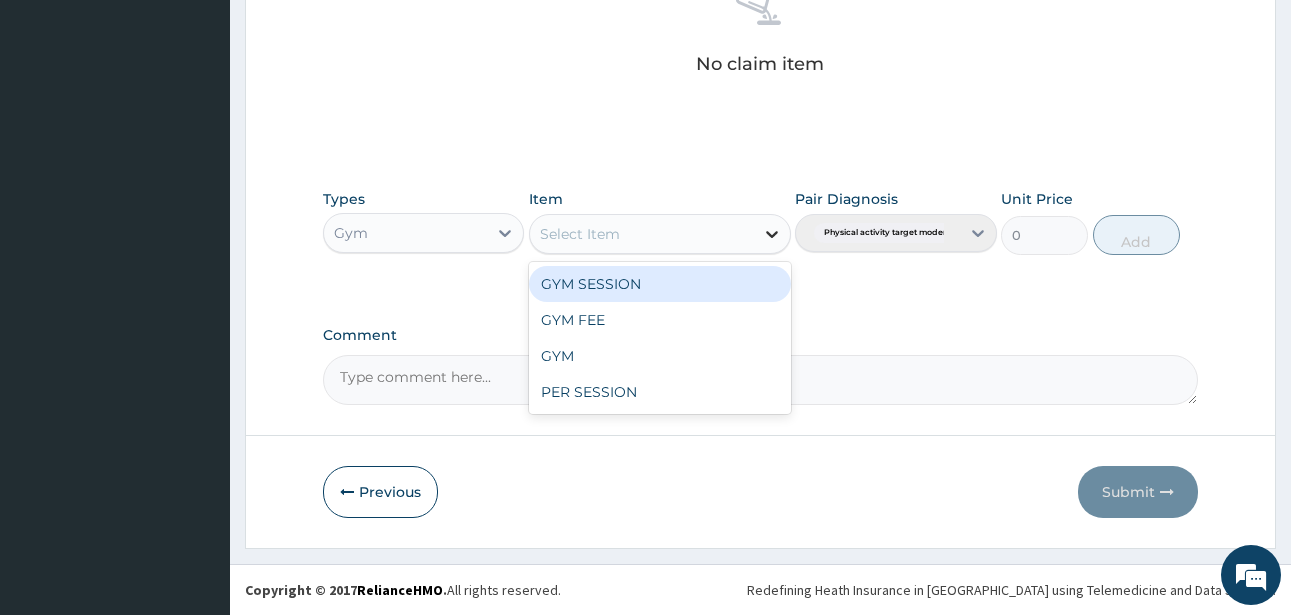 click at bounding box center (772, 234) 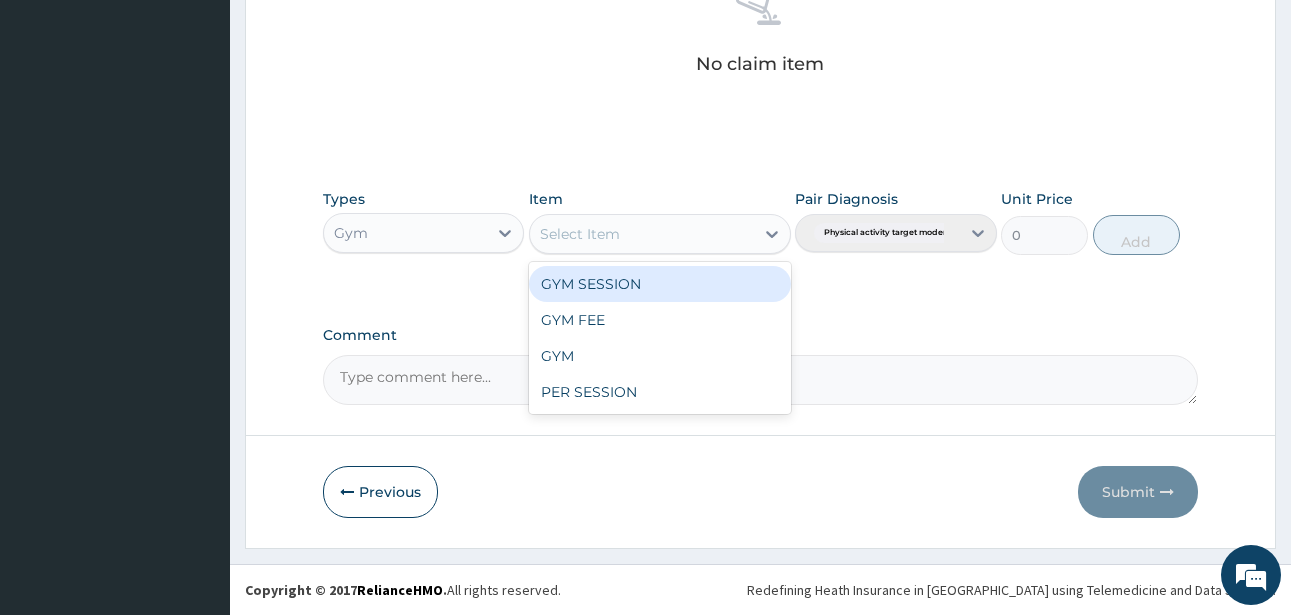click on "GYM SESSION" at bounding box center [660, 284] 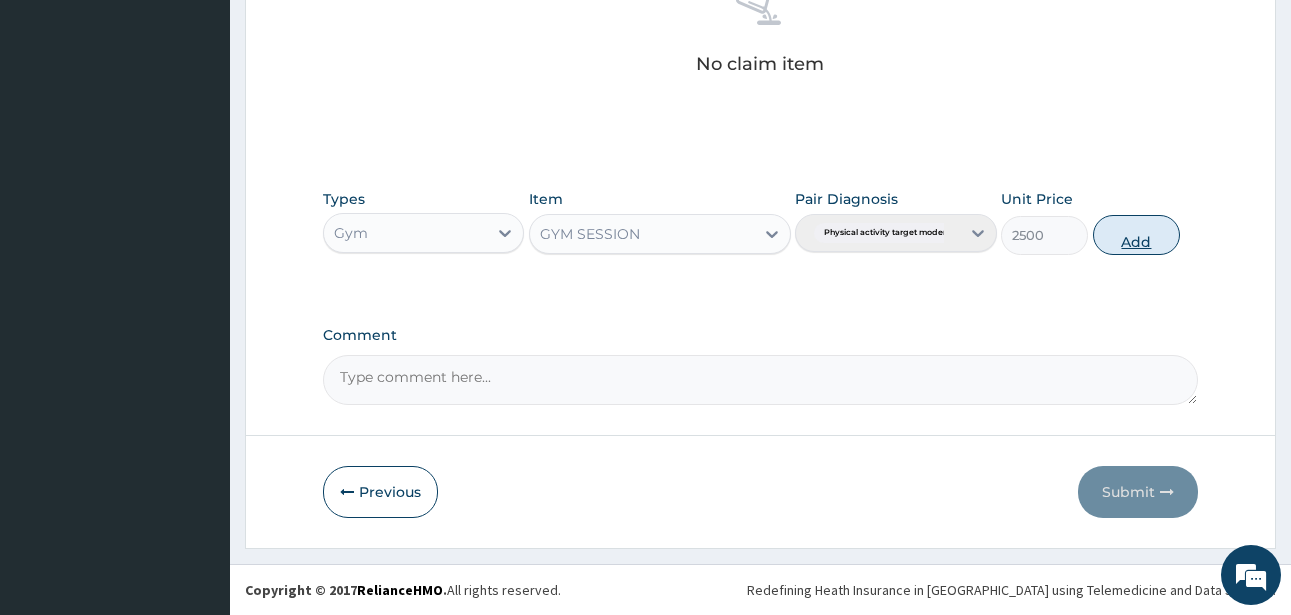 click on "Add" at bounding box center (1136, 235) 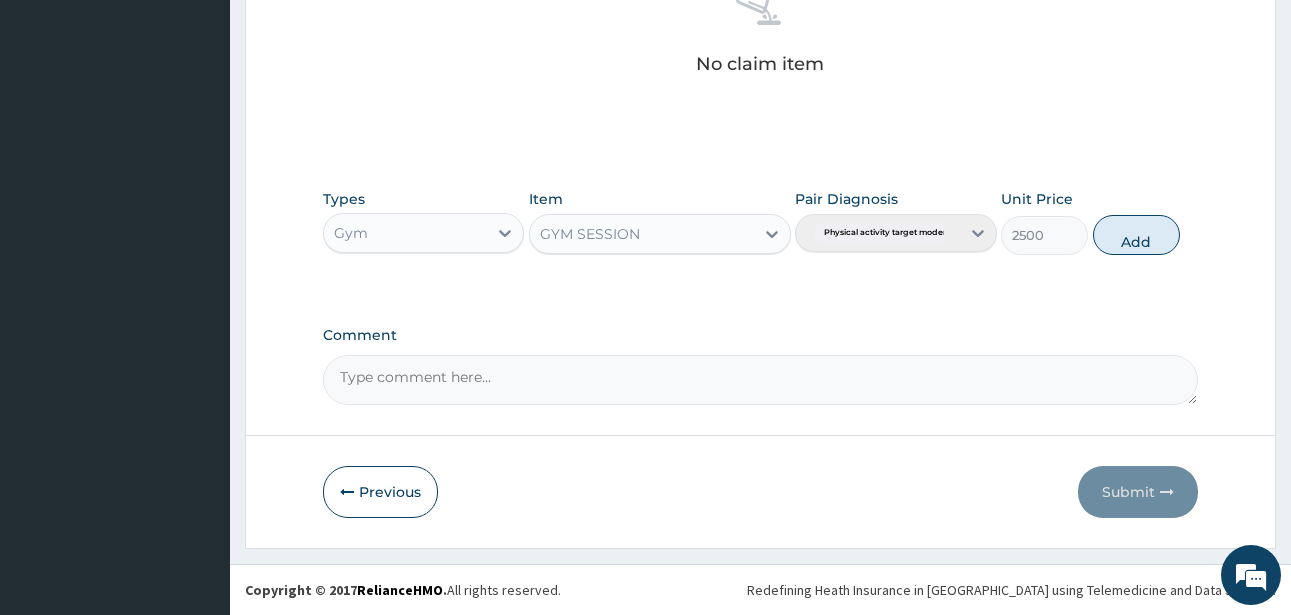 type on "0" 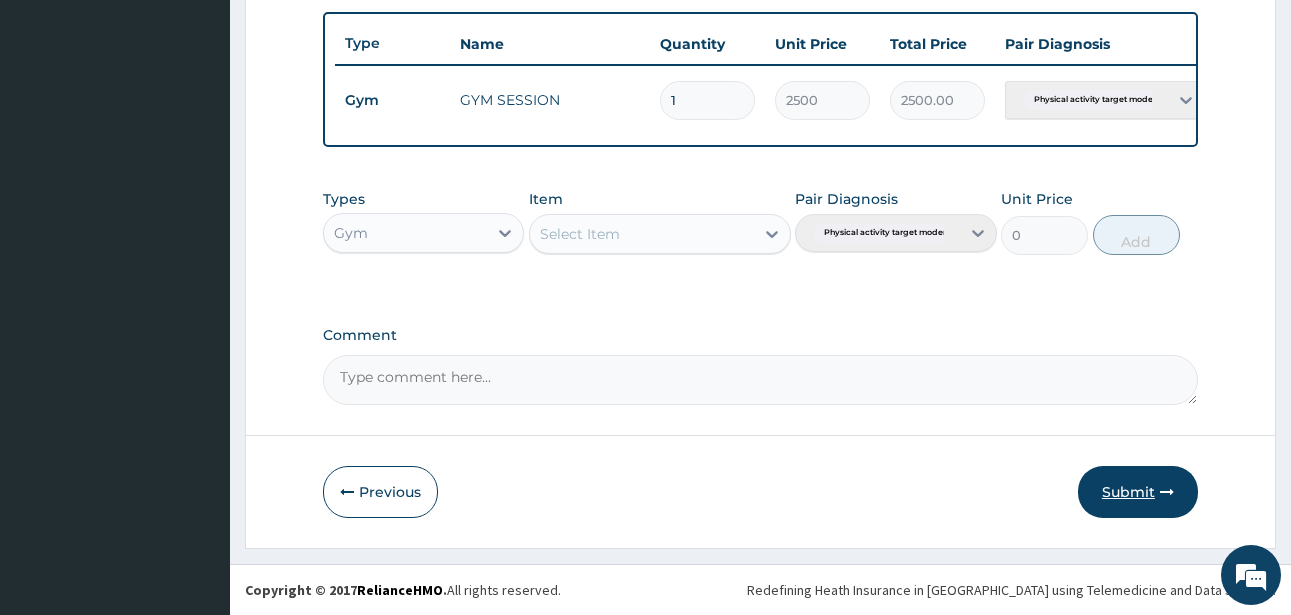 drag, startPoint x: 1136, startPoint y: 484, endPoint x: 1114, endPoint y: 481, distance: 22.203604 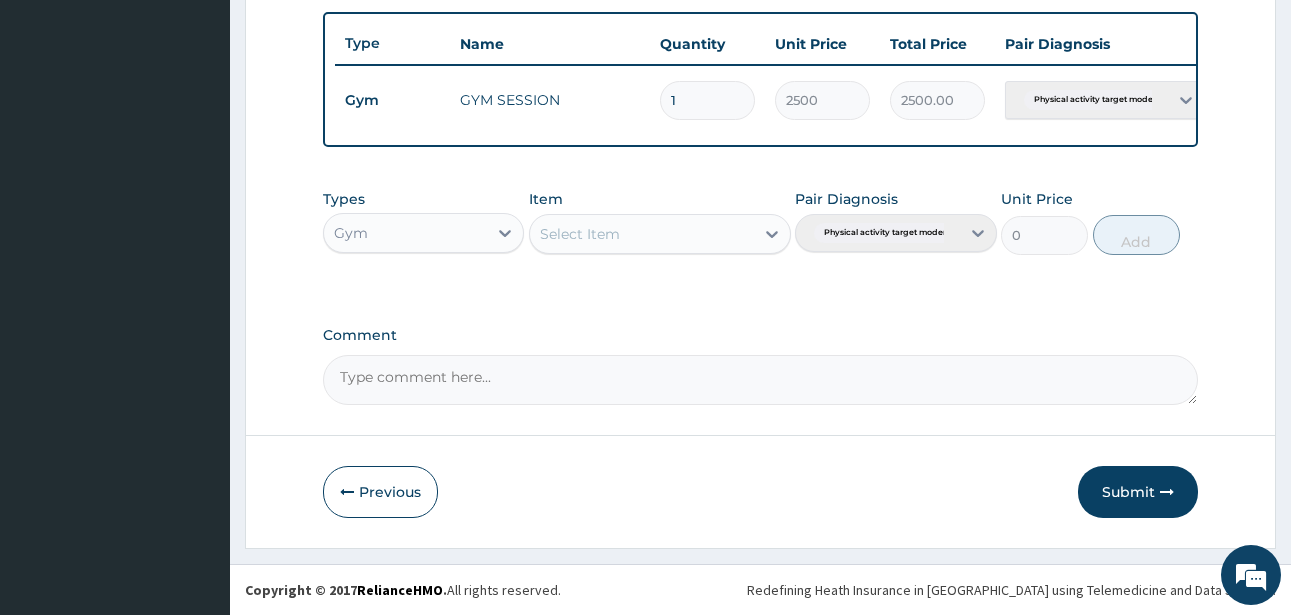 click on "Submit" at bounding box center [1138, 492] 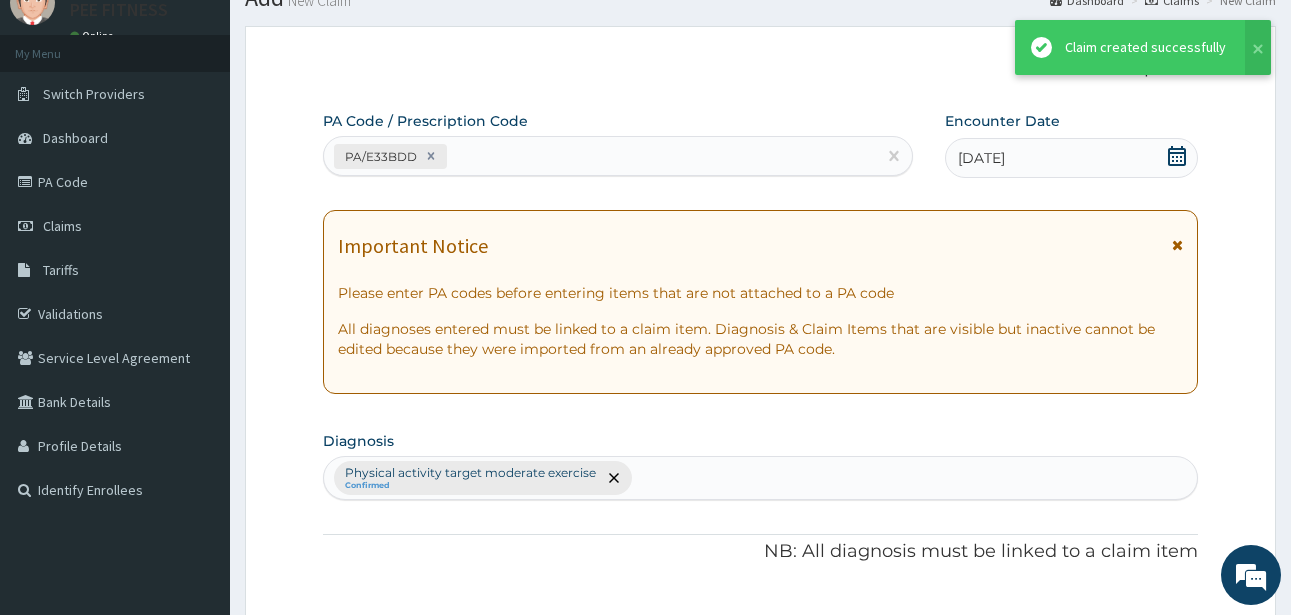 scroll, scrollTop: 747, scrollLeft: 0, axis: vertical 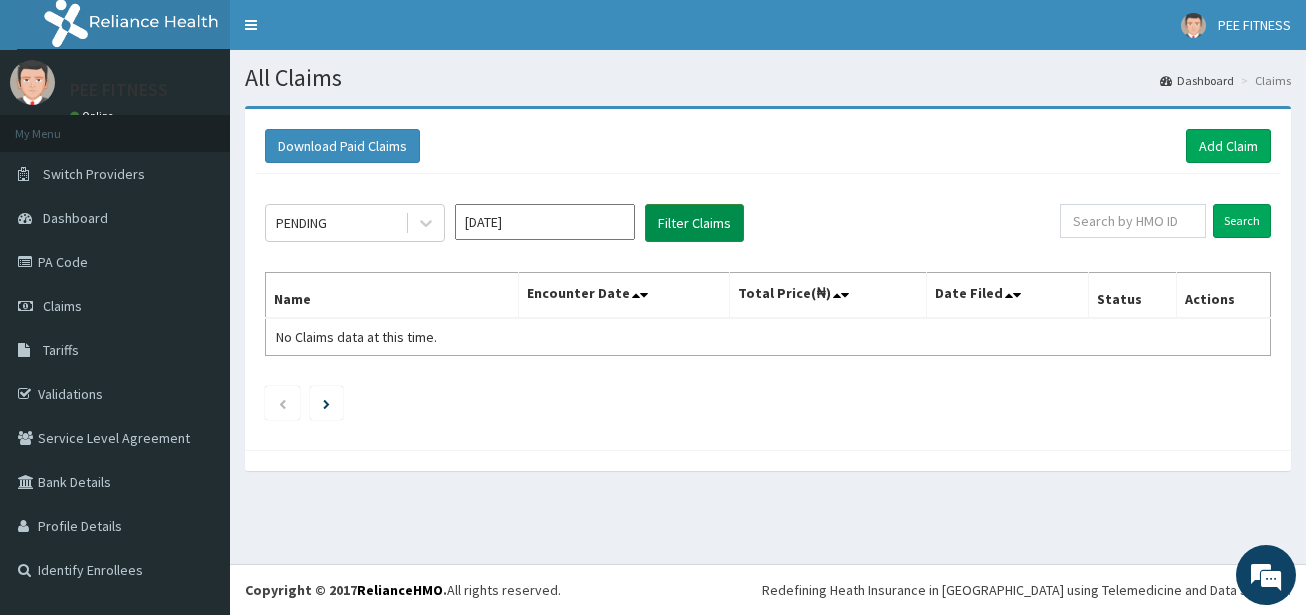click on "Filter Claims" at bounding box center (694, 223) 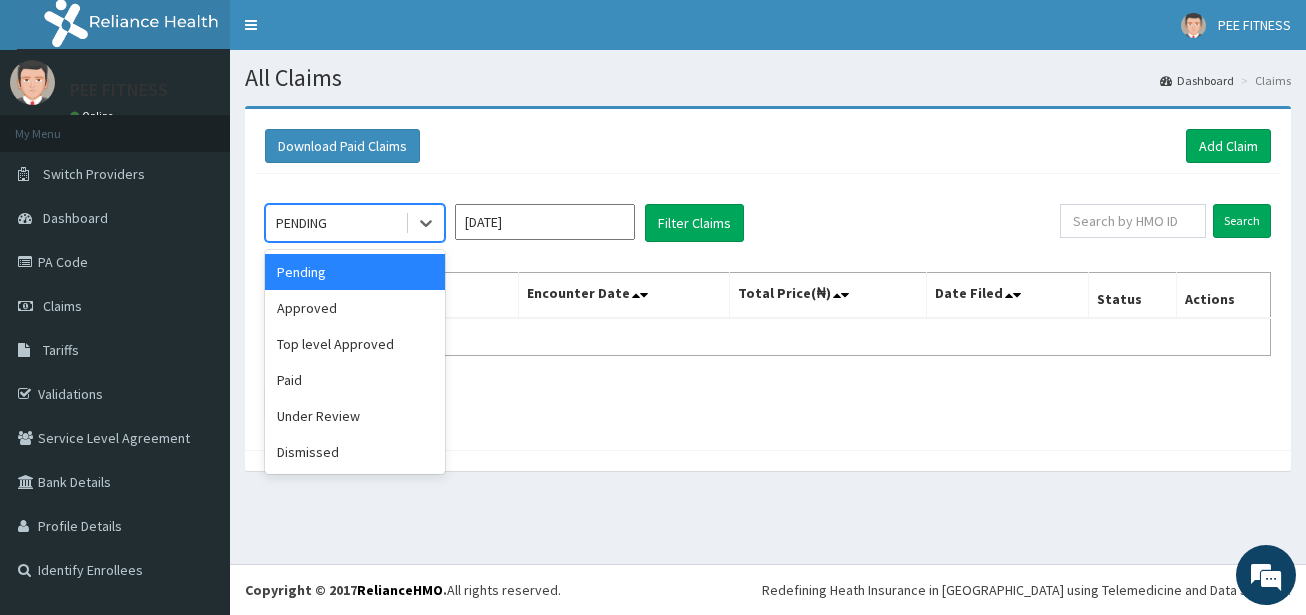 click on "PENDING" at bounding box center (335, 223) 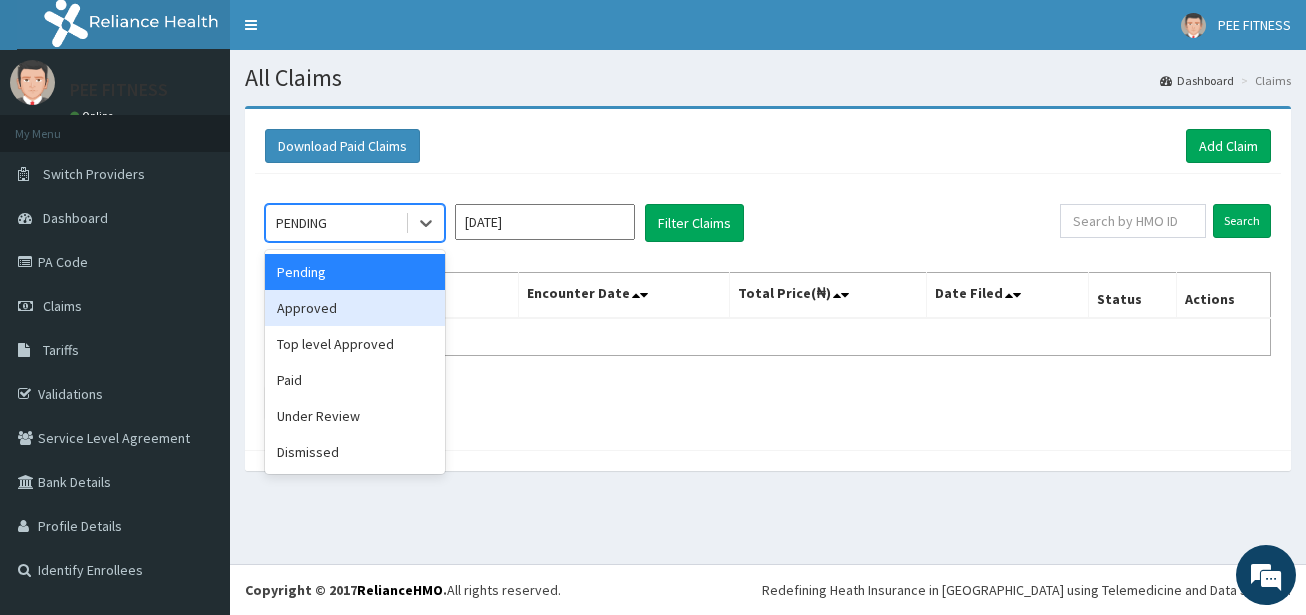 click on "Approved" at bounding box center [355, 308] 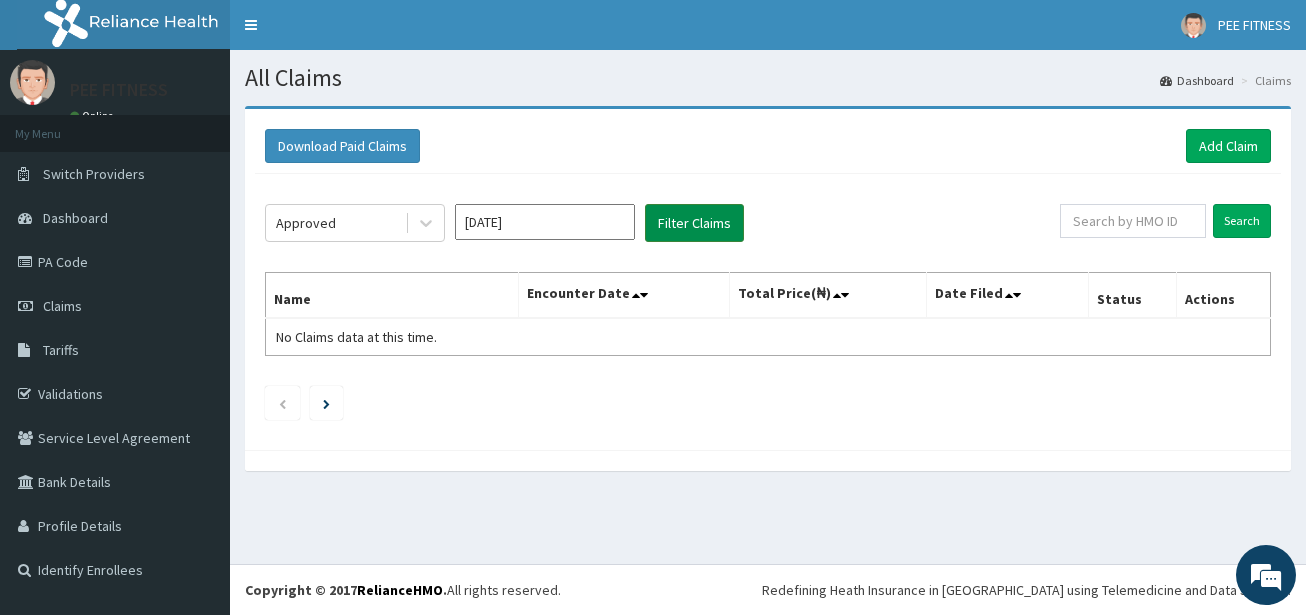 click on "Filter Claims" at bounding box center [694, 223] 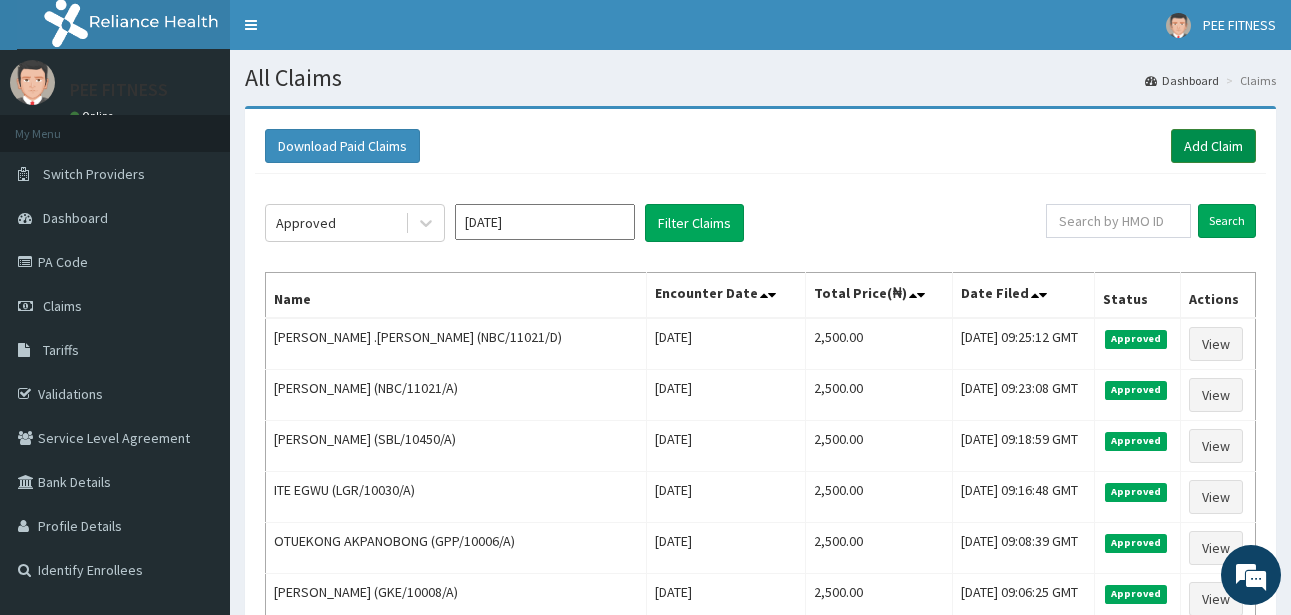 click on "Add Claim" at bounding box center (1213, 146) 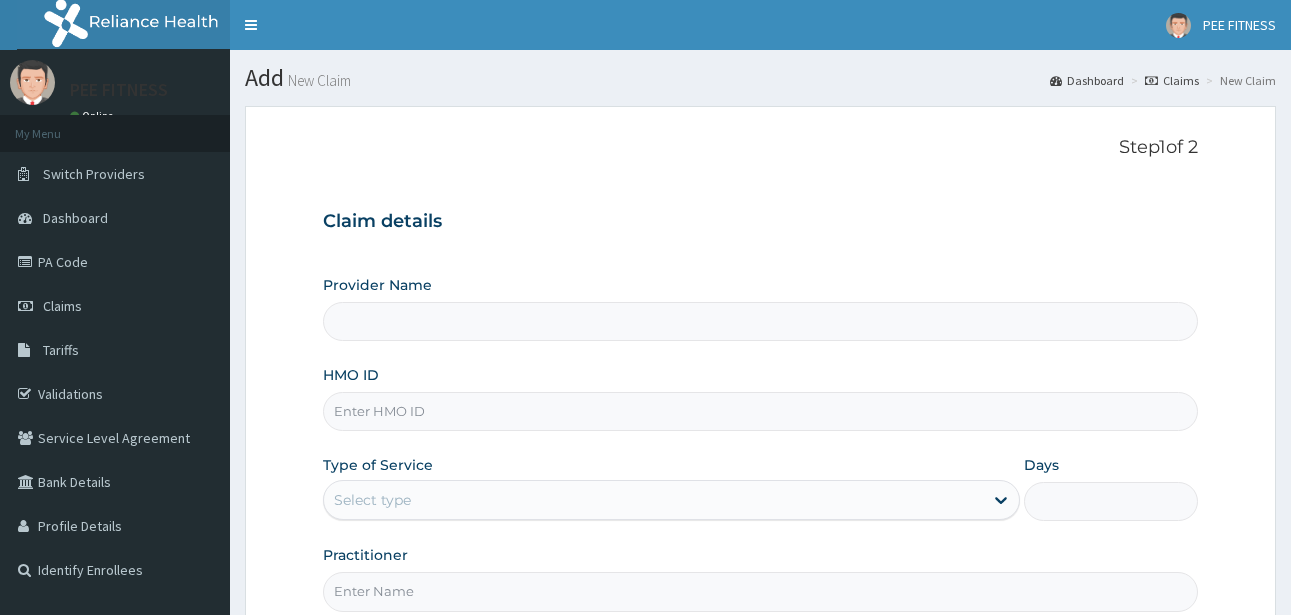 scroll, scrollTop: 0, scrollLeft: 0, axis: both 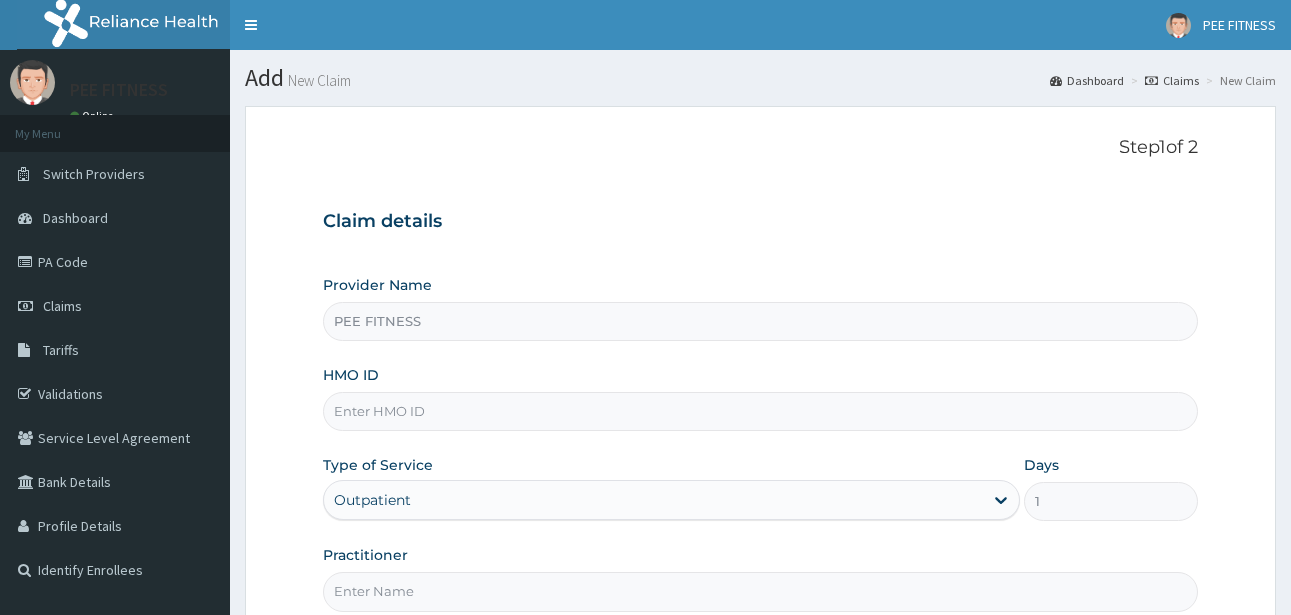 click on "HMO ID" at bounding box center [760, 411] 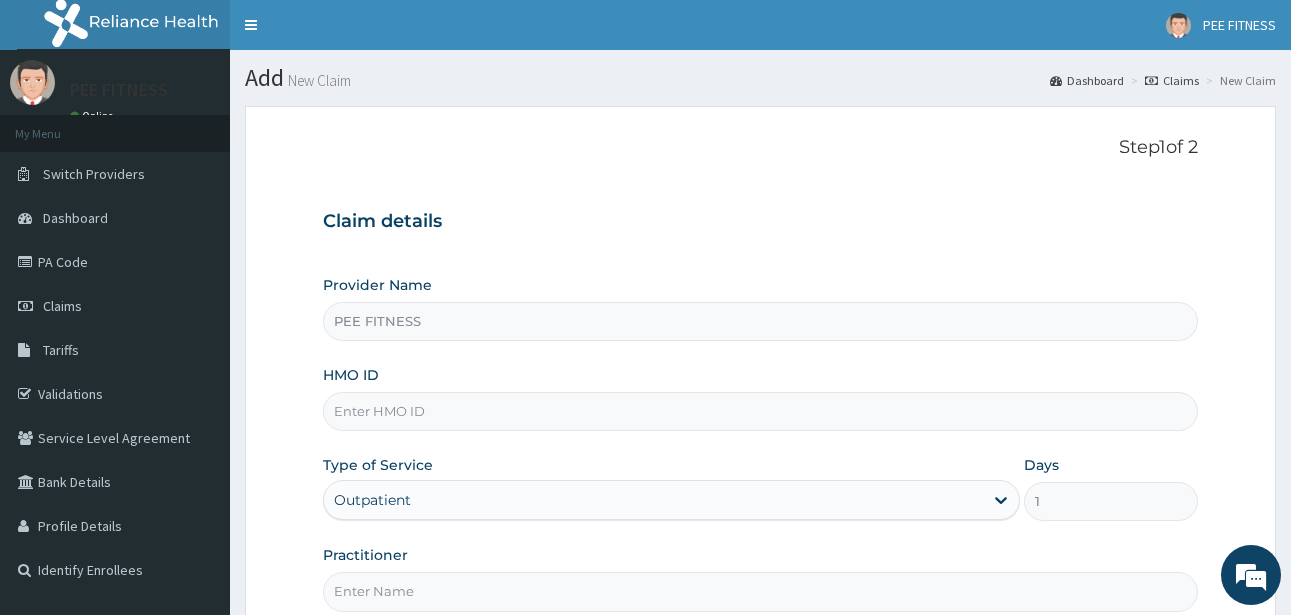 scroll, scrollTop: 0, scrollLeft: 0, axis: both 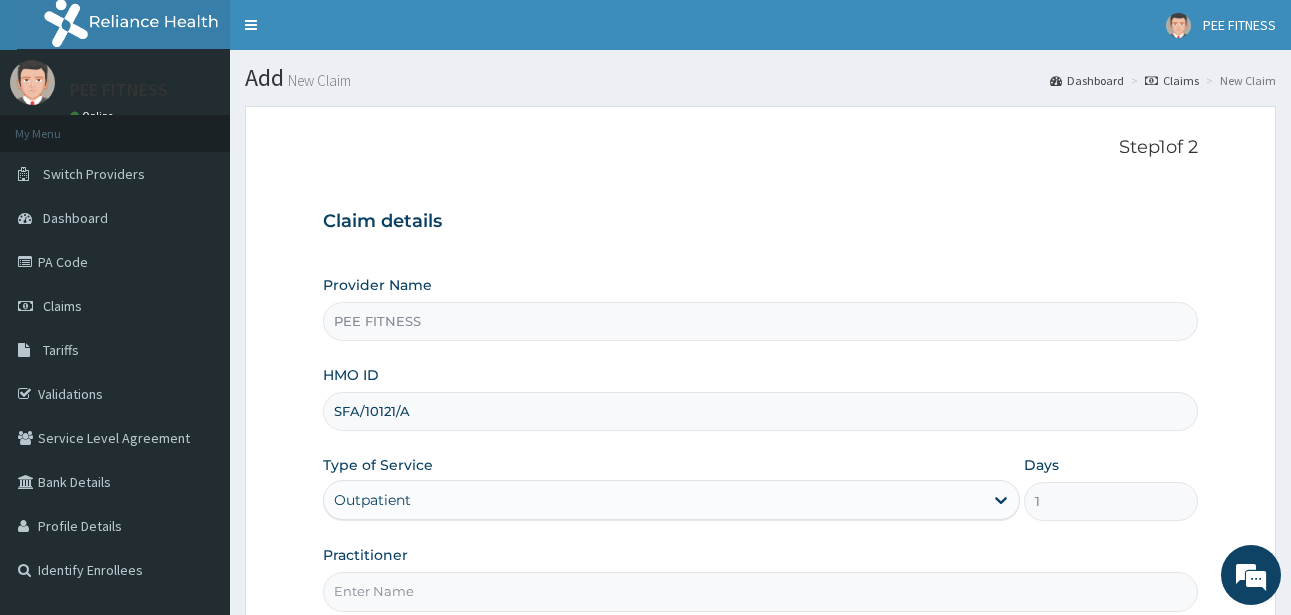 type on "SFA/10121/A" 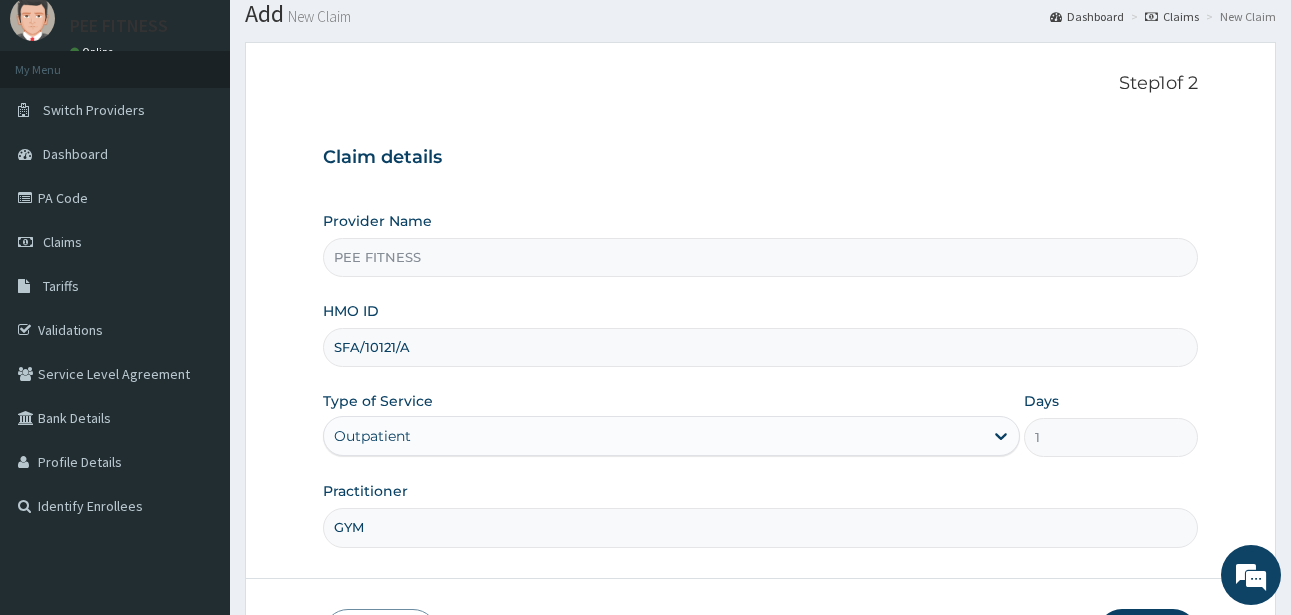 scroll, scrollTop: 207, scrollLeft: 0, axis: vertical 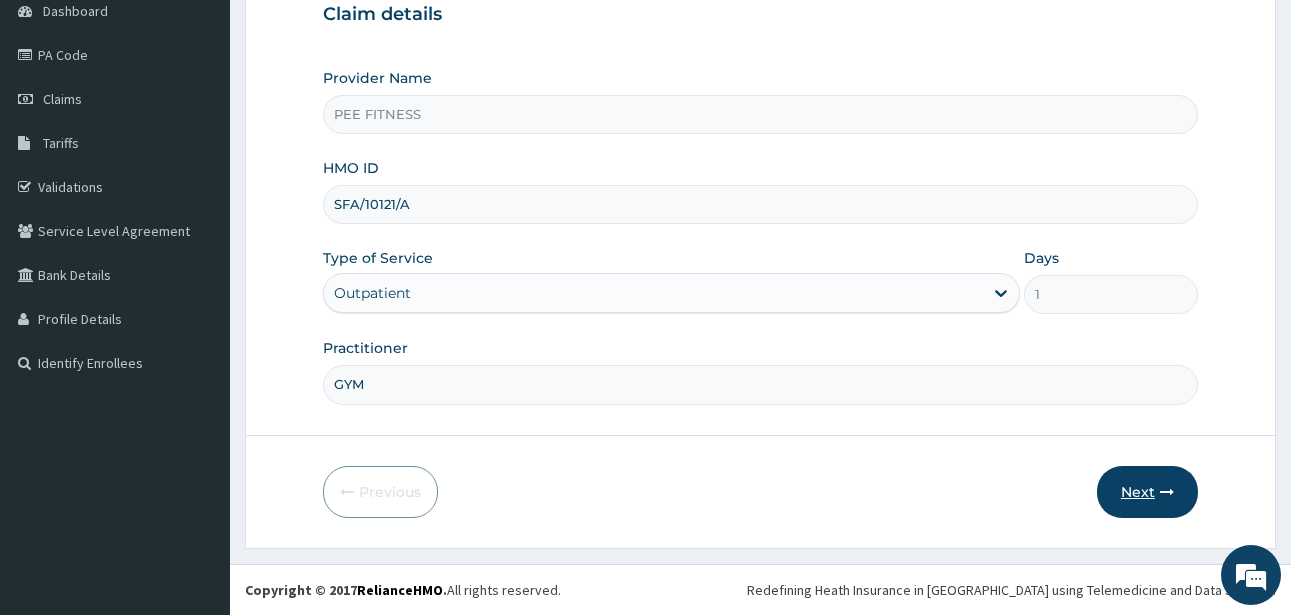 type on "GYM" 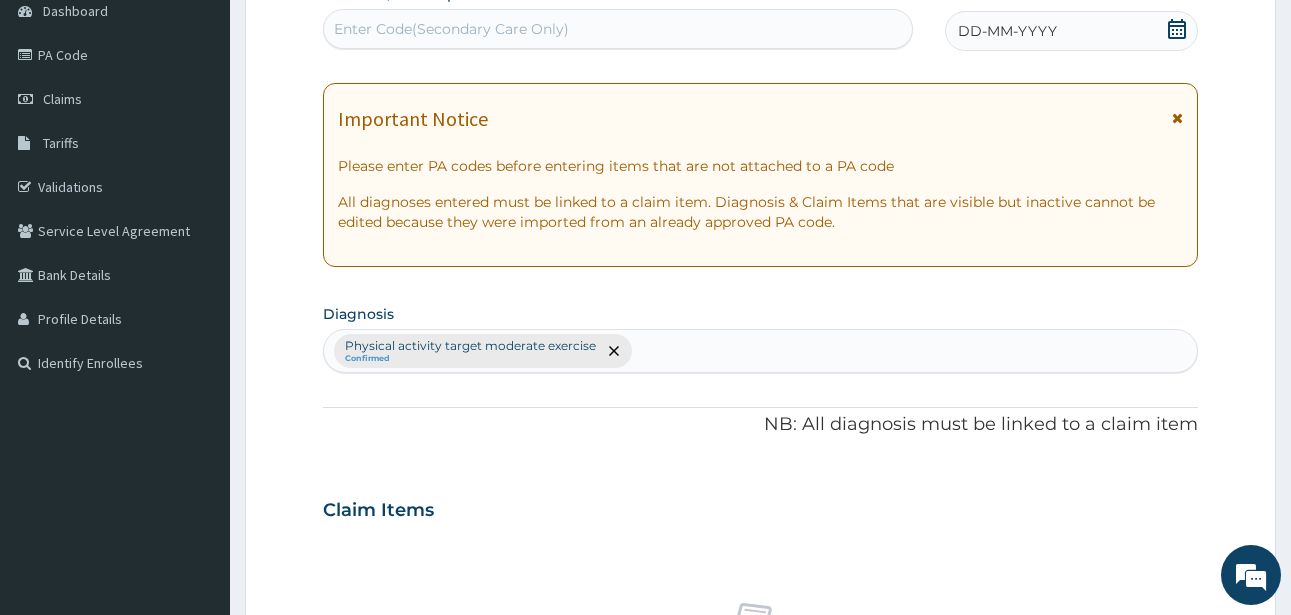 click on "Enter Code(Secondary Care Only)" at bounding box center (451, 29) 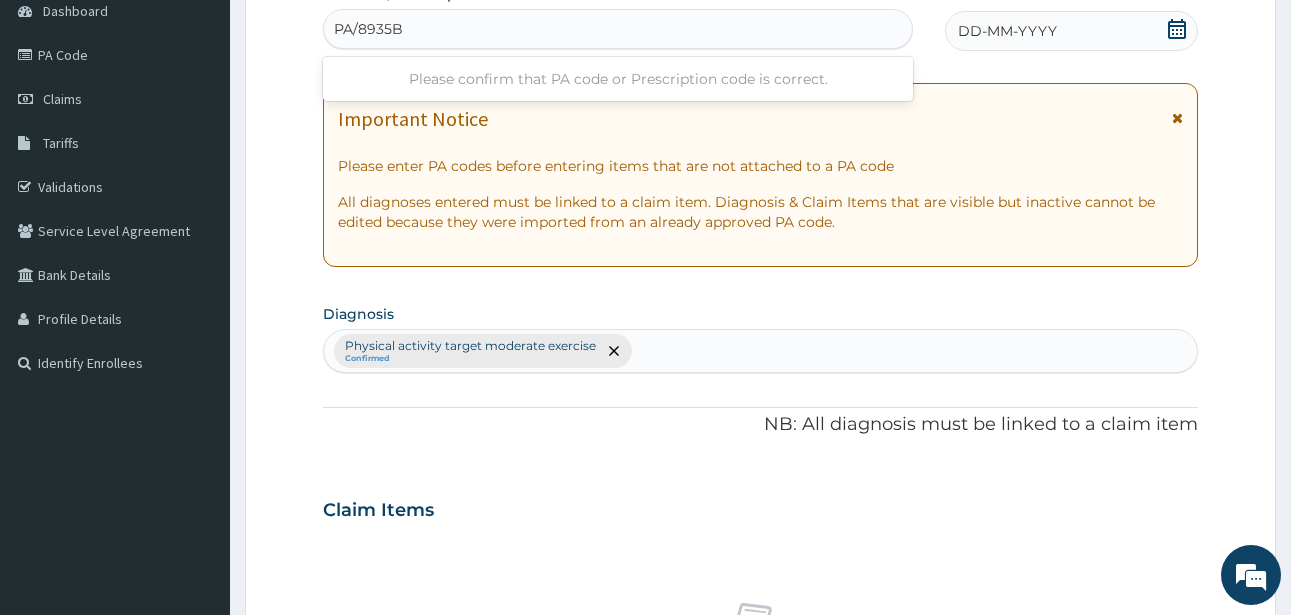 type on "PA/8935B7" 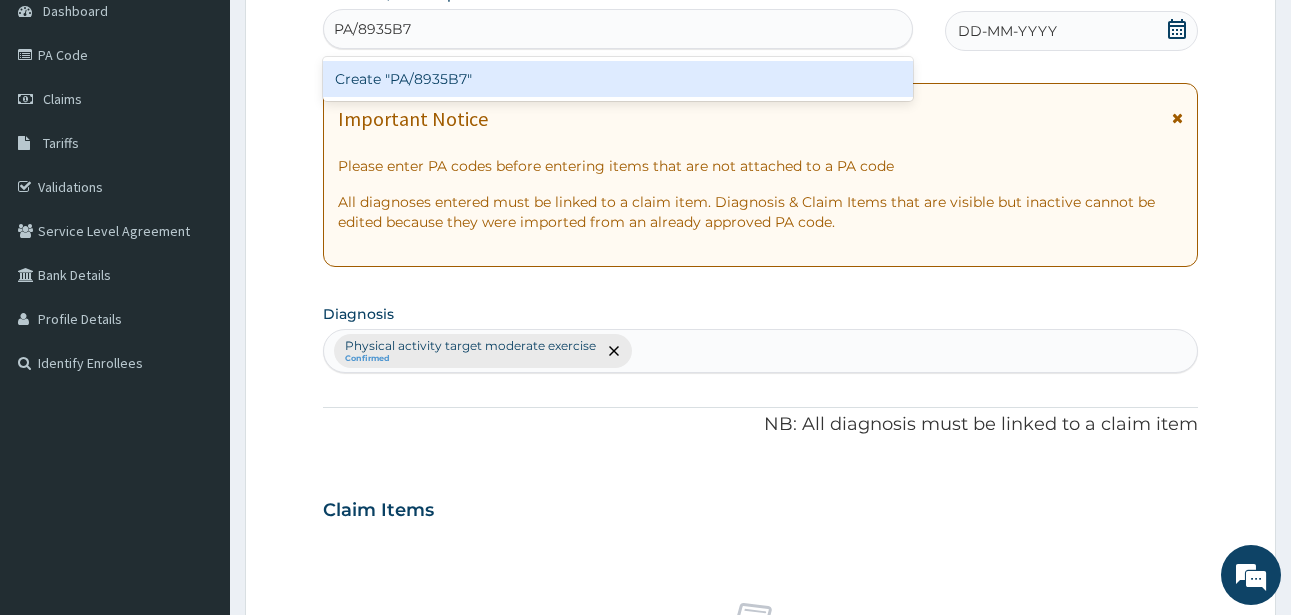 type 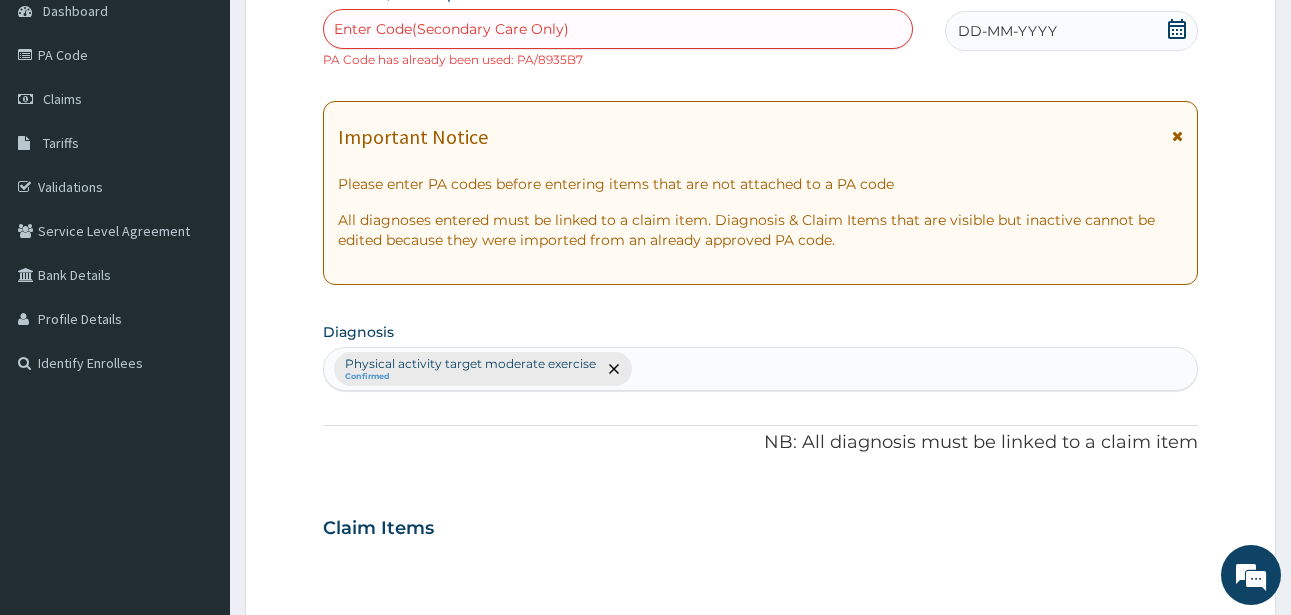 scroll, scrollTop: 845, scrollLeft: 0, axis: vertical 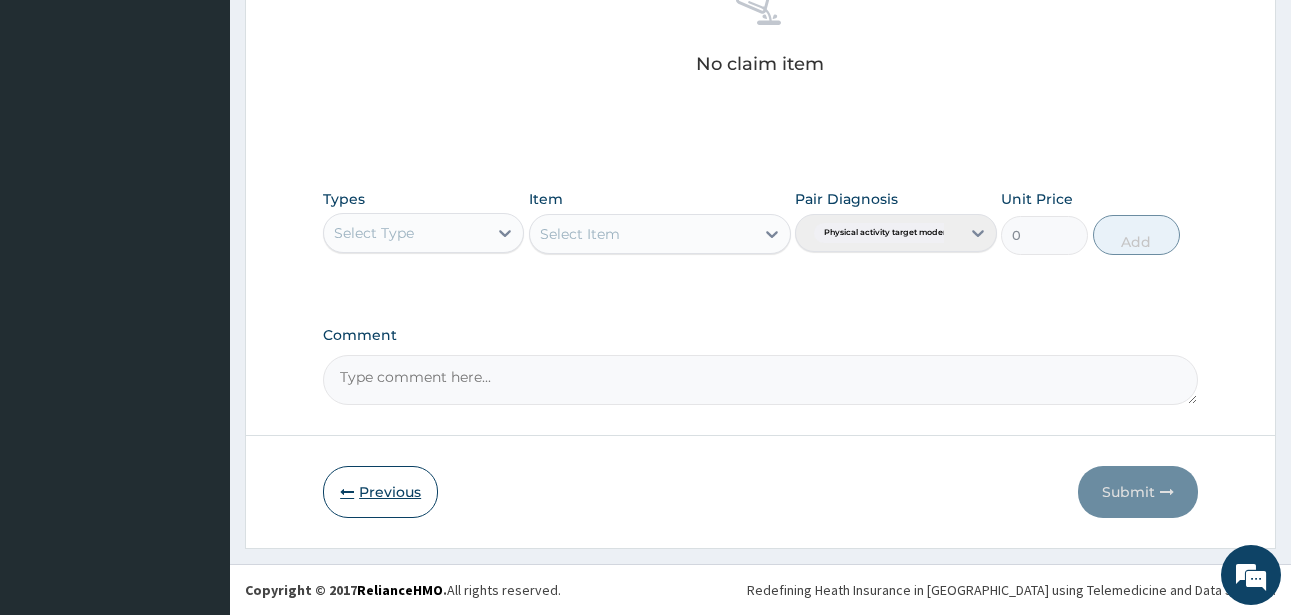 click on "Previous" at bounding box center [380, 492] 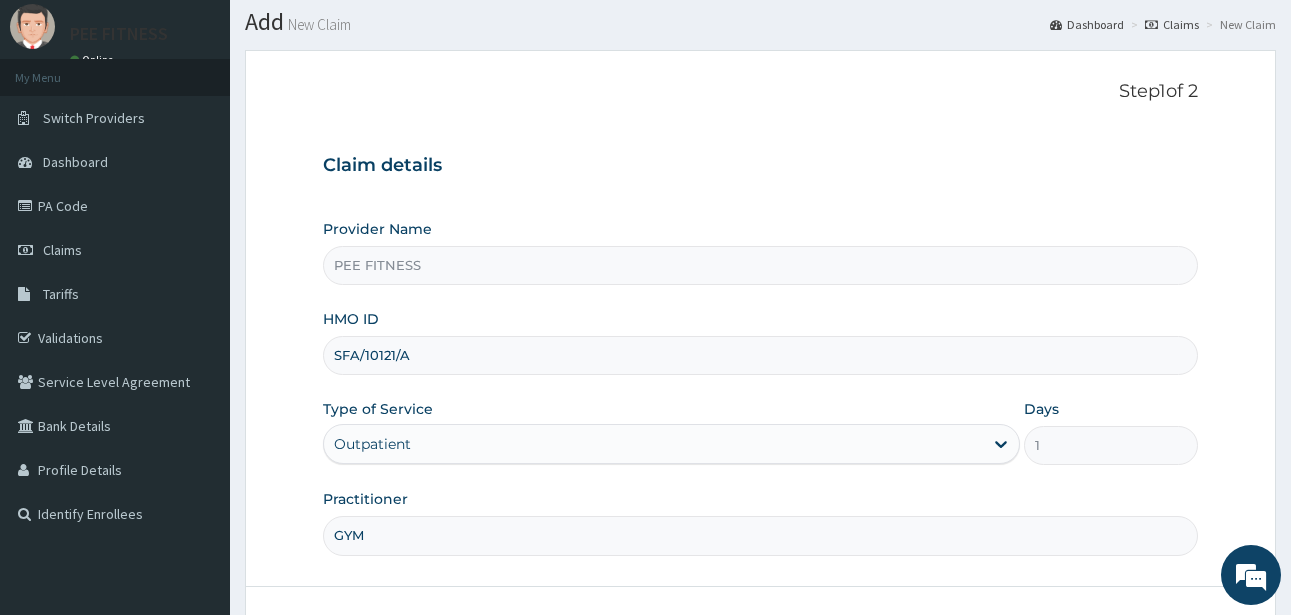 scroll, scrollTop: 0, scrollLeft: 0, axis: both 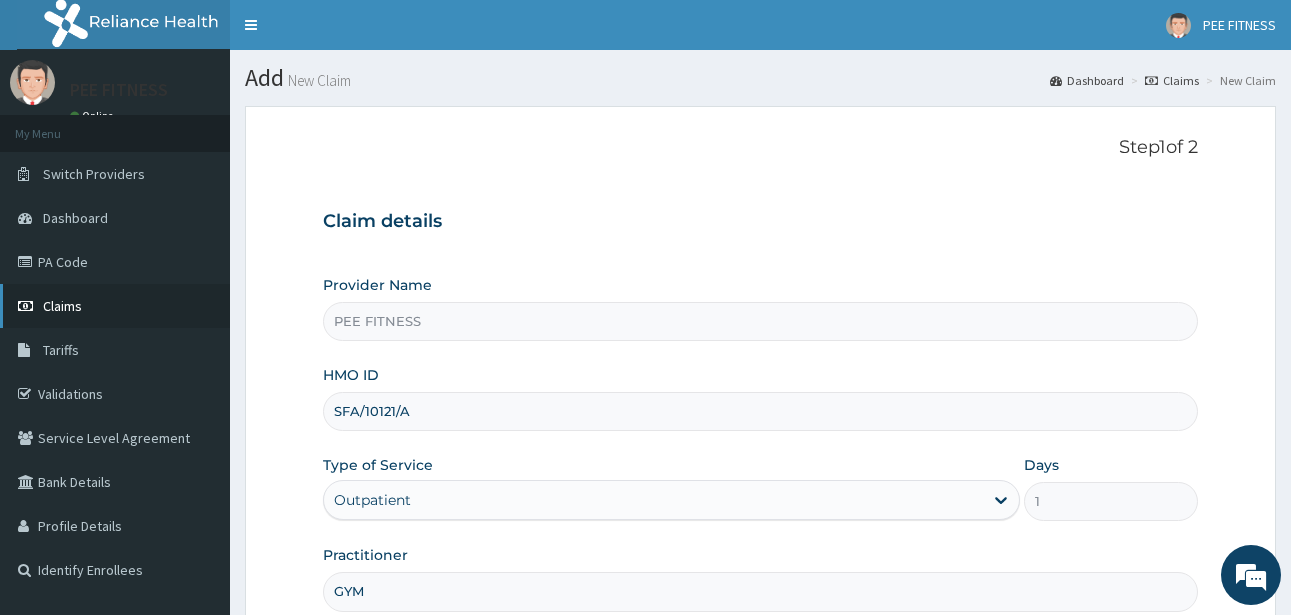 click on "Claims" at bounding box center [62, 306] 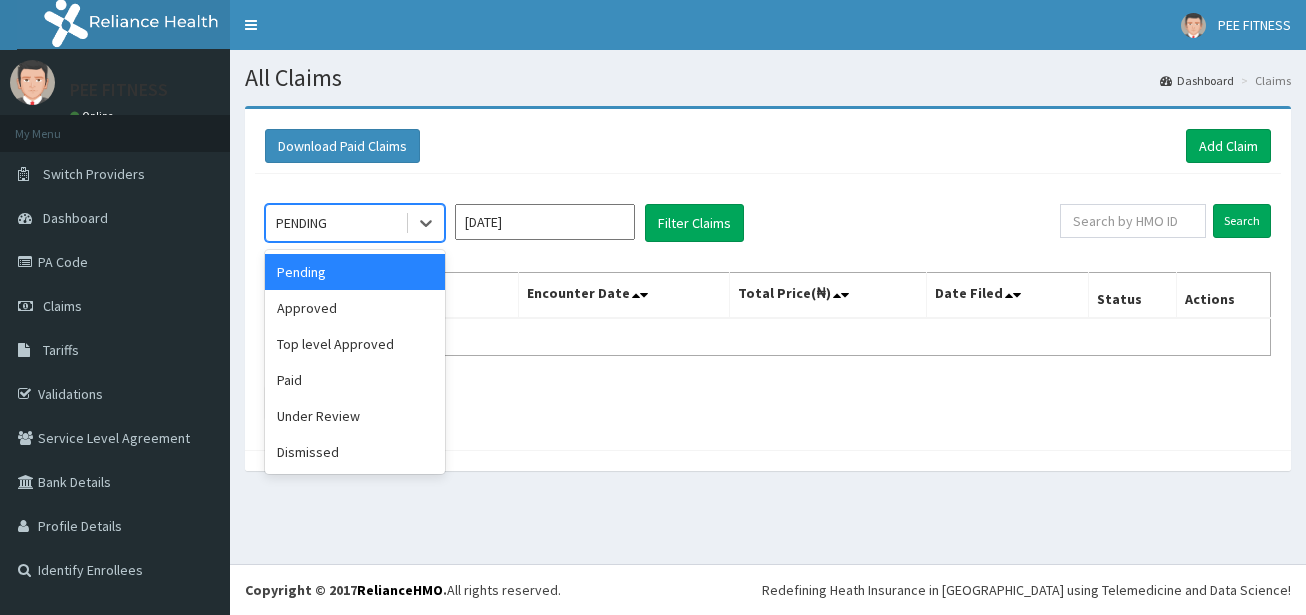 scroll, scrollTop: 0, scrollLeft: 0, axis: both 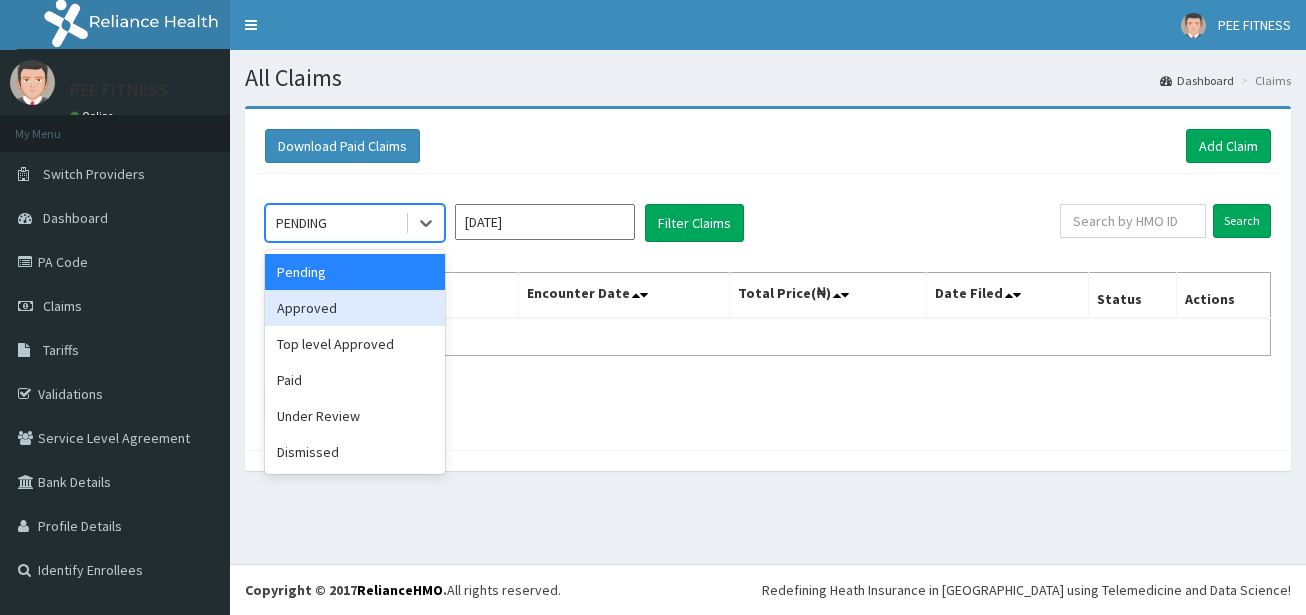 click on "Approved" at bounding box center (355, 308) 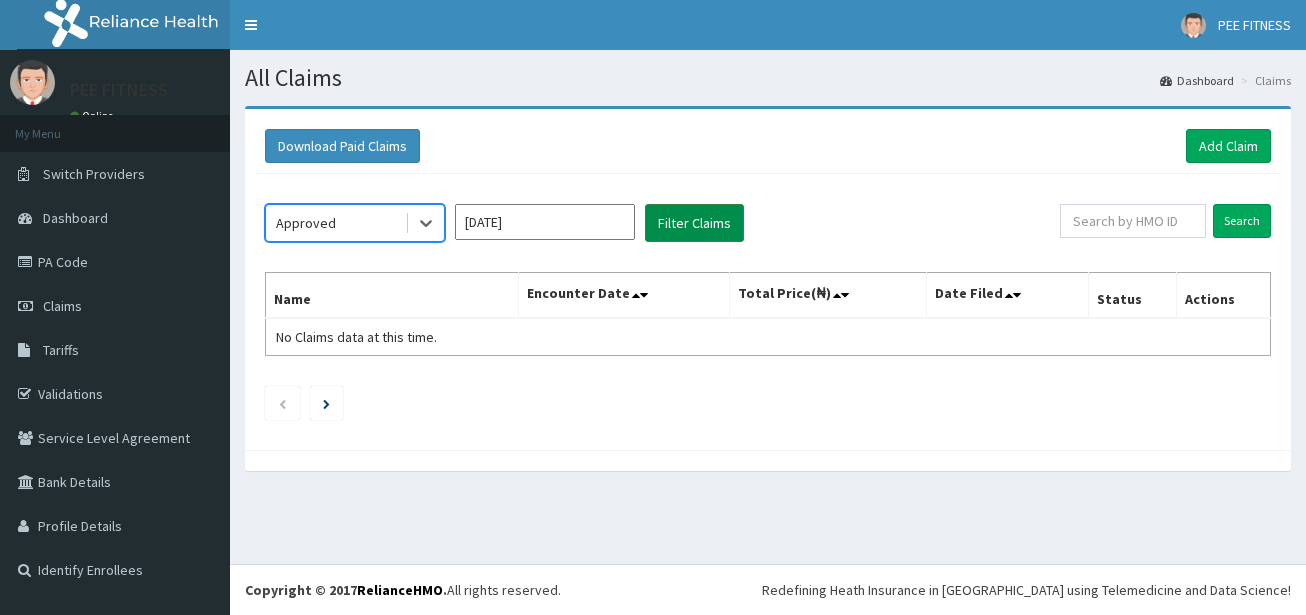 click on "Filter Claims" at bounding box center (694, 223) 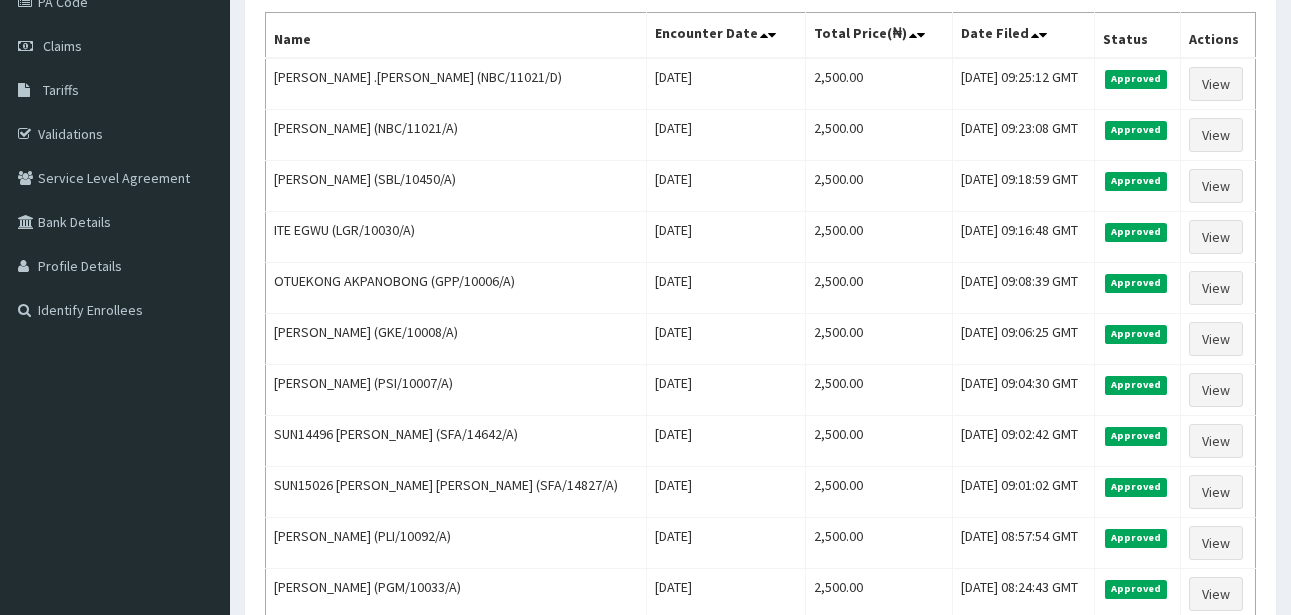 scroll, scrollTop: 264, scrollLeft: 0, axis: vertical 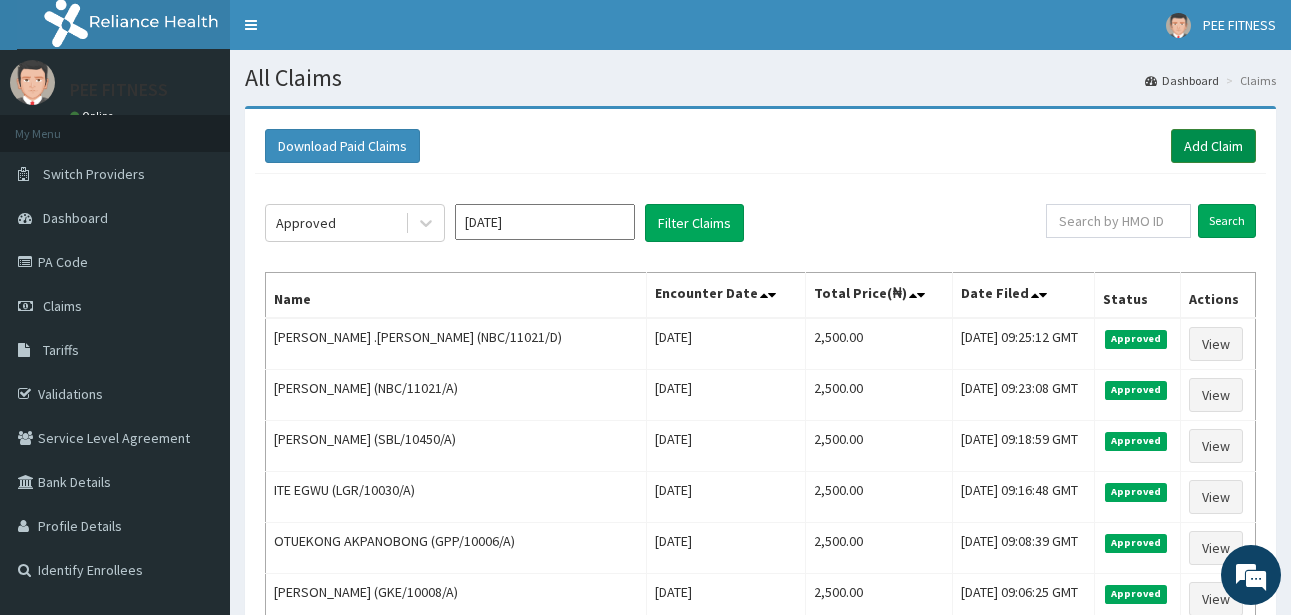 click on "Add Claim" at bounding box center [1213, 146] 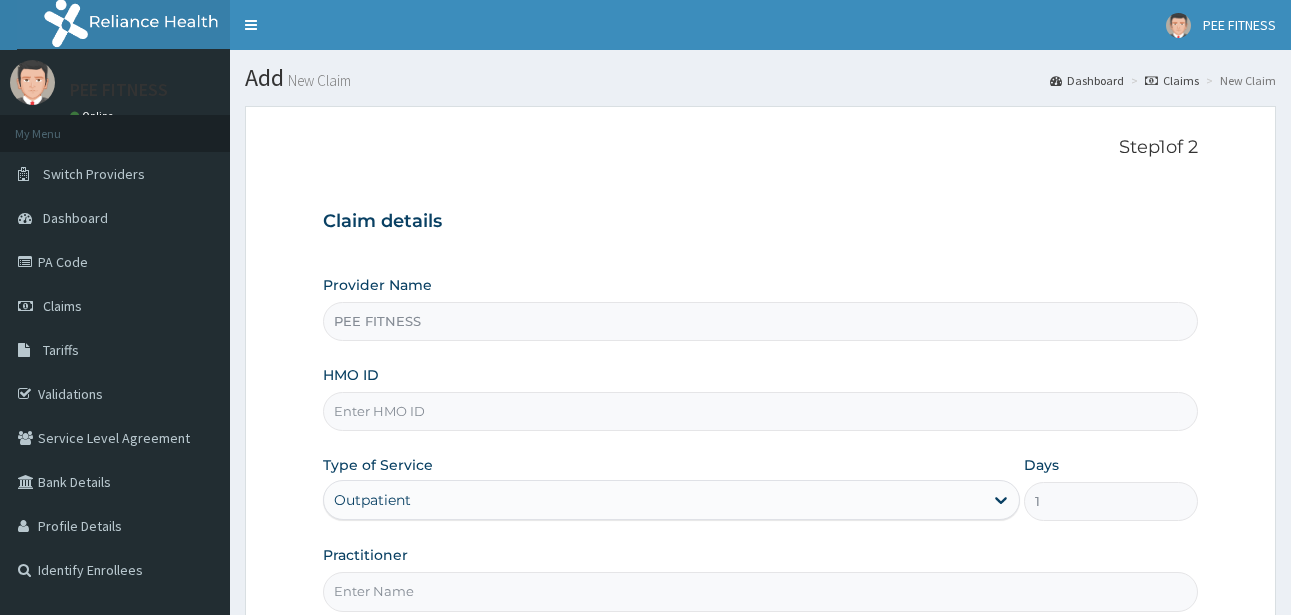 scroll, scrollTop: 0, scrollLeft: 0, axis: both 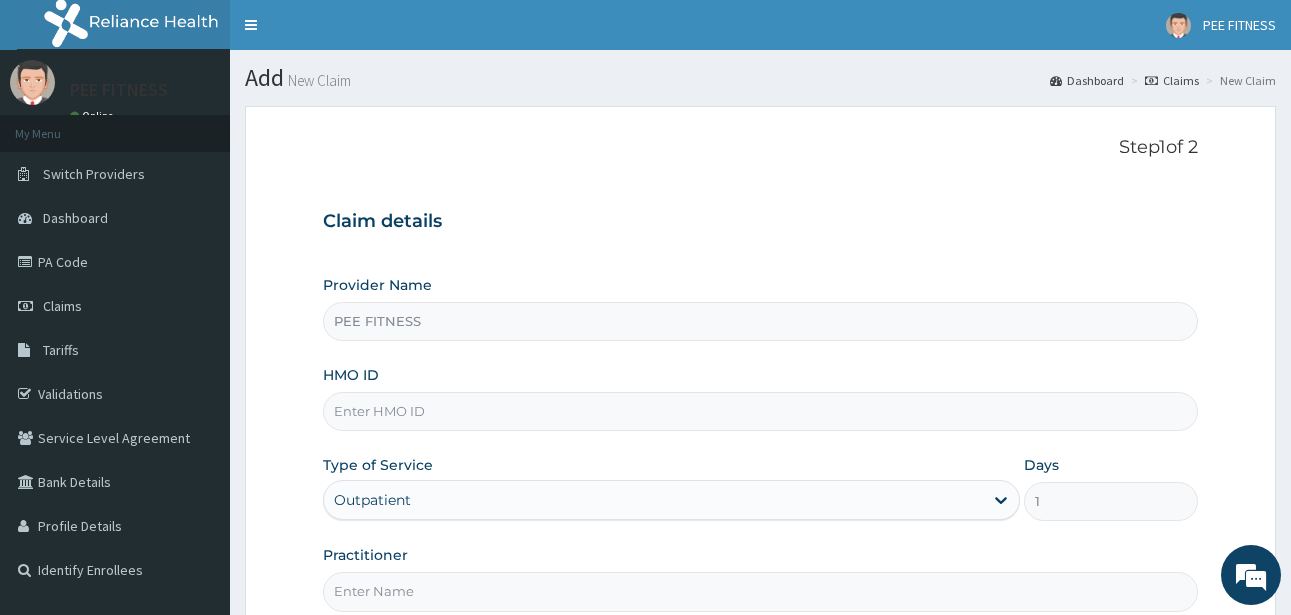 click on "HMO ID" at bounding box center (760, 411) 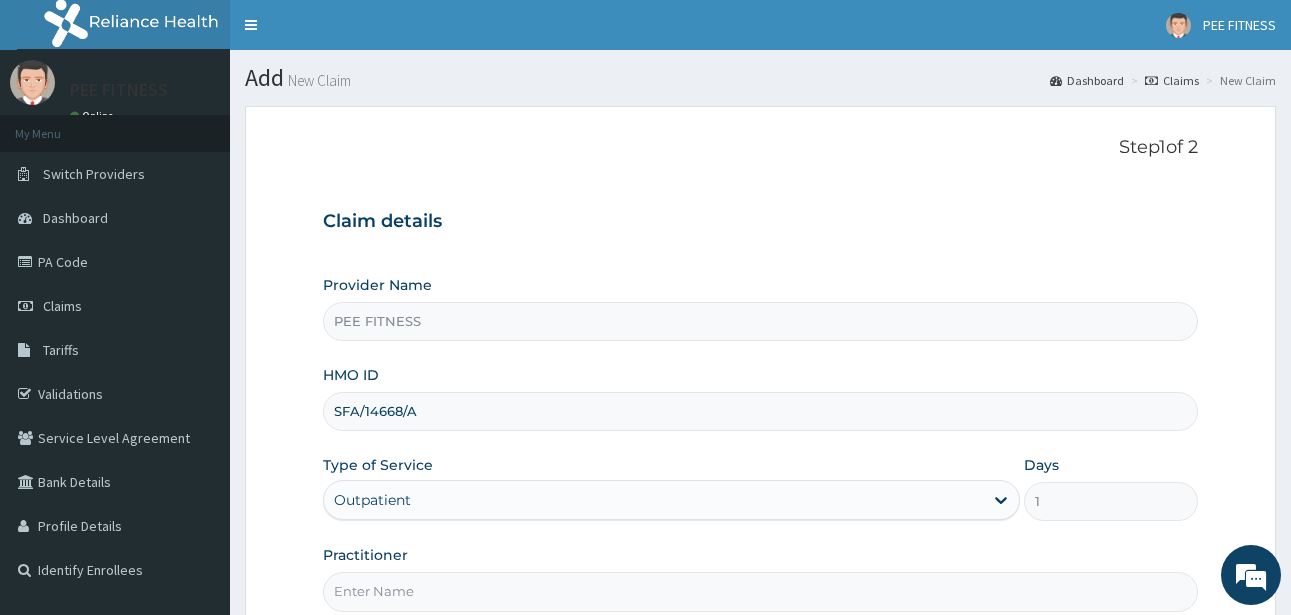 type on "SFA/14668/A" 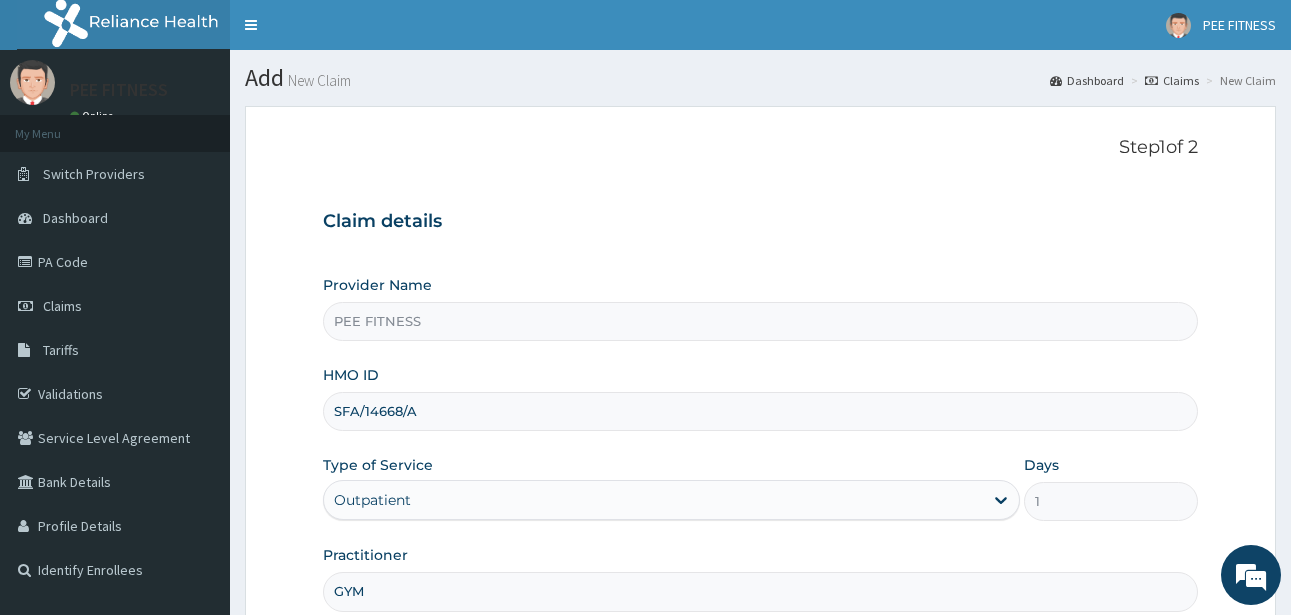 type on "GYM" 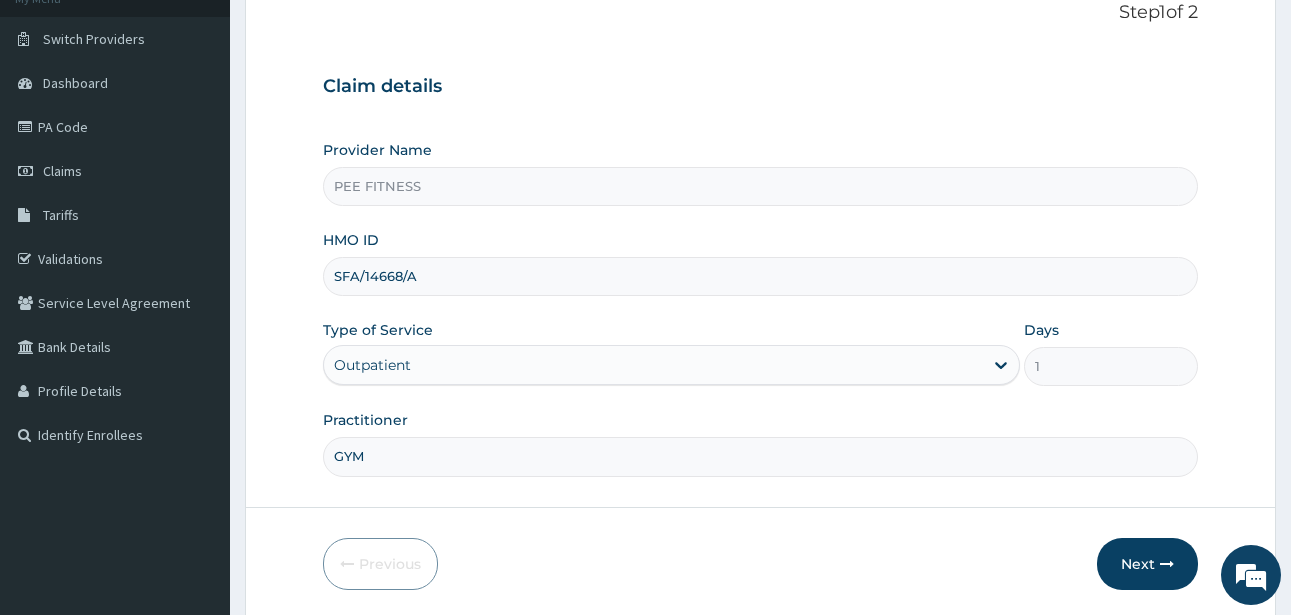 scroll, scrollTop: 207, scrollLeft: 0, axis: vertical 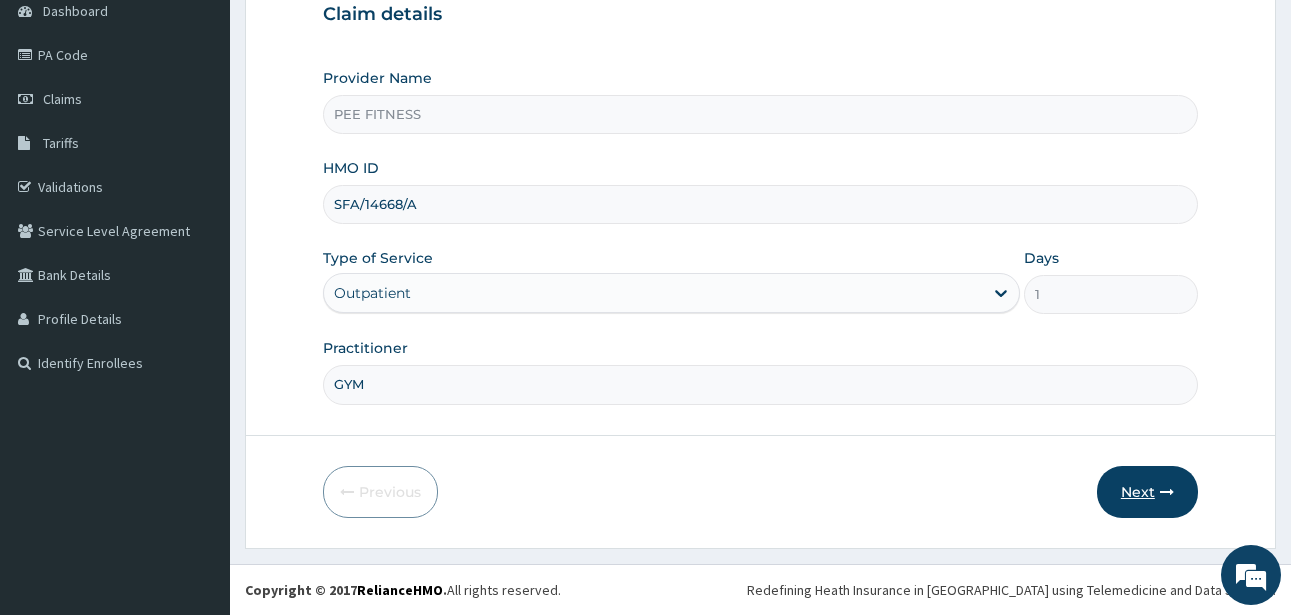 click on "Next" at bounding box center [1147, 492] 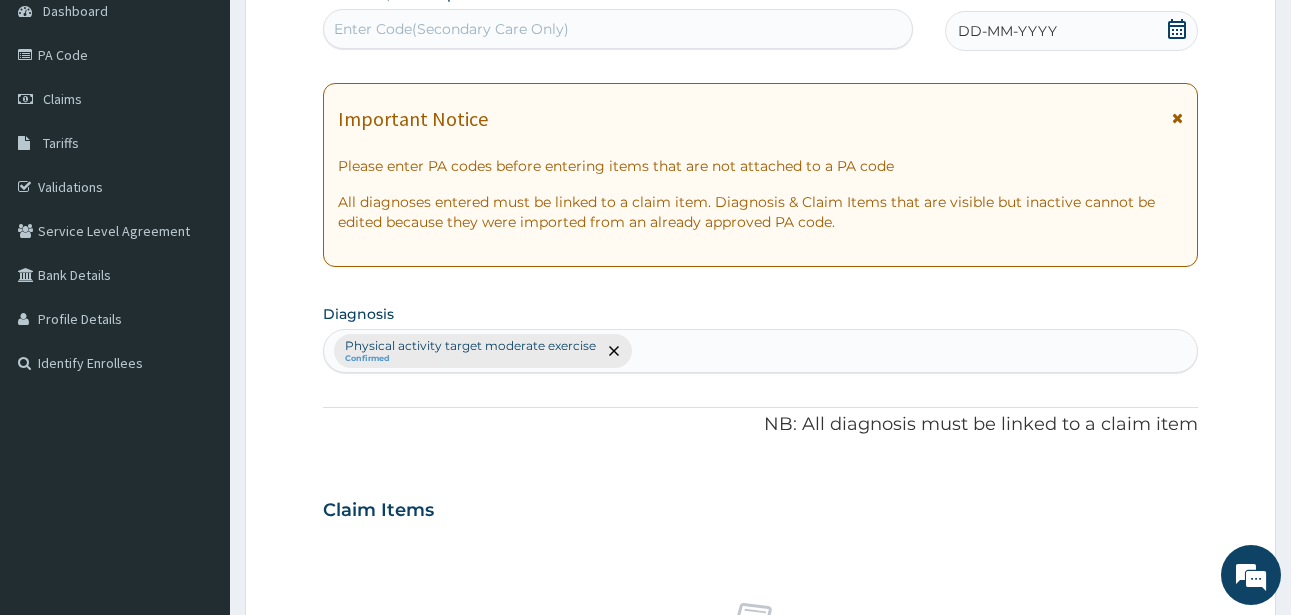 click 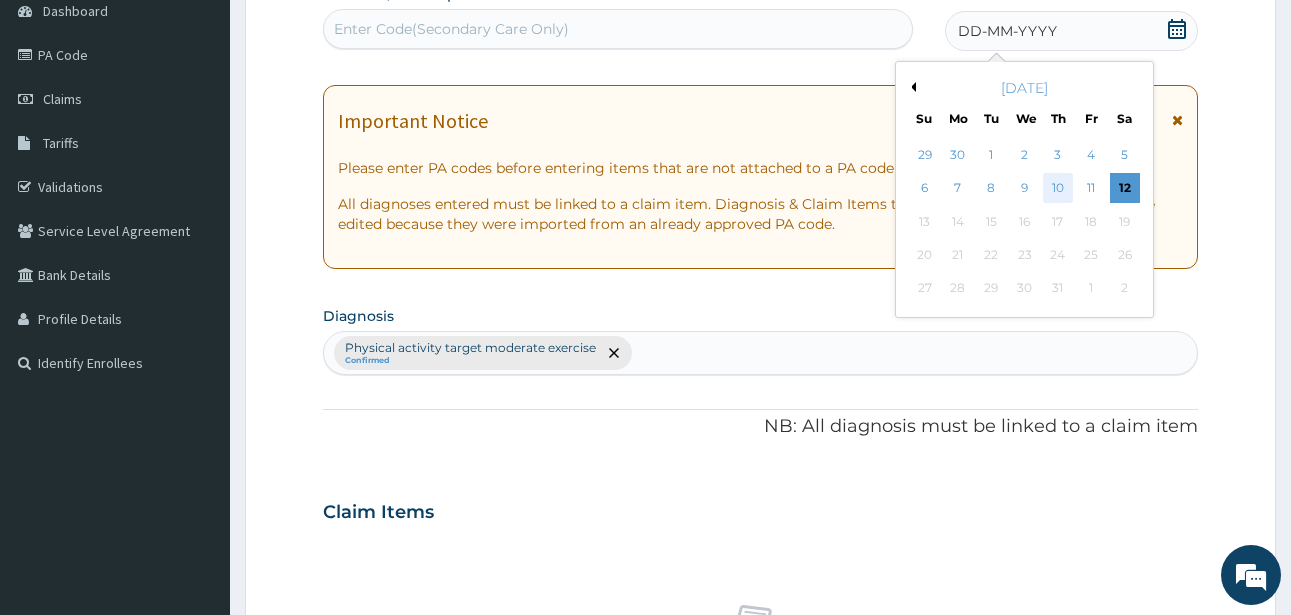 click on "10" at bounding box center [1058, 189] 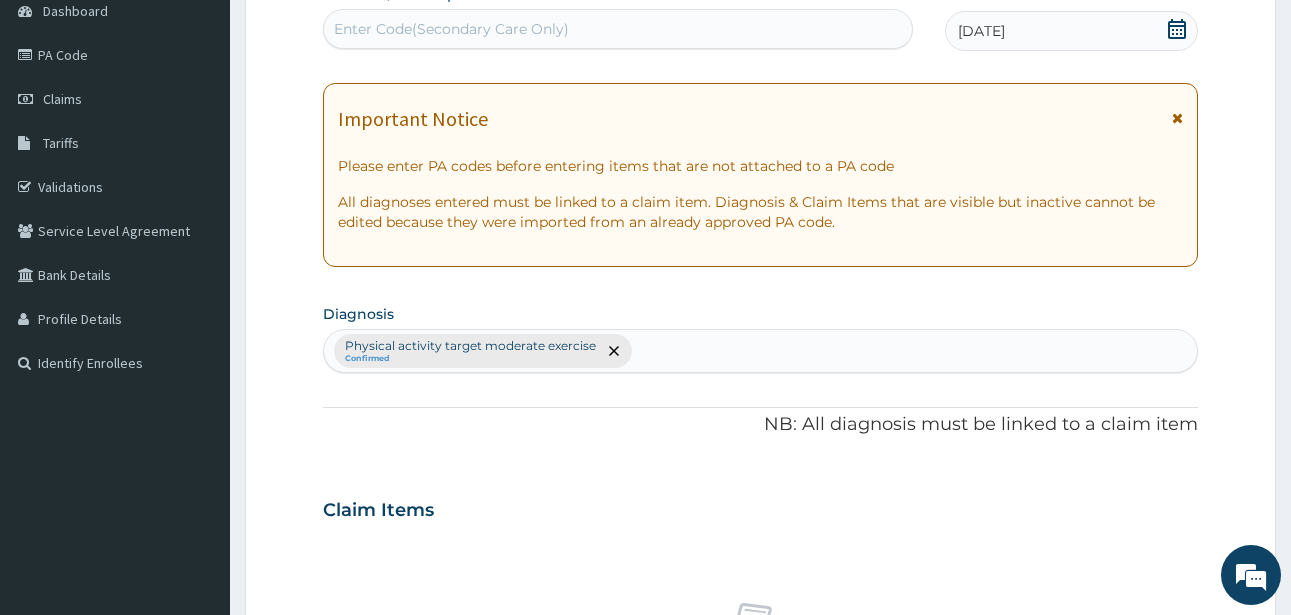 click on "Enter Code(Secondary Care Only)" at bounding box center [451, 29] 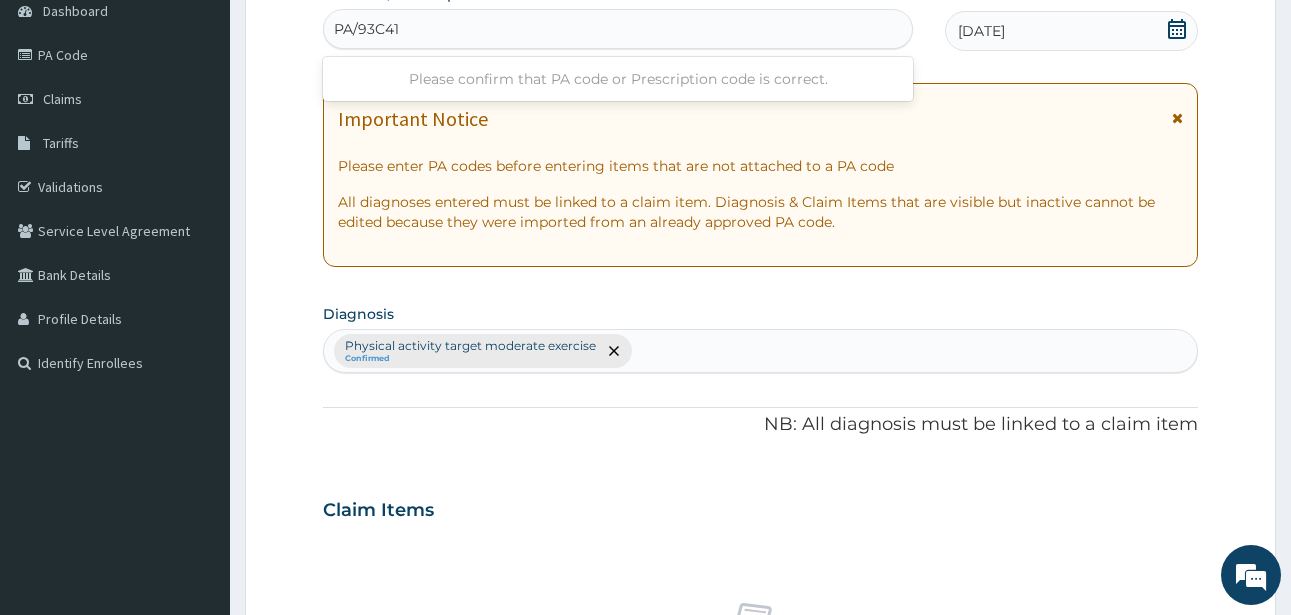 type on "PA/93C418" 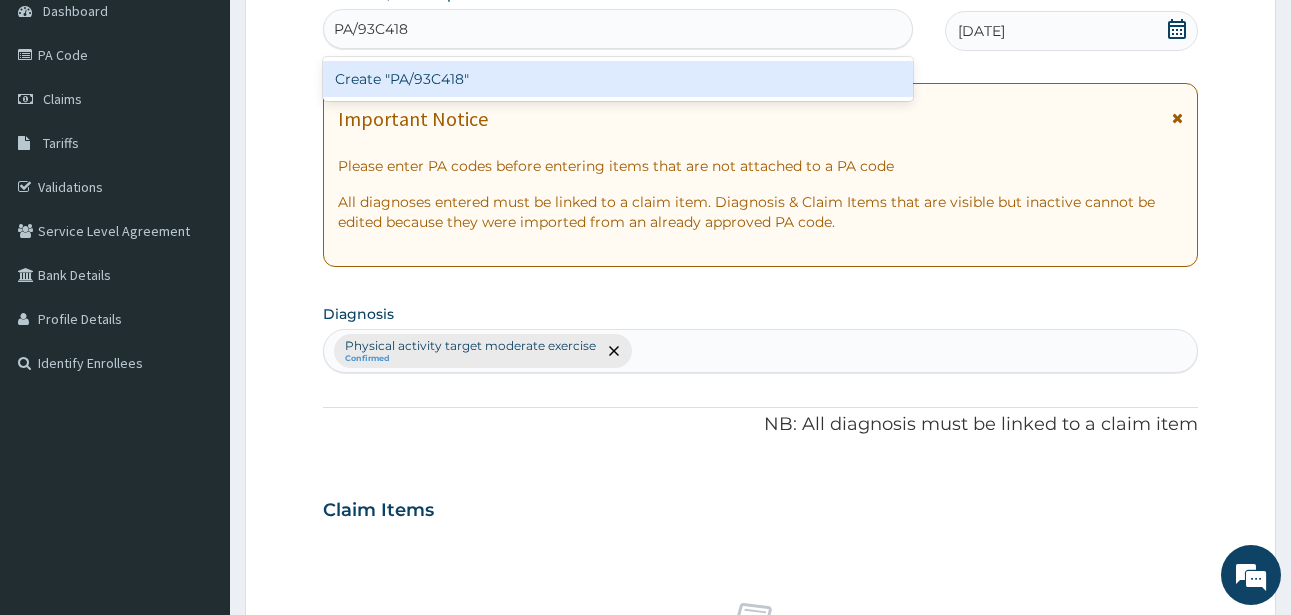 type 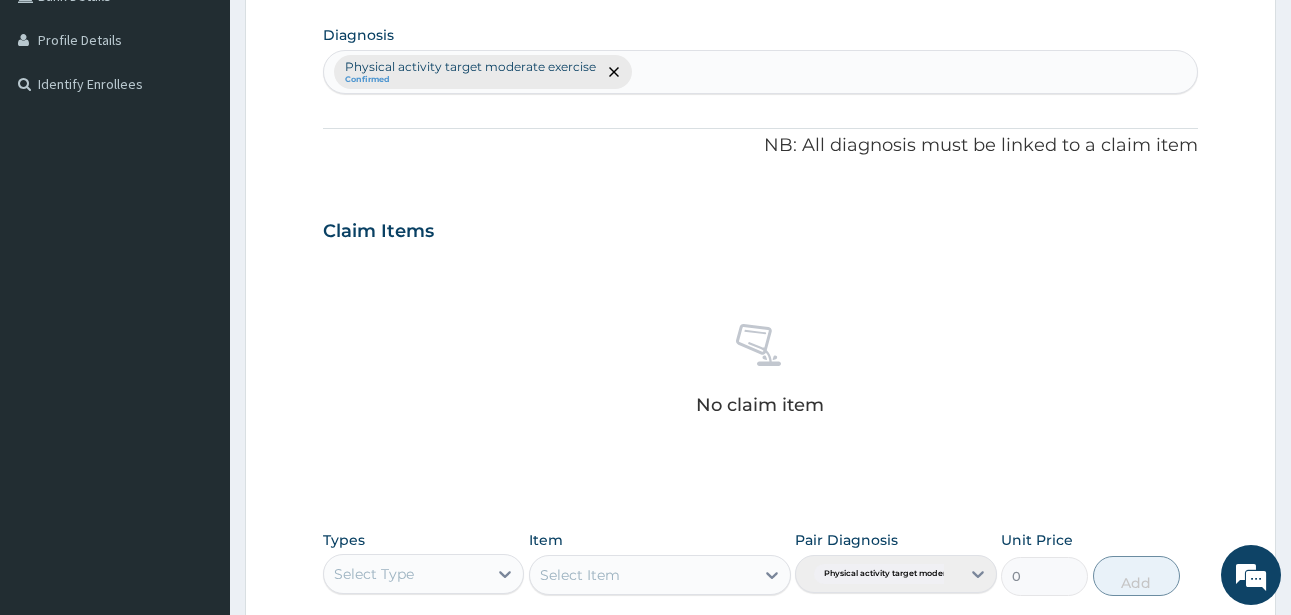 scroll, scrollTop: 827, scrollLeft: 0, axis: vertical 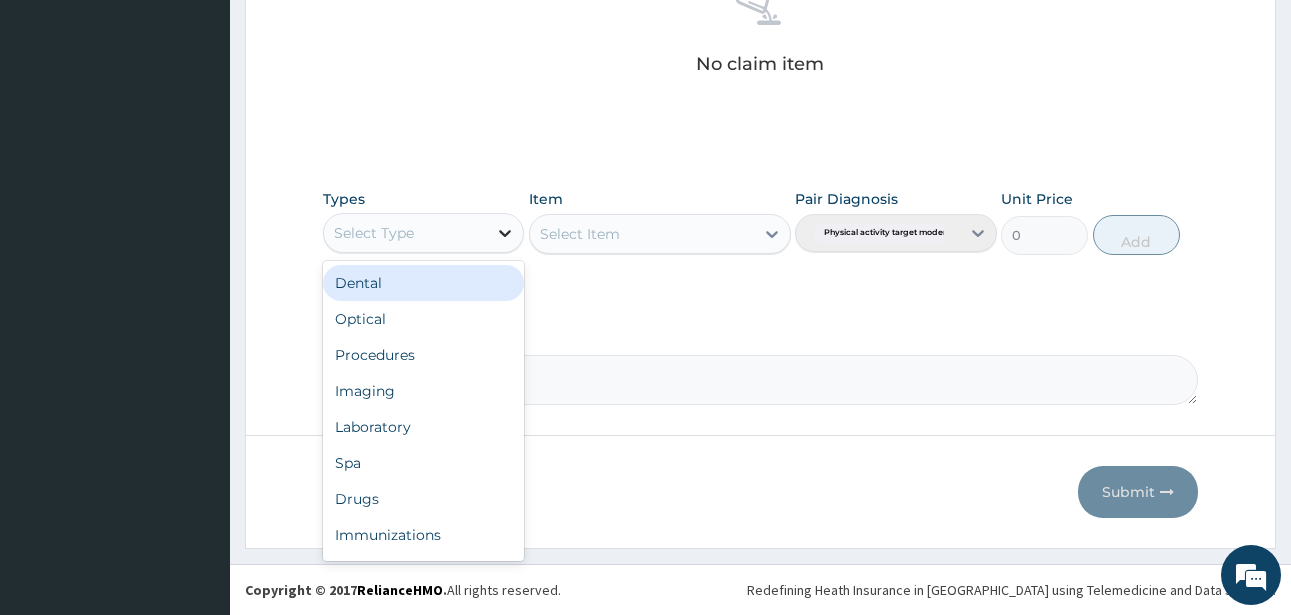click 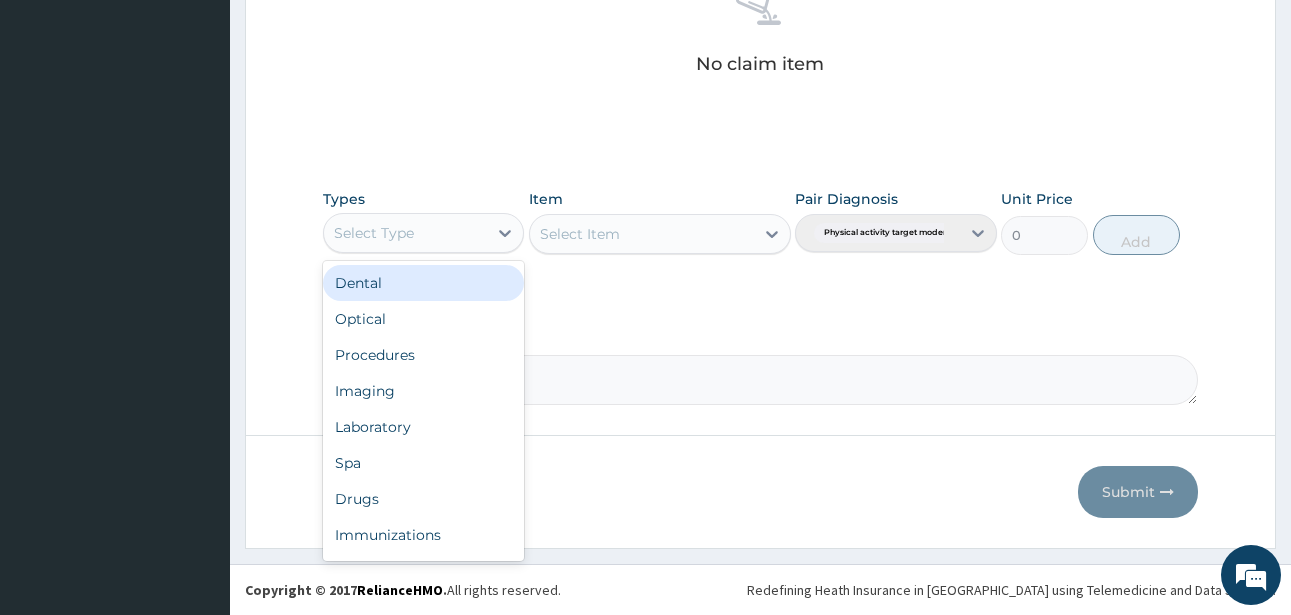 scroll, scrollTop: 68, scrollLeft: 0, axis: vertical 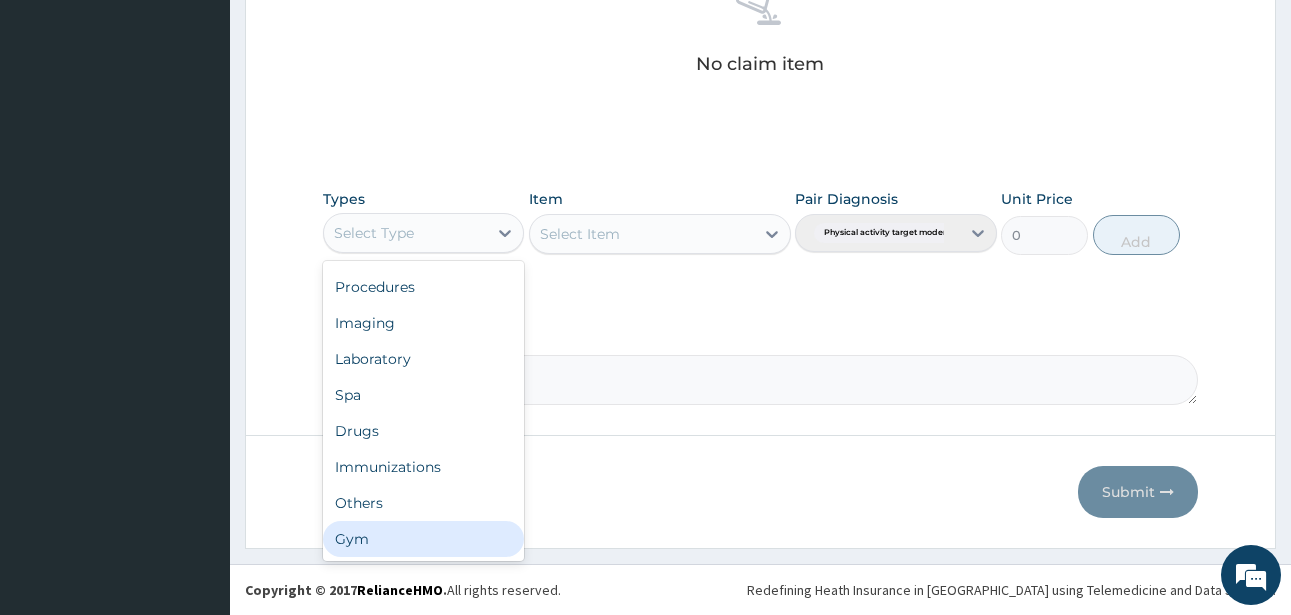 click on "Gym" at bounding box center [423, 539] 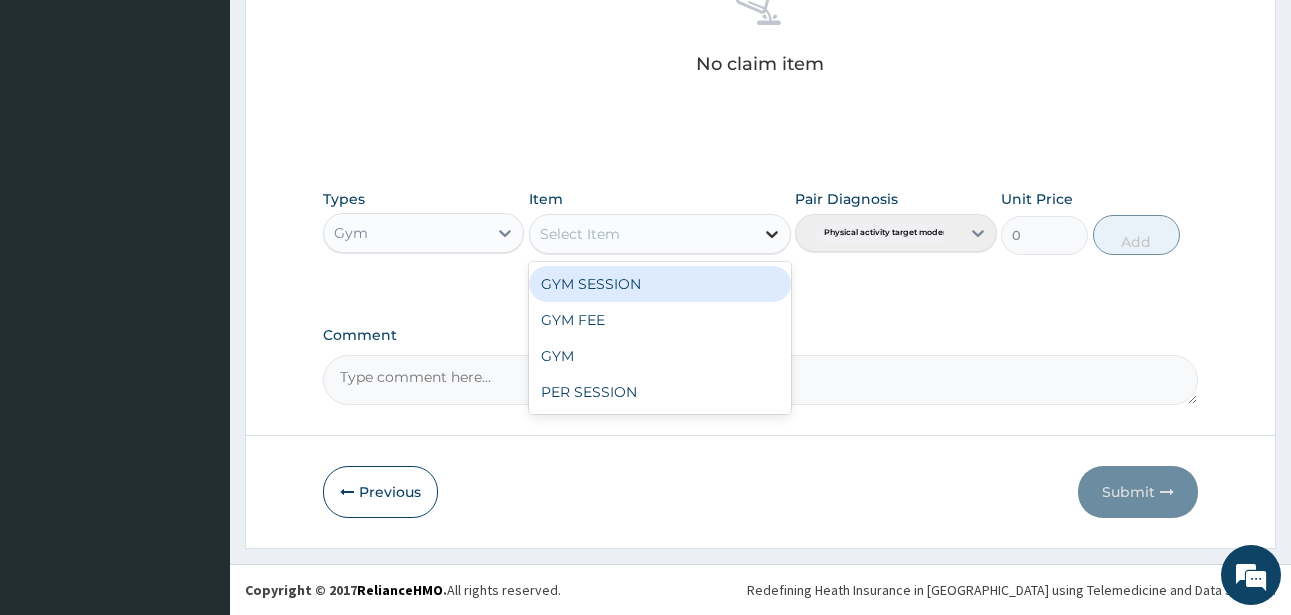 click 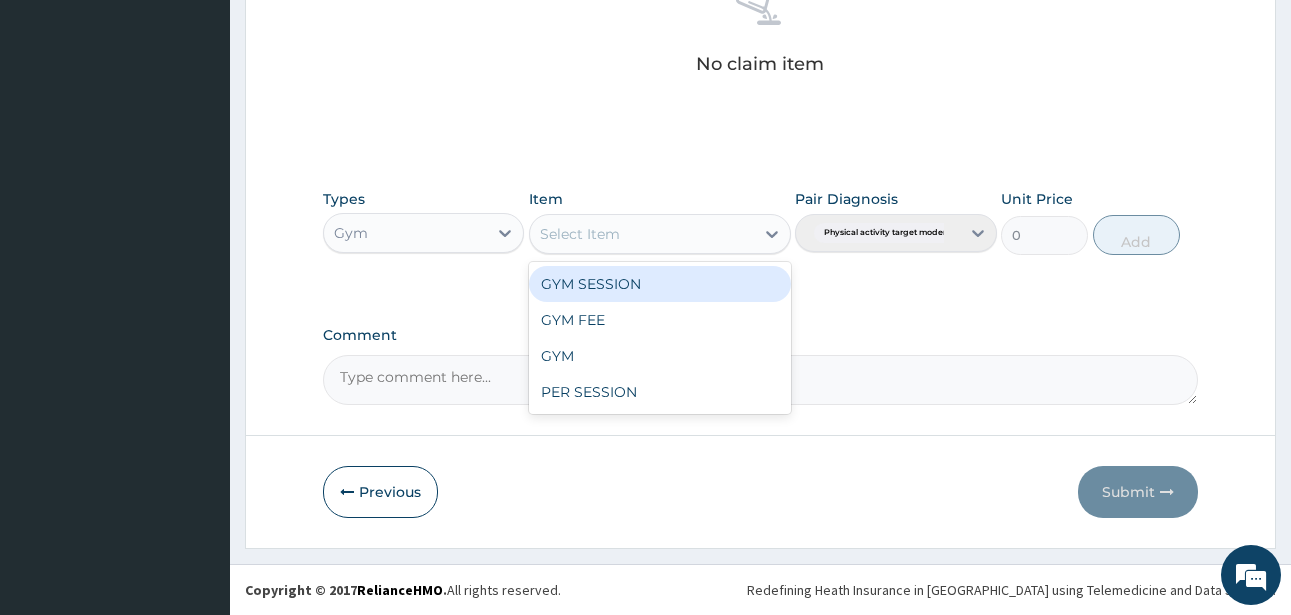 click on "GYM SESSION" at bounding box center (660, 284) 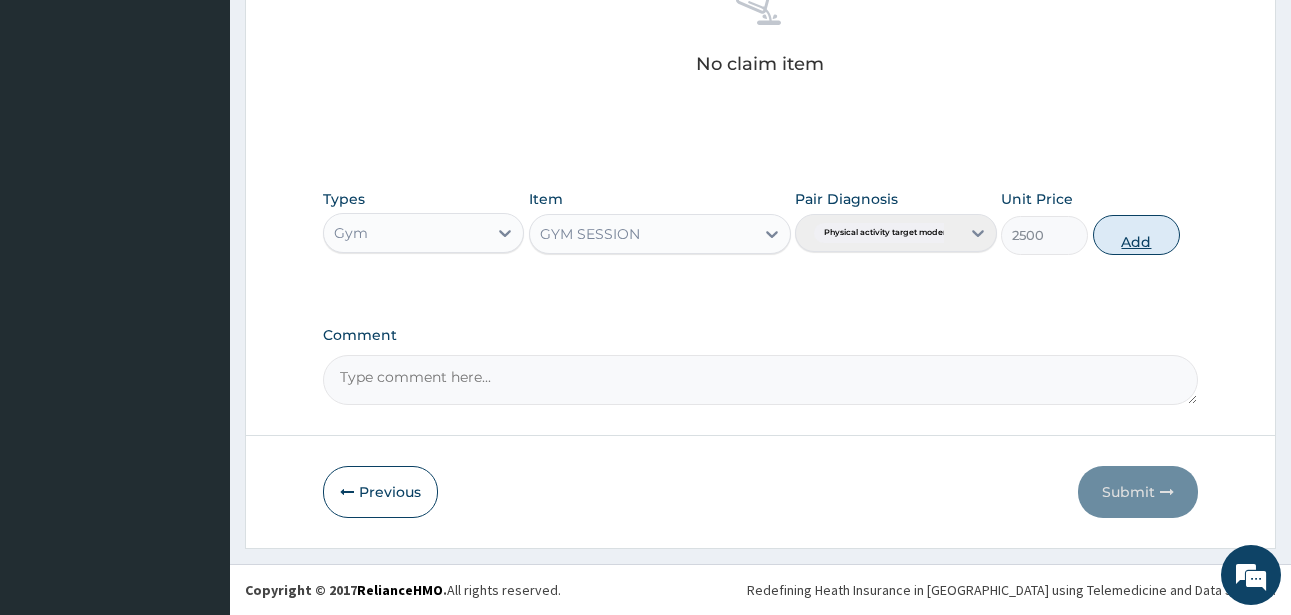 click on "Add" at bounding box center (1136, 235) 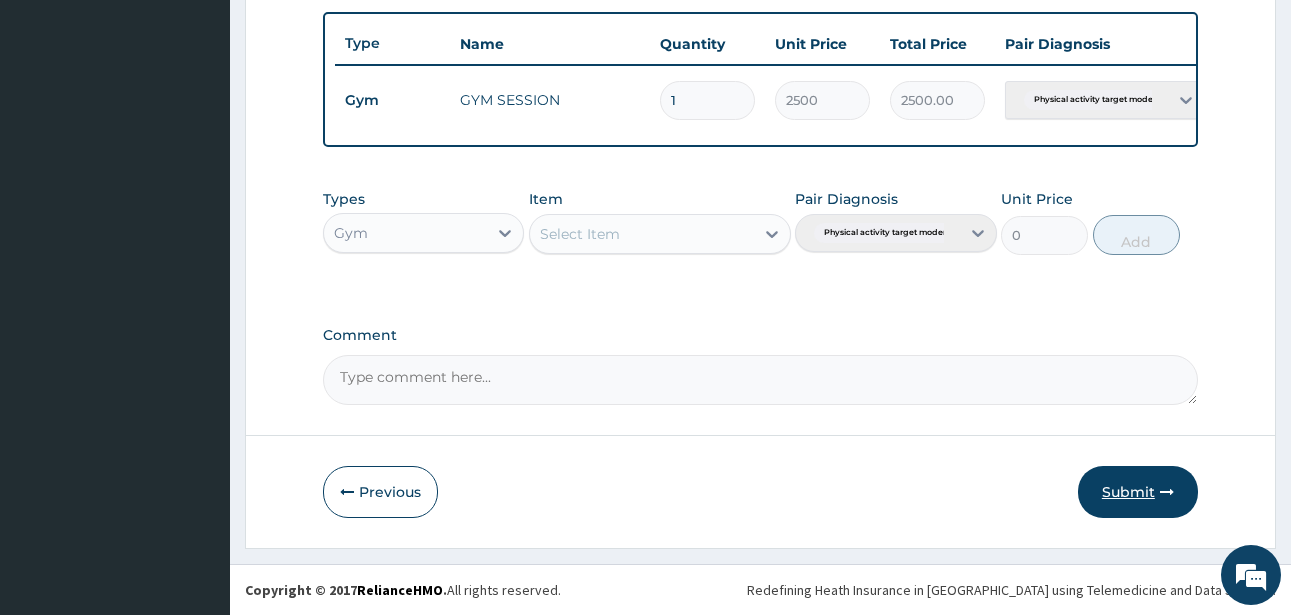 click on "Submit" at bounding box center [1138, 492] 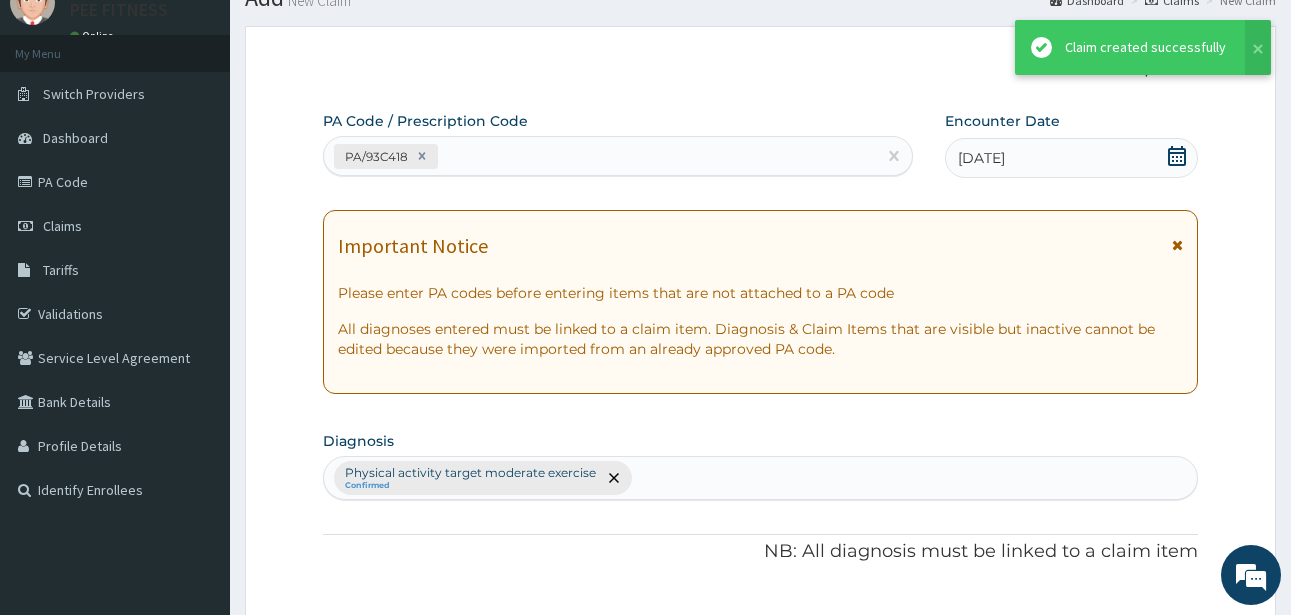 scroll, scrollTop: 747, scrollLeft: 0, axis: vertical 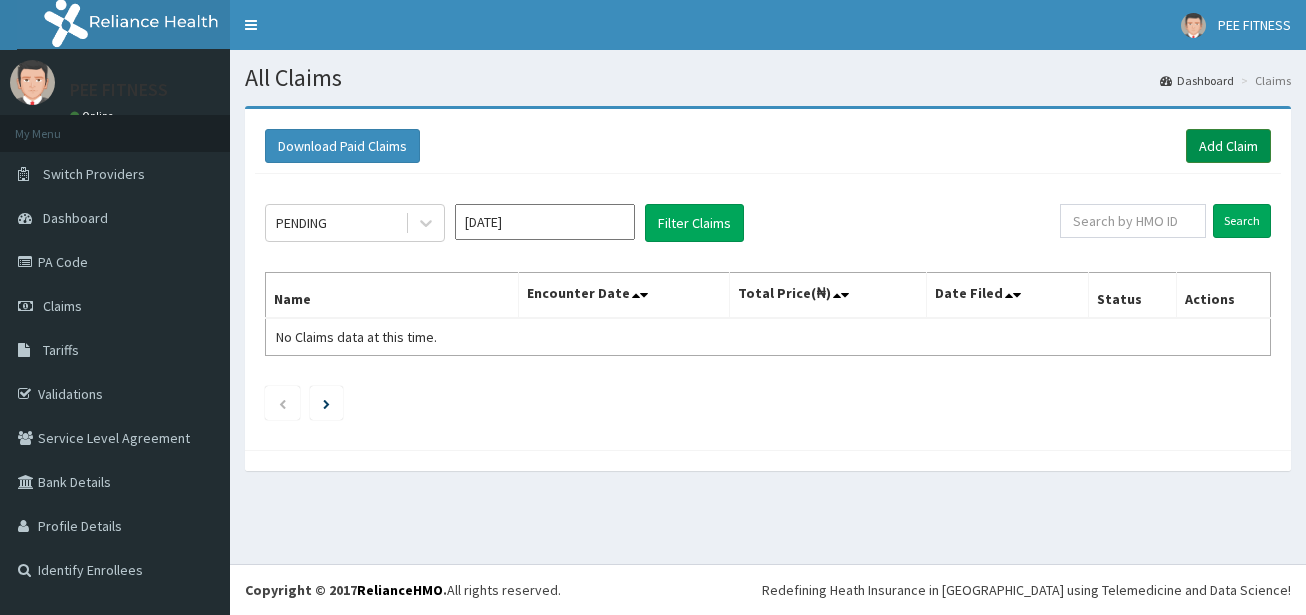 click on "Add Claim" at bounding box center [1228, 146] 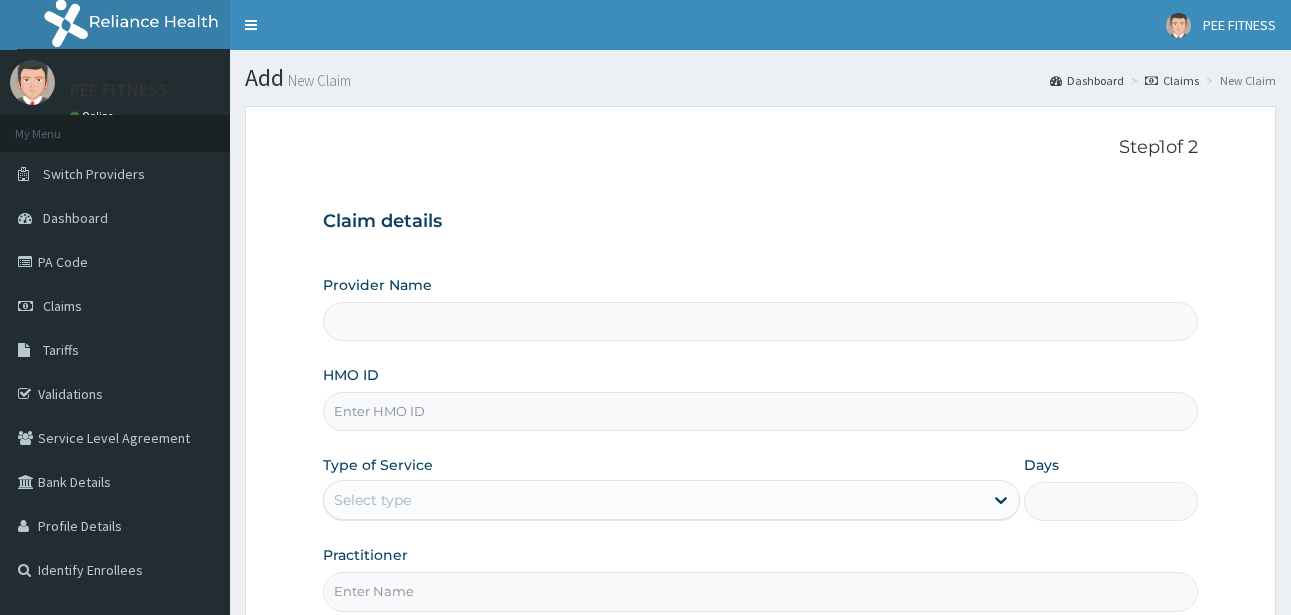 scroll, scrollTop: 0, scrollLeft: 0, axis: both 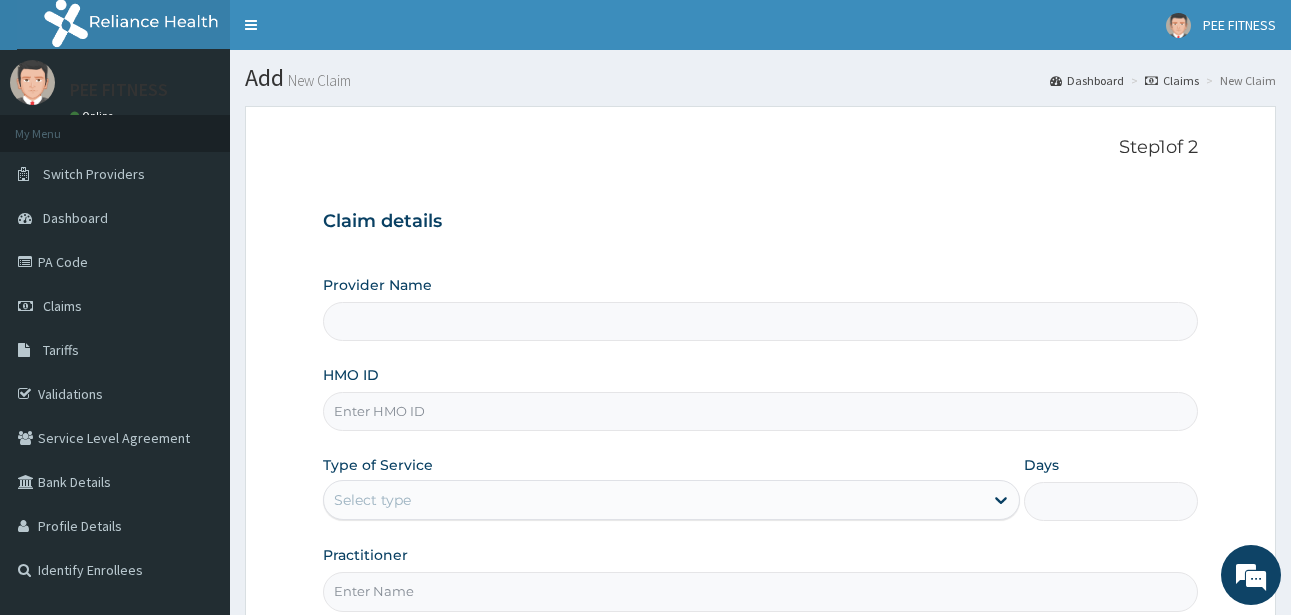 type on "PEE FITNESS" 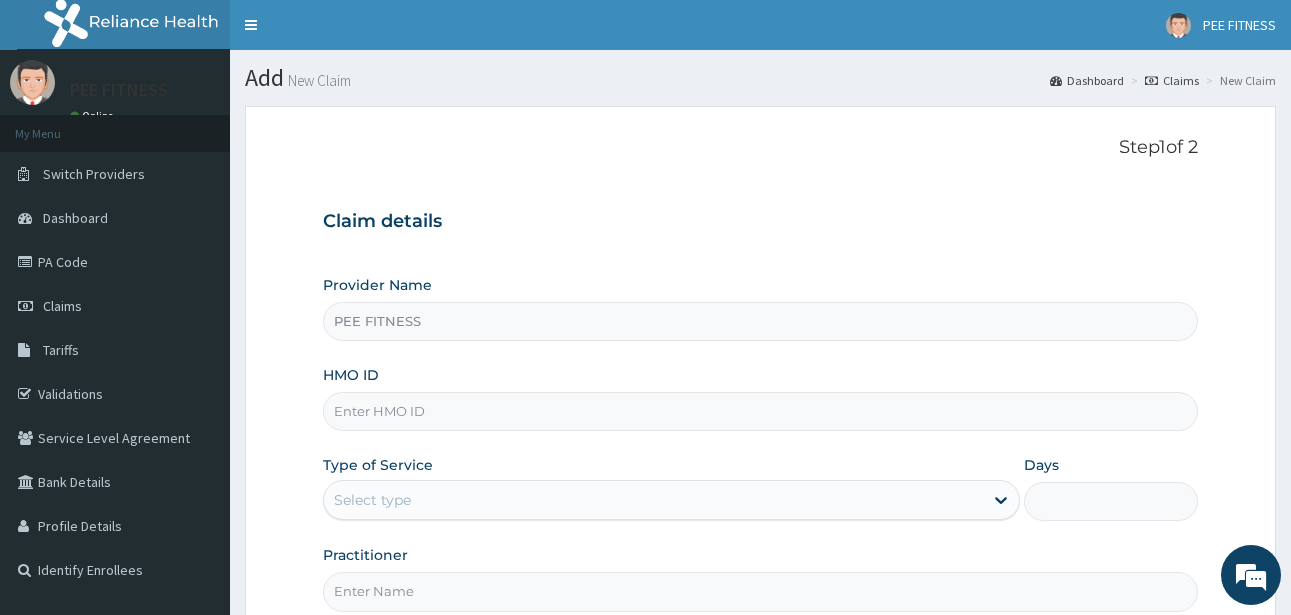 type on "1" 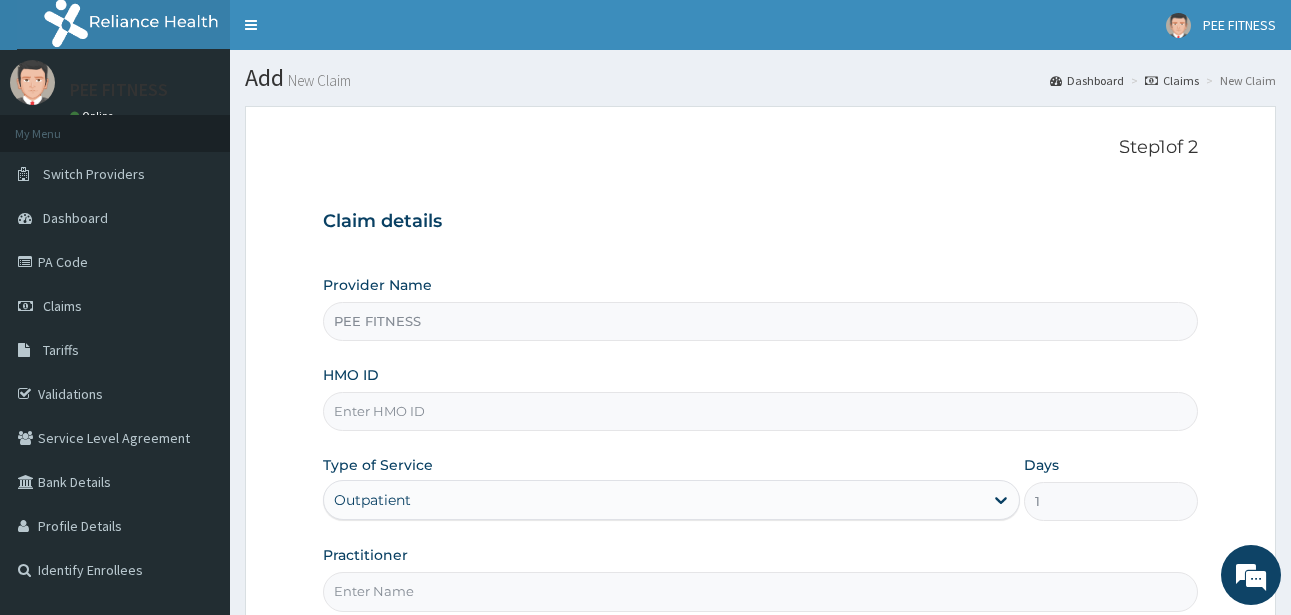 click on "HMO ID" at bounding box center (760, 411) 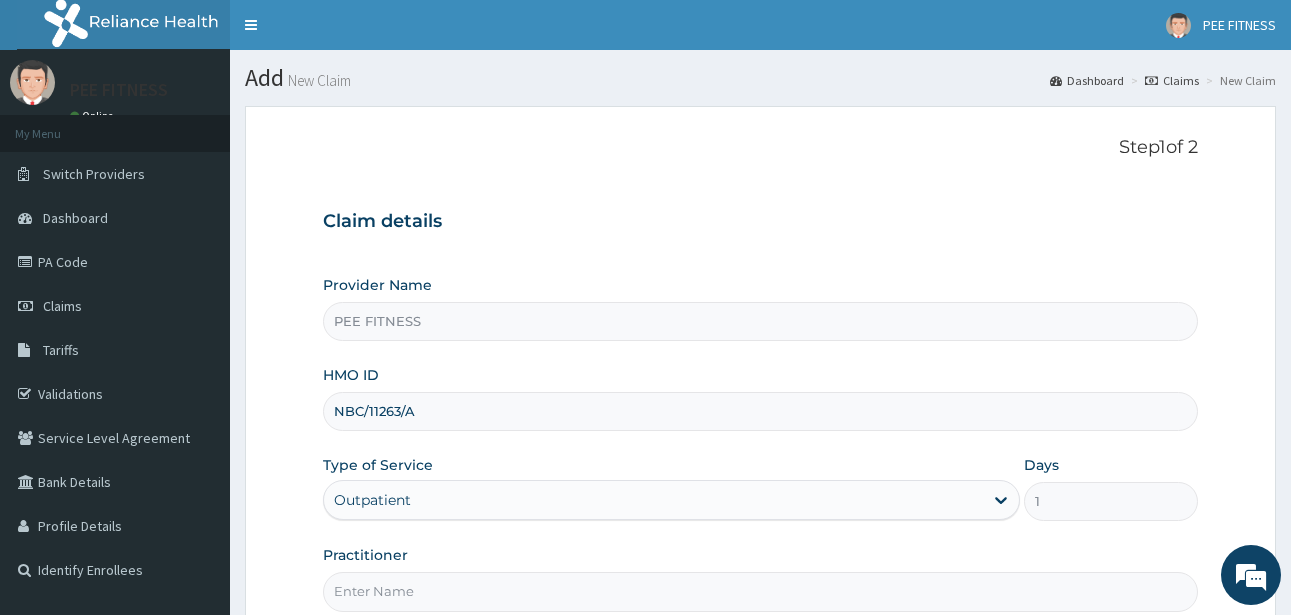 type on "NBC/11263/A" 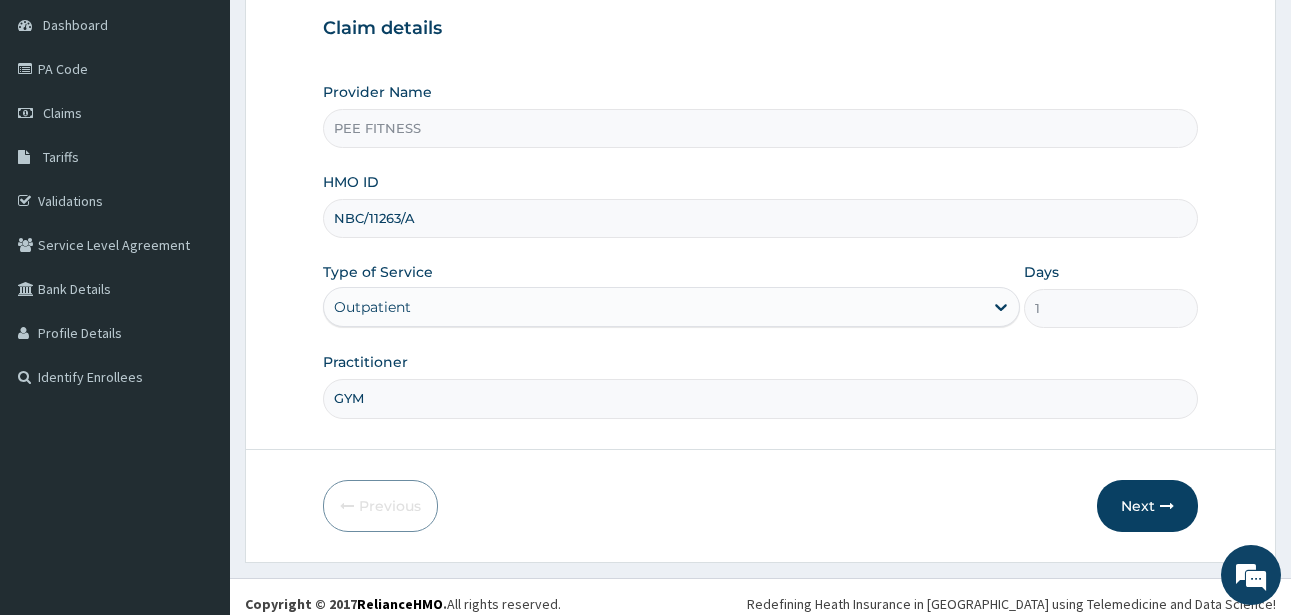 scroll, scrollTop: 207, scrollLeft: 0, axis: vertical 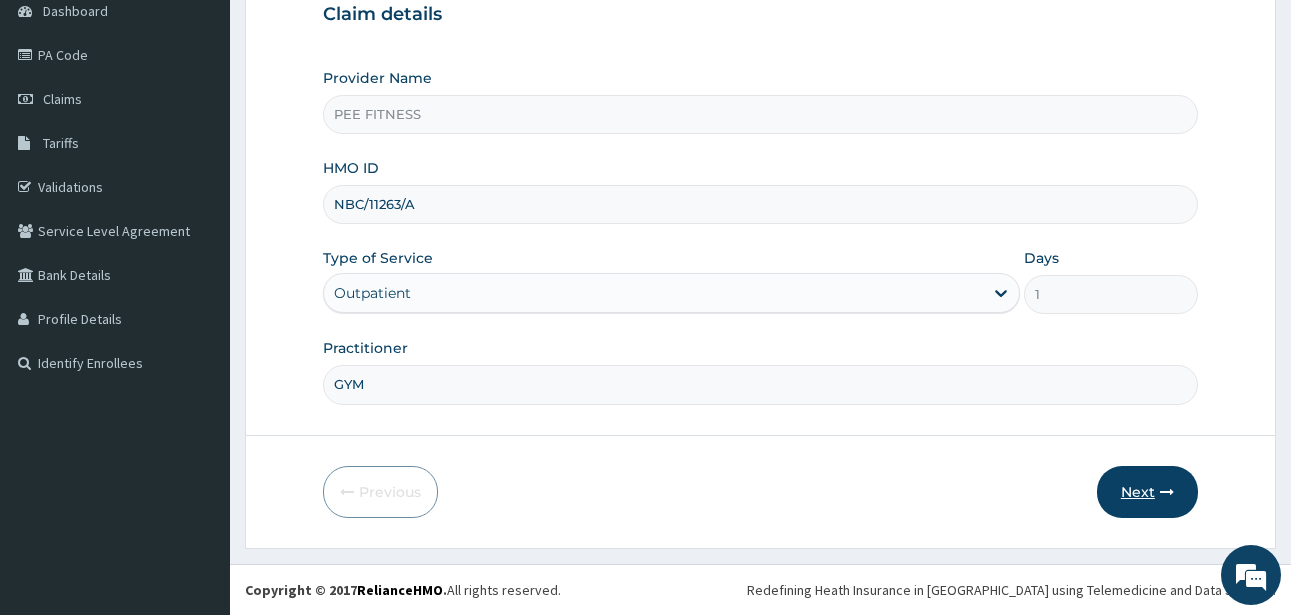 type on "GYM" 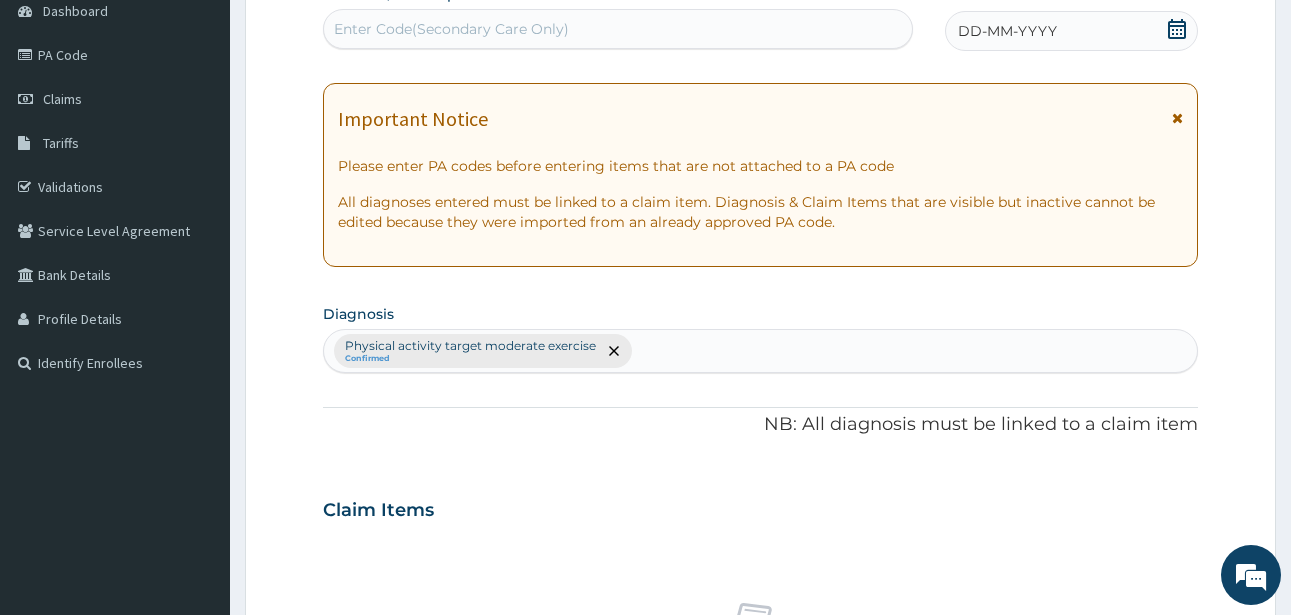 click 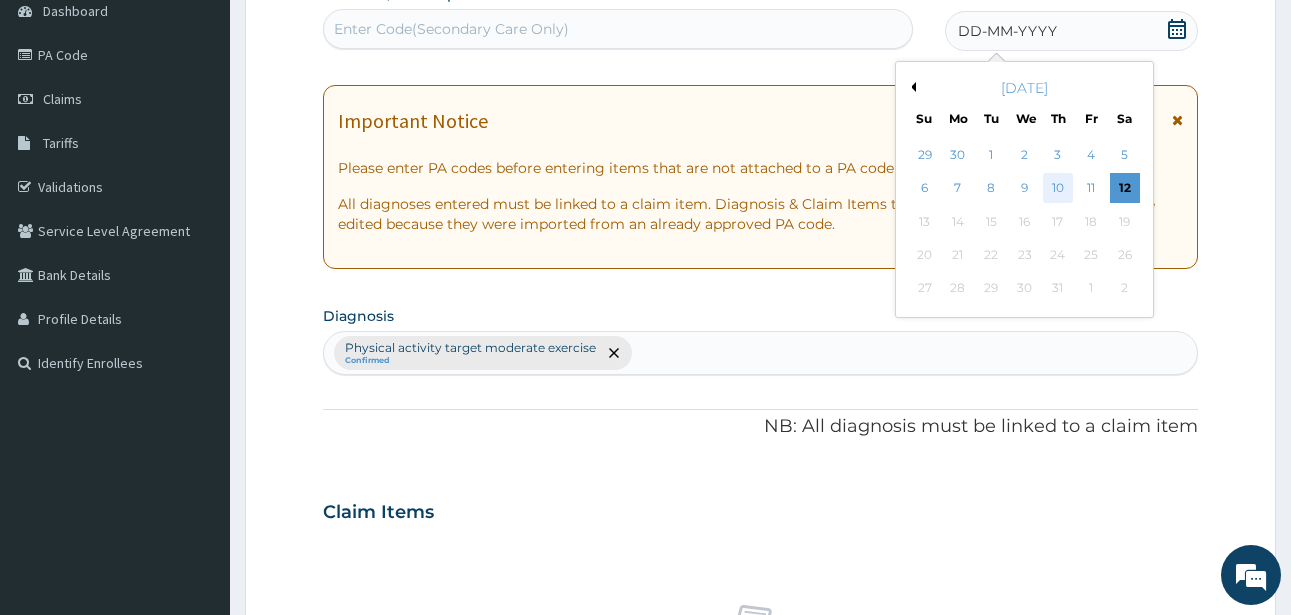 click on "10" at bounding box center (1058, 189) 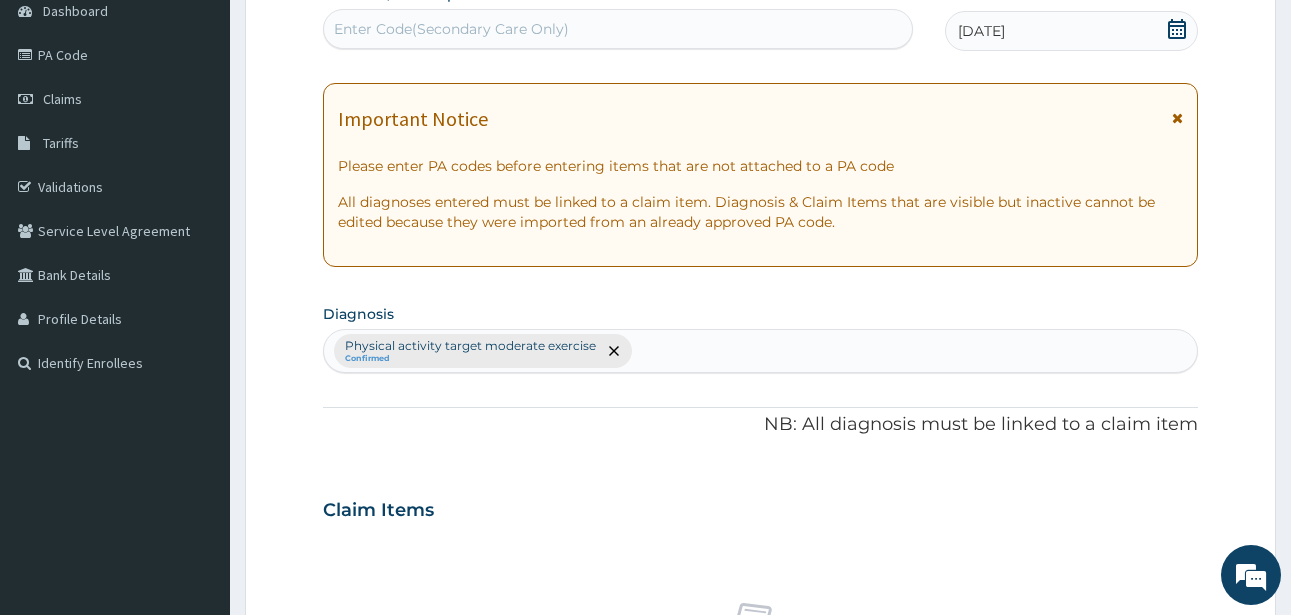 click on "Enter Code(Secondary Care Only)" at bounding box center [451, 29] 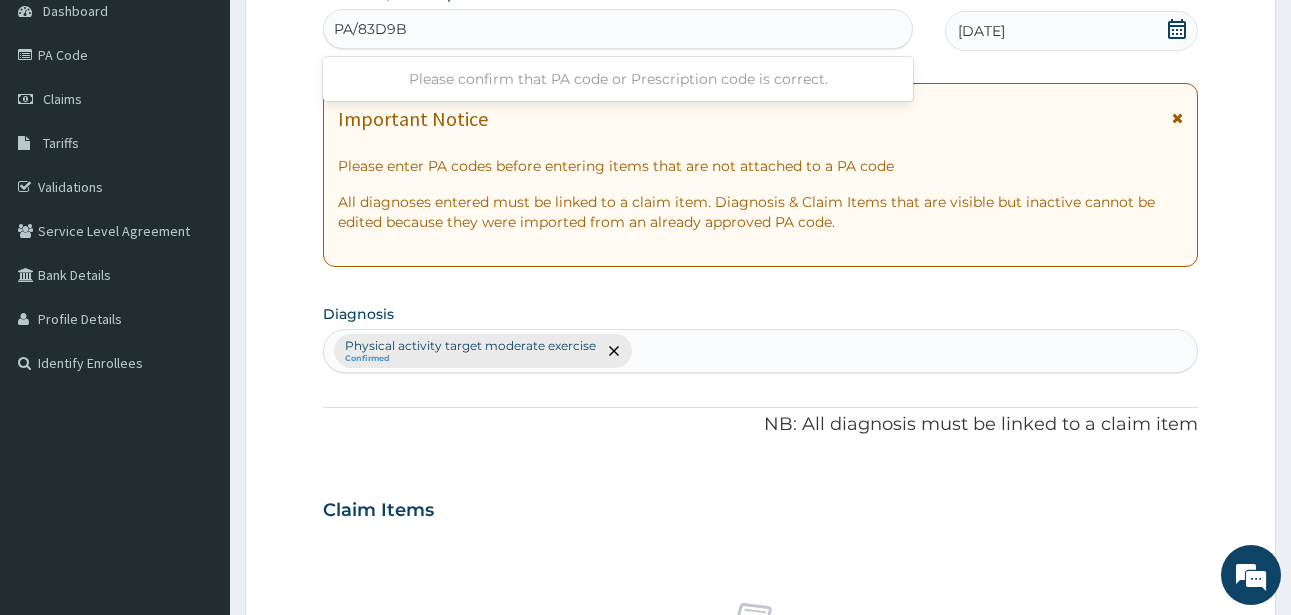 type on "PA/83D9BE" 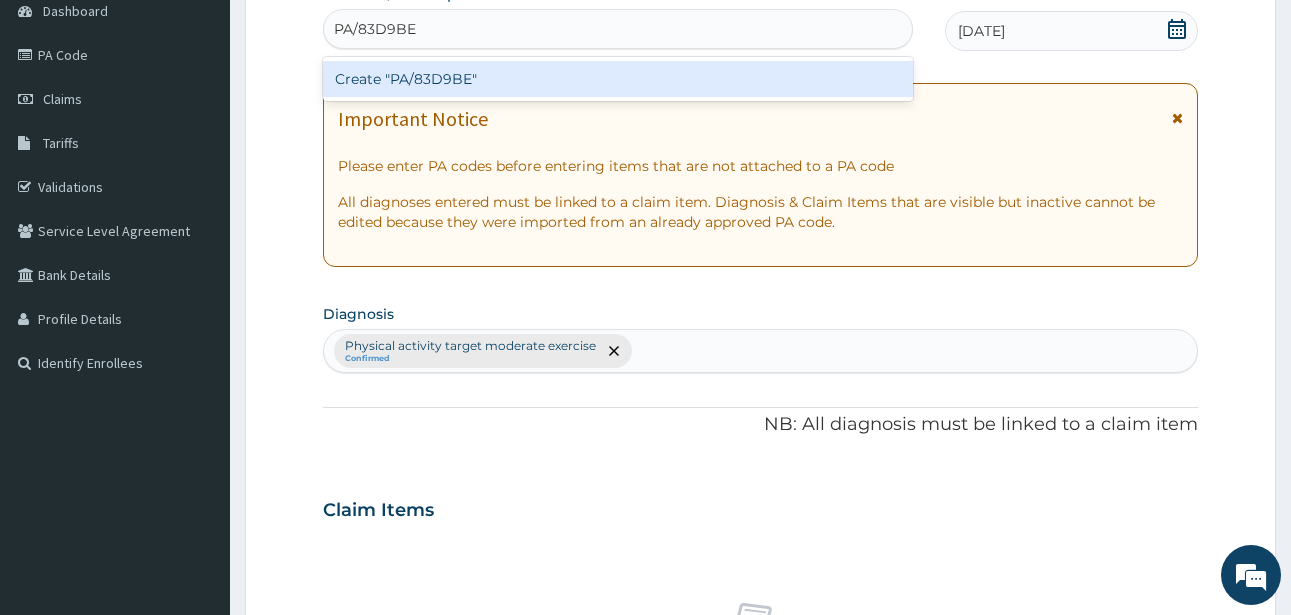 type 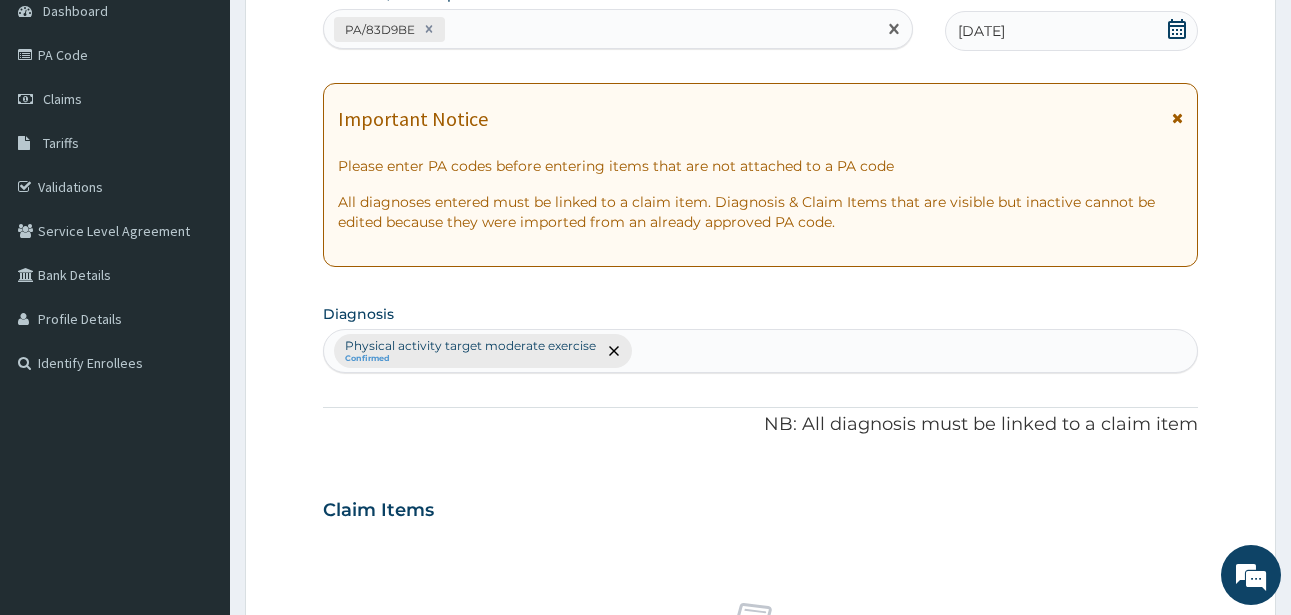 scroll, scrollTop: 827, scrollLeft: 0, axis: vertical 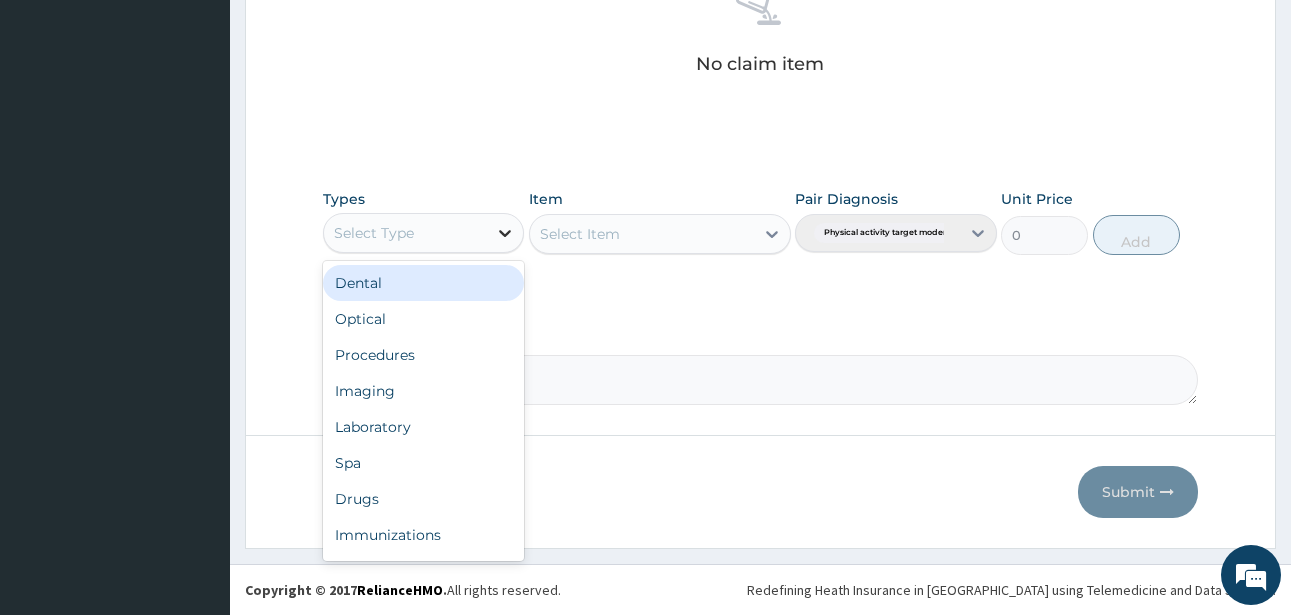 click 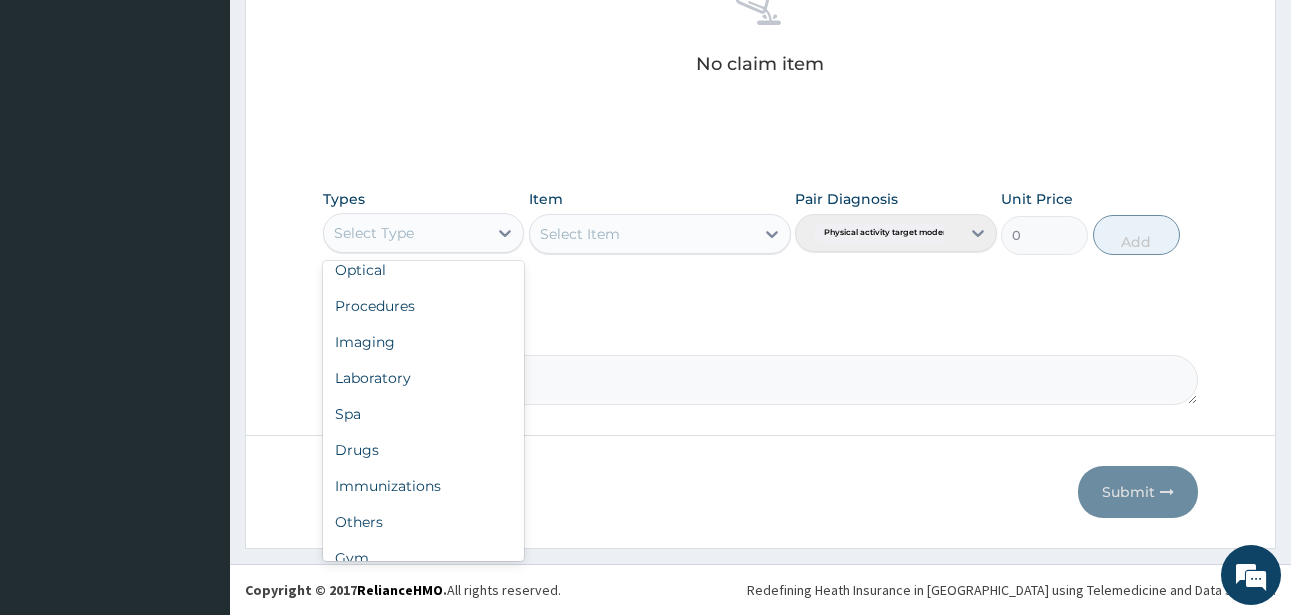 scroll, scrollTop: 68, scrollLeft: 0, axis: vertical 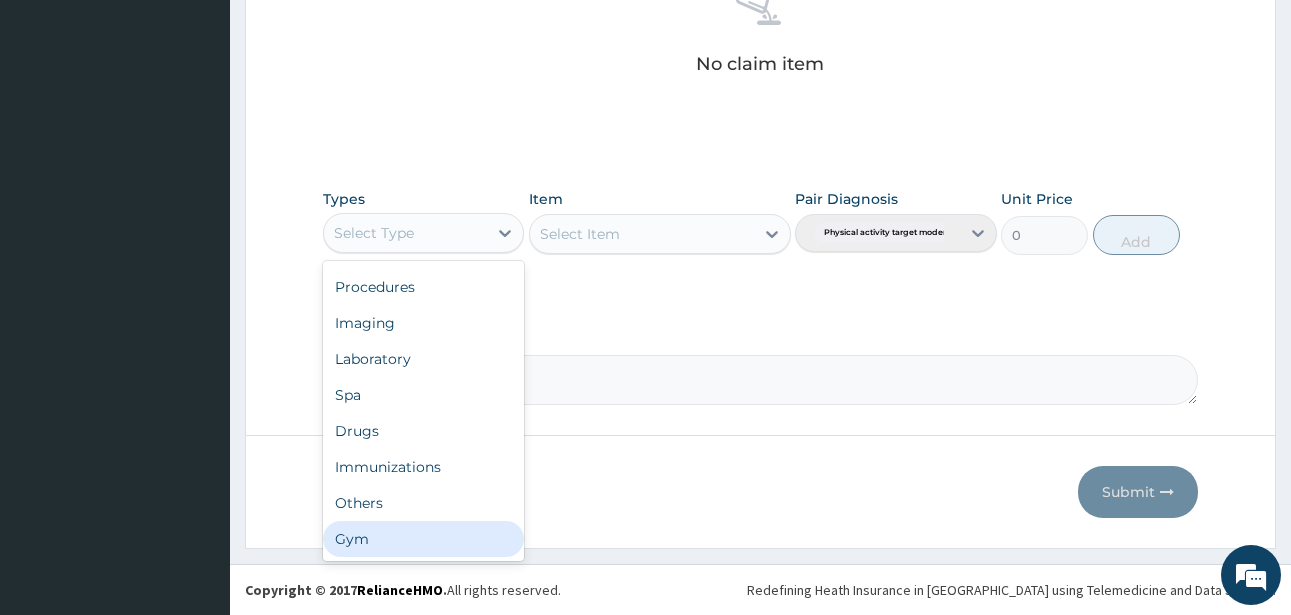 click on "Gym" at bounding box center (423, 539) 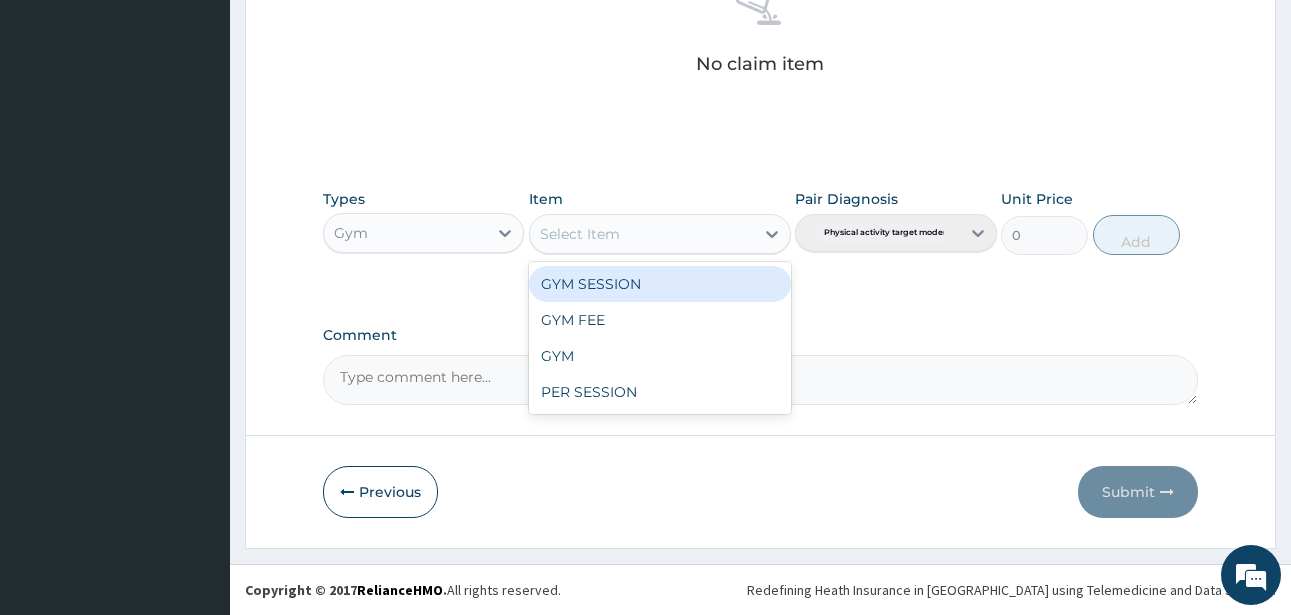 drag, startPoint x: 768, startPoint y: 233, endPoint x: 744, endPoint y: 257, distance: 33.941124 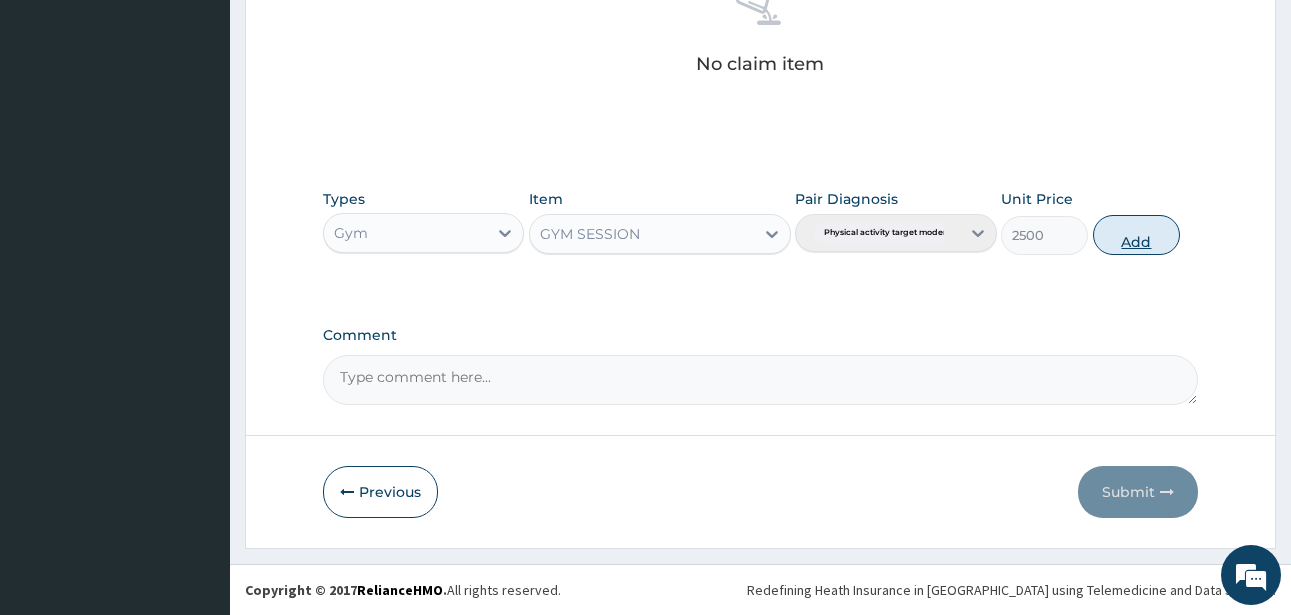 click on "Add" at bounding box center [1136, 235] 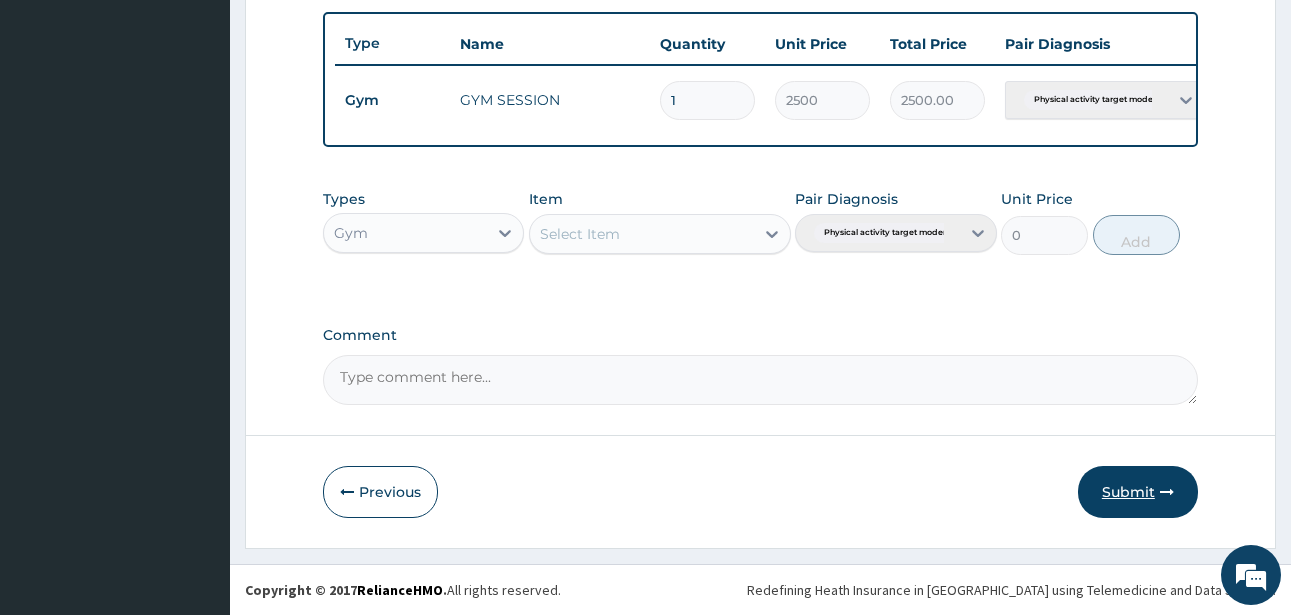 click on "Submit" at bounding box center (1138, 492) 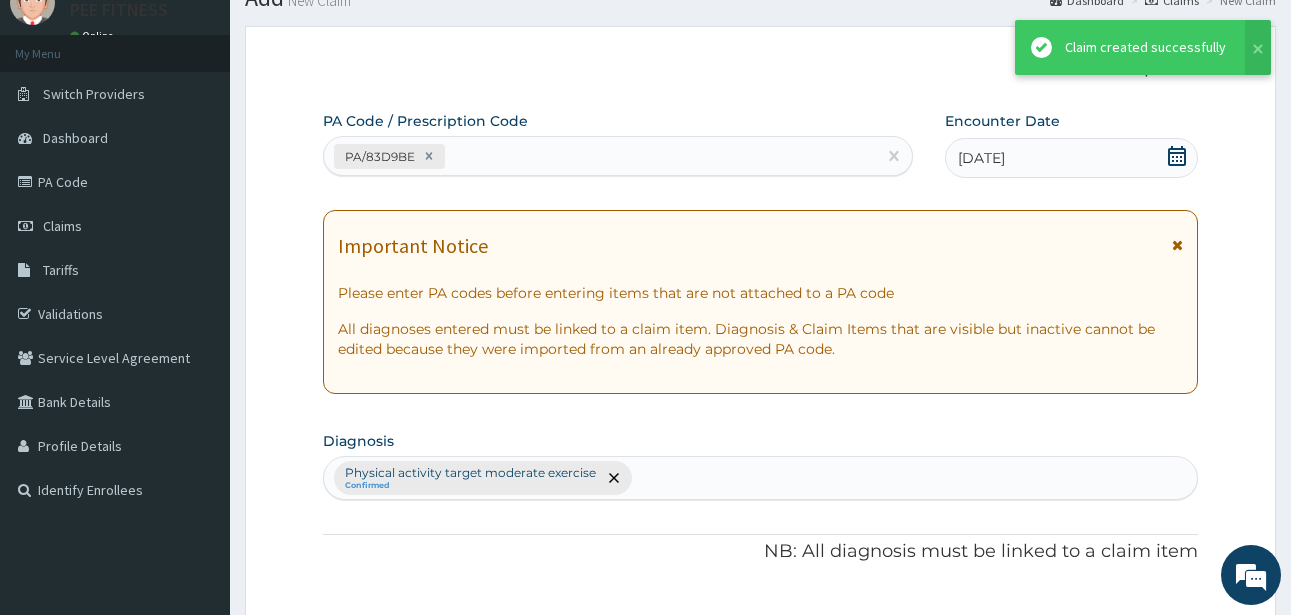 scroll, scrollTop: 747, scrollLeft: 0, axis: vertical 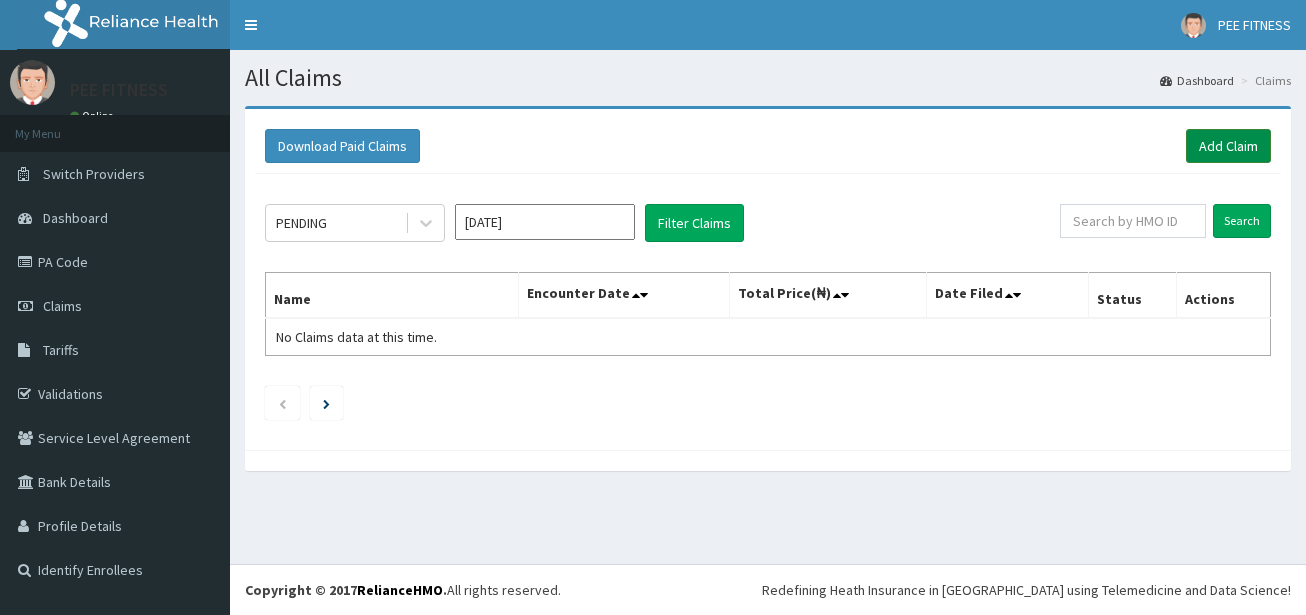 click on "Add Claim" at bounding box center [1228, 146] 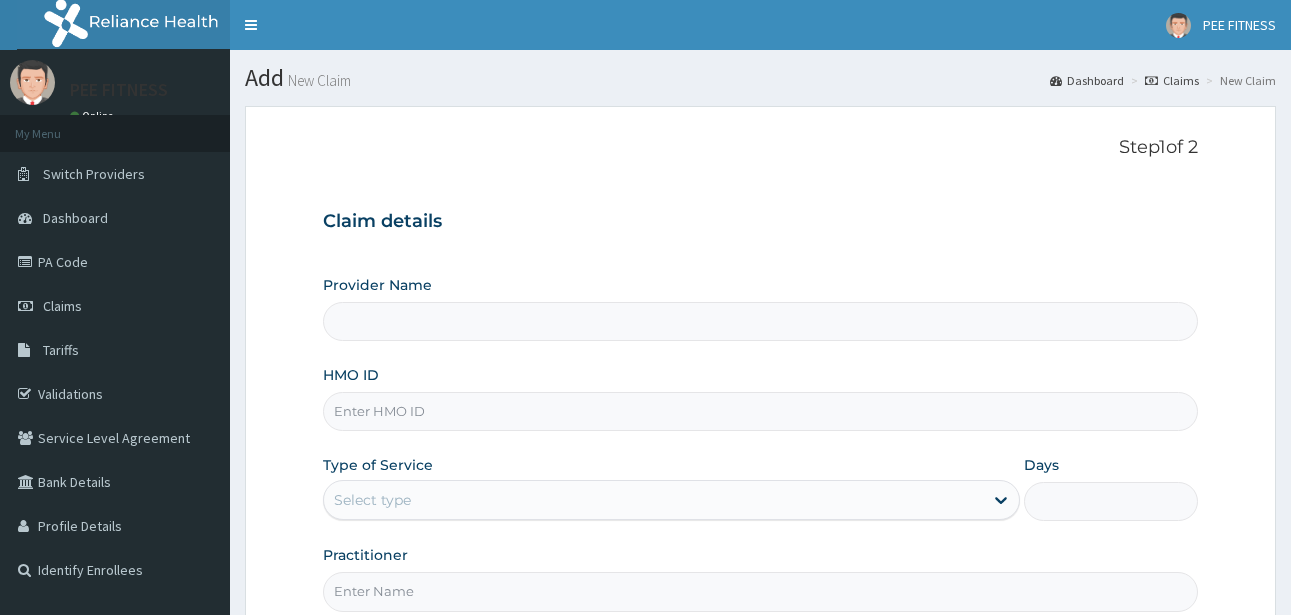 scroll, scrollTop: 0, scrollLeft: 0, axis: both 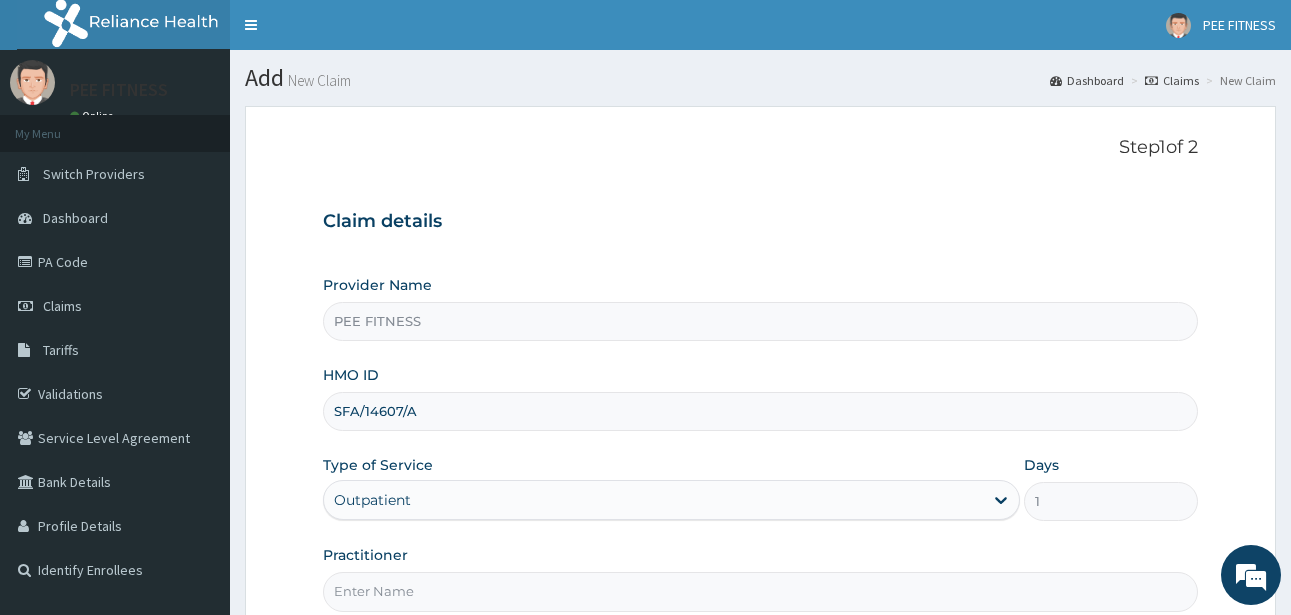 type on "SFA/14607/A" 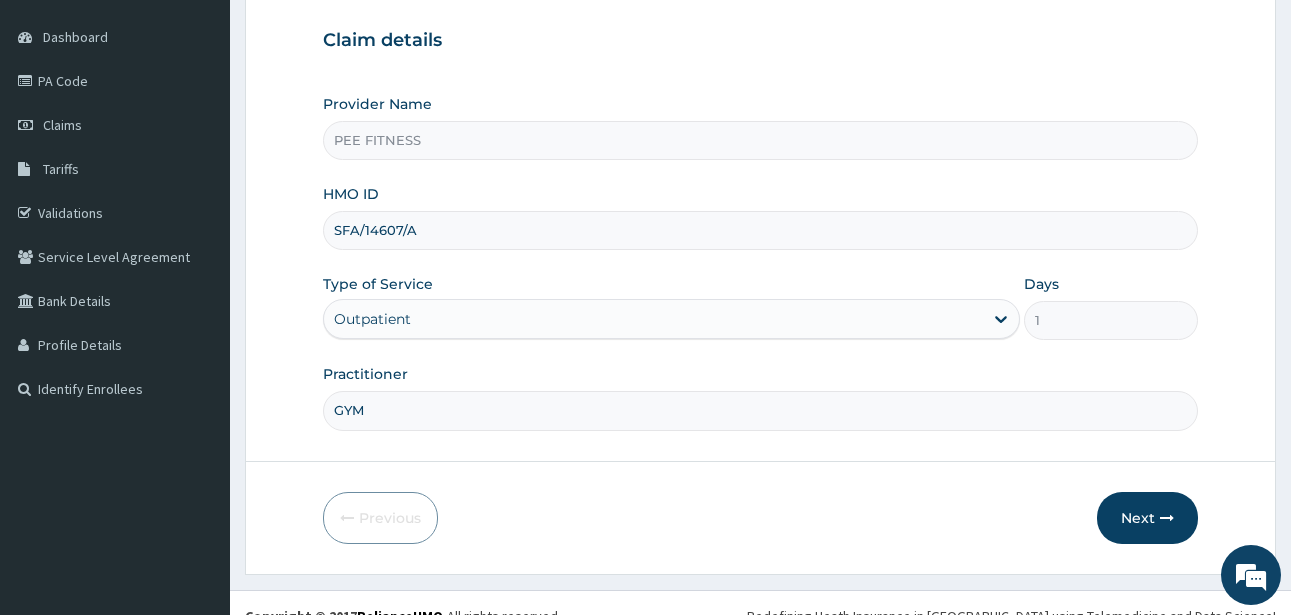 scroll, scrollTop: 198, scrollLeft: 0, axis: vertical 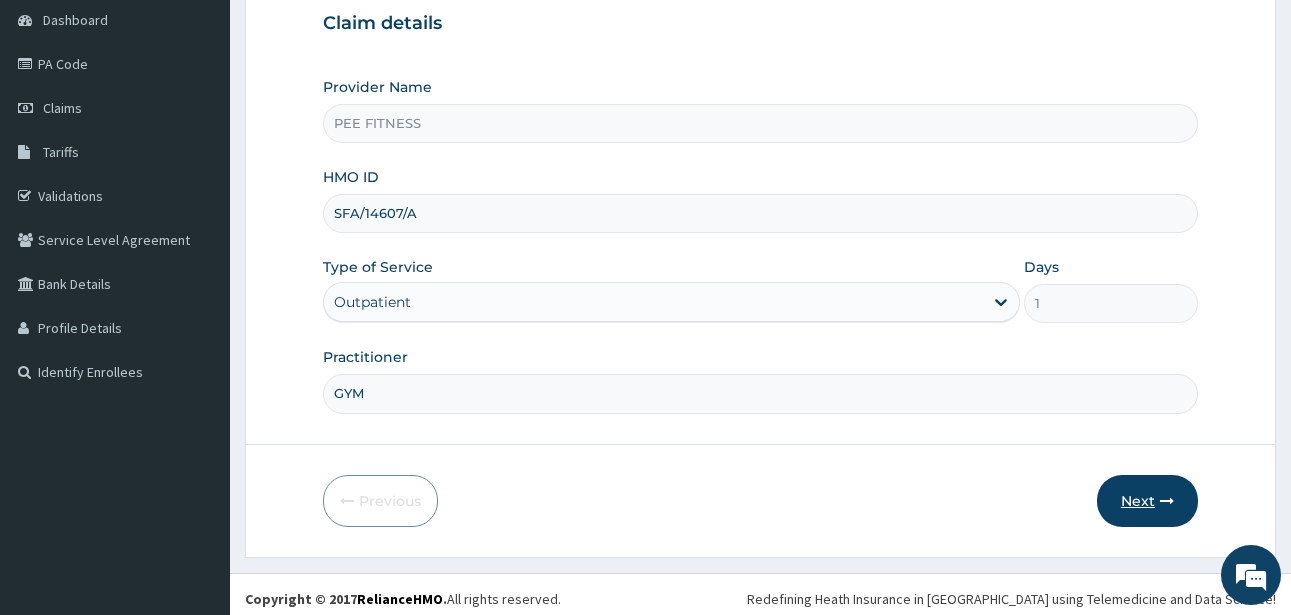type on "GYM" 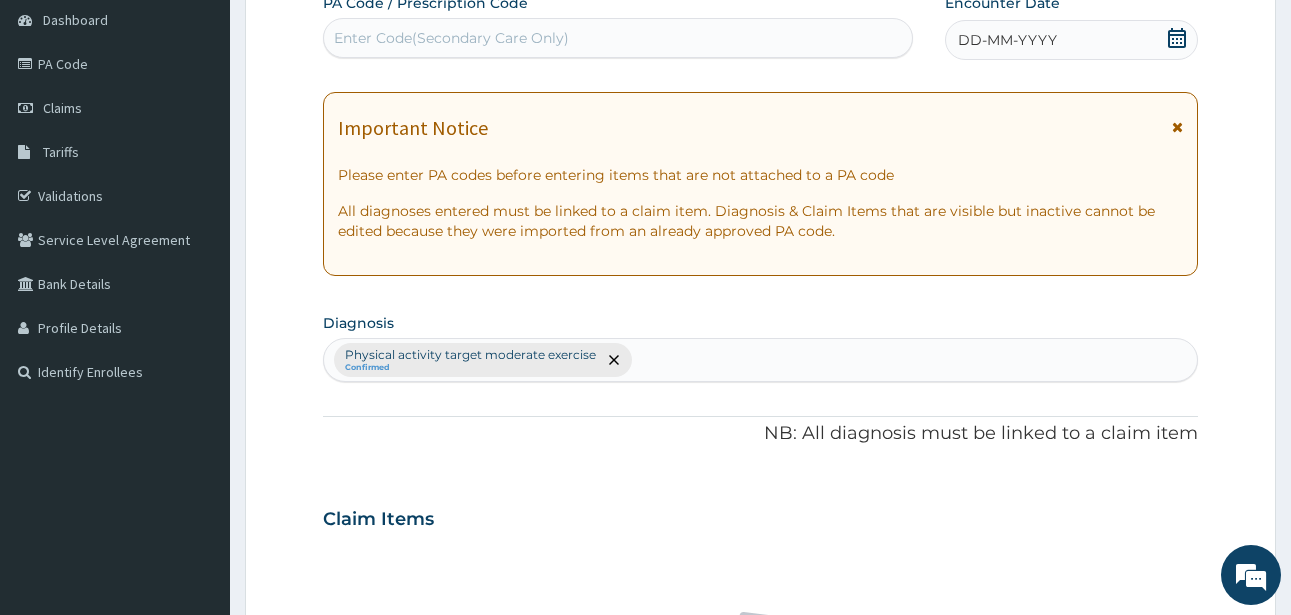 click 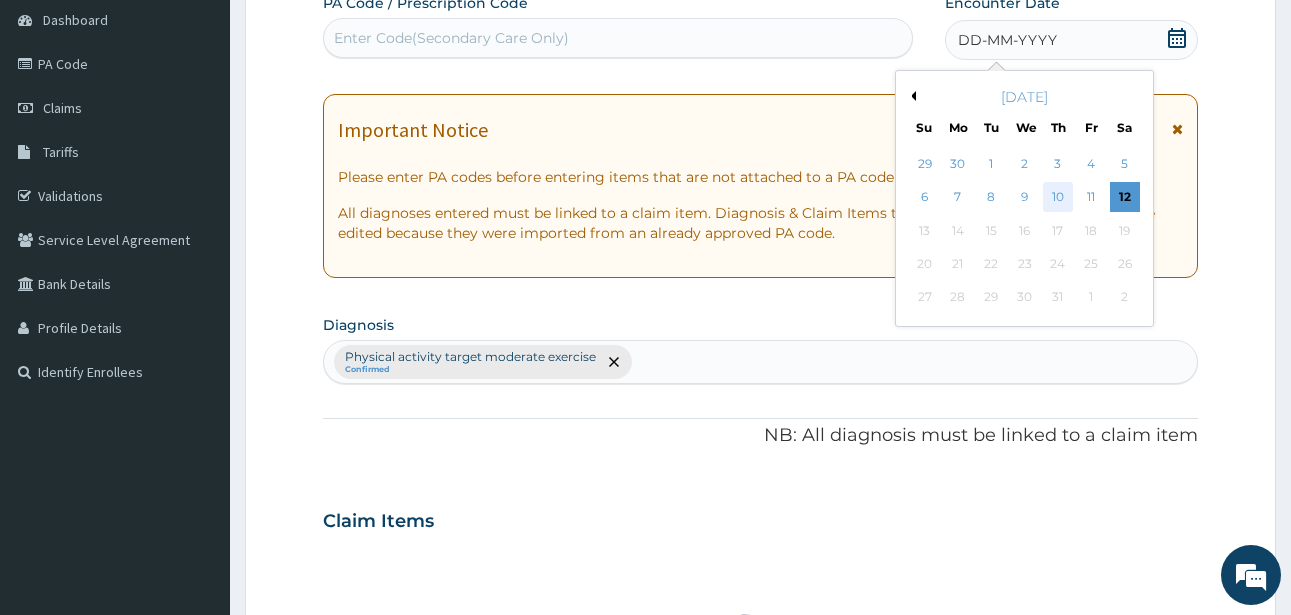 click on "10" at bounding box center [1058, 198] 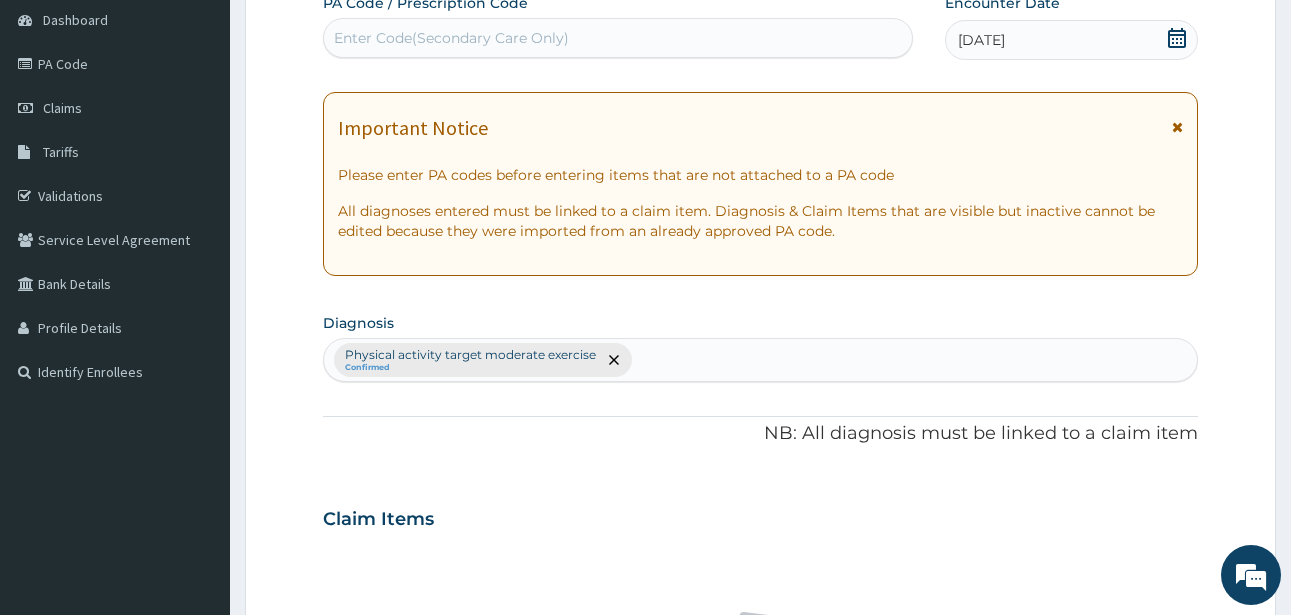 drag, startPoint x: 358, startPoint y: 33, endPoint x: 327, endPoint y: 60, distance: 41.109608 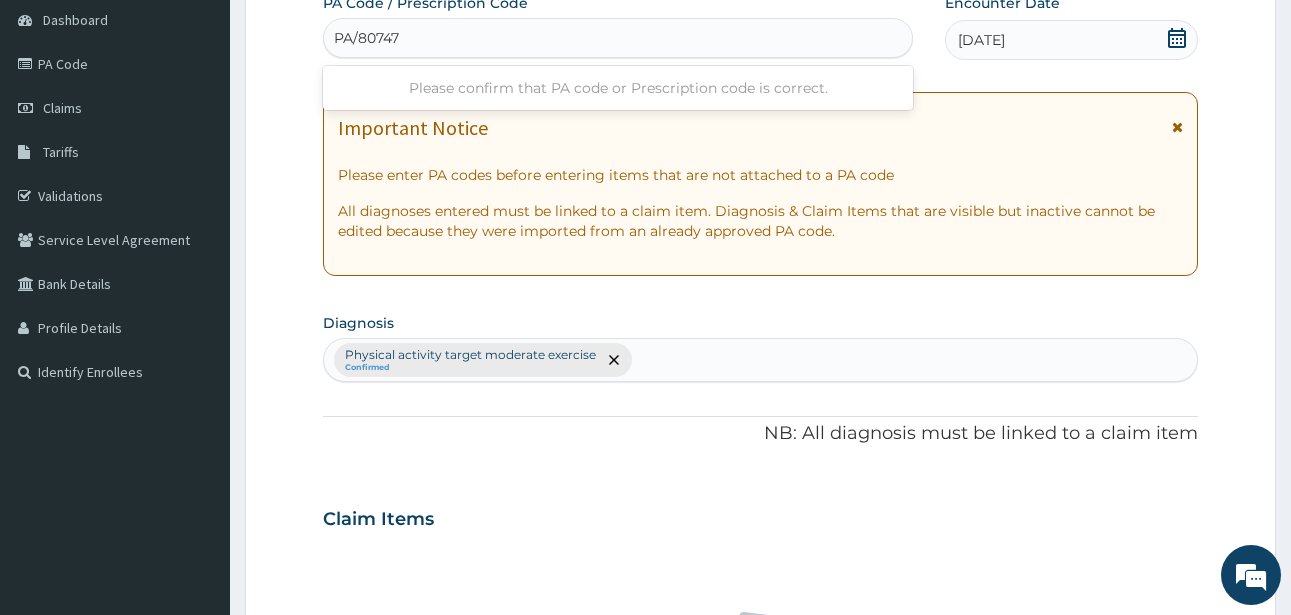 type on "PA/807473" 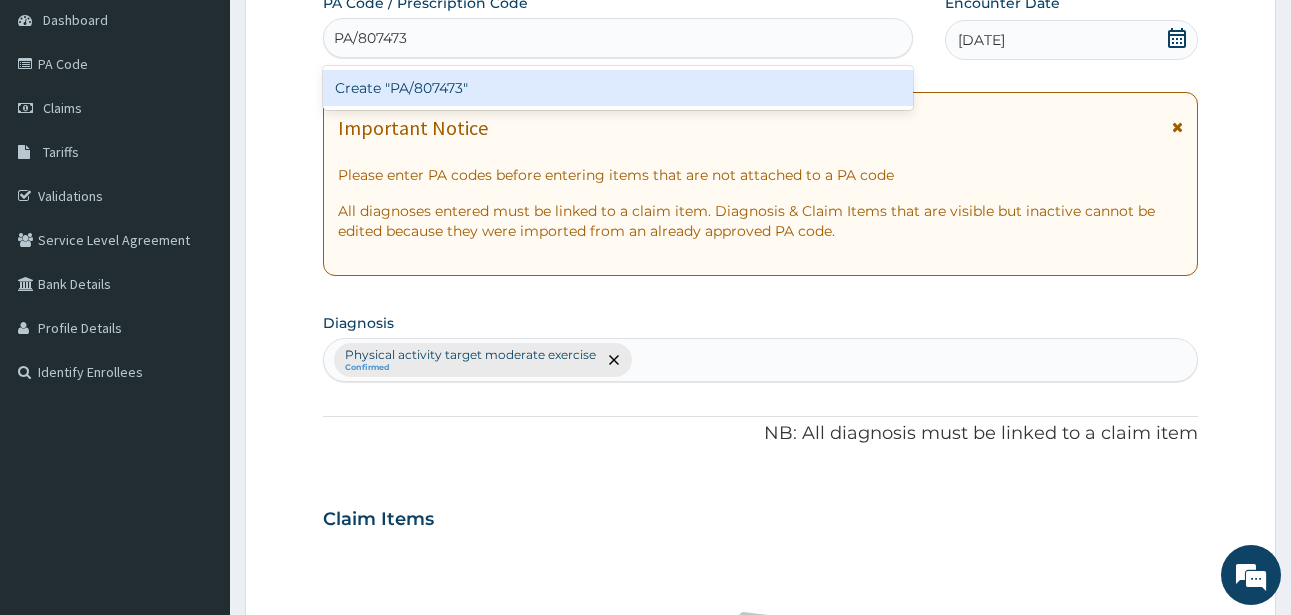 type 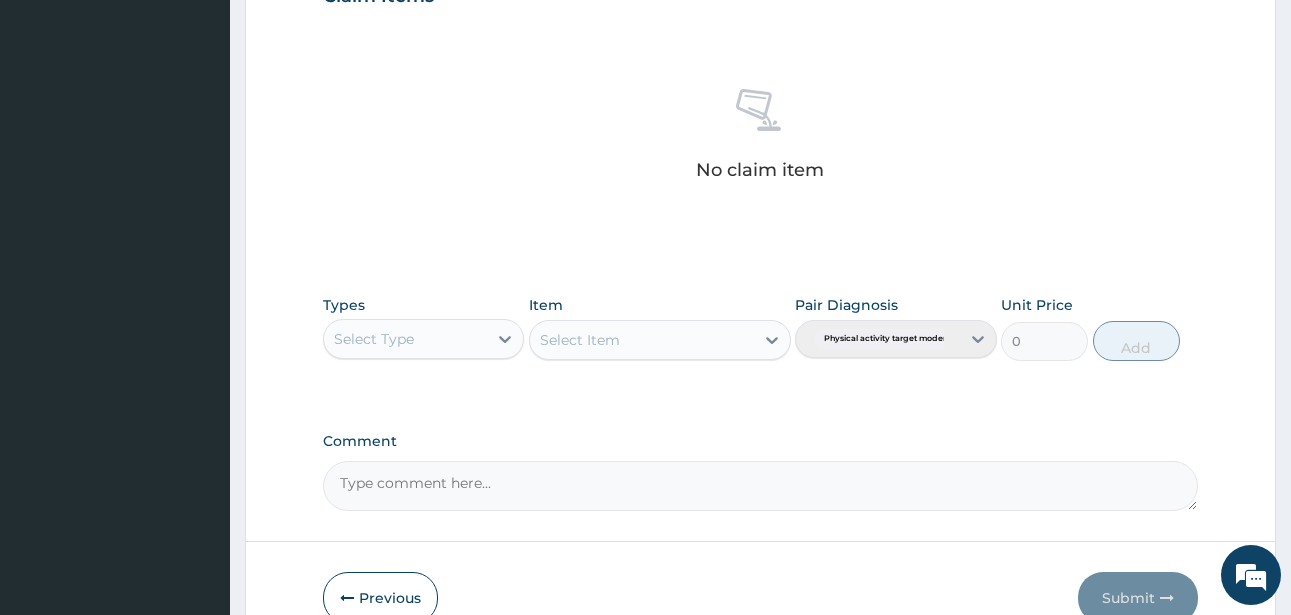 scroll, scrollTop: 827, scrollLeft: 0, axis: vertical 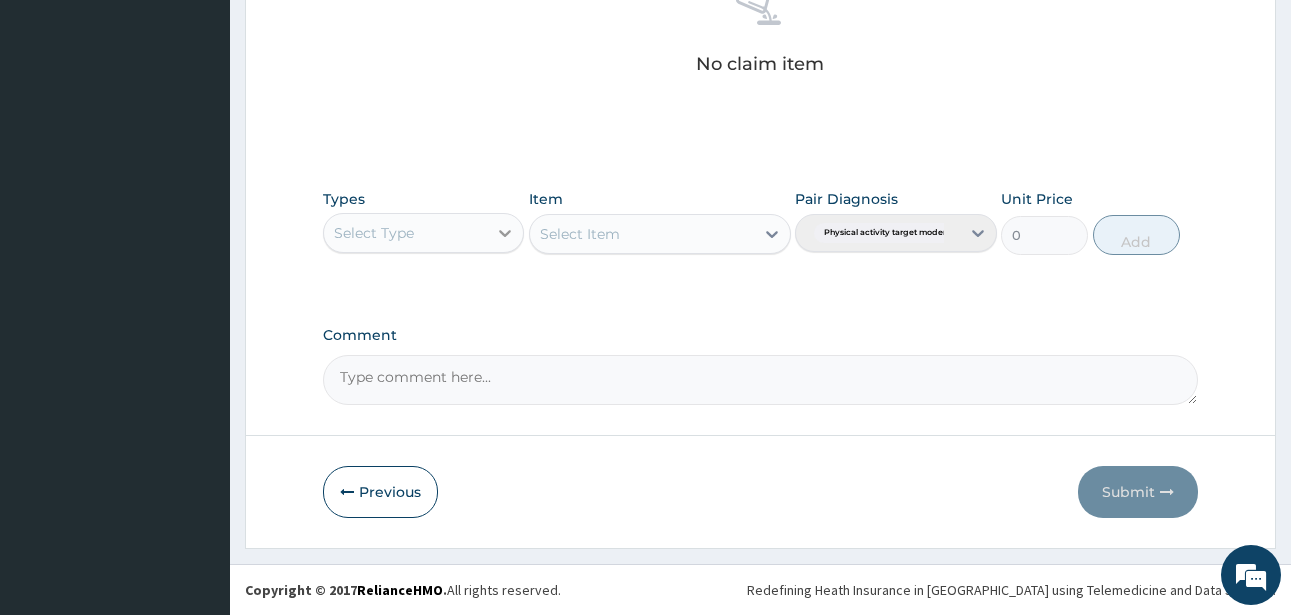 click 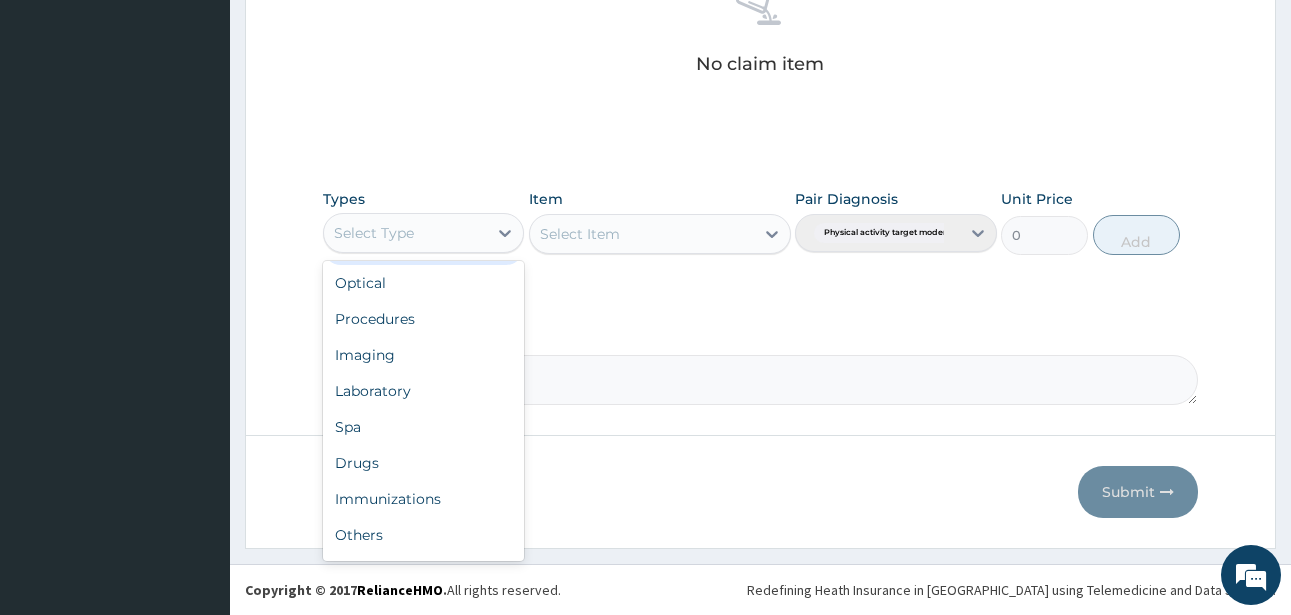 scroll, scrollTop: 68, scrollLeft: 0, axis: vertical 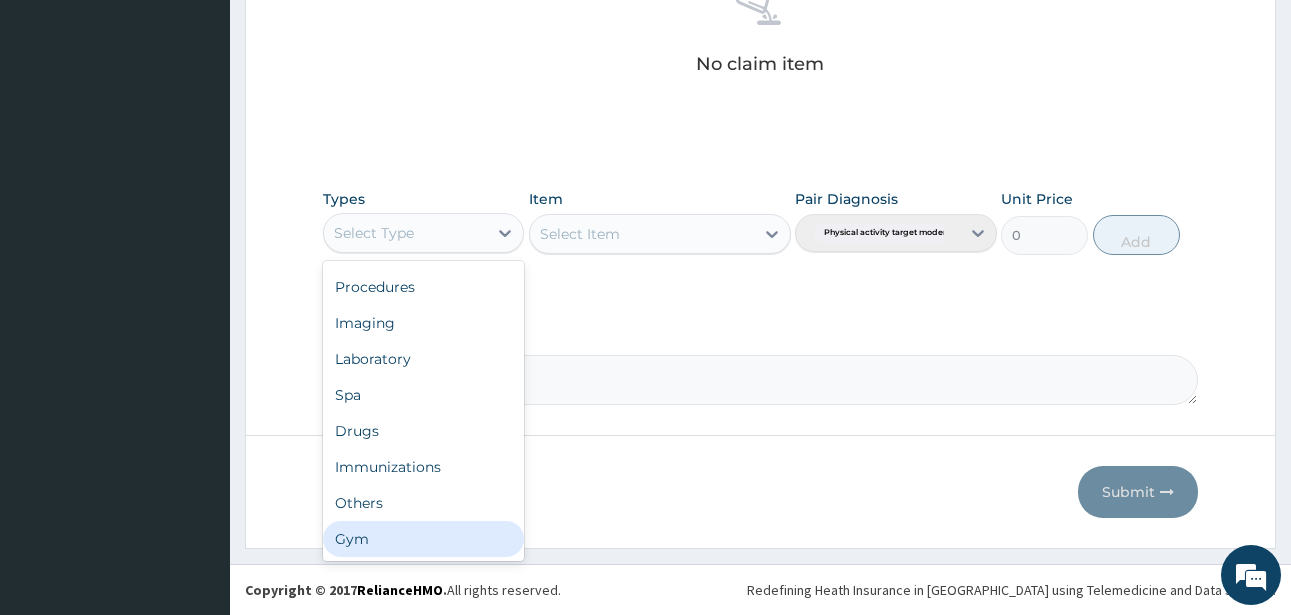 click on "Gym" at bounding box center [423, 539] 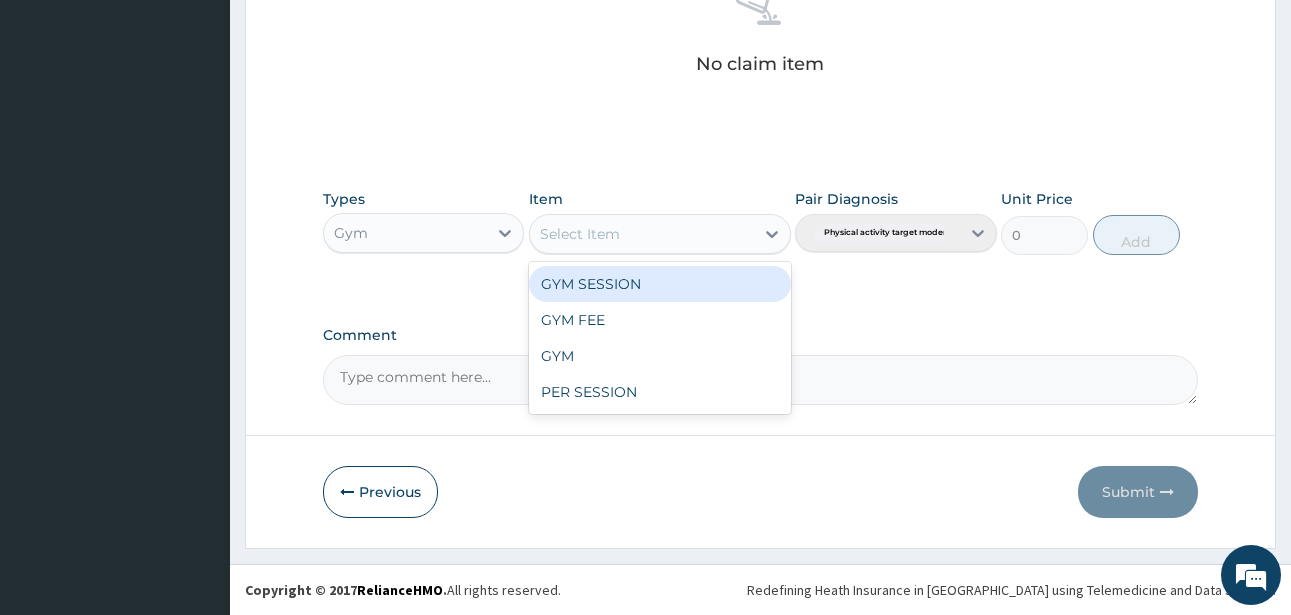 drag, startPoint x: 777, startPoint y: 229, endPoint x: 731, endPoint y: 256, distance: 53.338543 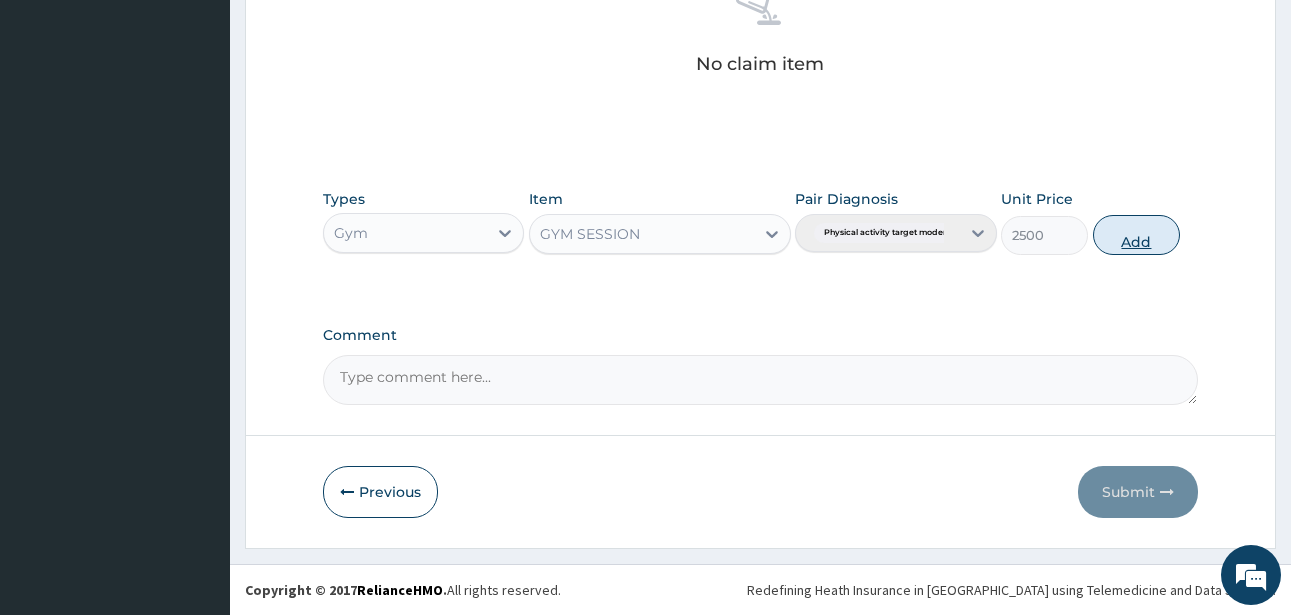 click on "Add" at bounding box center [1136, 235] 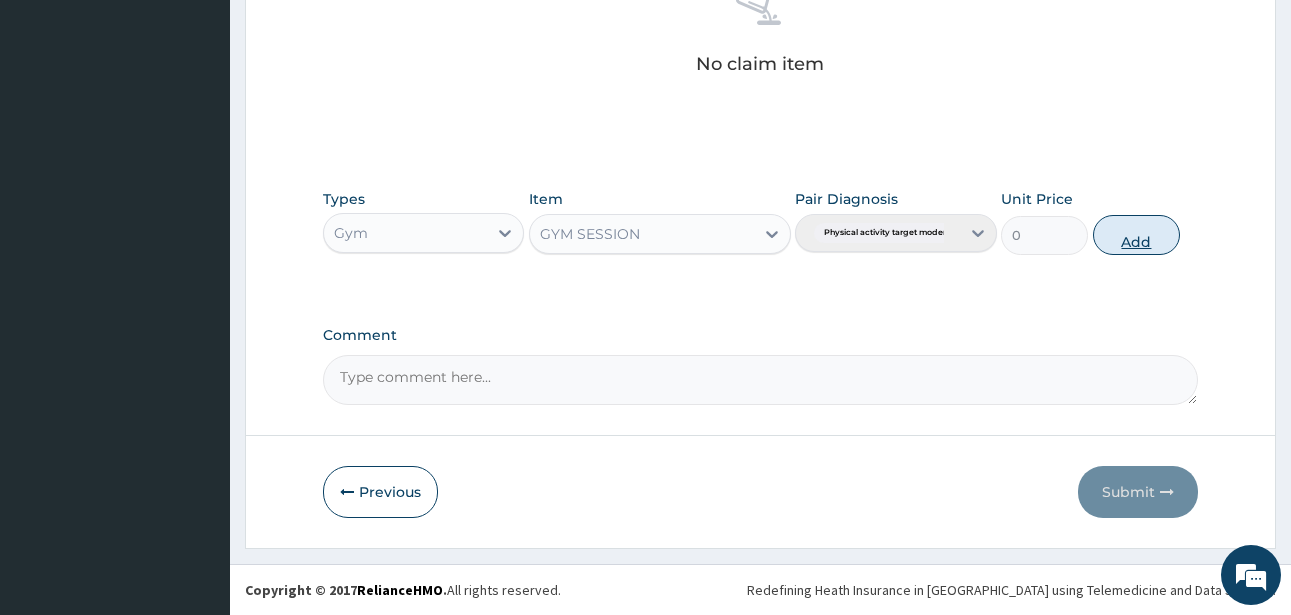 scroll, scrollTop: 747, scrollLeft: 0, axis: vertical 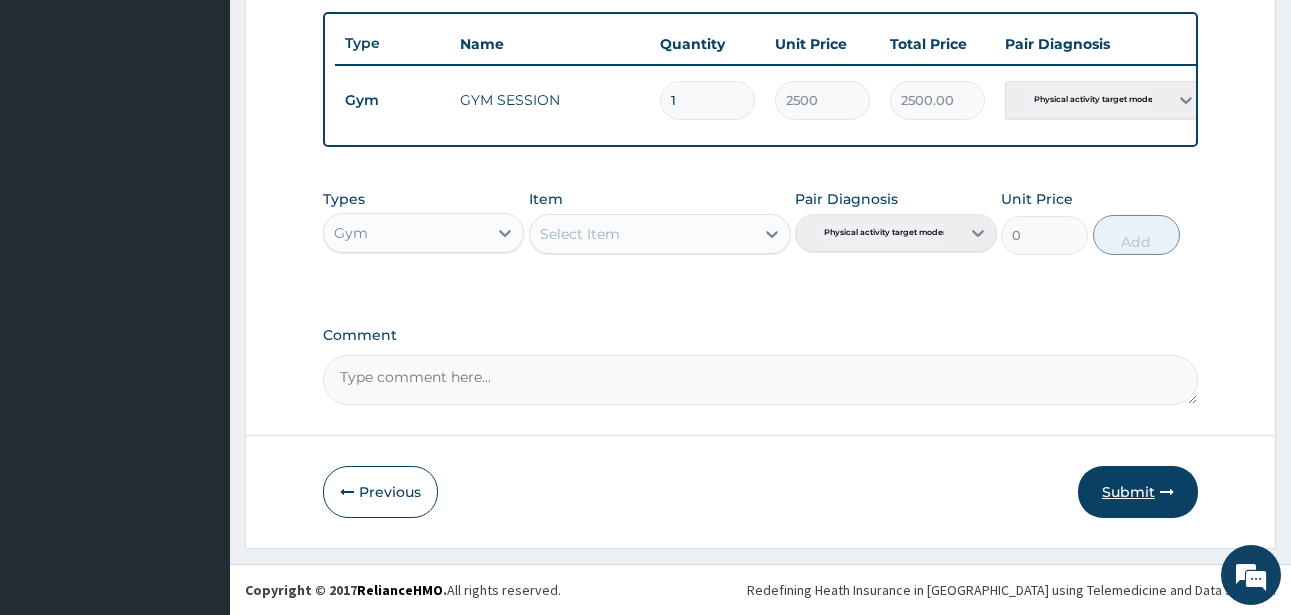 click on "Submit" at bounding box center [1138, 492] 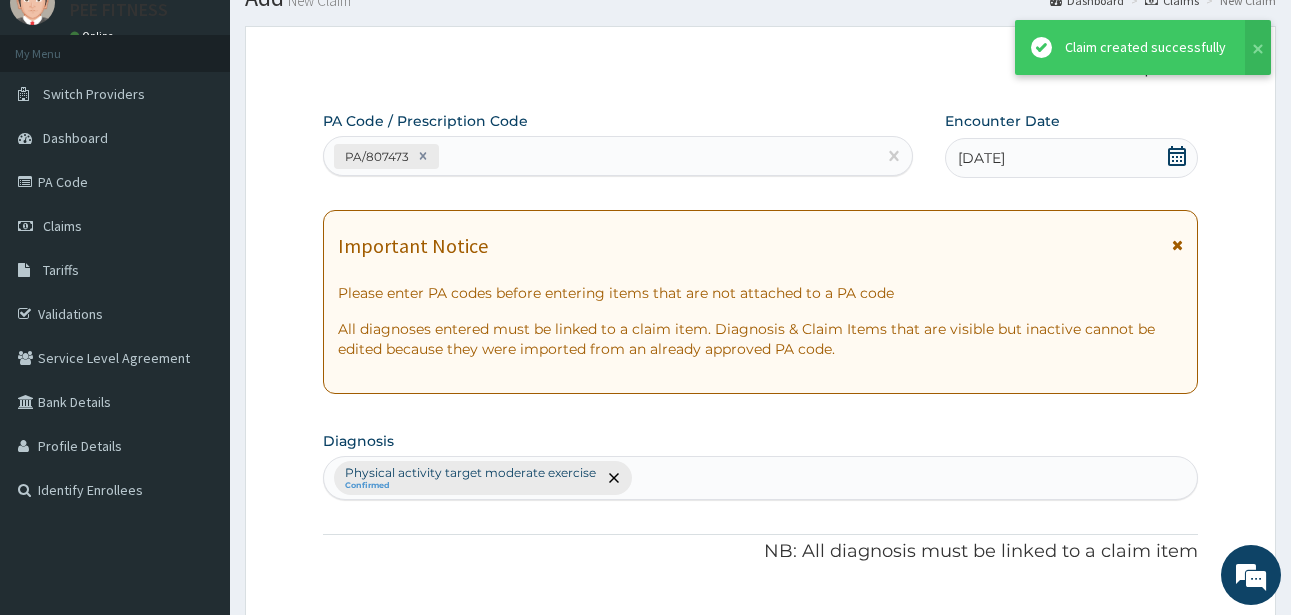 scroll, scrollTop: 747, scrollLeft: 0, axis: vertical 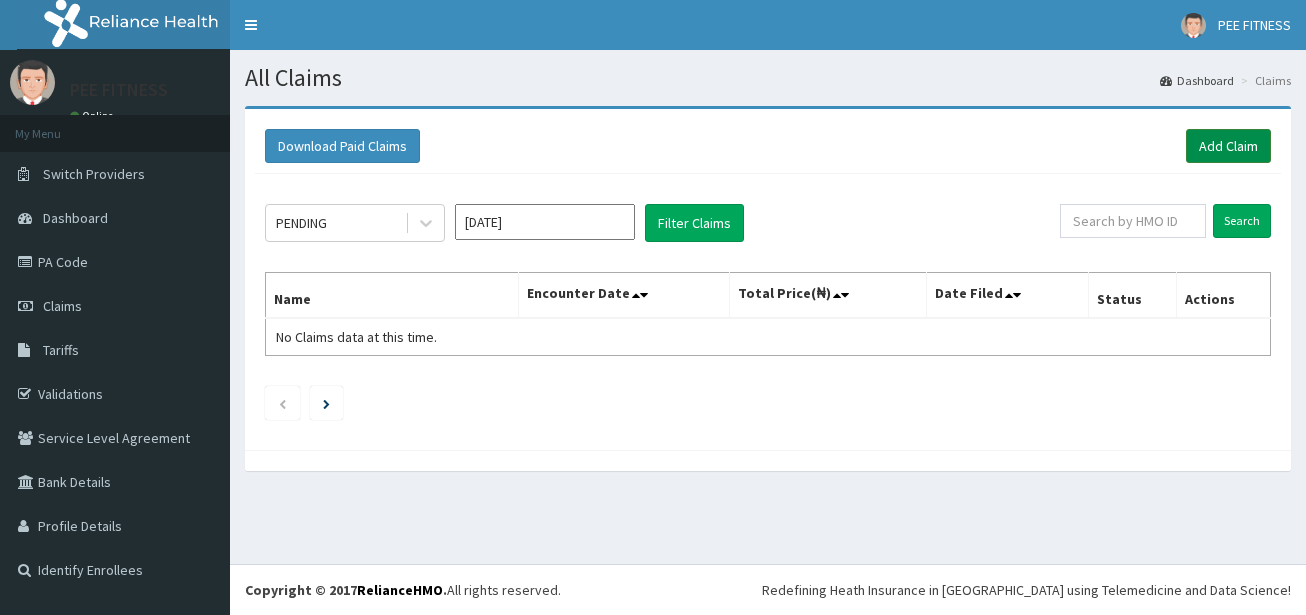 click on "Add Claim" at bounding box center [1228, 146] 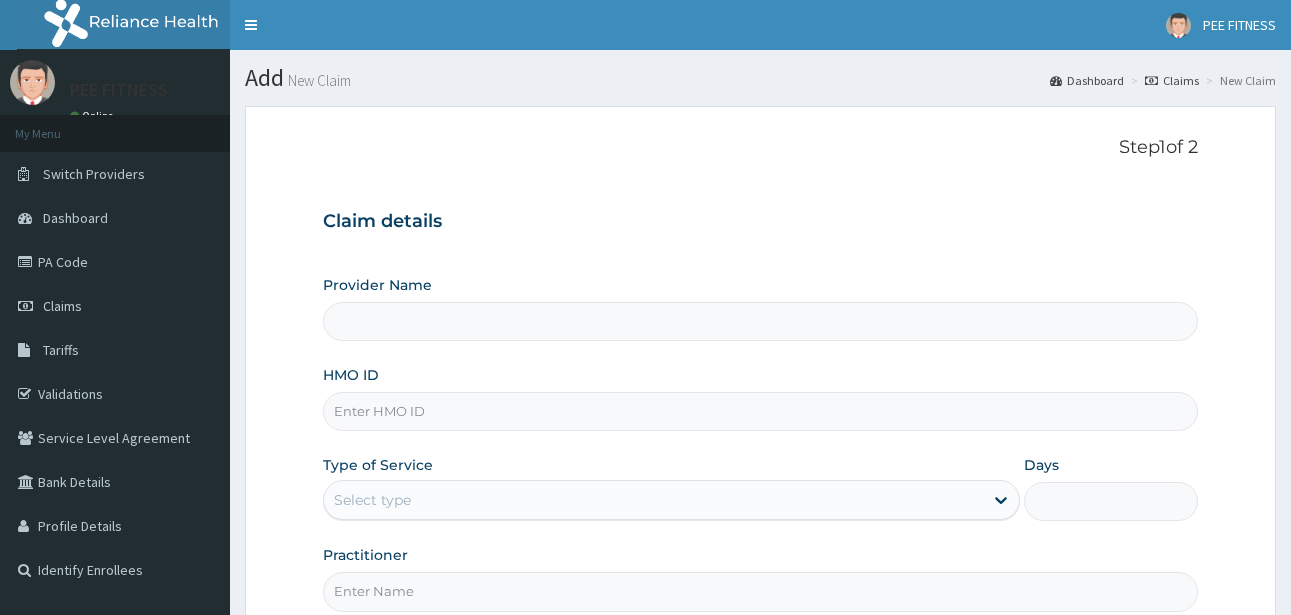 scroll, scrollTop: 0, scrollLeft: 0, axis: both 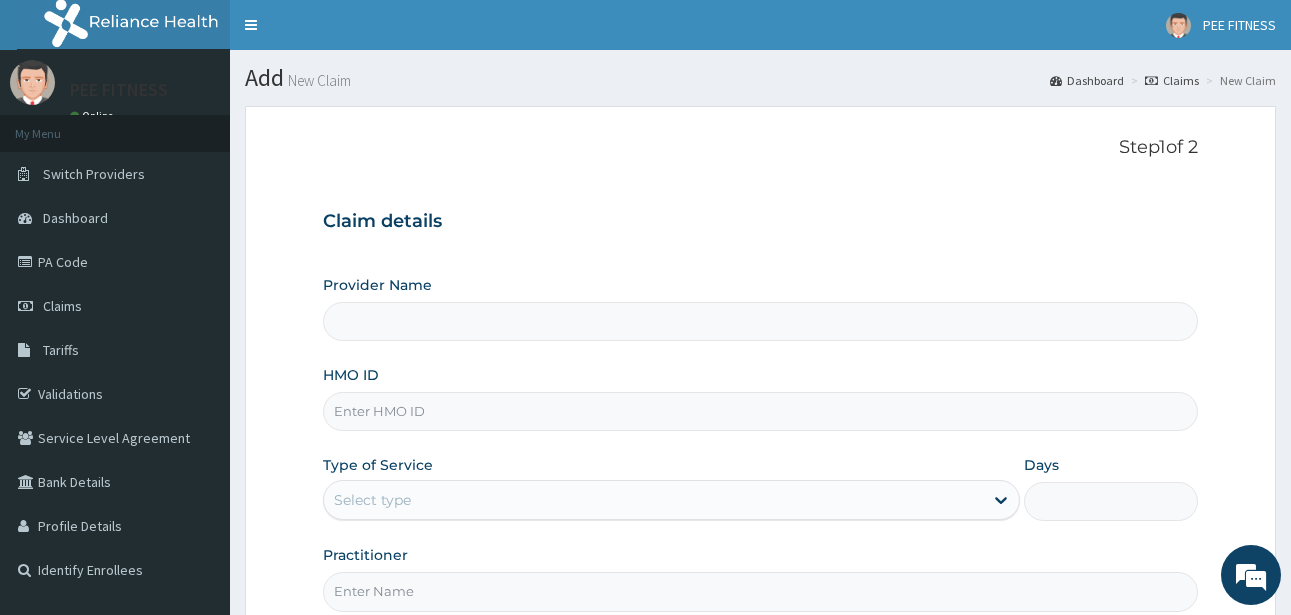 type on "PEE FITNESS" 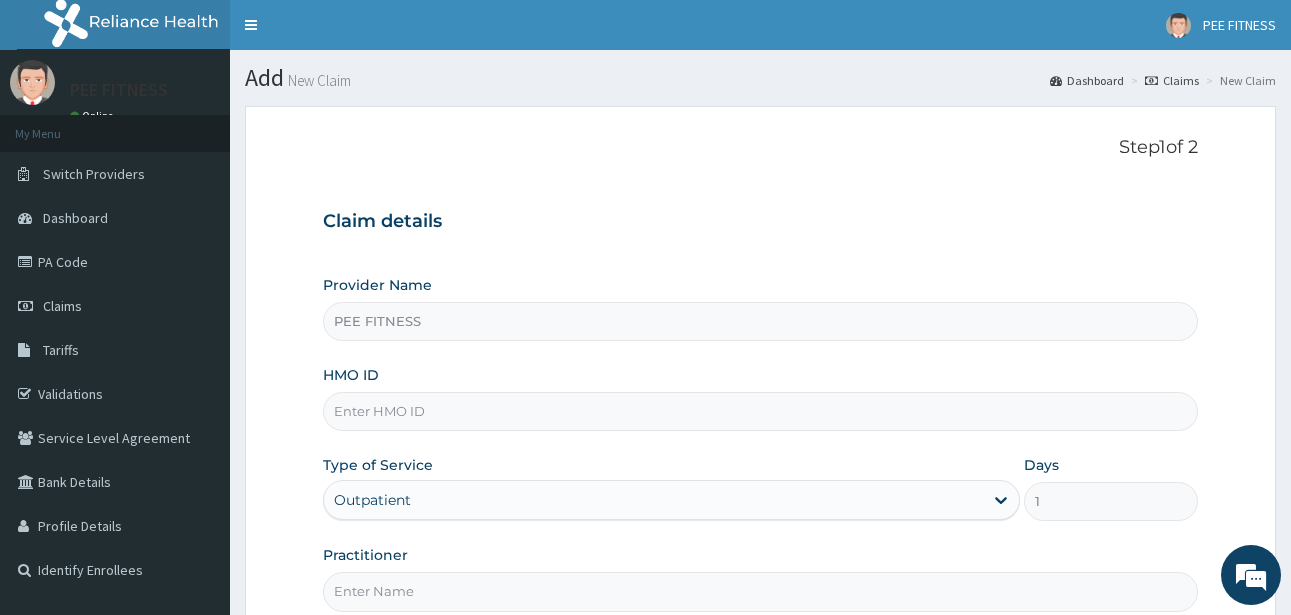 click on "HMO ID" at bounding box center [760, 411] 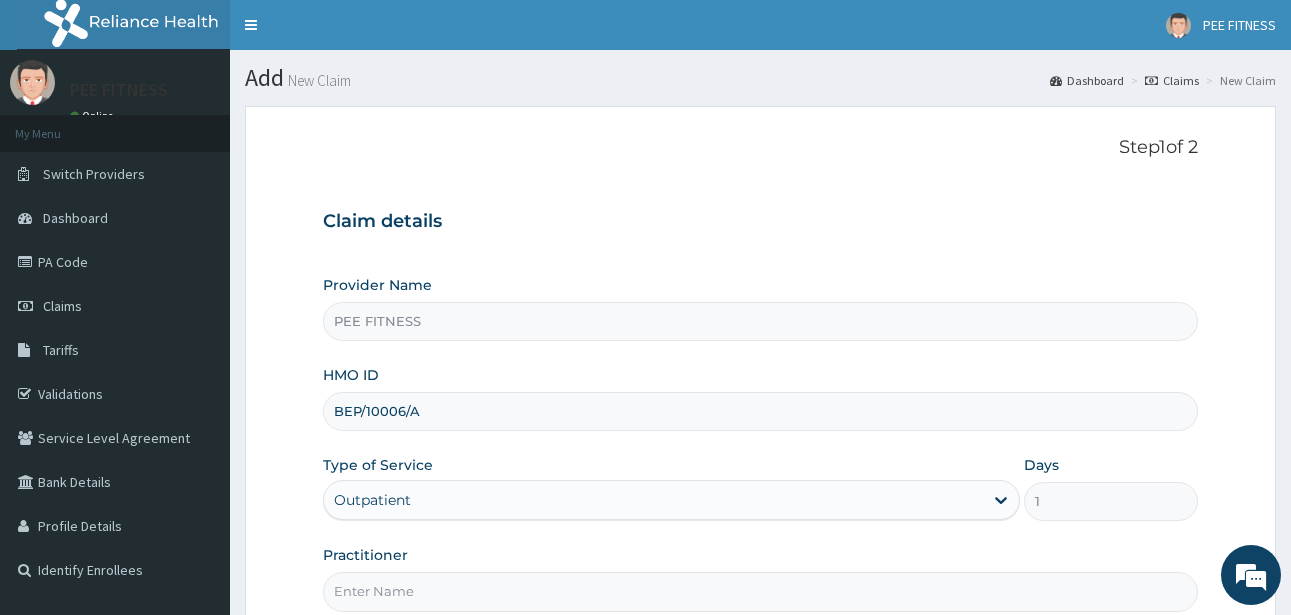 type on "BEP/10006/A" 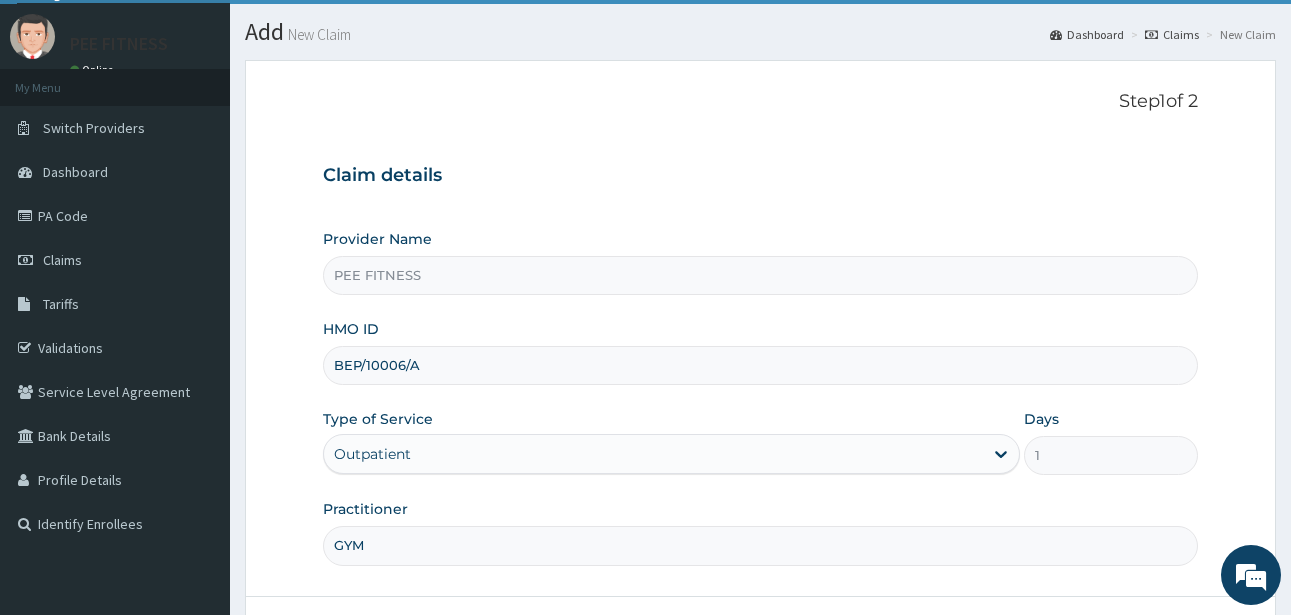 scroll, scrollTop: 207, scrollLeft: 0, axis: vertical 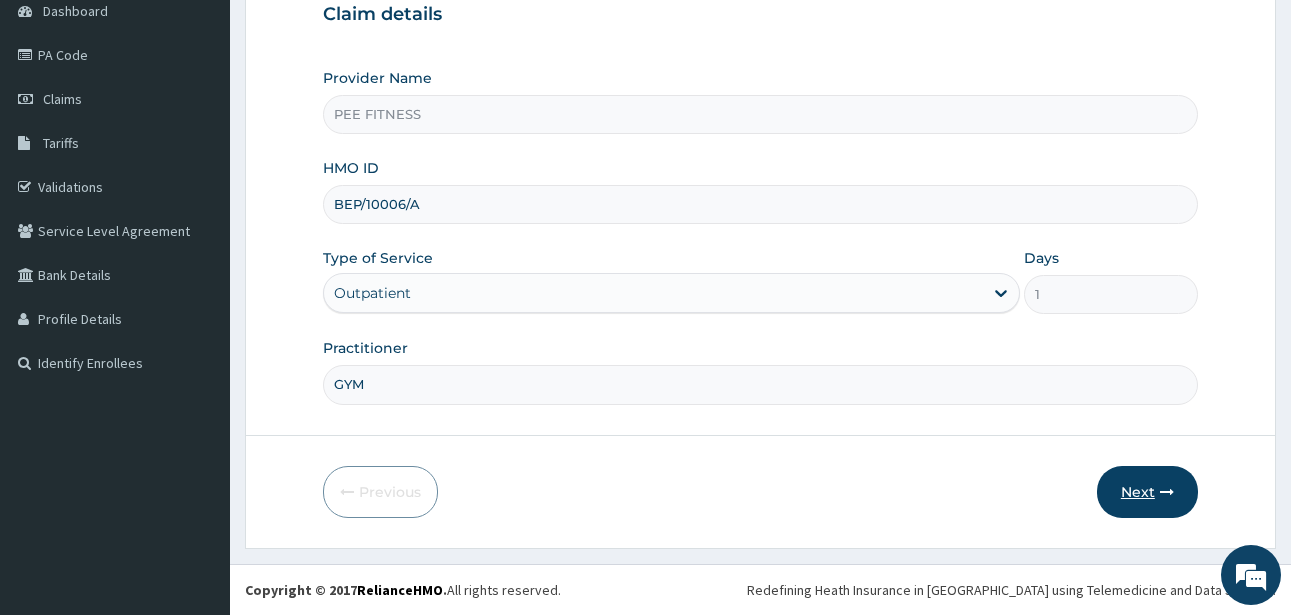 type on "GYM" 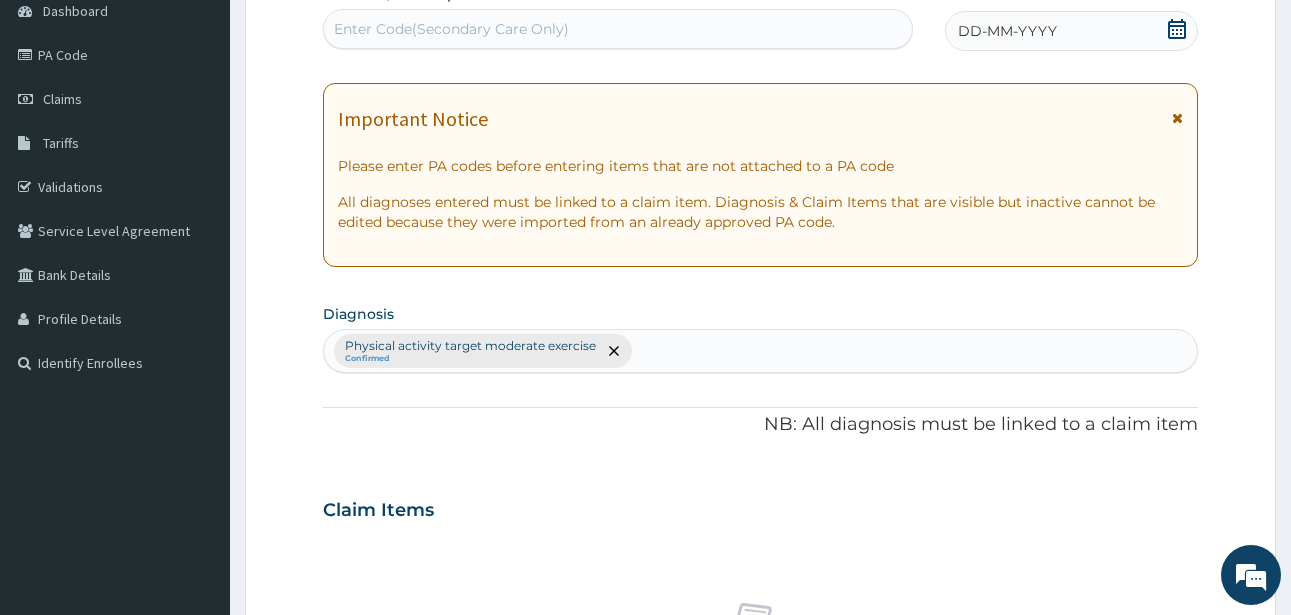 click 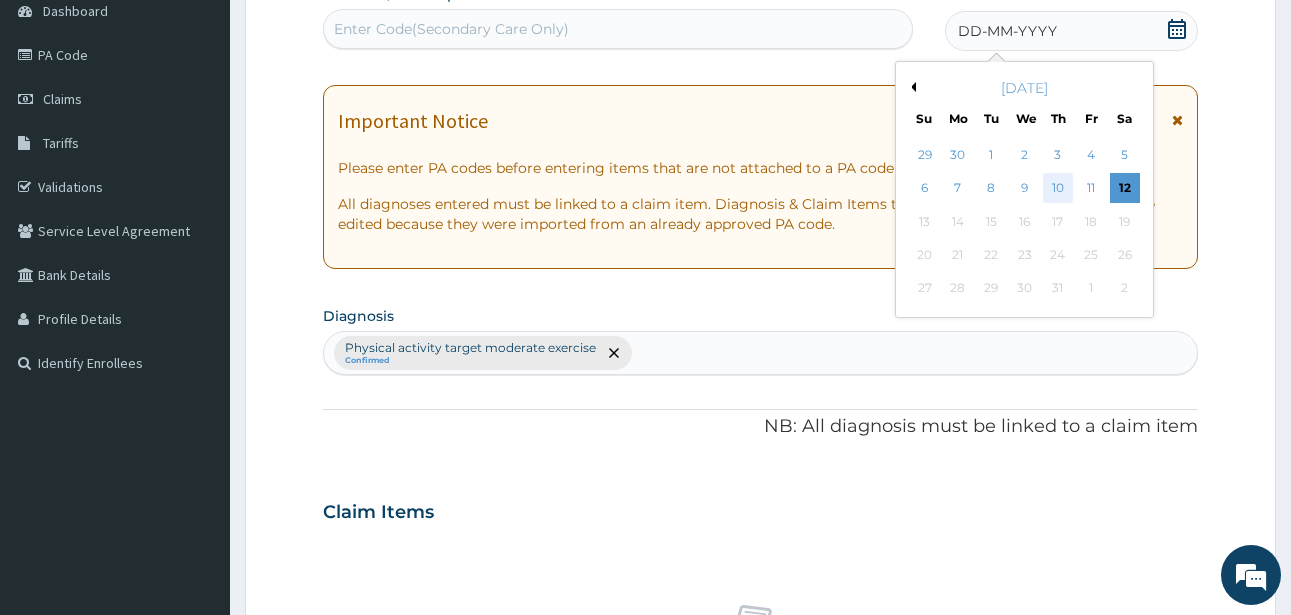 click on "10" at bounding box center [1058, 189] 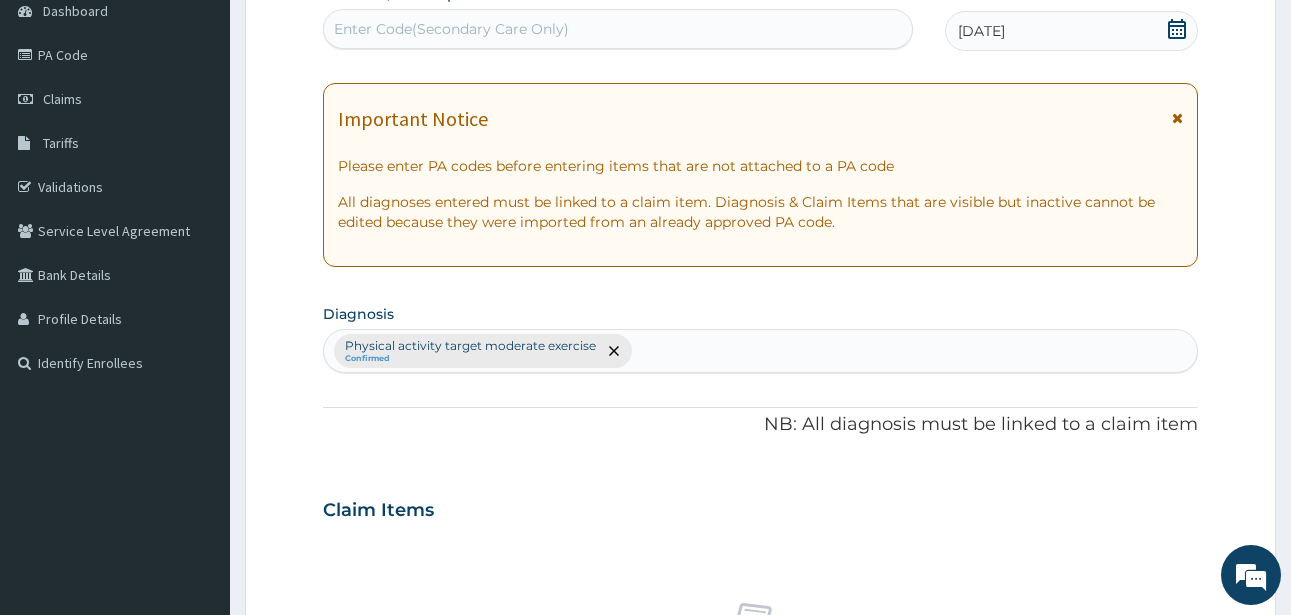 click on "Enter Code(Secondary Care Only)" at bounding box center (451, 29) 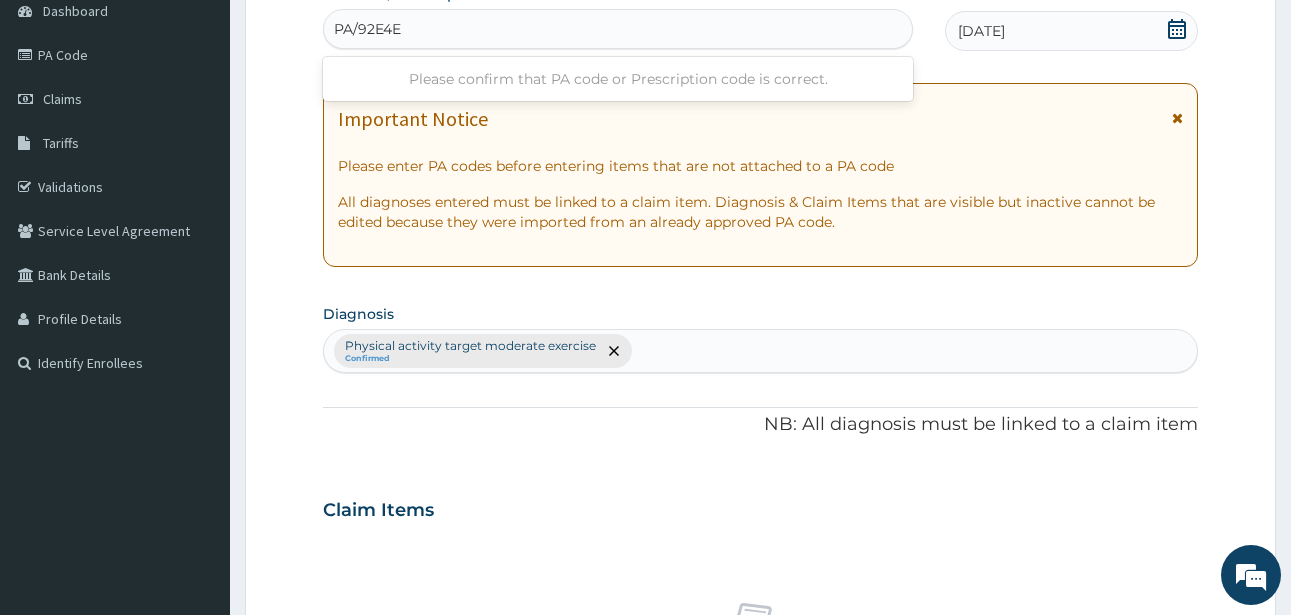 type on "PA/92E4E3" 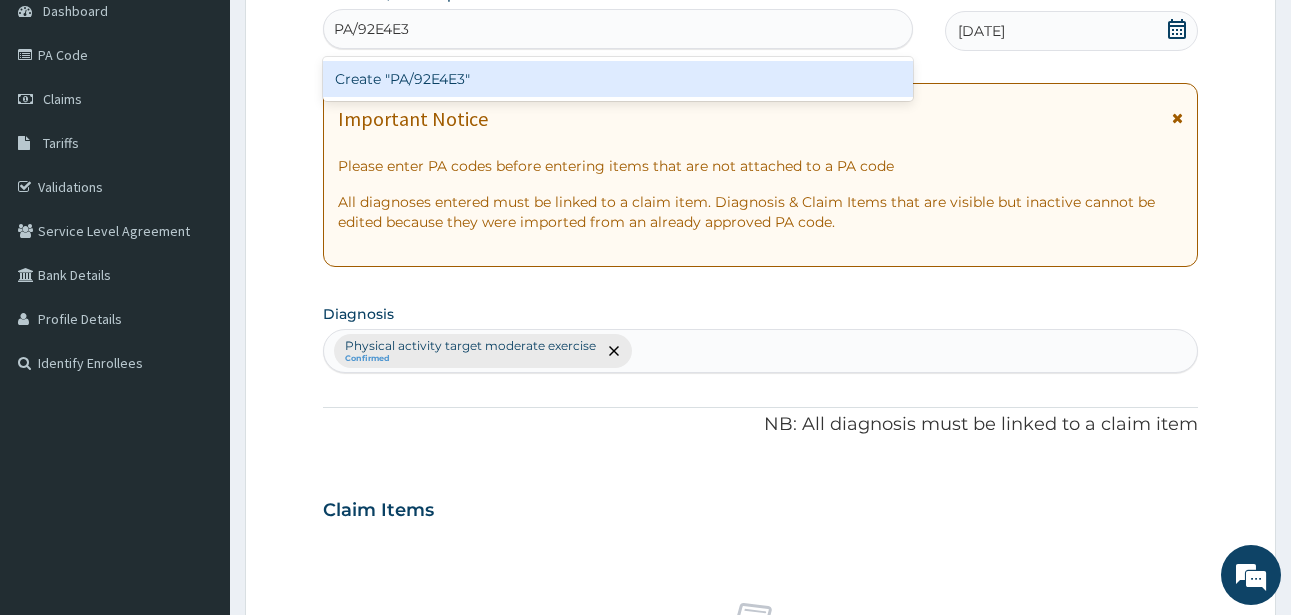 type 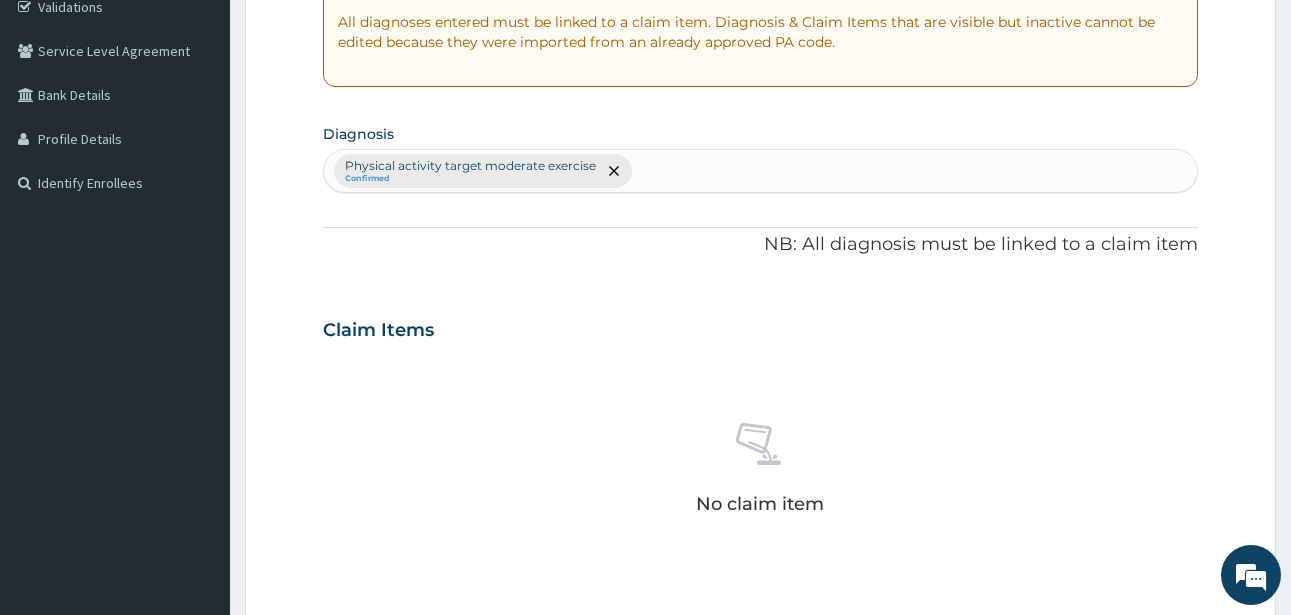 scroll, scrollTop: 827, scrollLeft: 0, axis: vertical 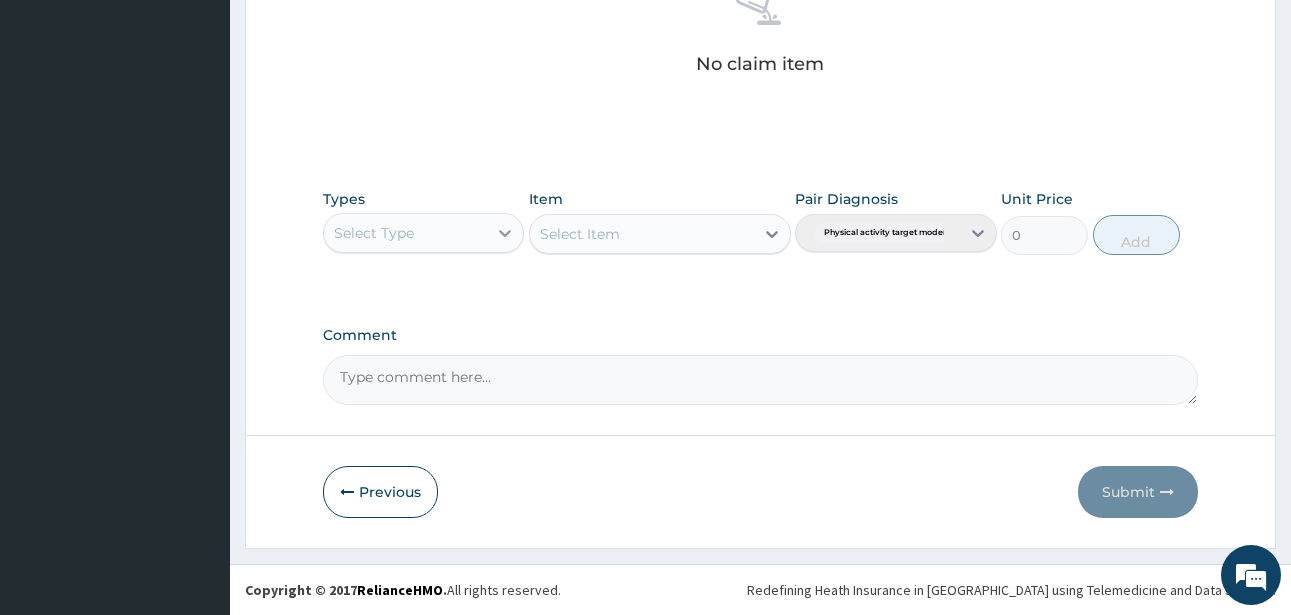 click 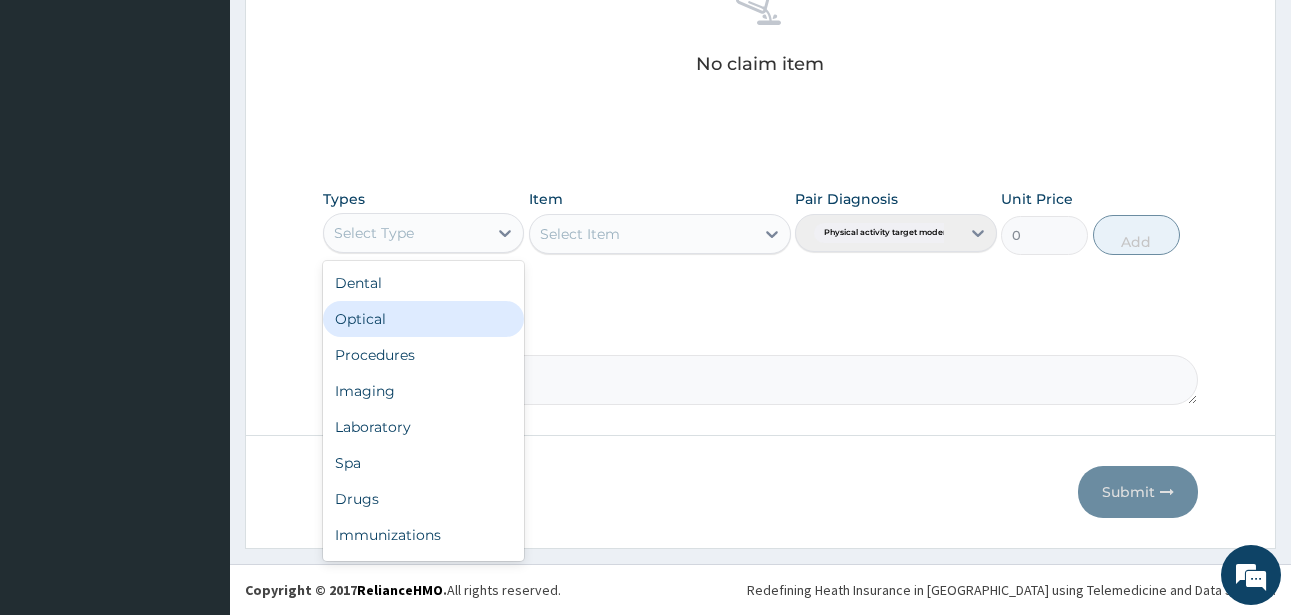 scroll, scrollTop: 68, scrollLeft: 0, axis: vertical 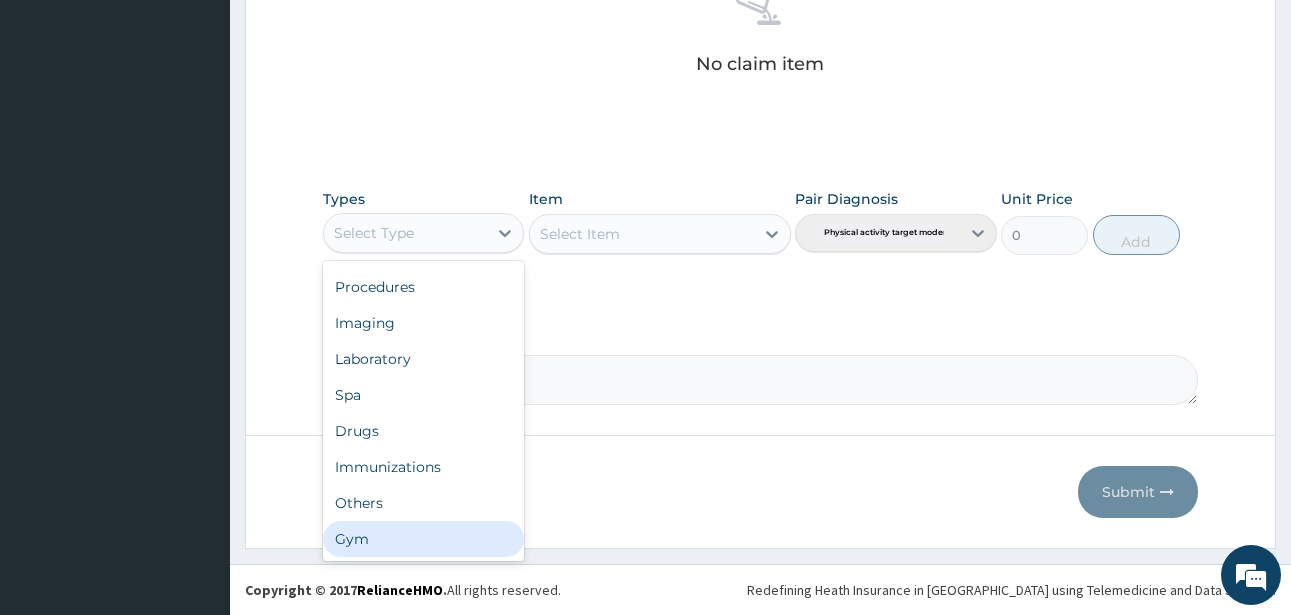 click on "Gym" at bounding box center [423, 539] 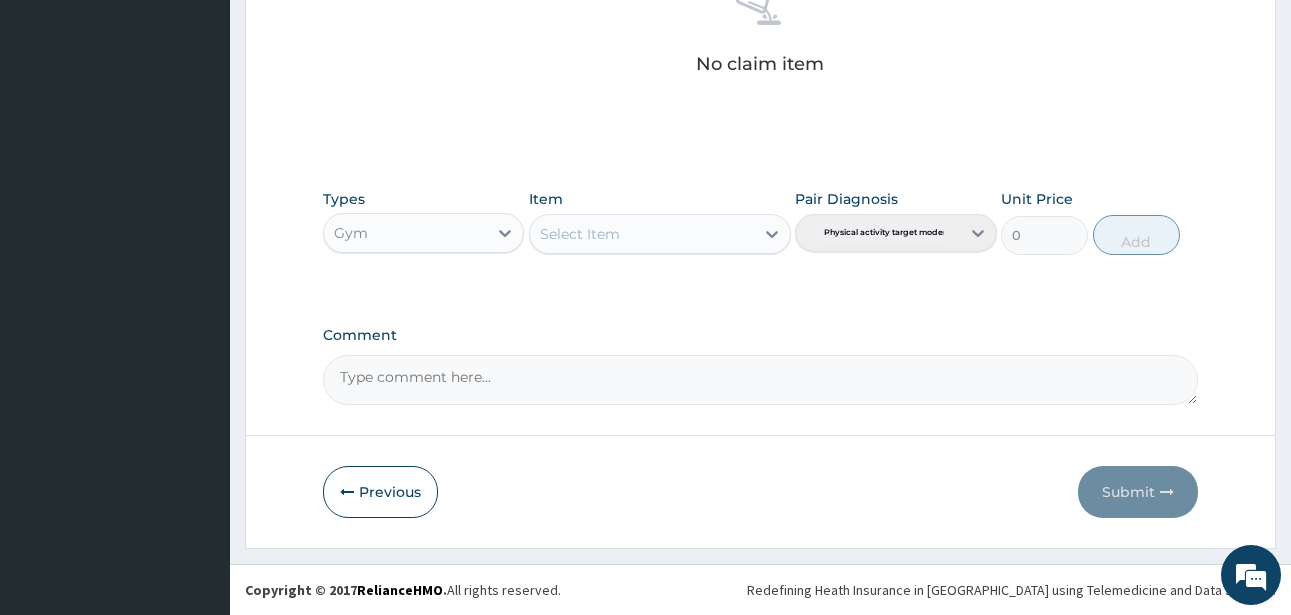 click on "Select Item" at bounding box center [660, 234] 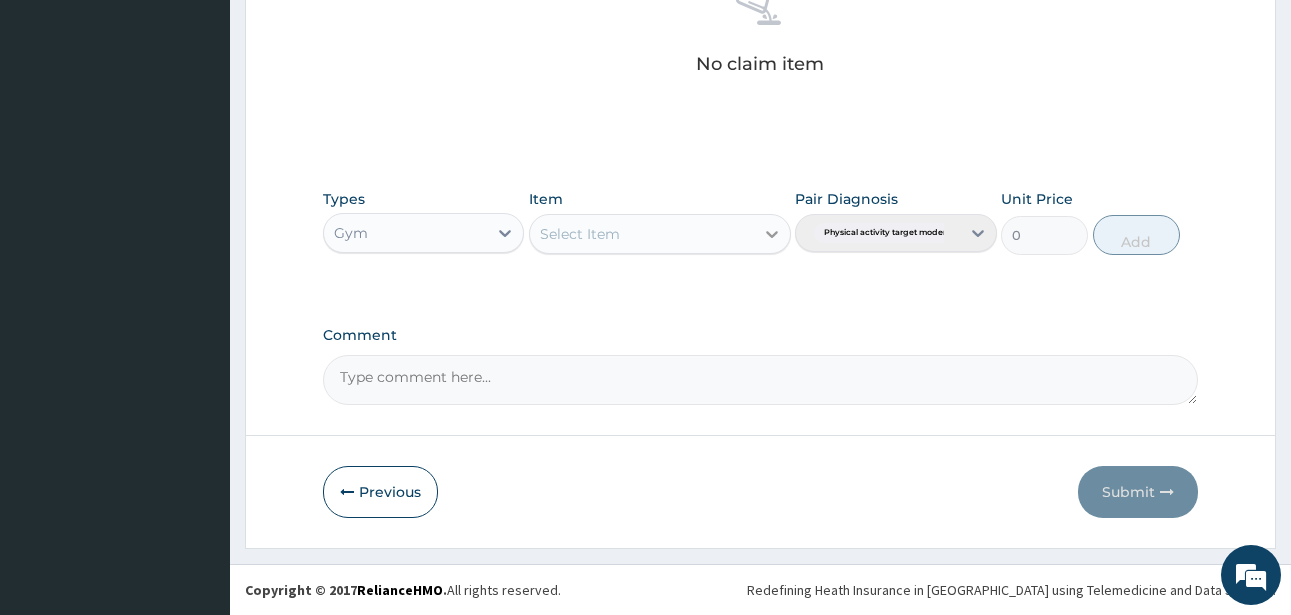 click 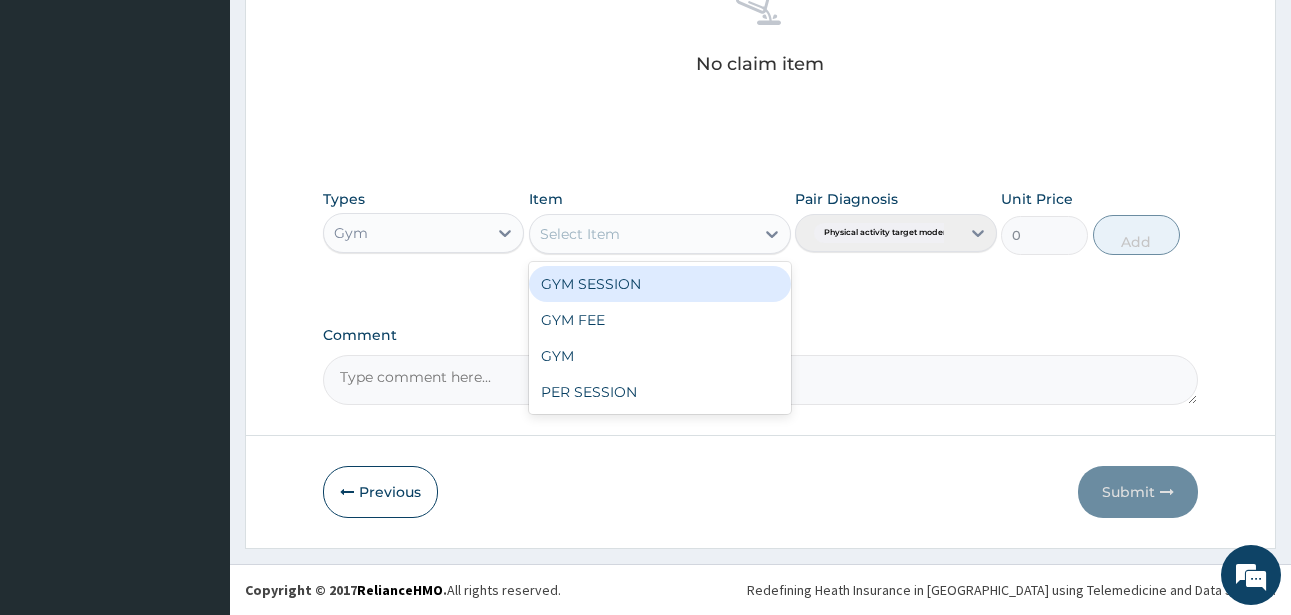 click on "GYM SESSION" at bounding box center [660, 284] 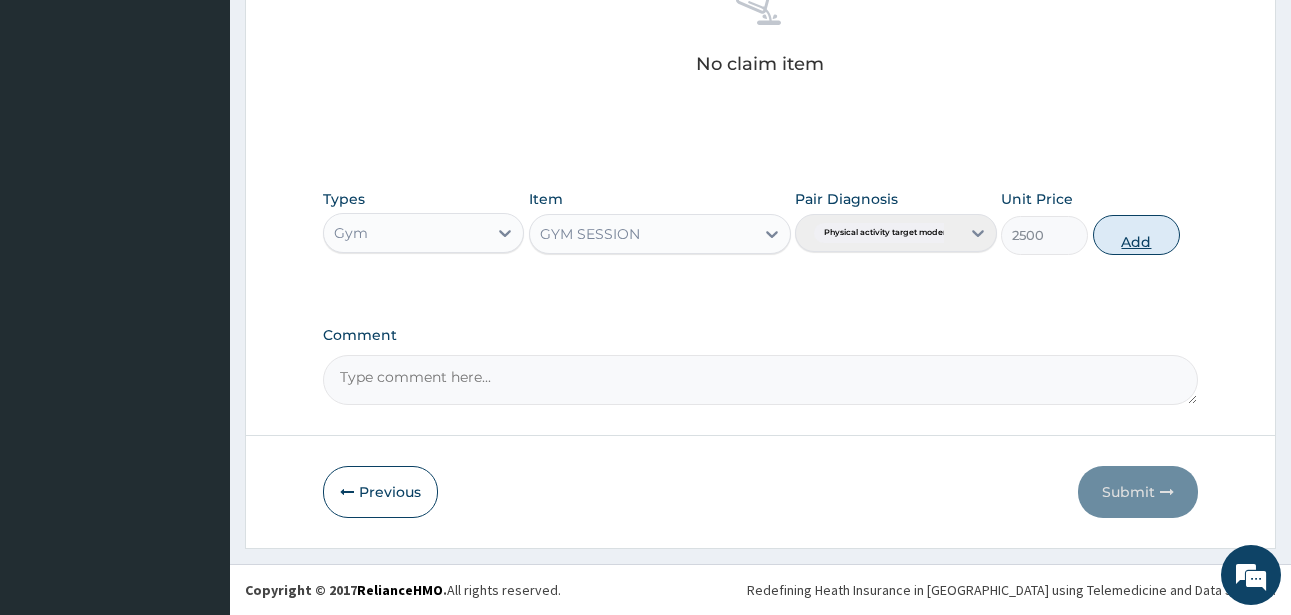 click on "Add" at bounding box center (1136, 235) 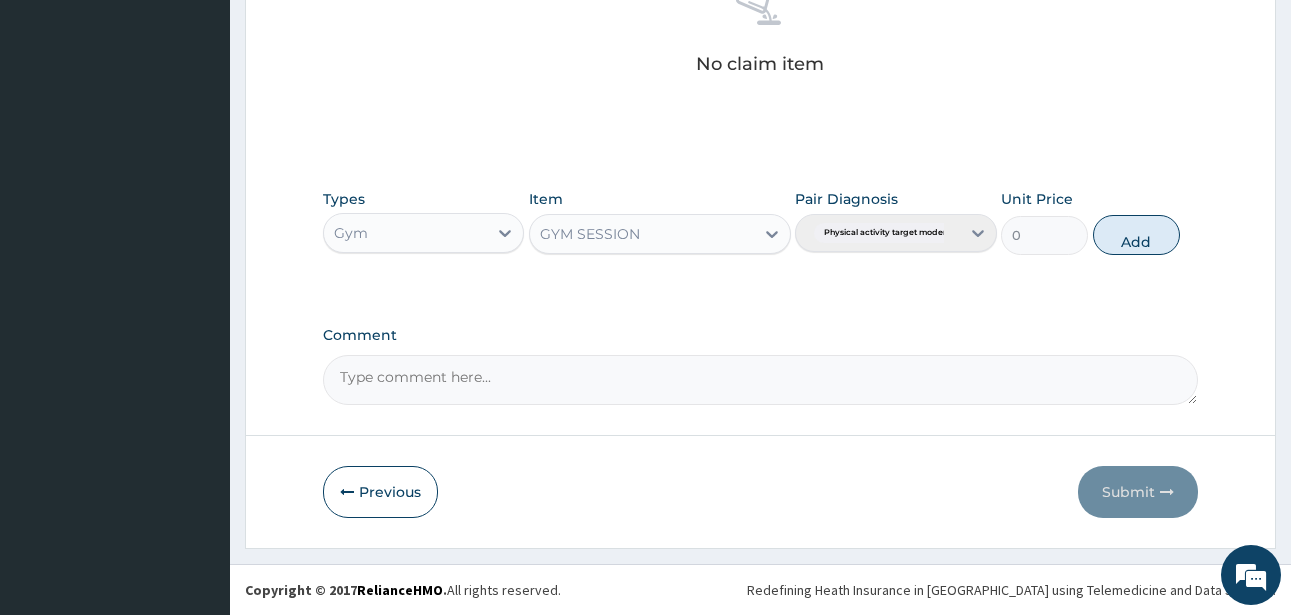 scroll, scrollTop: 747, scrollLeft: 0, axis: vertical 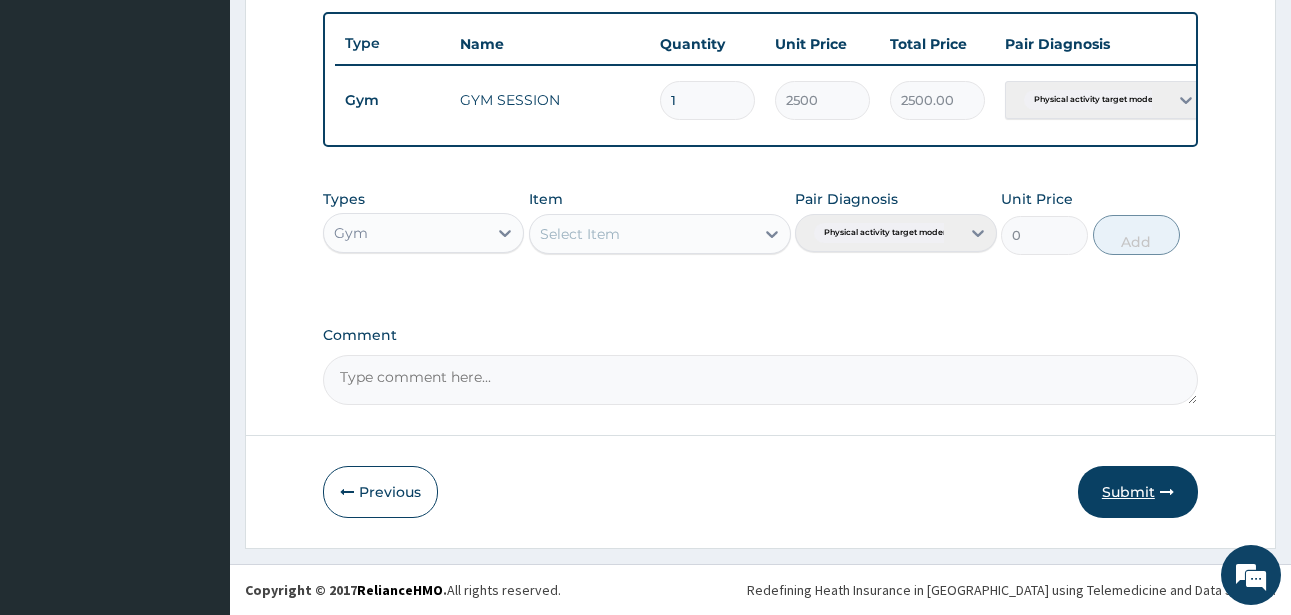 click on "Submit" at bounding box center (1138, 492) 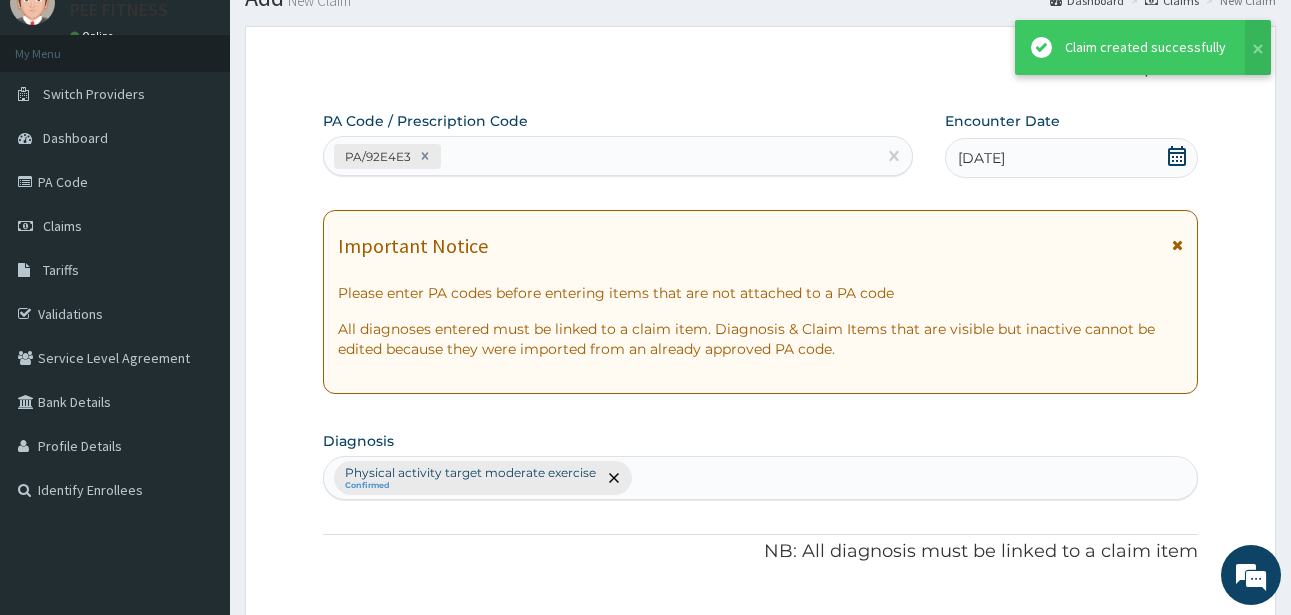 scroll, scrollTop: 747, scrollLeft: 0, axis: vertical 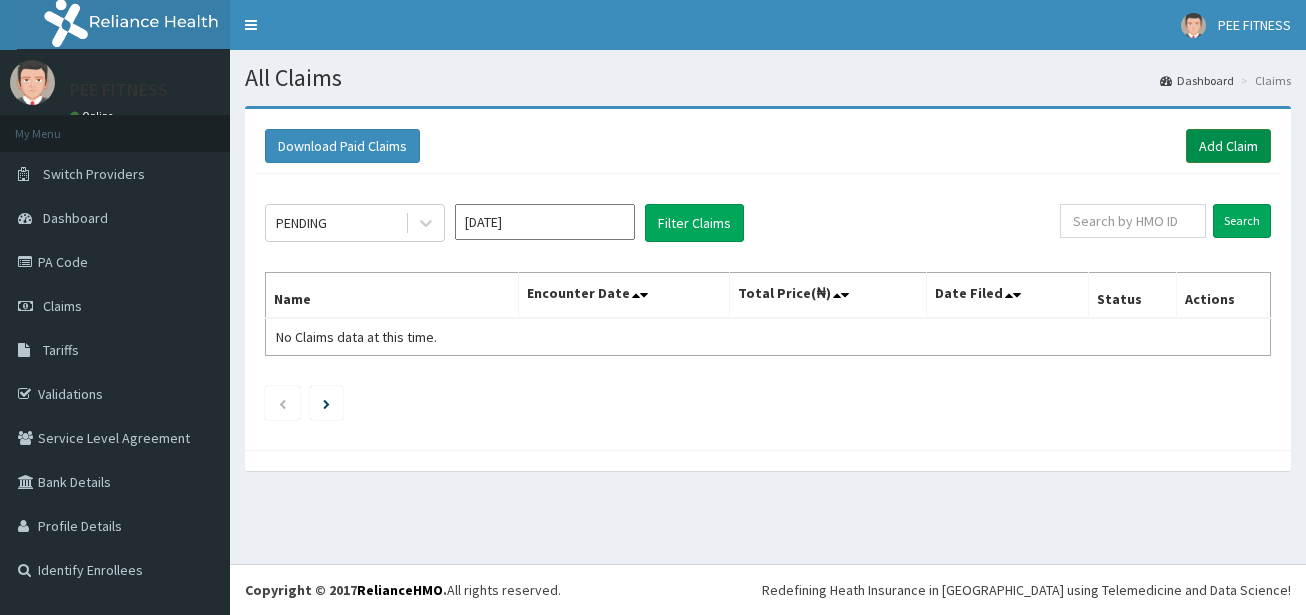 click on "Add Claim" at bounding box center (1228, 146) 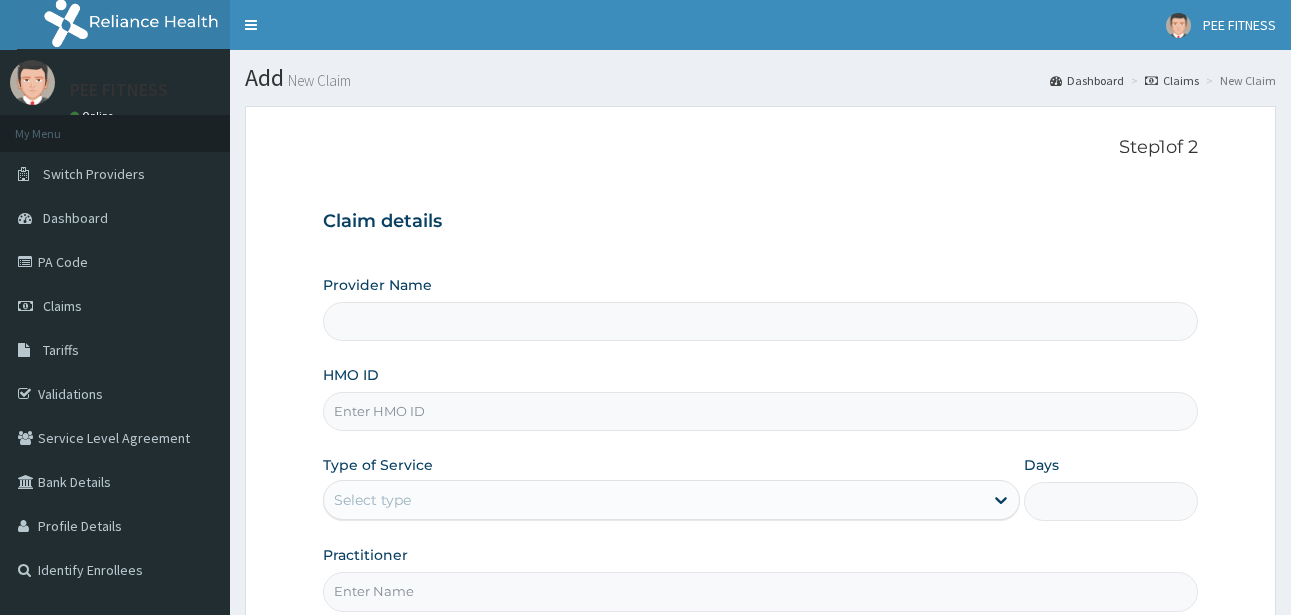 scroll, scrollTop: 0, scrollLeft: 0, axis: both 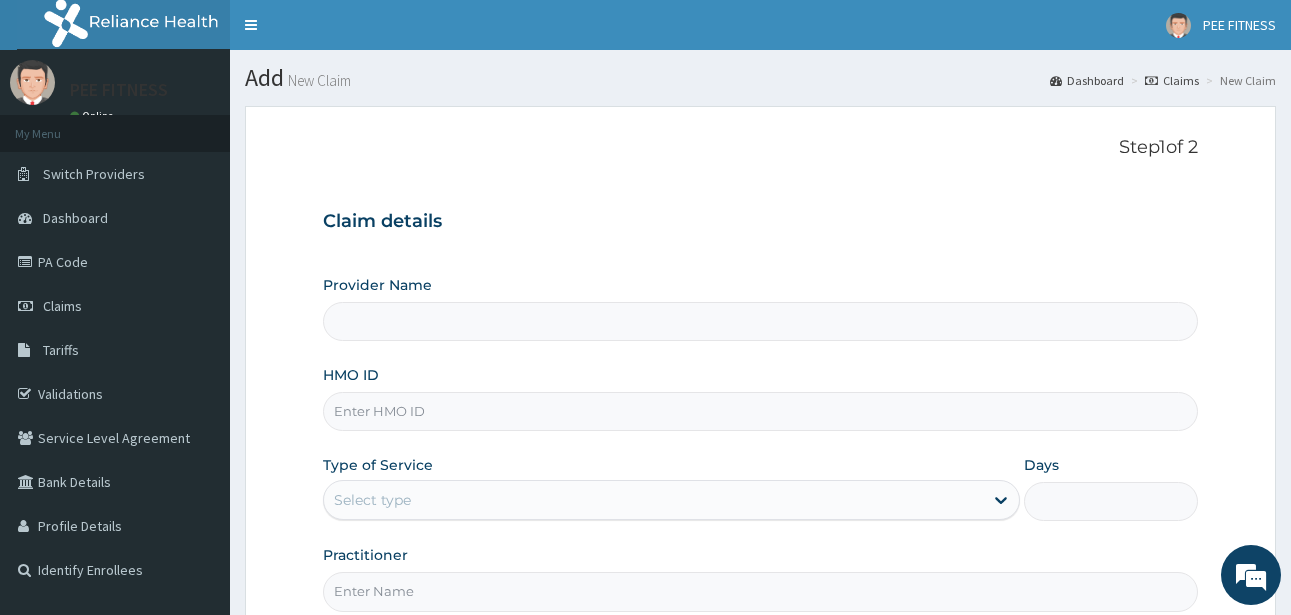 type on "PEE FITNESS" 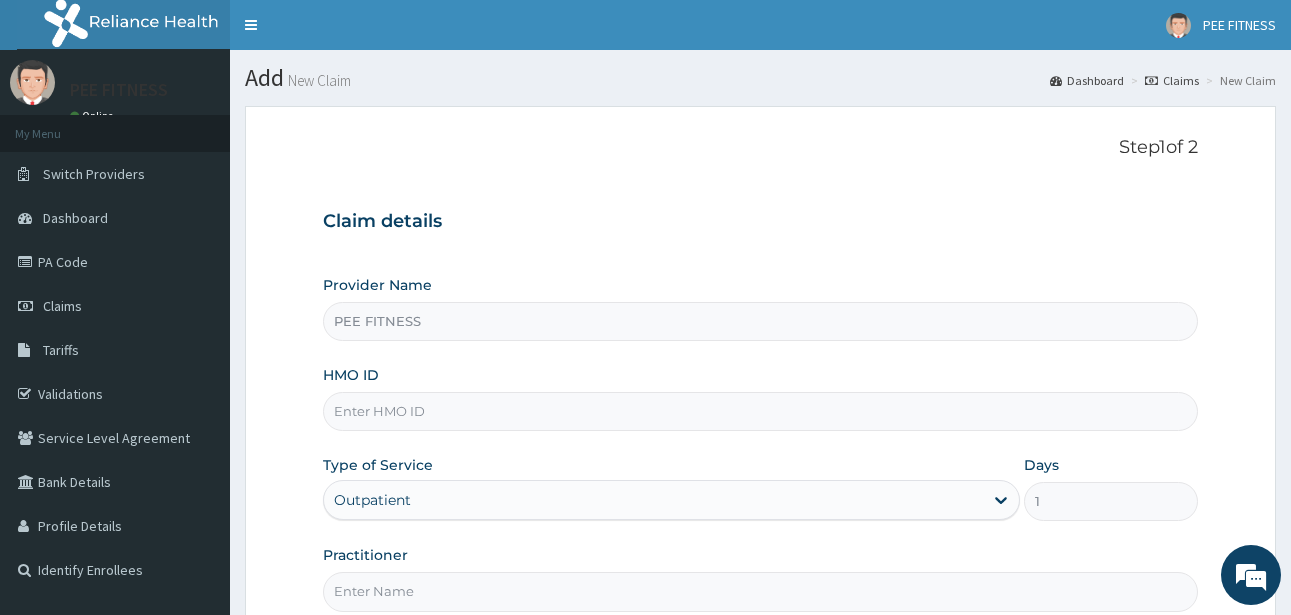 click on "HMO ID" at bounding box center (760, 411) 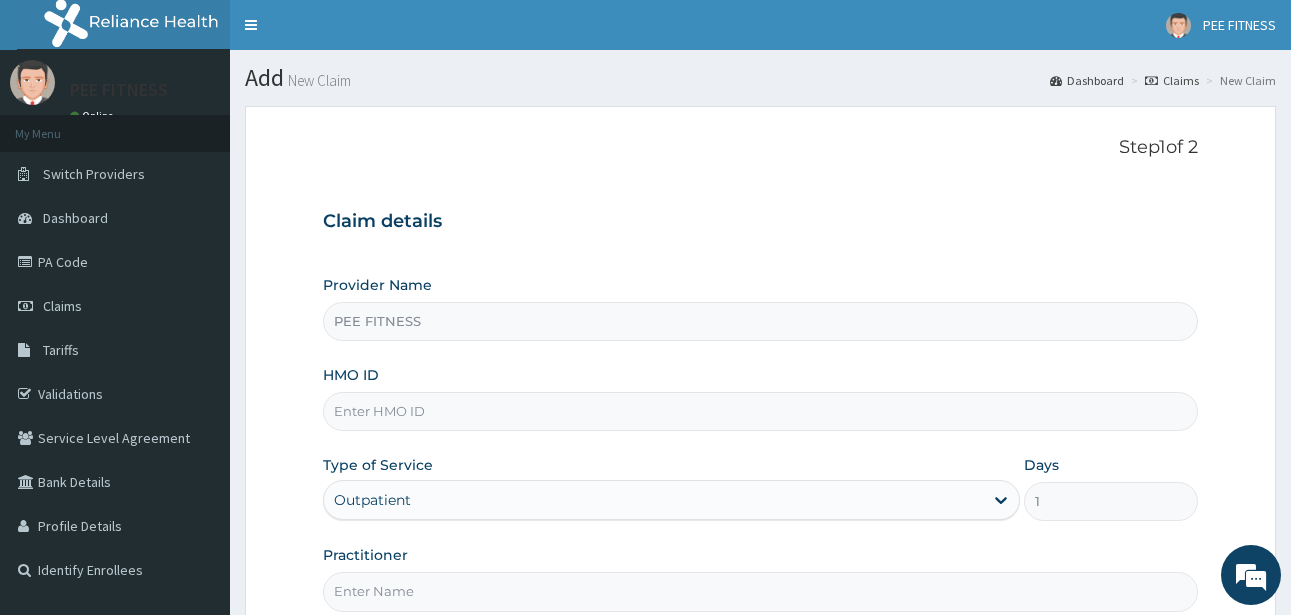 type on "T" 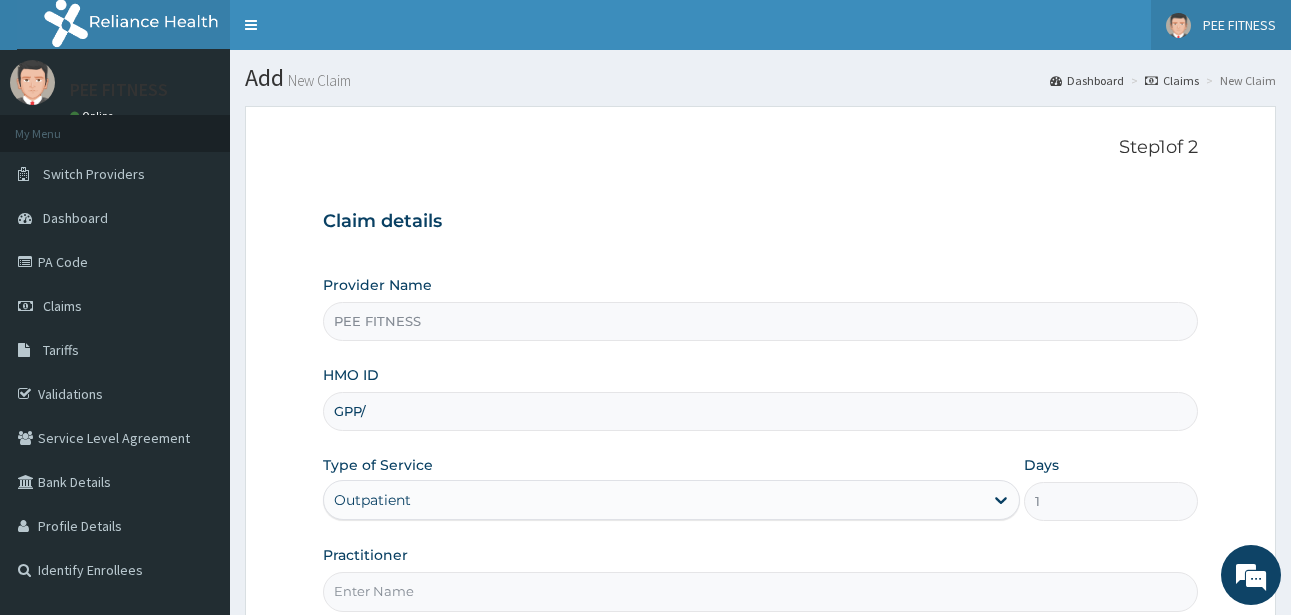 scroll, scrollTop: 0, scrollLeft: 0, axis: both 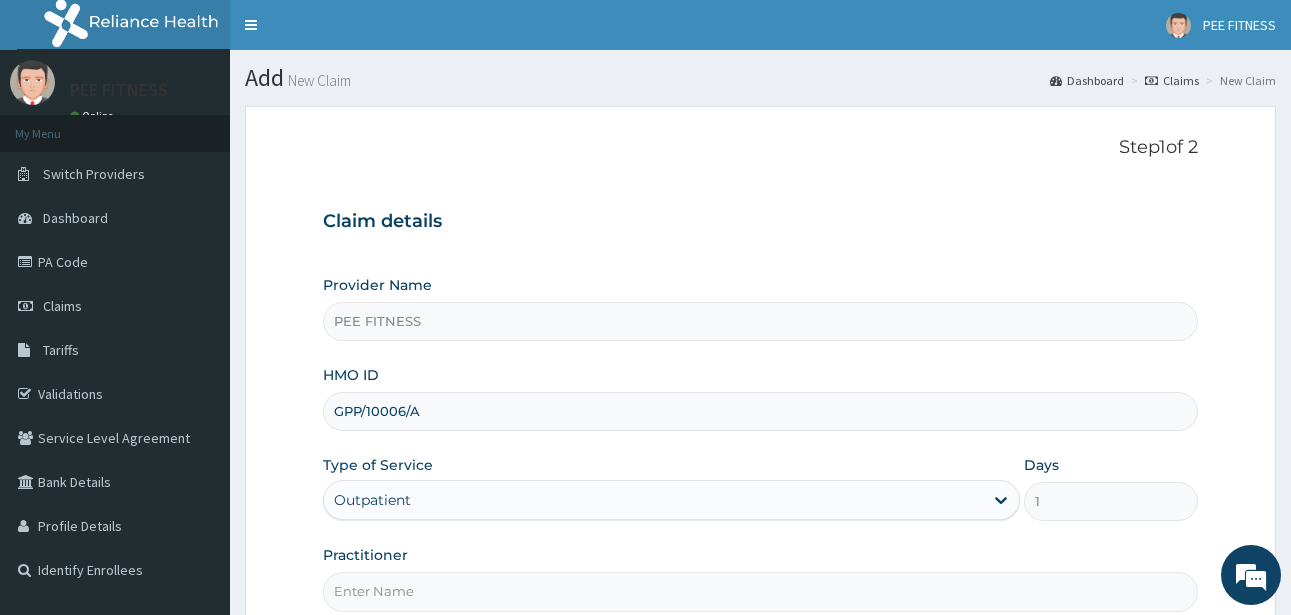 type on "GPP/10006/A" 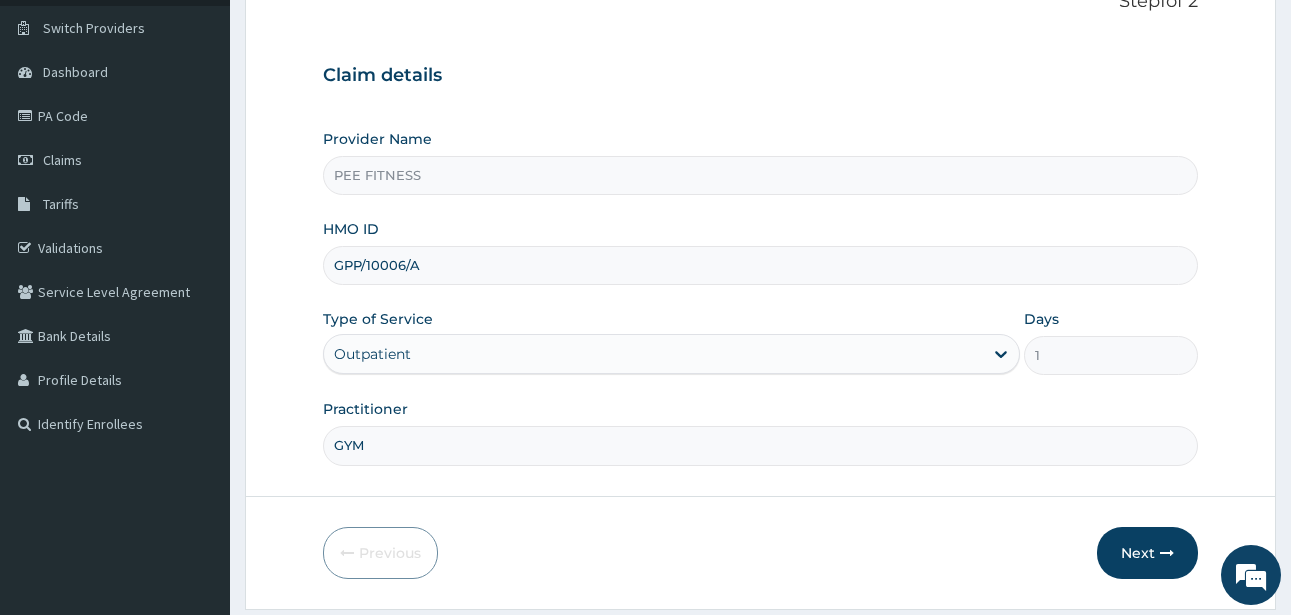 scroll, scrollTop: 207, scrollLeft: 0, axis: vertical 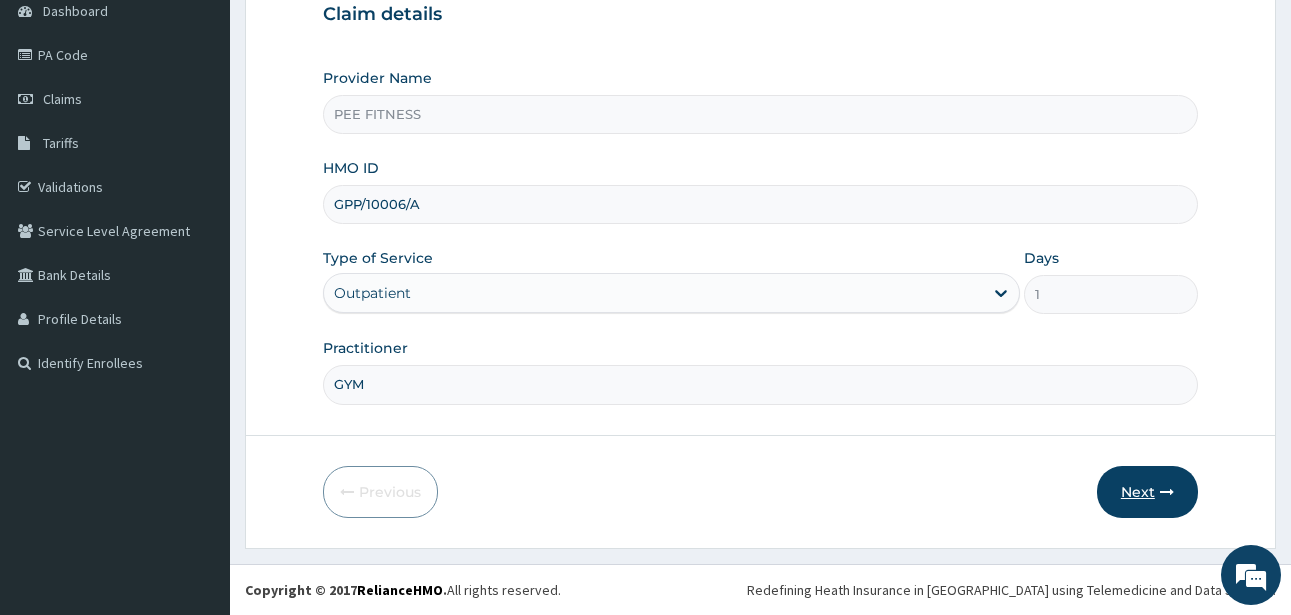 type on "GYM" 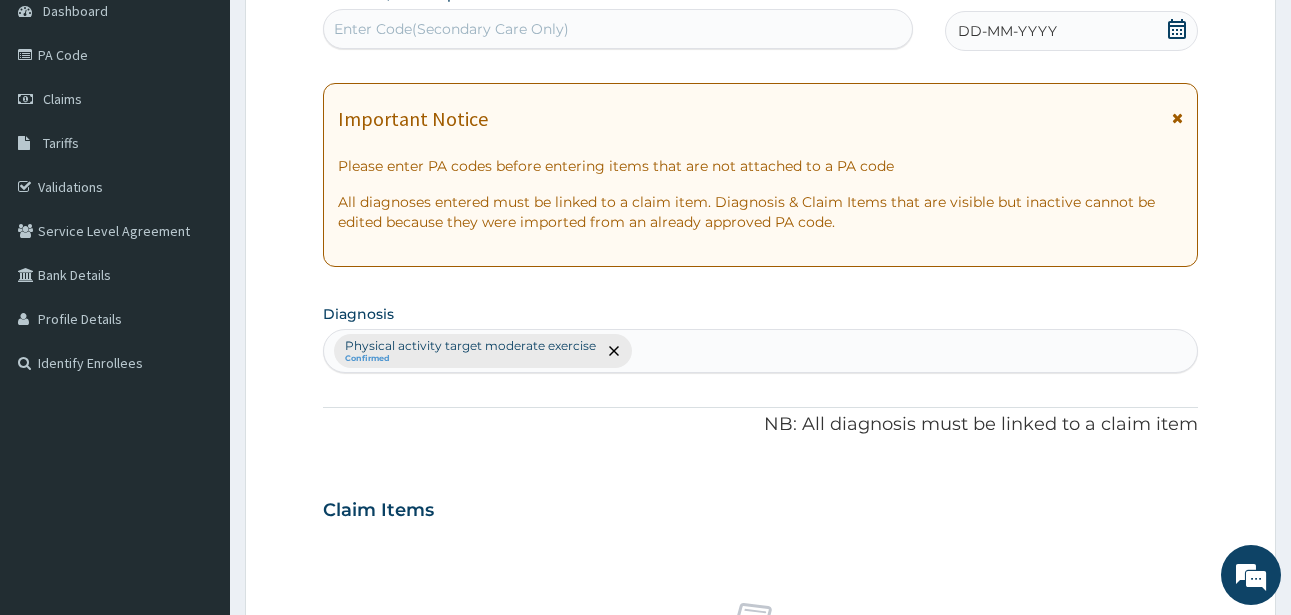 click 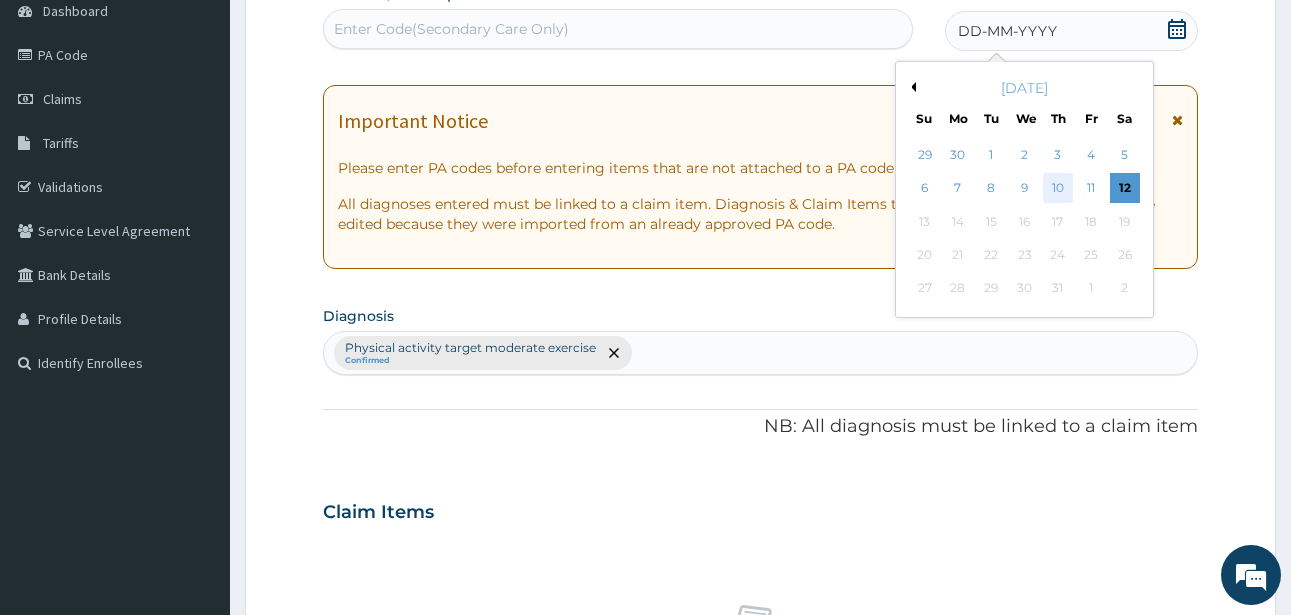 click on "10" at bounding box center (1058, 189) 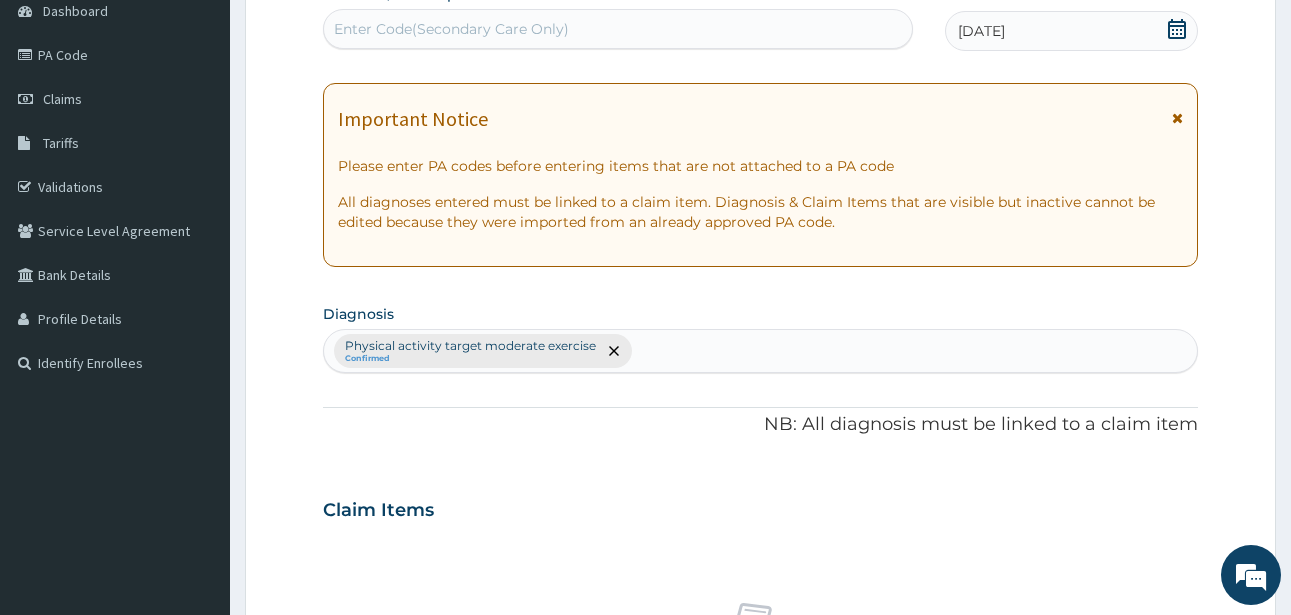 click on "Enter Code(Secondary Care Only)" at bounding box center (451, 29) 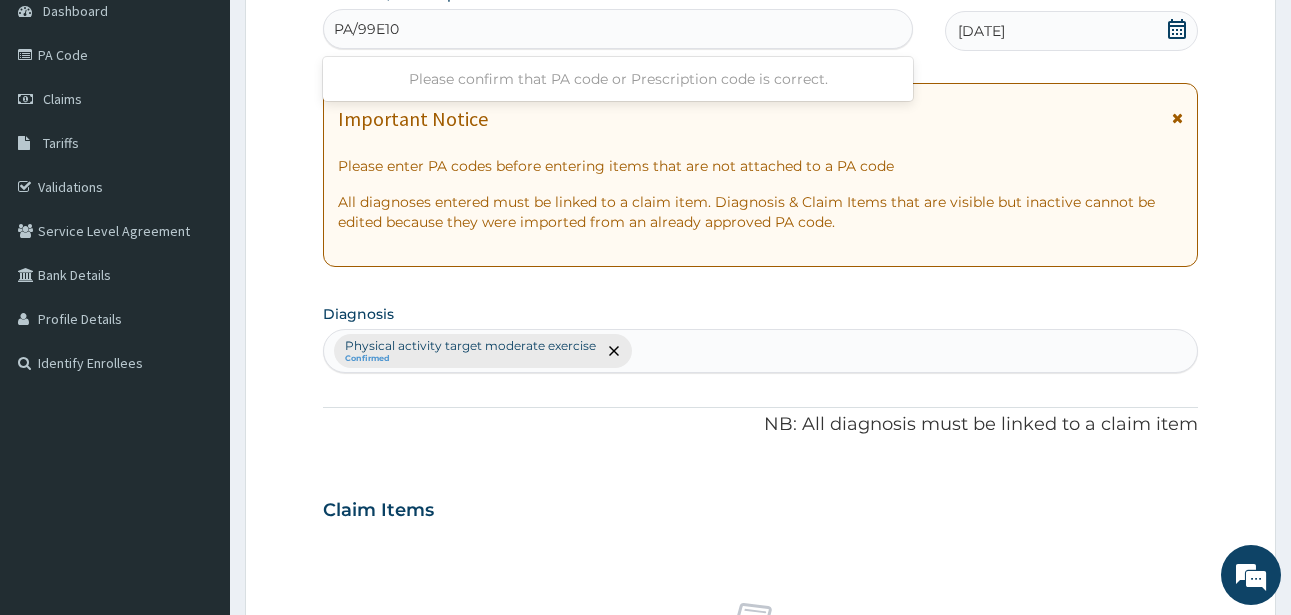 type on "PA/99E100" 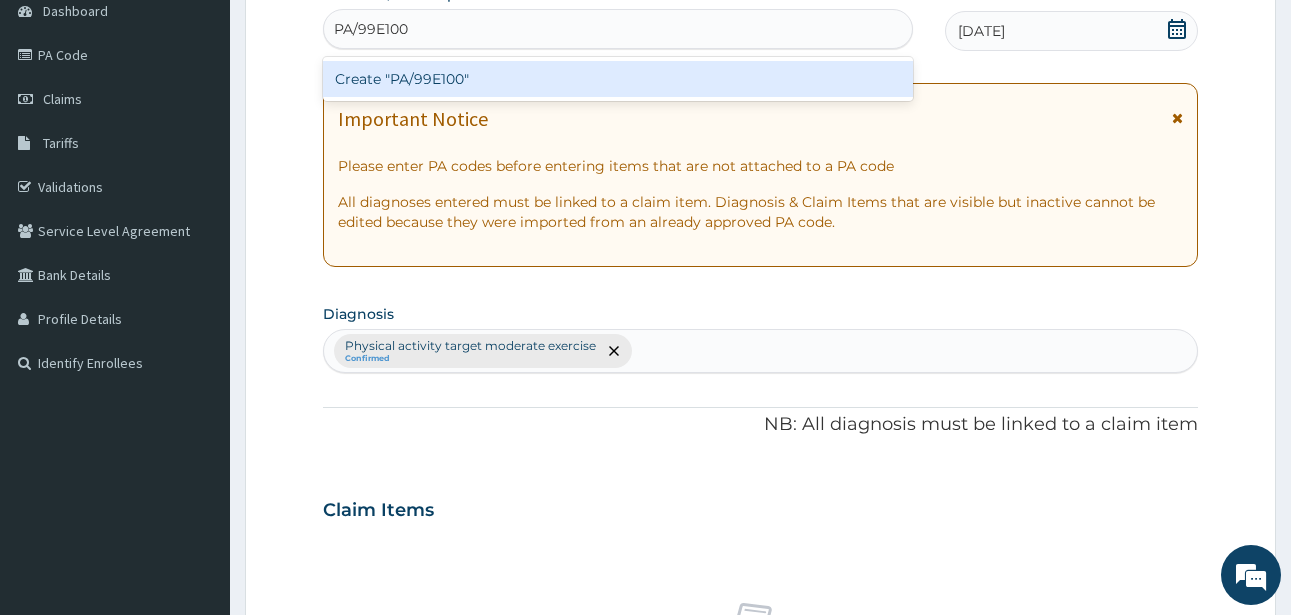 type 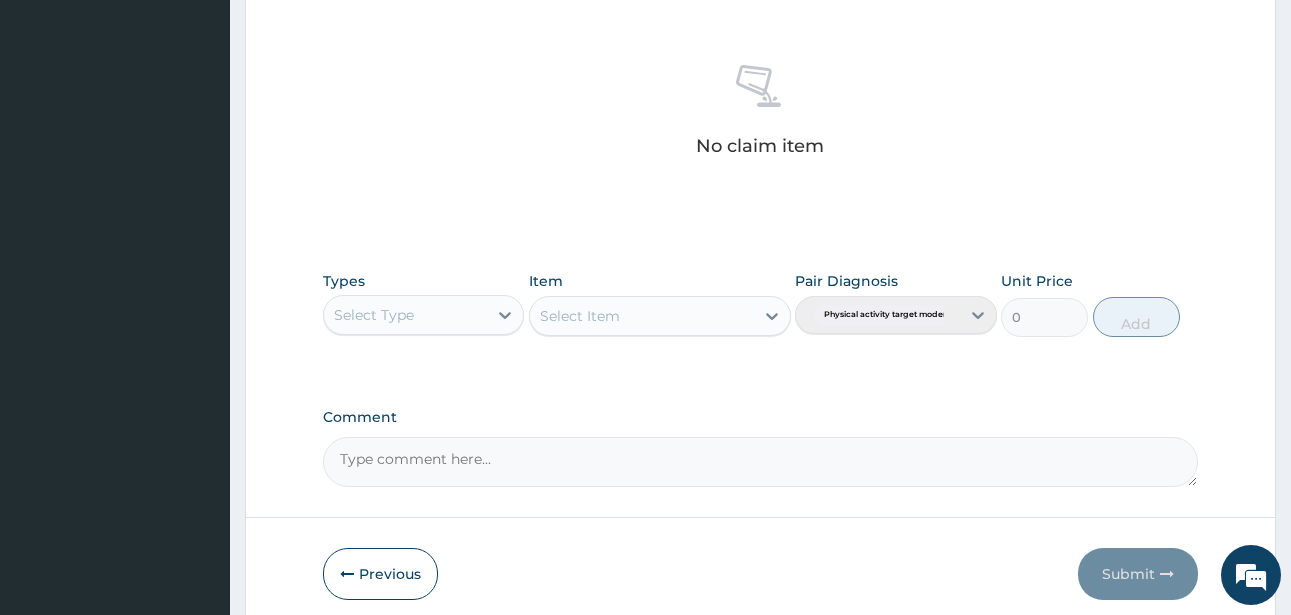 scroll, scrollTop: 827, scrollLeft: 0, axis: vertical 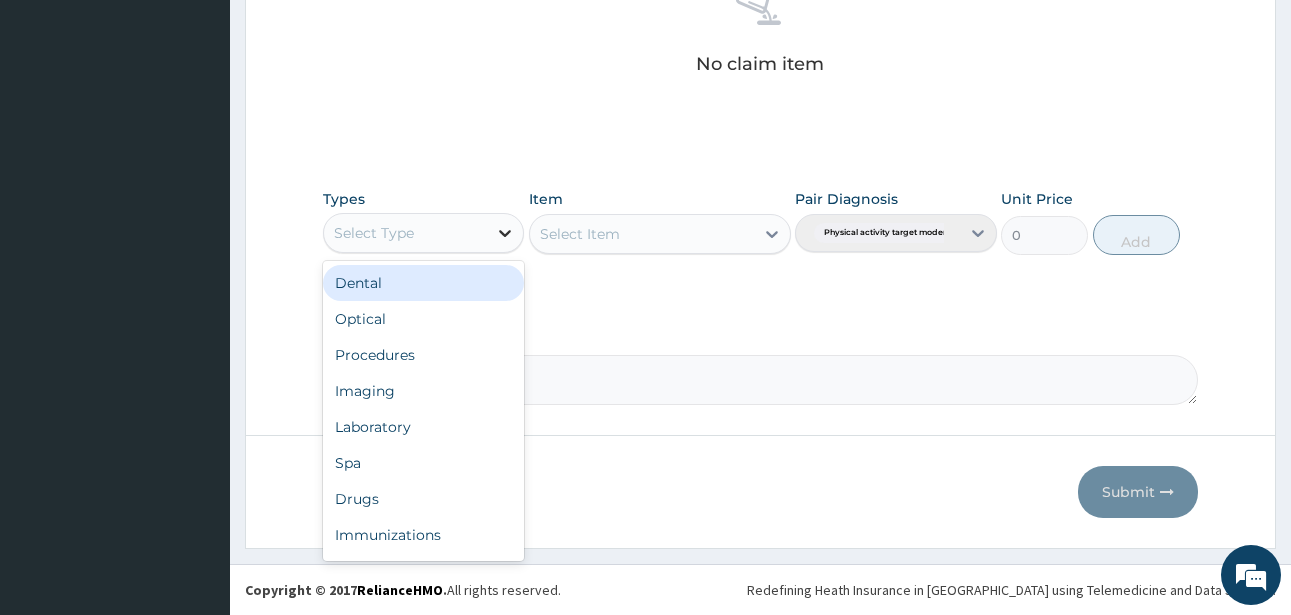 drag, startPoint x: 506, startPoint y: 229, endPoint x: 508, endPoint y: 242, distance: 13.152946 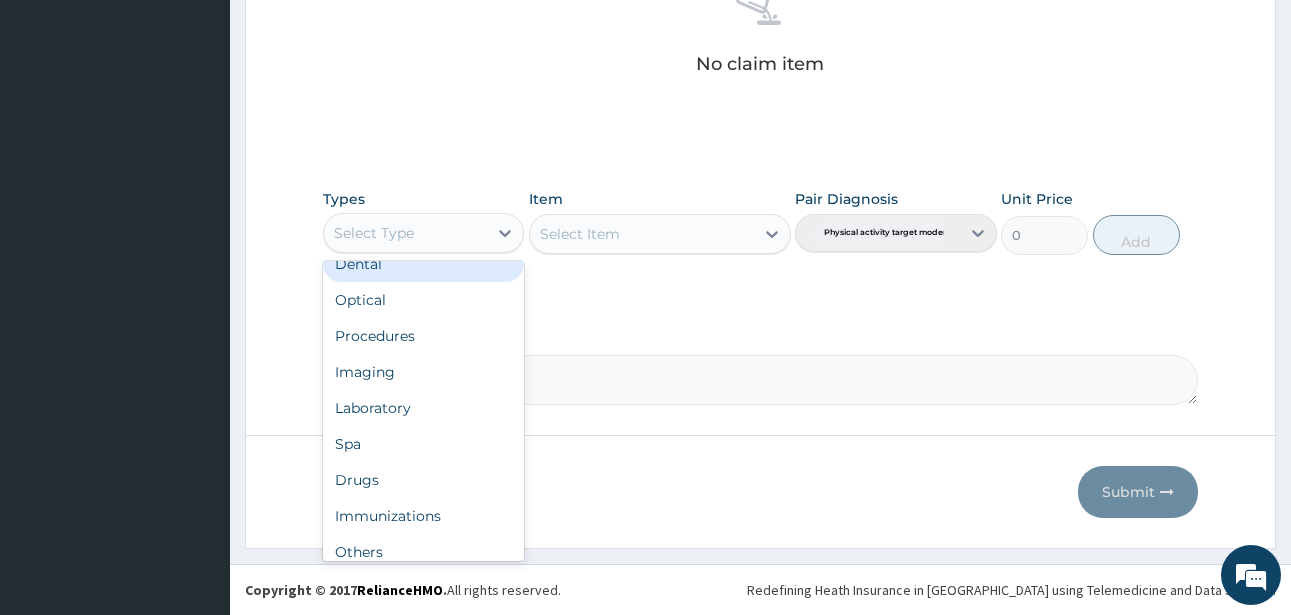 scroll, scrollTop: 68, scrollLeft: 0, axis: vertical 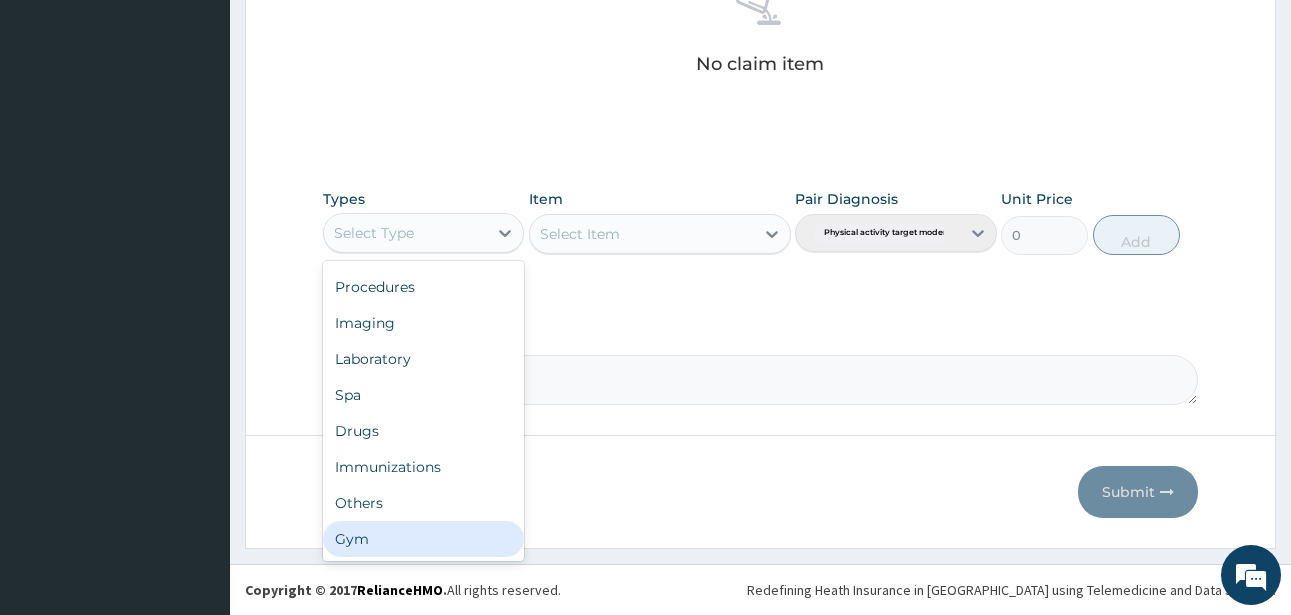 click on "Gym" at bounding box center (423, 539) 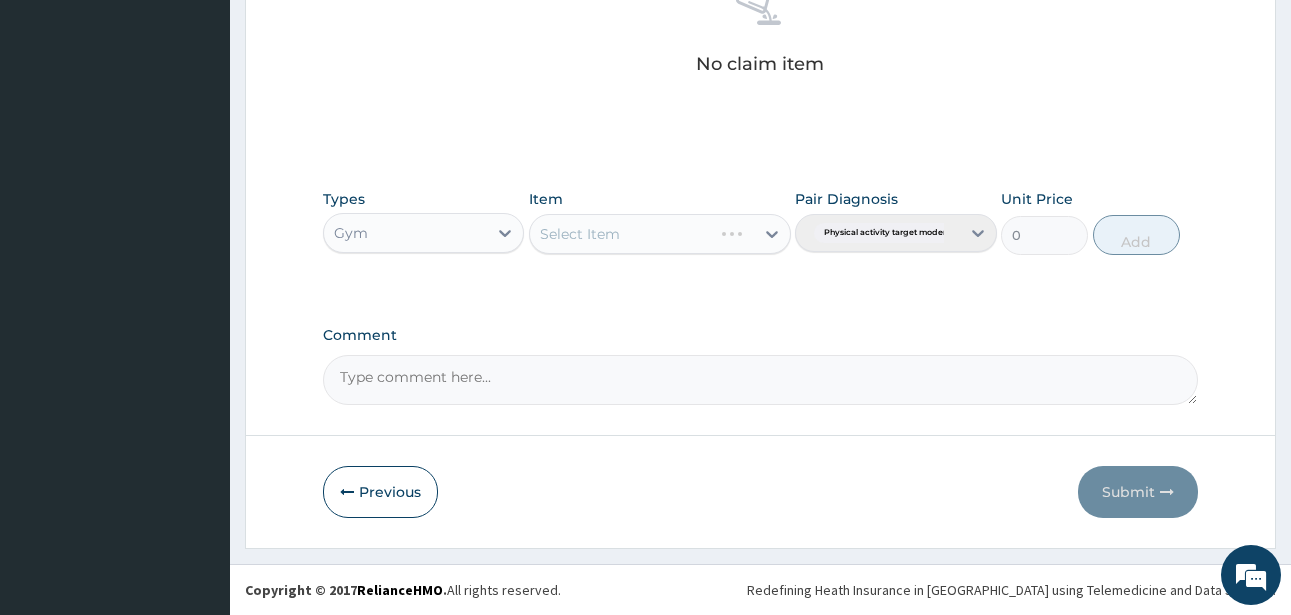 click on "Select Item" at bounding box center (660, 234) 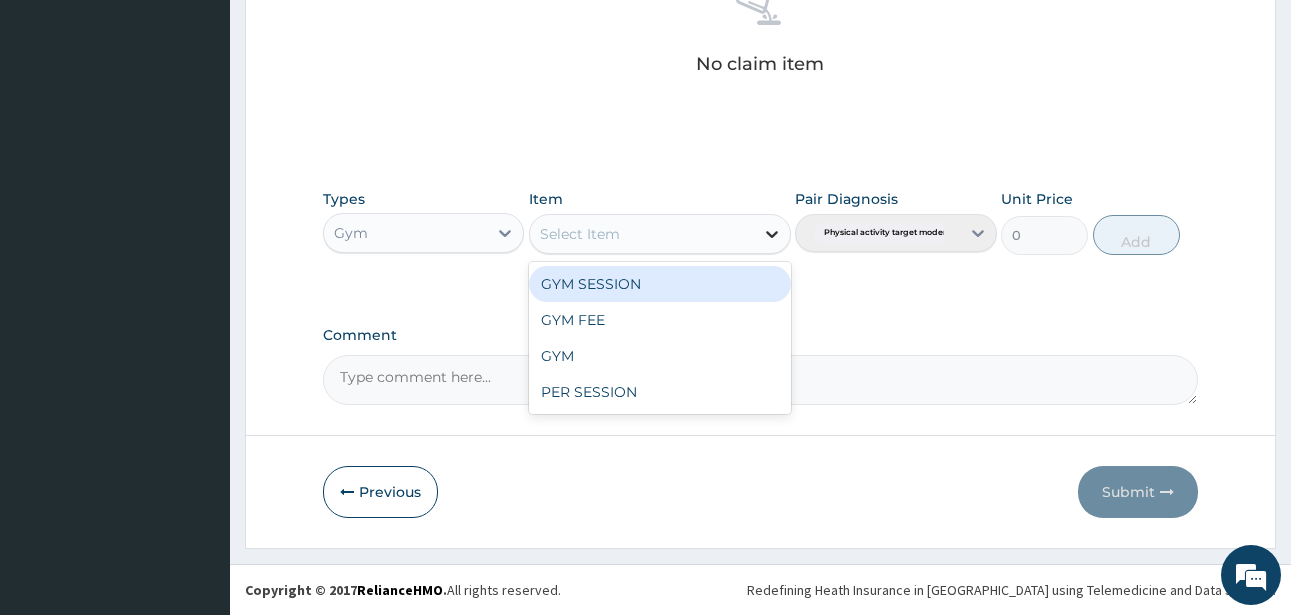 click 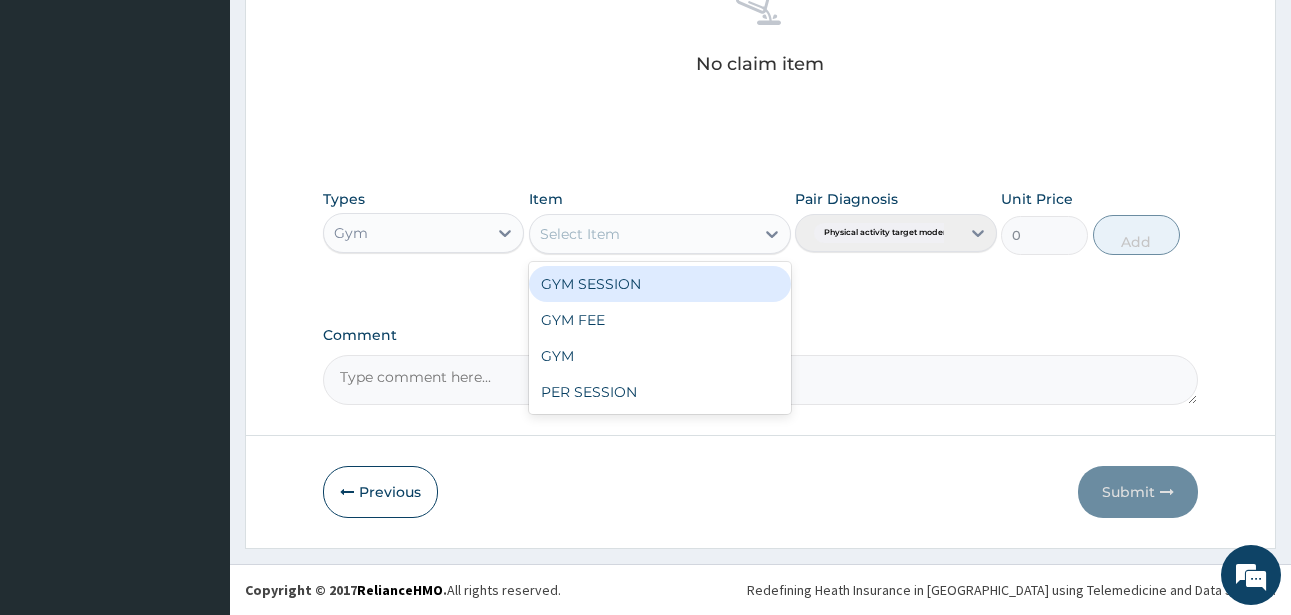 click on "GYM SESSION" at bounding box center [660, 284] 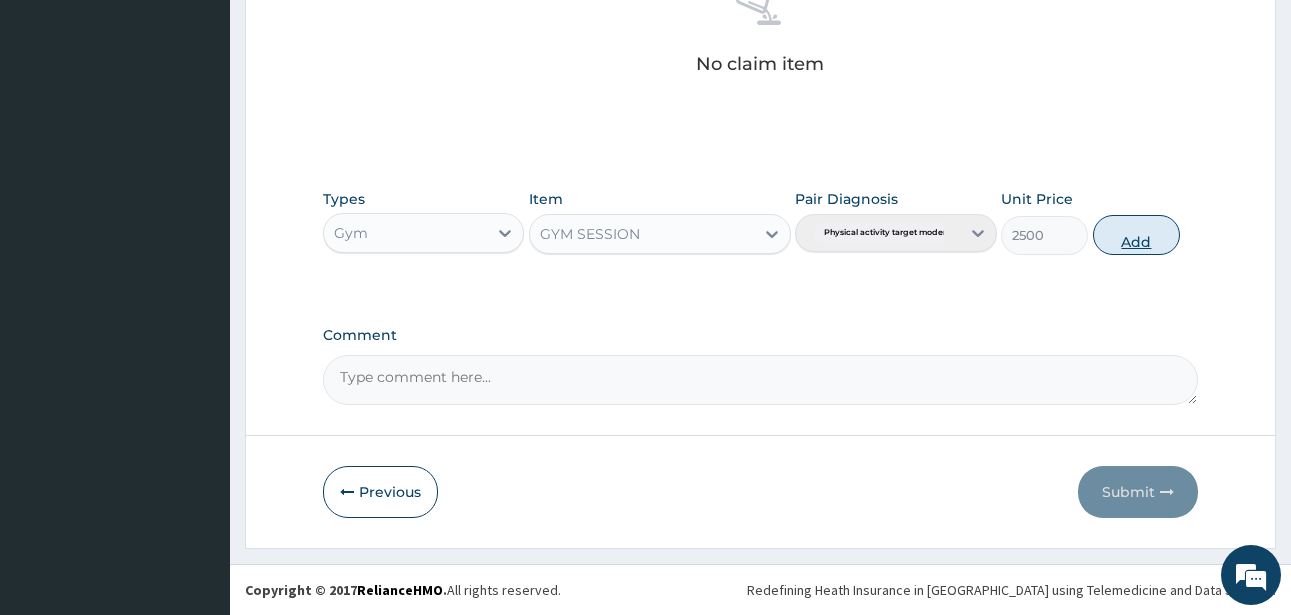 click on "Add" at bounding box center (1136, 235) 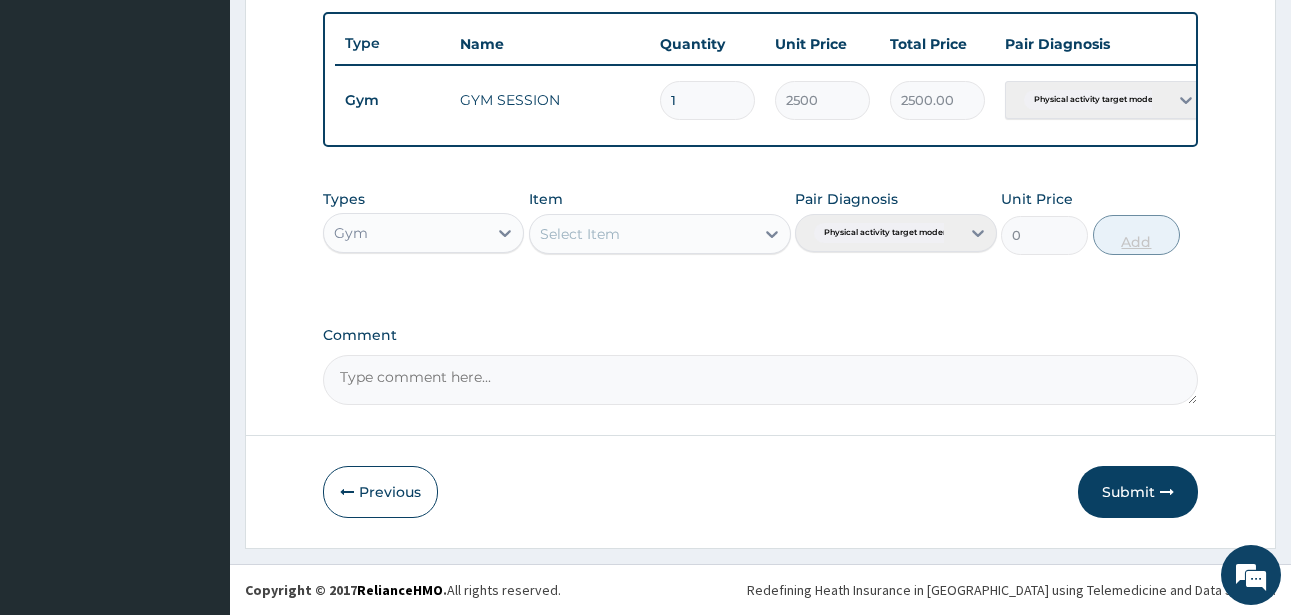 scroll, scrollTop: 747, scrollLeft: 0, axis: vertical 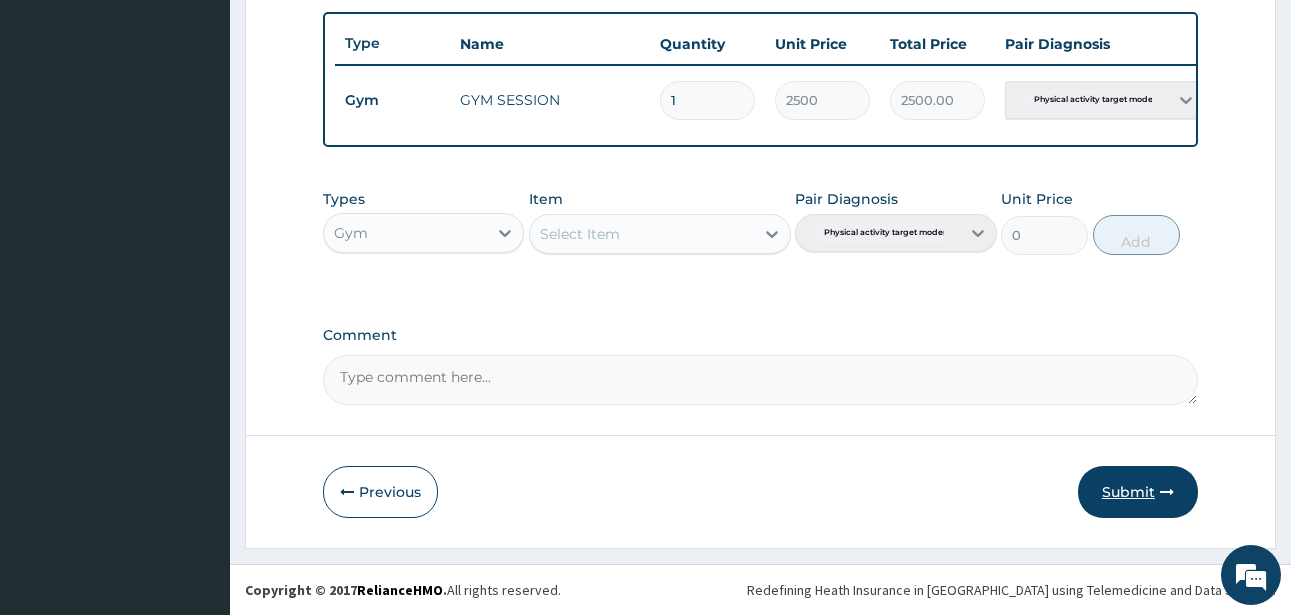 click on "Submit" at bounding box center [1138, 492] 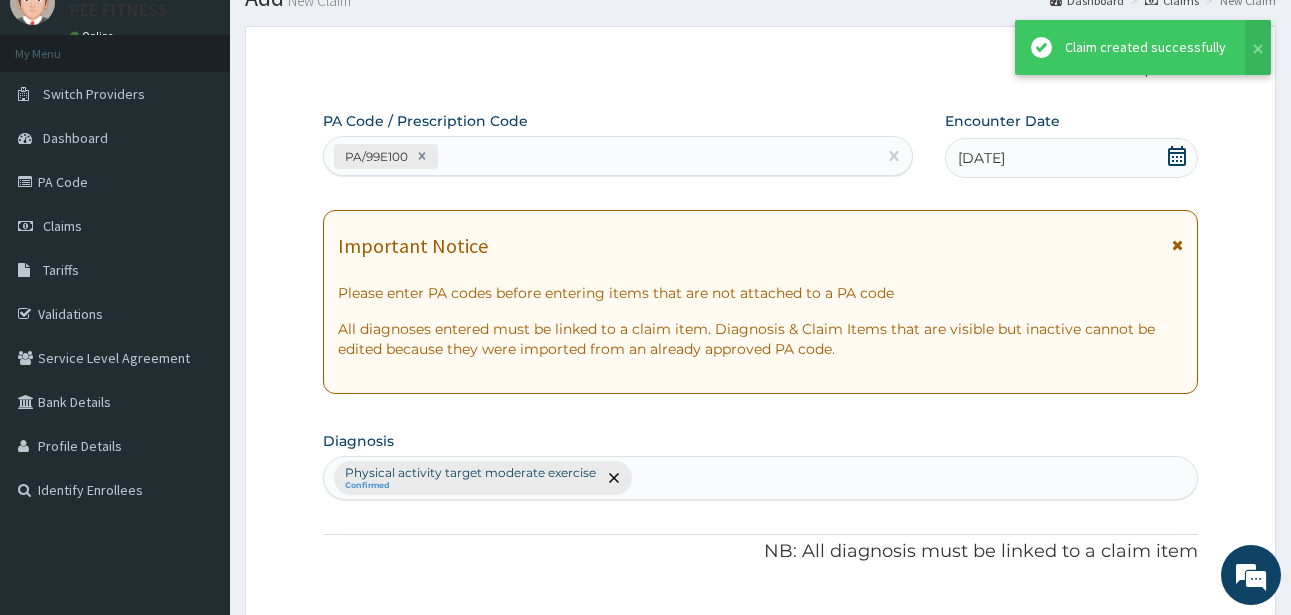 scroll, scrollTop: 747, scrollLeft: 0, axis: vertical 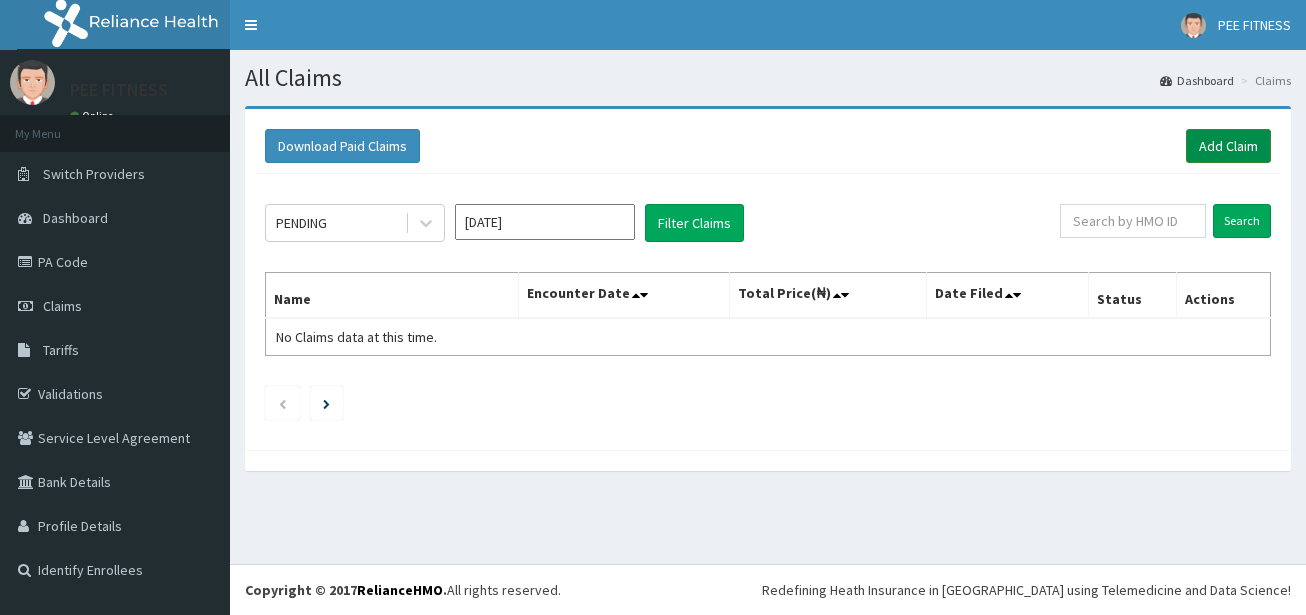 click on "Add Claim" at bounding box center (1228, 146) 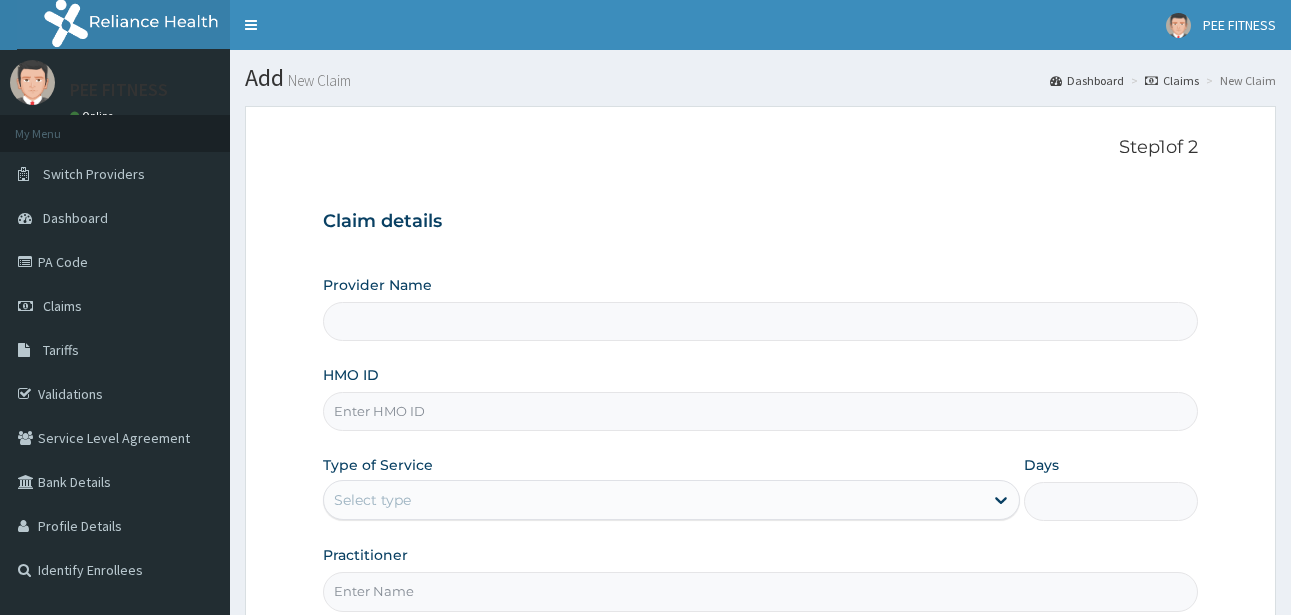 scroll, scrollTop: 0, scrollLeft: 0, axis: both 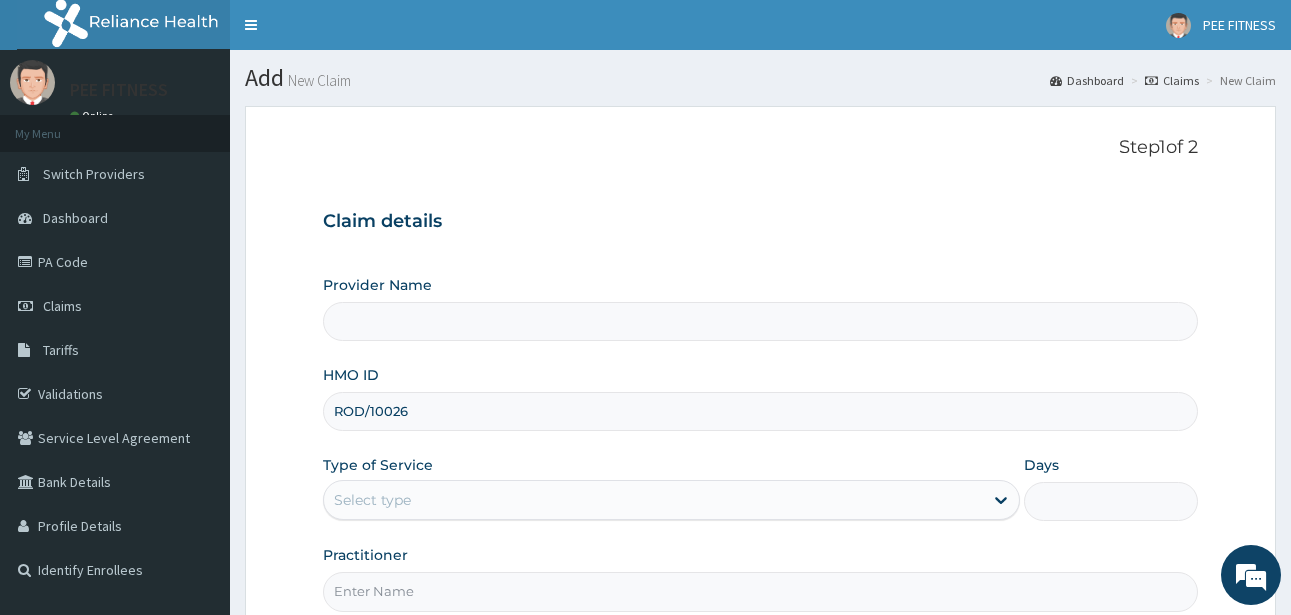 type on "ROD/1002" 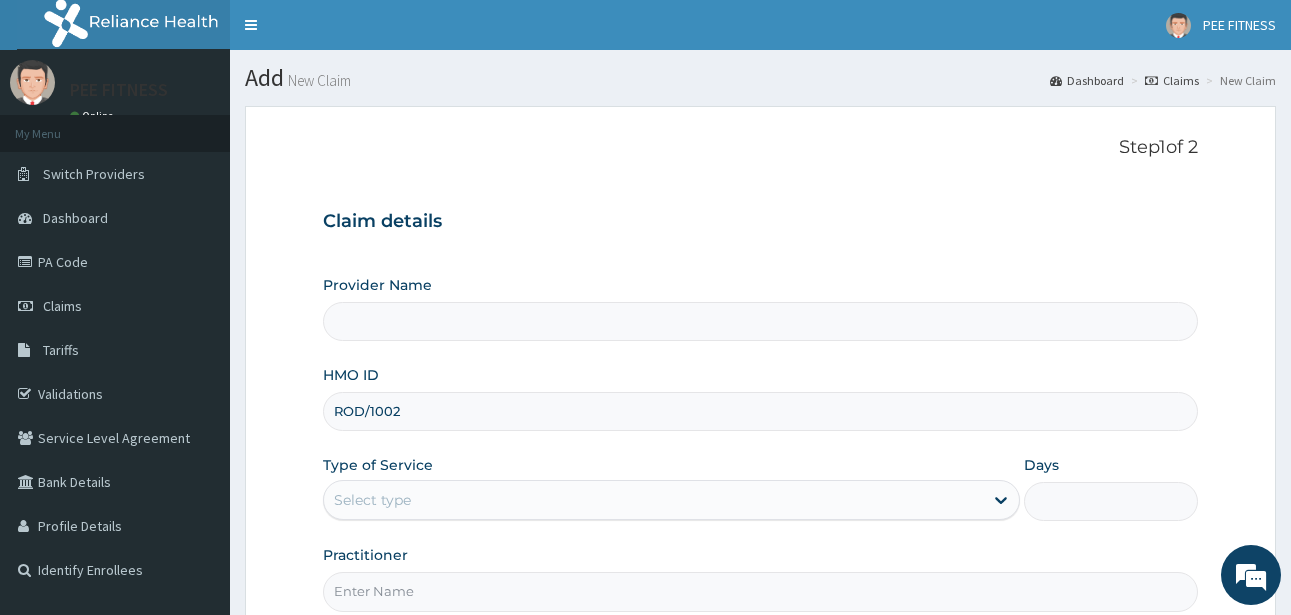 type on "PEE FITNESS" 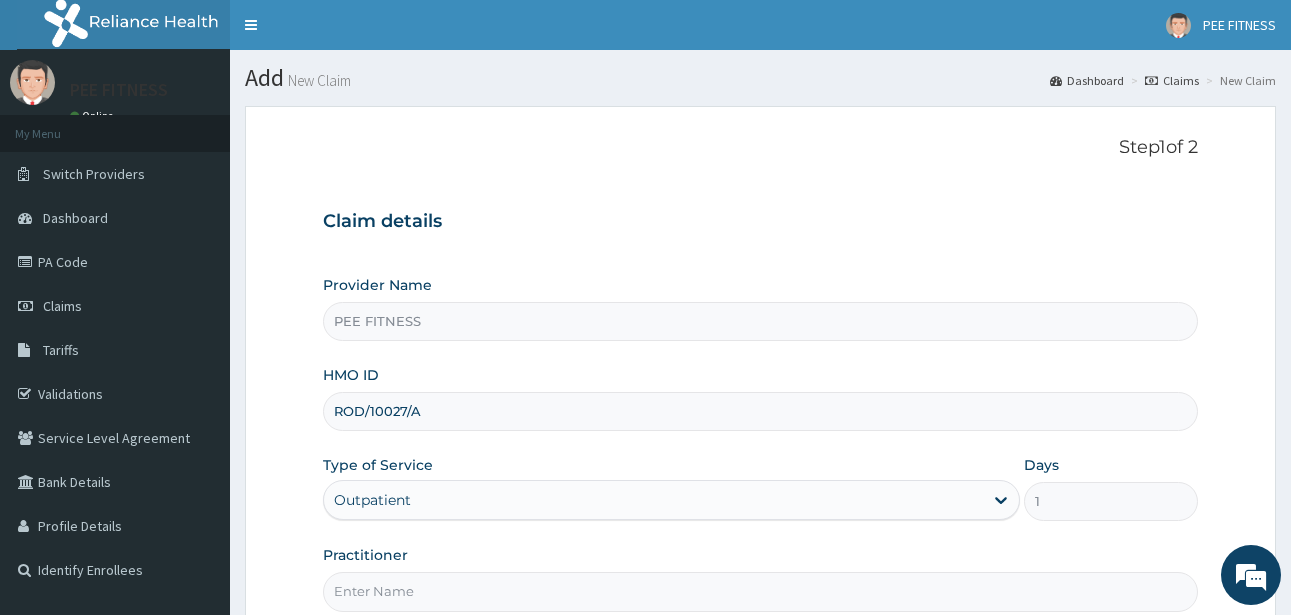 type on "ROD/10027/A" 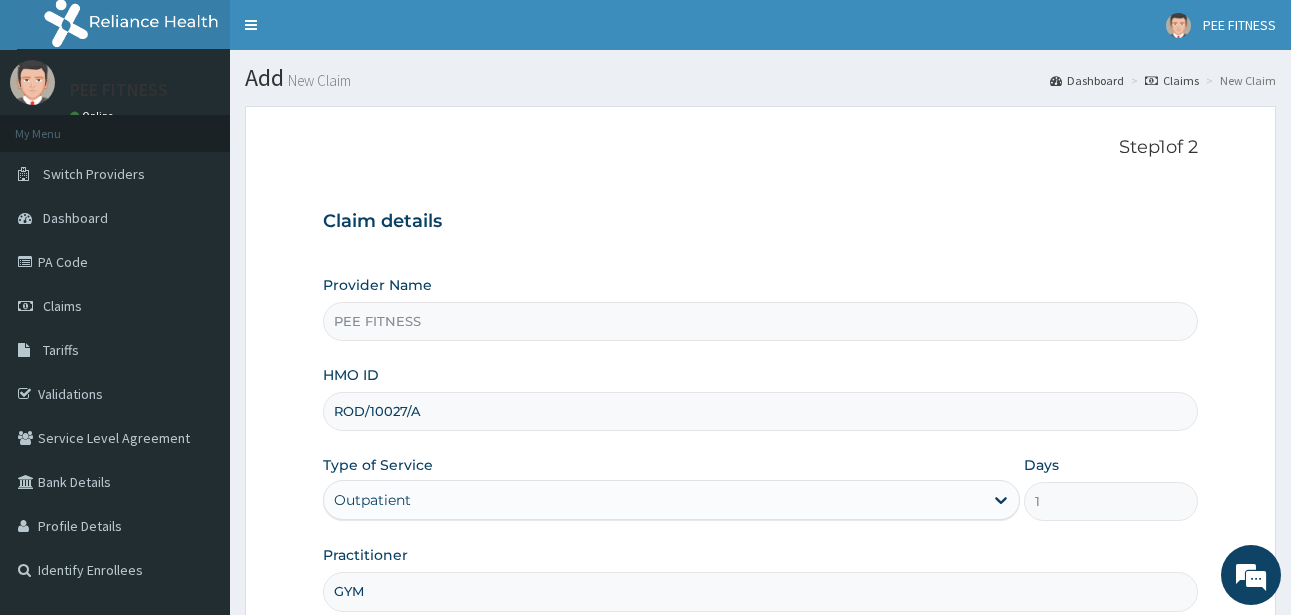 scroll, scrollTop: 207, scrollLeft: 0, axis: vertical 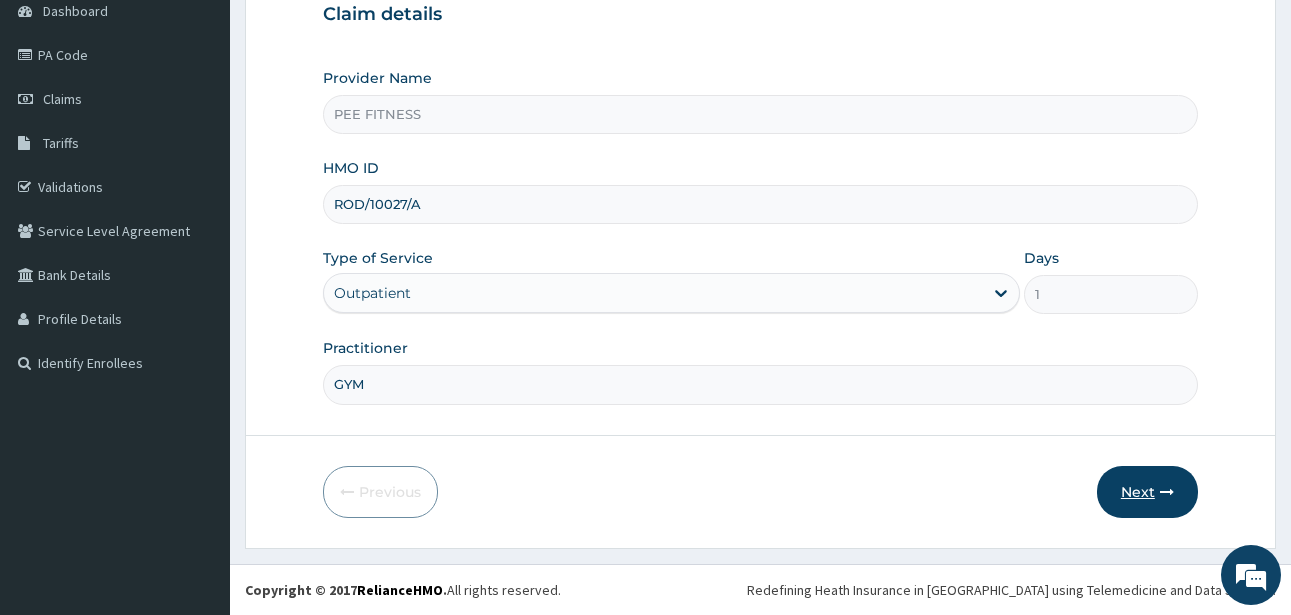 type on "GYM" 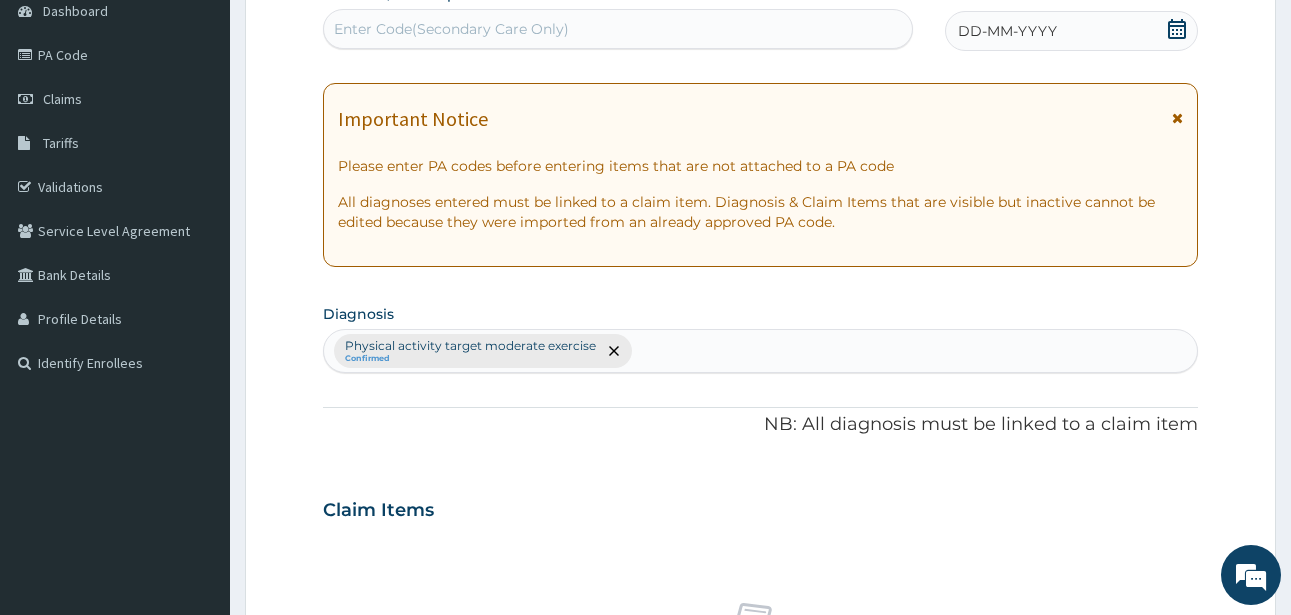 scroll, scrollTop: 0, scrollLeft: 0, axis: both 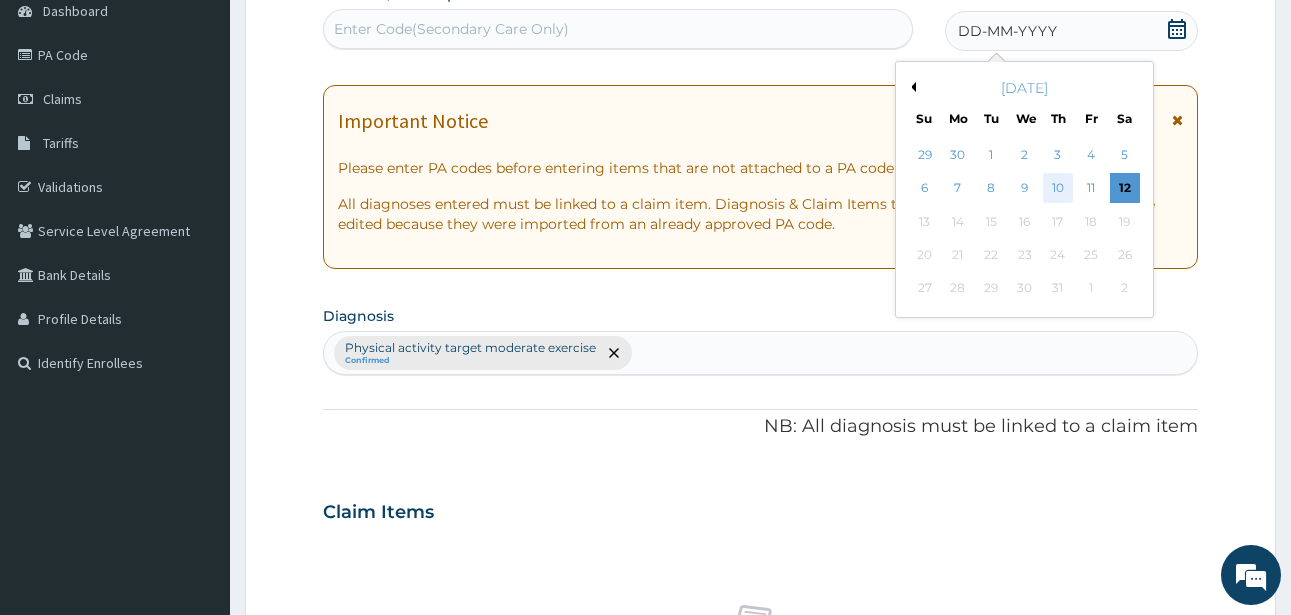 click on "10" at bounding box center [1058, 189] 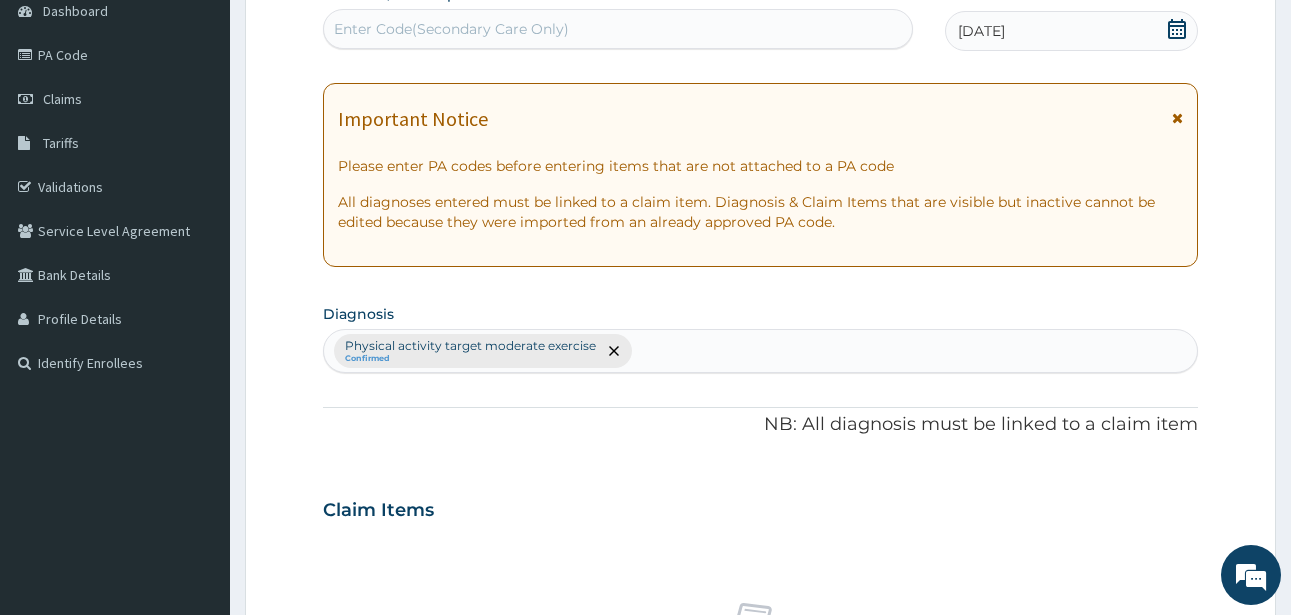 click on "Enter Code(Secondary Care Only)" at bounding box center [618, 29] 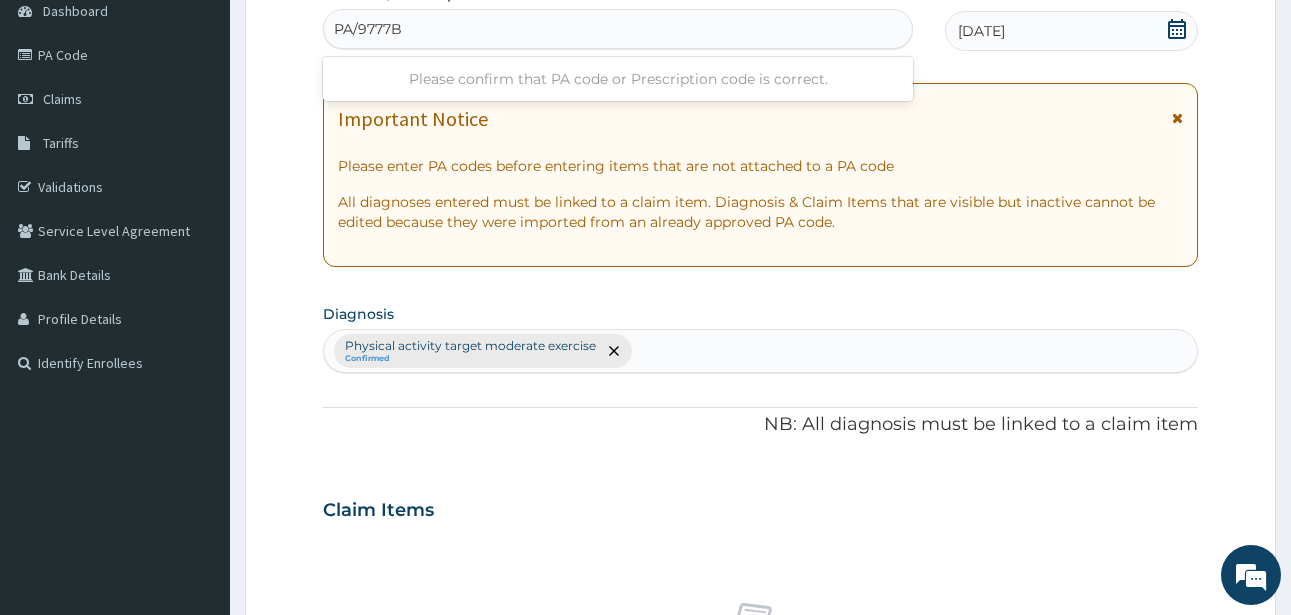 type on "PA/9777B8" 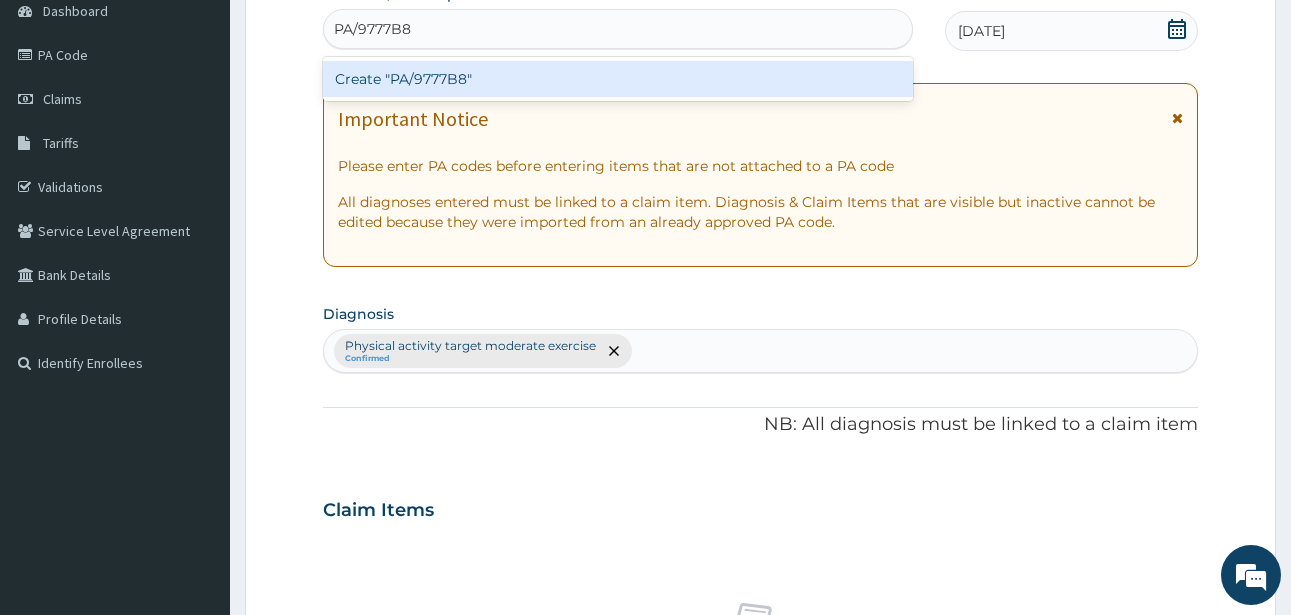 type 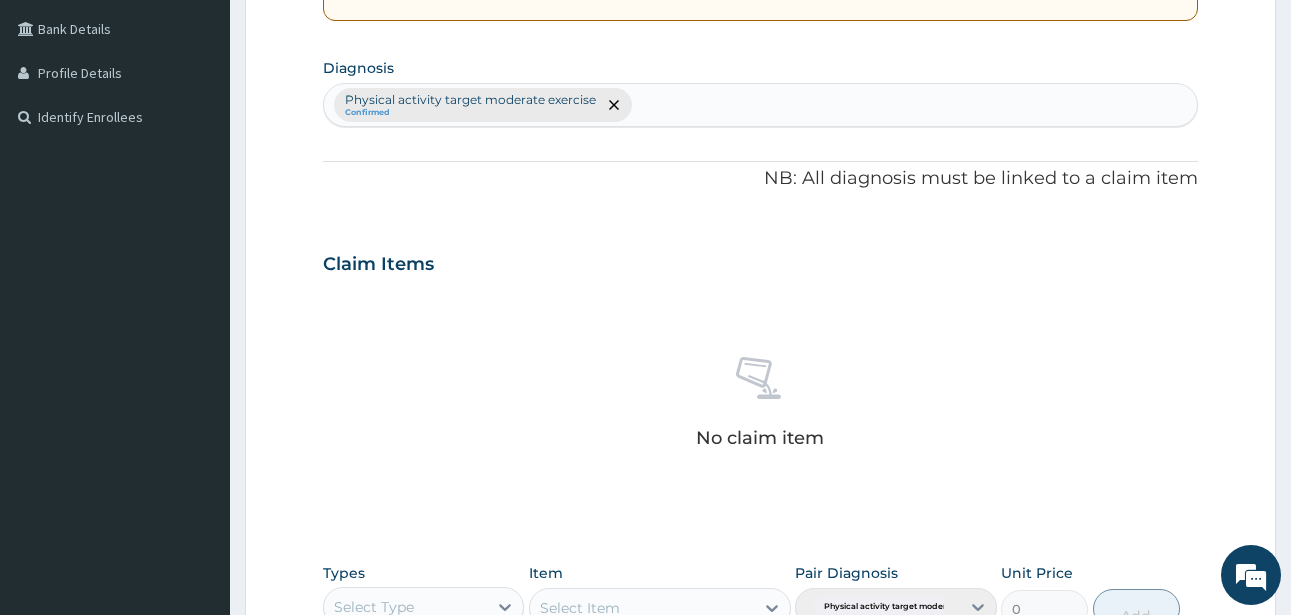 scroll, scrollTop: 827, scrollLeft: 0, axis: vertical 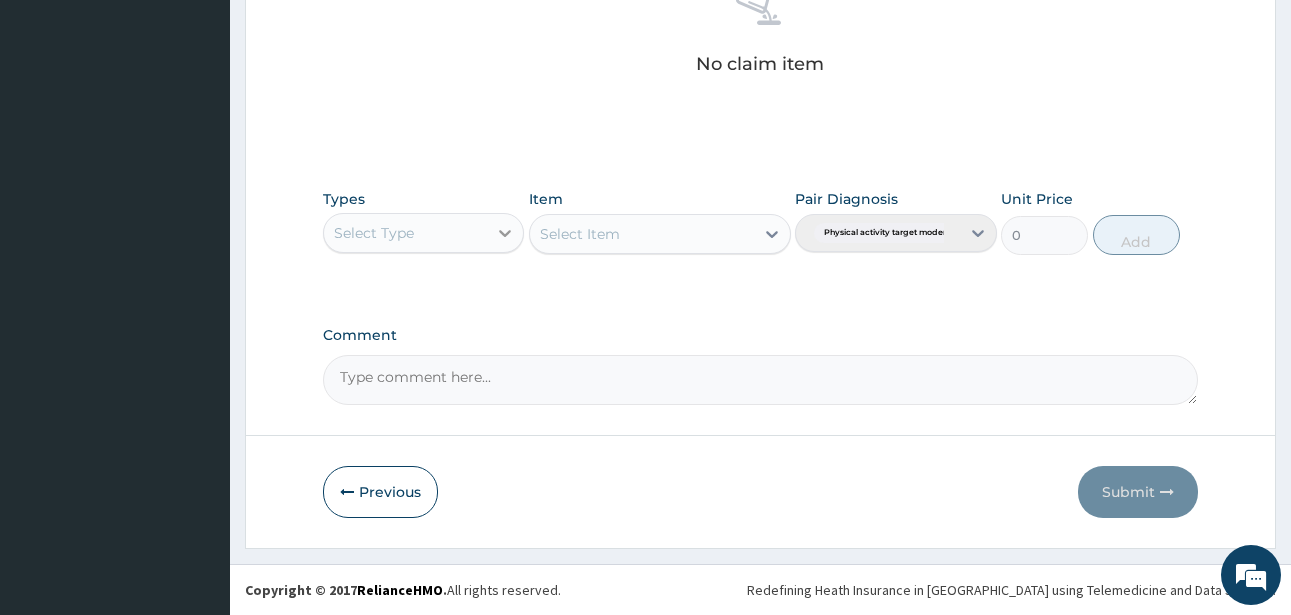 click 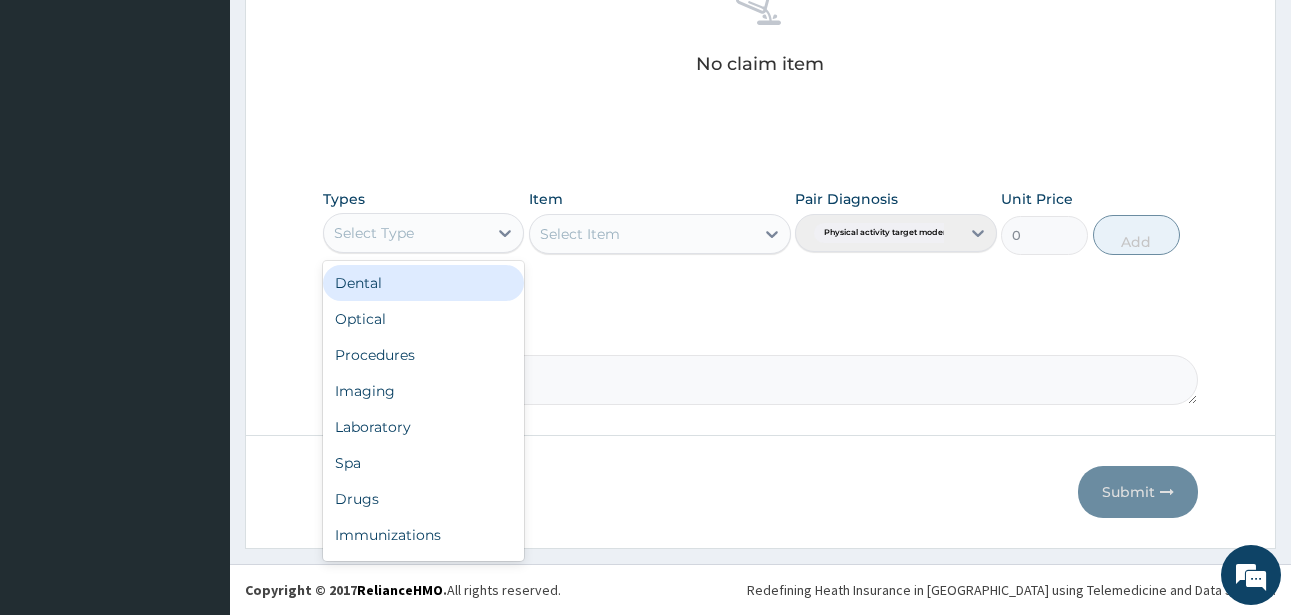 scroll, scrollTop: 68, scrollLeft: 0, axis: vertical 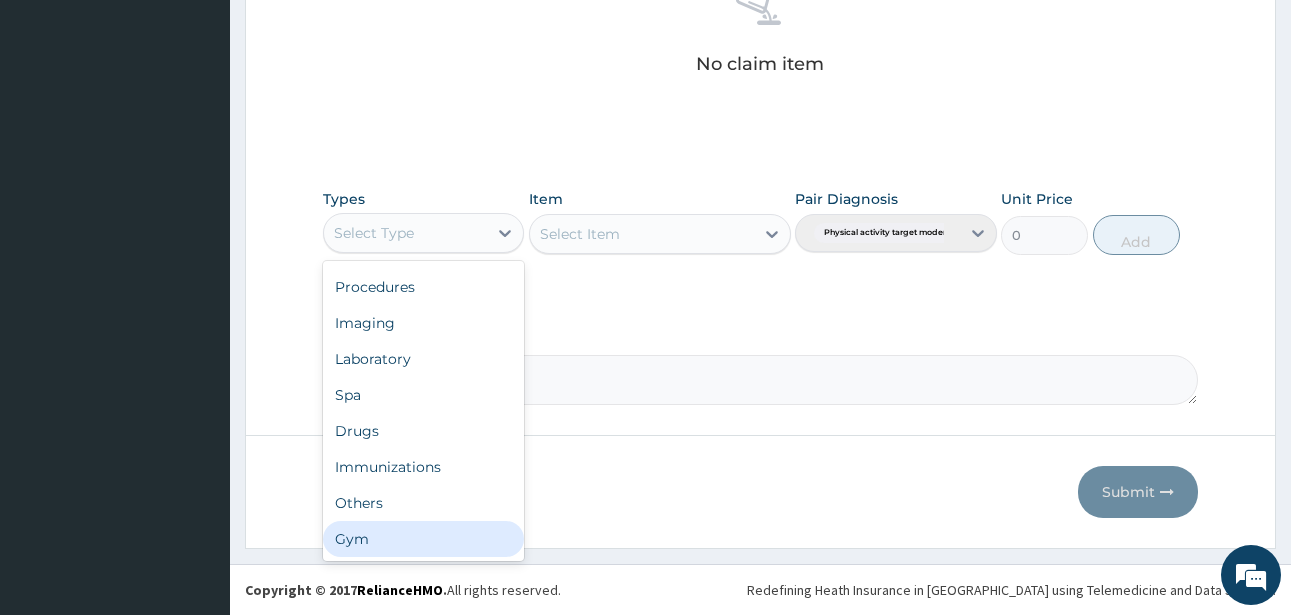 click on "Gym" at bounding box center (423, 539) 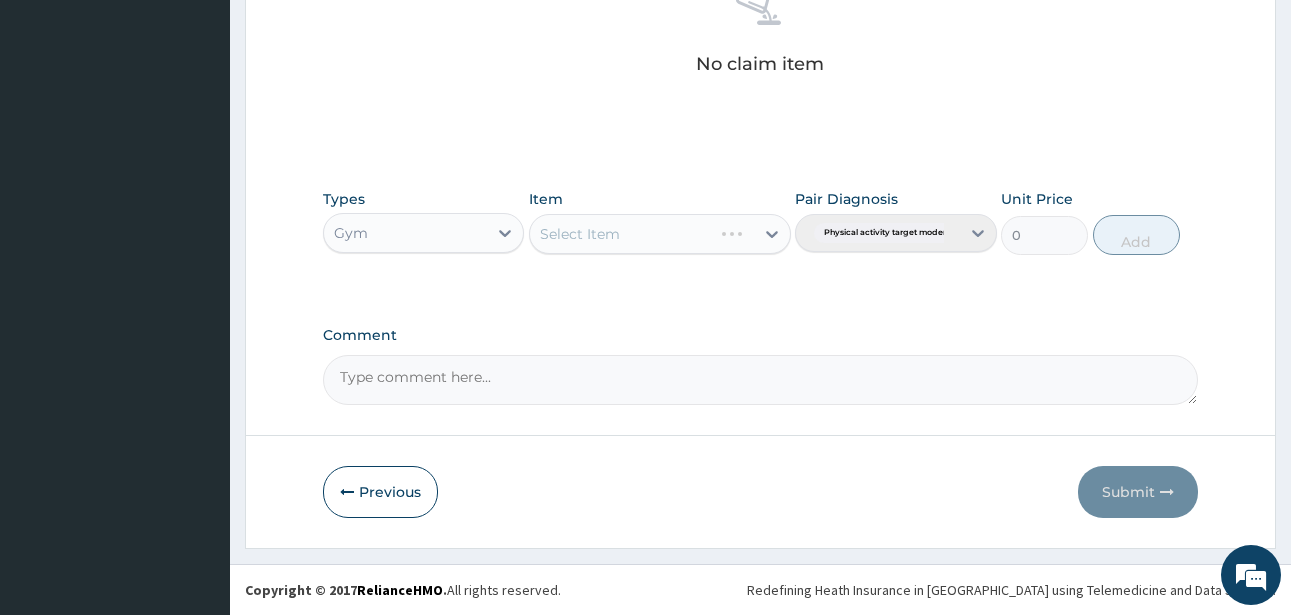 click on "Select Item" at bounding box center (660, 234) 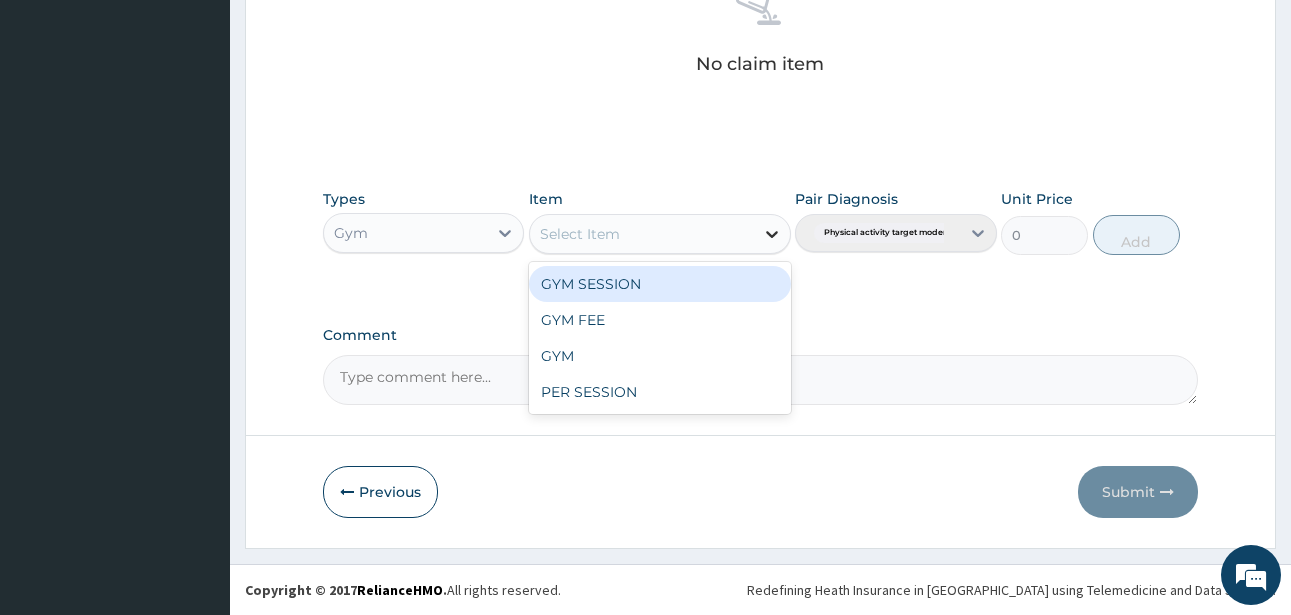 click 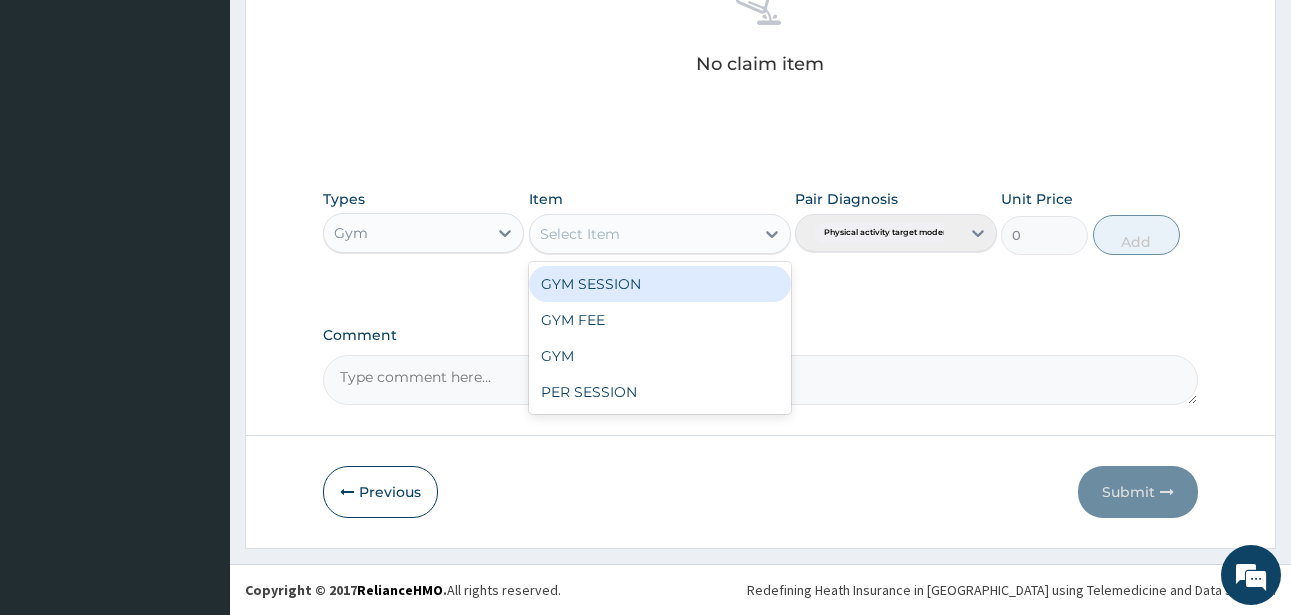 click on "GYM SESSION" at bounding box center (660, 284) 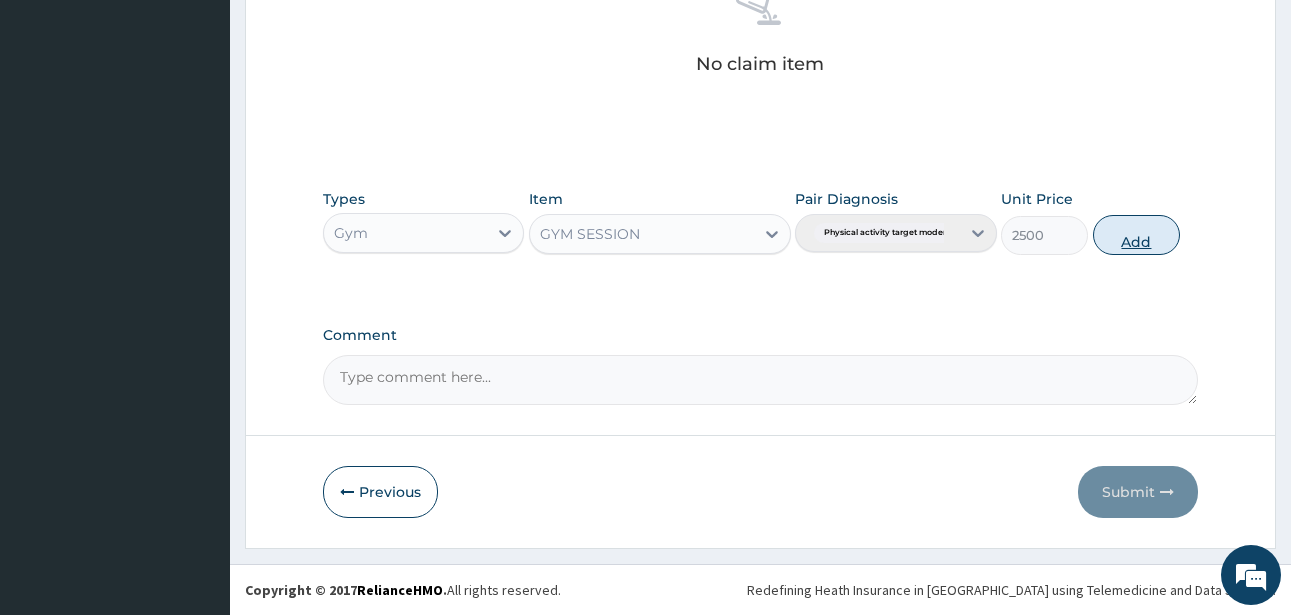 click on "Add" at bounding box center (1136, 235) 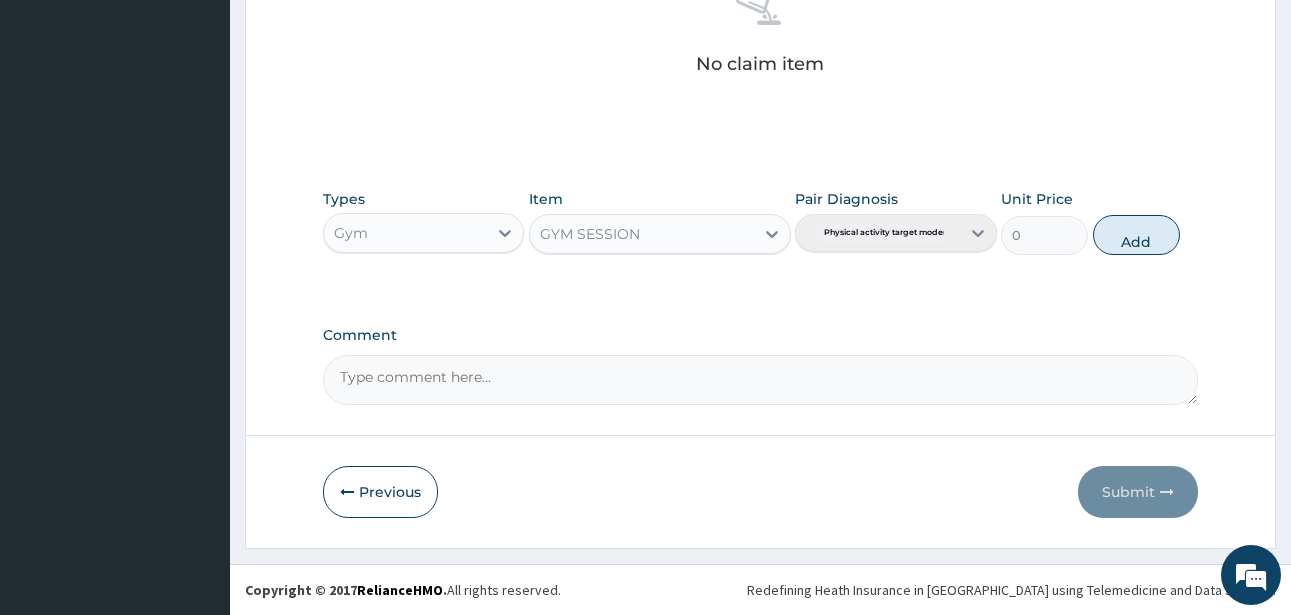 scroll, scrollTop: 747, scrollLeft: 0, axis: vertical 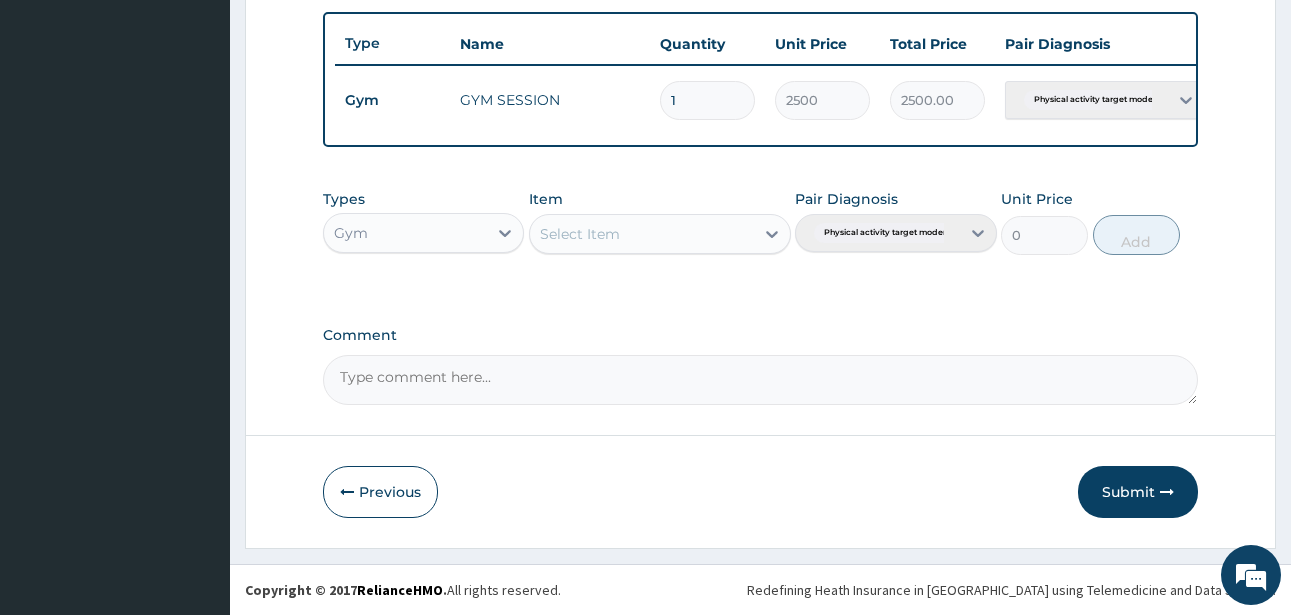 click on "Submit" at bounding box center (1138, 492) 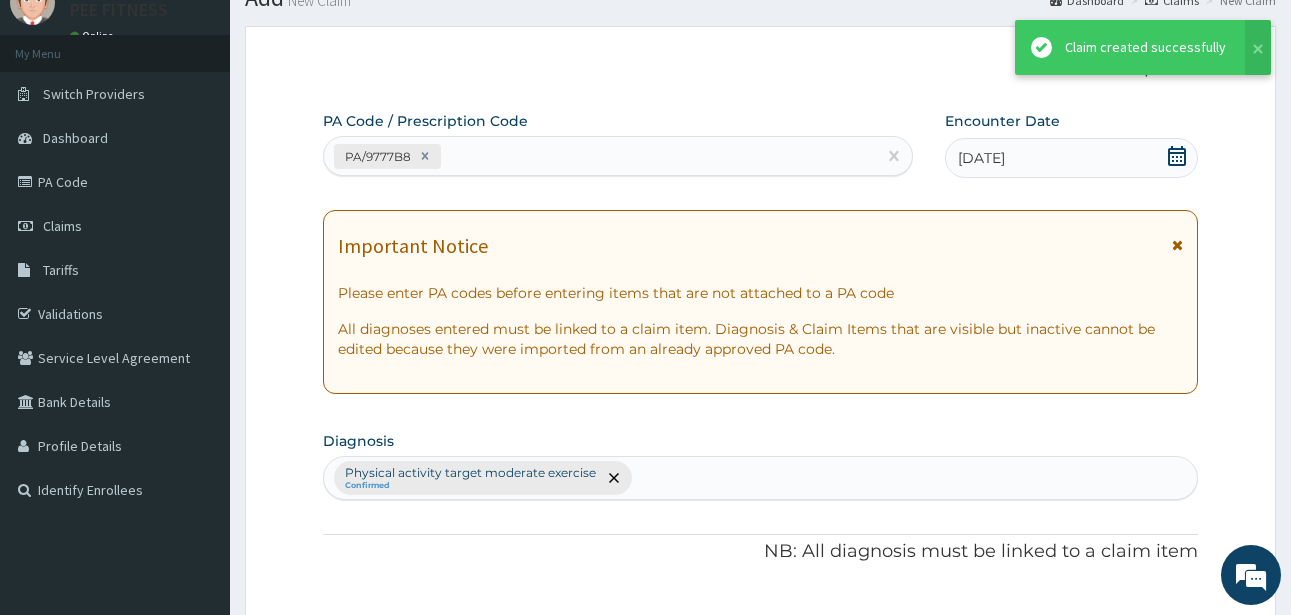 scroll, scrollTop: 747, scrollLeft: 0, axis: vertical 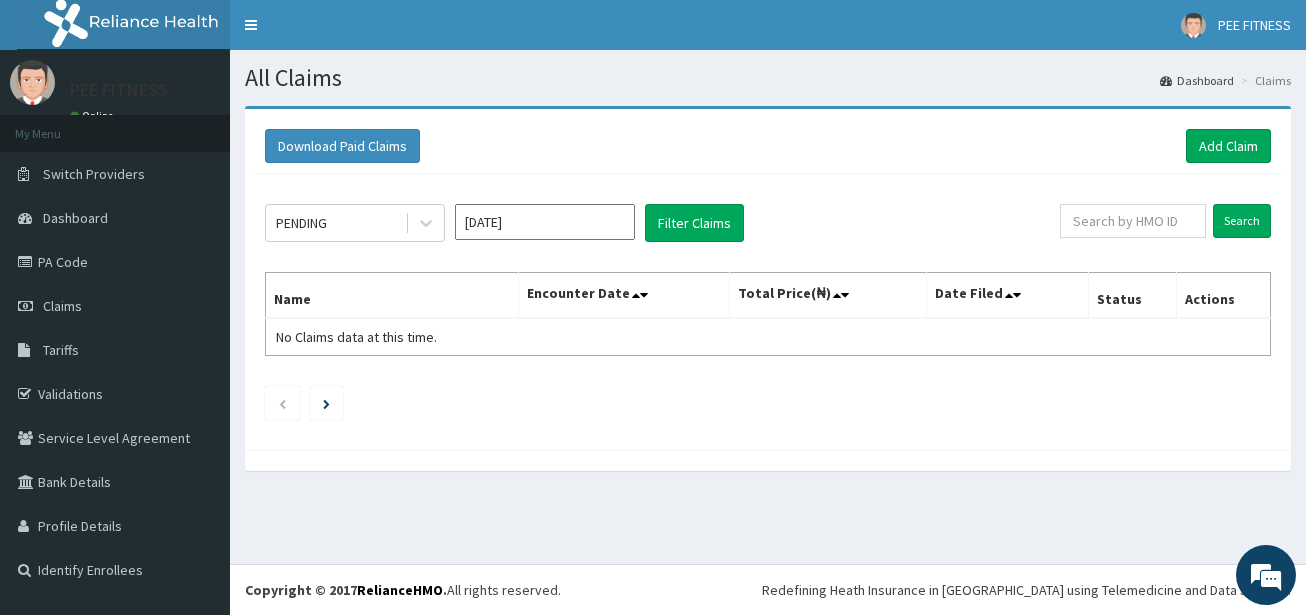 click on "Download Paid Claims Add Claim × Note you can only download claims within a maximum of 1 year and the dates will auto-adjust when you select range that is greater than 1 year From [DATE] To [DATE] Close Download PENDING [DATE] Filter Claims Search Name Encounter Date Total Price(₦) Date Filed Status Actions No Claims data at this time." at bounding box center (768, 298) 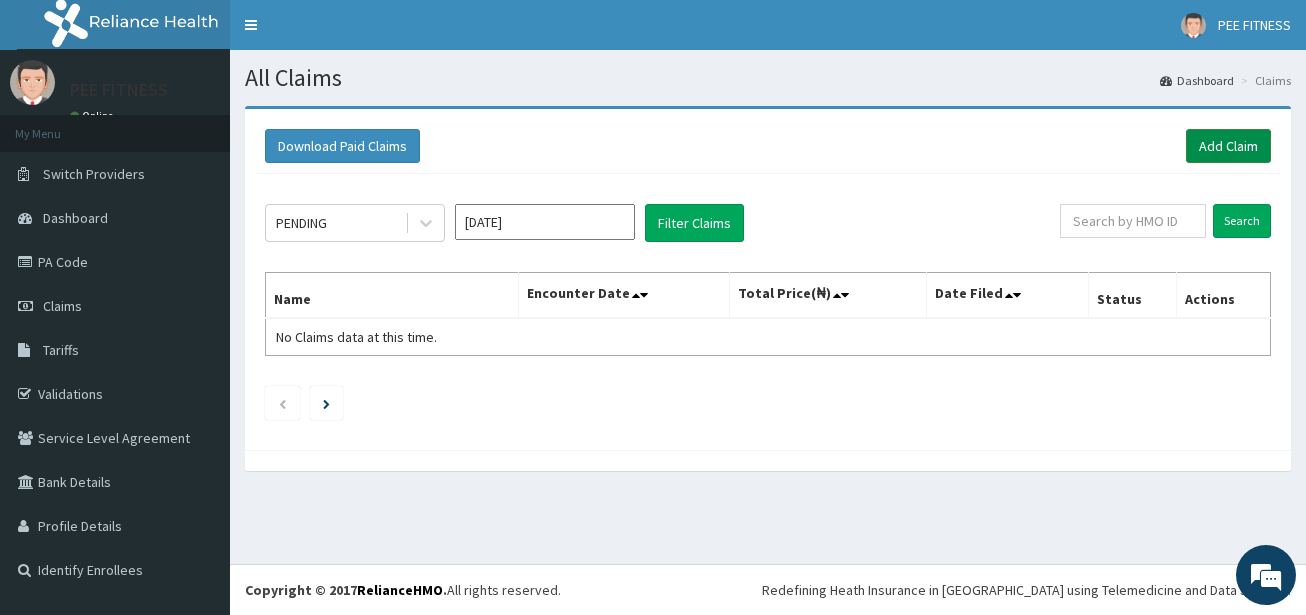 click on "Add Claim" at bounding box center (1228, 146) 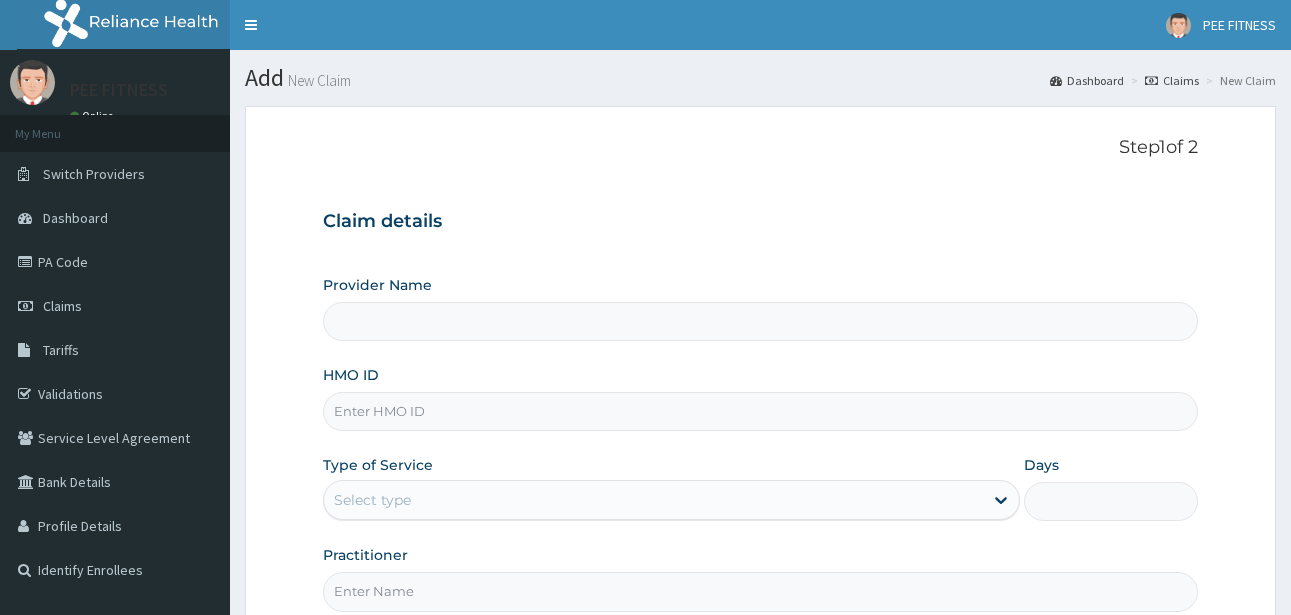 scroll, scrollTop: 0, scrollLeft: 0, axis: both 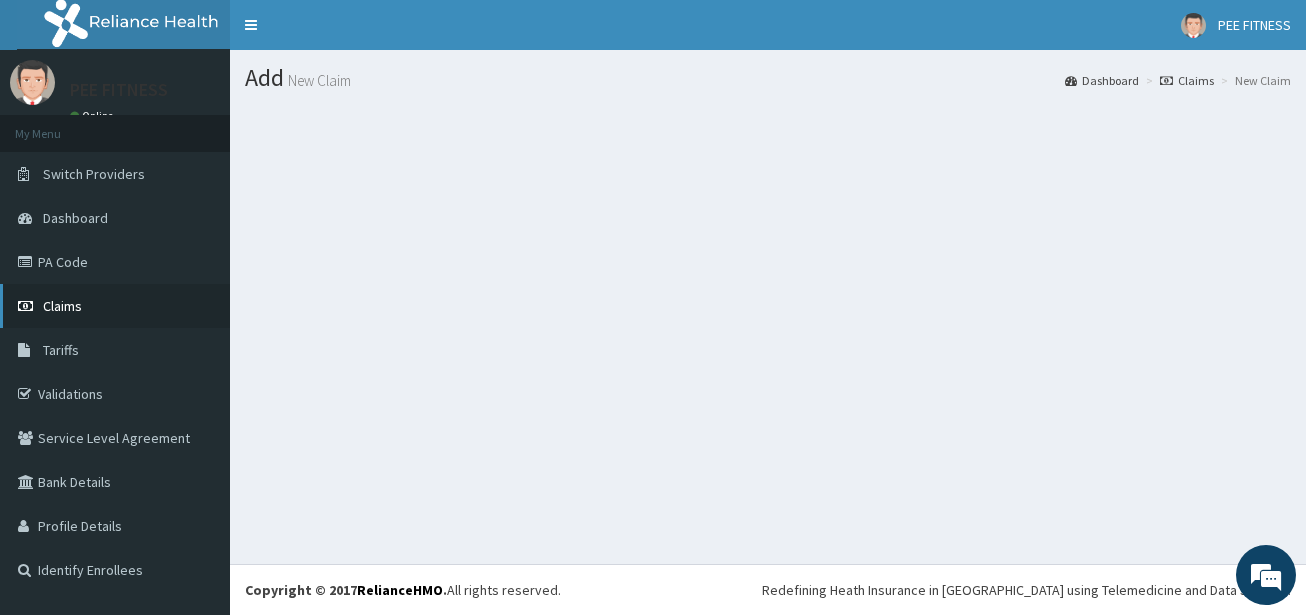 click on "Claims" at bounding box center (62, 306) 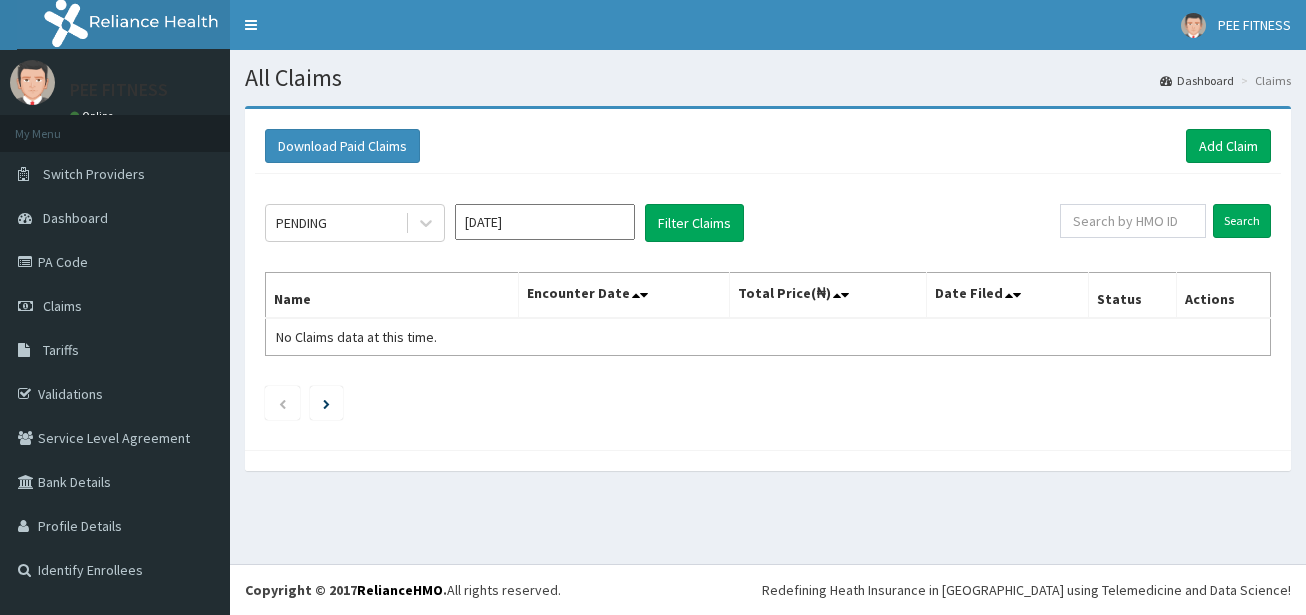 scroll, scrollTop: 0, scrollLeft: 0, axis: both 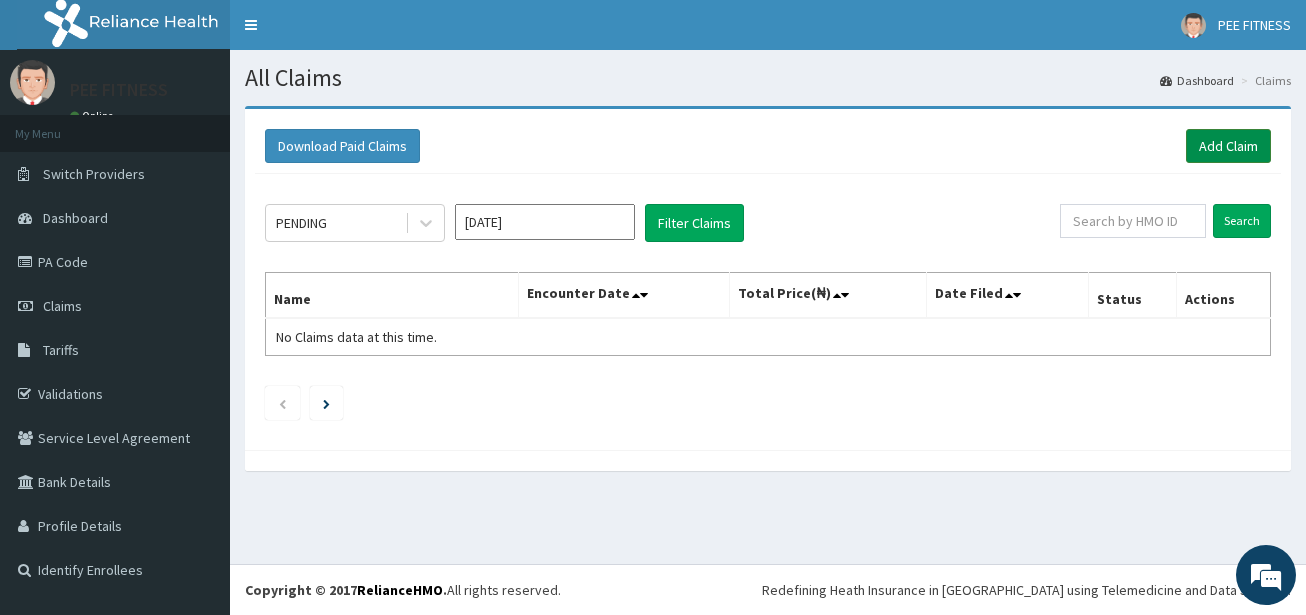 click on "Add Claim" at bounding box center (1228, 146) 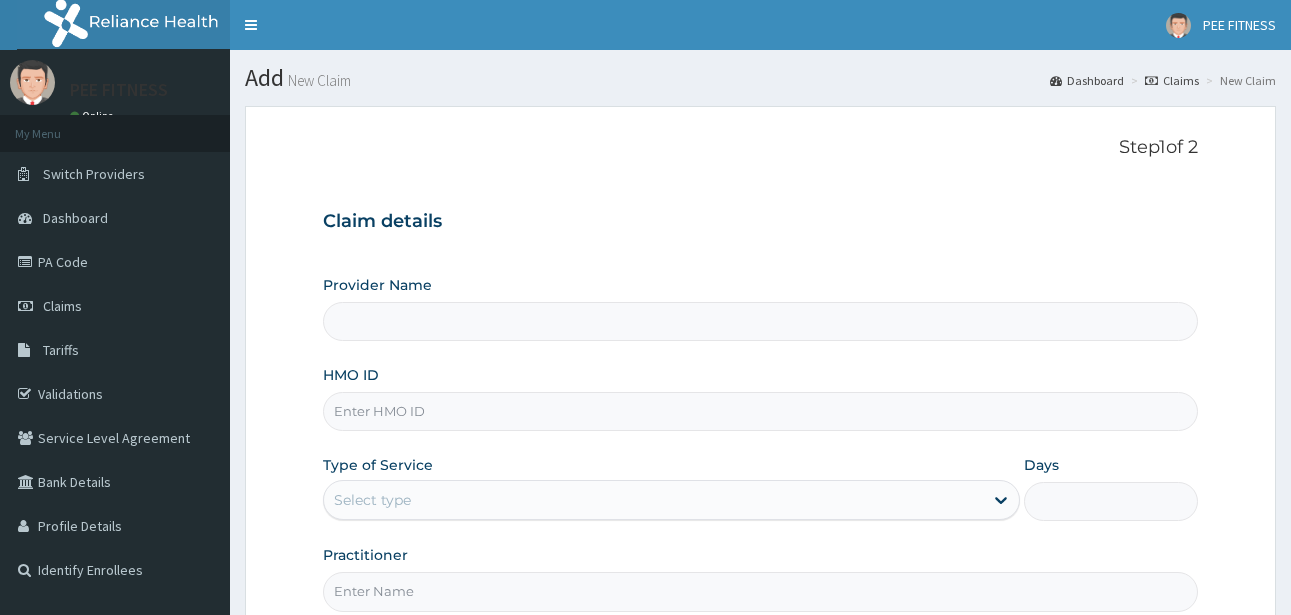 scroll, scrollTop: 0, scrollLeft: 0, axis: both 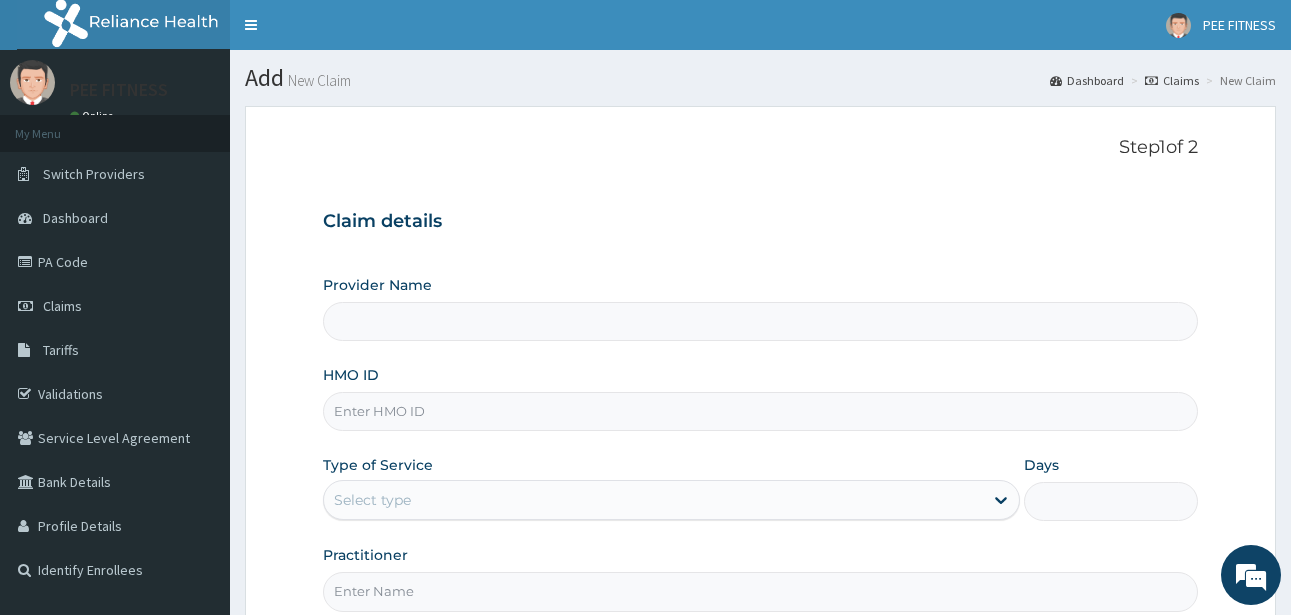 type on "PEE FITNESS" 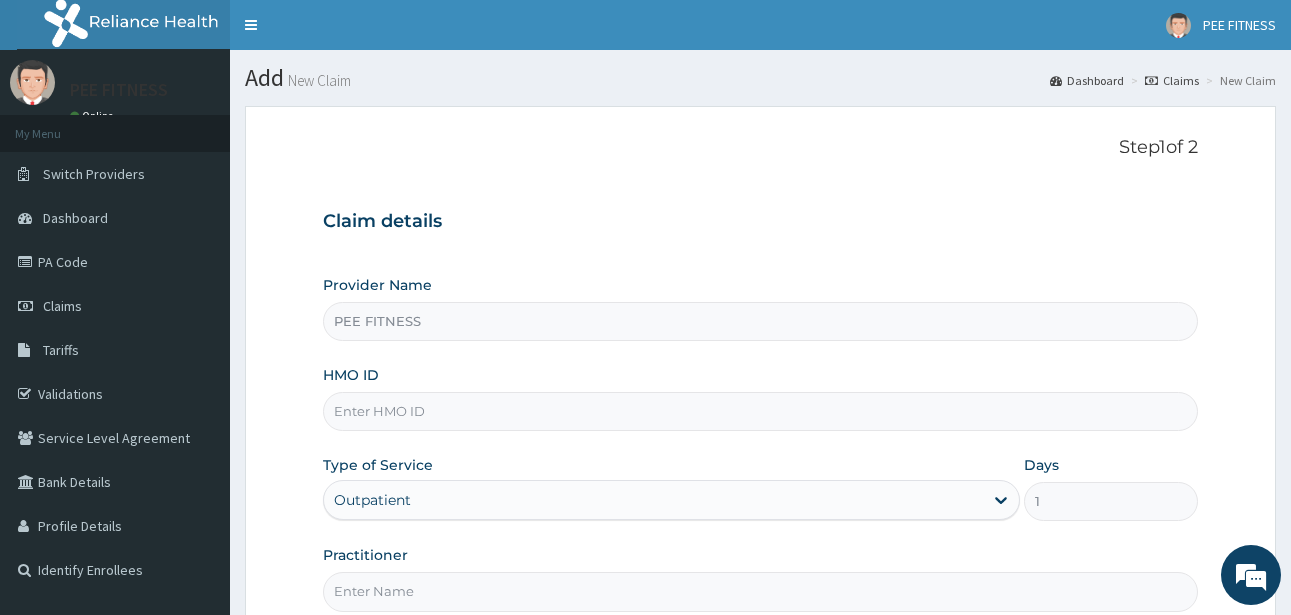scroll, scrollTop: 0, scrollLeft: 0, axis: both 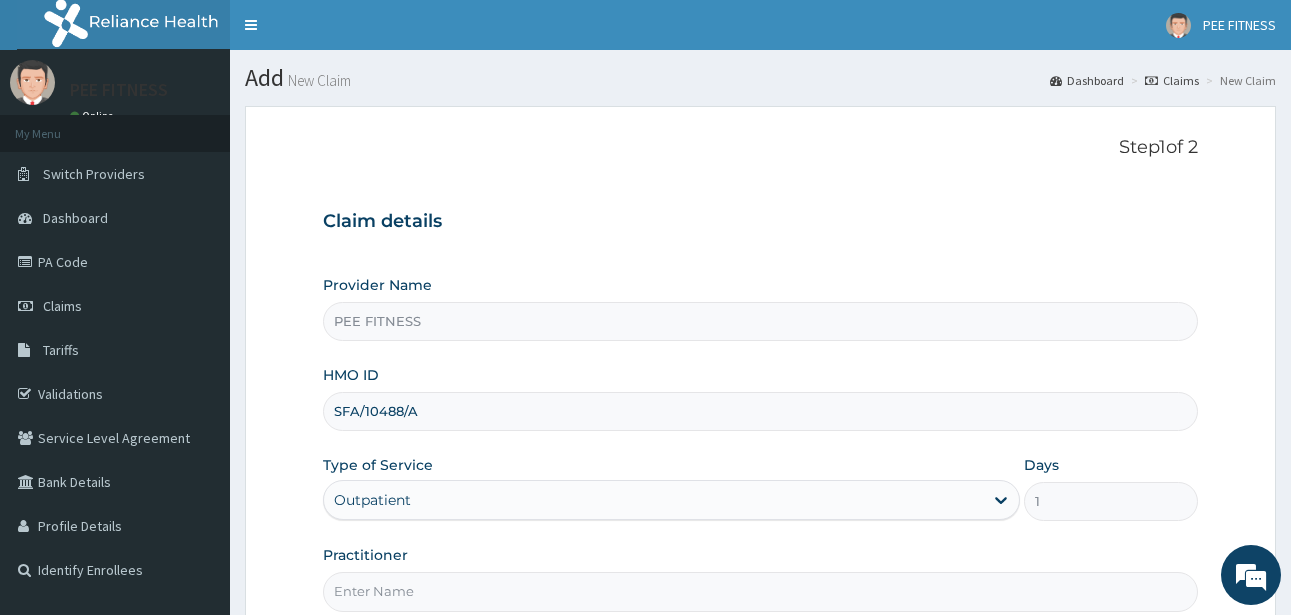 type on "SFA/10488/A" 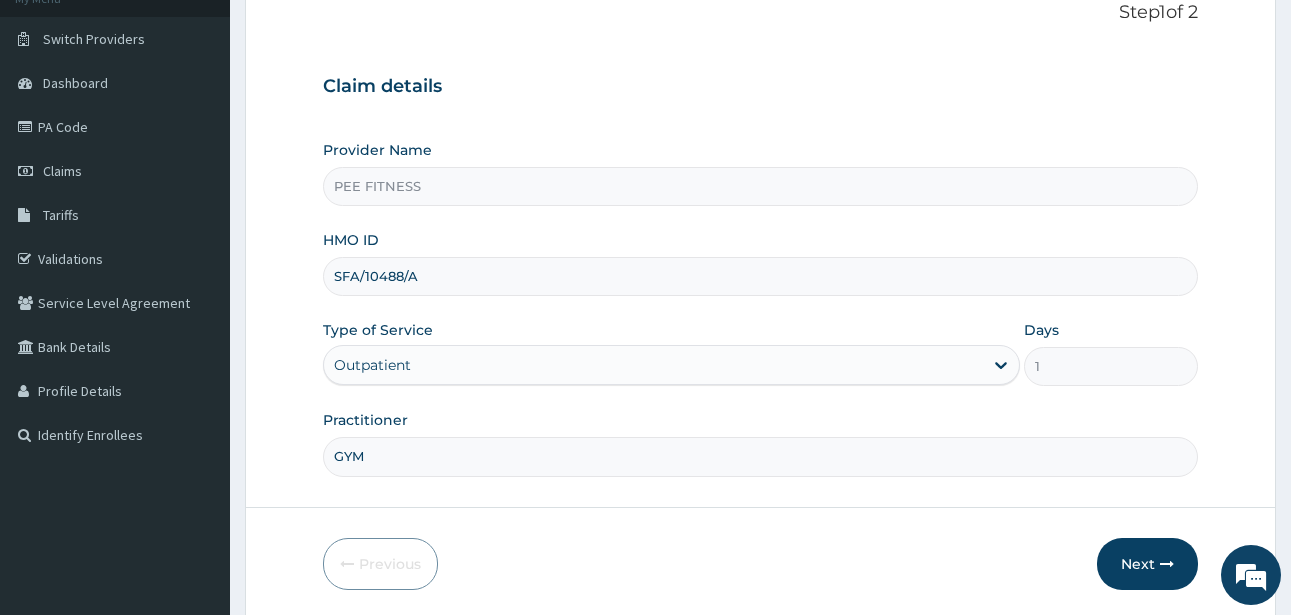scroll, scrollTop: 207, scrollLeft: 0, axis: vertical 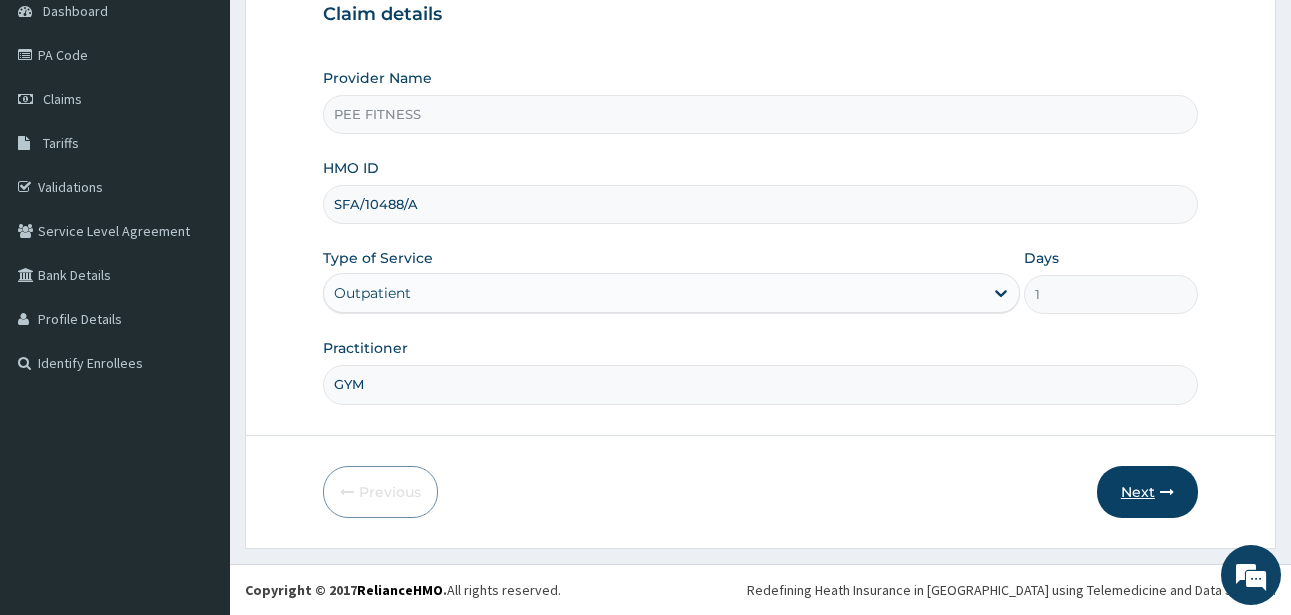 type on "GYM" 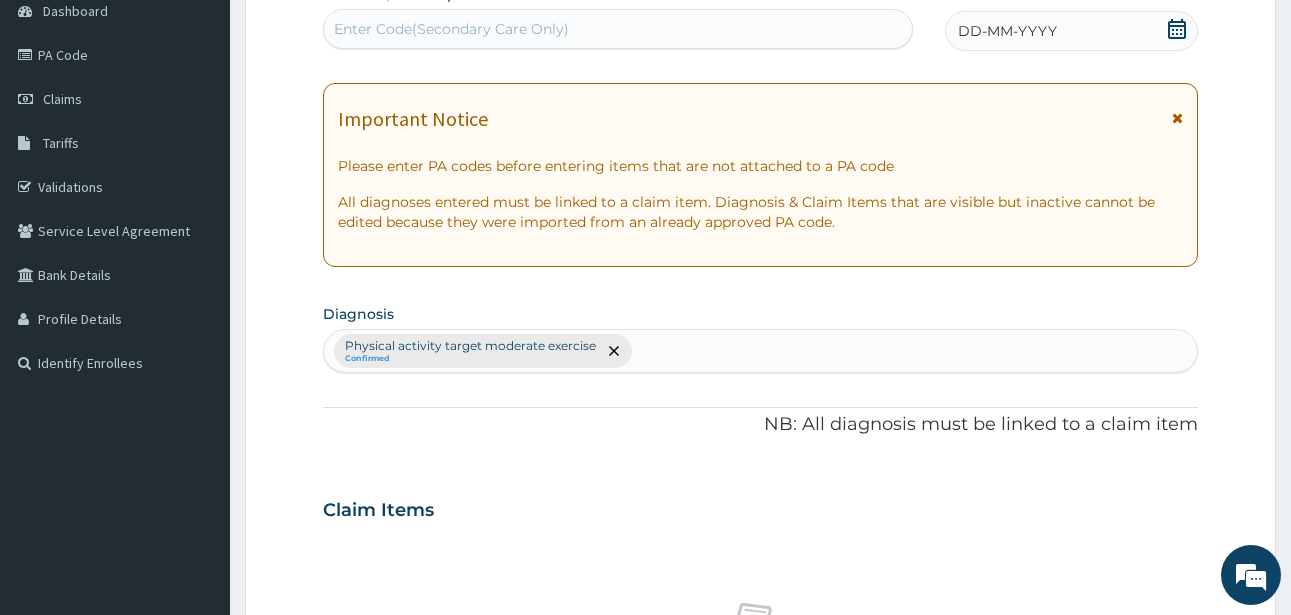 click 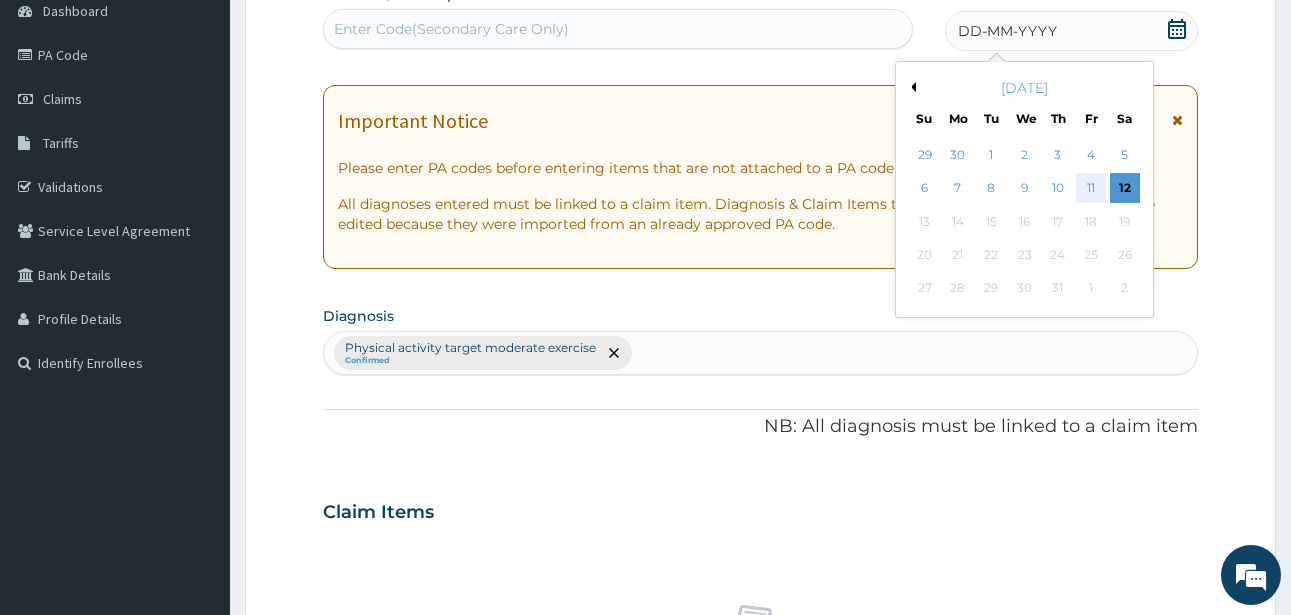 click on "11" at bounding box center (1091, 189) 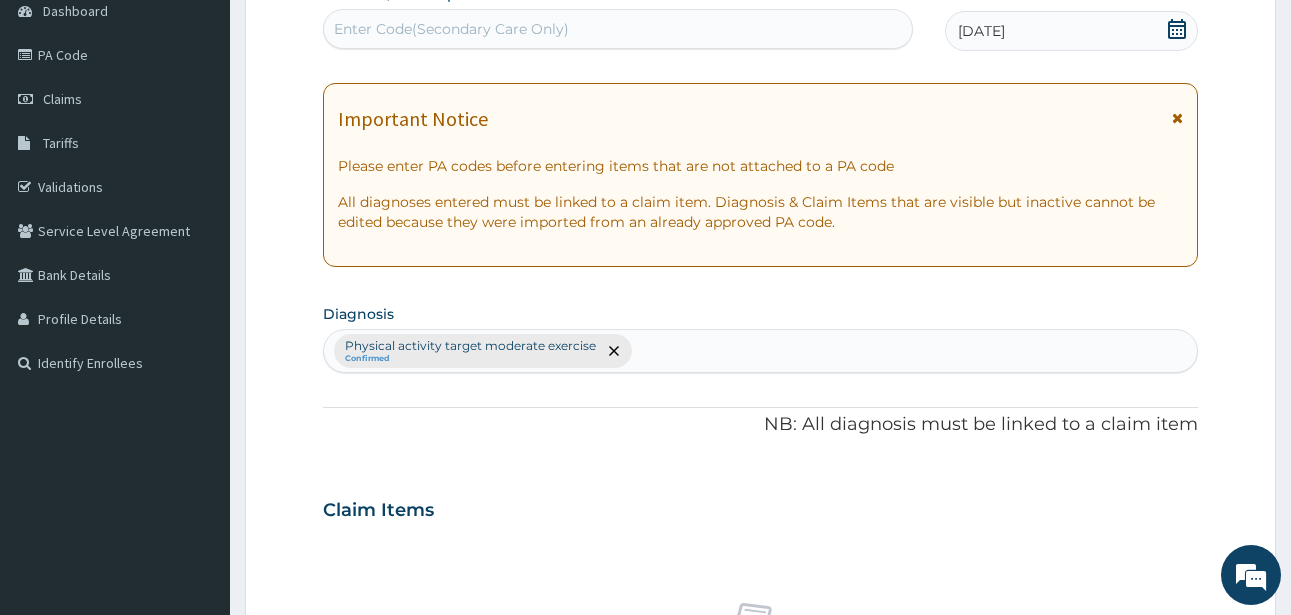 click on "Enter Code(Secondary Care Only)" at bounding box center (451, 29) 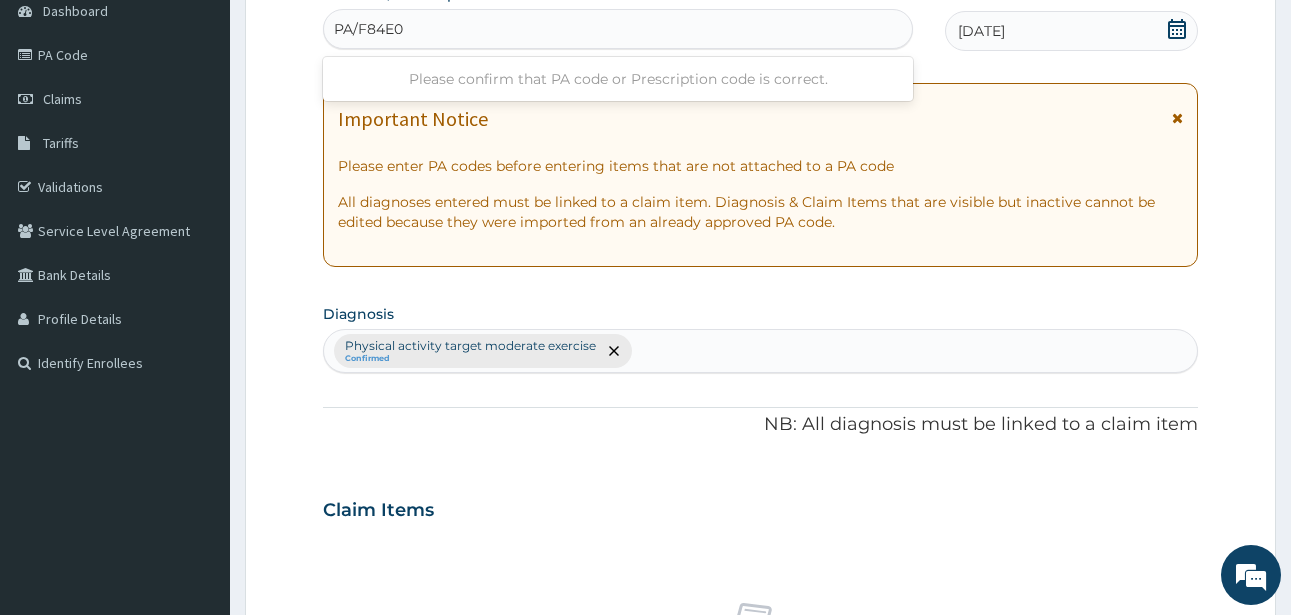 type on "PA/F84E06" 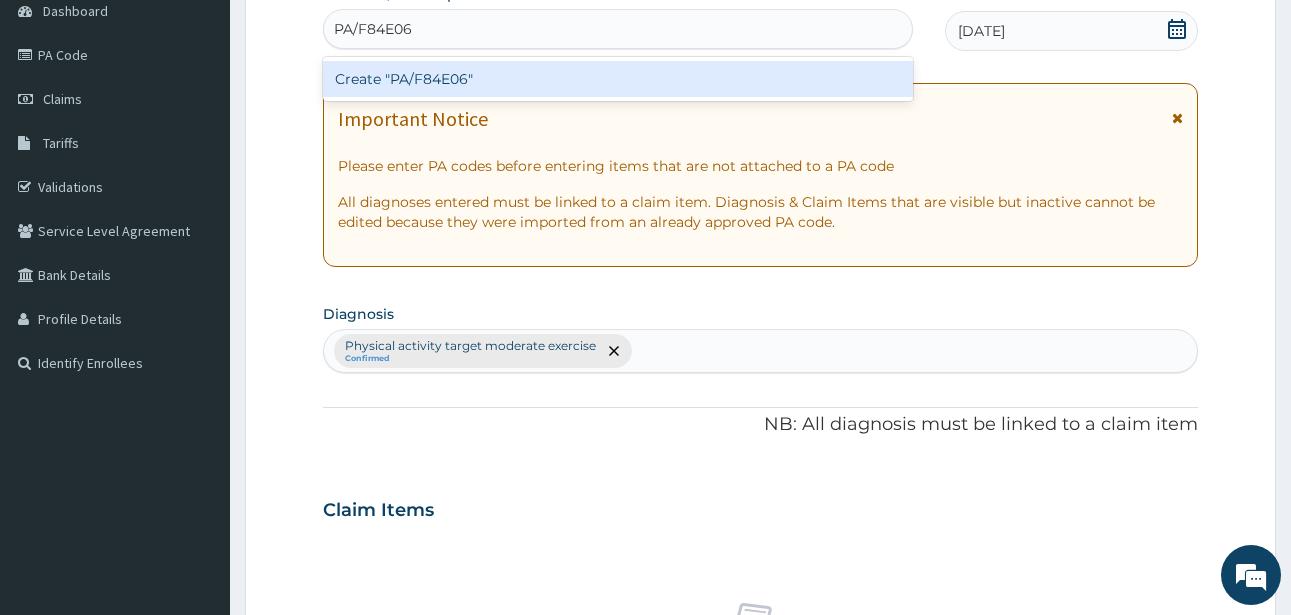 type 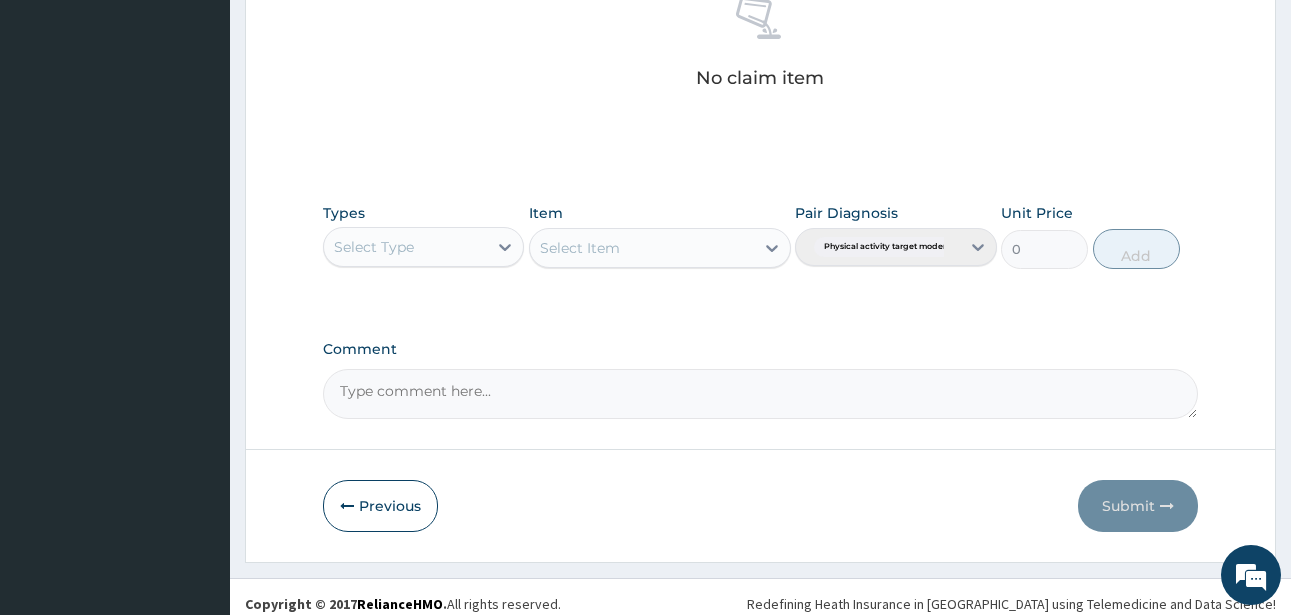 scroll, scrollTop: 827, scrollLeft: 0, axis: vertical 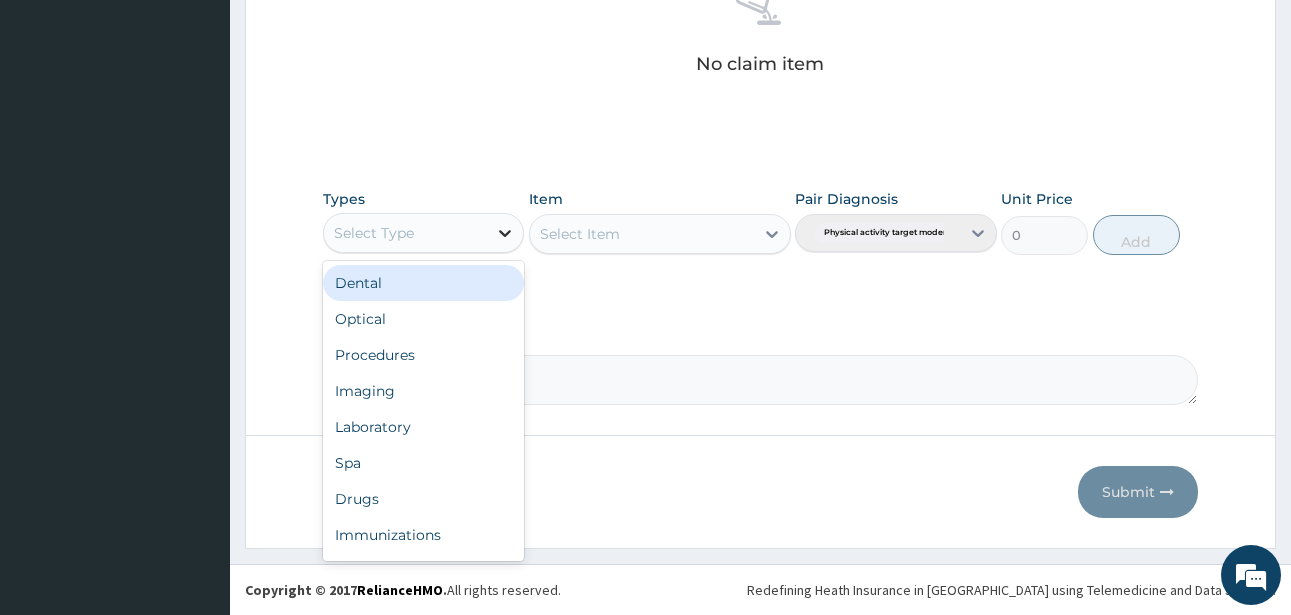 click 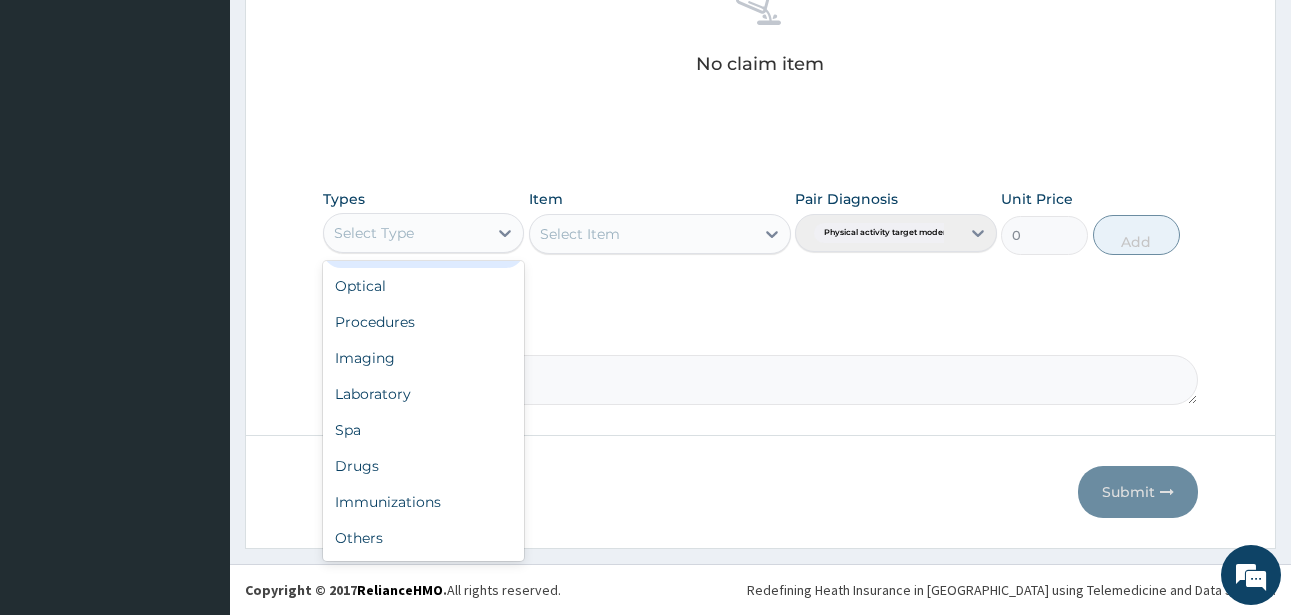 scroll, scrollTop: 68, scrollLeft: 0, axis: vertical 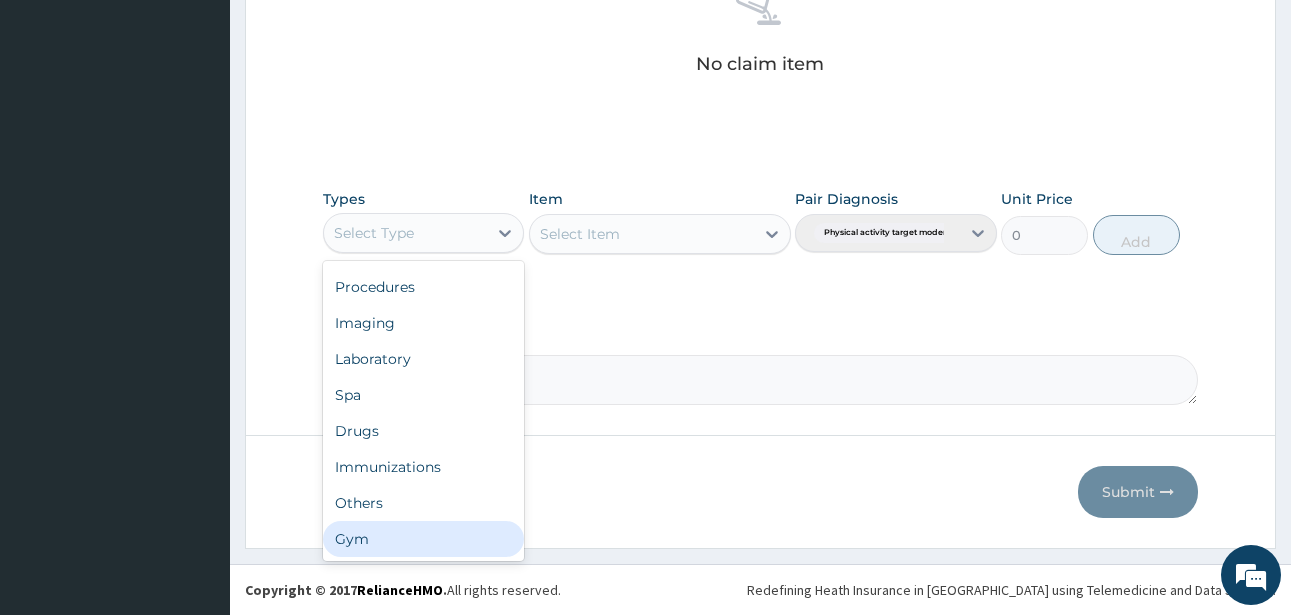 click on "Gym" at bounding box center (423, 539) 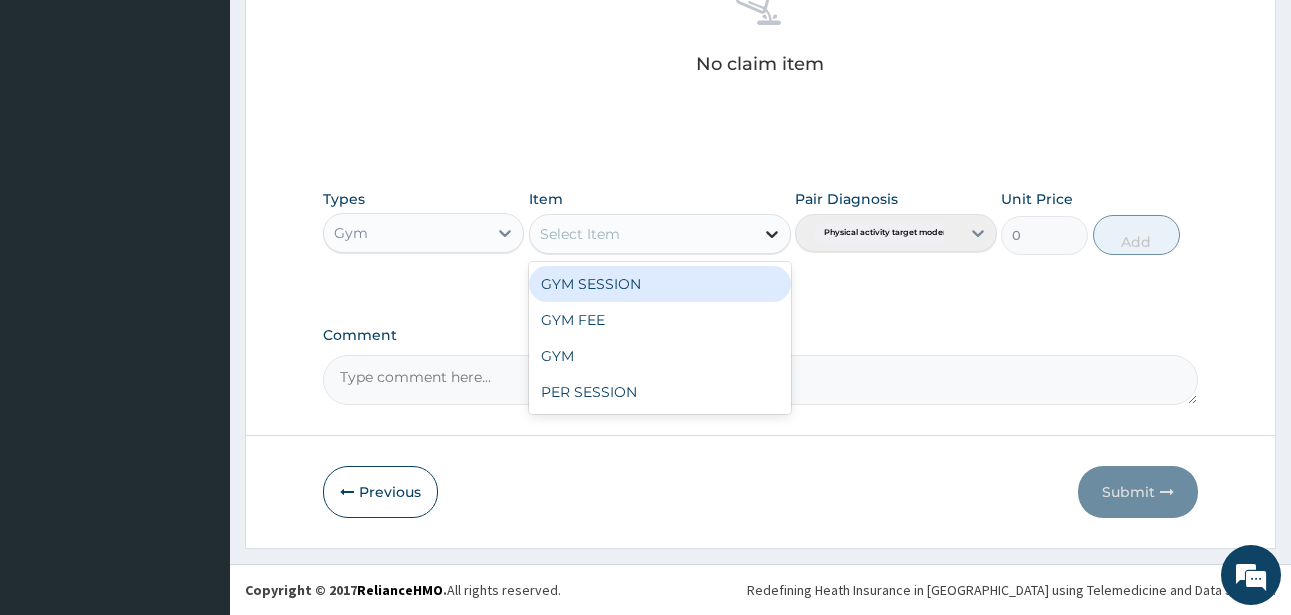 click 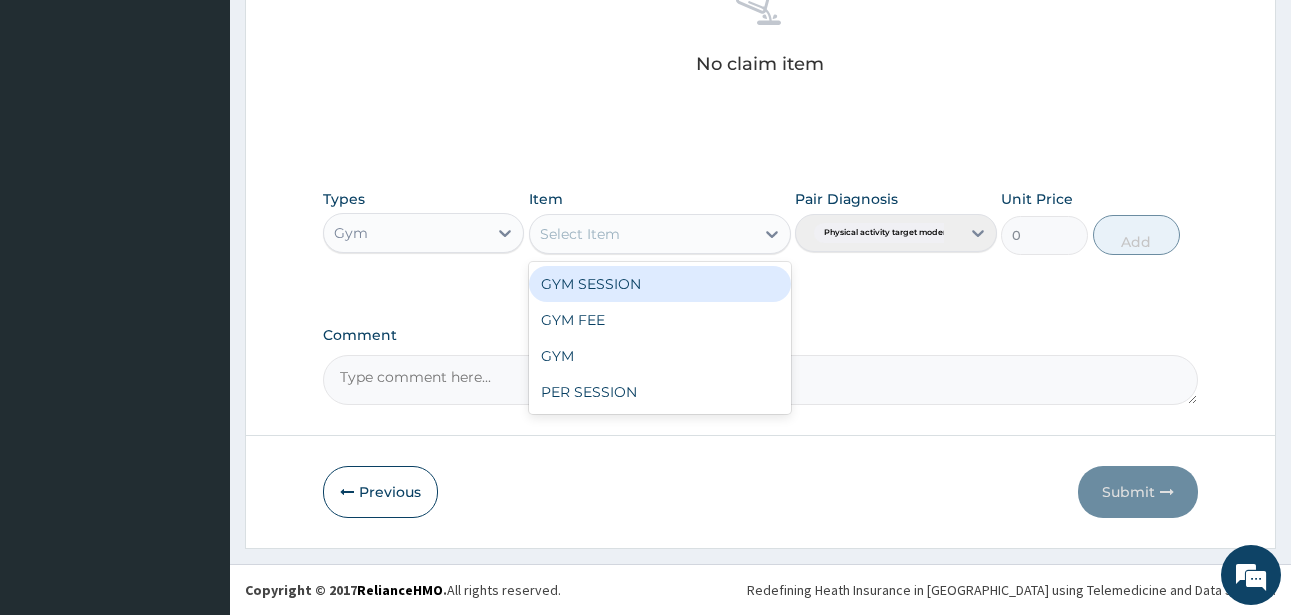 click on "GYM SESSION" at bounding box center (660, 284) 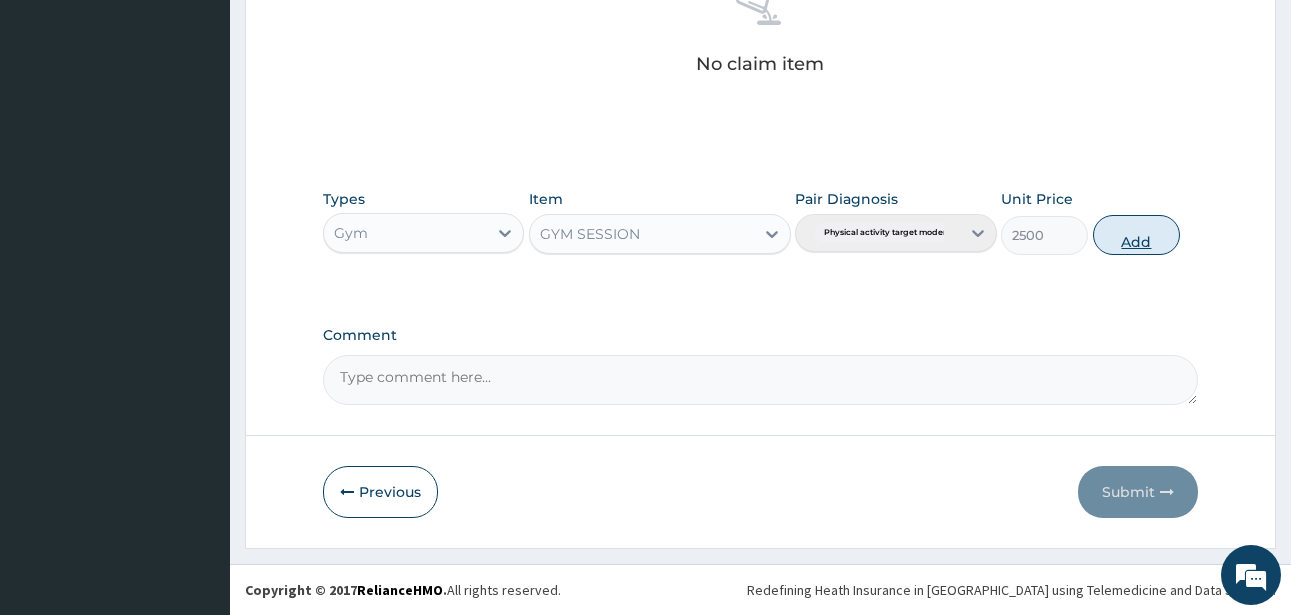 click on "Add" at bounding box center (1136, 235) 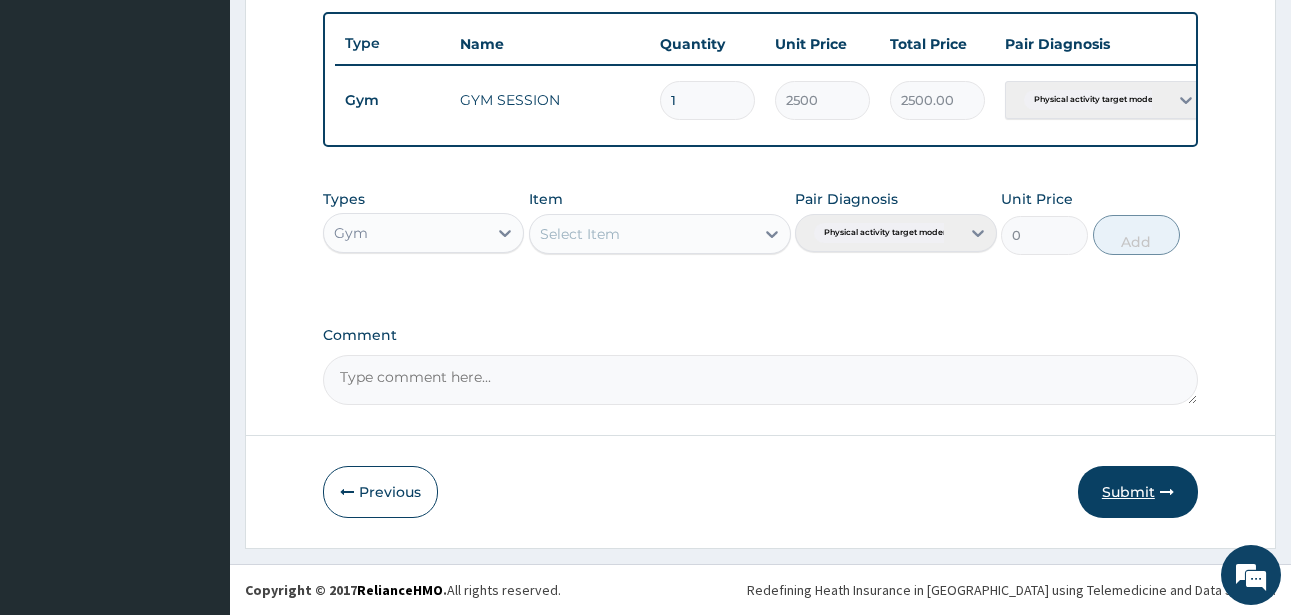 click on "Submit" at bounding box center [1138, 492] 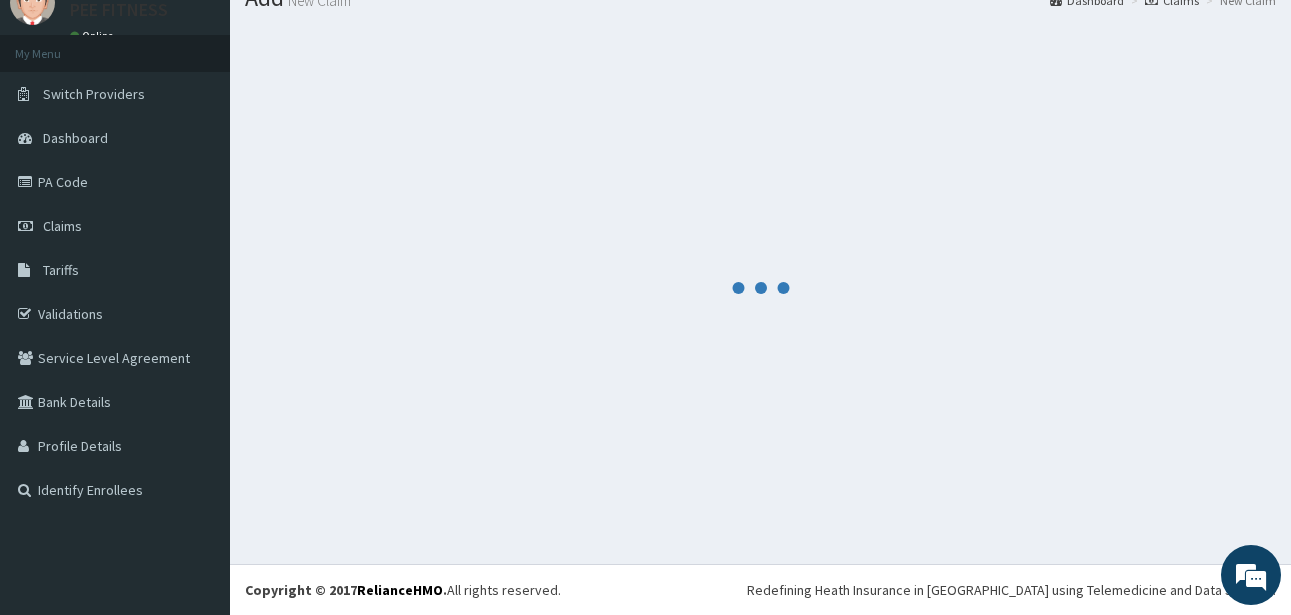 scroll, scrollTop: 747, scrollLeft: 0, axis: vertical 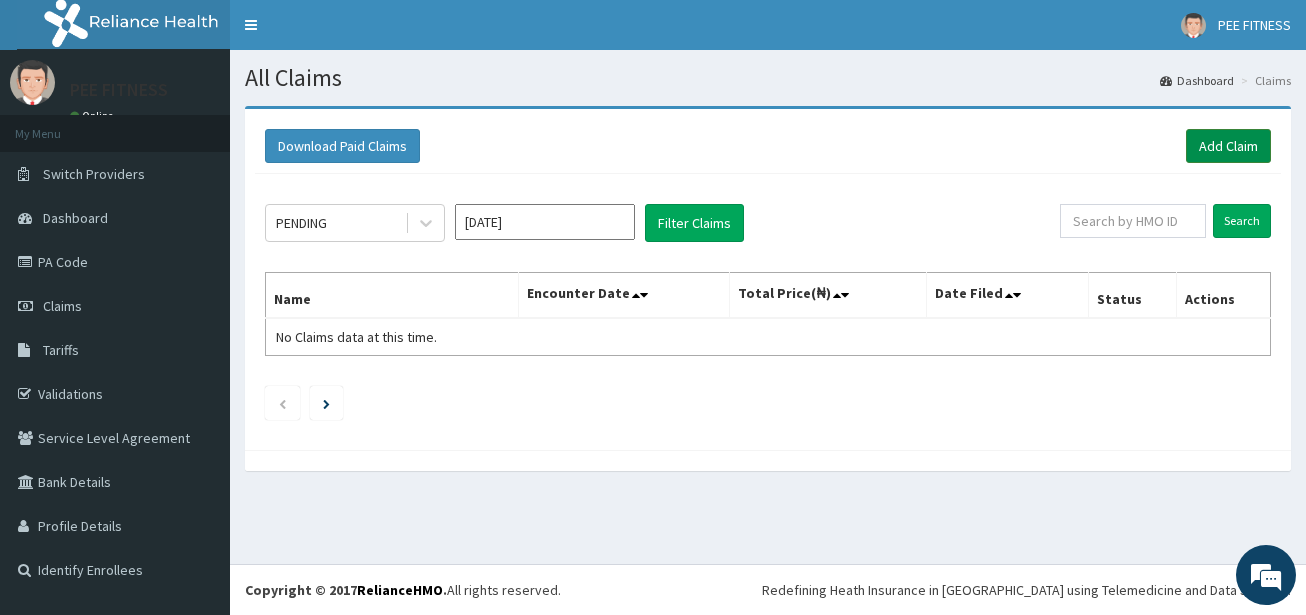 click on "Add Claim" at bounding box center [1228, 146] 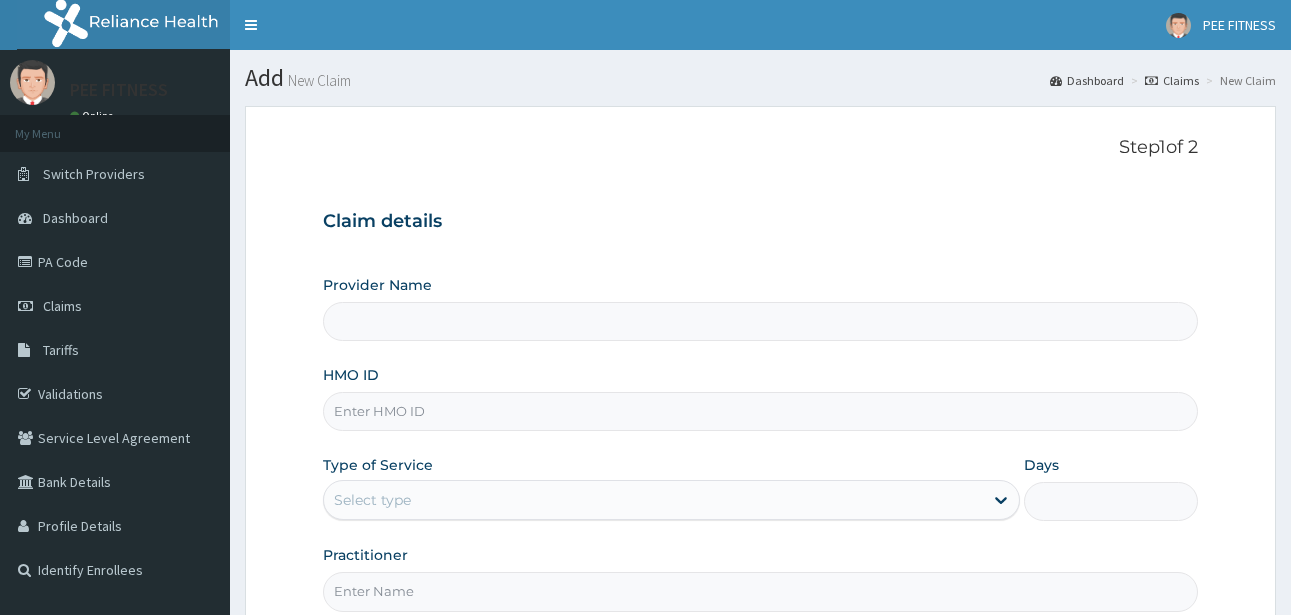 scroll, scrollTop: 0, scrollLeft: 0, axis: both 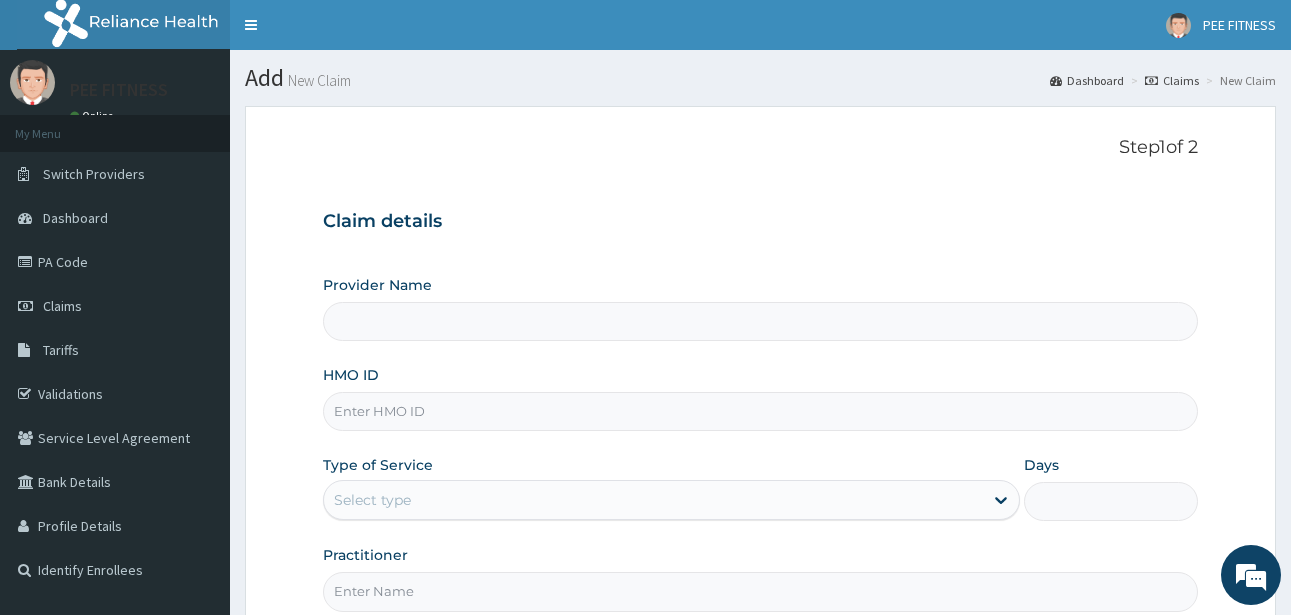 type on "PEE FITNESS" 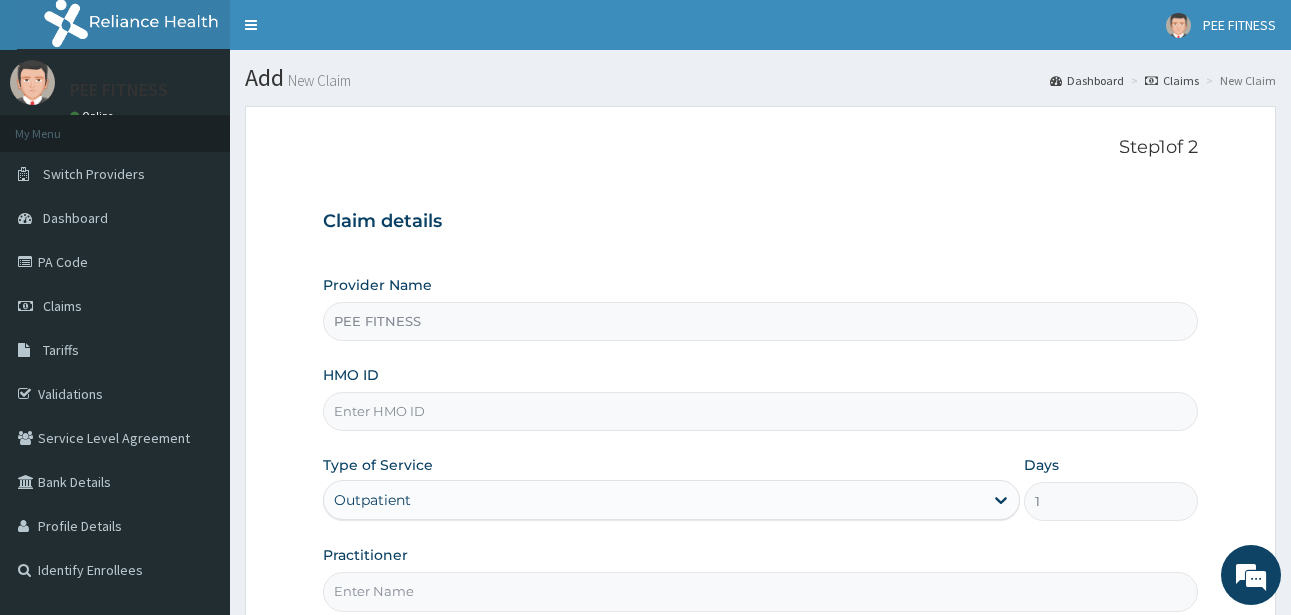 click on "HMO ID" at bounding box center (760, 411) 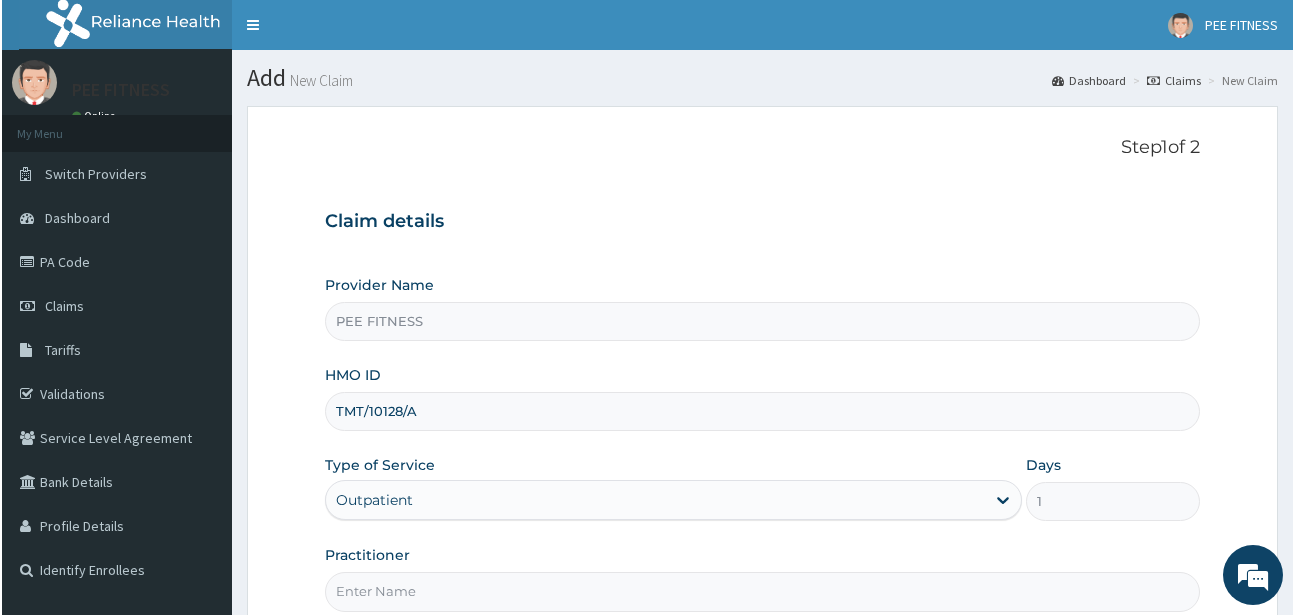 scroll, scrollTop: 0, scrollLeft: 0, axis: both 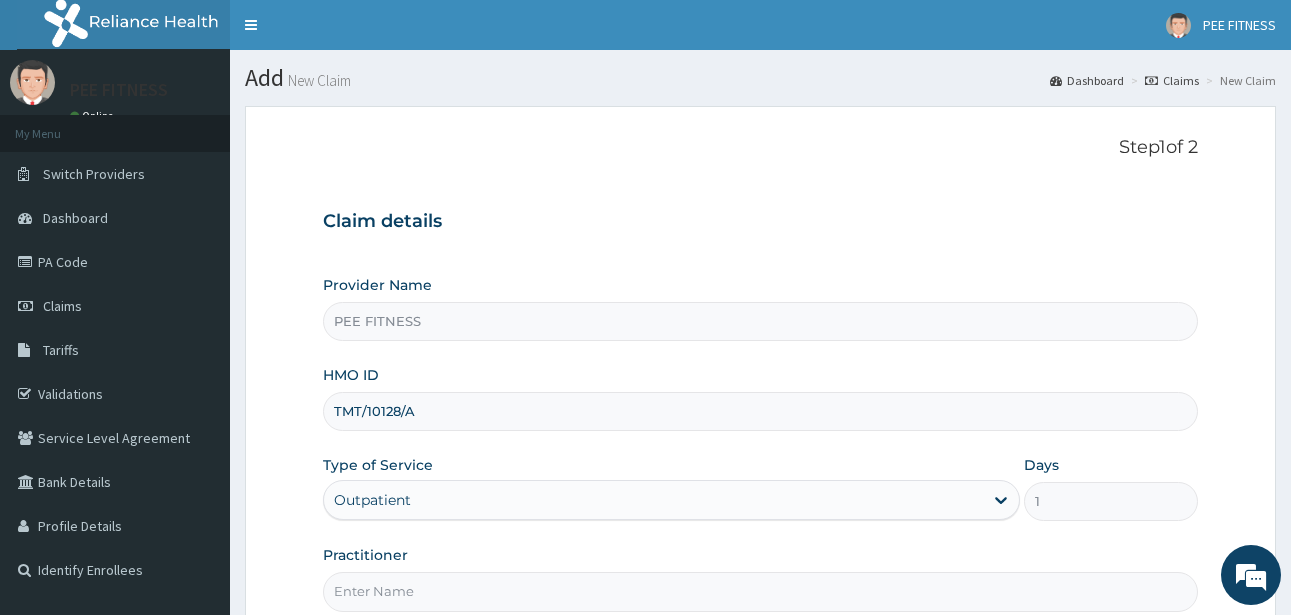 type on "TMT/10128/A" 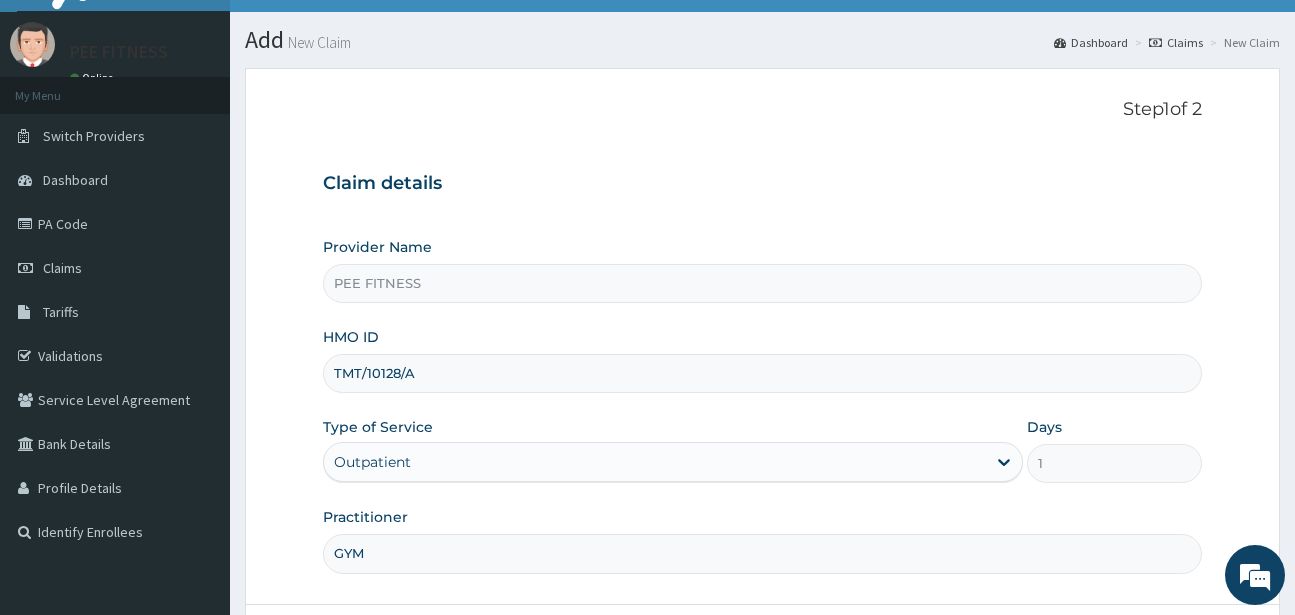 scroll, scrollTop: 207, scrollLeft: 0, axis: vertical 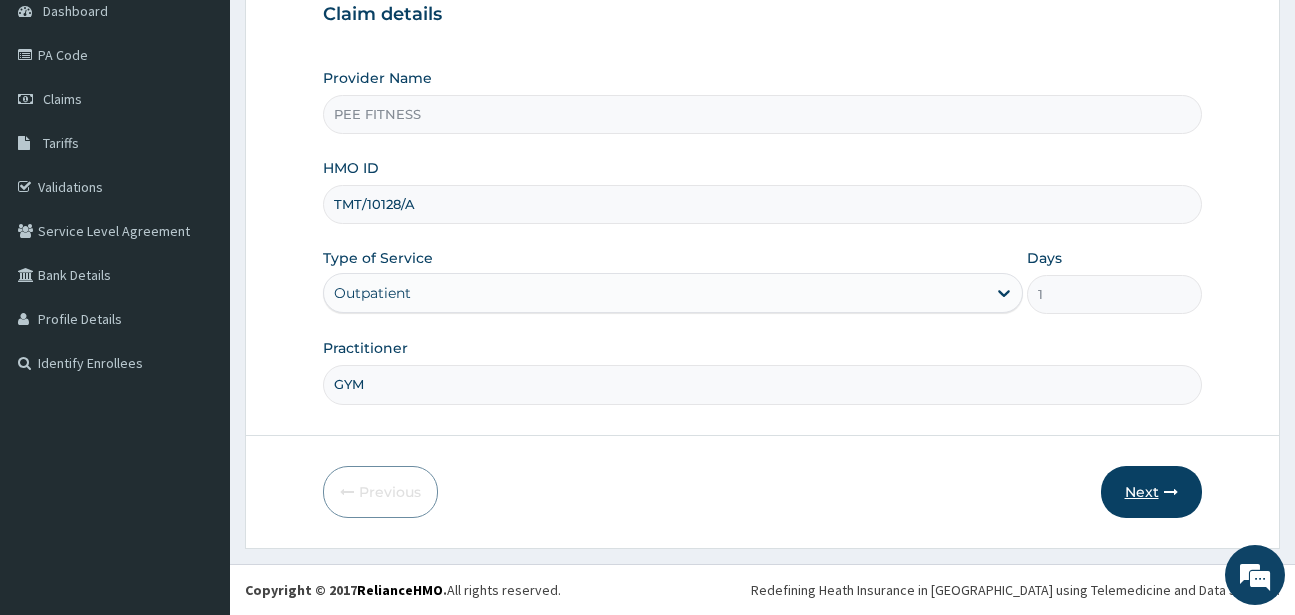 type on "GYM" 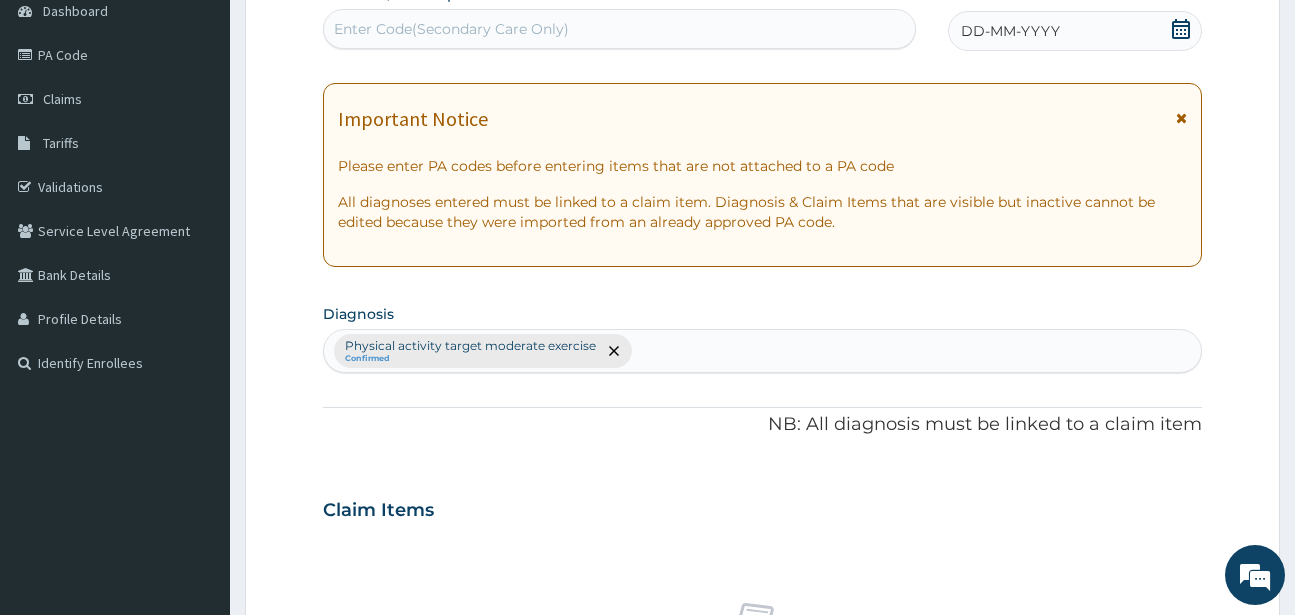 click on "Enter Code(Secondary Care Only)" at bounding box center (619, 29) 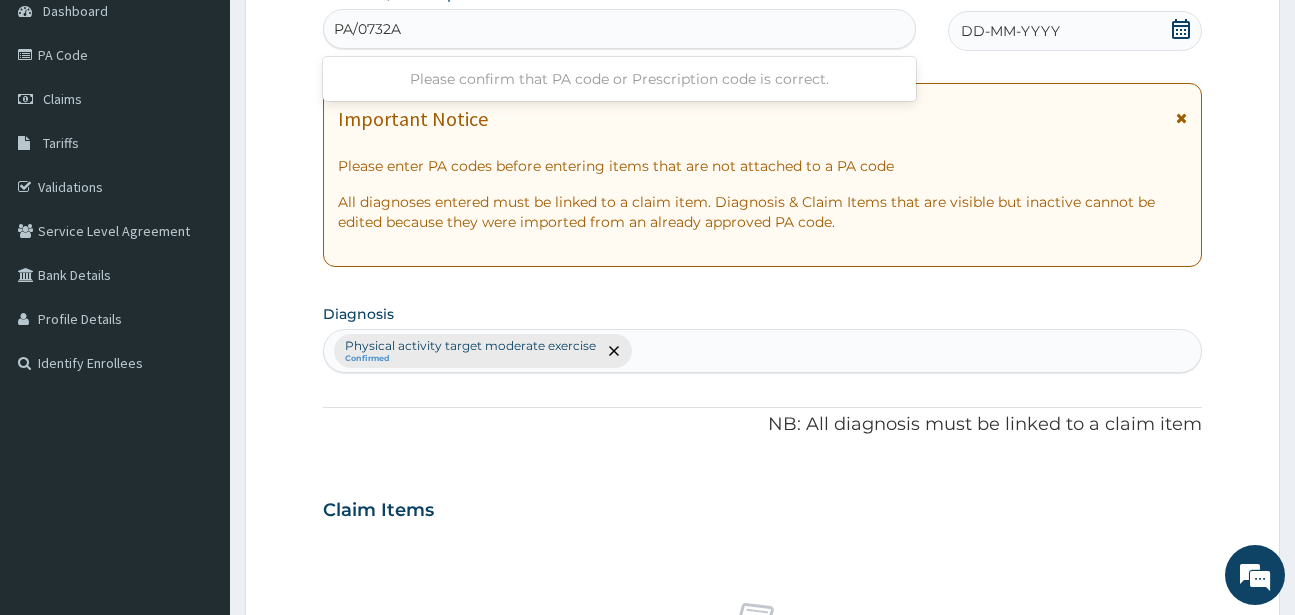 type on "PA/0732A0" 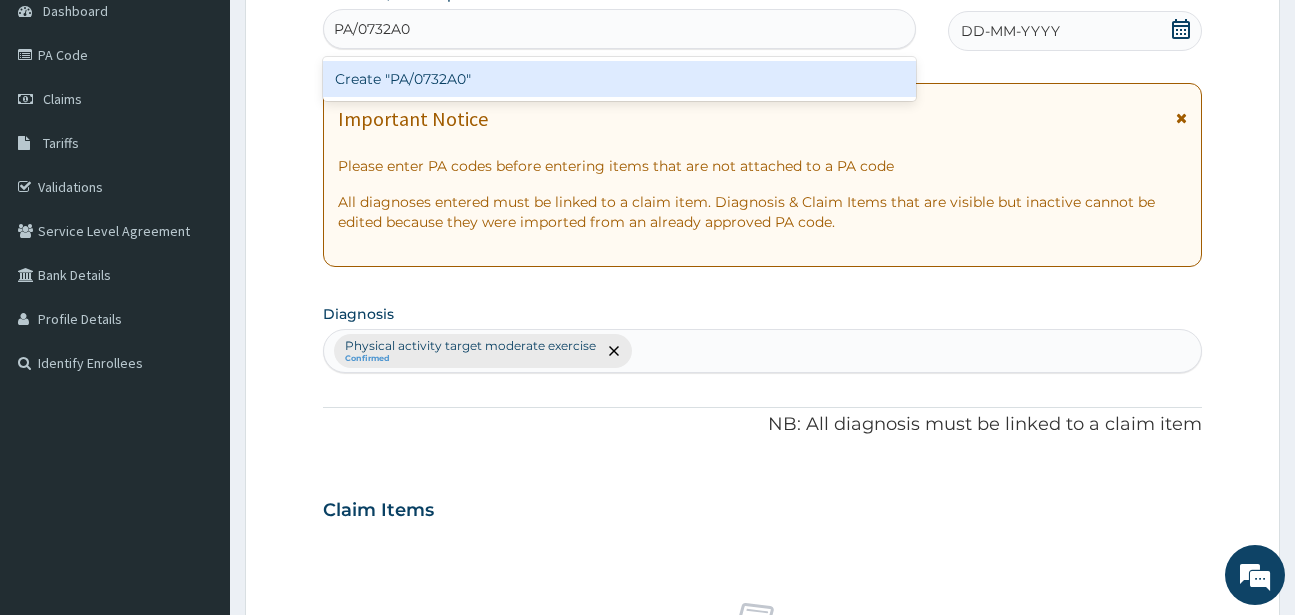 type 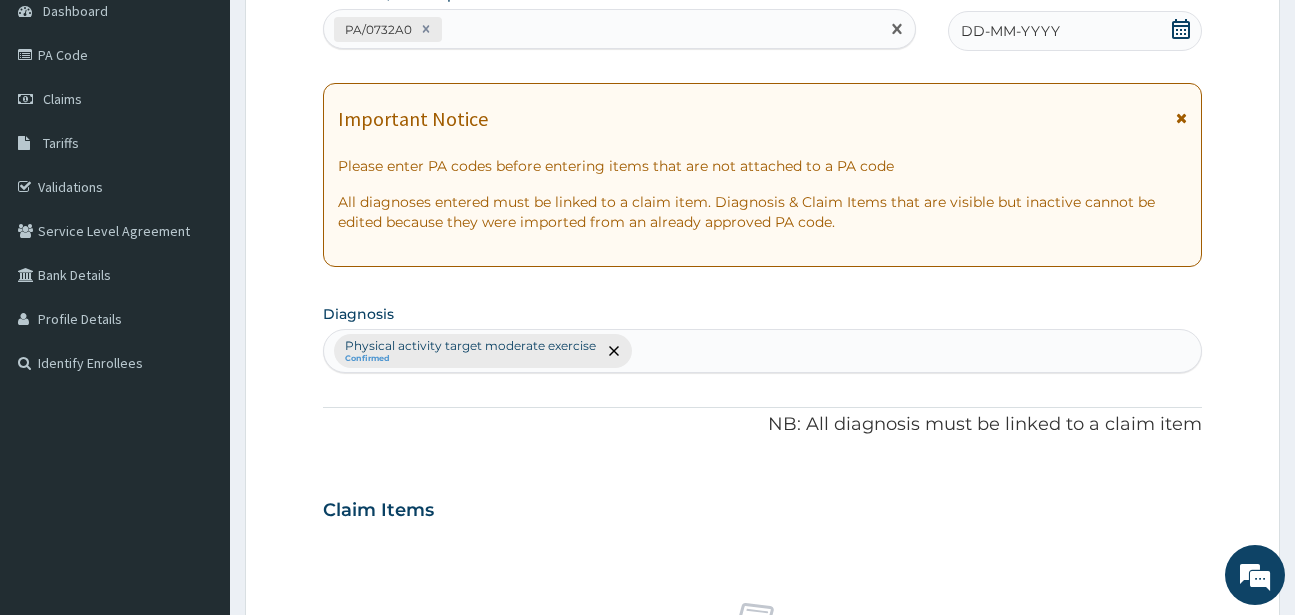 click 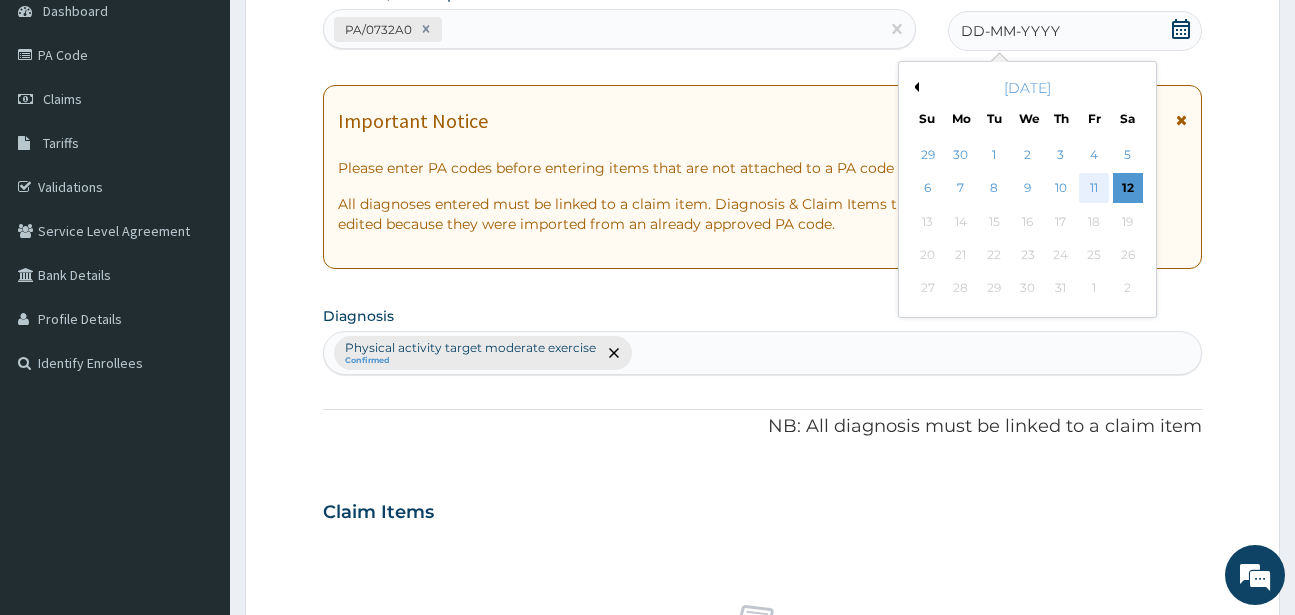click on "11" at bounding box center (1094, 189) 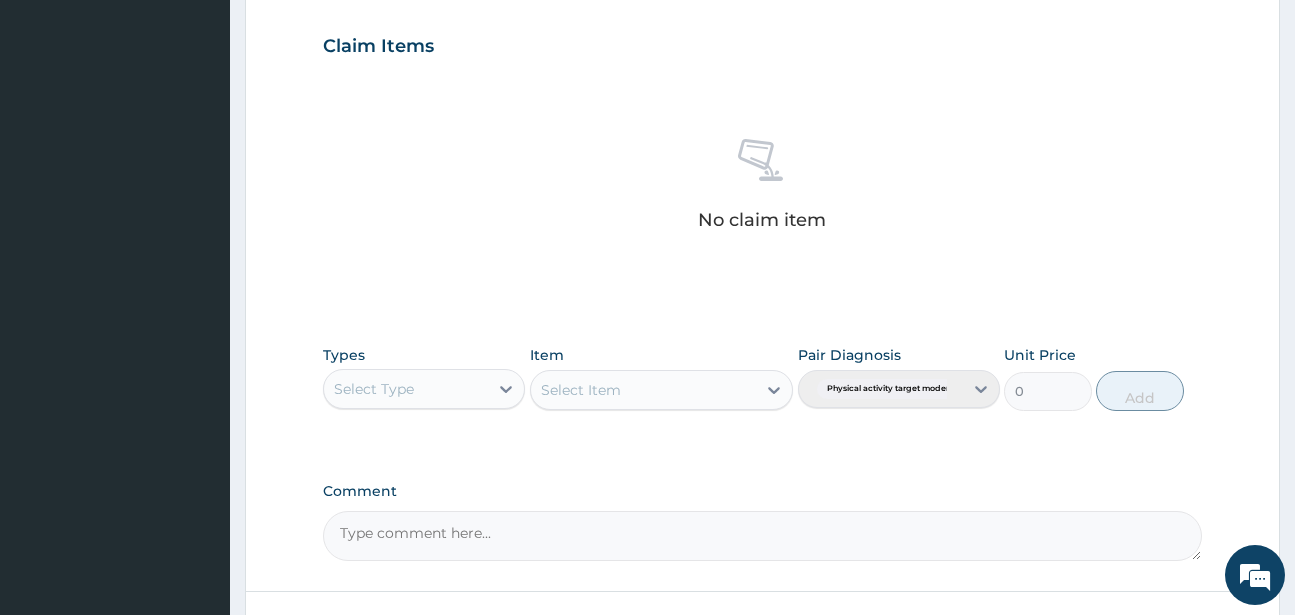 scroll, scrollTop: 827, scrollLeft: 0, axis: vertical 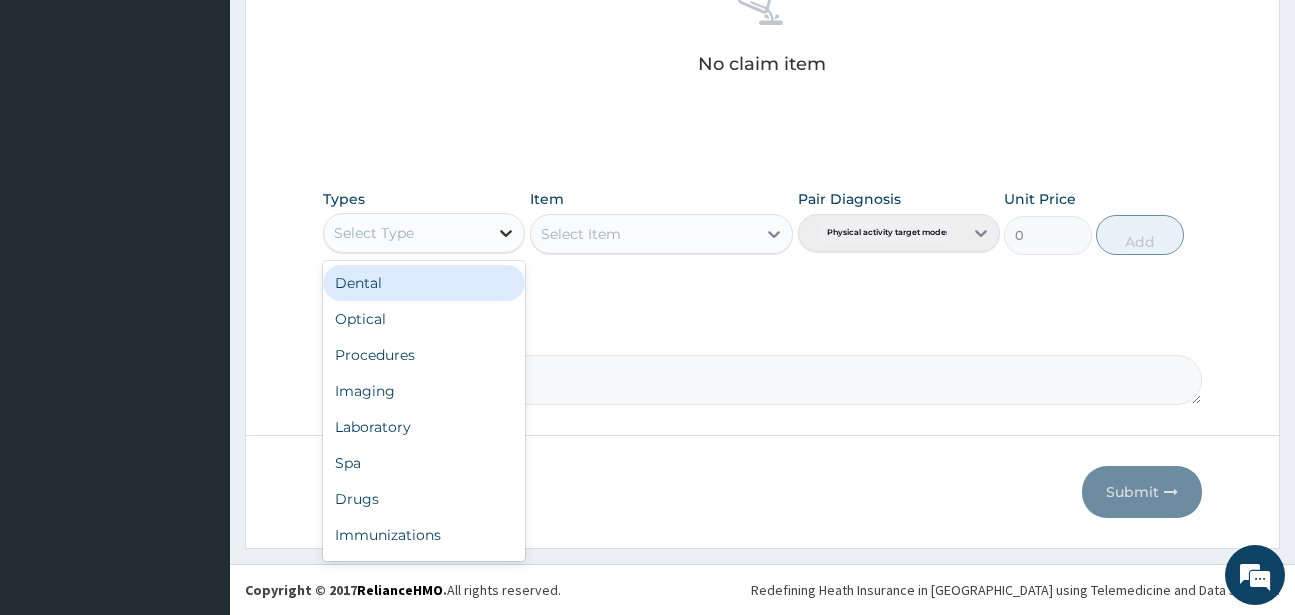 click 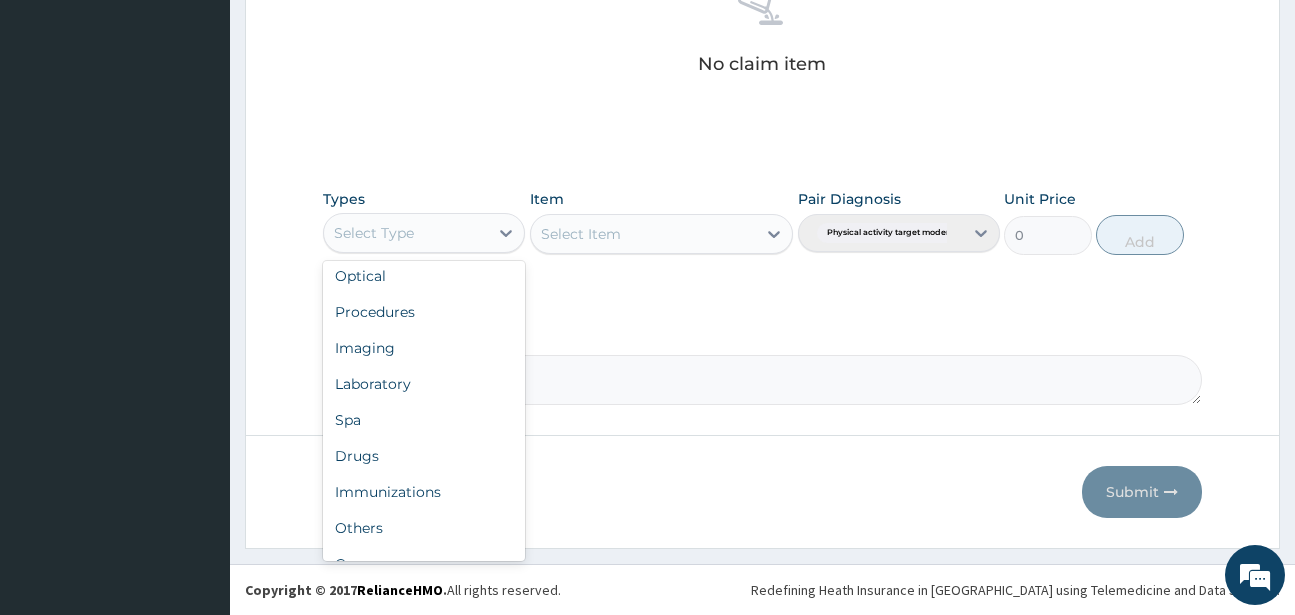 scroll, scrollTop: 68, scrollLeft: 0, axis: vertical 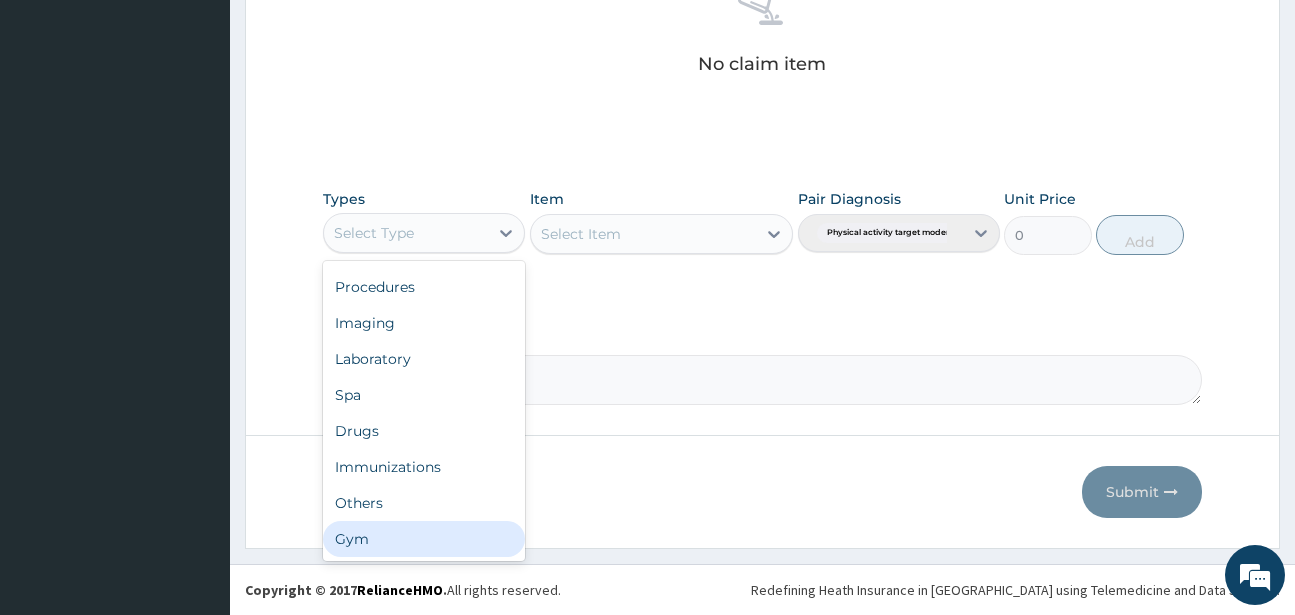 click on "Gym" at bounding box center (424, 539) 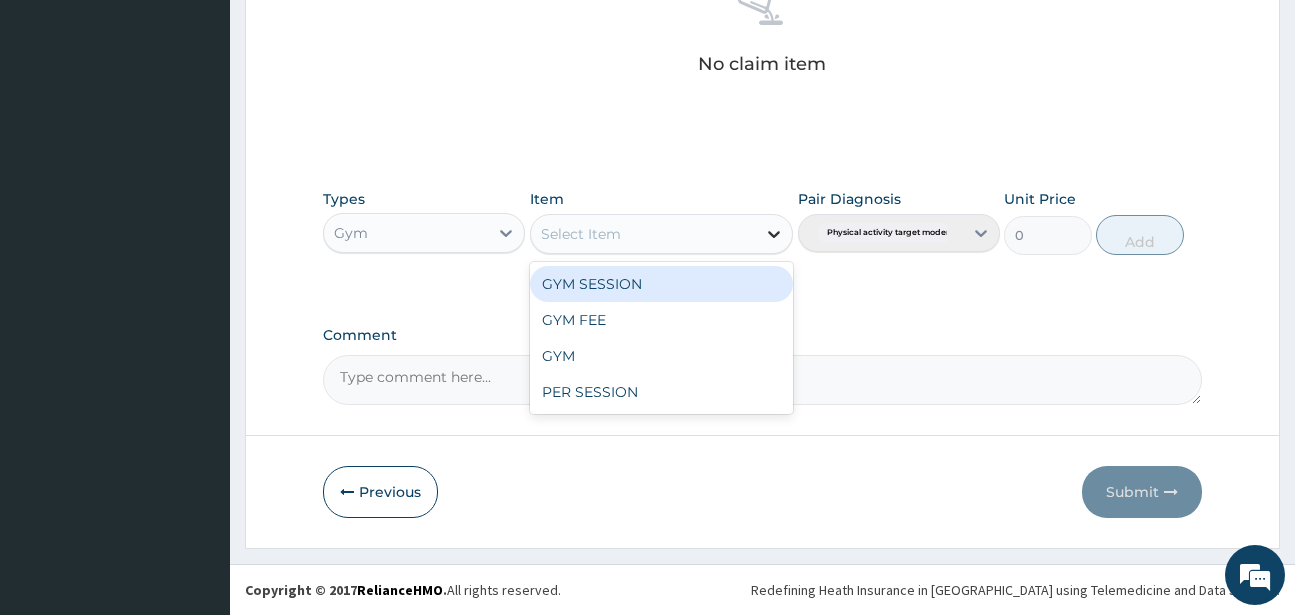 click 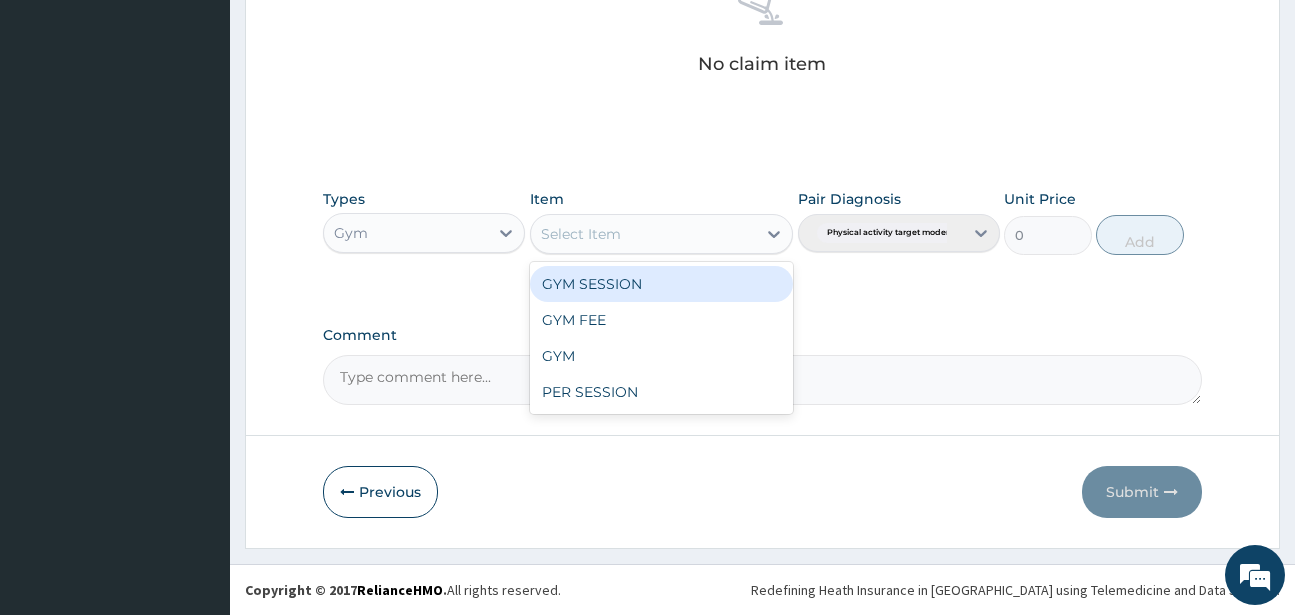 click on "GYM SESSION" at bounding box center [661, 284] 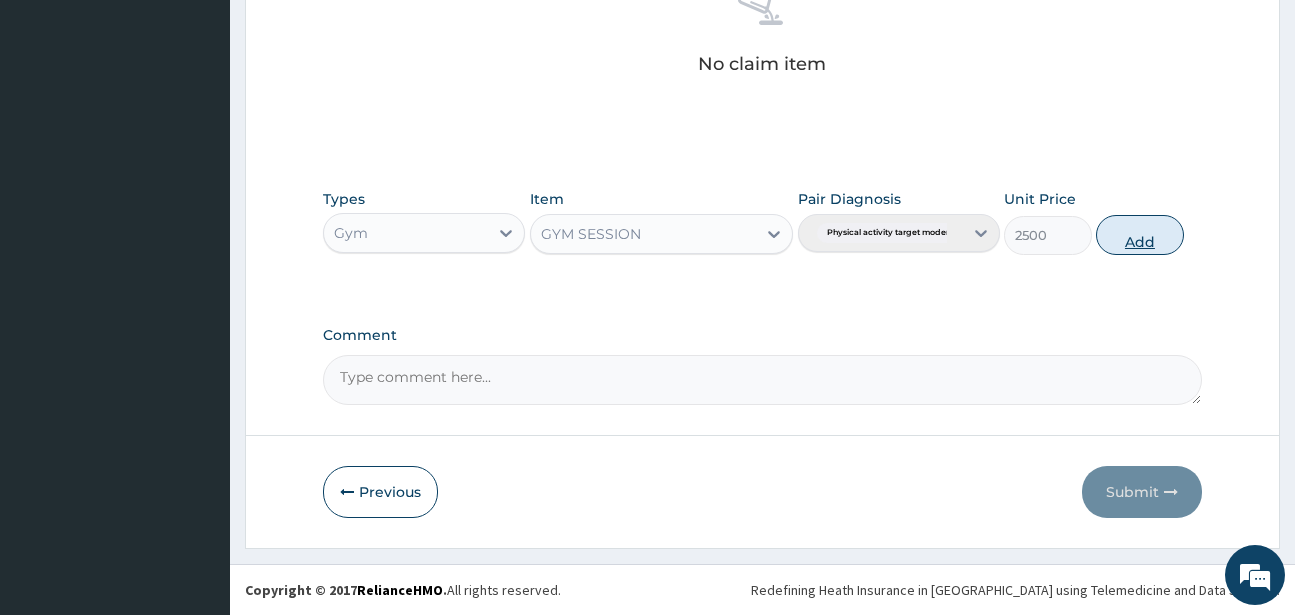 click on "Add" at bounding box center (1140, 235) 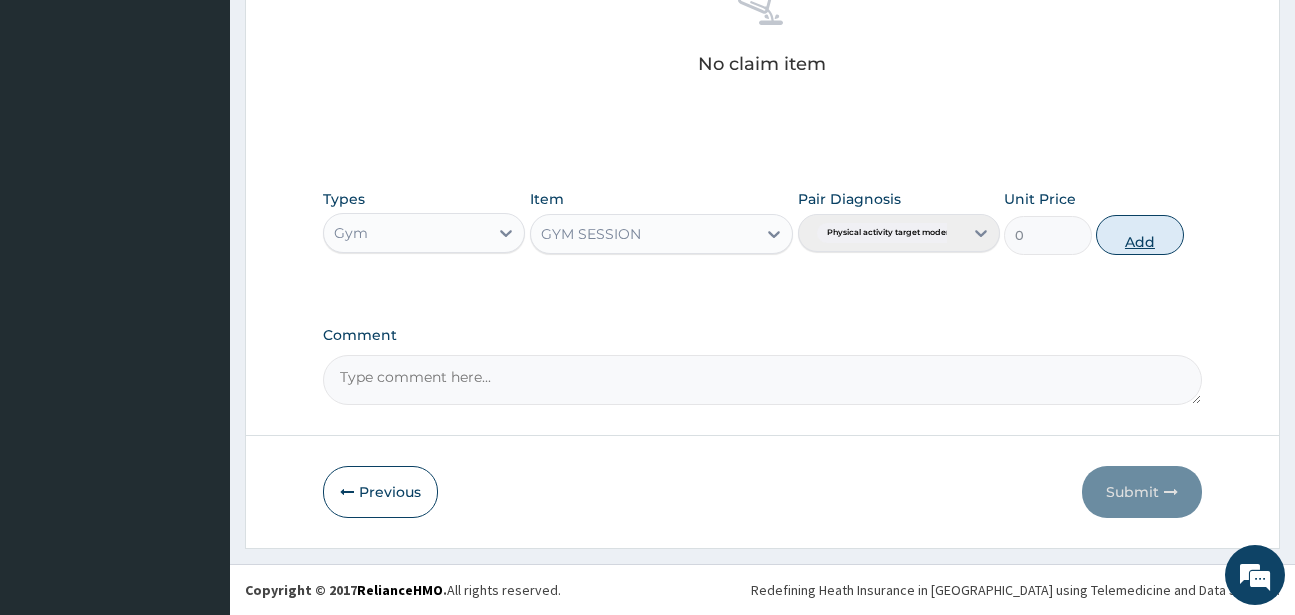 scroll, scrollTop: 747, scrollLeft: 0, axis: vertical 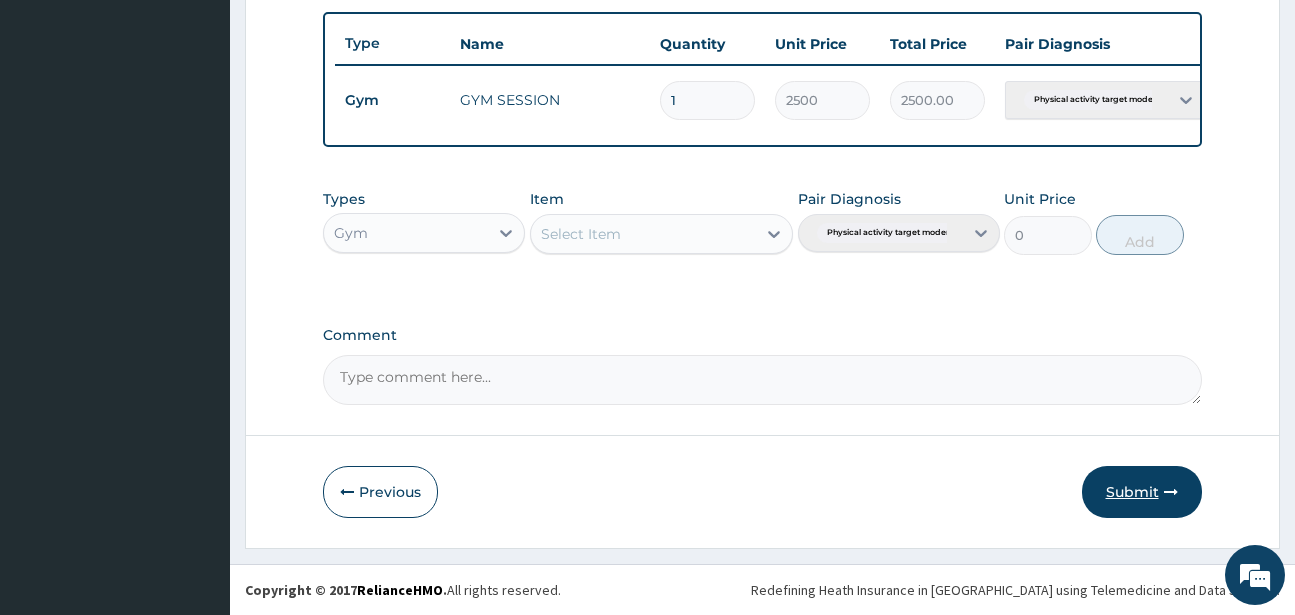 click on "Submit" at bounding box center [1142, 492] 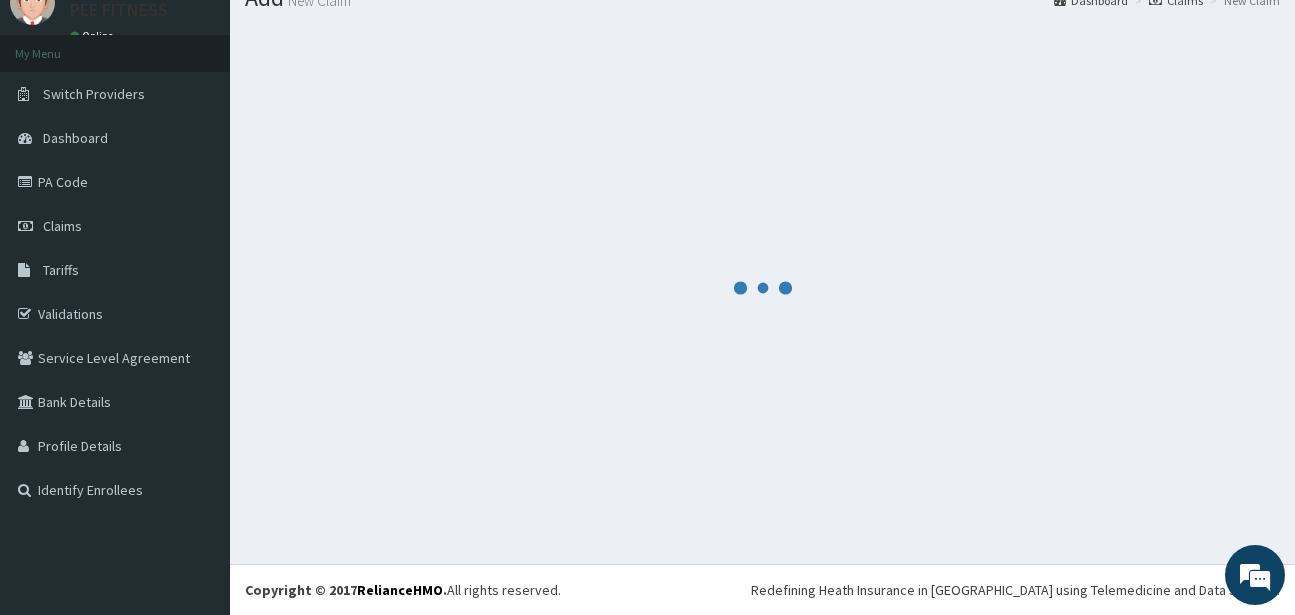 scroll, scrollTop: 747, scrollLeft: 0, axis: vertical 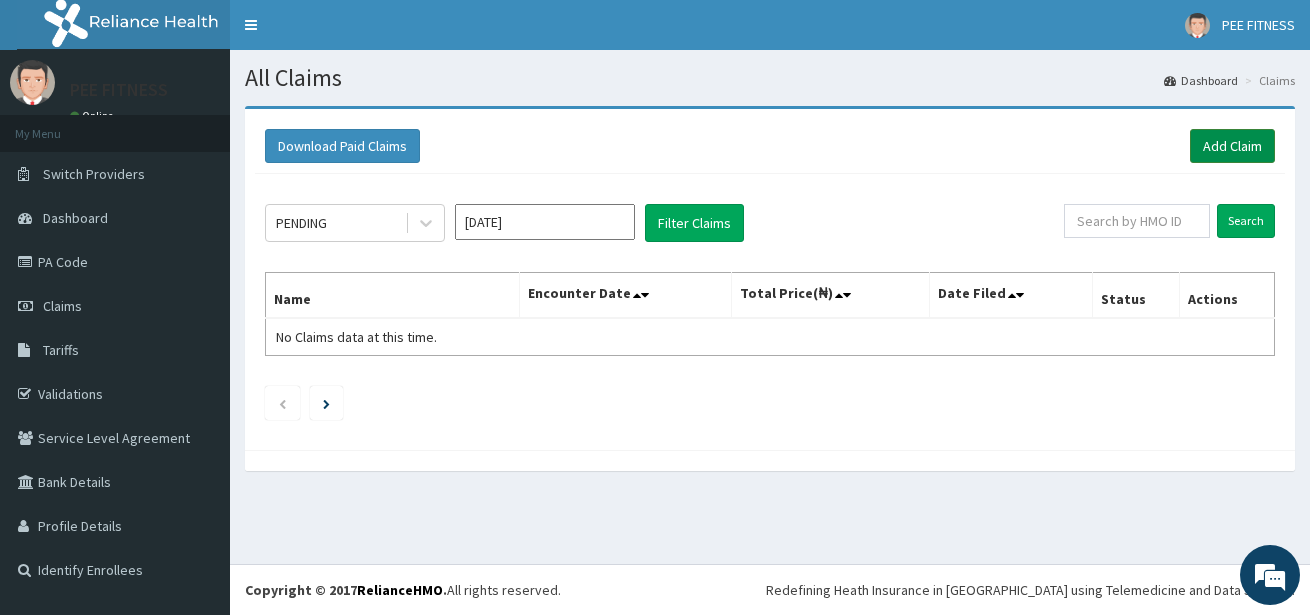 click on "Add Claim" at bounding box center (1232, 146) 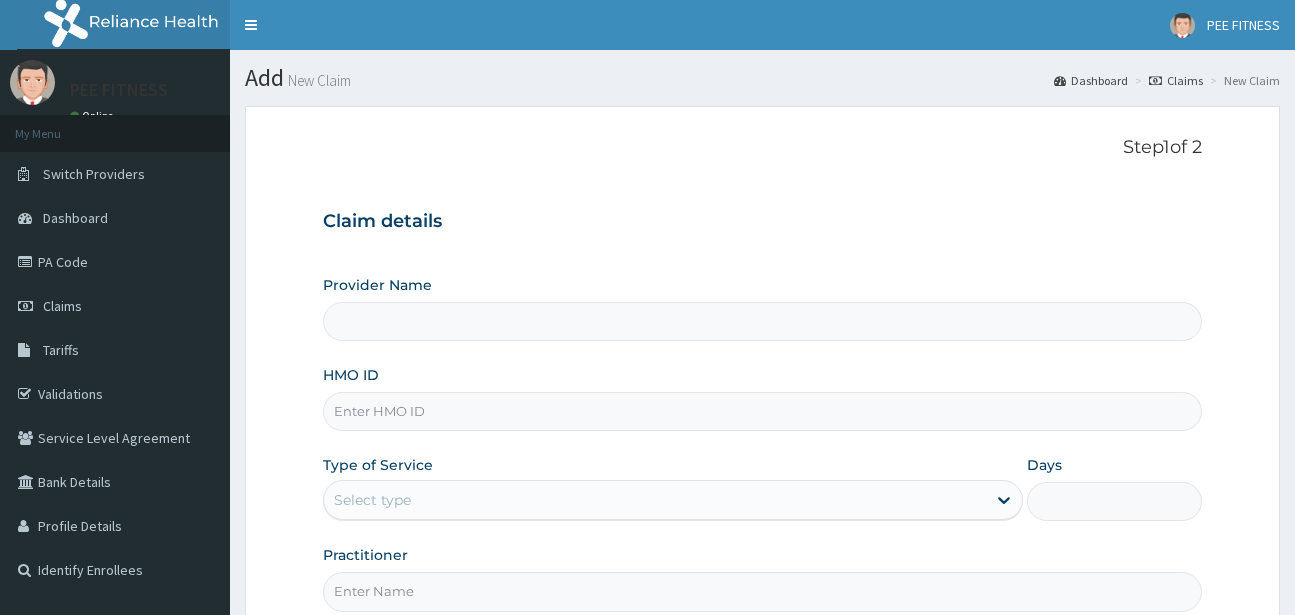 scroll, scrollTop: 0, scrollLeft: 0, axis: both 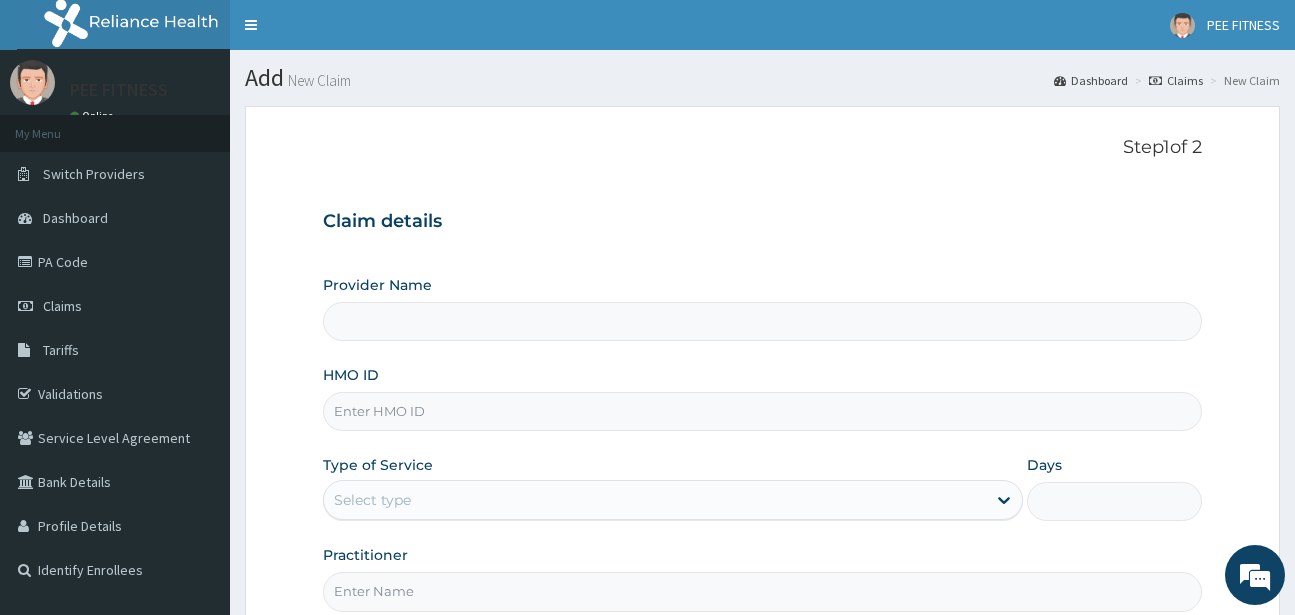 type on "PEE FITNESS" 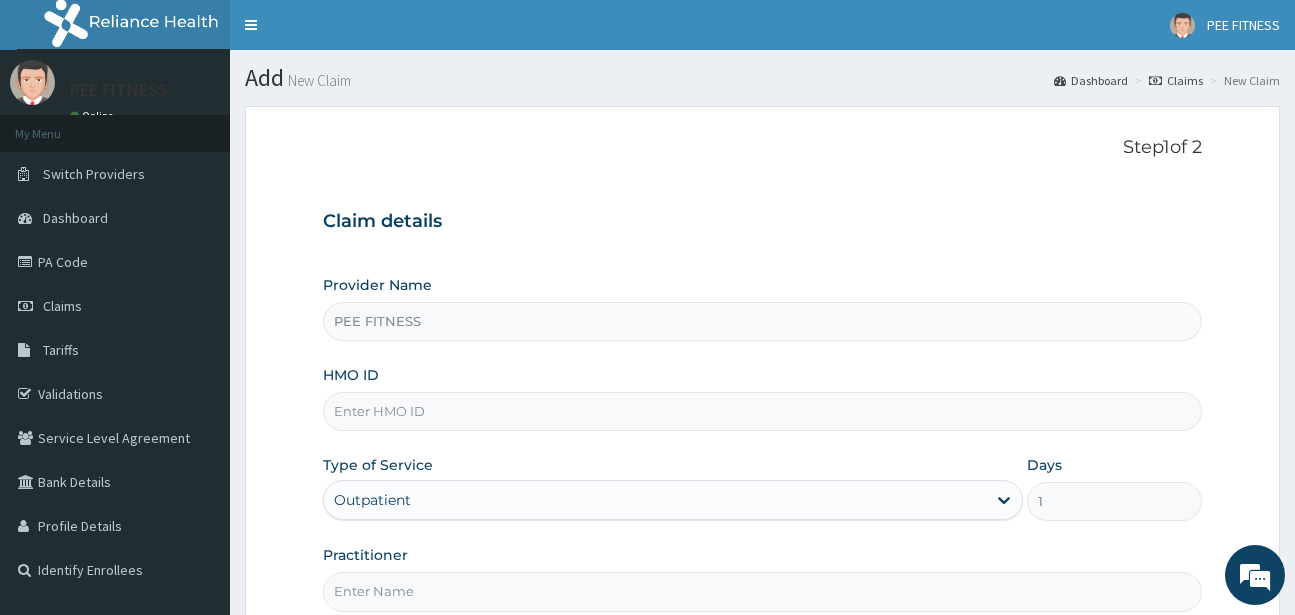 click on "HMO ID" at bounding box center (762, 411) 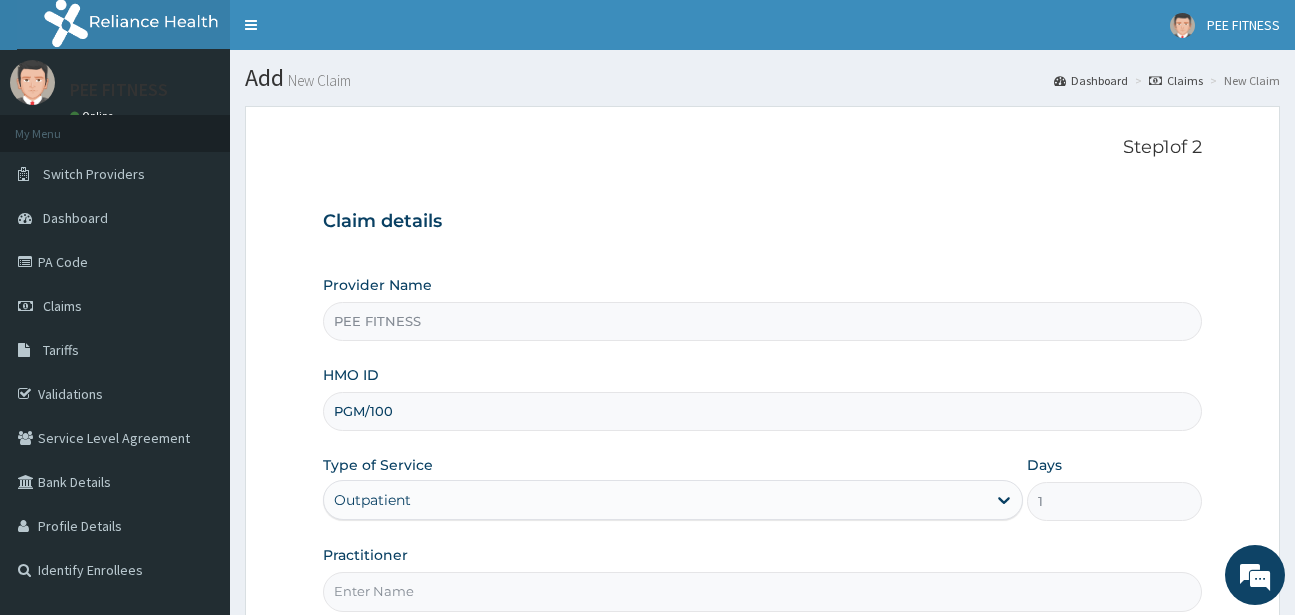 scroll, scrollTop: 0, scrollLeft: 0, axis: both 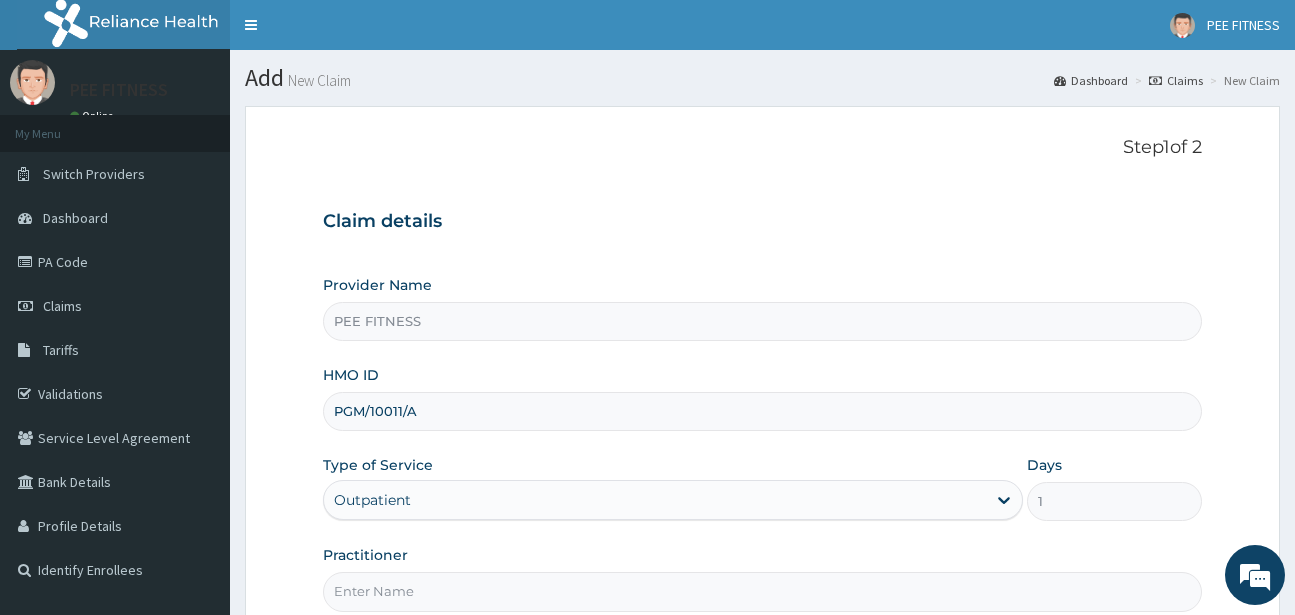 drag, startPoint x: 392, startPoint y: 413, endPoint x: 404, endPoint y: 418, distance: 13 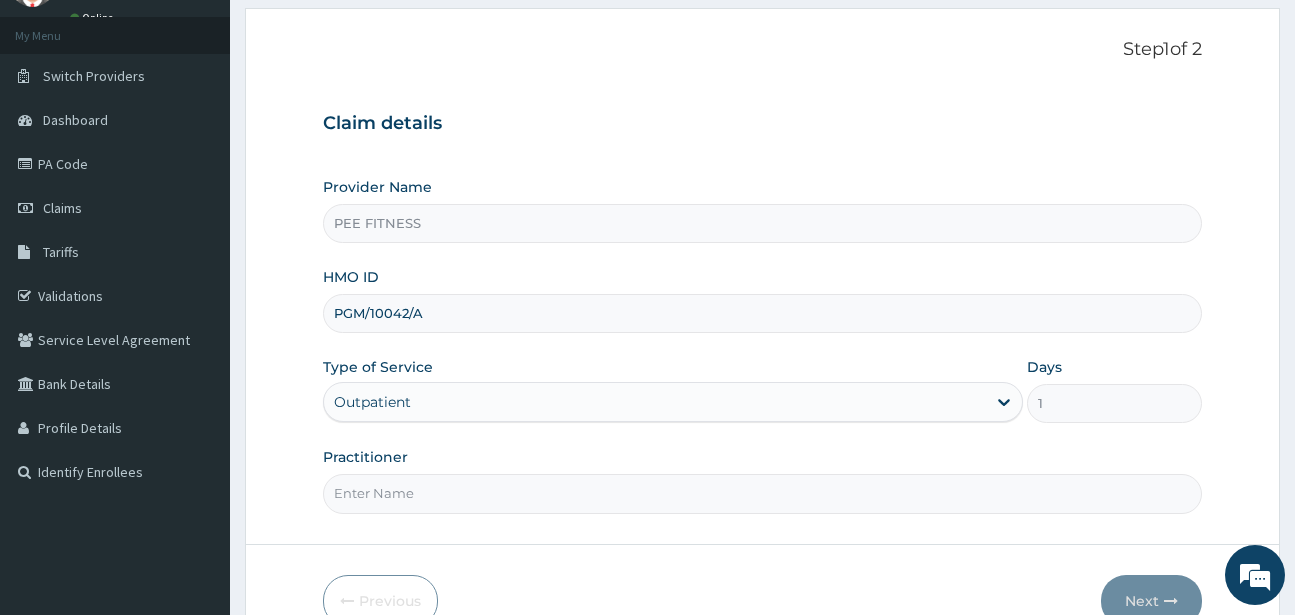 scroll, scrollTop: 207, scrollLeft: 0, axis: vertical 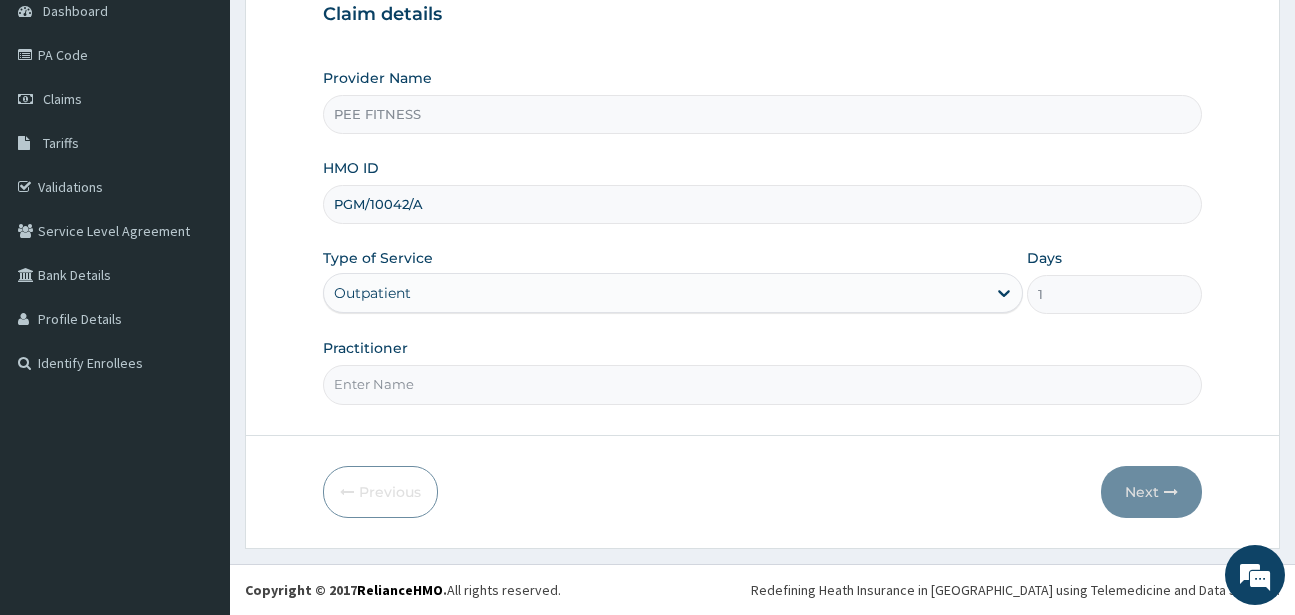 type on "PGM/10042/A" 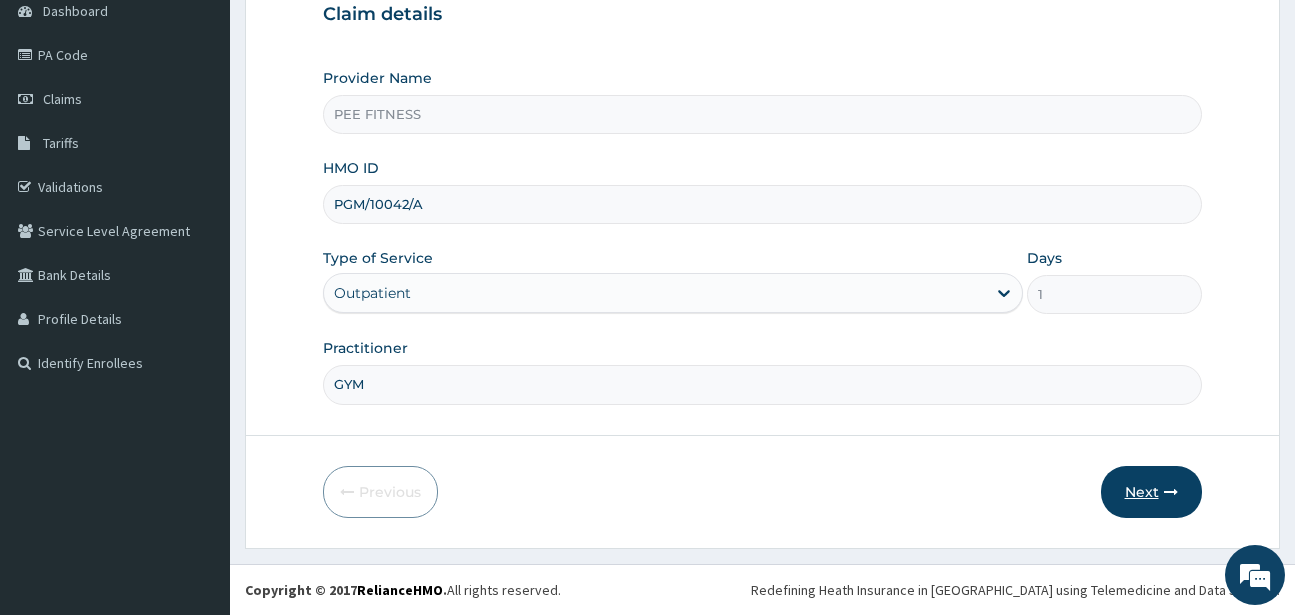 type on "GYM" 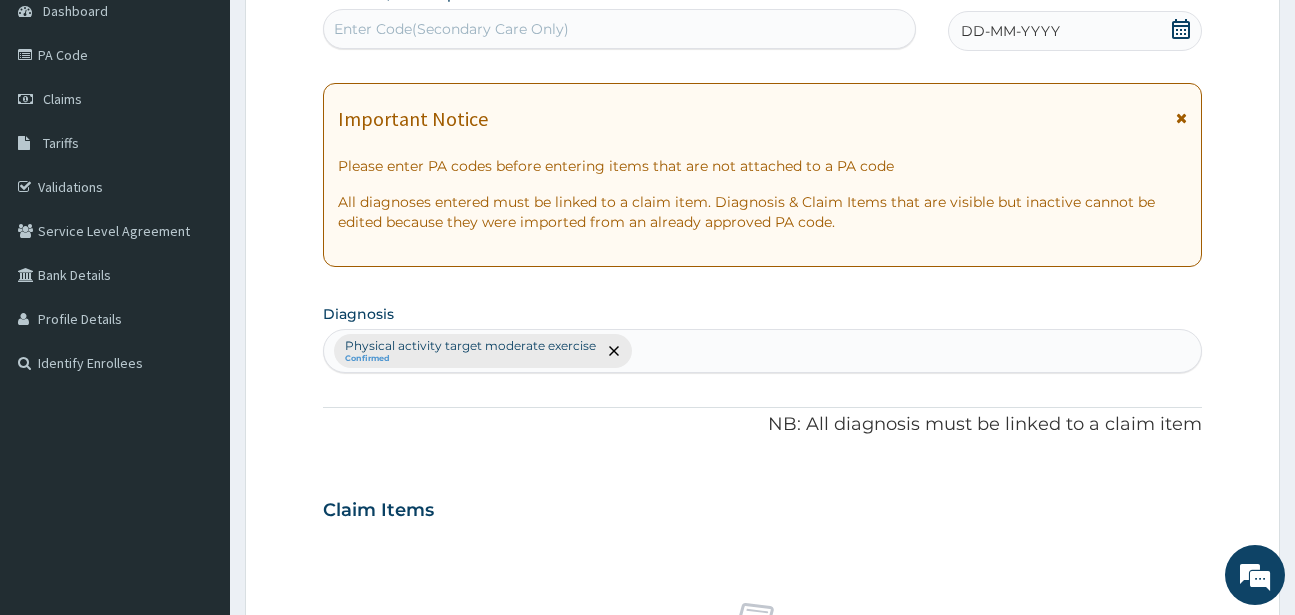 click 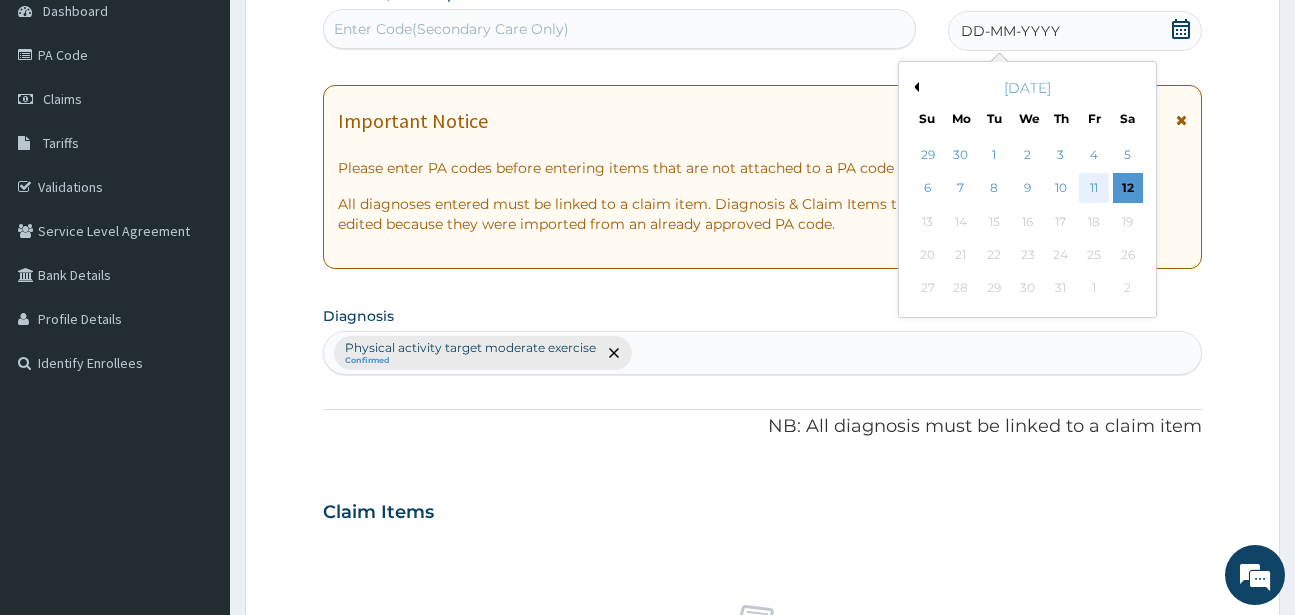 click on "11" at bounding box center [1094, 189] 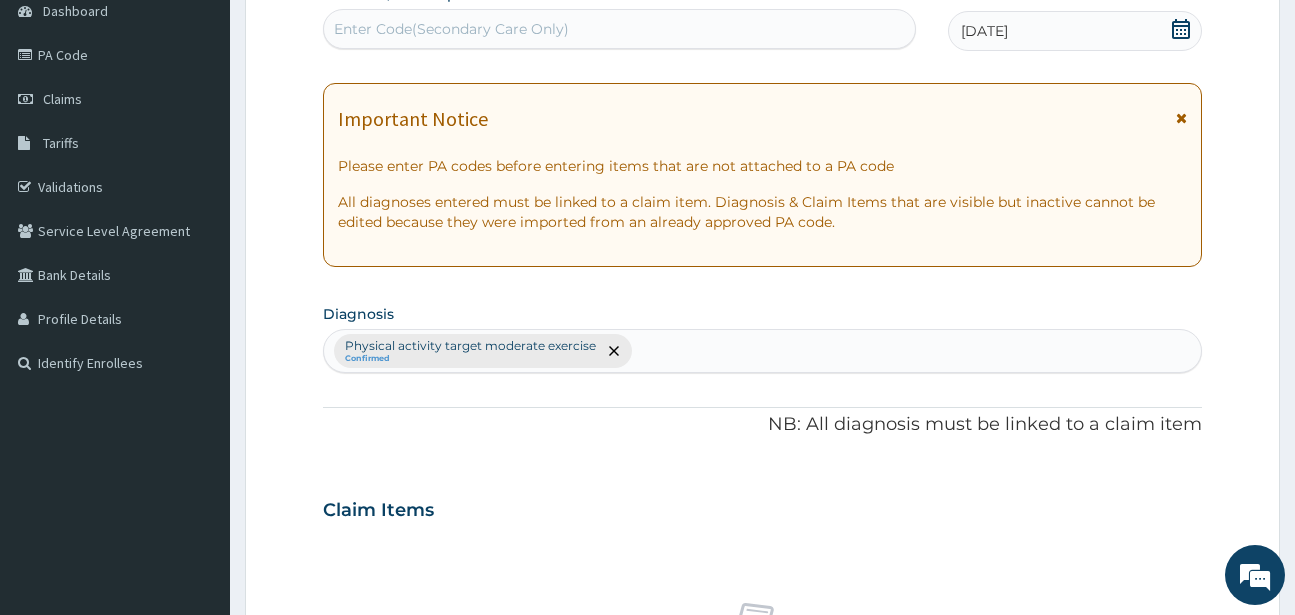 click on "Enter Code(Secondary Care Only)" at bounding box center (451, 29) 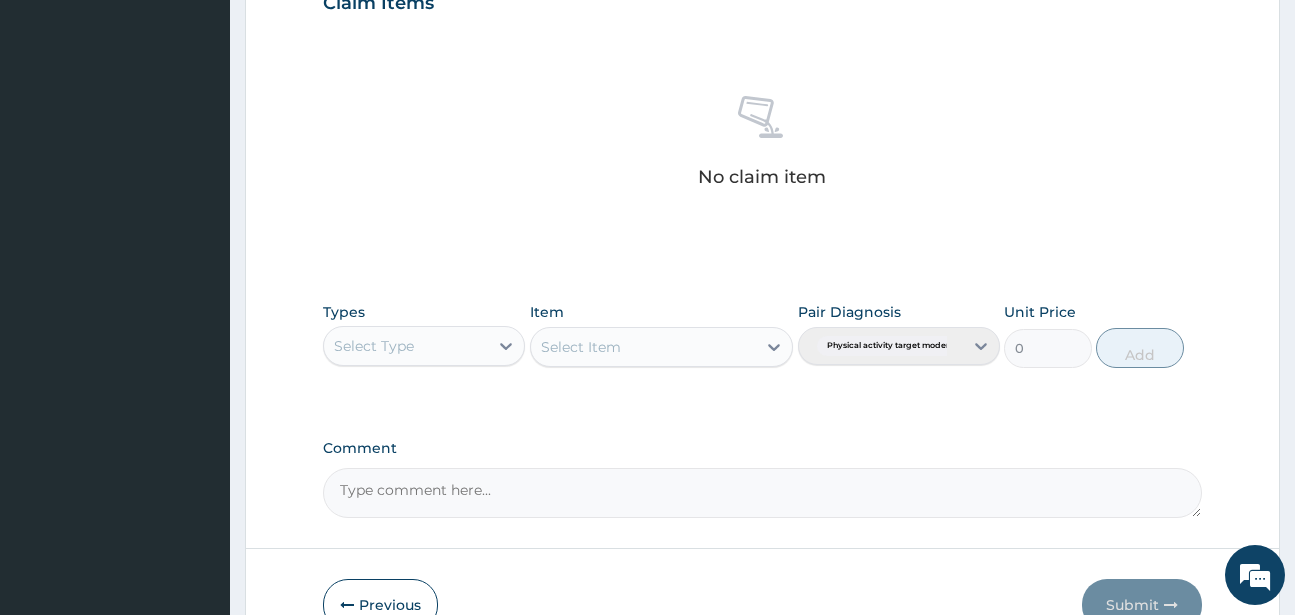 scroll, scrollTop: 827, scrollLeft: 0, axis: vertical 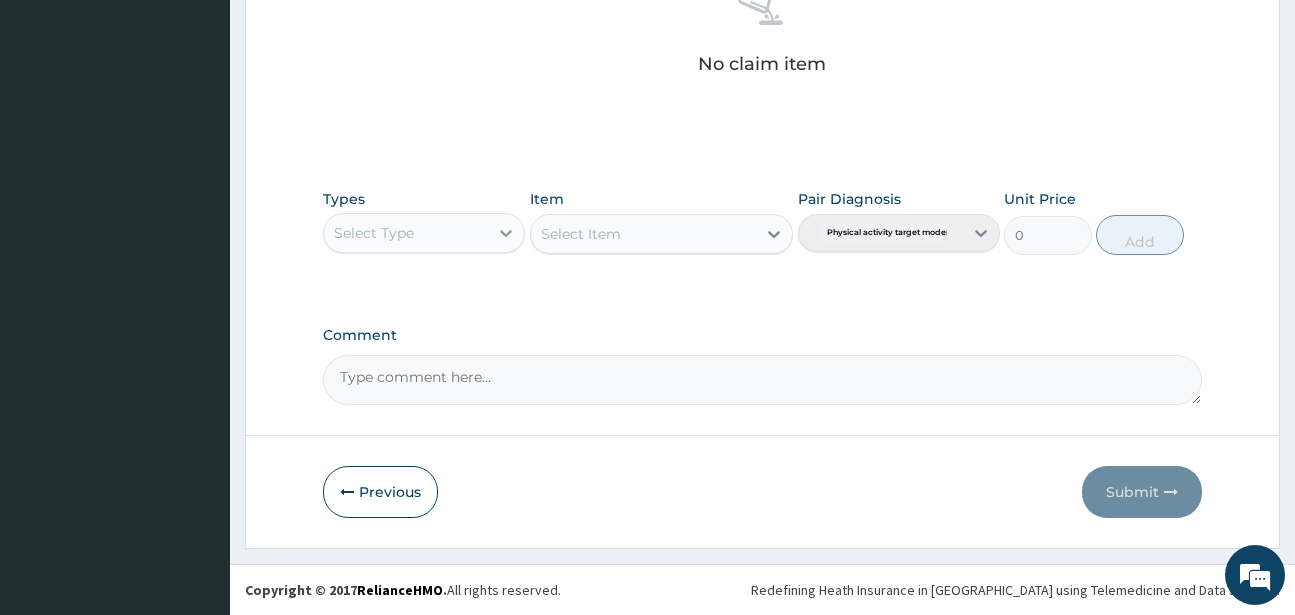 type on "PA/320E79" 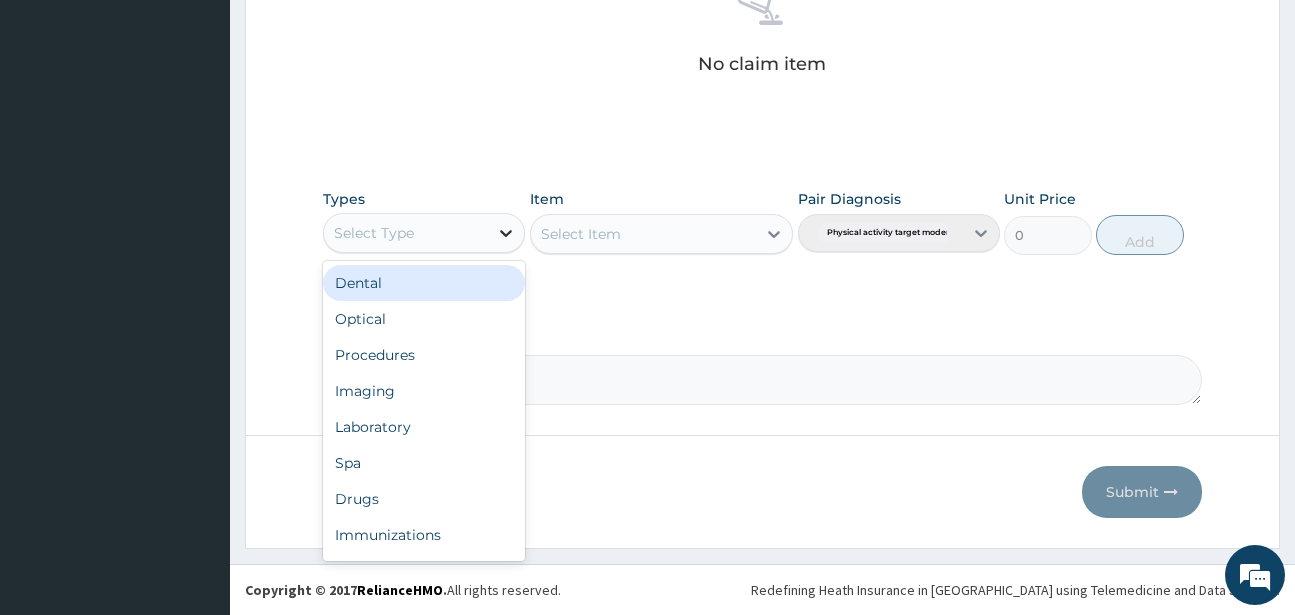 click 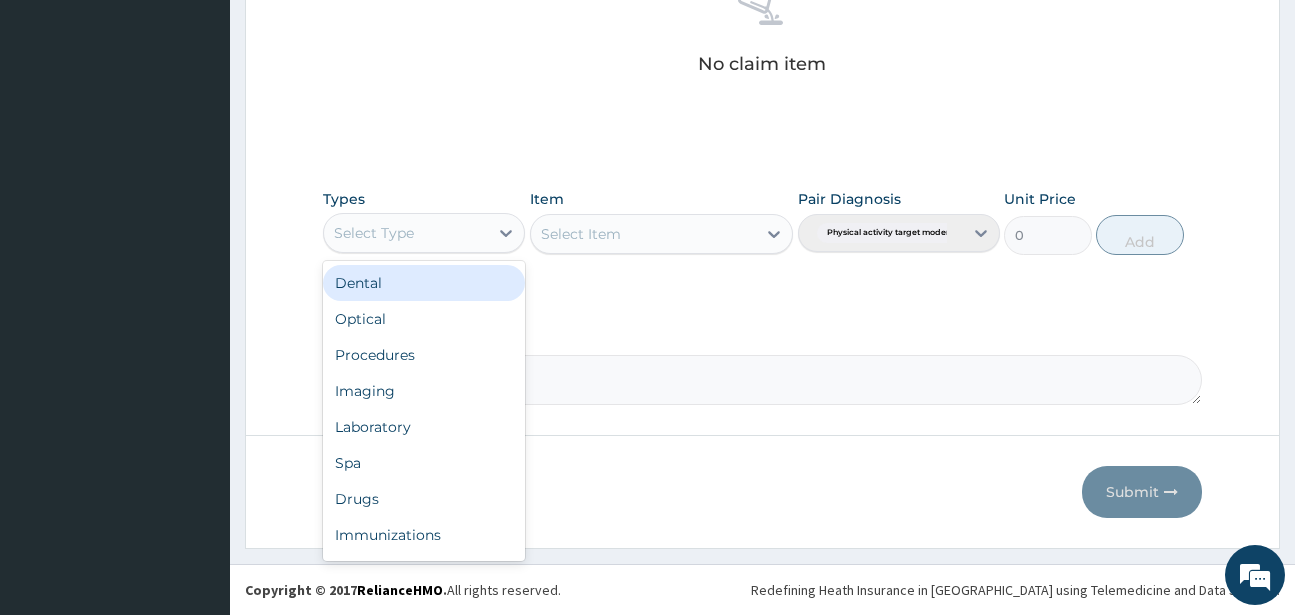 scroll, scrollTop: 68, scrollLeft: 0, axis: vertical 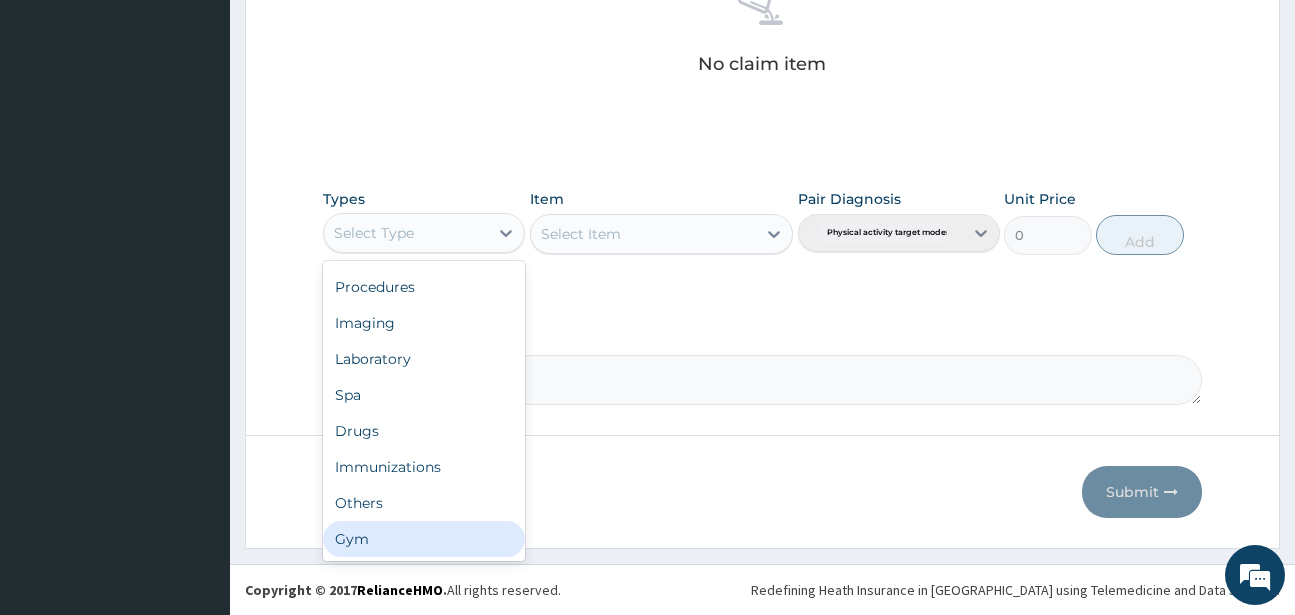 click on "Gym" at bounding box center (424, 539) 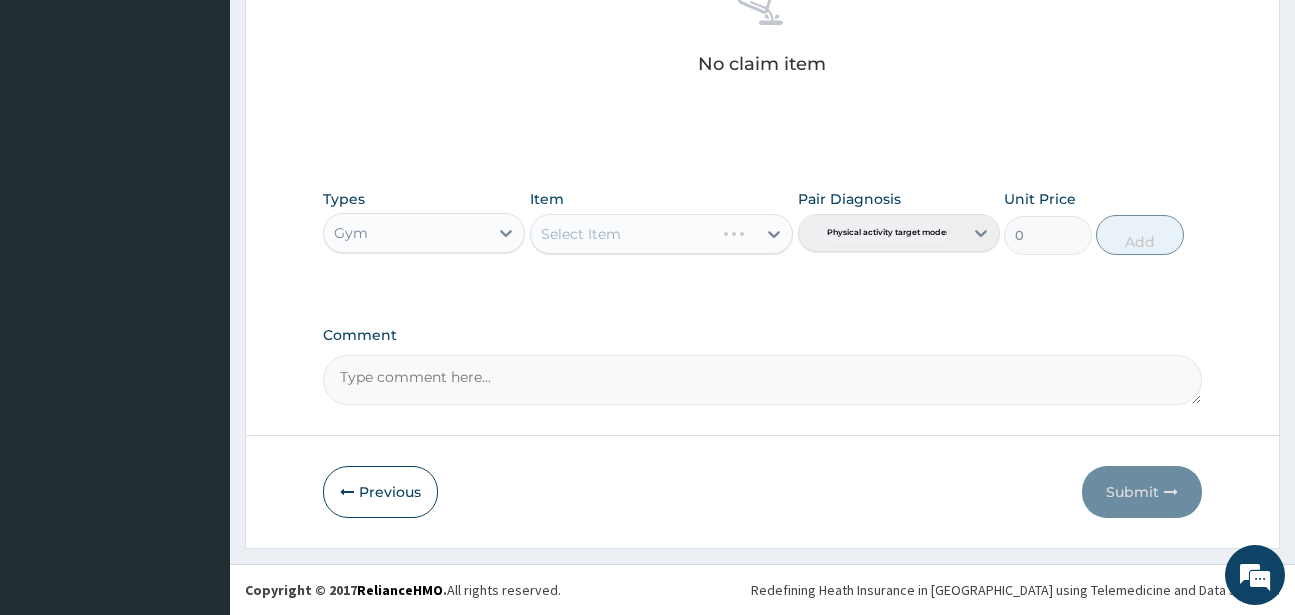 click on "Select Item" at bounding box center [661, 234] 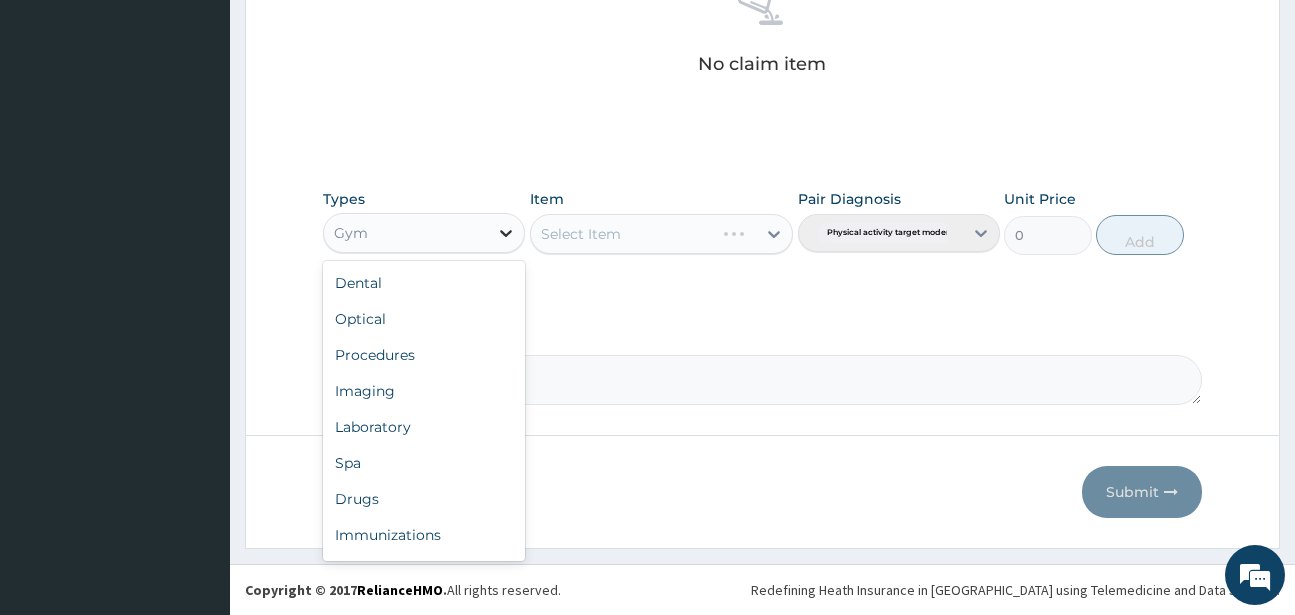click 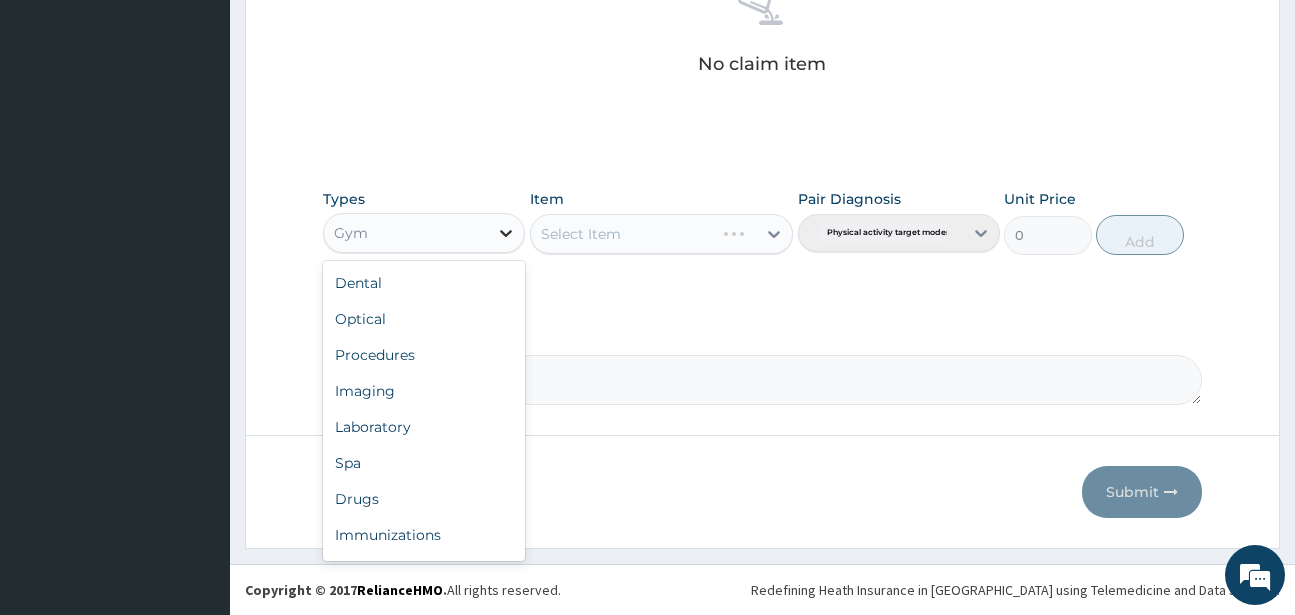 scroll, scrollTop: 68, scrollLeft: 0, axis: vertical 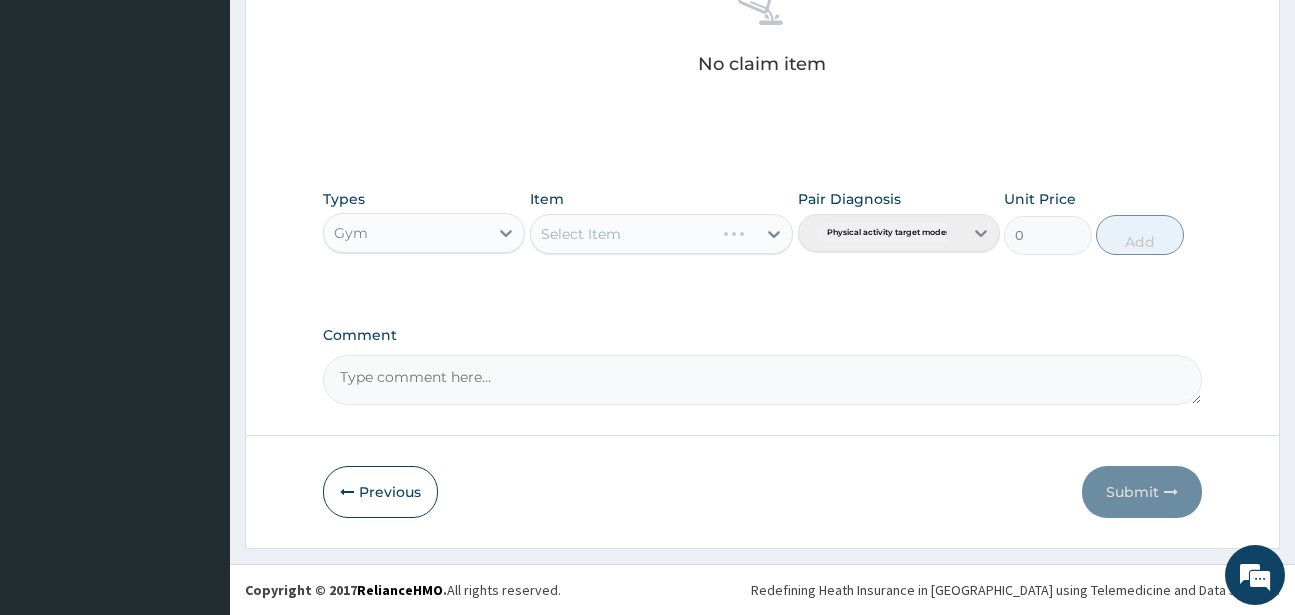 click on "Step  2  of 2 PA Code / Prescription Code Enter Code(Secondary Care Only) Encounter Date 11-07-2025 Important Notice Please enter PA codes before entering items that are not attached to a PA code   All diagnoses entered must be linked to a claim item. Diagnosis & Claim Items that are visible but inactive cannot be edited because they were imported from an already approved PA code. Diagnosis Physical activity target moderate exercise Confirmed NB: All diagnosis must be linked to a claim item Claim Items No claim item Types Gym Item Select Item Pair Diagnosis Physical activity target moder... Unit Price 0 Add Comment     Previous   Submit" at bounding box center (762, -87) 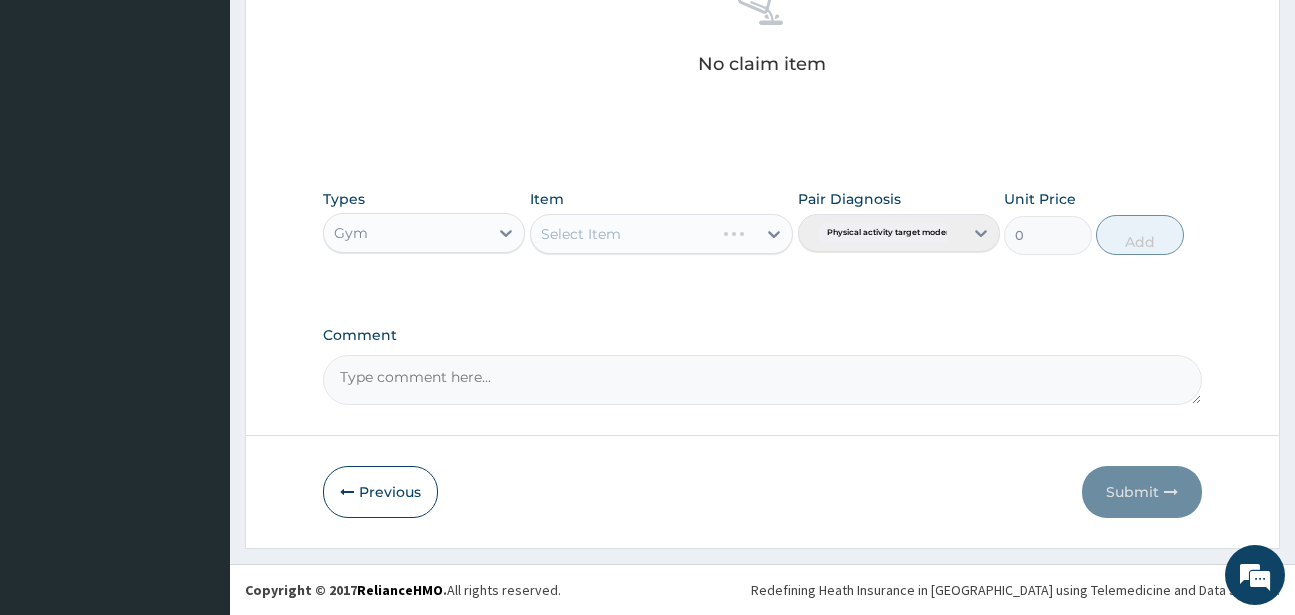 click on "Pair Diagnosis Physical activity target moder..." at bounding box center (899, 222) 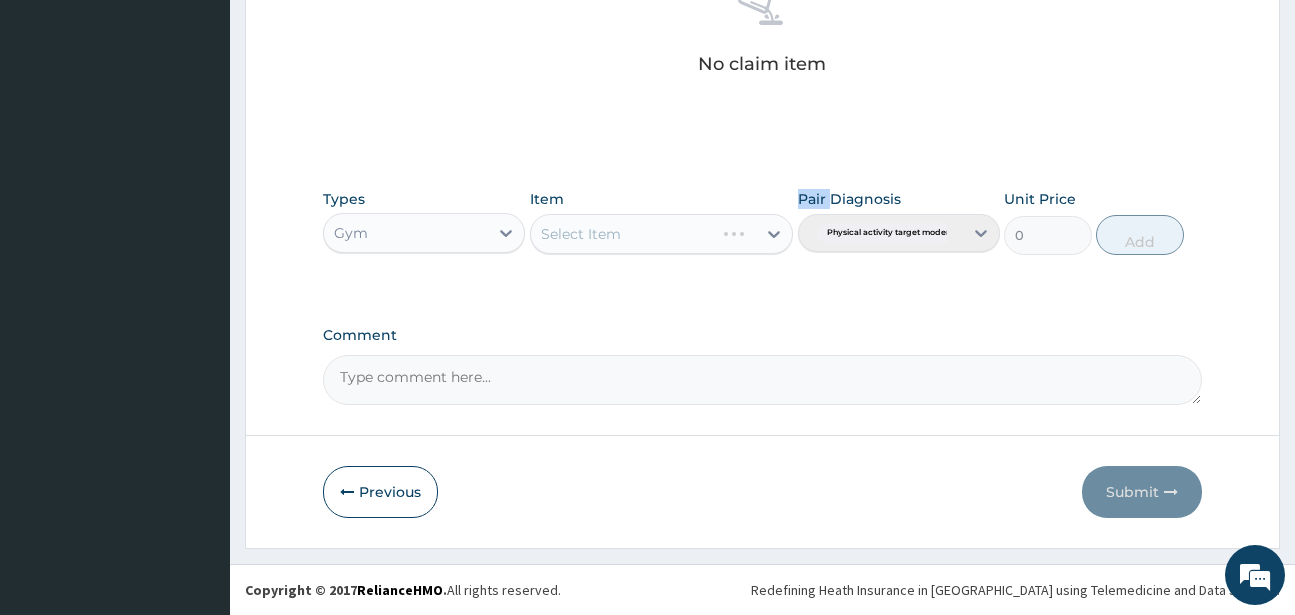 click on "Select Item" at bounding box center [661, 234] 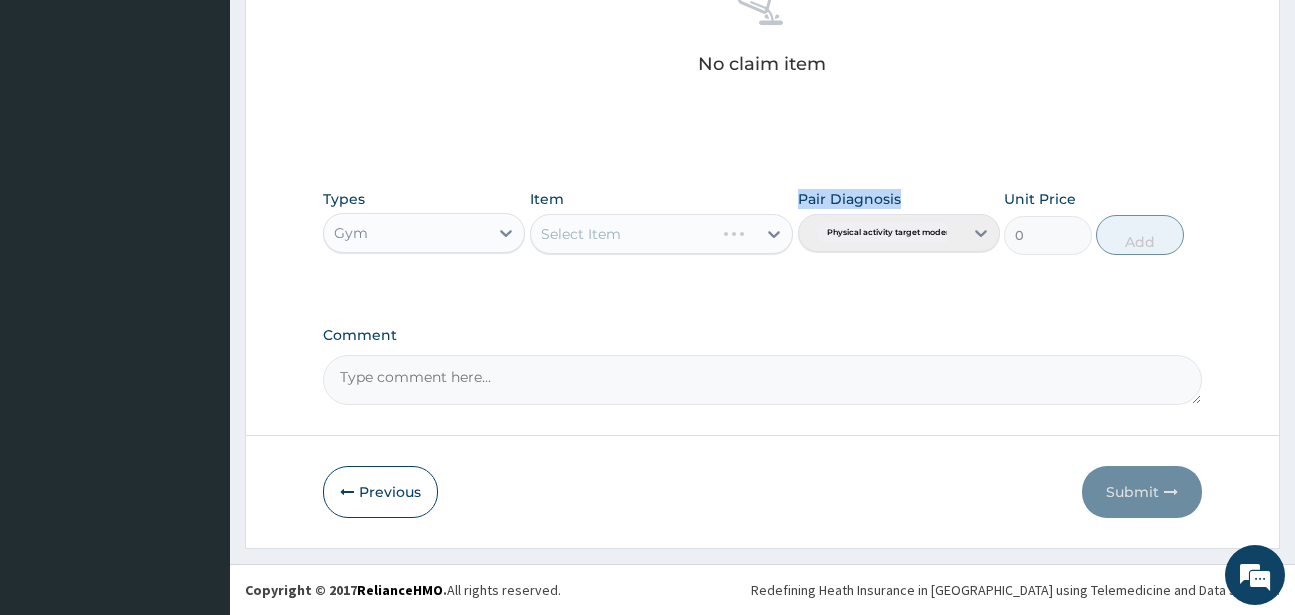click on "Select Item" at bounding box center (661, 234) 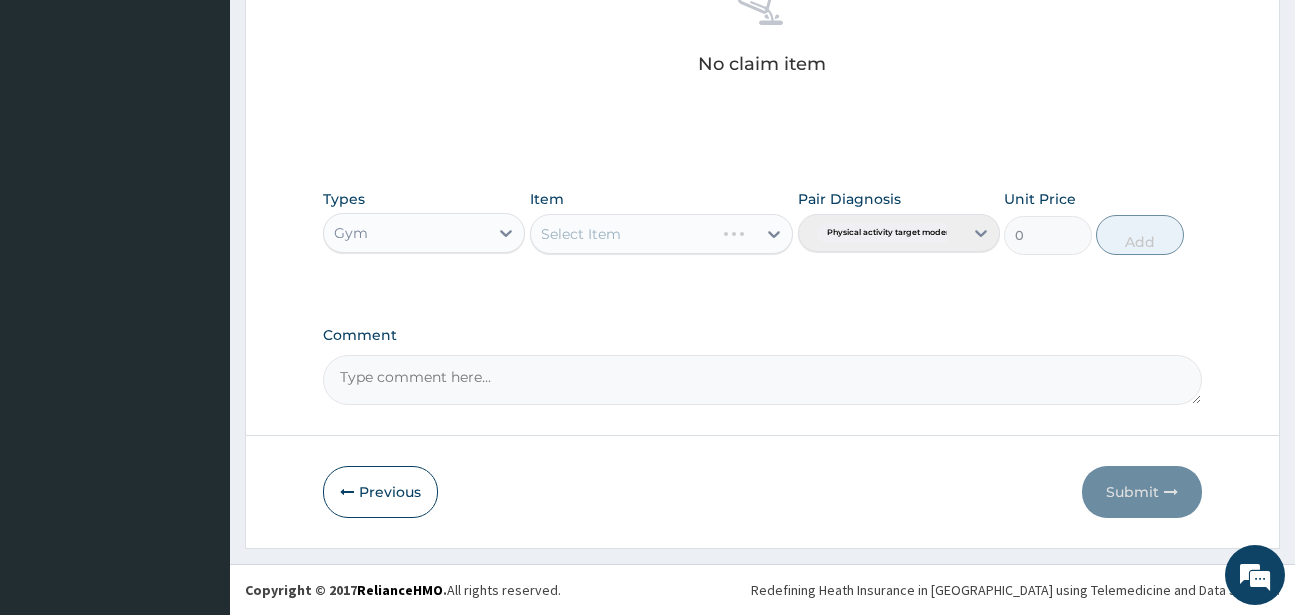 click on "Select Item" at bounding box center (661, 234) 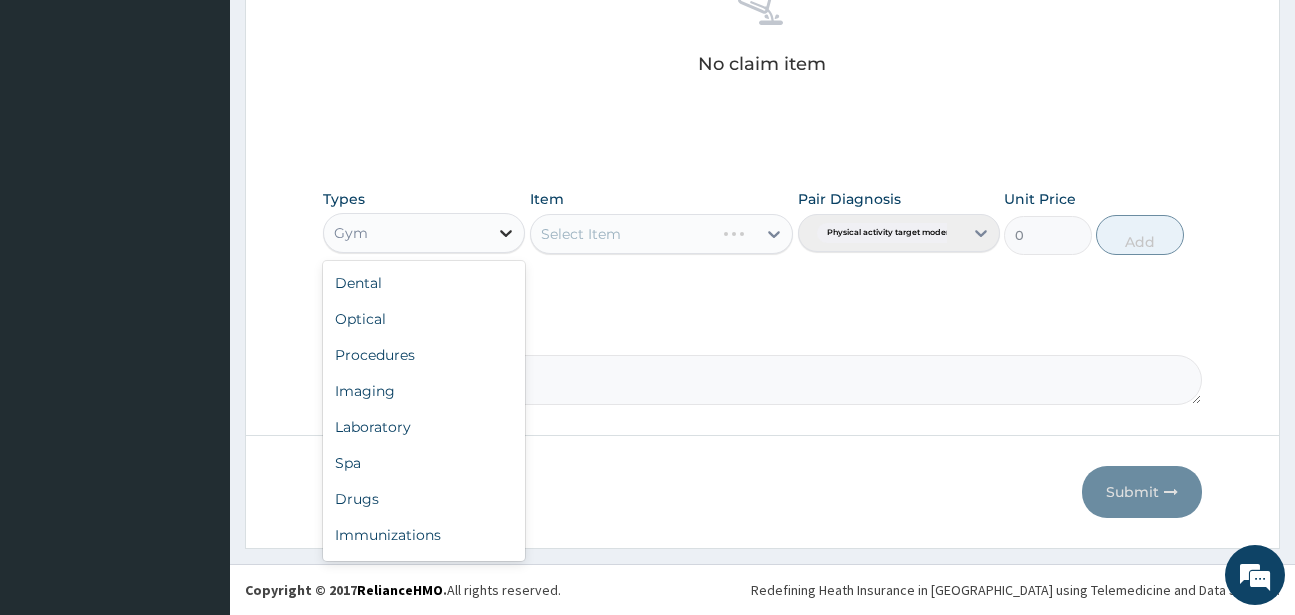 scroll, scrollTop: 68, scrollLeft: 0, axis: vertical 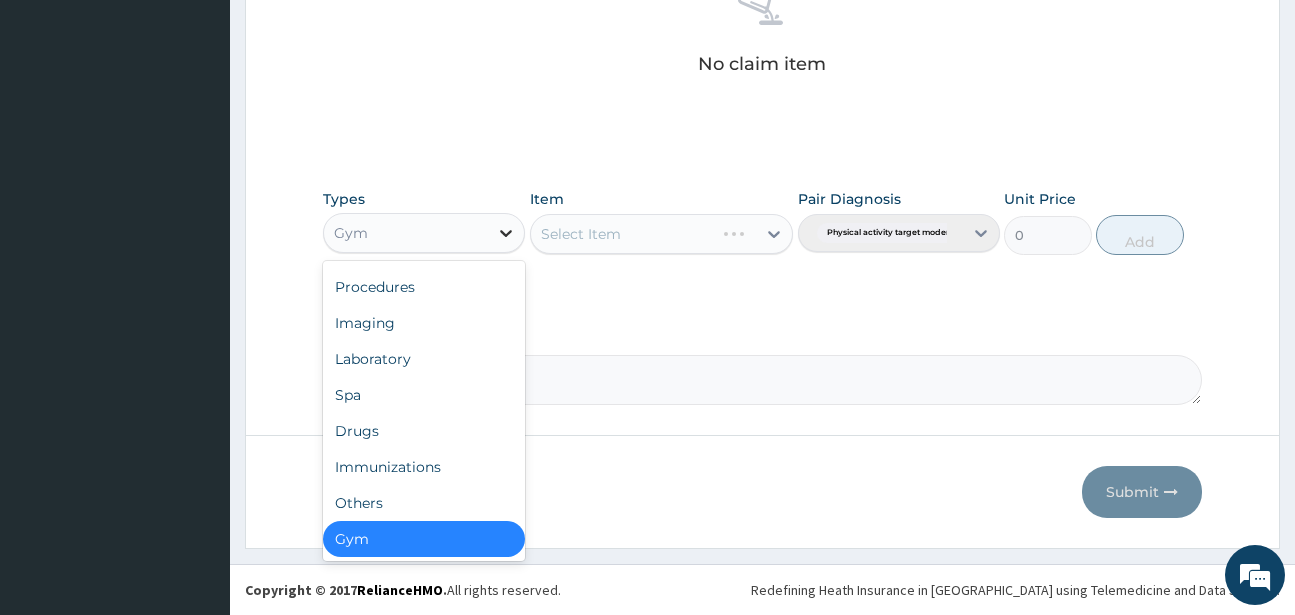 click 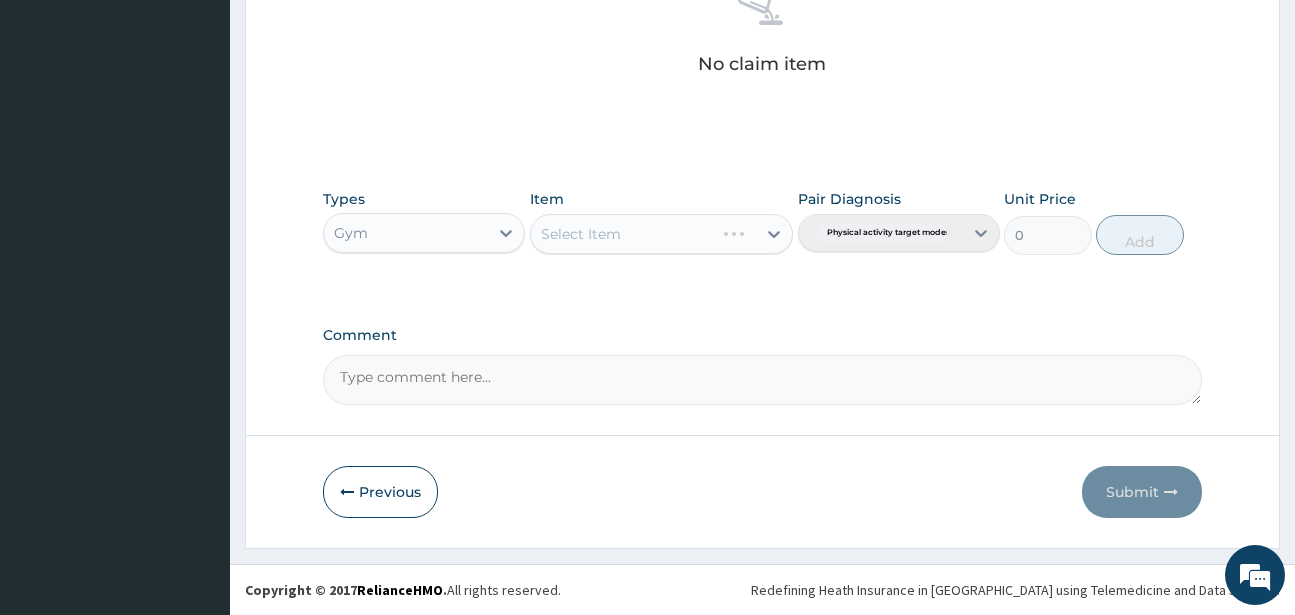 click on "PA Code / Prescription Code Enter Code(Secondary Care Only) Encounter Date 11-07-2025 Important Notice Please enter PA codes before entering items that are not attached to a PA code   All diagnoses entered must be linked to a claim item. Diagnosis & Claim Items that are visible but inactive cannot be edited because they were imported from an already approved PA code. Diagnosis Physical activity target moderate exercise Confirmed NB: All diagnosis must be linked to a claim item Claim Items No claim item Types Gym Item Select Item Pair Diagnosis Physical activity target moder... Unit Price 0 Add Comment" at bounding box center (762, -116) 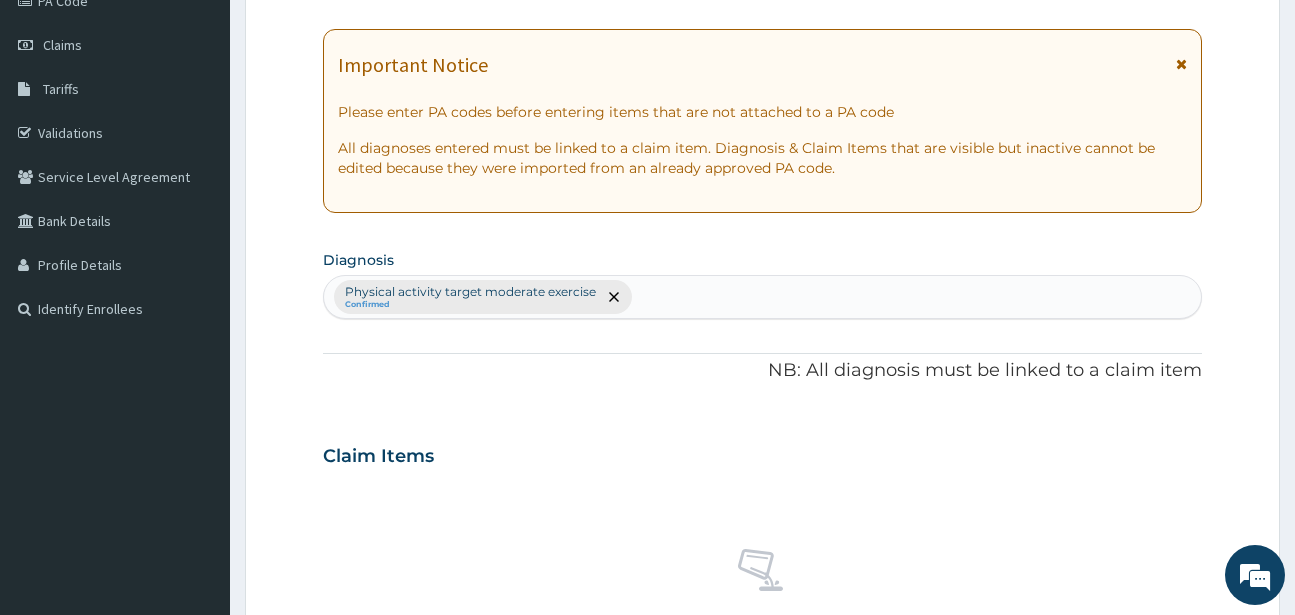 scroll, scrollTop: 0, scrollLeft: 0, axis: both 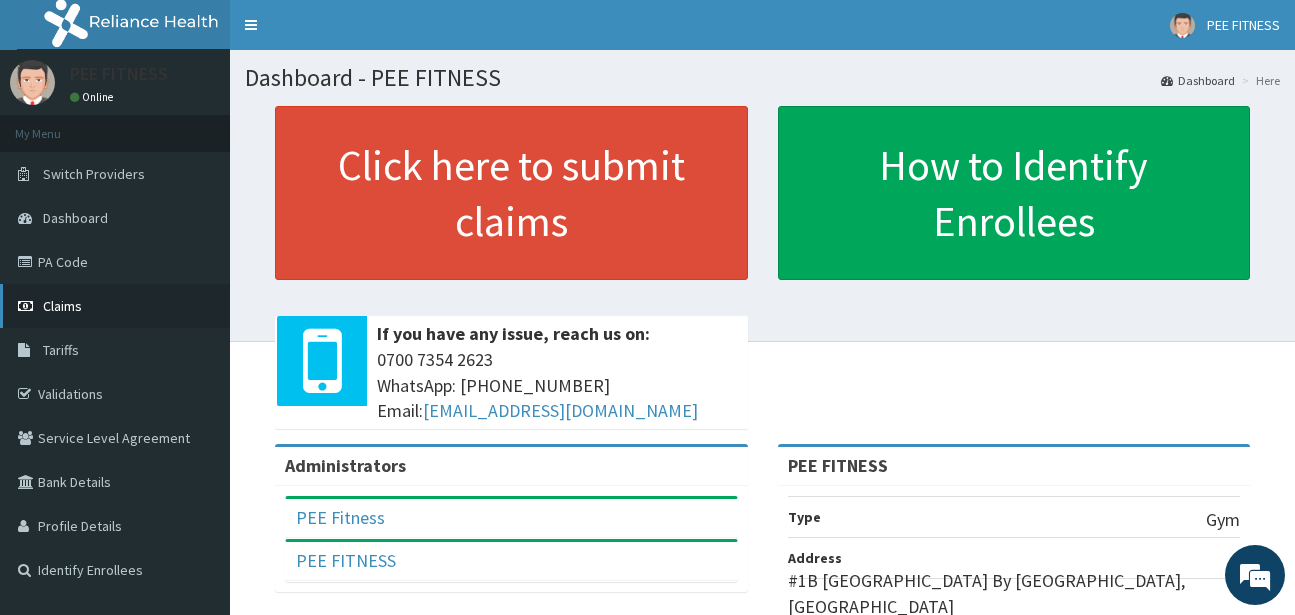 click on "Claims" at bounding box center (115, 306) 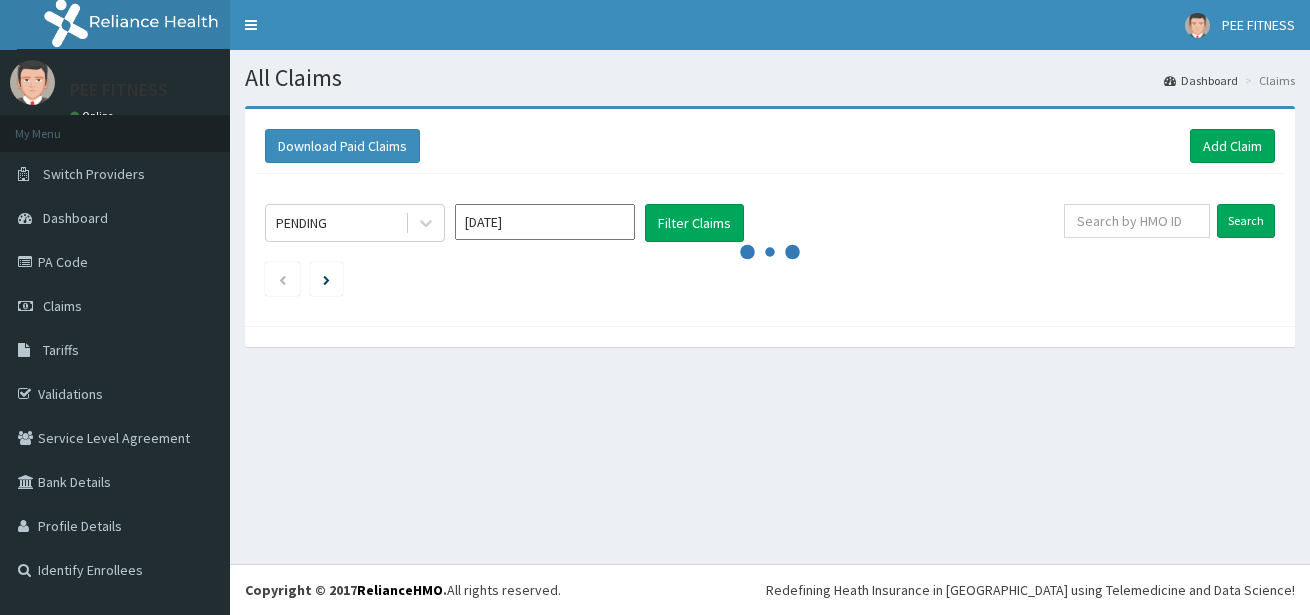 scroll, scrollTop: 0, scrollLeft: 0, axis: both 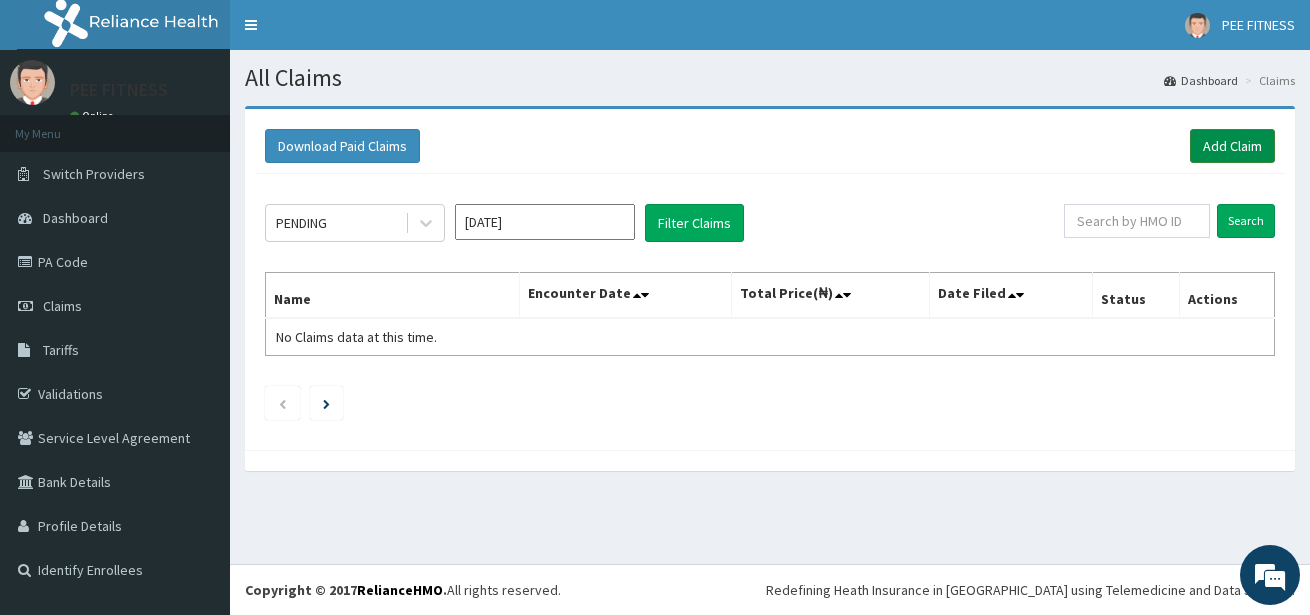 click on "Add Claim" at bounding box center (1232, 146) 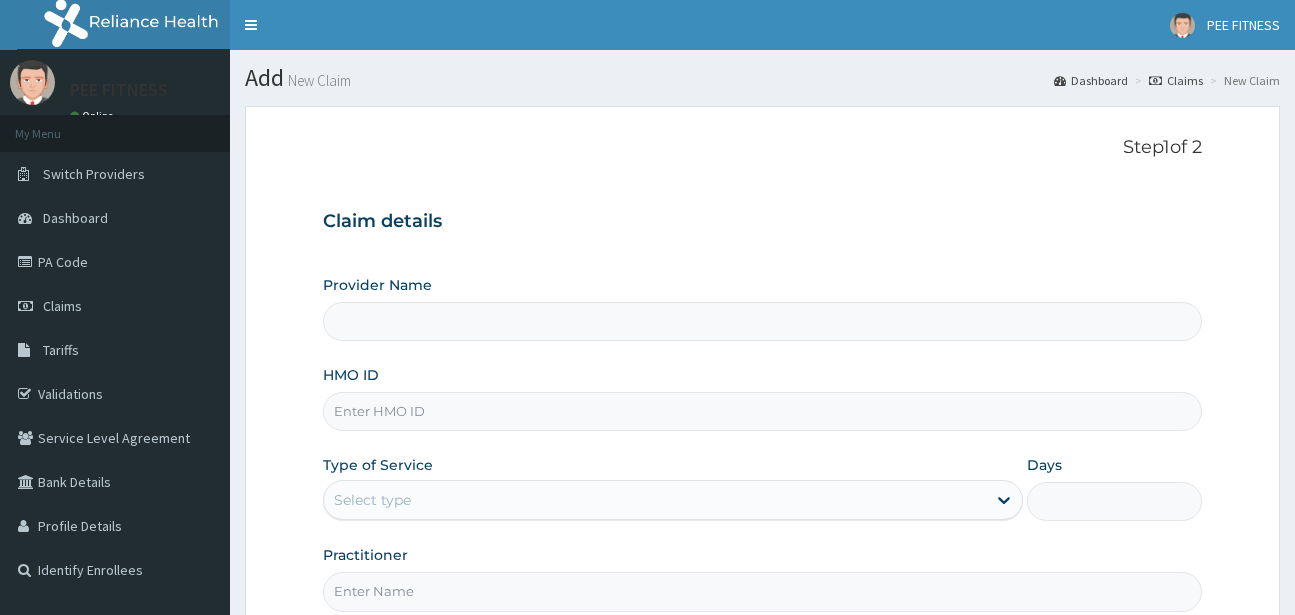 scroll, scrollTop: 0, scrollLeft: 0, axis: both 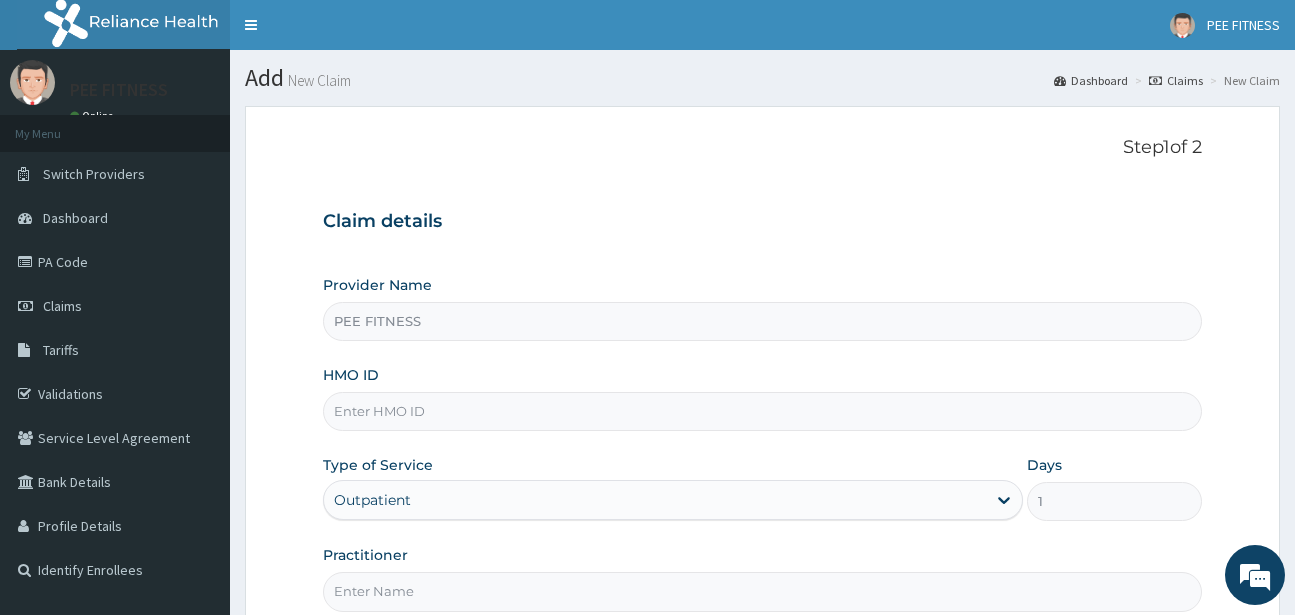 click on "HMO ID" at bounding box center [762, 411] 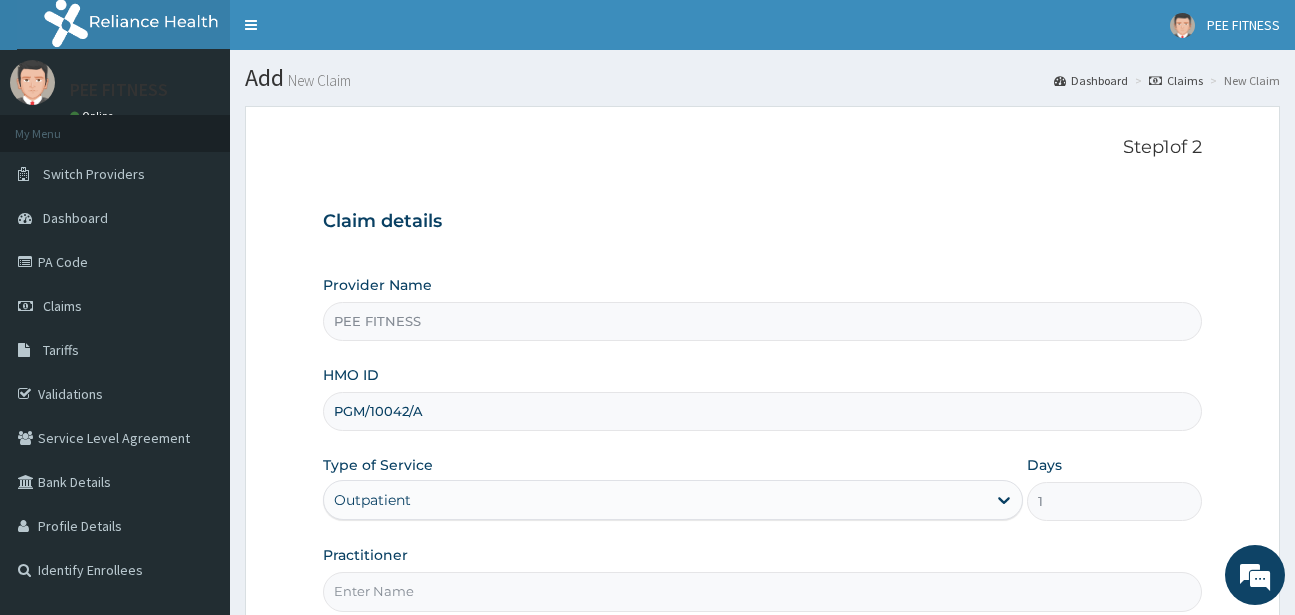 type on "PGM/10042/A" 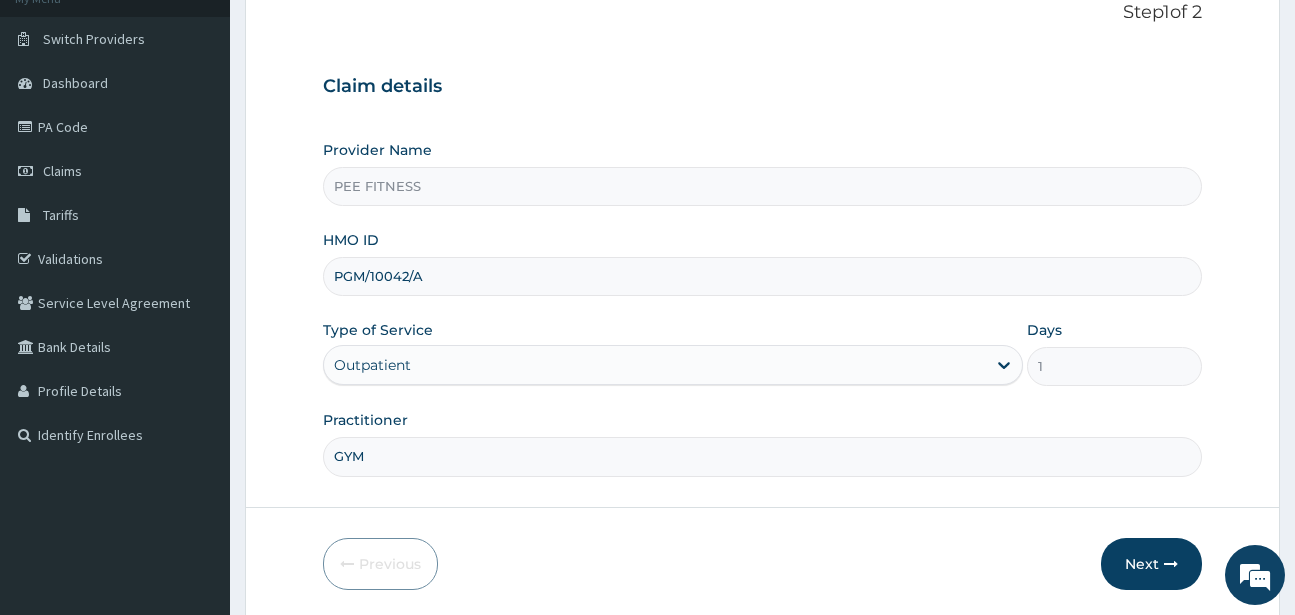 scroll, scrollTop: 207, scrollLeft: 0, axis: vertical 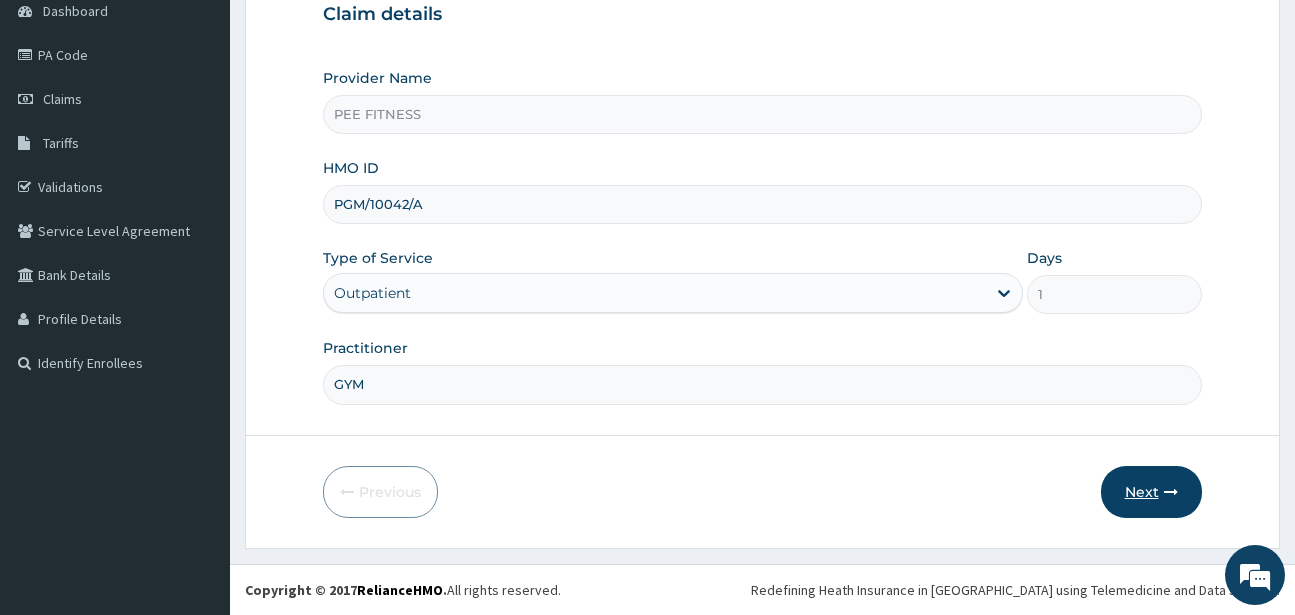type on "GYM" 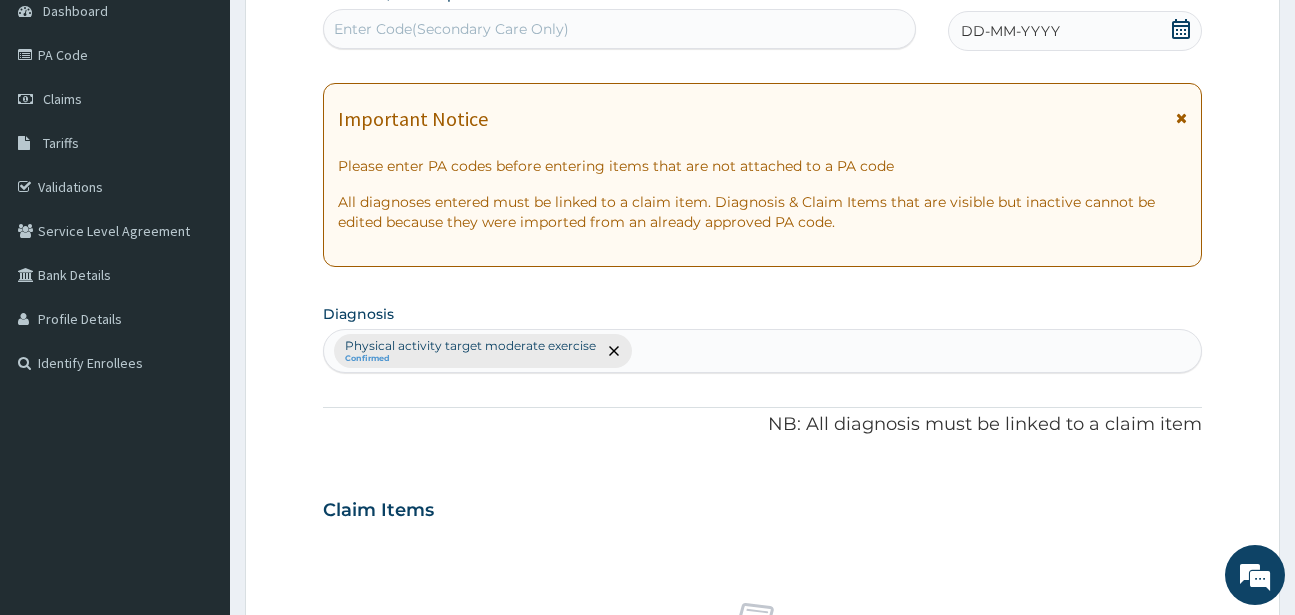 click 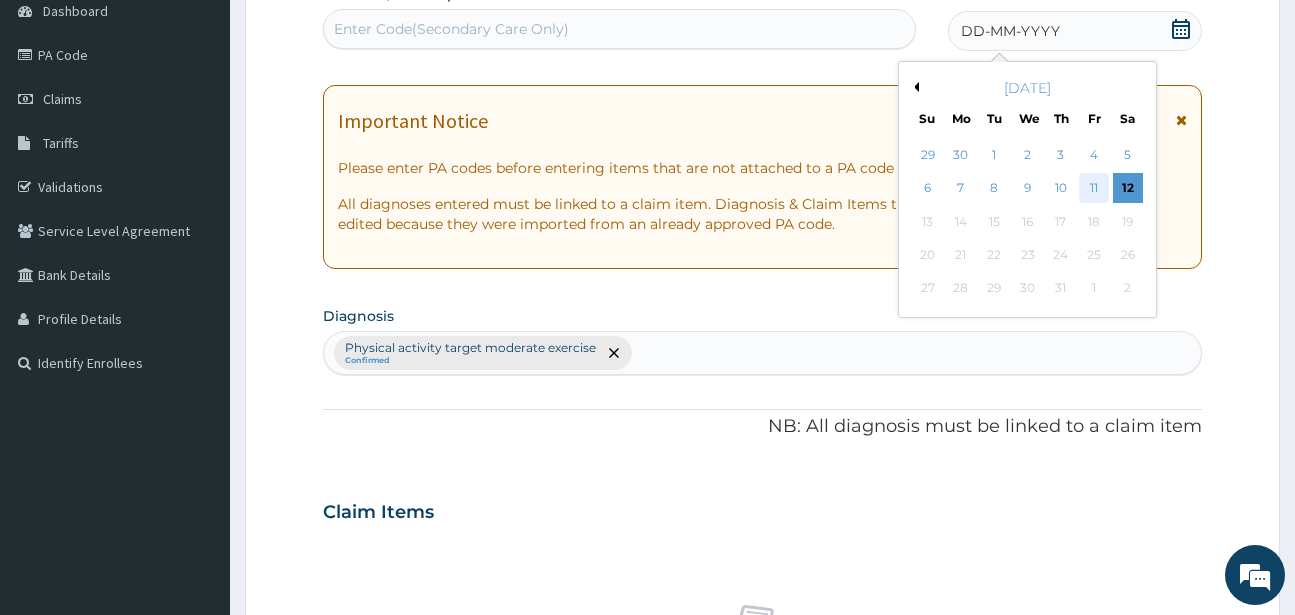 click on "11" at bounding box center (1094, 189) 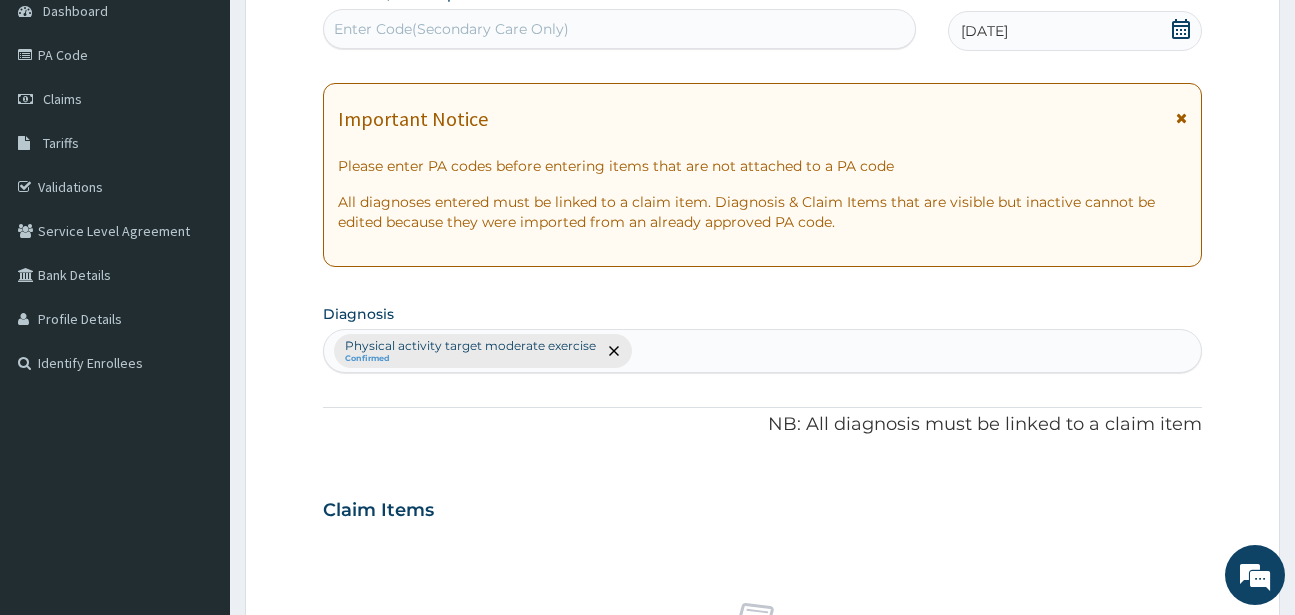 click on "Enter Code(Secondary Care Only)" at bounding box center (451, 29) 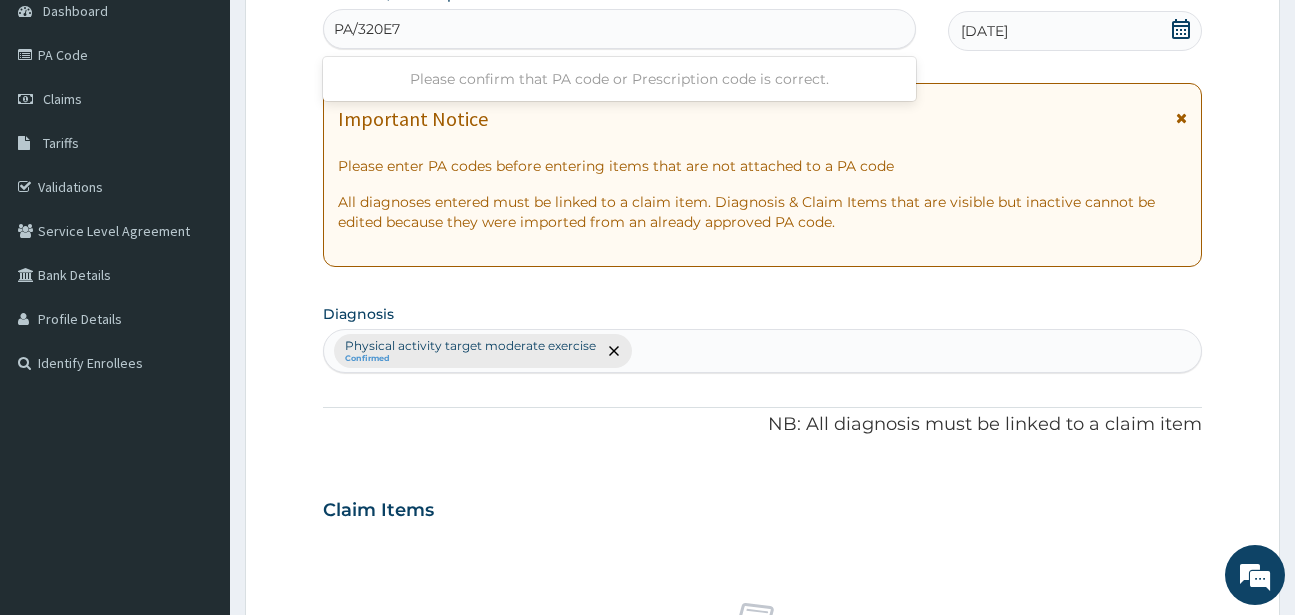 type on "PA/320E79" 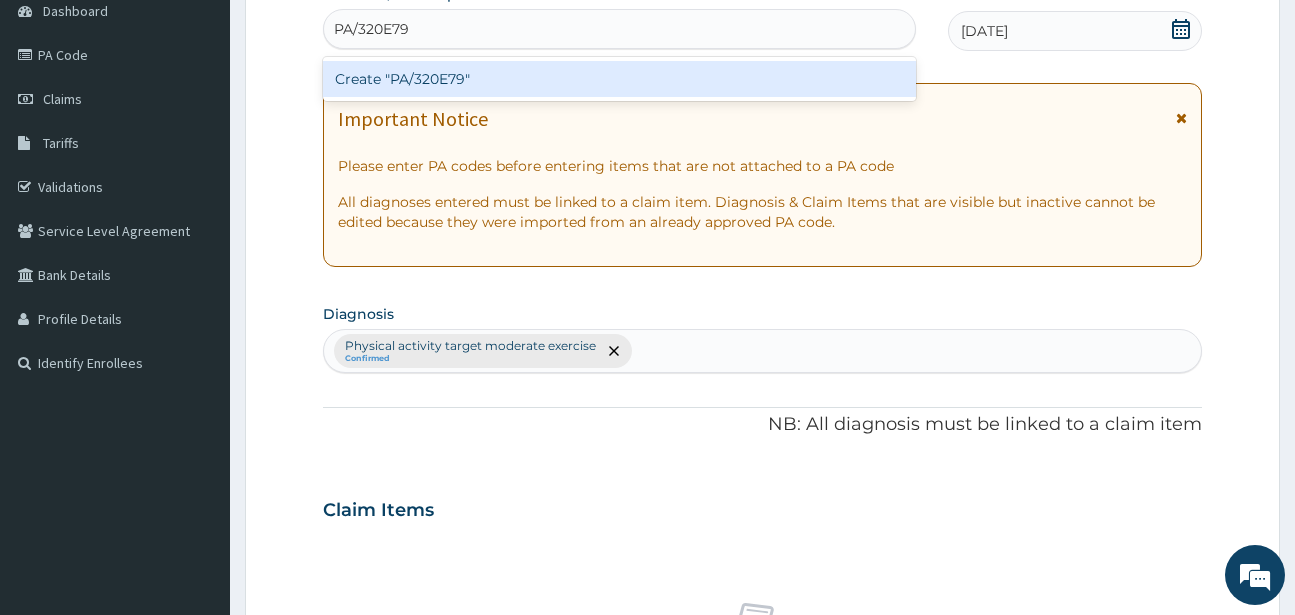 type 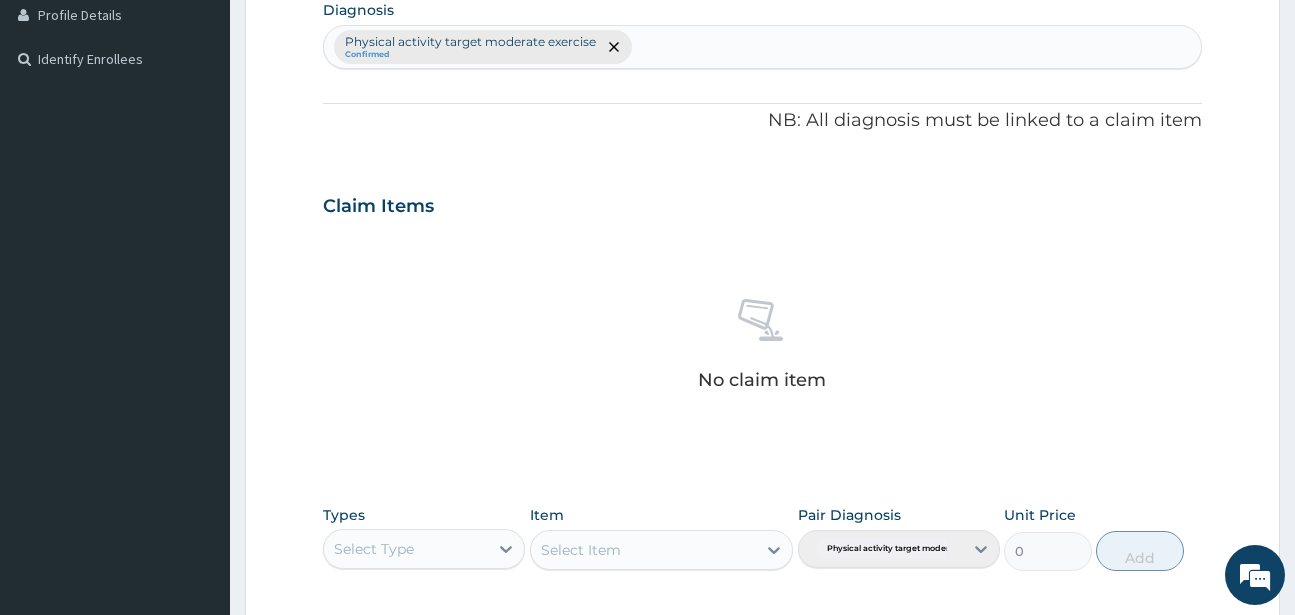 scroll, scrollTop: 827, scrollLeft: 0, axis: vertical 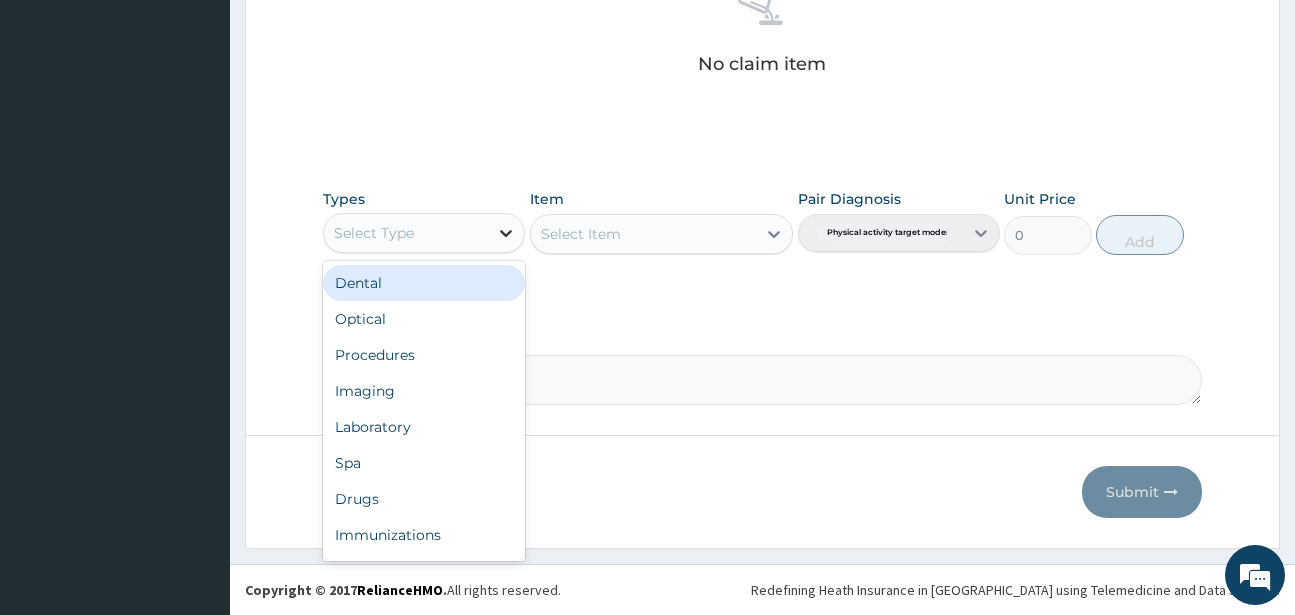 click 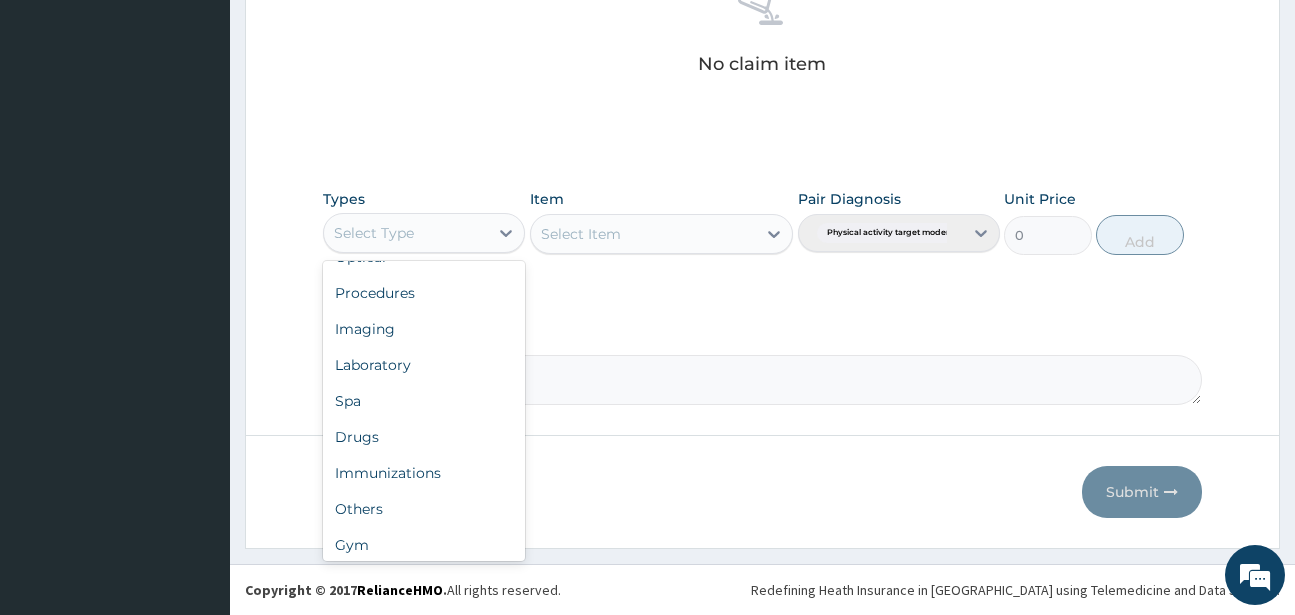 scroll, scrollTop: 68, scrollLeft: 0, axis: vertical 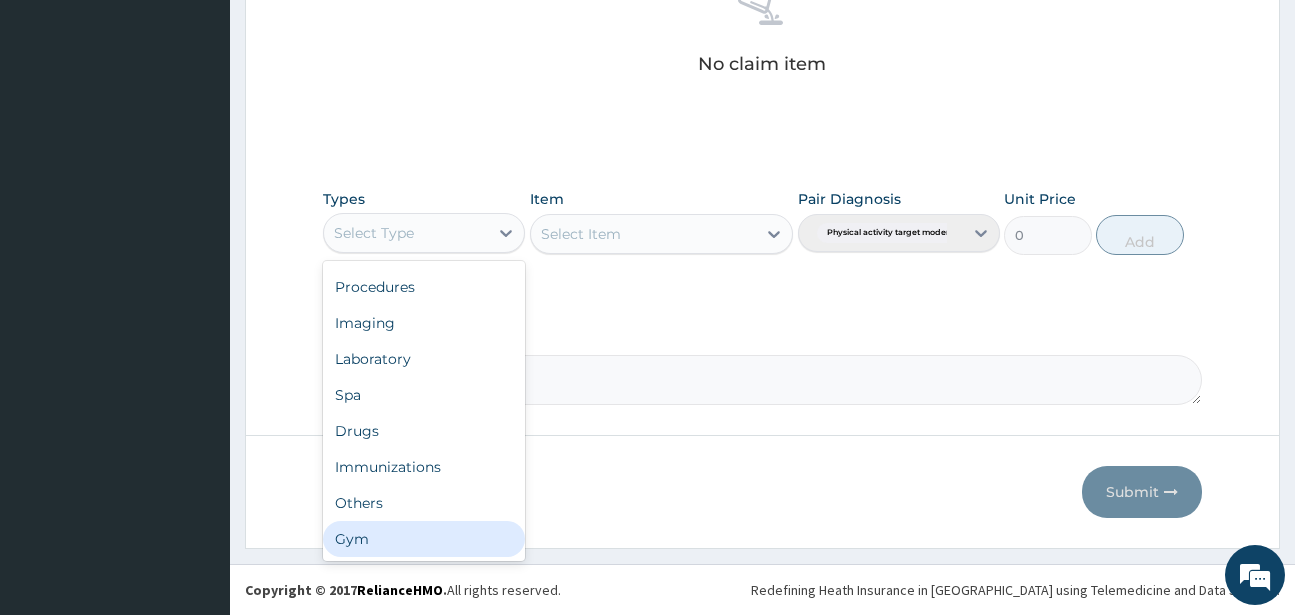 click on "Gym" at bounding box center [424, 539] 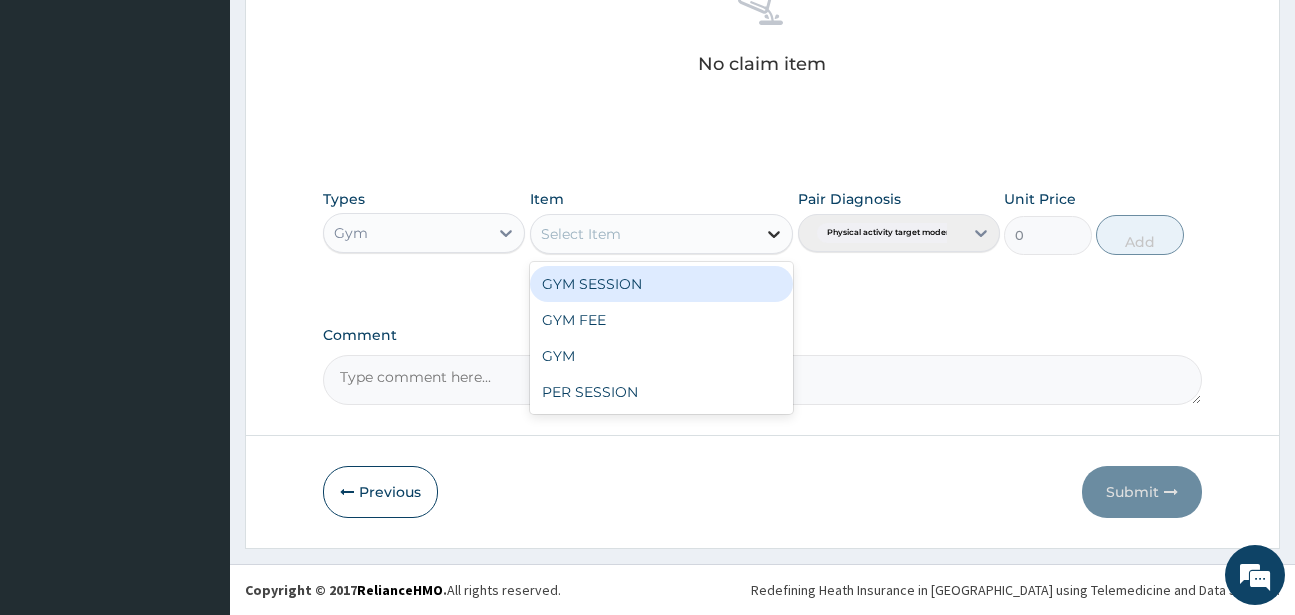 click 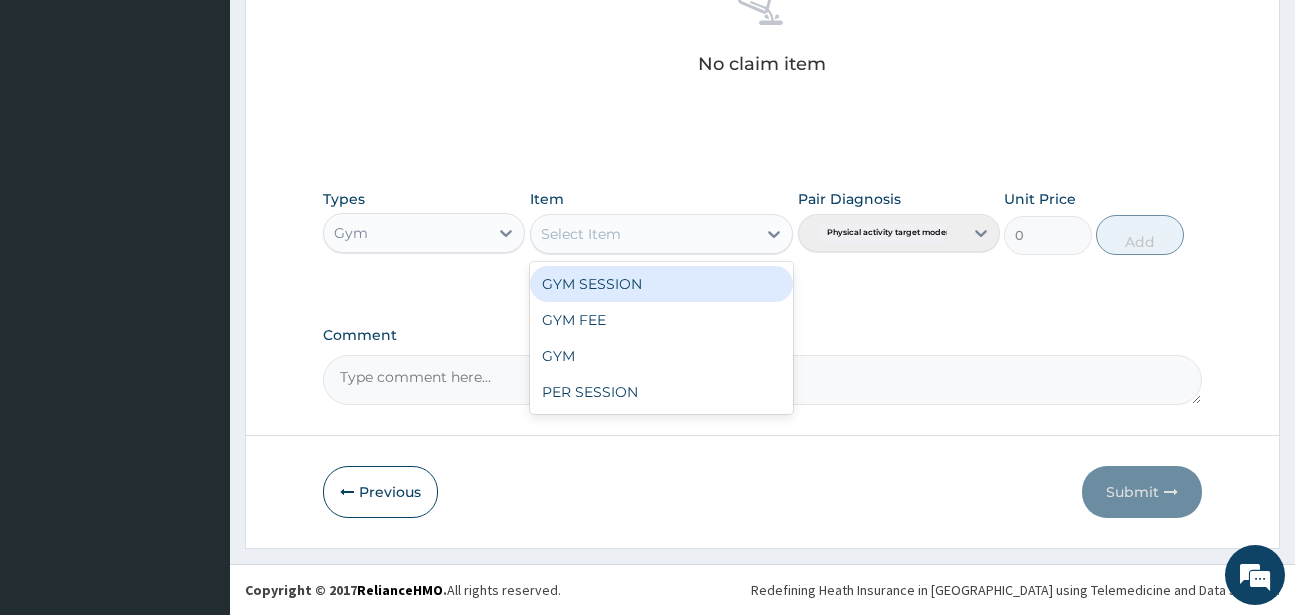 click on "GYM SESSION" at bounding box center [661, 284] 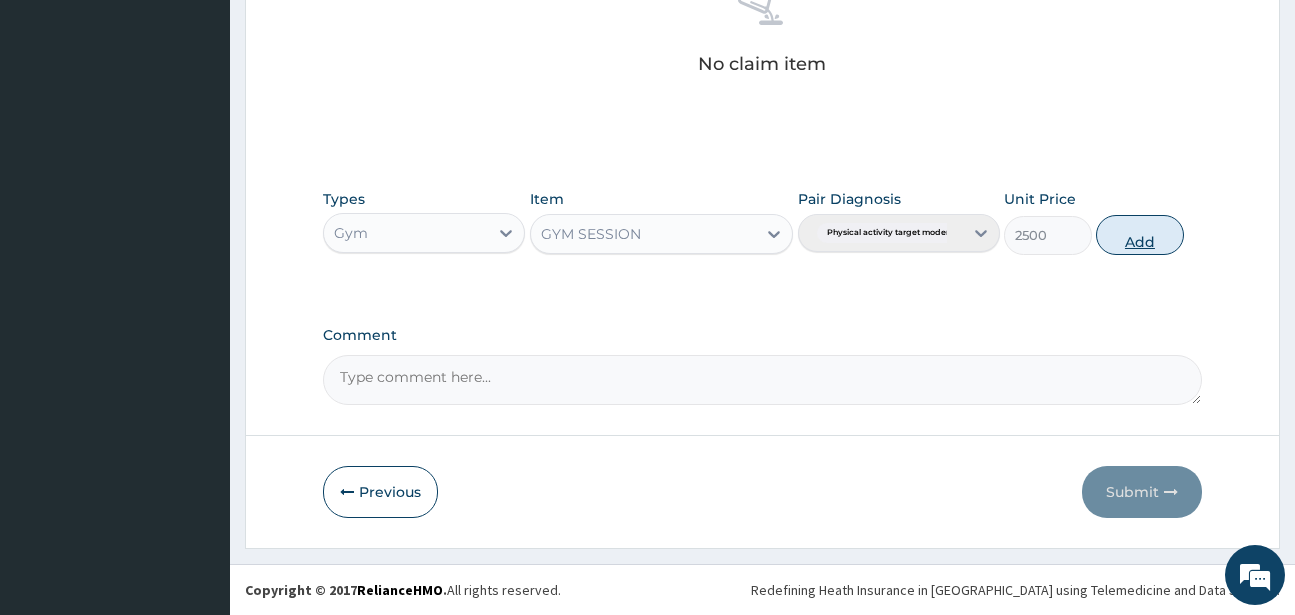 click on "Add" at bounding box center [1140, 235] 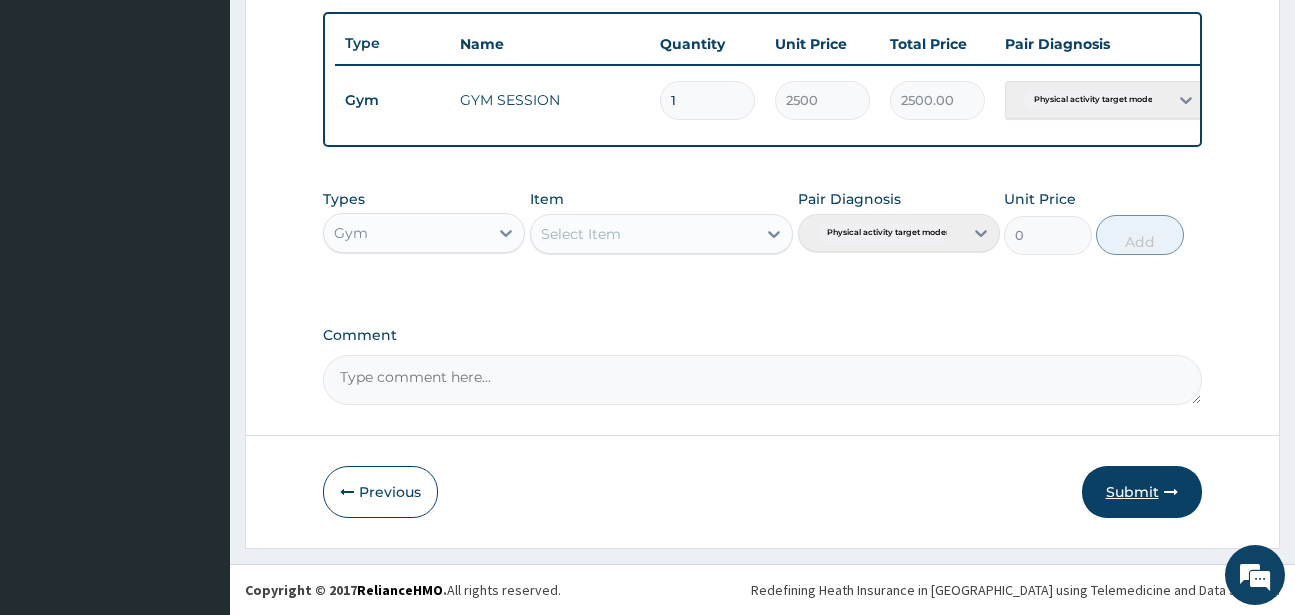 click on "Submit" at bounding box center (1142, 492) 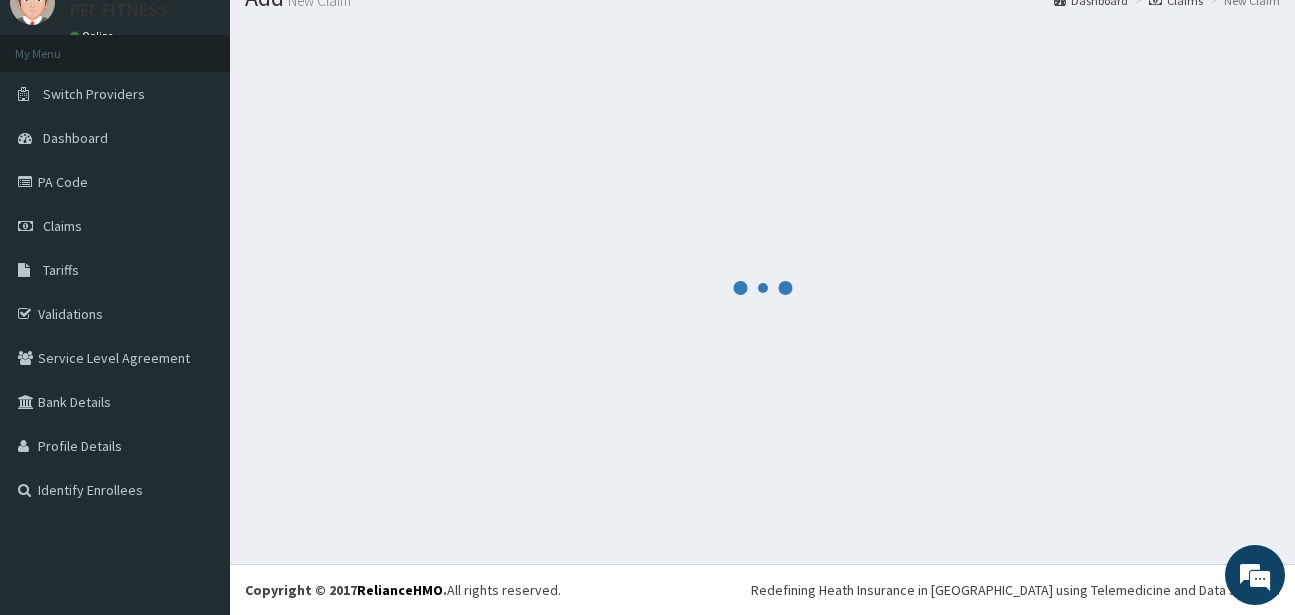 scroll, scrollTop: 747, scrollLeft: 0, axis: vertical 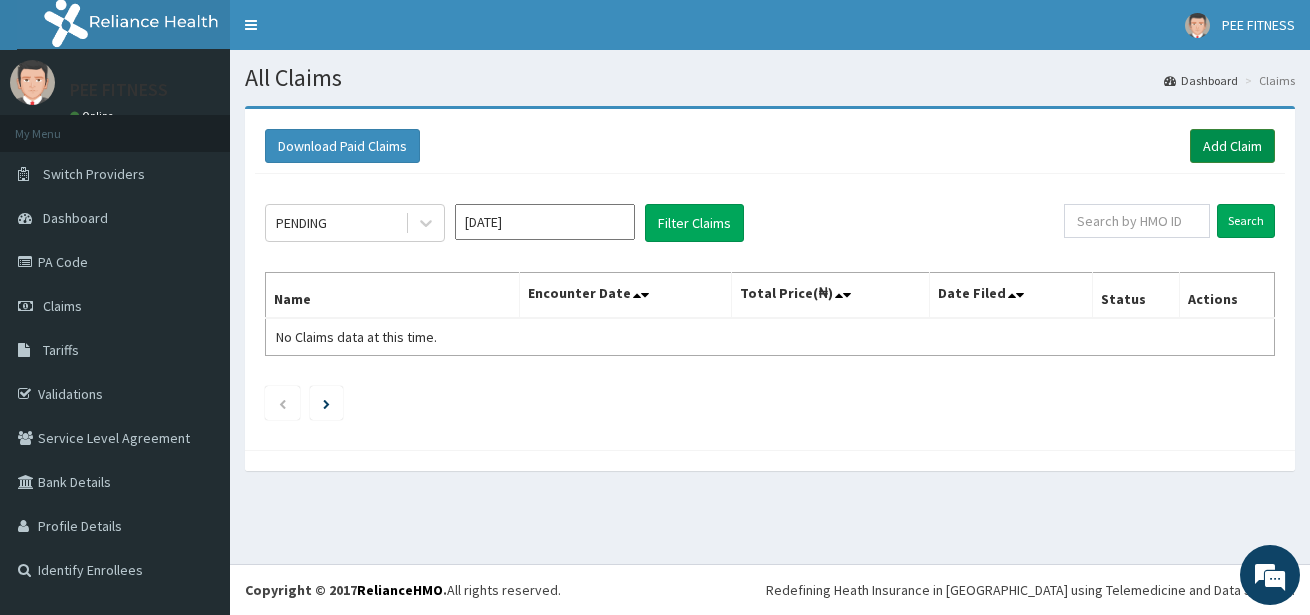click on "Add Claim" at bounding box center [1232, 146] 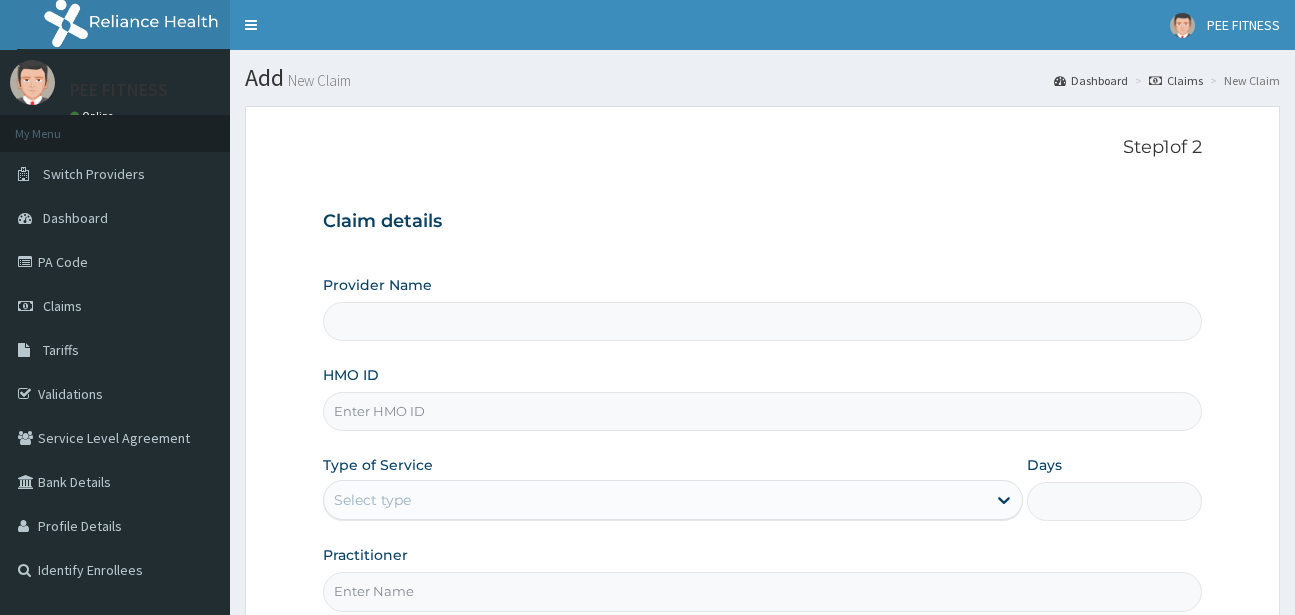 scroll, scrollTop: 0, scrollLeft: 0, axis: both 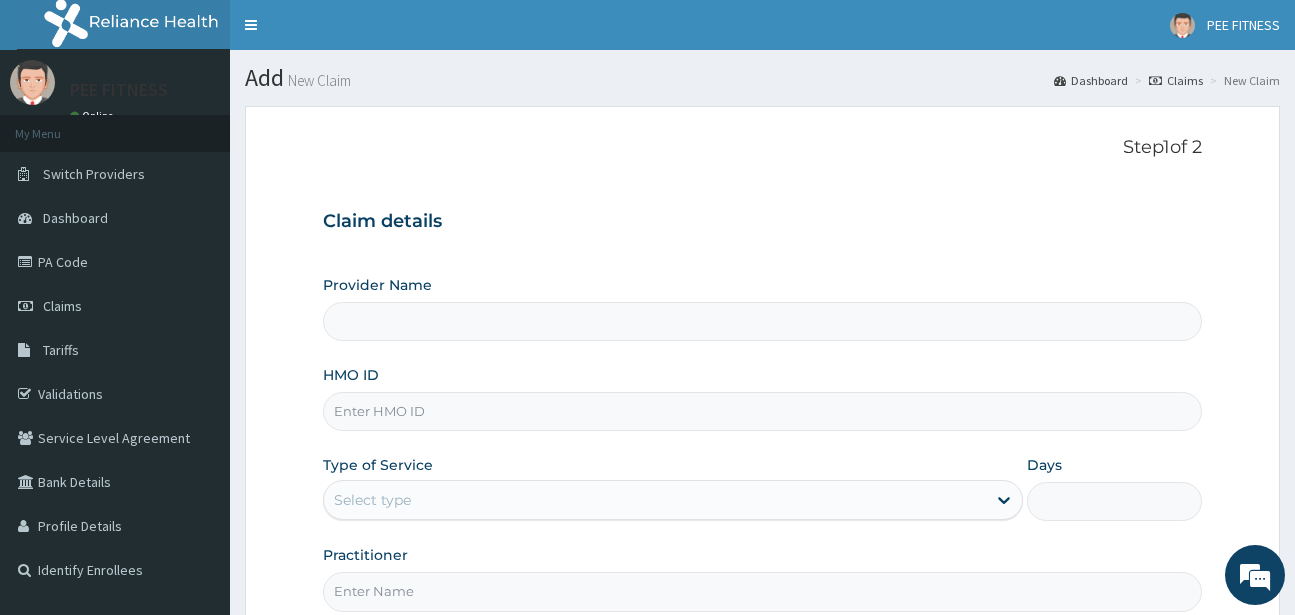 type on "PEE FITNESS" 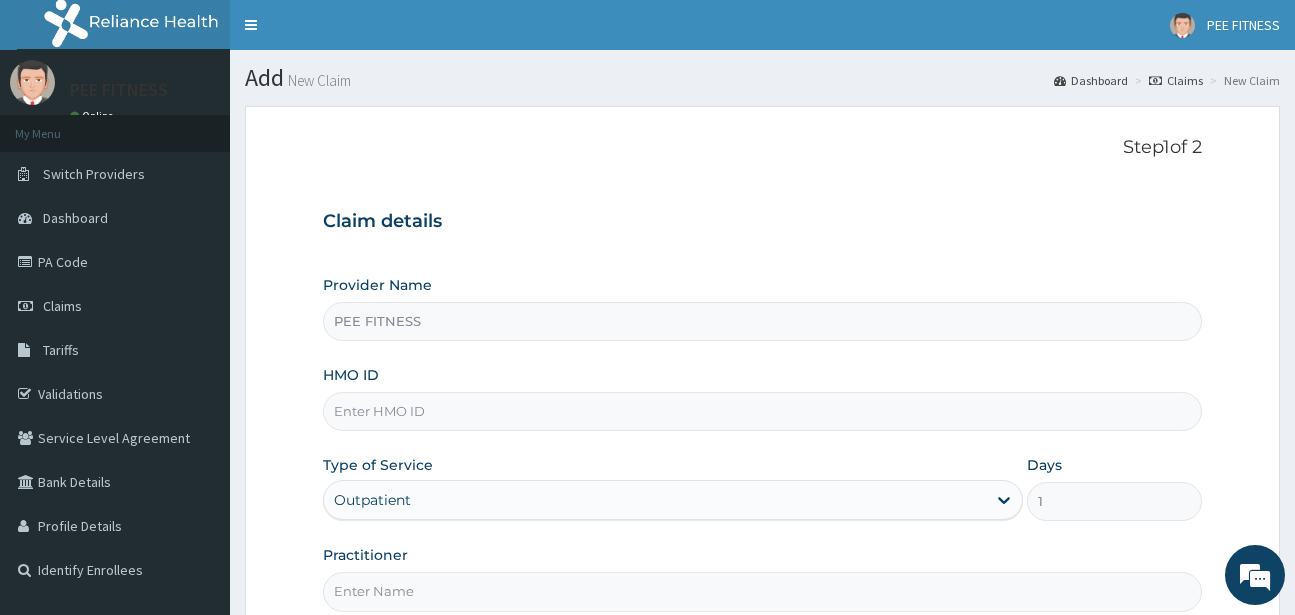 click on "HMO ID" at bounding box center (762, 411) 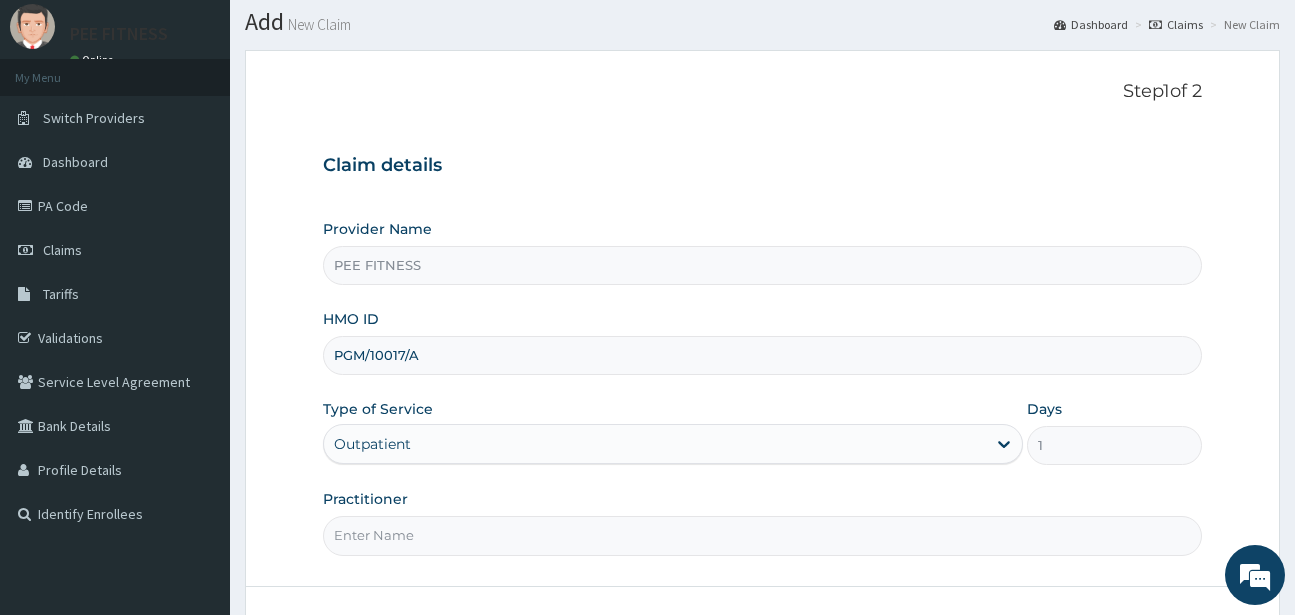 scroll, scrollTop: 100, scrollLeft: 0, axis: vertical 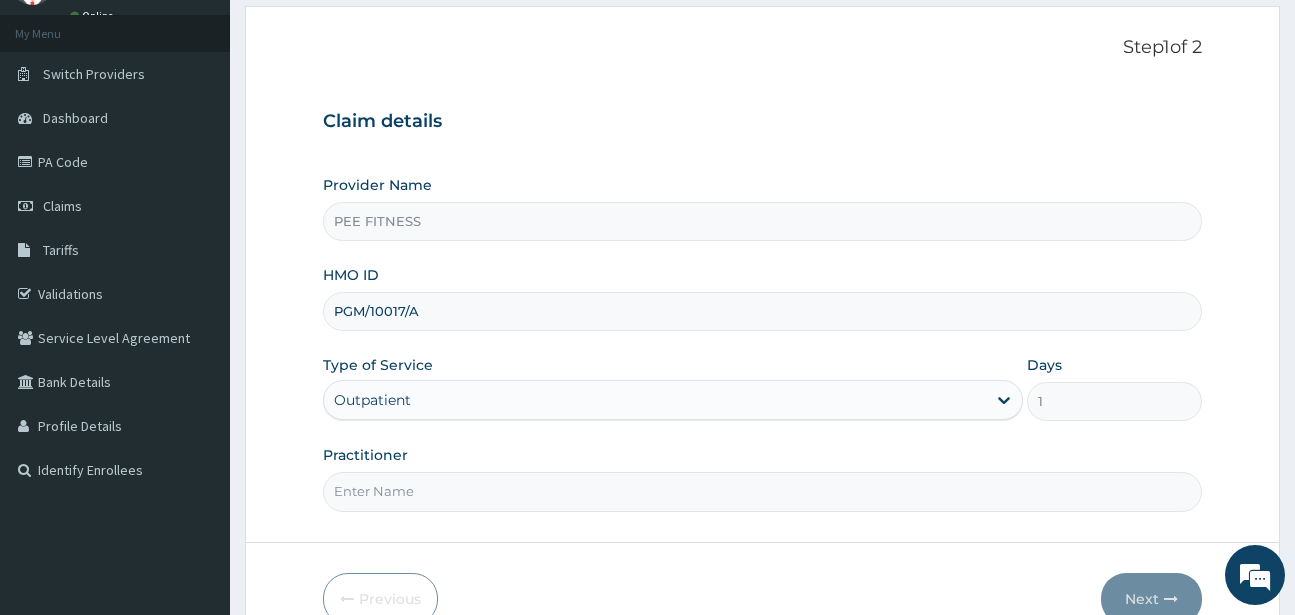 type on "PGM/10017/A" 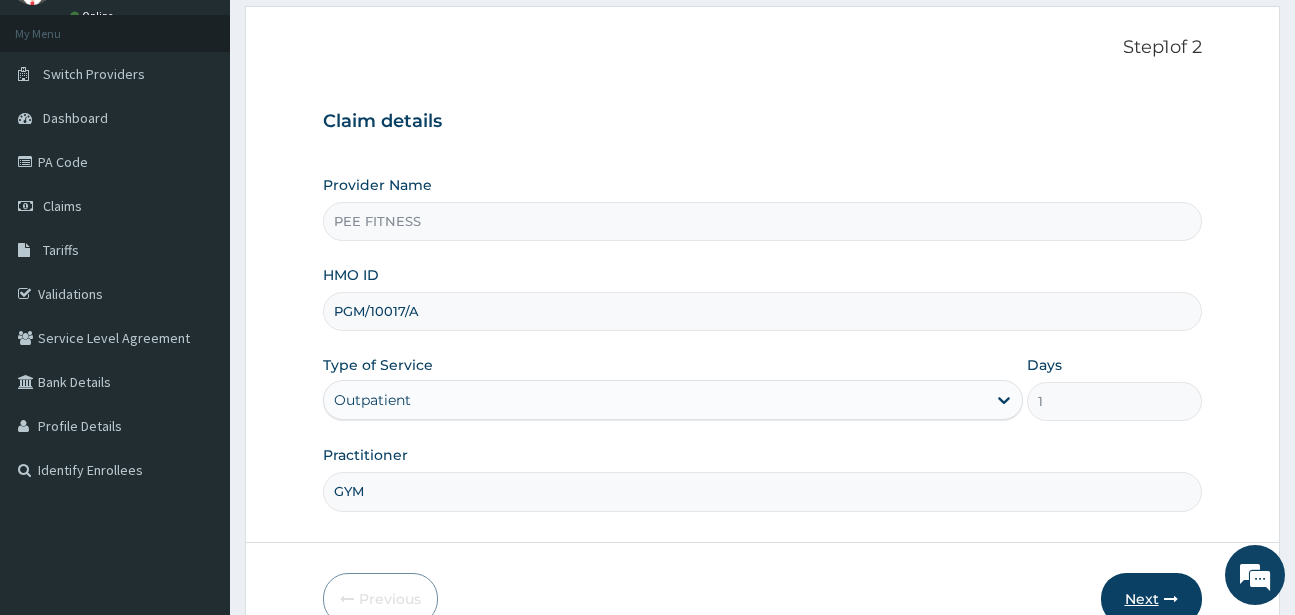 type on "GYM" 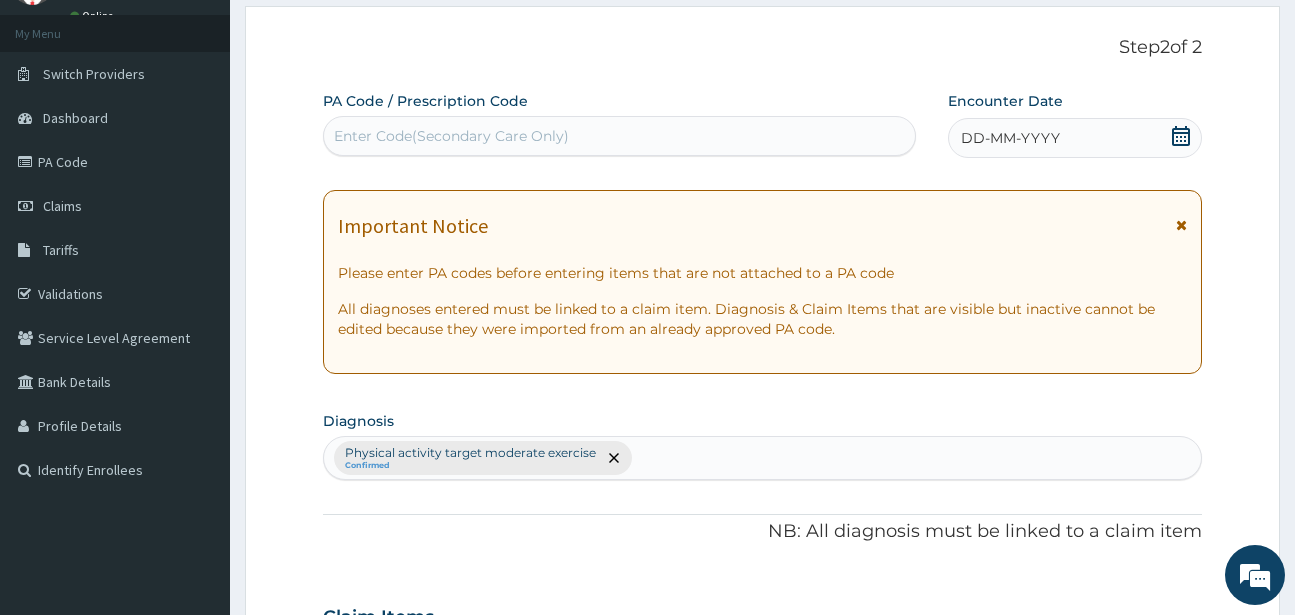 click 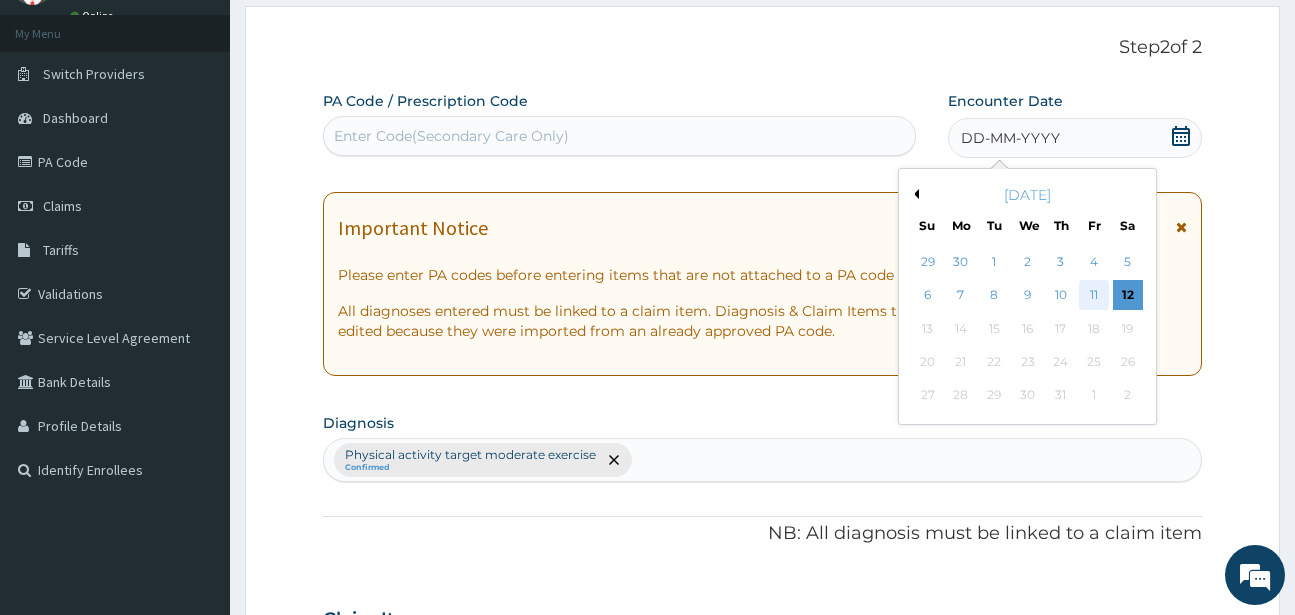 click on "11" at bounding box center (1094, 296) 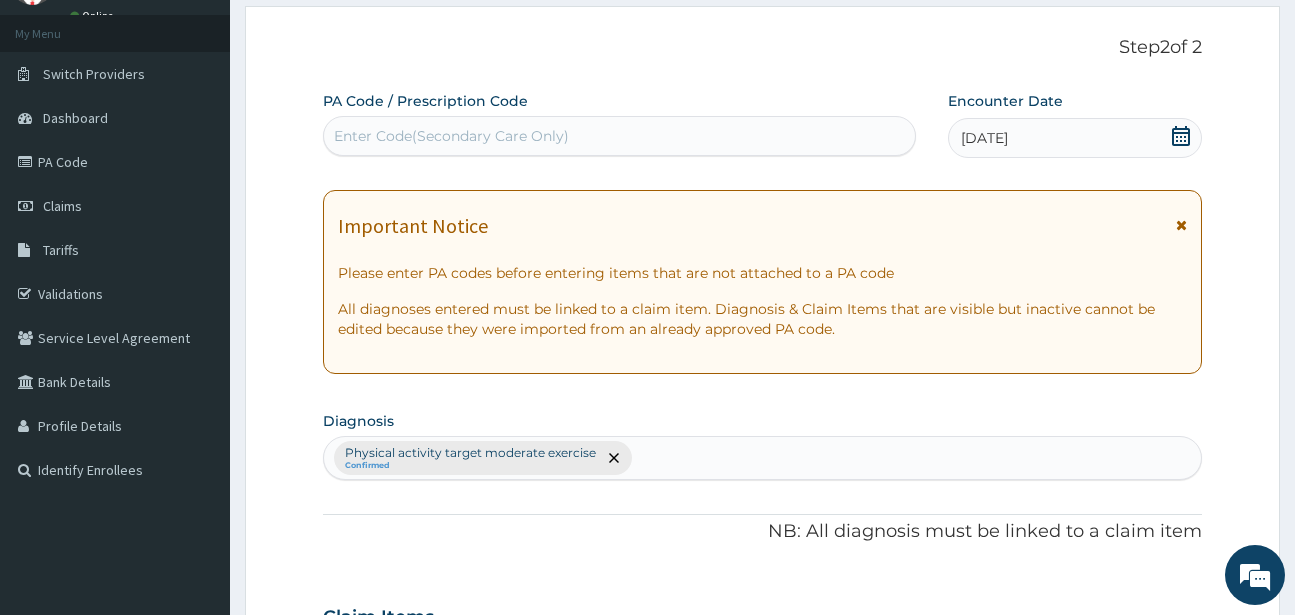 click at bounding box center [335, 136] 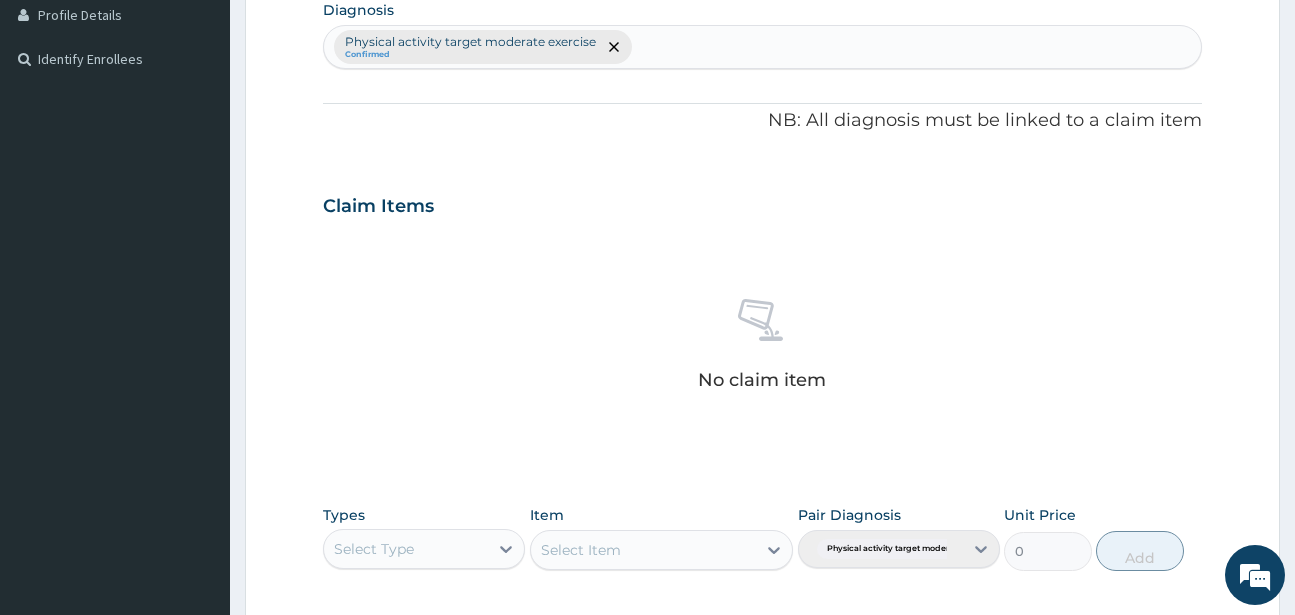 scroll, scrollTop: 827, scrollLeft: 0, axis: vertical 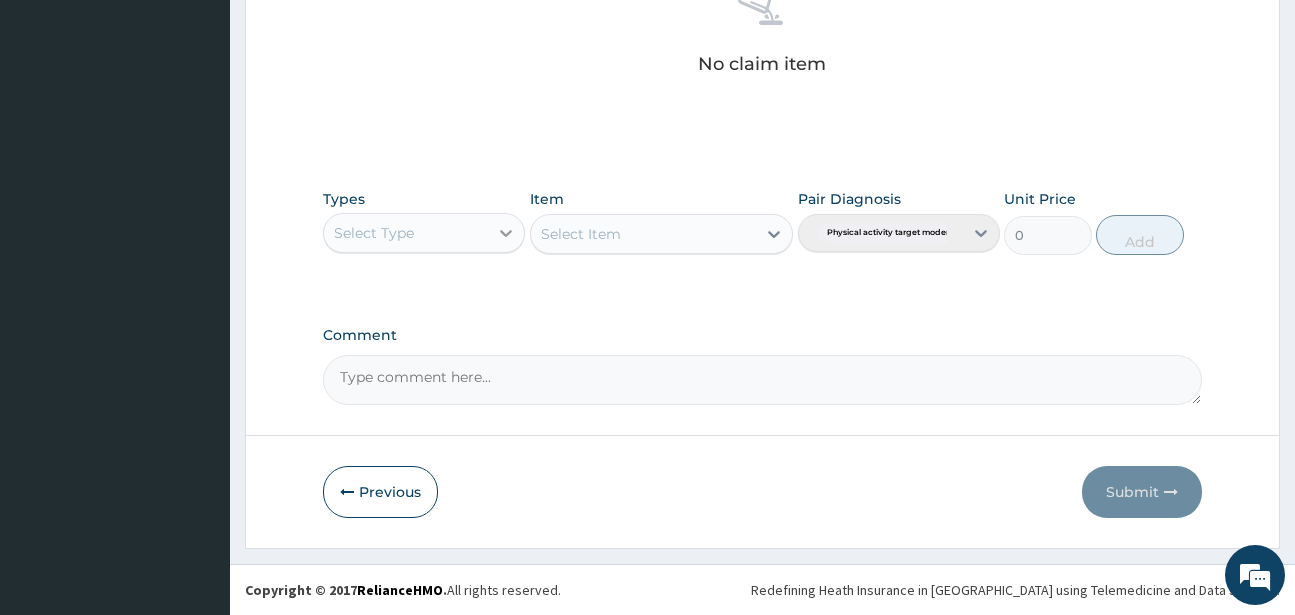 type on "PA/4913B2" 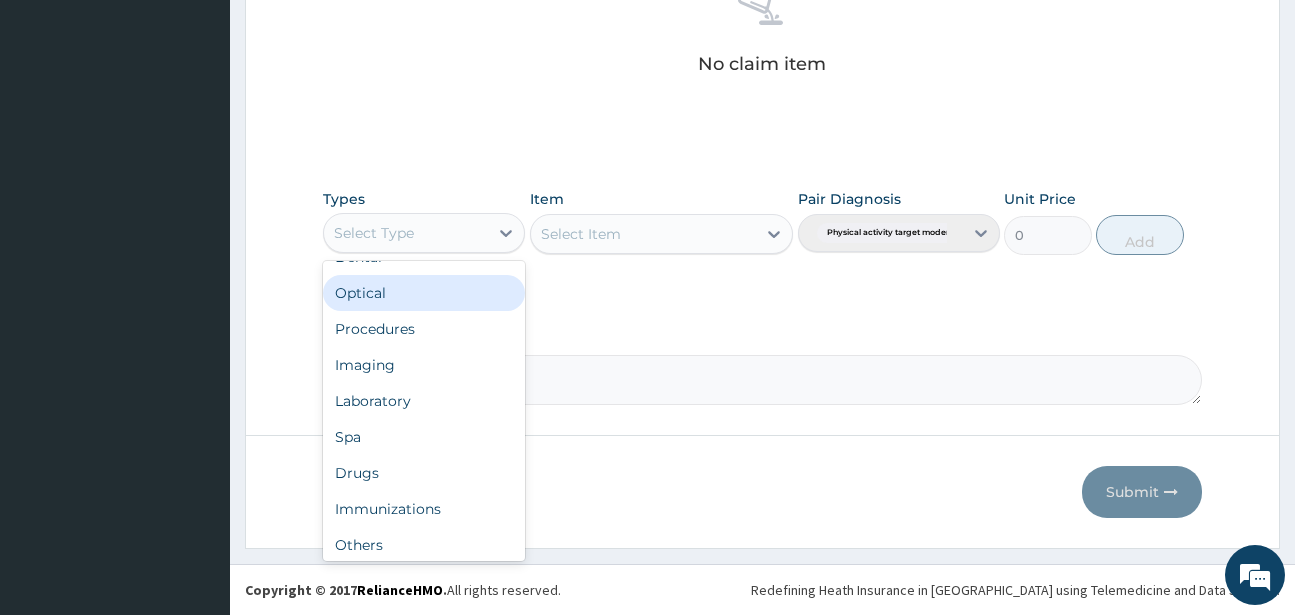 scroll, scrollTop: 68, scrollLeft: 0, axis: vertical 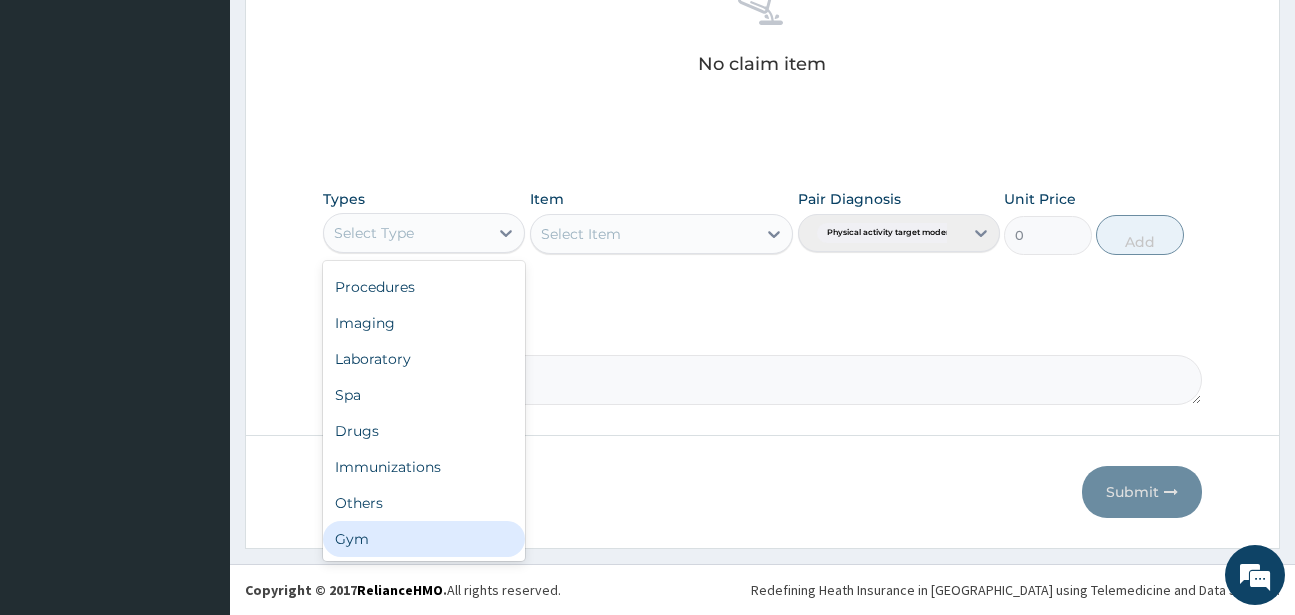 click on "Gym" at bounding box center [424, 539] 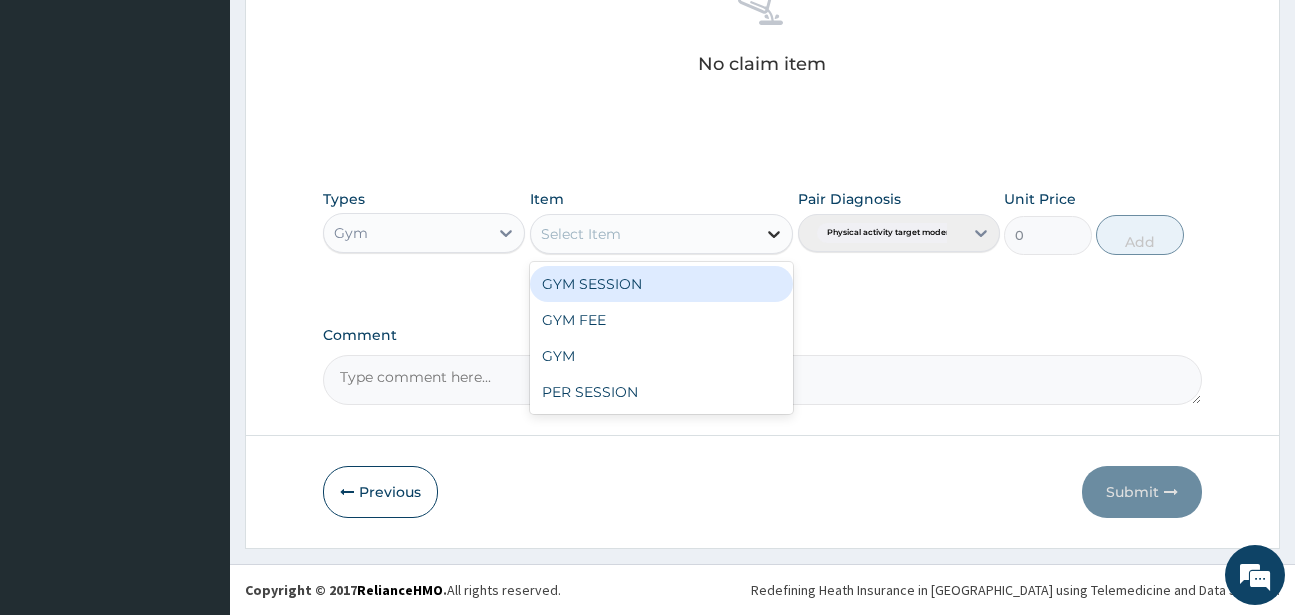 click 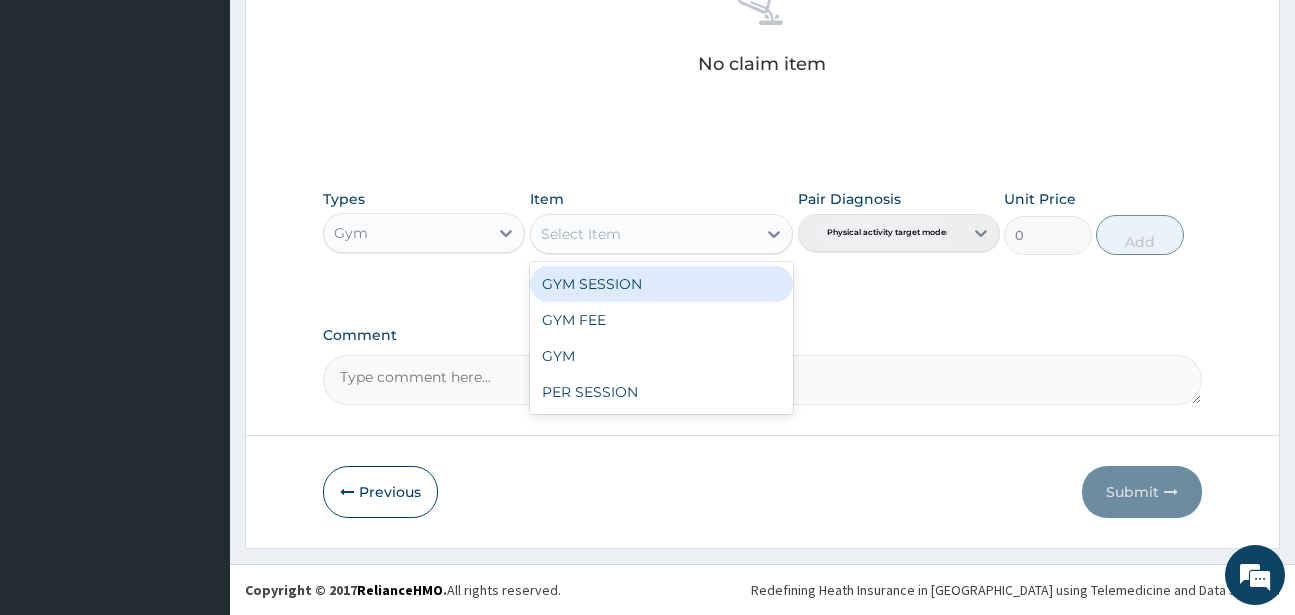 click on "GYM SESSION" at bounding box center [661, 284] 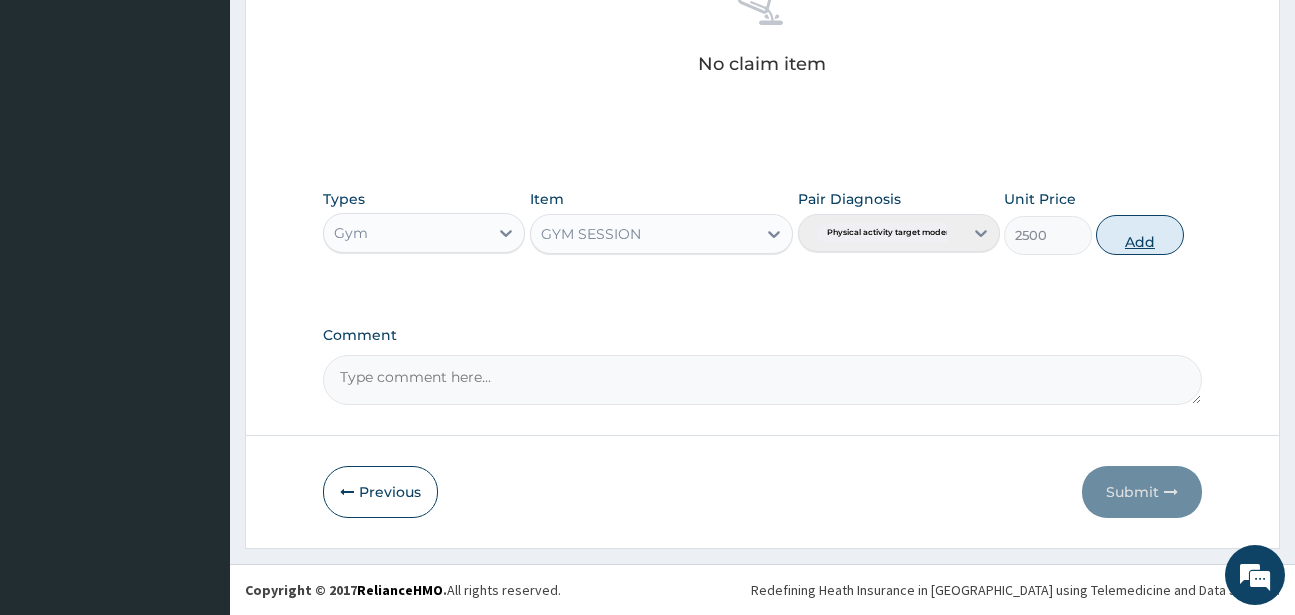 click on "Add" at bounding box center (1140, 235) 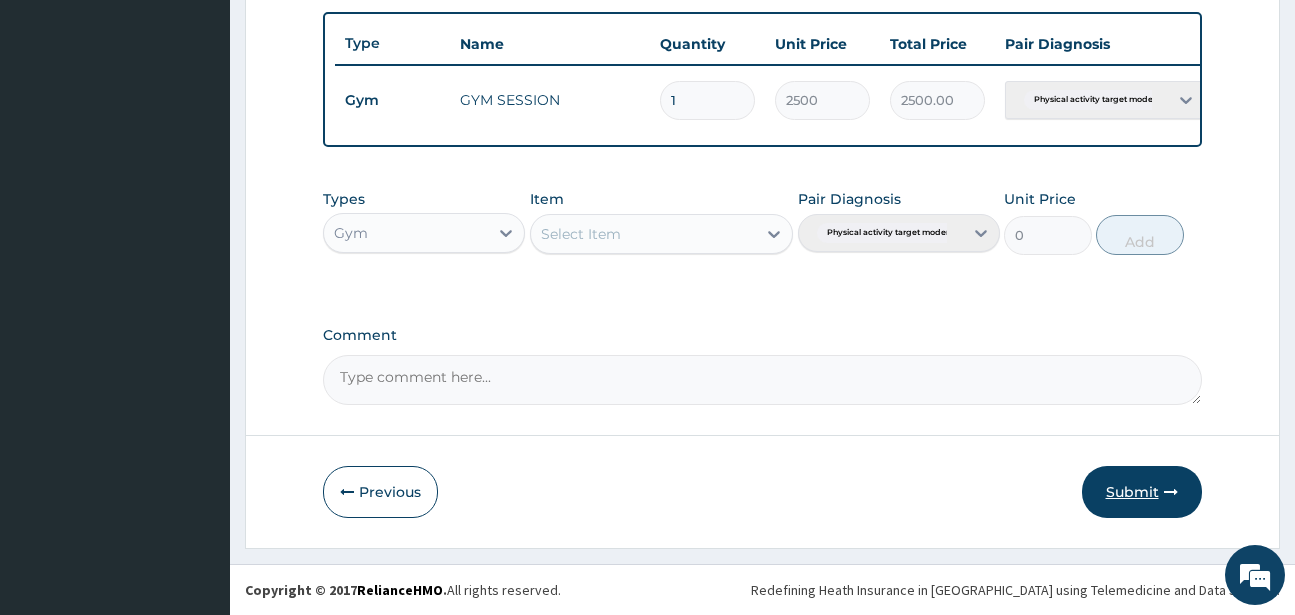 click on "Submit" at bounding box center [1142, 492] 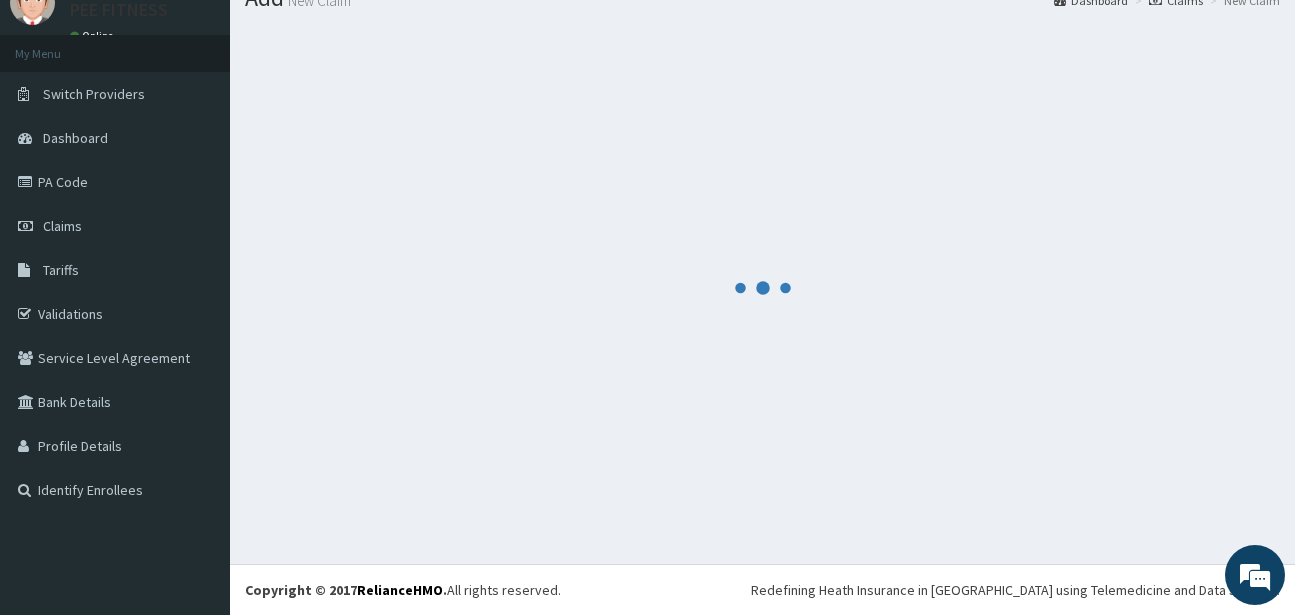 scroll, scrollTop: 747, scrollLeft: 0, axis: vertical 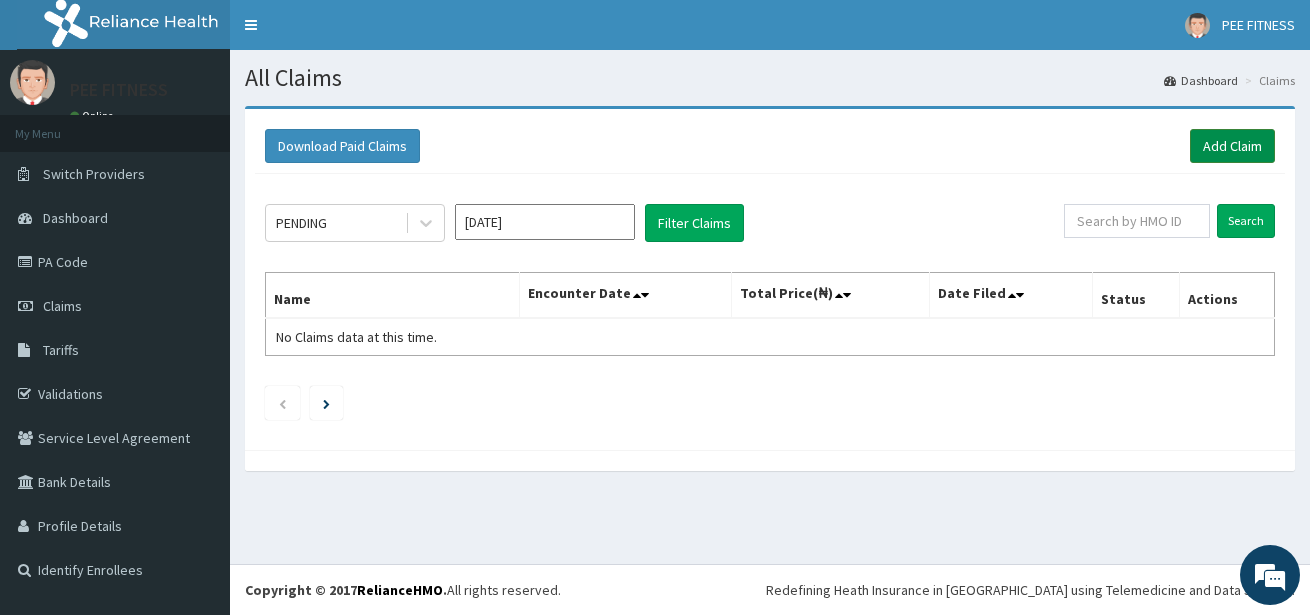 click on "Add Claim" at bounding box center [1232, 146] 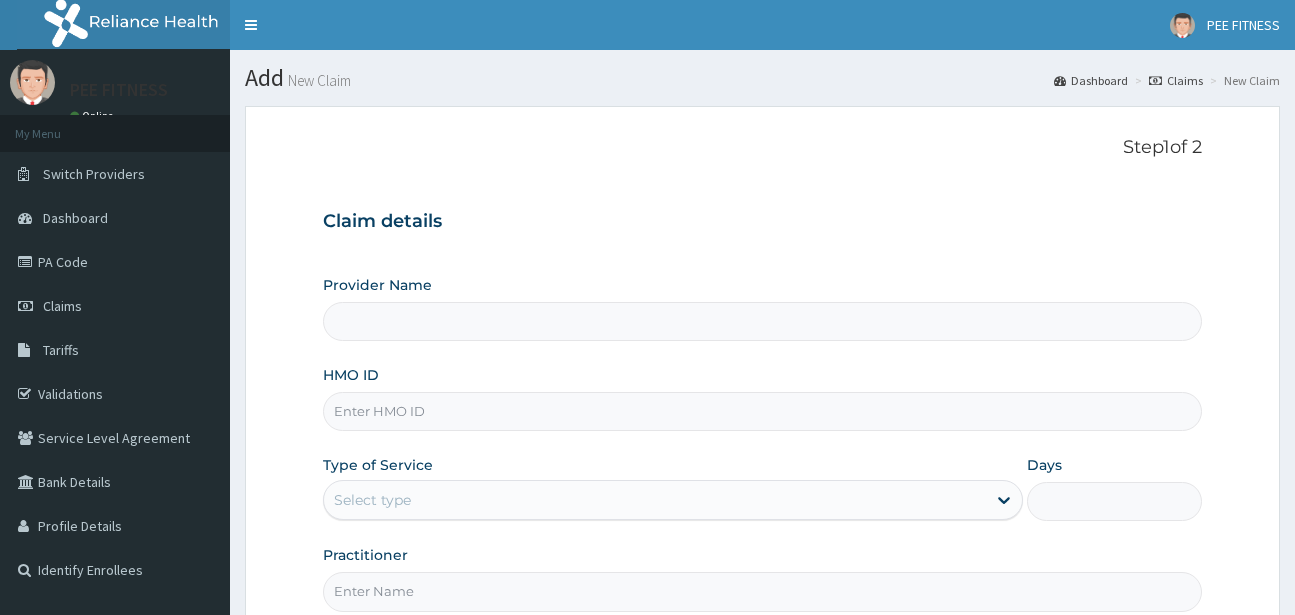 scroll, scrollTop: 0, scrollLeft: 0, axis: both 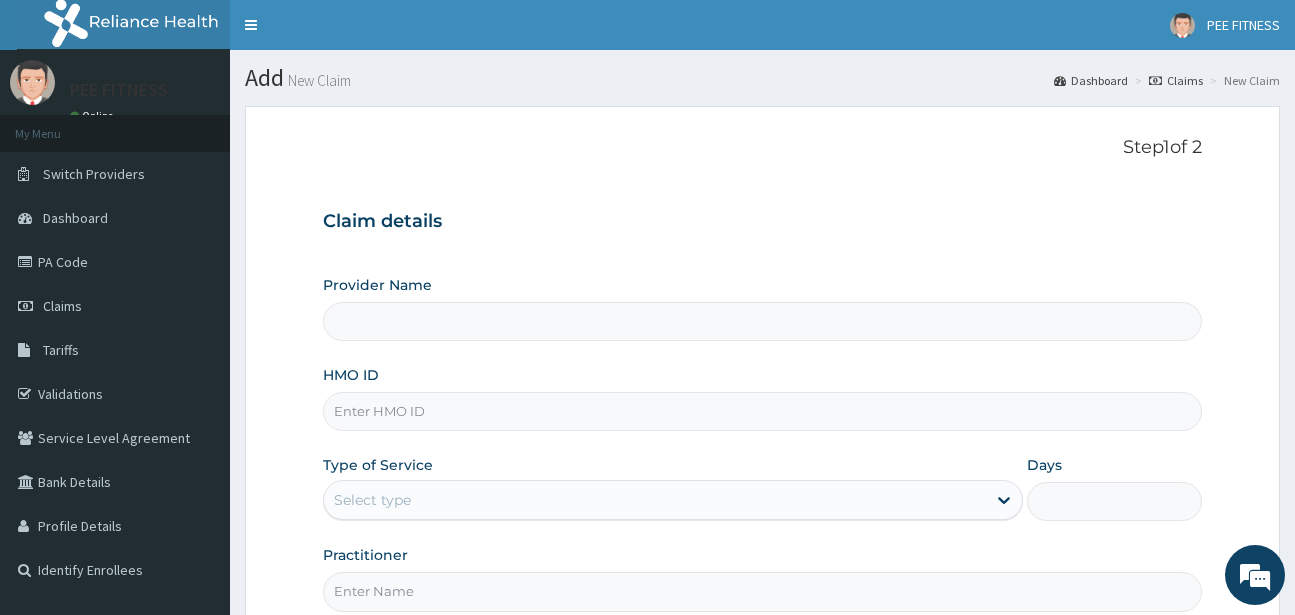 type on "PEE FITNESS" 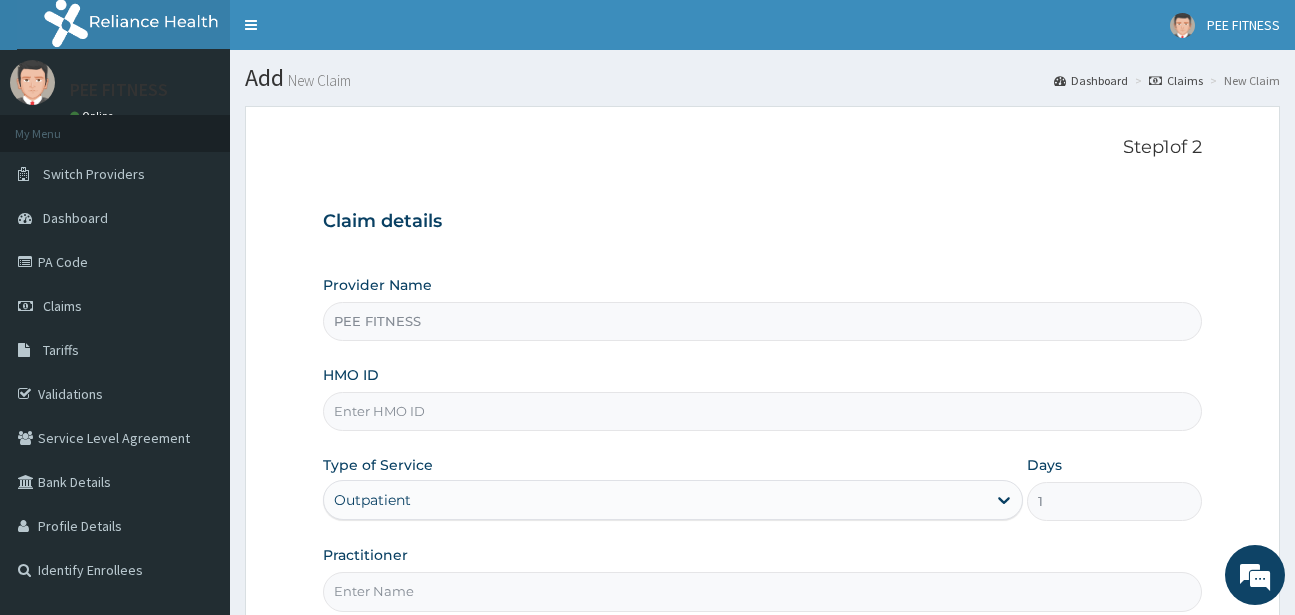 click on "HMO ID" at bounding box center [762, 411] 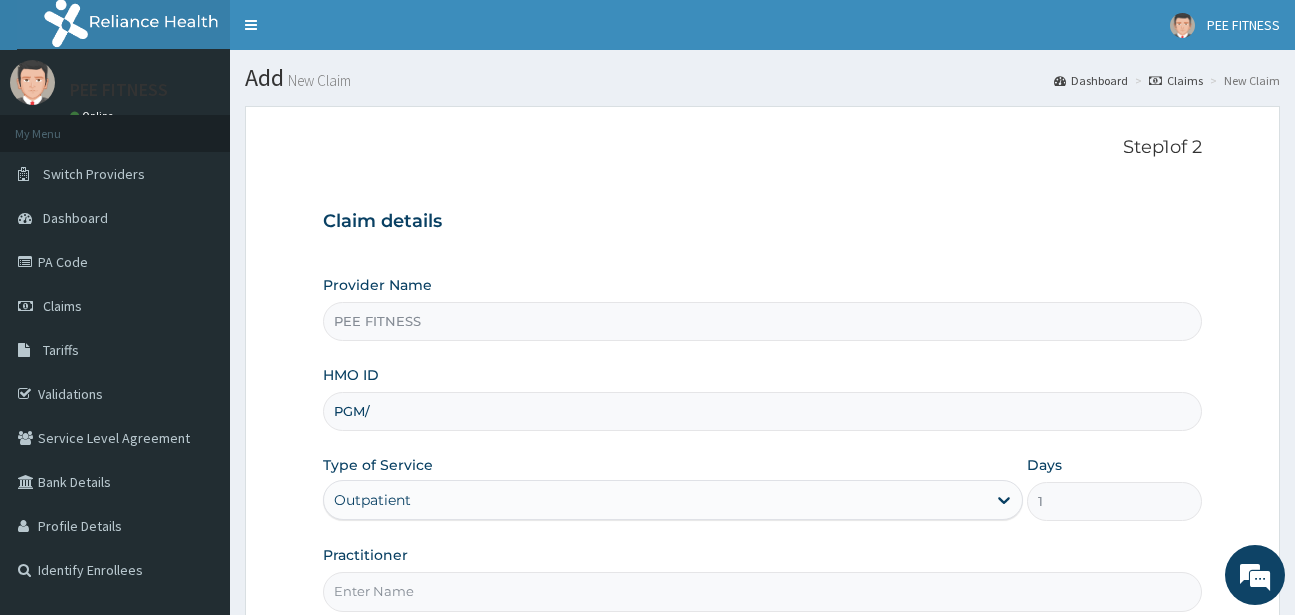 scroll, scrollTop: 0, scrollLeft: 0, axis: both 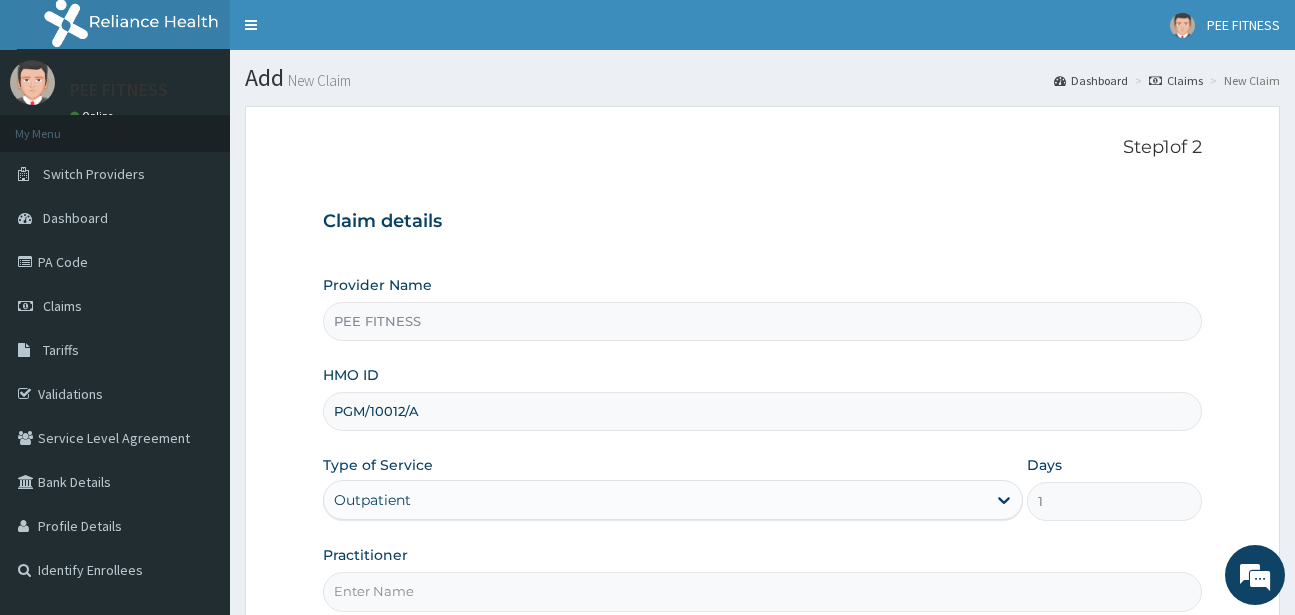 type on "PGM/10012/A" 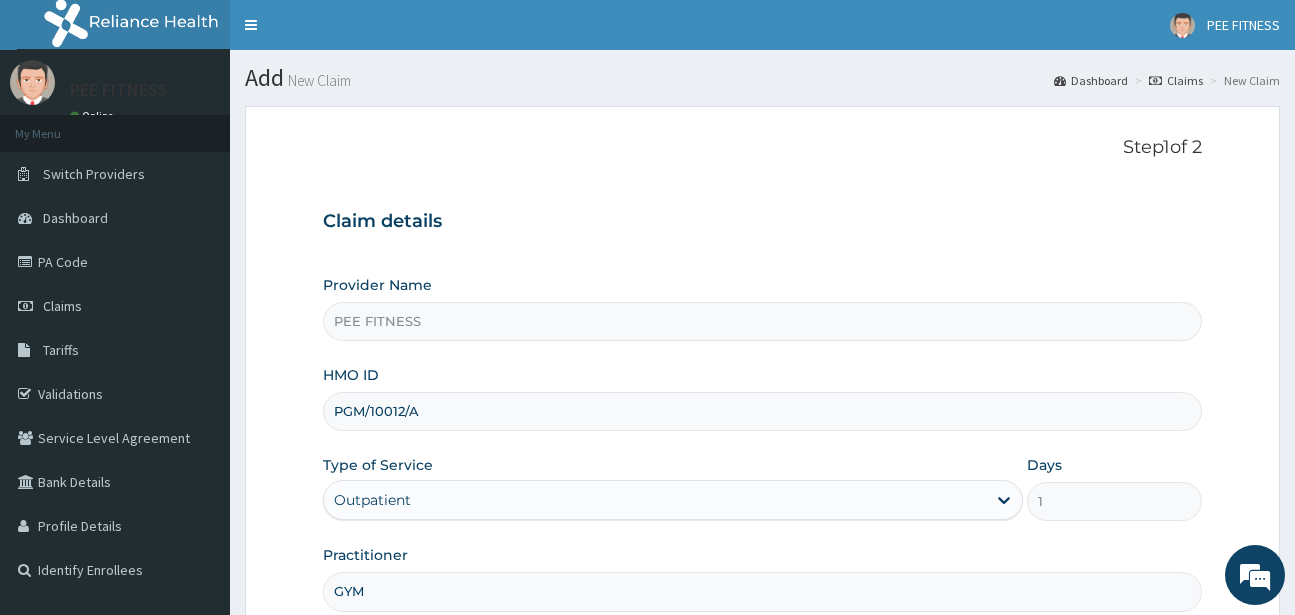 scroll, scrollTop: 207, scrollLeft: 0, axis: vertical 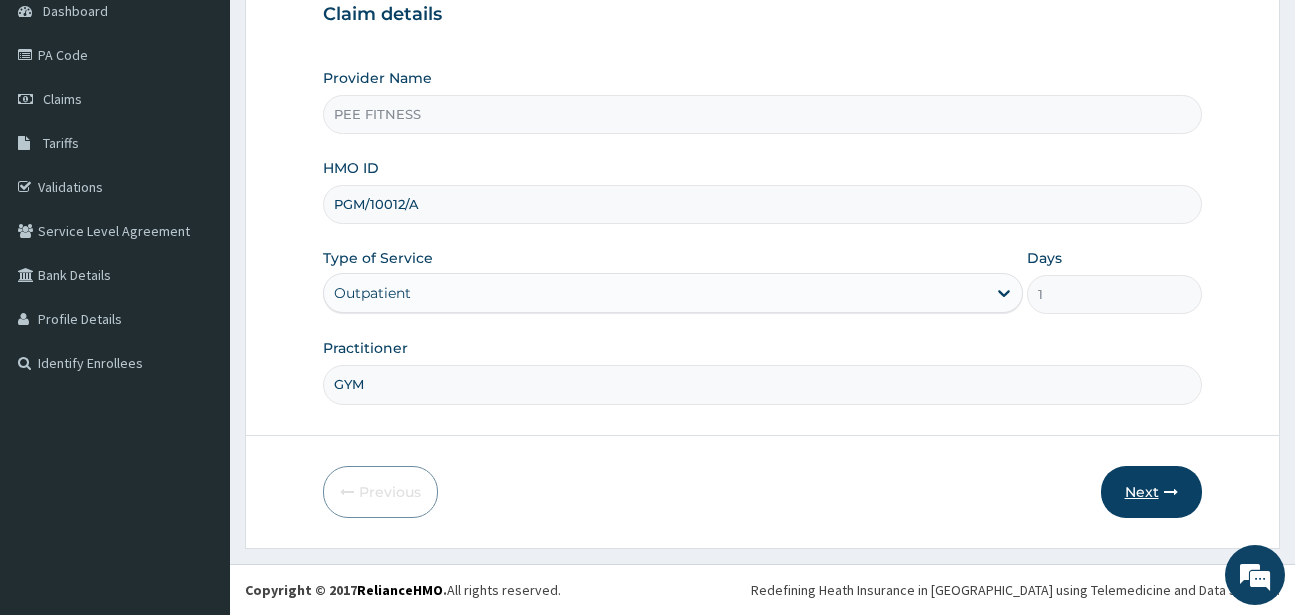 type on "GYM" 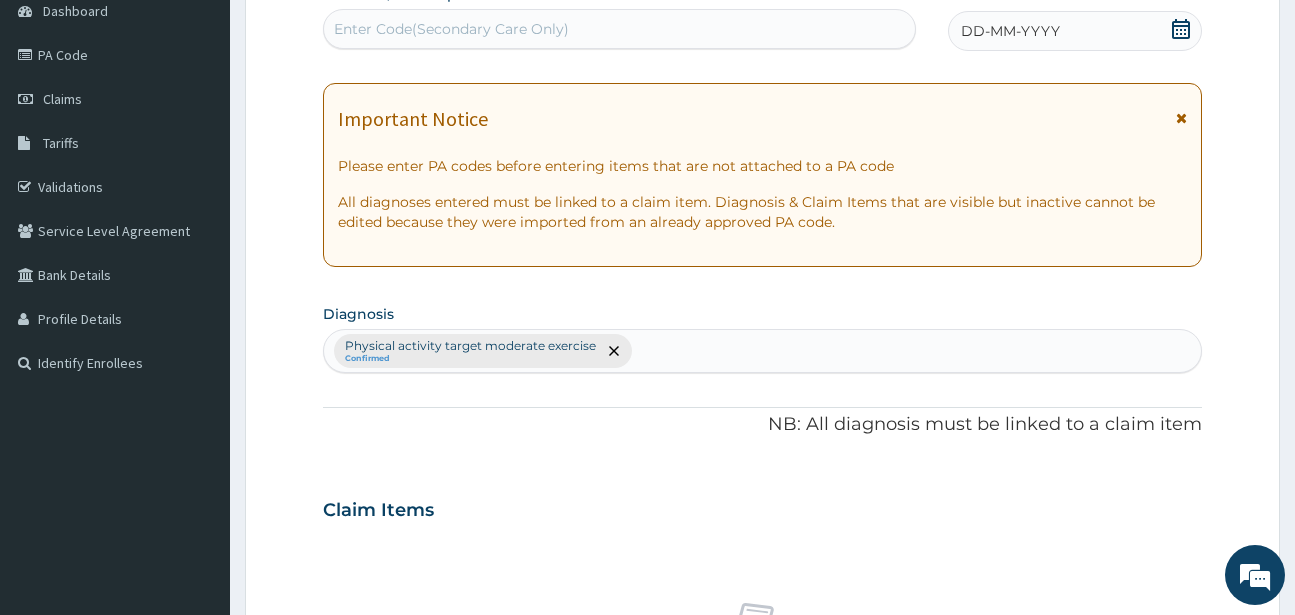 click 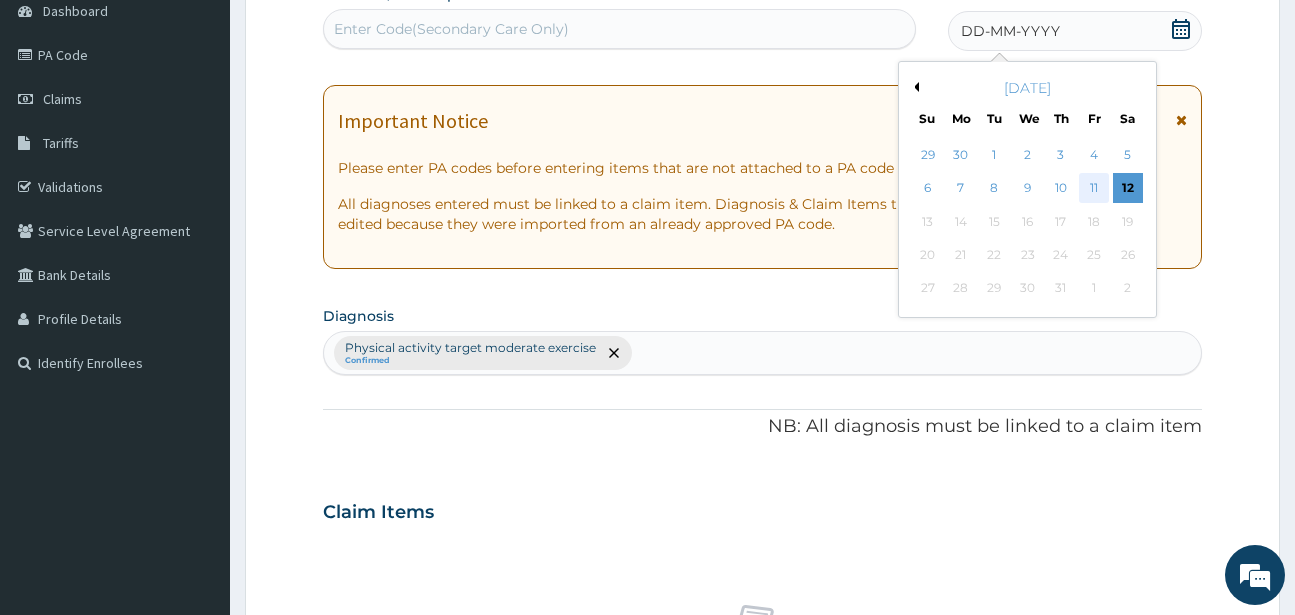 click on "11" at bounding box center (1094, 189) 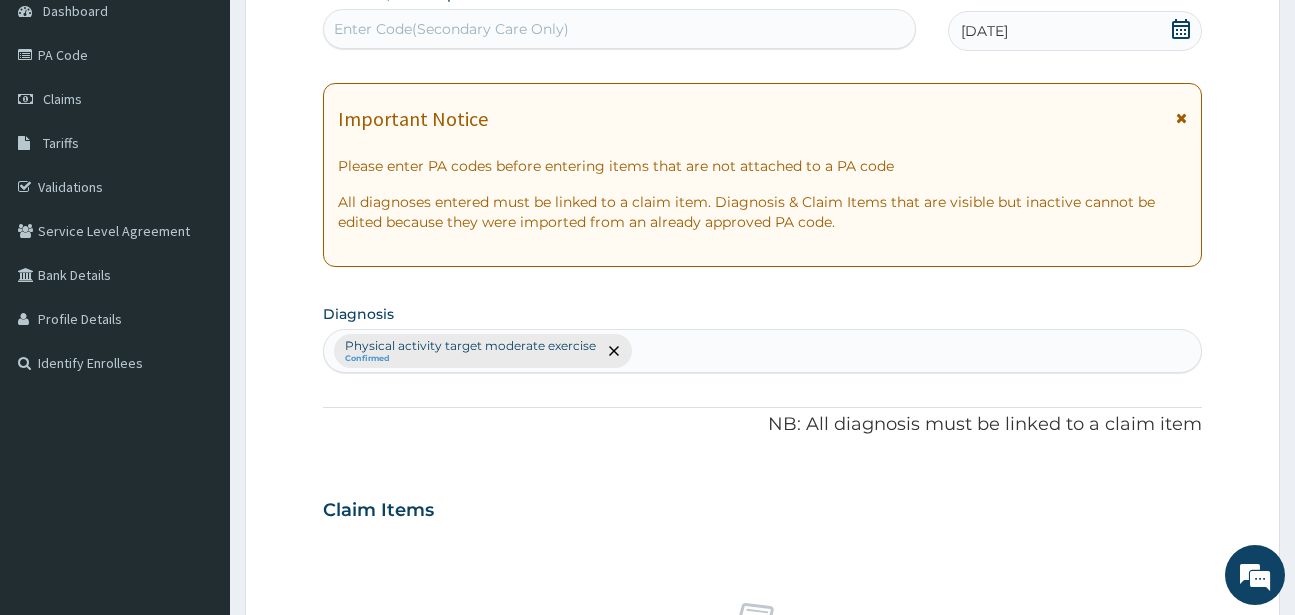 click on "Enter Code(Secondary Care Only)" at bounding box center (451, 29) 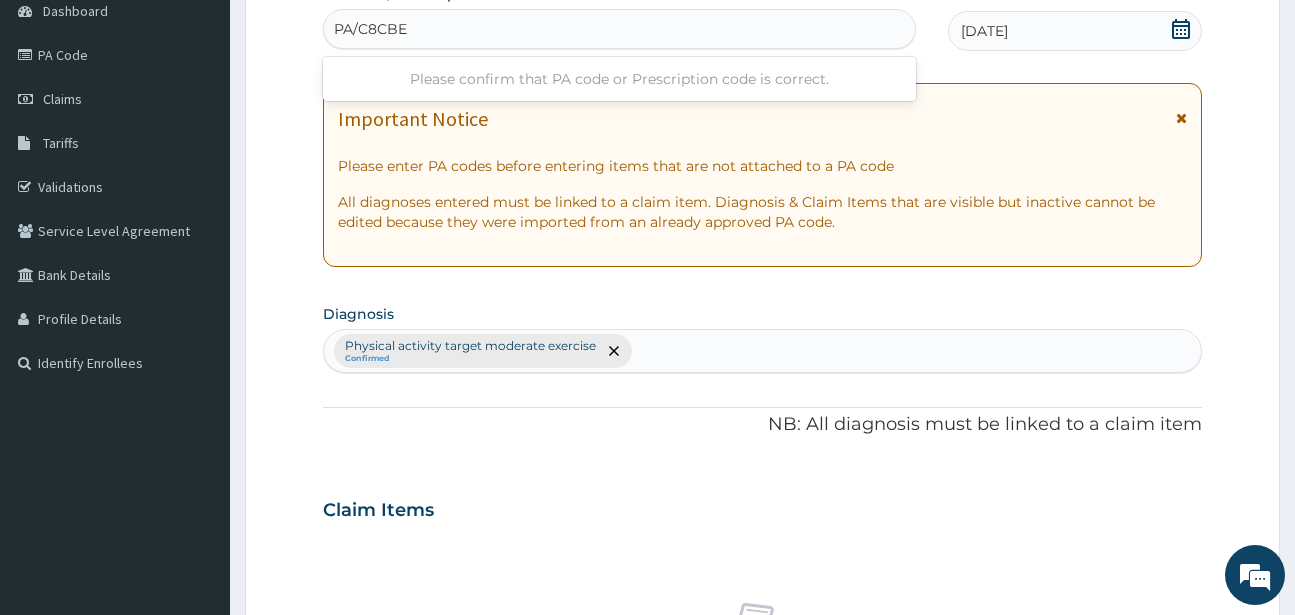 type on "PA/C8CBE9" 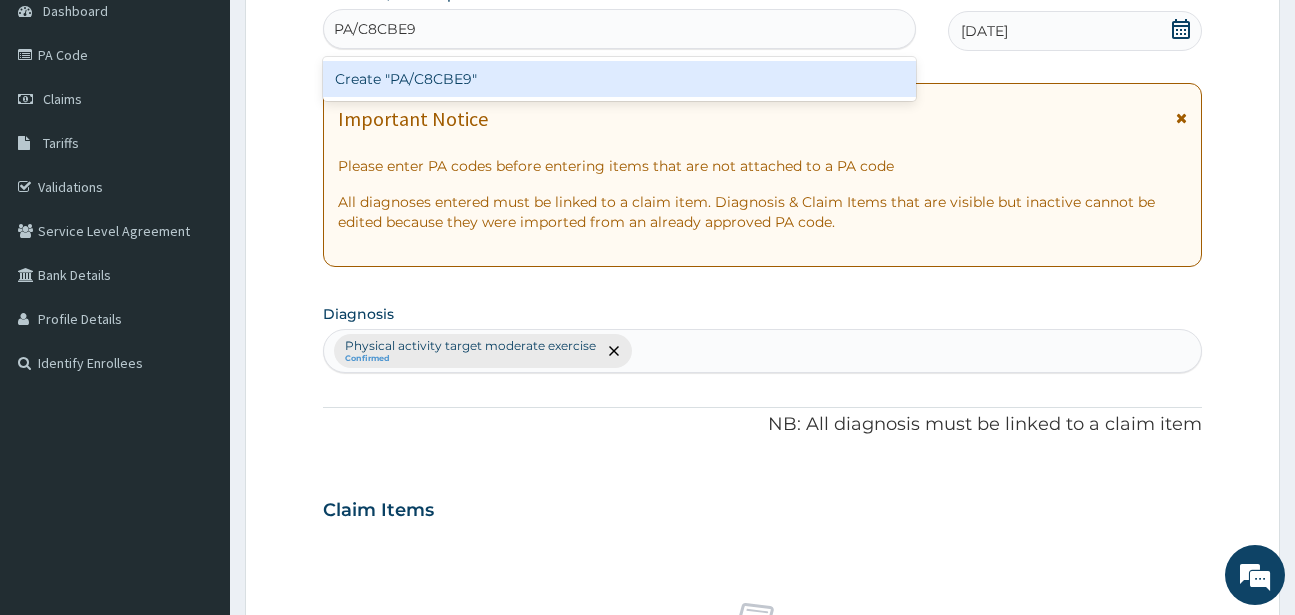type 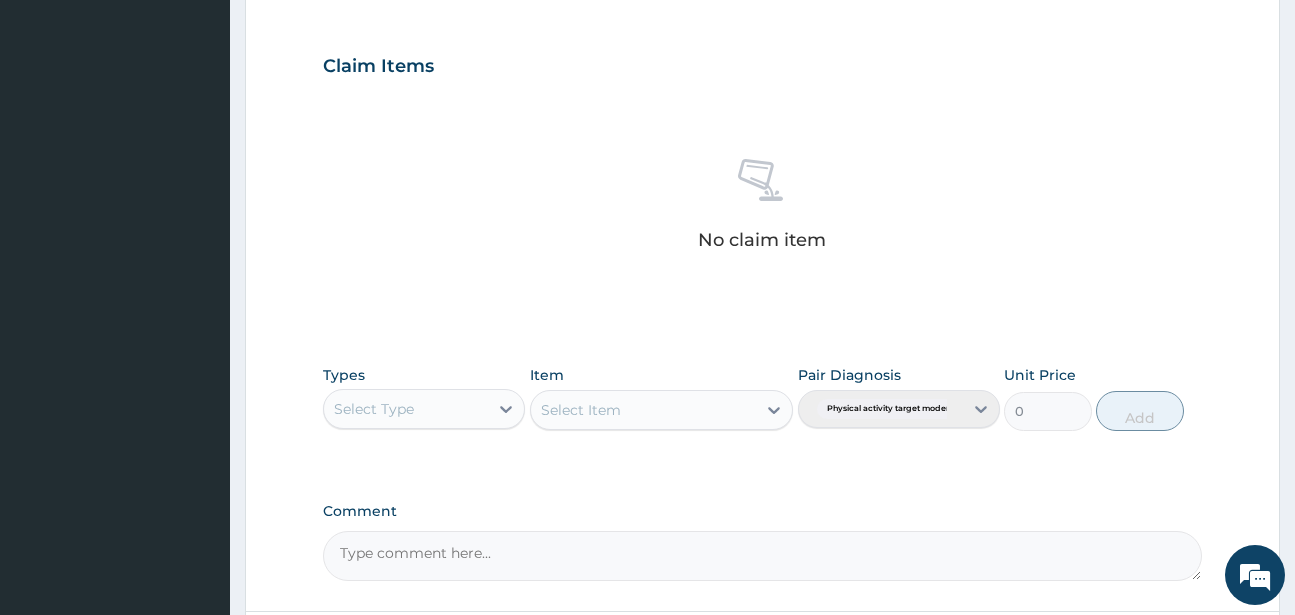 scroll, scrollTop: 827, scrollLeft: 0, axis: vertical 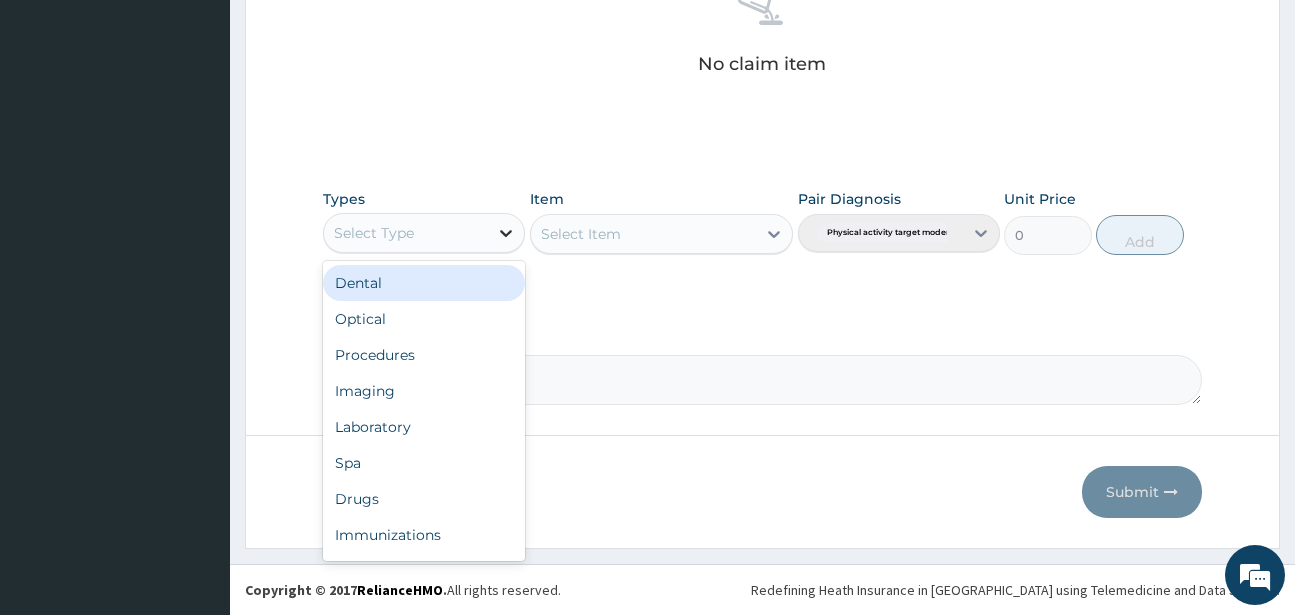 click 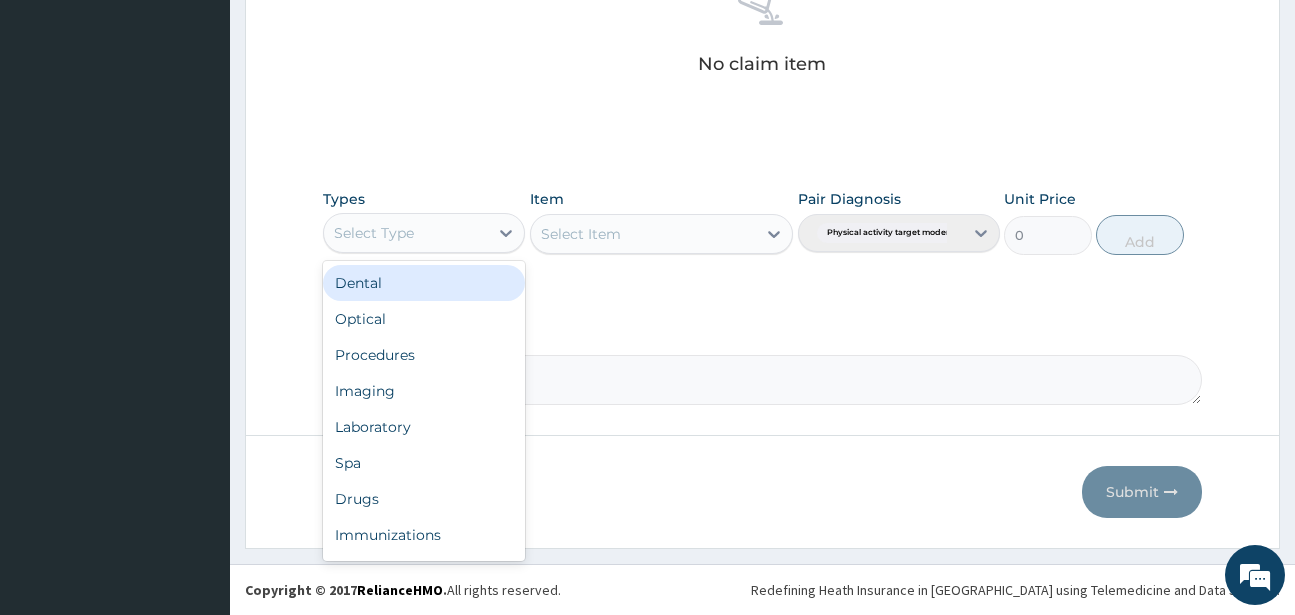 scroll, scrollTop: 68, scrollLeft: 0, axis: vertical 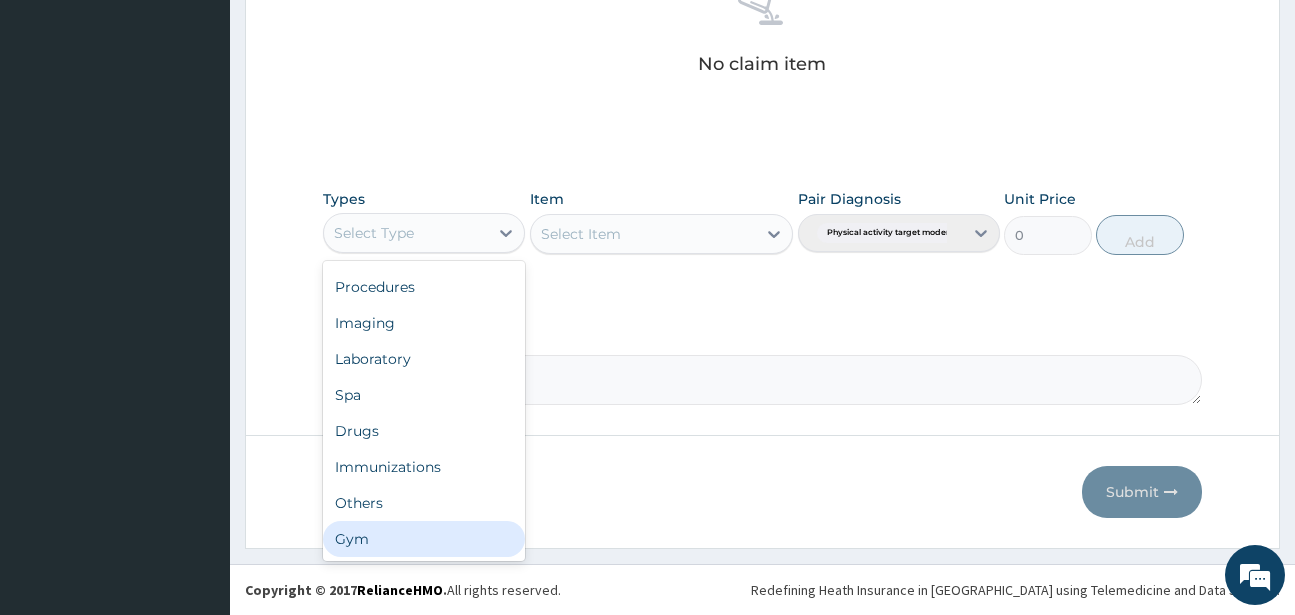 click on "Gym" at bounding box center [424, 539] 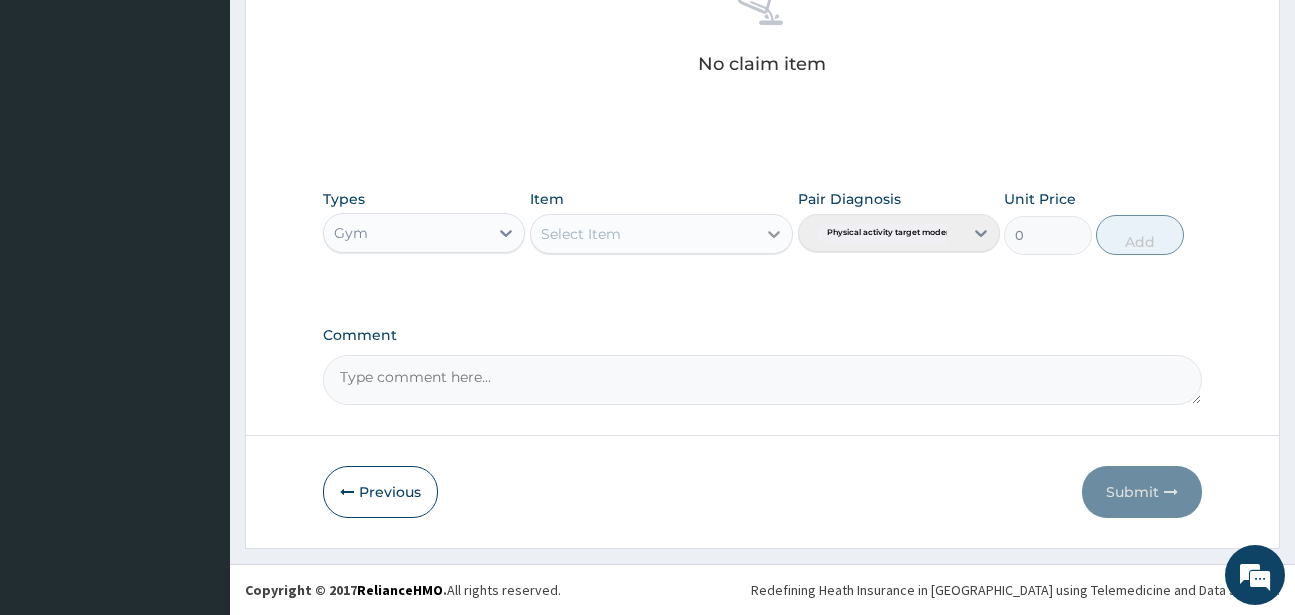 click 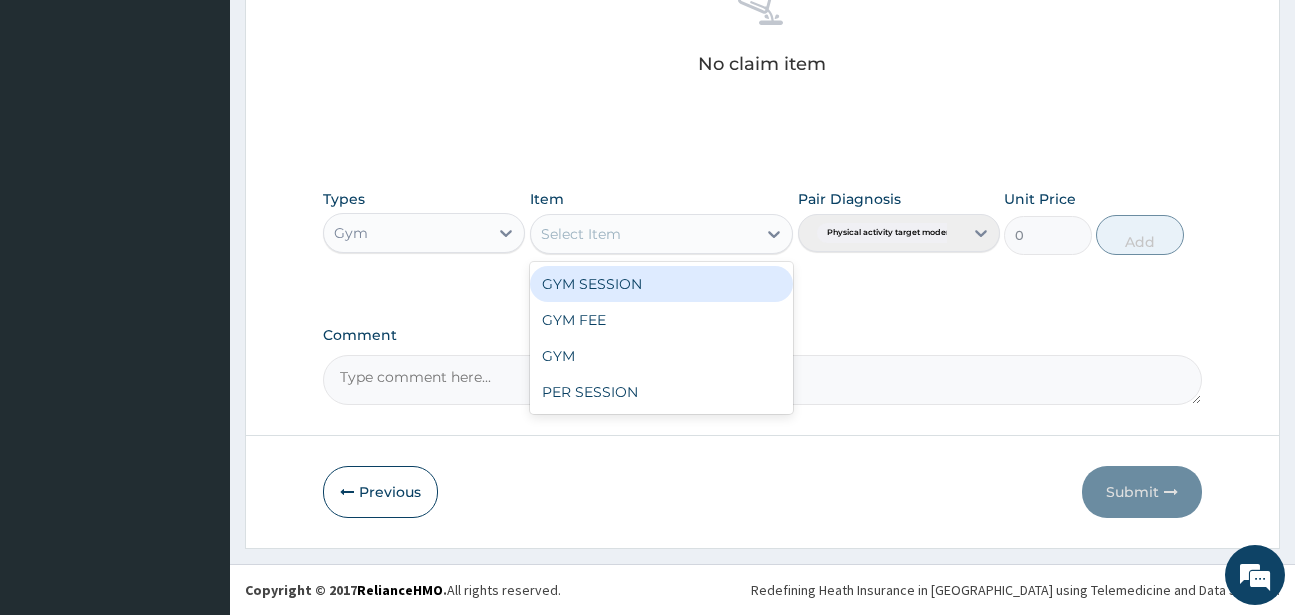 click on "GYM SESSION" at bounding box center (661, 284) 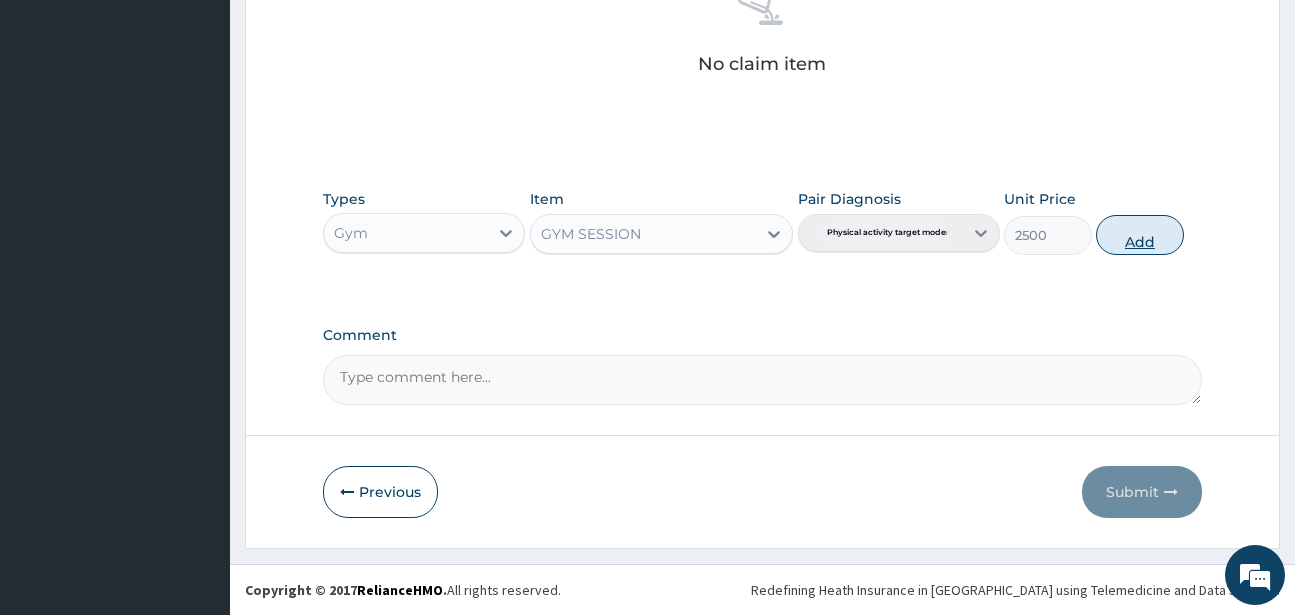 click on "Add" at bounding box center (1140, 235) 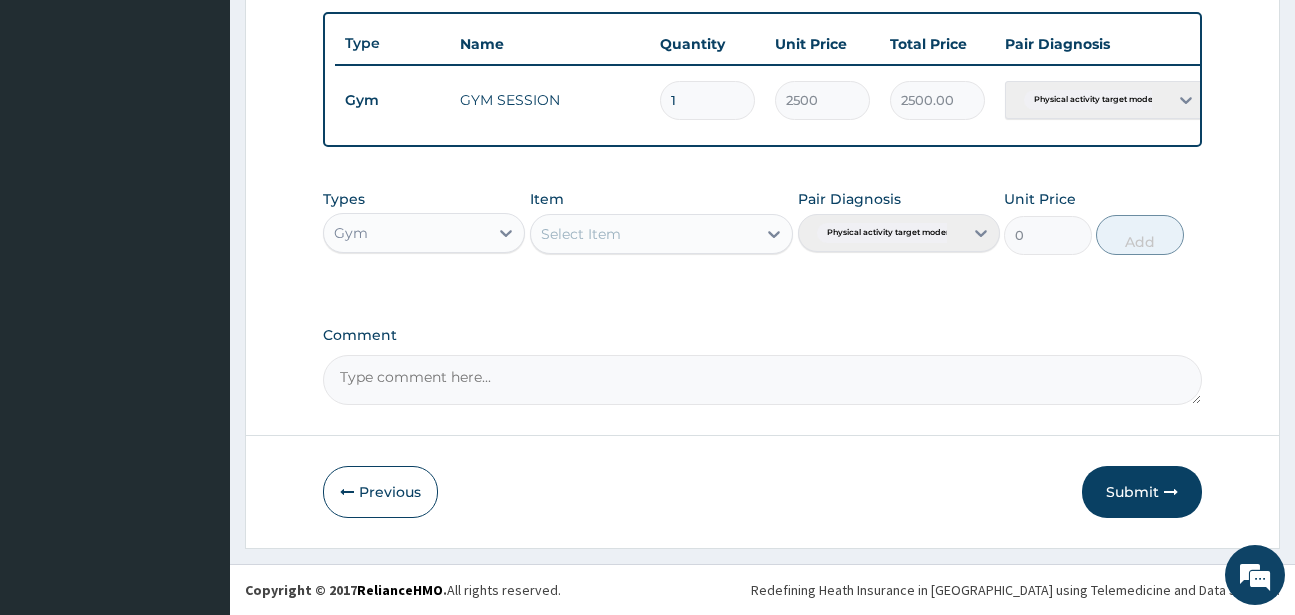 scroll, scrollTop: 747, scrollLeft: 0, axis: vertical 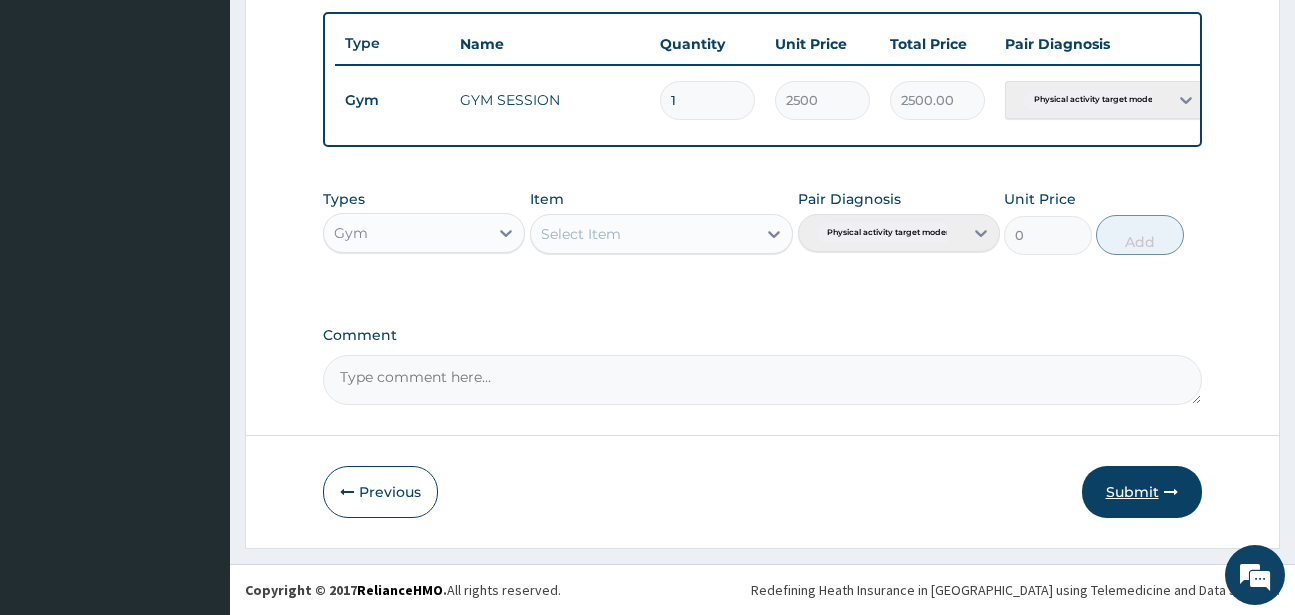 click on "Submit" at bounding box center [1142, 492] 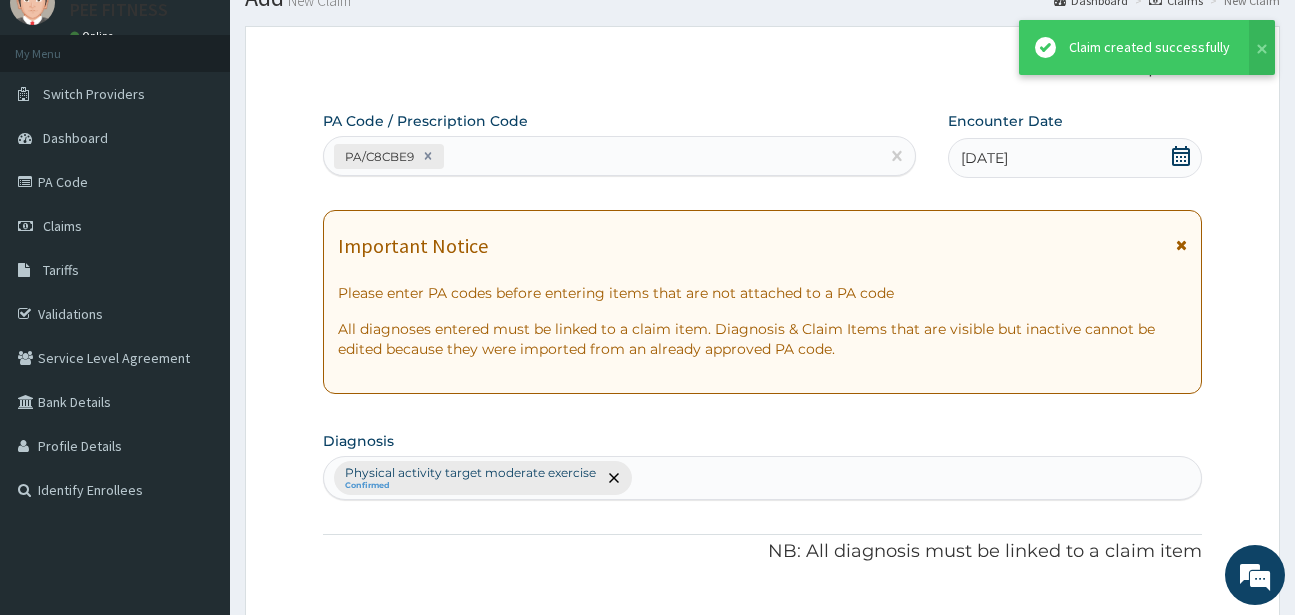 scroll, scrollTop: 747, scrollLeft: 0, axis: vertical 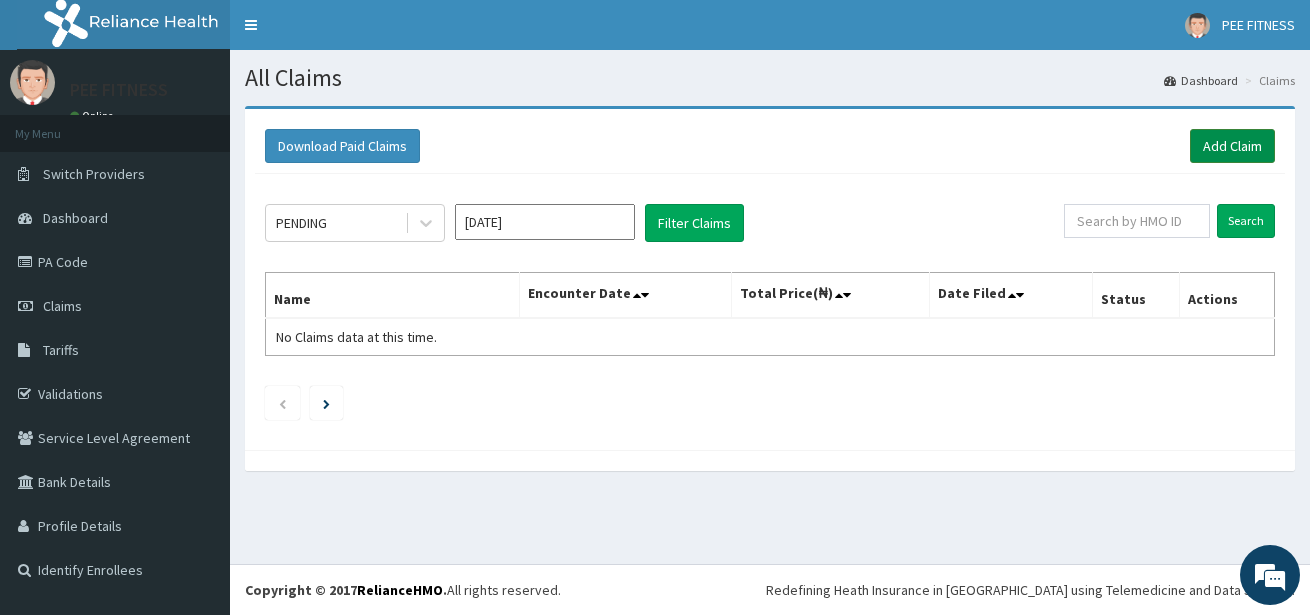 click on "Add Claim" at bounding box center (1232, 146) 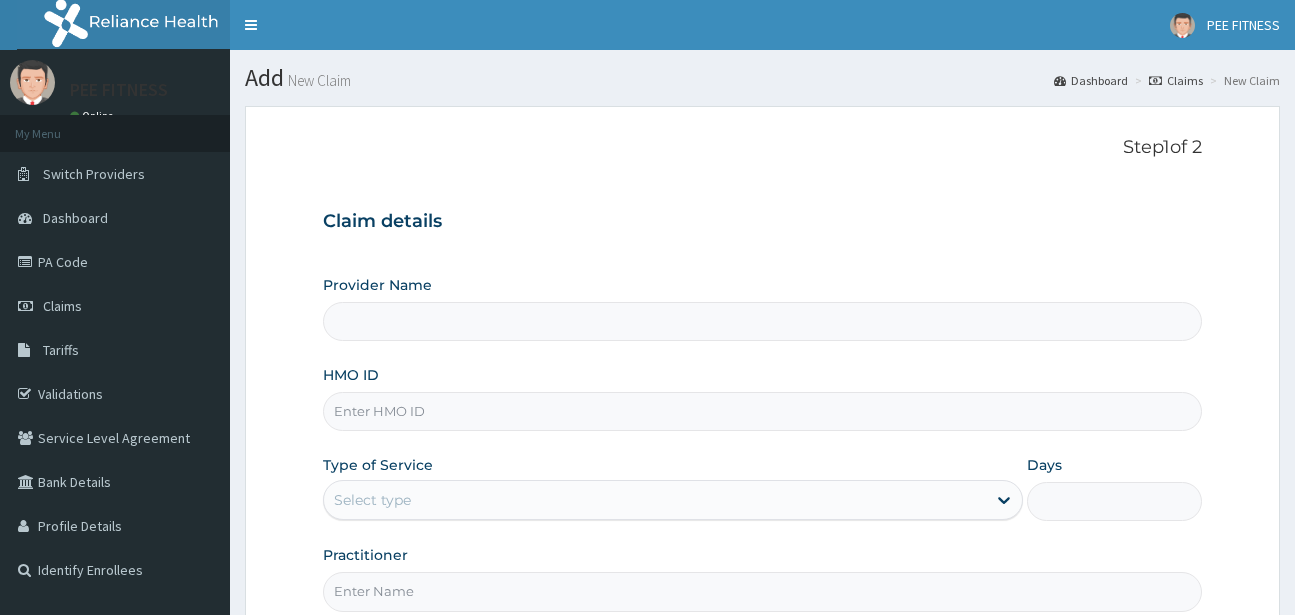 scroll, scrollTop: 0, scrollLeft: 0, axis: both 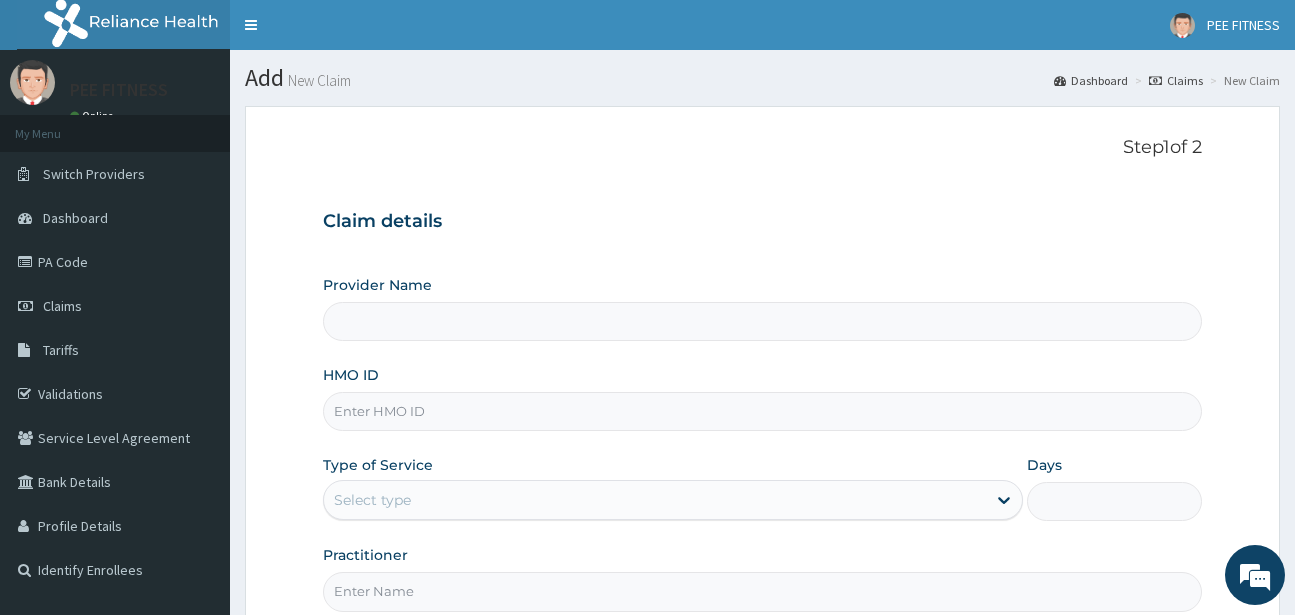 type on "PEE FITNESS" 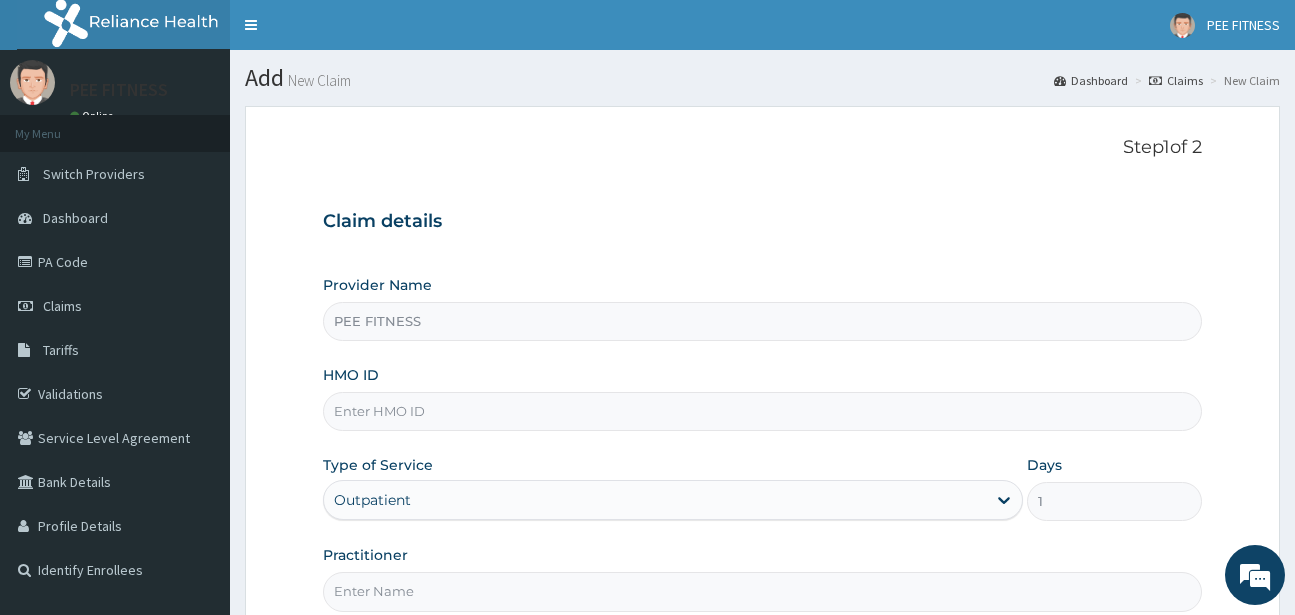 click on "HMO ID" at bounding box center (762, 411) 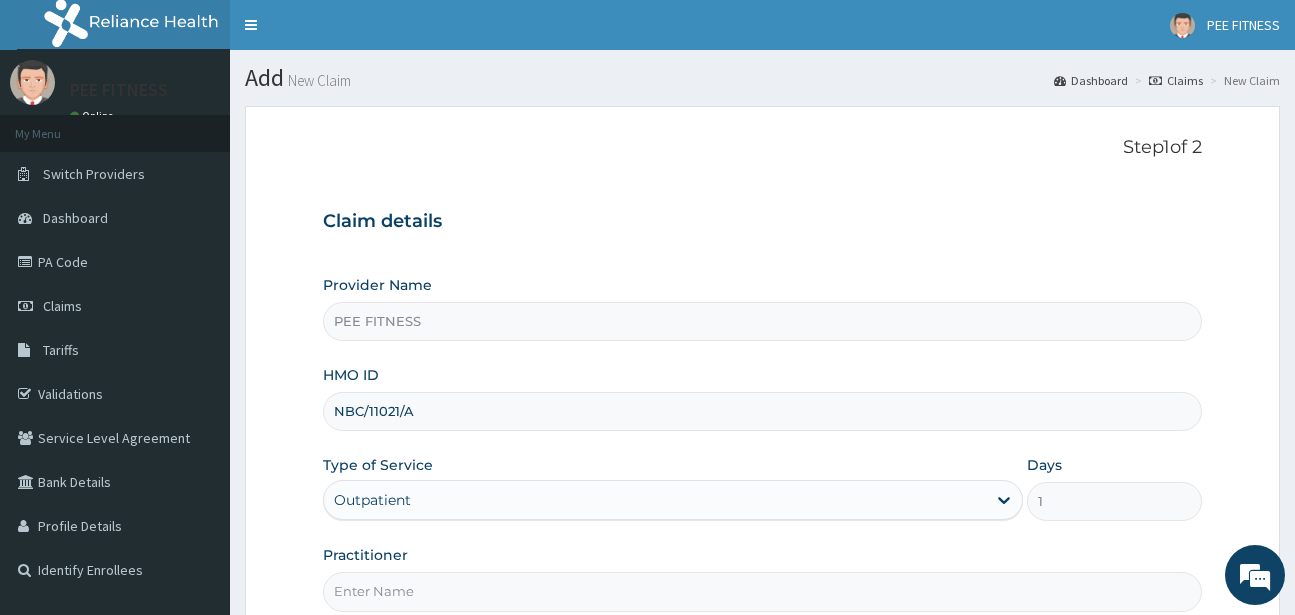type on "NBC/11021/A" 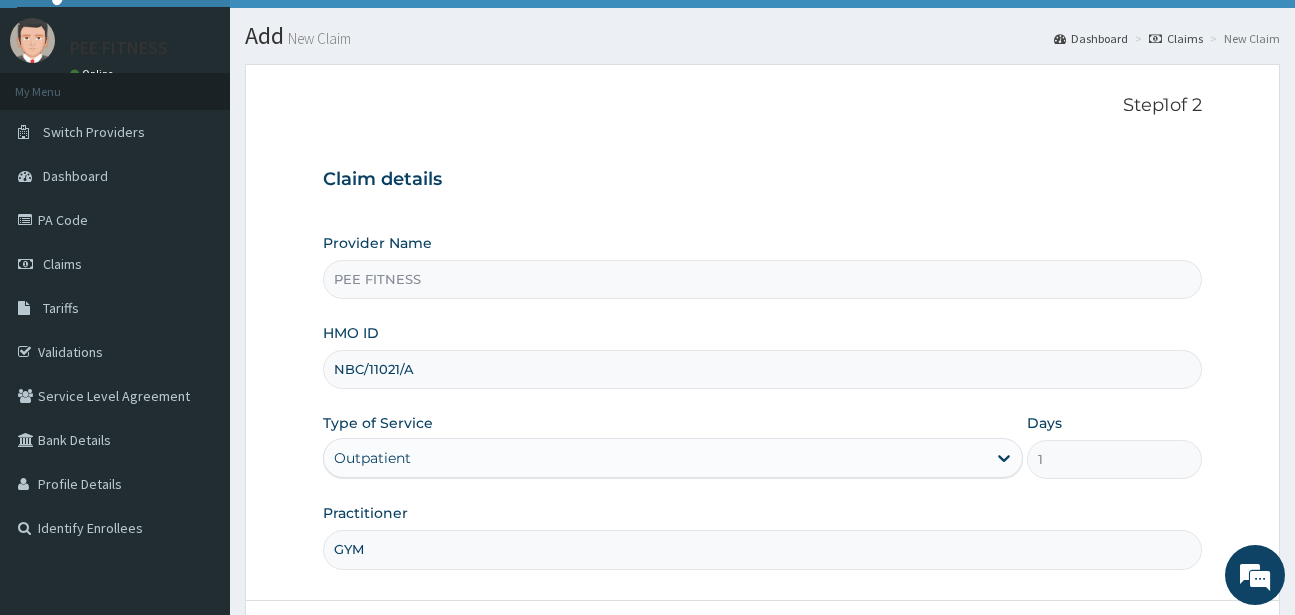 scroll, scrollTop: 207, scrollLeft: 0, axis: vertical 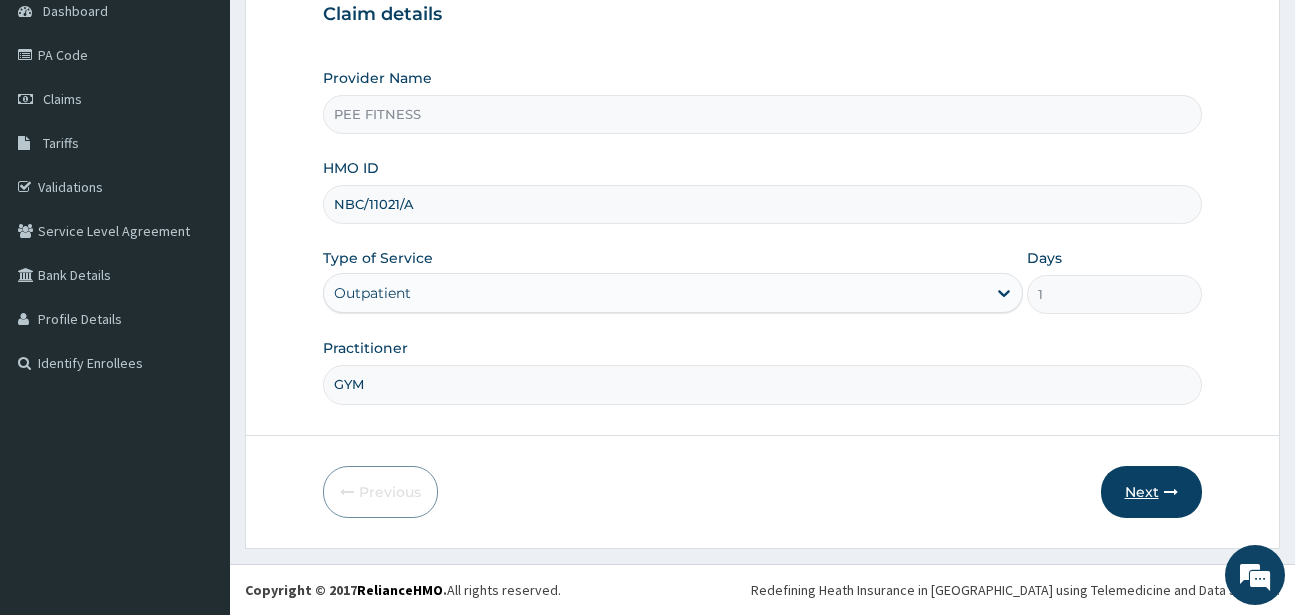 type on "GYM" 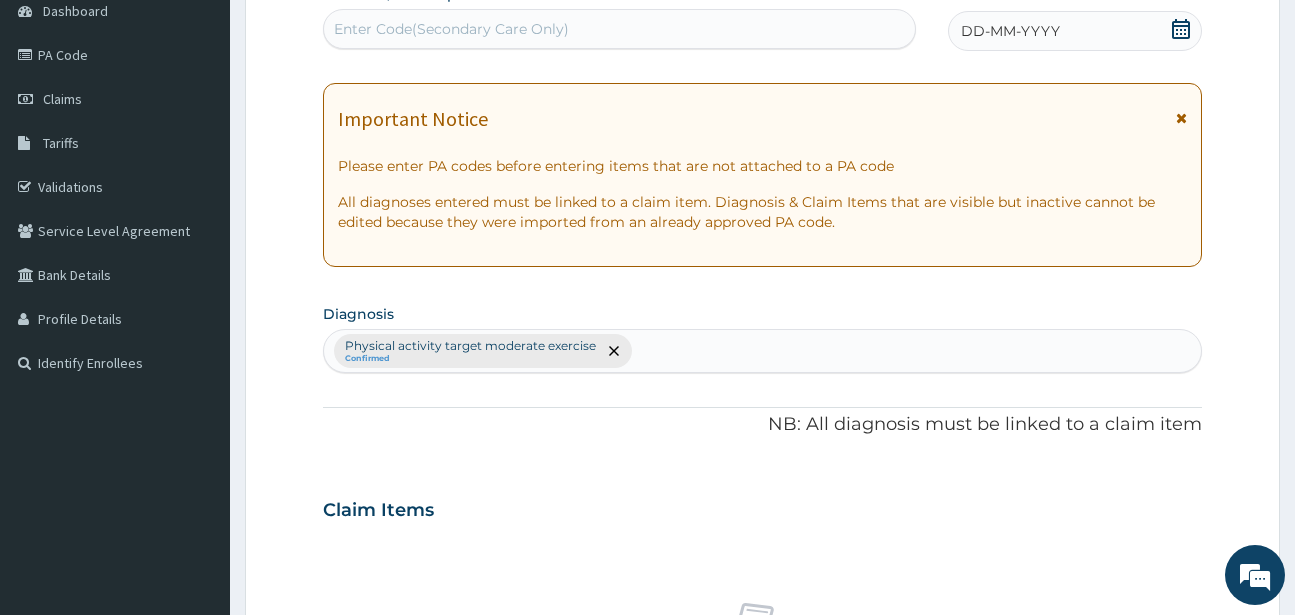 click 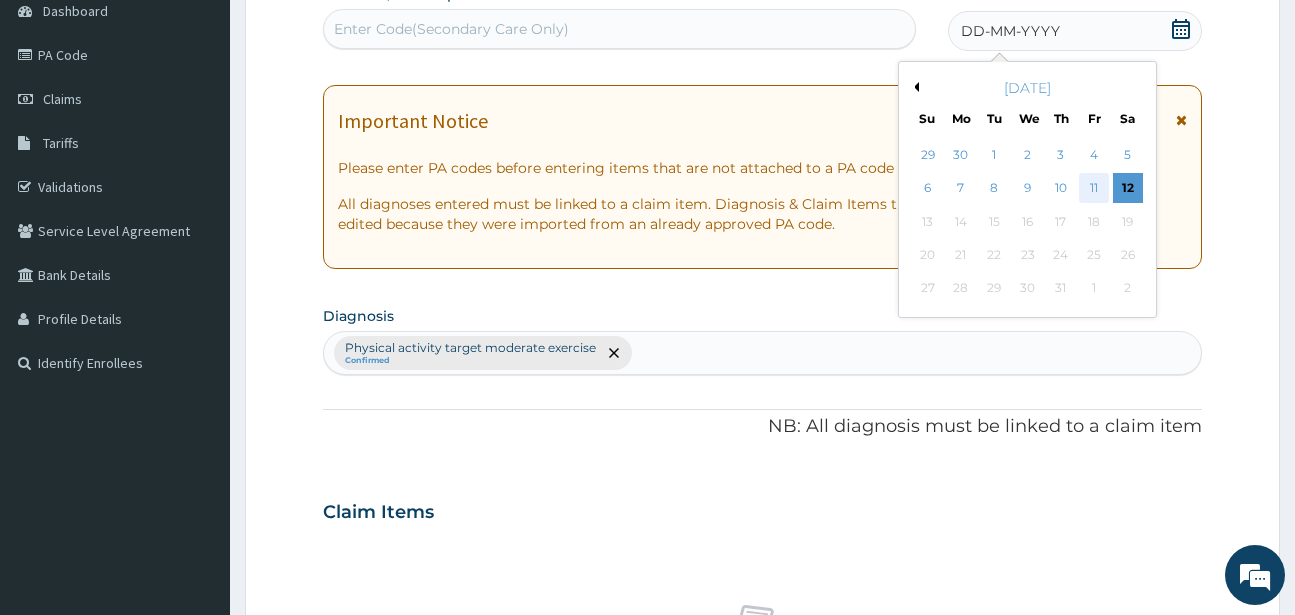 click on "11" at bounding box center (1094, 189) 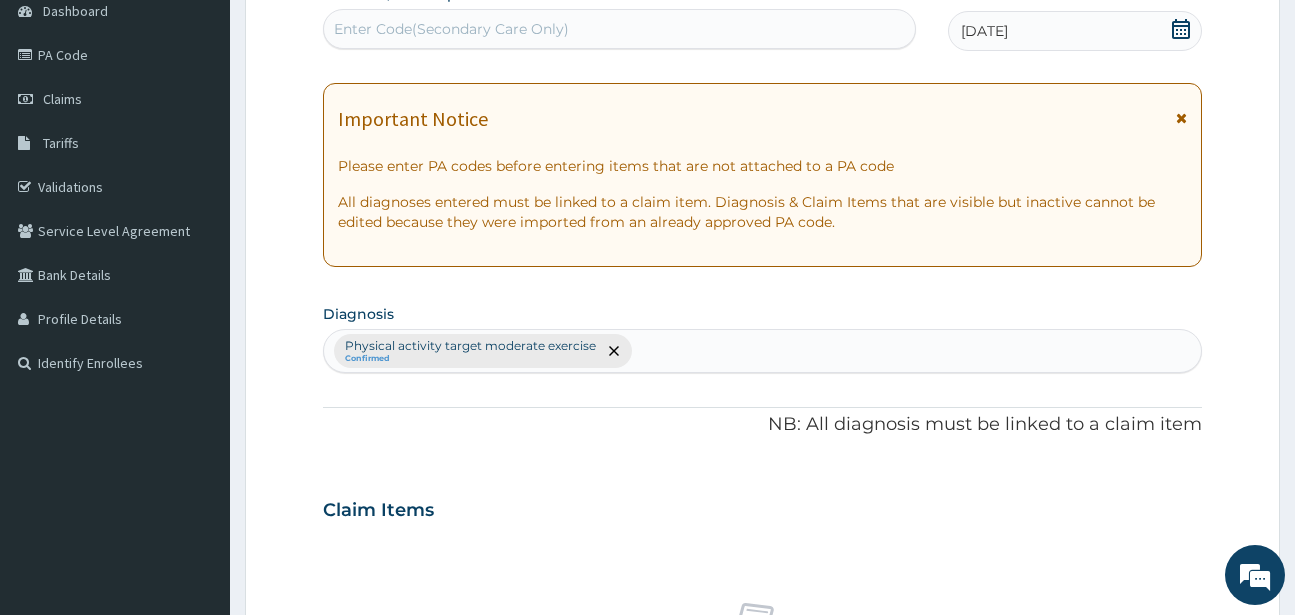 click on "Enter Code(Secondary Care Only)" at bounding box center [451, 29] 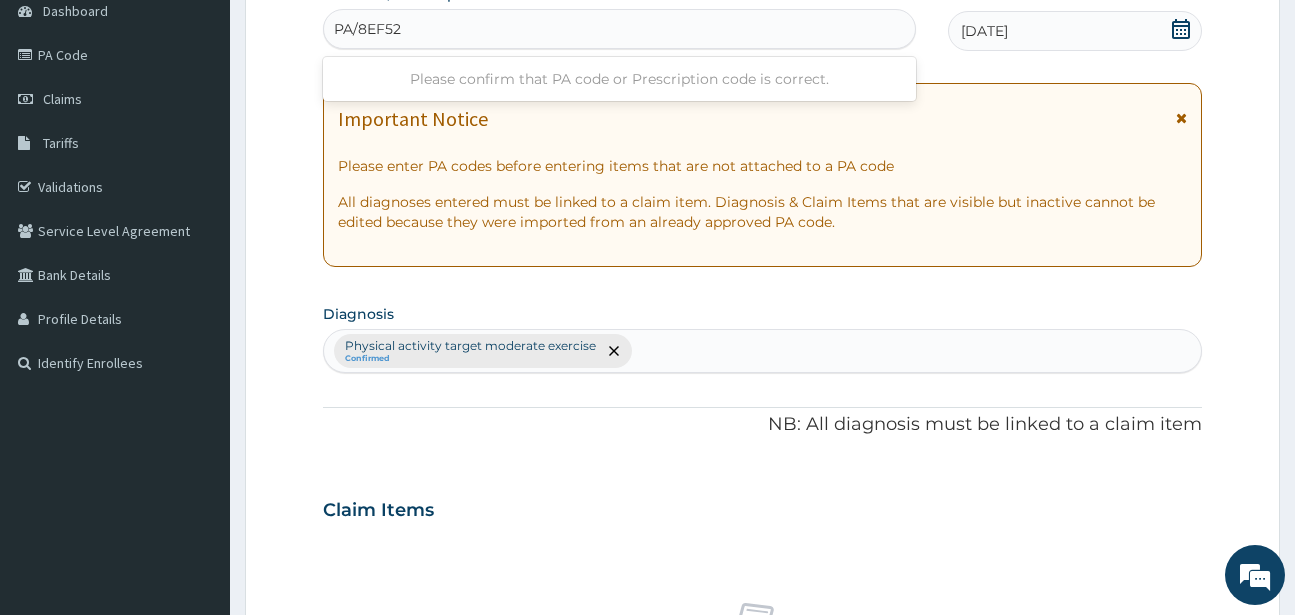 type on "PA/8EF526" 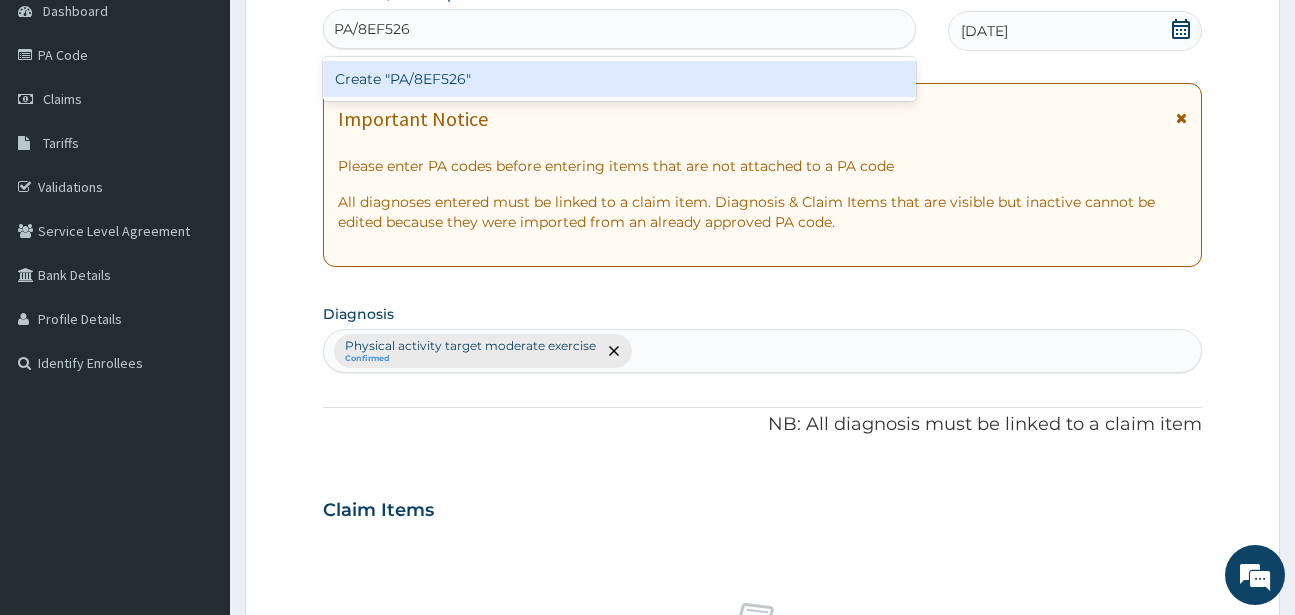 type 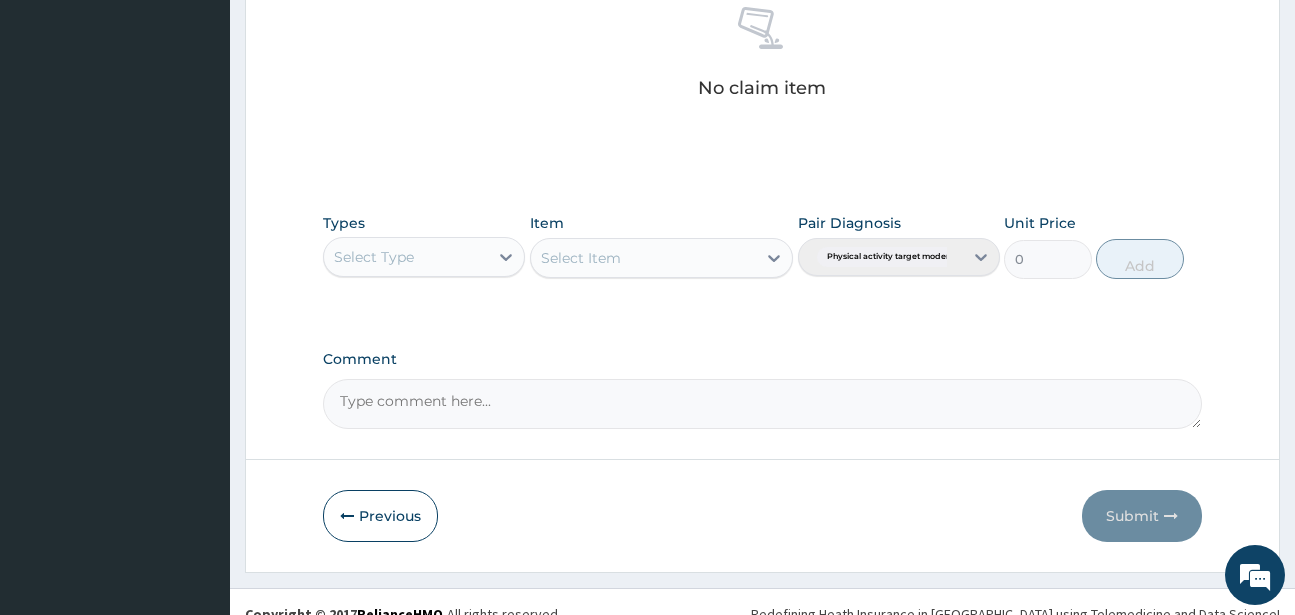 scroll, scrollTop: 827, scrollLeft: 0, axis: vertical 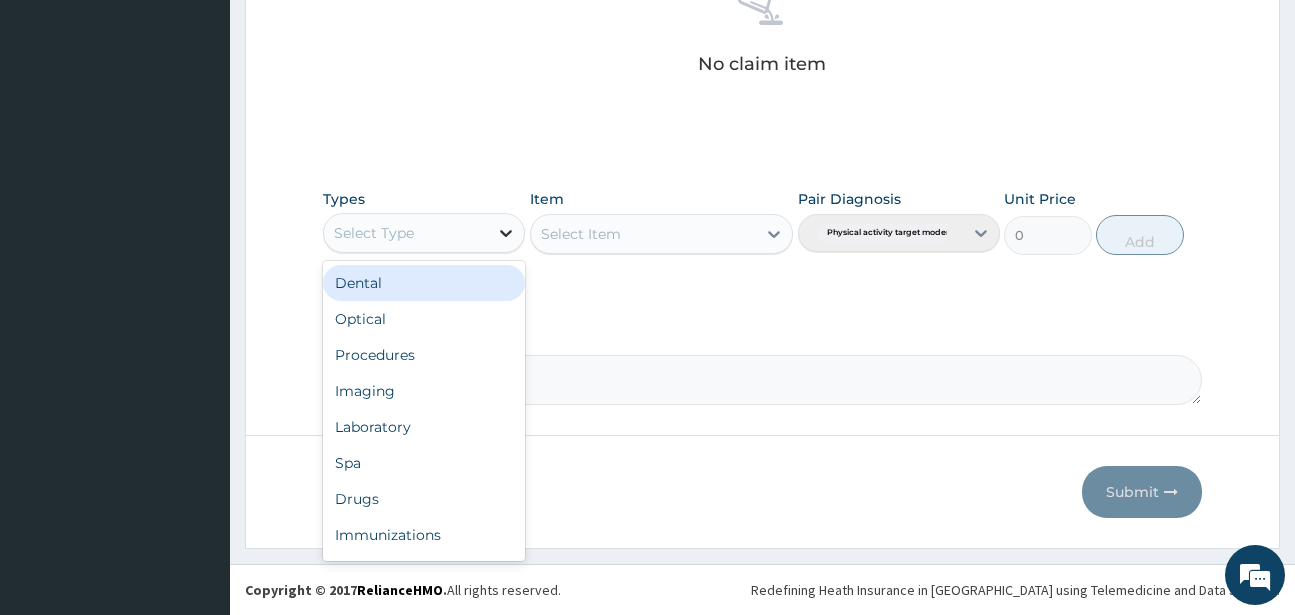 click 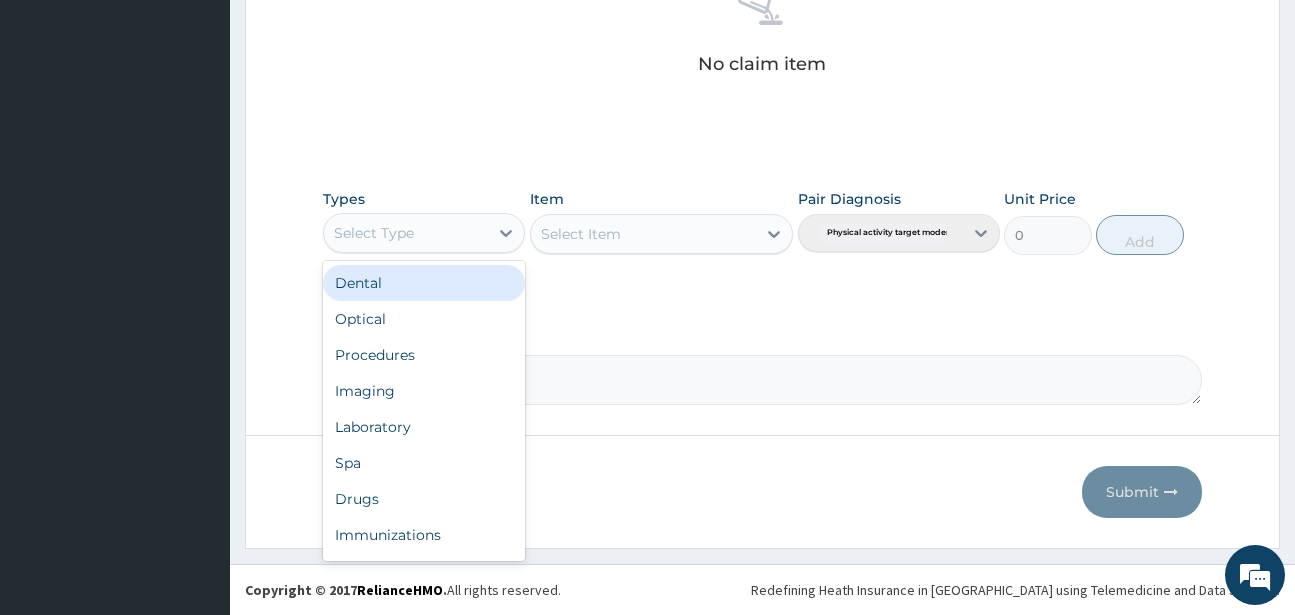 scroll, scrollTop: 68, scrollLeft: 0, axis: vertical 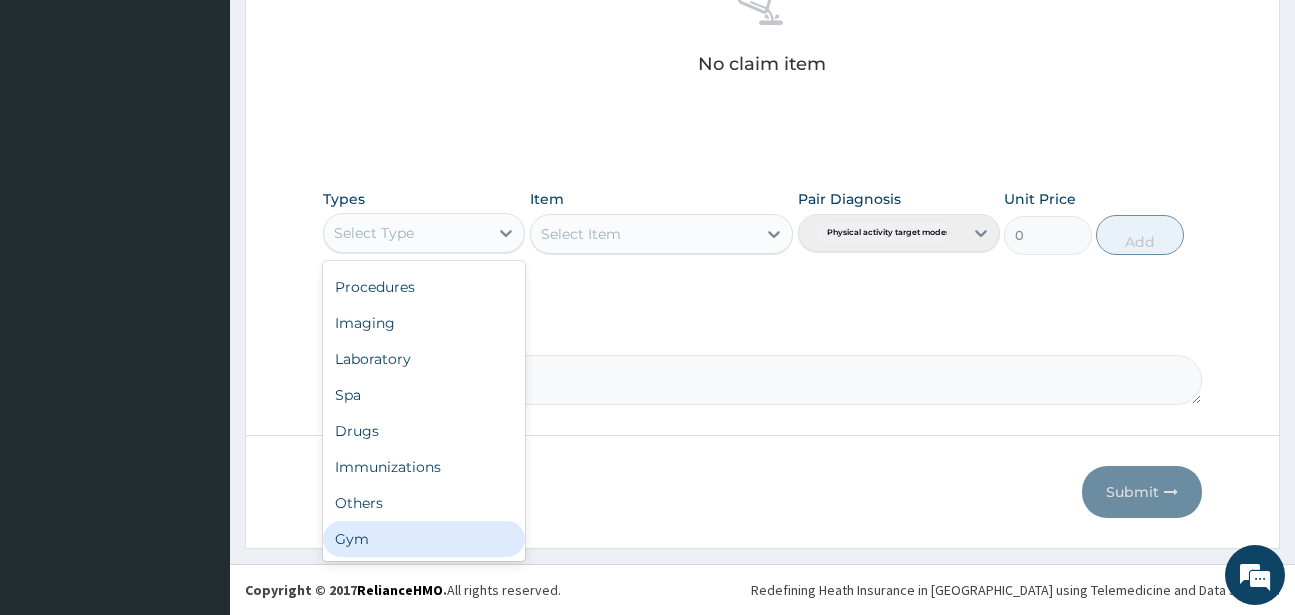 click on "Gym" at bounding box center [424, 539] 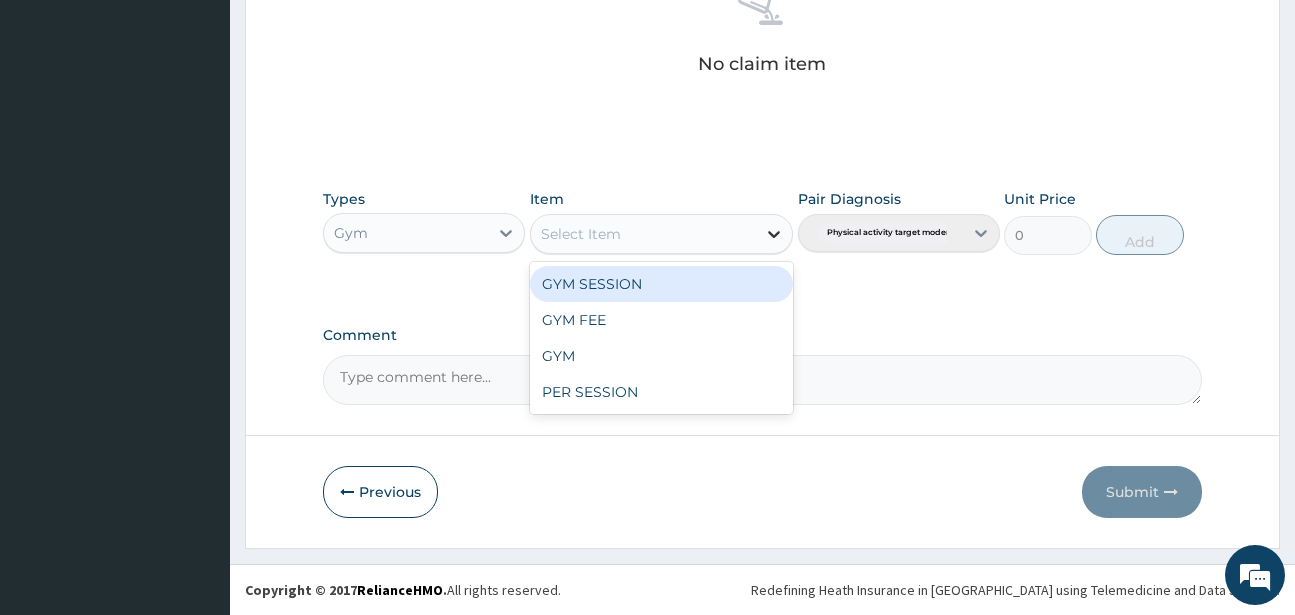 click 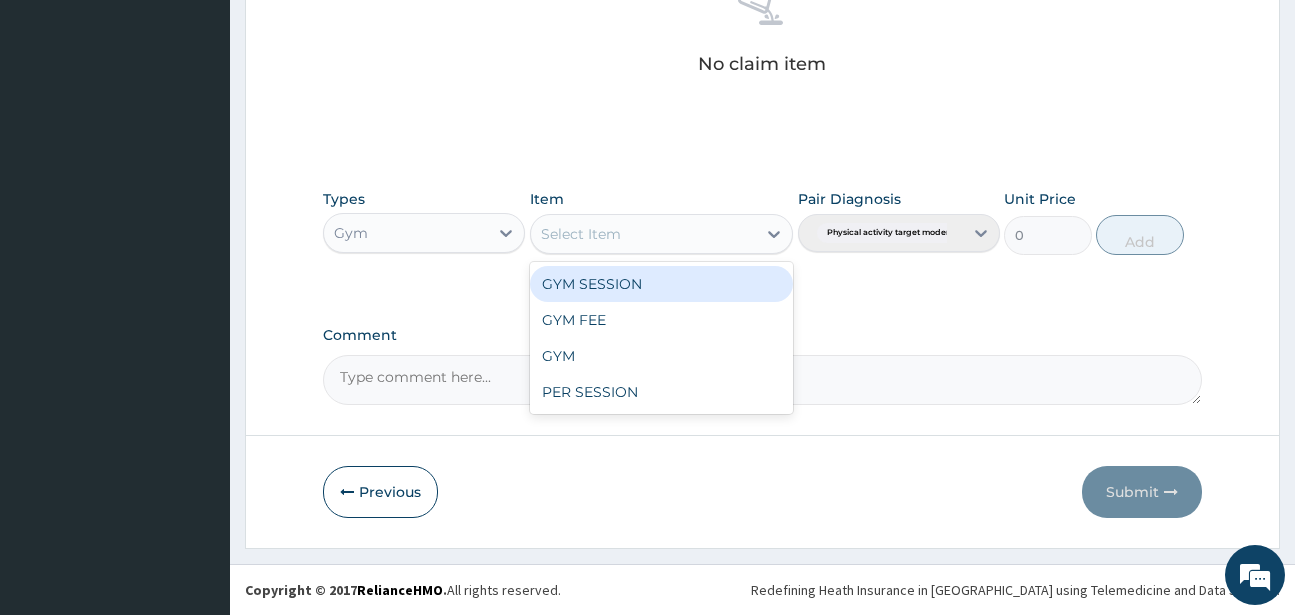 click on "GYM SESSION" at bounding box center [661, 284] 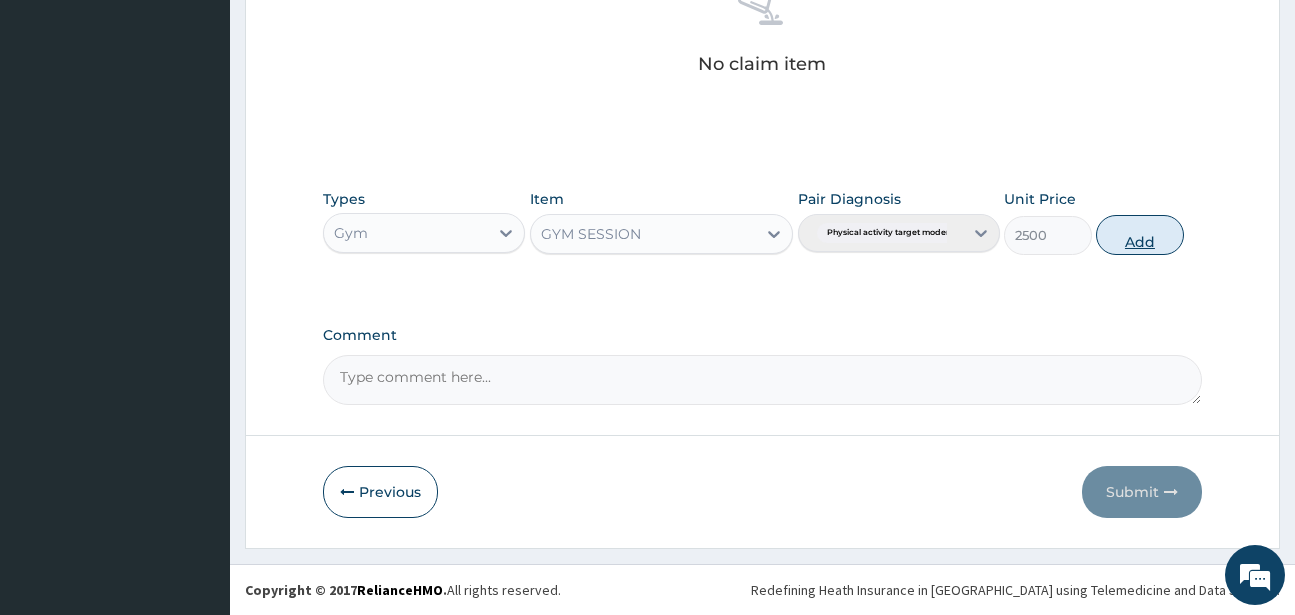 click on "Add" at bounding box center (1140, 235) 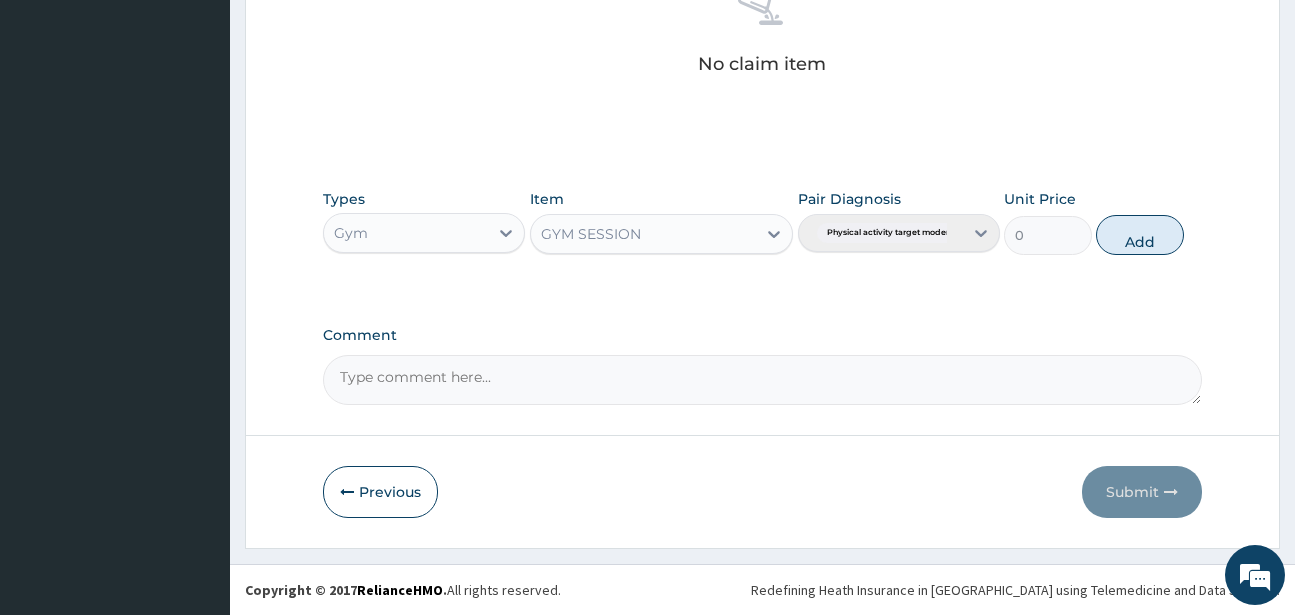 scroll, scrollTop: 747, scrollLeft: 0, axis: vertical 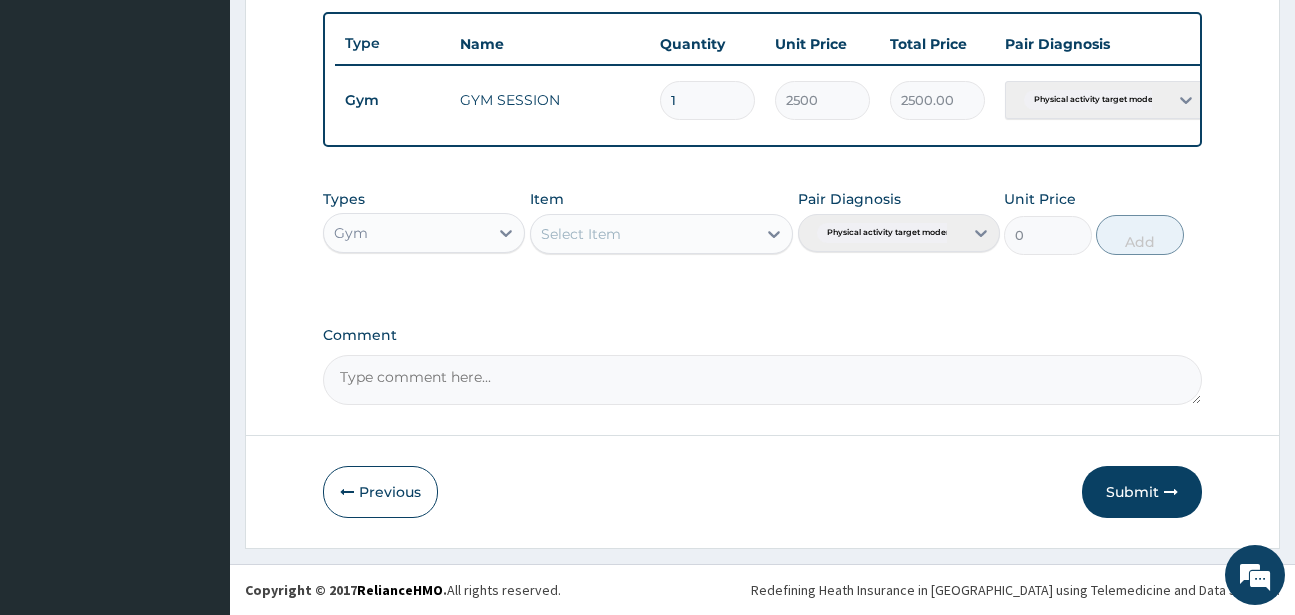 click on "Submit" at bounding box center [1142, 492] 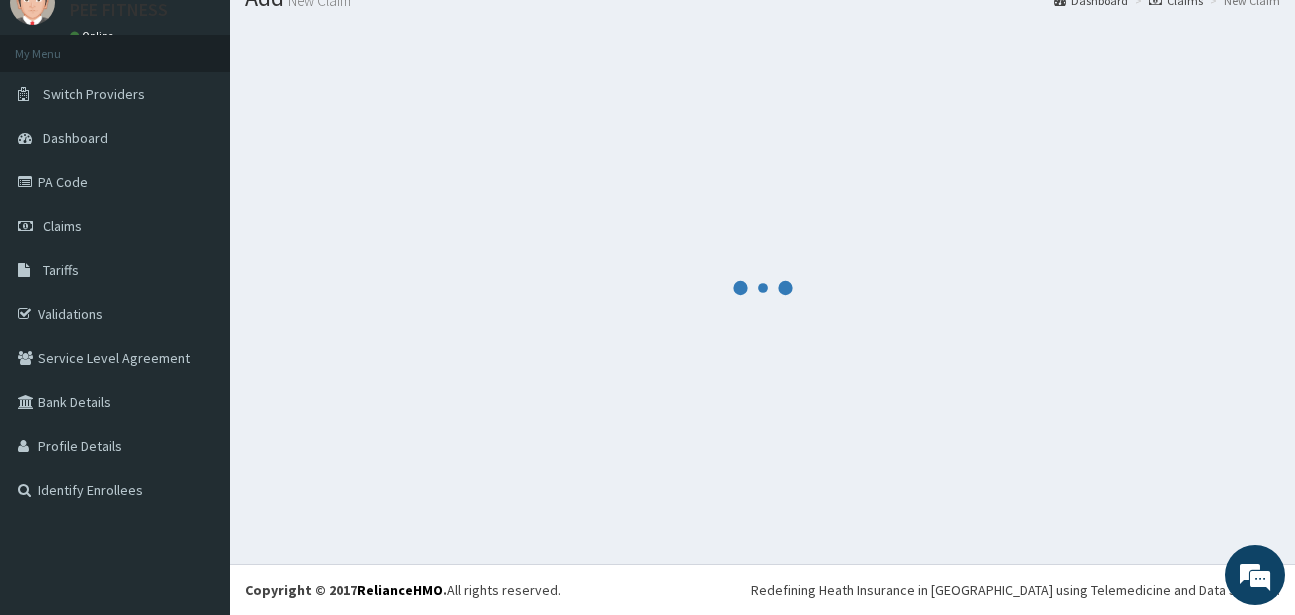 scroll, scrollTop: 747, scrollLeft: 0, axis: vertical 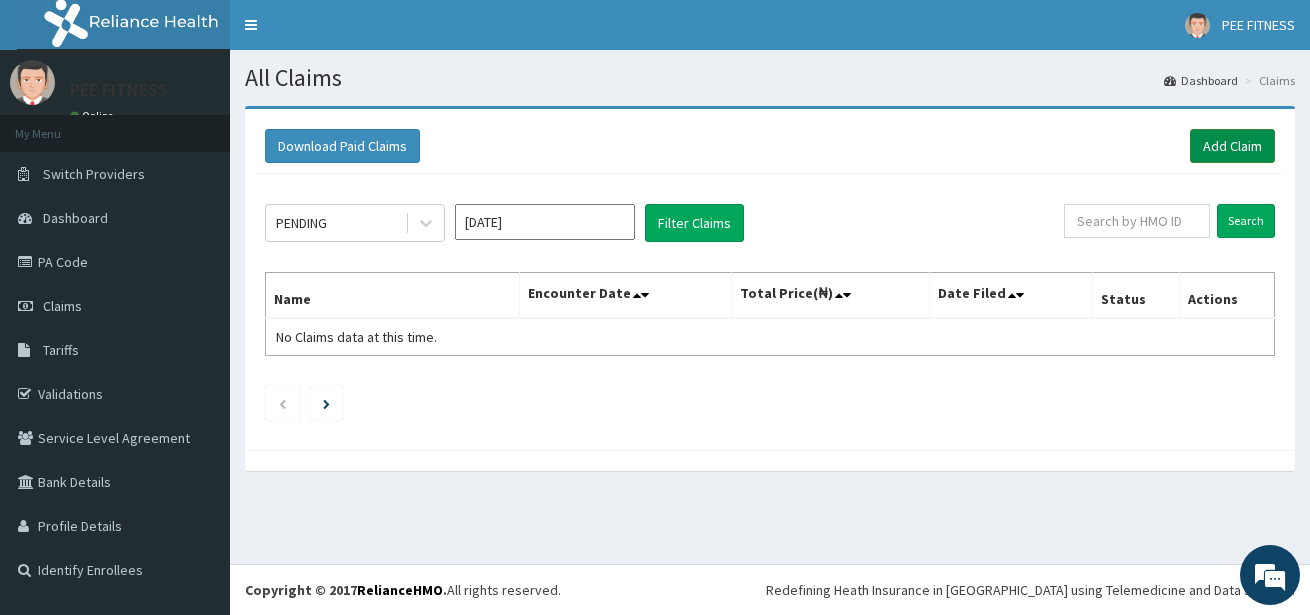 click on "Add Claim" at bounding box center [1232, 146] 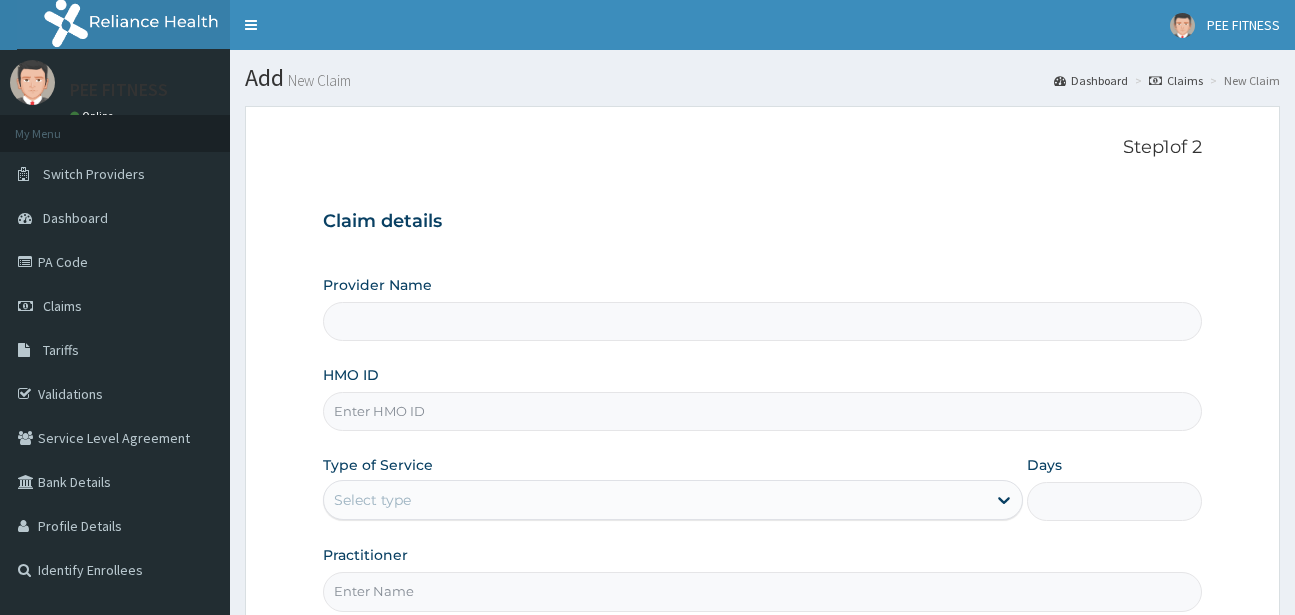 scroll, scrollTop: 0, scrollLeft: 0, axis: both 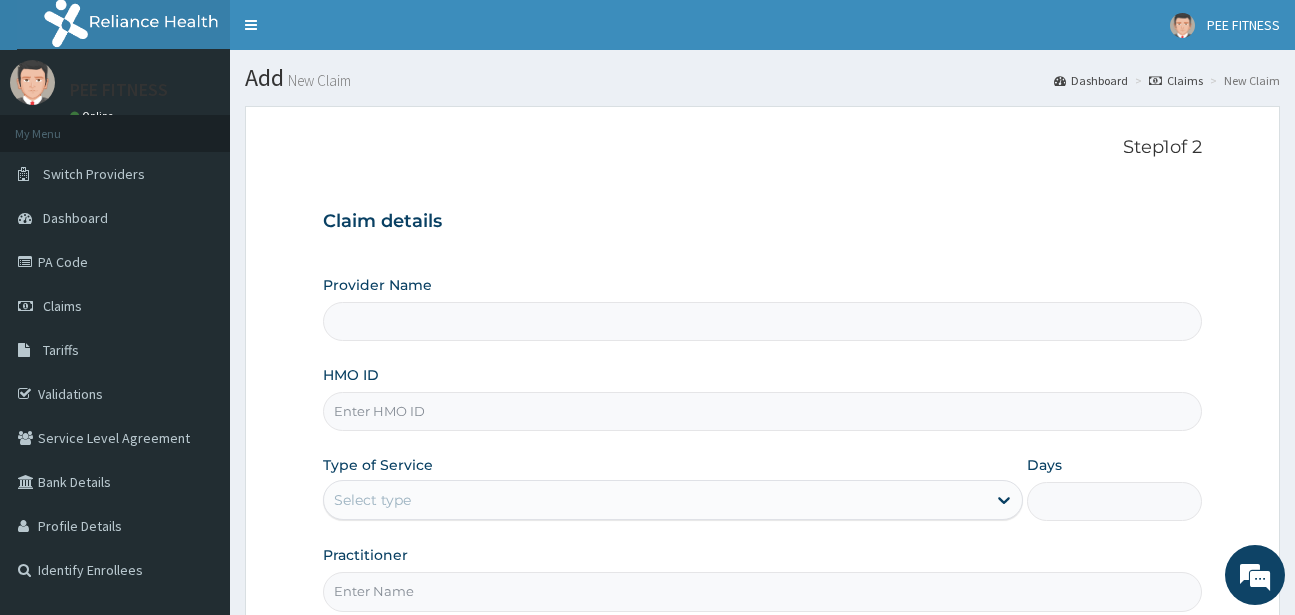 type on "PEE FITNESS" 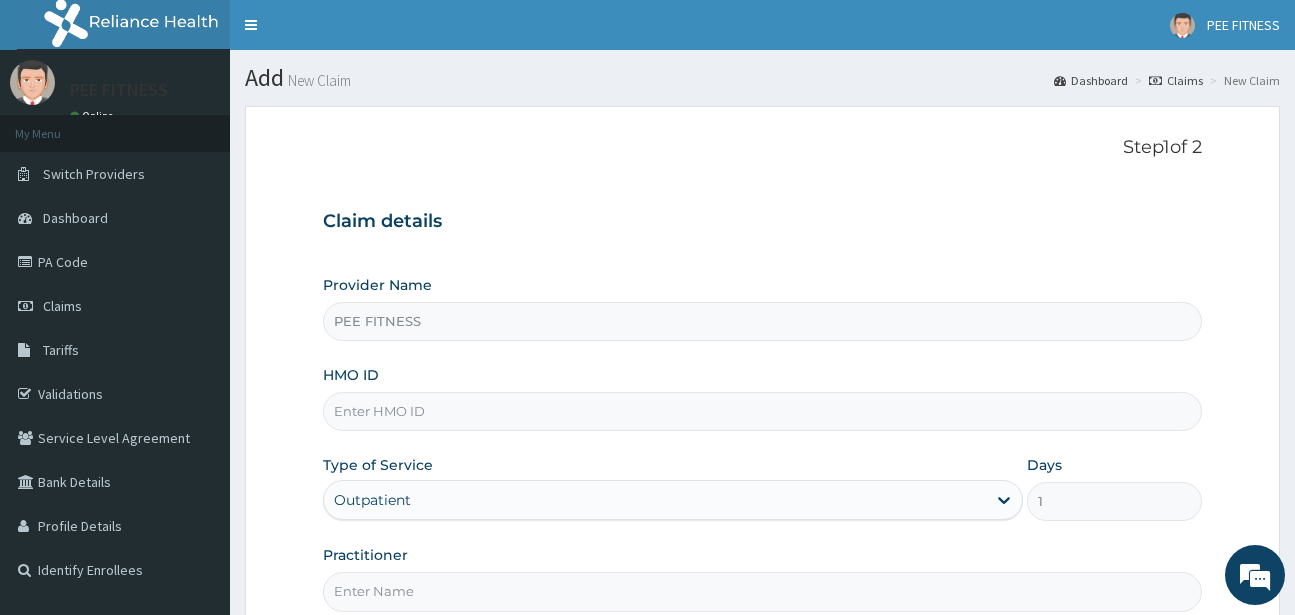 click on "HMO ID" at bounding box center (762, 411) 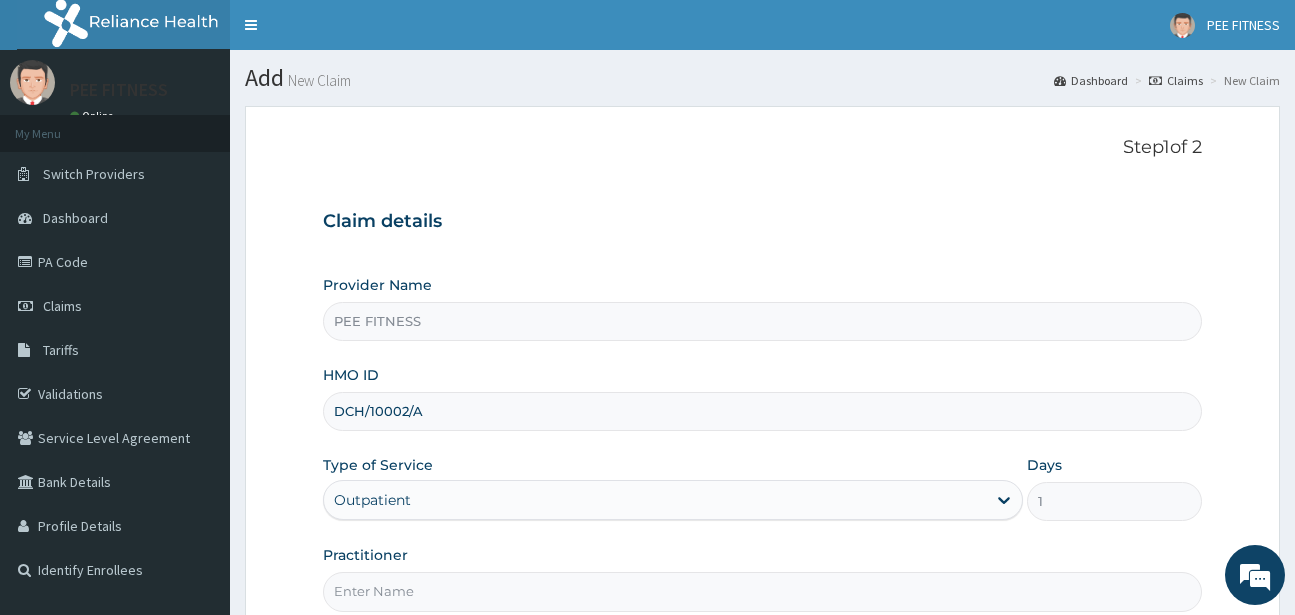 scroll, scrollTop: 0, scrollLeft: 0, axis: both 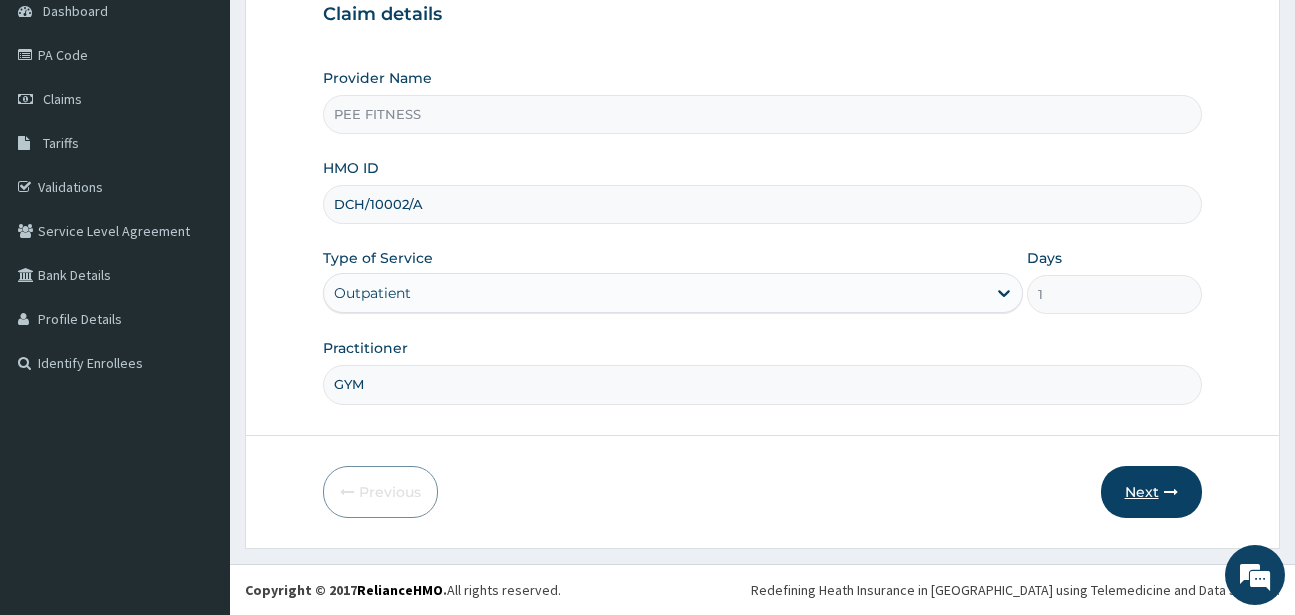 type on "GYM" 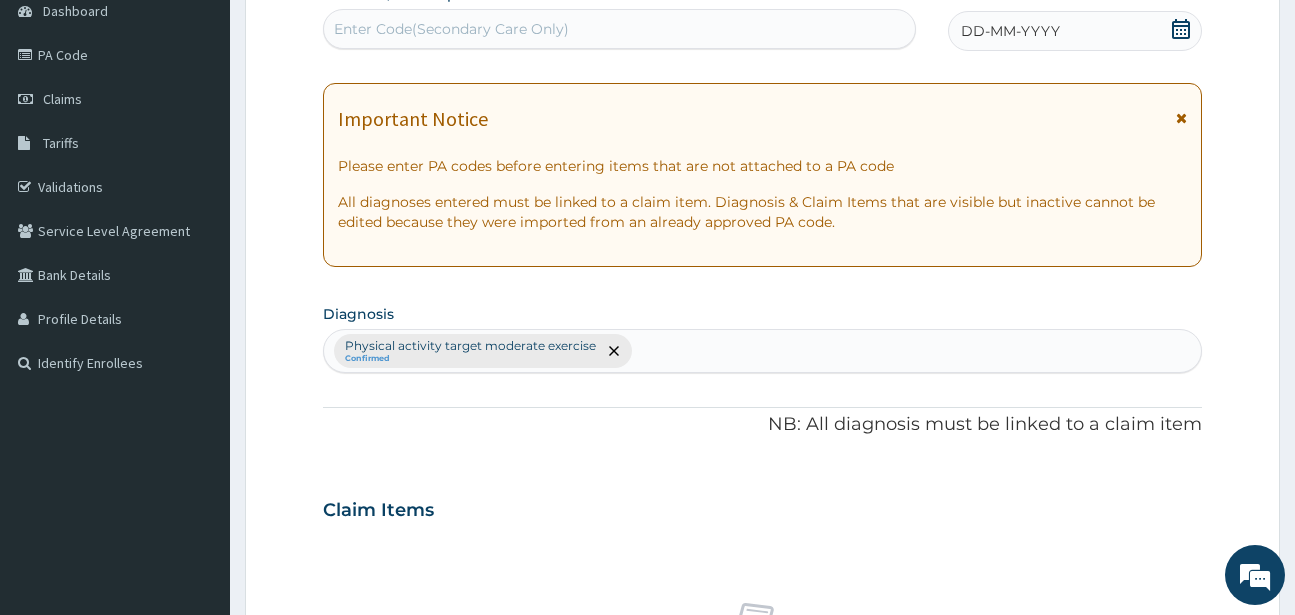 click 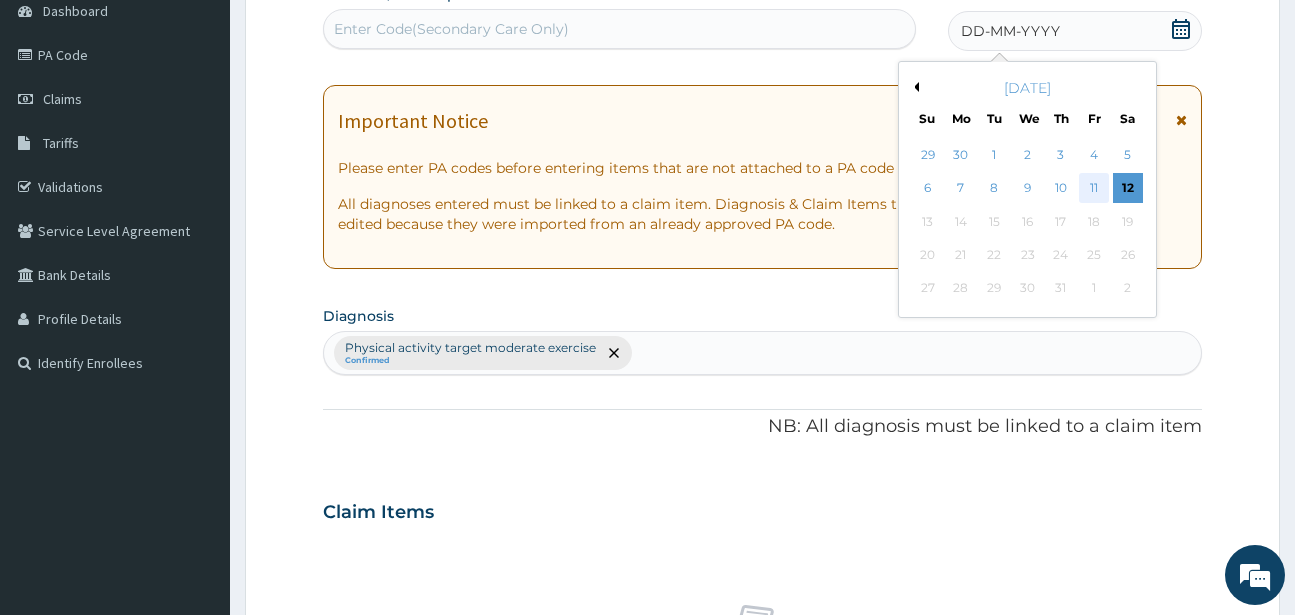 click on "11" at bounding box center [1094, 189] 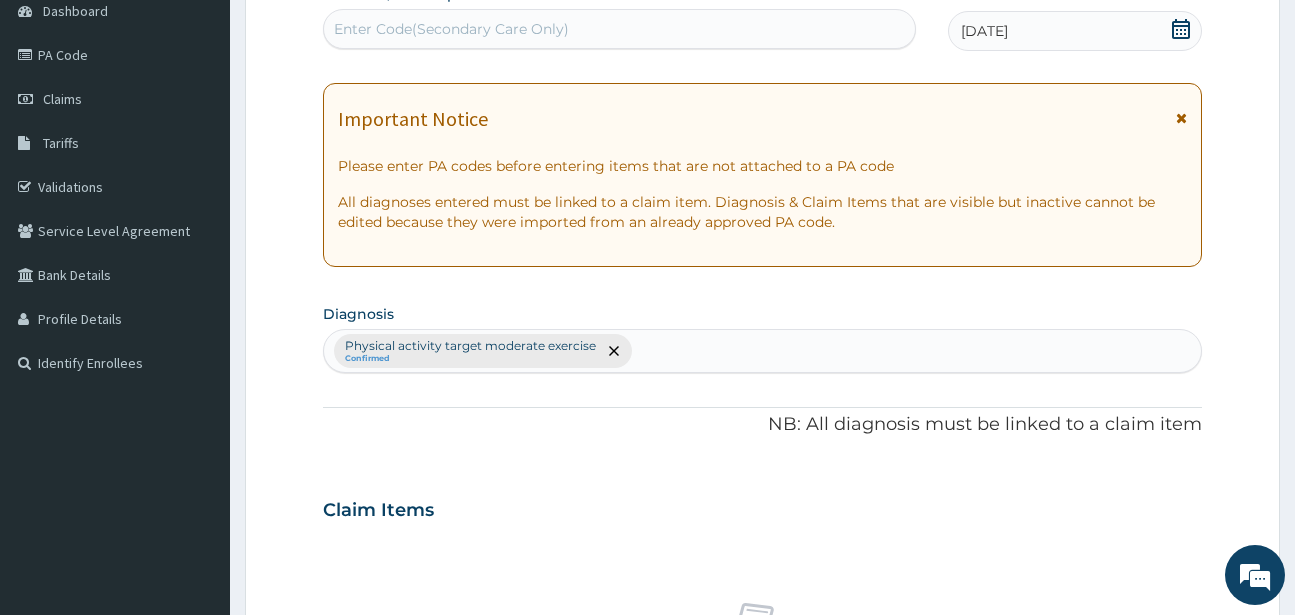 click on "Enter Code(Secondary Care Only)" at bounding box center [451, 29] 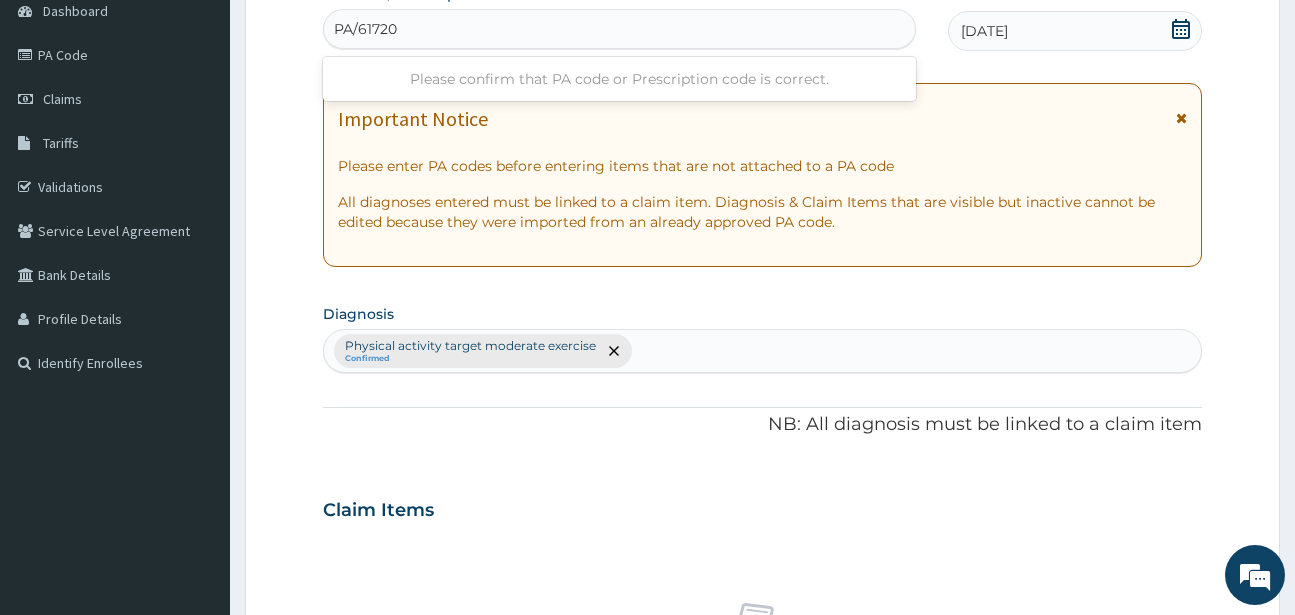 type on "PA/617203" 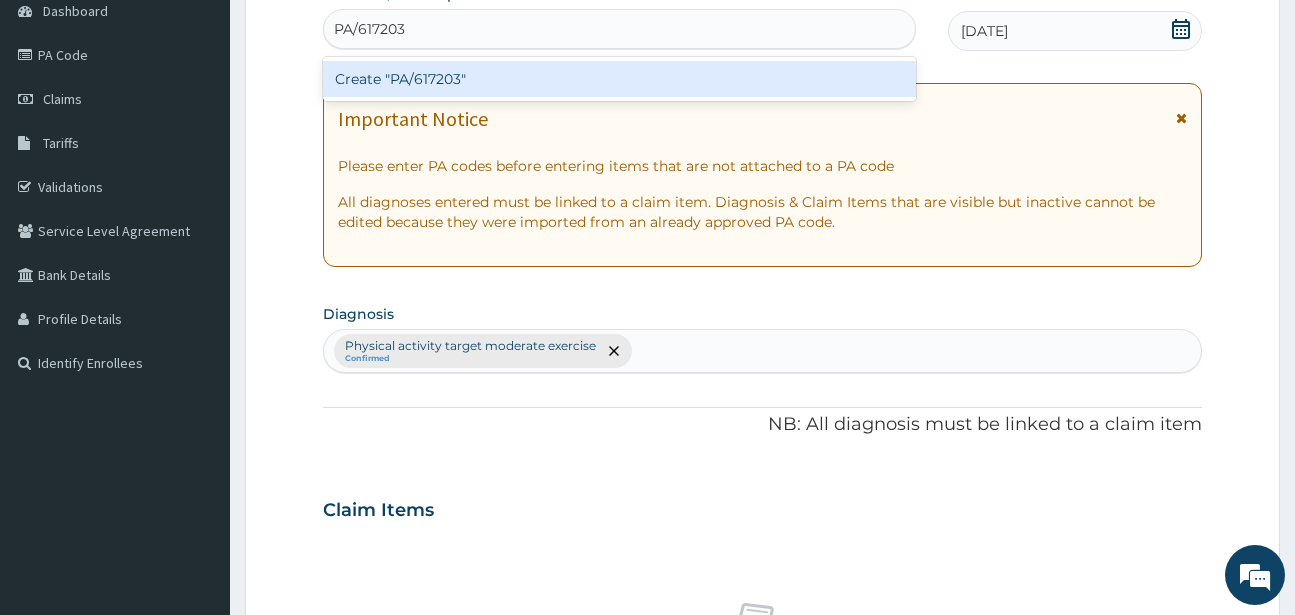 type 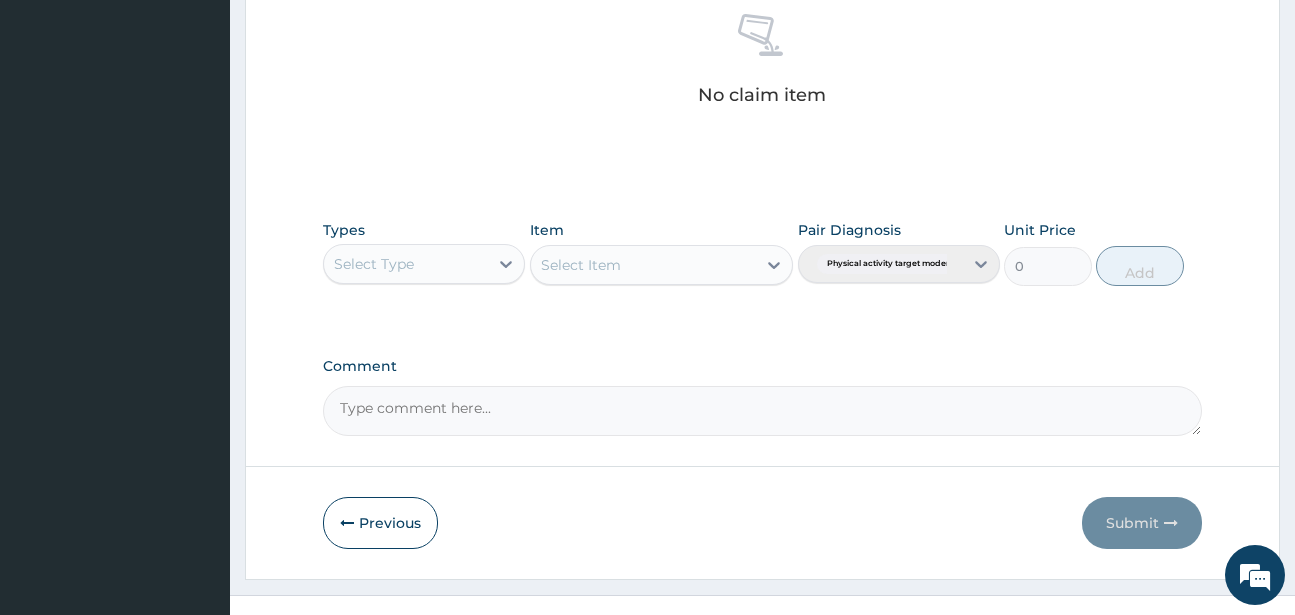 scroll, scrollTop: 827, scrollLeft: 0, axis: vertical 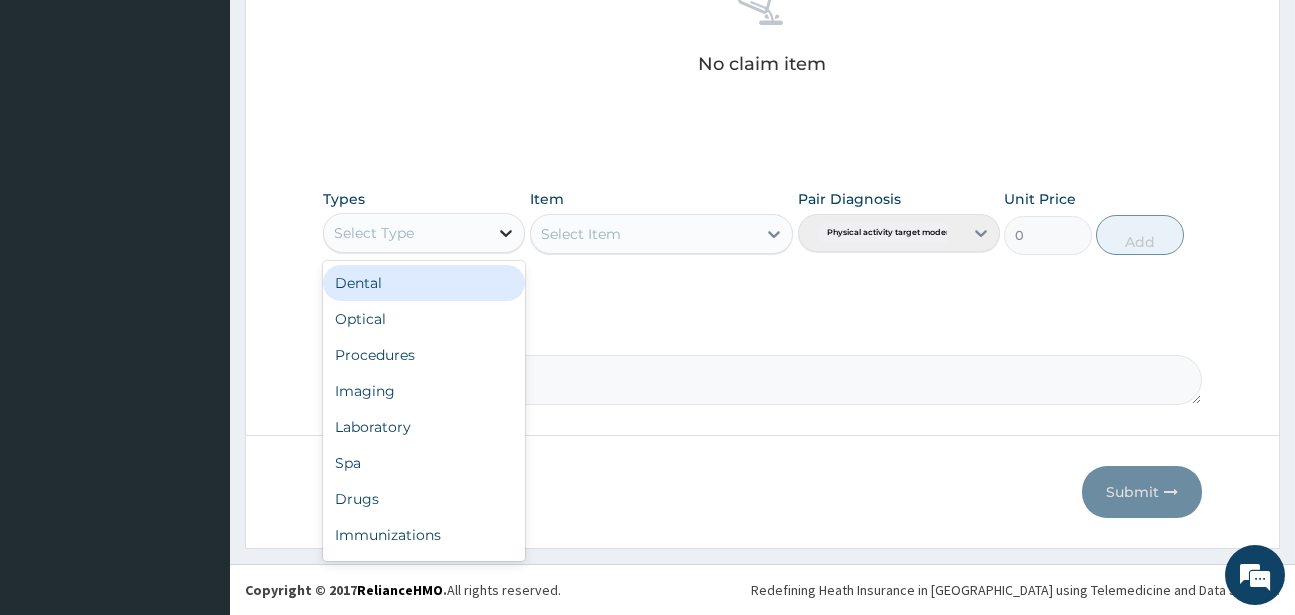 click 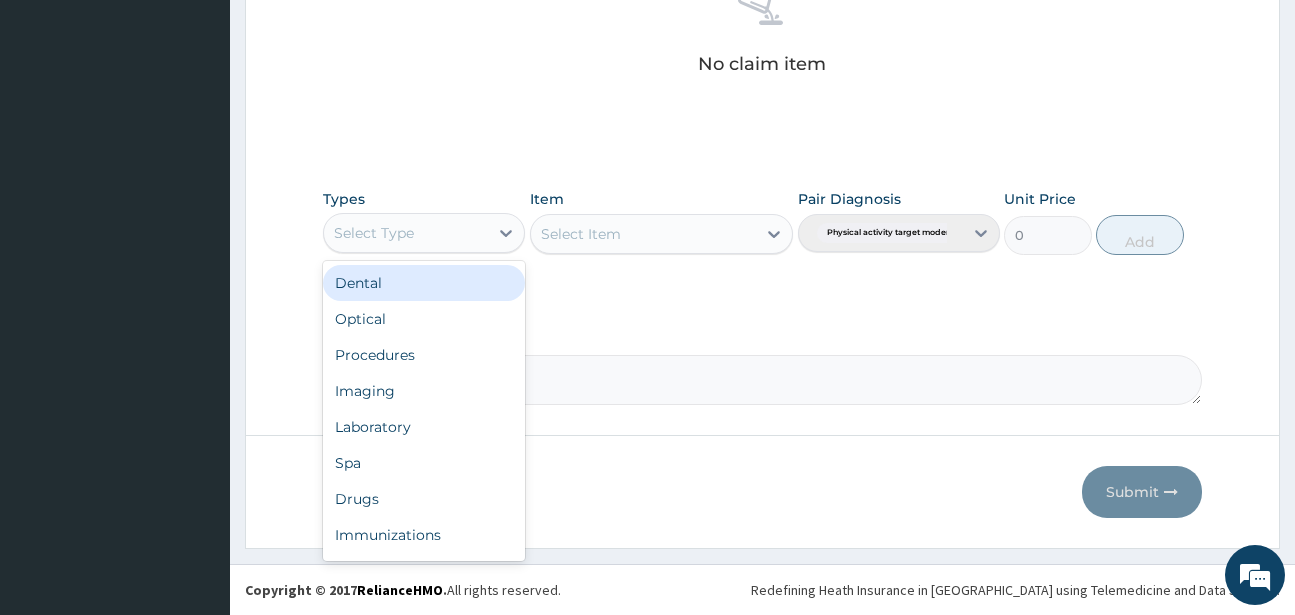 scroll, scrollTop: 68, scrollLeft: 0, axis: vertical 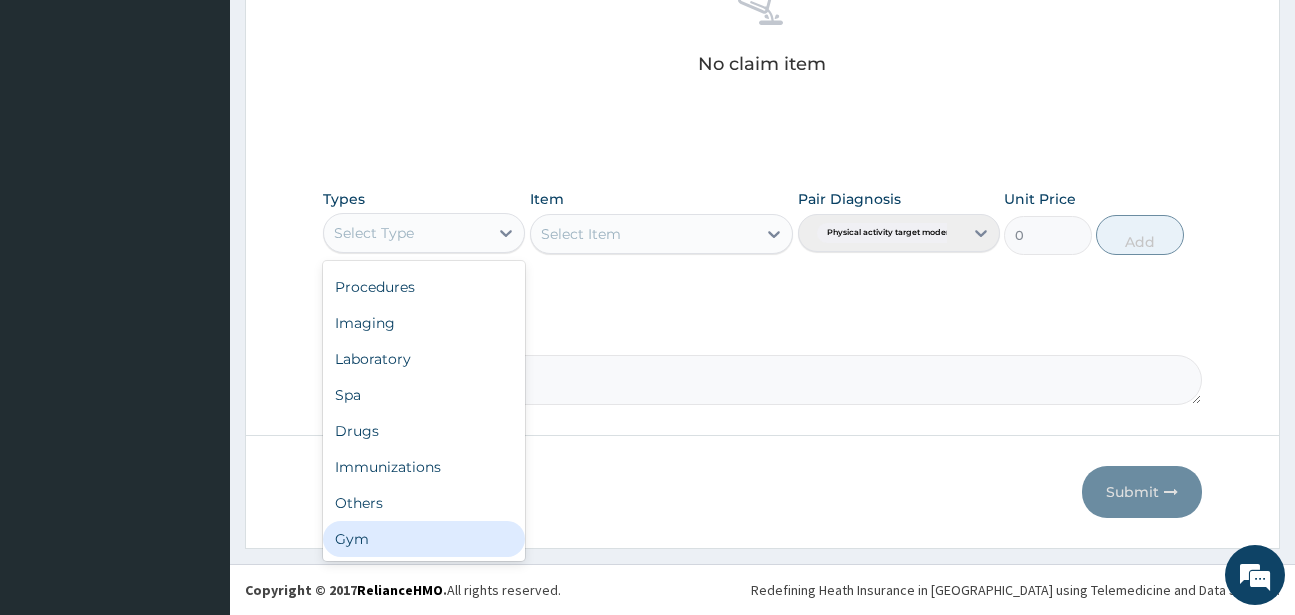 click on "Gym" at bounding box center (424, 539) 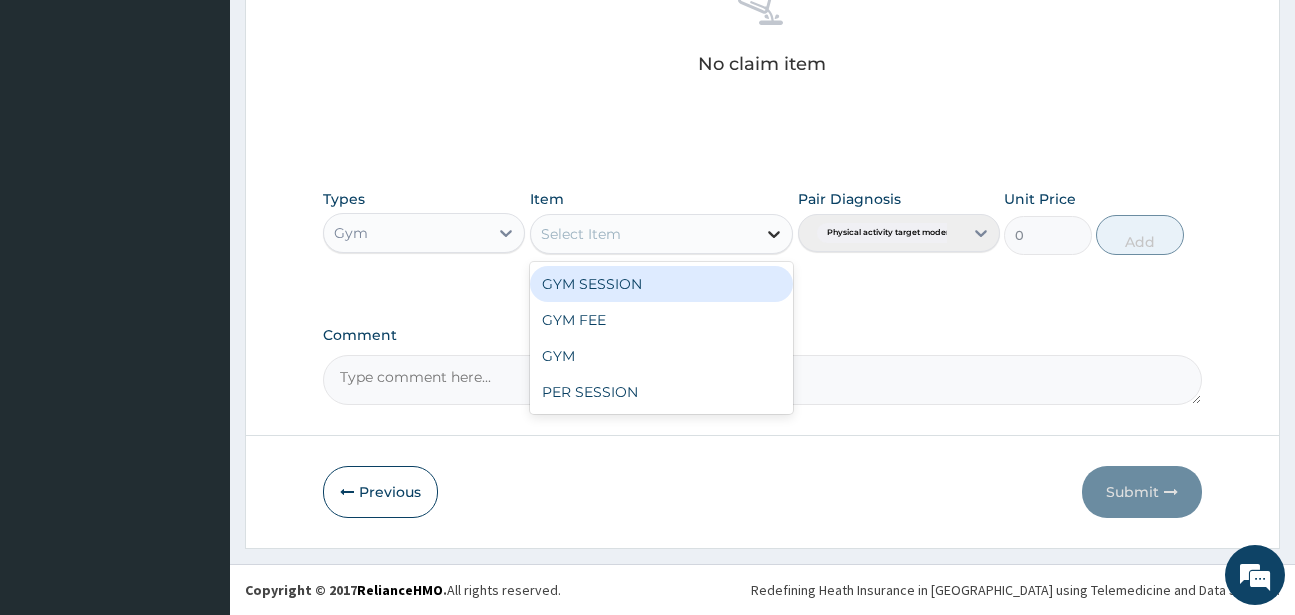 click 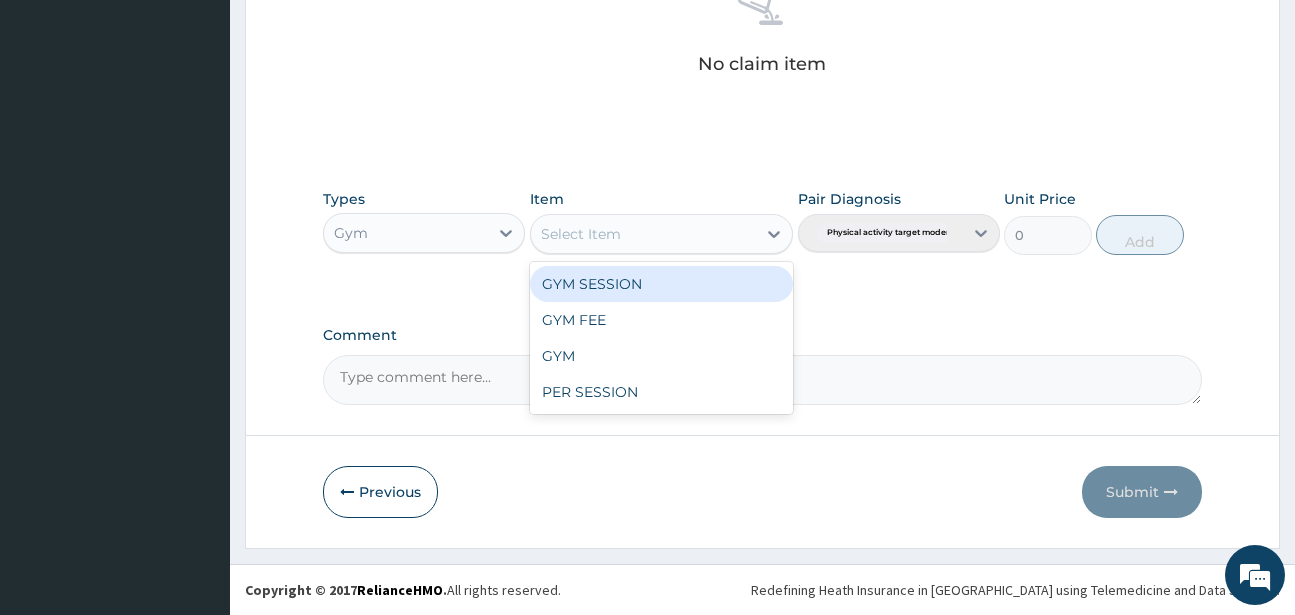 click on "GYM SESSION" at bounding box center (661, 284) 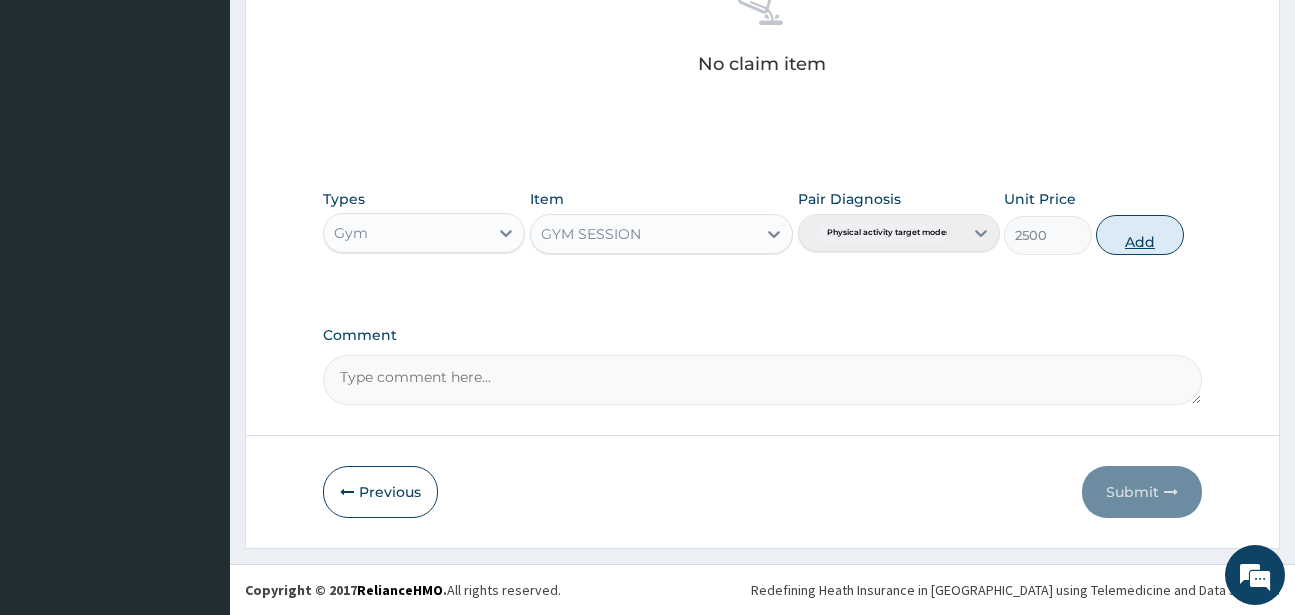 click on "Add" at bounding box center [1140, 235] 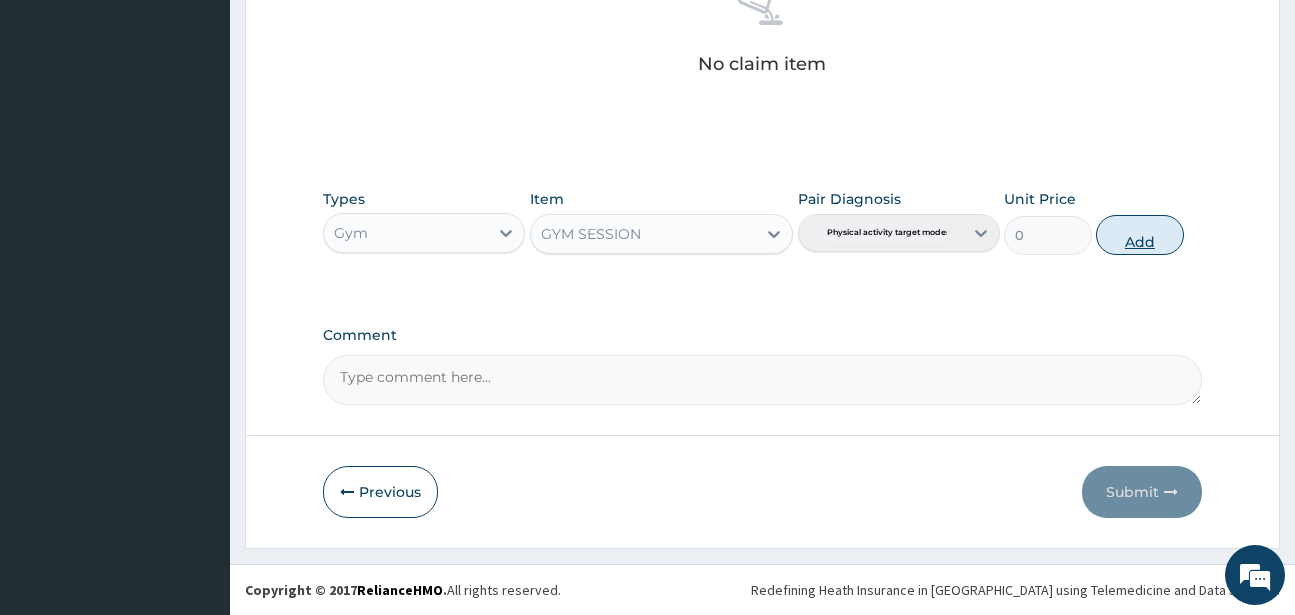 scroll, scrollTop: 747, scrollLeft: 0, axis: vertical 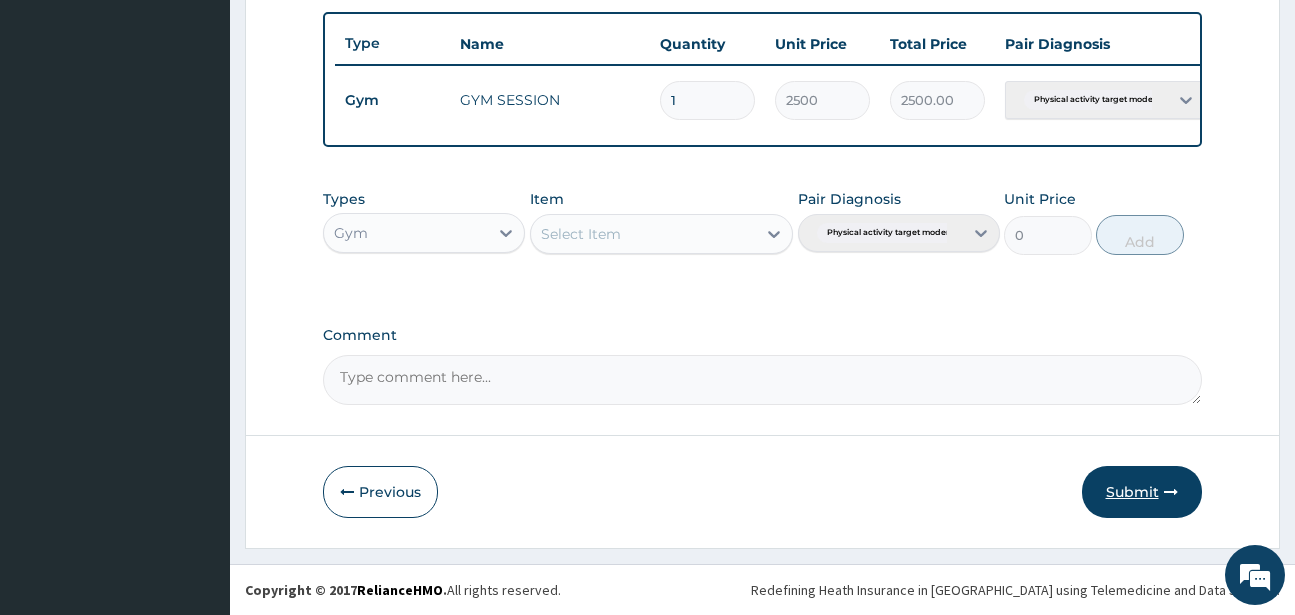 click on "Submit" at bounding box center (1142, 492) 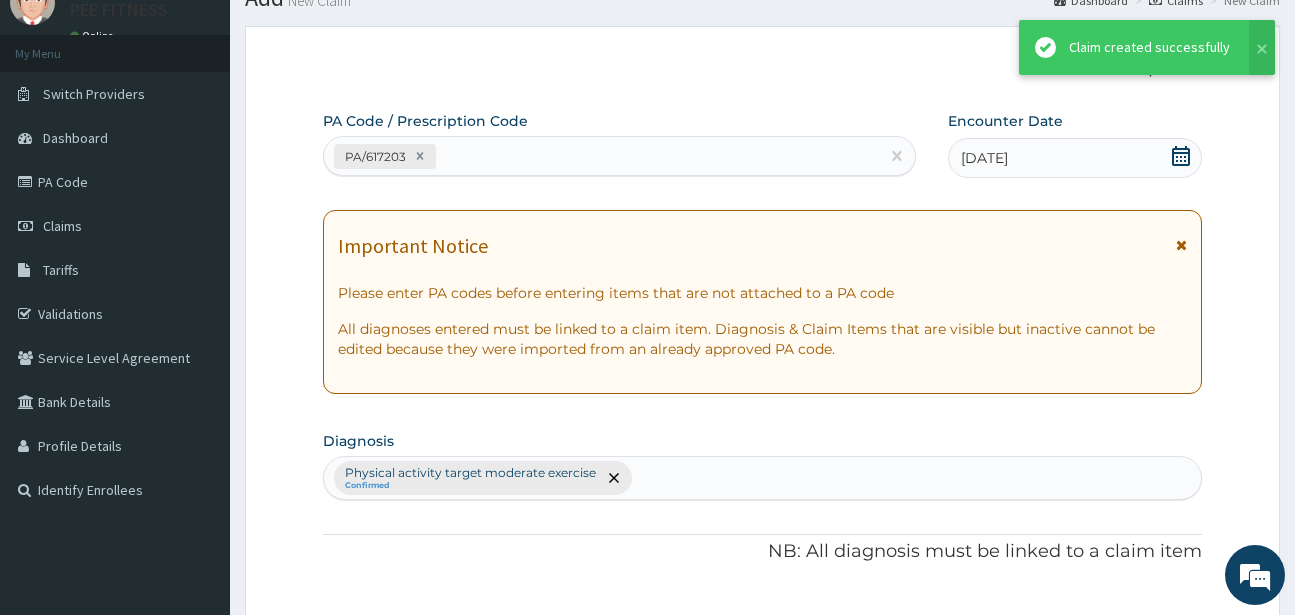 scroll, scrollTop: 747, scrollLeft: 0, axis: vertical 